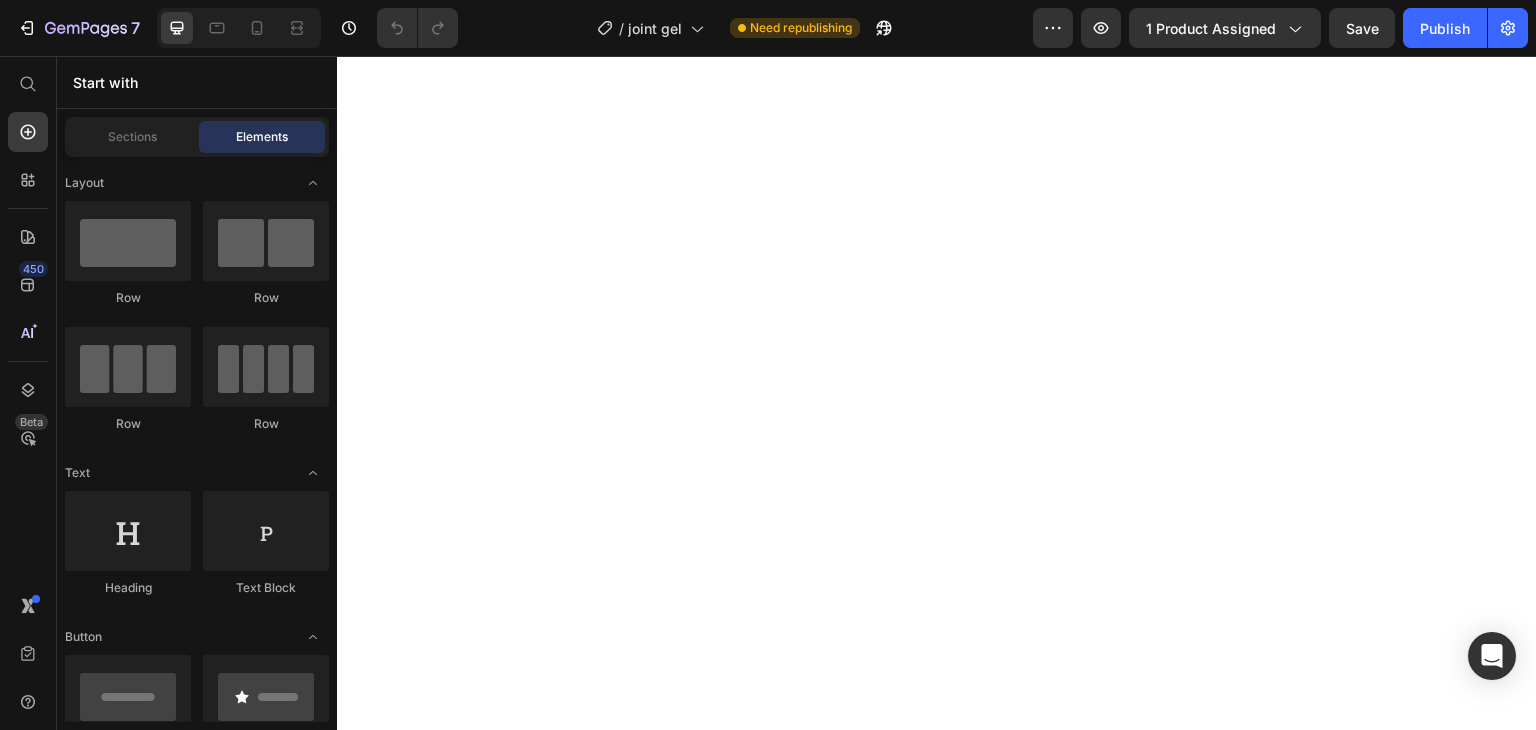 scroll, scrollTop: 0, scrollLeft: 0, axis: both 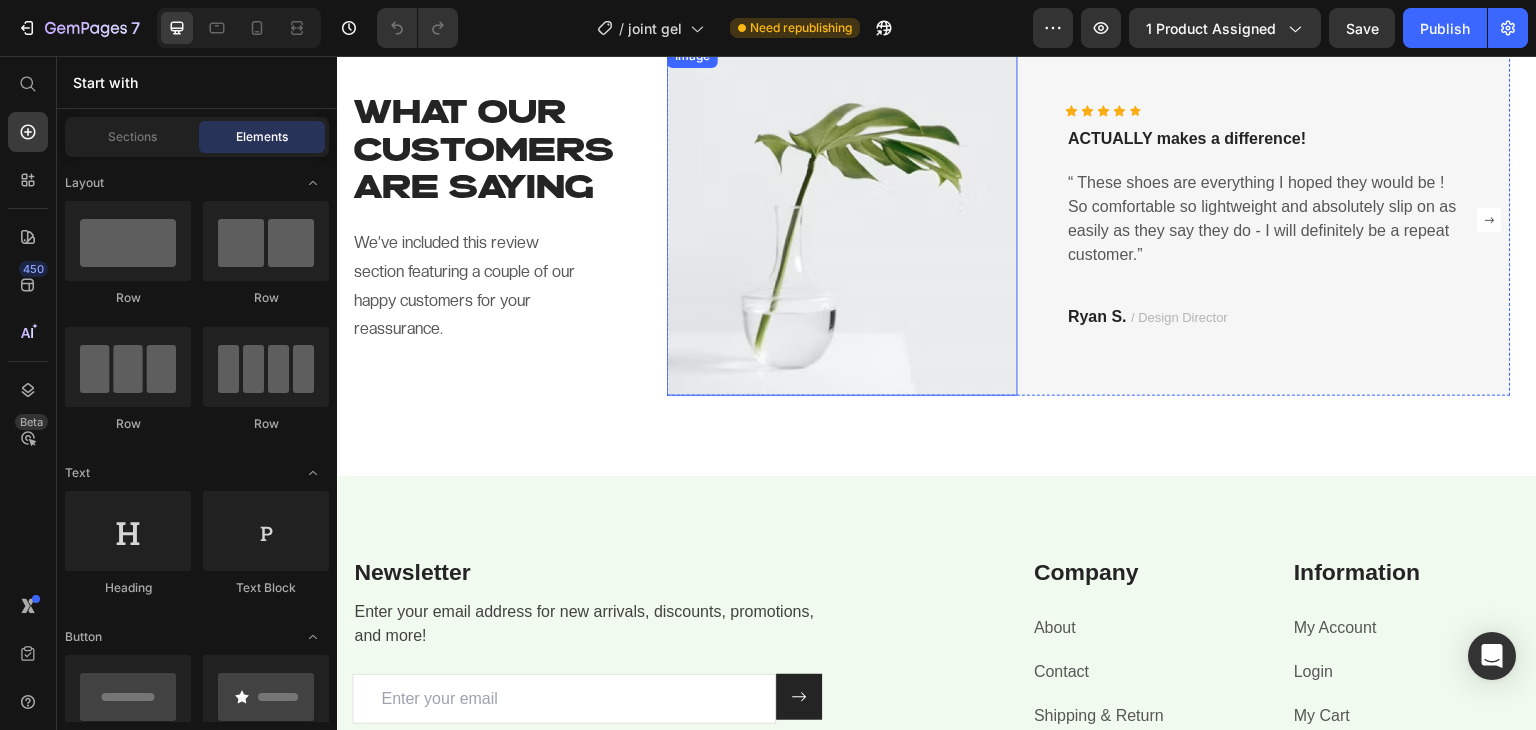 click at bounding box center (842, 219) 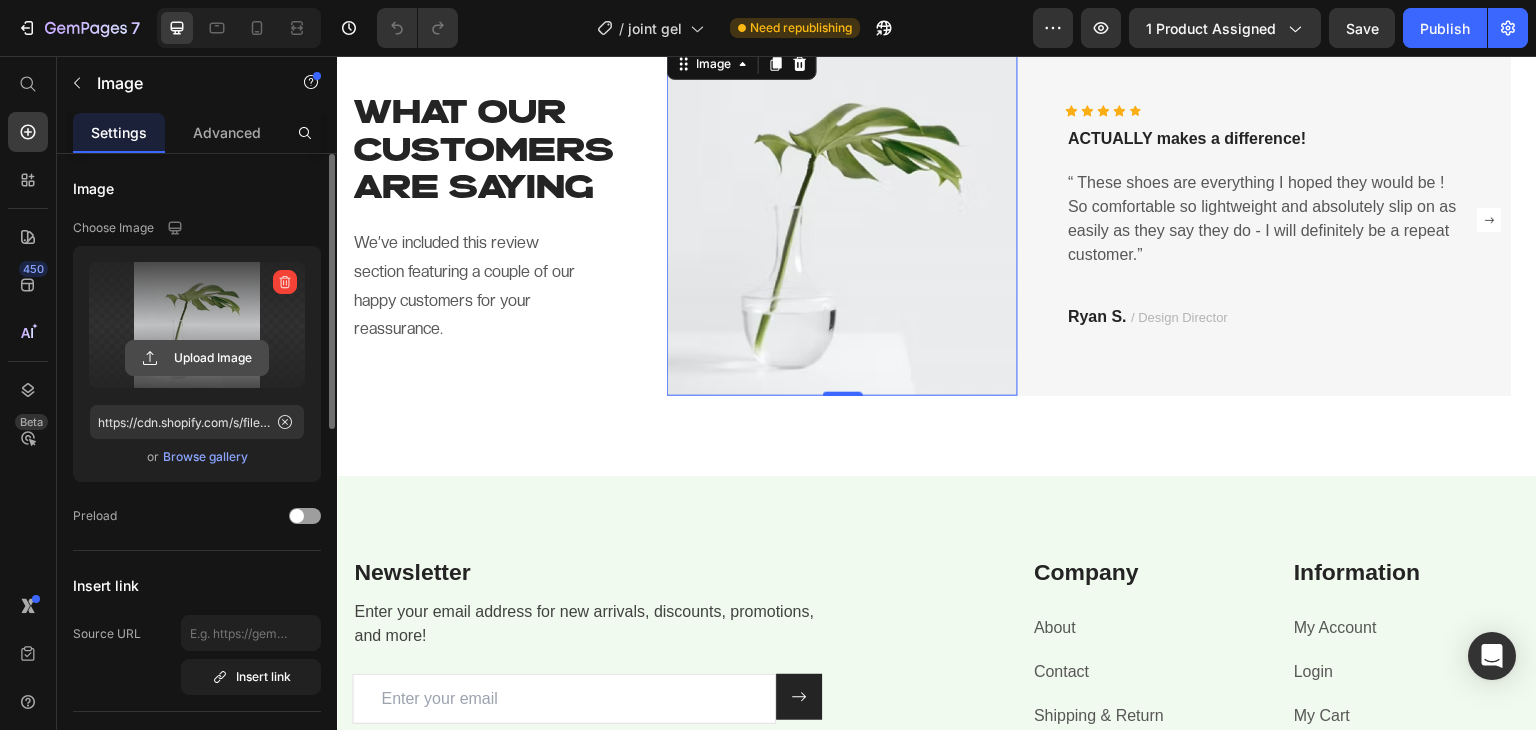 click 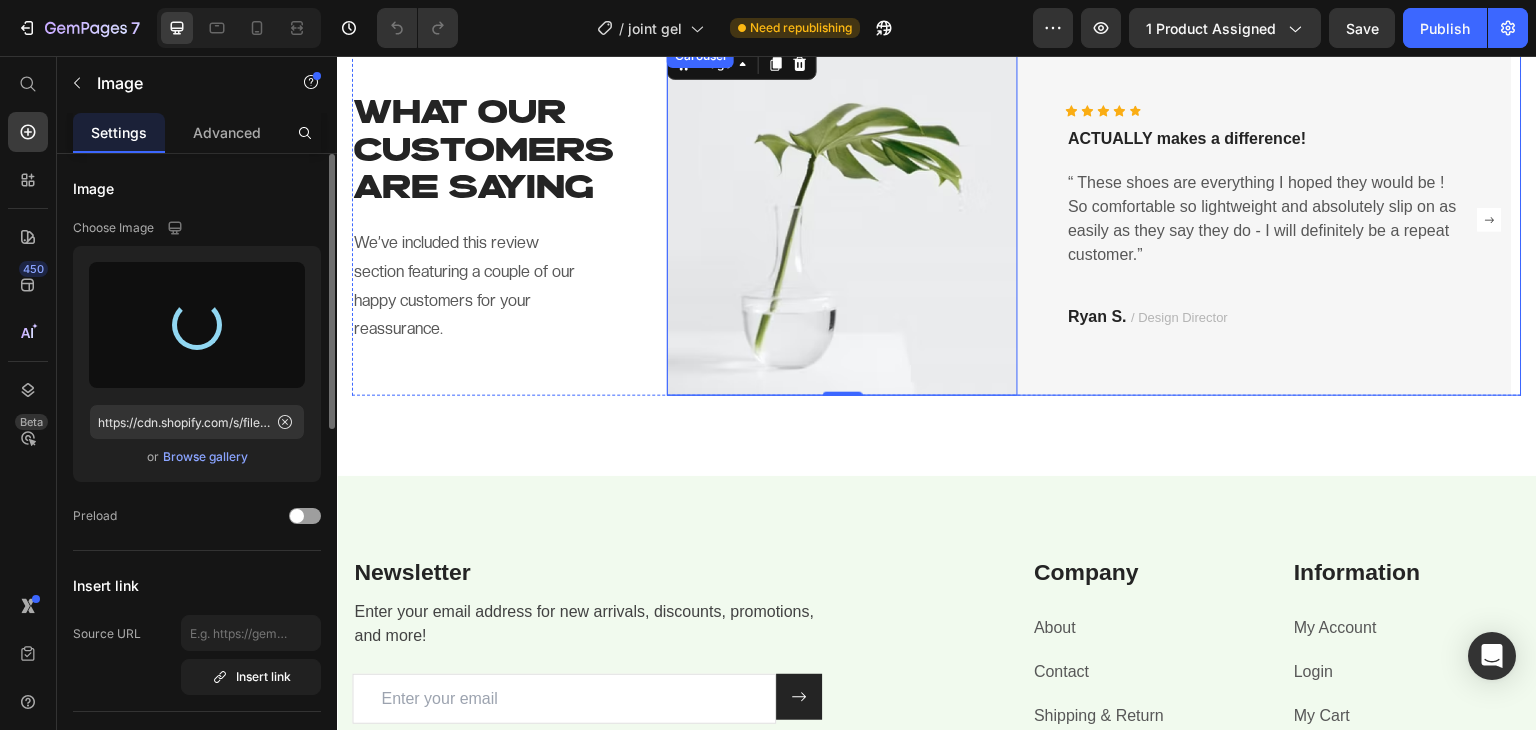 click 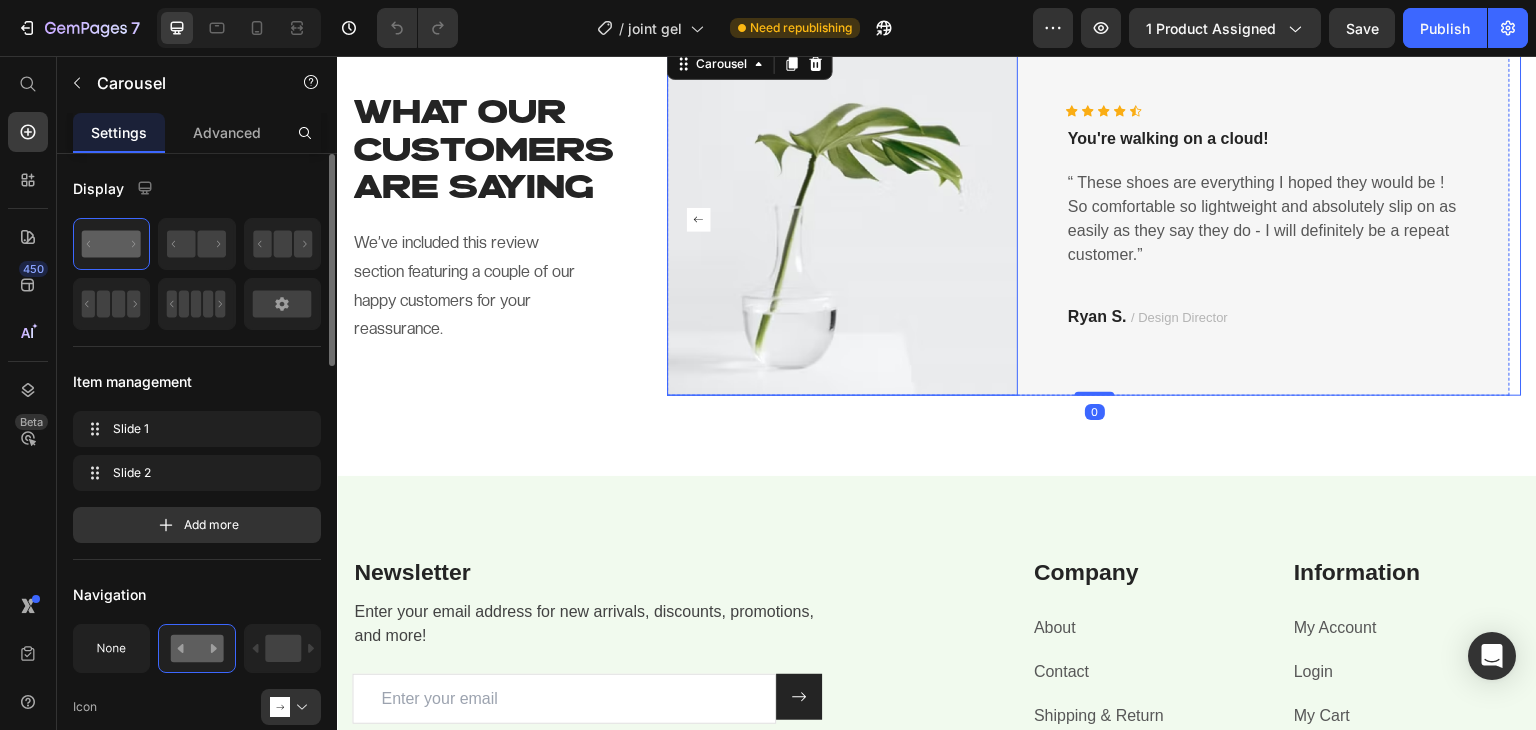 click at bounding box center (842, 219) 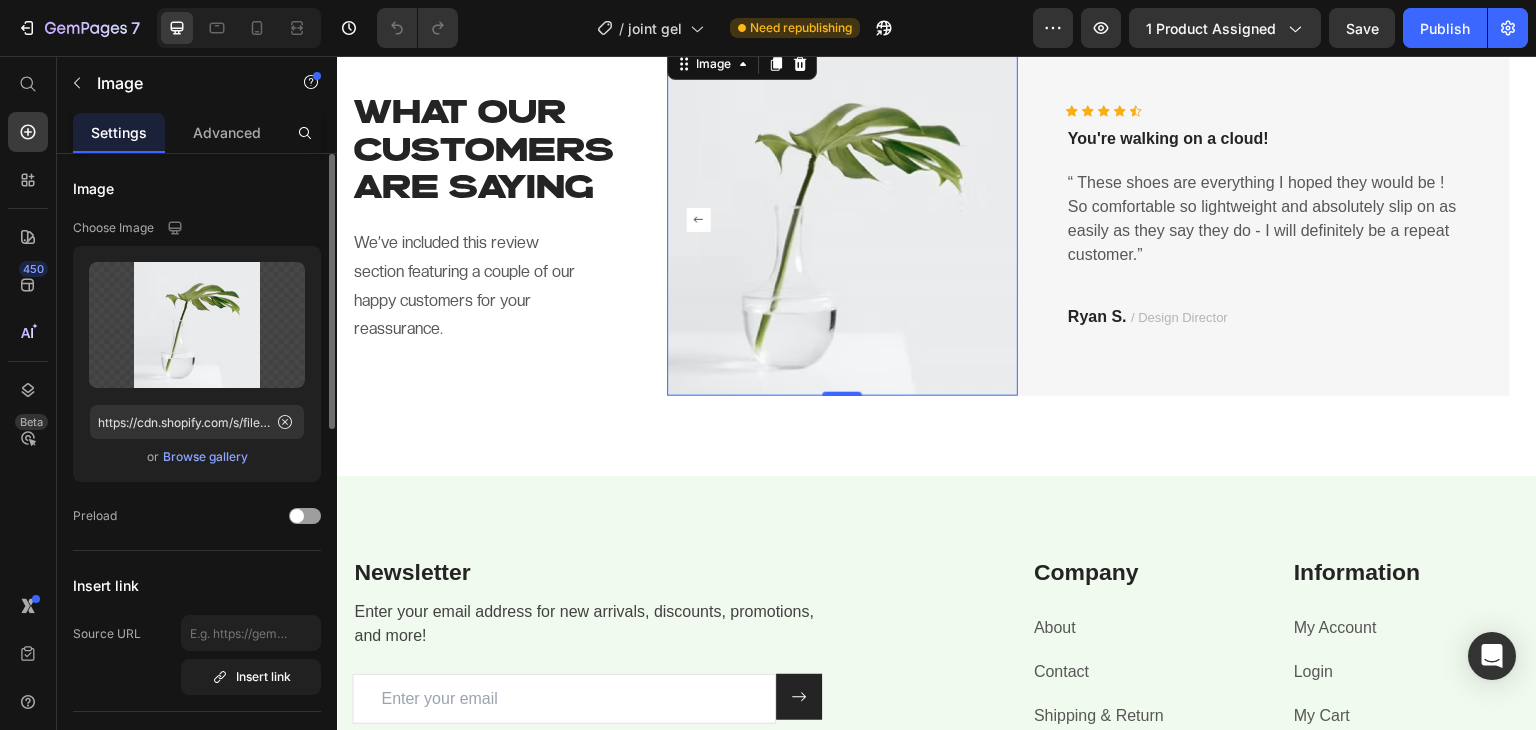 click on "Browse gallery" at bounding box center (205, 457) 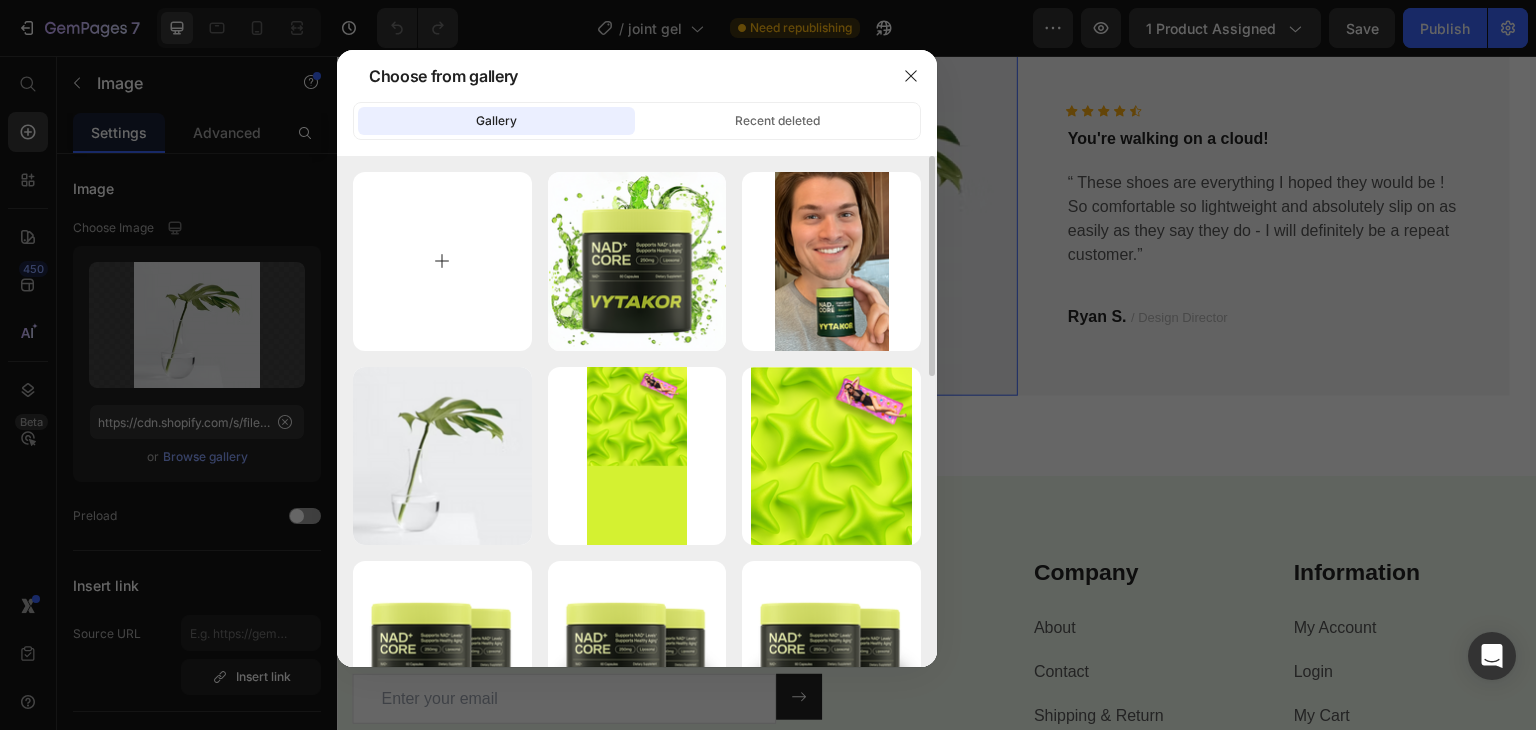 click at bounding box center [442, 261] 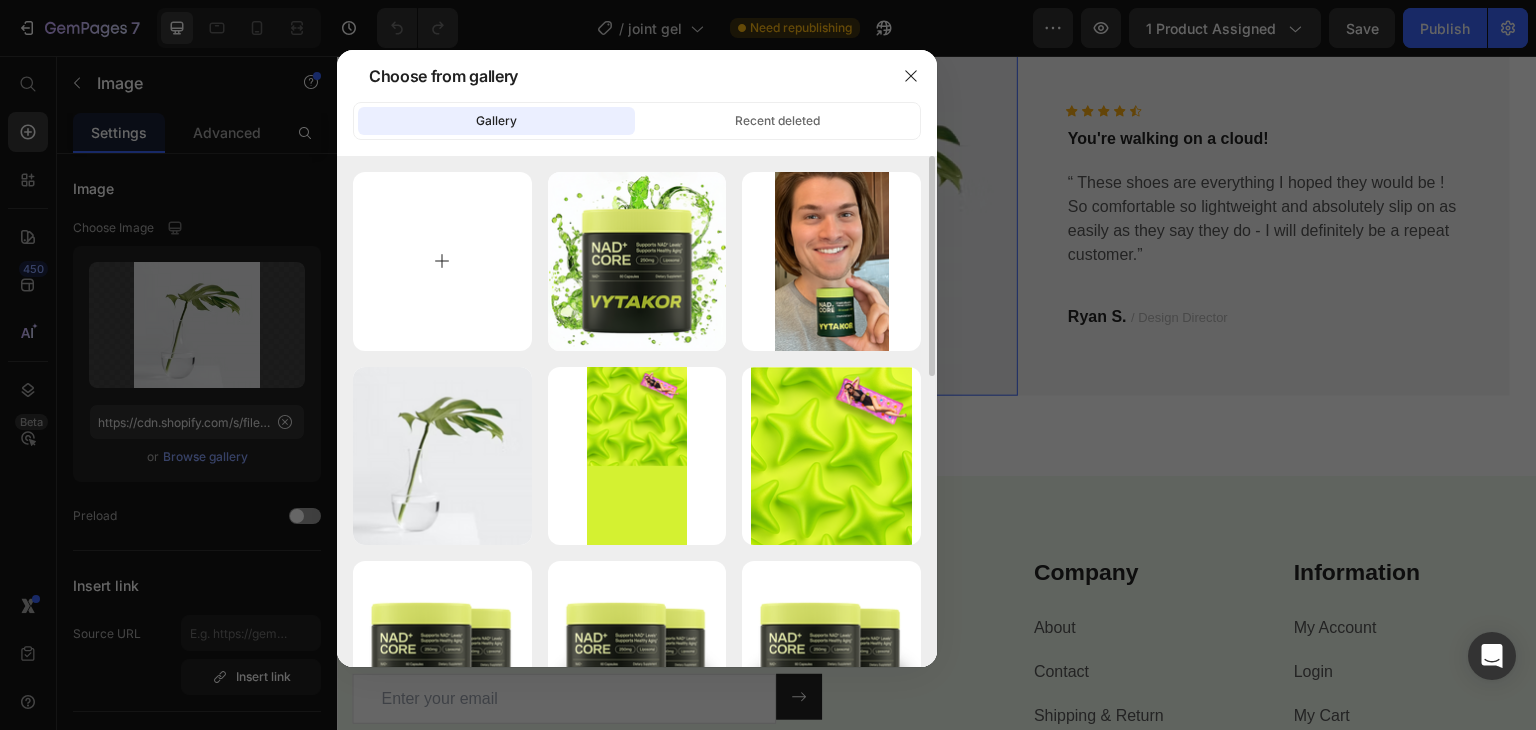 type on "C:\fakepath\6fcdafad-33b0-4b23-9e8b-9abdf91b3c15.png" 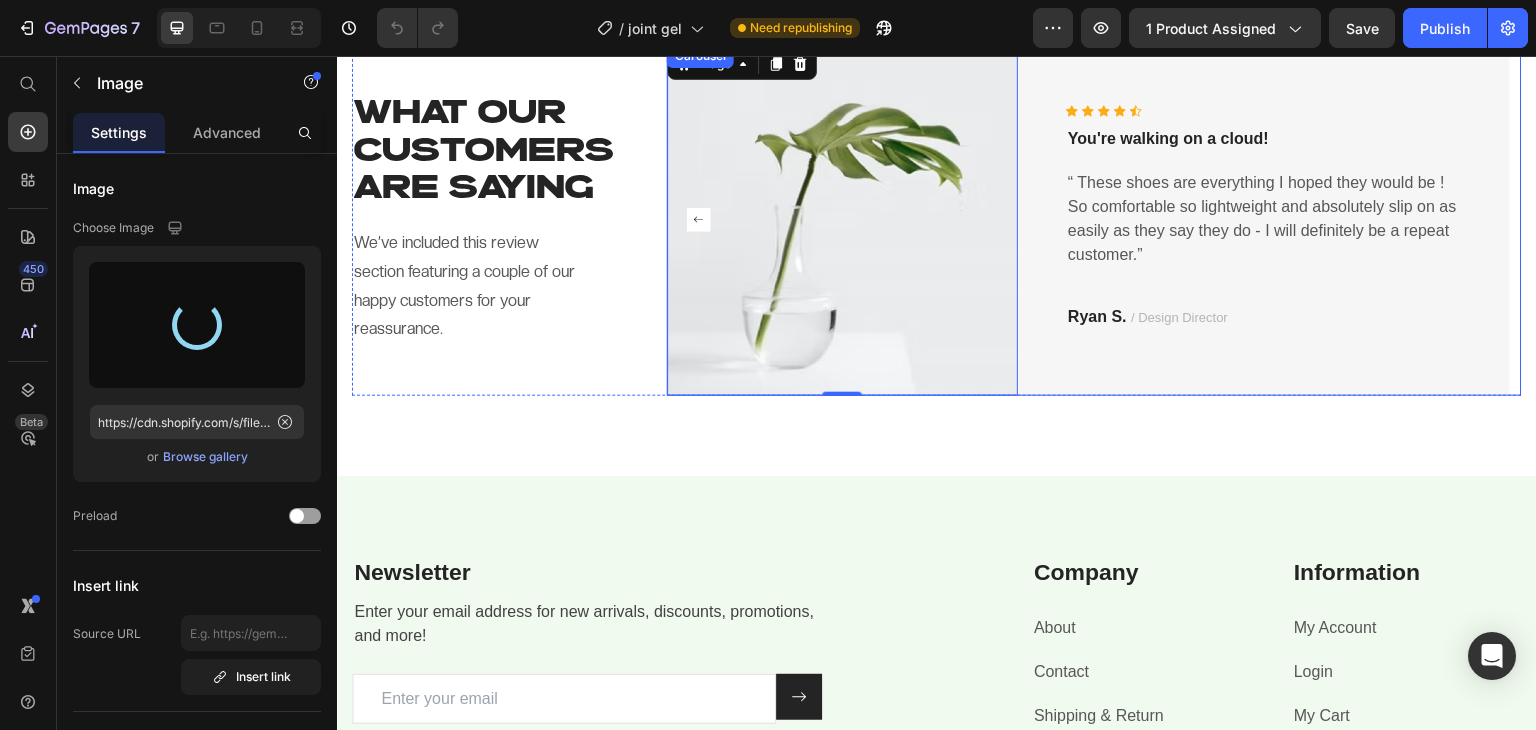 click 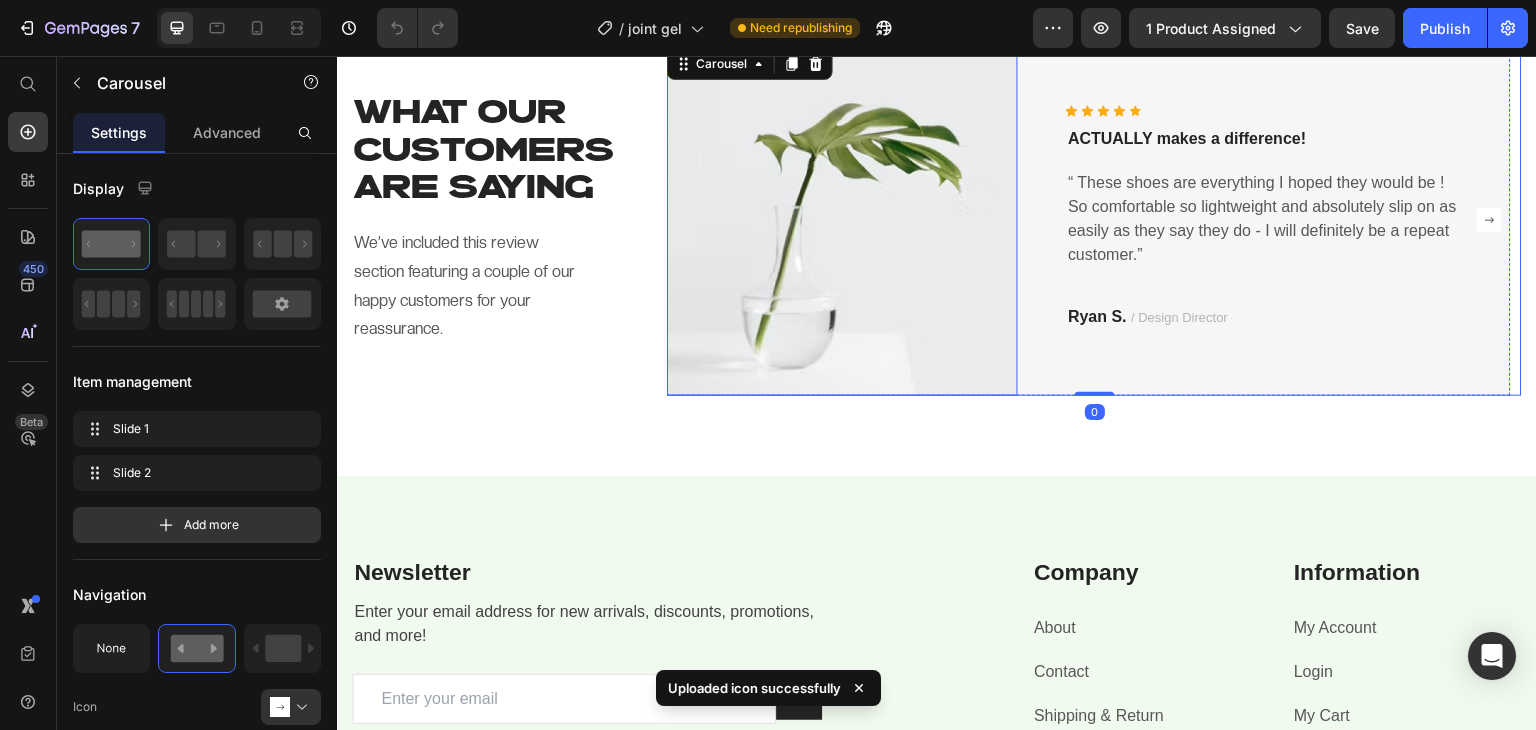 click at bounding box center (842, 219) 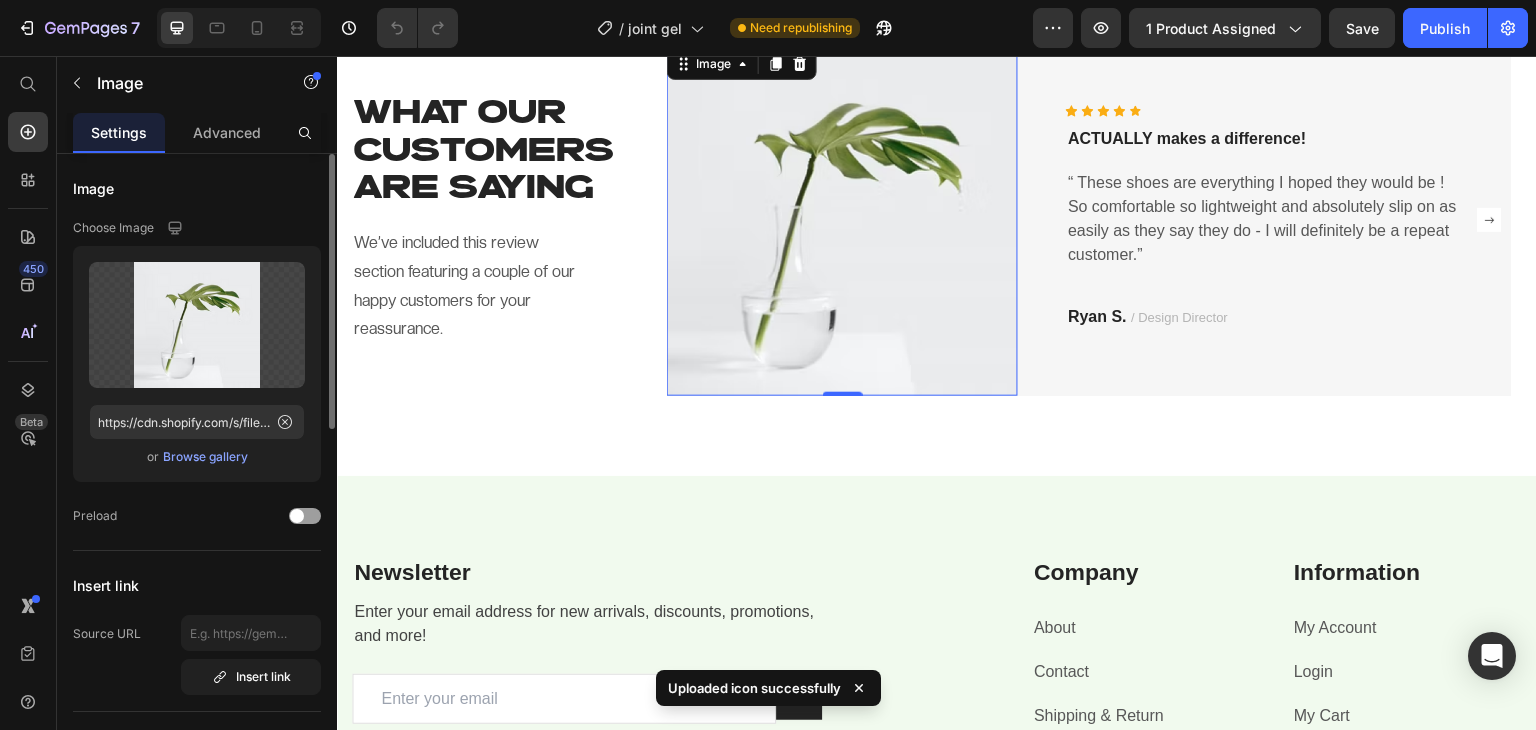 click on "Browse gallery" at bounding box center (205, 457) 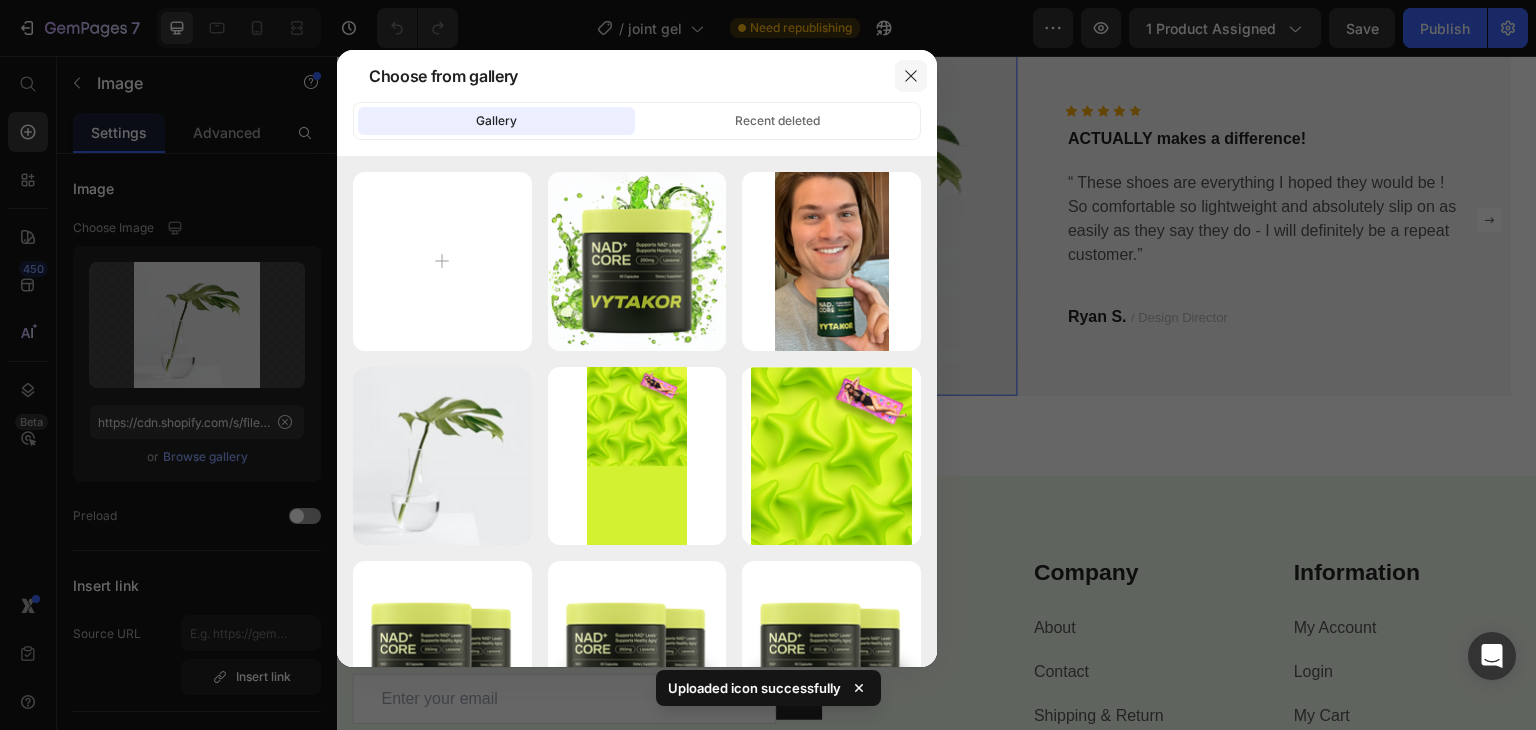 click 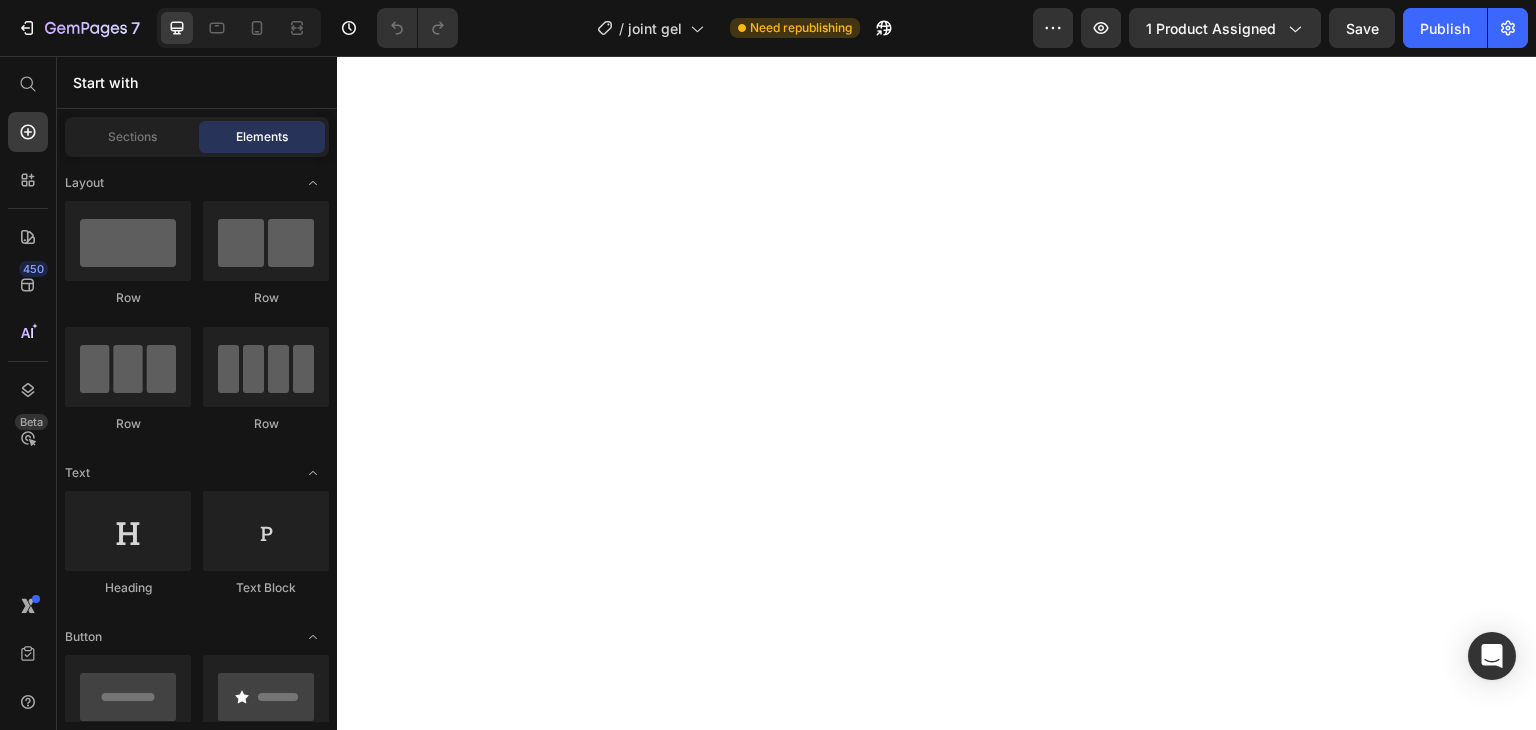 scroll, scrollTop: 0, scrollLeft: 0, axis: both 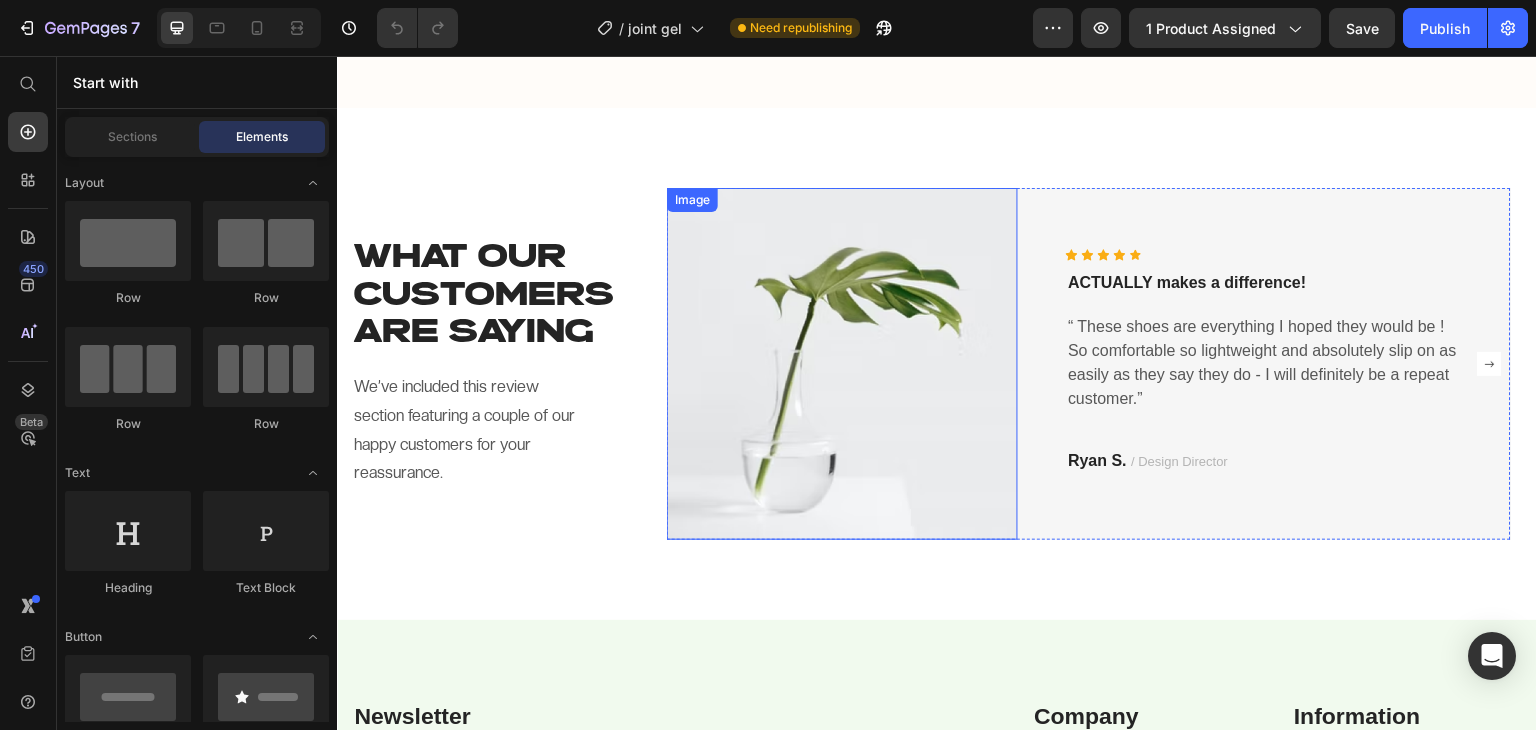 click at bounding box center (842, 363) 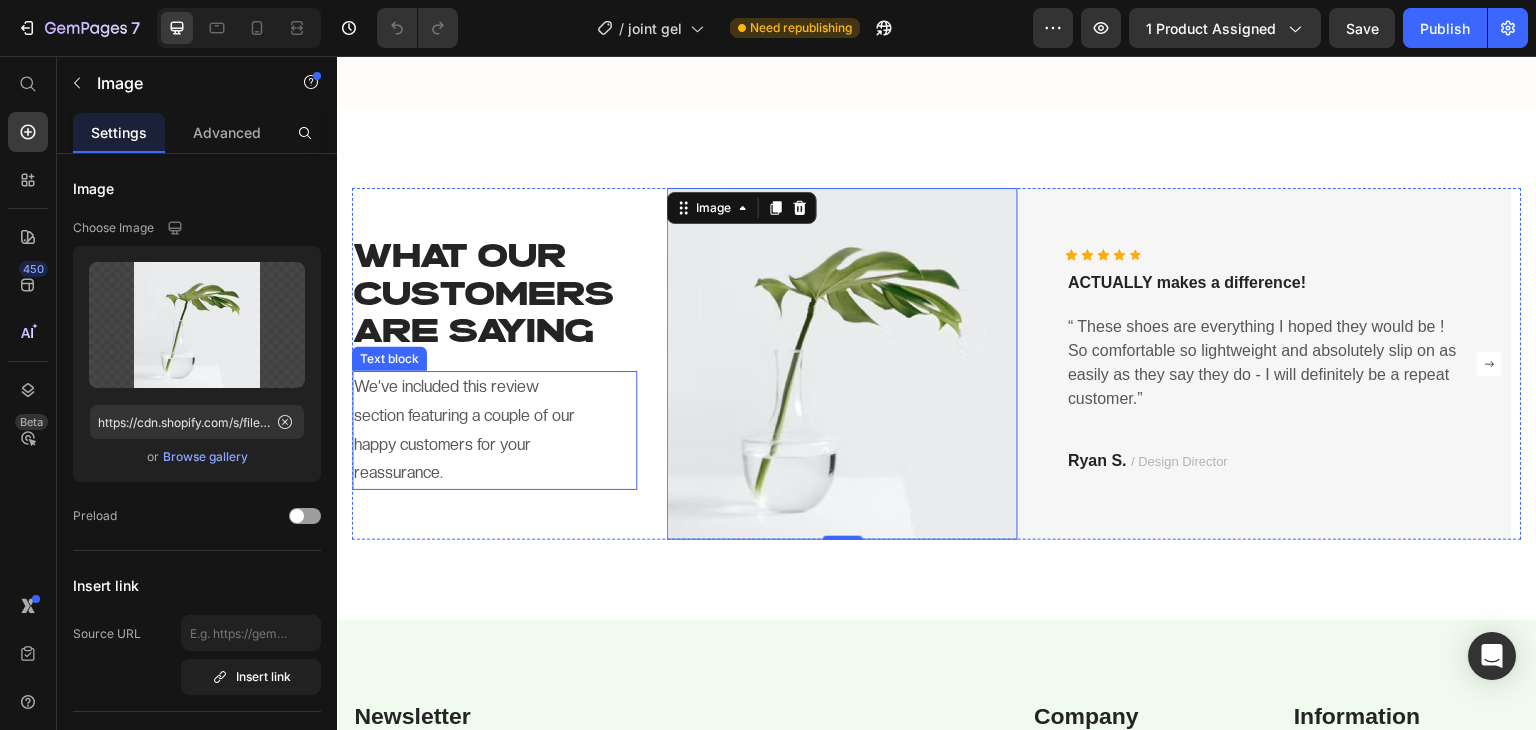 click on "We’ve included this review section featuring a couple of our happy customers for your reassurance." at bounding box center [470, 430] 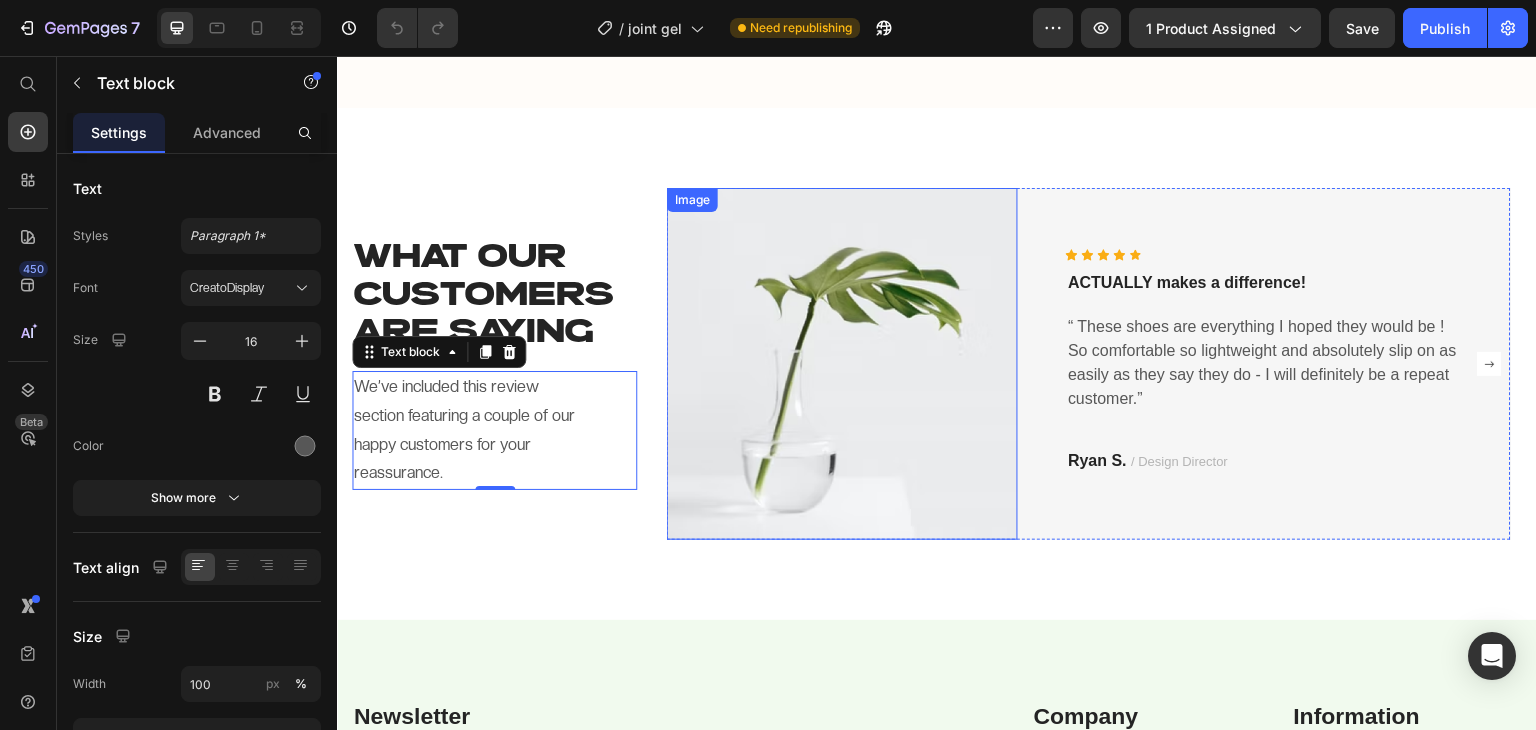 click at bounding box center [842, 363] 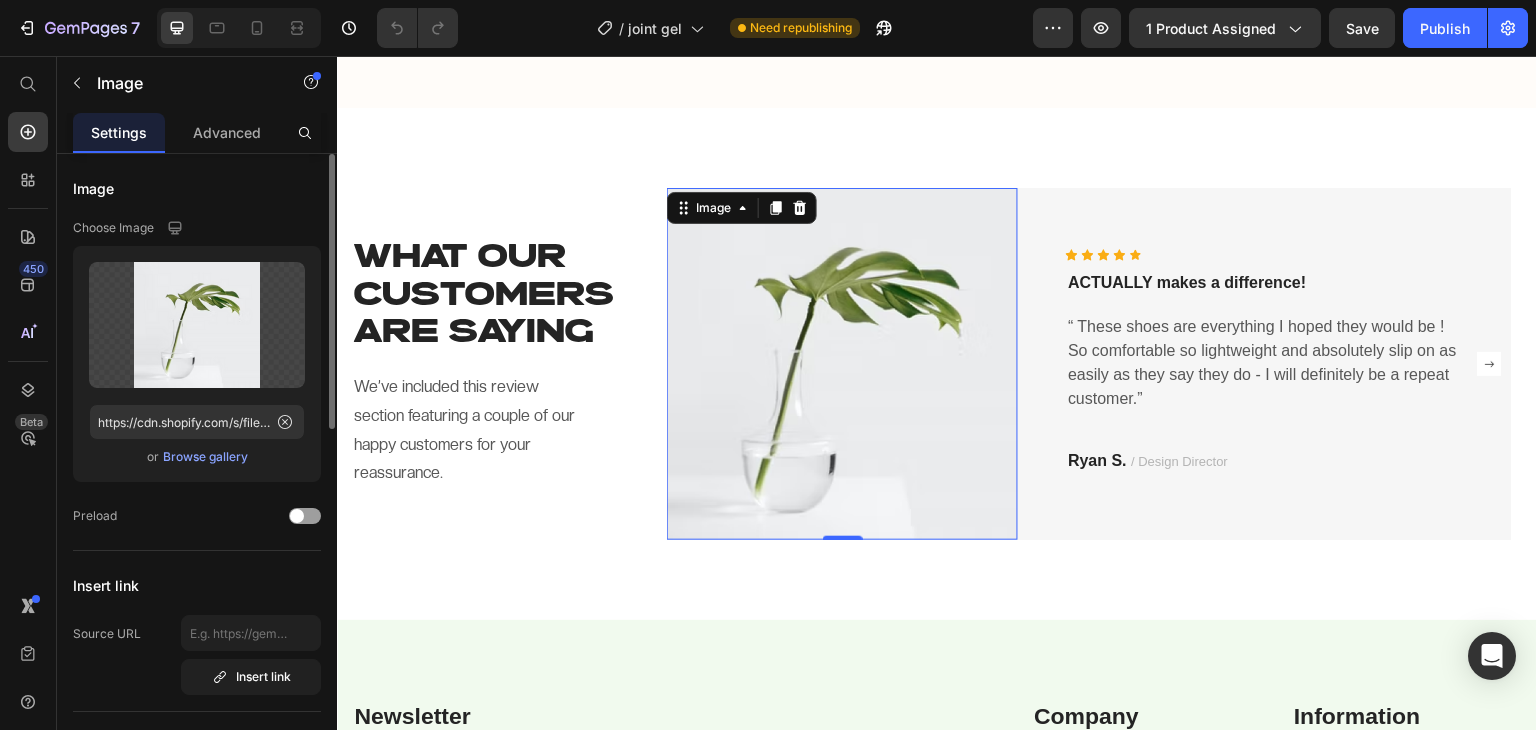 click on "Browse gallery" at bounding box center (205, 457) 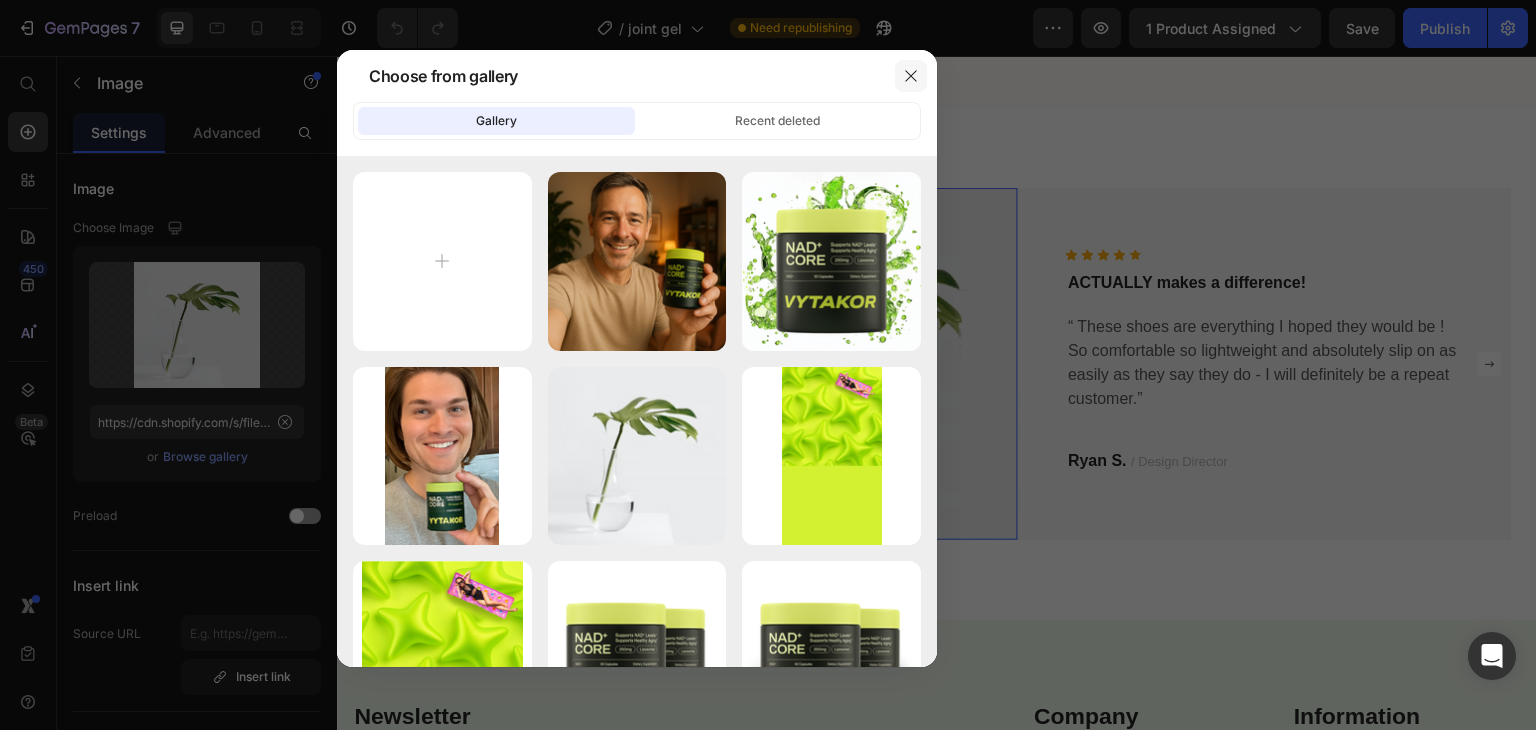 click 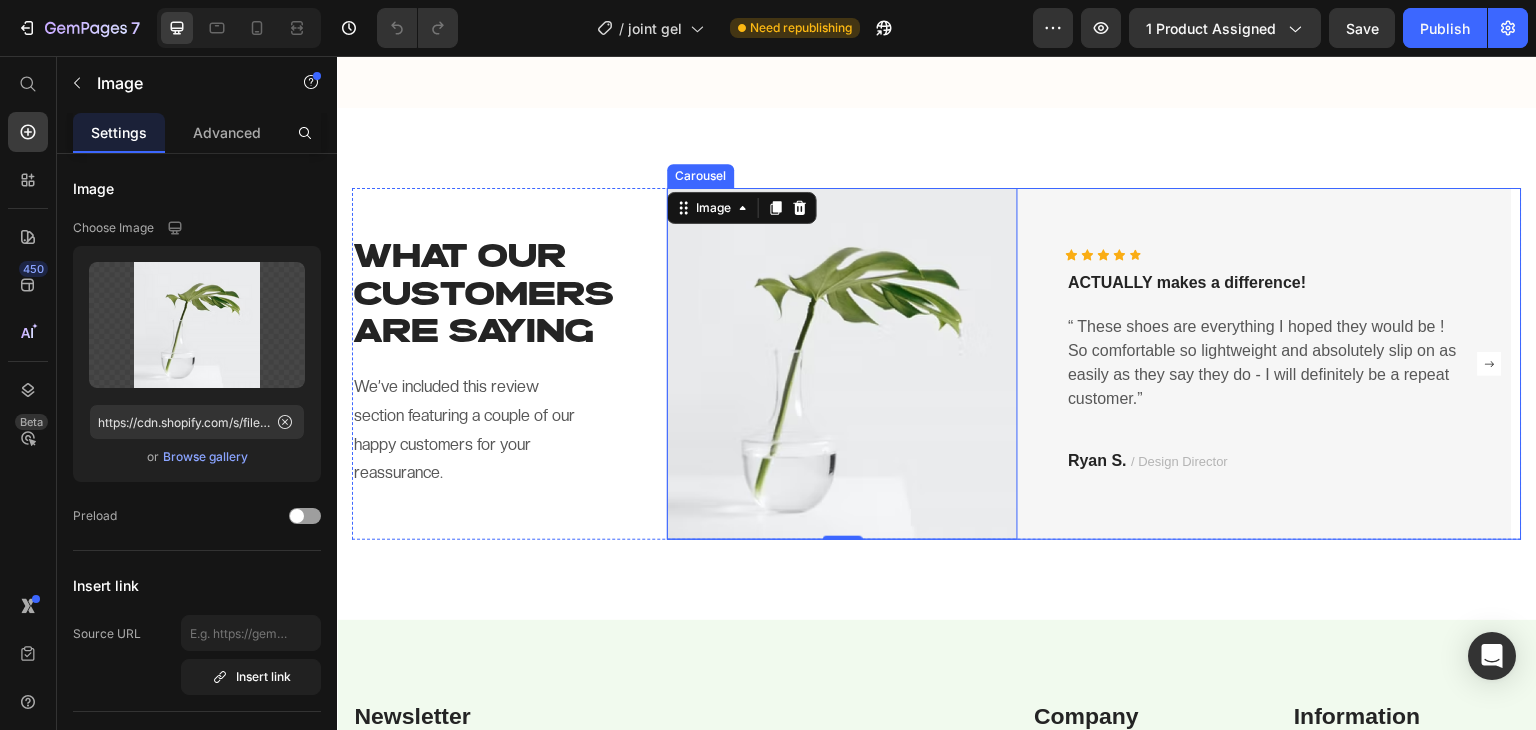 click 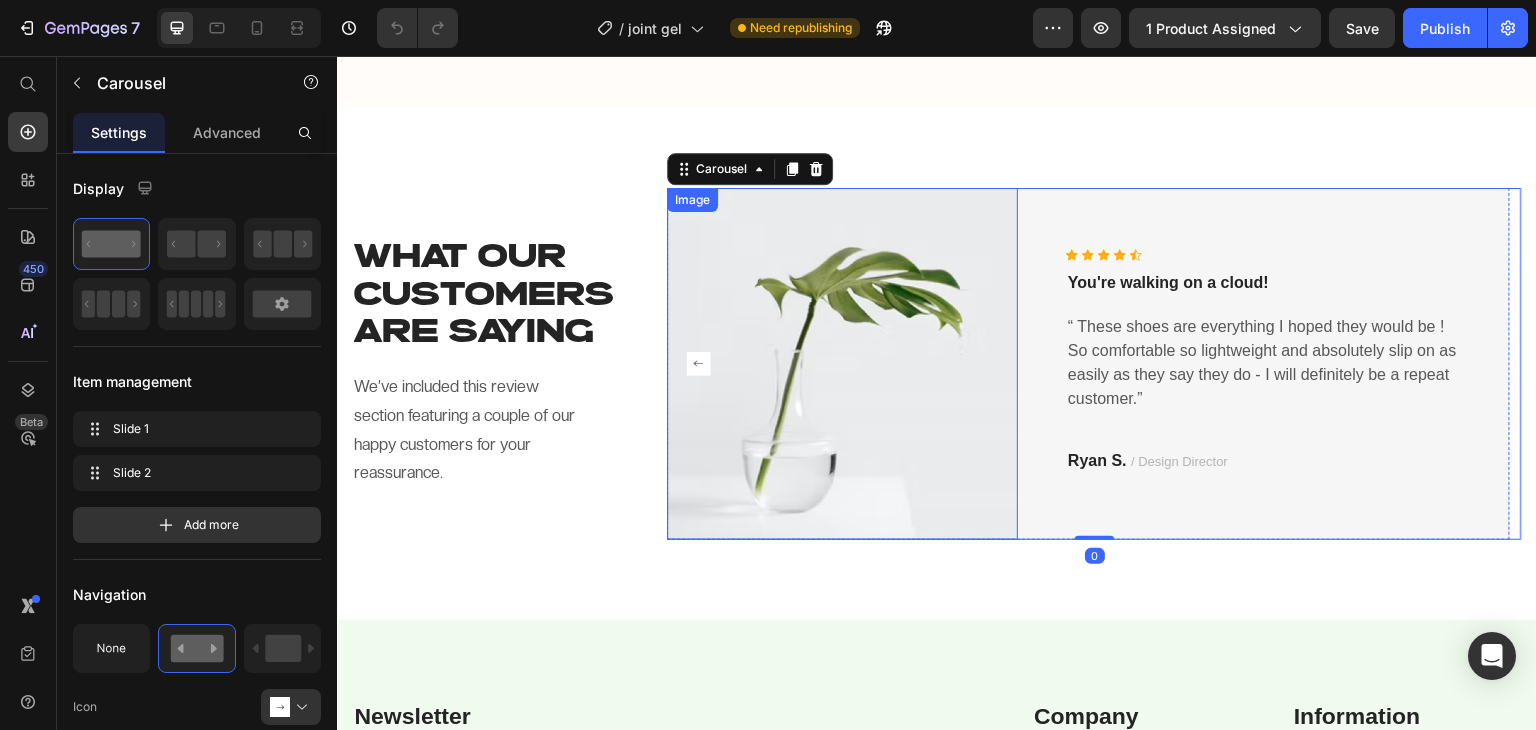 click at bounding box center (842, 363) 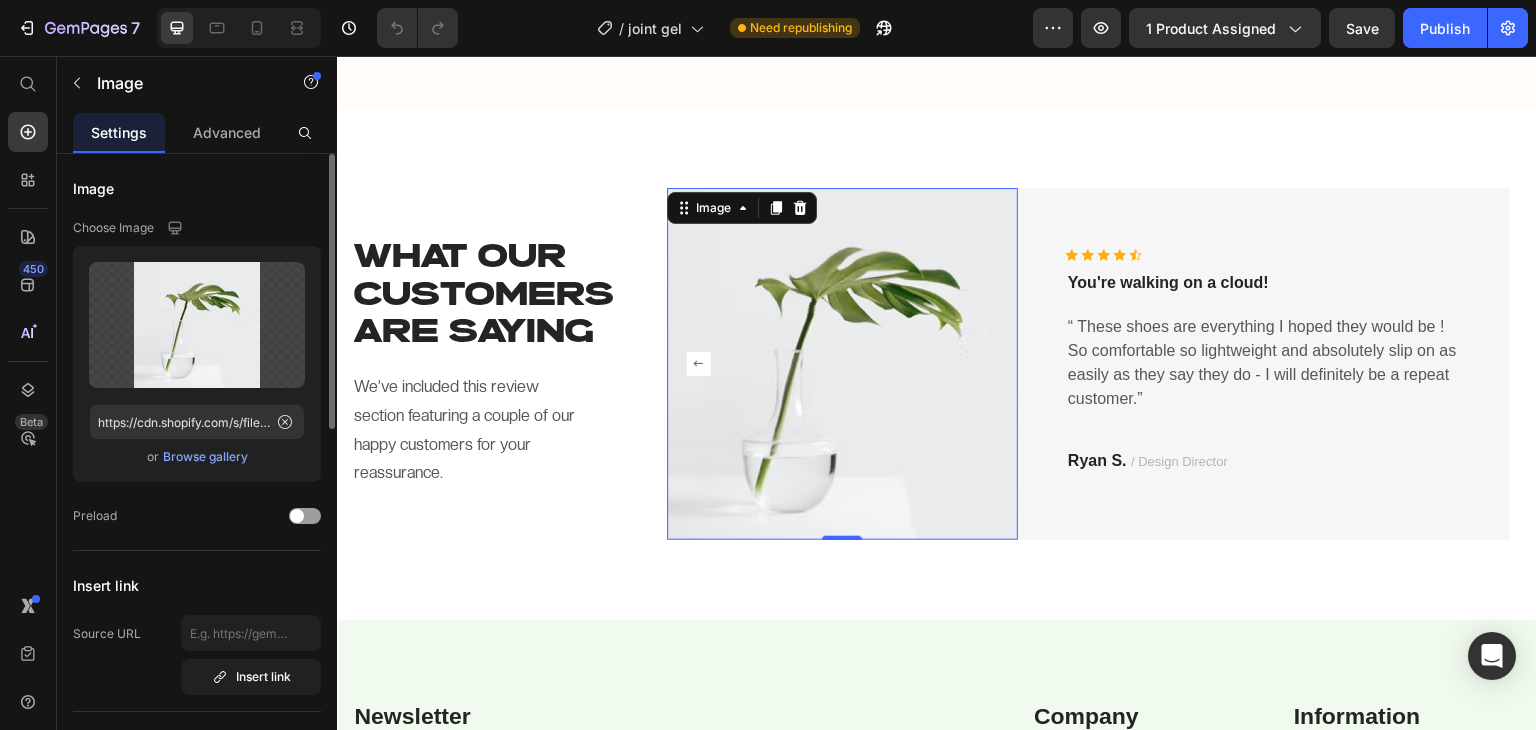click on "Browse gallery" at bounding box center [205, 457] 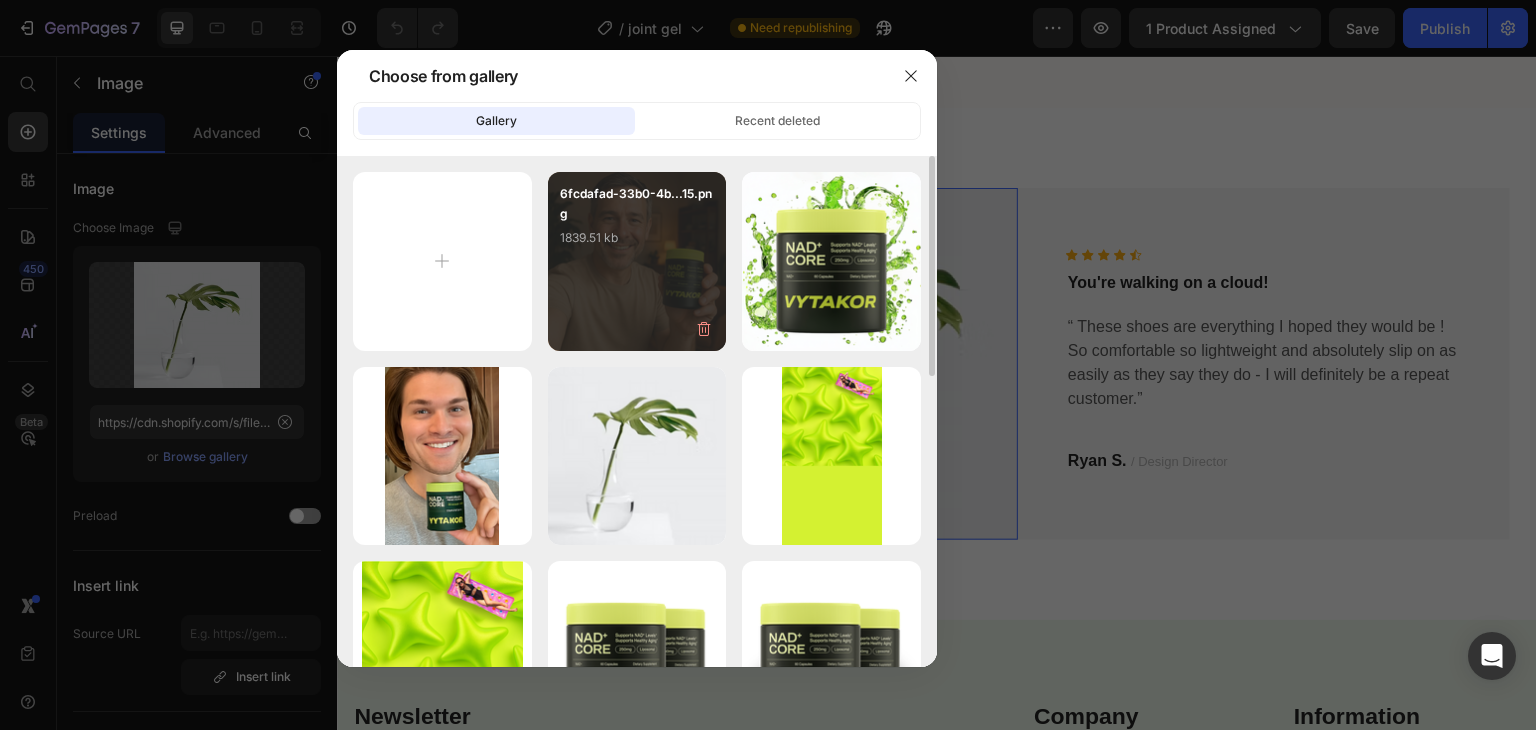click on "1839.51 kb" at bounding box center [637, 238] 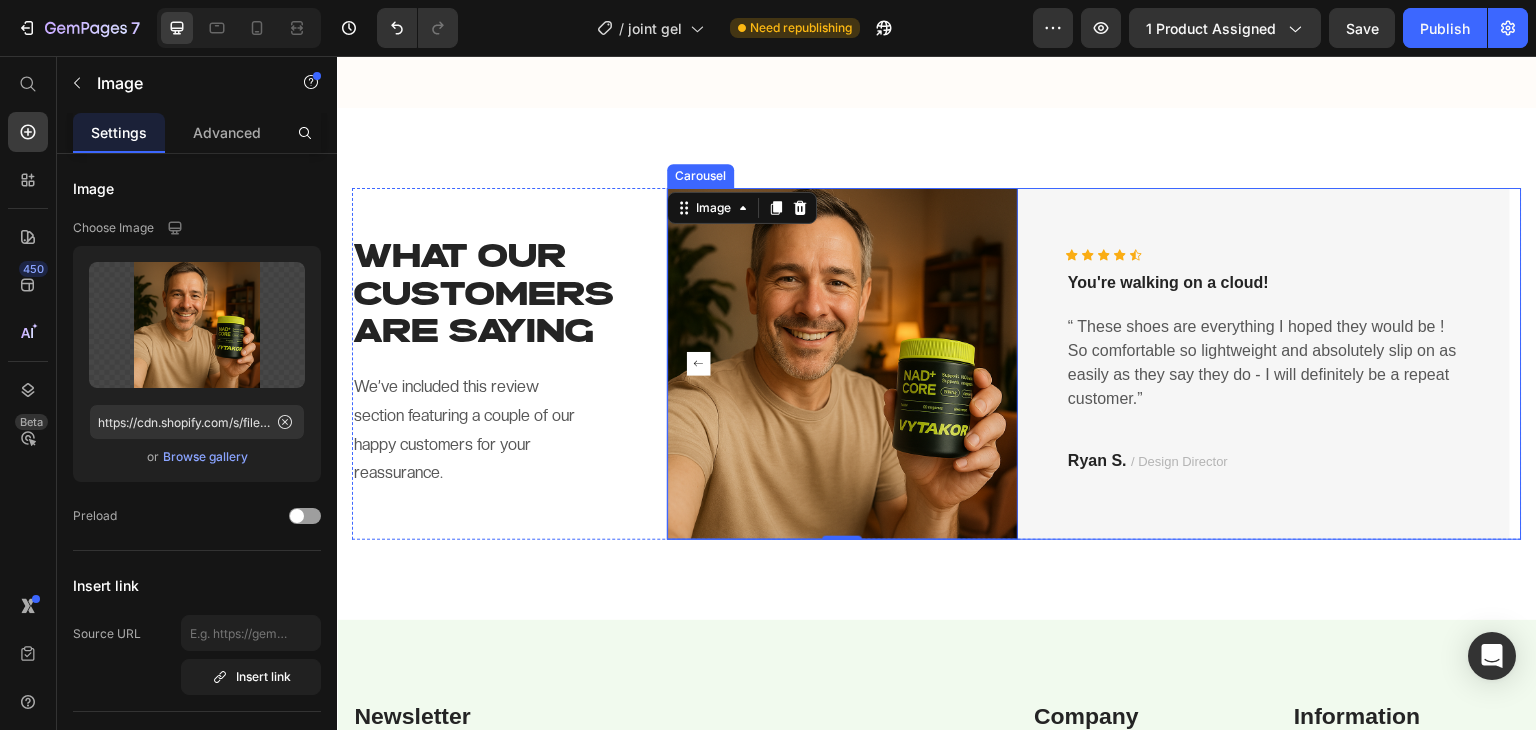 click 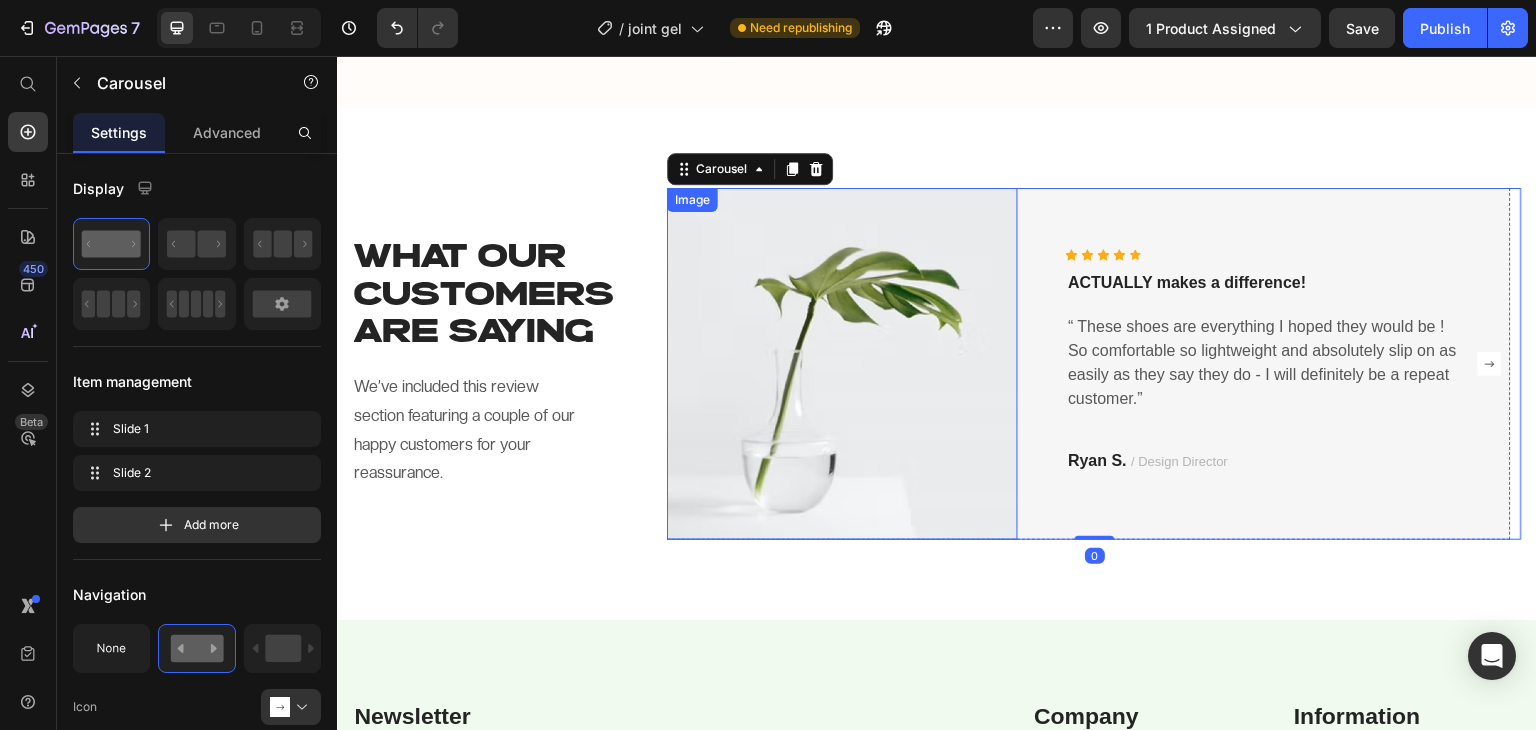 click at bounding box center [842, 363] 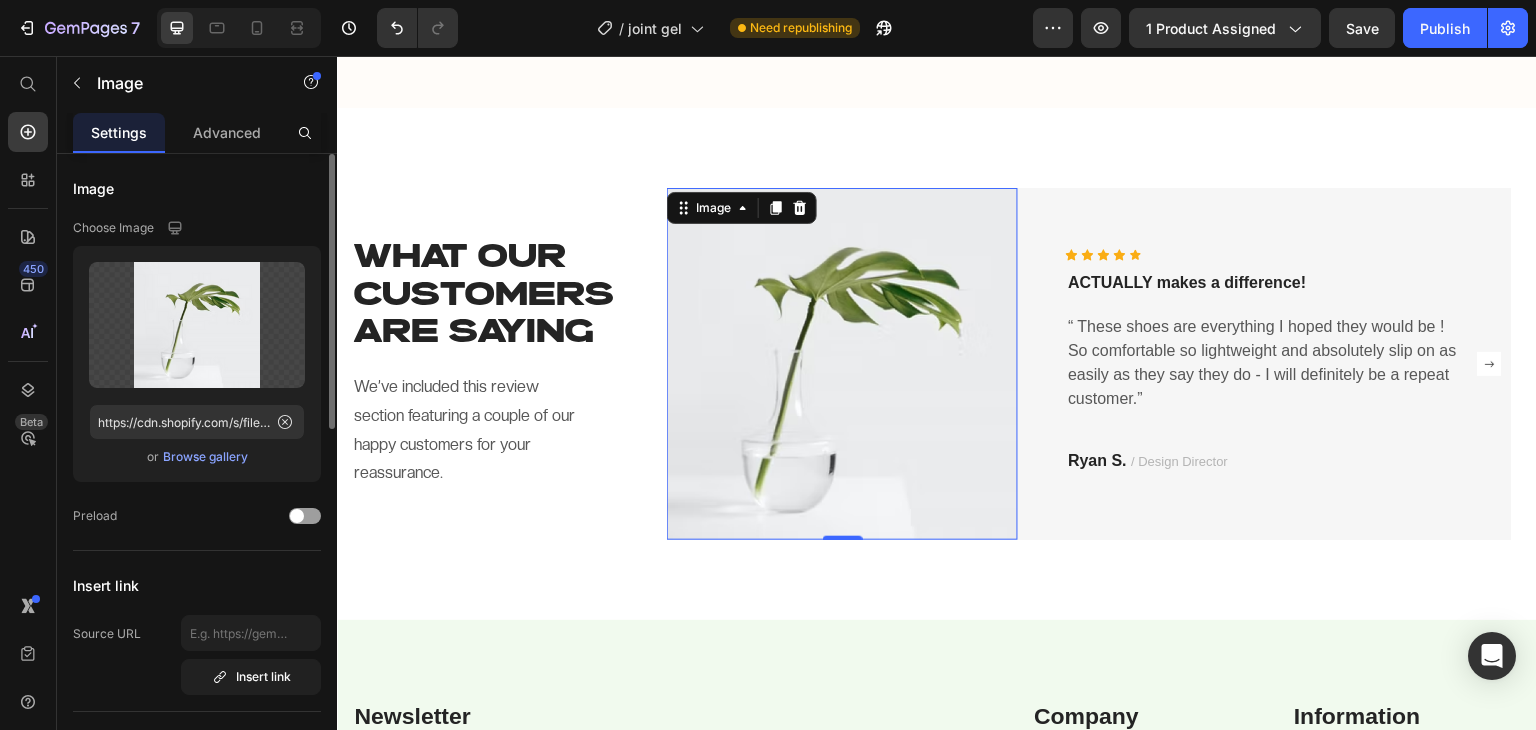 click on "Browse gallery" at bounding box center [205, 457] 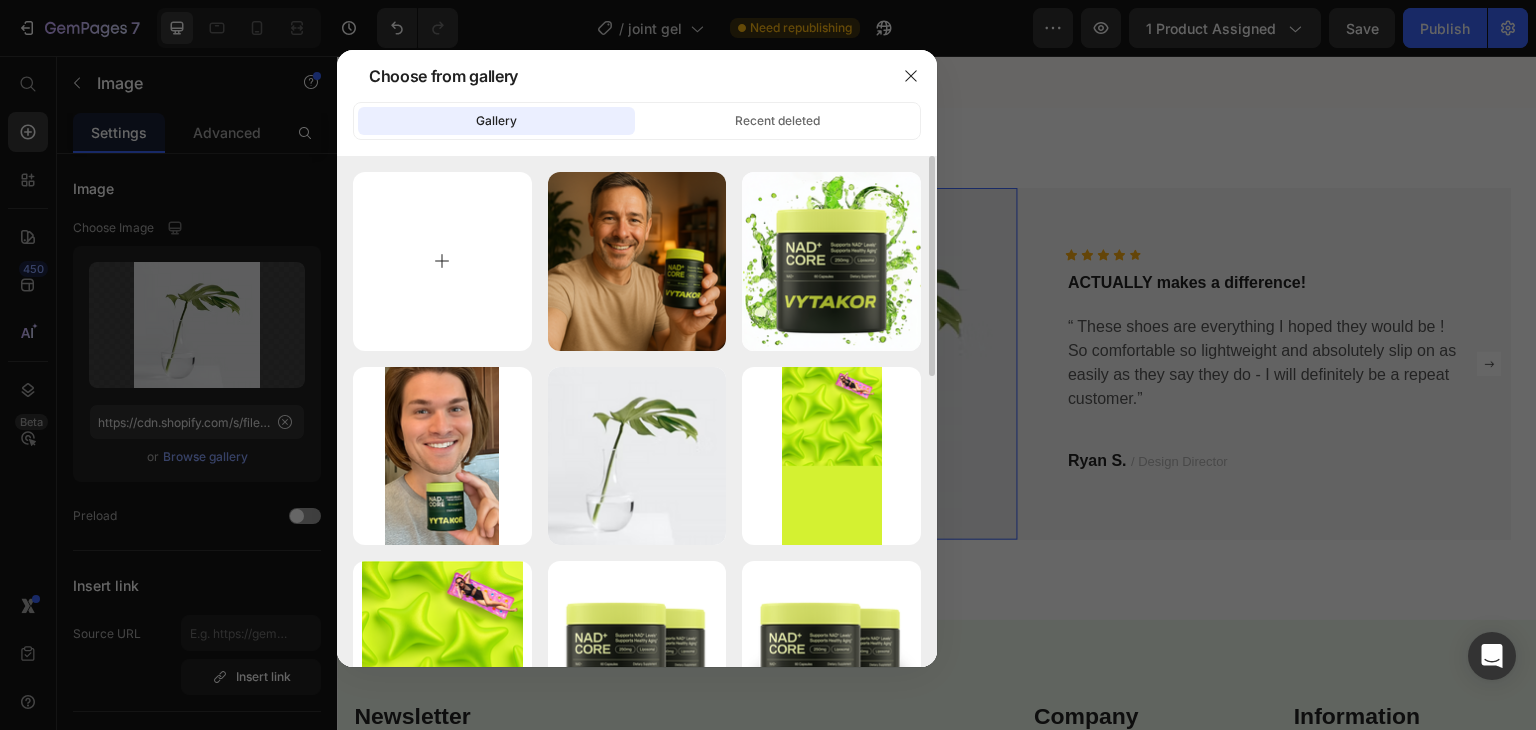 click at bounding box center (442, 261) 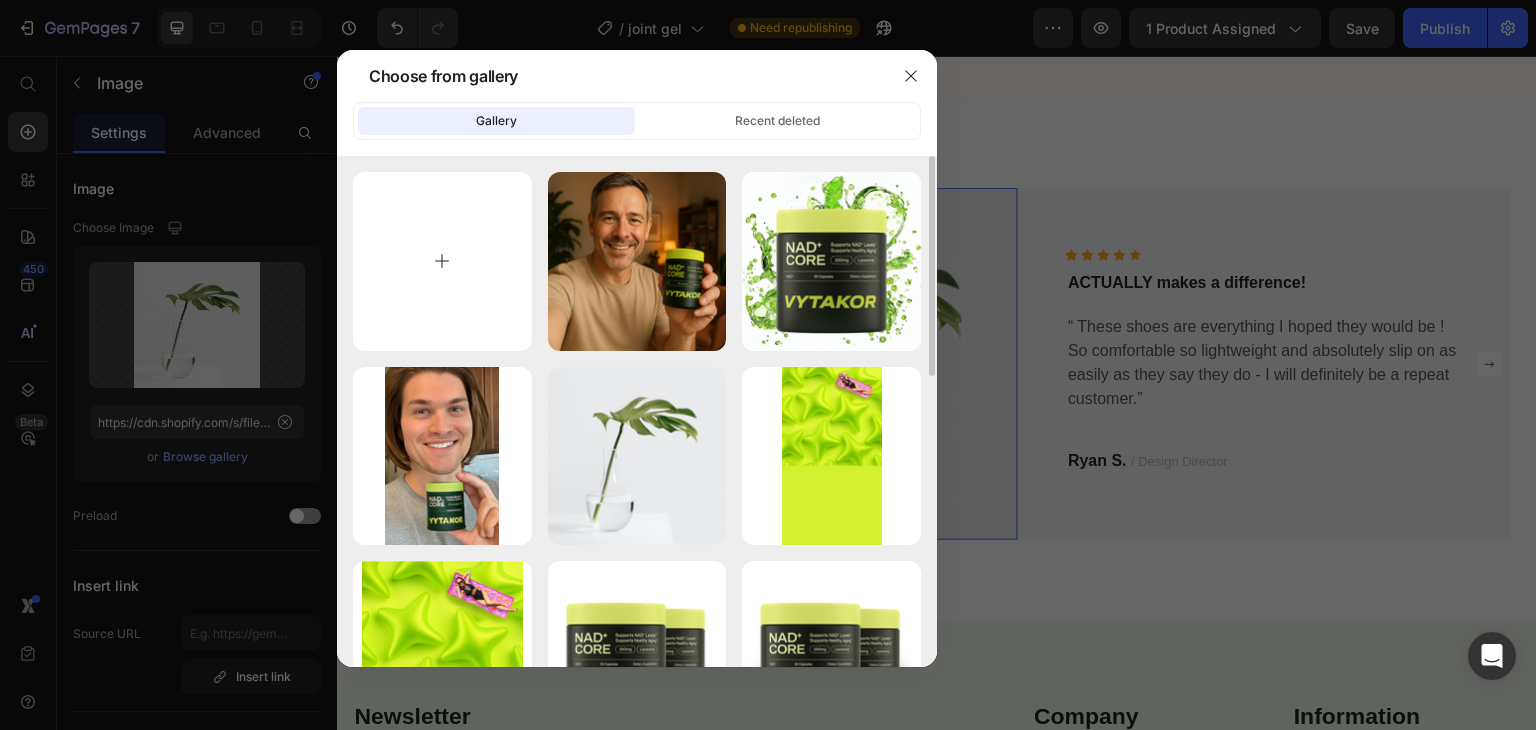 type on "C:\fakepath\ChatGPT Image Jul 13, 2025, 09_48_59 PM.png" 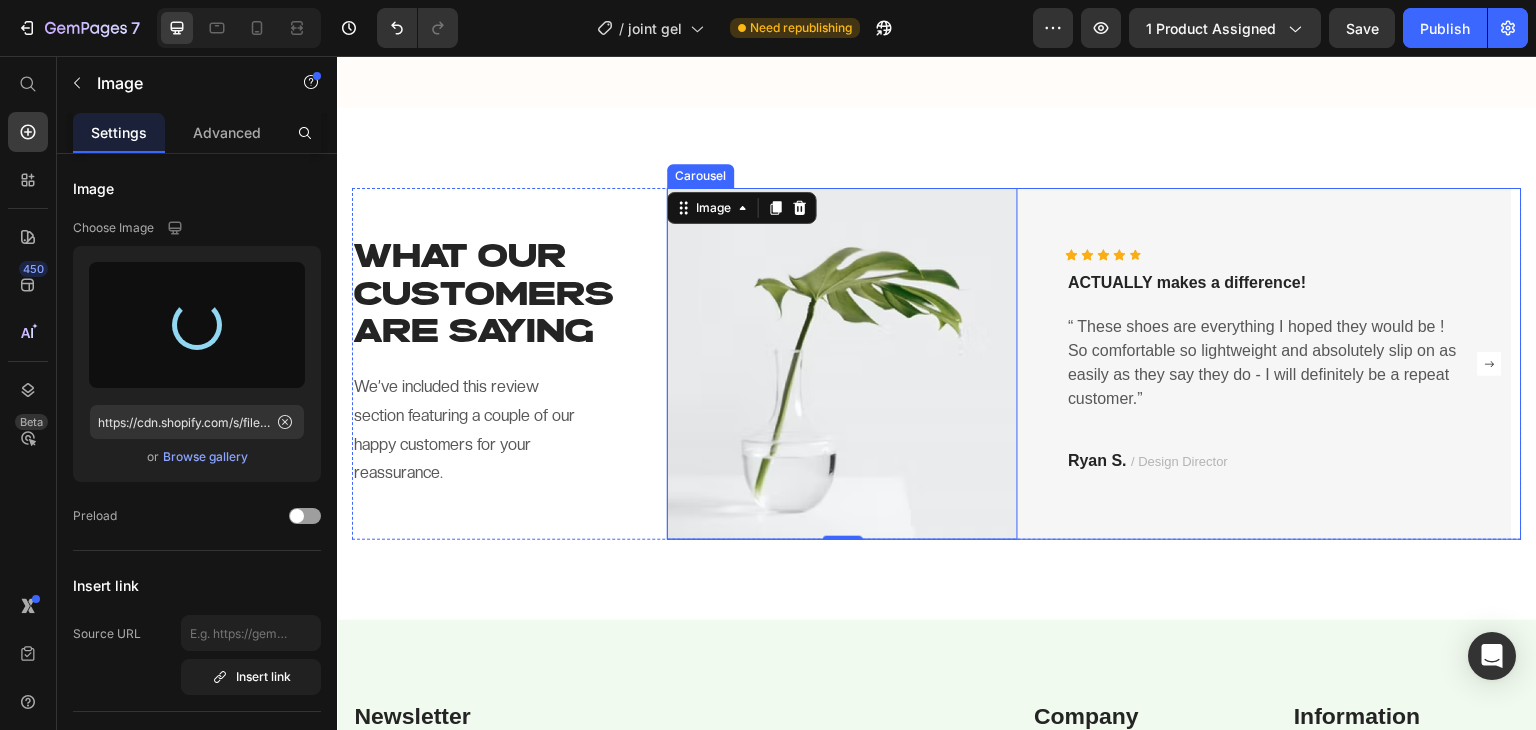 click 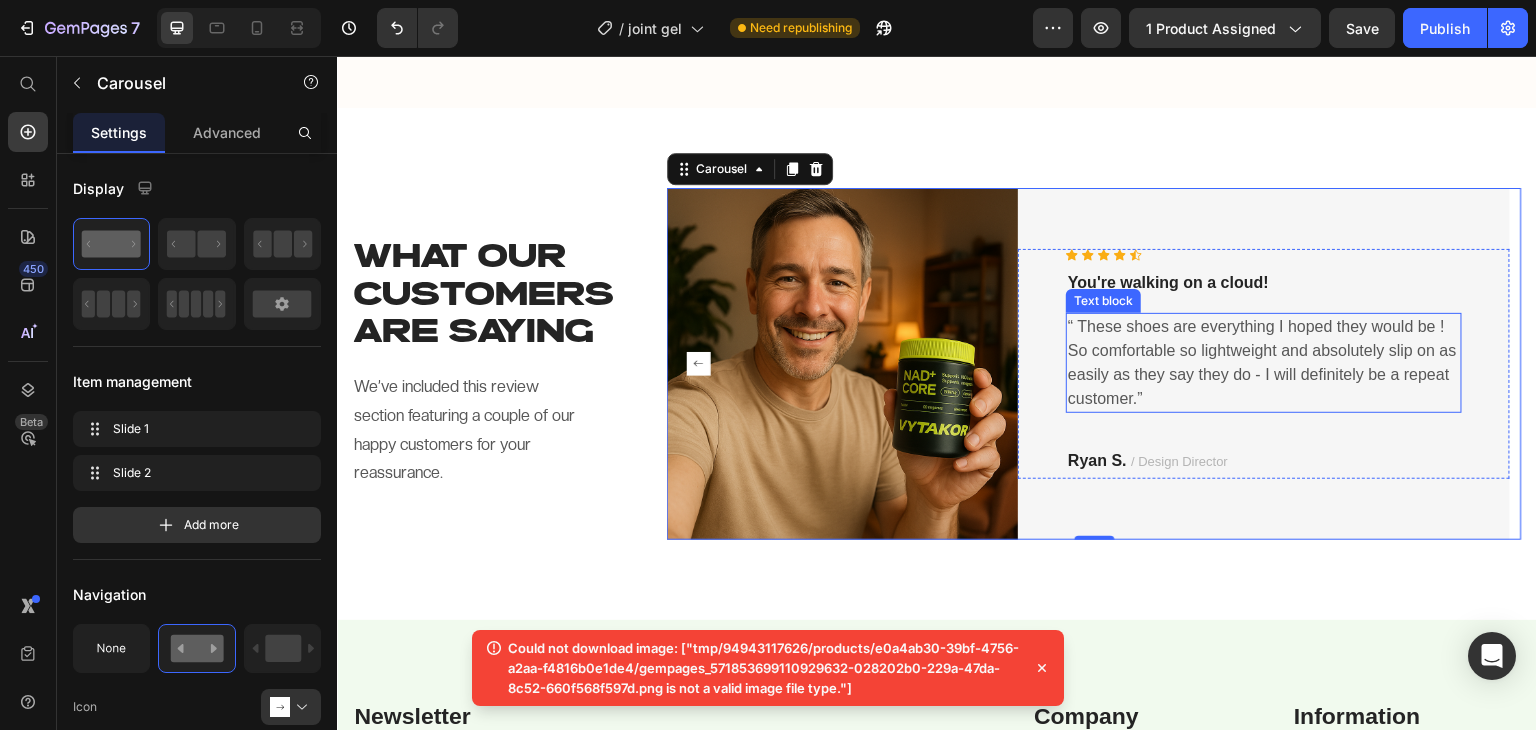 click on "“ These shoes are everything I hoped they would be ! So comfortable so lightweight and absolutely slip on as easily as they say they do - I will definitely be a repeat customer.”" at bounding box center (1264, 363) 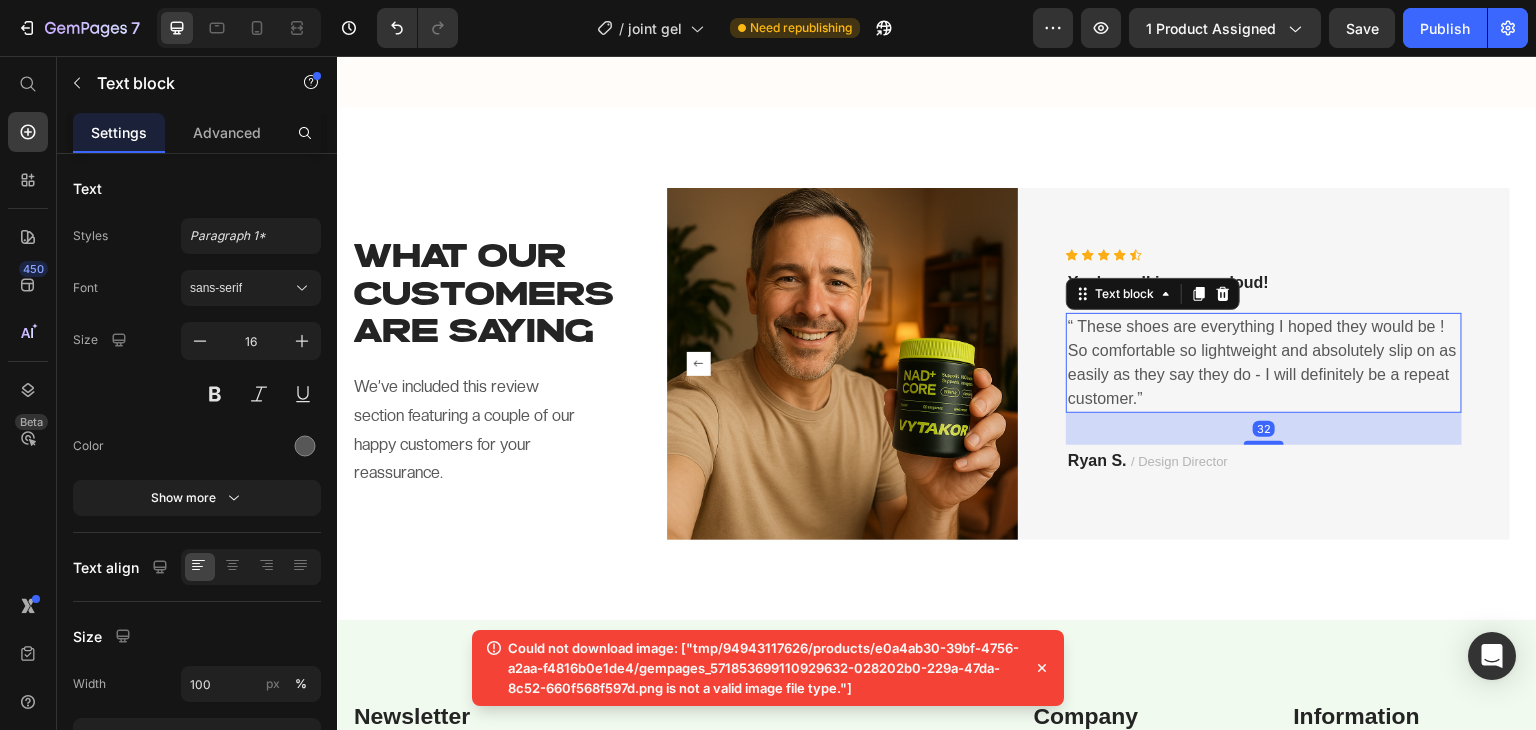 click on "“ These shoes are everything I hoped they would be ! So comfortable so lightweight and absolutely slip on as easily as they say they do - I will definitely be a repeat customer.”" at bounding box center (1264, 363) 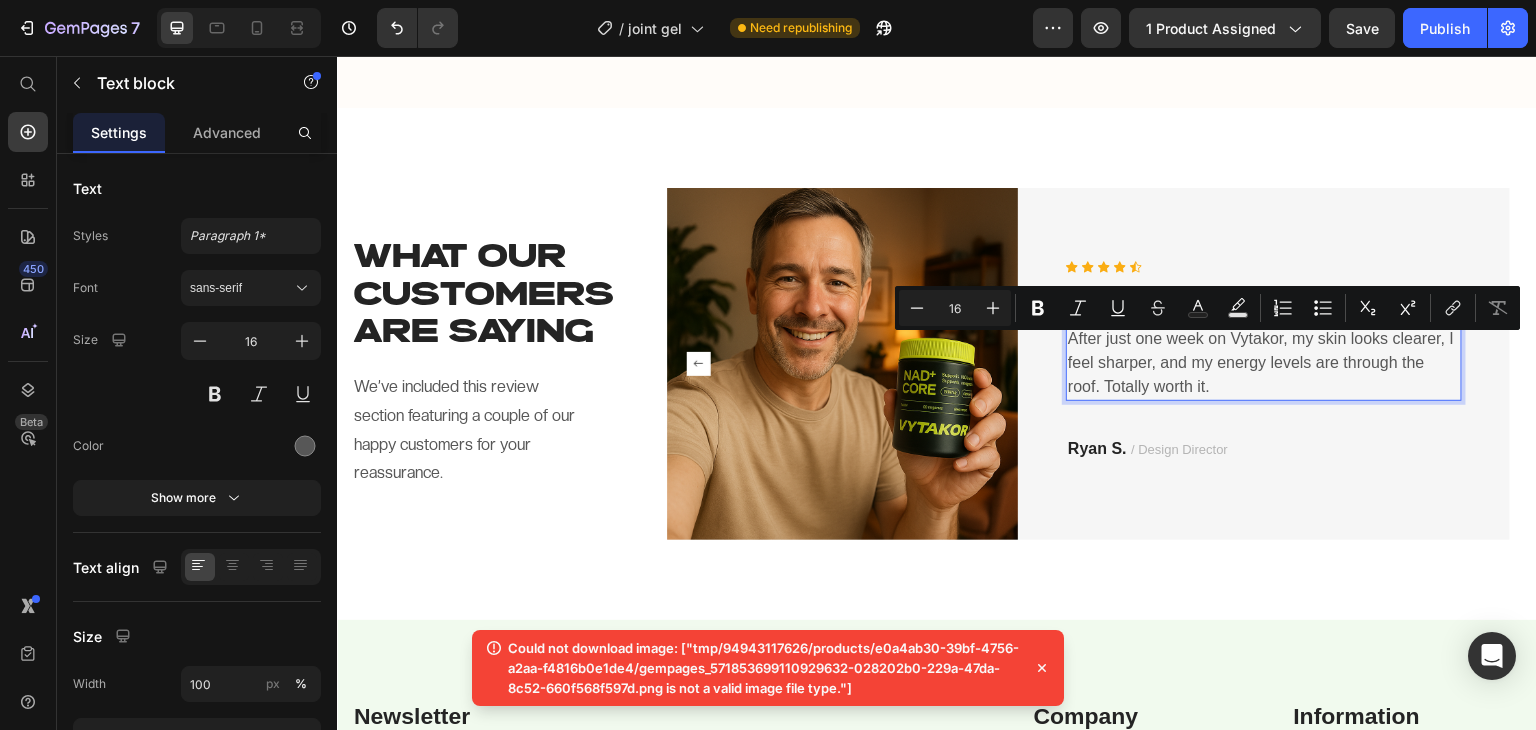 scroll, scrollTop: 2324, scrollLeft: 0, axis: vertical 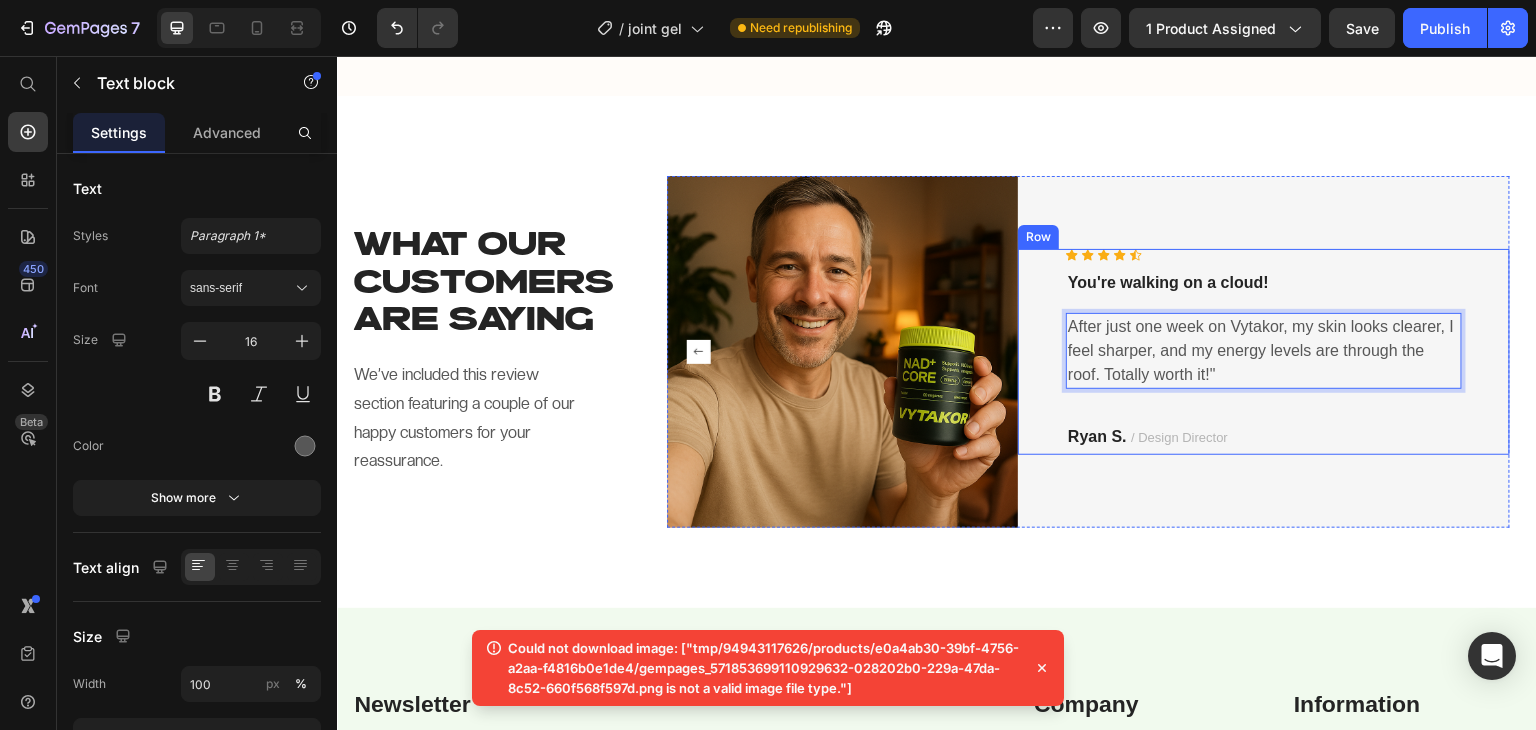 click on "Icon                Icon                Icon                Icon
Icon Icon List Hoz You're walking on a cloud! Text block After just one week on Vytakor, my skin looks clearer, I feel sharper, and my energy levels are through the roof. Totally worth it!" Text block   32 Ryan S.   / Design Director Text block Row" at bounding box center (1264, 352) 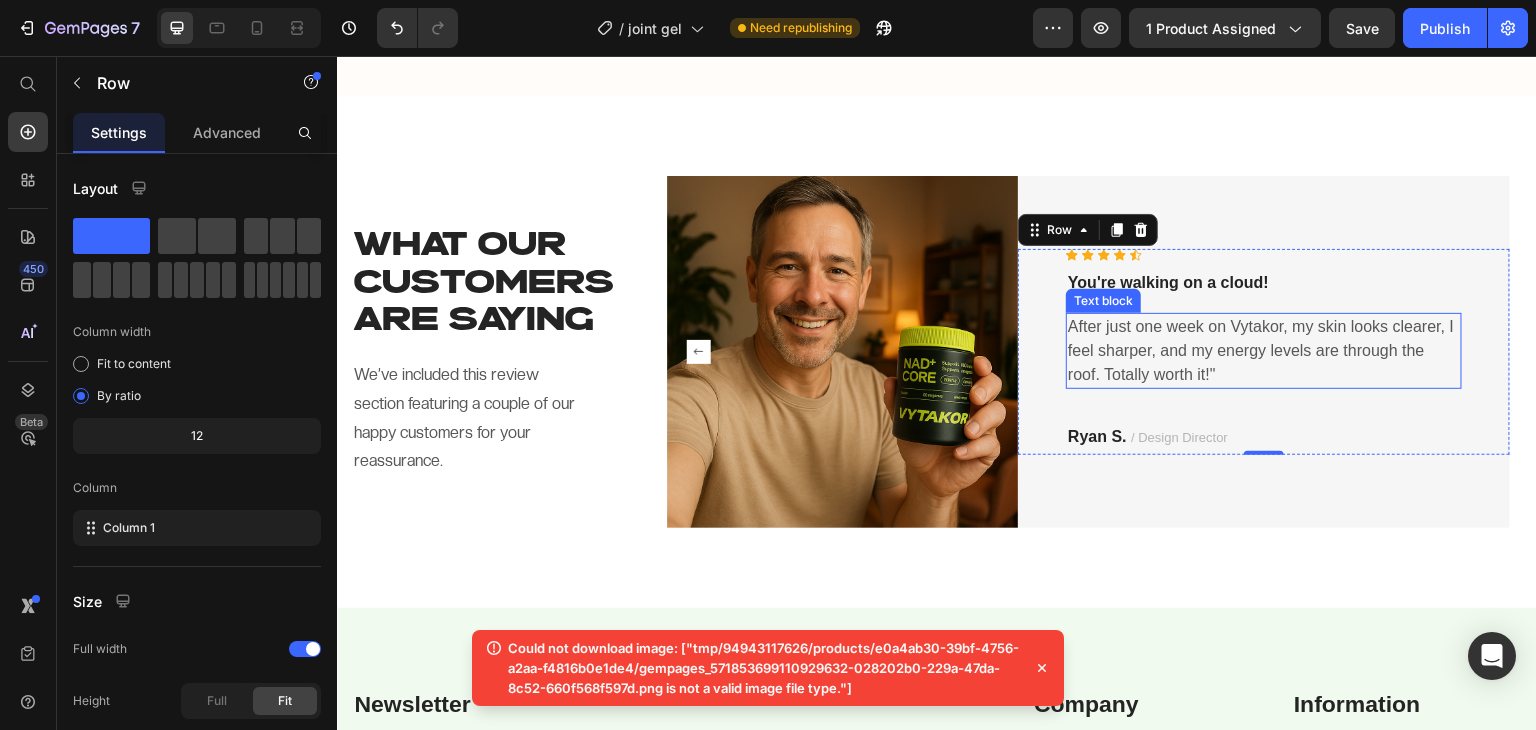 click on "After just one week on Vytakor, my skin looks clearer, I feel sharper, and my energy levels are through the roof. Totally worth it!"" at bounding box center (1264, 351) 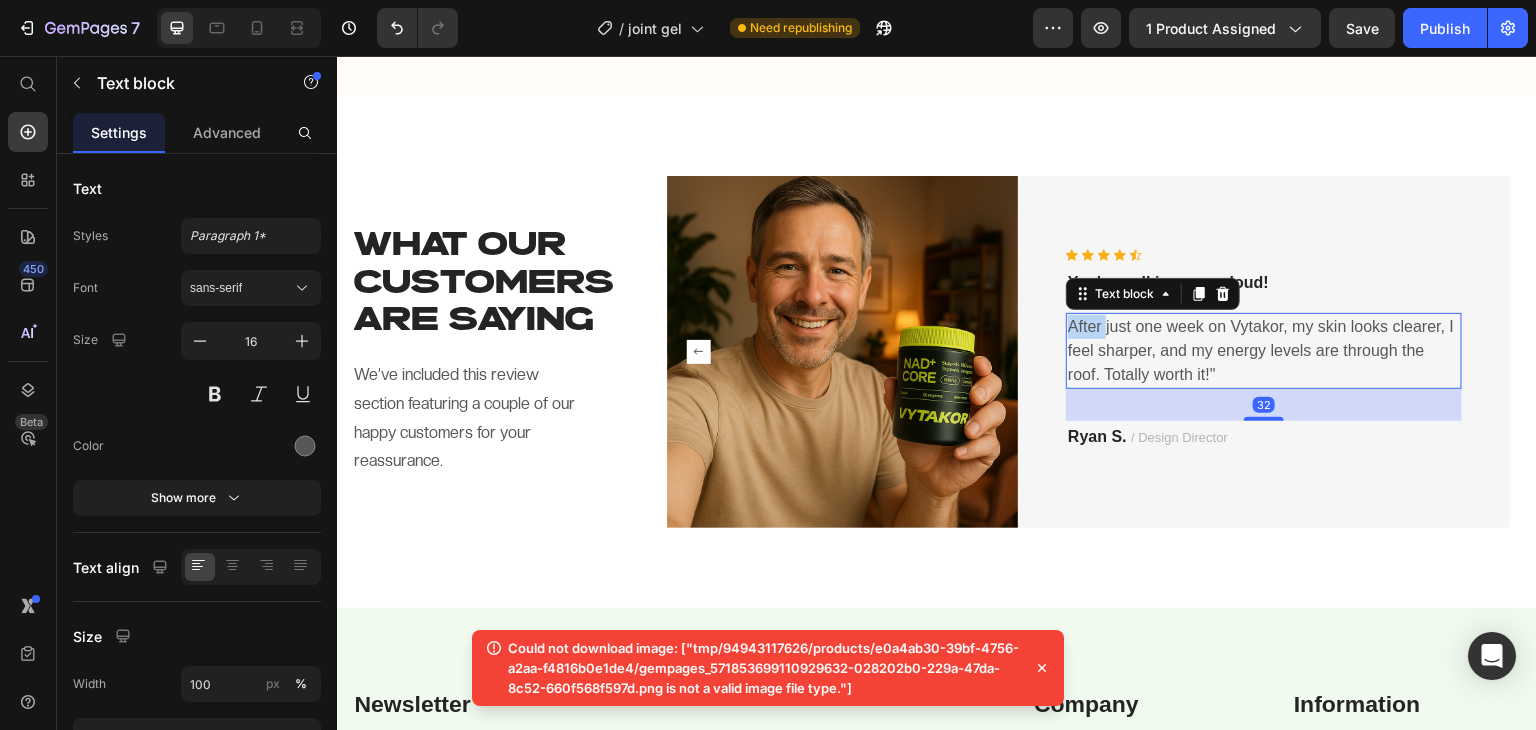 click on "After just one week on Vytakor, my skin looks clearer, I feel sharper, and my energy levels are through the roof. Totally worth it!"" at bounding box center (1264, 351) 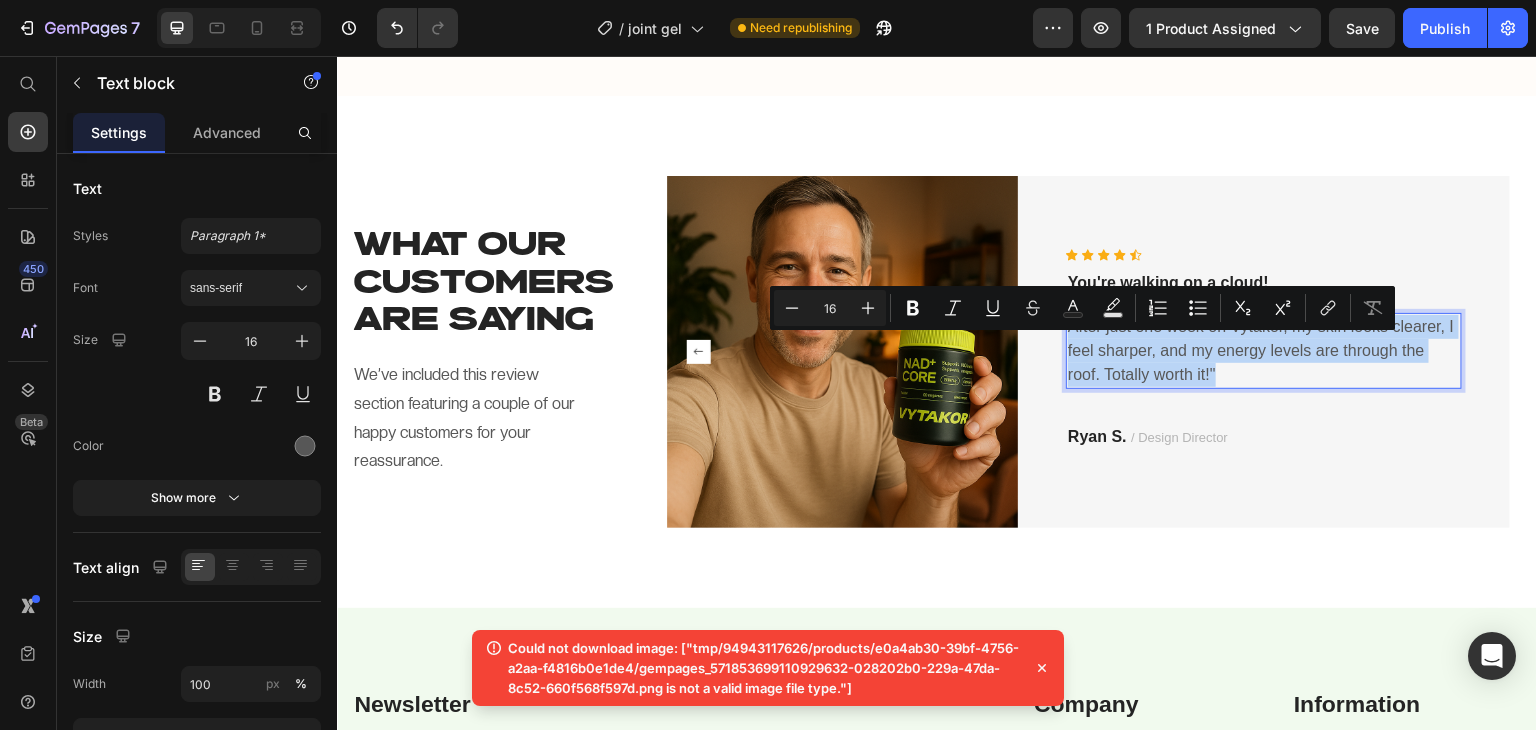 click on "After just one week on Vytakor, my skin looks clearer, I feel sharper, and my energy levels are through the roof. Totally worth it!"" at bounding box center [1264, 351] 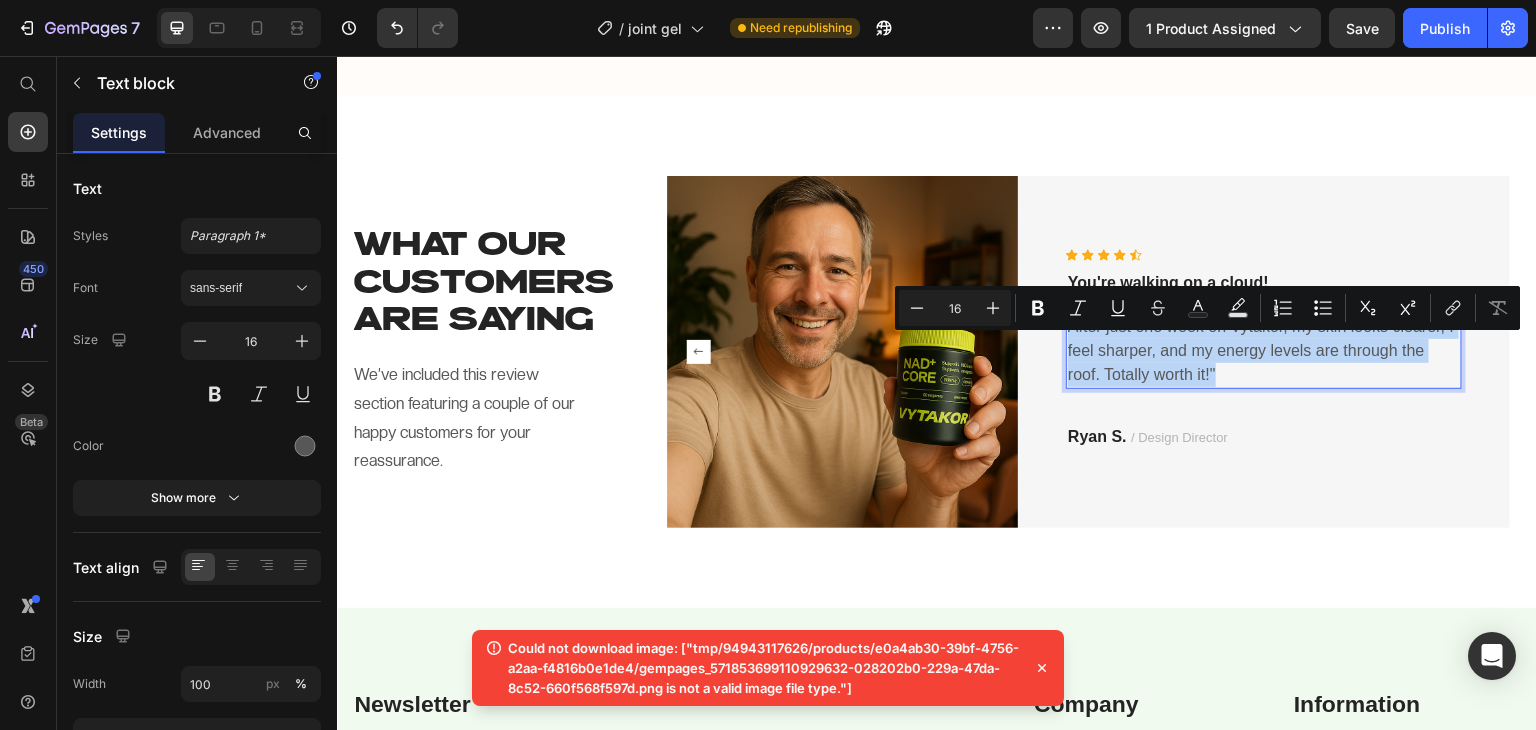 click on "After just one week on Vytakor, my skin looks clearer, I feel sharper, and my energy levels are through the roof. Totally worth it!"" at bounding box center [1264, 351] 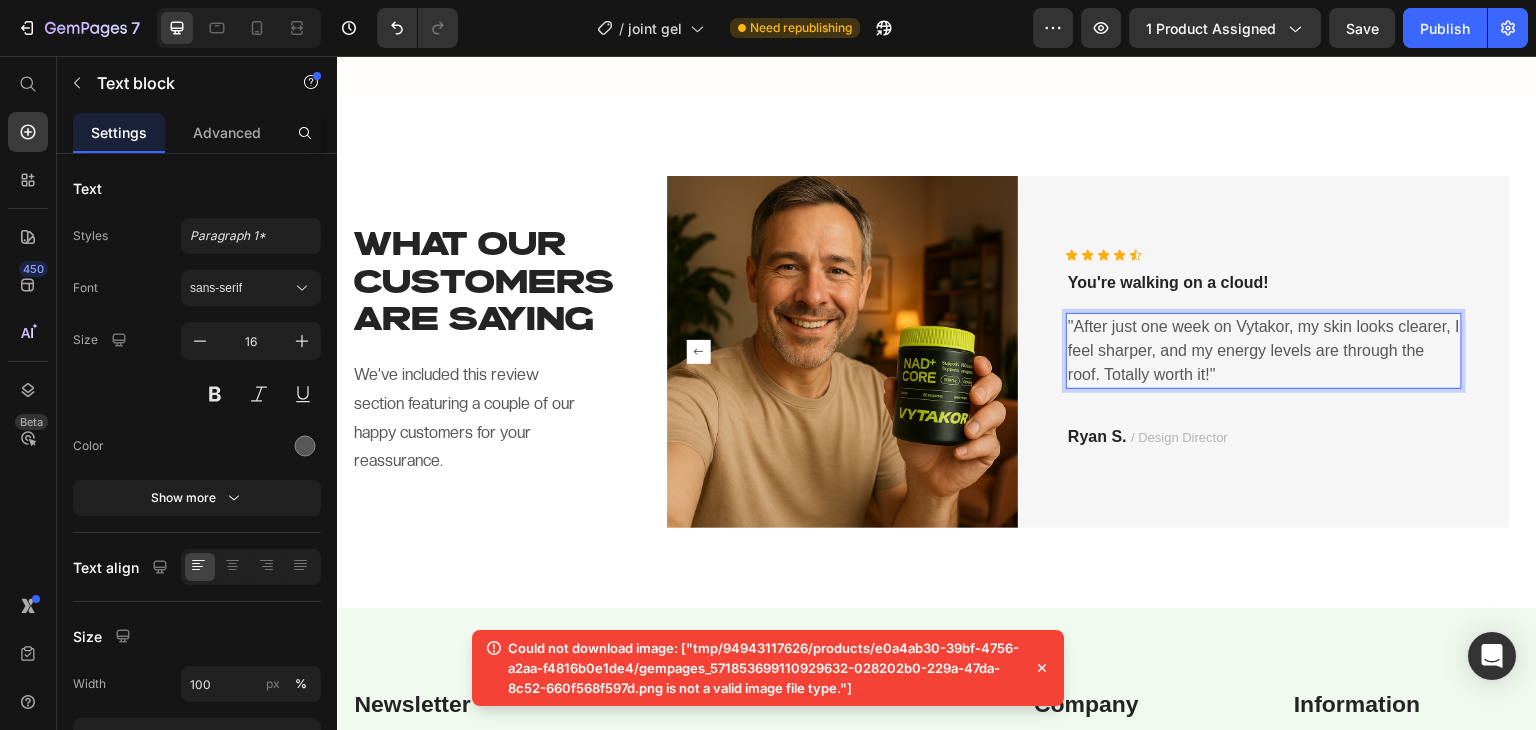 click on ""After just one week on Vytakor, my skin looks clearer, I feel sharper, and my energy levels are through the roof. Totally worth it!"" at bounding box center (1264, 351) 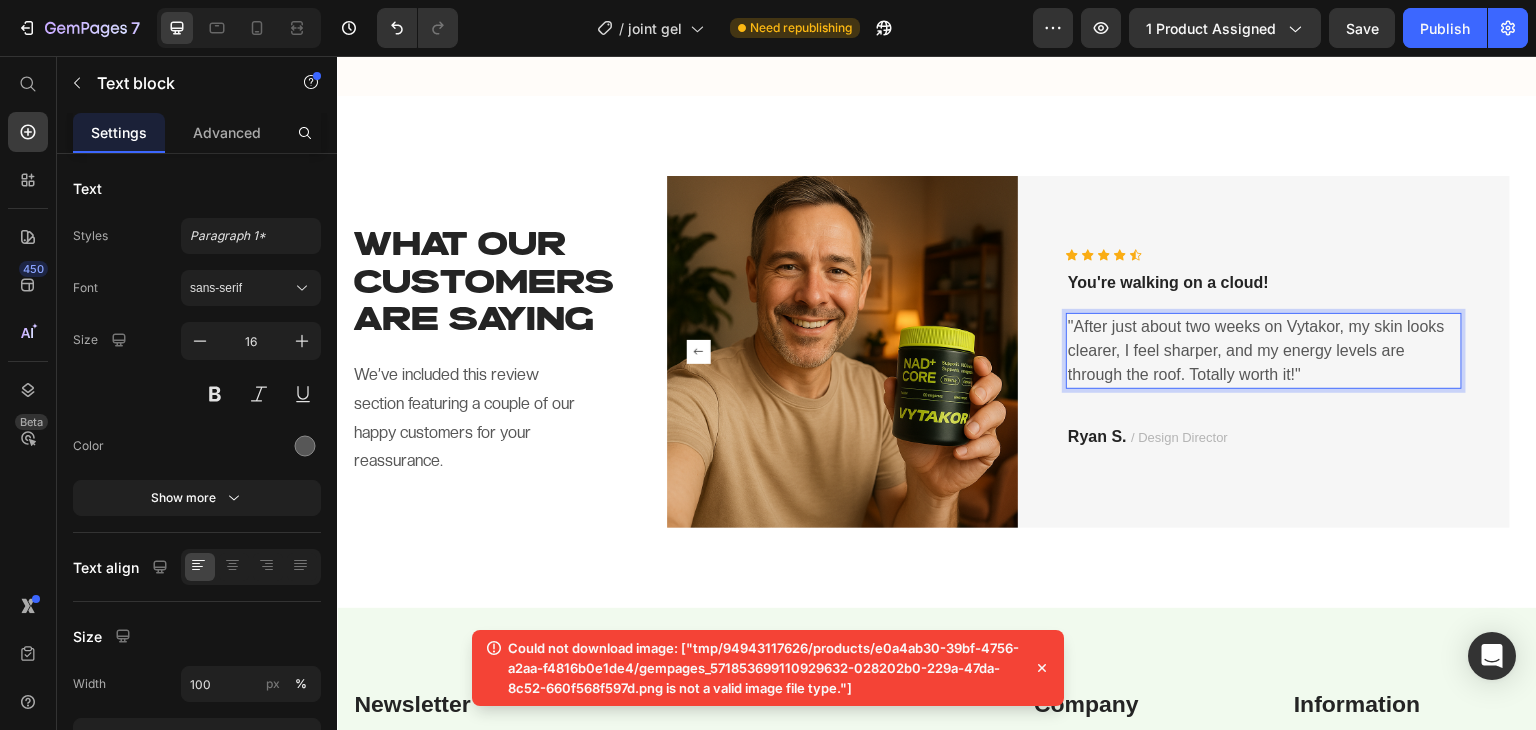 click on ""After just about two weeks on Vytakor, my skin looks clearer, I feel sharper, and my energy levels are through the roof. Totally worth it!"" at bounding box center (1264, 351) 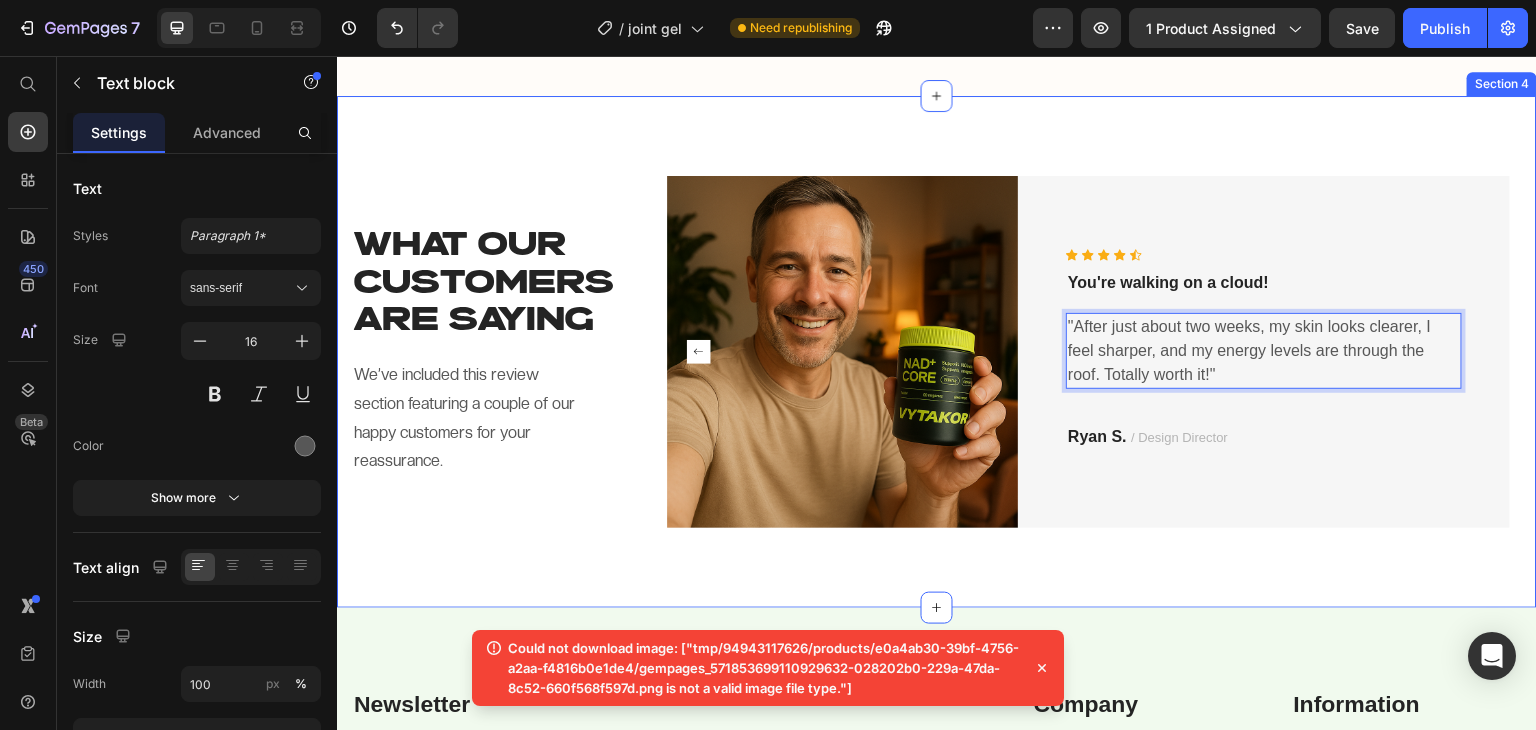 click on "WHAT OUR CUSTOMERS ARE SAYING Heading We’ve included this review section featuring a couple of our happy customers for your reassurance. Text block       Image                Icon                Icon                Icon                Icon
Icon Icon List Hoz ACTUALLY makes a difference! Text block “ These shoes are everything I hoped they would be ! So comfortable so lightweight and absolutely slip on as easily as they say they do - I will definitely be a repeat customer.” Text block Ryan S.   / Design Director Text block Row Row Image                Icon                Icon                Icon                Icon
Icon Icon List Hoz You're walking on a cloud! Text block "After just about two weeks, my skin looks clearer, I feel sharper, and my energy levels are through the roof. Totally worth it!" Text block   32 Ryan S.   / Design Director Text block Row Row       Carousel Row Section 4" at bounding box center (937, 351) 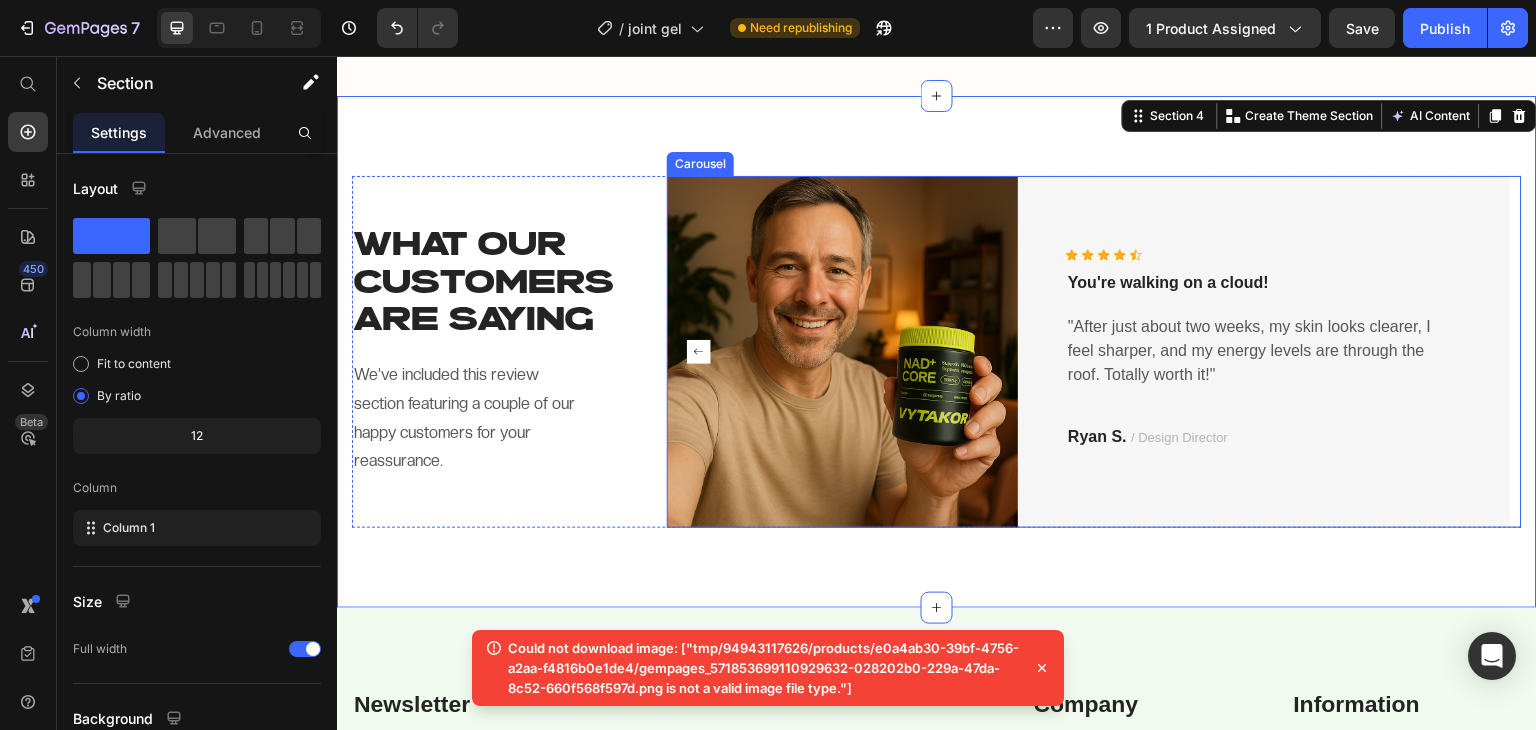 click 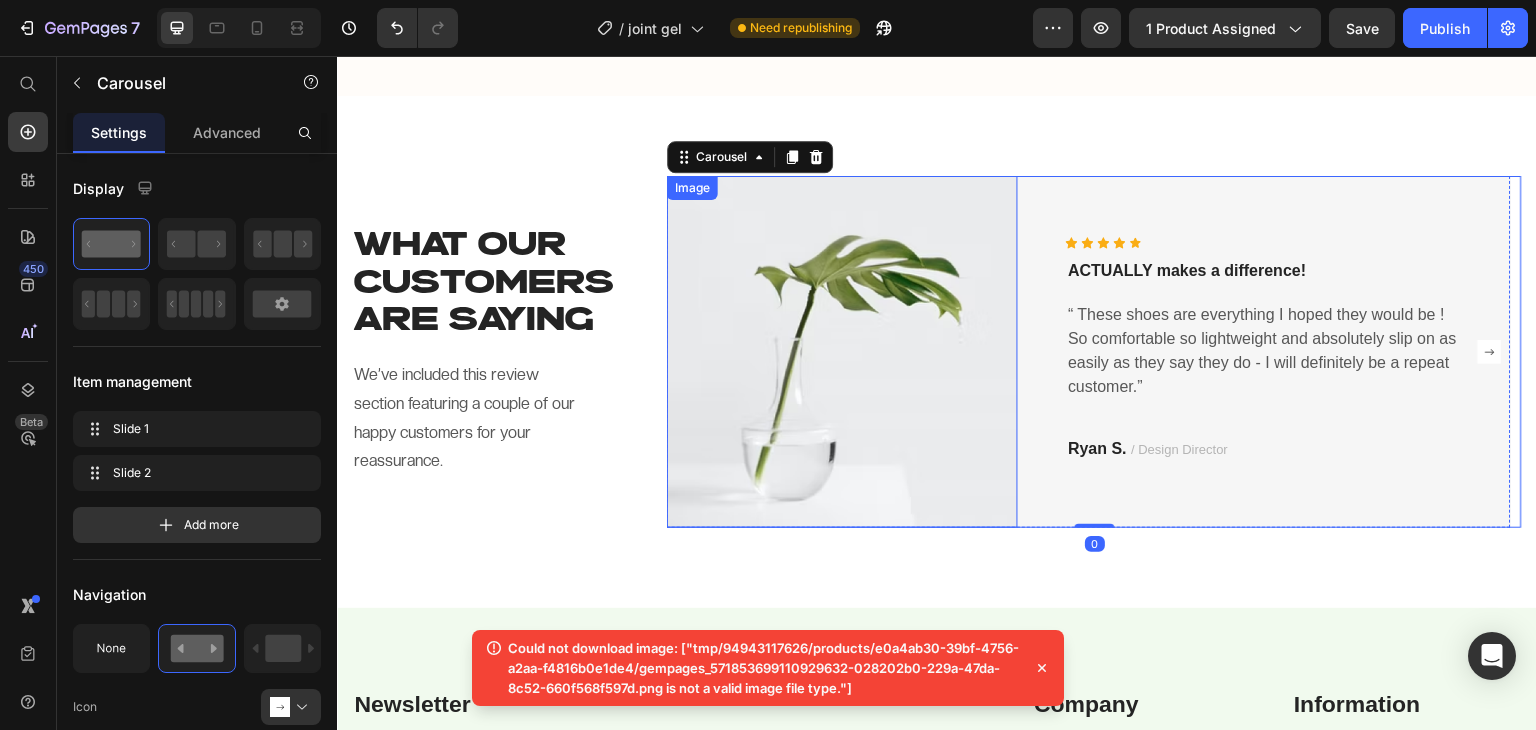 click at bounding box center (842, 351) 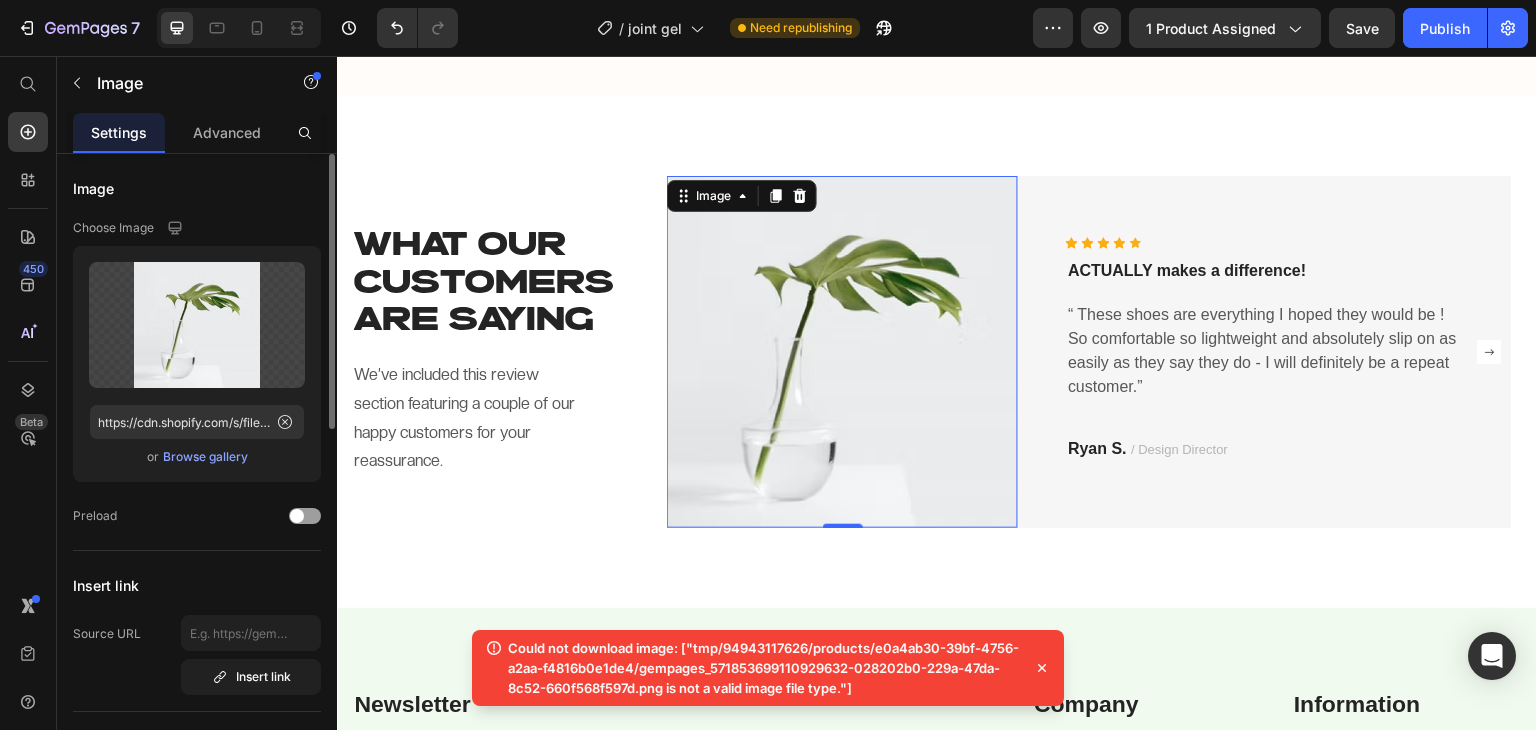 click on "Browse gallery" at bounding box center (205, 457) 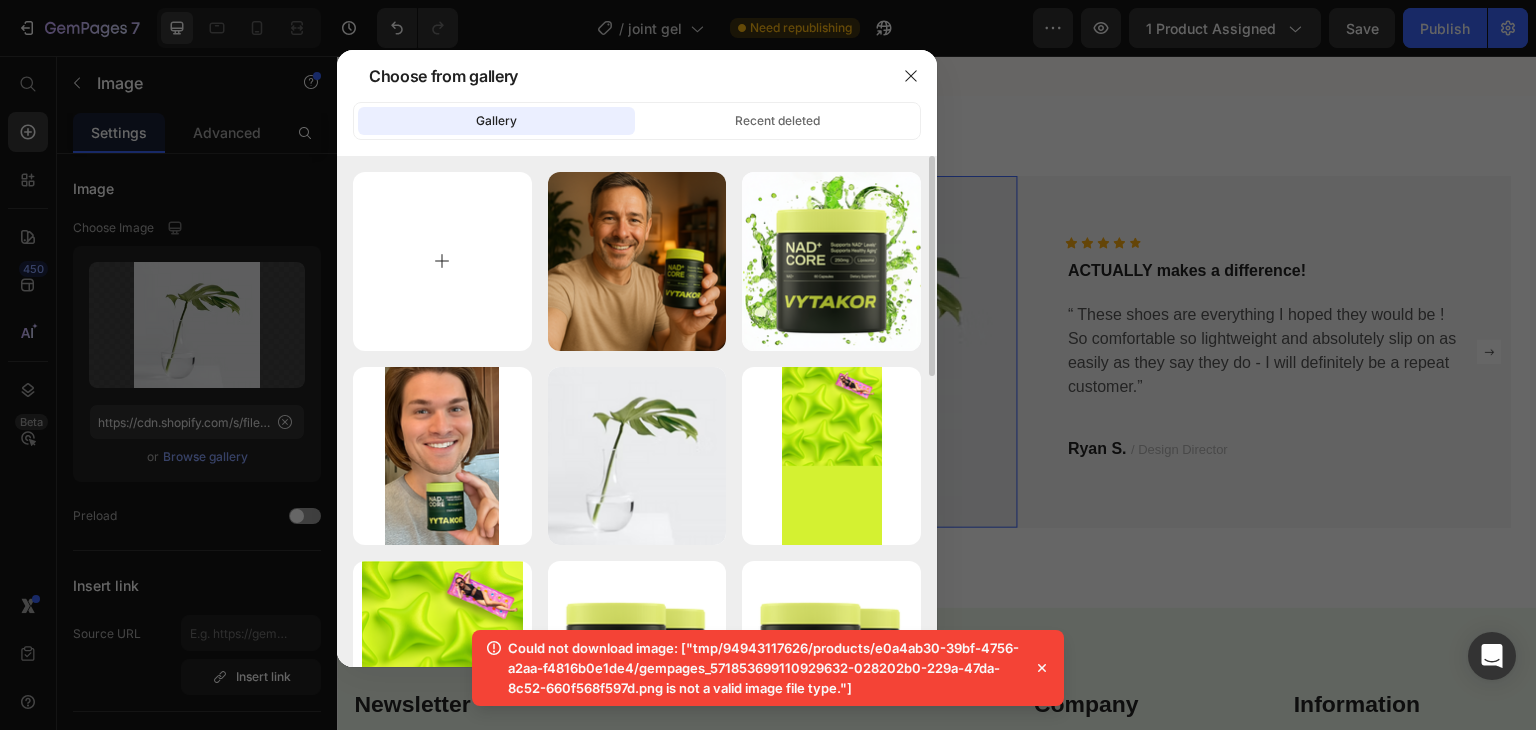 click at bounding box center [442, 261] 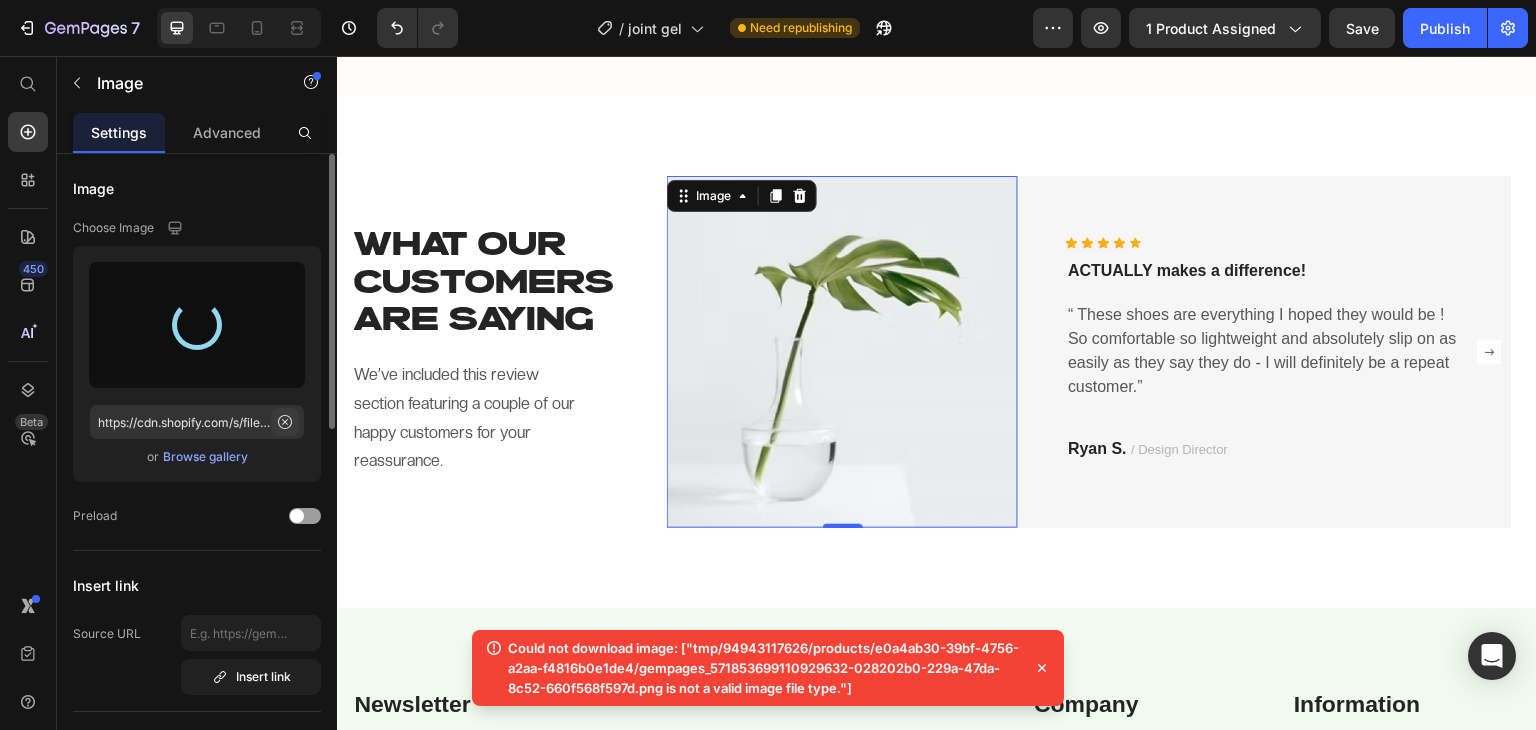 click 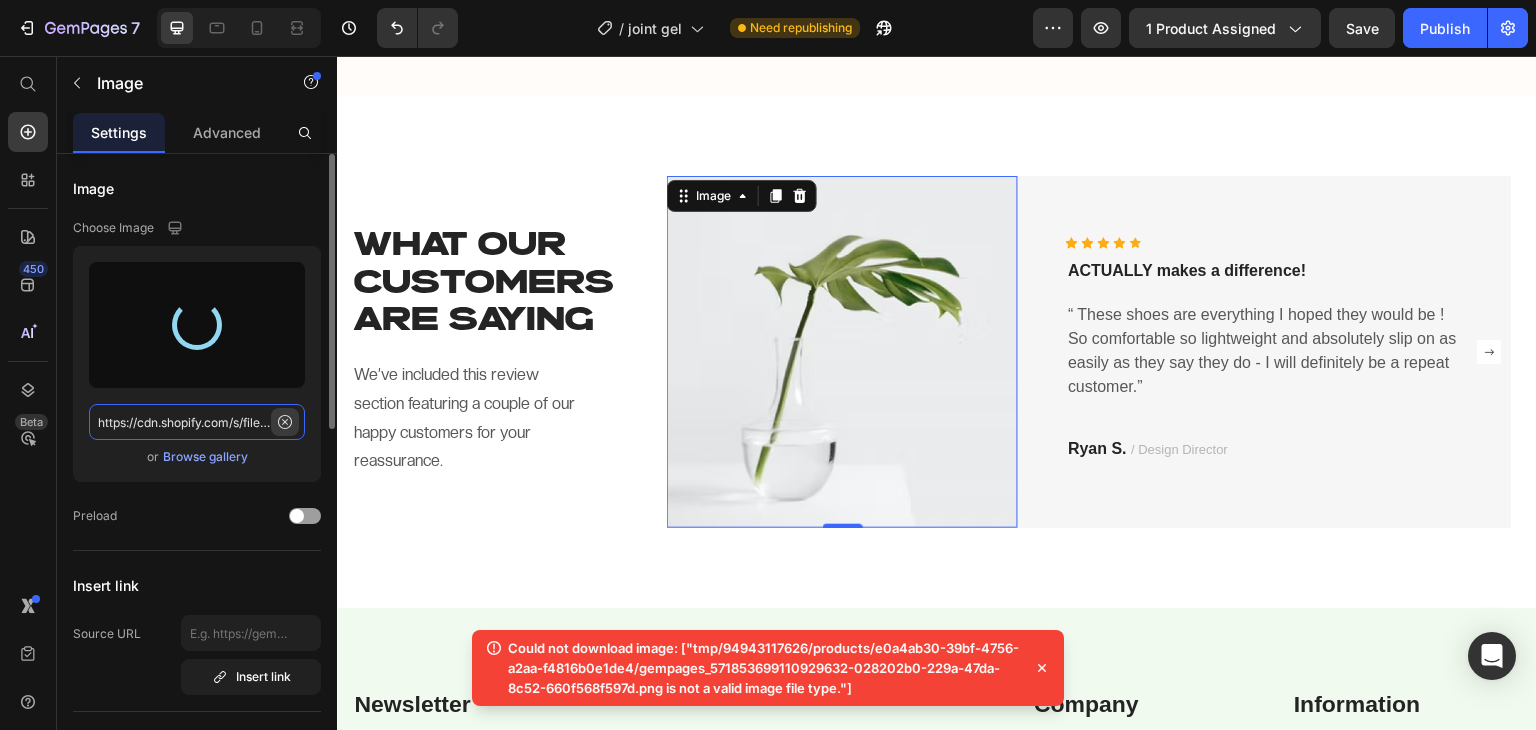type 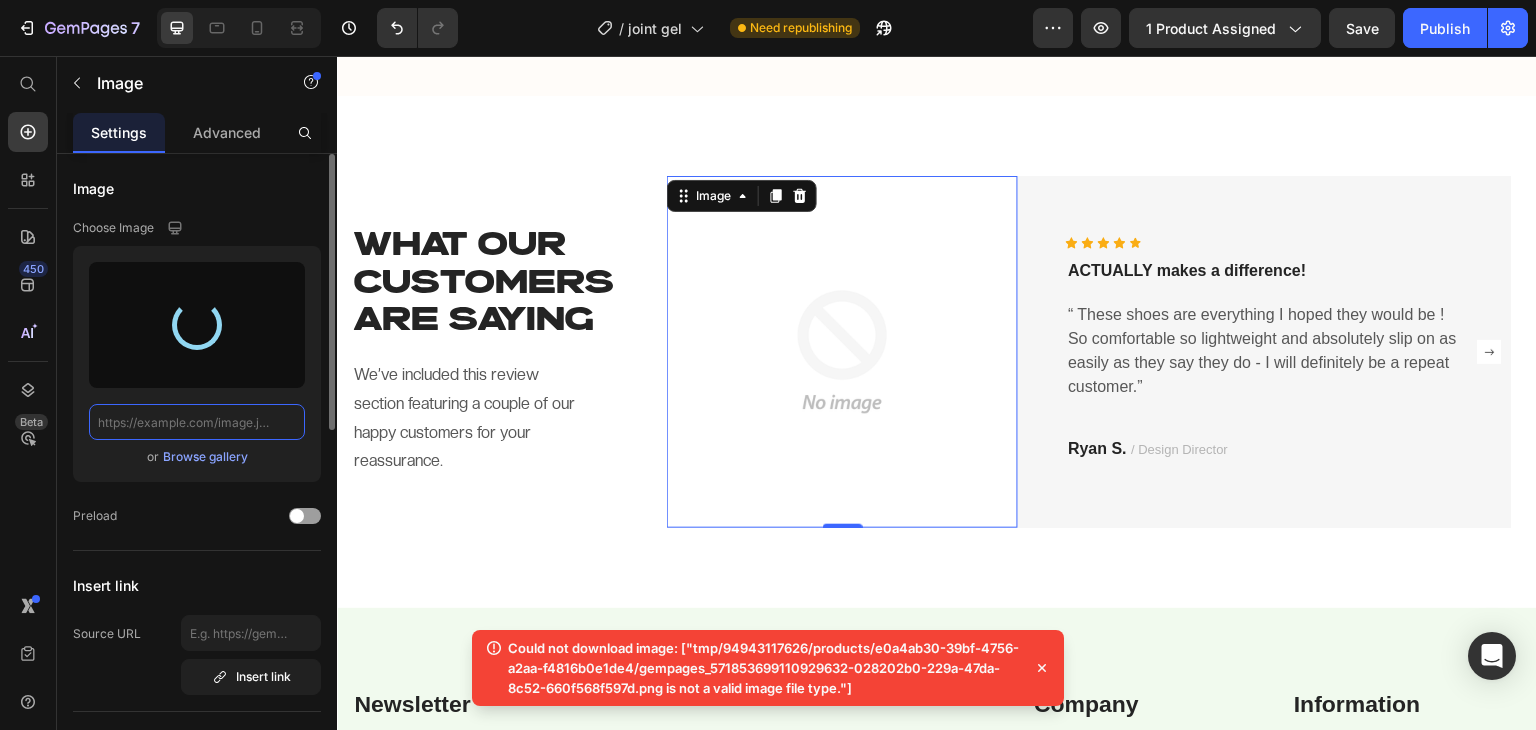 scroll, scrollTop: 0, scrollLeft: 0, axis: both 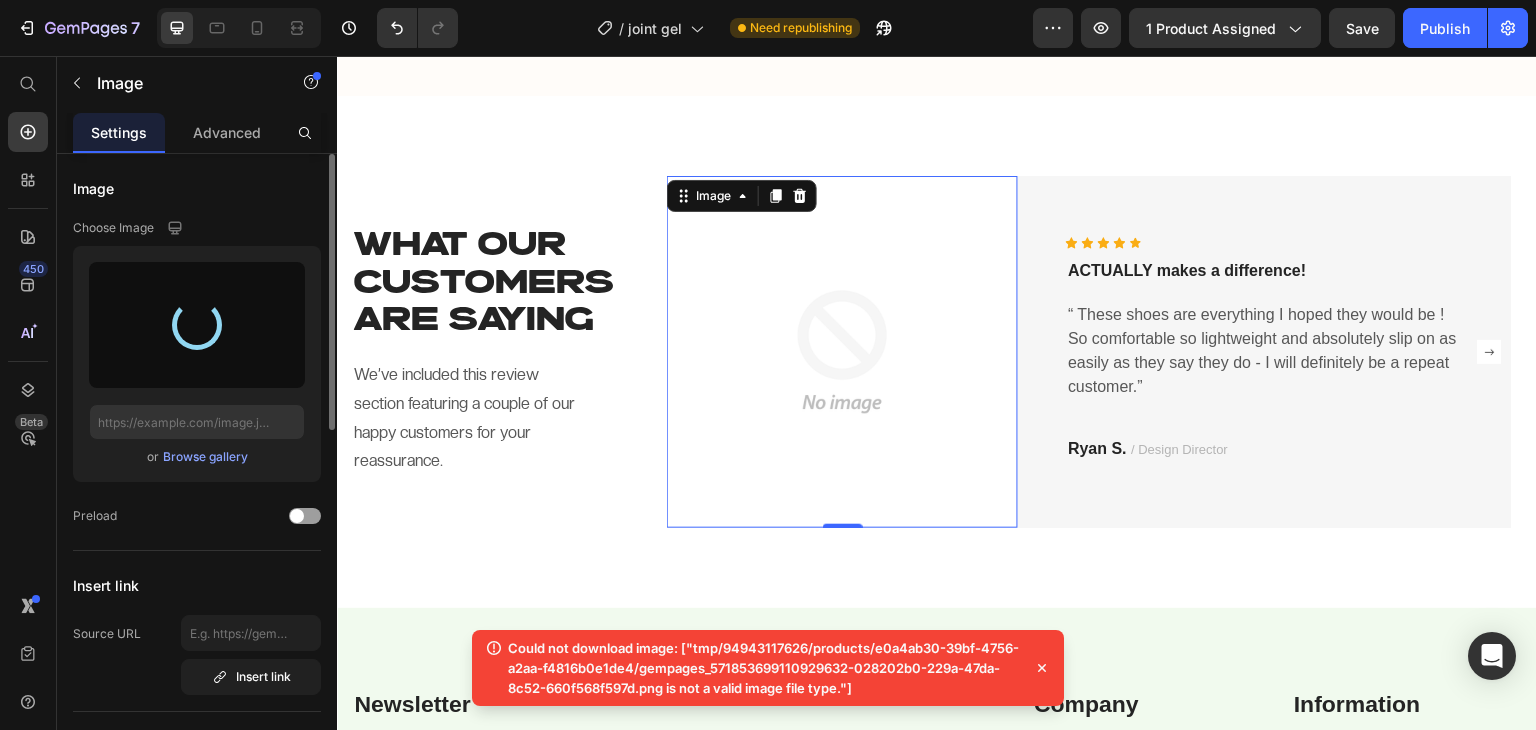 click on "Browse gallery" at bounding box center [205, 457] 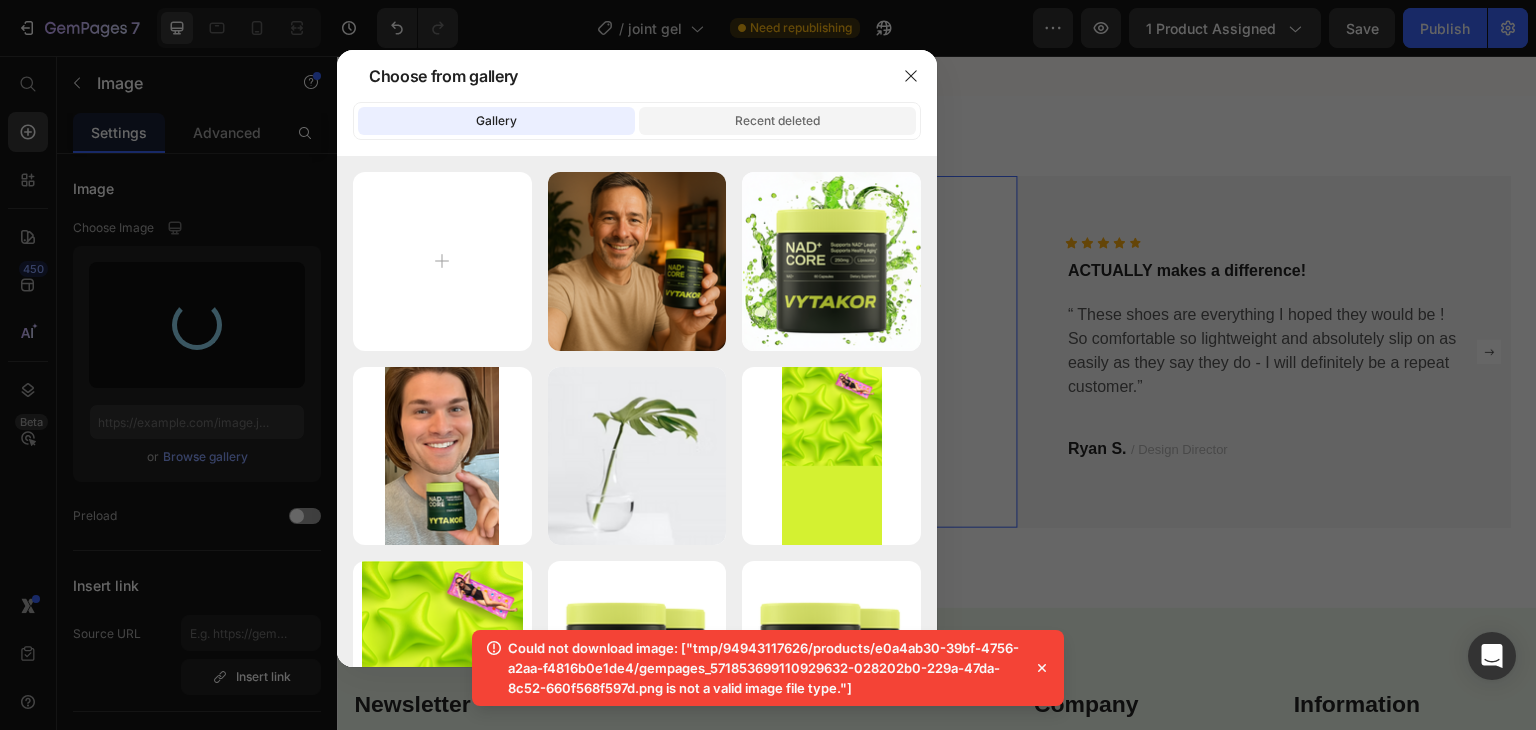 click on "Recent deleted" 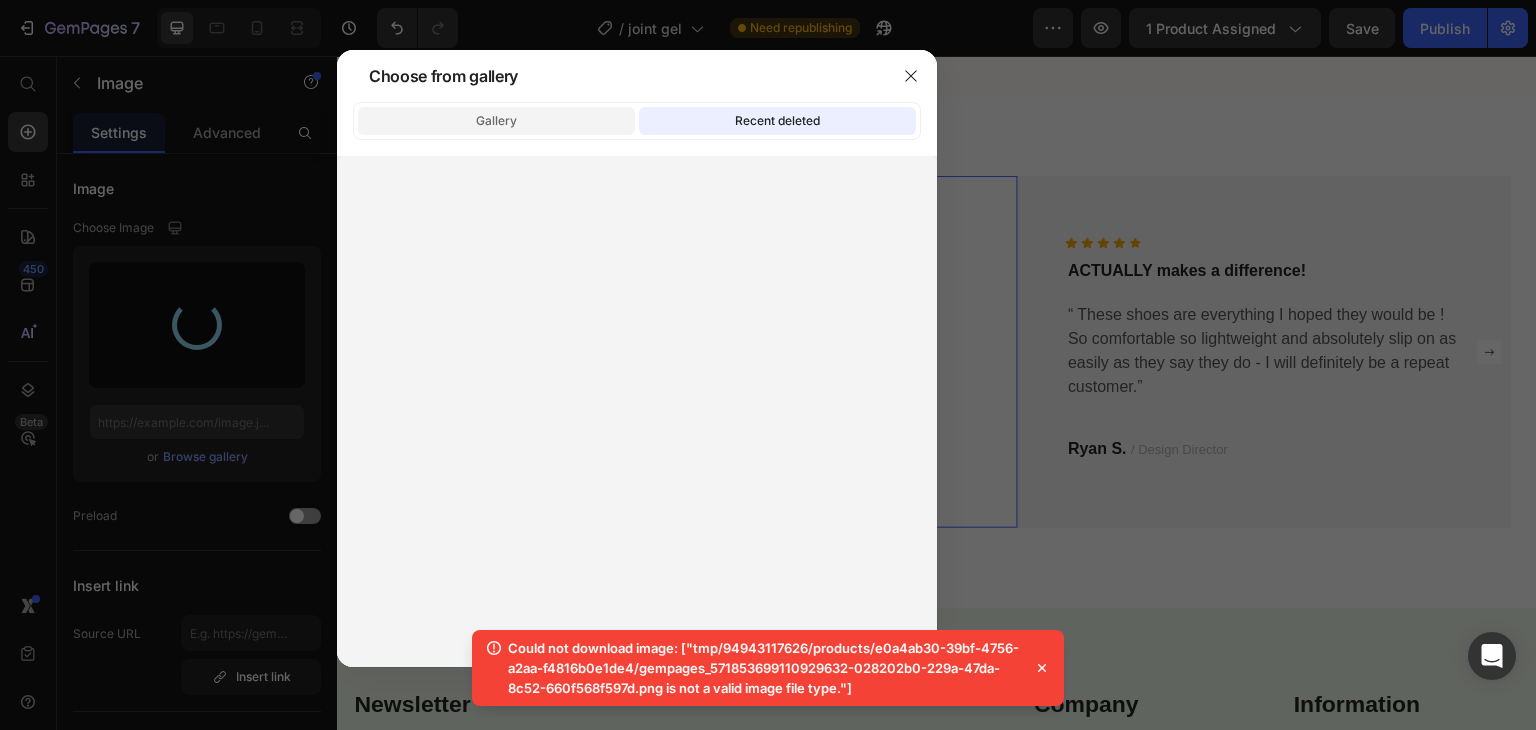 click on "Gallery" 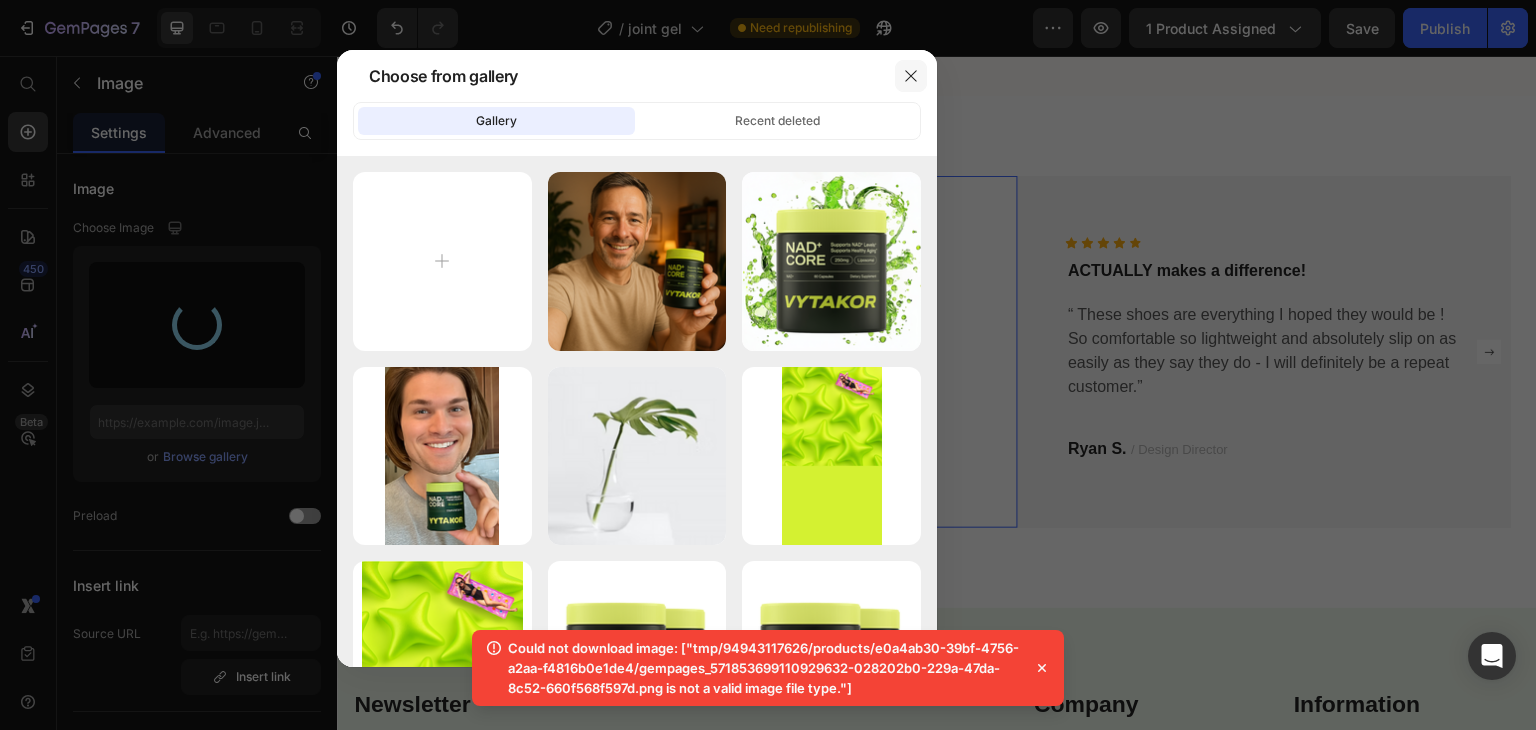 click 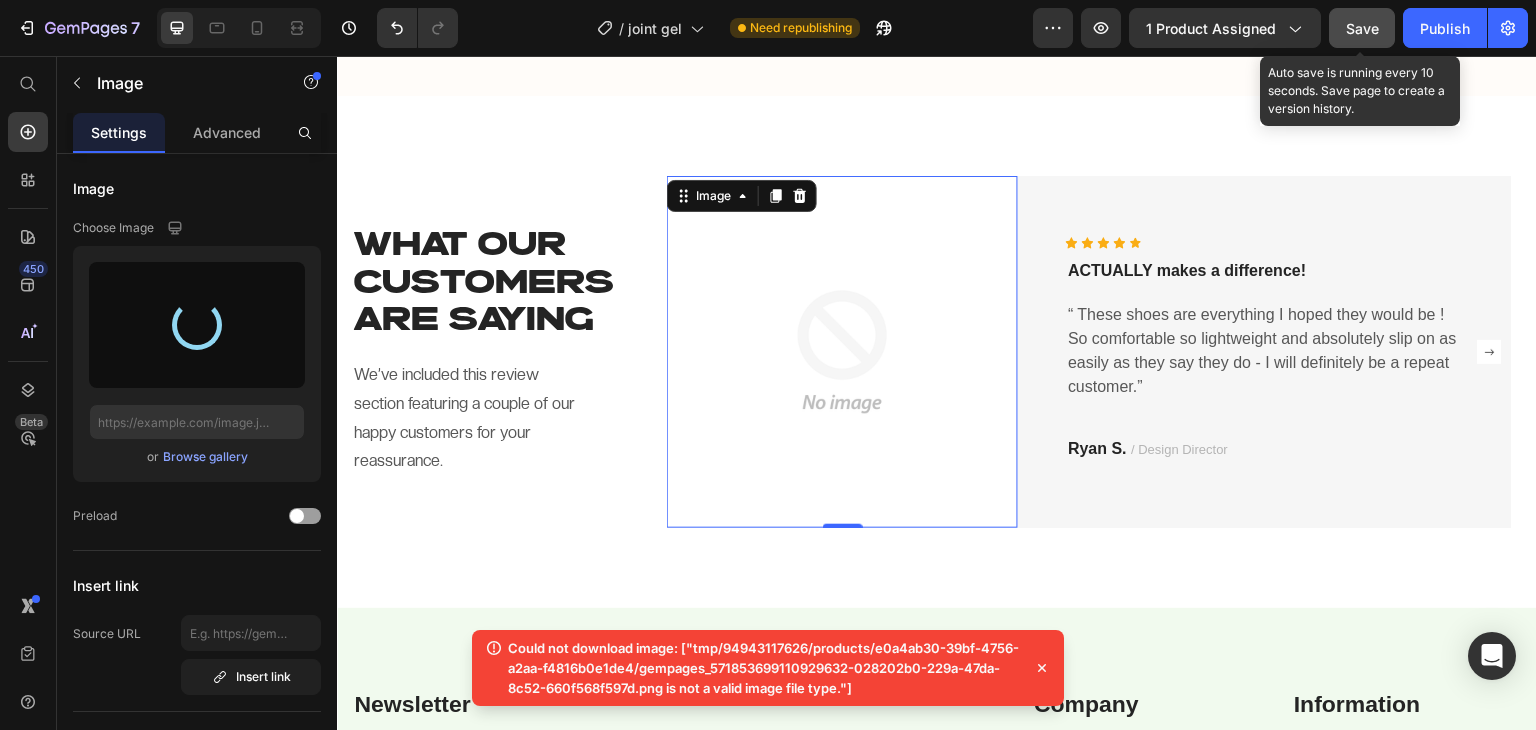 click on "Save" at bounding box center (1362, 28) 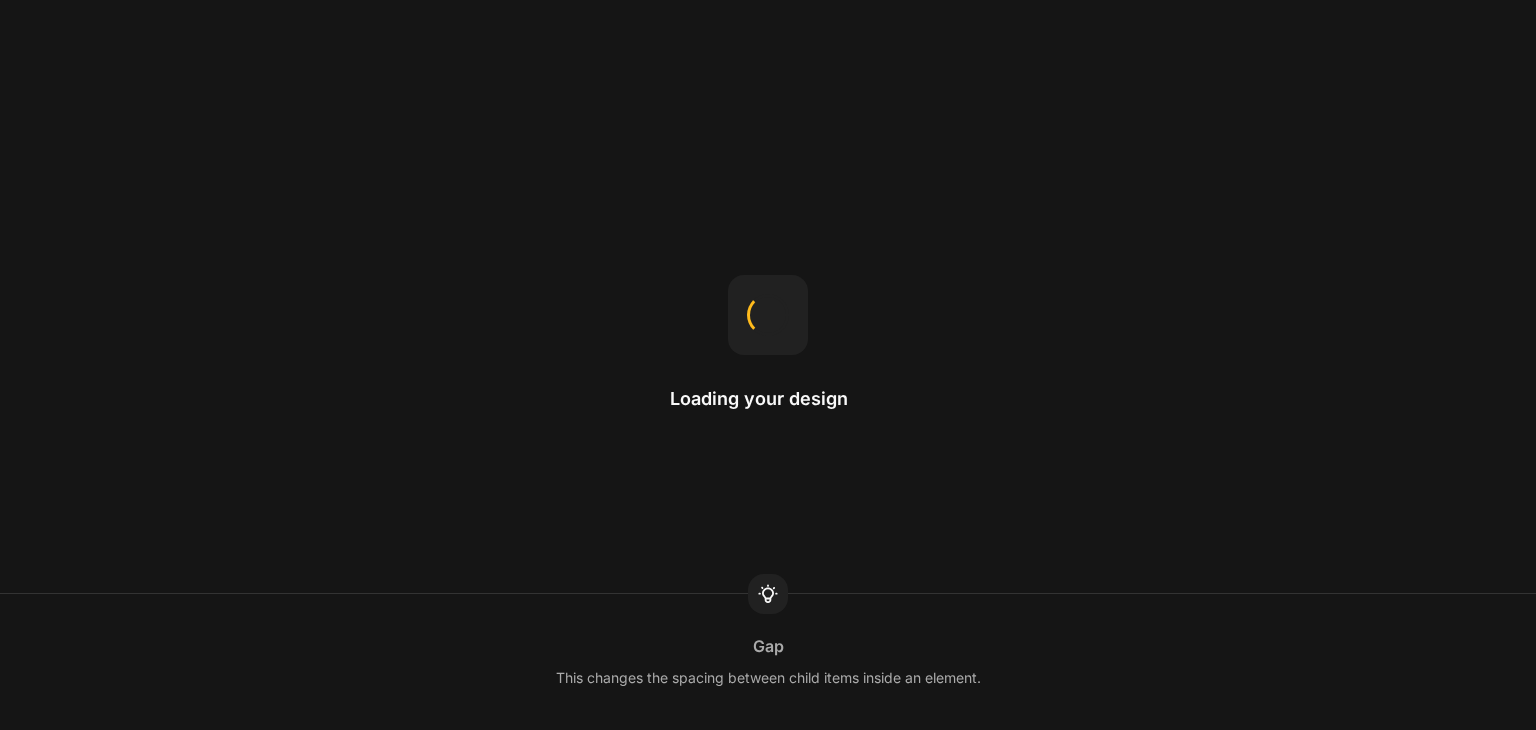 scroll, scrollTop: 0, scrollLeft: 0, axis: both 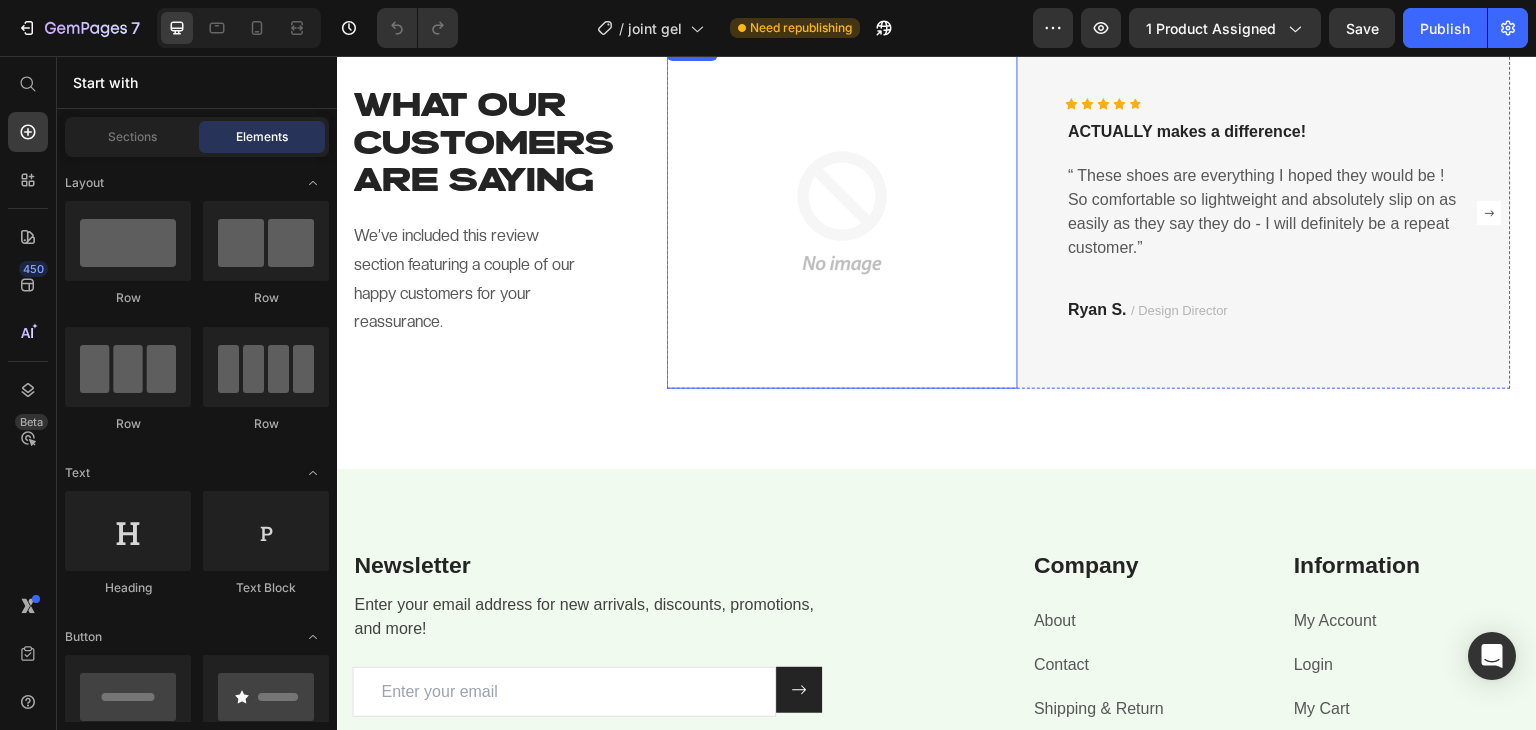 click at bounding box center [842, 212] 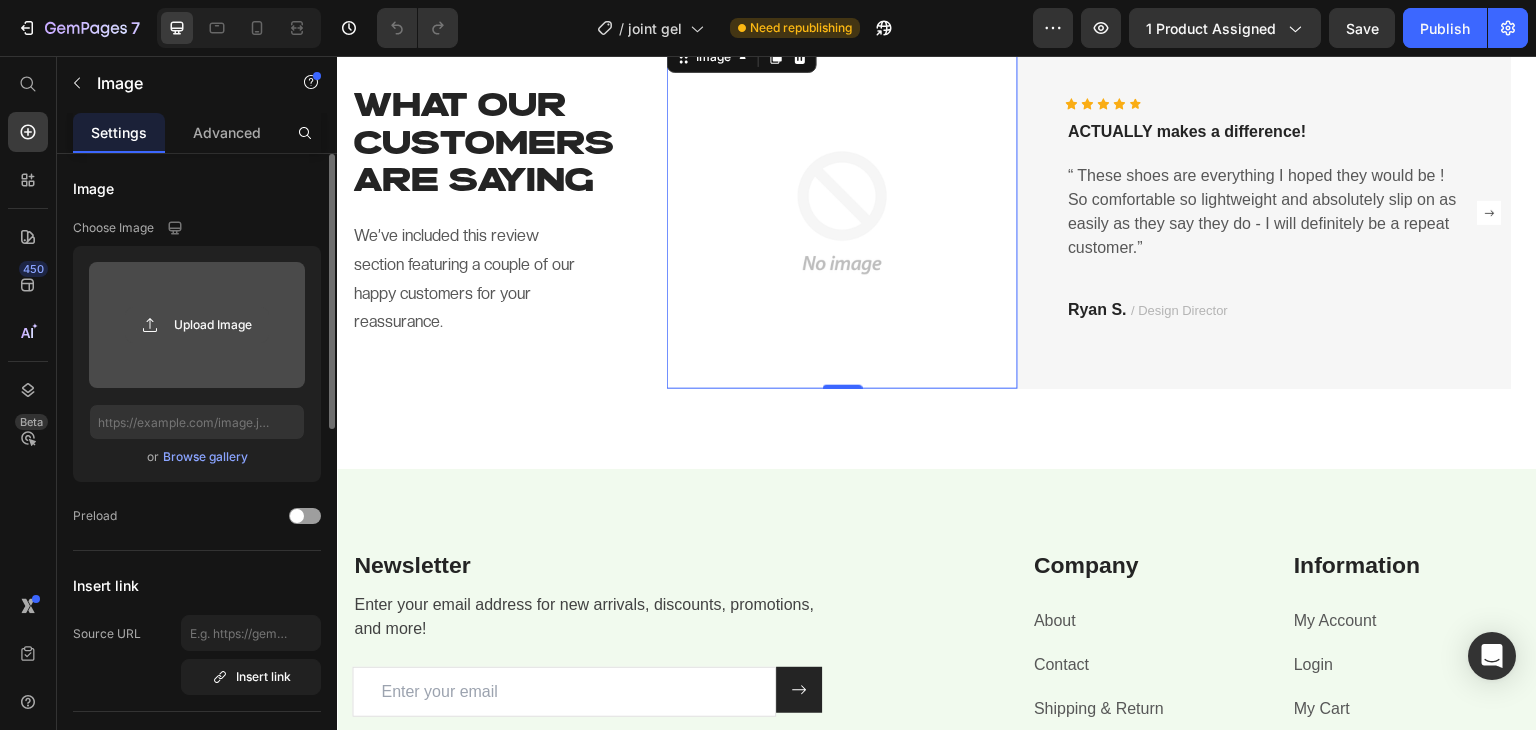 click 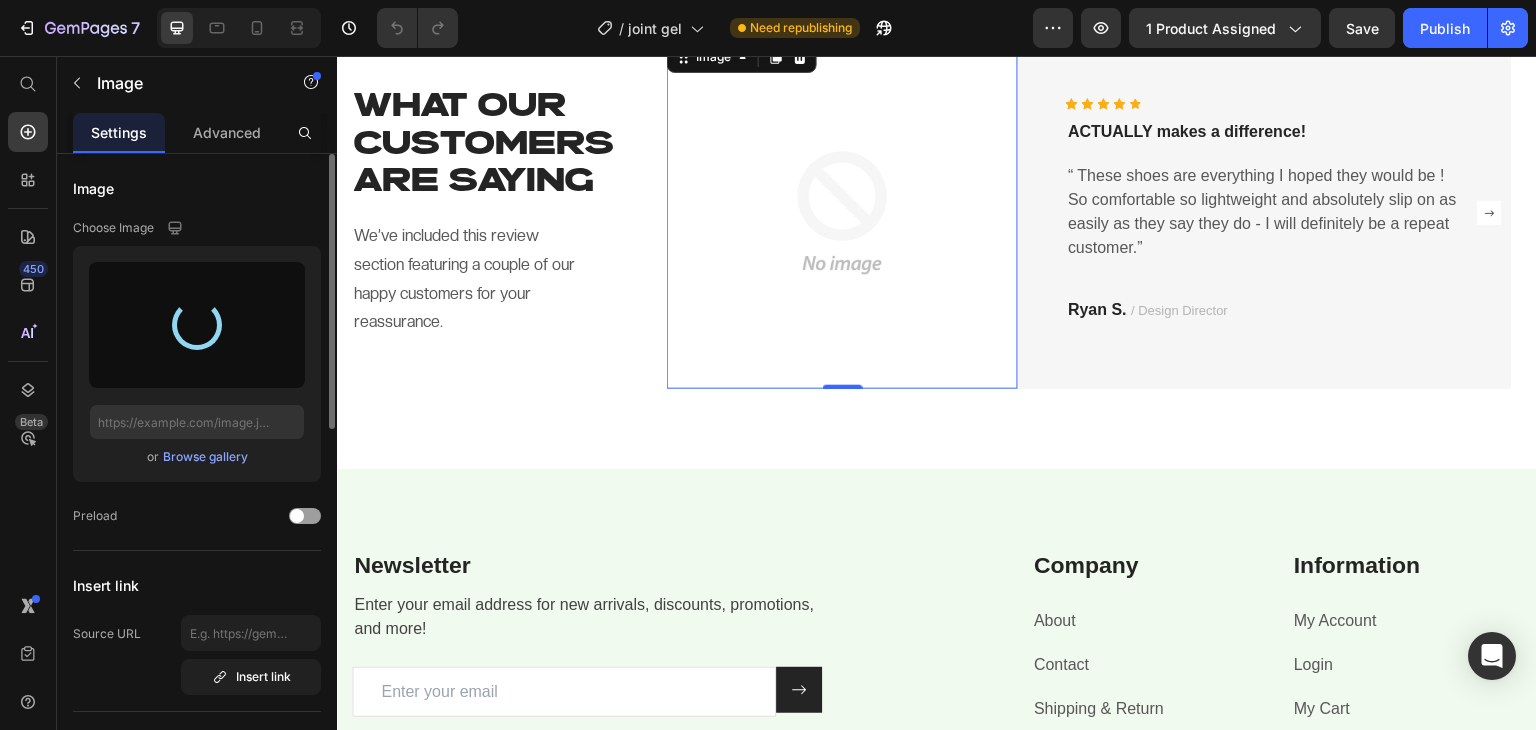 click on "Browse gallery" at bounding box center [205, 457] 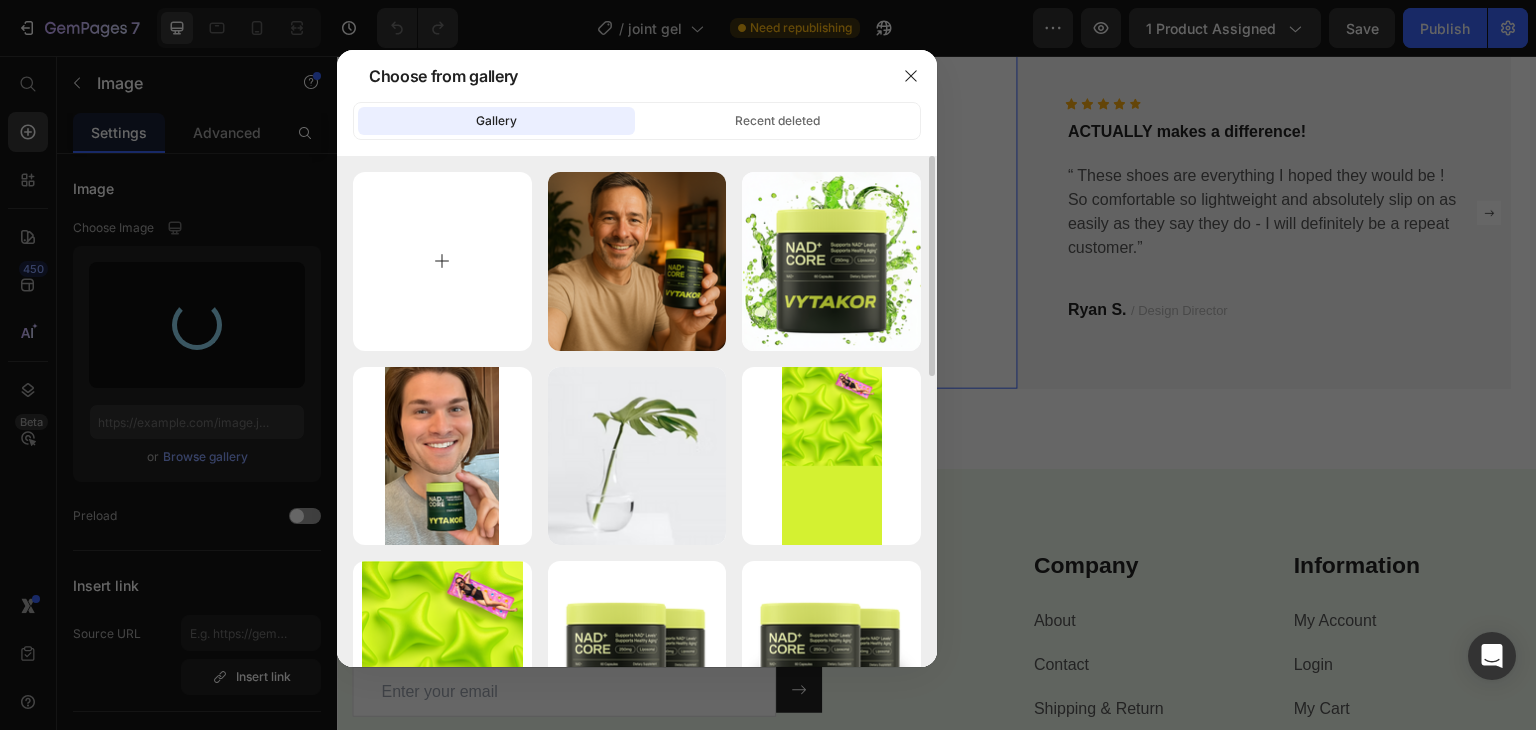 click at bounding box center (442, 261) 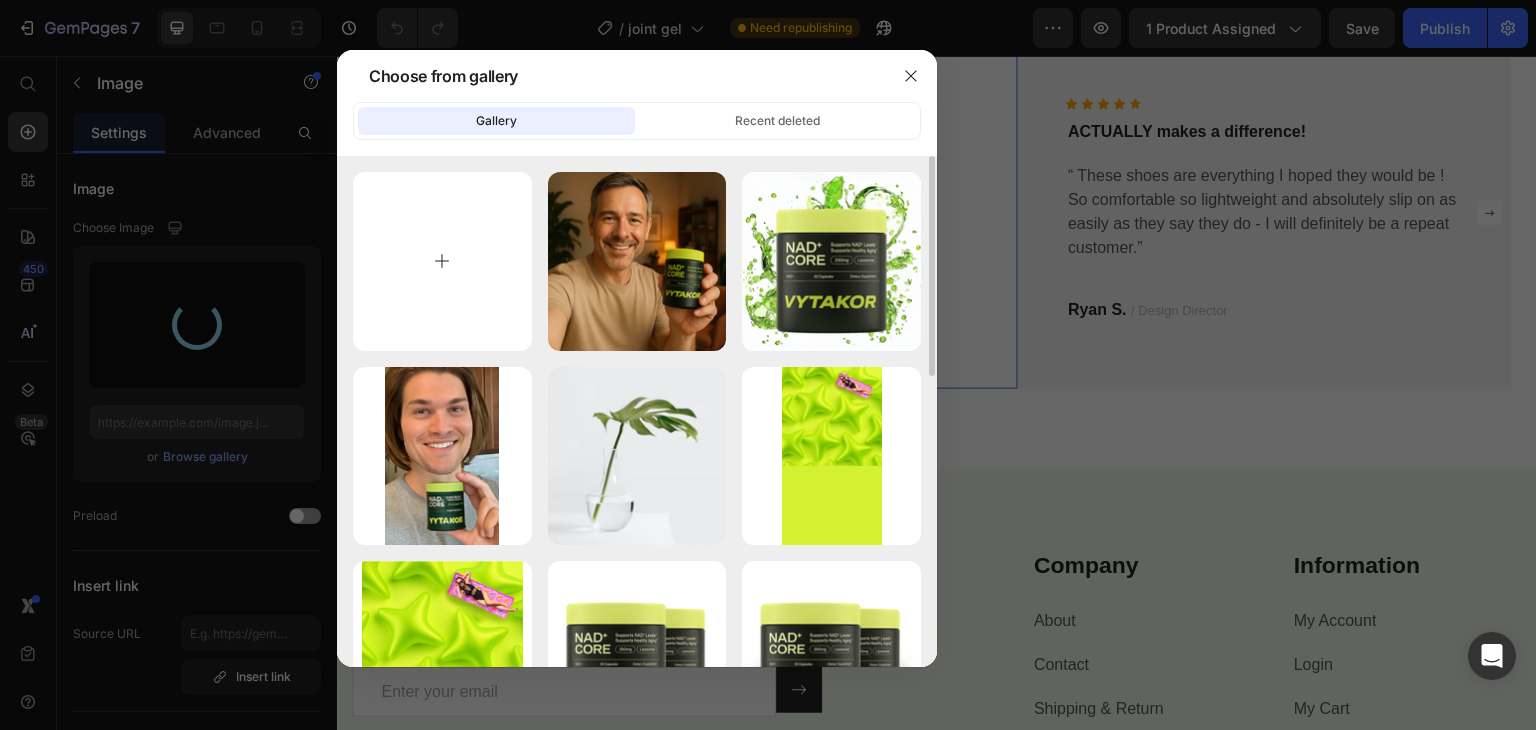 type on "C:\fakepath\2ced12e0-b1c5-4e99-a896-288f0f7dfe22.png" 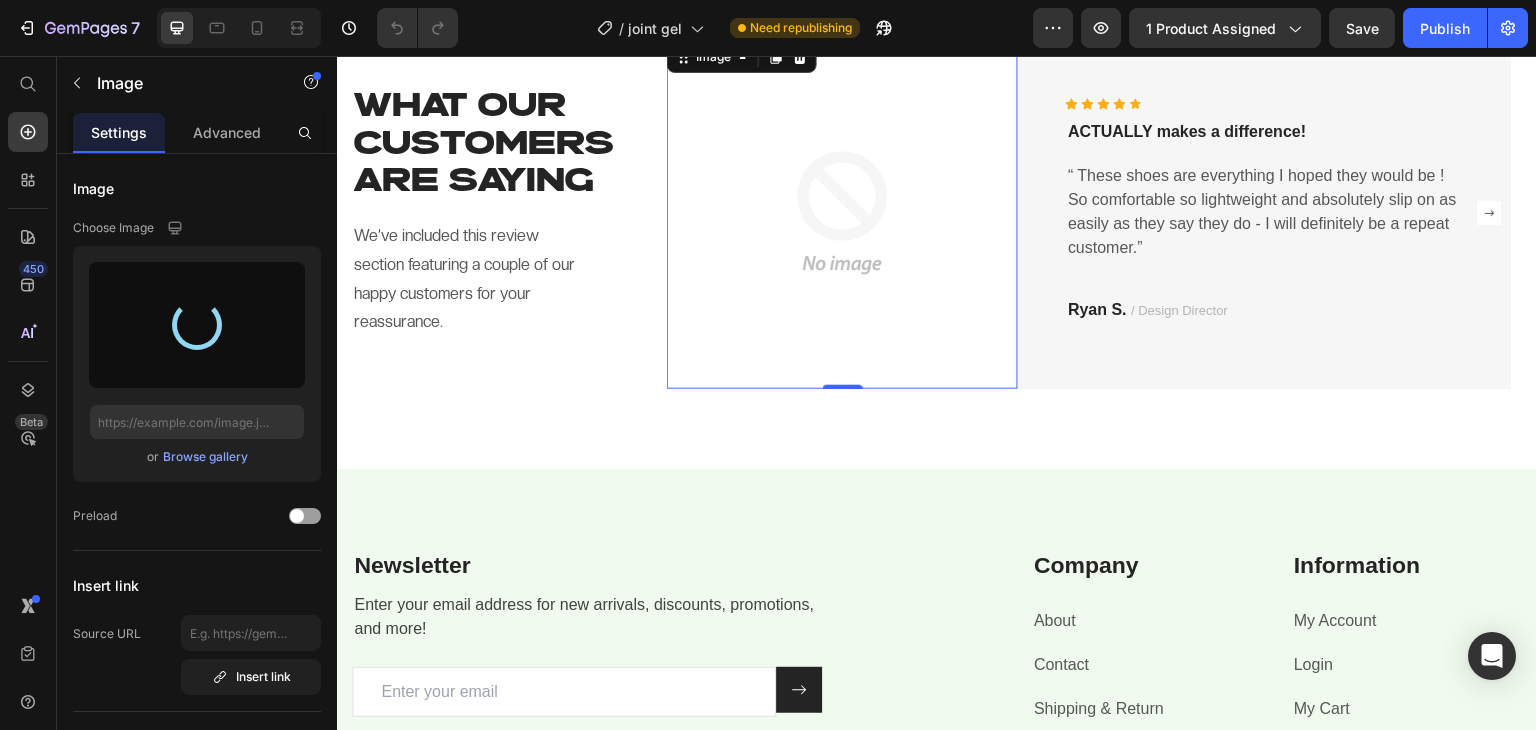 type on "https://cdn.shopify.com/s/files/1/0949/4311/7626/files/gempages_571853699110929632-c1cf4e63-2840-43c9-8f25-052e22e1bae6.png" 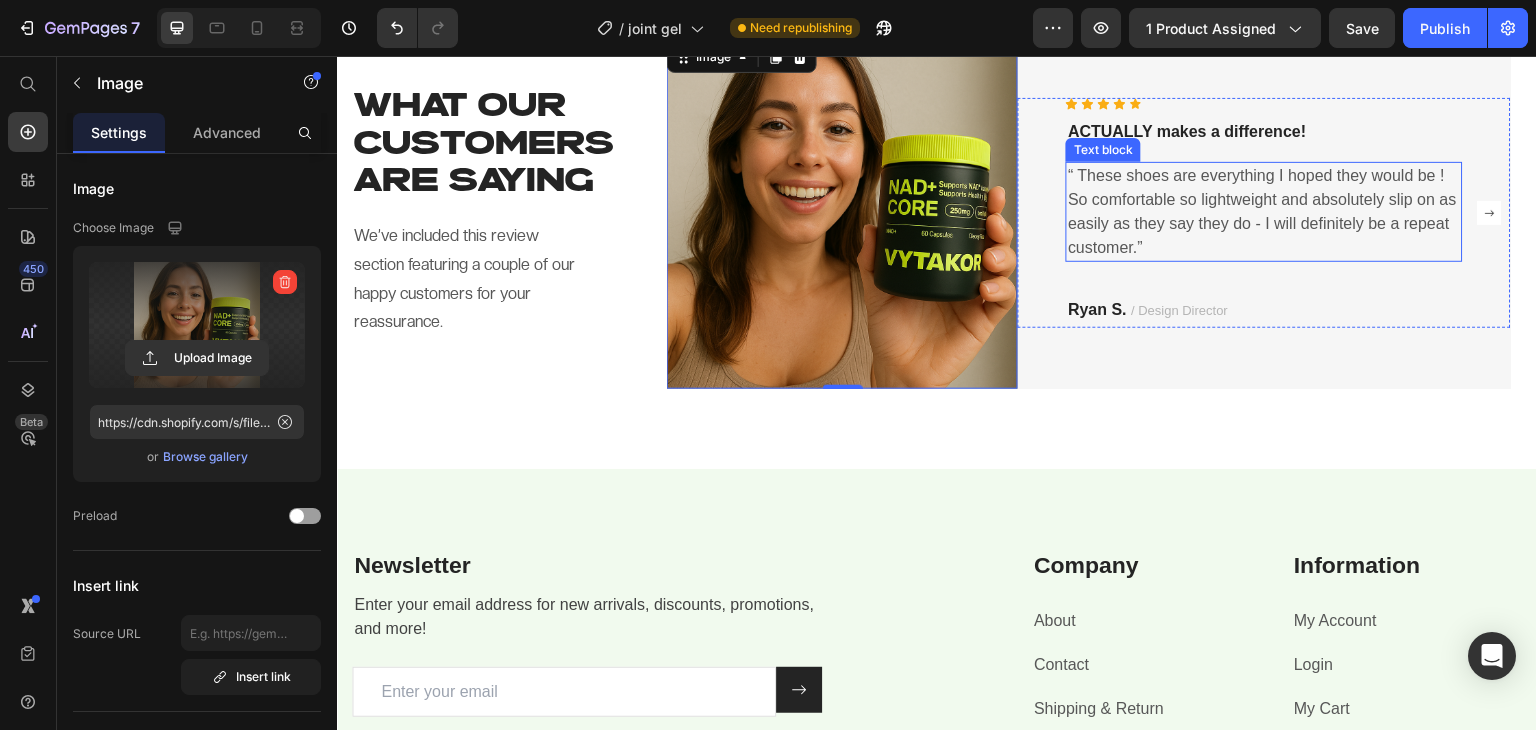 click on "“ These shoes are everything I hoped they would be ! So comfortable so lightweight and absolutely slip on as easily as they say they do - I will definitely be a repeat customer.”" at bounding box center (1264, 212) 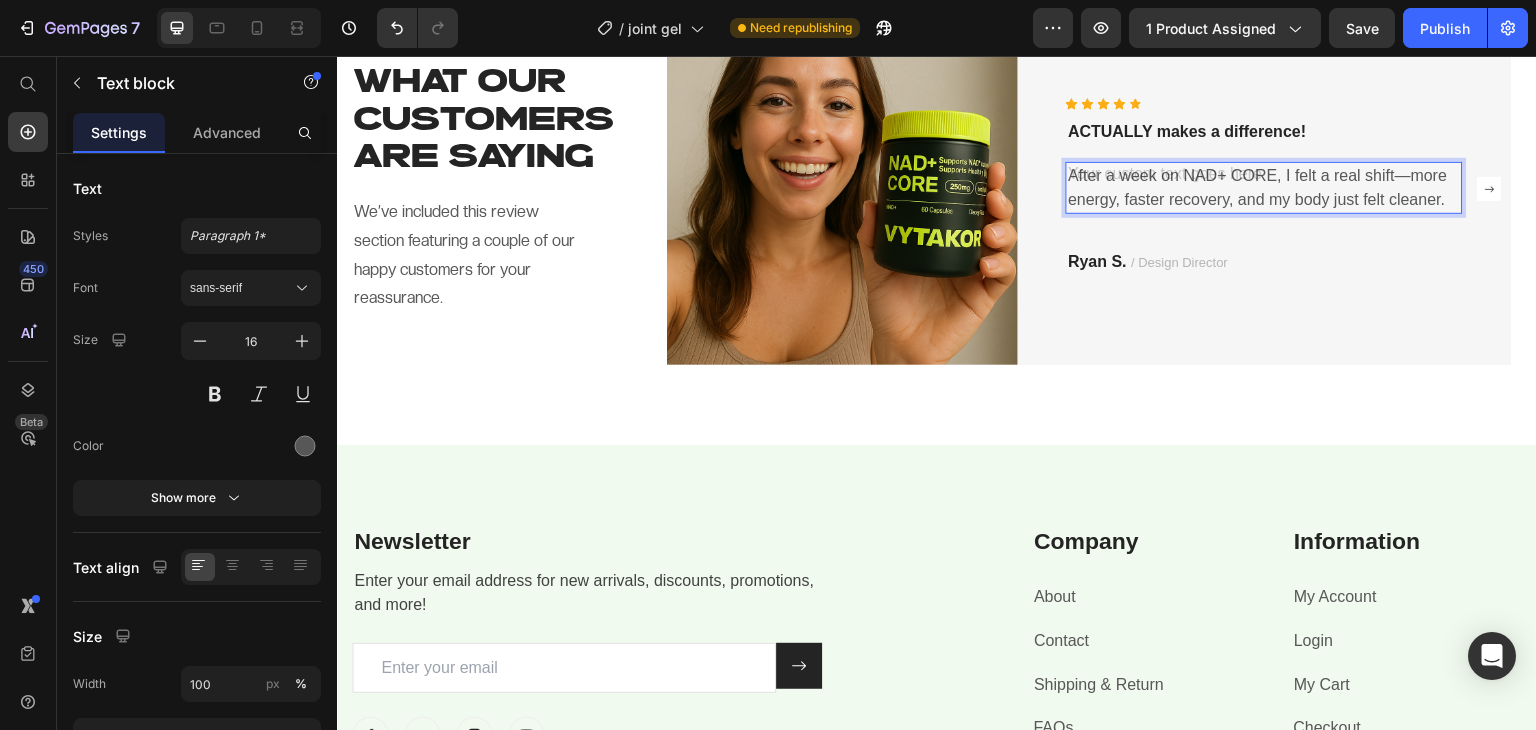 scroll, scrollTop: 2475, scrollLeft: 0, axis: vertical 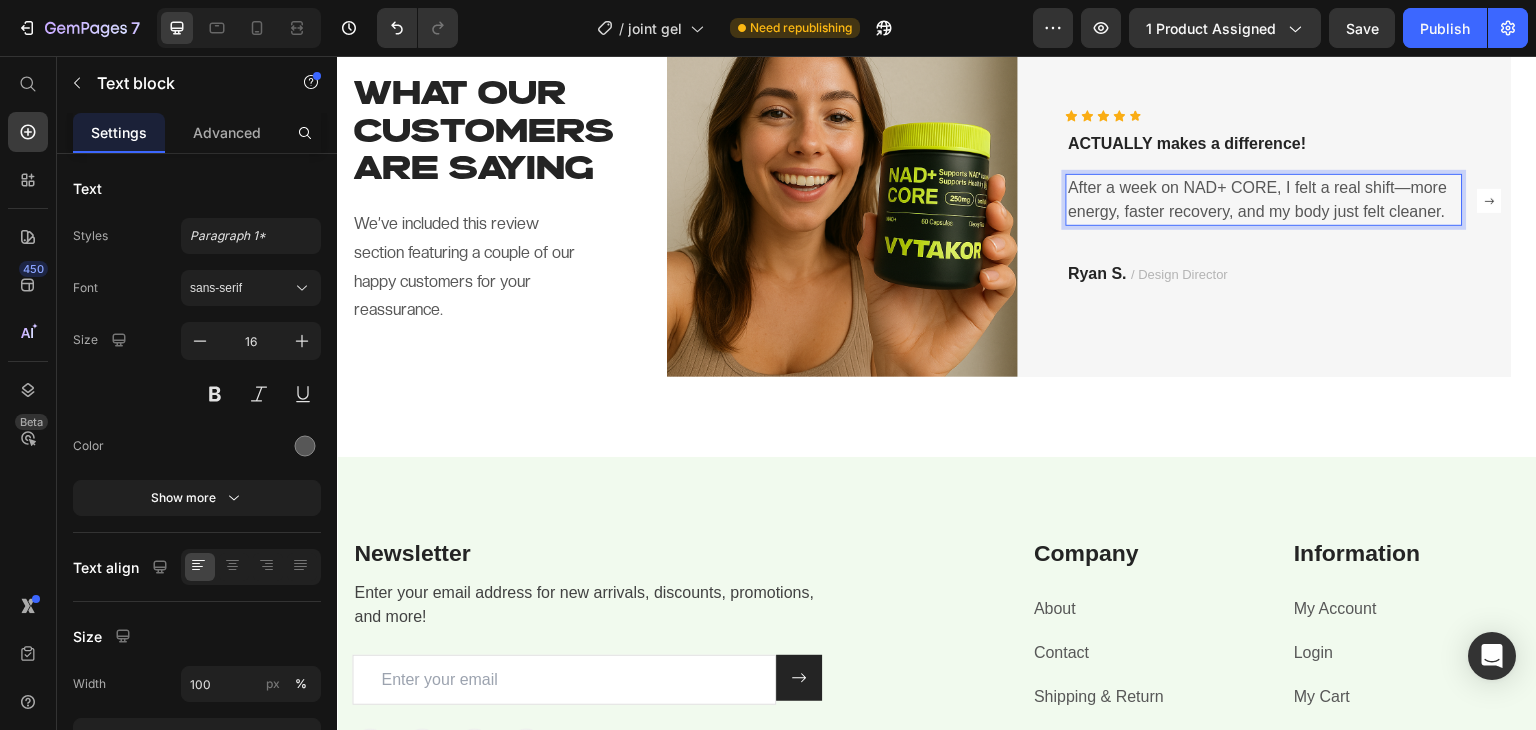click on "After a week on NAD+ CORE, I felt a real shift—more energy, faster recovery, and my body just felt cleaner." at bounding box center (1264, 200) 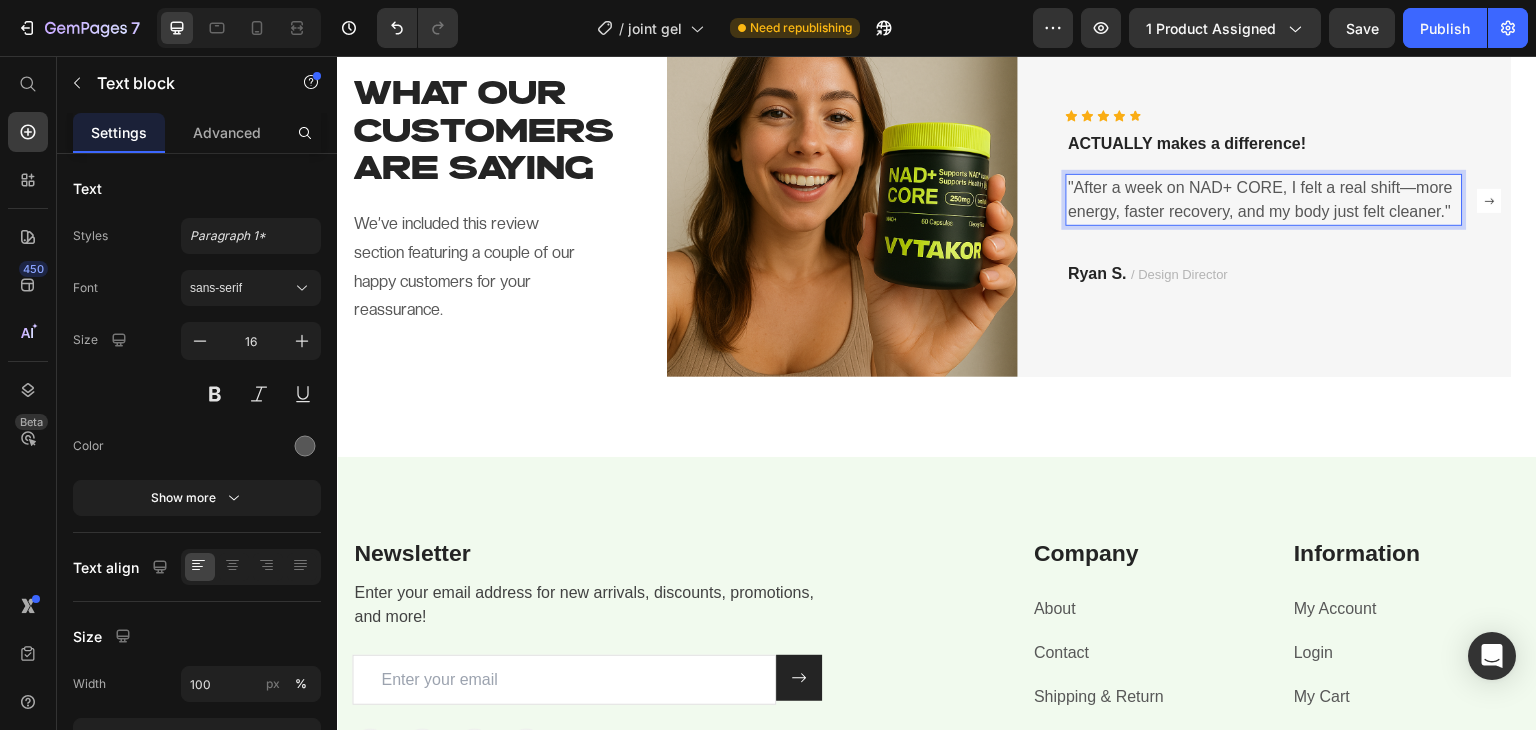 click on ""After a week on NAD+ CORE, I felt a real shift—more energy, faster recovery, and my body just felt cleaner." at bounding box center (1264, 200) 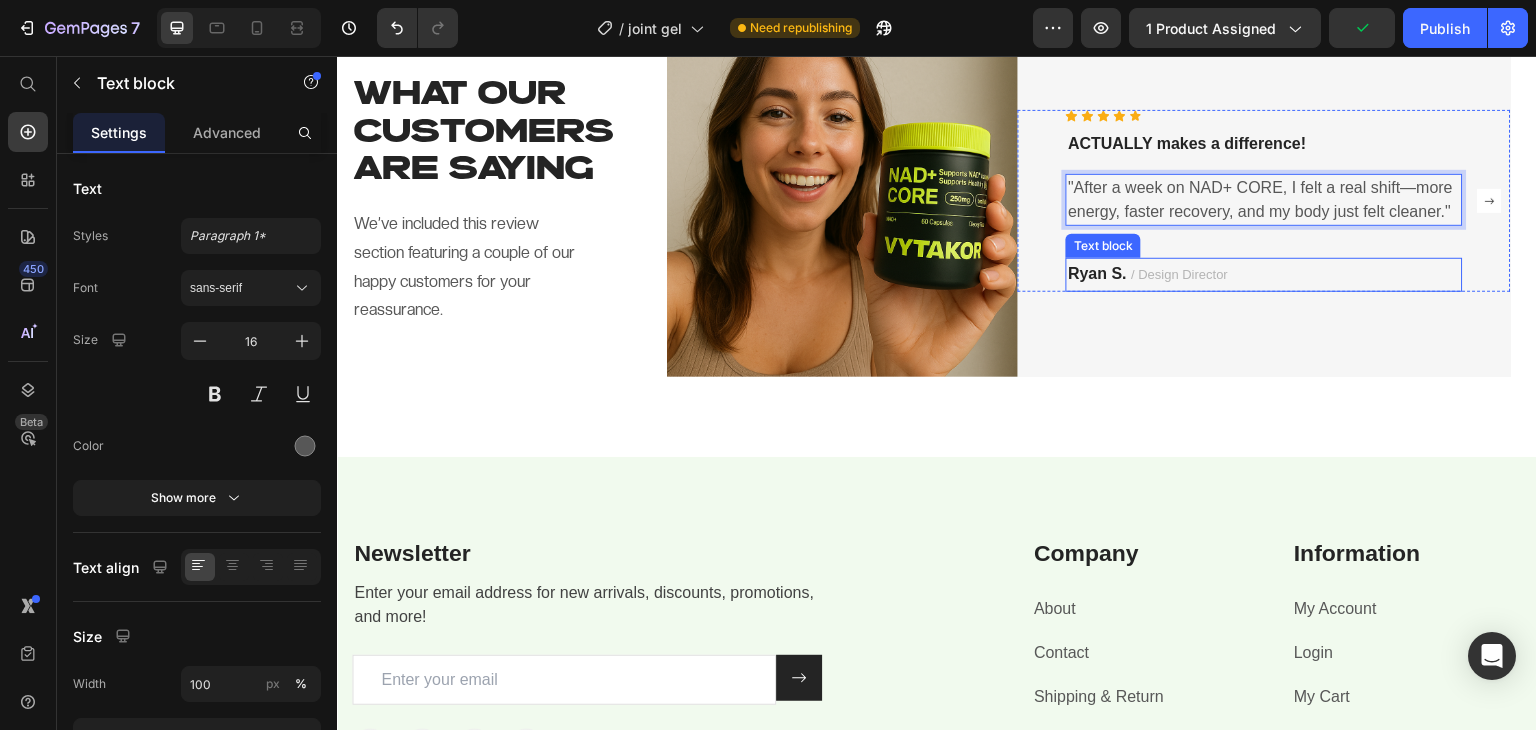 click on "Ryan S." at bounding box center (1097, 273) 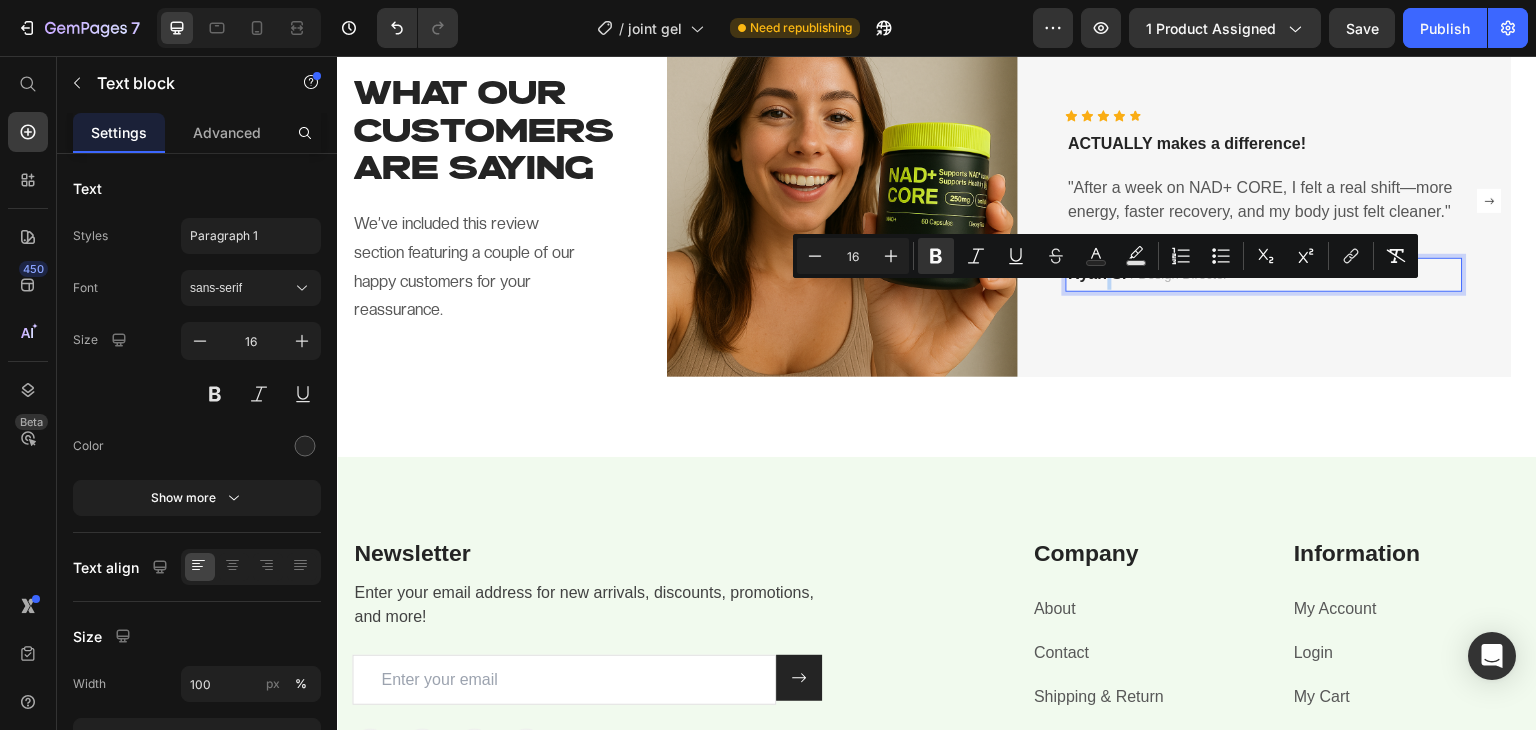 click on "Ryan S." at bounding box center (1097, 273) 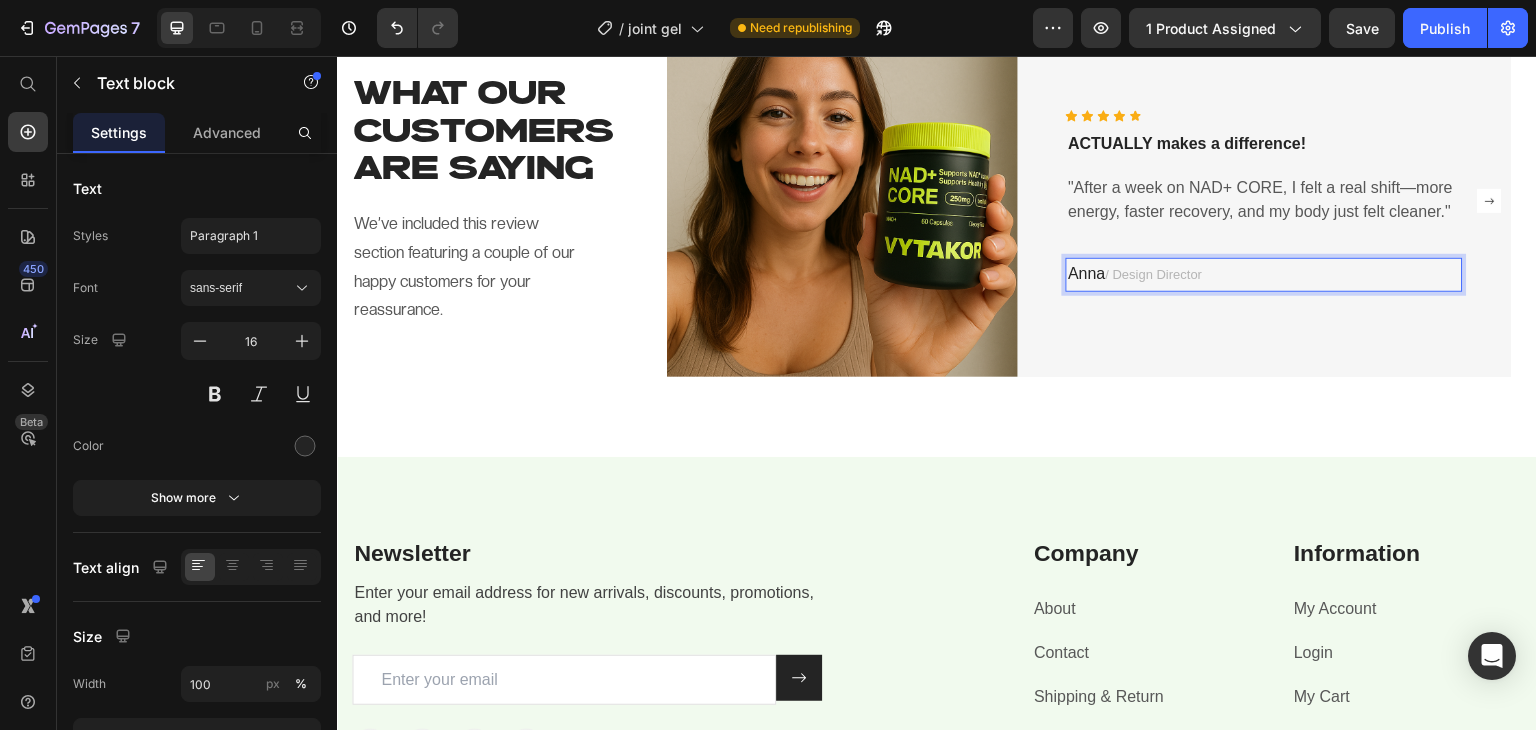 click on "Anna  / Design Director" at bounding box center (1264, 275) 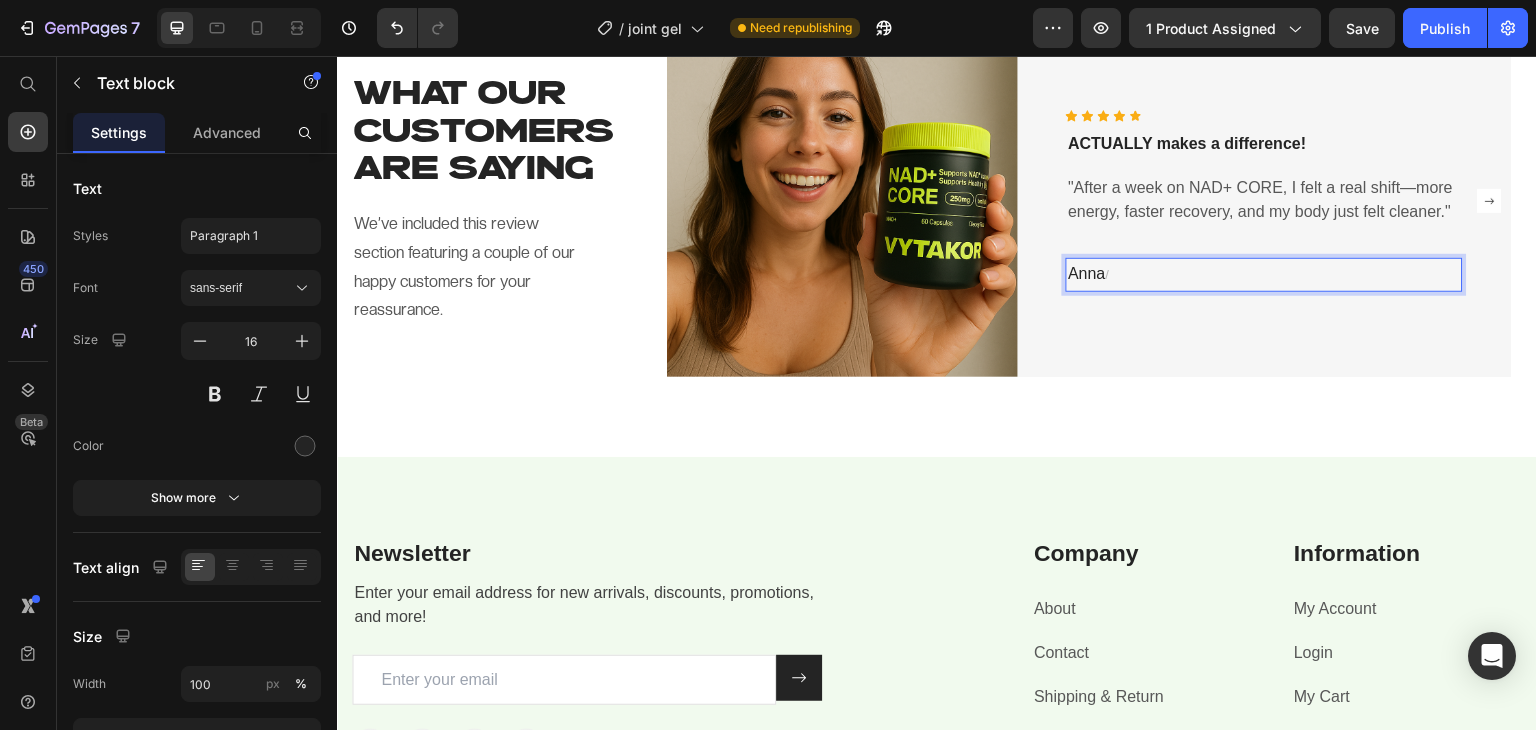scroll, scrollTop: 2476, scrollLeft: 0, axis: vertical 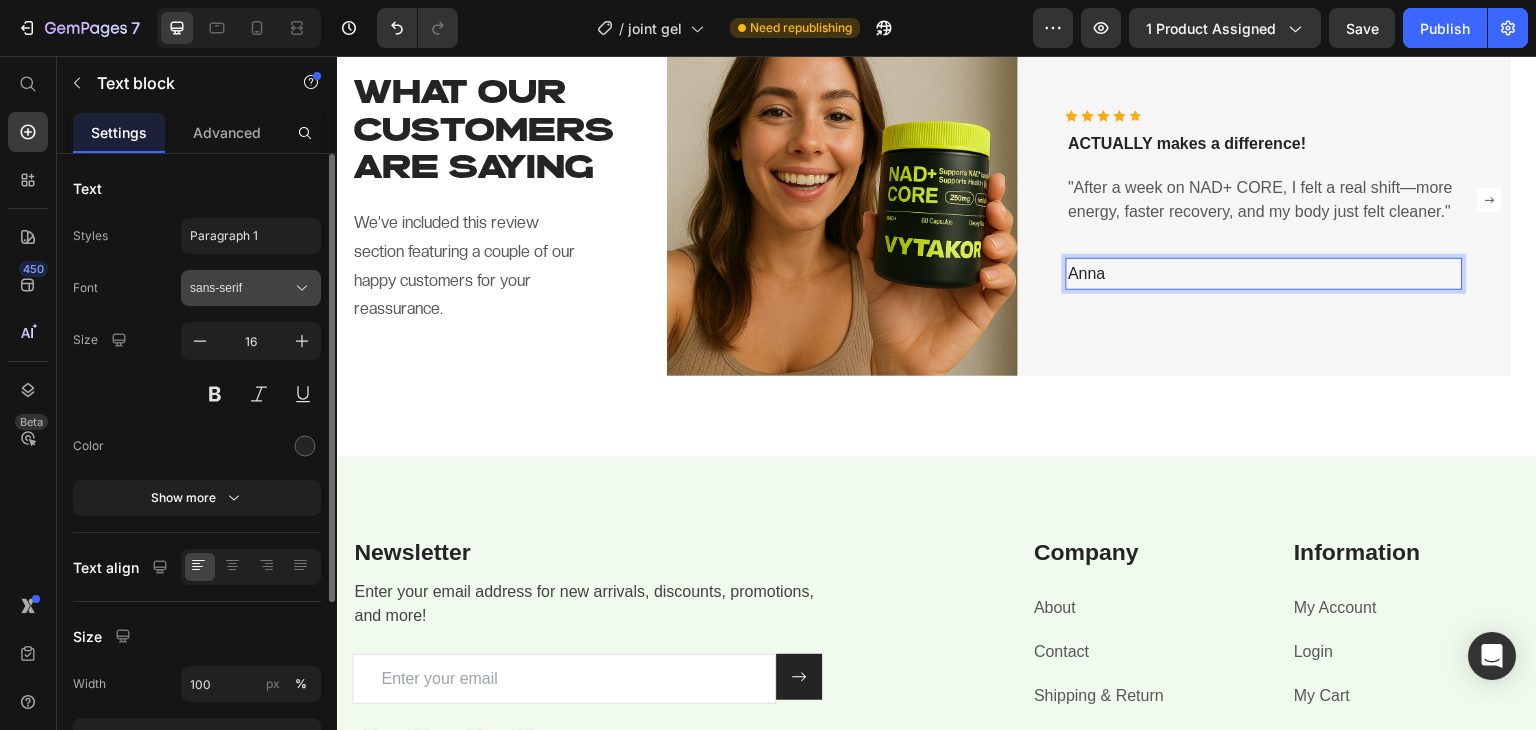 click on "sans-serif" at bounding box center [251, 288] 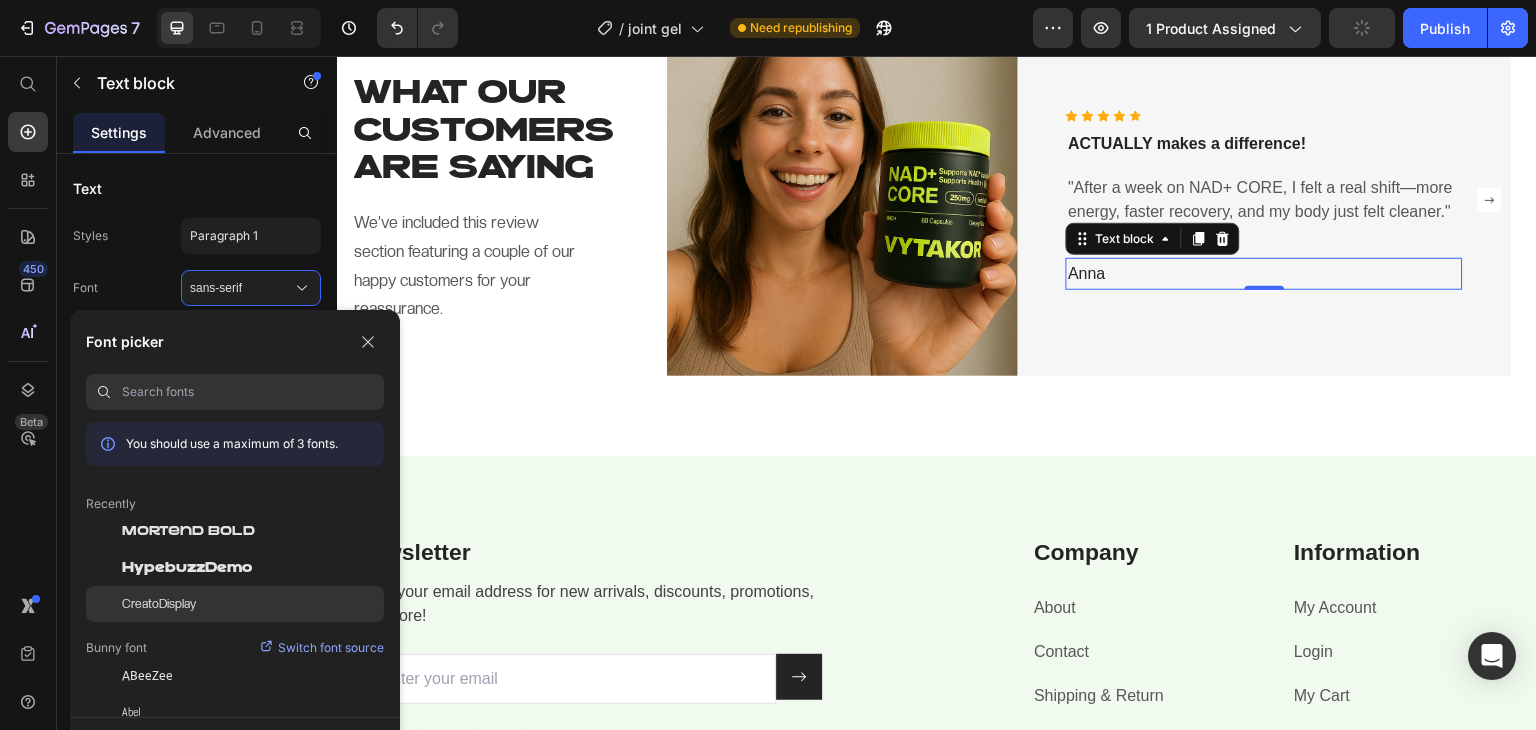 click on "CreatoDisplay" at bounding box center [159, 604] 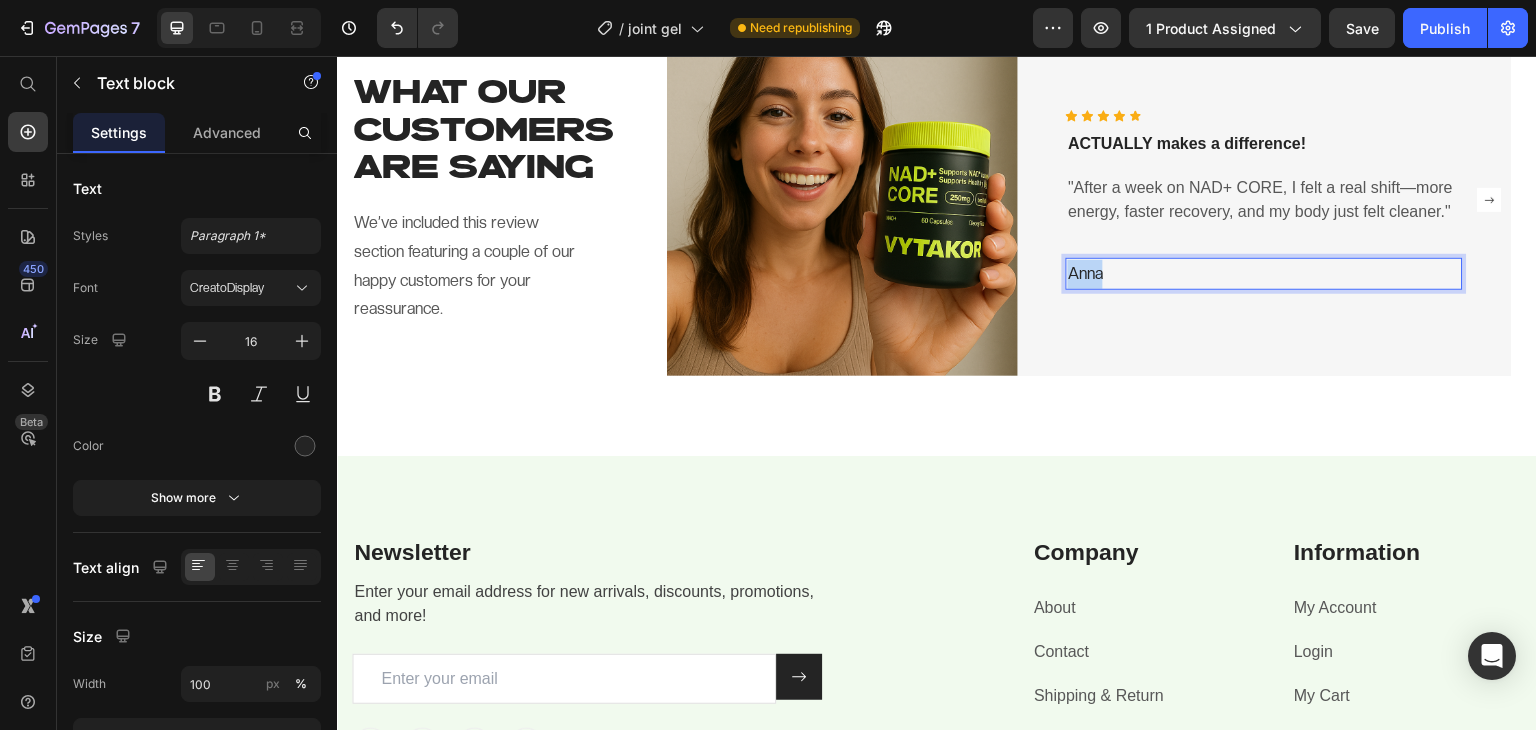 click on "Anna" at bounding box center [1264, 274] 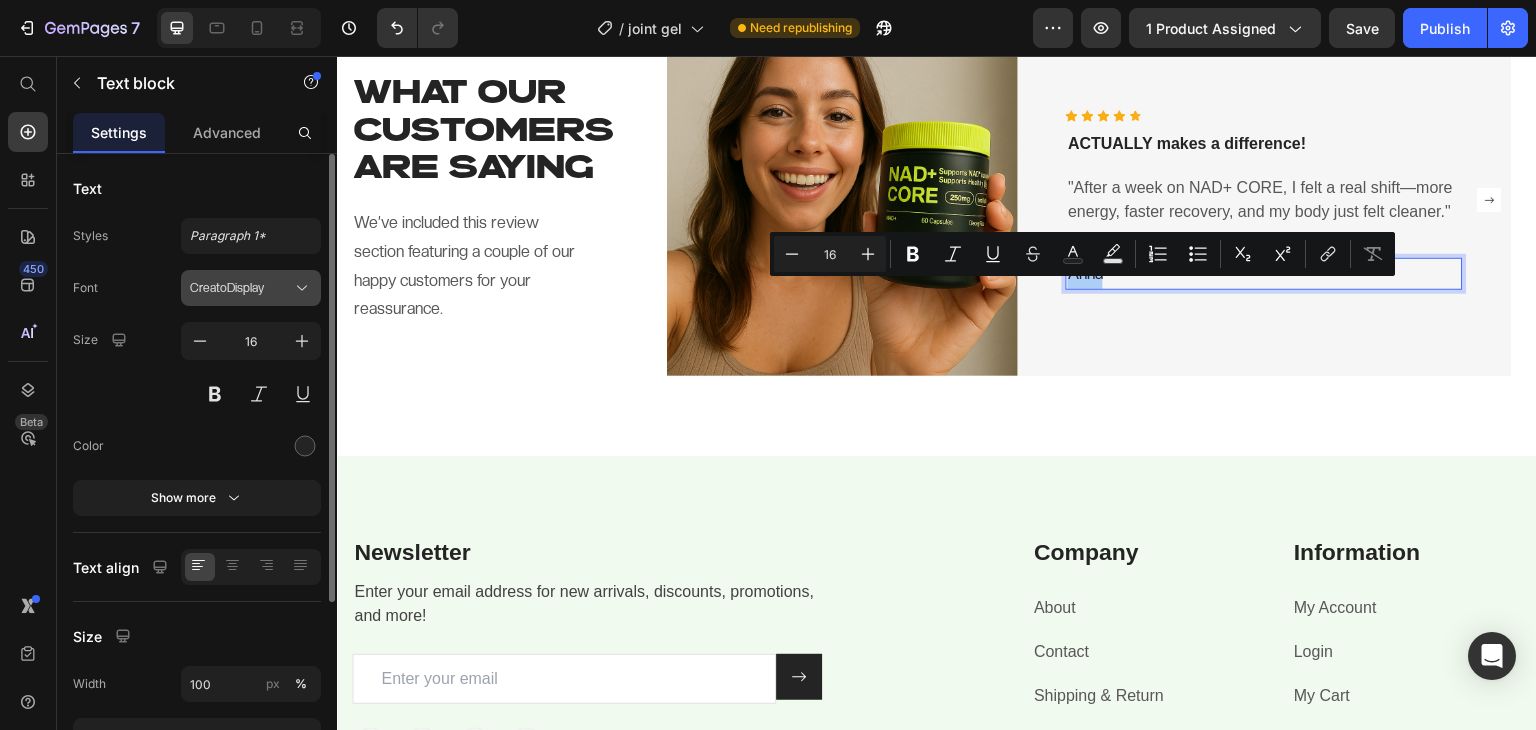 click on "CreatoDisplay" at bounding box center [241, 288] 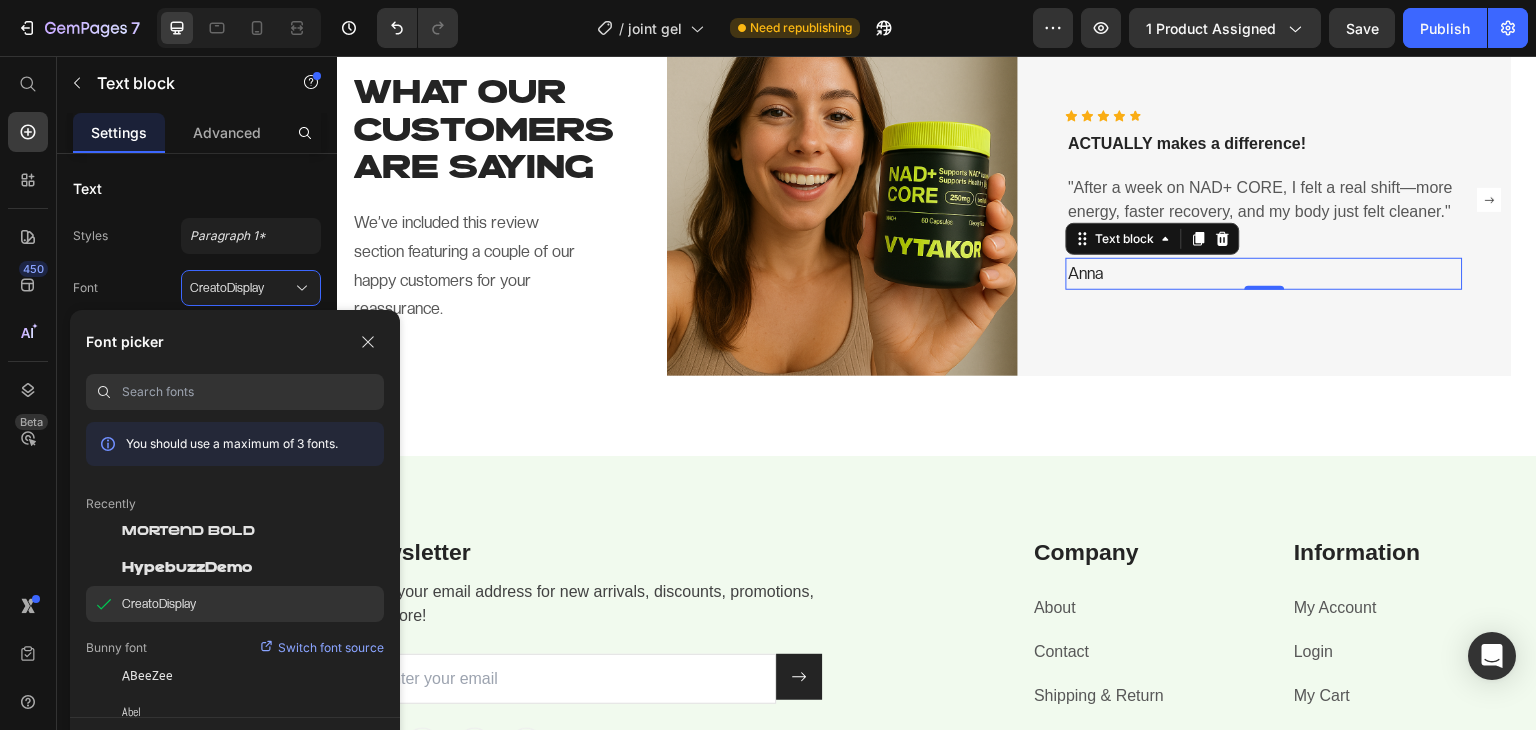 click on "CreatoDisplay" 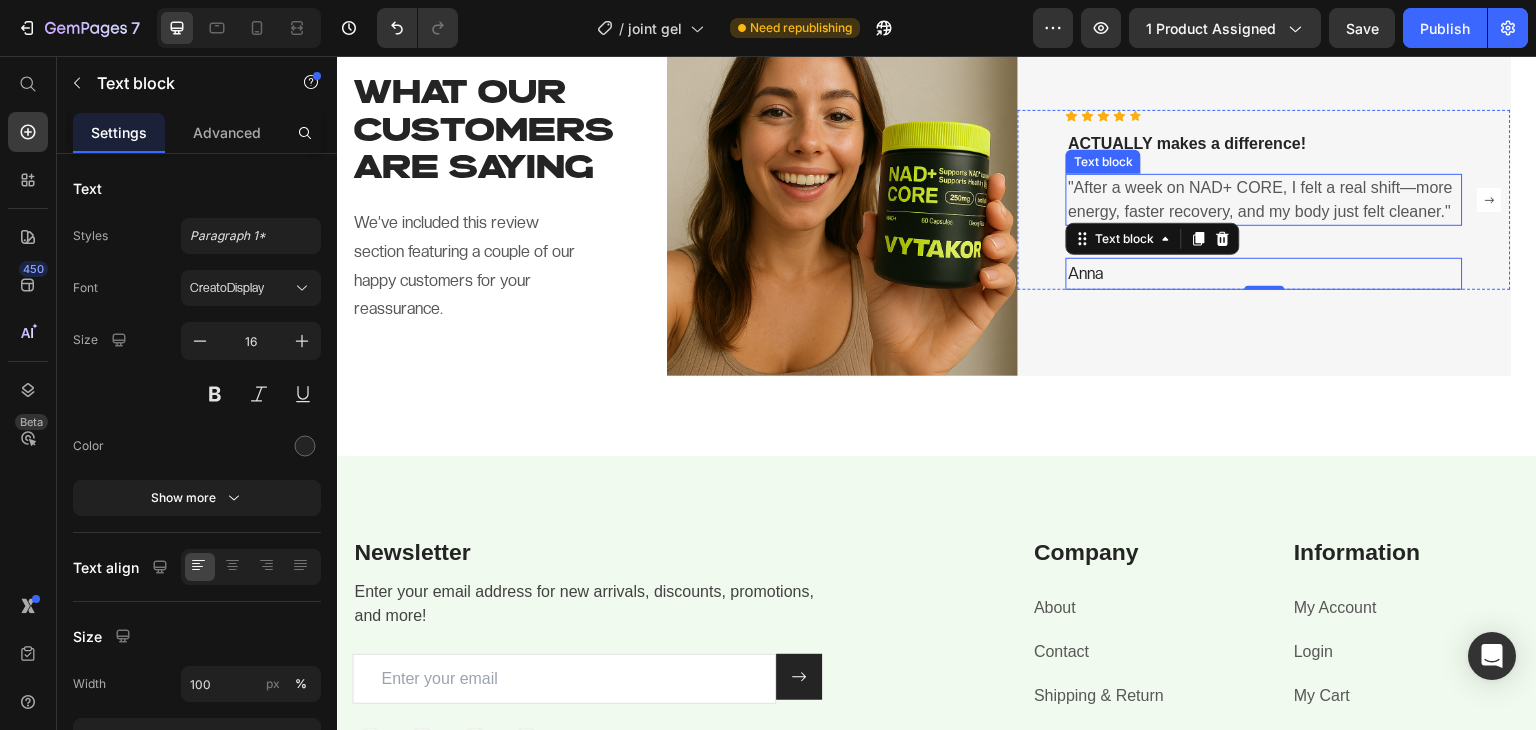 click on ""After a week on NAD+ CORE, I felt a real shift—more energy, faster recovery, and my body just felt cleaner."" at bounding box center (1264, 200) 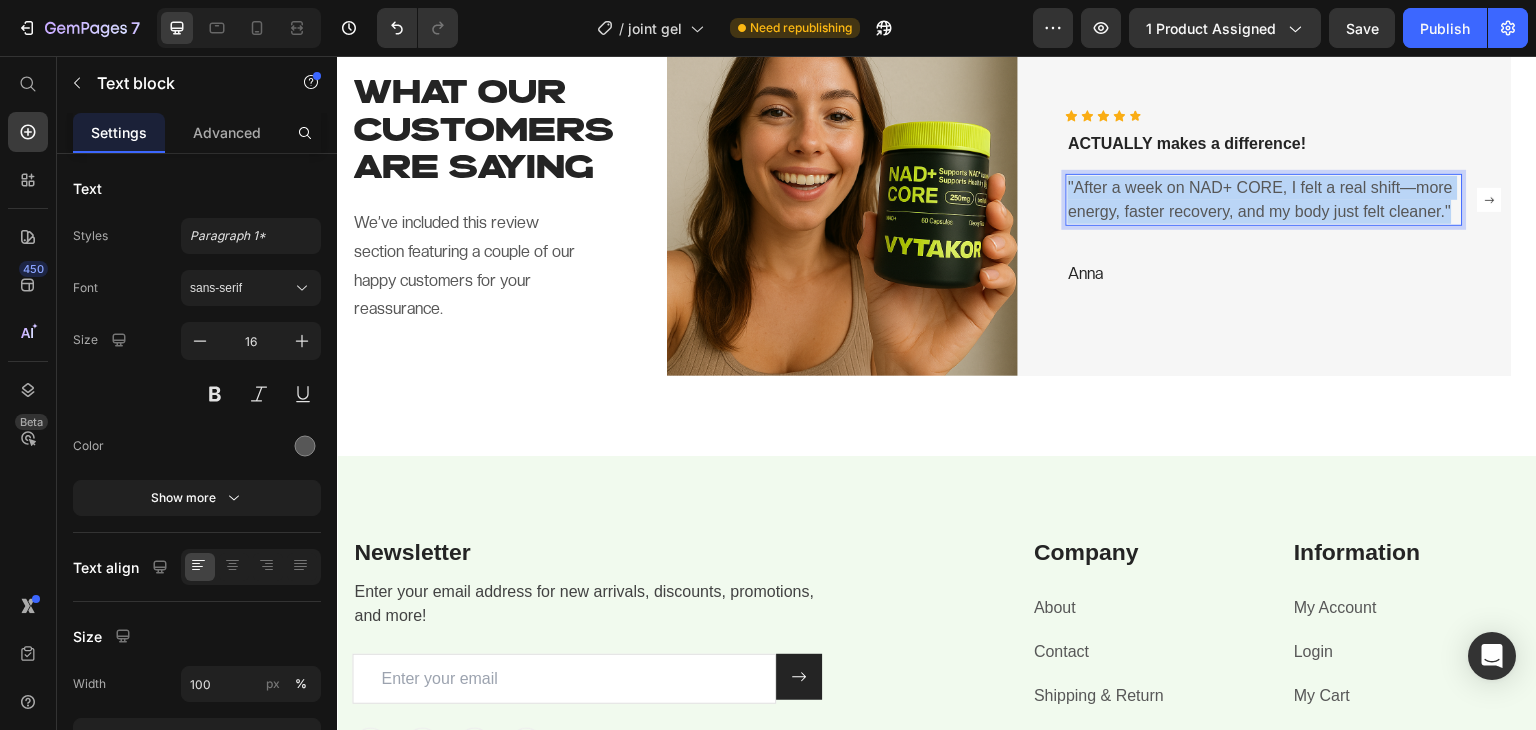 click on ""After a week on NAD+ CORE, I felt a real shift—more energy, faster recovery, and my body just felt cleaner."" at bounding box center [1264, 200] 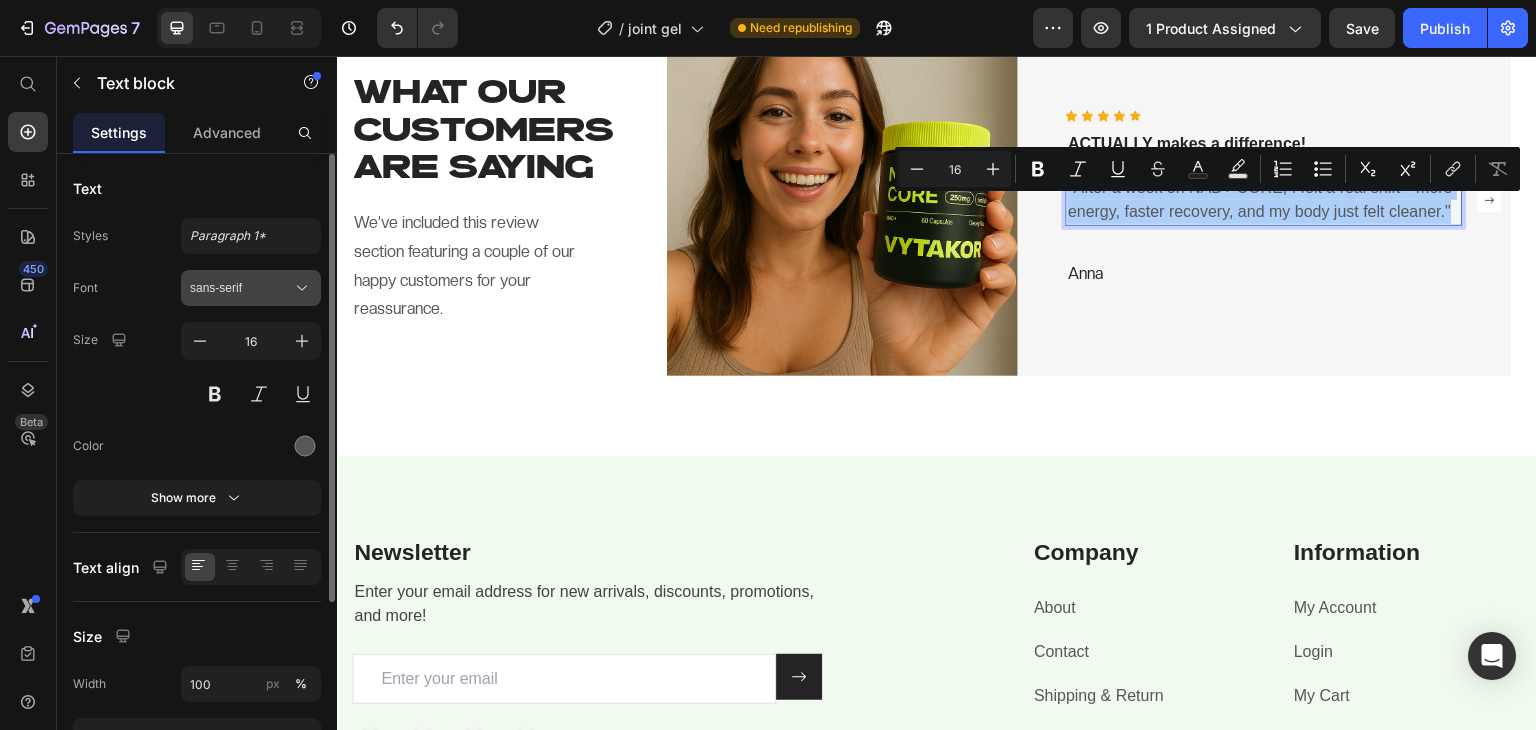 click on "sans-serif" at bounding box center [241, 288] 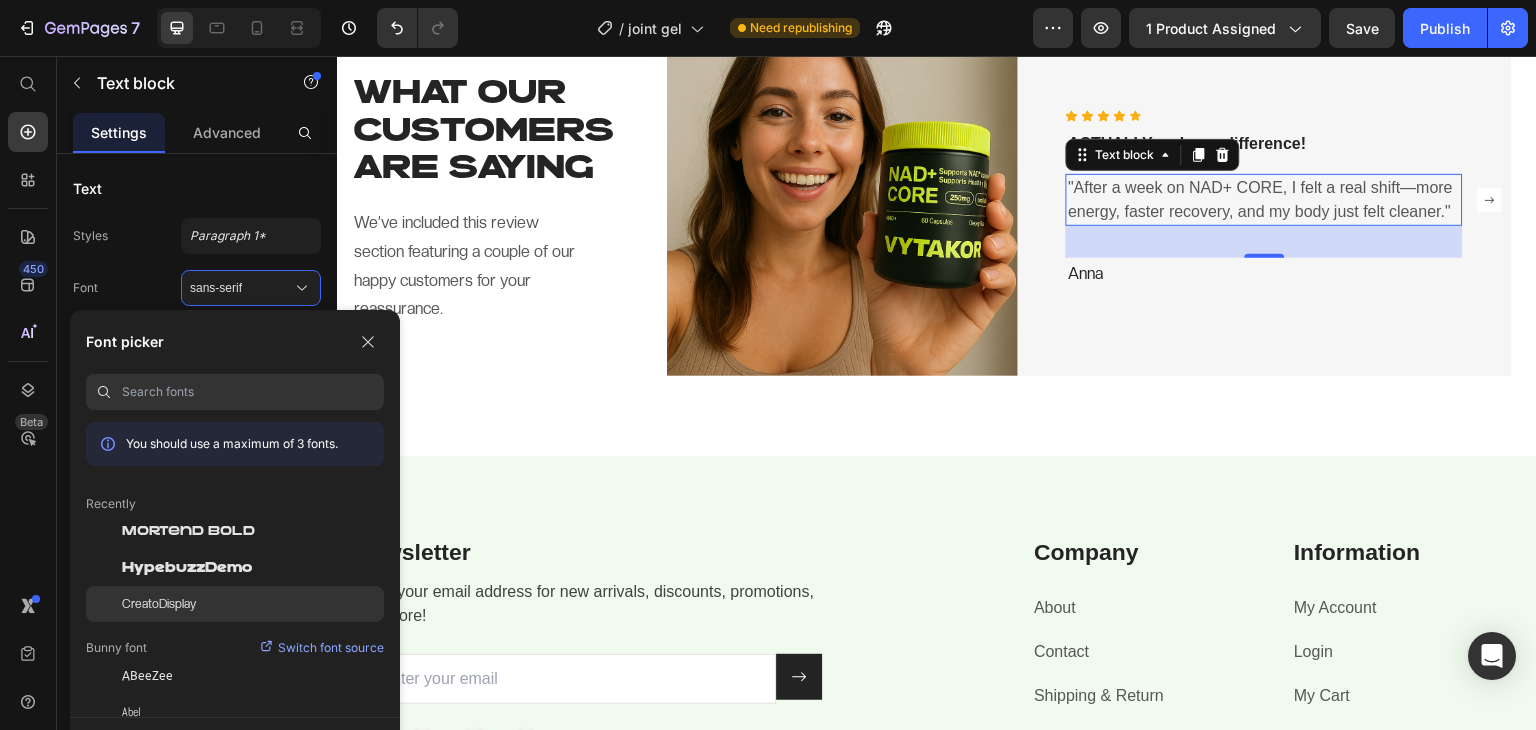 click on "CreatoDisplay" 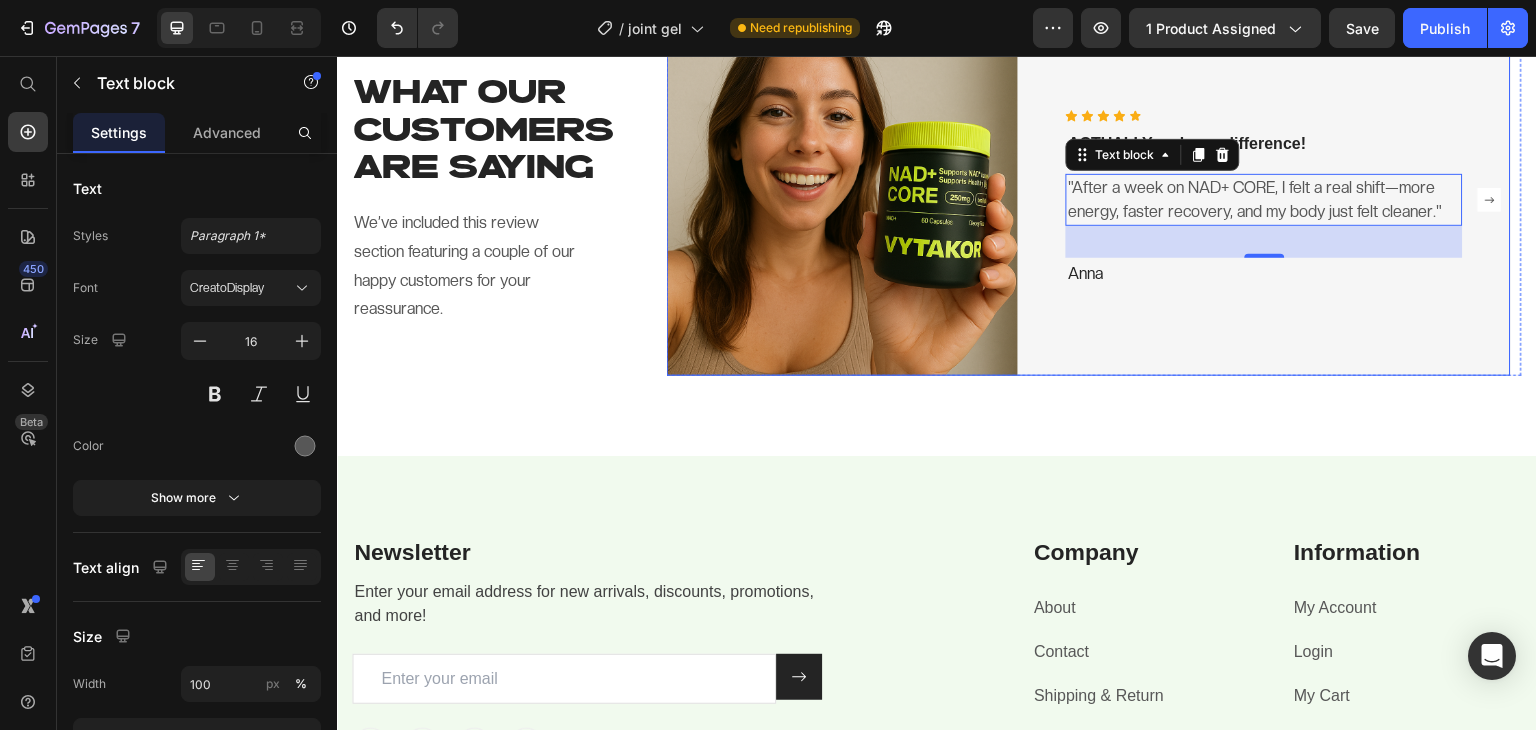 click on "WHAT OUR CUSTOMERS ARE SAYING Heading We’ve included this review section featuring a couple of our happy customers for your reassurance. Text block       Image                Icon                Icon                Icon                Icon
Icon Icon List Hoz ACTUALLY makes a difference! Text block "After a week on NAD+ CORE, I felt a real shift—more energy, faster recovery, and my body just felt cleaner." Text block   32 Anna Text block Row Row Image                Icon                Icon                Icon                Icon
Icon Icon List Hoz You're walking on a cloud! Text block "After just about two weeks, my skin looks clearer, I feel sharper, and my energy levels are through the roof. Totally worth it!" Text block Ryan S.   / Design Director Text block Row Row       Carousel Row Section 4" at bounding box center (937, 199) 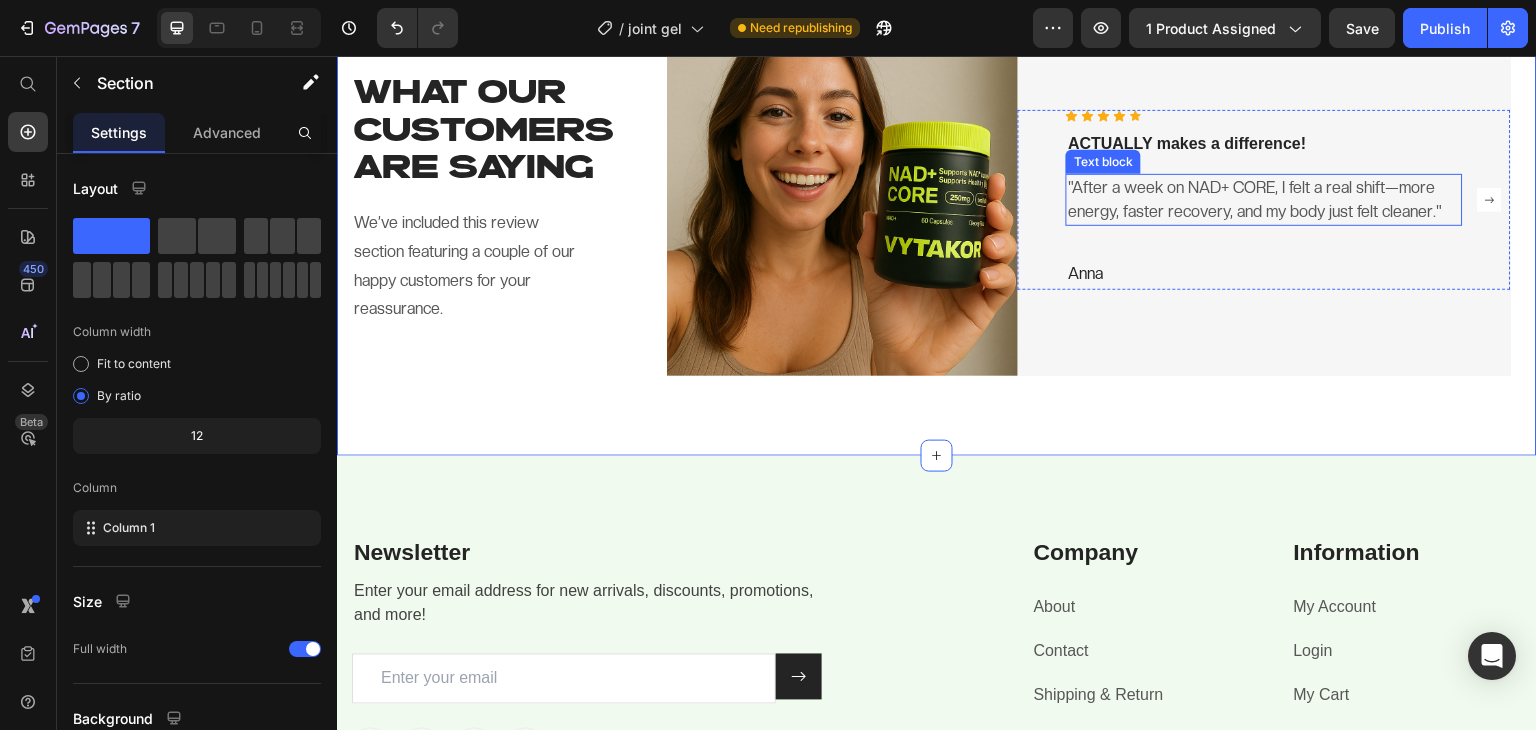 click on ""After a week on NAD+ CORE, I felt a real shift—more energy, faster recovery, and my body just felt cleaner."" at bounding box center [1264, 200] 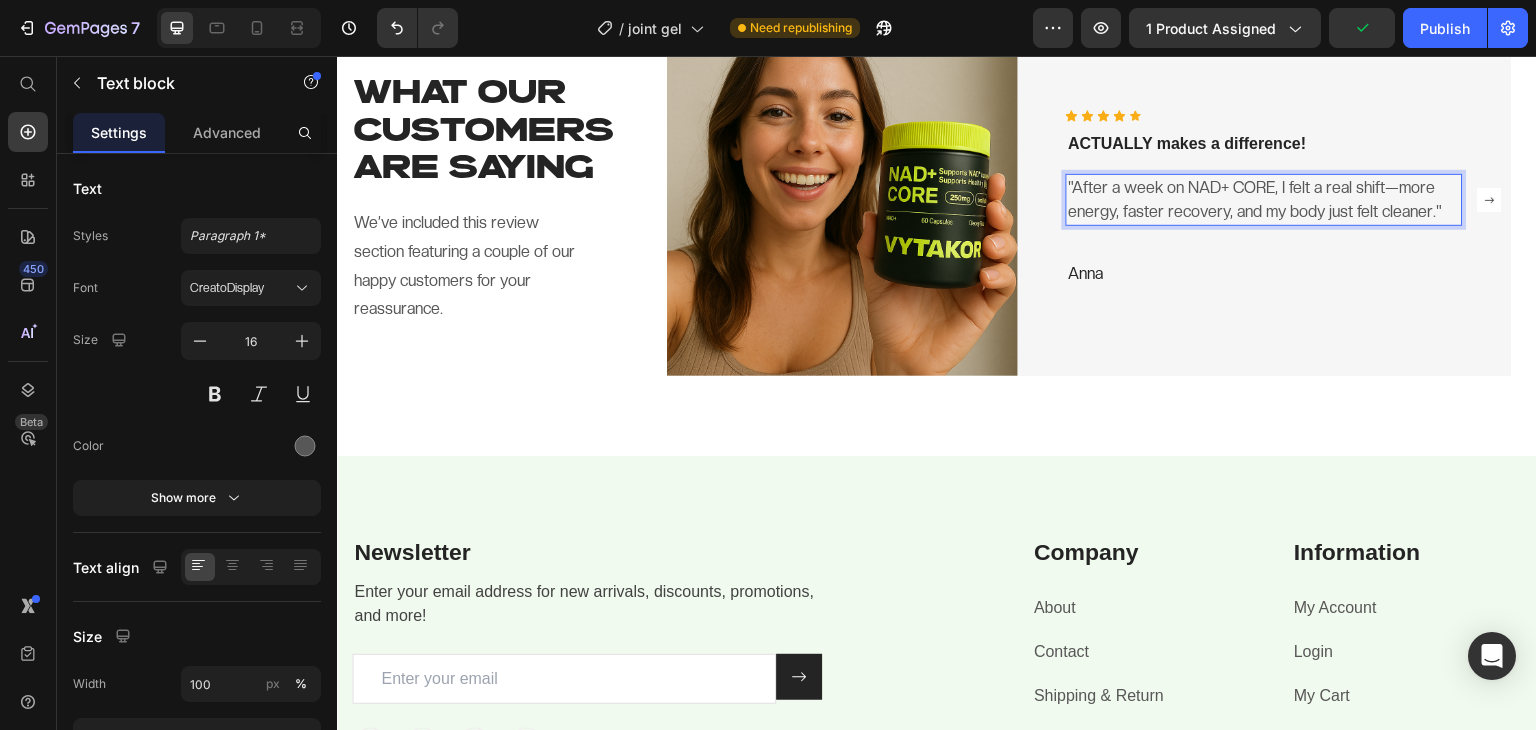 click on ""After a week on NAD+ CORE, I felt a real shift—more energy, faster recovery, and my body just felt cleaner."" at bounding box center (1264, 200) 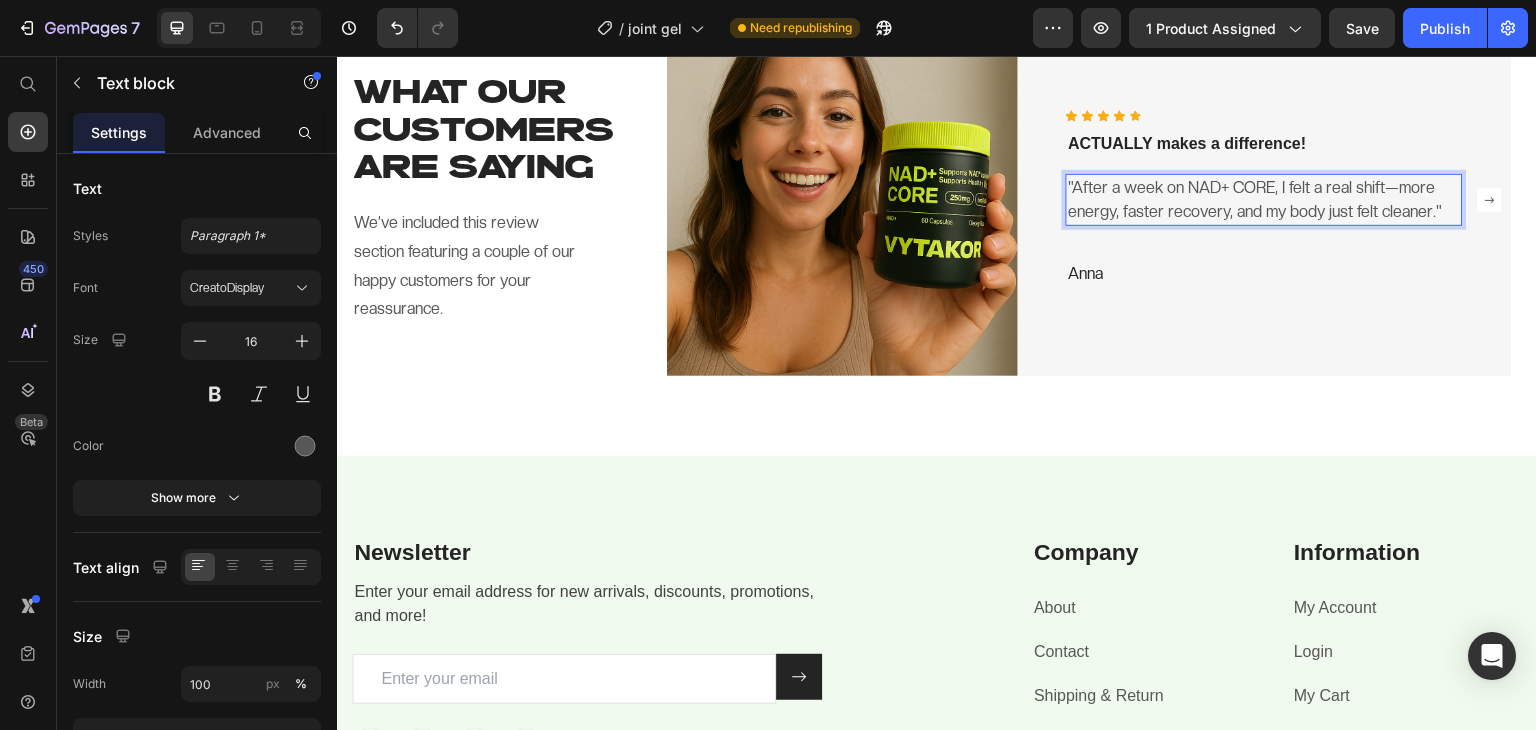 click on ""After a week on NAD+ CORE, I felt a real shift—more energy, faster recovery, and my body just felt cleaner."" at bounding box center [1264, 200] 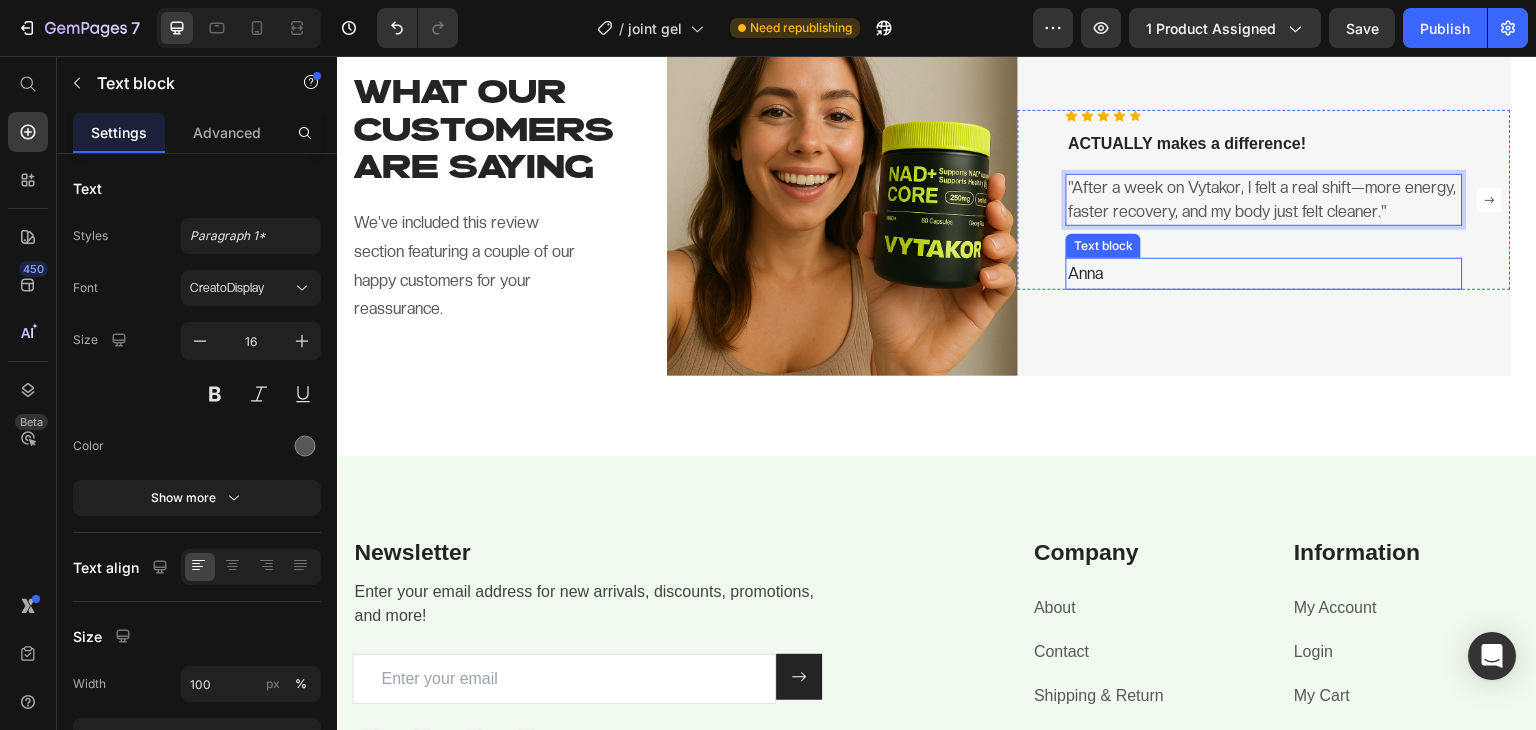 scroll, scrollTop: 2443, scrollLeft: 0, axis: vertical 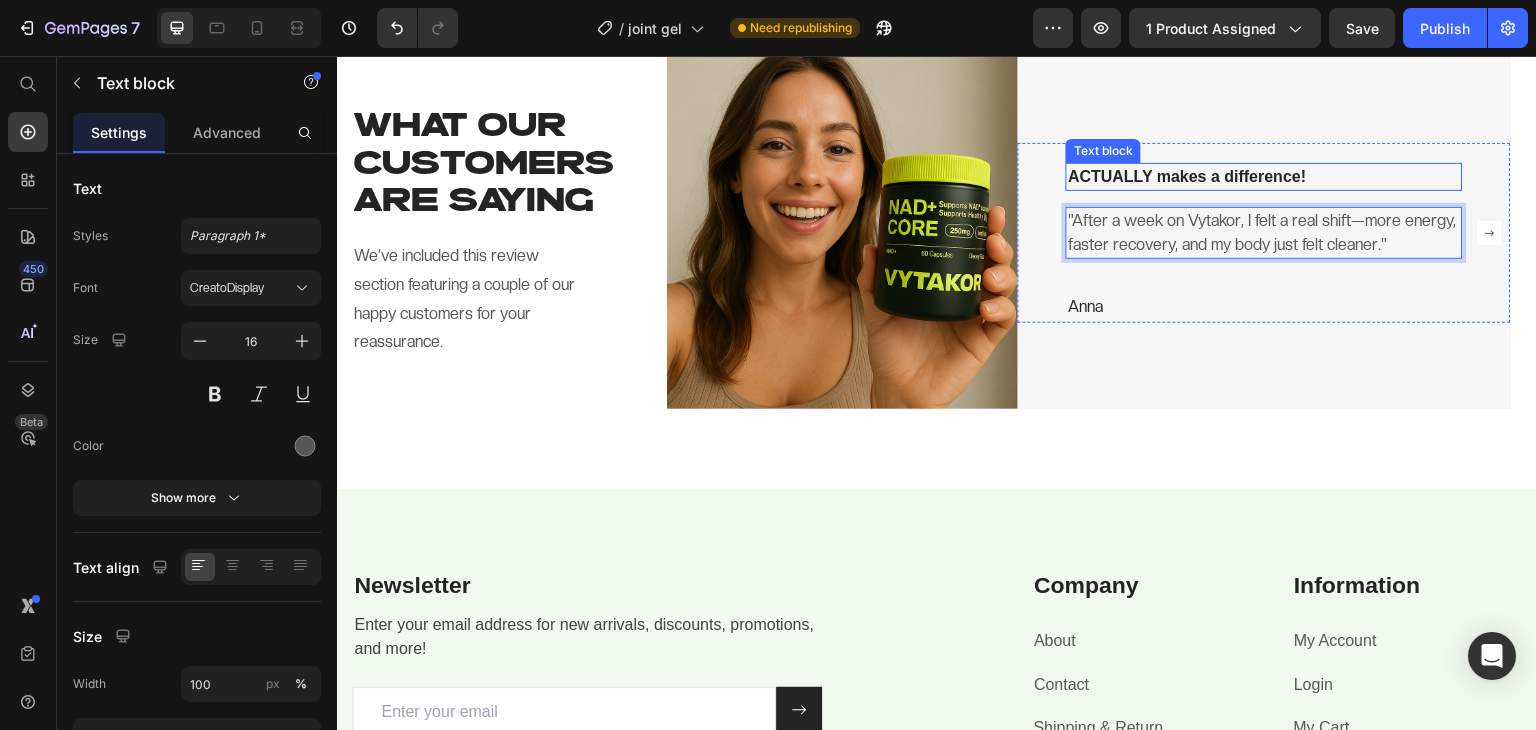 click on "ACTUALLY makes a difference!" at bounding box center (1264, 177) 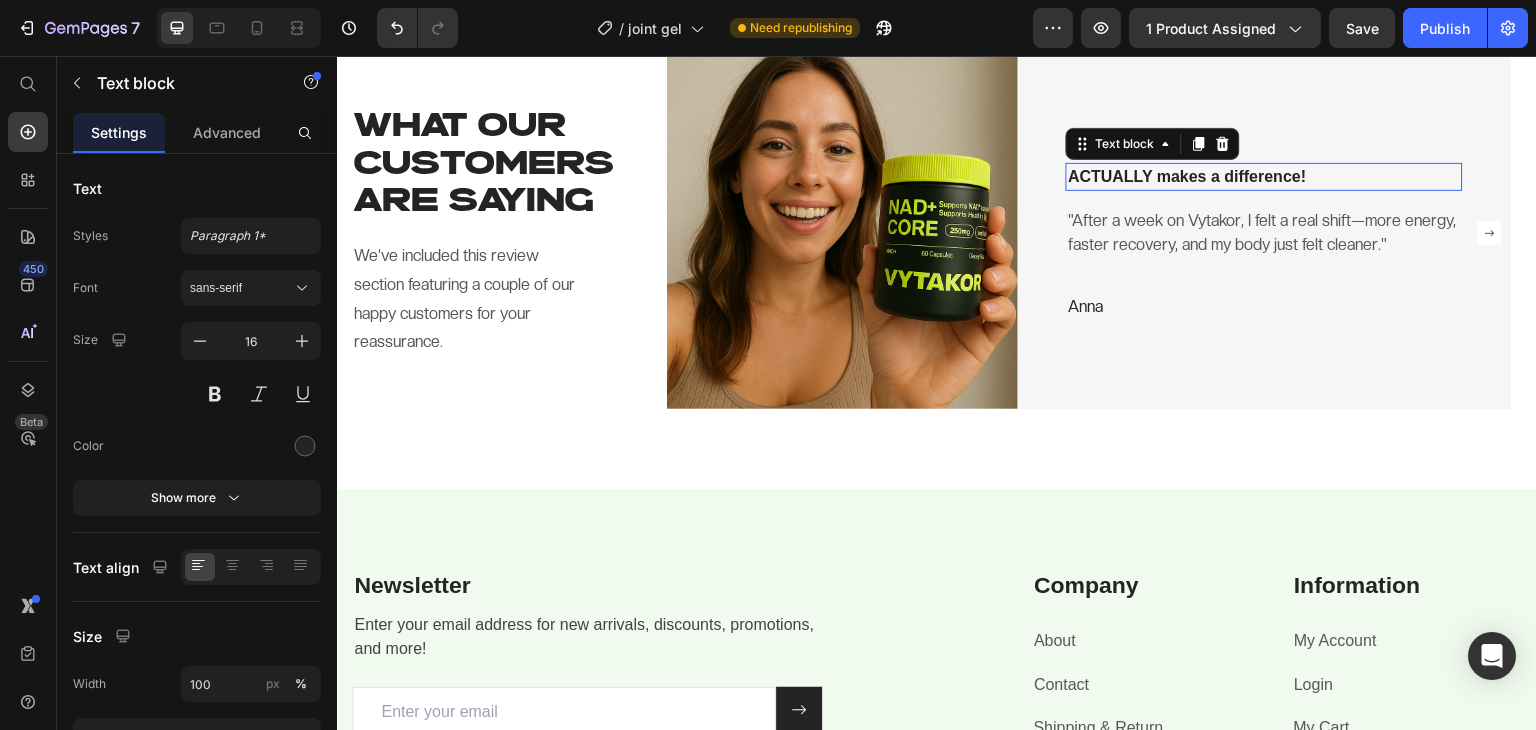 click on "ACTUALLY makes a difference!" at bounding box center [1264, 177] 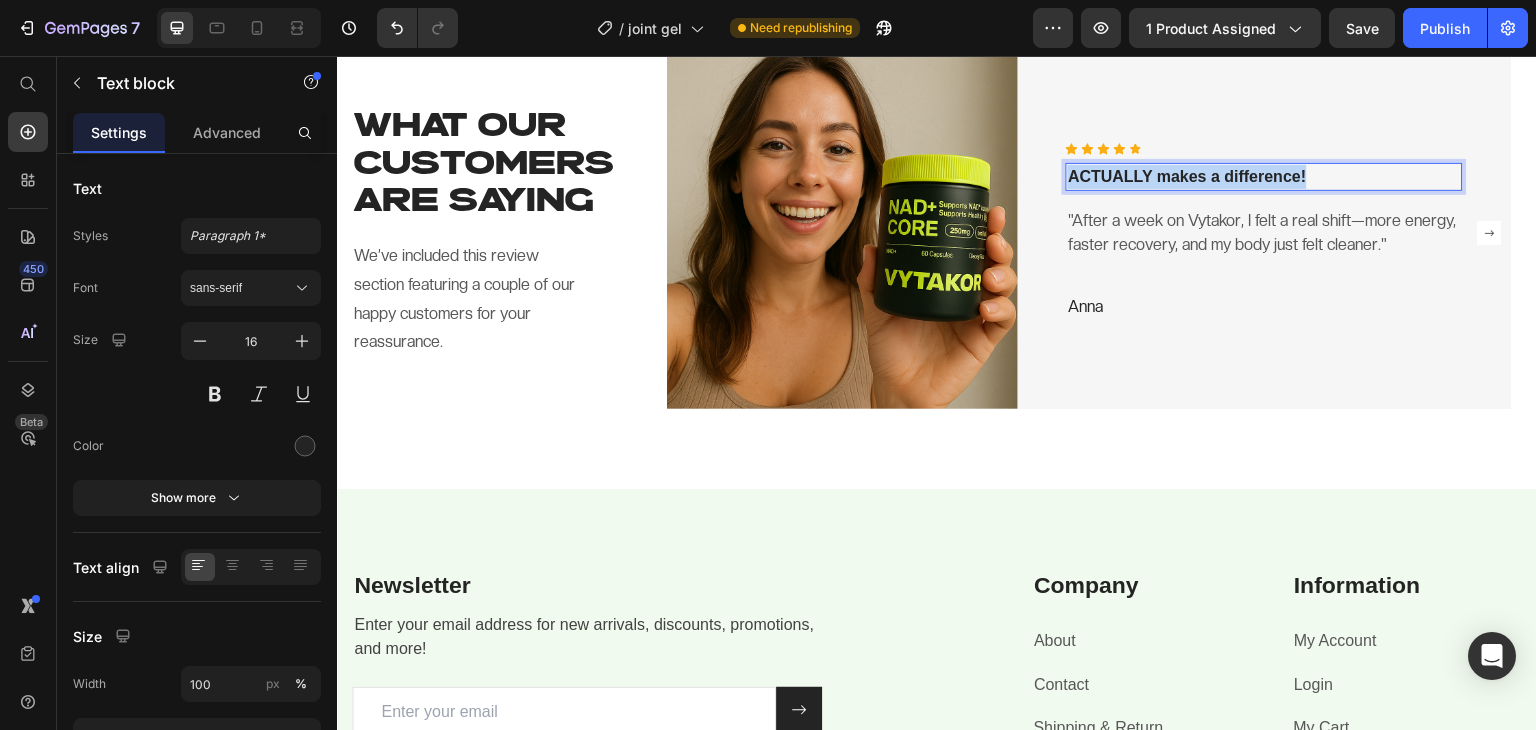 click on "ACTUALLY makes a difference!" at bounding box center [1264, 177] 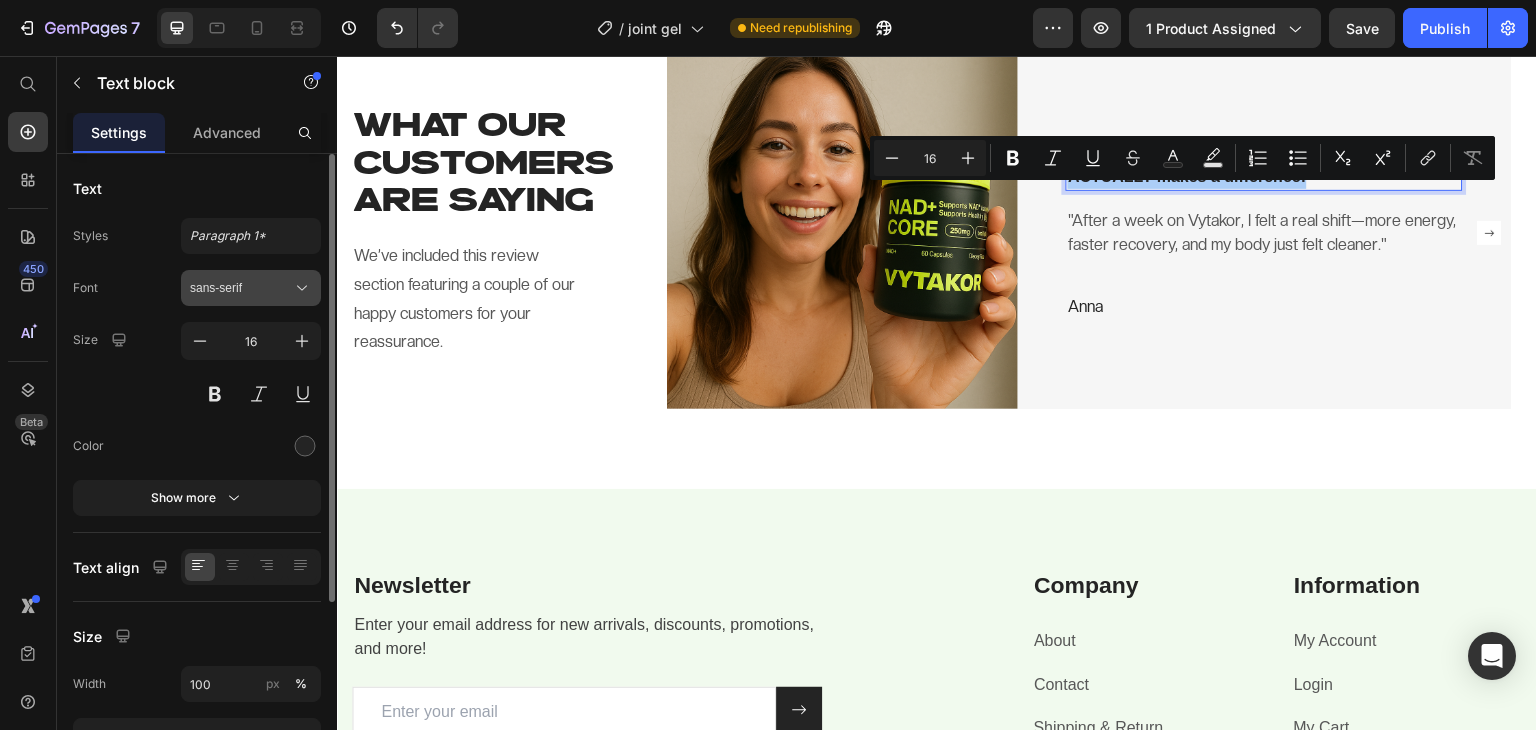 click on "sans-serif" at bounding box center (241, 288) 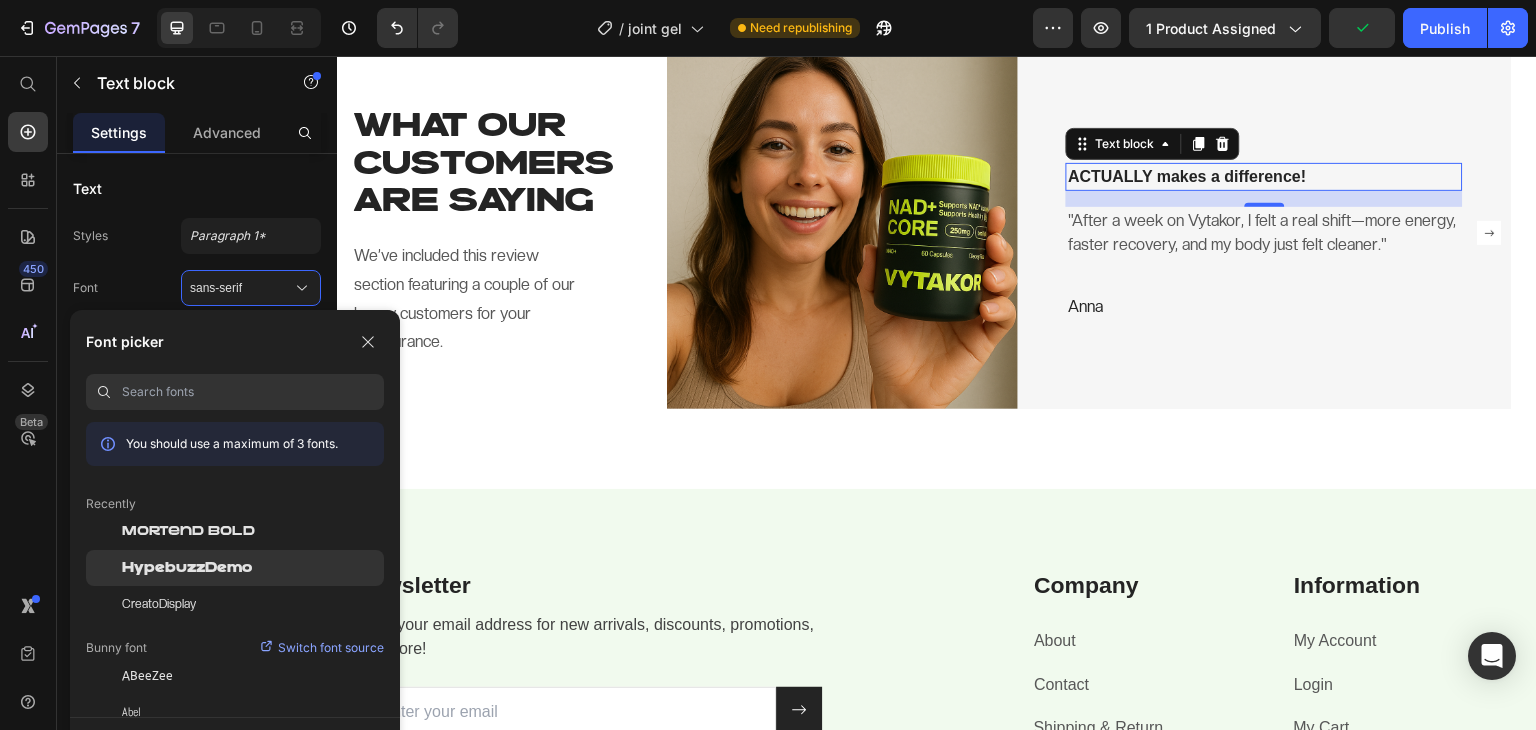 click on "HypebuzzDemo" at bounding box center [187, 568] 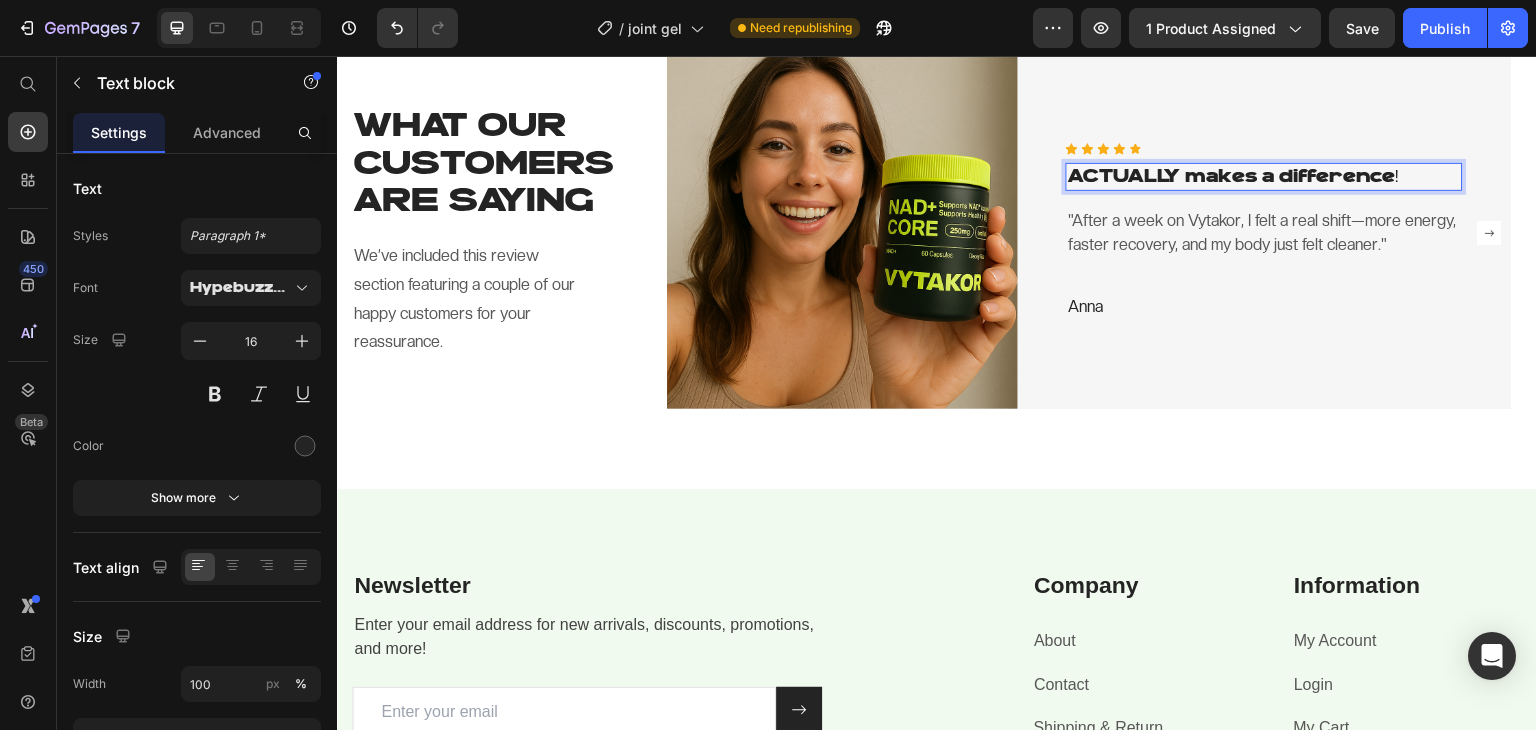 click on "ACTUALLY makes a difference!" at bounding box center (1264, 177) 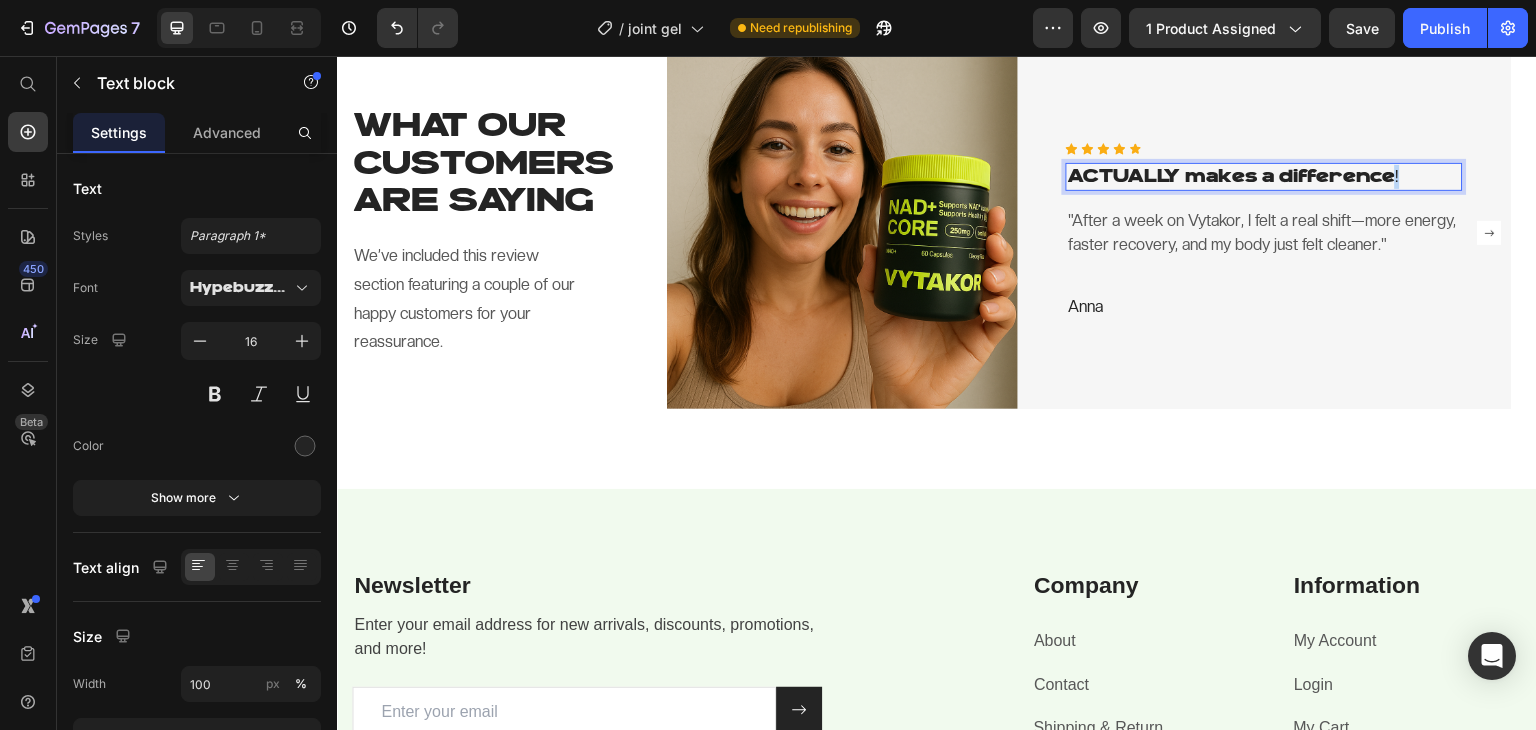 click on "ACTUALLY makes a difference!" at bounding box center (1264, 177) 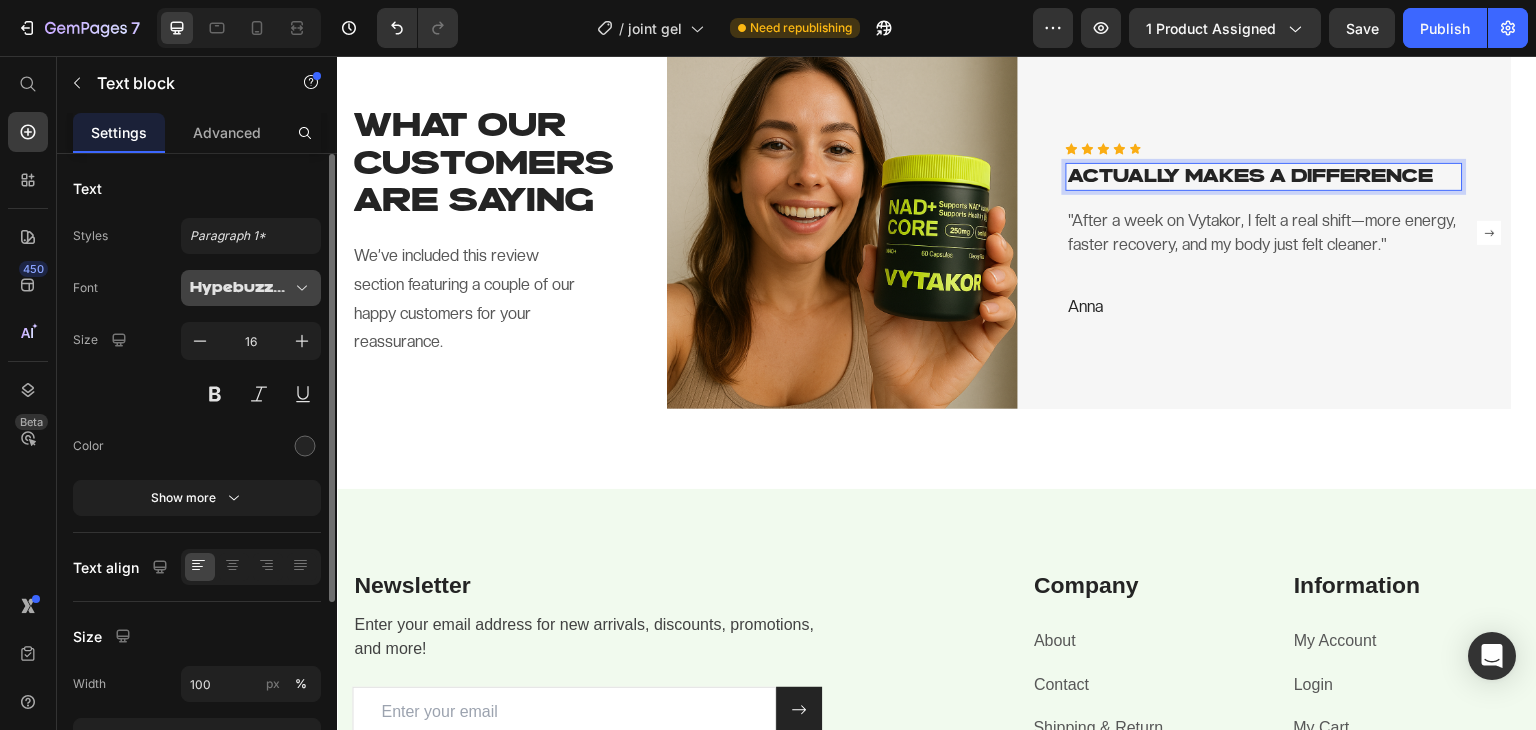 click on "HypebuzzDemo" at bounding box center [241, 288] 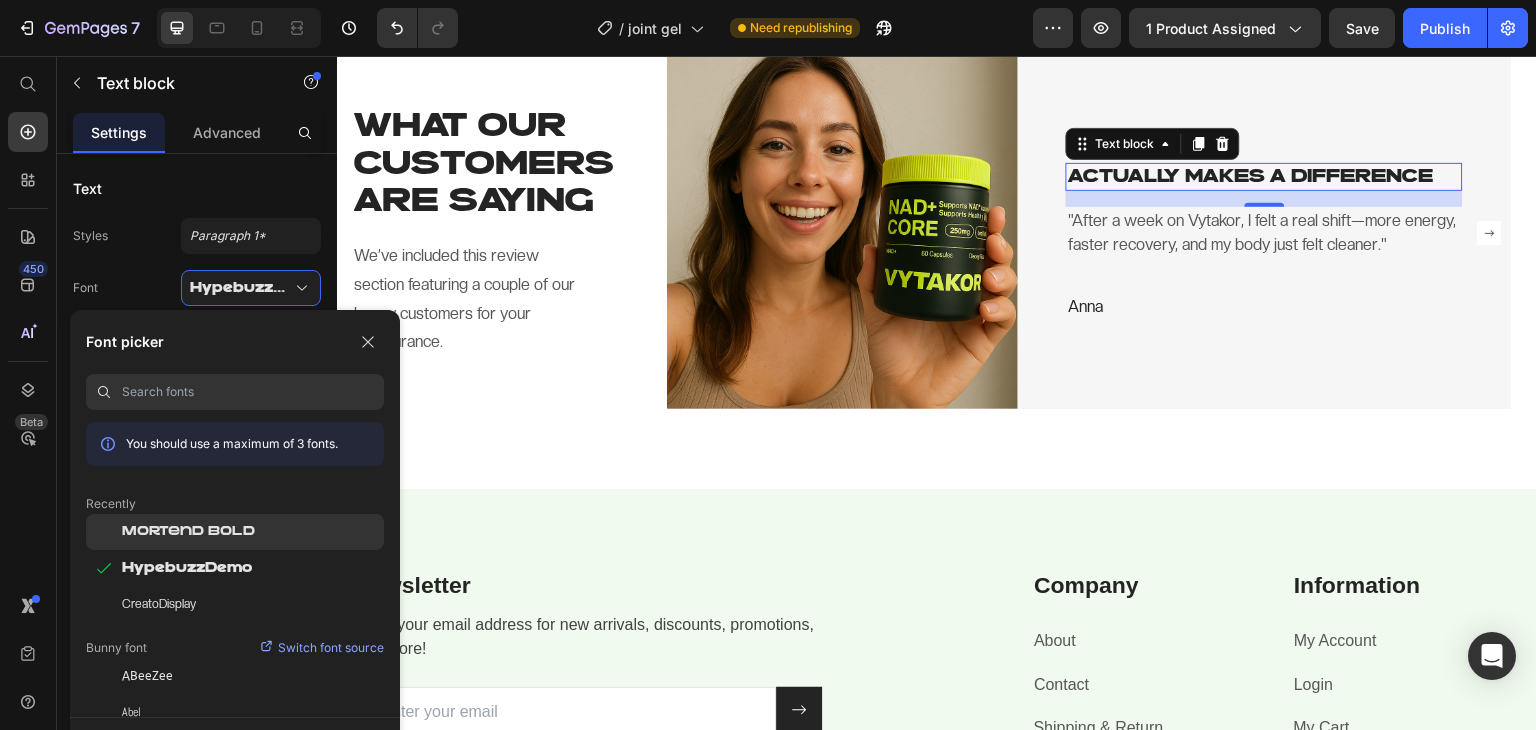 click on "Mortend Bold" at bounding box center (188, 532) 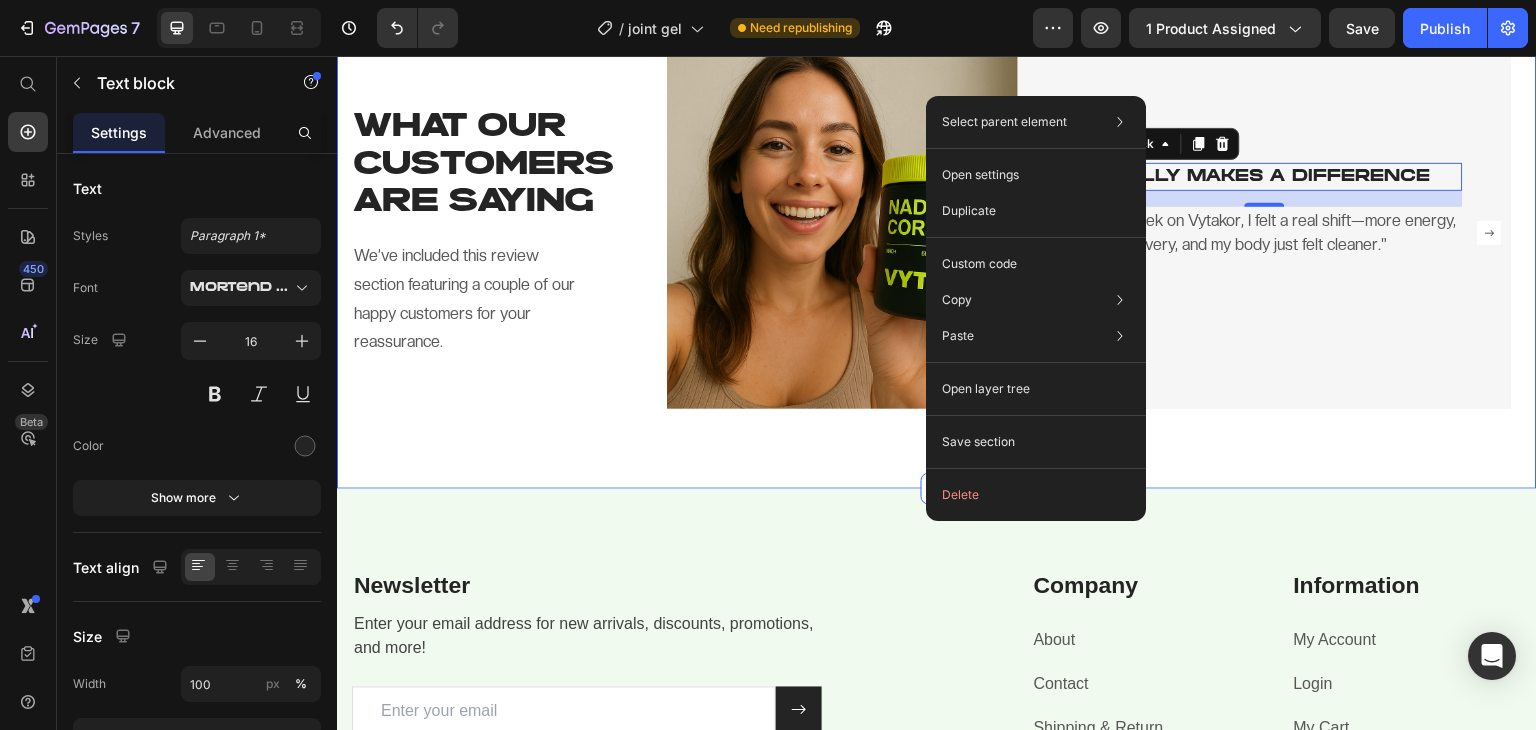 click on "WHAT OUR CUSTOMERS ARE SAYING Heading We’ve included this review section featuring a couple of our happy customers for your reassurance. Text block       Image                Icon                Icon                Icon                Icon
Icon Icon List Hoz ACTUALLY MAKES A DIFFERENCE Text block   16 "After a week on Vytakor, I felt a real shift—more energy, faster recovery, and my body just felt cleaner." Text block Anna Text block Row Row Image                Icon                Icon                Icon                Icon
Icon Icon List Hoz You're walking on a cloud! Text block "After just about two weeks, my skin looks clearer, I feel sharper, and my energy levels are through the roof. Totally worth it!" Text block Ryan S.   / Design Director Text block Row Row       Carousel Row Section 4" at bounding box center [937, 232] 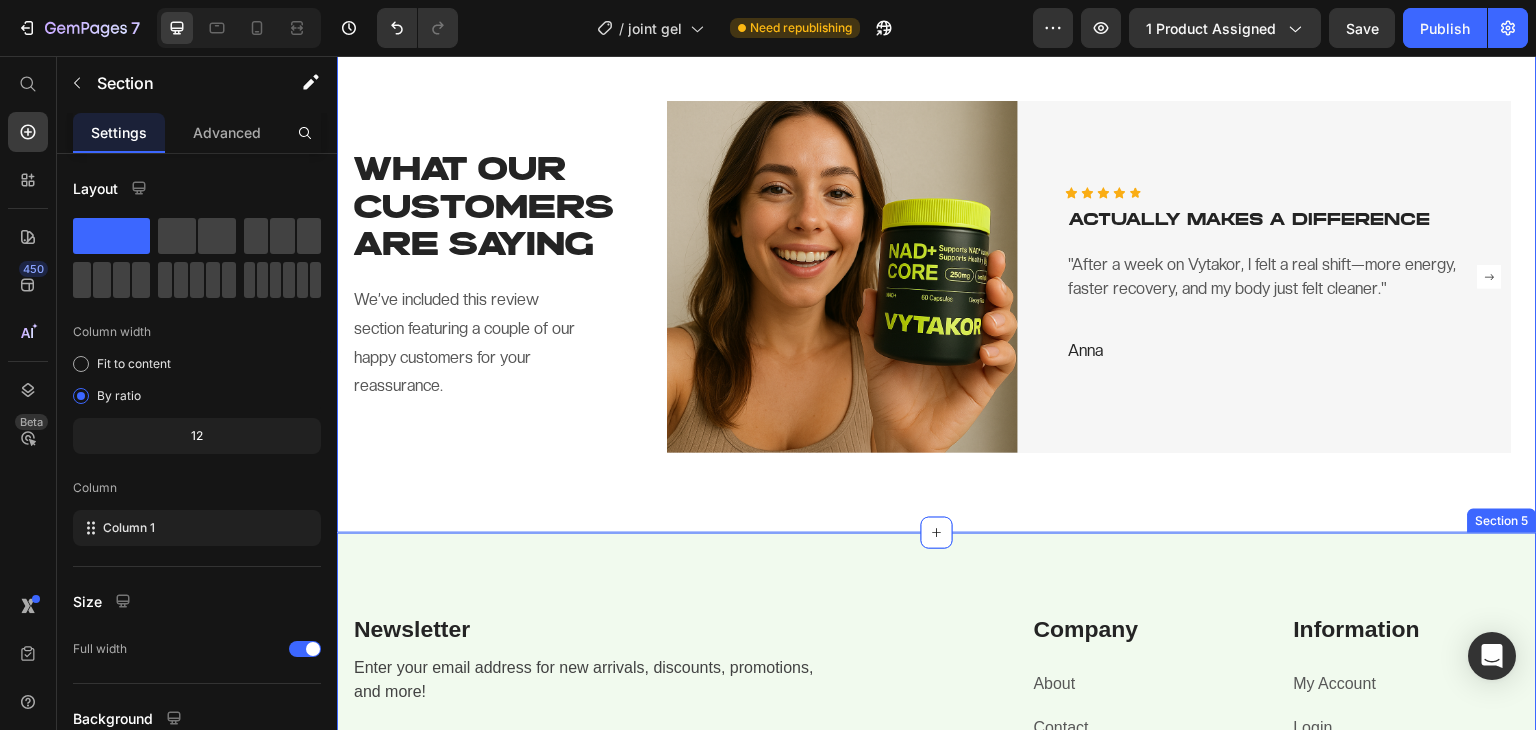 scroll, scrollTop: 2397, scrollLeft: 0, axis: vertical 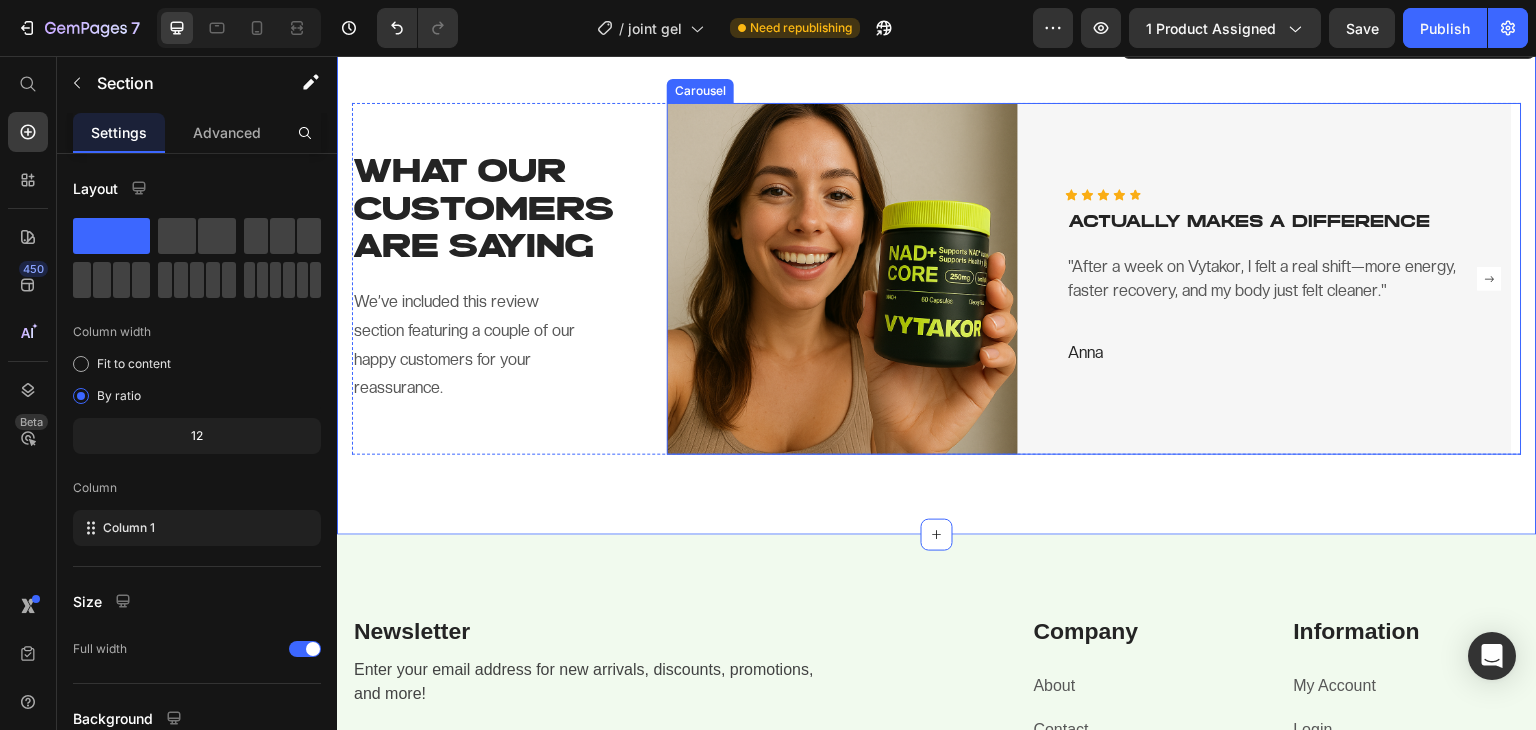 click at bounding box center (1490, 279) 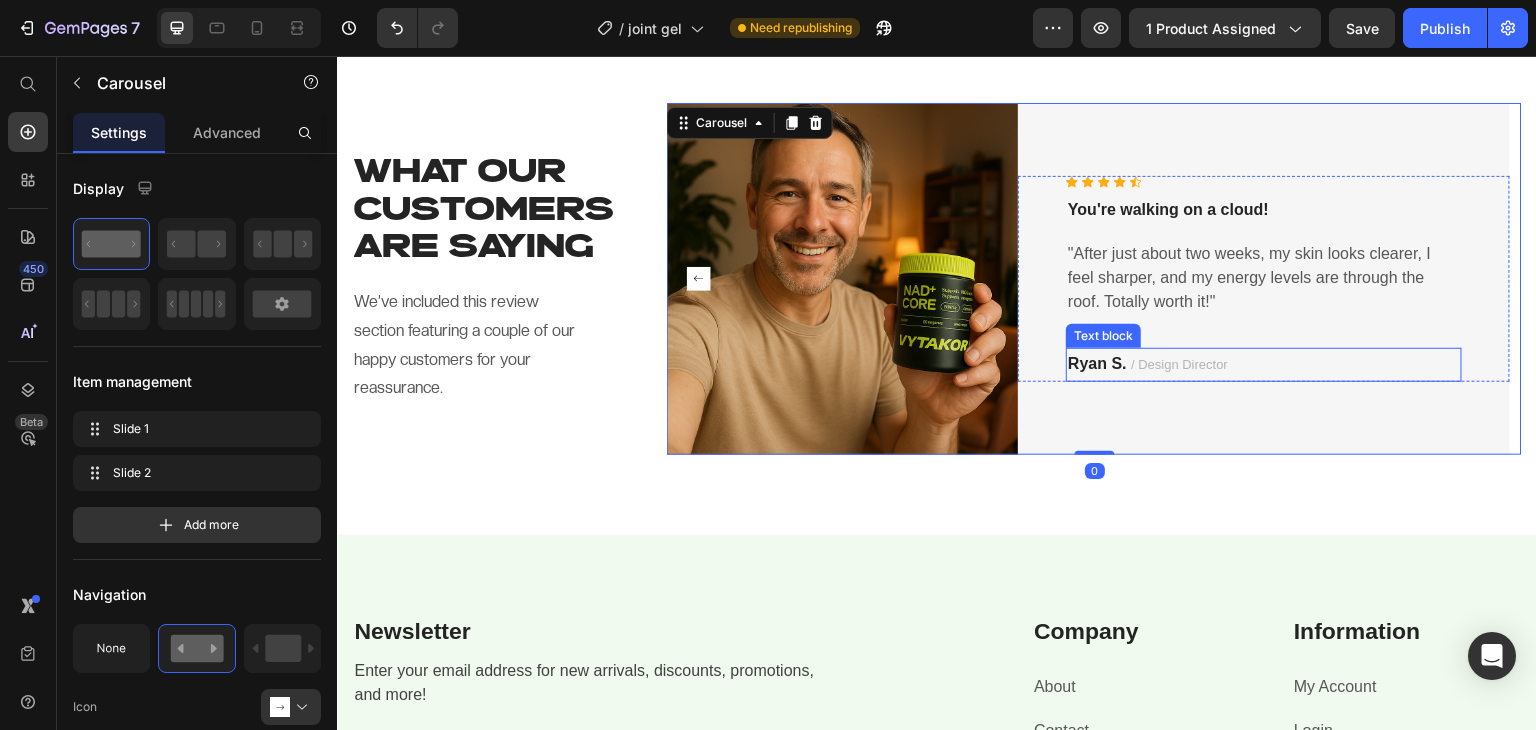 click on "Ryan S.   / Design Director" at bounding box center (1264, 365) 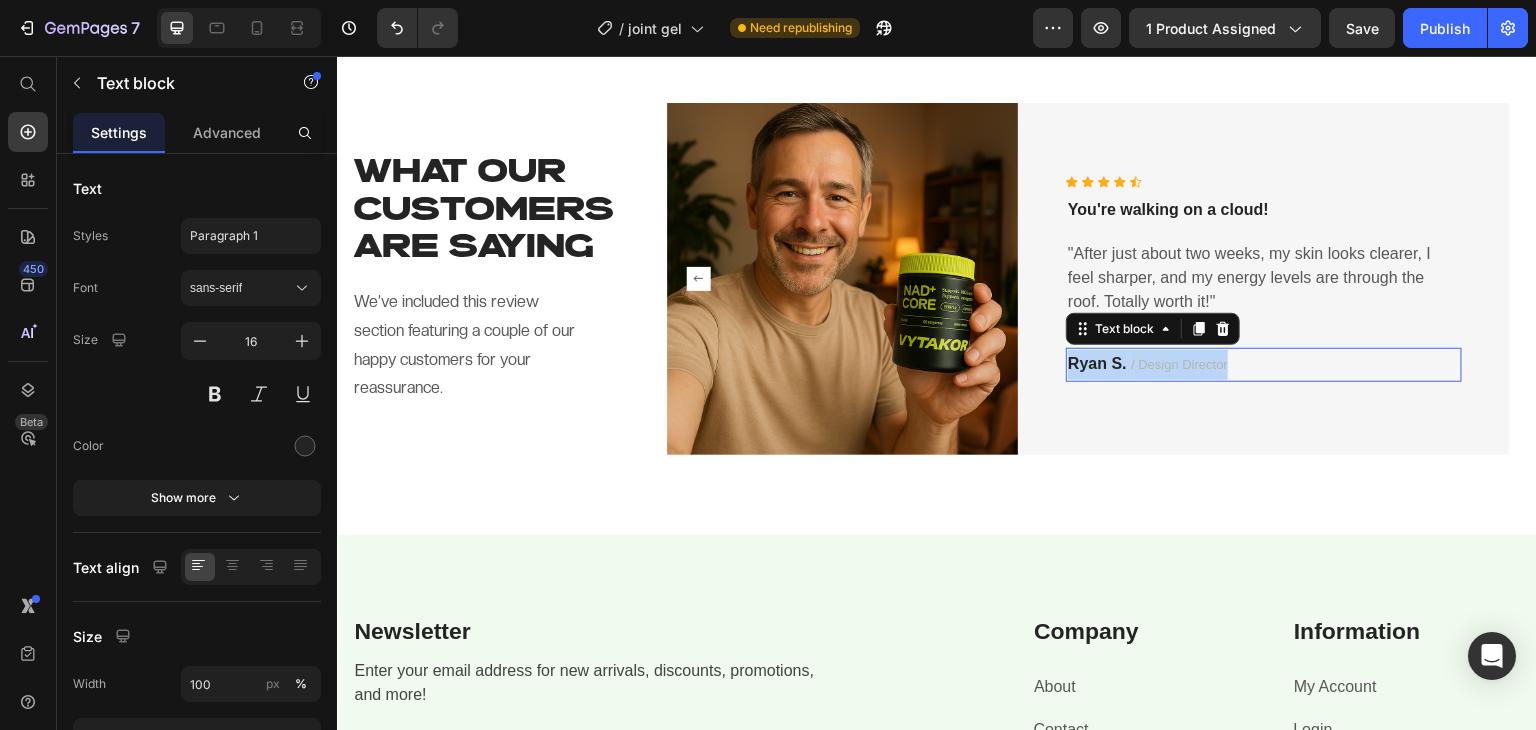 click on "Ryan S.   / Design Director" at bounding box center (1264, 365) 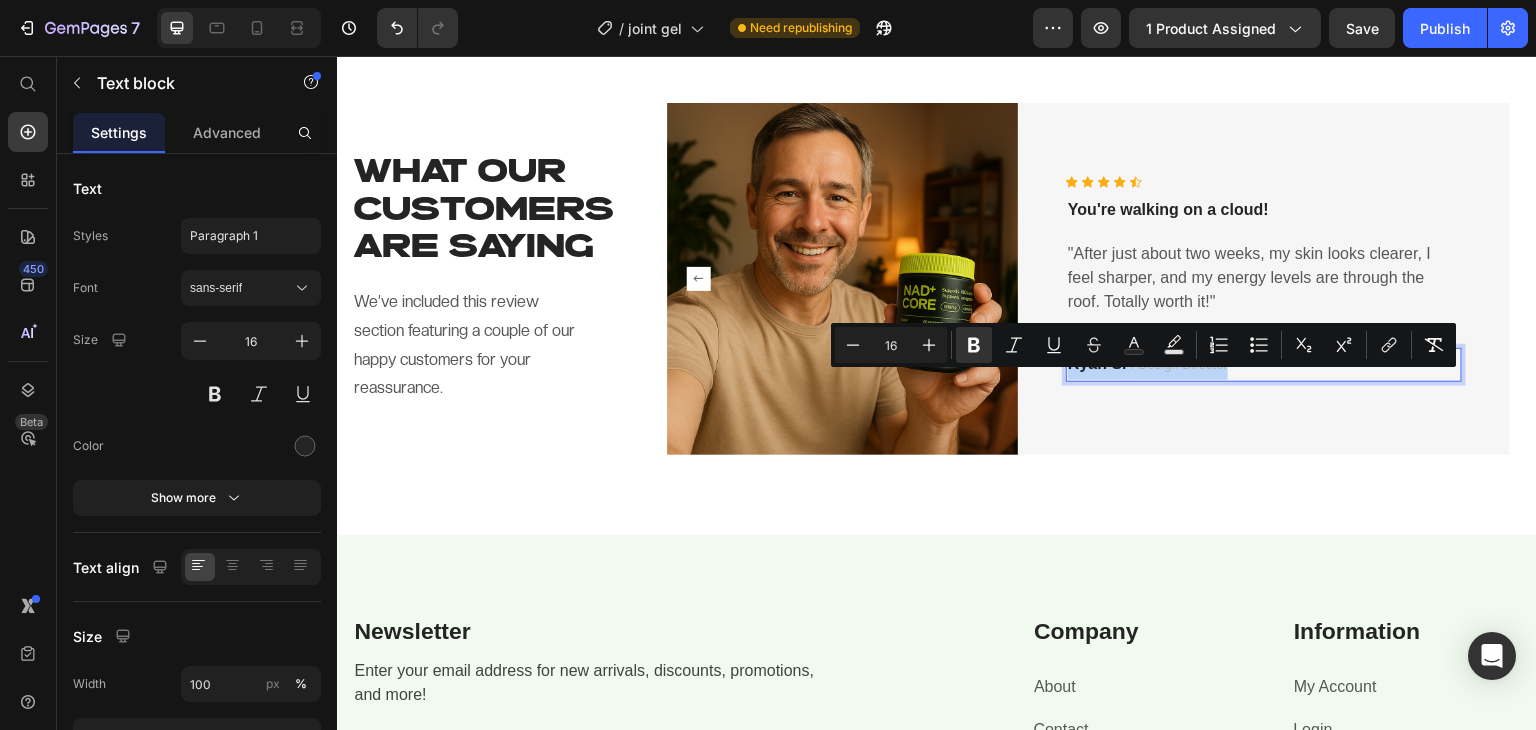 click on "Ryan S." at bounding box center (1097, 363) 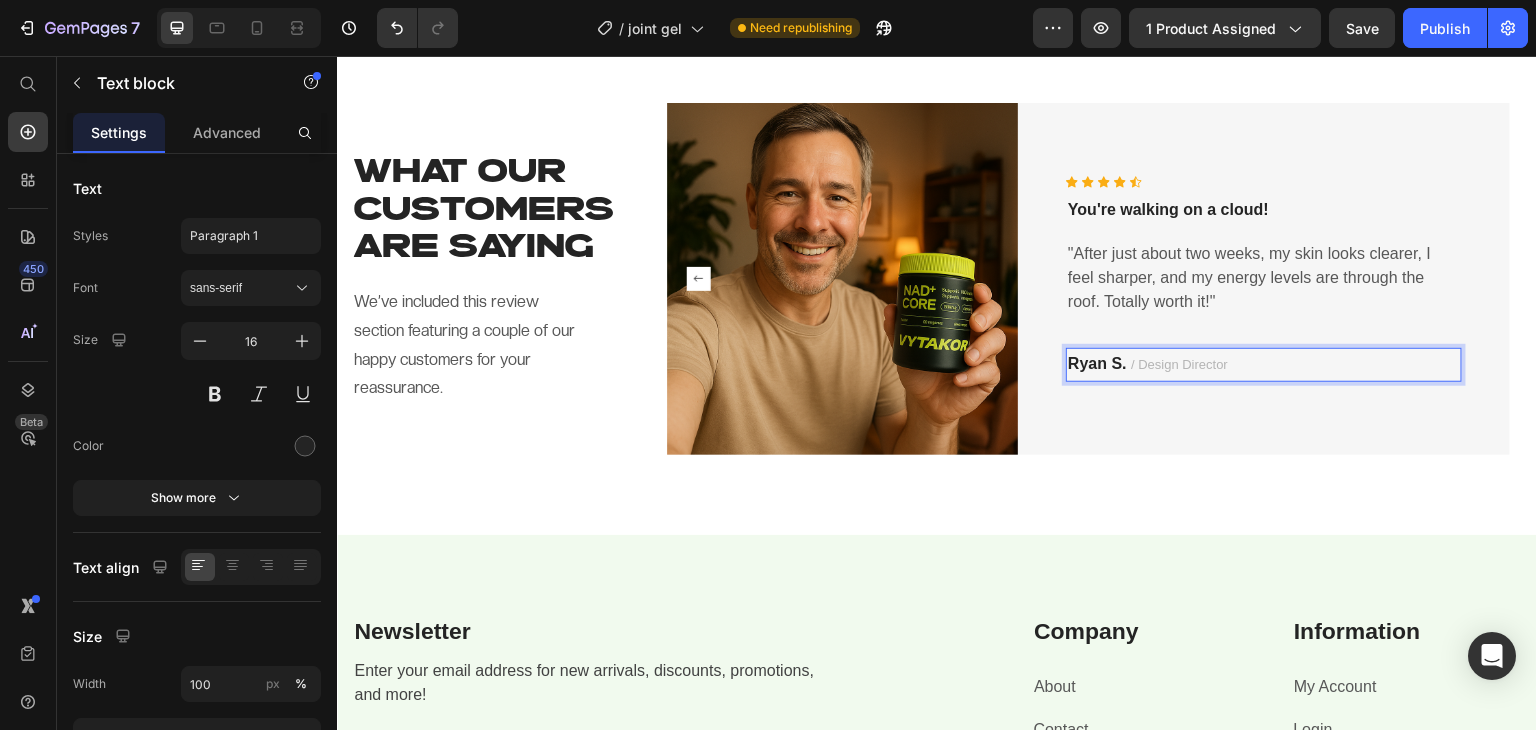 click on "Ryan S.   / Design Director" at bounding box center (1264, 365) 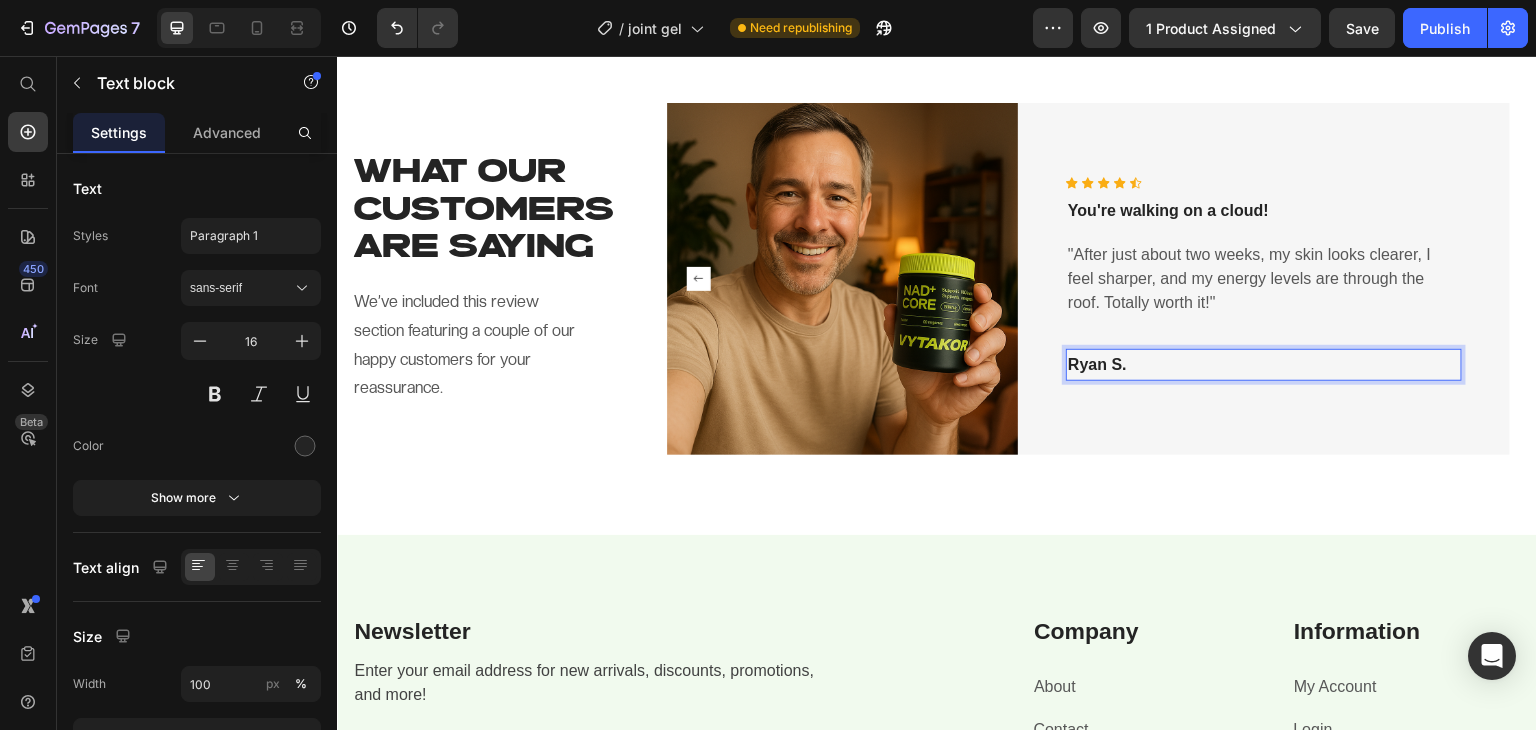 scroll, scrollTop: 2398, scrollLeft: 0, axis: vertical 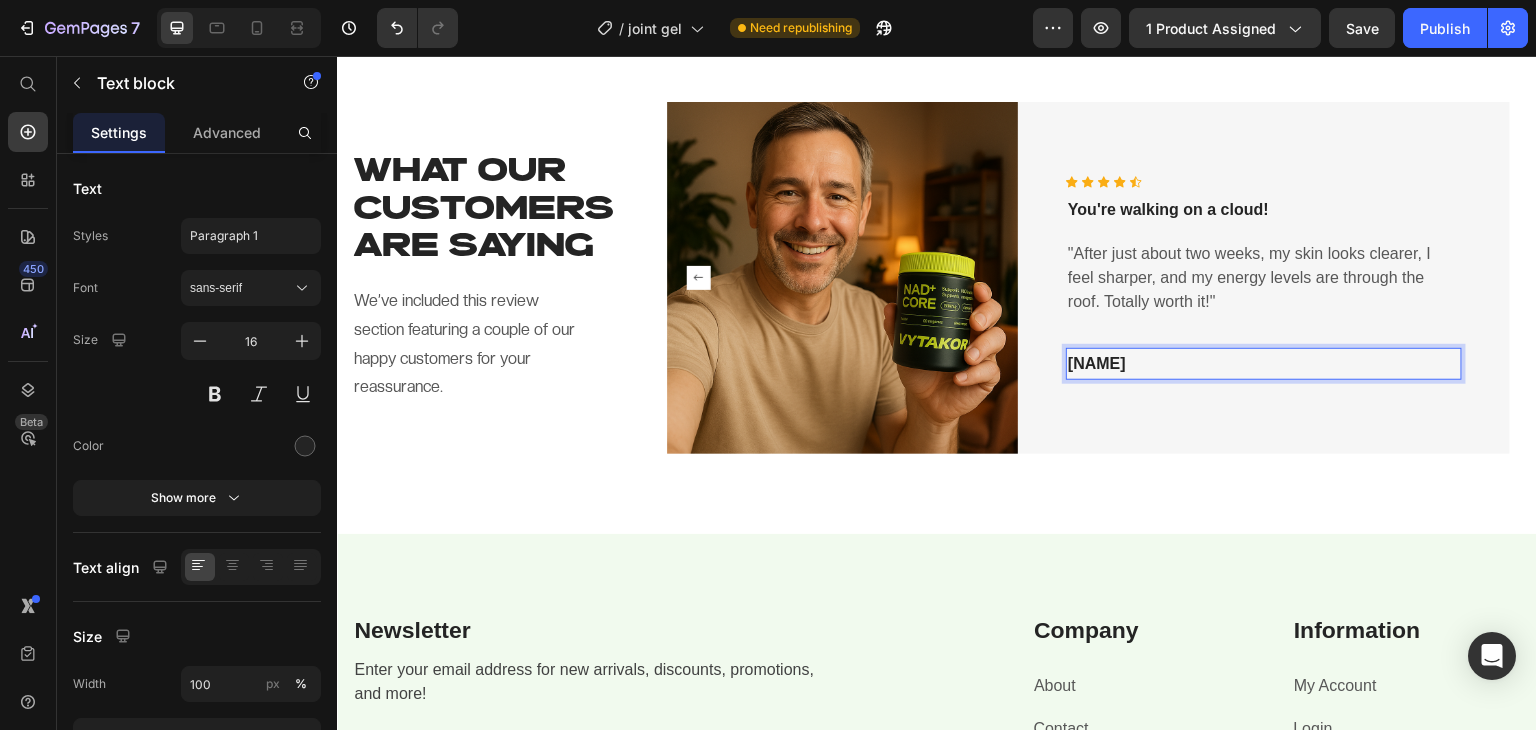 click on "Ryan" at bounding box center [1097, 363] 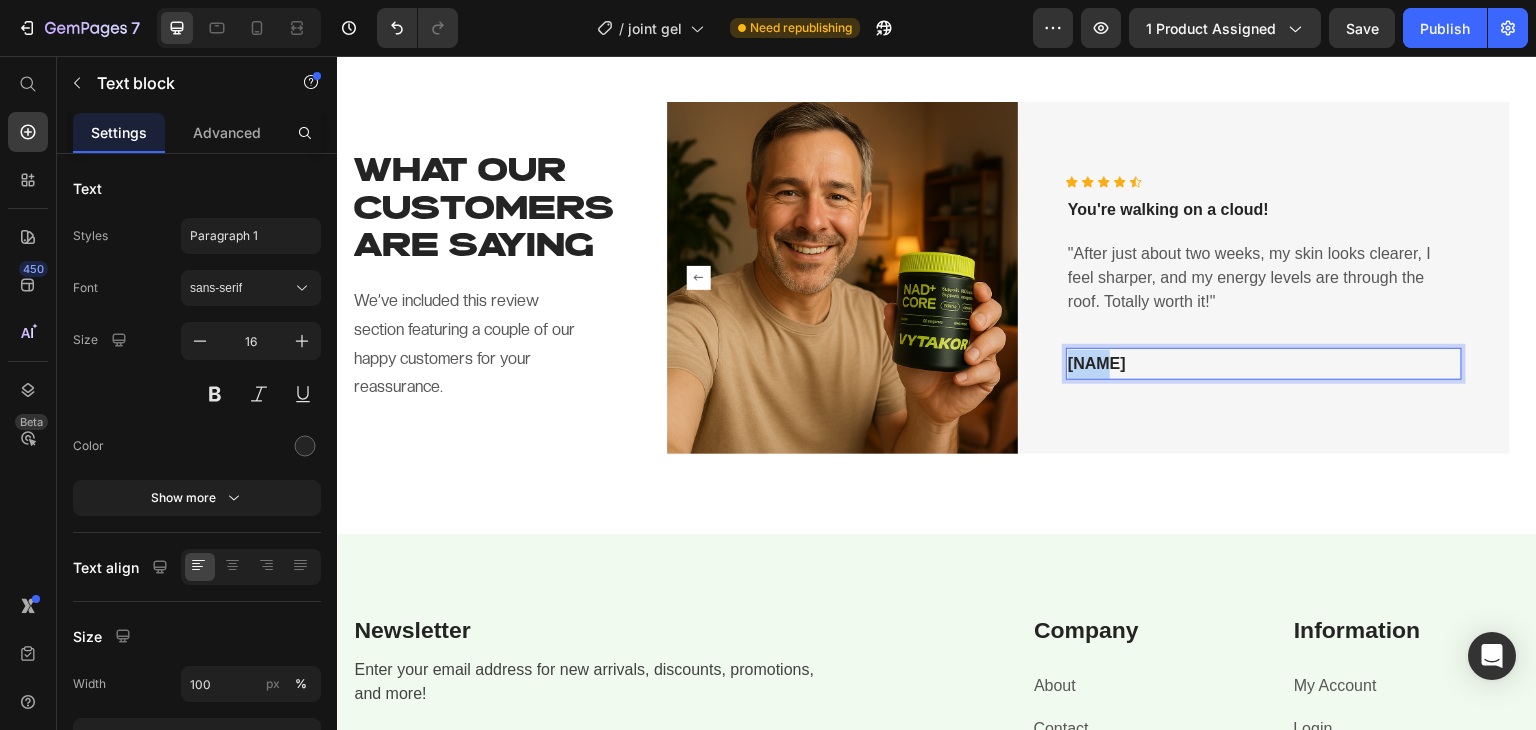 click on "Ryan" at bounding box center (1097, 363) 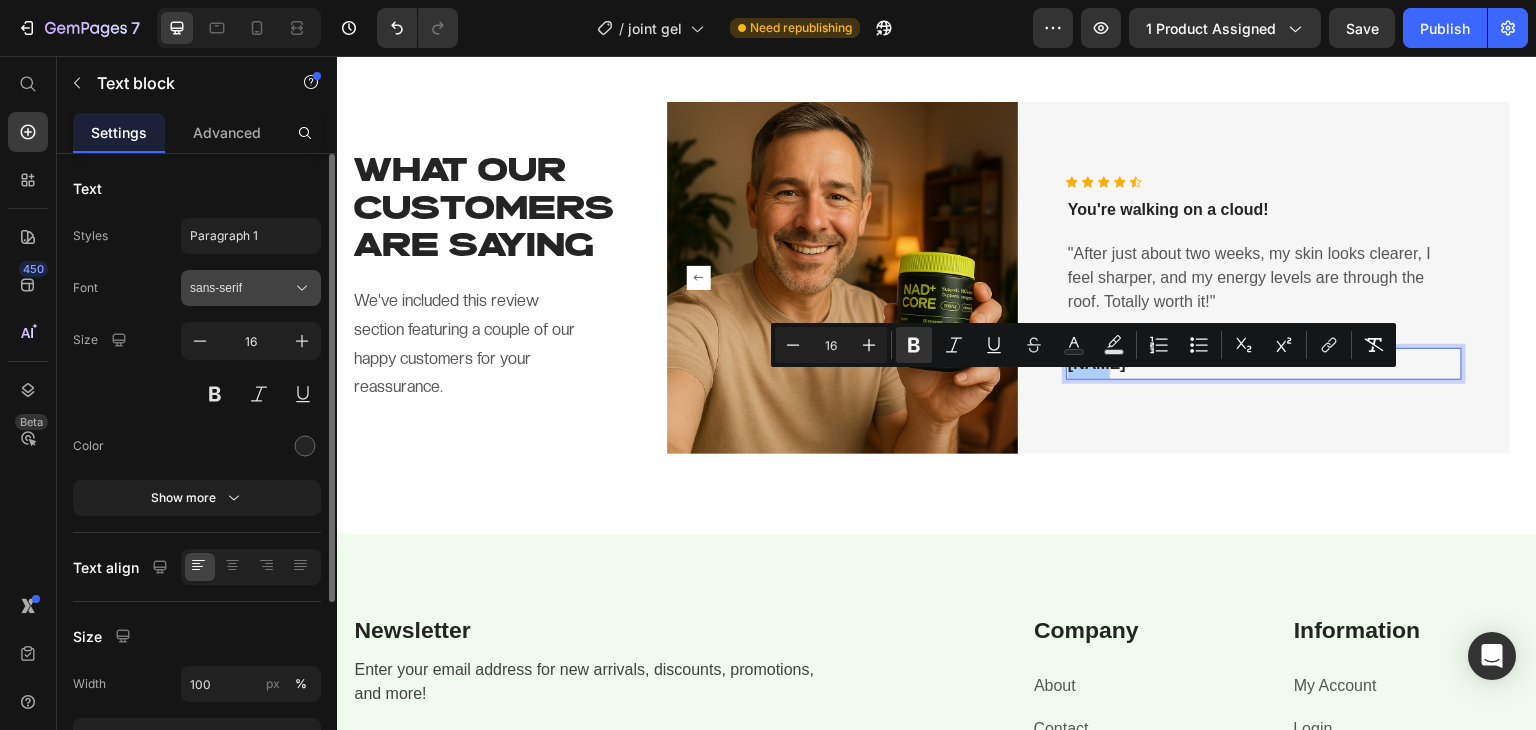 click on "sans-serif" at bounding box center [241, 288] 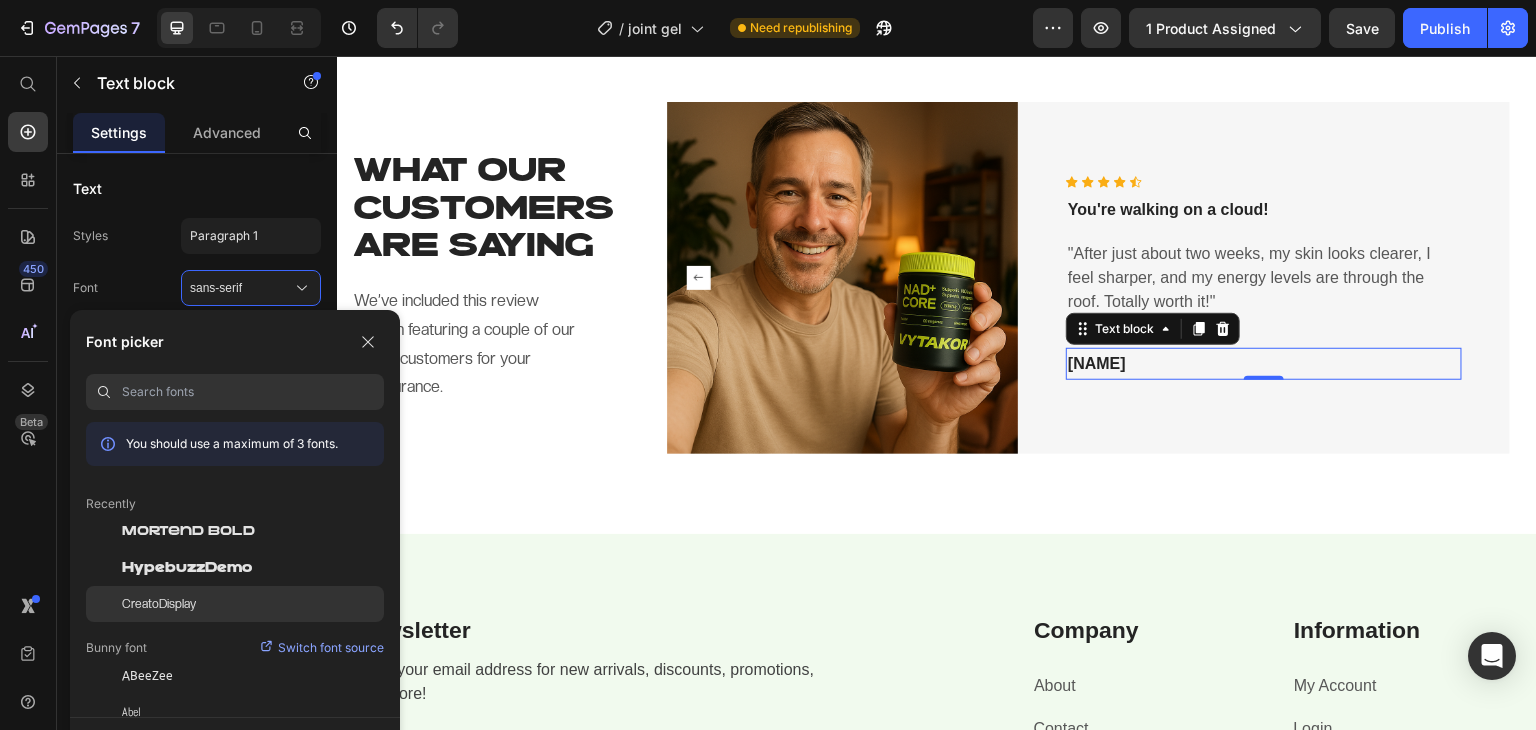 click on "CreatoDisplay" 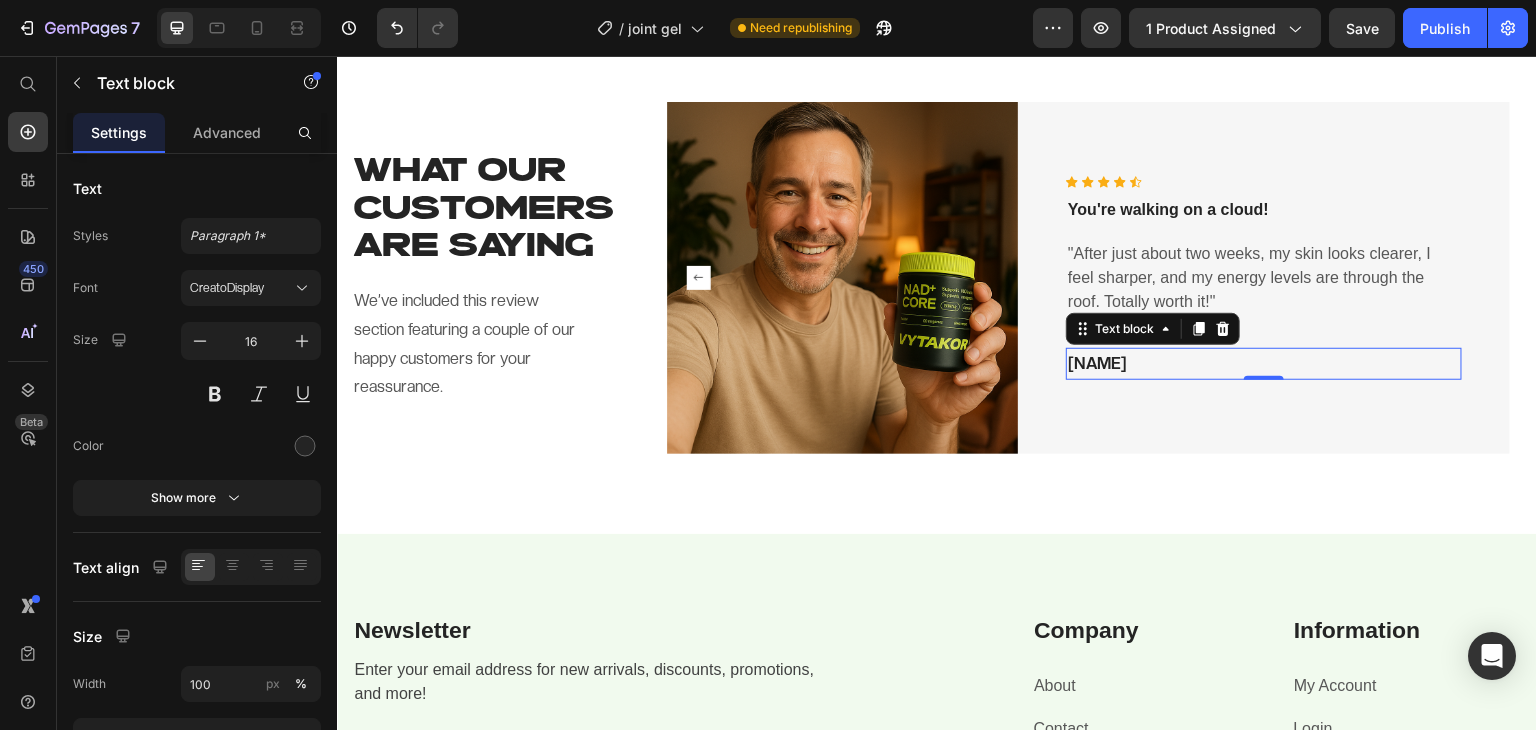 click on ""After just about two weeks, my skin looks clearer, I feel sharper, and my energy levels are through the roof. Totally worth it!"" at bounding box center (1264, 278) 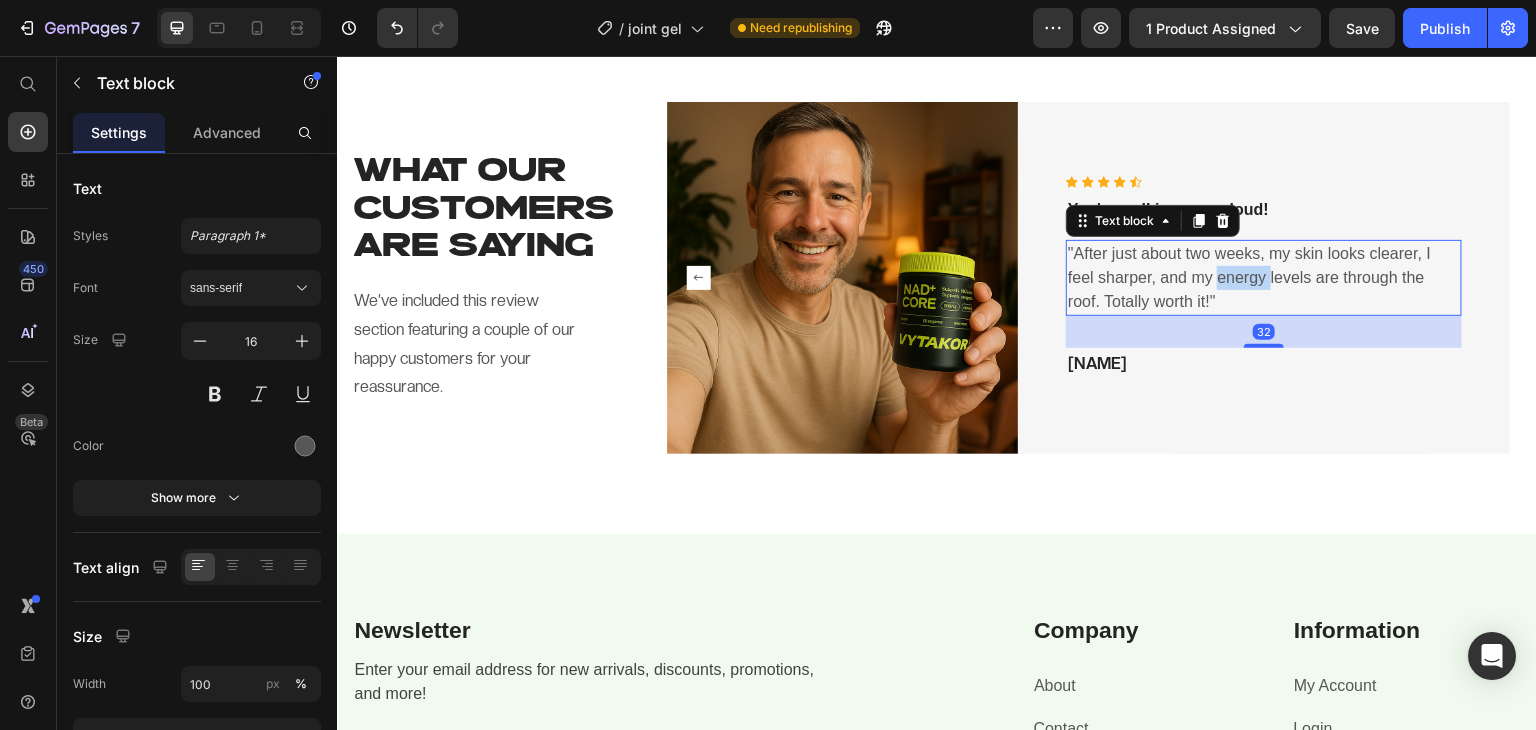 click on ""After just about two weeks, my skin looks clearer, I feel sharper, and my energy levels are through the roof. Totally worth it!"" at bounding box center [1264, 278] 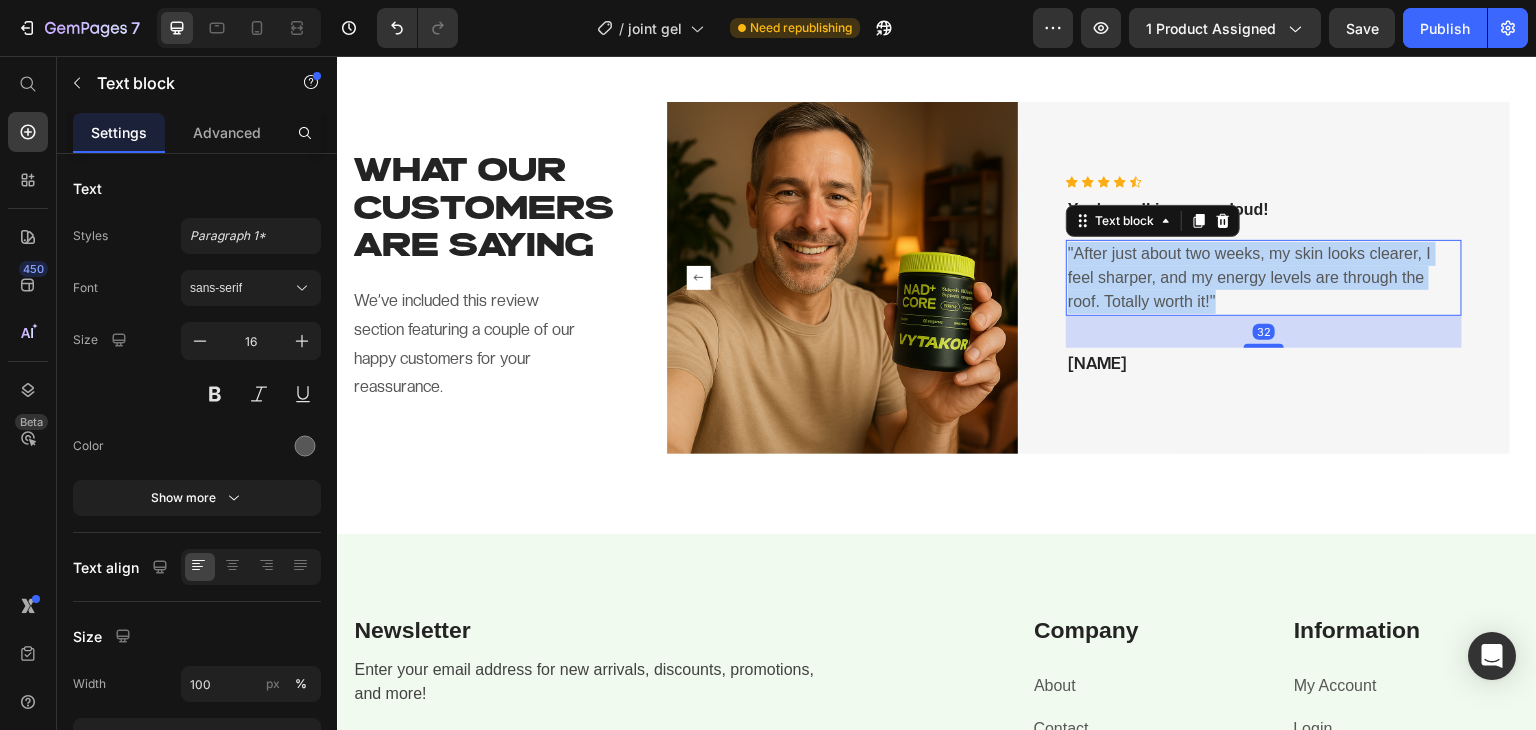 click on ""After just about two weeks, my skin looks clearer, I feel sharper, and my energy levels are through the roof. Totally worth it!"" at bounding box center (1264, 278) 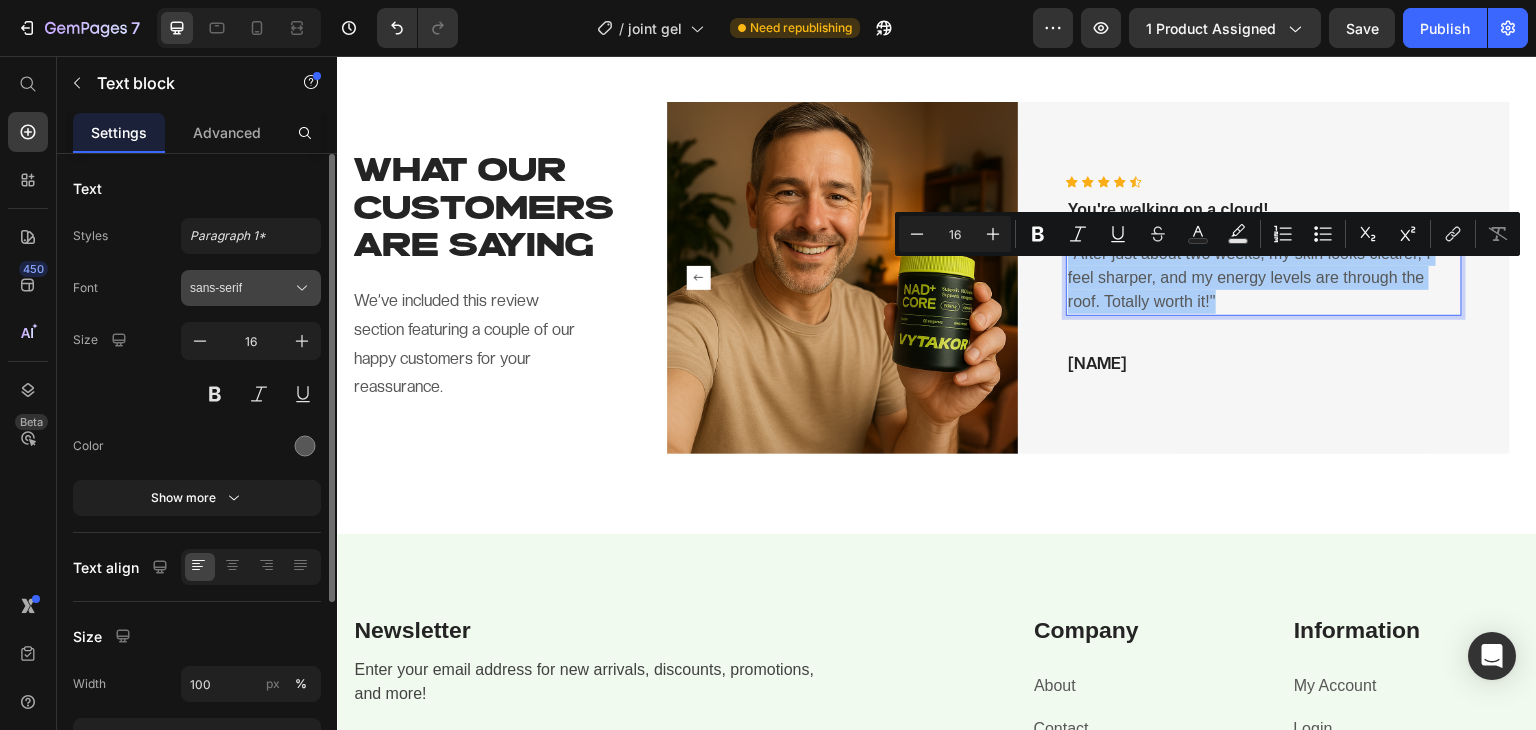 click on "sans-serif" at bounding box center [251, 288] 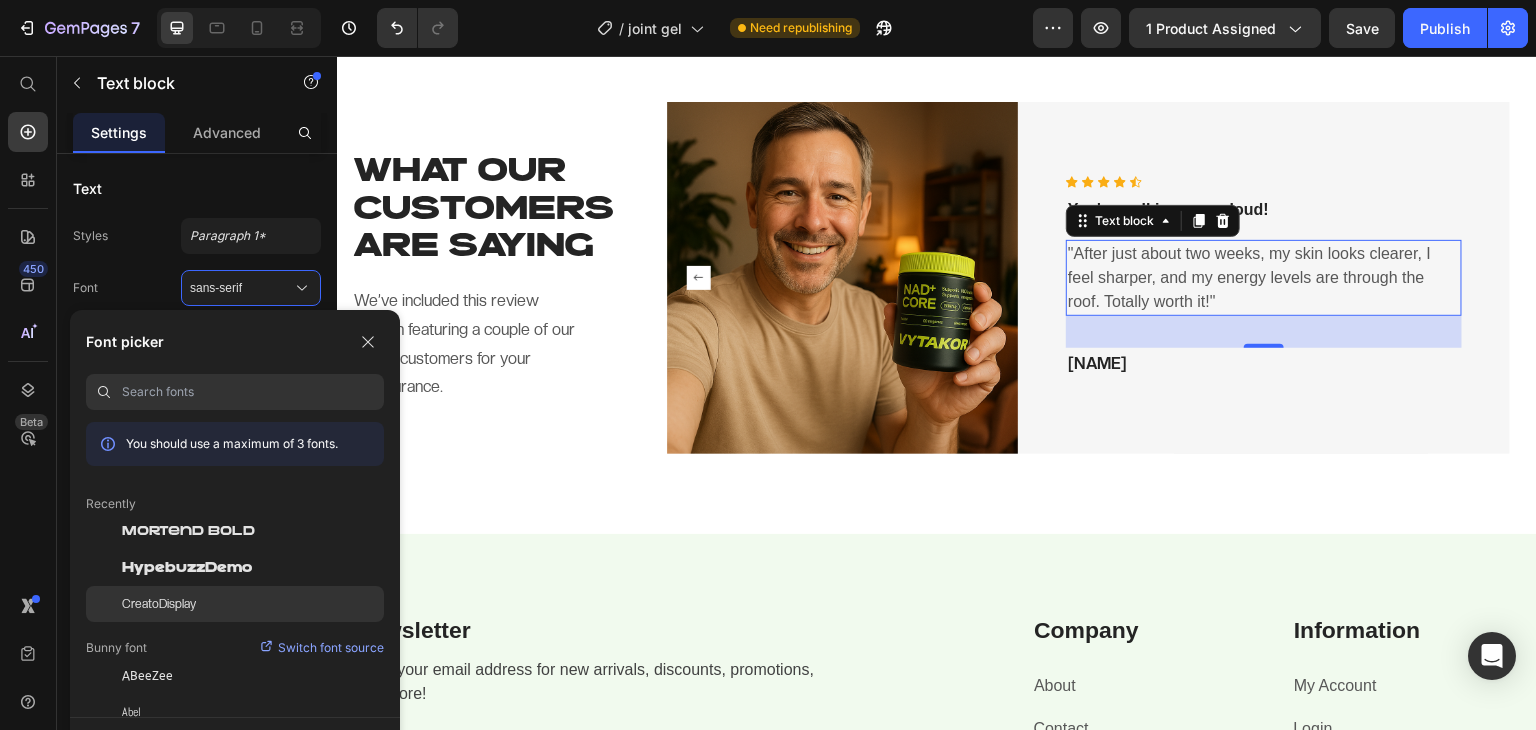 click on "CreatoDisplay" at bounding box center (159, 604) 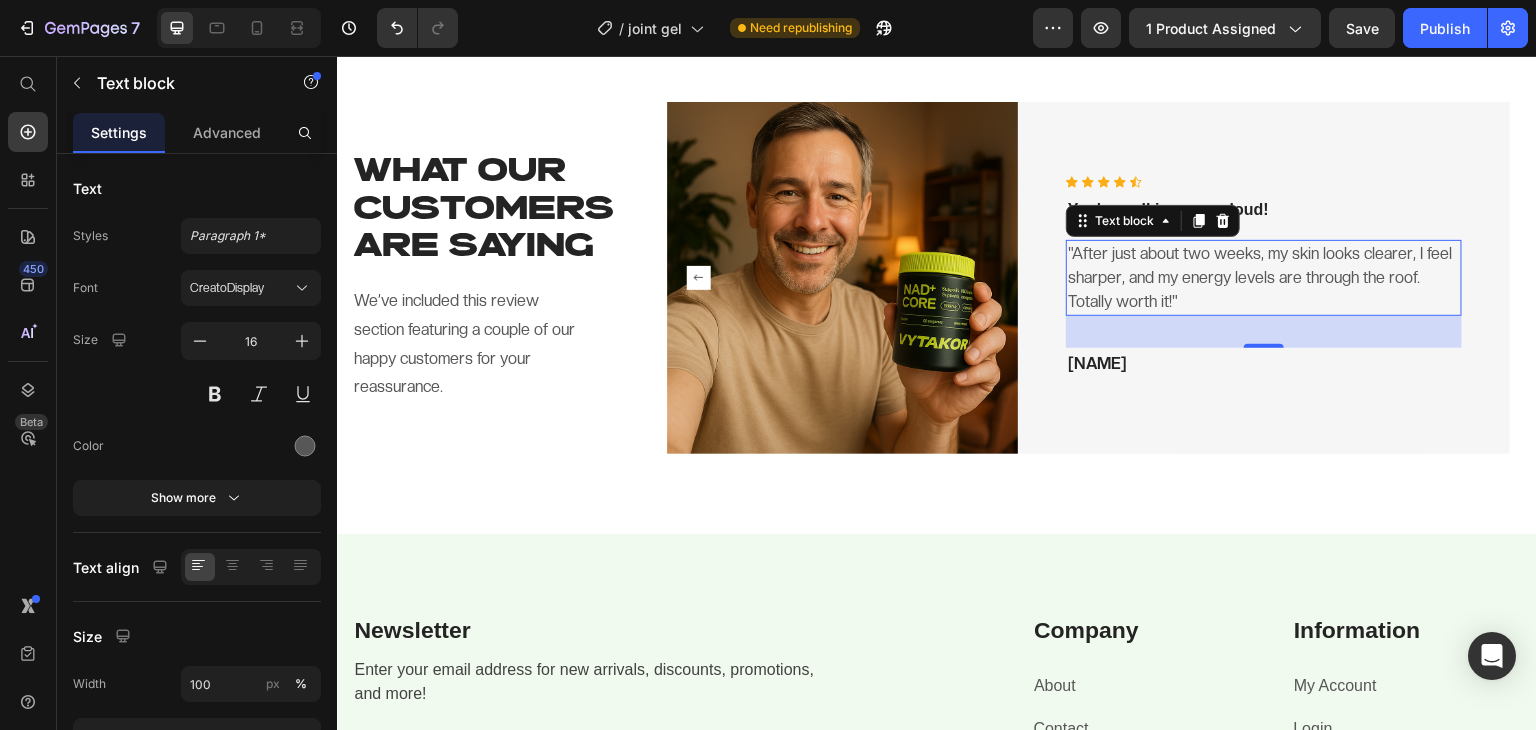 click on "32" at bounding box center [1264, 332] 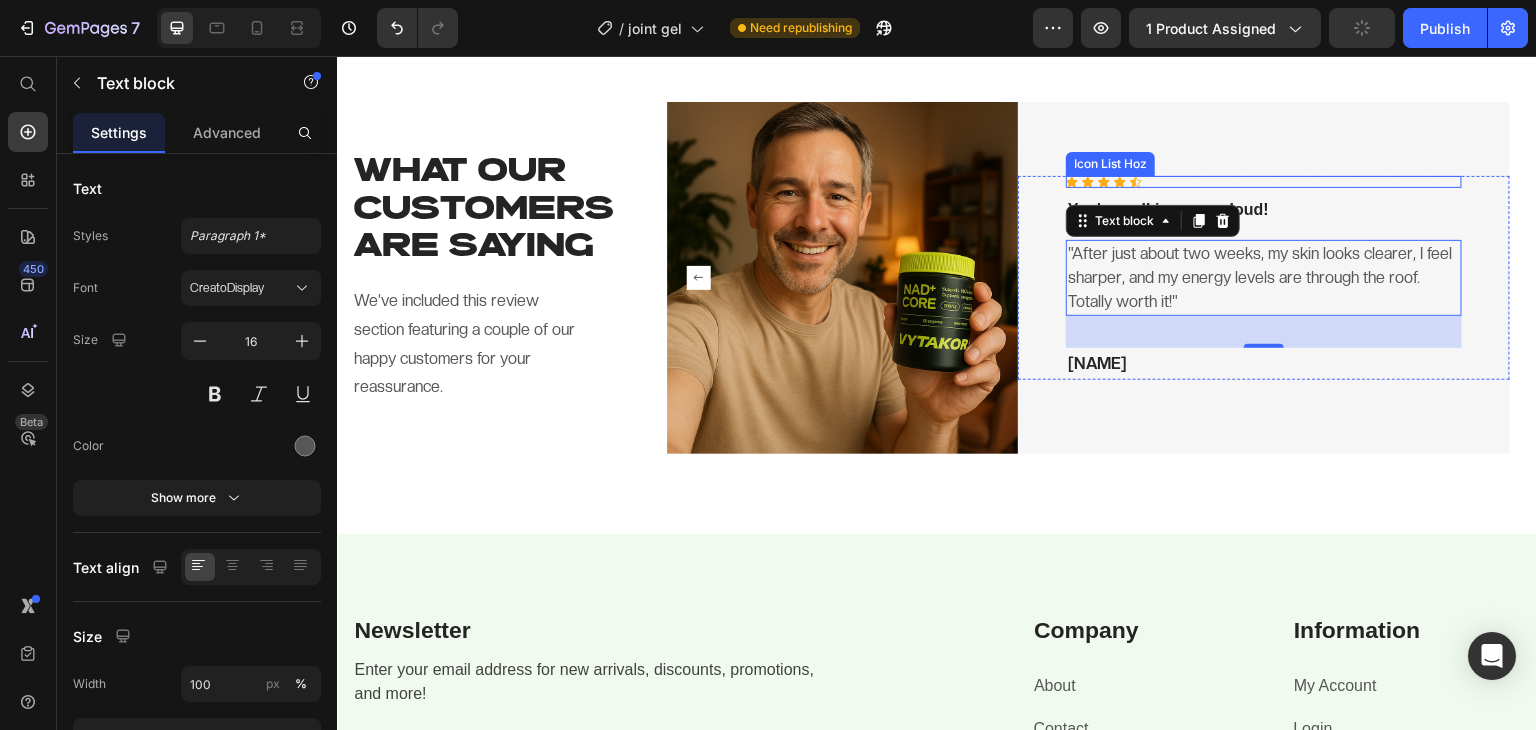 click on "Icon                Icon                Icon                Icon
Icon Icon List Hoz You're walking on a cloud! Text block "After just about two weeks, my skin looks clearer, I feel sharper, and my energy levels are through the roof. Totally worth it!" Text block   32 Ryan Text block" at bounding box center [1264, 278] 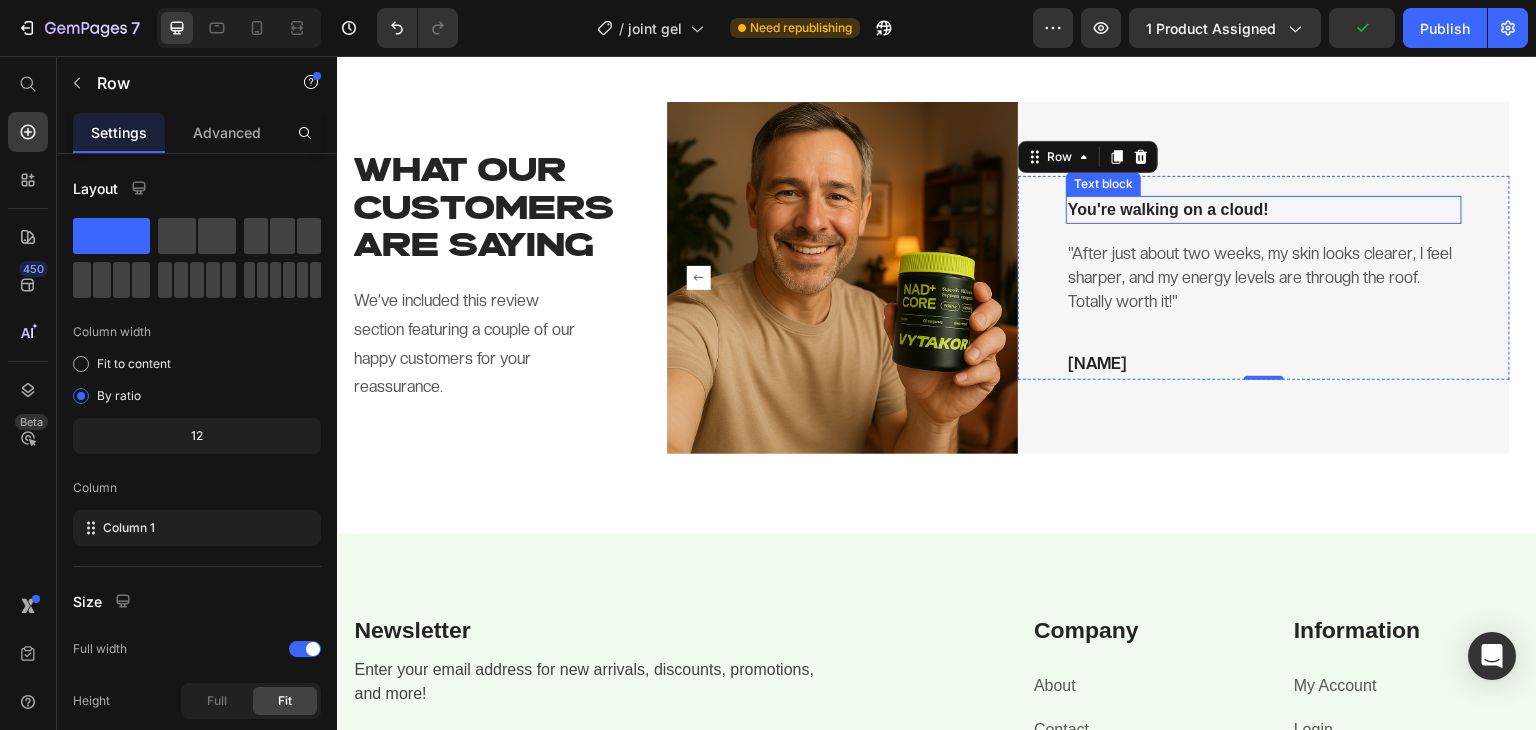 click on "You're walking on a cloud!" at bounding box center [1264, 210] 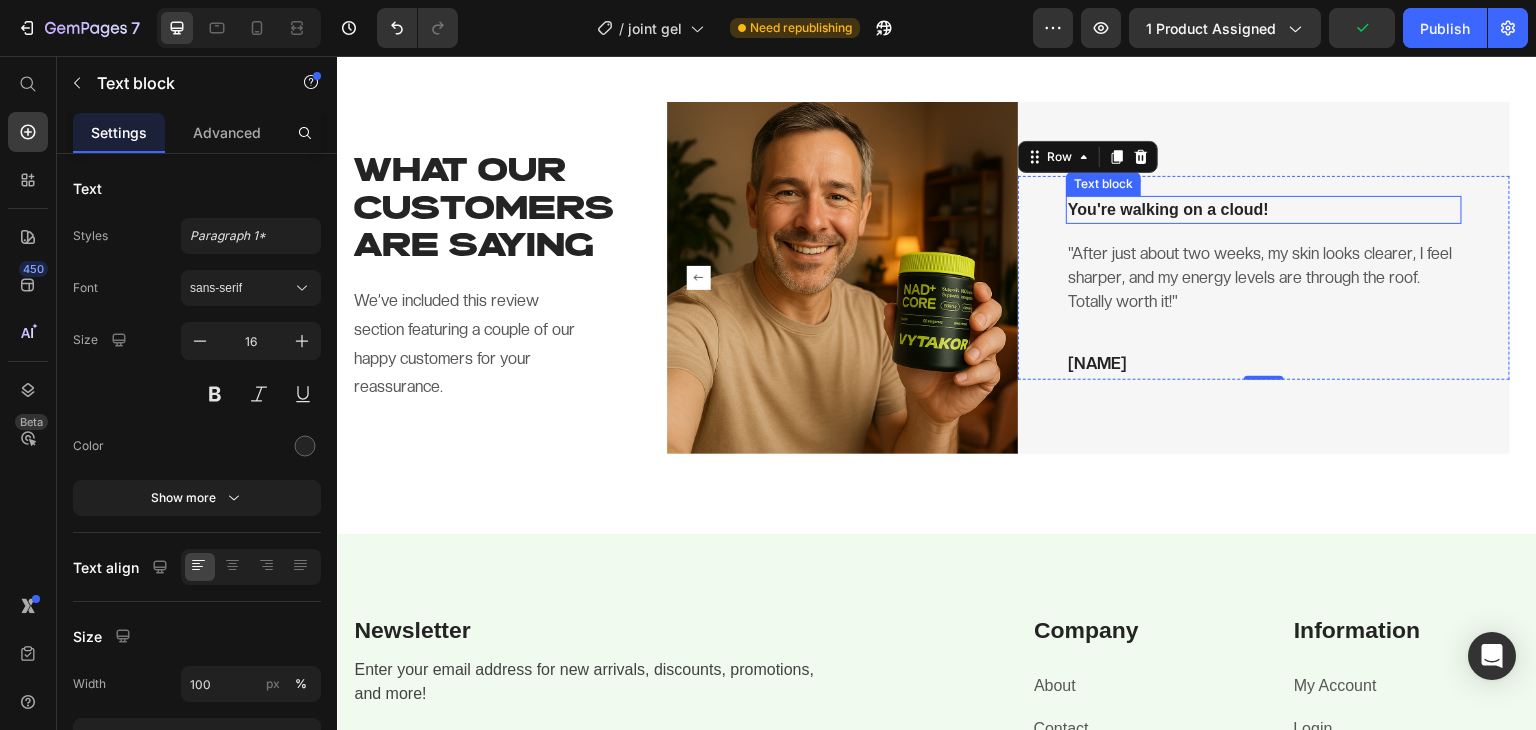 click on "You're walking on a cloud!" at bounding box center [1264, 210] 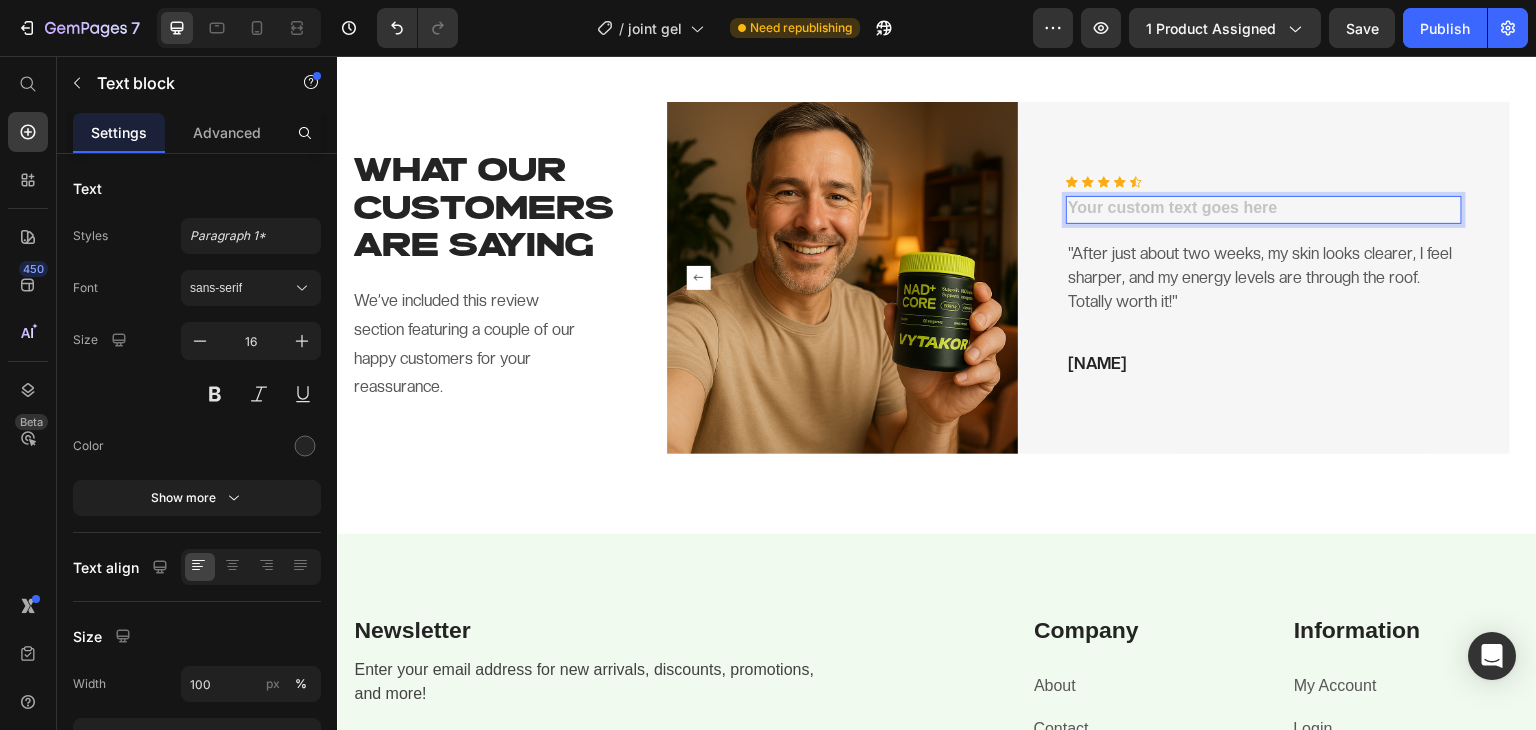 scroll, scrollTop: 2386, scrollLeft: 0, axis: vertical 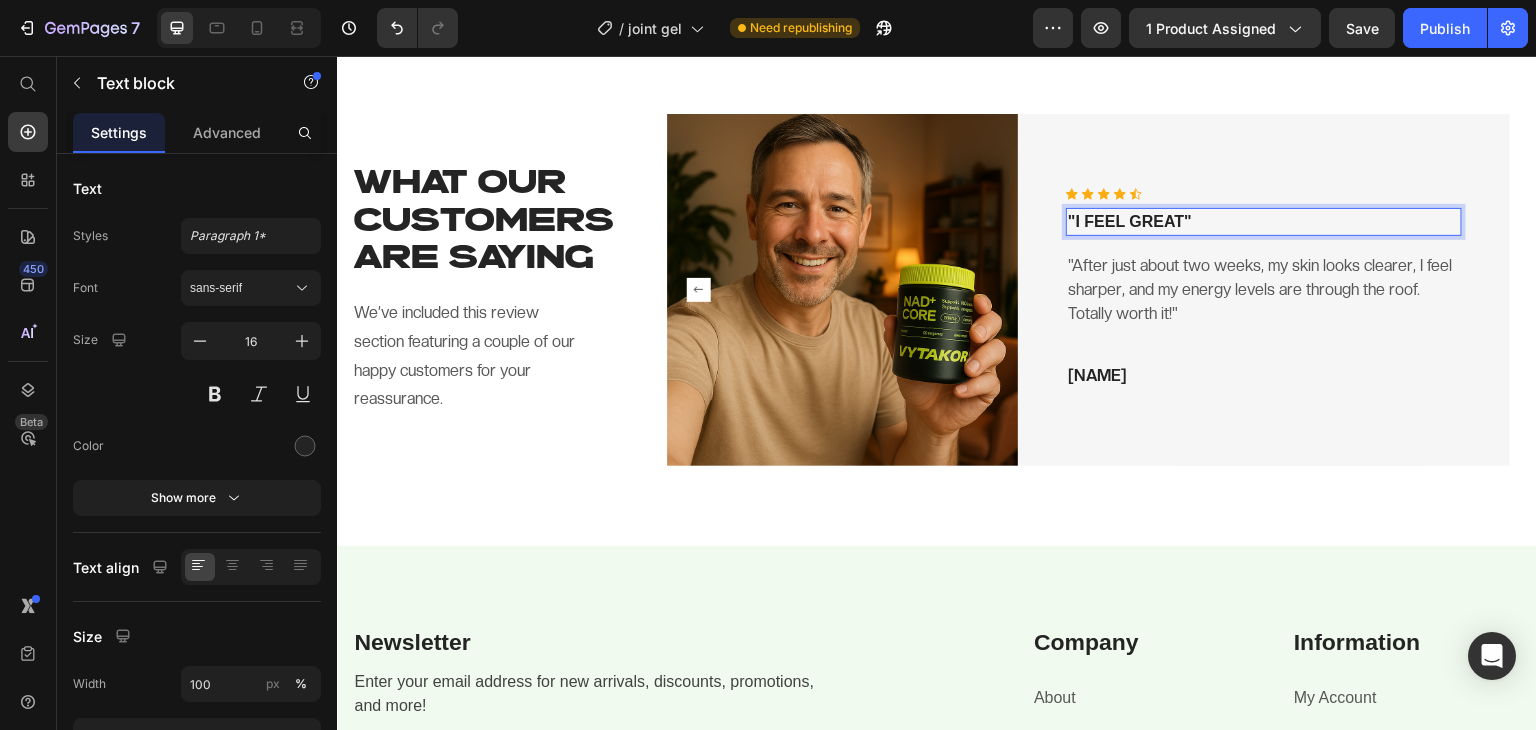 click on ""I FEEL GREAT"" at bounding box center (1264, 222) 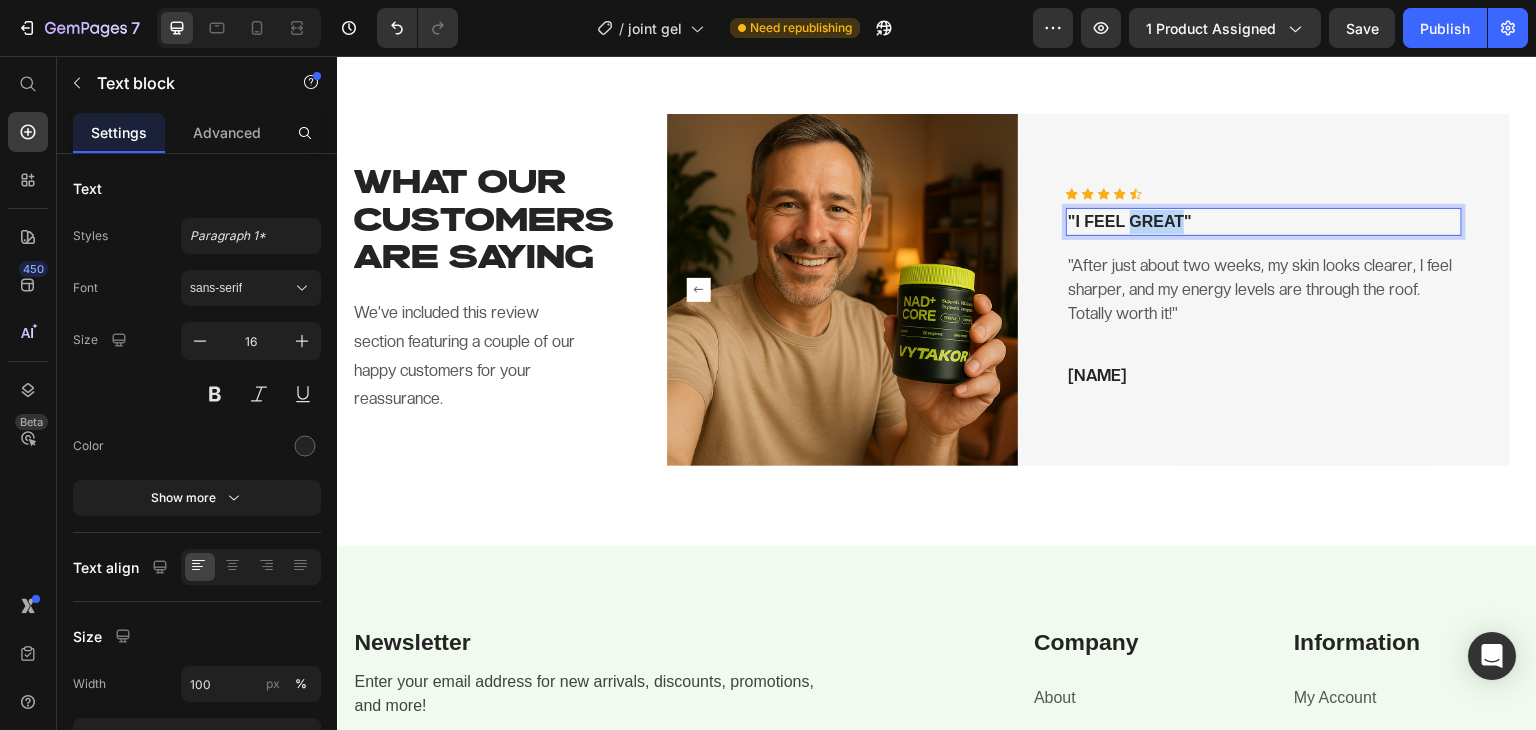 click on ""I FEEL GREAT"" at bounding box center (1264, 222) 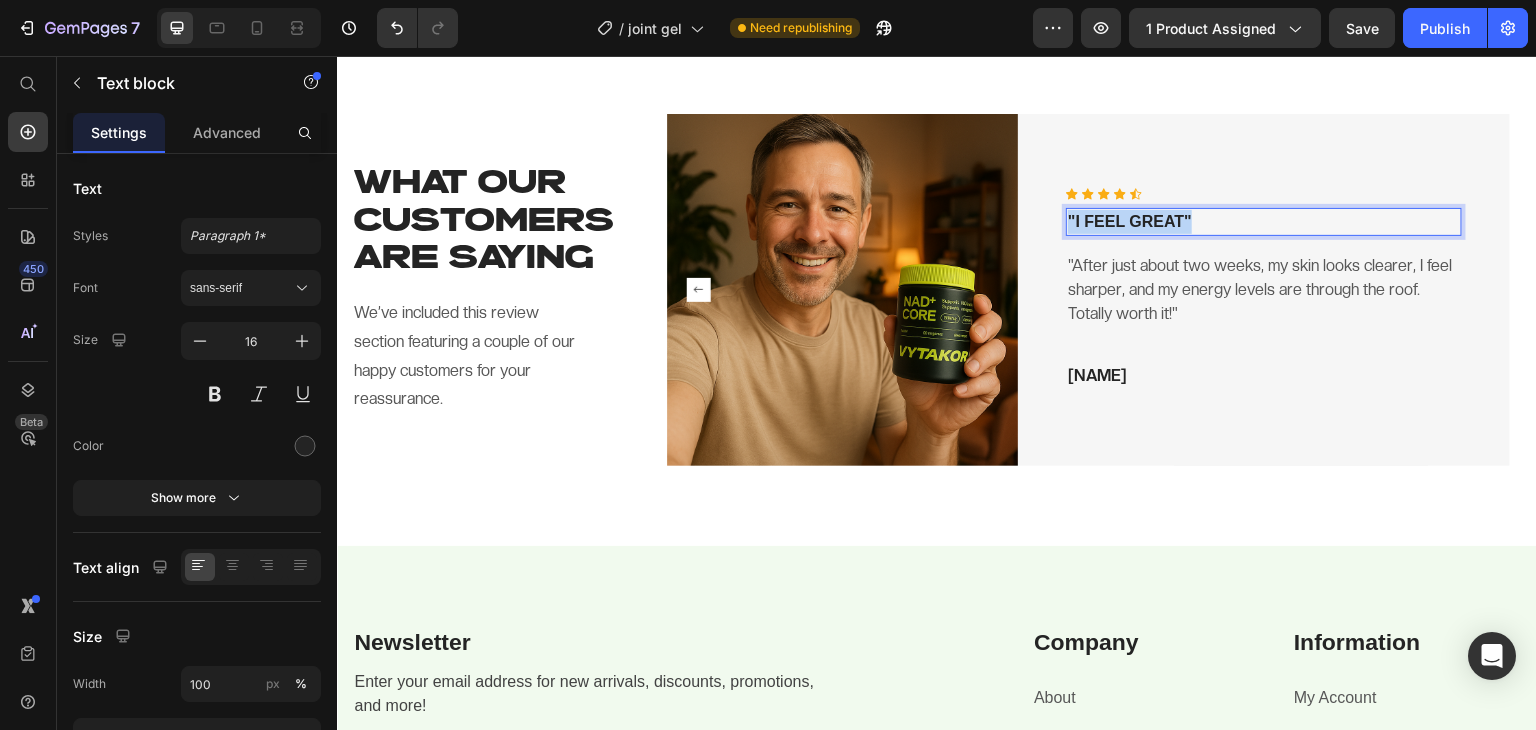 click on ""I FEEL GREAT"" at bounding box center [1264, 222] 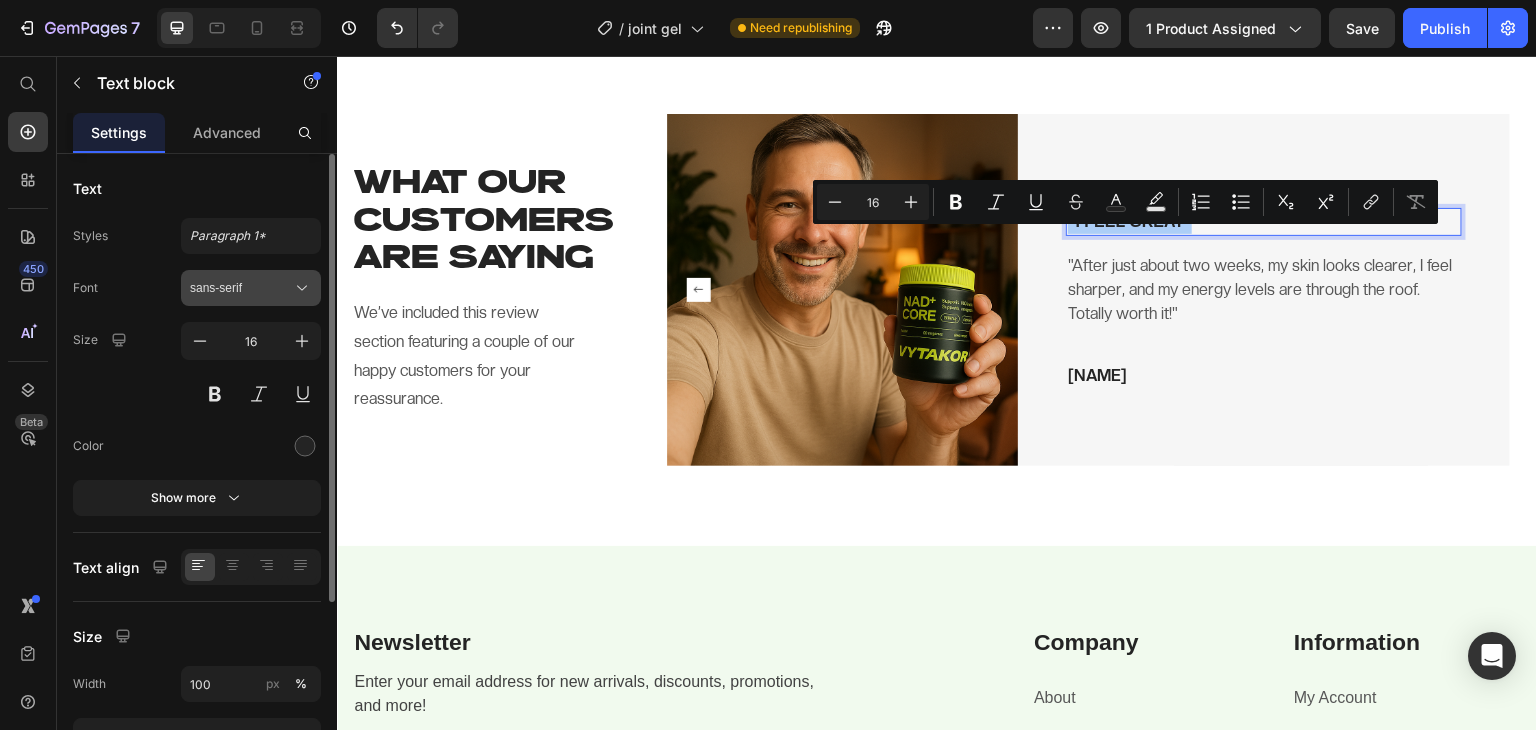 click on "sans-serif" at bounding box center [251, 288] 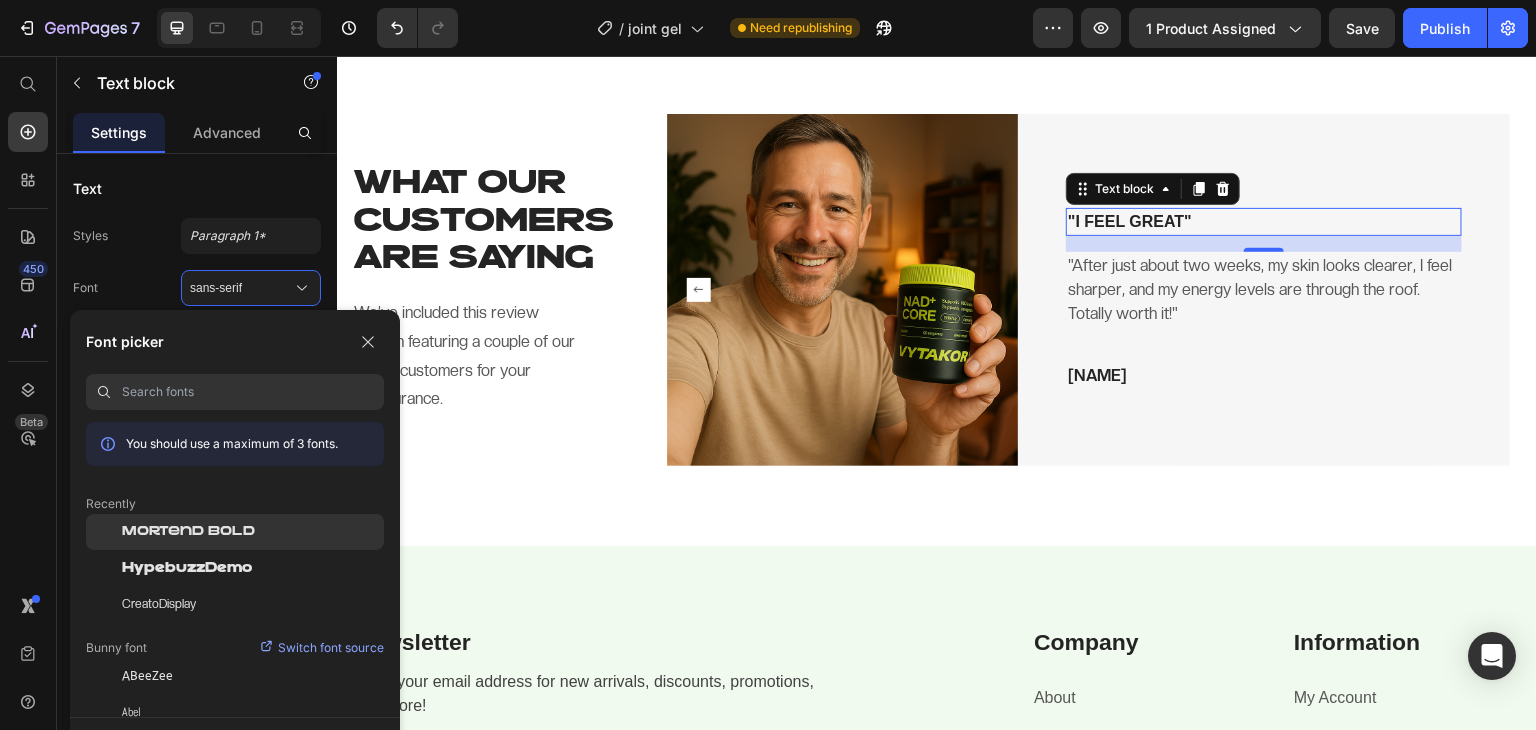 click on "Mortend Bold" at bounding box center (188, 532) 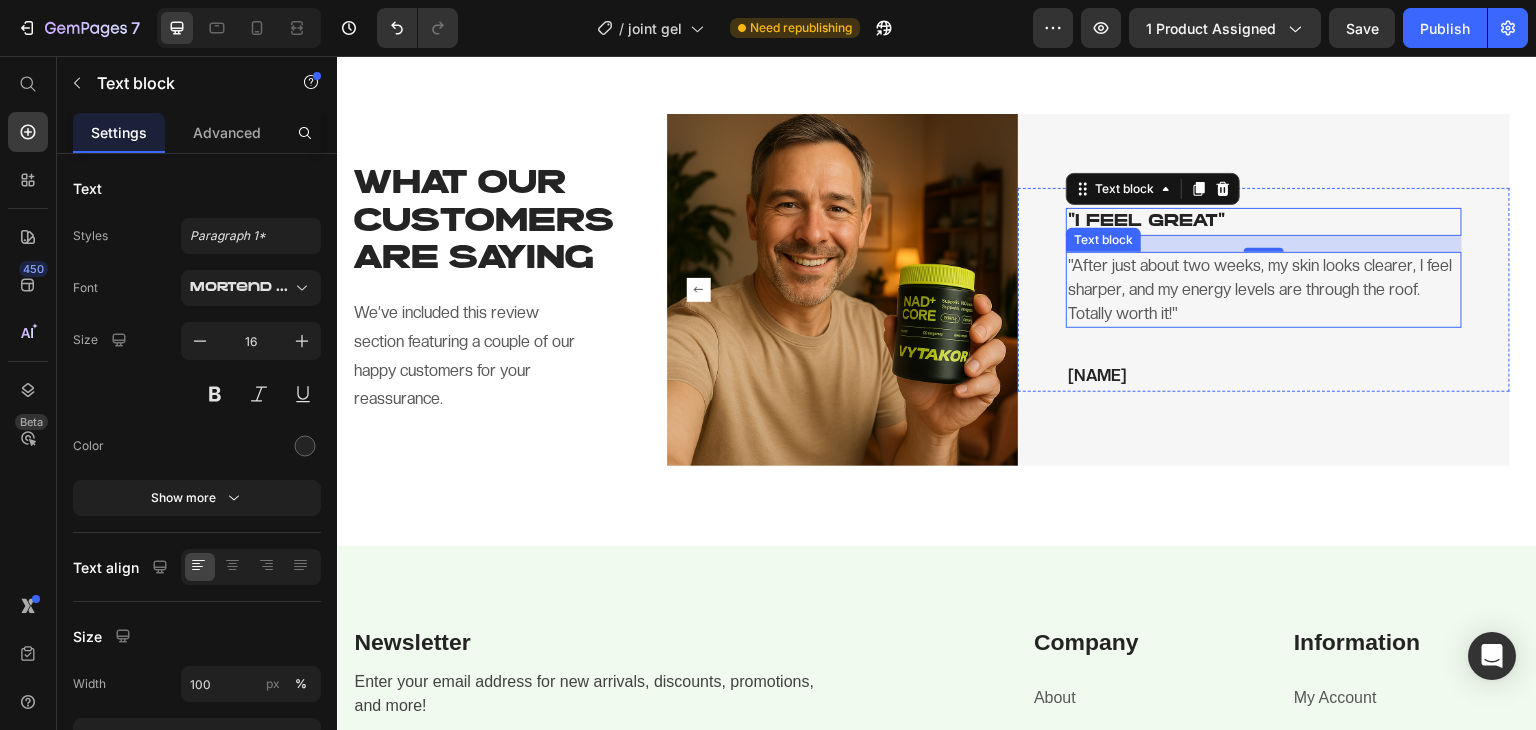 click on "Icon                Icon                Icon                Icon
Icon Icon List Hoz "I FEEL GREAT" Text block   16 "After just about two weeks, my skin looks clearer, I feel sharper, and my energy levels are through the roof. Totally worth it!" Text block Ryan Text block" at bounding box center [1264, 290] 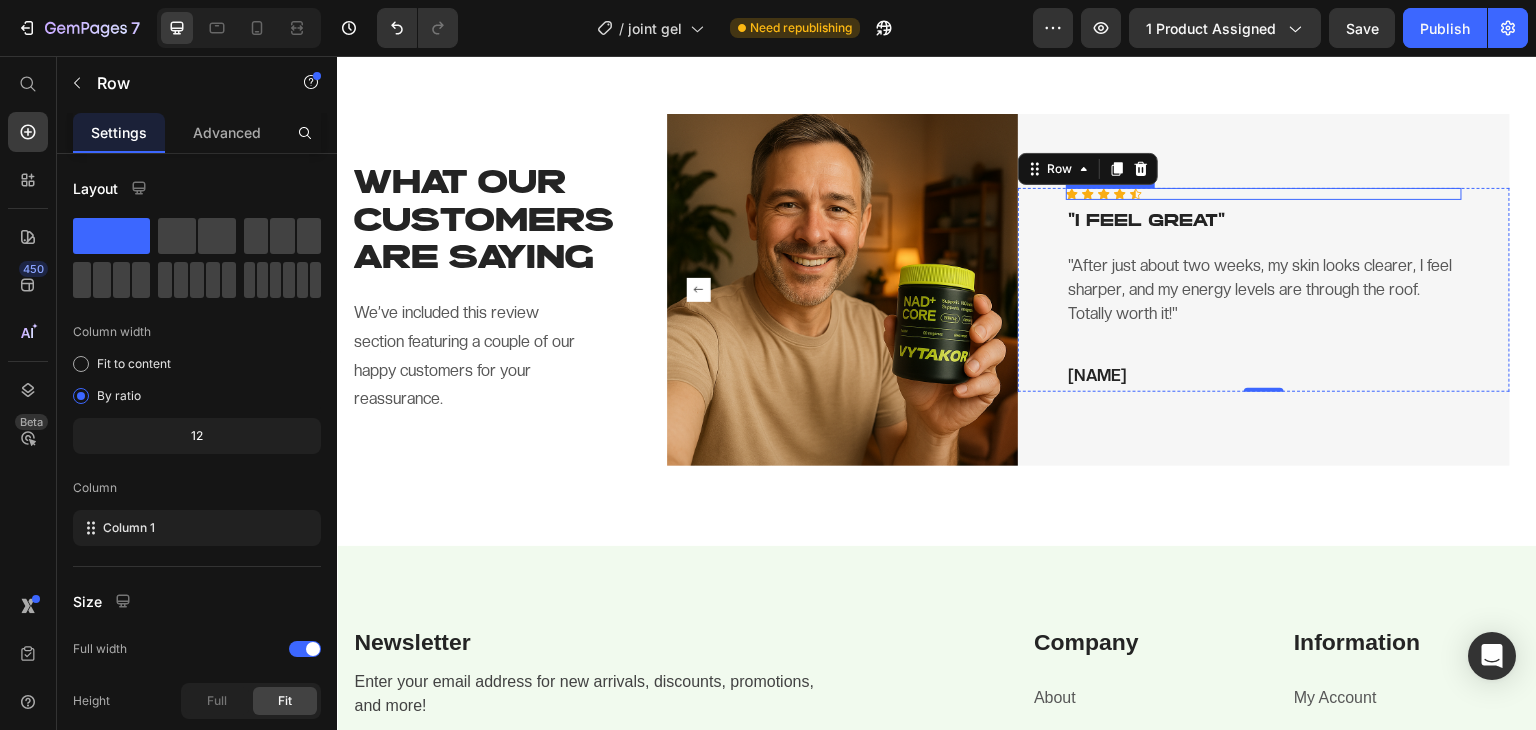 click on "Icon                Icon                Icon                Icon
Icon Icon List Hoz "I FEEL GREAT" Text block "After just about two weeks, my skin looks clearer, I feel sharper, and my energy levels are through the roof. Totally worth it!" Text block Ryan Text block Row   0" at bounding box center [1264, 289] 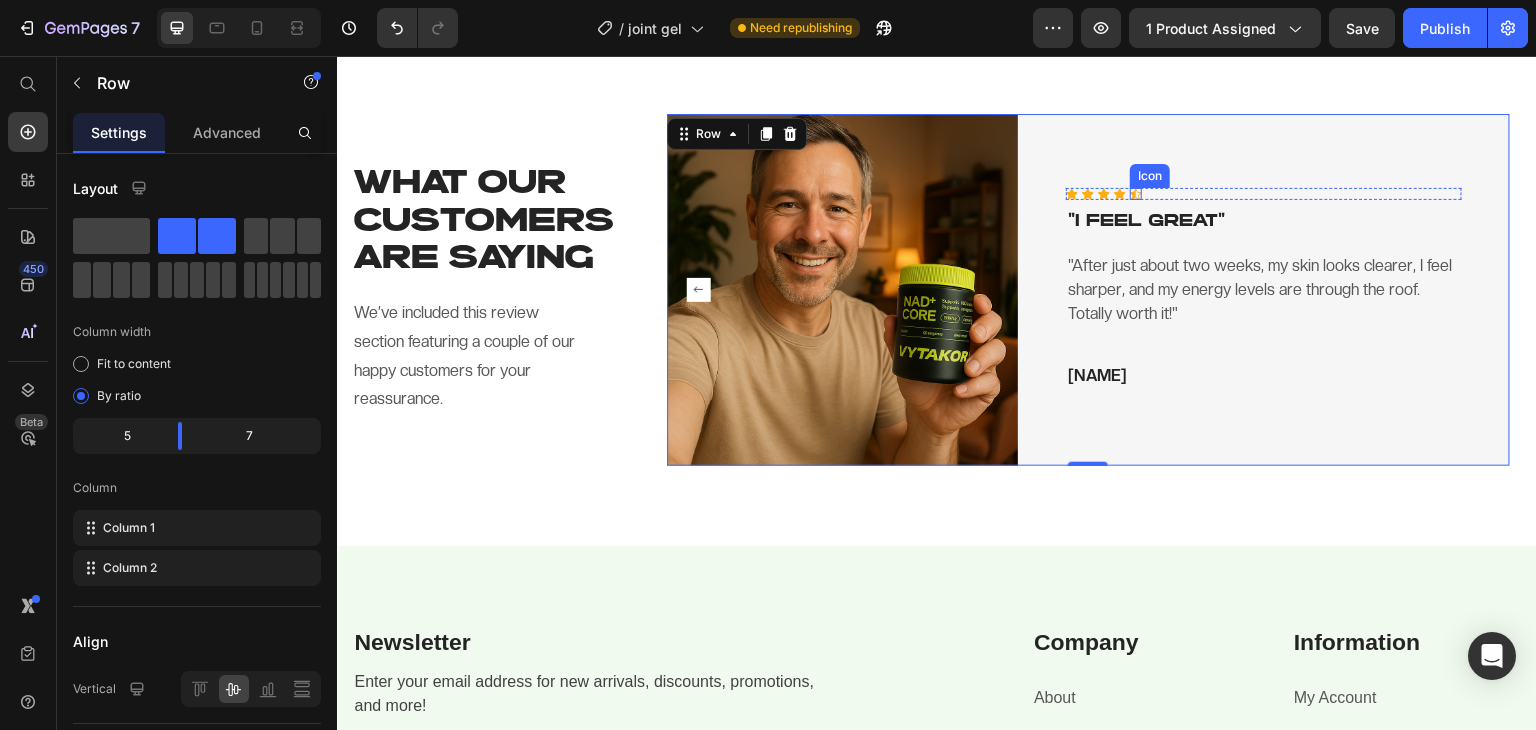 click 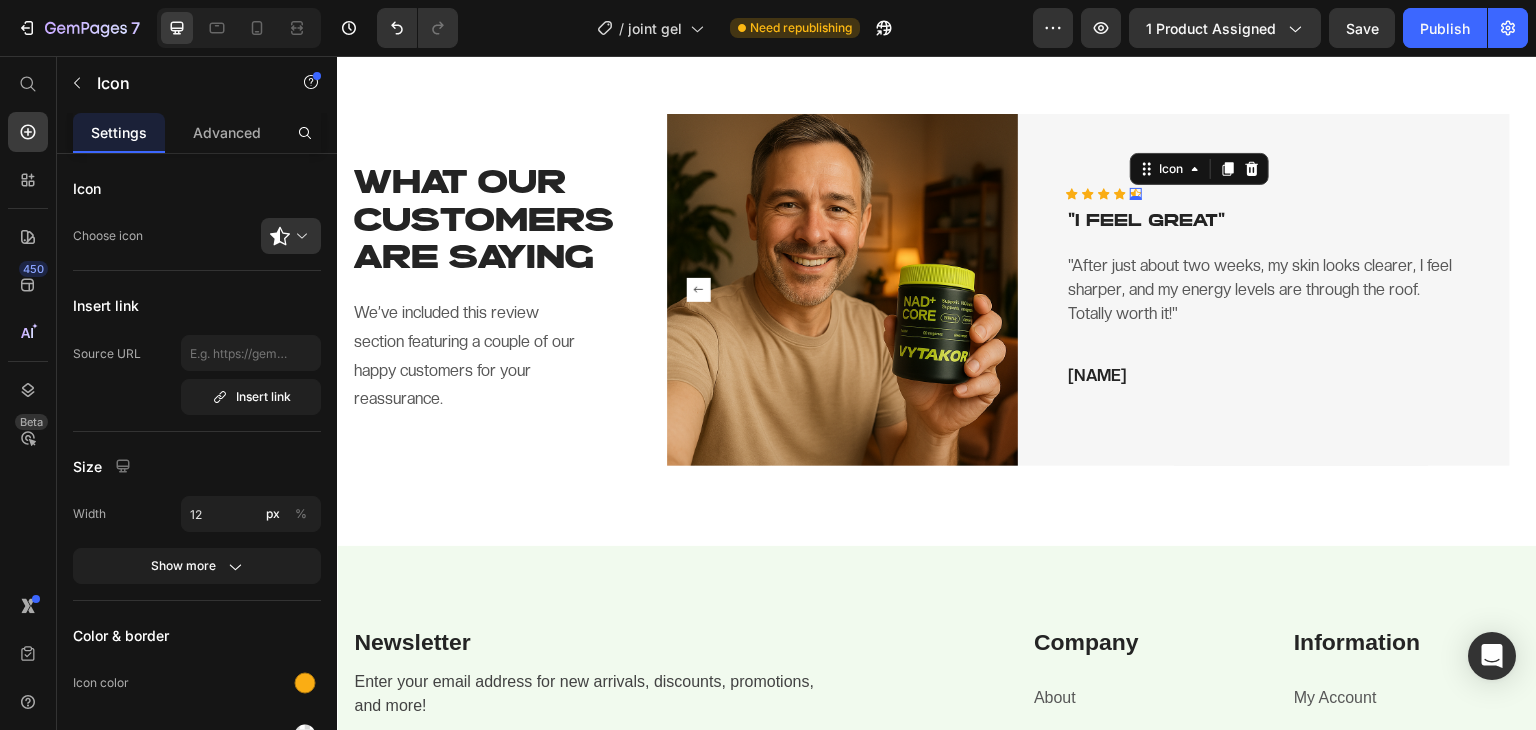 click 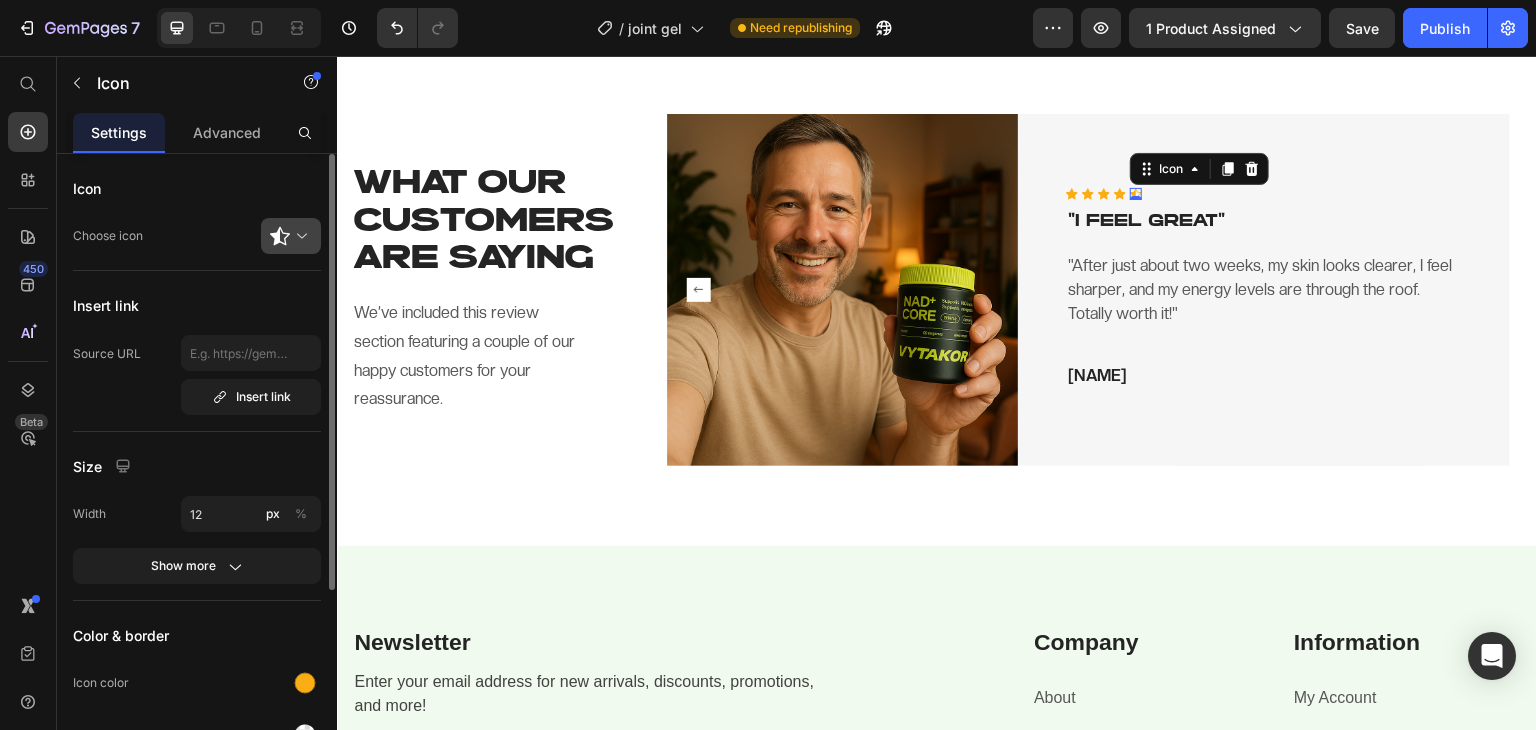 click at bounding box center [299, 236] 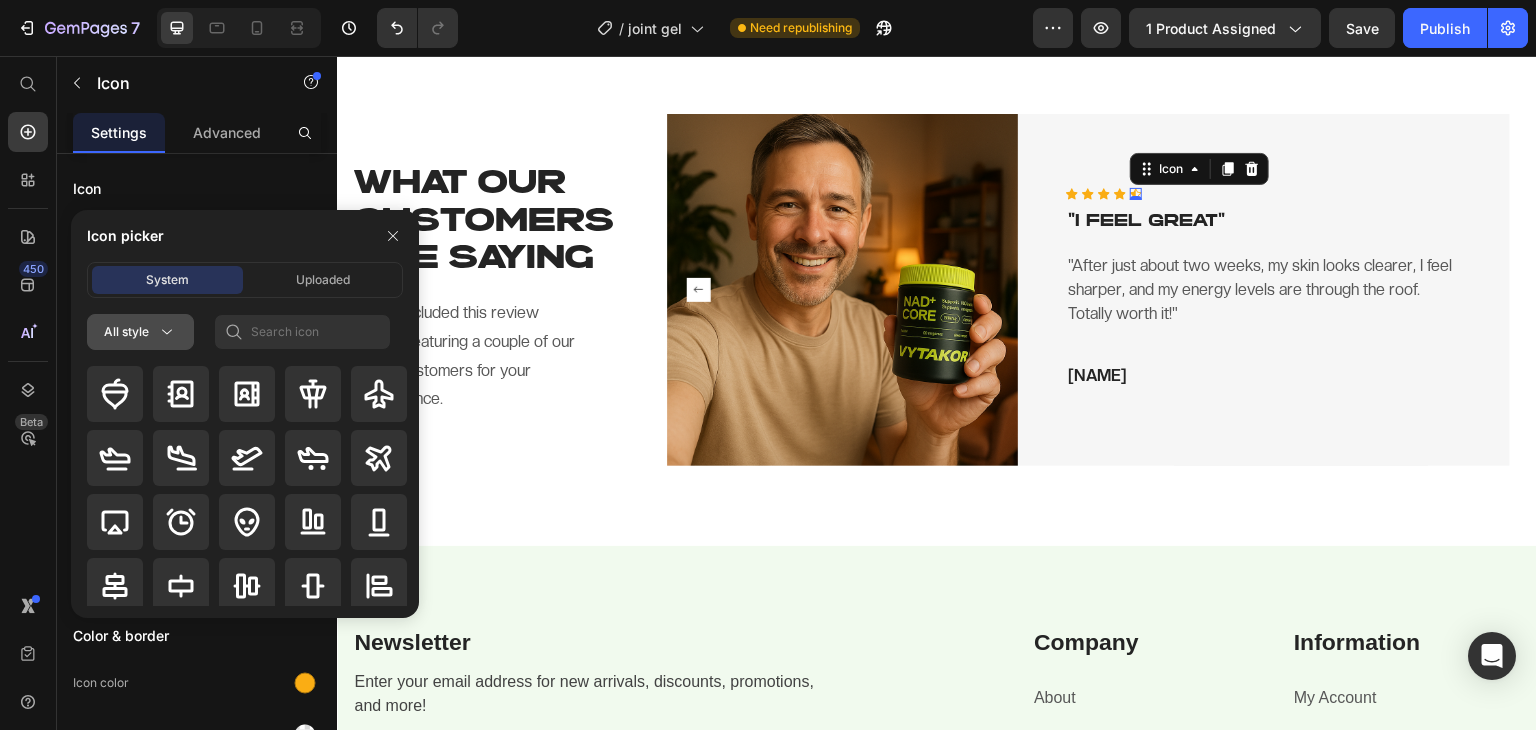 click on "All style" at bounding box center (140, 332) 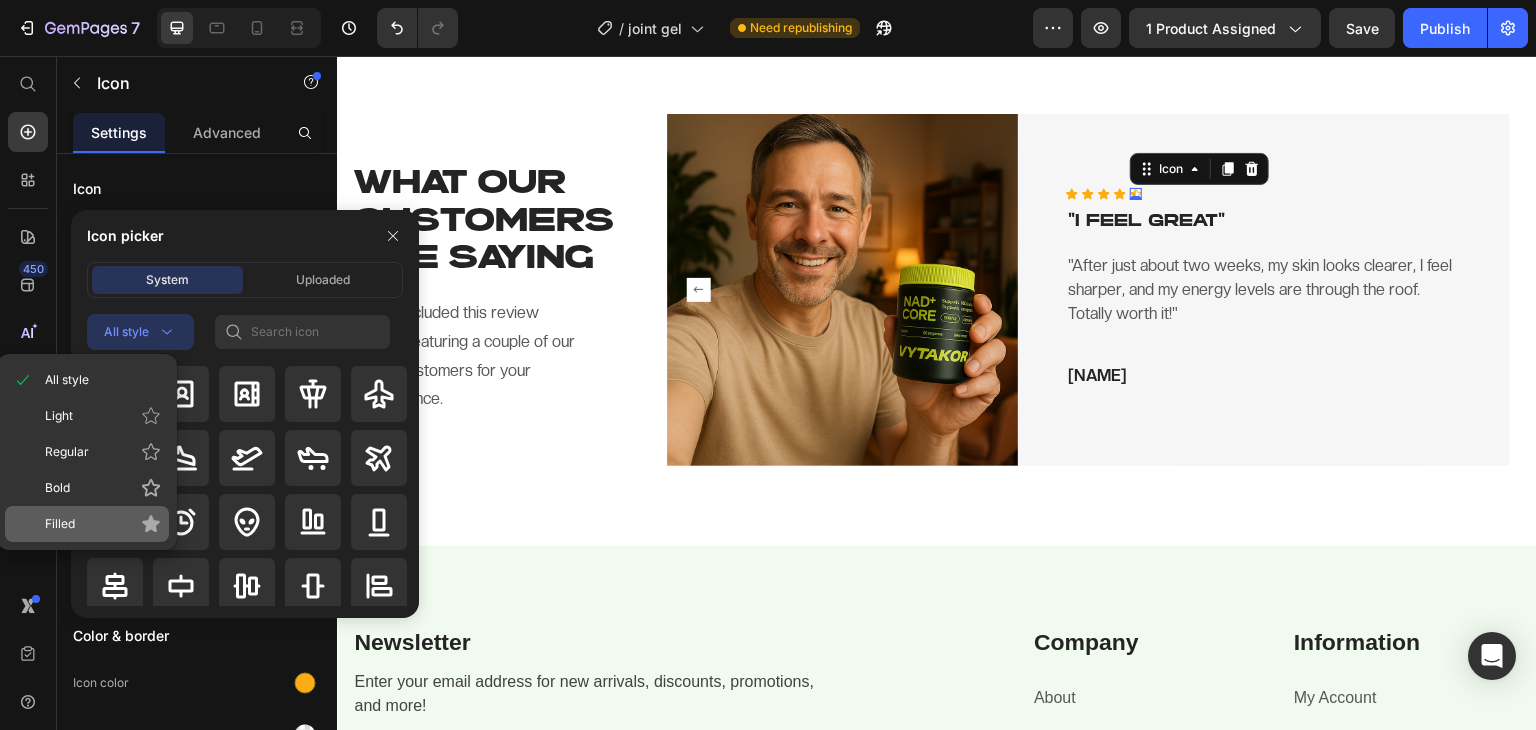 click on "Filled" at bounding box center [103, 524] 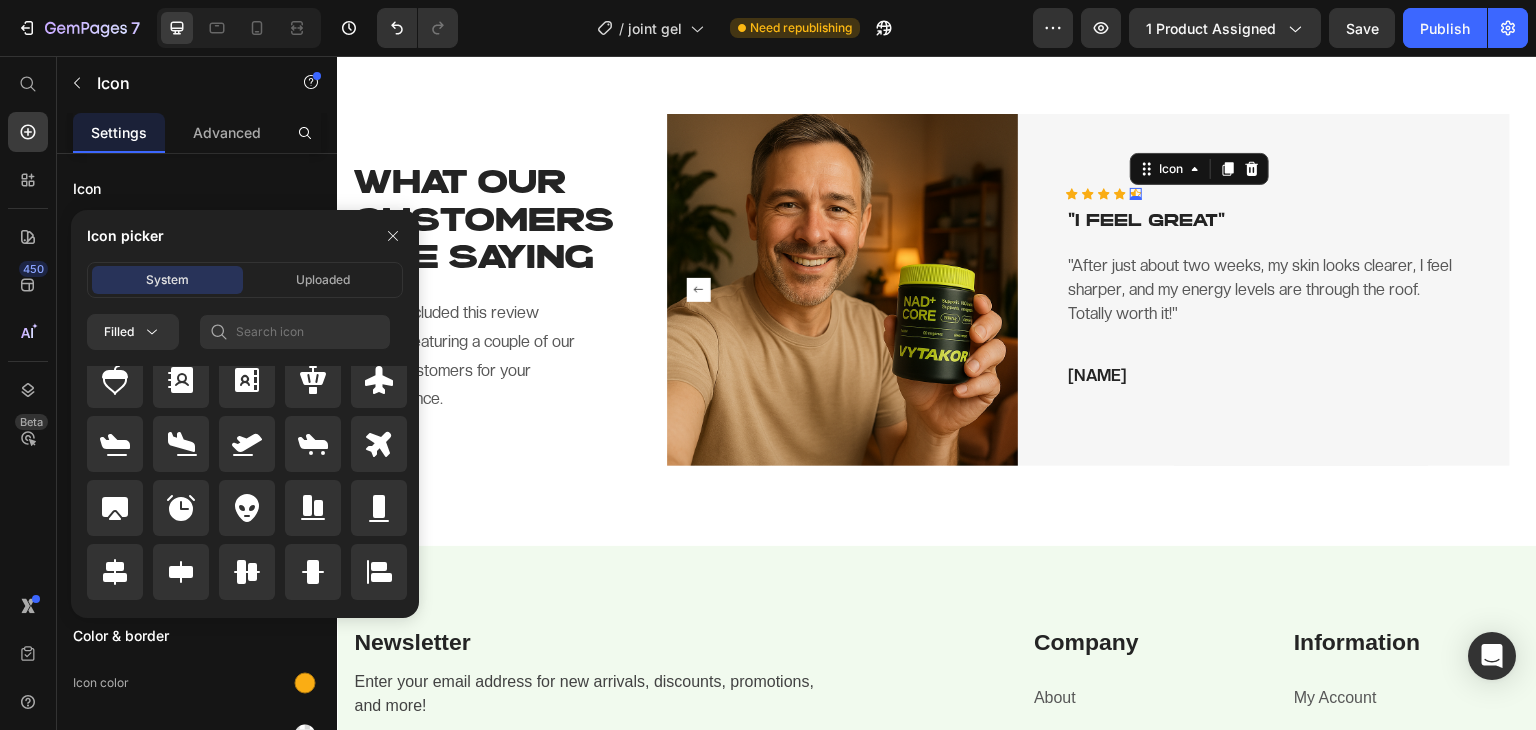 scroll, scrollTop: 18, scrollLeft: 0, axis: vertical 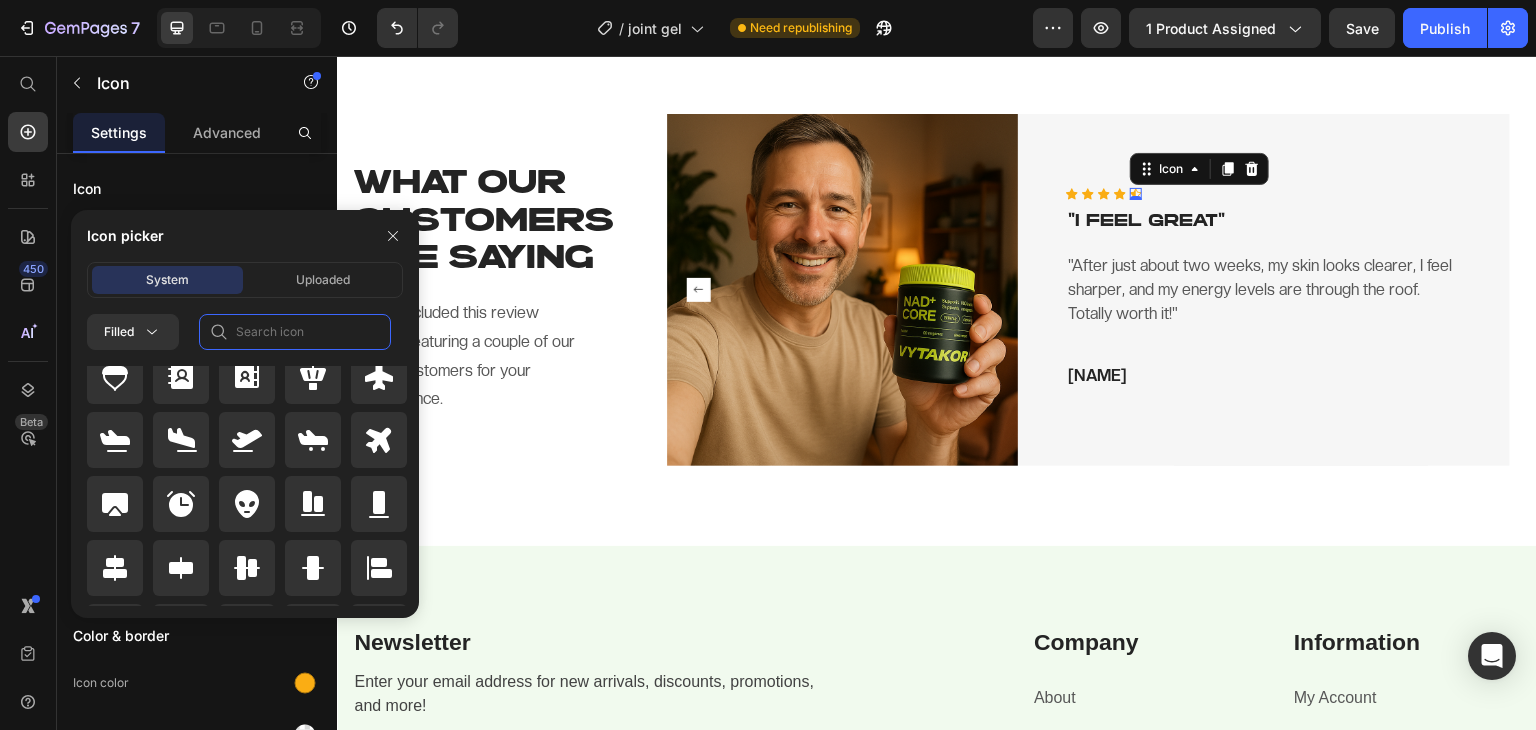 click 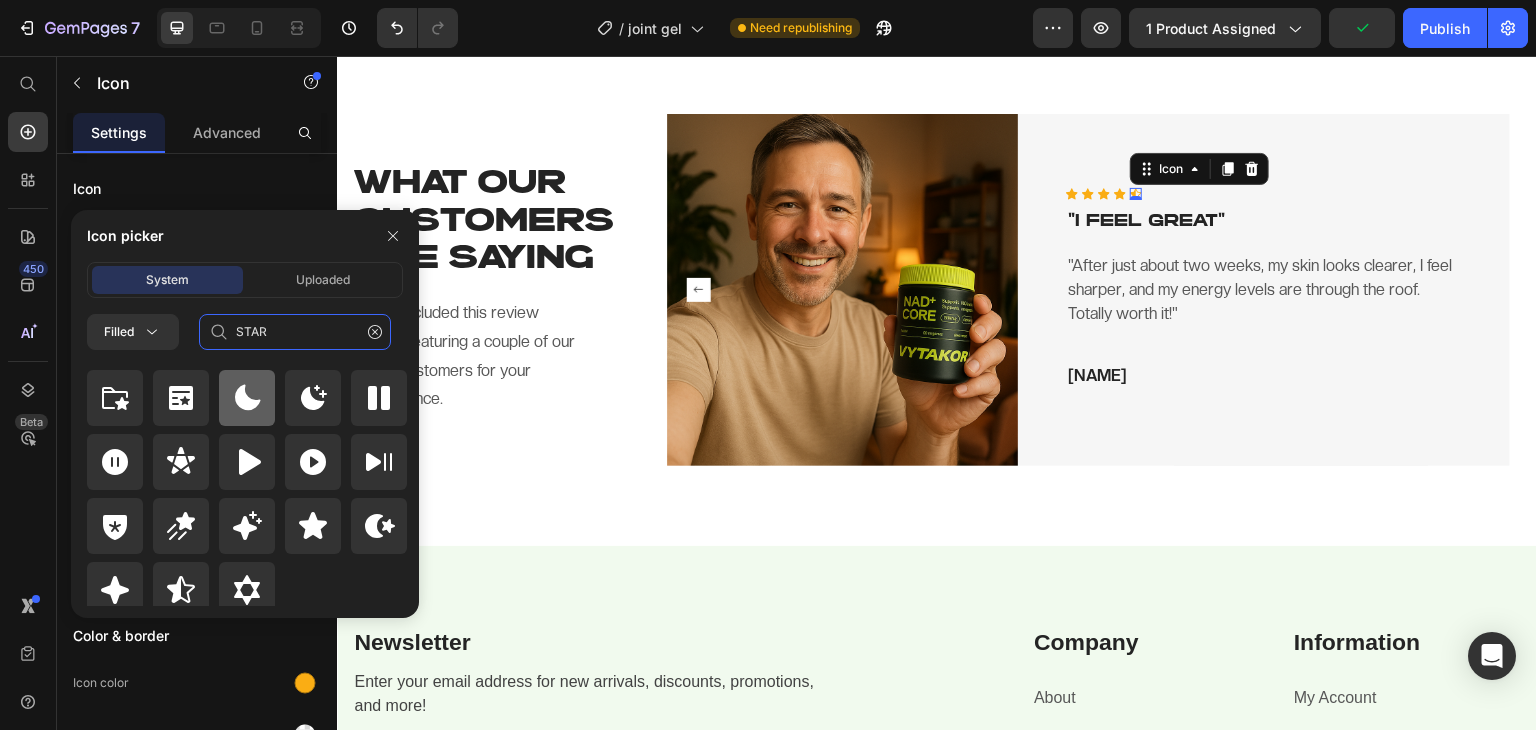 scroll, scrollTop: 64, scrollLeft: 0, axis: vertical 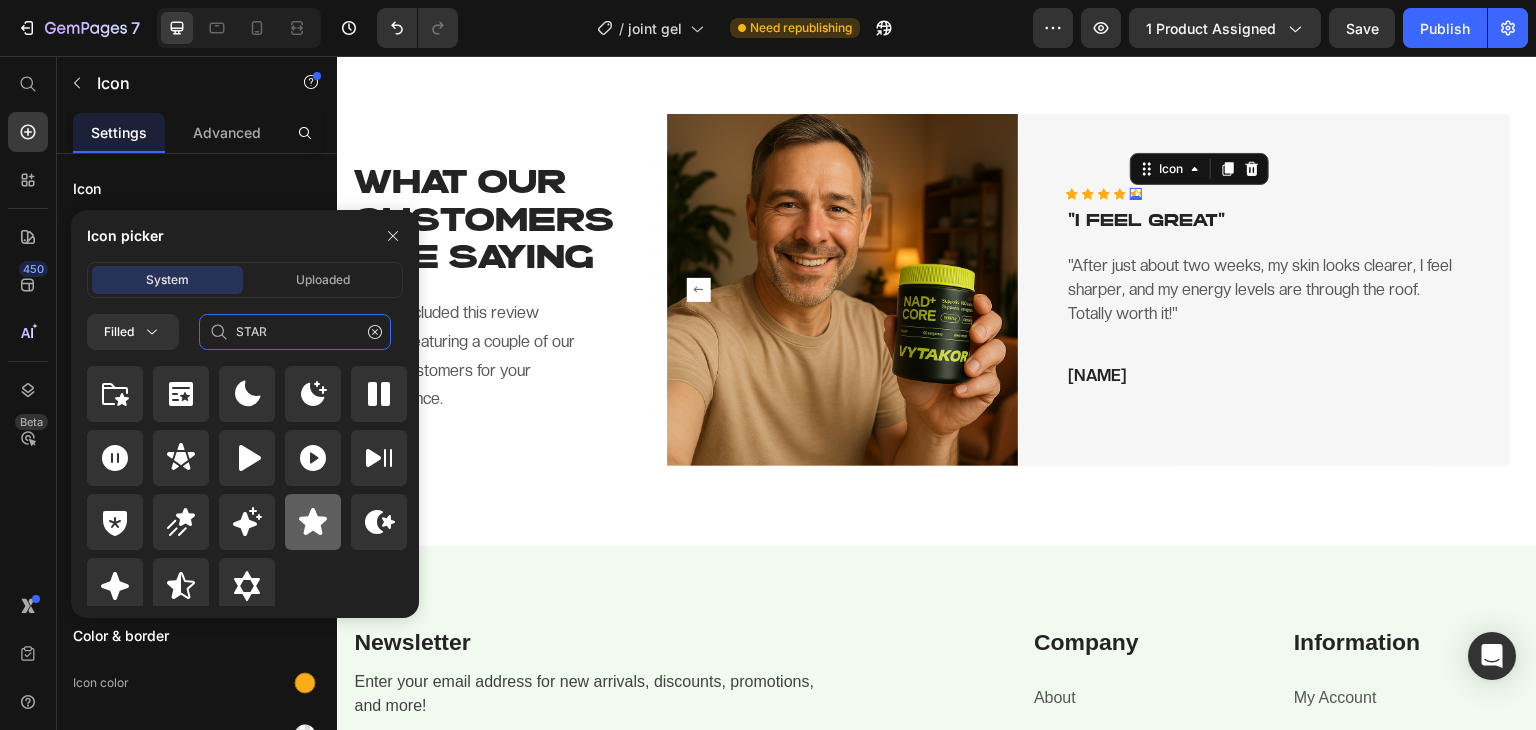 type on "STAR" 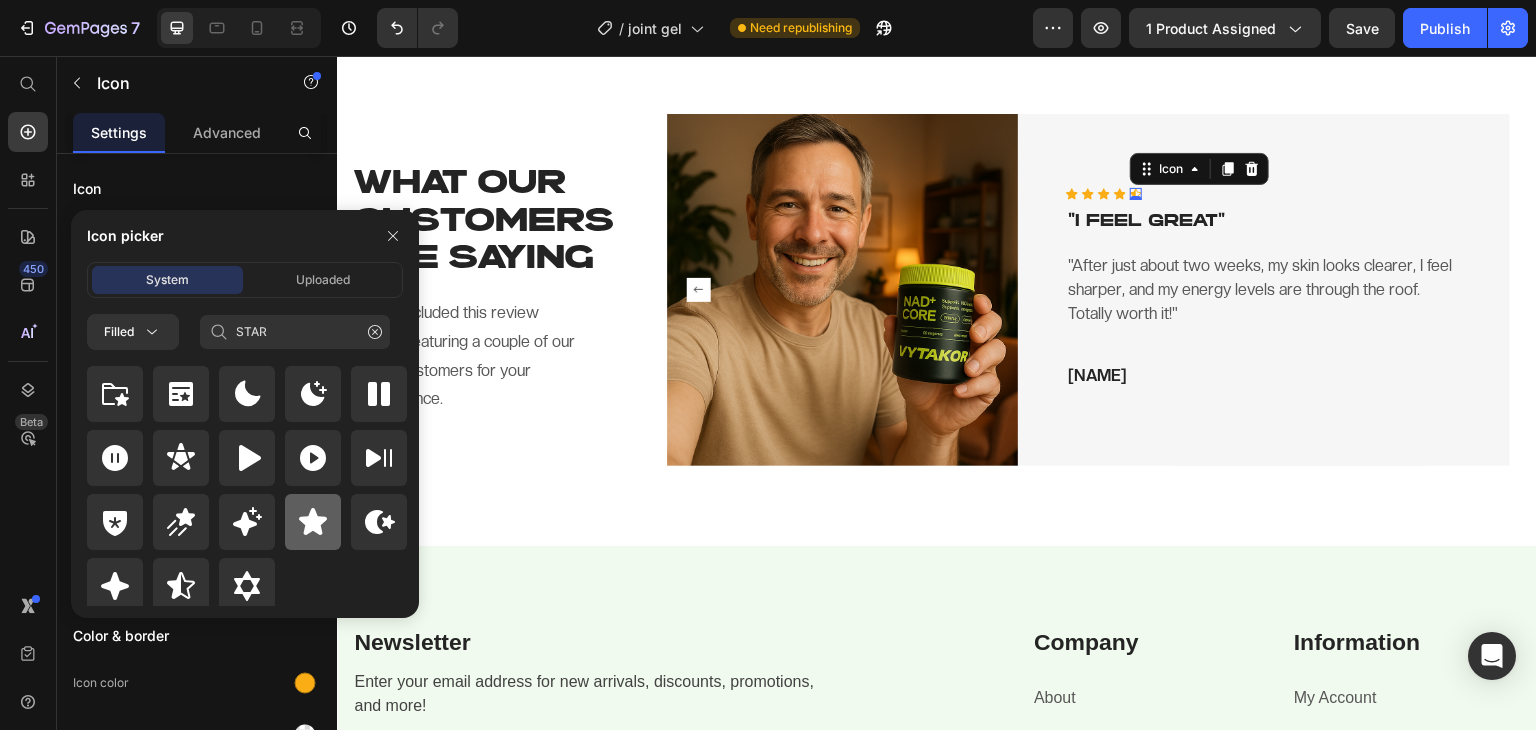 click 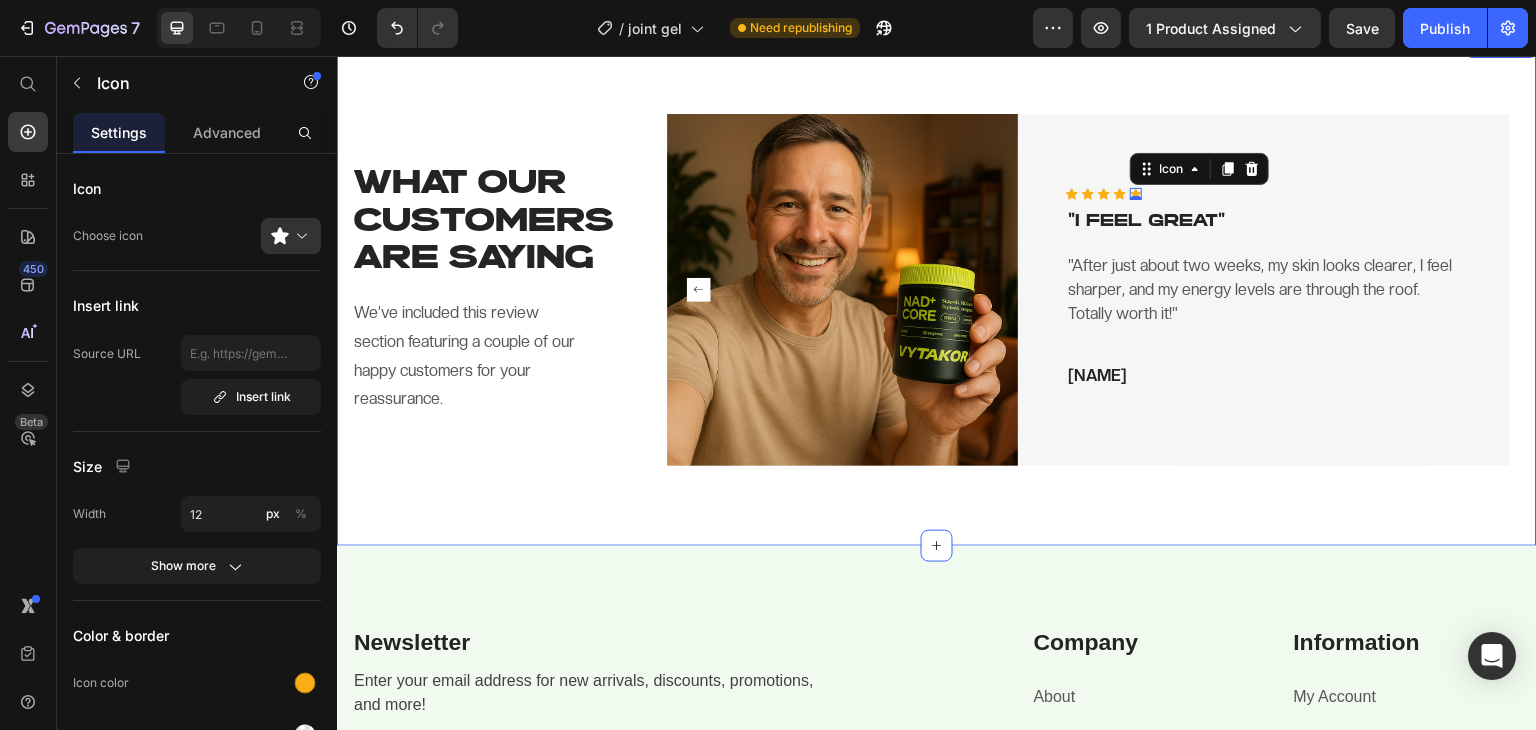 click on "WHAT OUR CUSTOMERS ARE SAYING Heading We’ve included this review section featuring a couple of our happy customers for your reassurance. Text block       Image                Icon                Icon                Icon                Icon
Icon Icon List Hoz ACTUALLY MAKES A DIFFERENCE Text block "After a week on Vytakor, I felt a real shift—more energy, faster recovery, and my body just felt cleaner." Text block Anna Text block Row Row Image                Icon                Icon                Icon                Icon
Icon   0 Icon List Hoz "I FEEL GREAT" Text block "After just about two weeks, my skin looks clearer, I feel sharper, and my energy levels are through the roof. Totally worth it!" Text block Ryan Text block Row Row       Carousel Row Section 4" at bounding box center (937, 289) 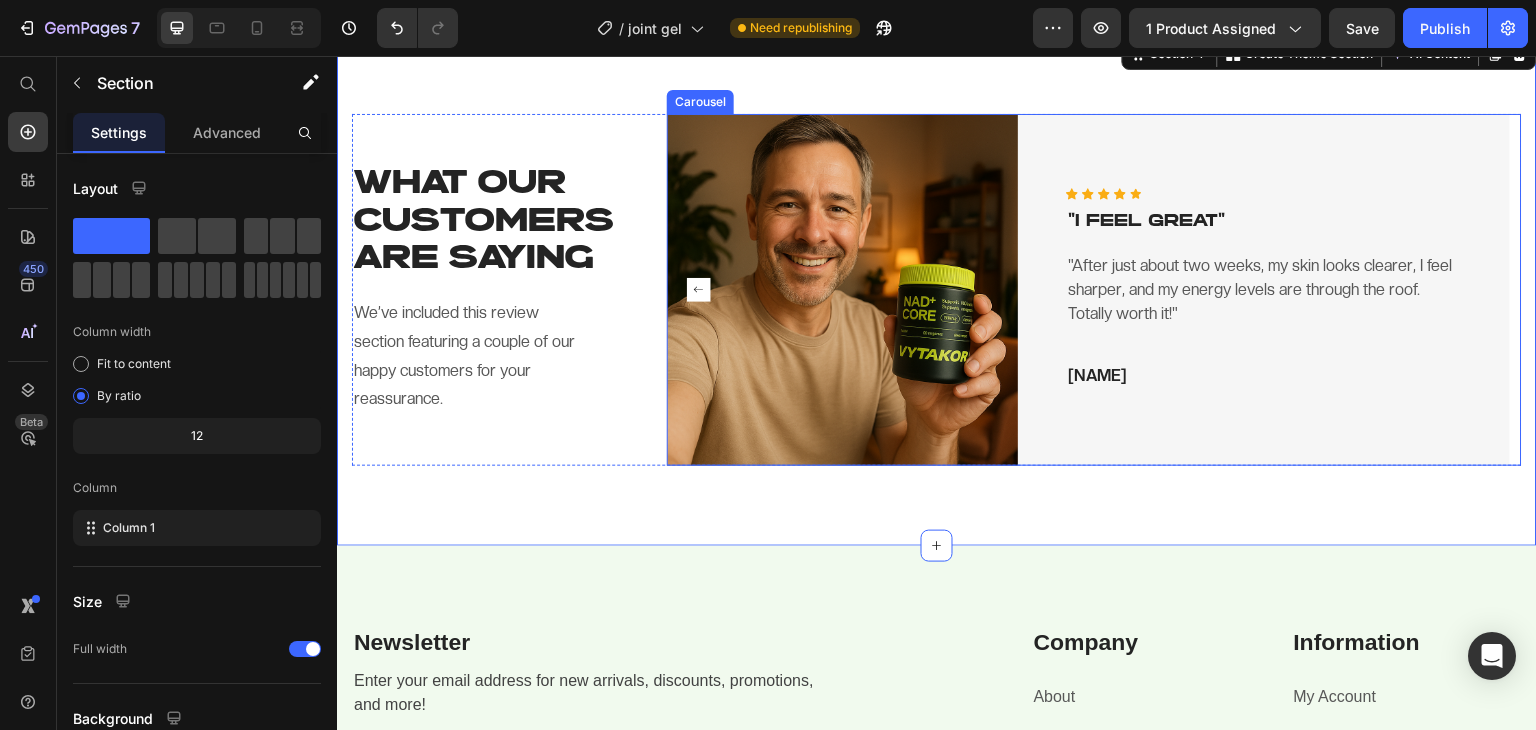 click 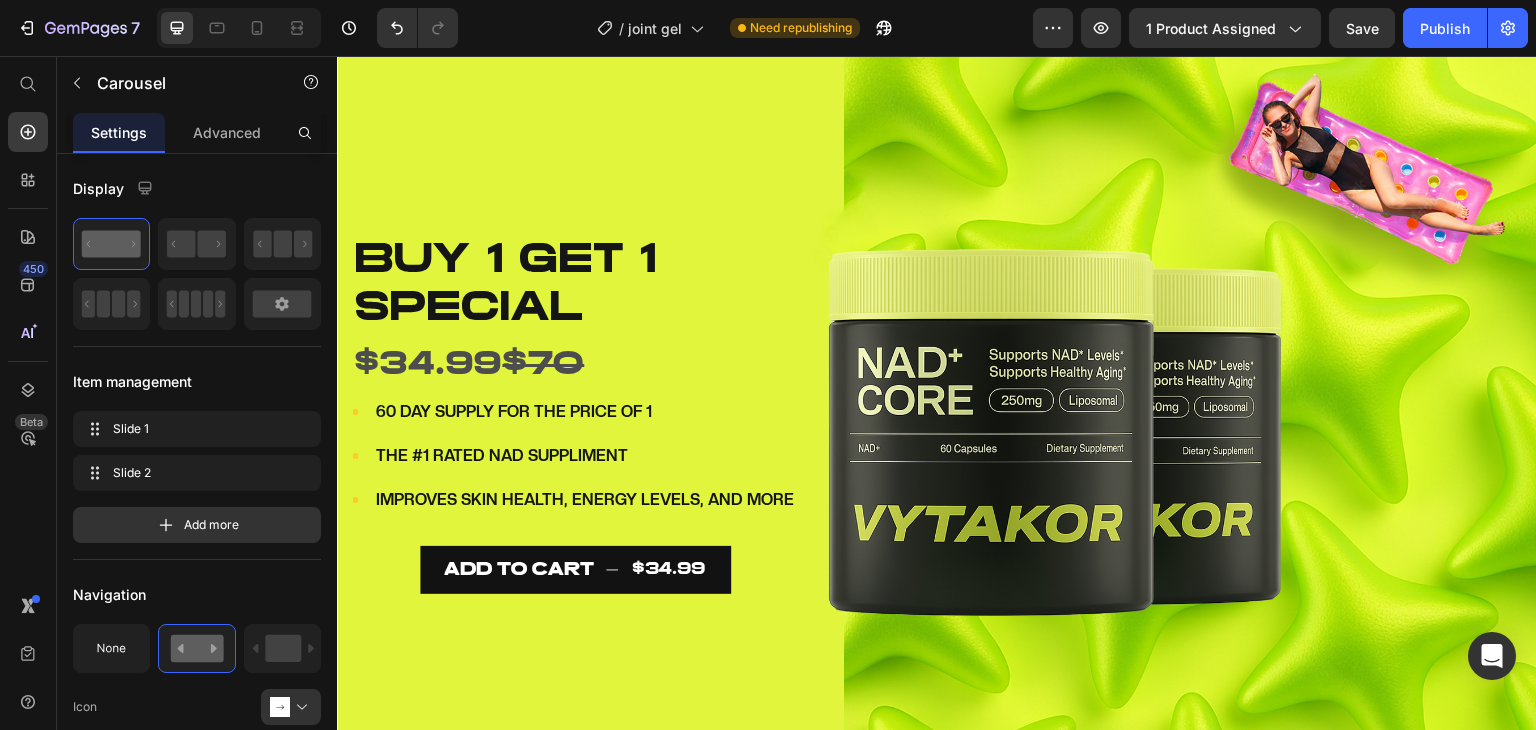 scroll, scrollTop: 0, scrollLeft: 0, axis: both 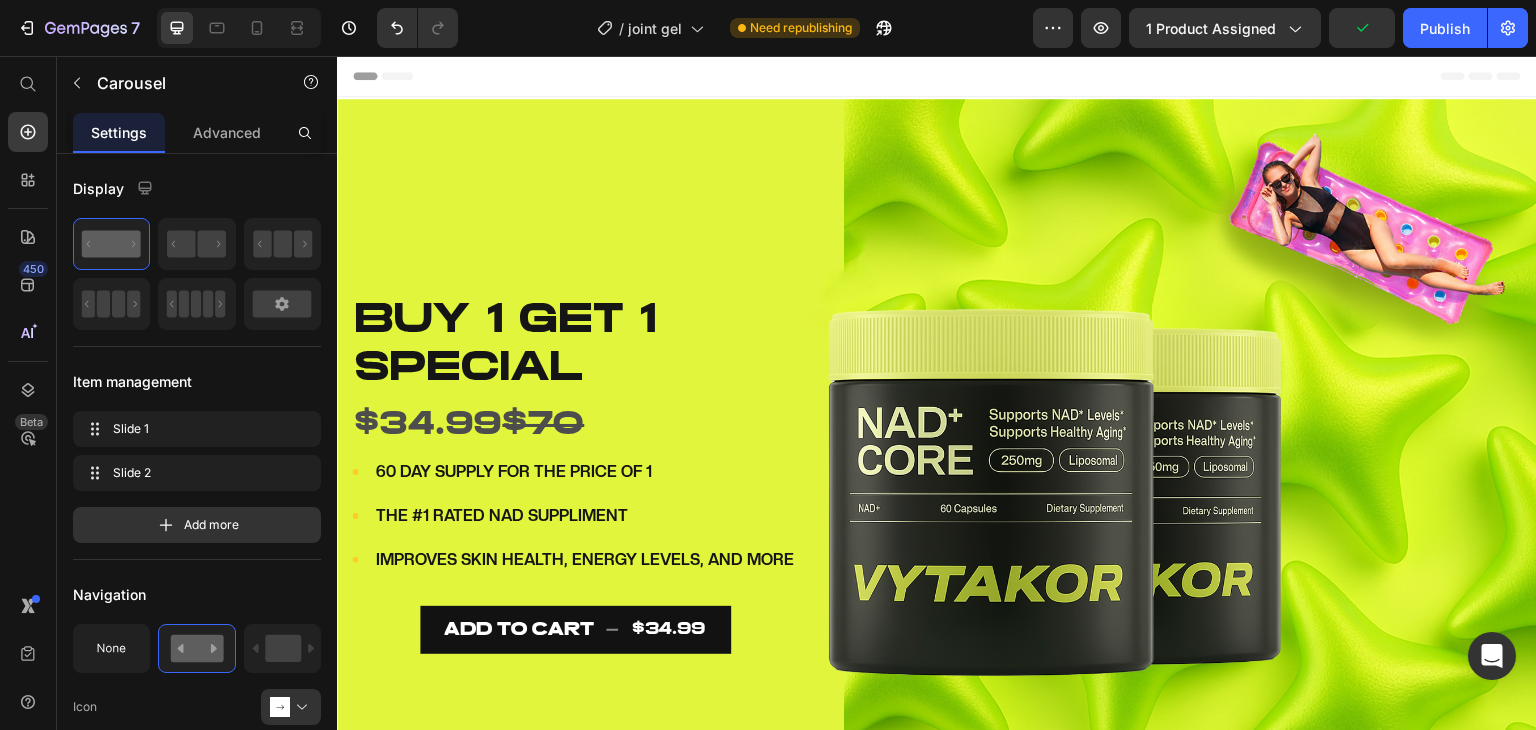 click at bounding box center (239, 28) 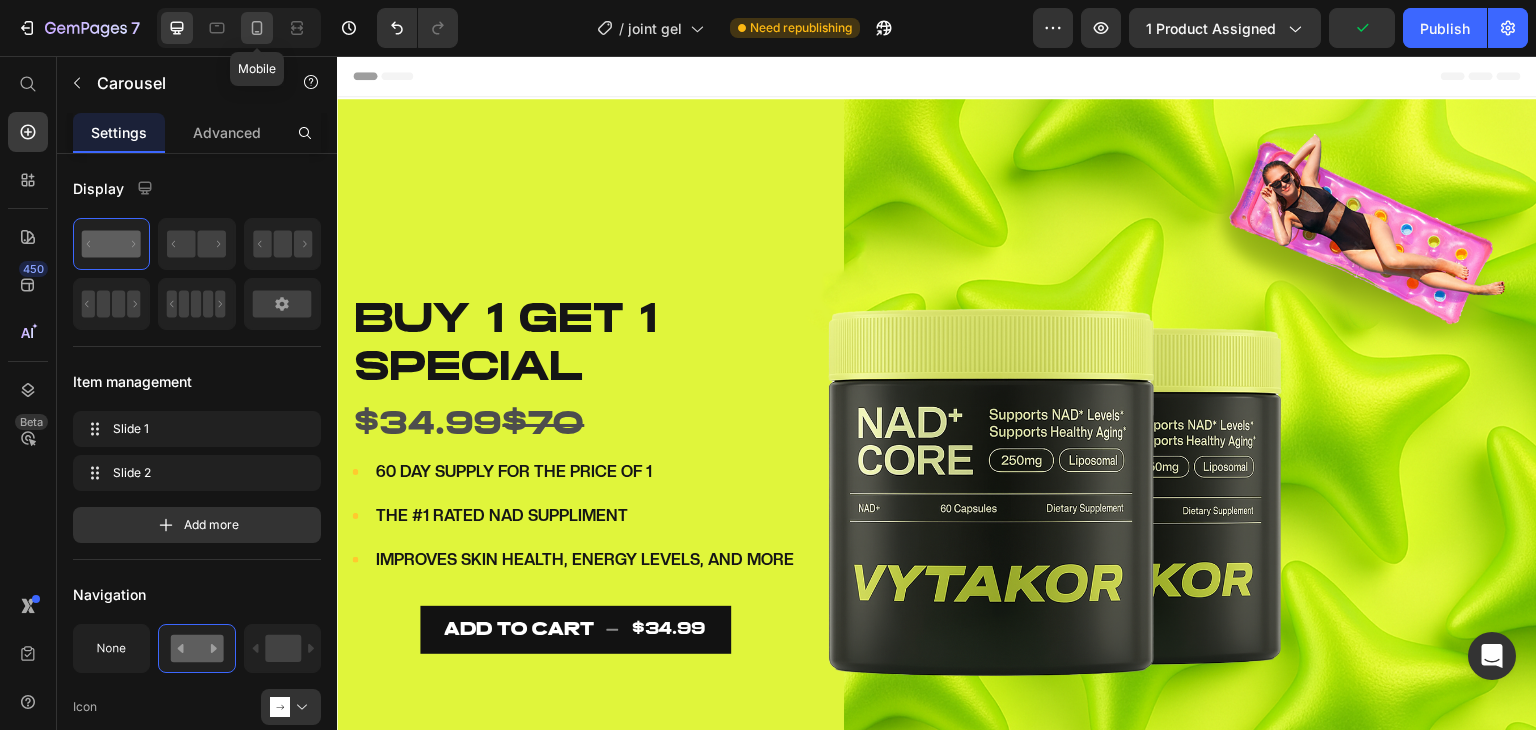 click 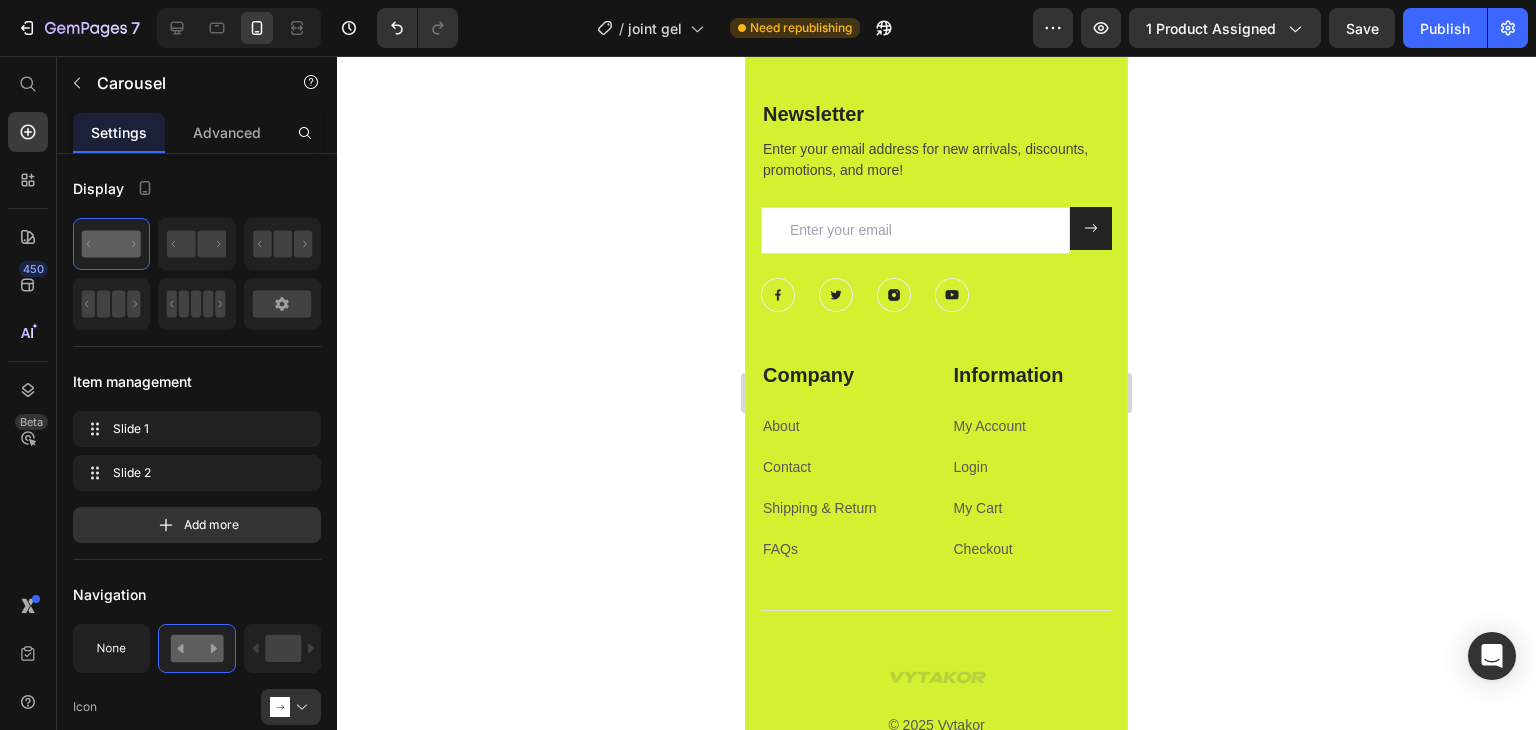 scroll, scrollTop: 4155, scrollLeft: 0, axis: vertical 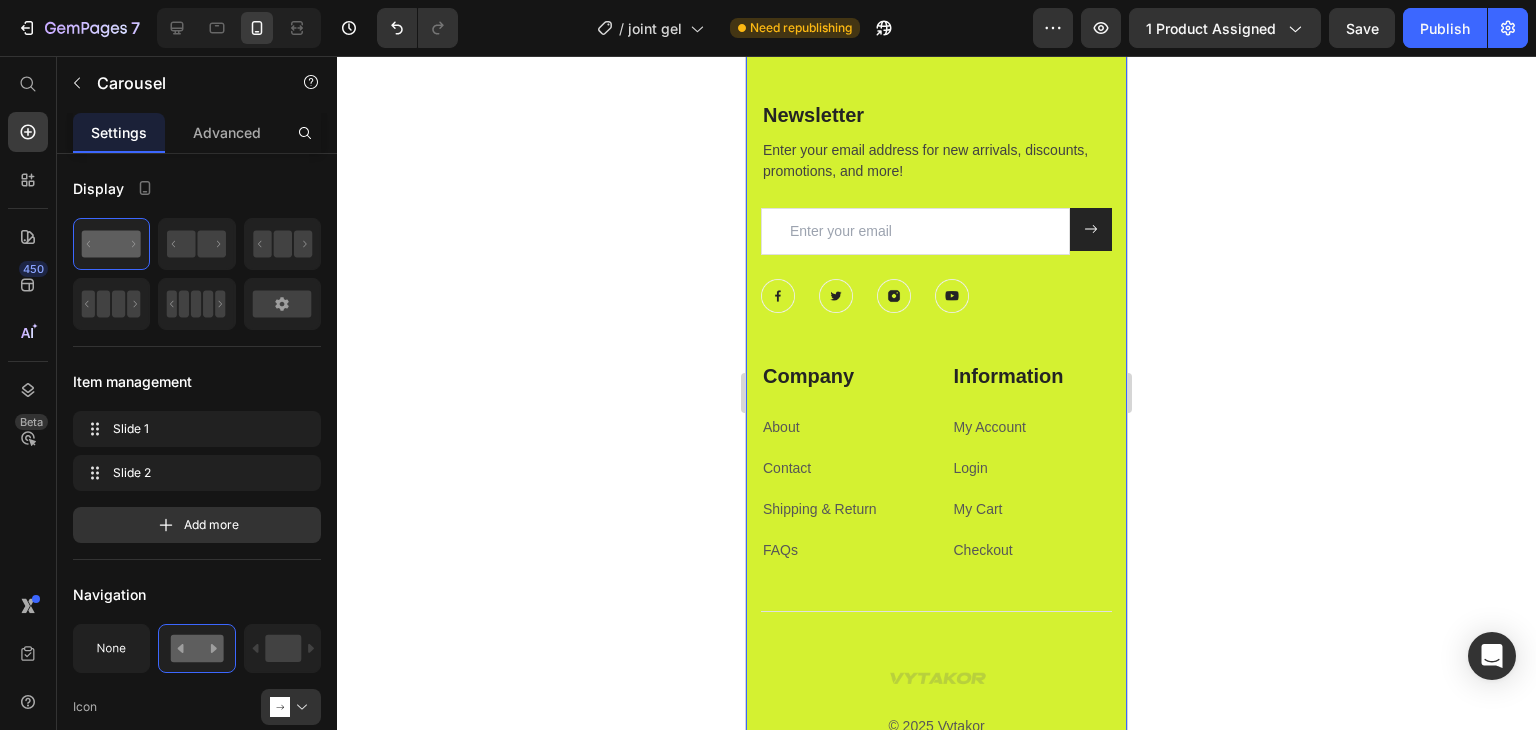 click on "Newsletter Heading Enter your email address for new arrivals, discounts, promotions, and more! Text block Email Field
Submit Button Row Newsletter Row Image Image Image Image Row Company Heading About Text block Contact Text block Shipping & Return Text block FAQs Text block Information Heading My Account Text block Login Text block My Cart Text block Checkout Text block Row Row                Title Line © 2025 Vytakor Text block Image Image Row Row Section 5" at bounding box center [936, 414] 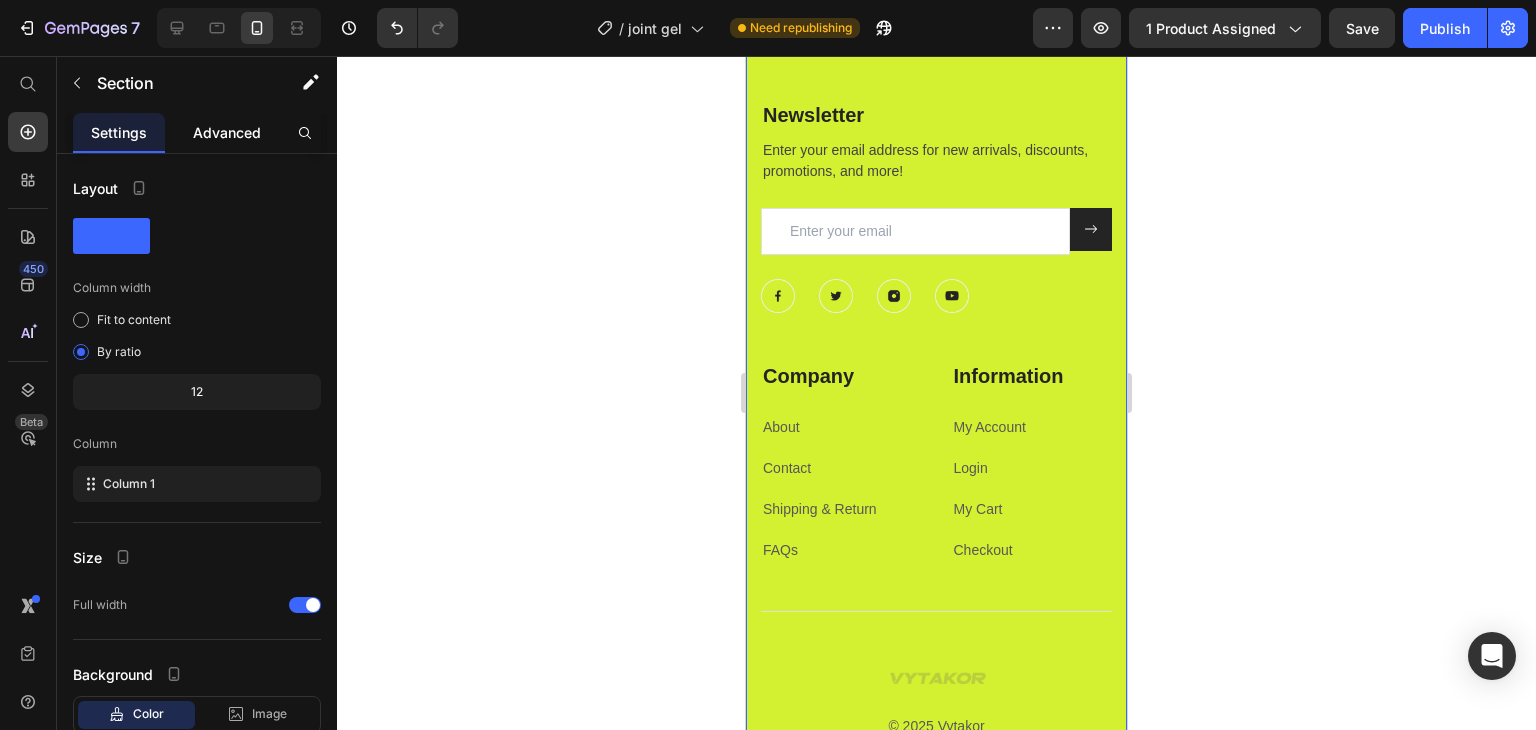 click on "Advanced" at bounding box center [227, 132] 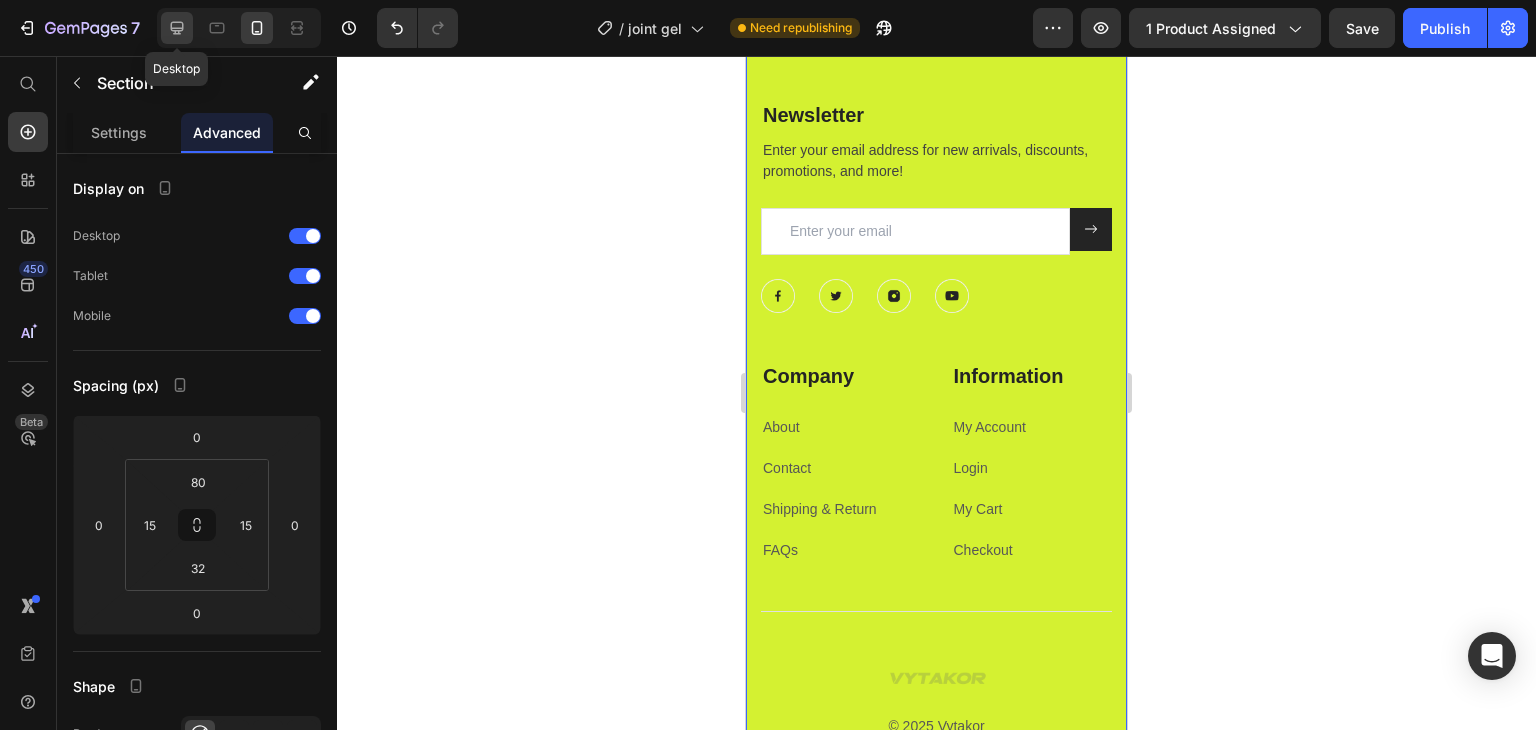 click 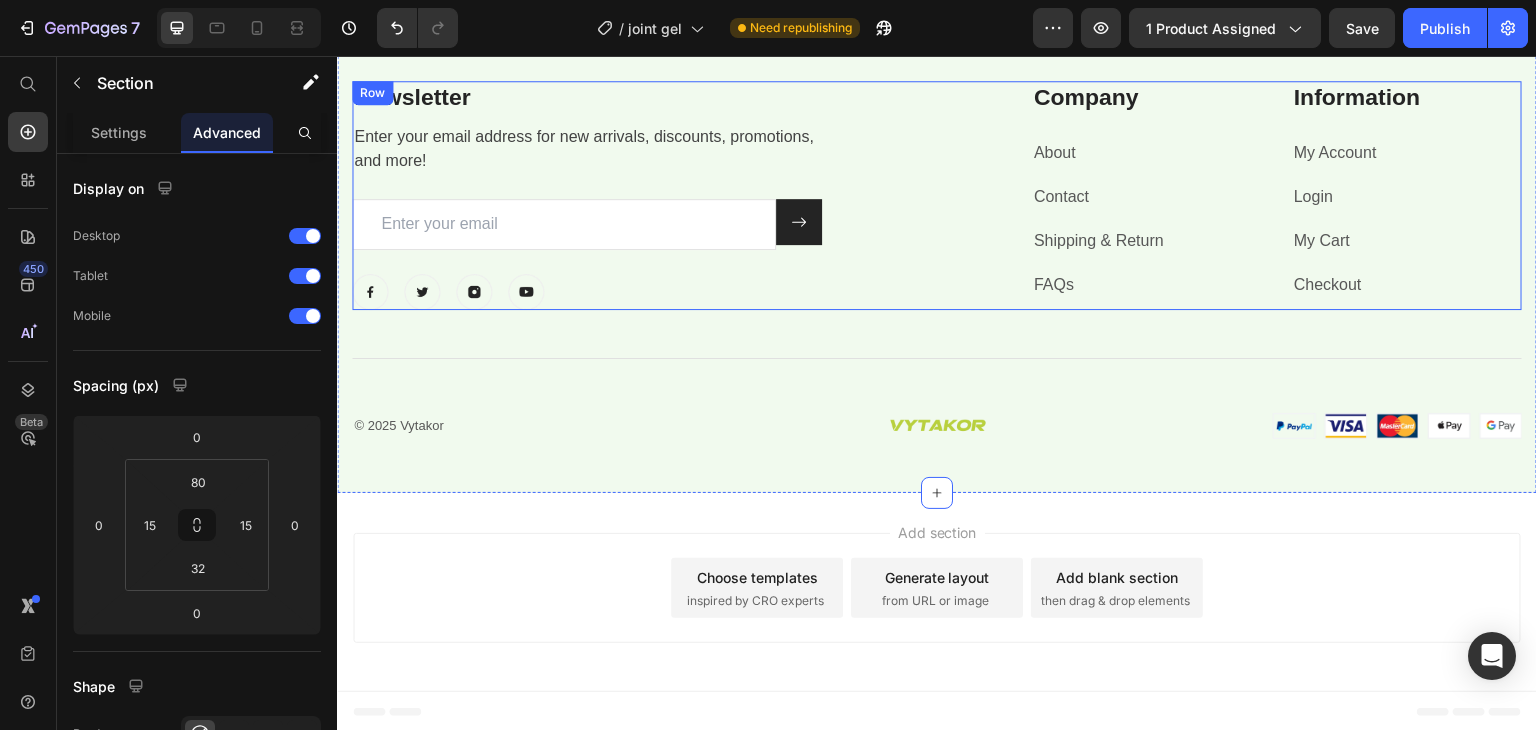 scroll, scrollTop: 3143, scrollLeft: 0, axis: vertical 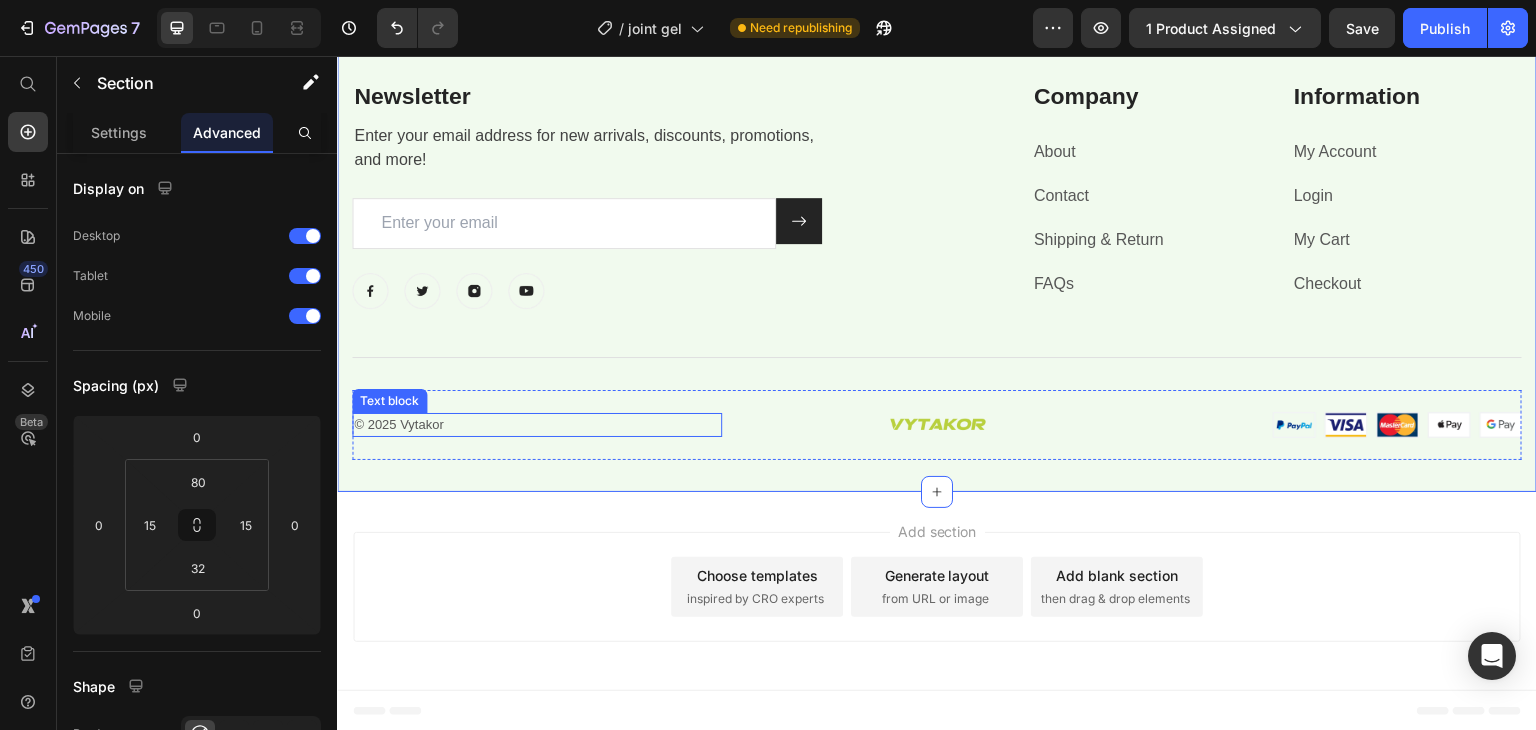 click on "© 2025 Vytakor" at bounding box center (537, 425) 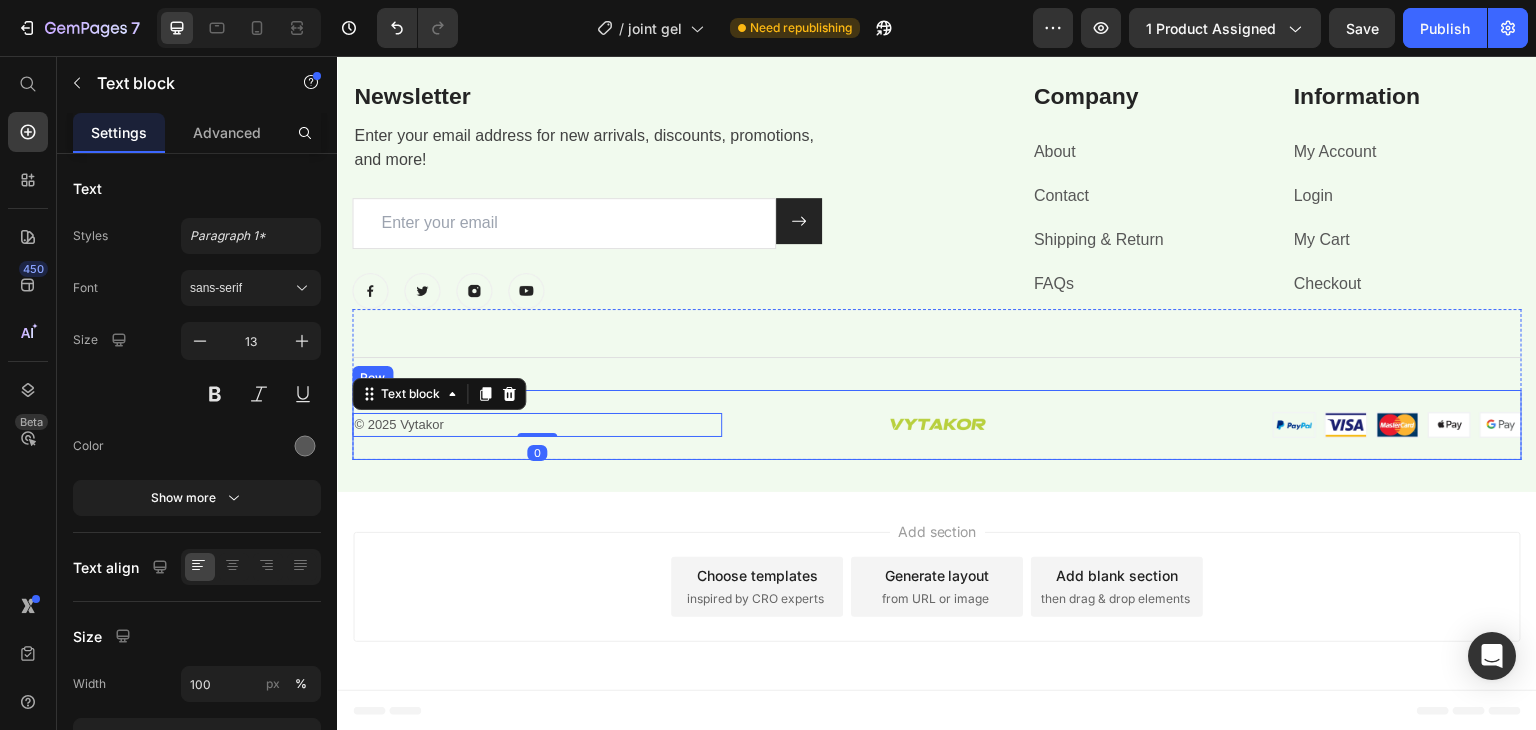 click on "Newsletter Heading Enter your email address for new arrivals, discounts, promotions, and more! Text block Email Field
Submit Button Row Newsletter Row Image Image Image Image Row Company Heading About Text block Contact Text block Shipping & Return Text block FAQs Text block Information Heading My Account Text block Login Text block My Cart Text block Checkout Text block Row Row                Title Line © 2025 Vytakor Text block   0 Image Image Row Row Section 5" at bounding box center [937, 246] 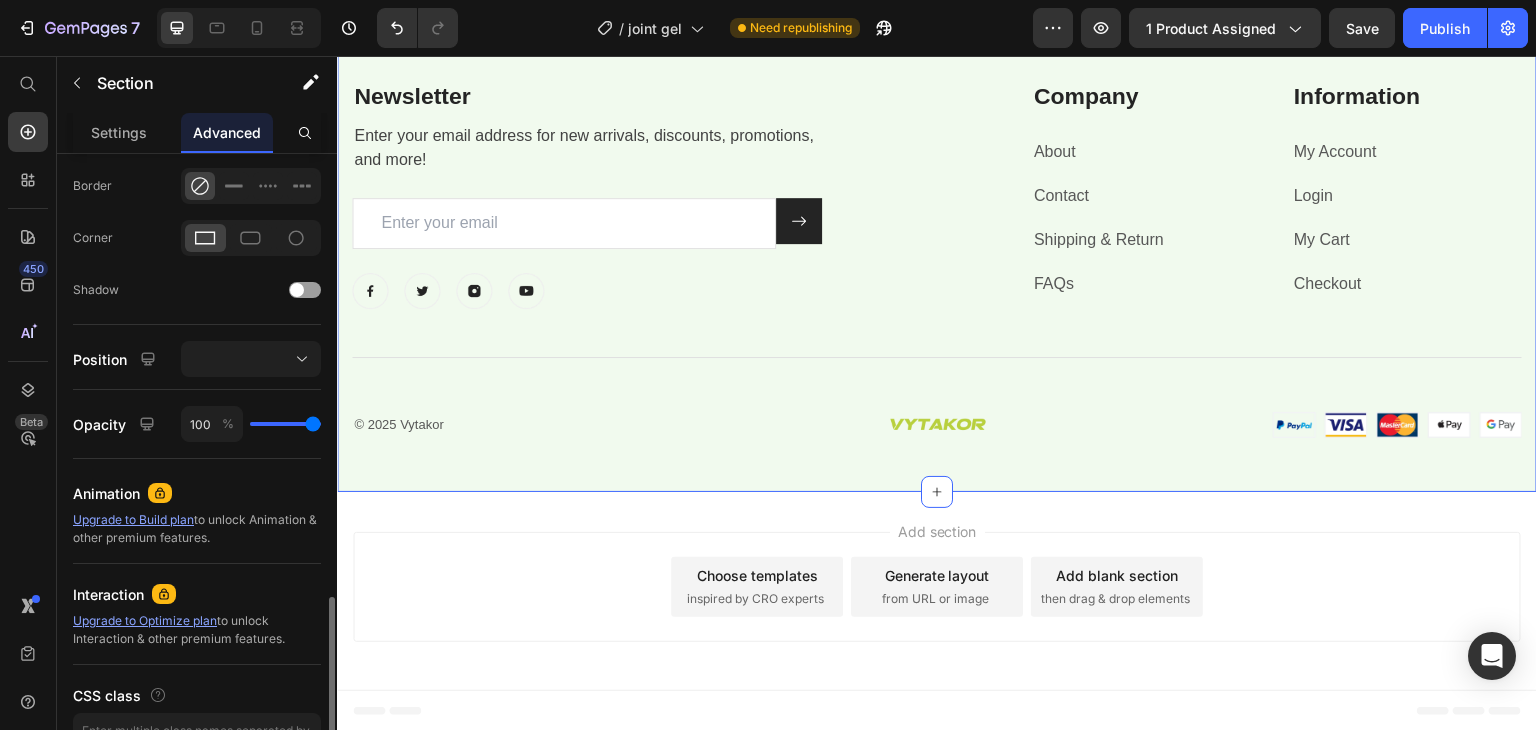 scroll, scrollTop: 670, scrollLeft: 0, axis: vertical 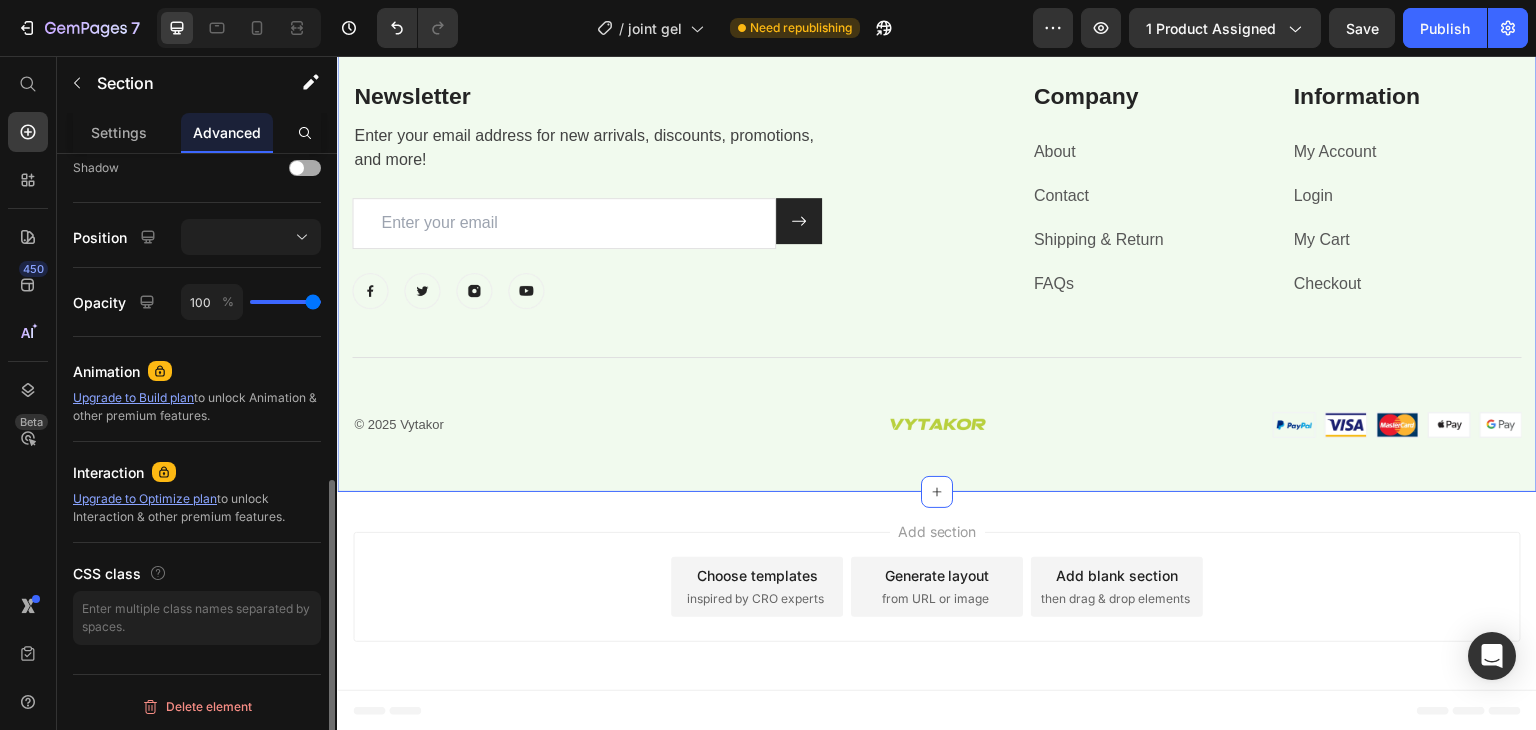 click on "Shadow" at bounding box center (96, 168) 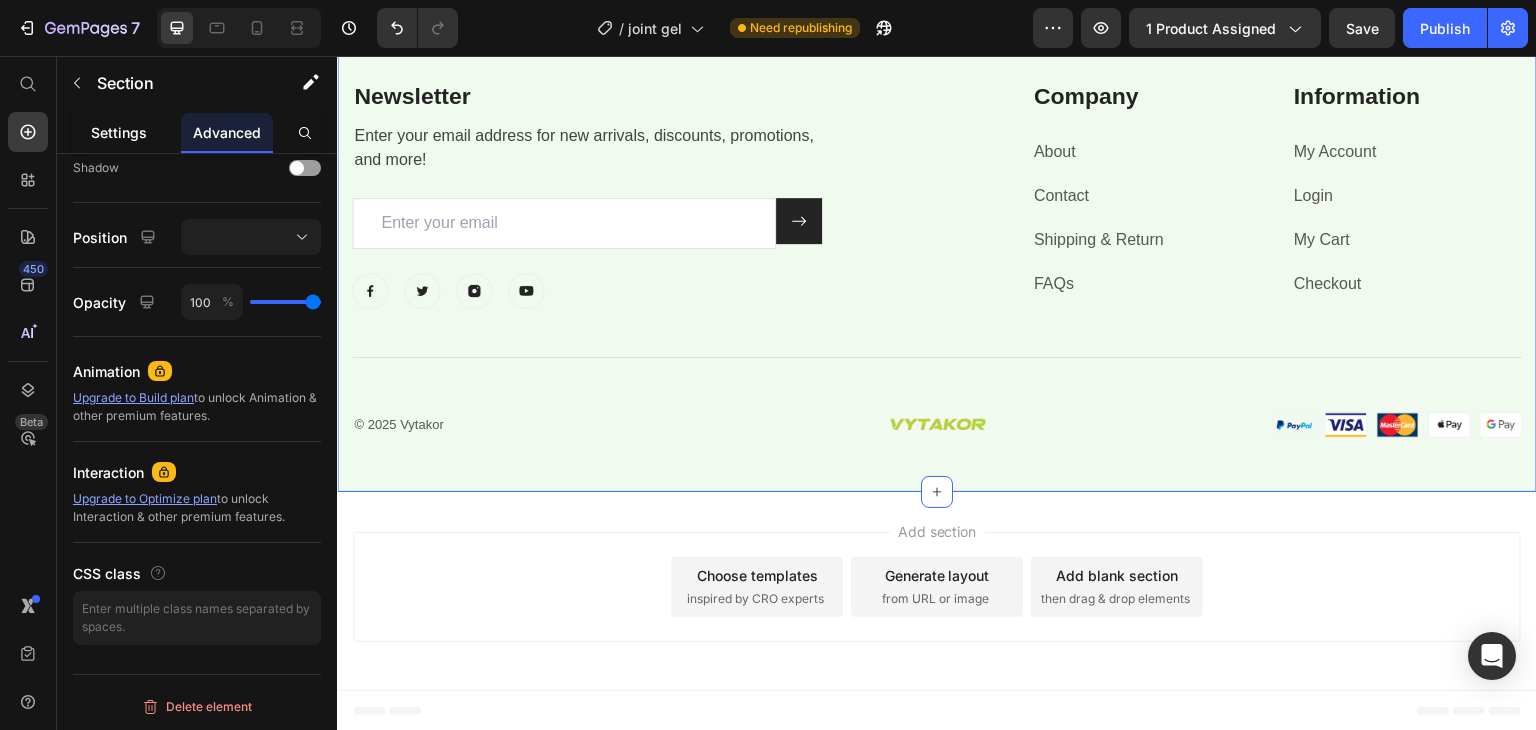click on "Settings" 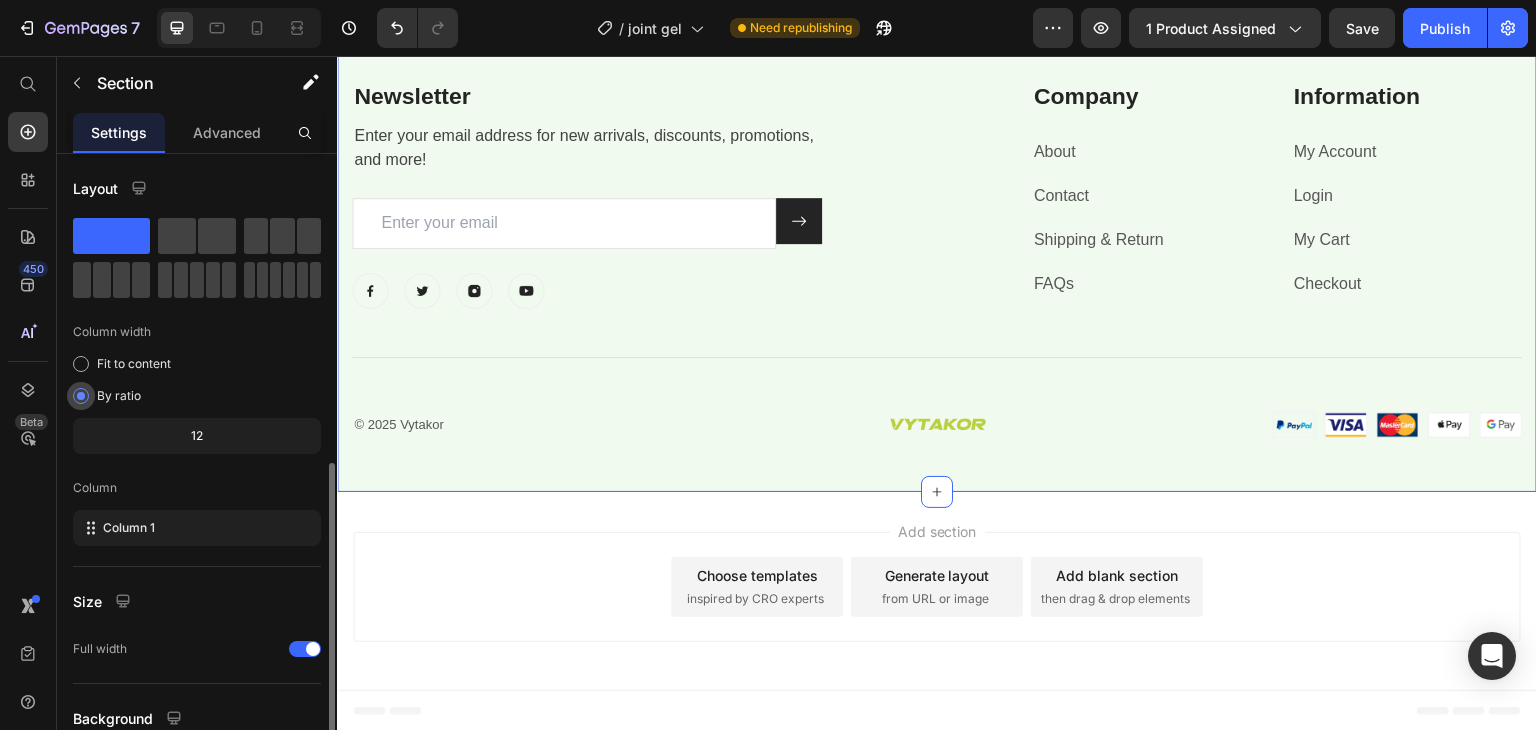 scroll, scrollTop: 173, scrollLeft: 0, axis: vertical 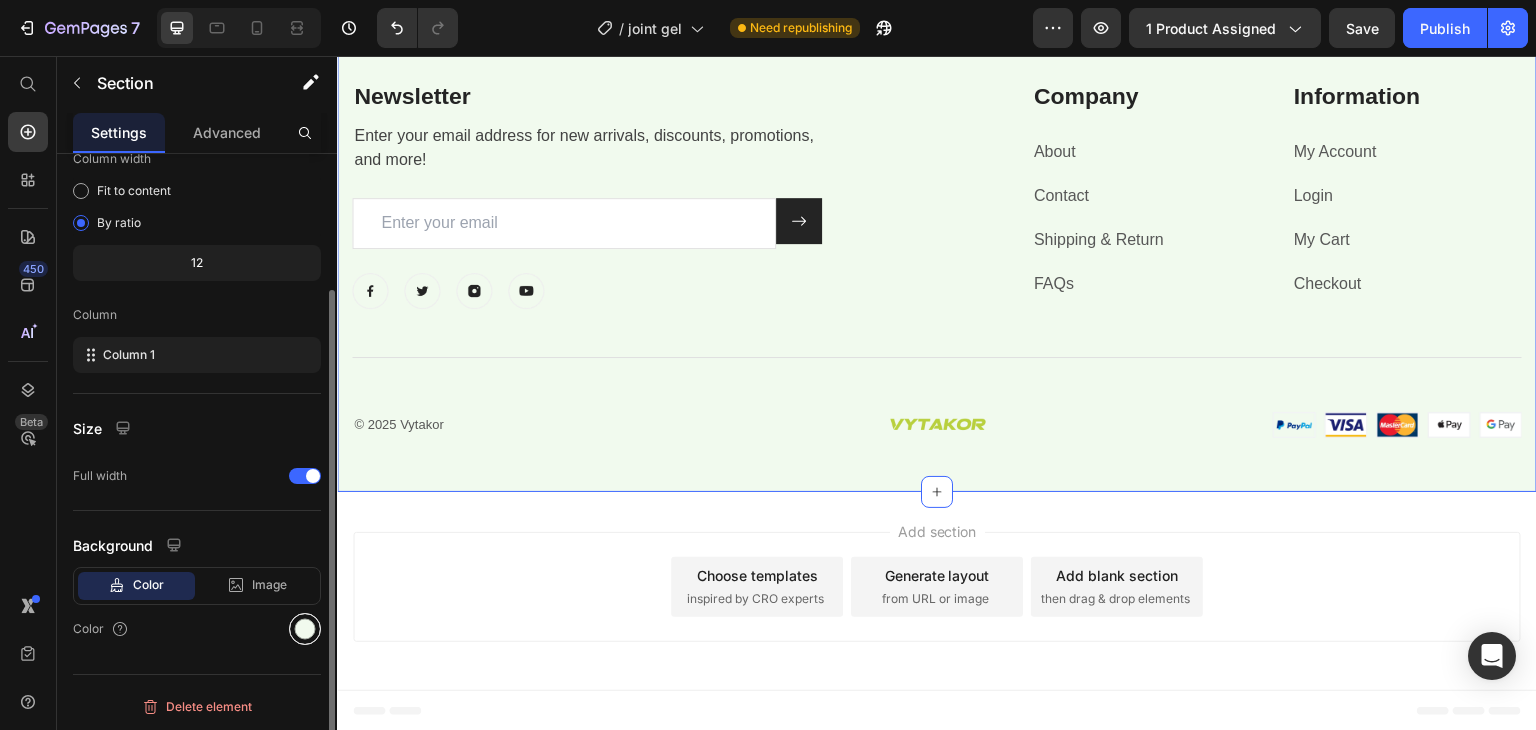 click at bounding box center [305, 629] 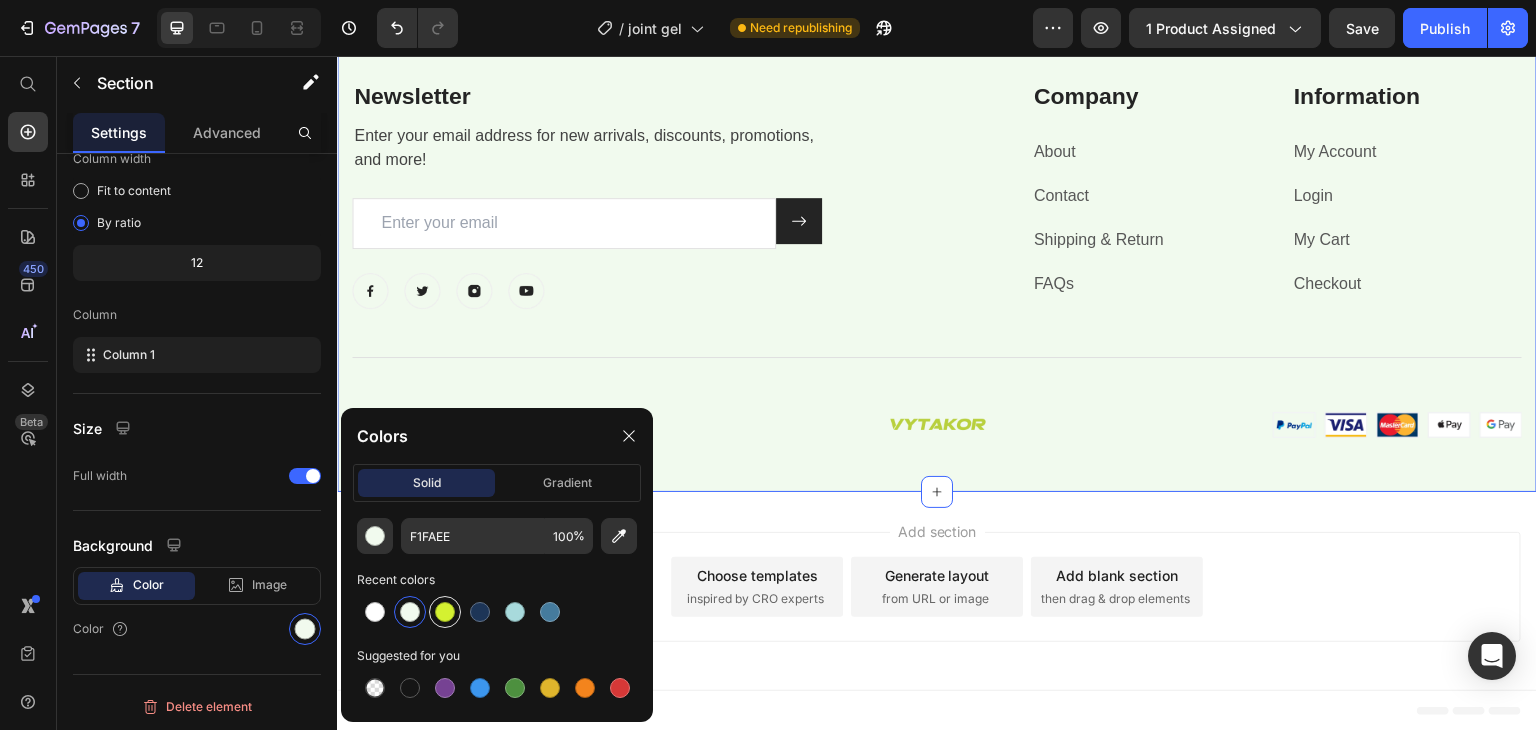 click at bounding box center [445, 612] 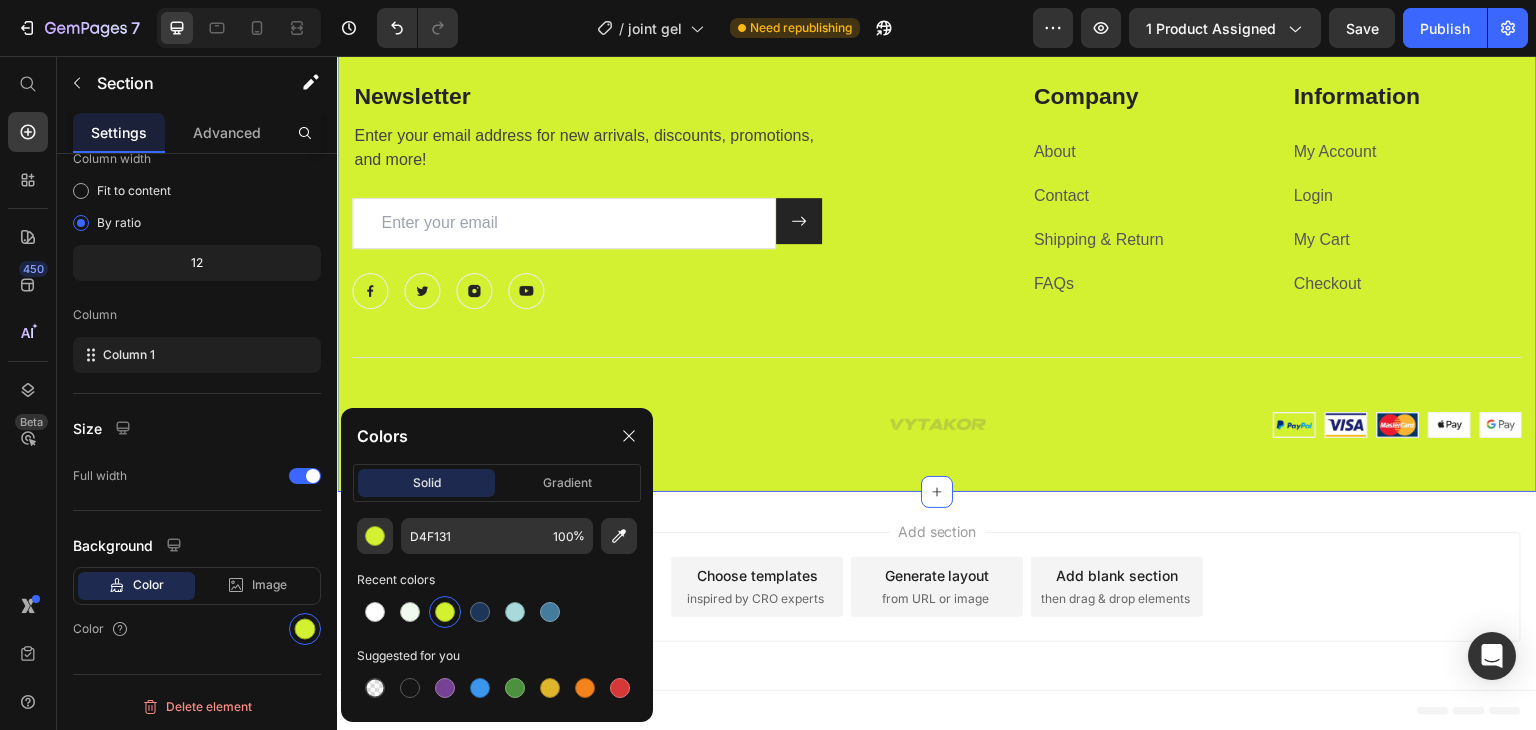 click on "Add section Choose templates inspired by CRO experts Generate layout from URL or image Add blank section then drag & drop elements" at bounding box center (937, 591) 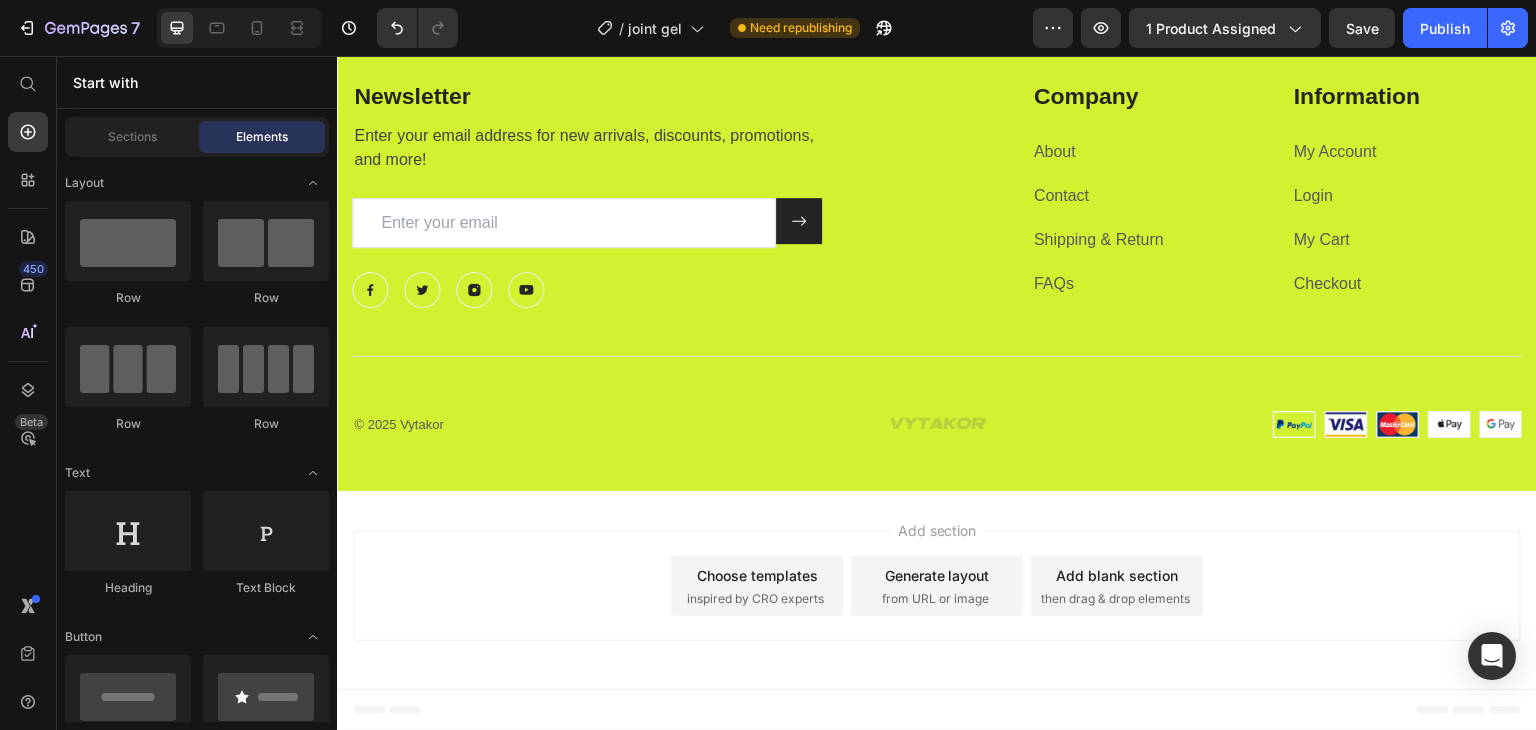 scroll, scrollTop: 2439, scrollLeft: 0, axis: vertical 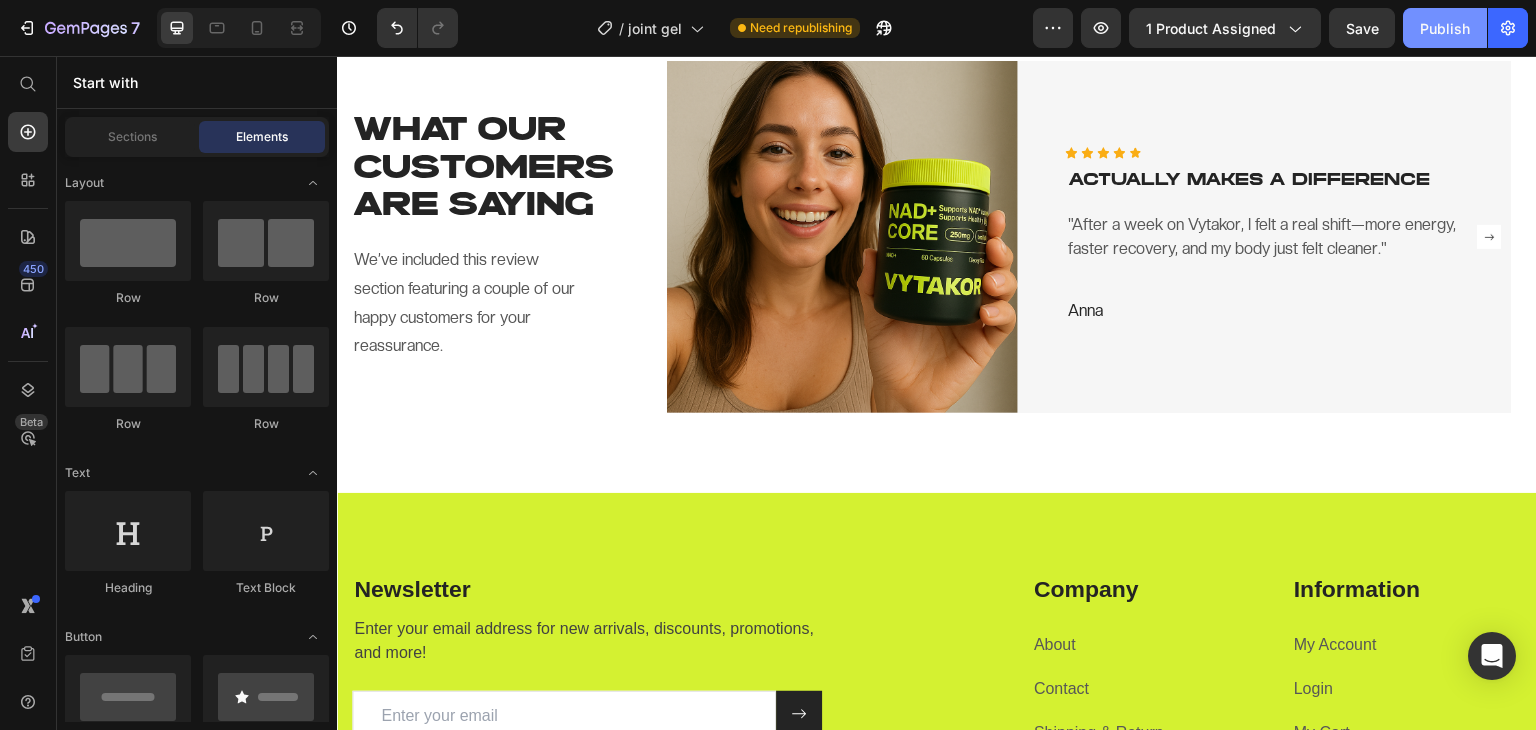 click on "Publish" at bounding box center (1445, 28) 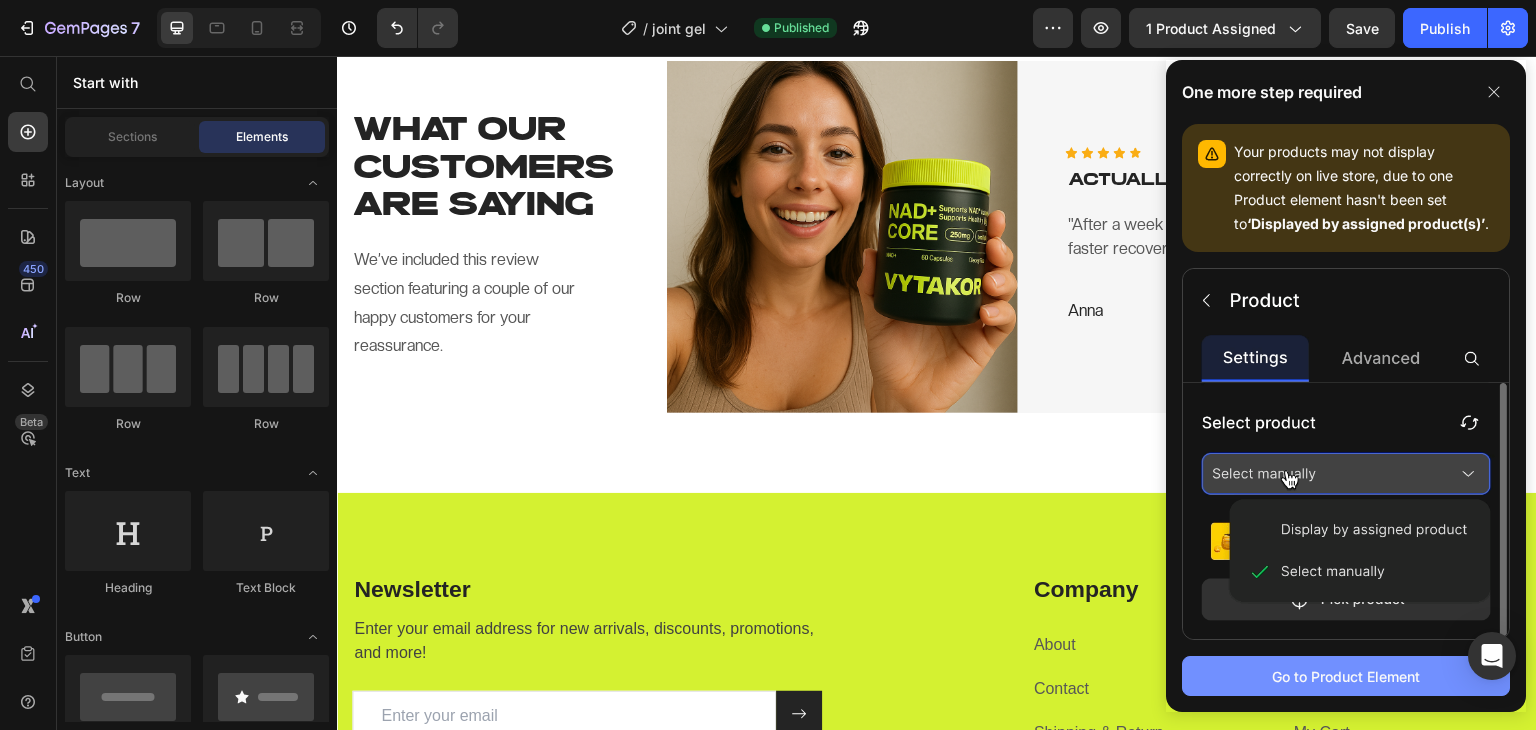click on "Go to Product Element" at bounding box center [1346, 676] 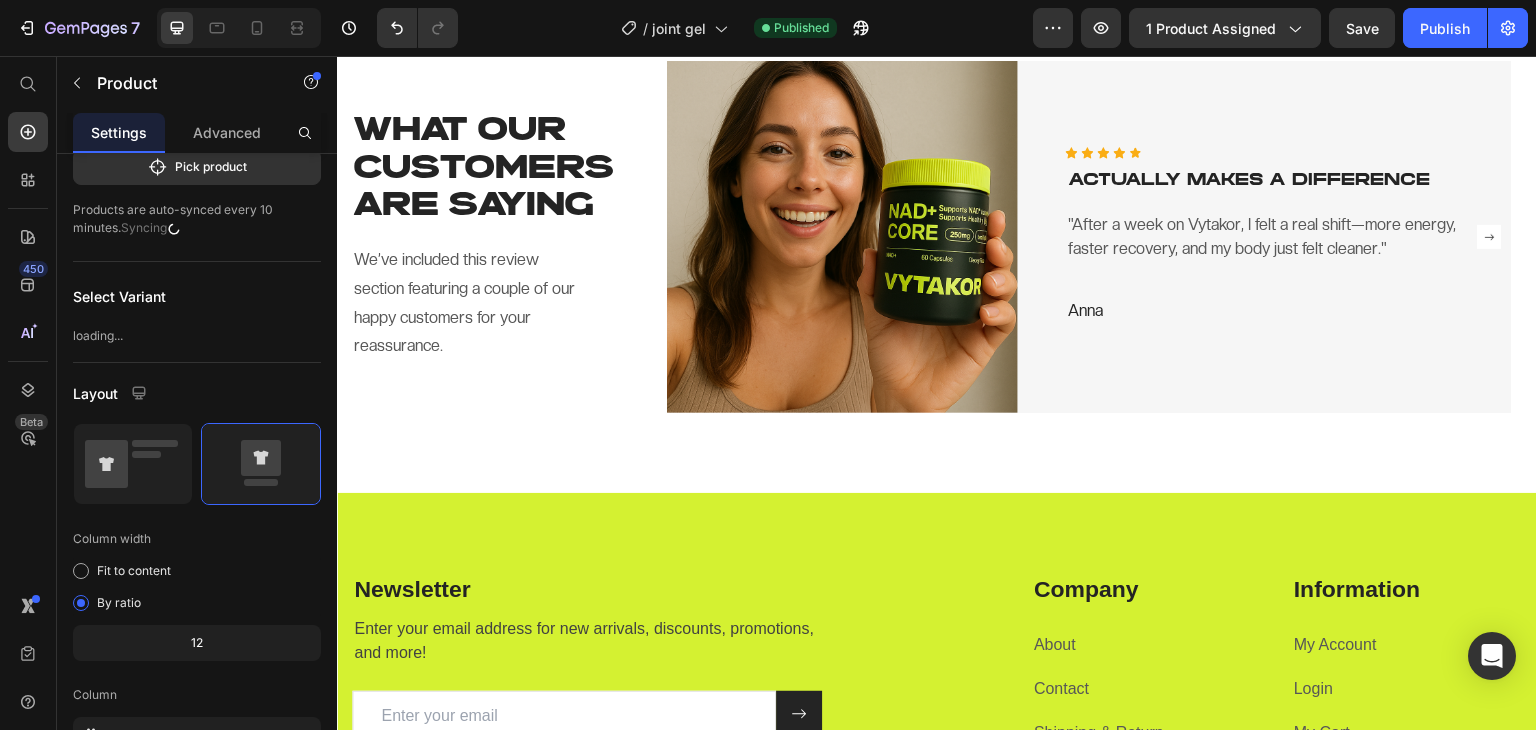 scroll, scrollTop: 0, scrollLeft: 0, axis: both 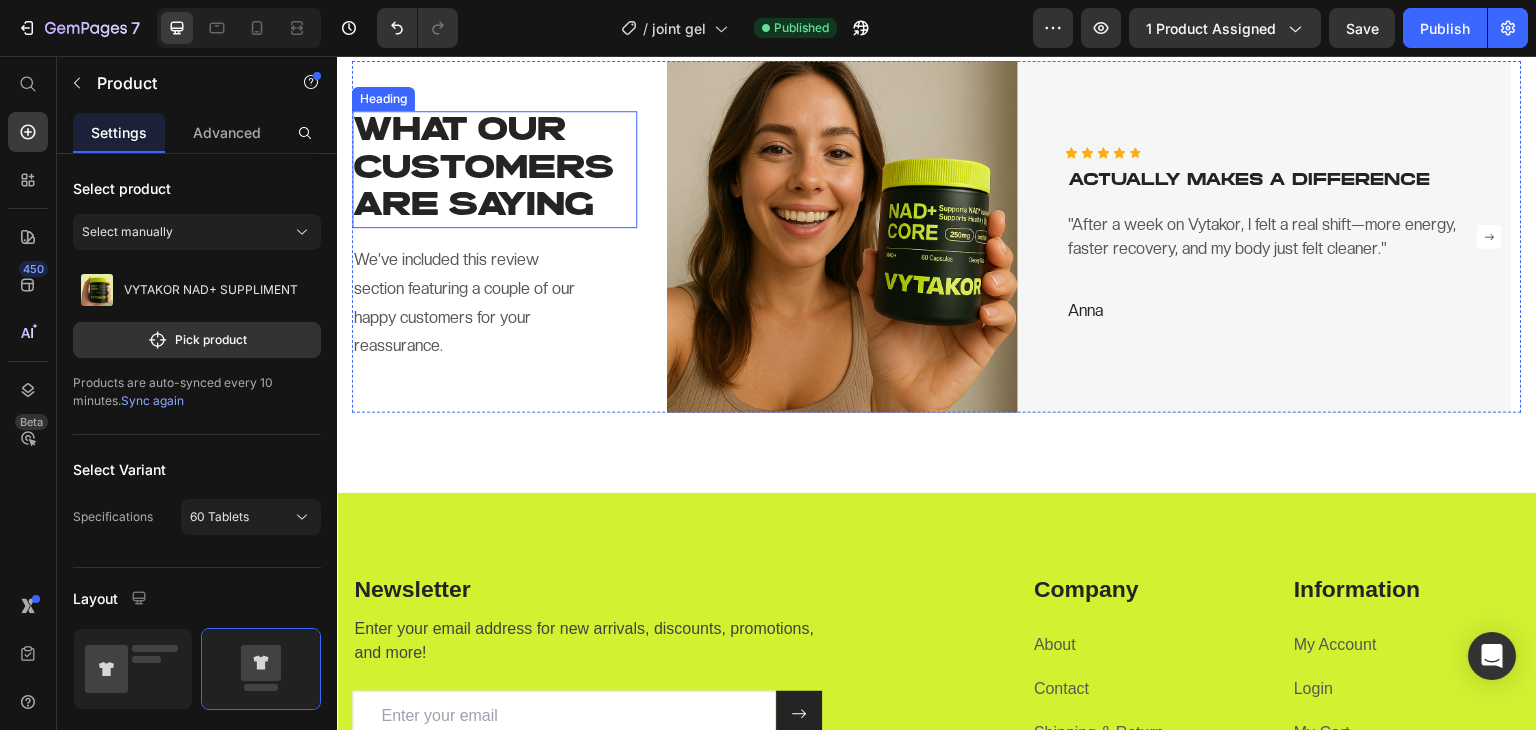 click on "WHAT OUR CUSTOMERS ARE SAYING" at bounding box center [494, 169] 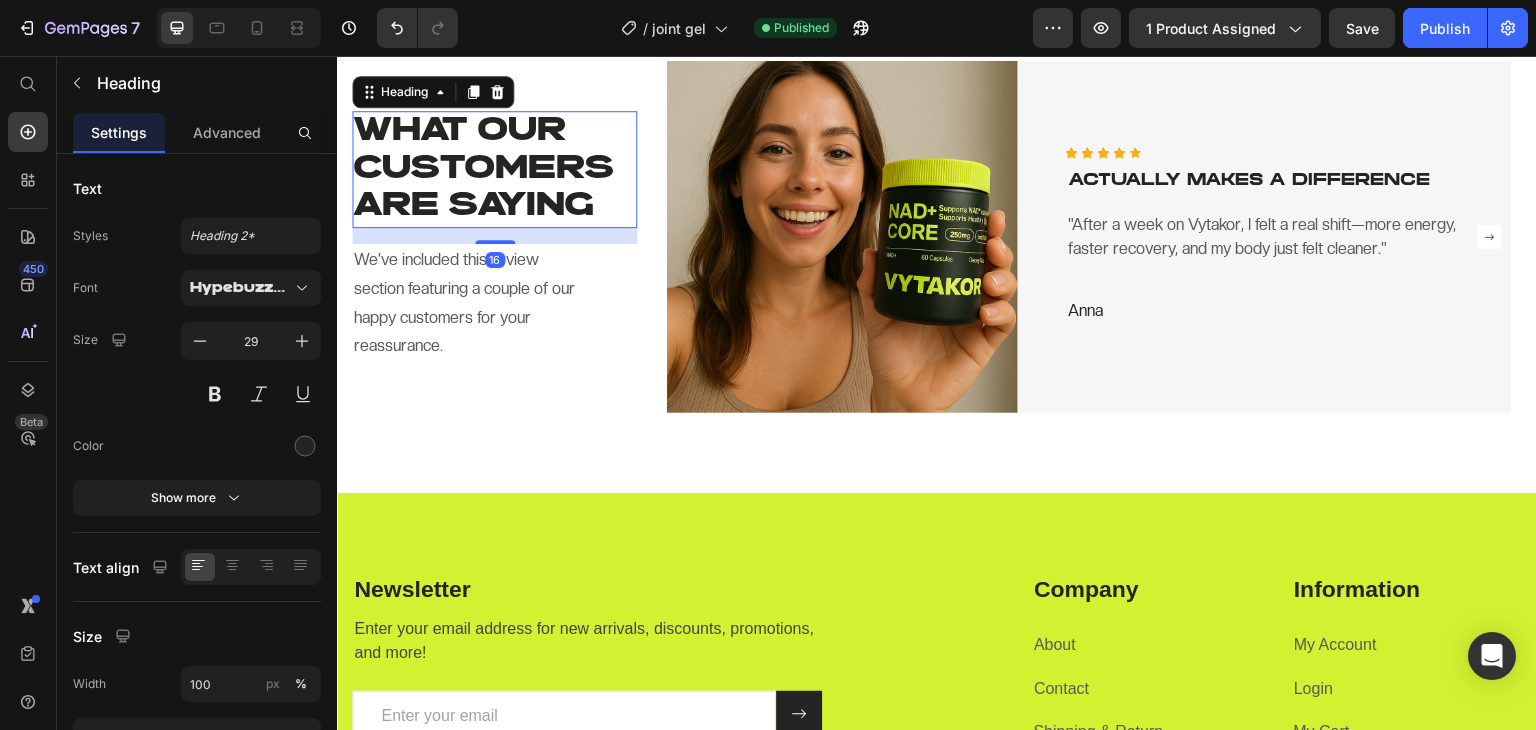 click on "WHAT OUR CUSTOMERS ARE SAYING" at bounding box center (494, 169) 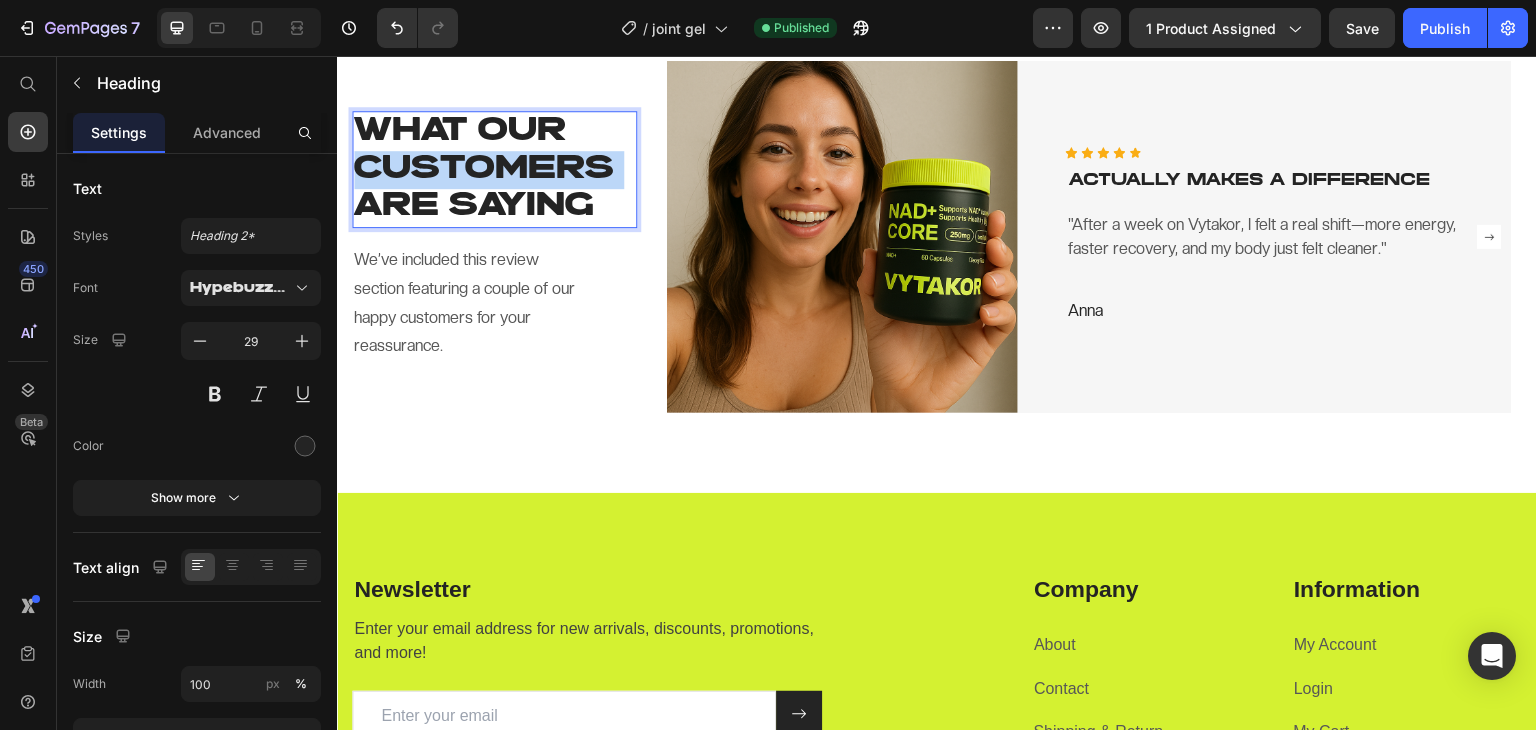 click on "WHAT OUR CUSTOMERS ARE SAYING" at bounding box center [494, 169] 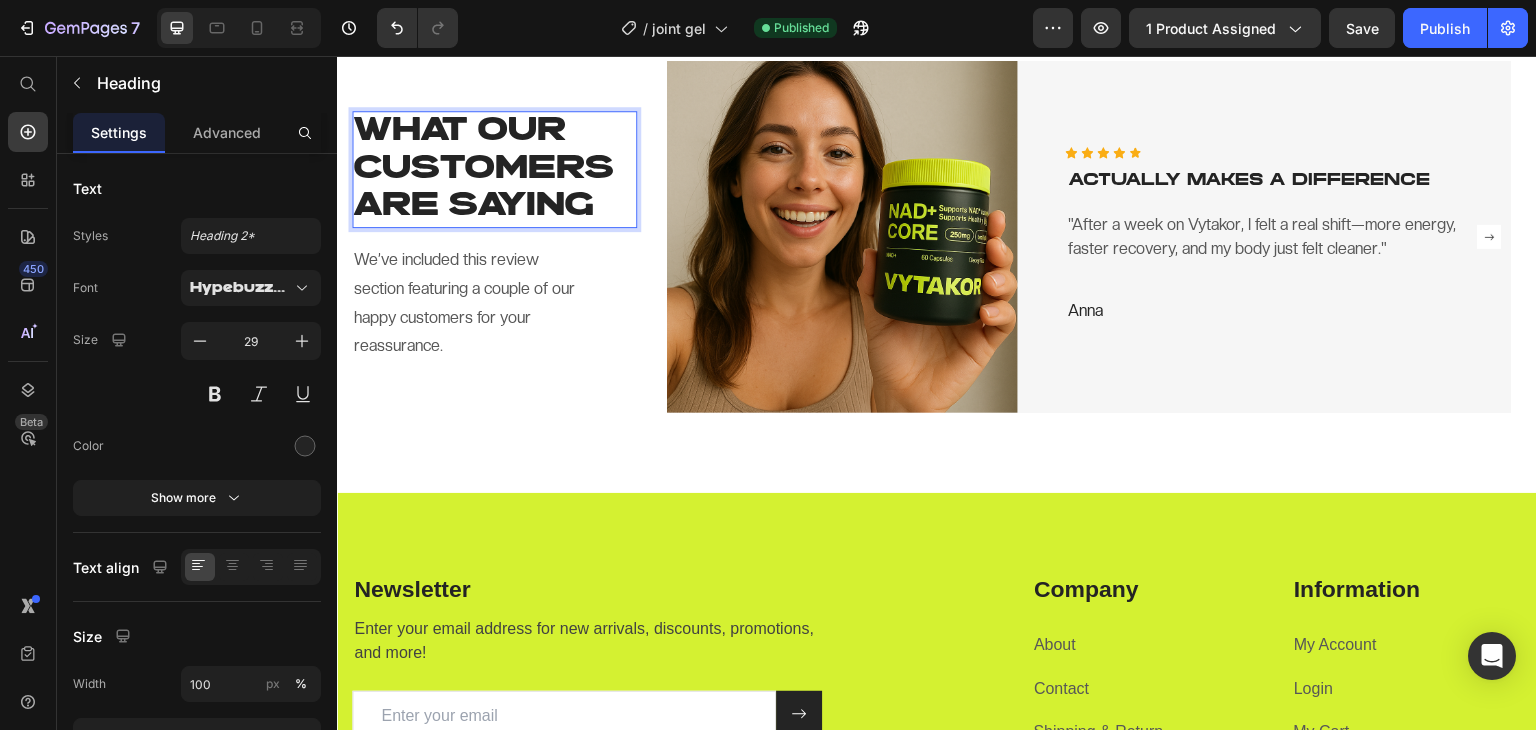 scroll, scrollTop: 2458, scrollLeft: 0, axis: vertical 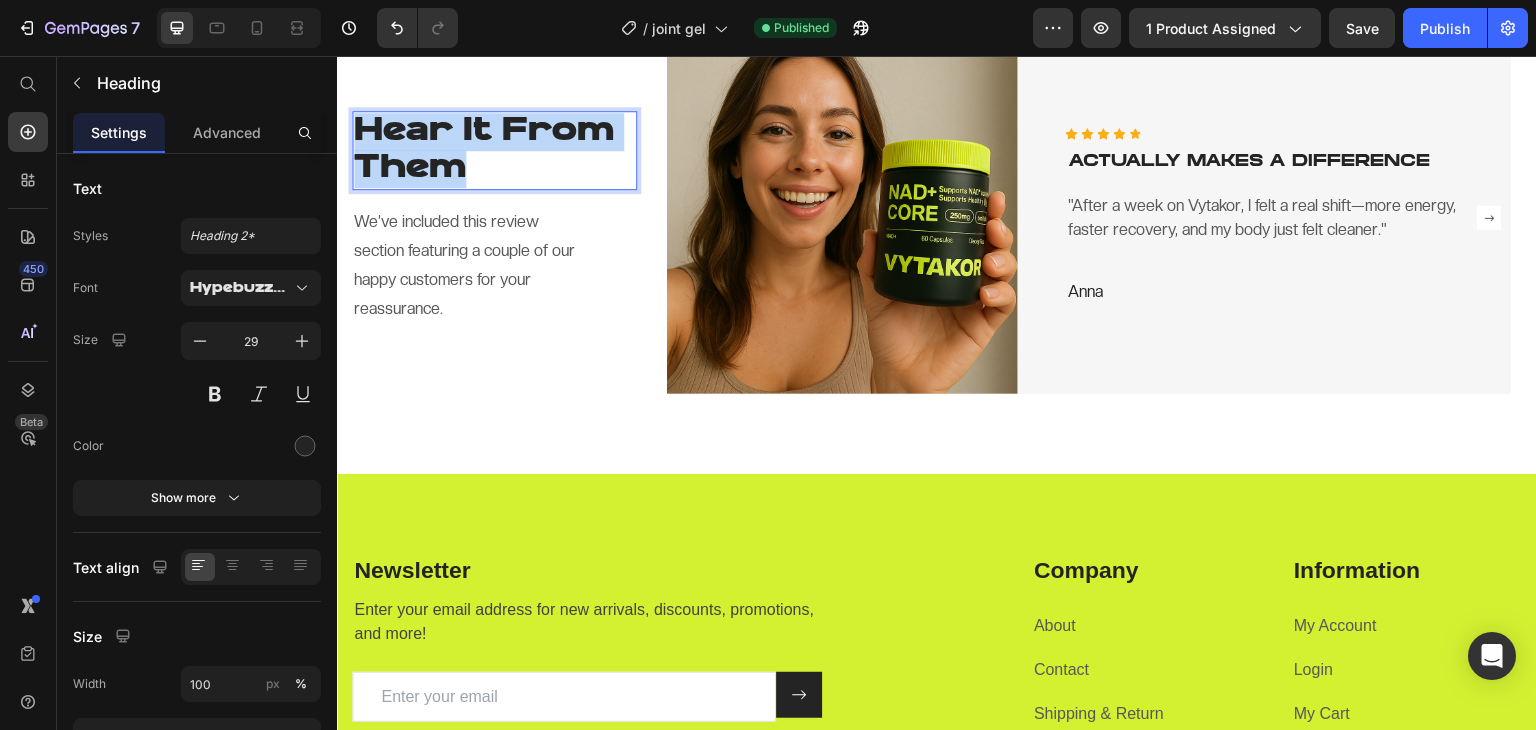 drag, startPoint x: 448, startPoint y: 173, endPoint x: 365, endPoint y: 153, distance: 85.37564 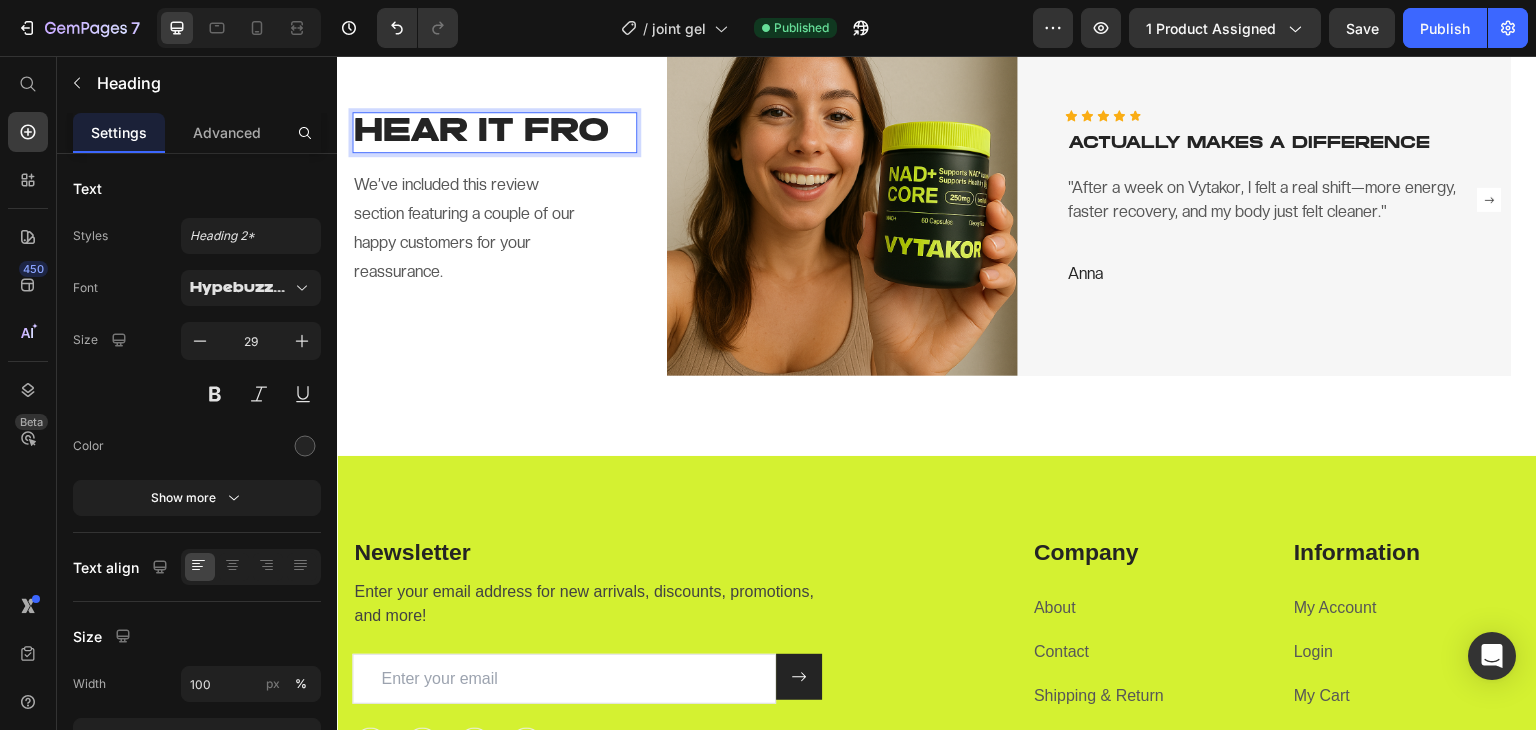 scroll, scrollTop: 2458, scrollLeft: 0, axis: vertical 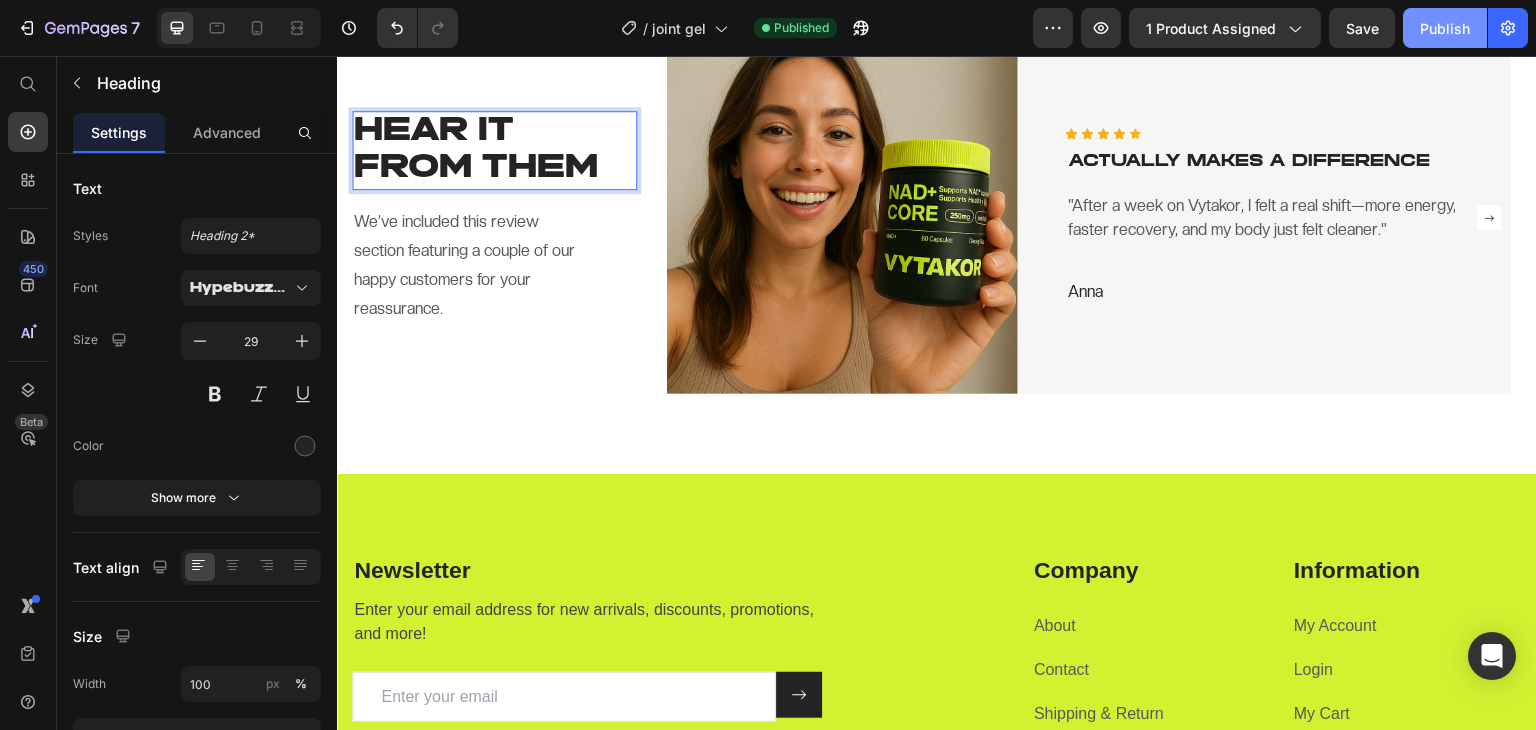 click on "Publish" at bounding box center (1445, 28) 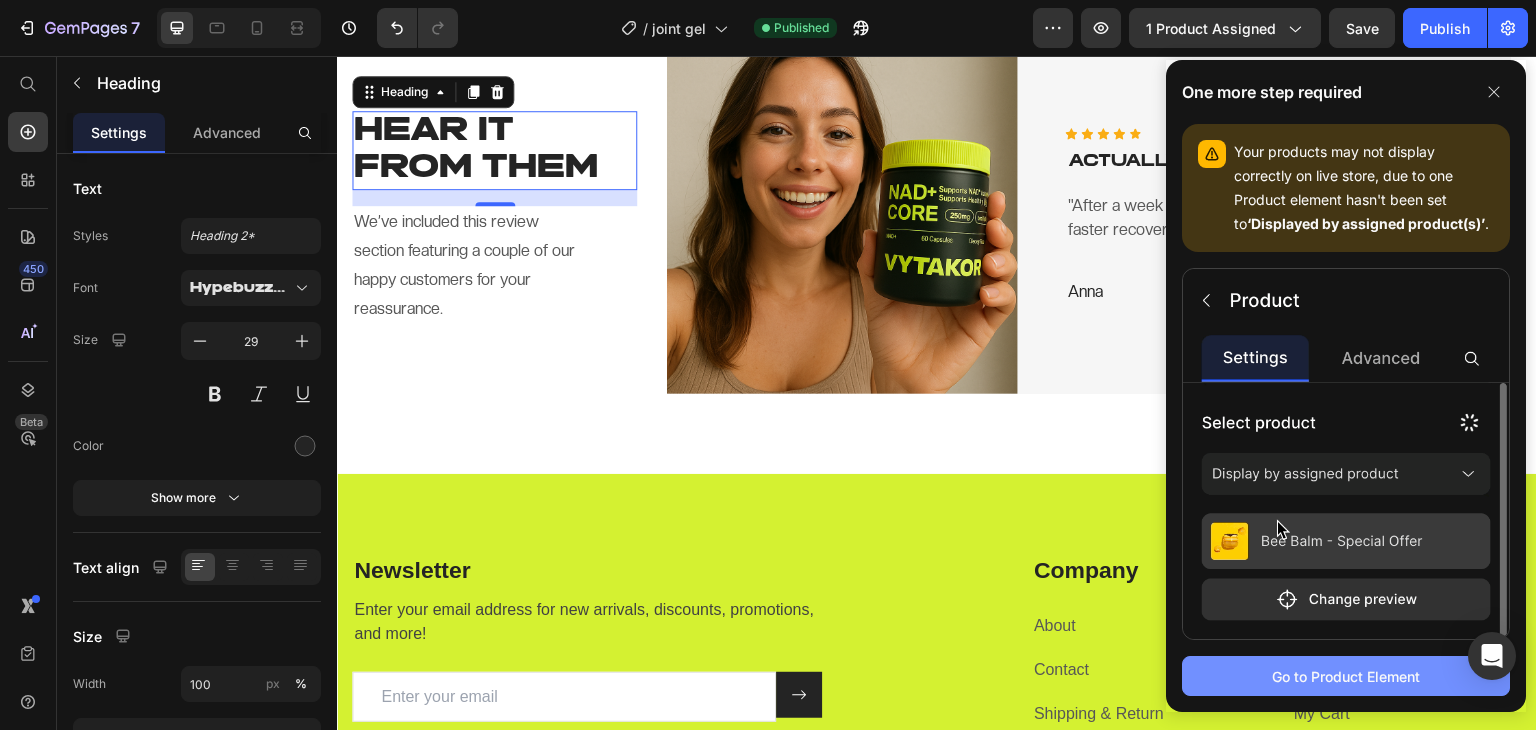 click on "Go to Product Element" at bounding box center [1346, 676] 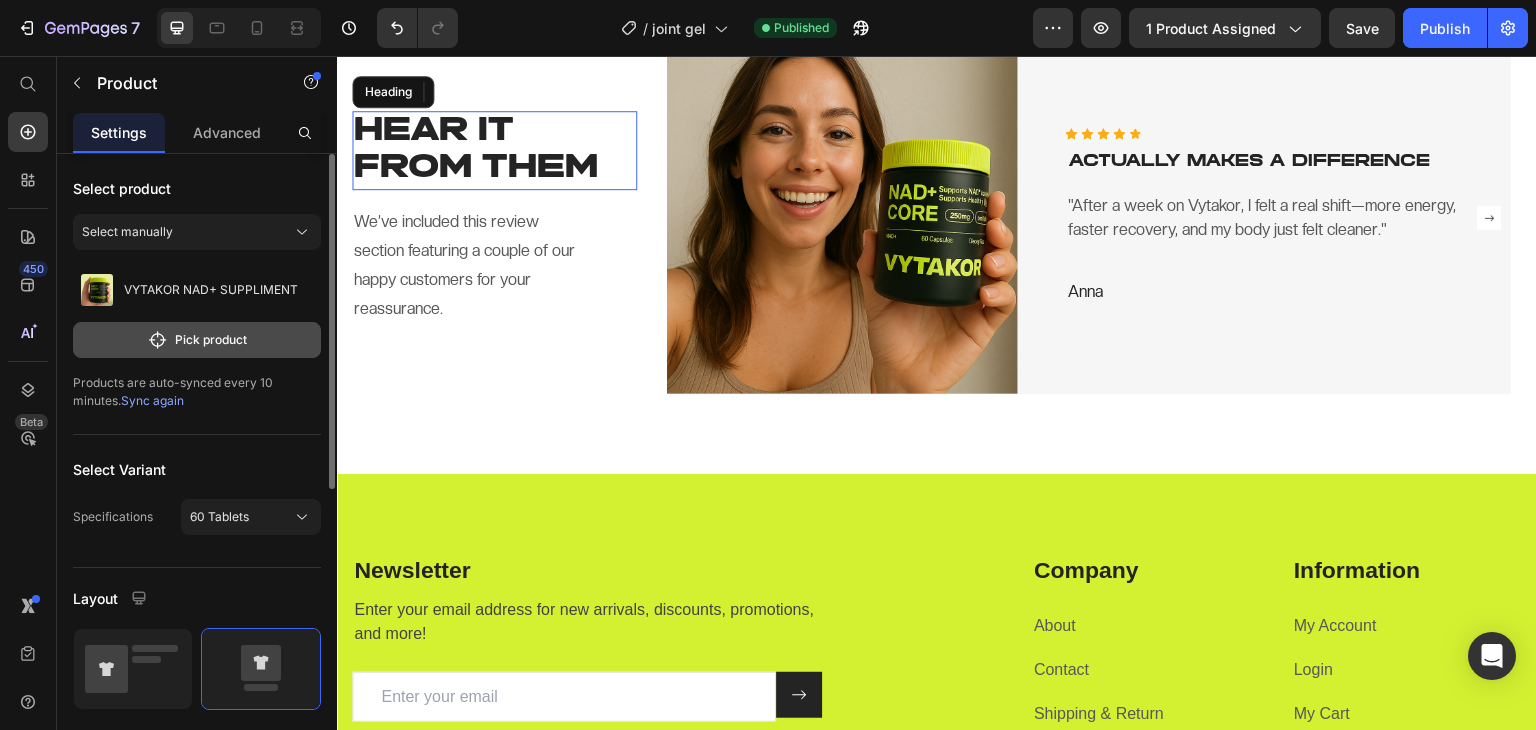 click on "Pick product" 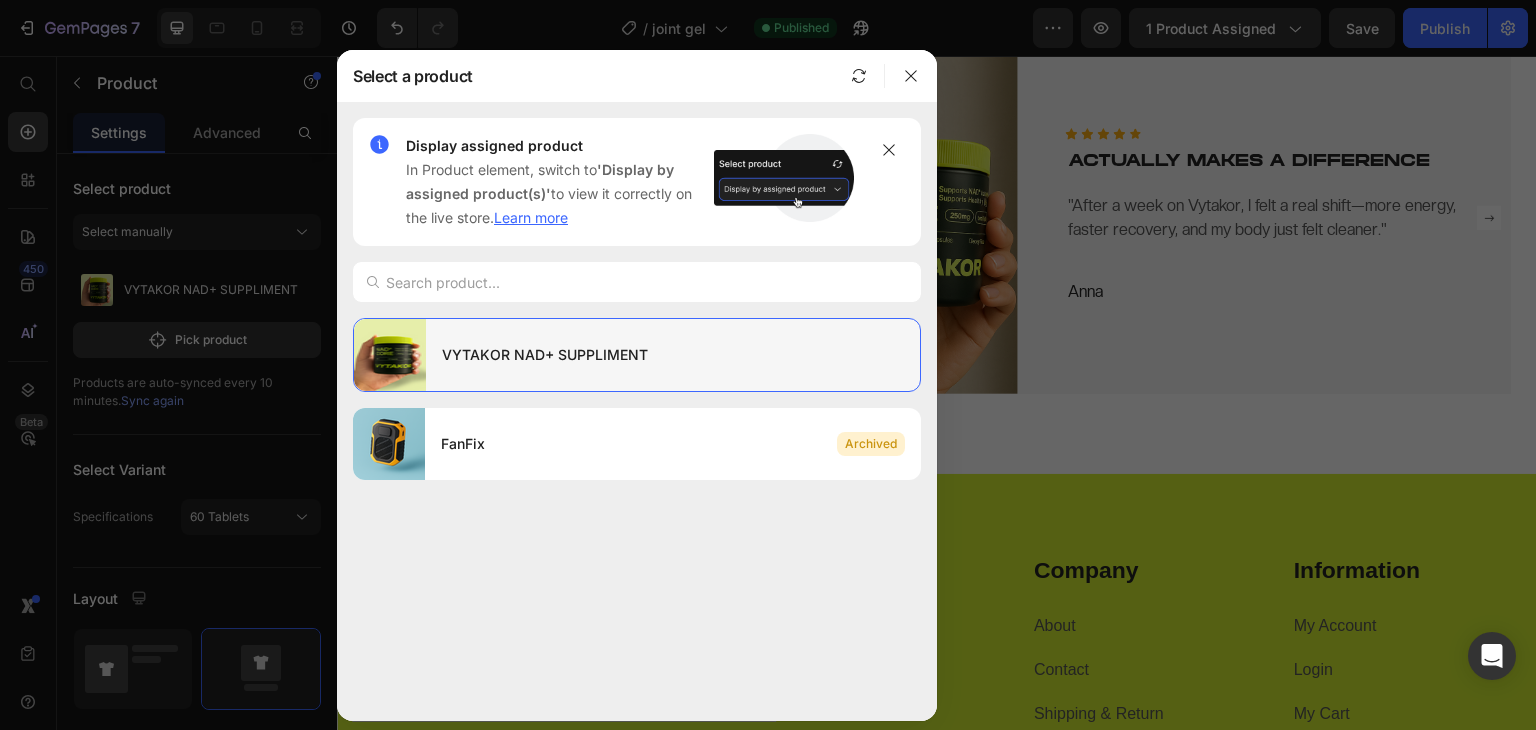 click on "VYTAKOR NAD+ SUPPLIMENT" at bounding box center (673, 355) 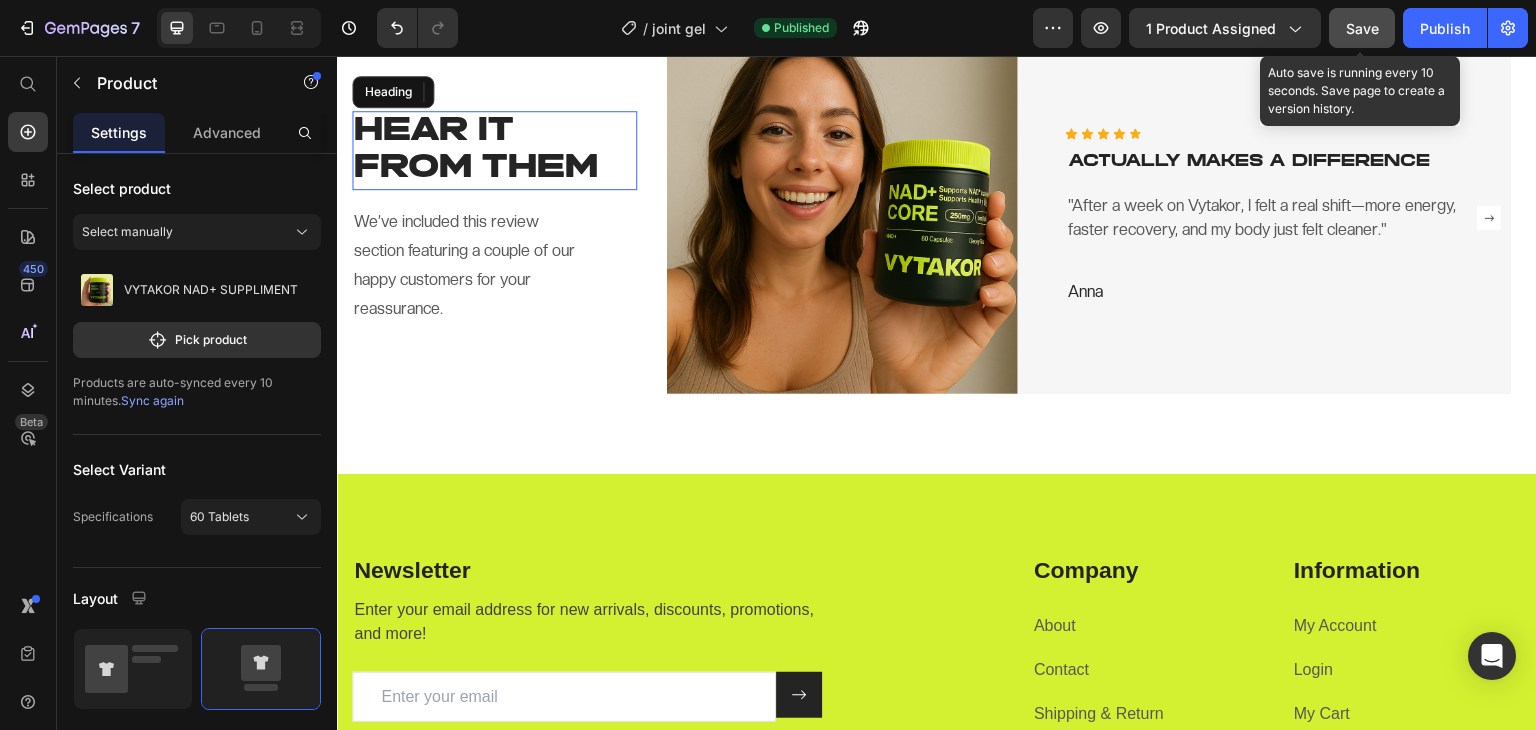 click on "Save" at bounding box center [1362, 28] 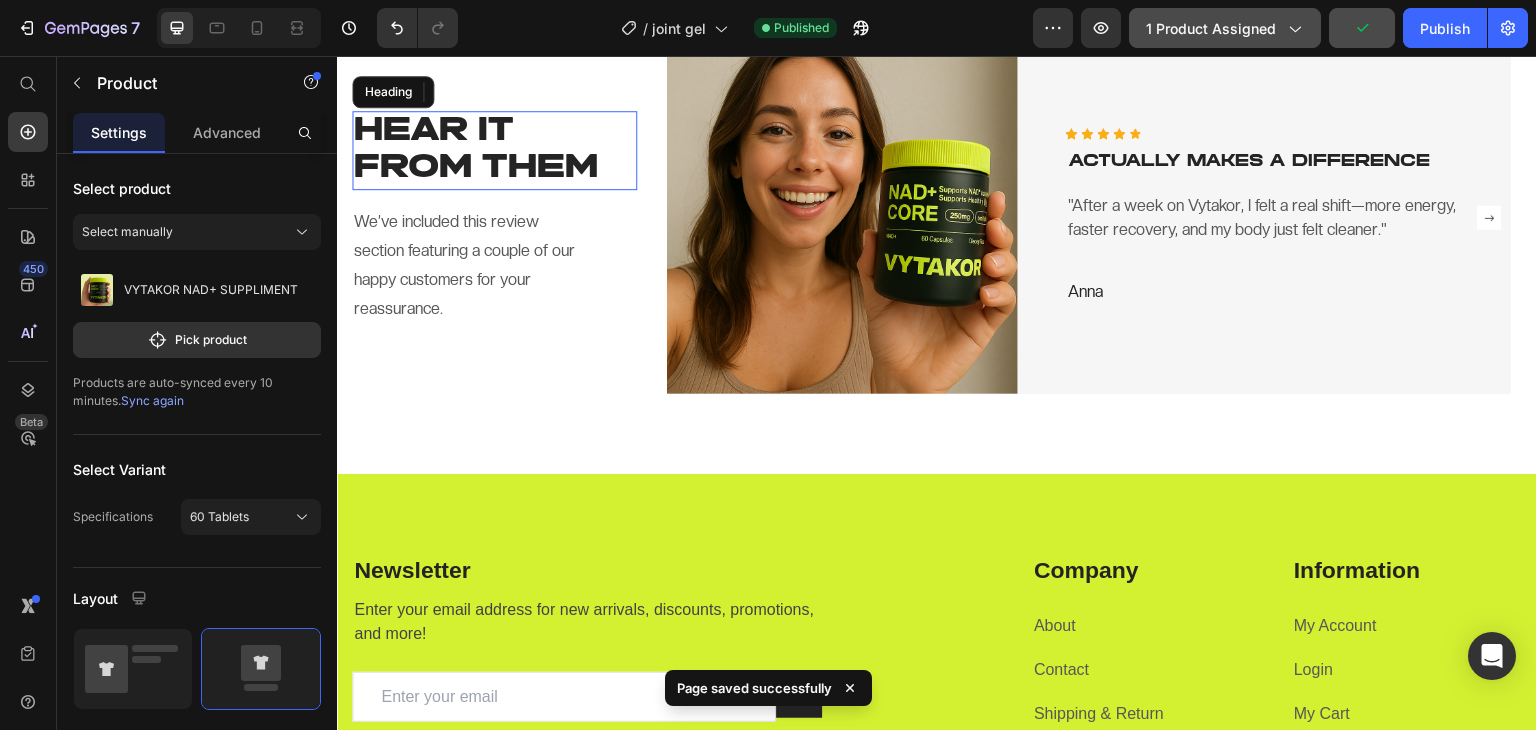 click on "1 product assigned" 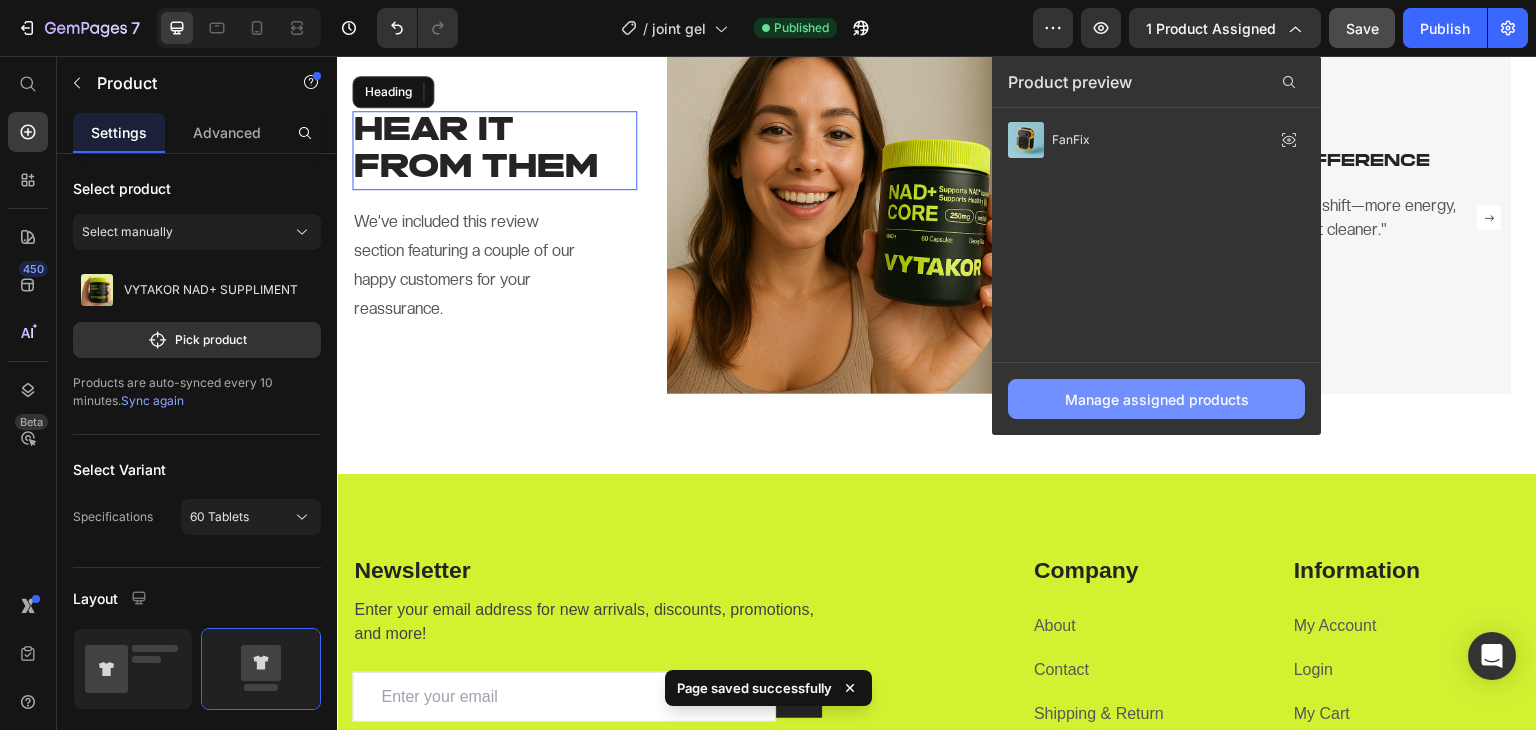 click on "Manage assigned products" at bounding box center [1157, 399] 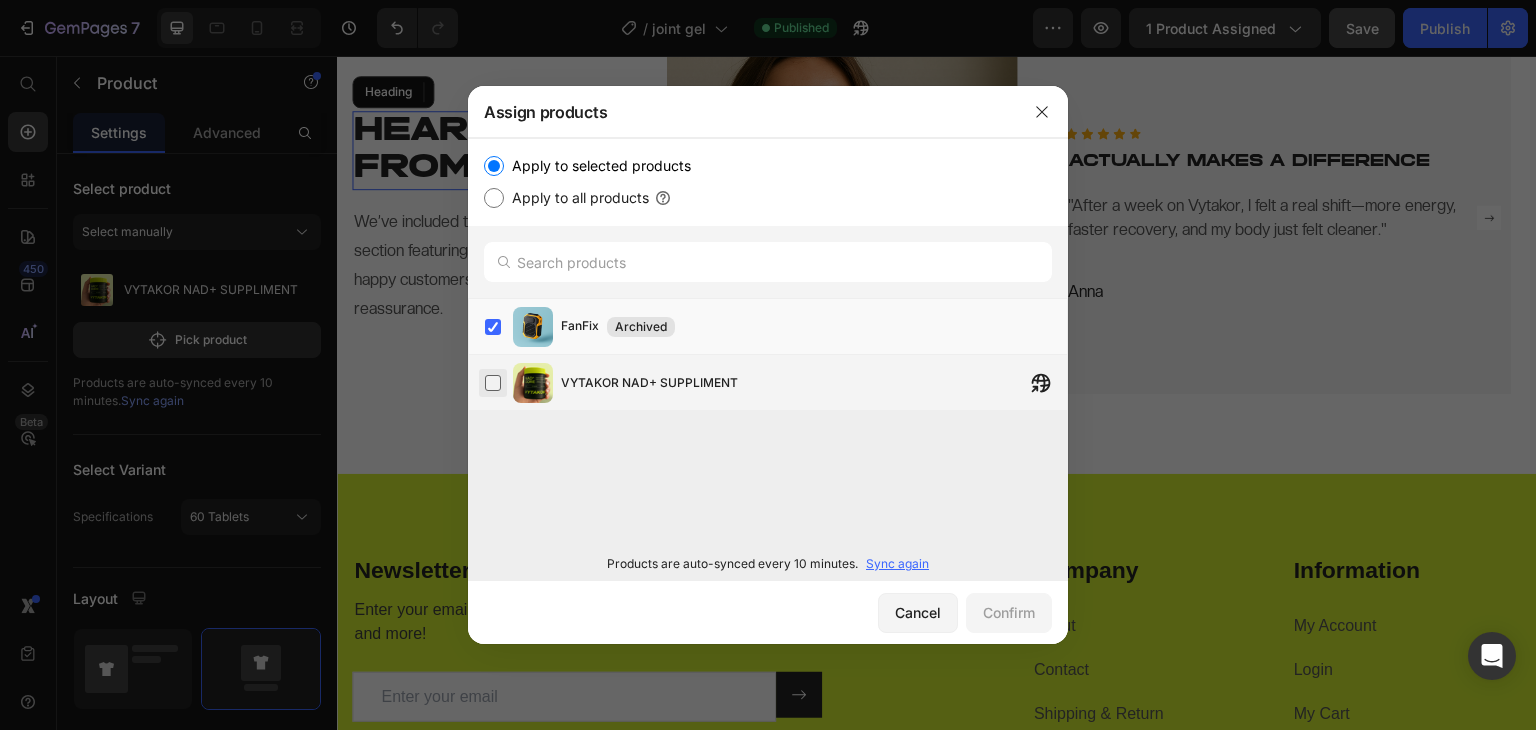 click at bounding box center [493, 383] 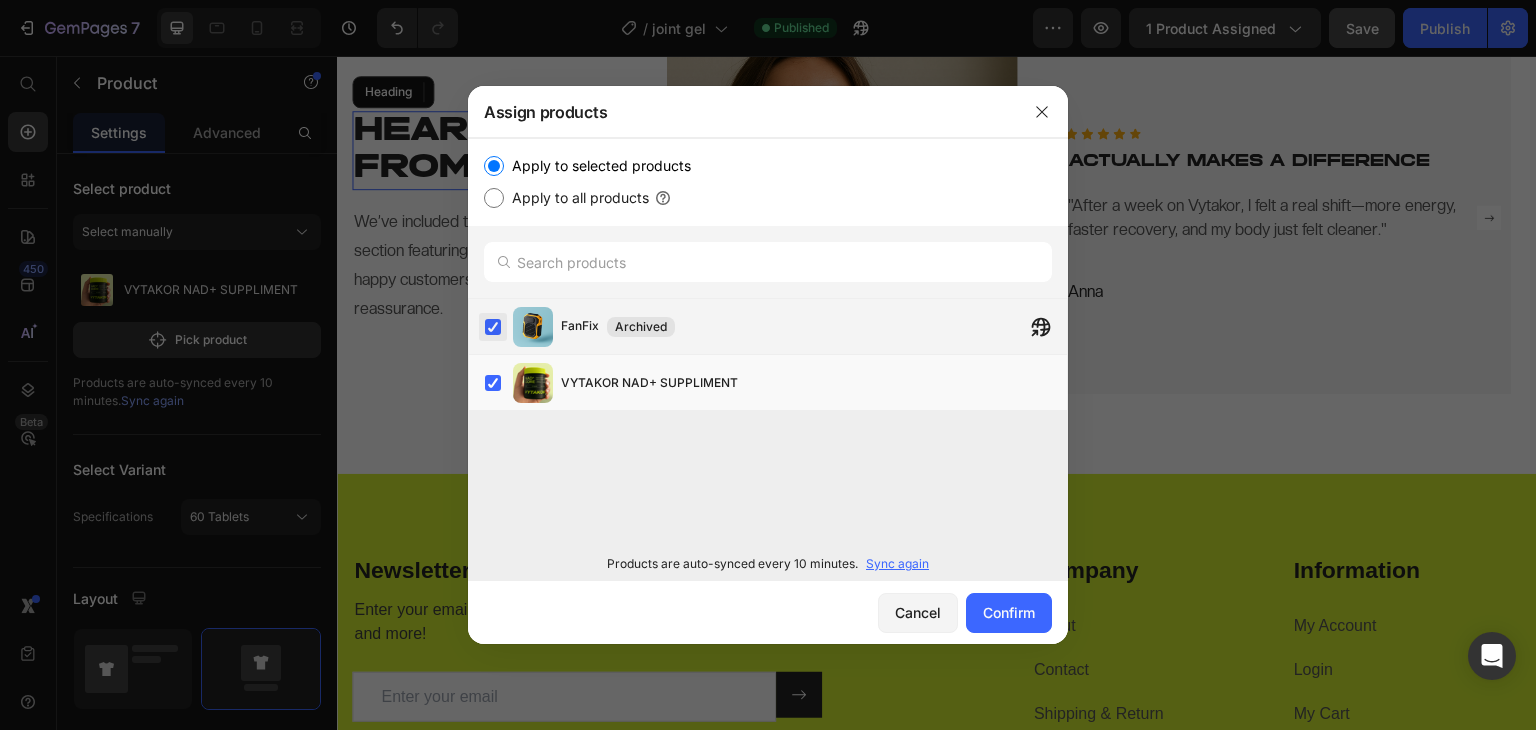 click at bounding box center [493, 327] 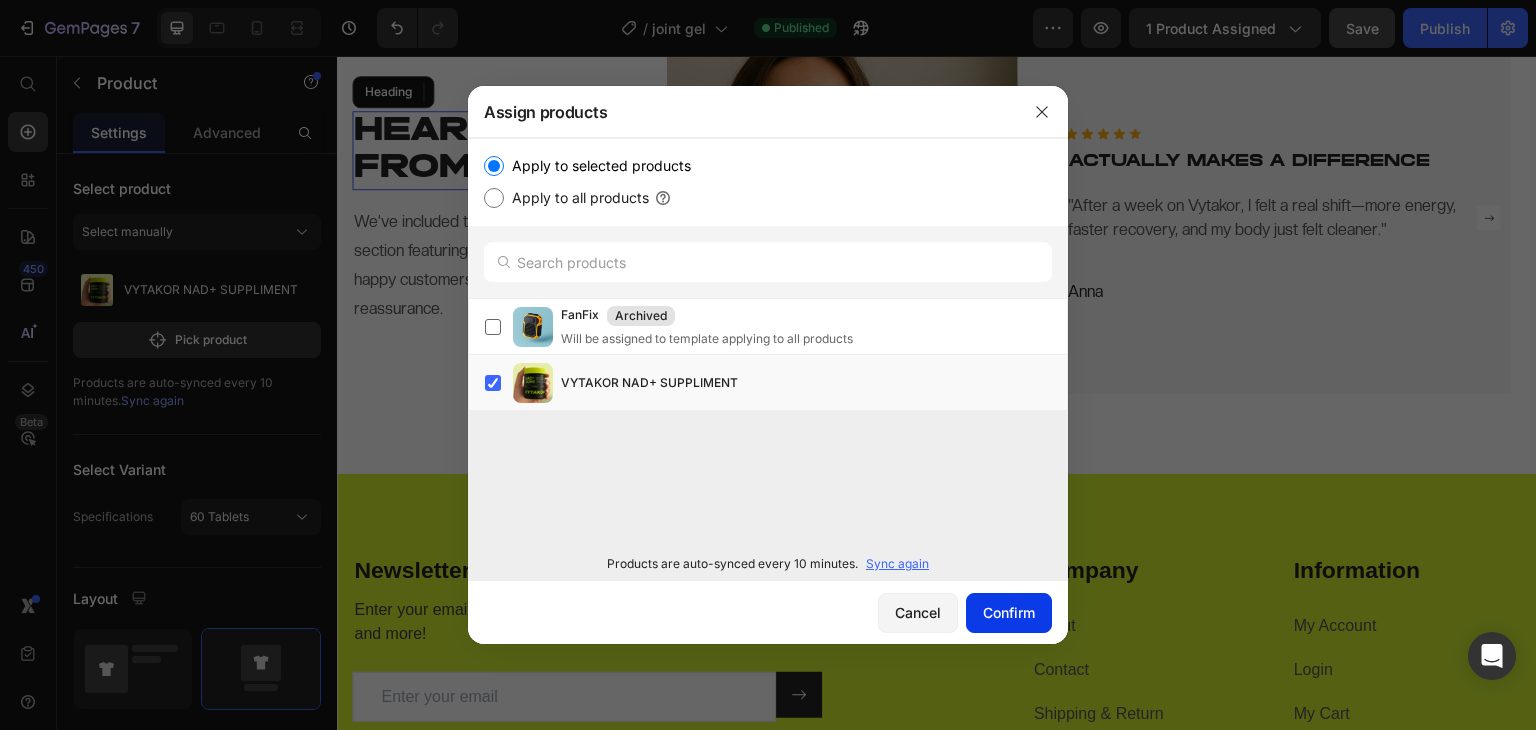 click on "Confirm" at bounding box center [1009, 612] 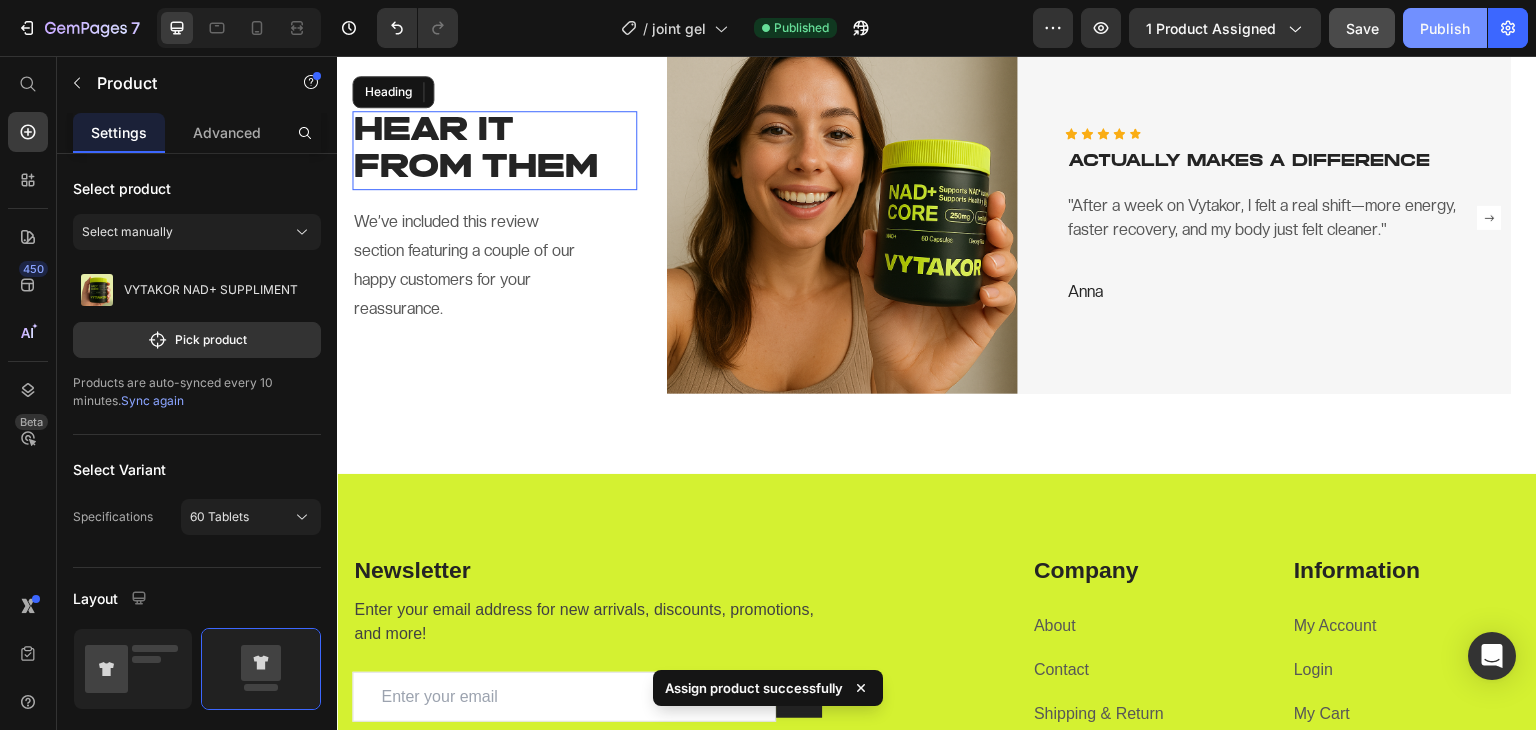 click on "Publish" at bounding box center [1445, 28] 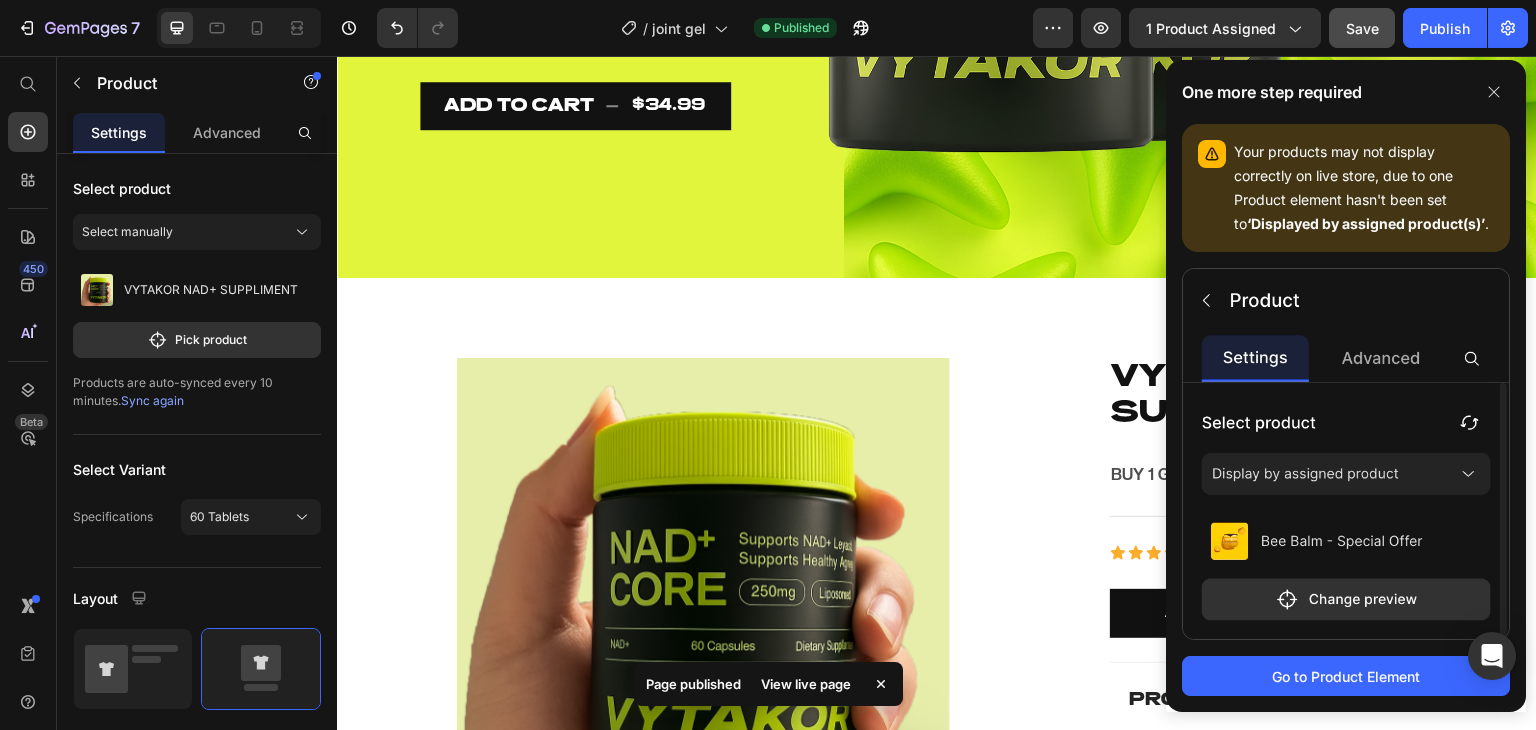scroll, scrollTop: 0, scrollLeft: 0, axis: both 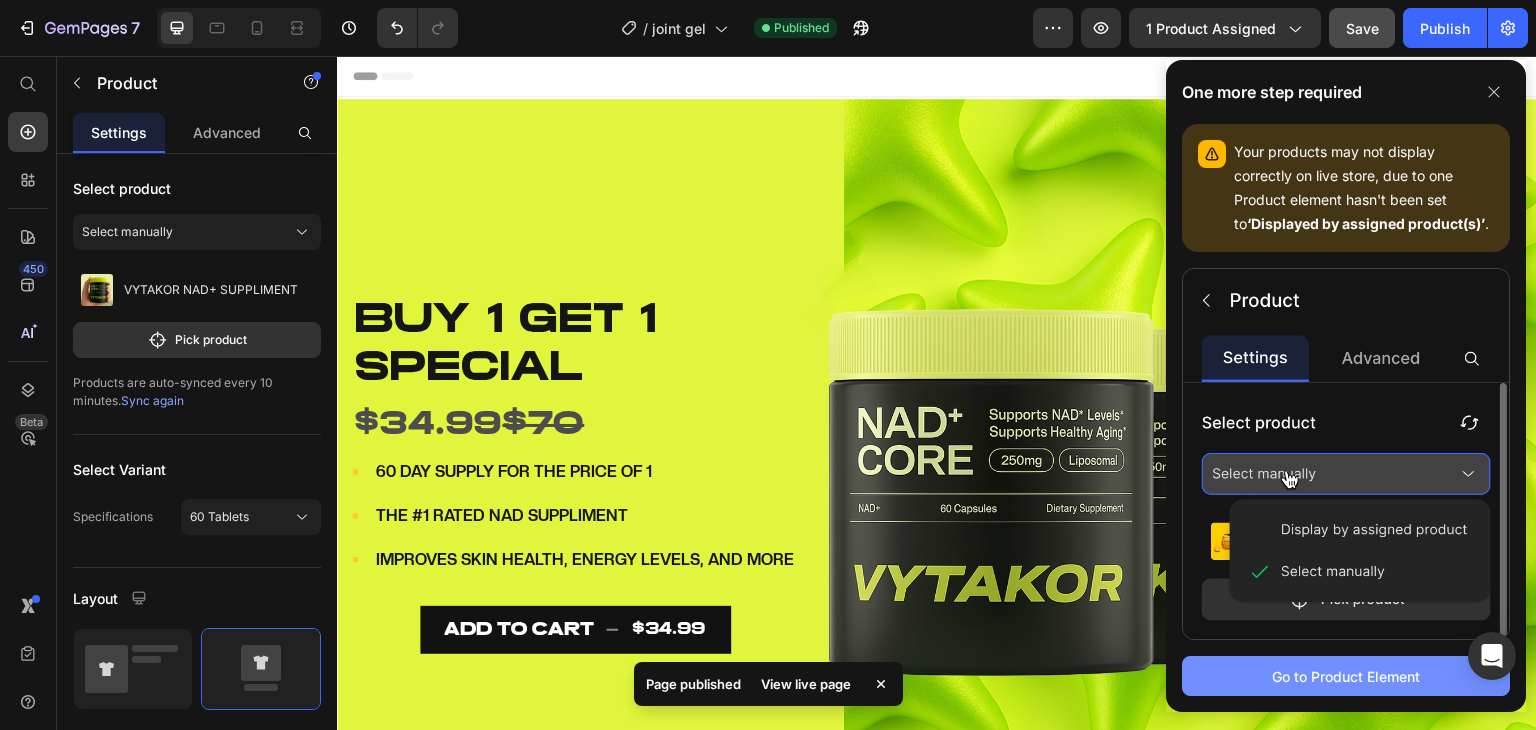 click on "Go to Product Element" at bounding box center (1346, 676) 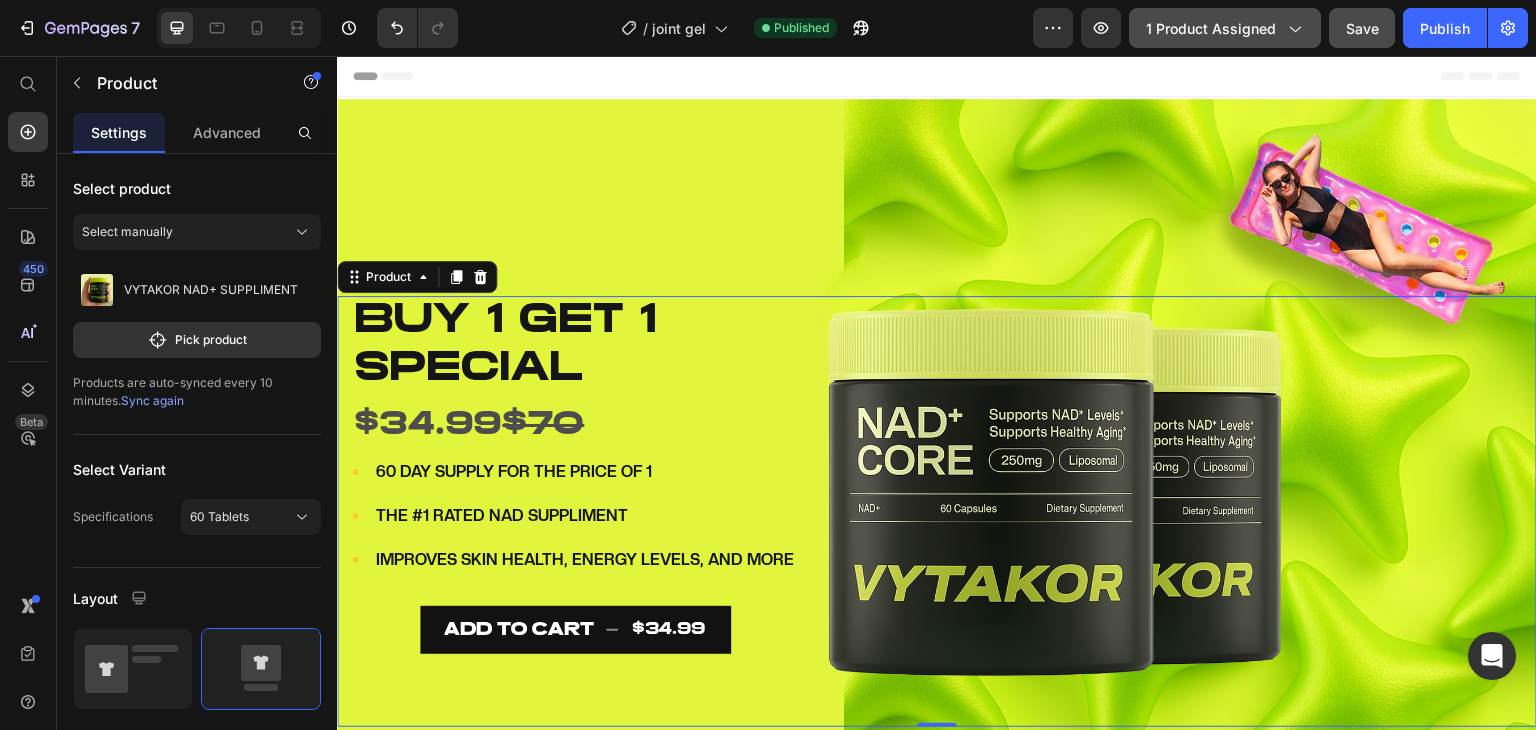 click on "1 product assigned" 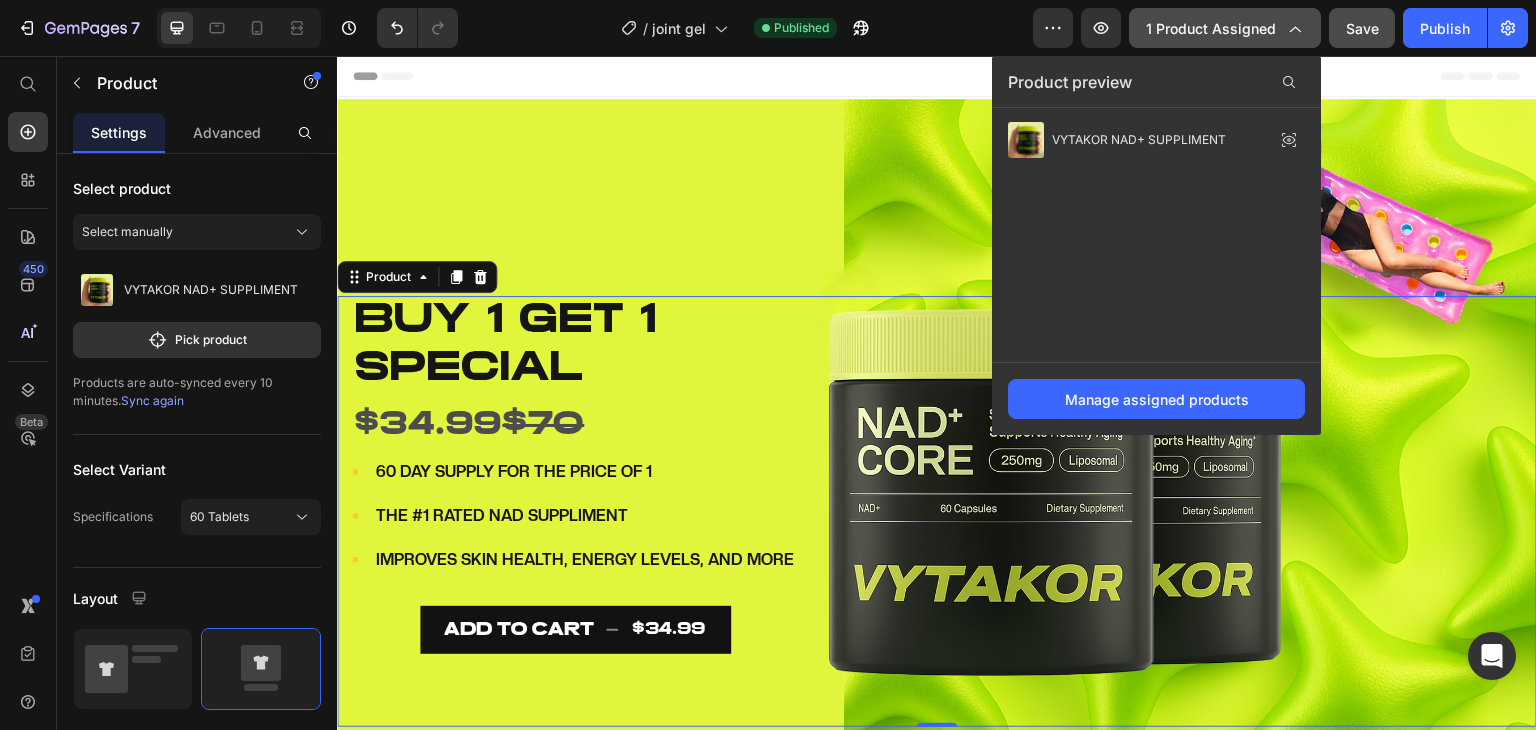 click on "1 product assigned" 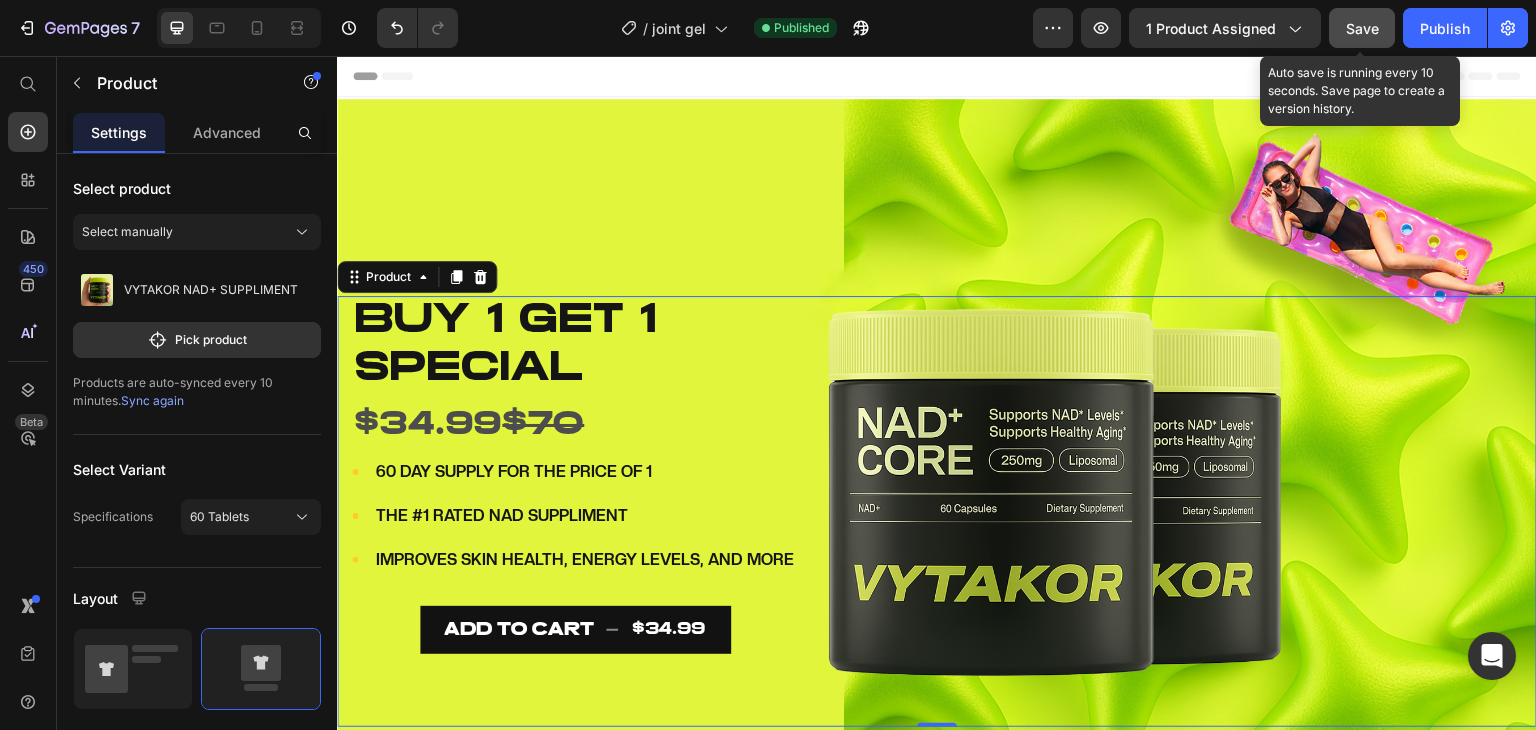 click on "Save" 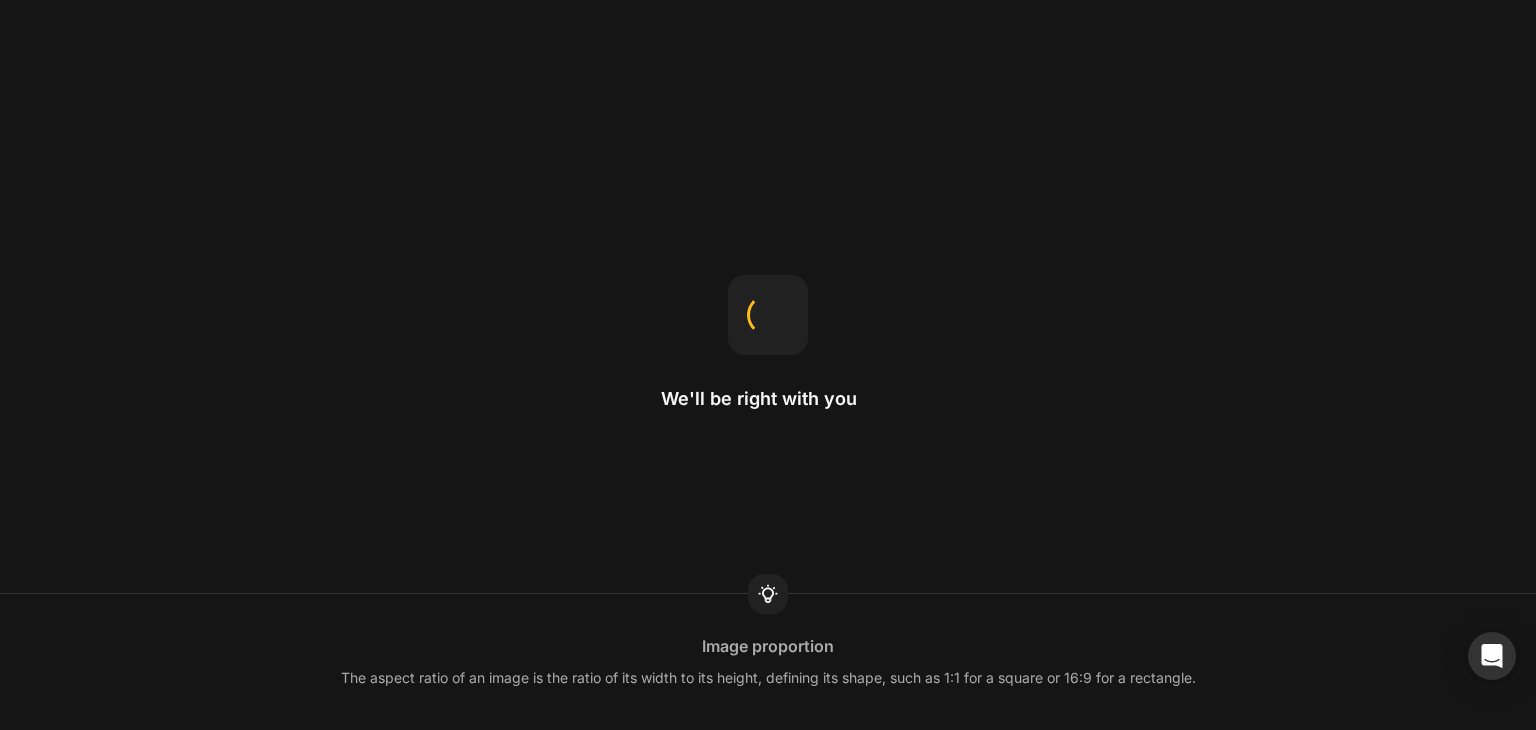 scroll, scrollTop: 0, scrollLeft: 0, axis: both 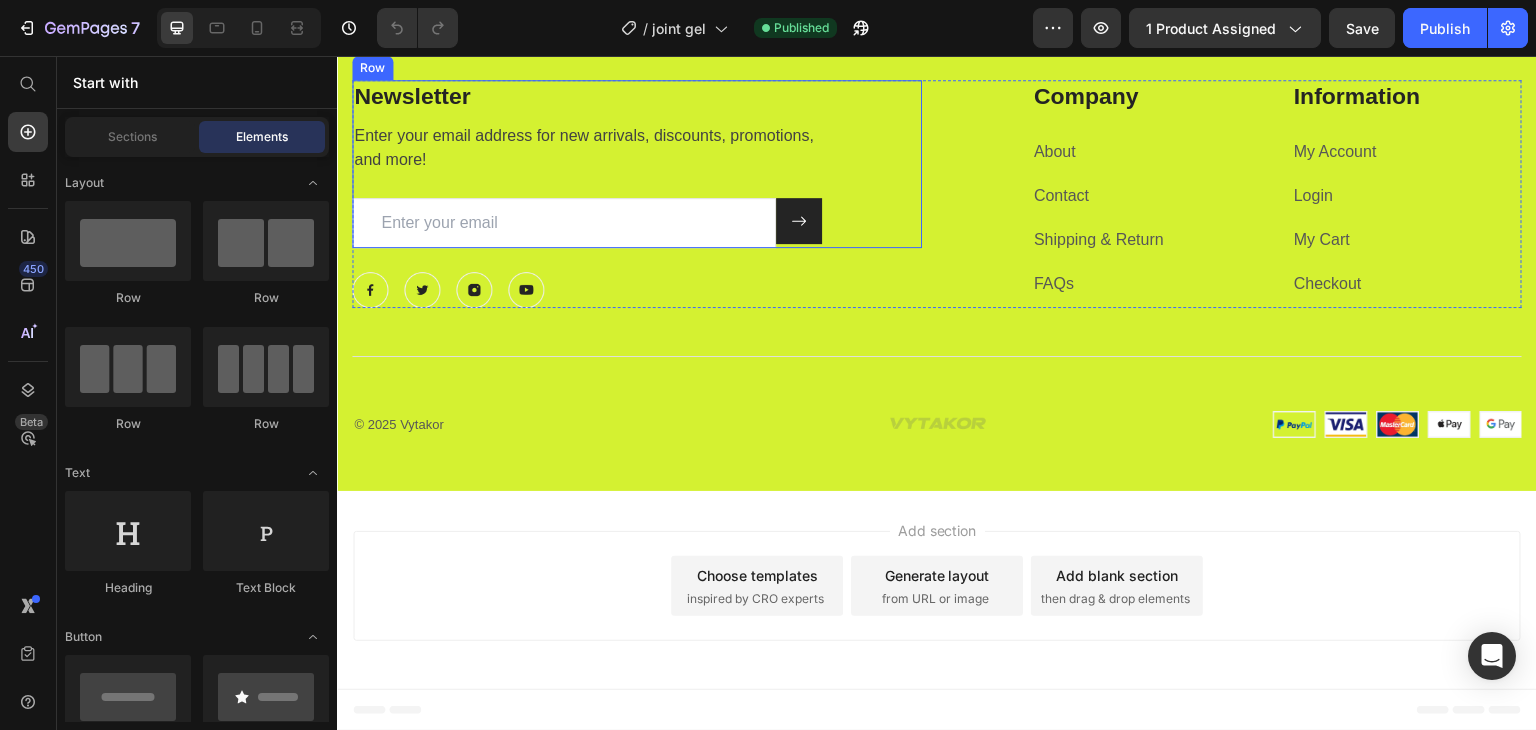click on "Newsletter" at bounding box center [587, 97] 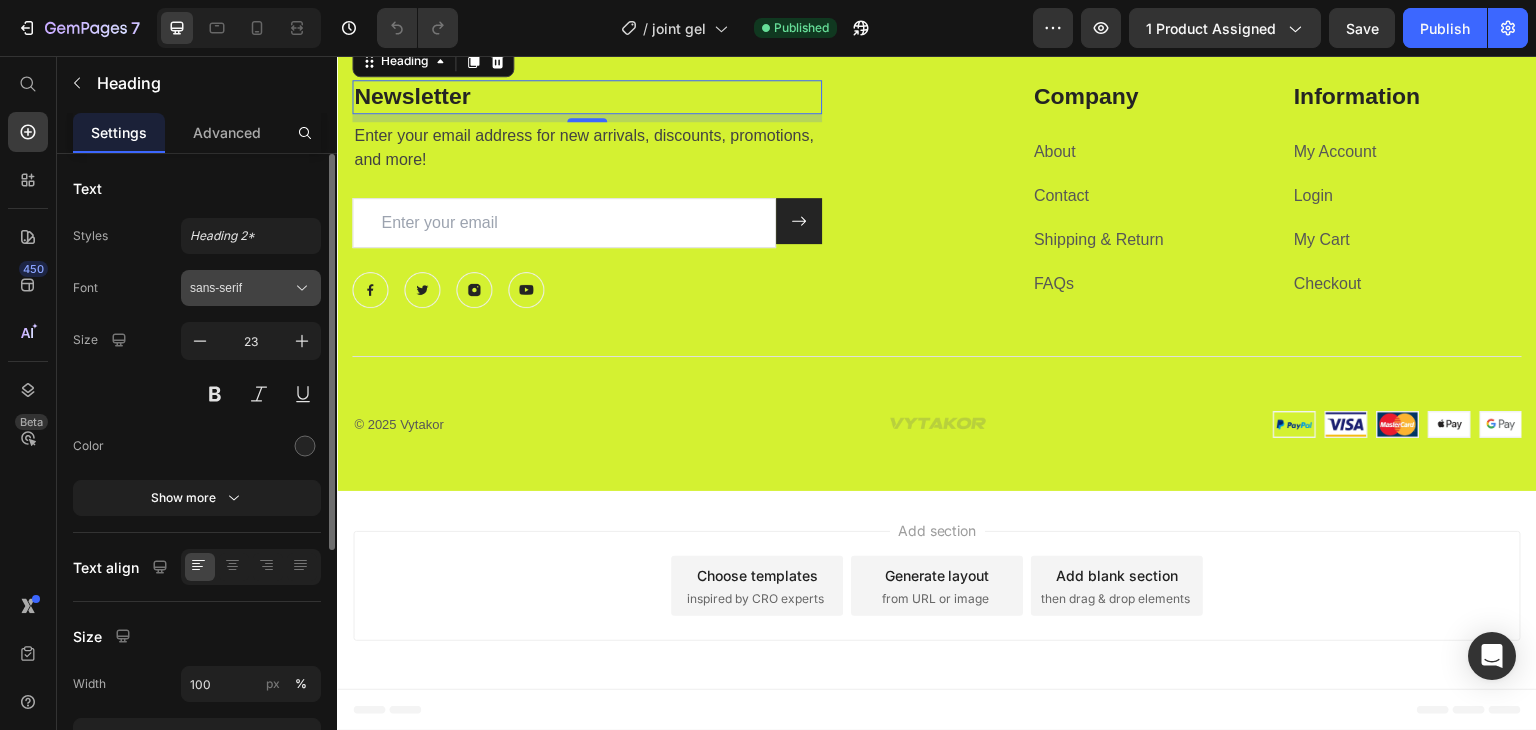 click on "sans-serif" at bounding box center [251, 288] 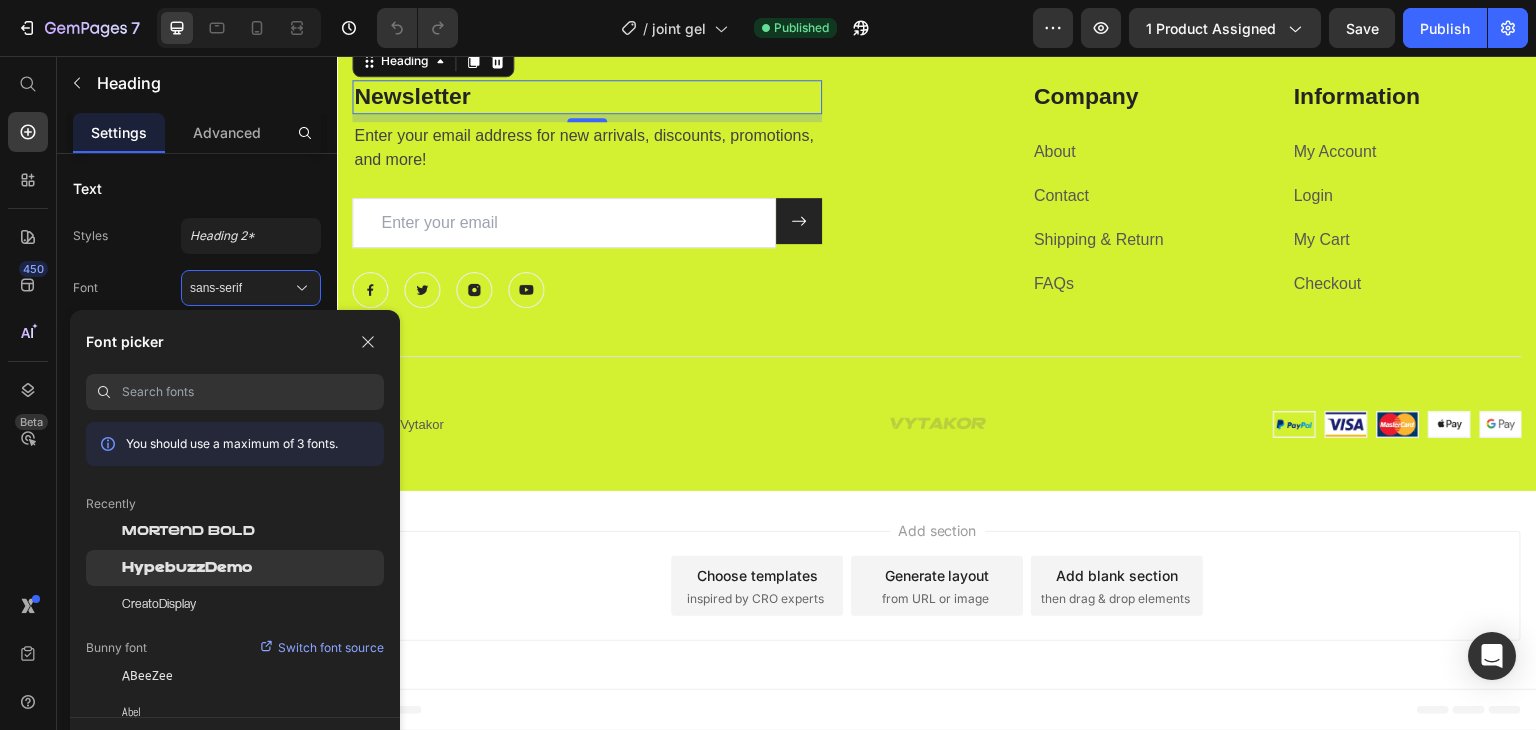 click on "HypebuzzDemo" 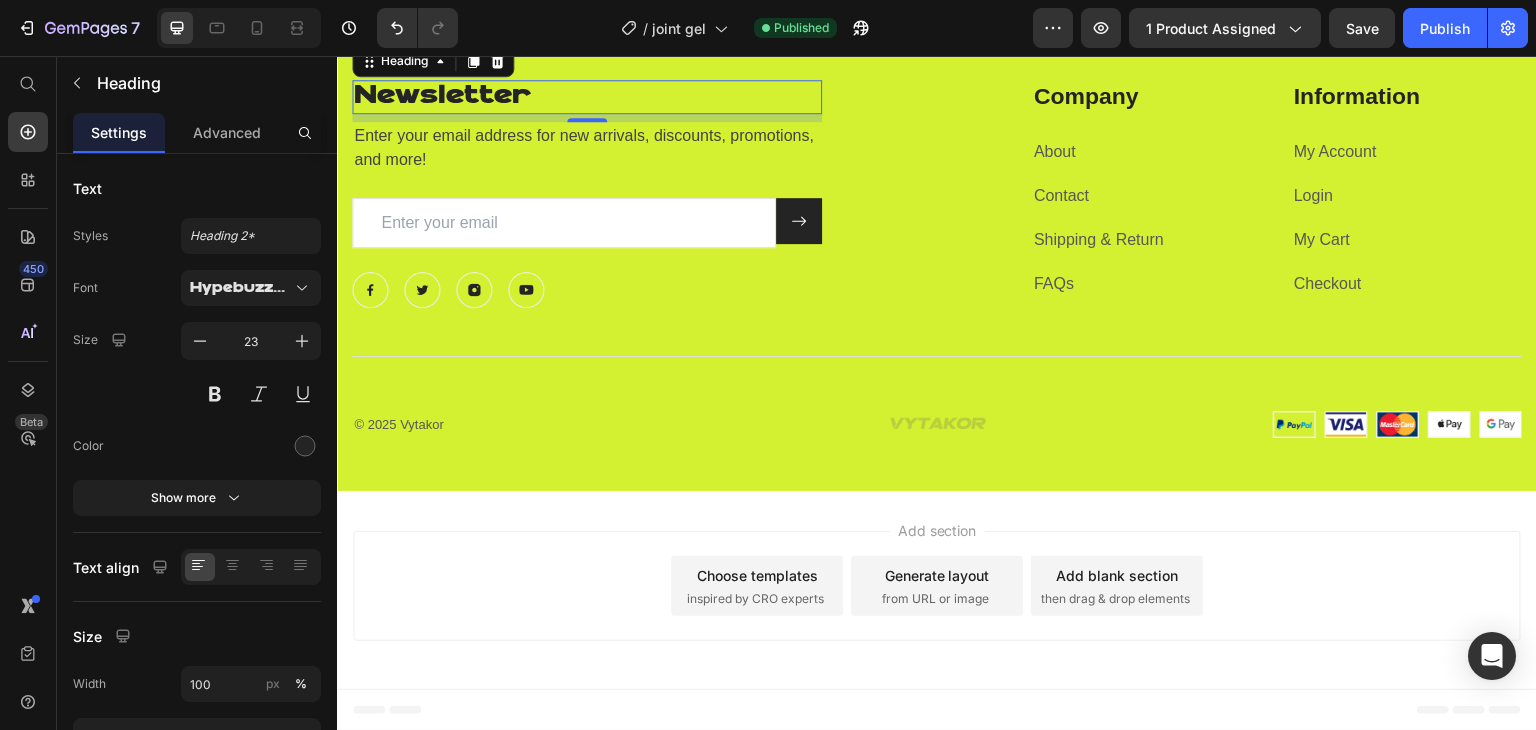 click on "Newsletter" at bounding box center (587, 97) 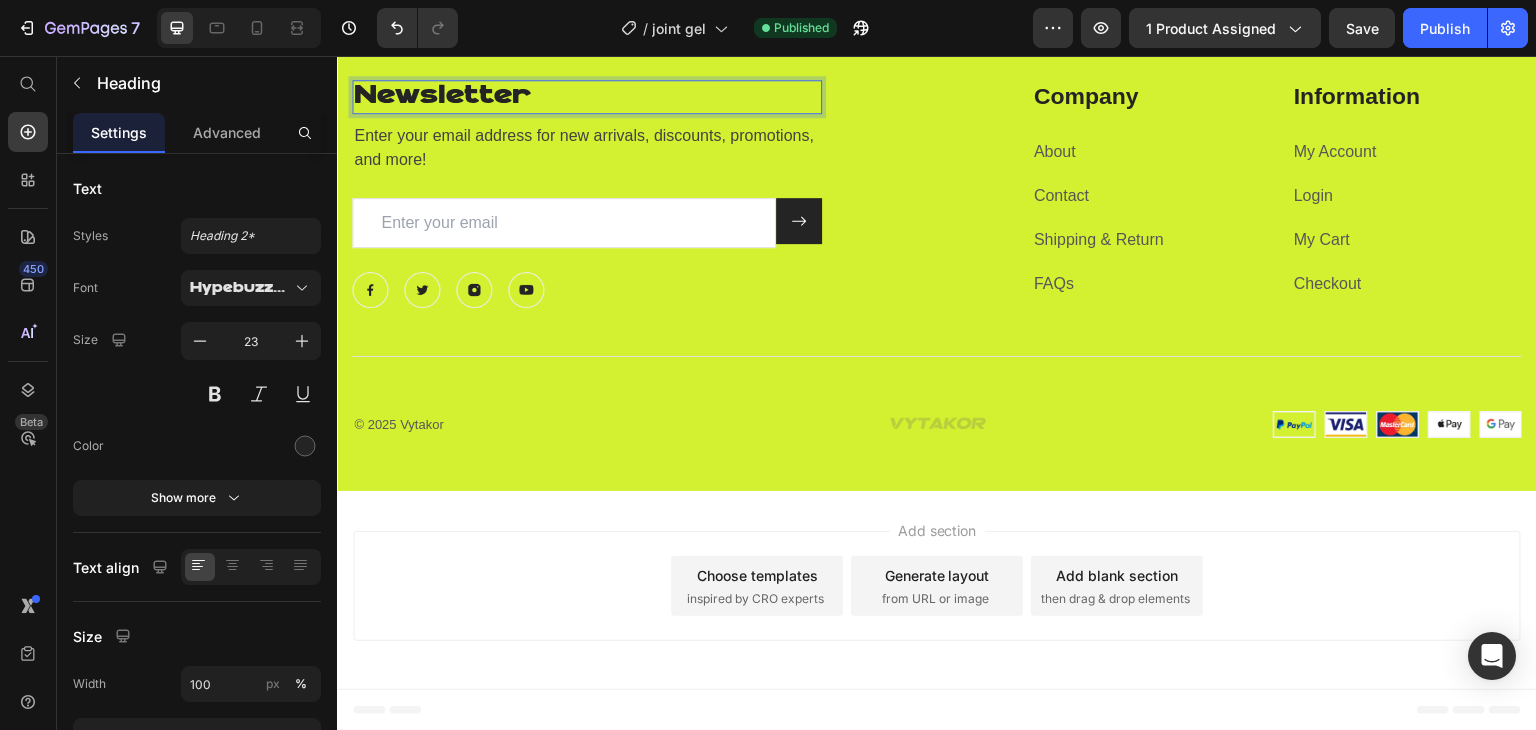 click on "Newsletter" at bounding box center (587, 97) 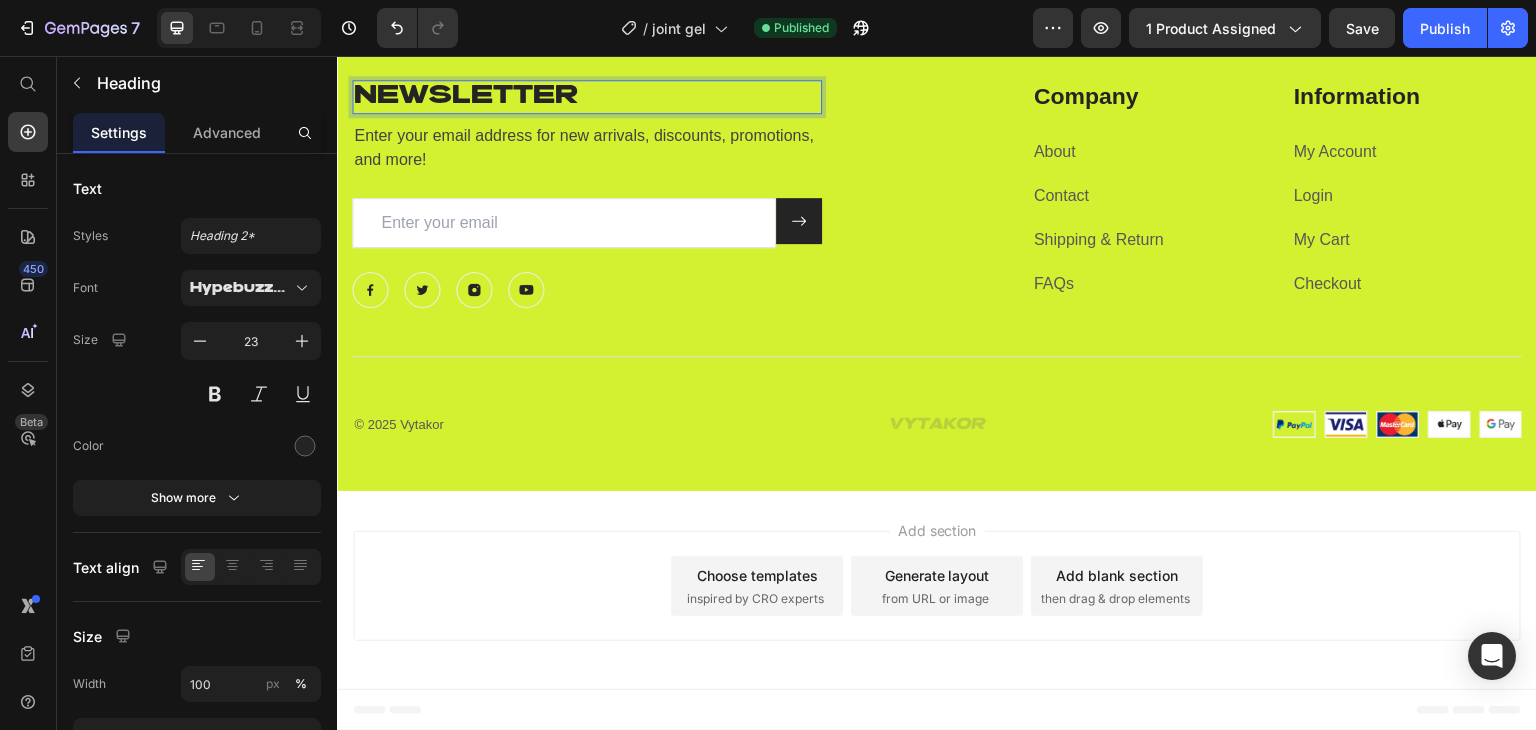 click on "NEWSLETTER" at bounding box center (587, 97) 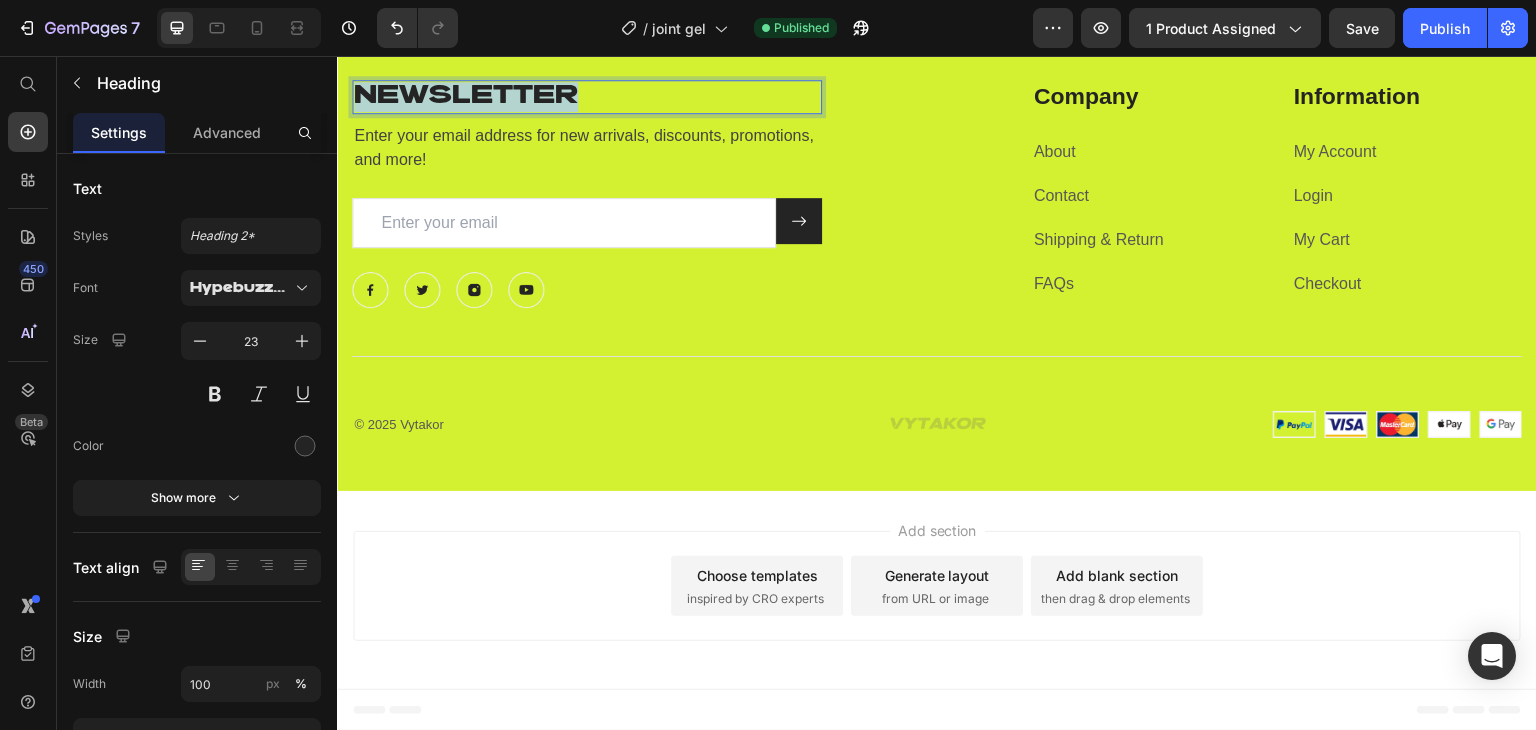 click on "NEWSLETTER" at bounding box center (587, 97) 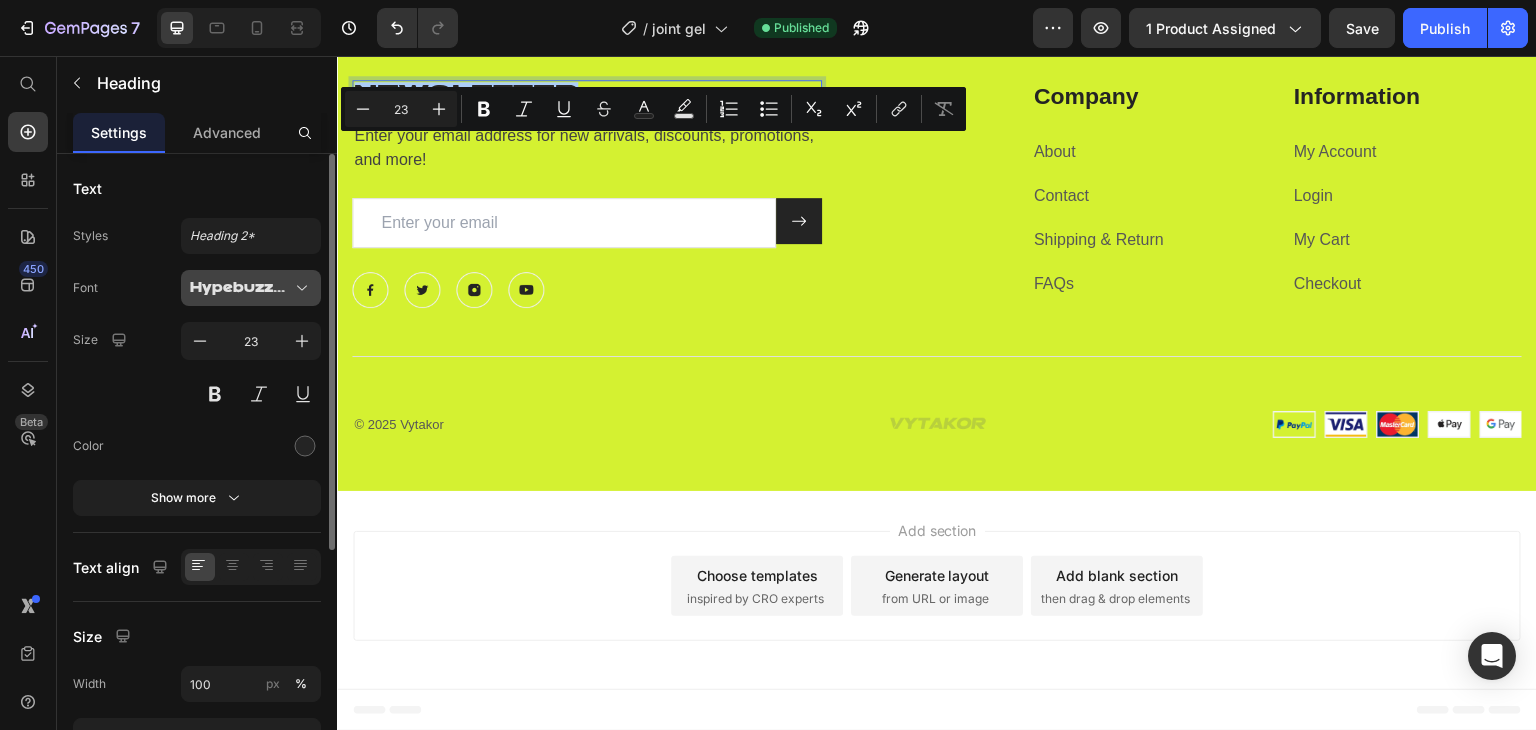 click on "HypebuzzDemo" at bounding box center (241, 288) 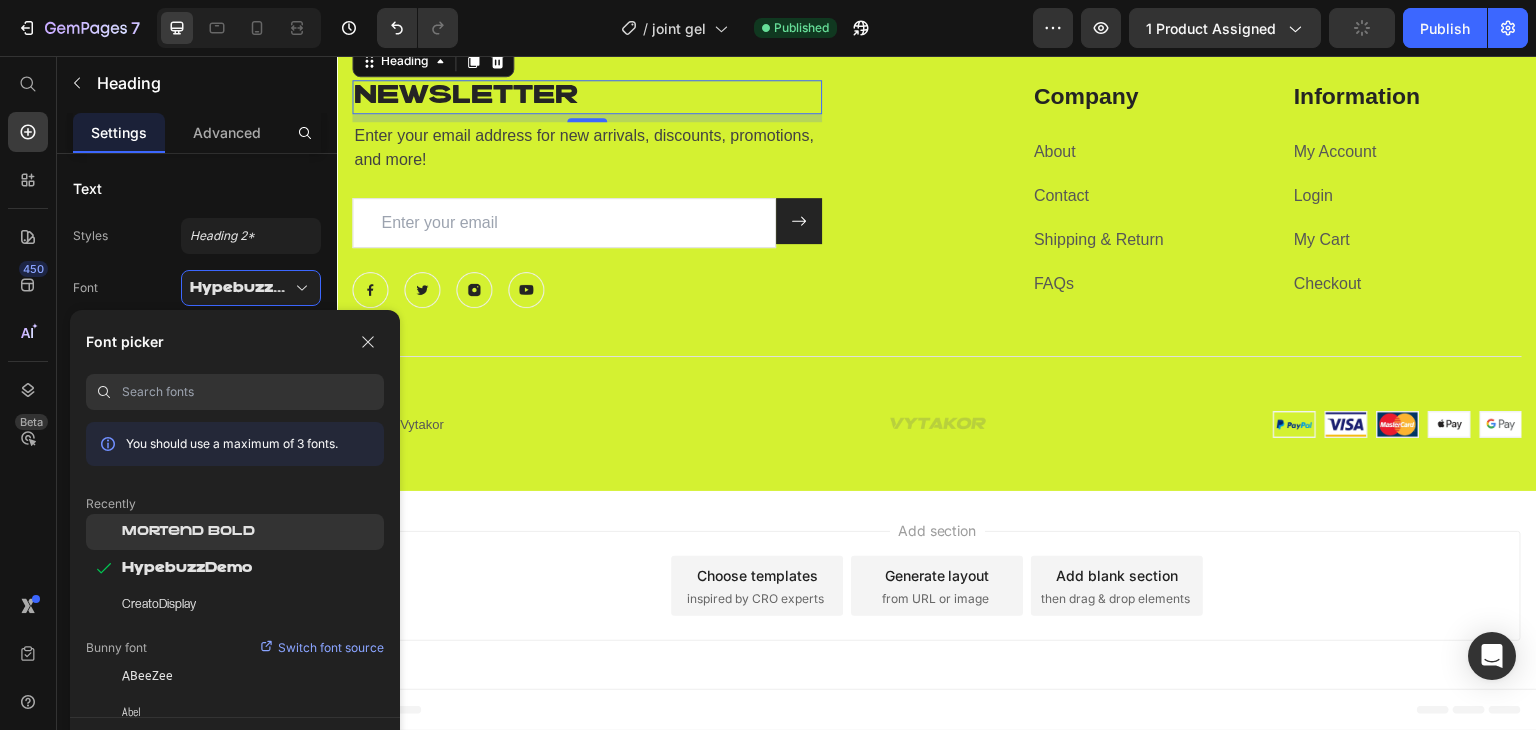 click on "Mortend Bold" 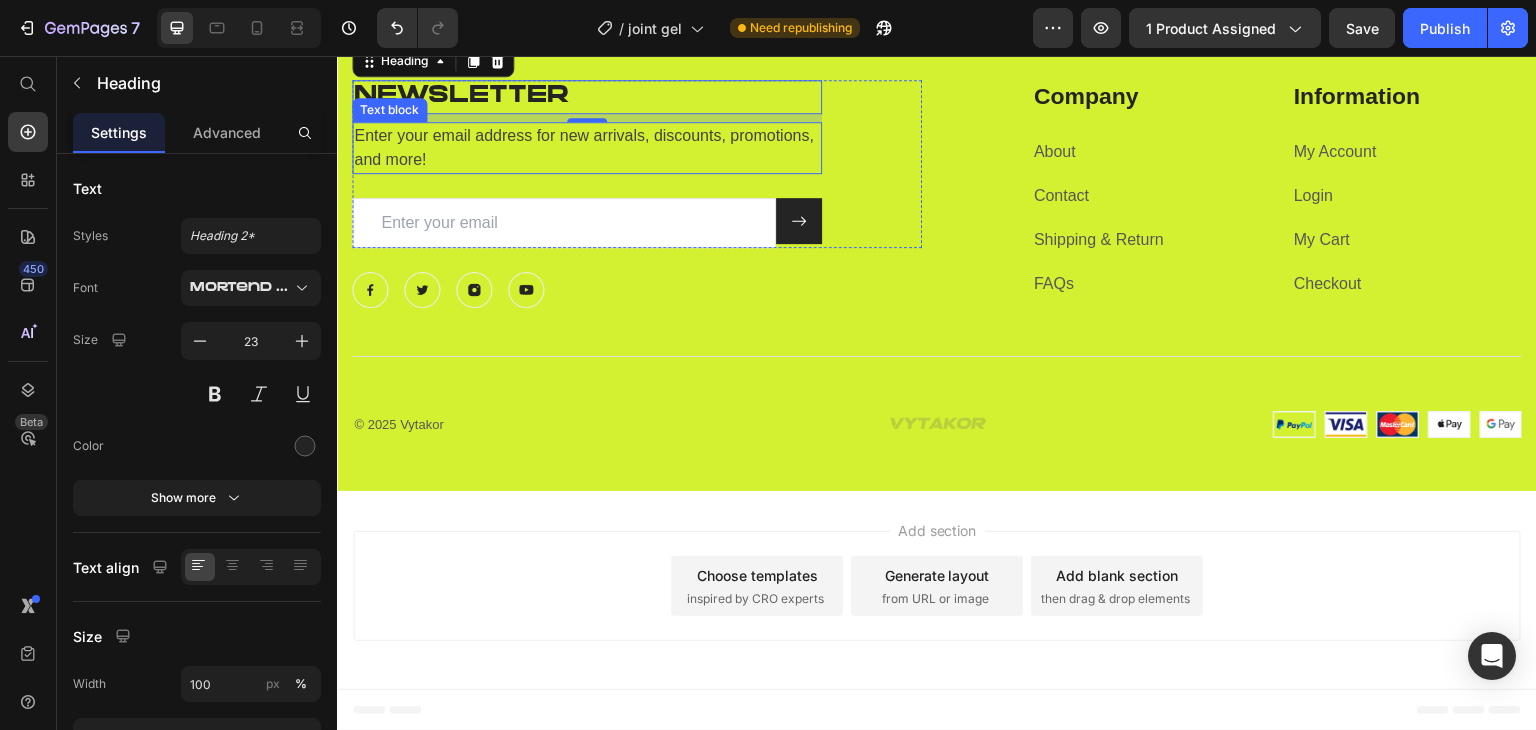 click on "Enter your email address for new arrivals, discounts, promotions, and more!" at bounding box center [587, 148] 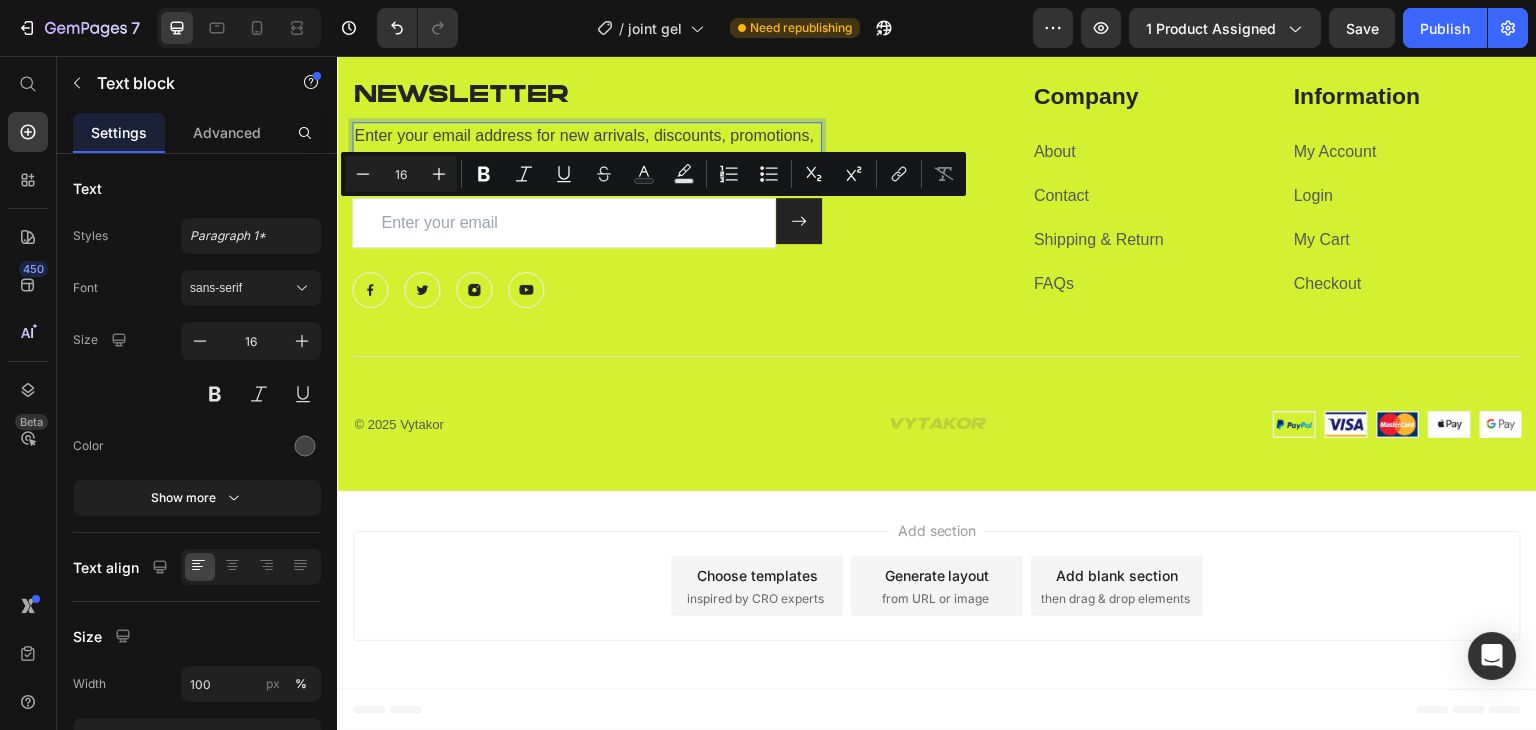 click on "Enter your email address for new arrivals, discounts, promotions, and more!" at bounding box center [587, 148] 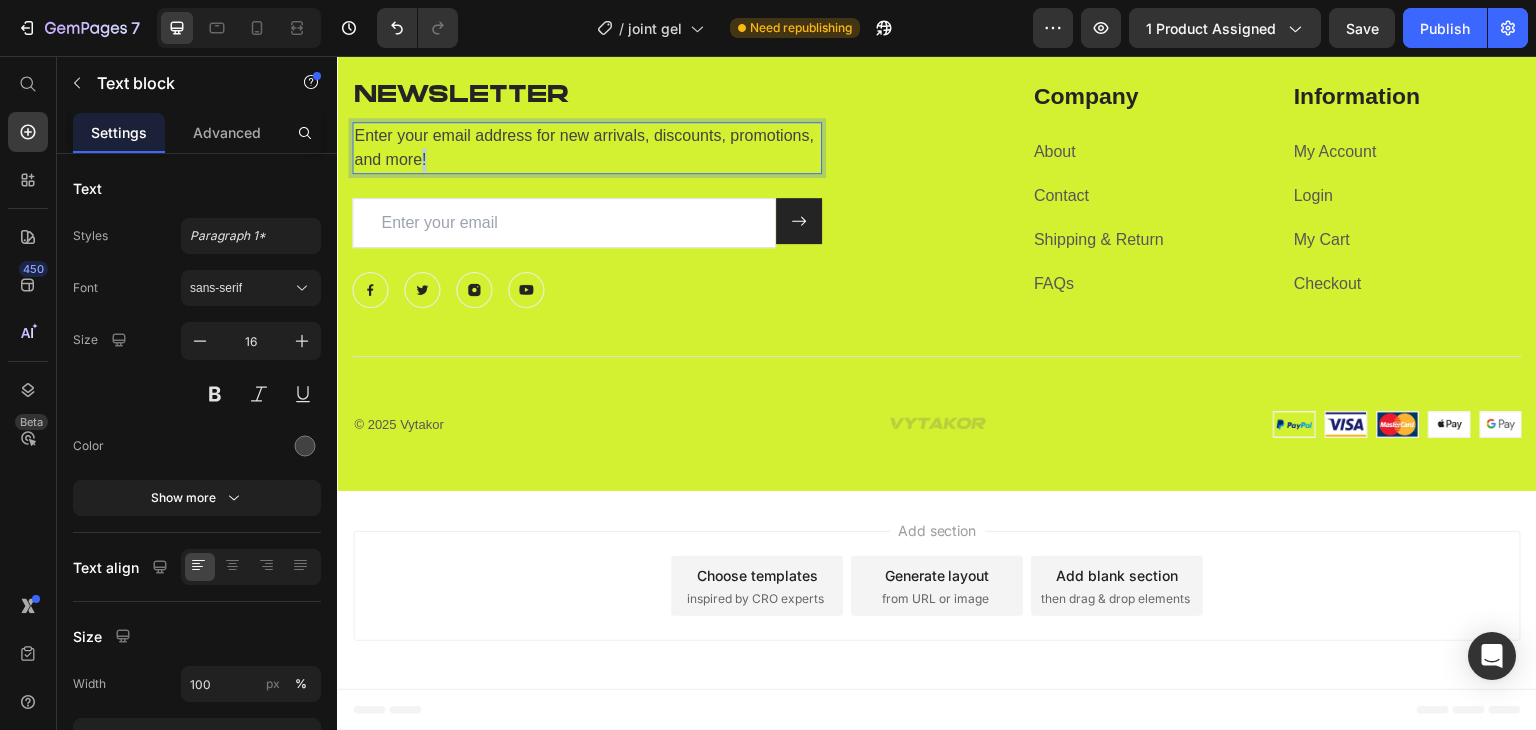 click on "Enter your email address for new arrivals, discounts, promotions, and more!" at bounding box center [587, 148] 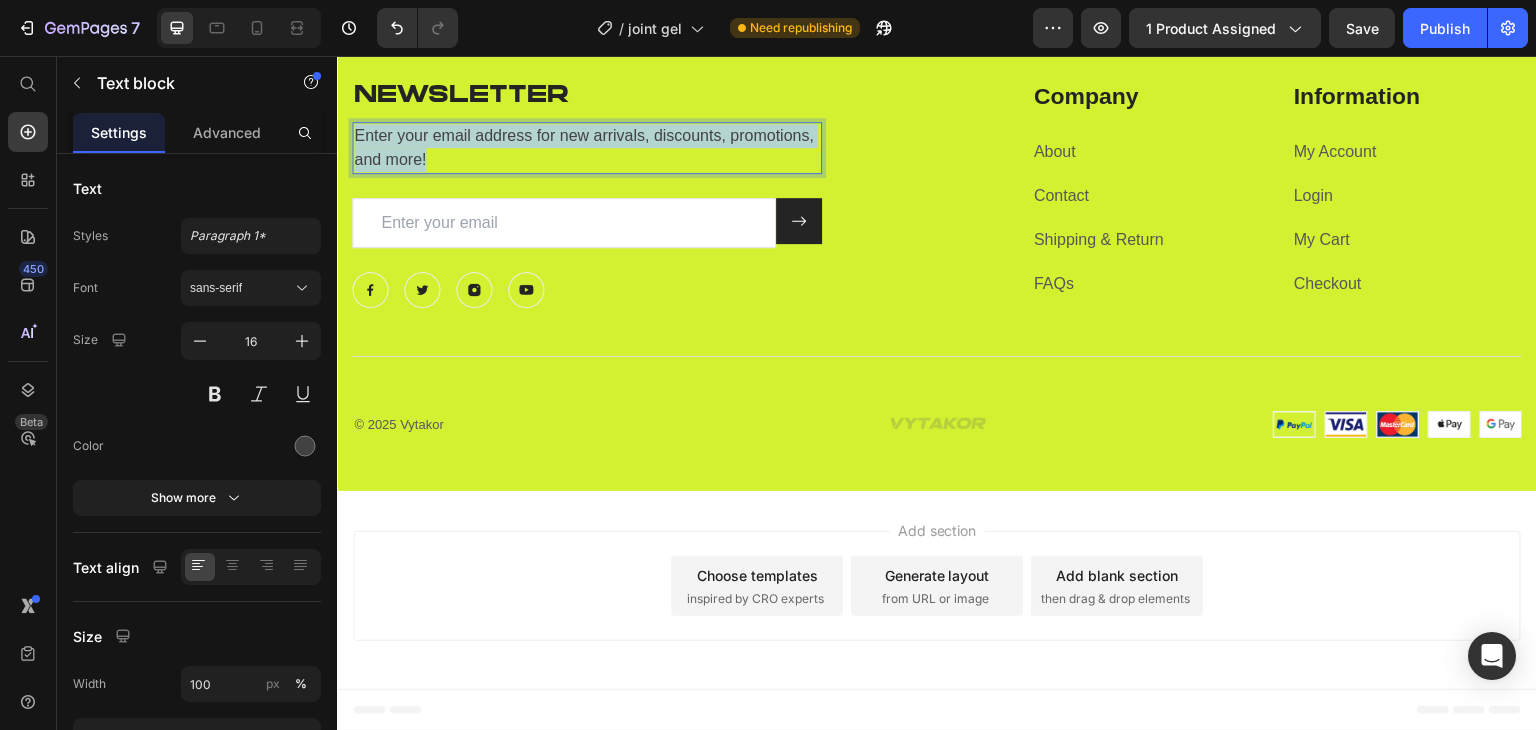 click on "Enter your email address for new arrivals, discounts, promotions, and more!" at bounding box center [587, 148] 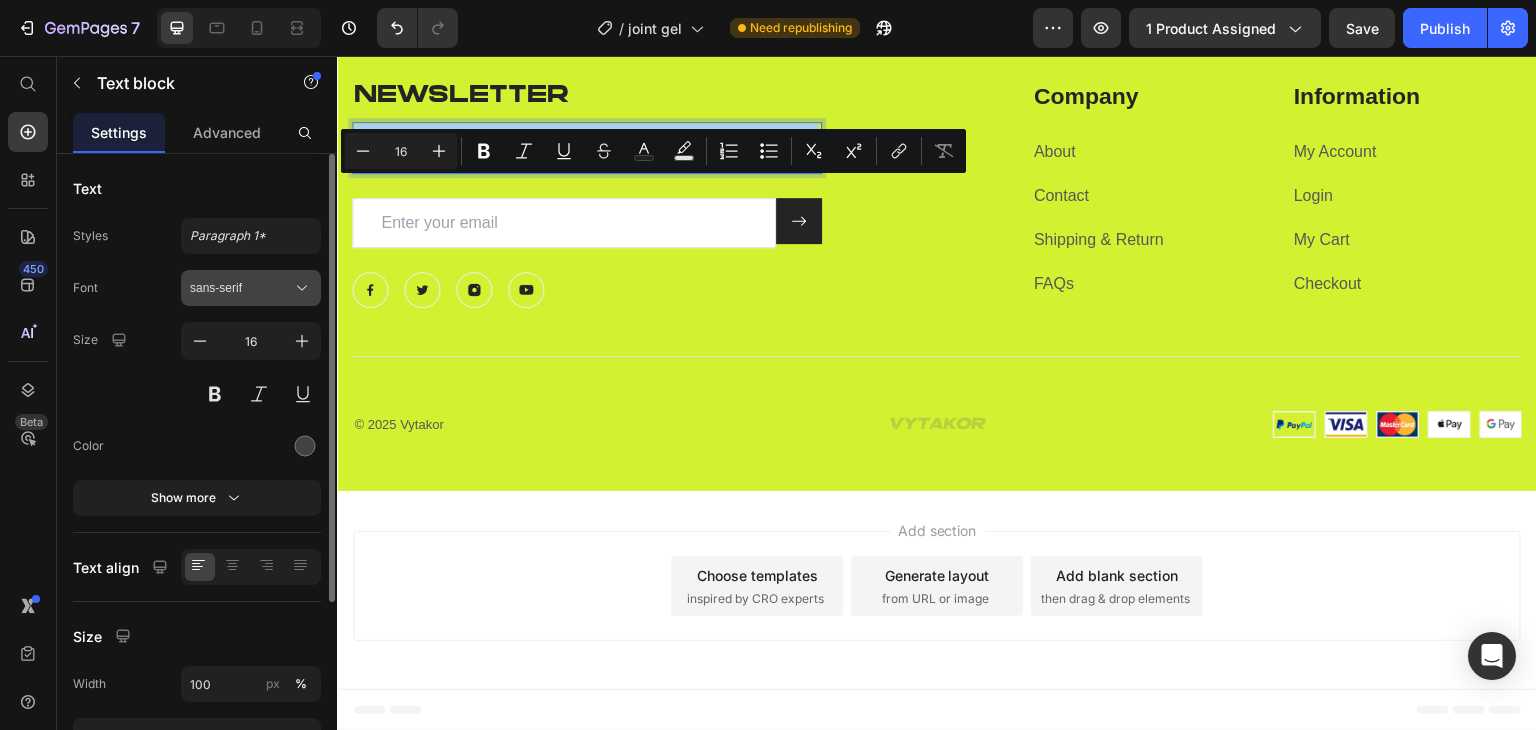 click on "sans-serif" at bounding box center [241, 288] 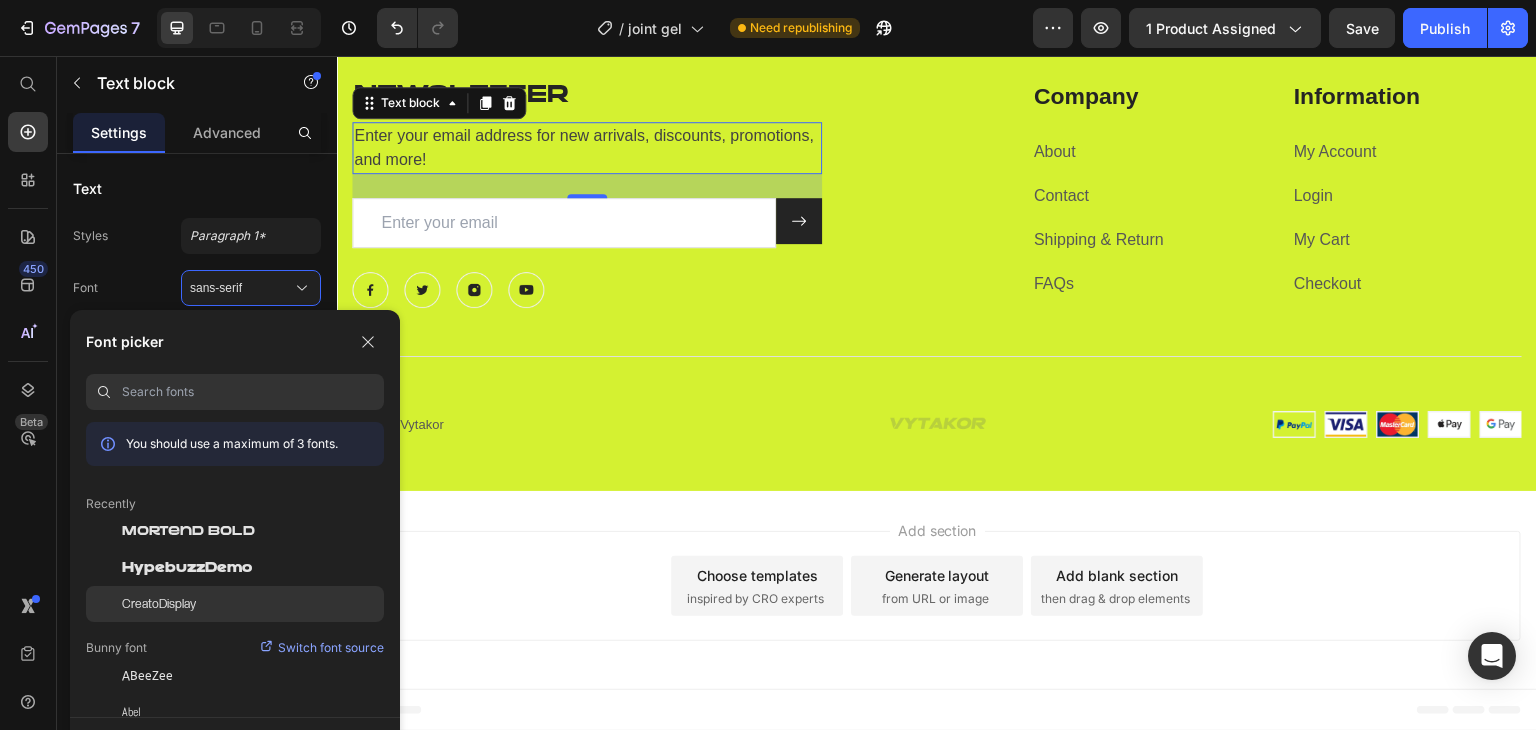 click on "CreatoDisplay" 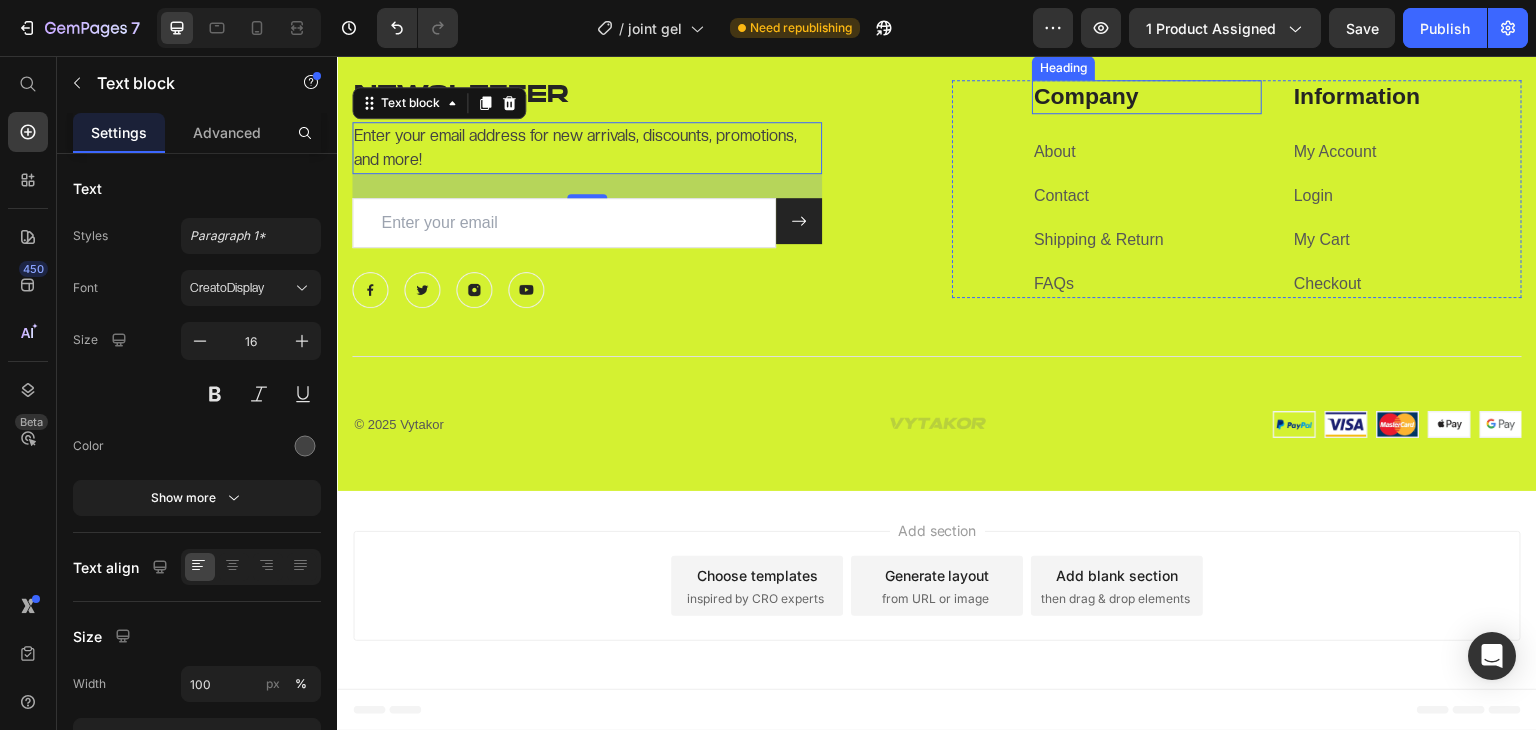 click on "Company" at bounding box center (1147, 97) 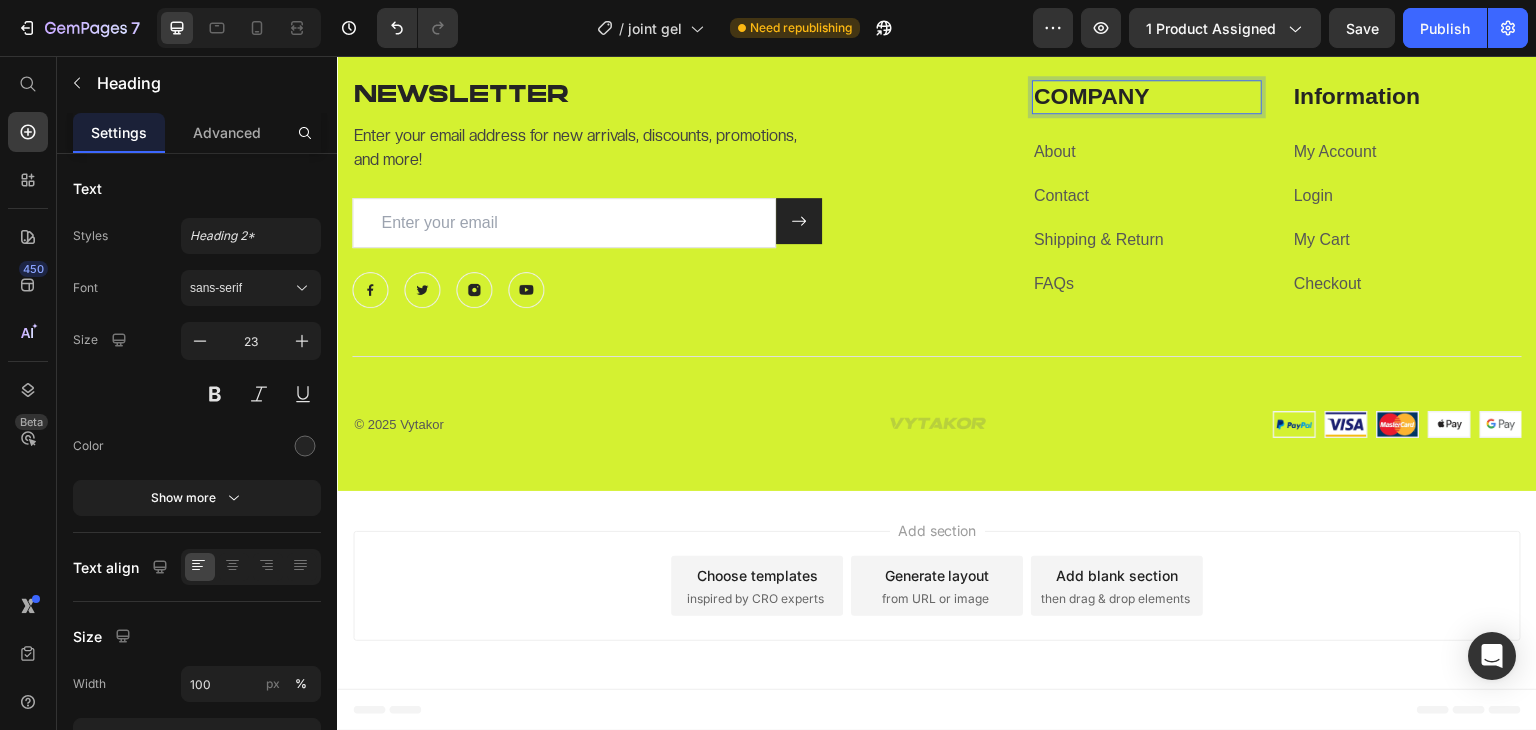 click on "COMPANY" at bounding box center (1147, 97) 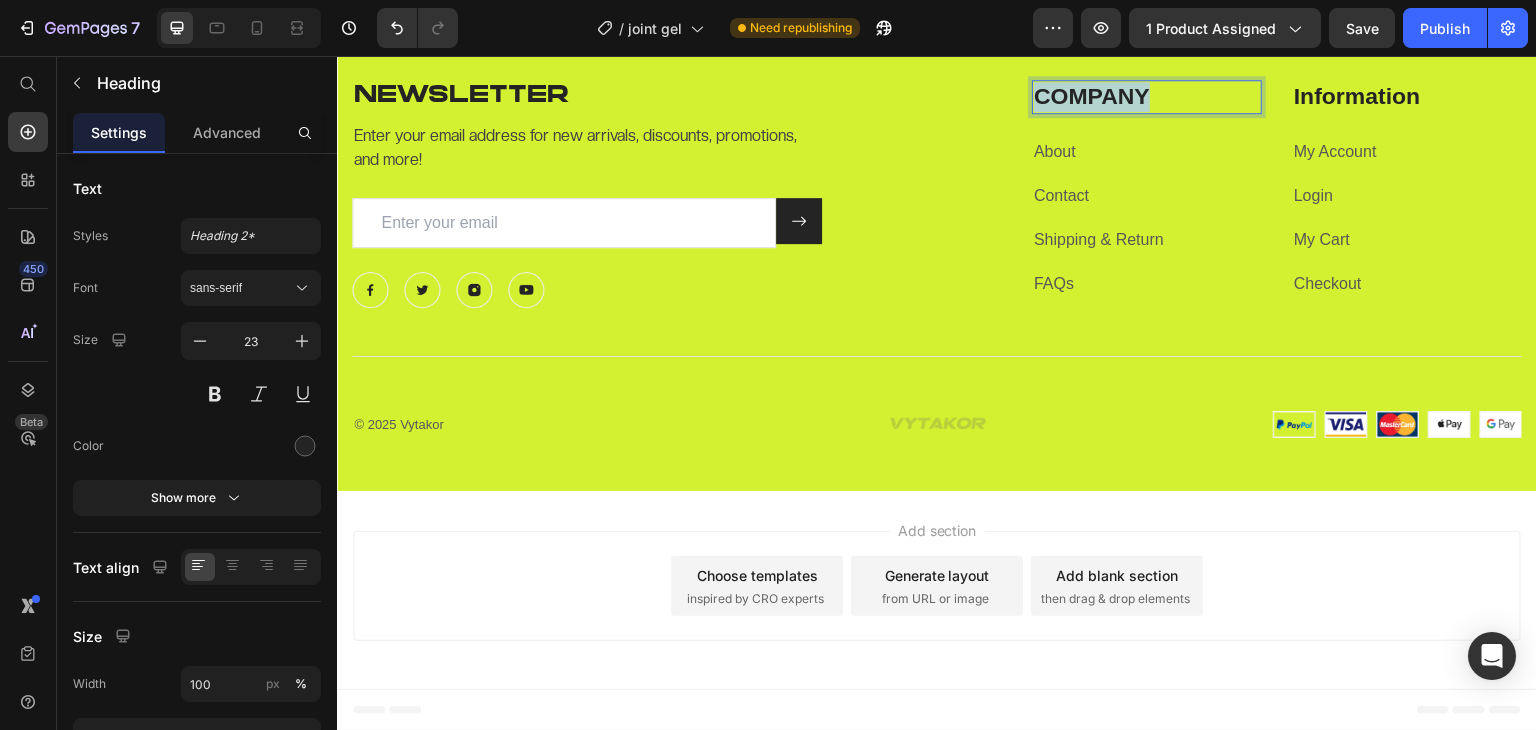 click on "COMPANY" at bounding box center [1147, 97] 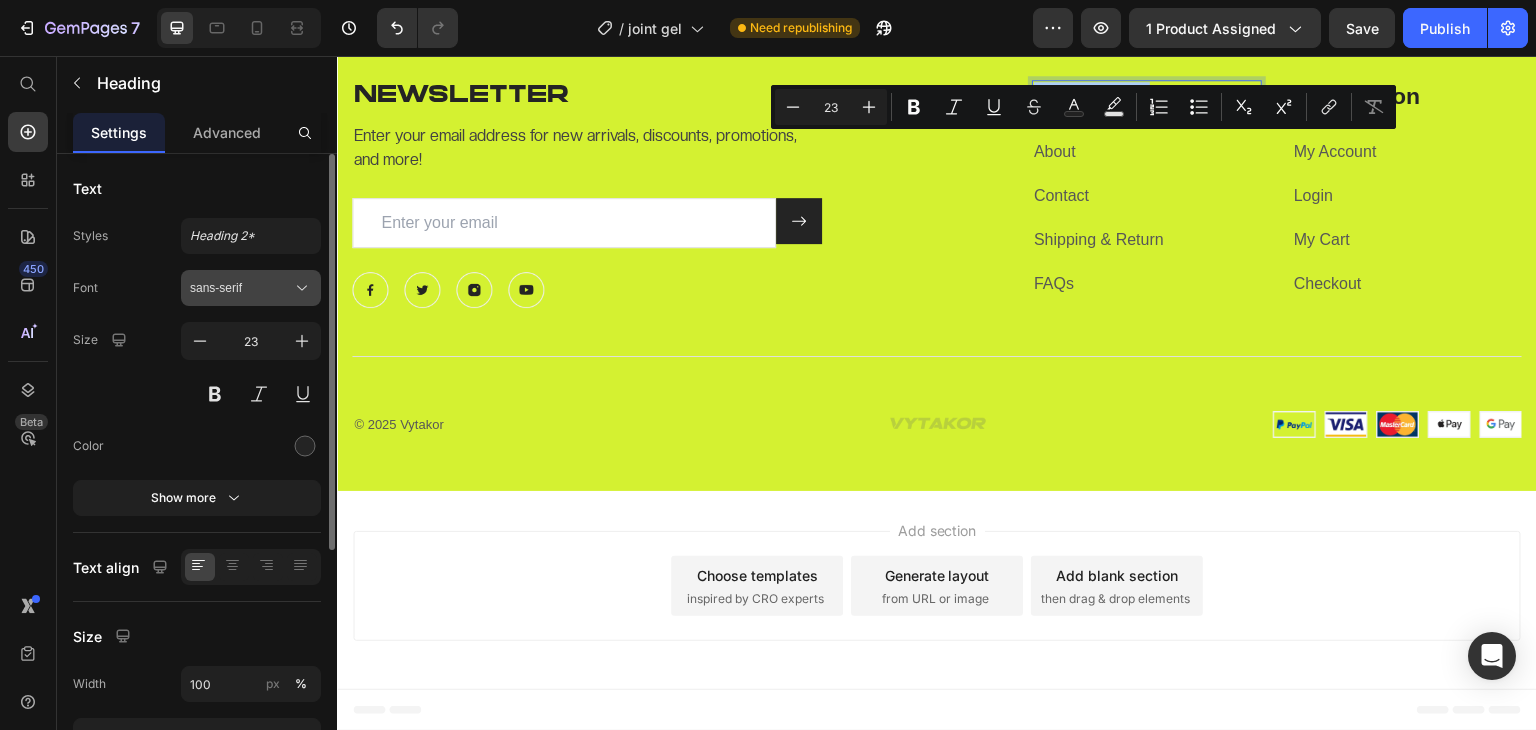 click on "sans-serif" at bounding box center [241, 288] 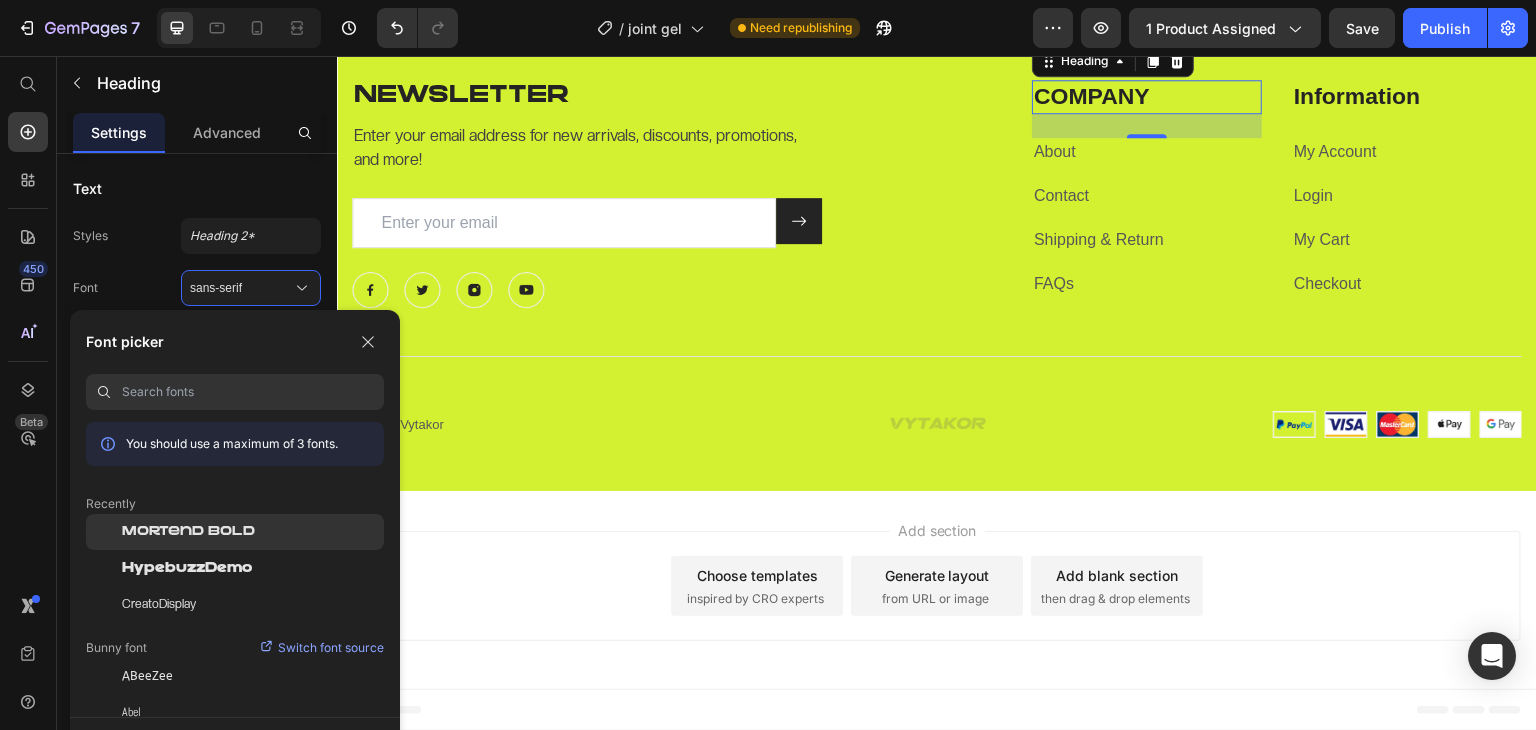 click on "Mortend Bold" at bounding box center [188, 532] 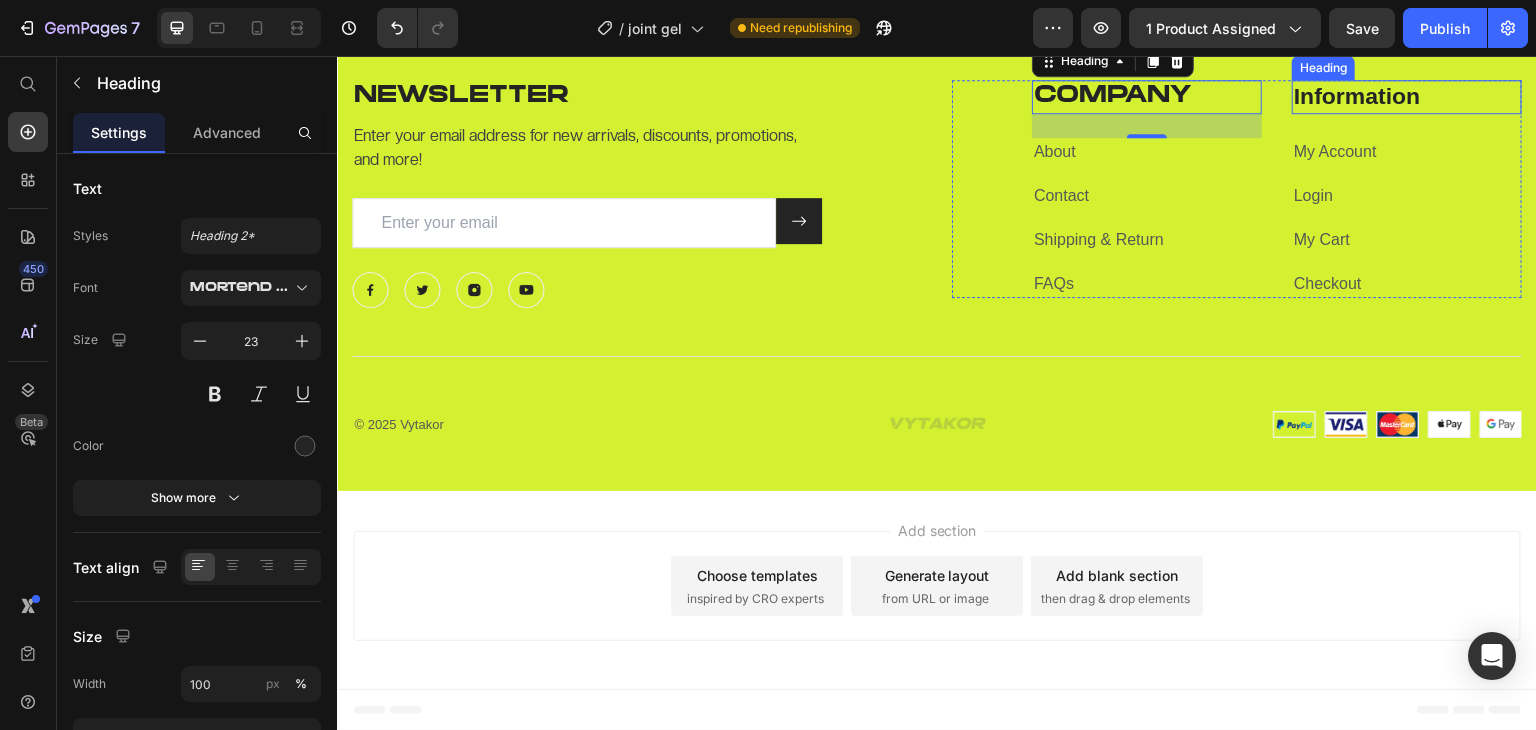 click on "Information" at bounding box center [1407, 97] 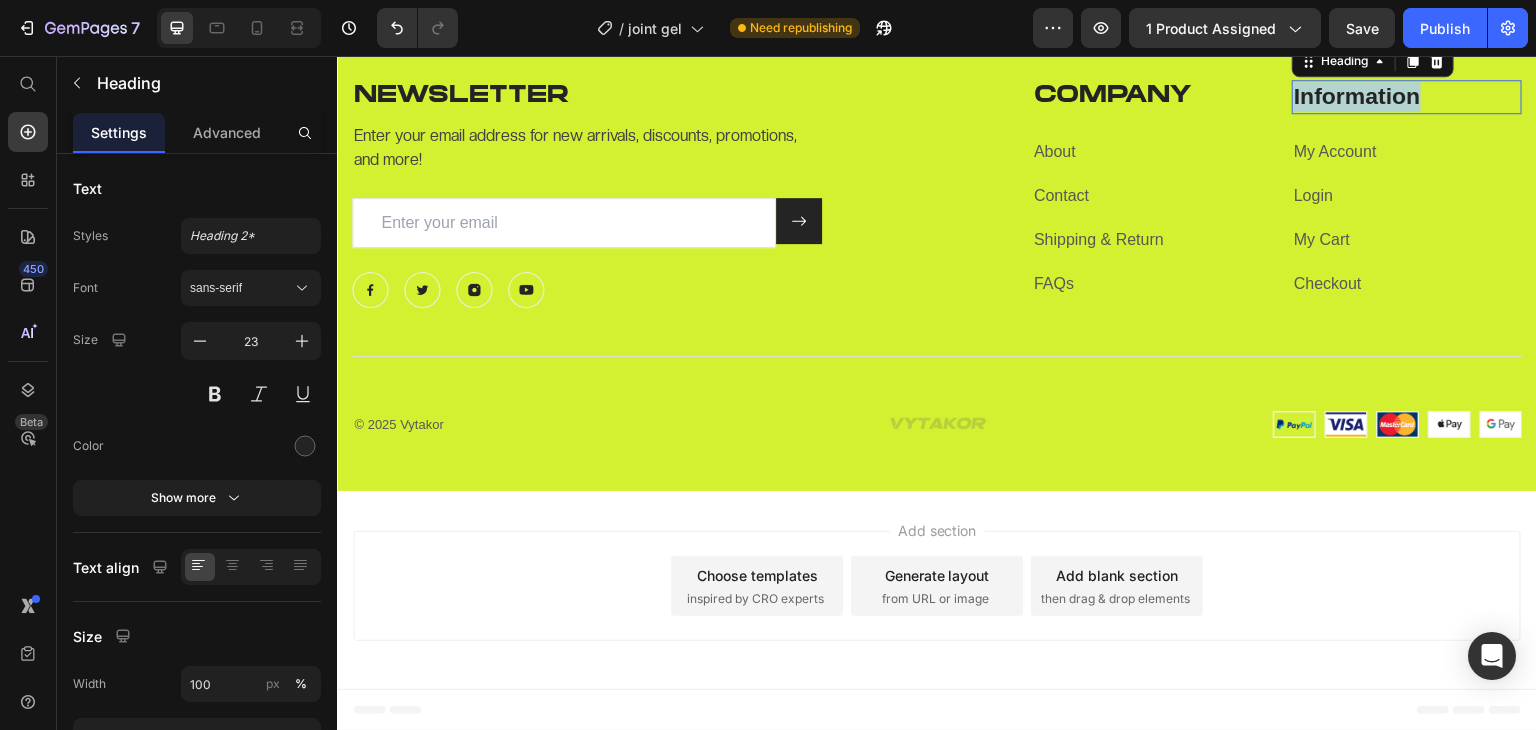 click on "Information" at bounding box center (1407, 97) 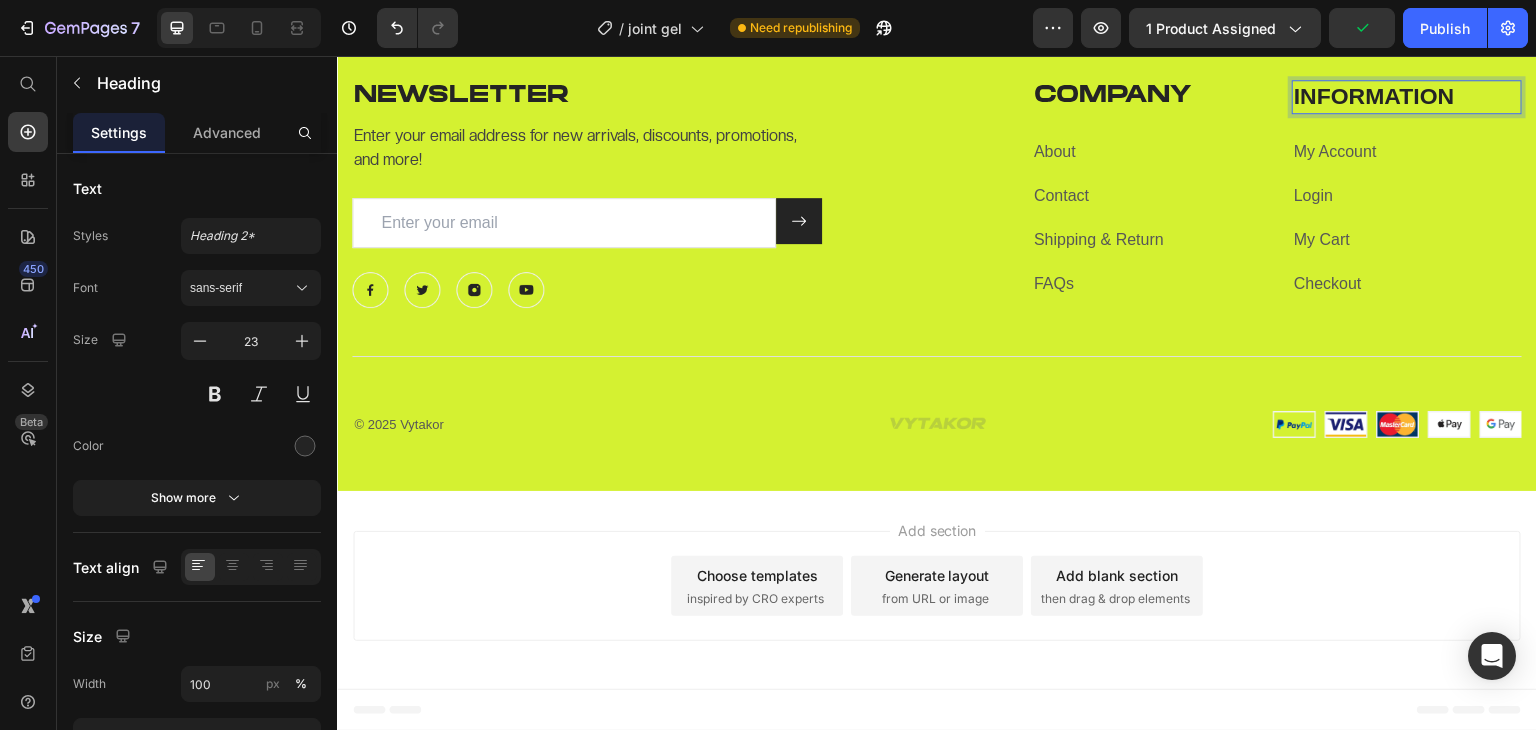 click on "INFORMATION" at bounding box center [1407, 97] 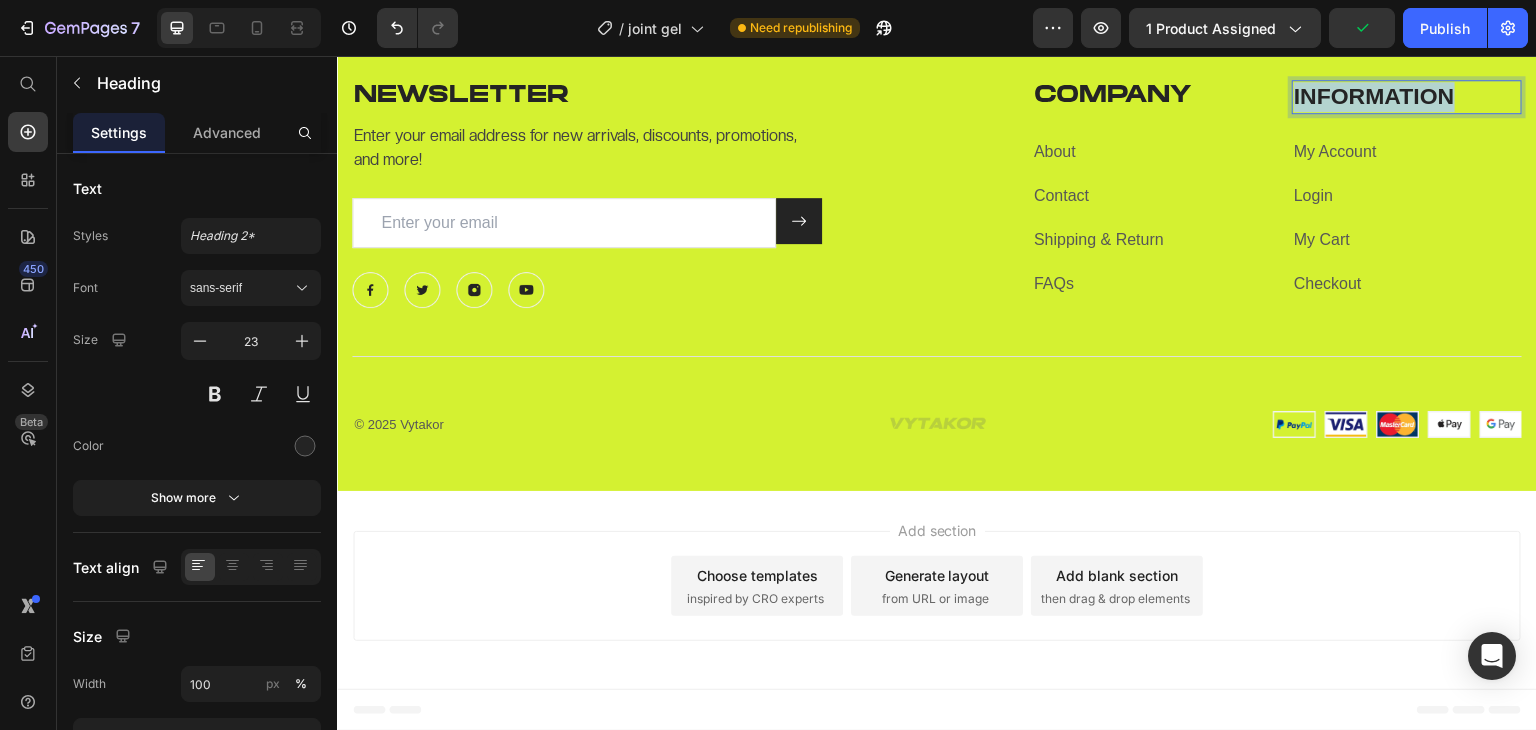 click on "INFORMATION" at bounding box center (1407, 97) 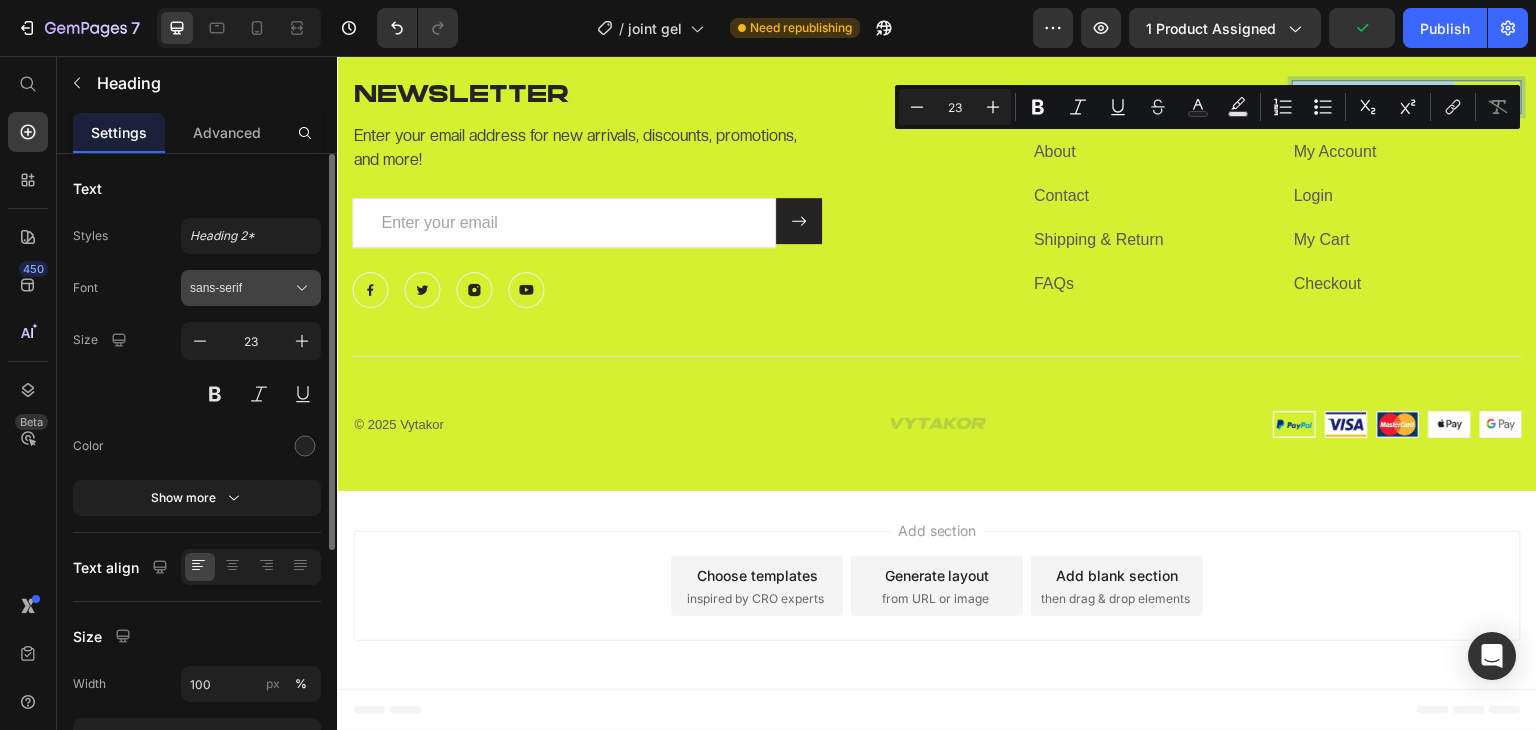 click on "sans-serif" at bounding box center [251, 288] 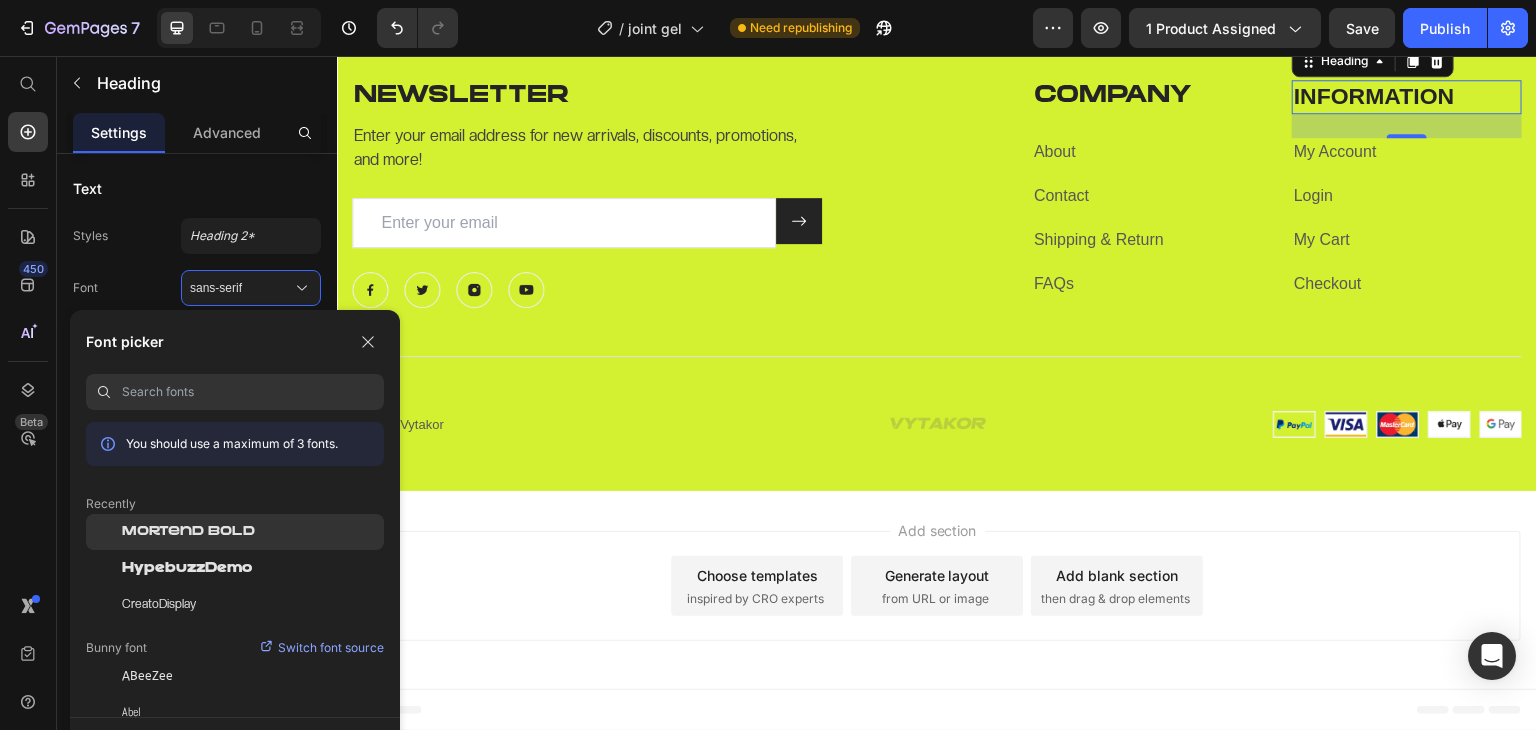 click on "Mortend Bold" at bounding box center [188, 532] 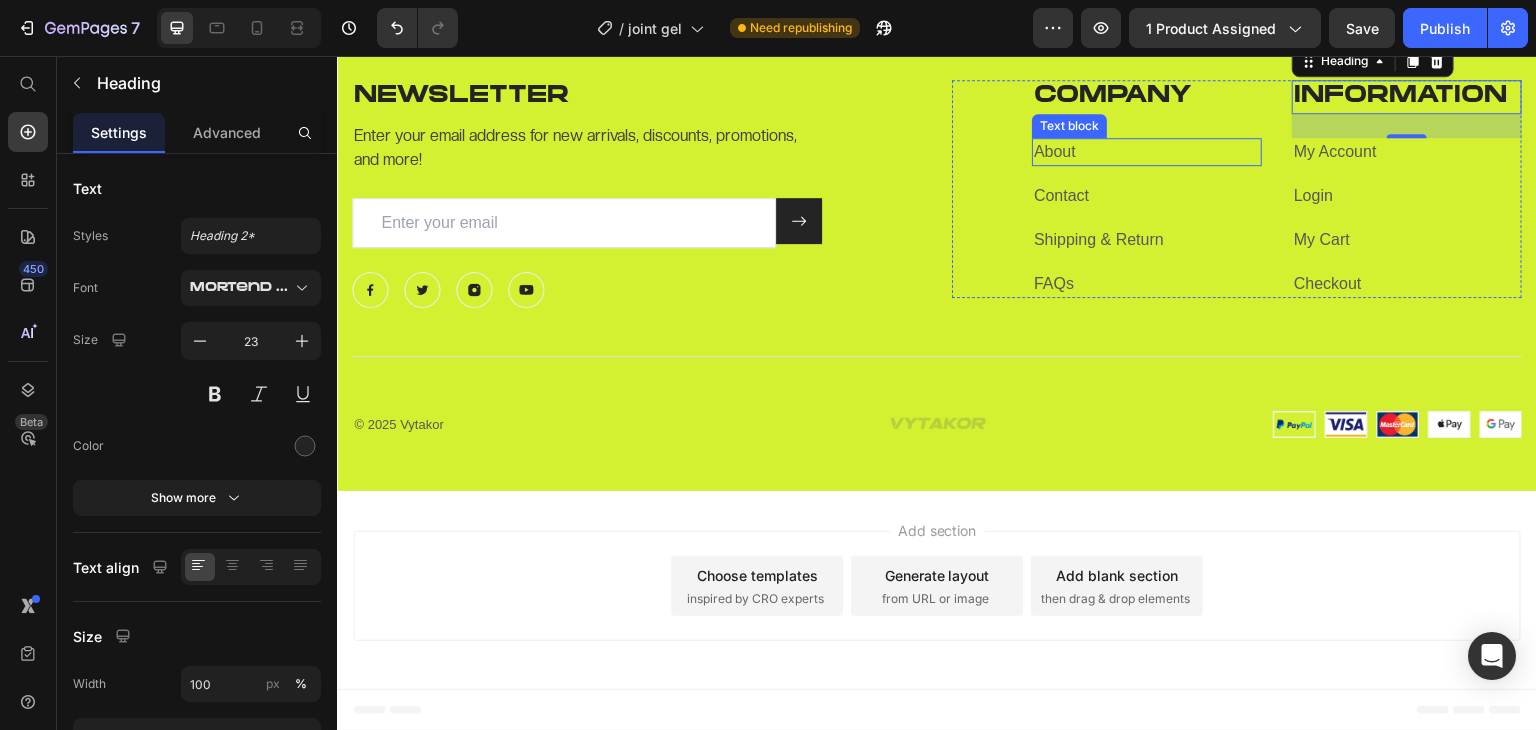 click on "About" at bounding box center [1147, 152] 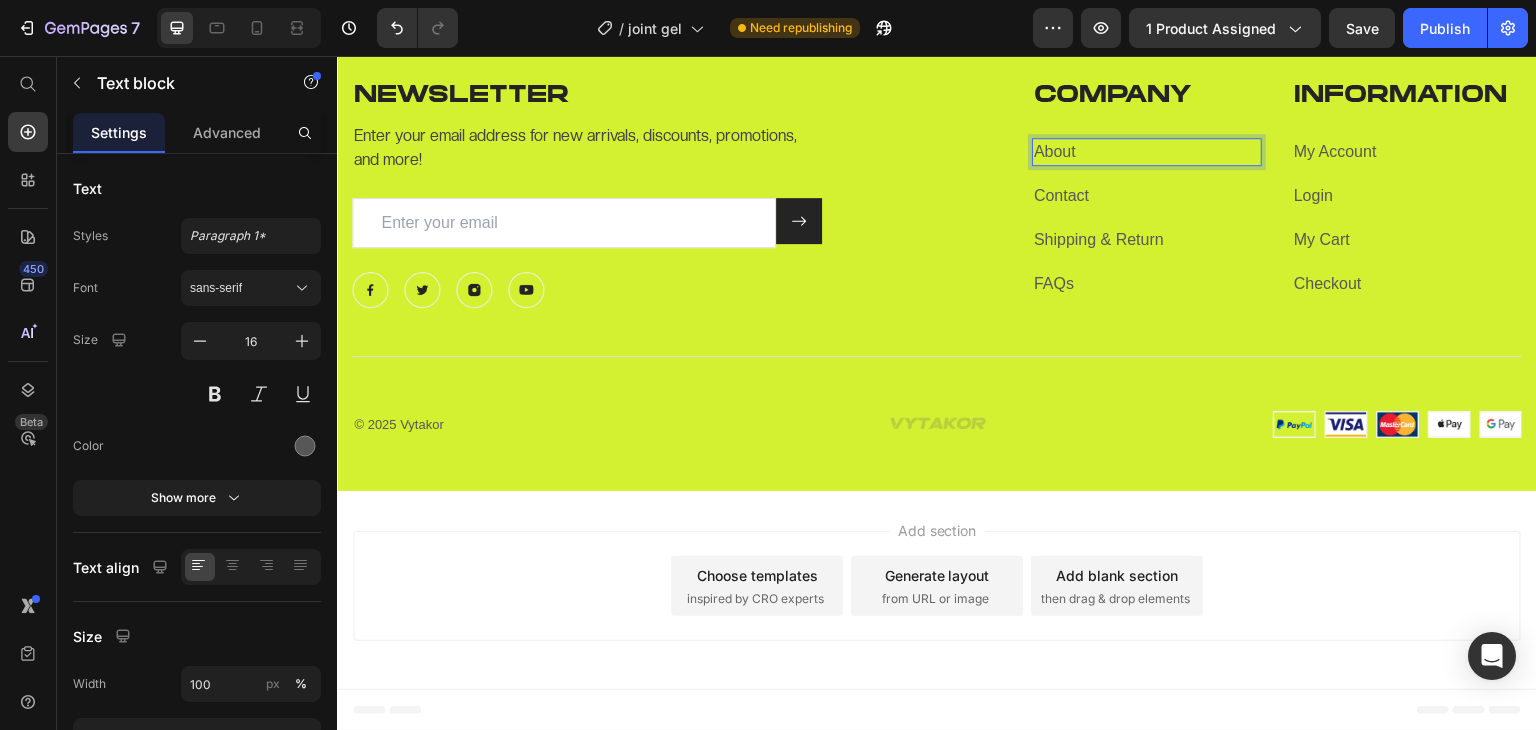 click on "About" at bounding box center (1147, 152) 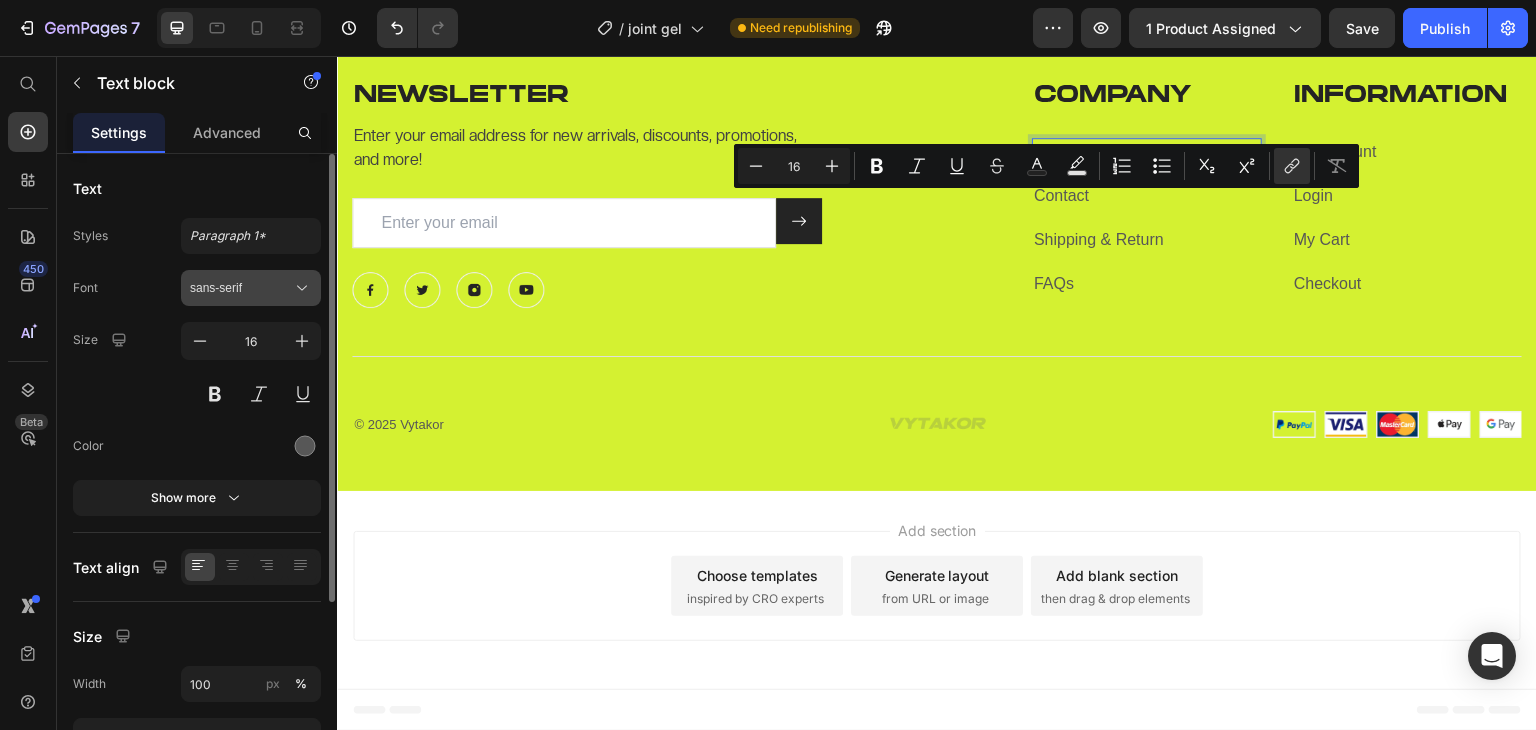 click on "sans-serif" at bounding box center [251, 288] 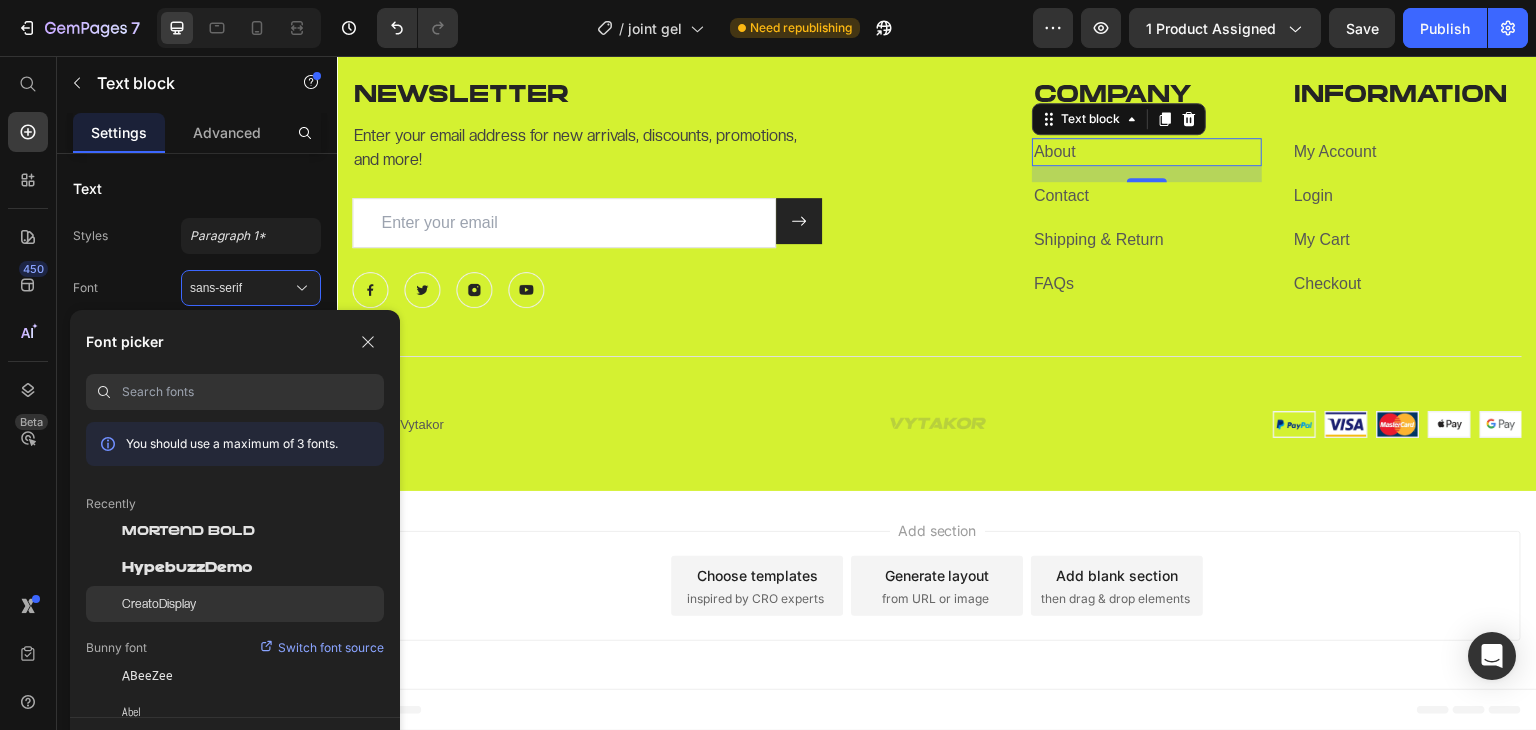 click on "CreatoDisplay" 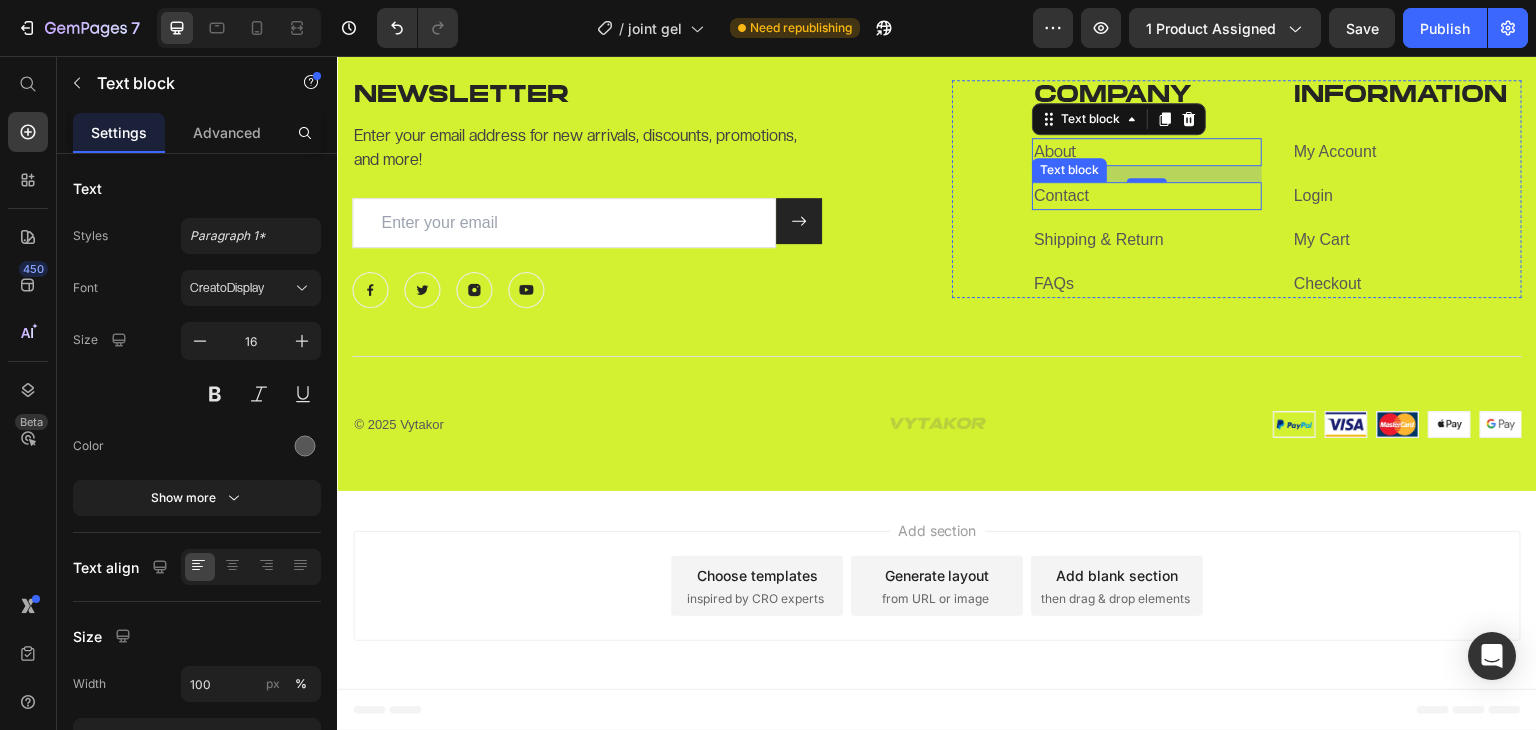 click on "Contact" at bounding box center (1061, 195) 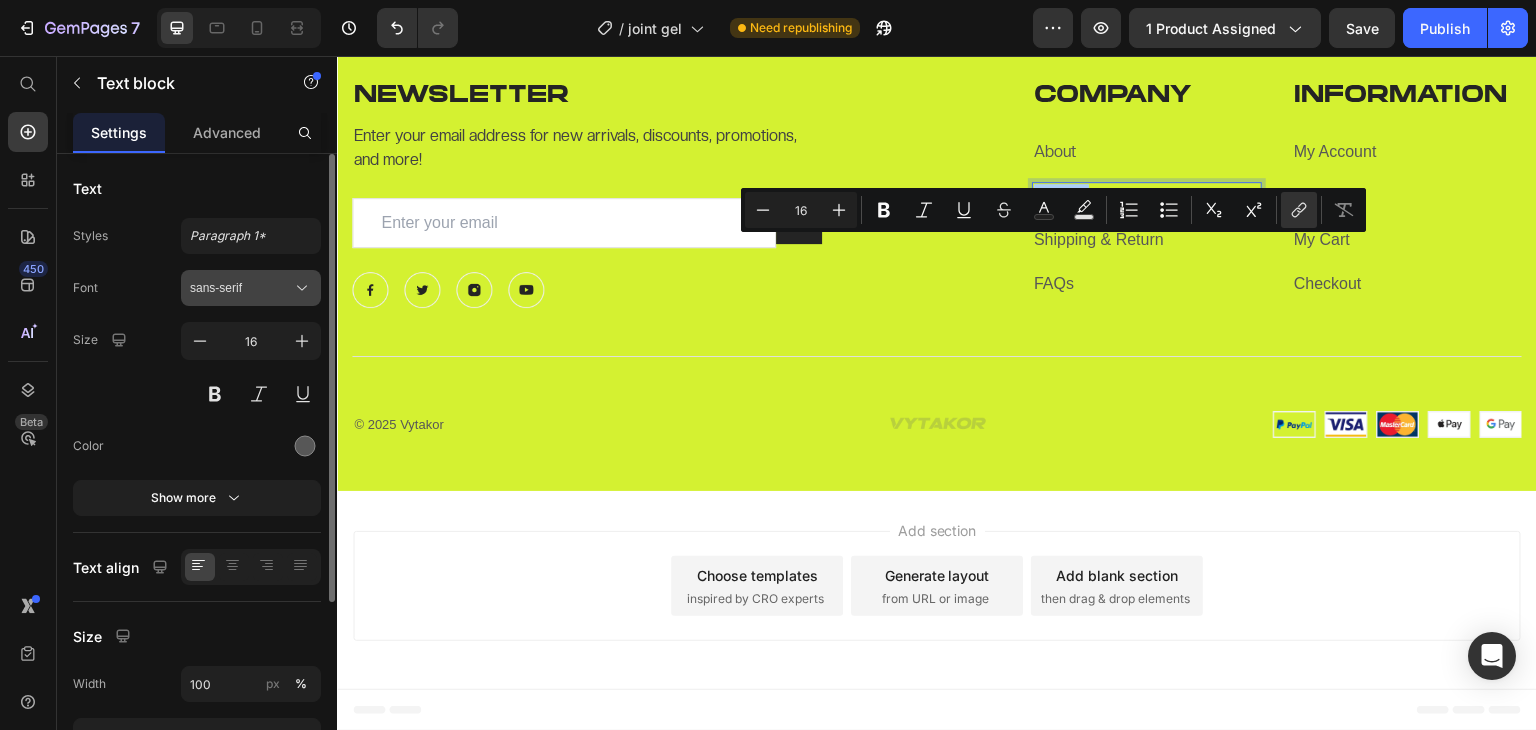 click on "sans-serif" at bounding box center [241, 288] 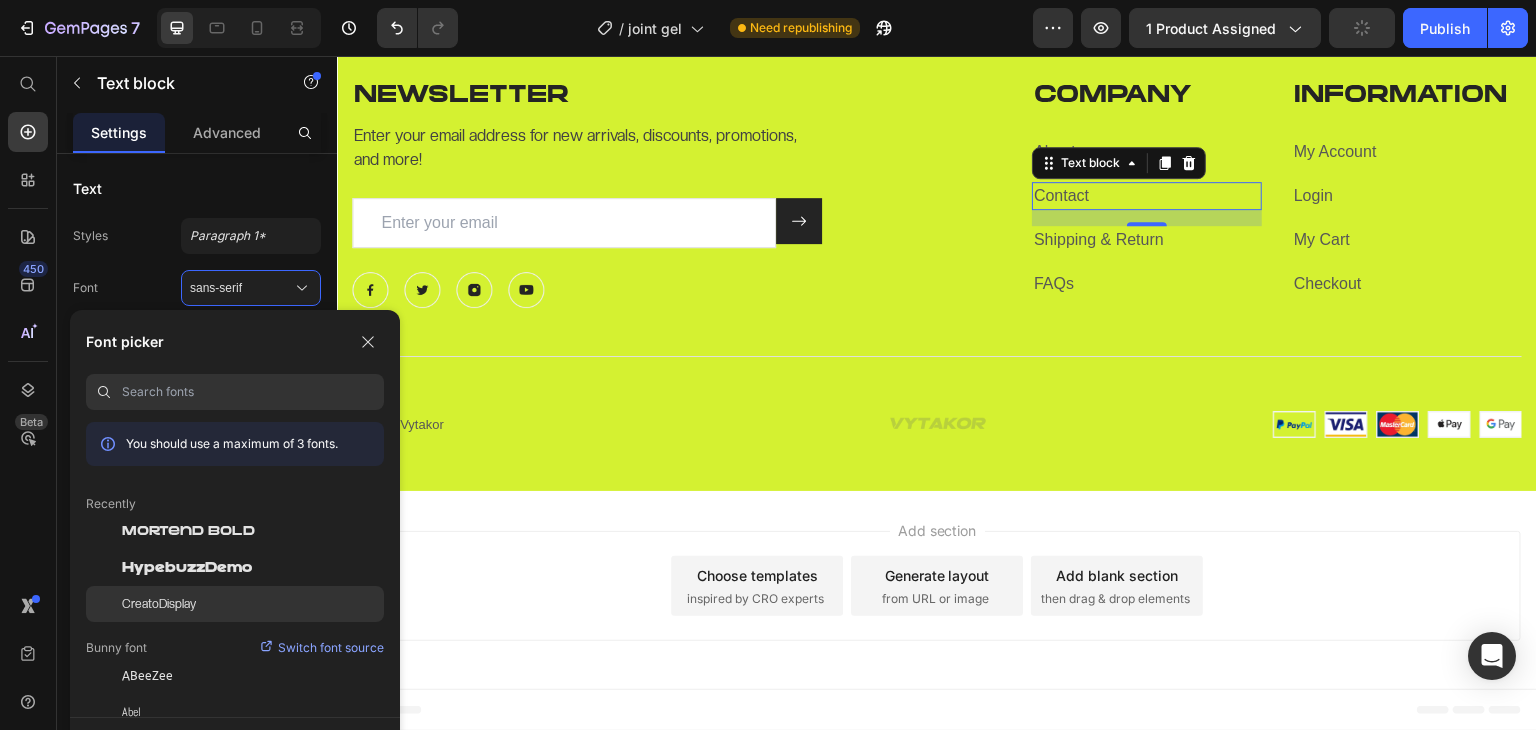 click on "CreatoDisplay" at bounding box center [159, 604] 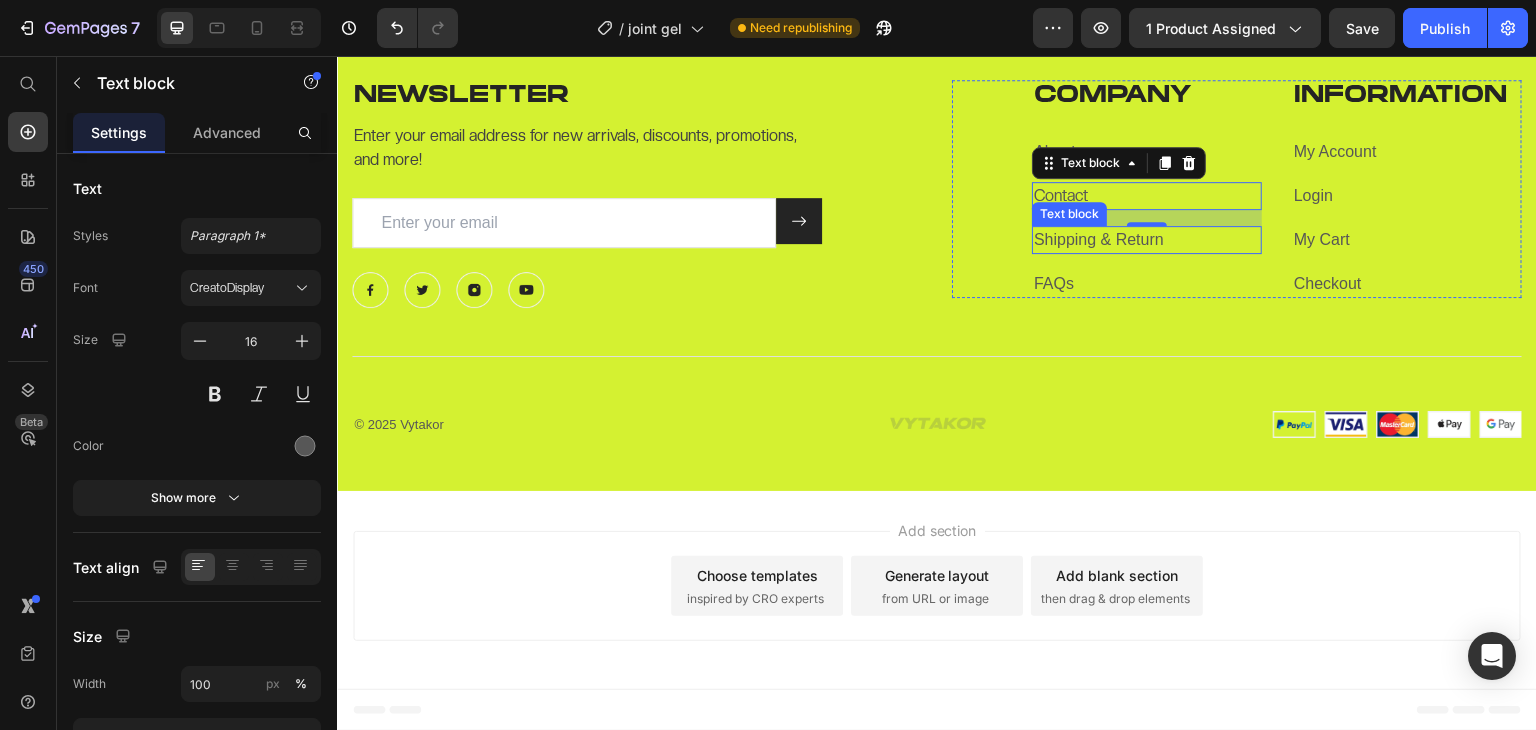 click on "Shipping & Return" at bounding box center [1099, 239] 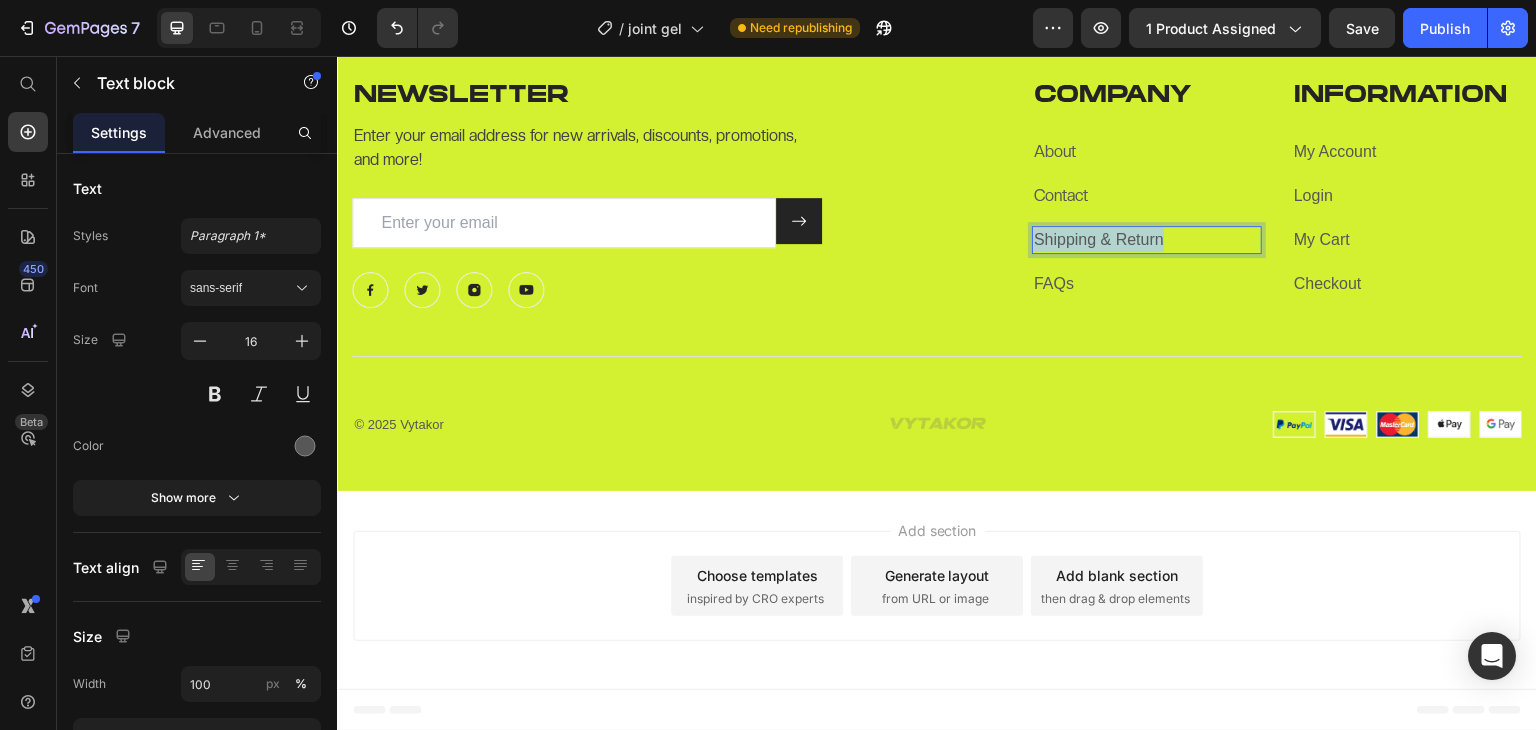 click on "Shipping & Return" at bounding box center (1099, 239) 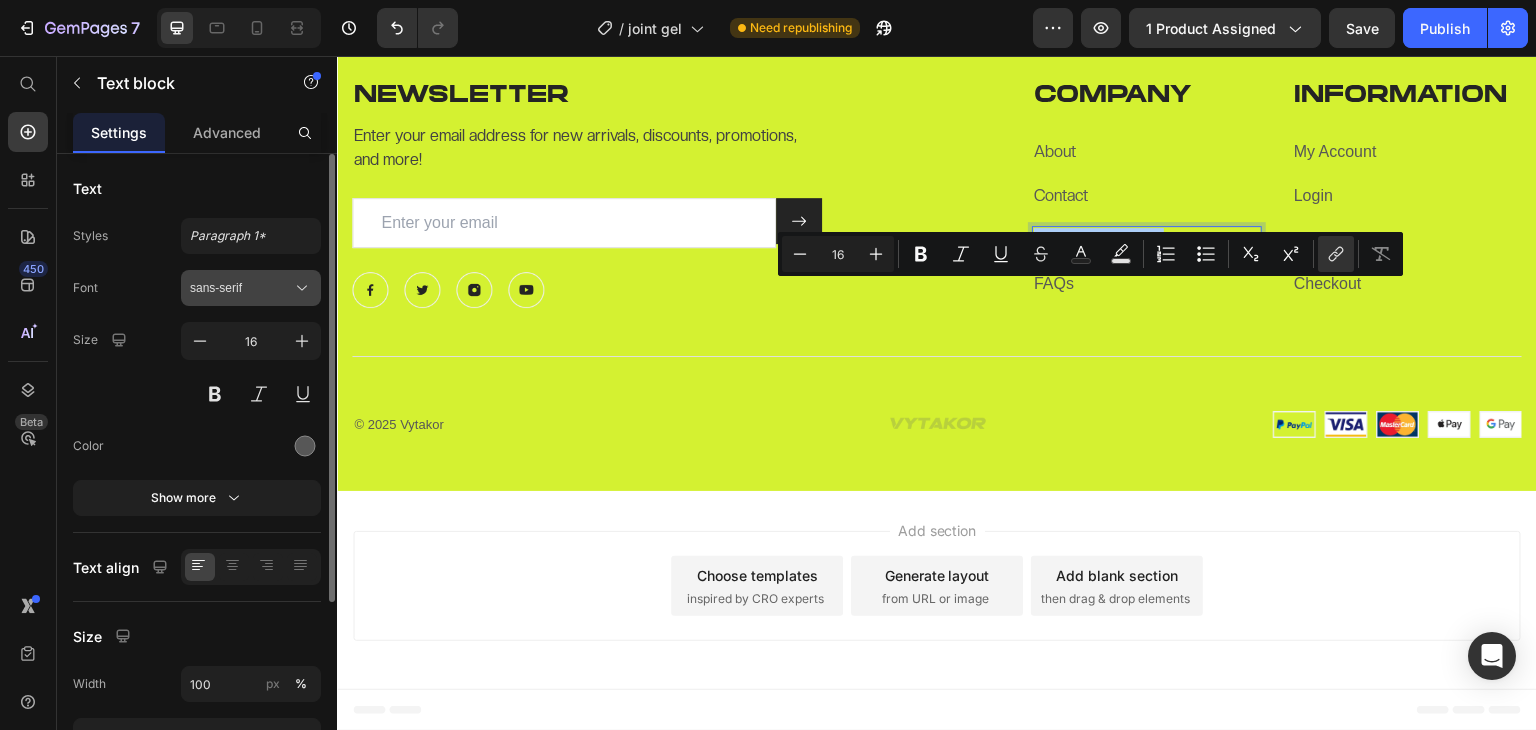 click on "sans-serif" at bounding box center (241, 288) 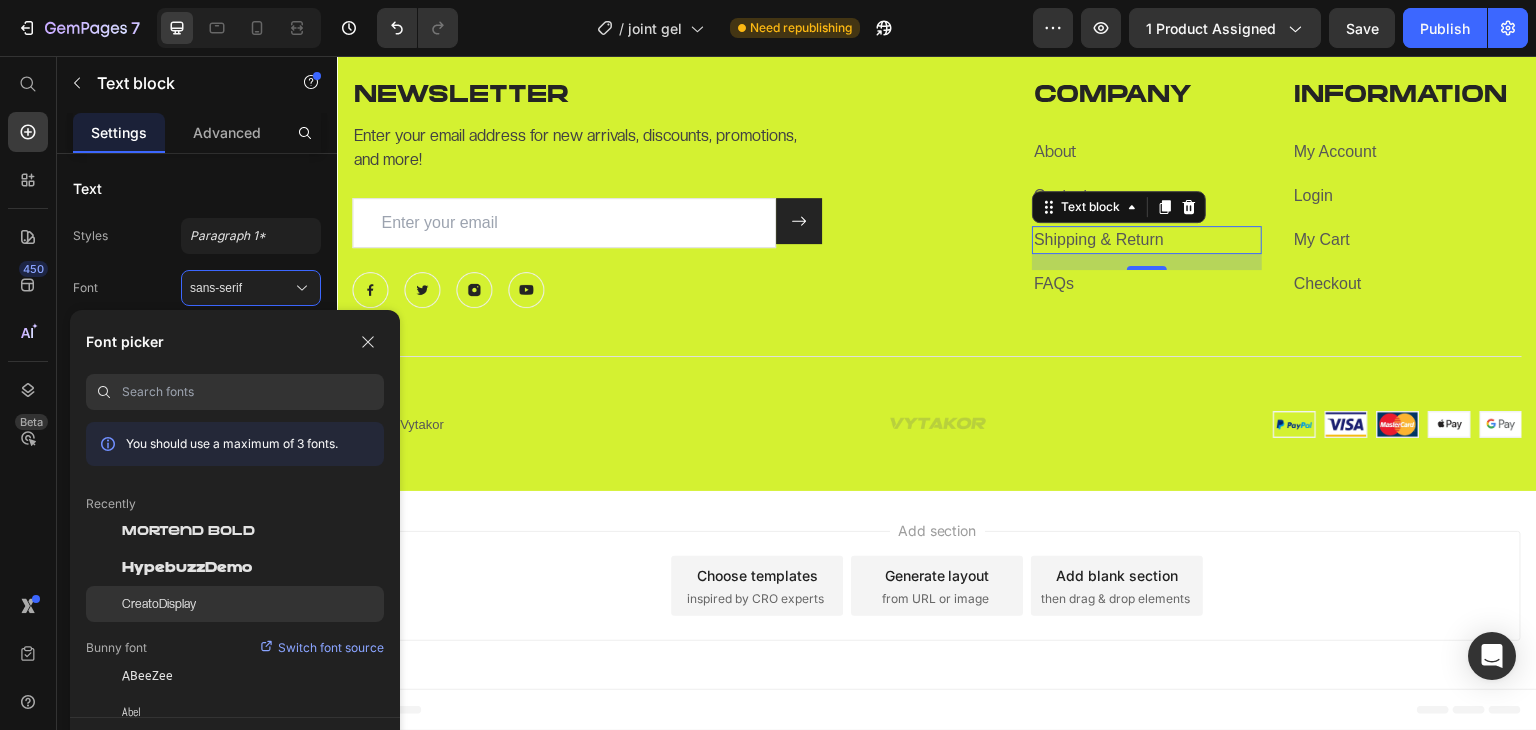 click on "CreatoDisplay" 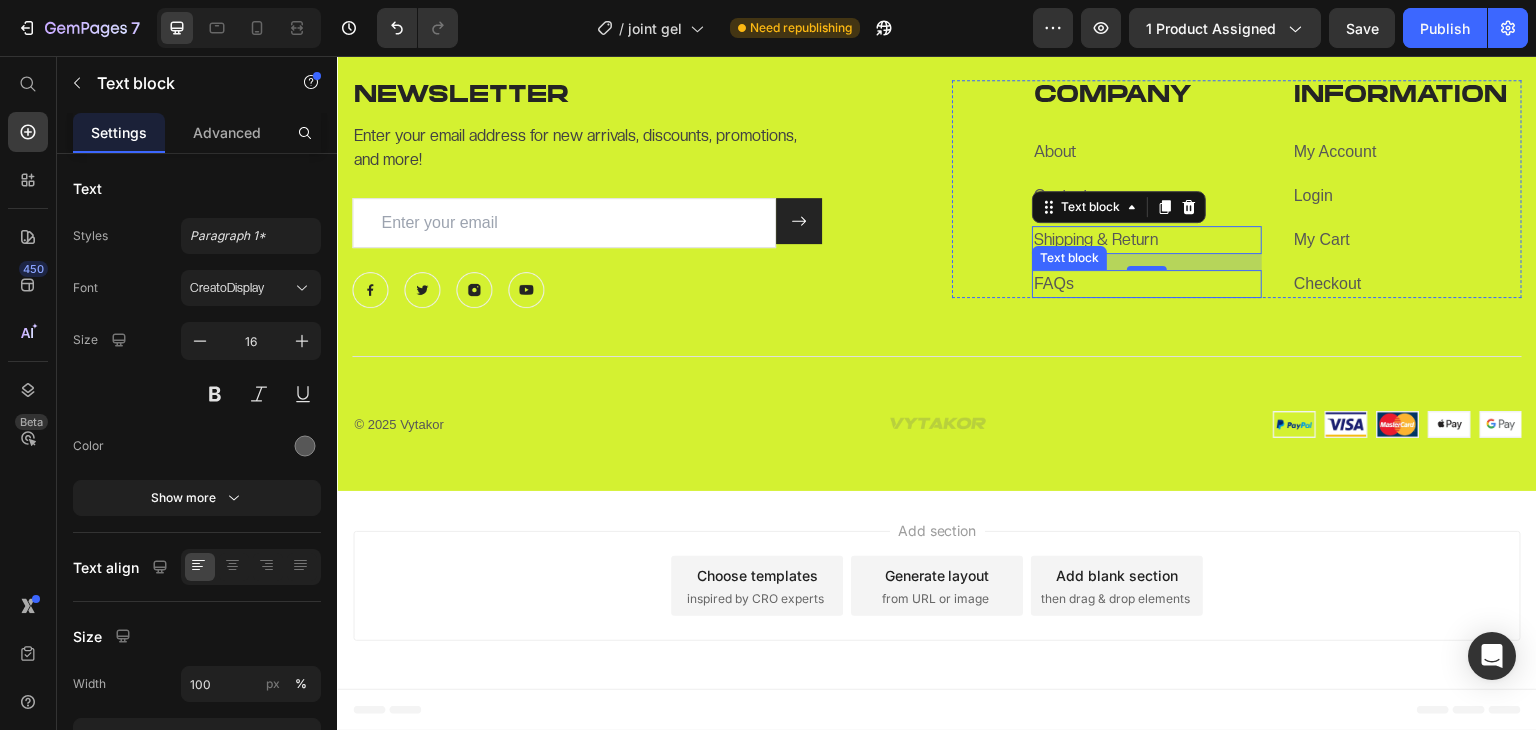 click on "FAQs" at bounding box center [1147, 284] 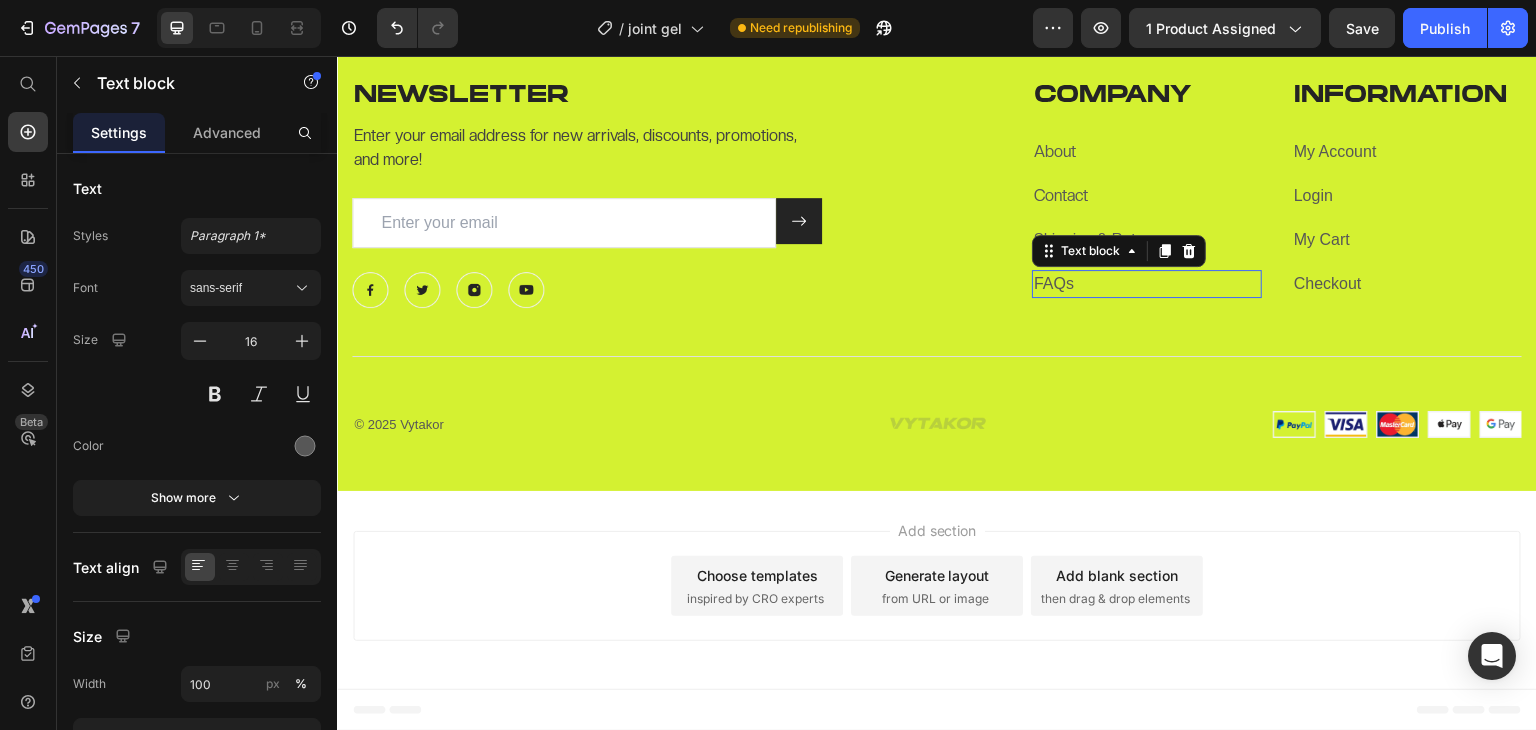 click on "FAQs" at bounding box center [1147, 284] 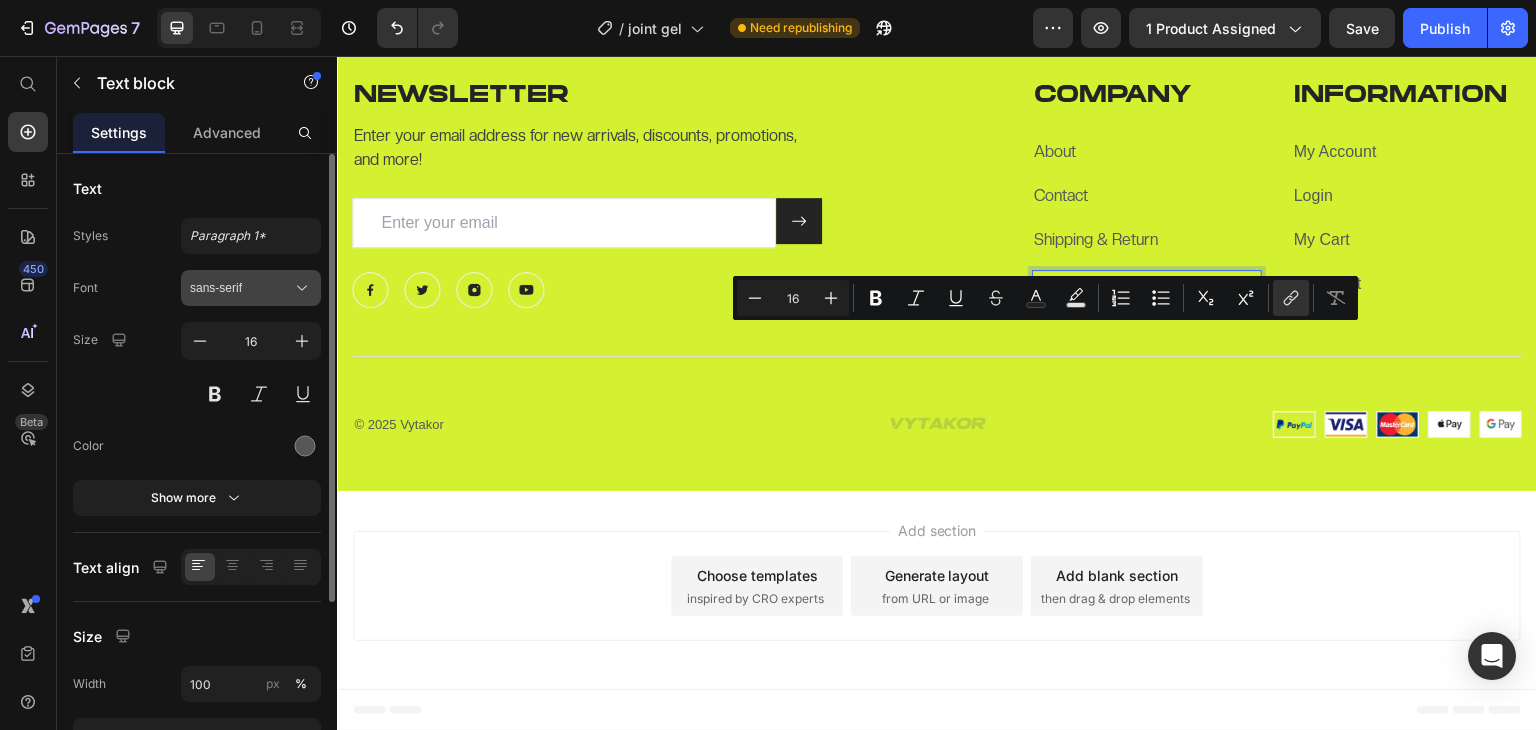 click on "sans-serif" at bounding box center (241, 288) 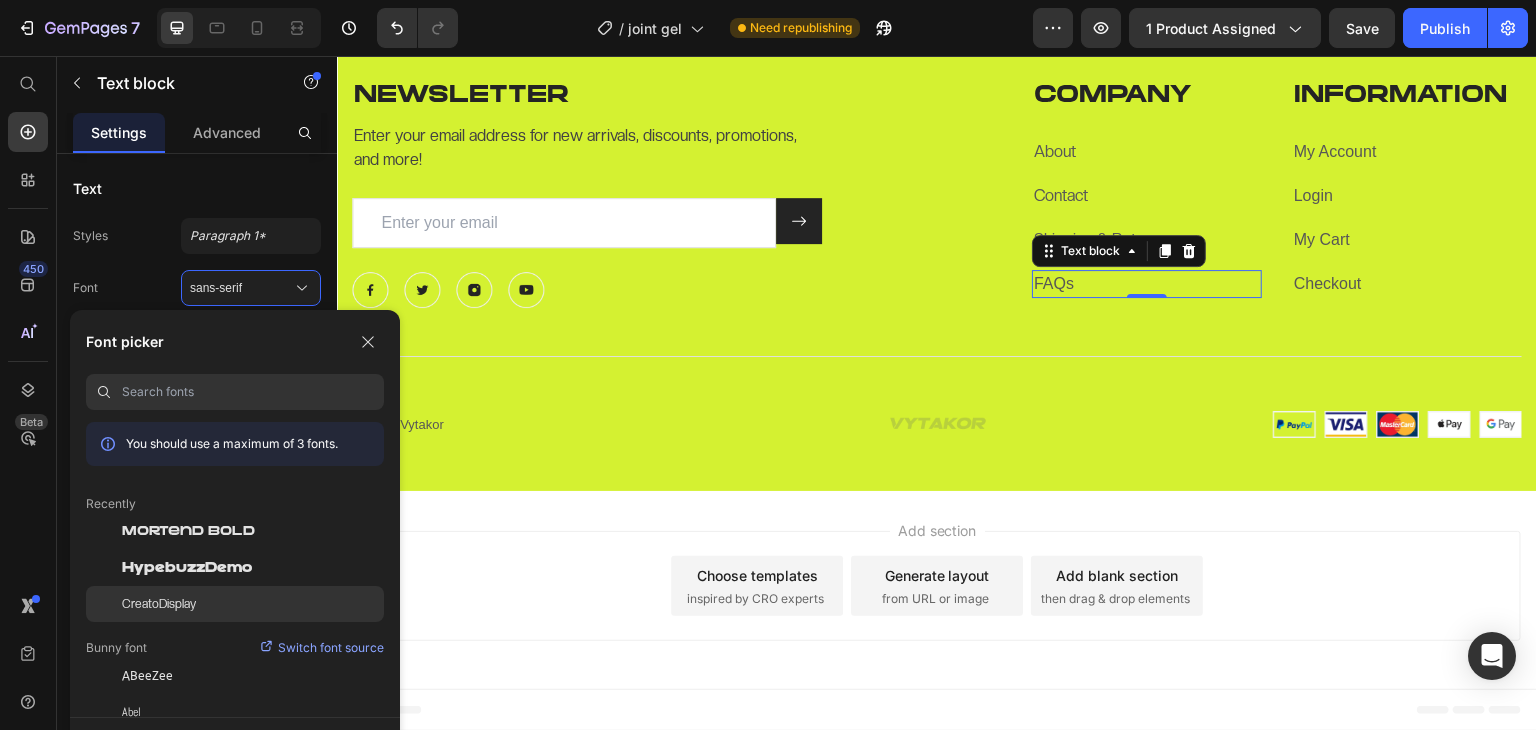 click on "CreatoDisplay" 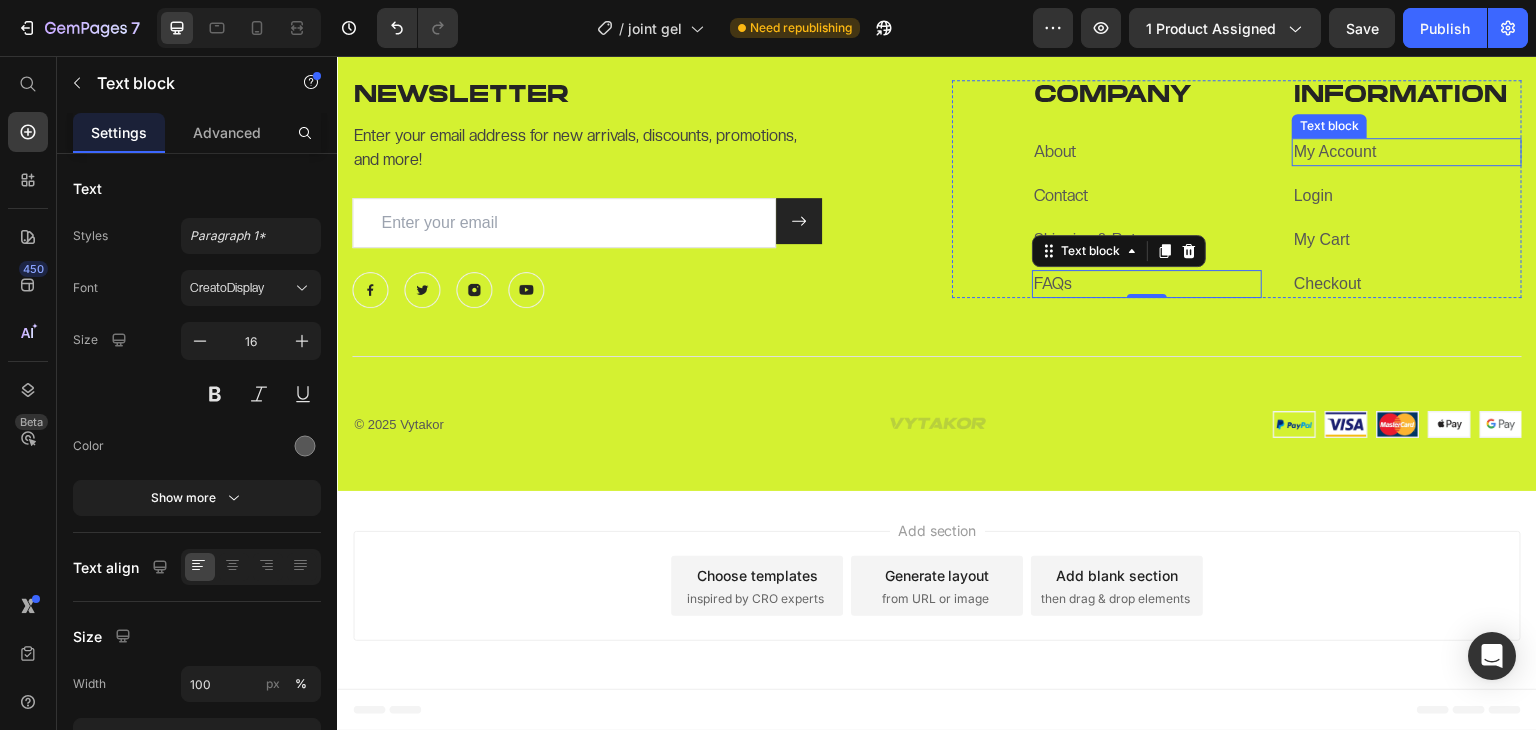click on "My Account" at bounding box center [1335, 151] 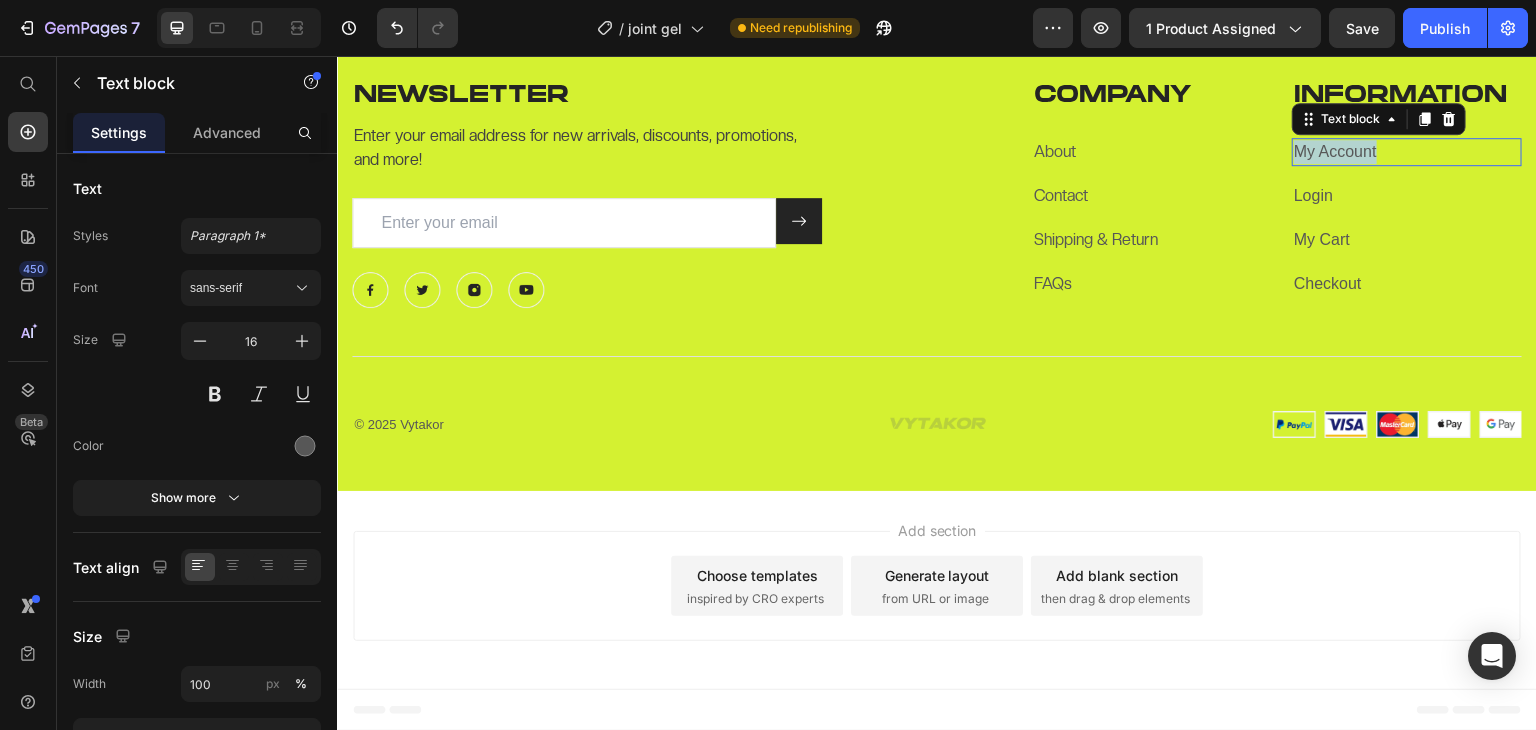 click on "My Account" at bounding box center [1335, 151] 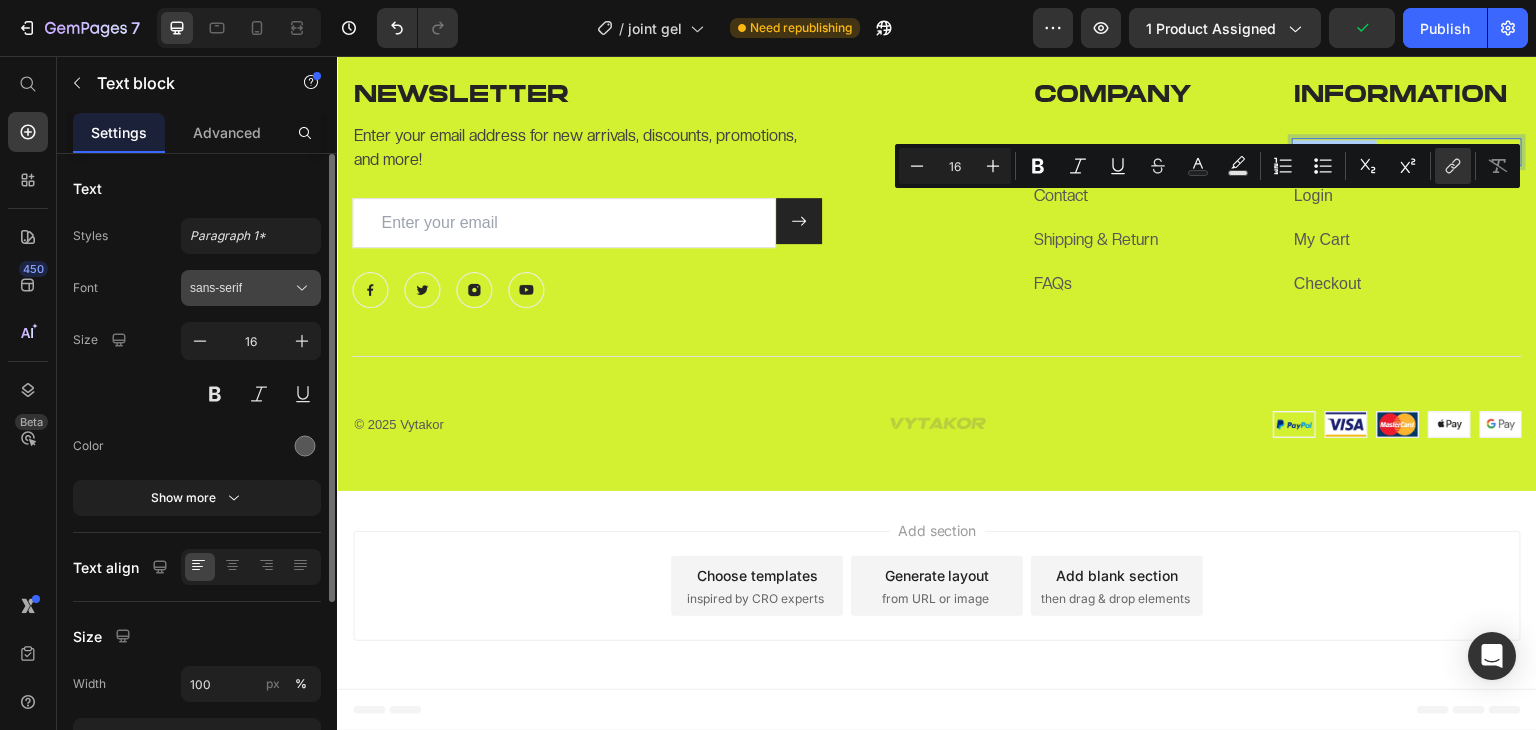 click on "sans-serif" at bounding box center (251, 288) 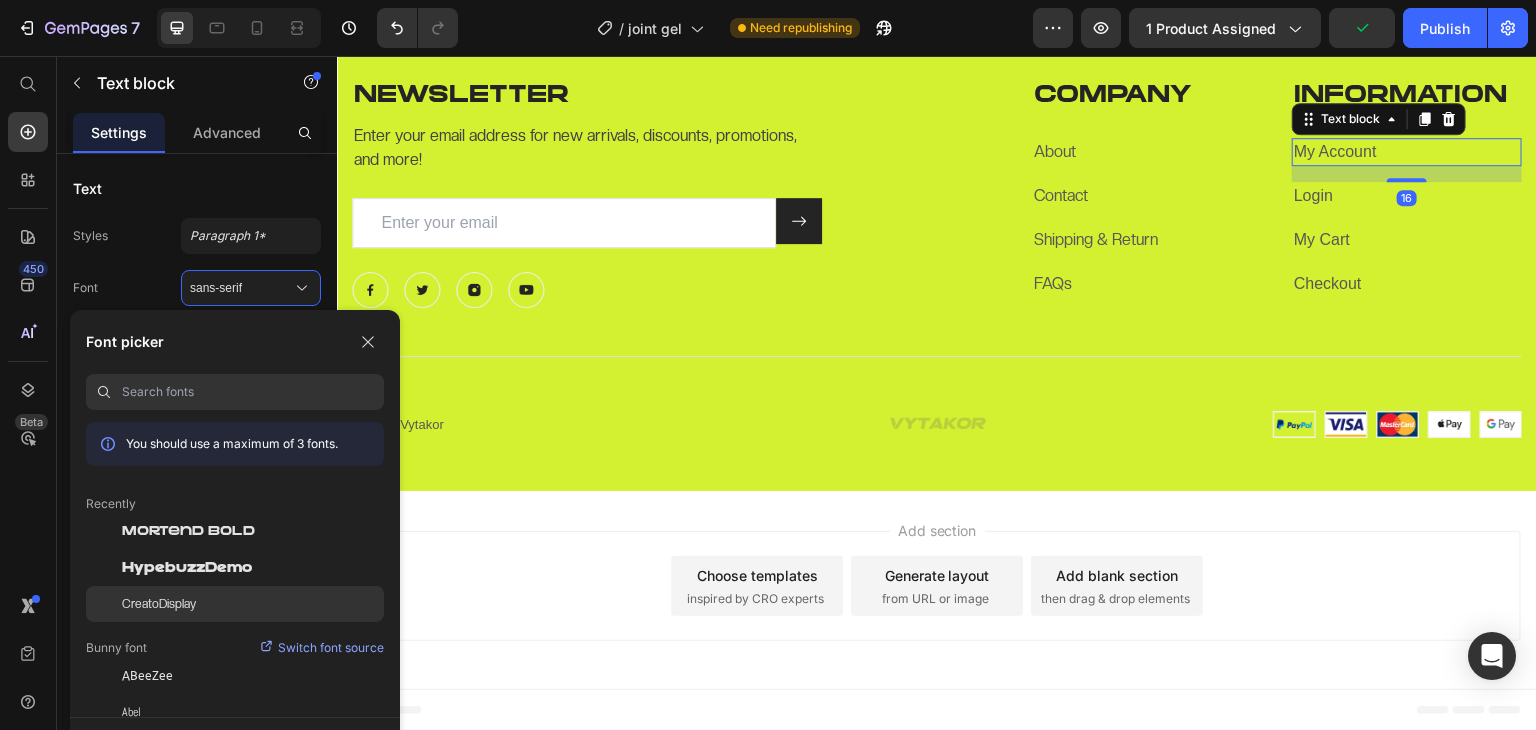 click on "CreatoDisplay" 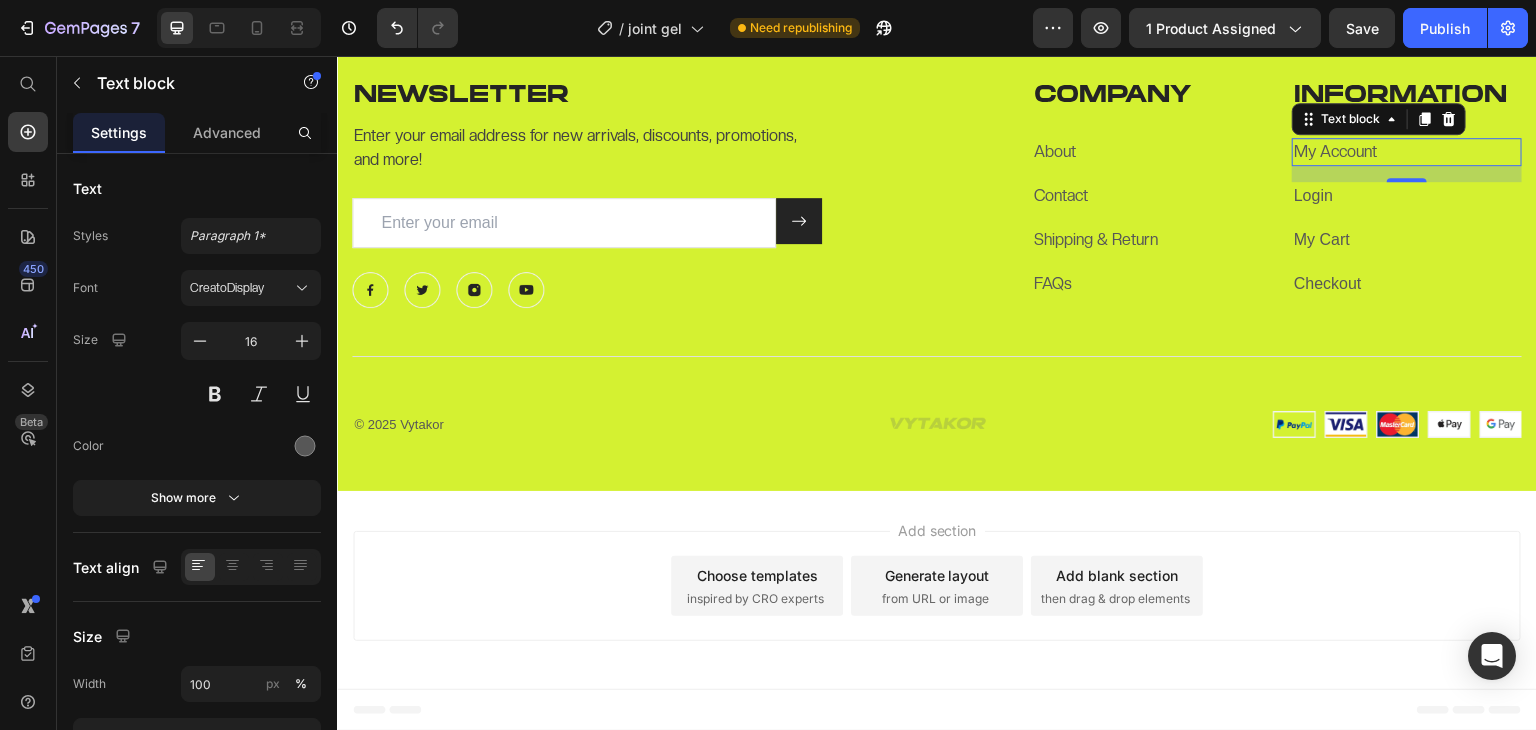 click on "Login" at bounding box center (1313, 195) 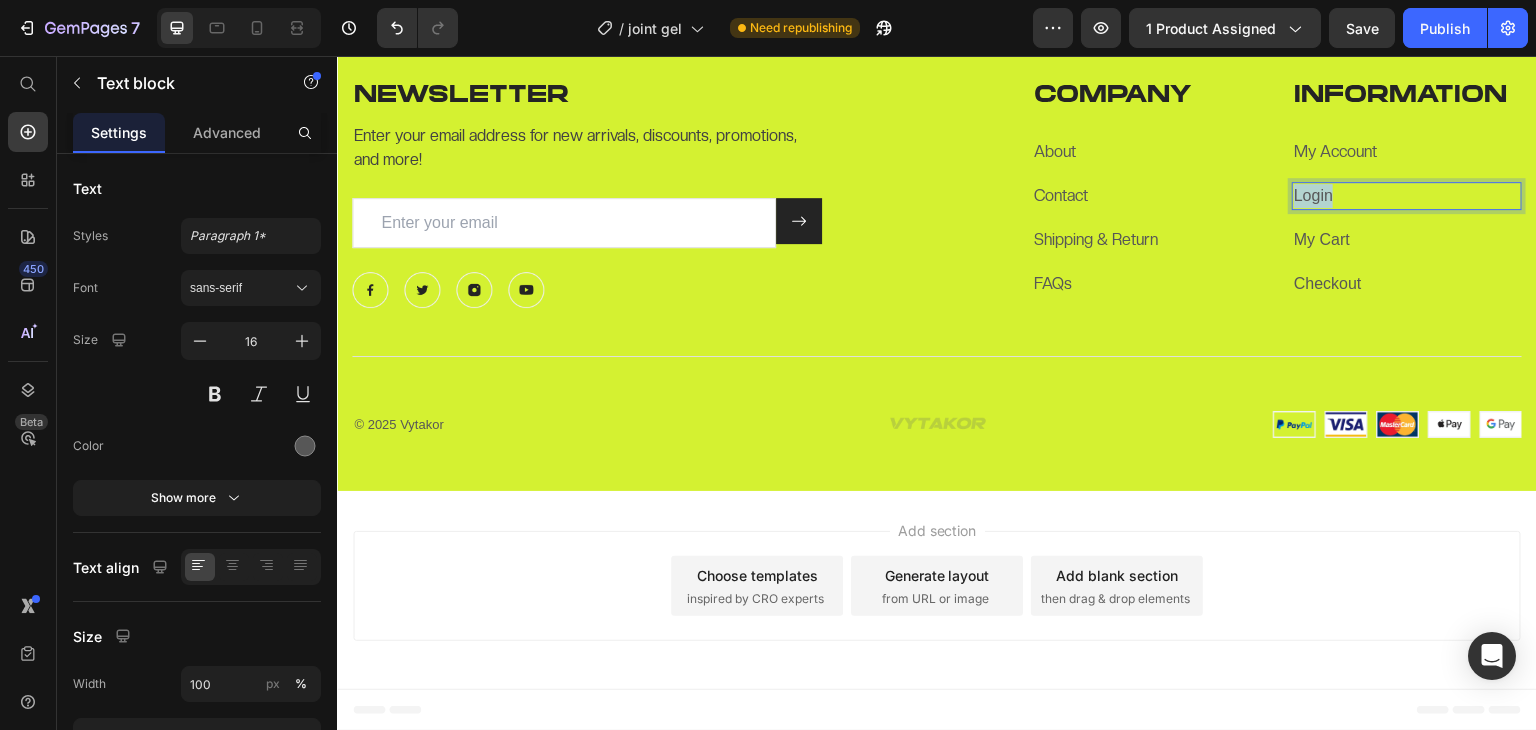 click on "Login" at bounding box center (1313, 195) 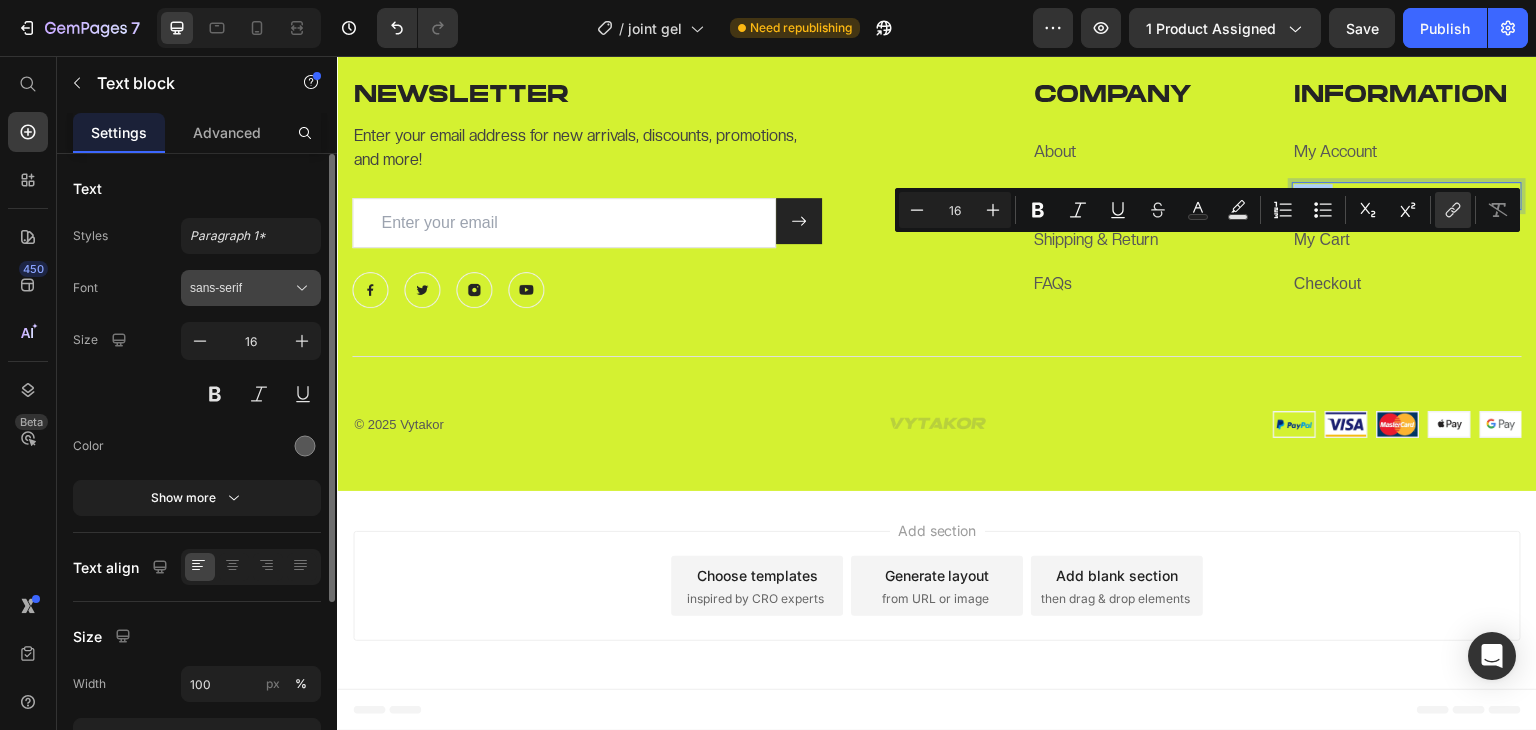 click 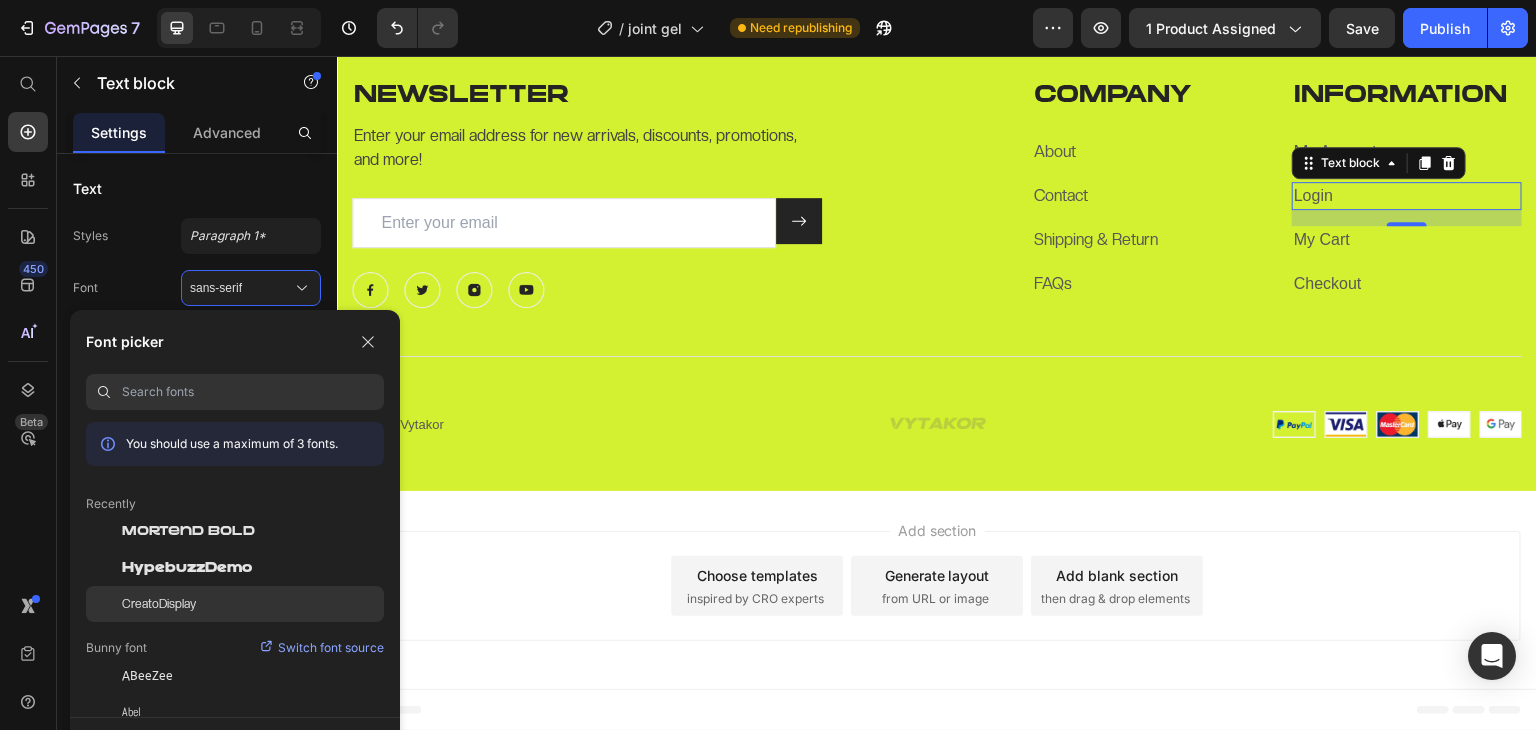 click on "CreatoDisplay" 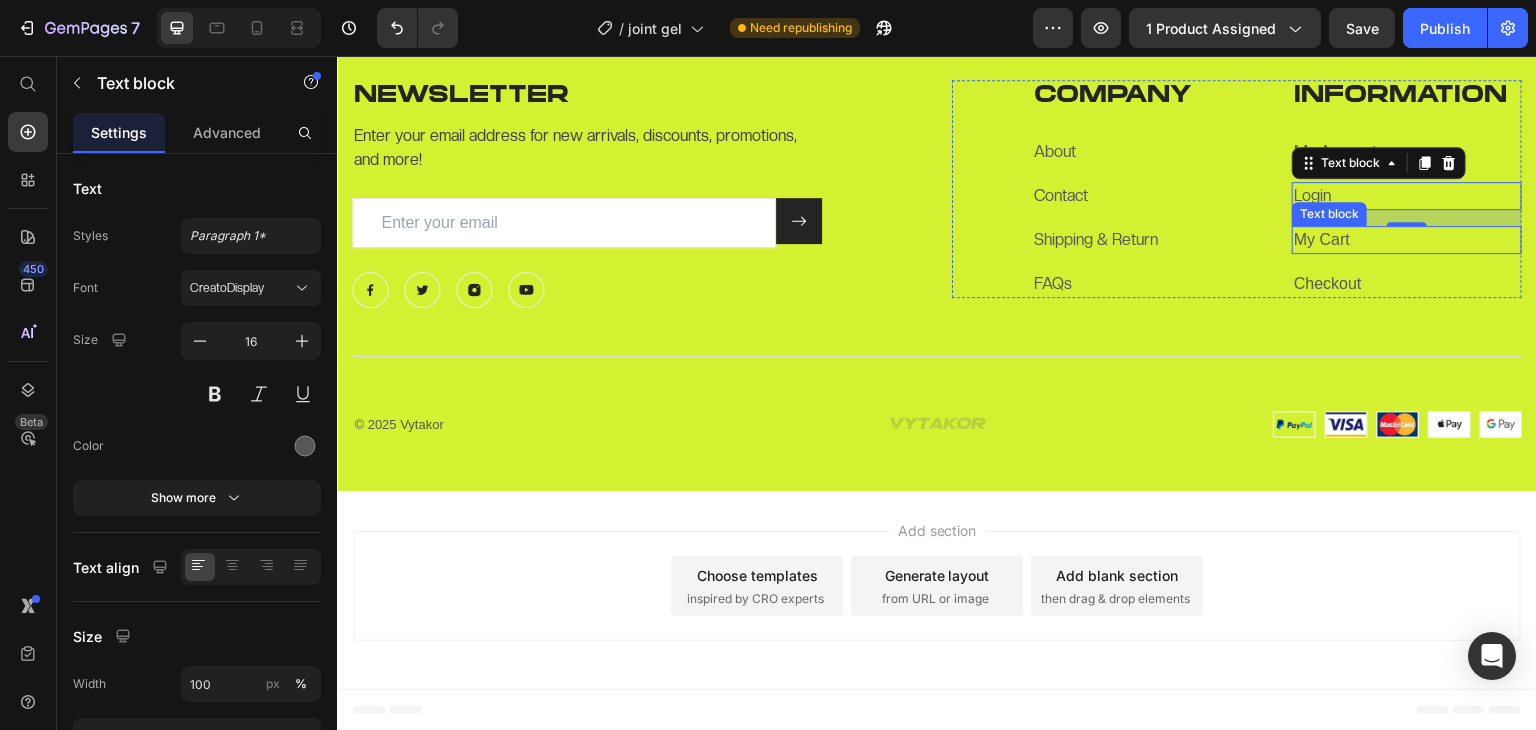 click on "My Cart" at bounding box center [1322, 239] 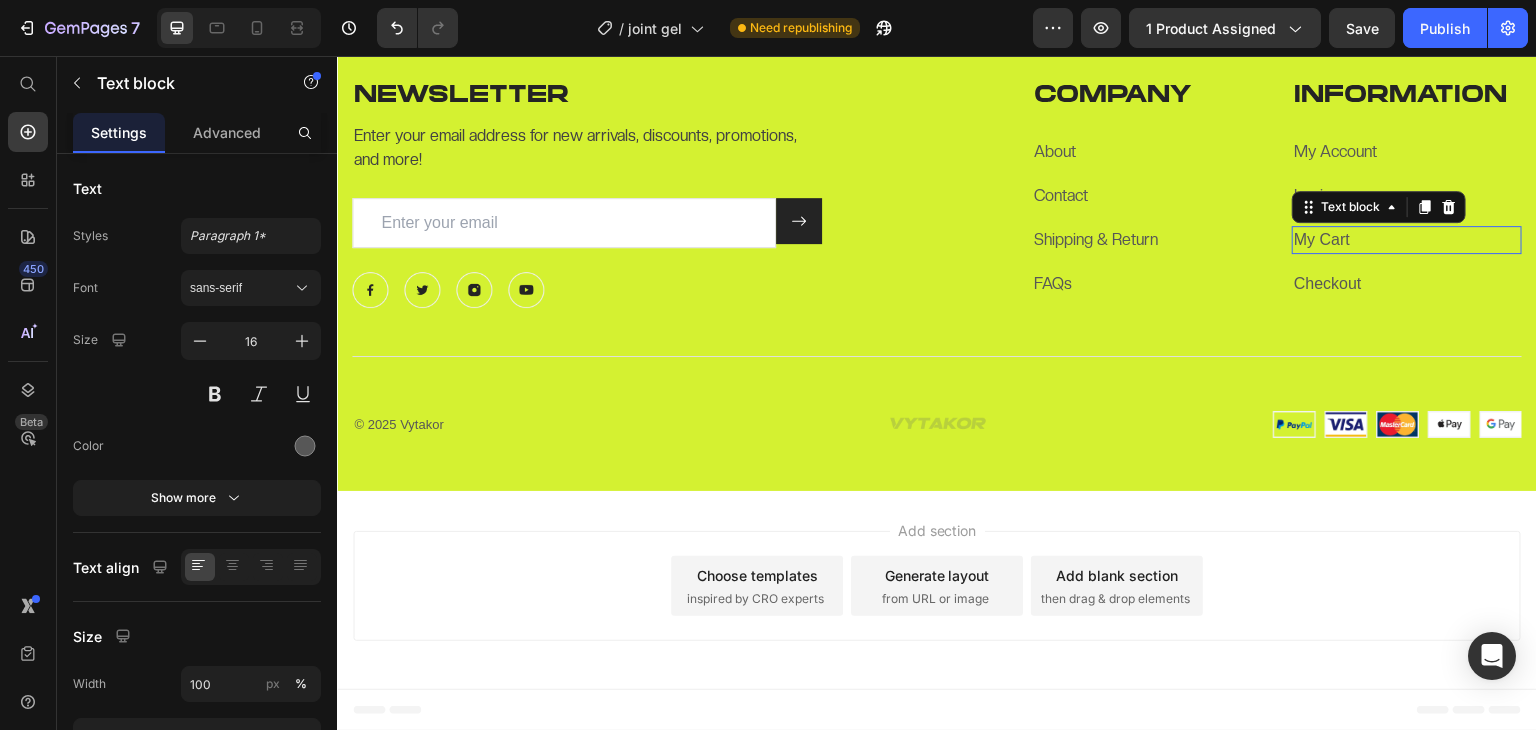 click on "My Cart" at bounding box center (1322, 239) 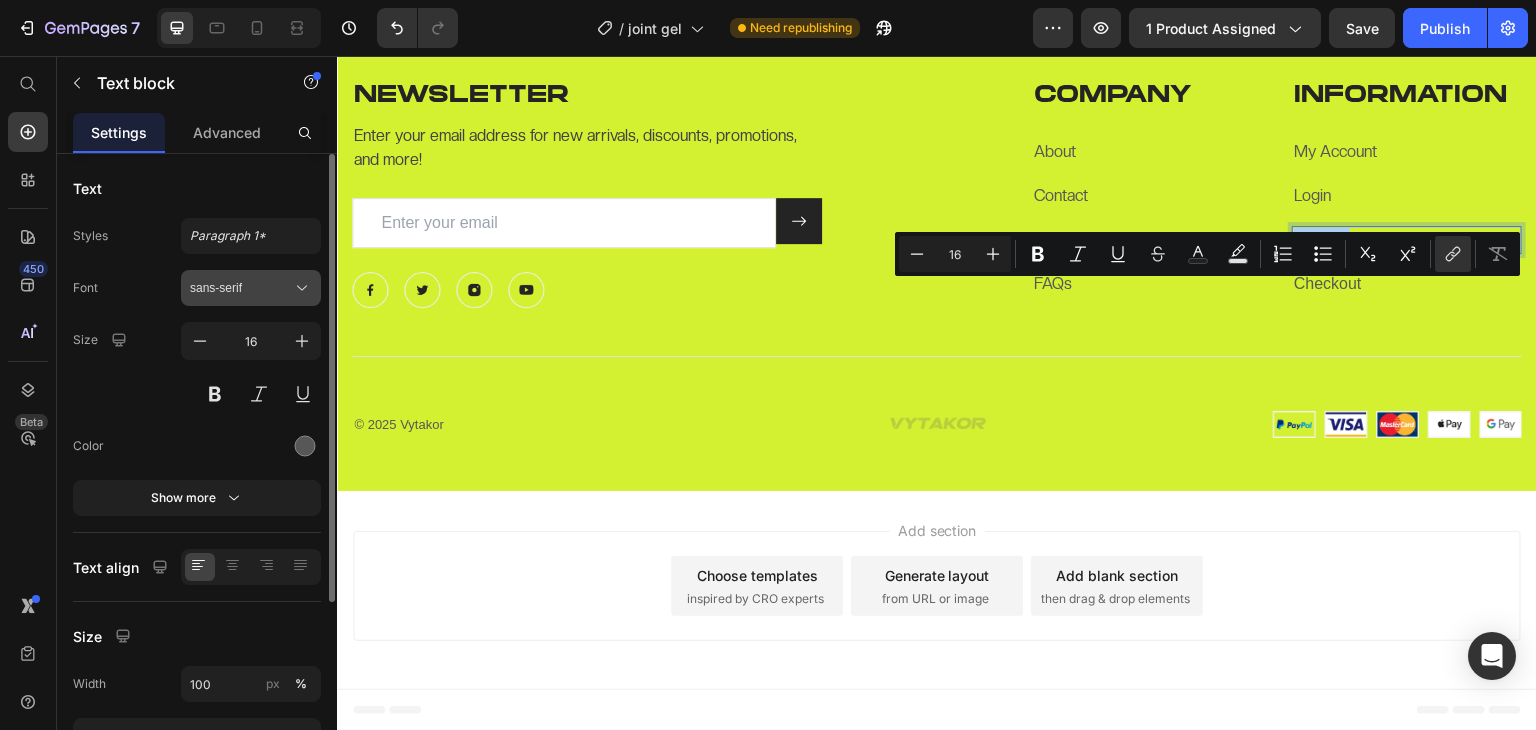 click on "sans-serif" at bounding box center [251, 288] 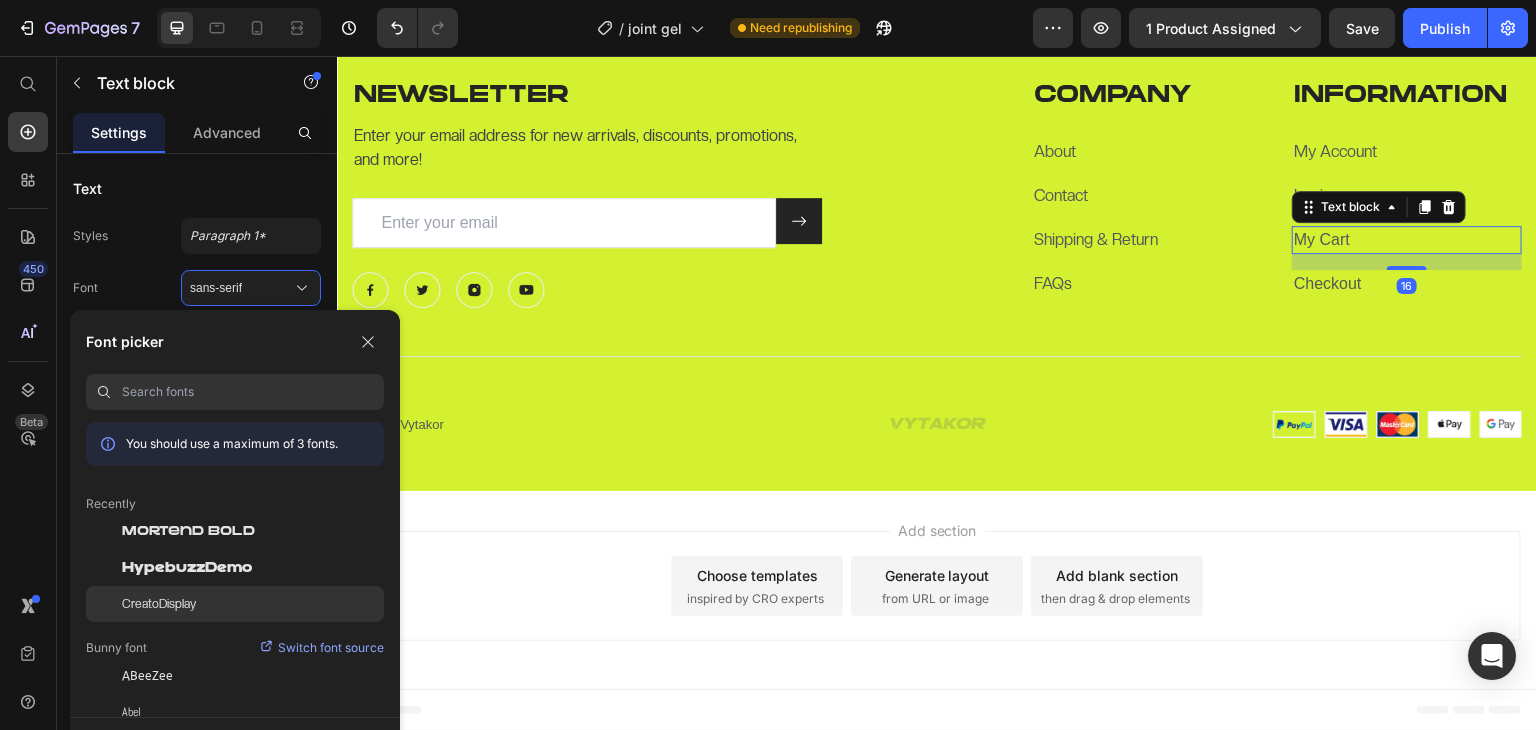 click on "CreatoDisplay" at bounding box center [159, 604] 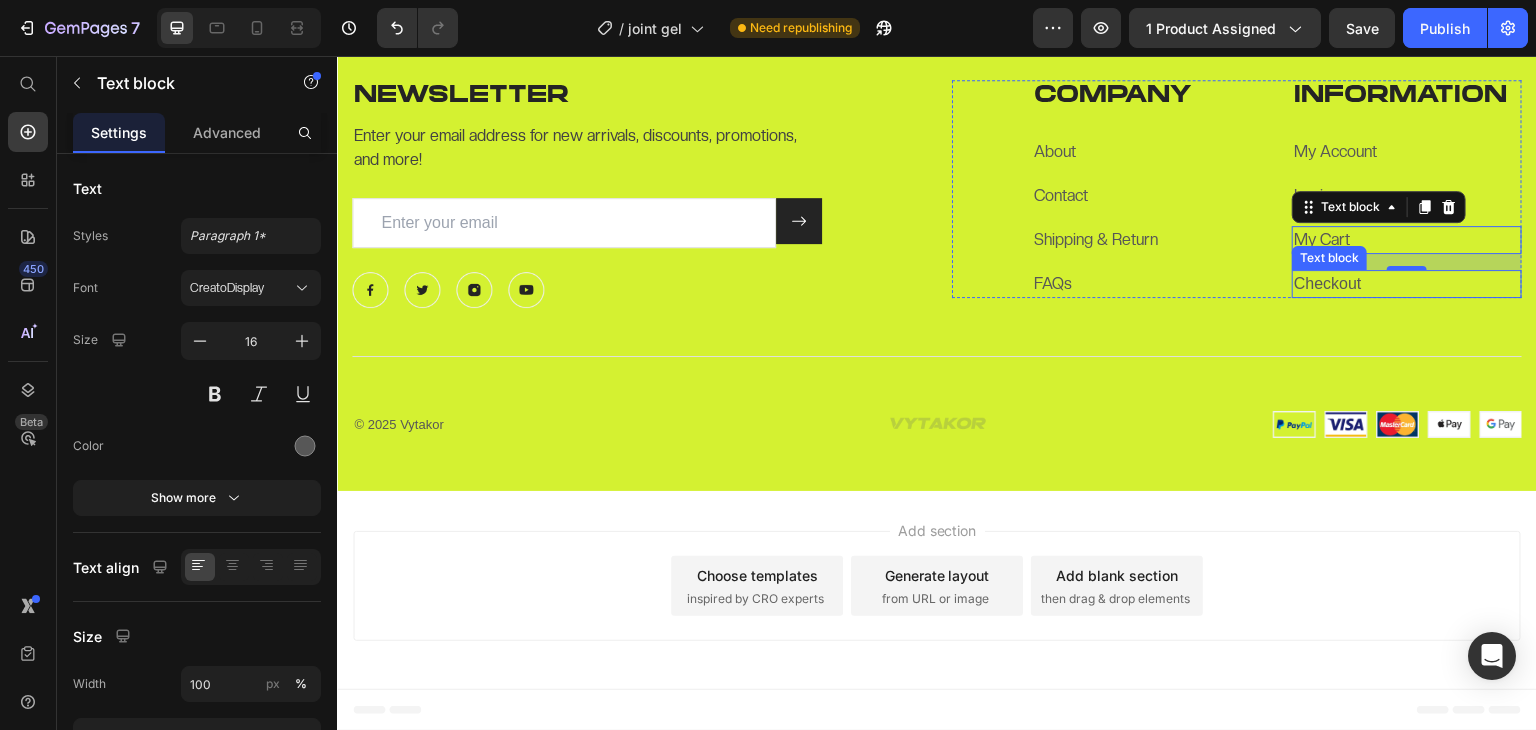 click on "Checkout" at bounding box center [1328, 283] 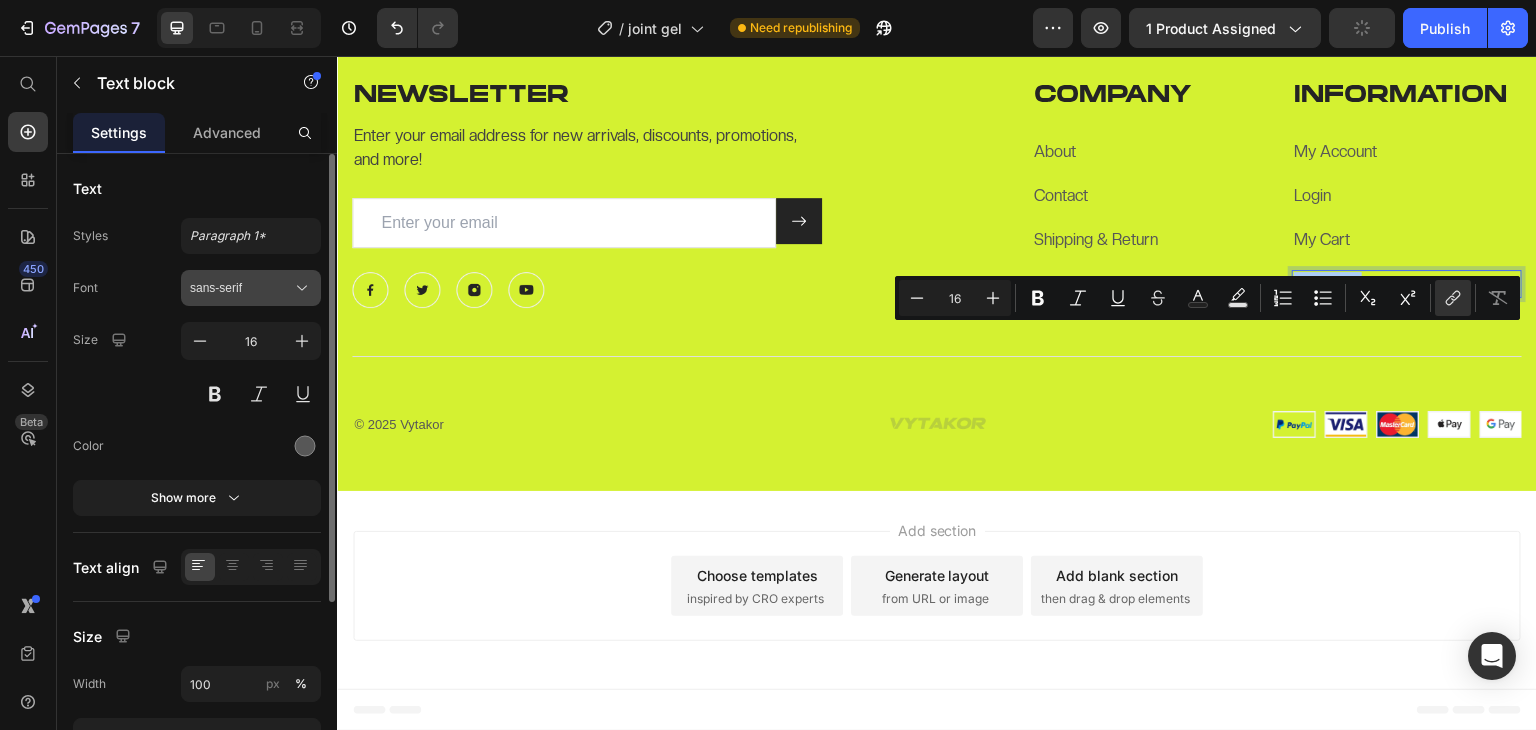 click on "sans-serif" at bounding box center [241, 288] 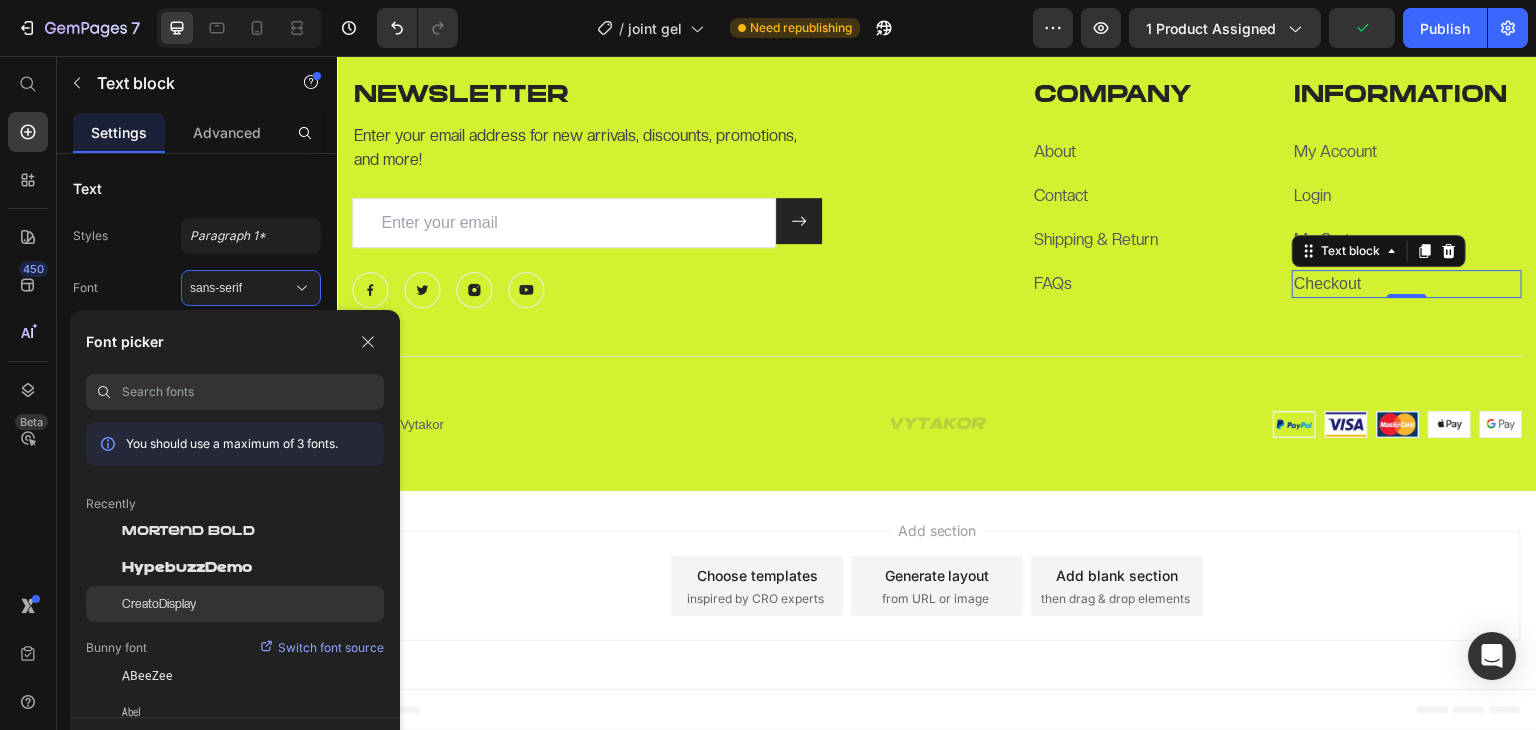 click on "CreatoDisplay" 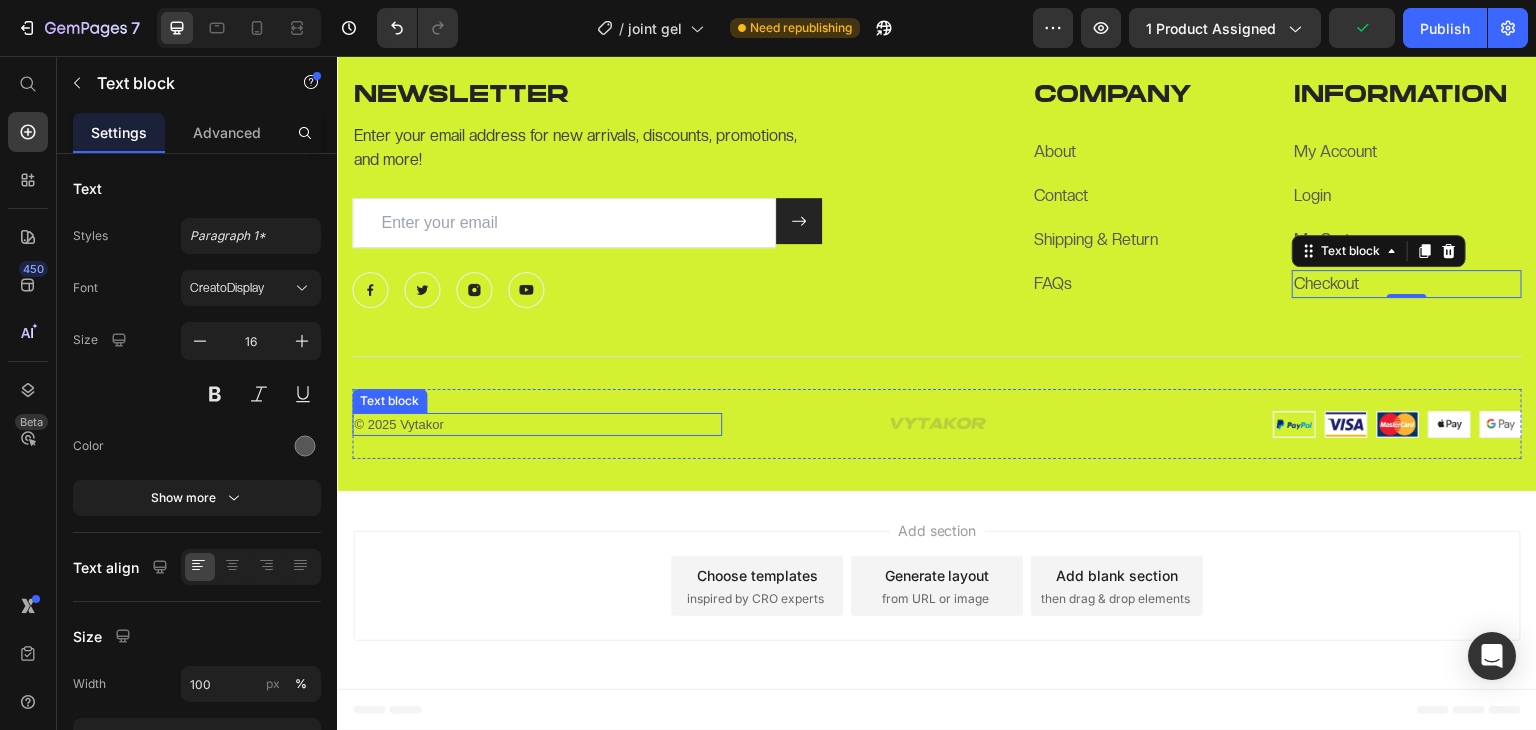 click on "© 2025 Vytakor" at bounding box center [537, 425] 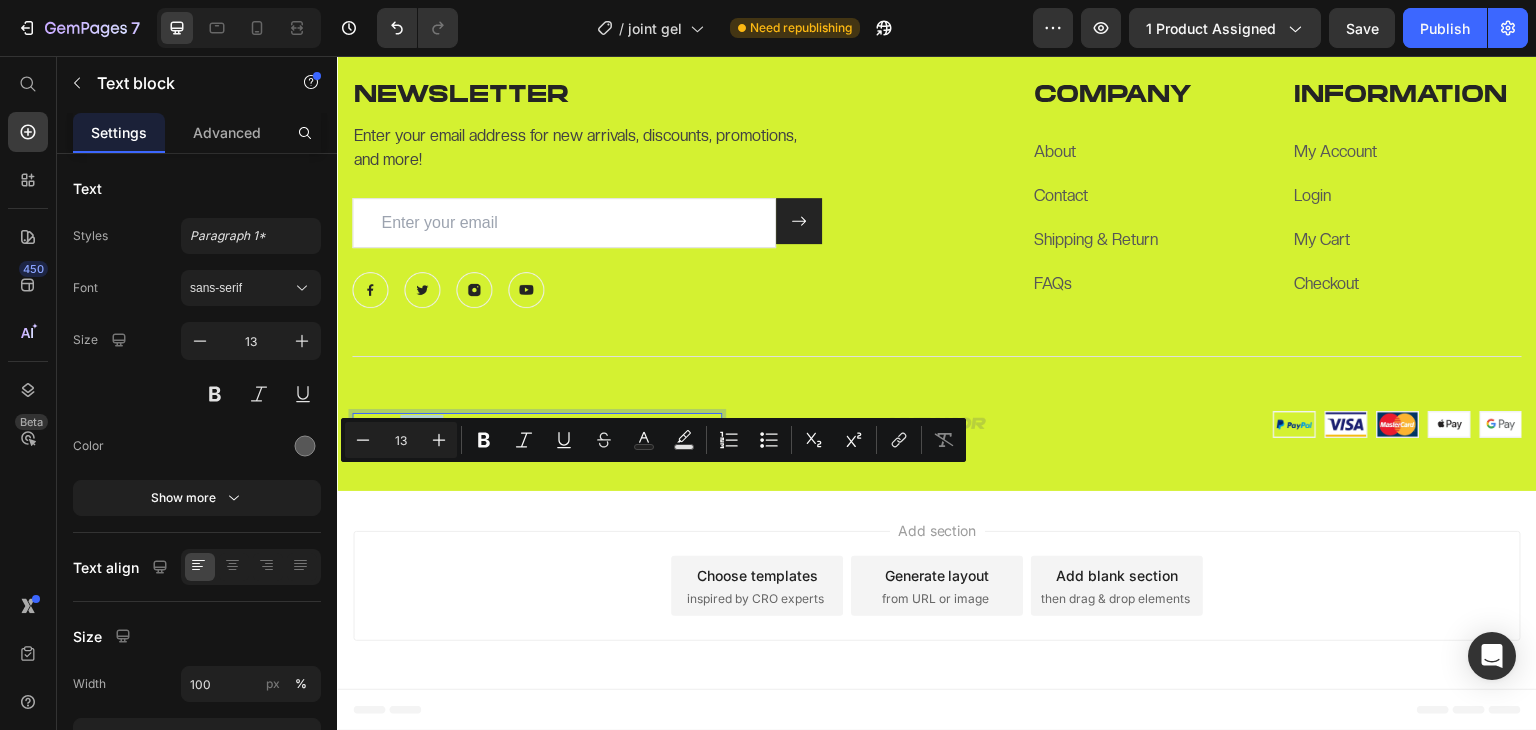 click on "© 2025 Vytakor" at bounding box center [537, 425] 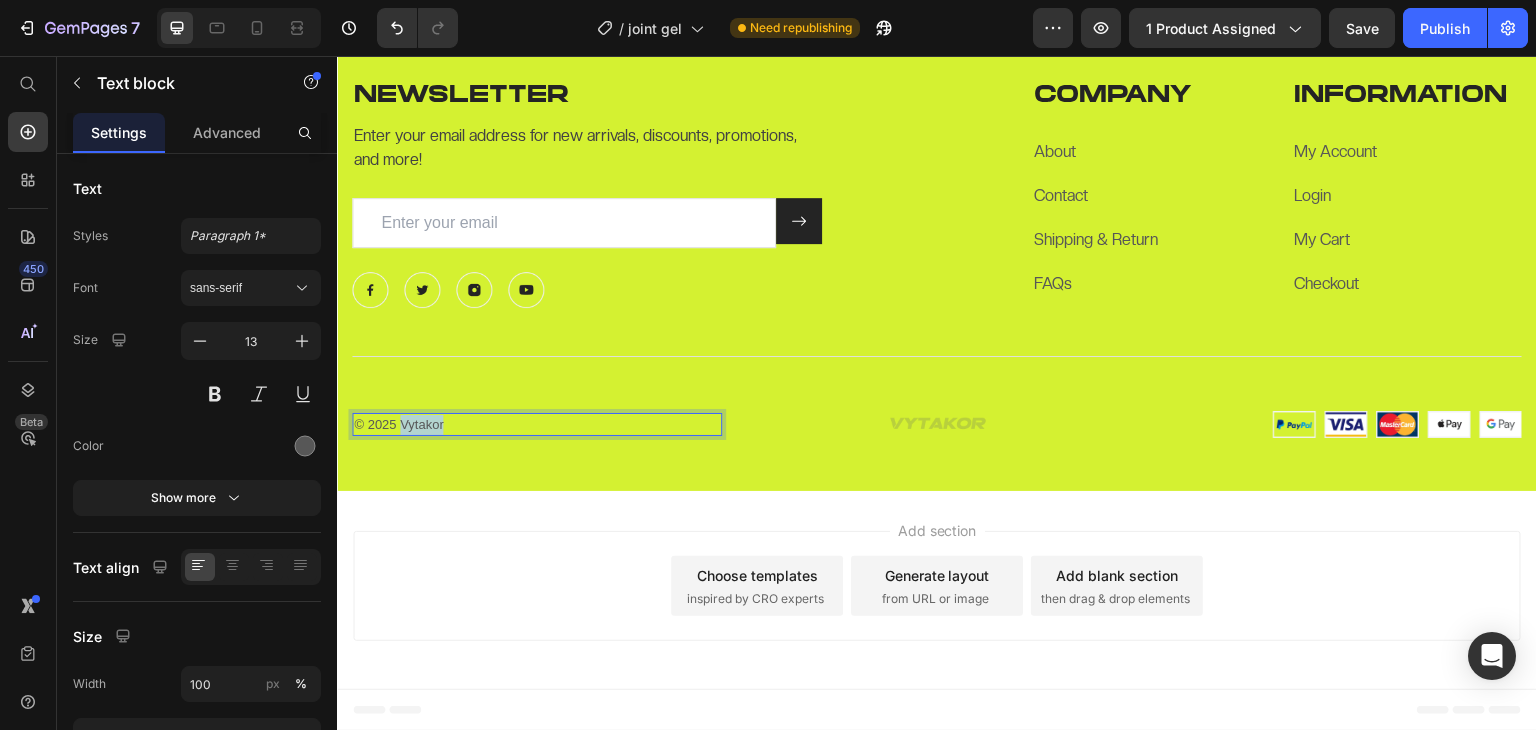 click on "© 2025 Vytakor" at bounding box center [537, 425] 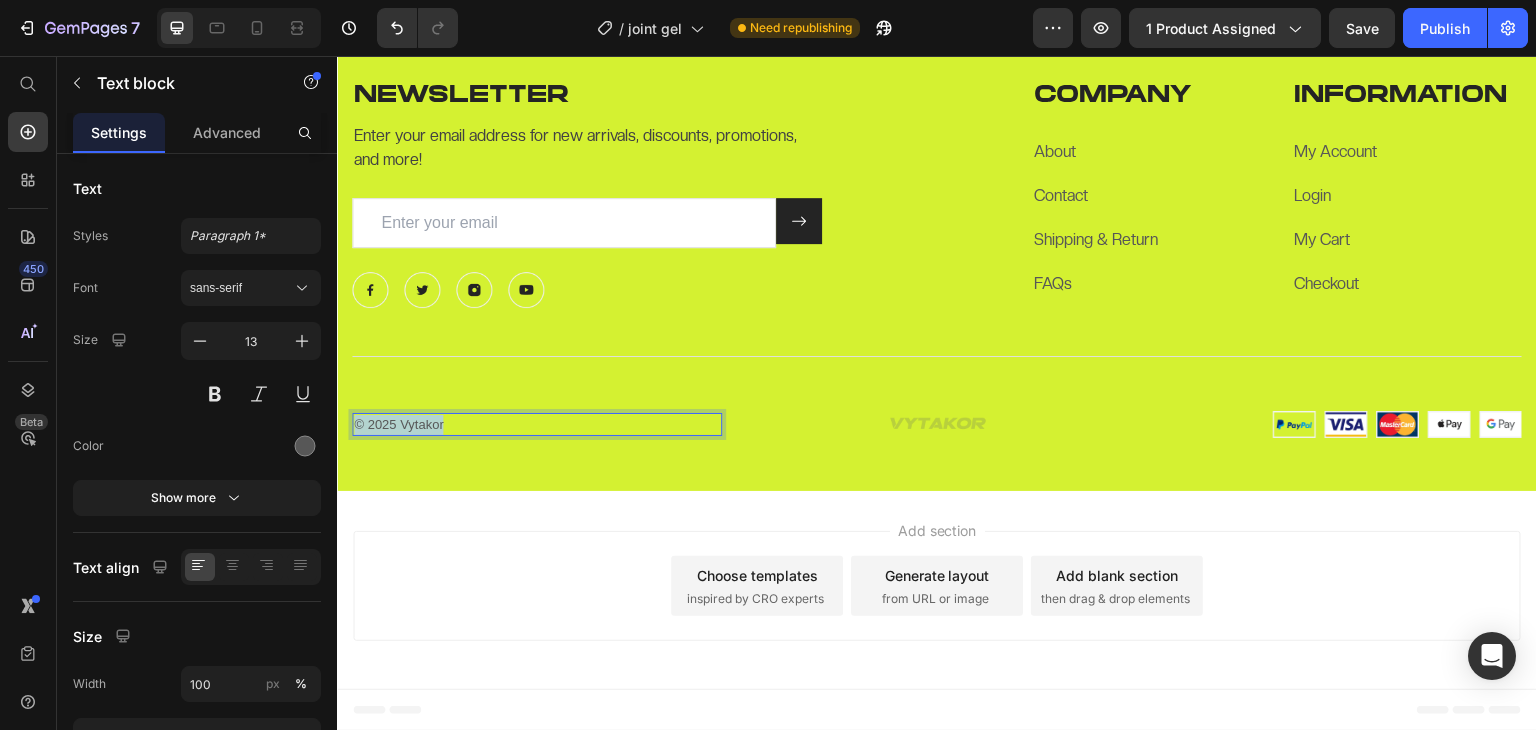 click on "© 2025 Vytakor" at bounding box center [537, 425] 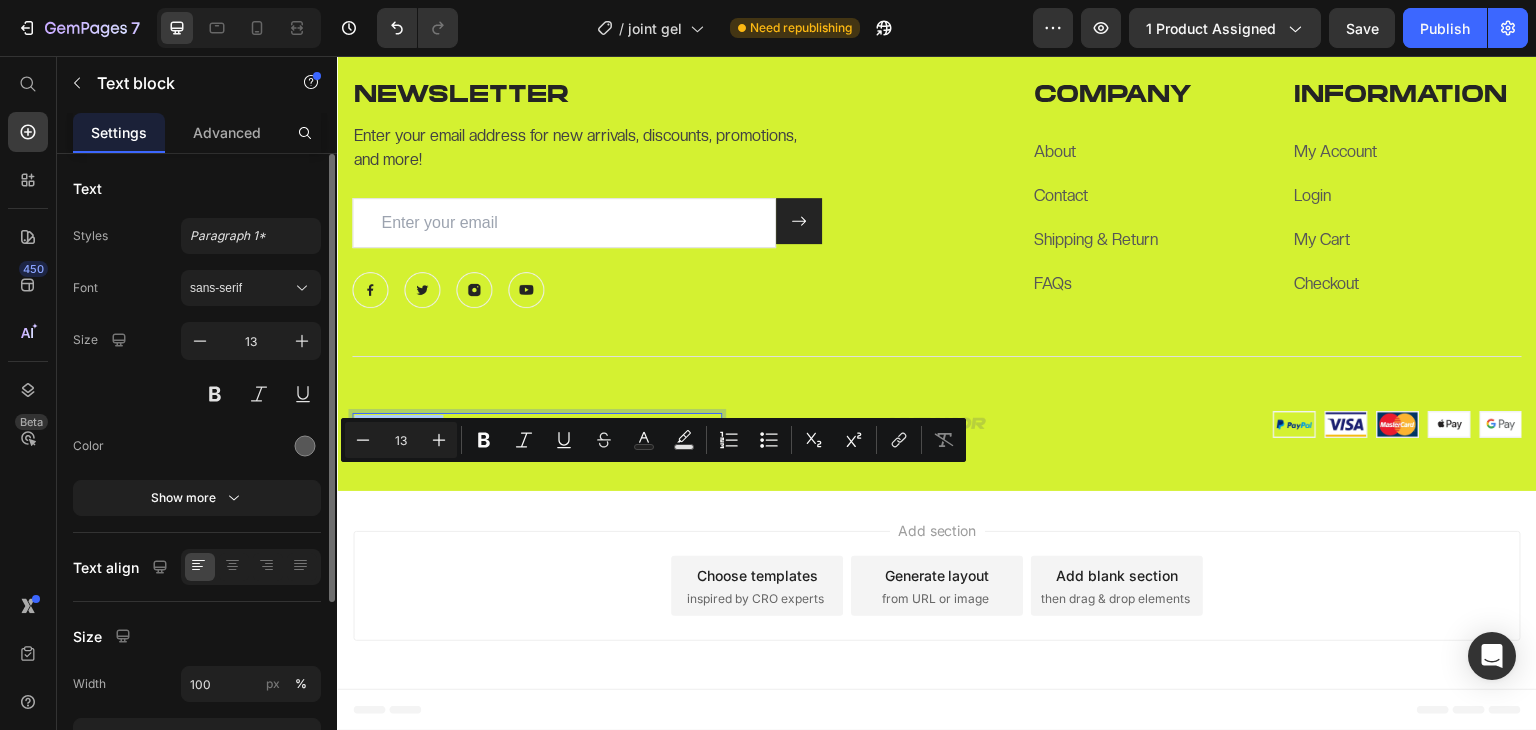 click on "Styles Paragraph 1* Font sans-serif Size 13 Color Show more" 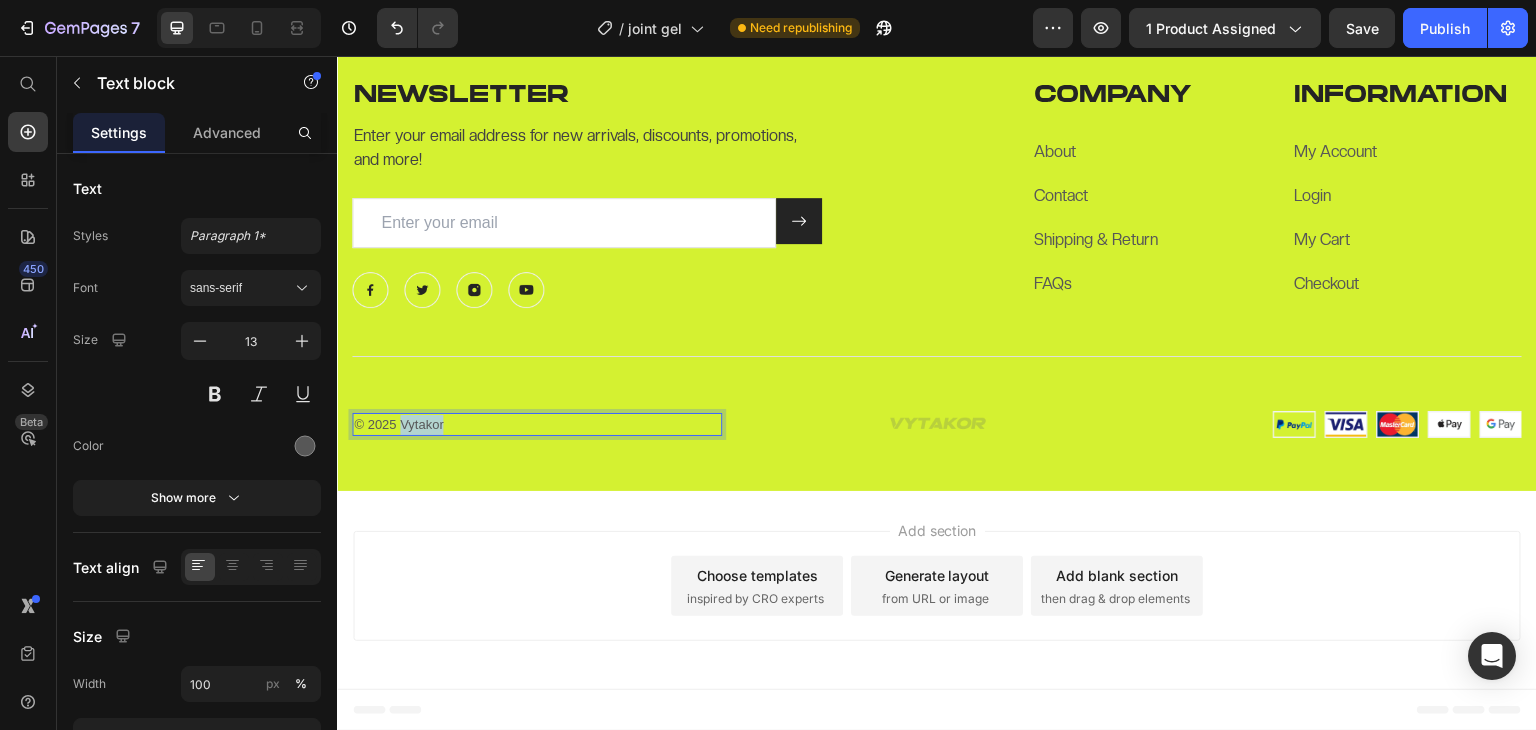 click on "© 2025 Vytakor" at bounding box center [537, 425] 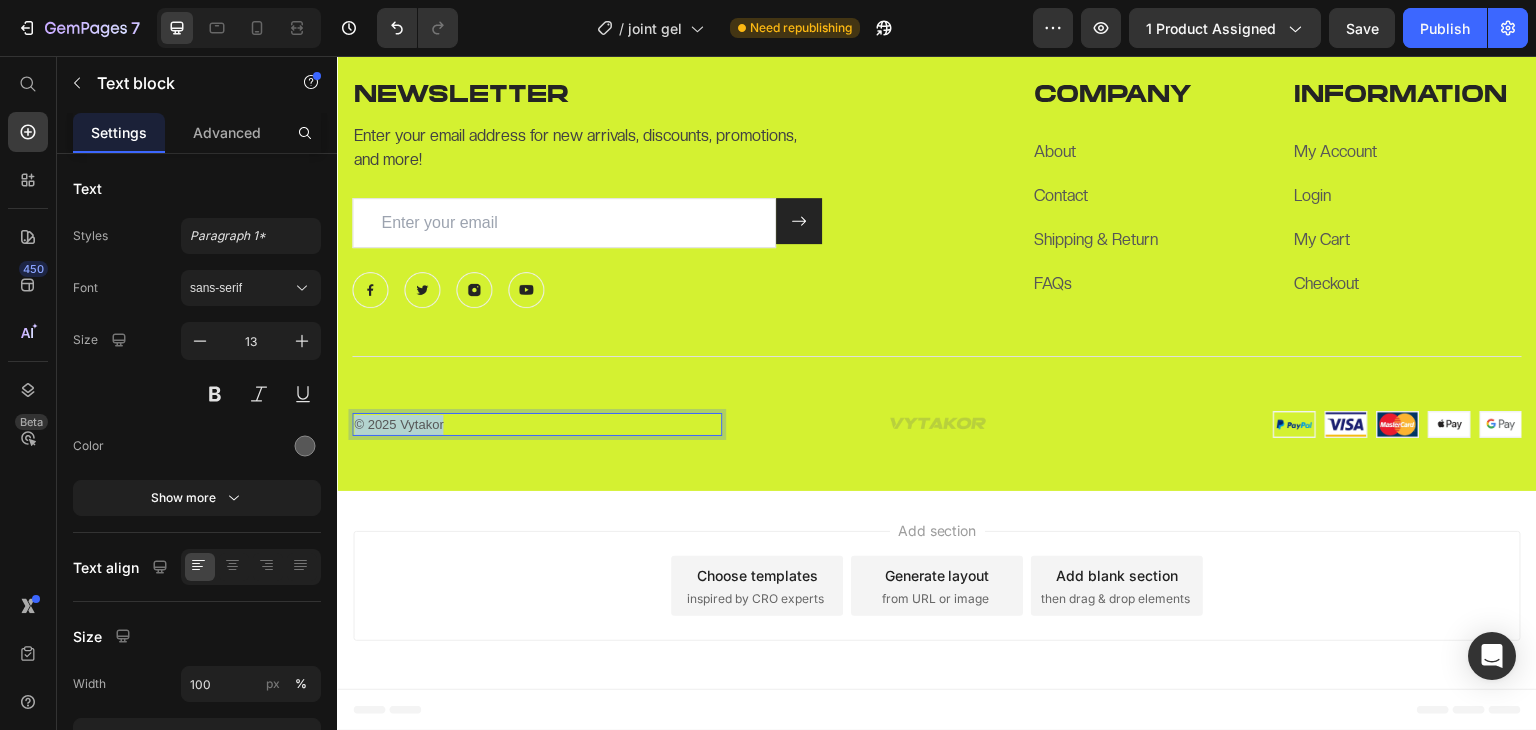 click on "© 2025 Vytakor" at bounding box center [537, 425] 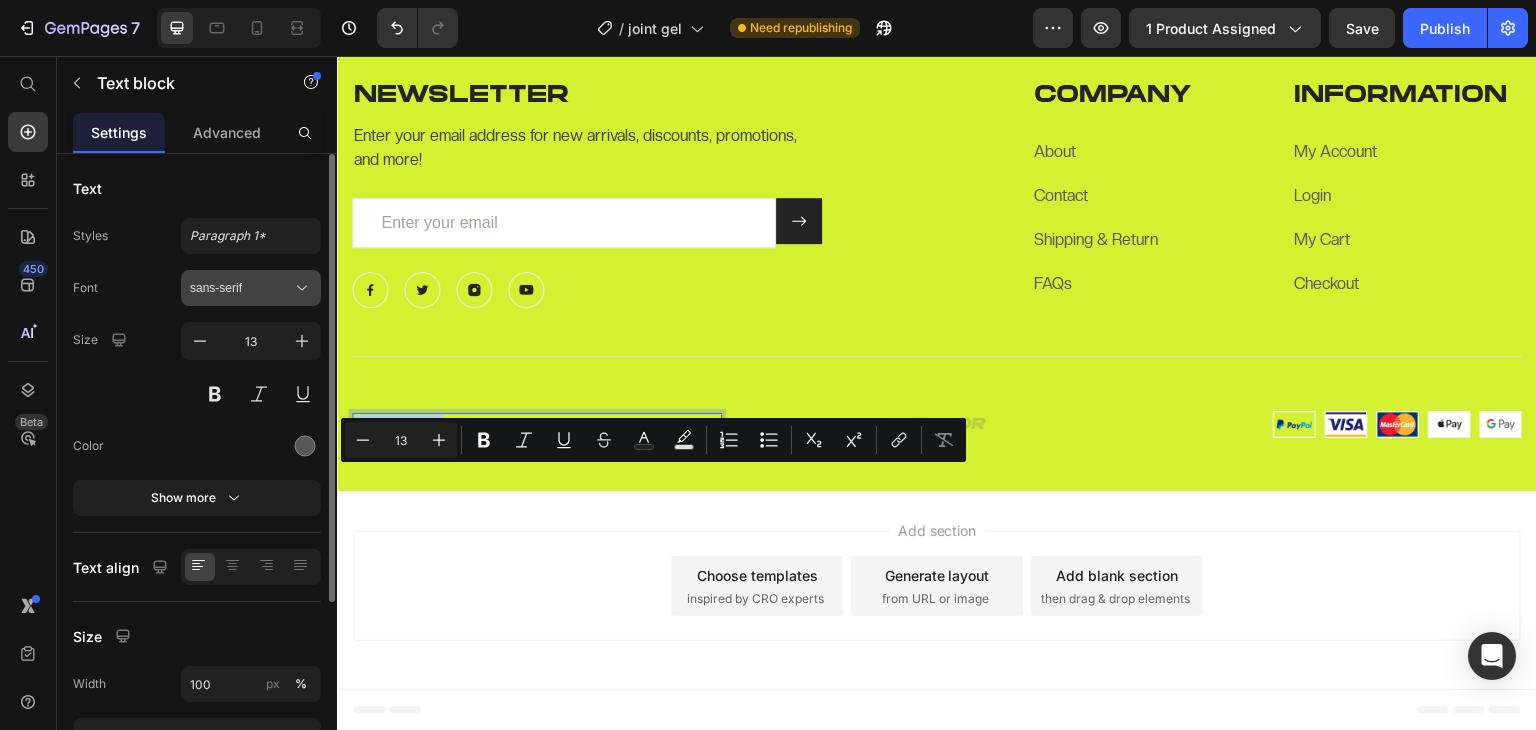 click on "sans-serif" at bounding box center [241, 288] 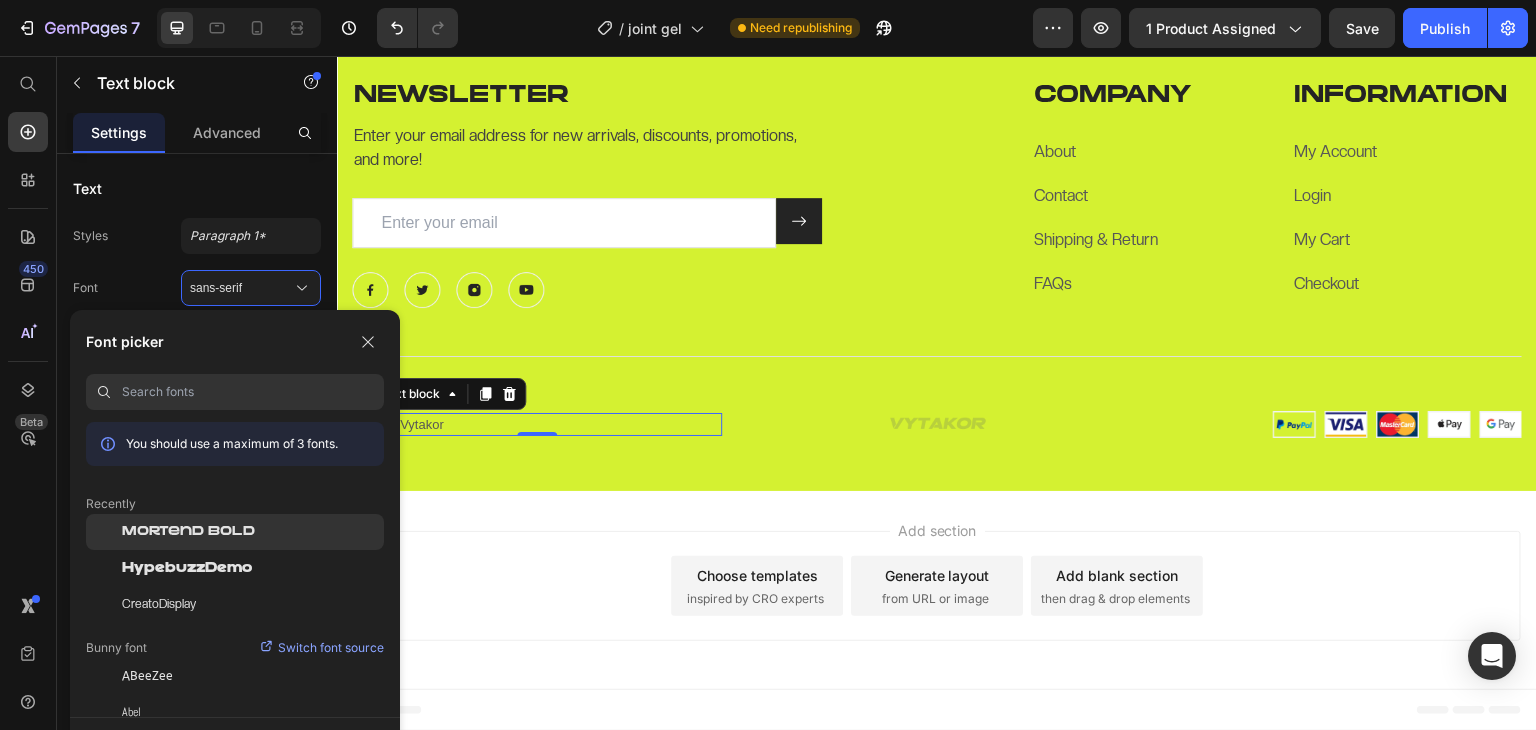 click on "Mortend Bold" at bounding box center (188, 532) 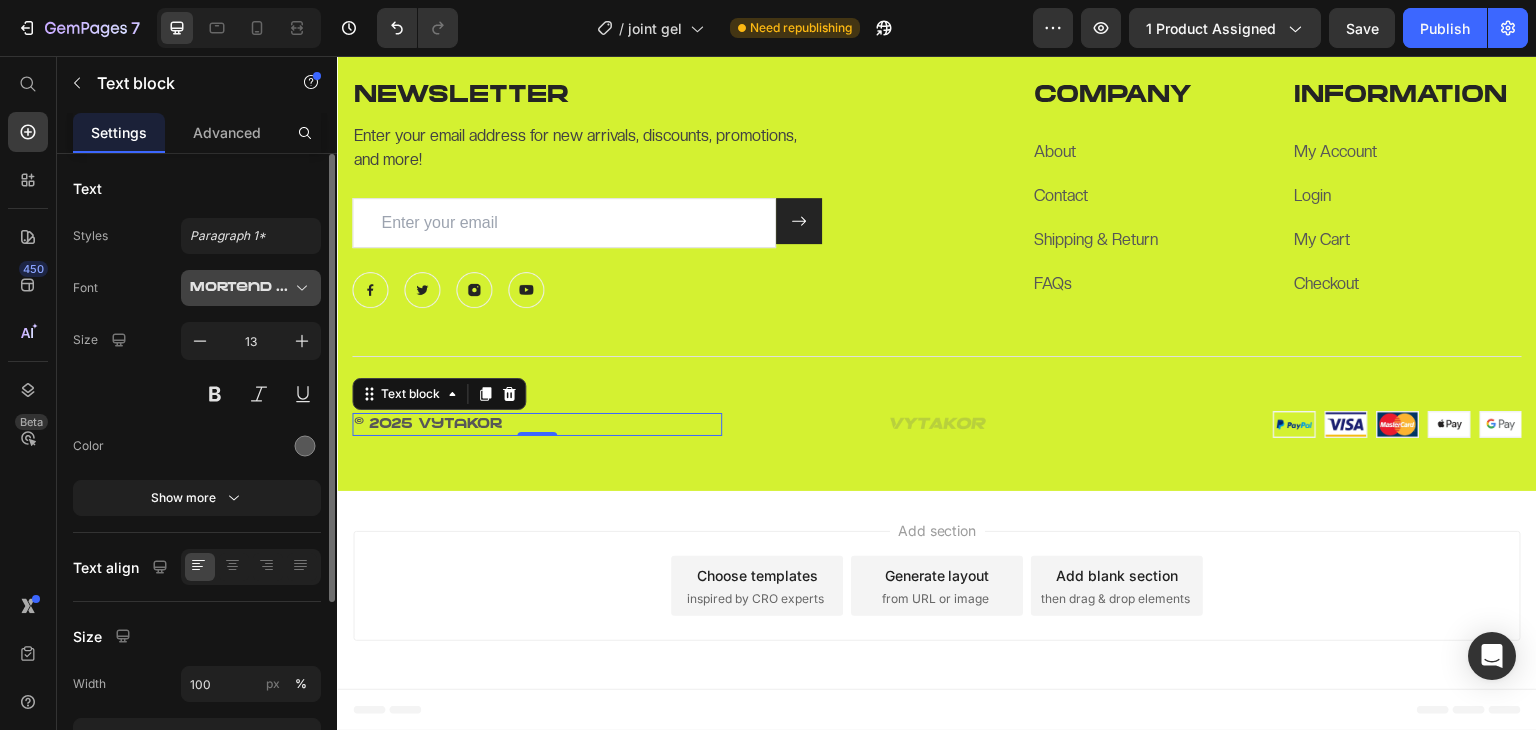 click on "Mortend Bold" at bounding box center (241, 288) 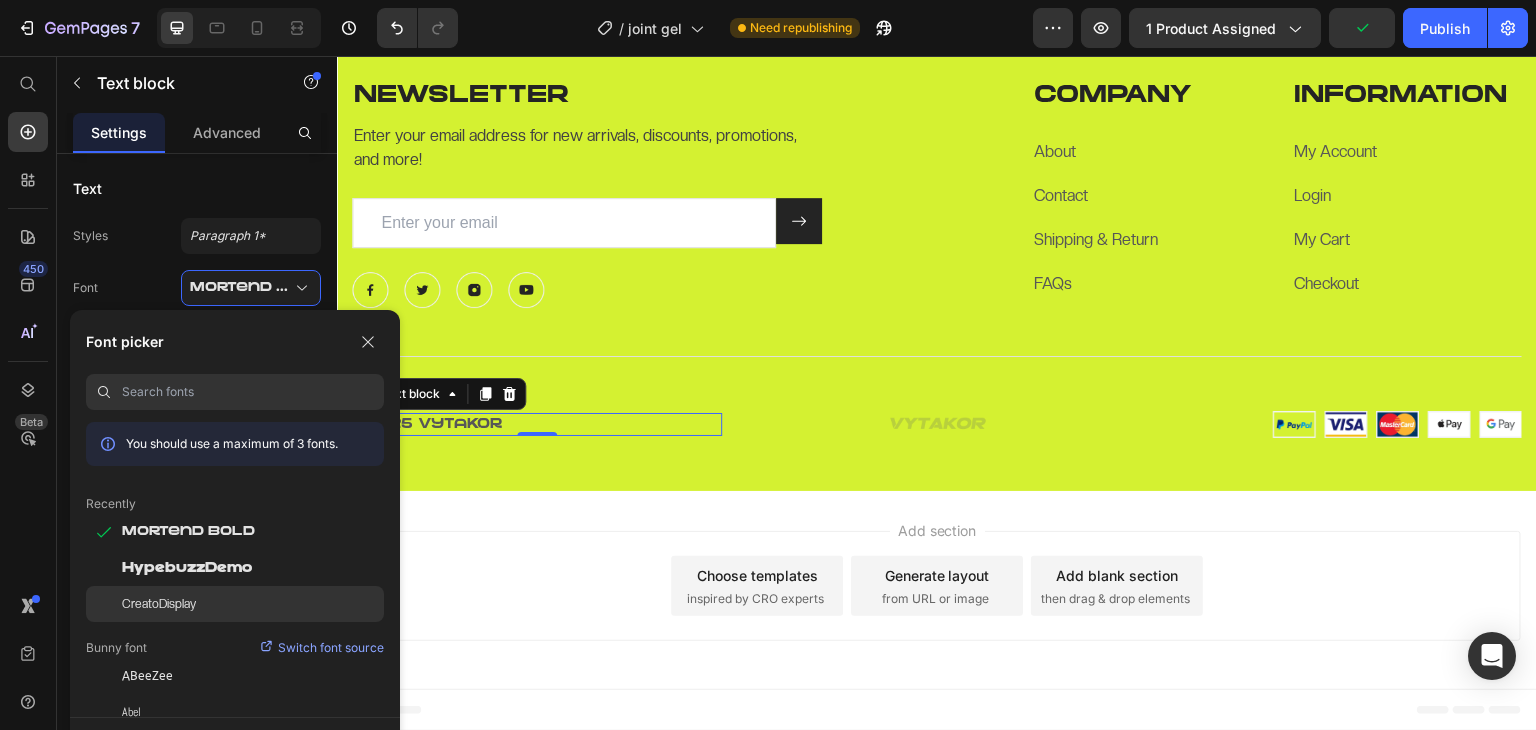click on "CreatoDisplay" 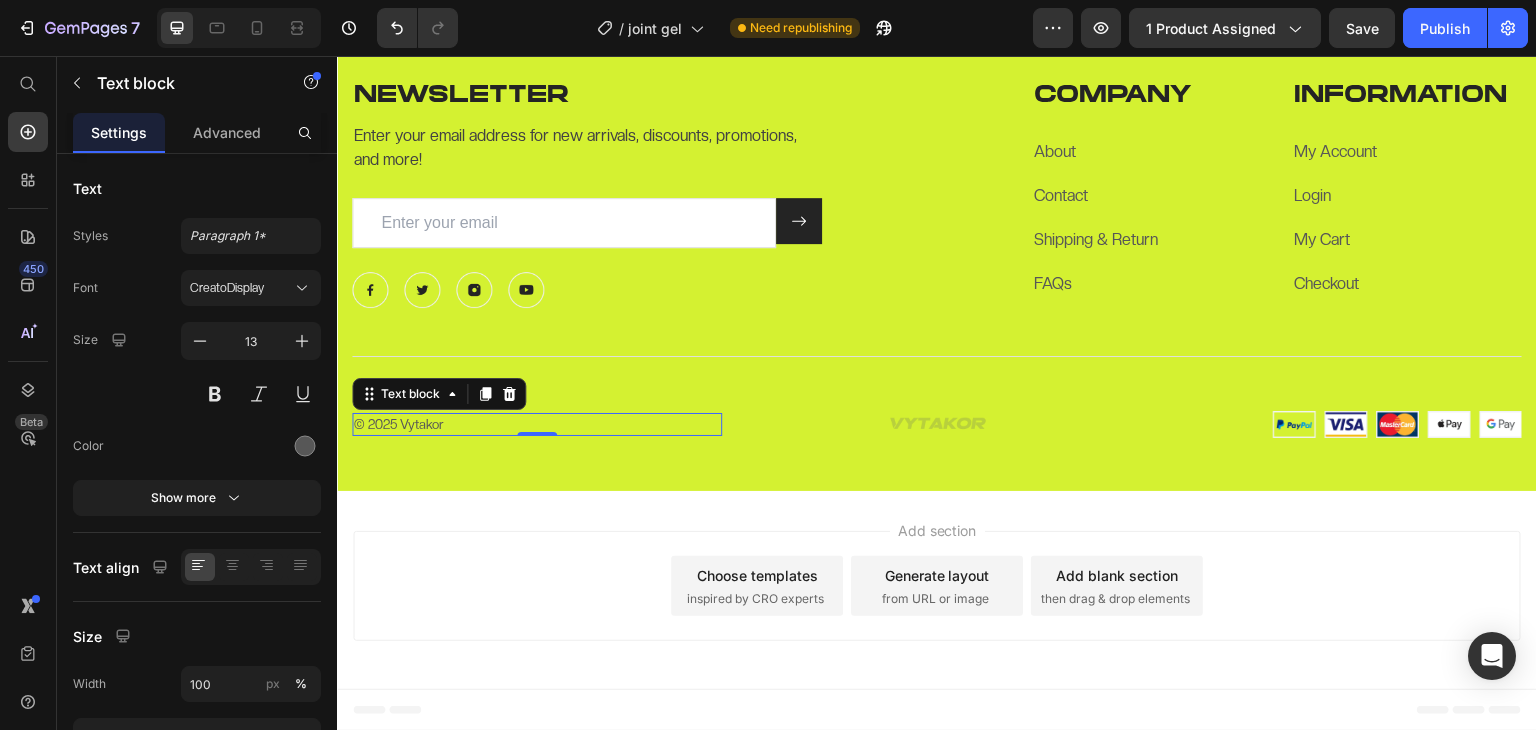 click on "Add section Choose templates inspired by CRO experts Generate layout from URL or image Add blank section then drag & drop elements" at bounding box center [937, 586] 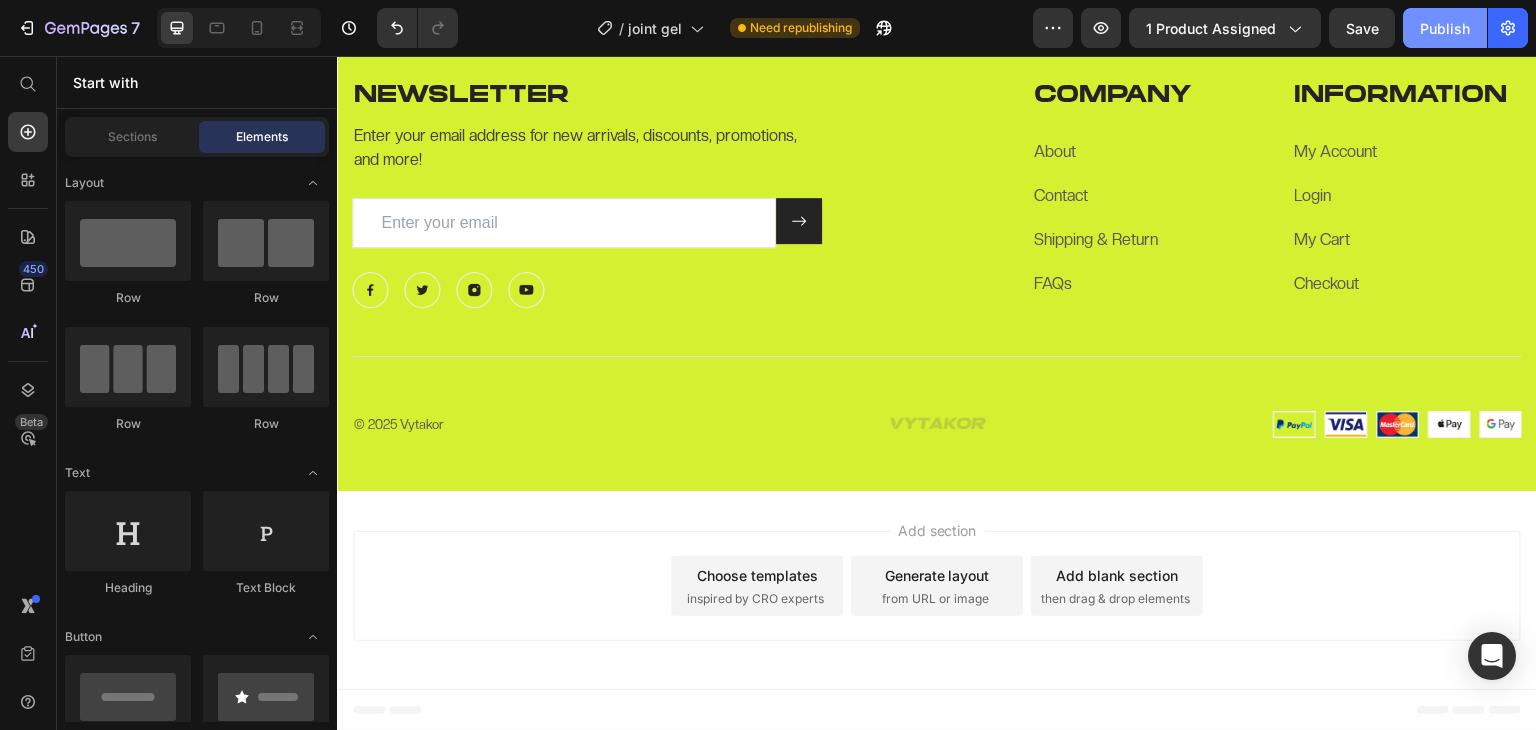 click on "Publish" 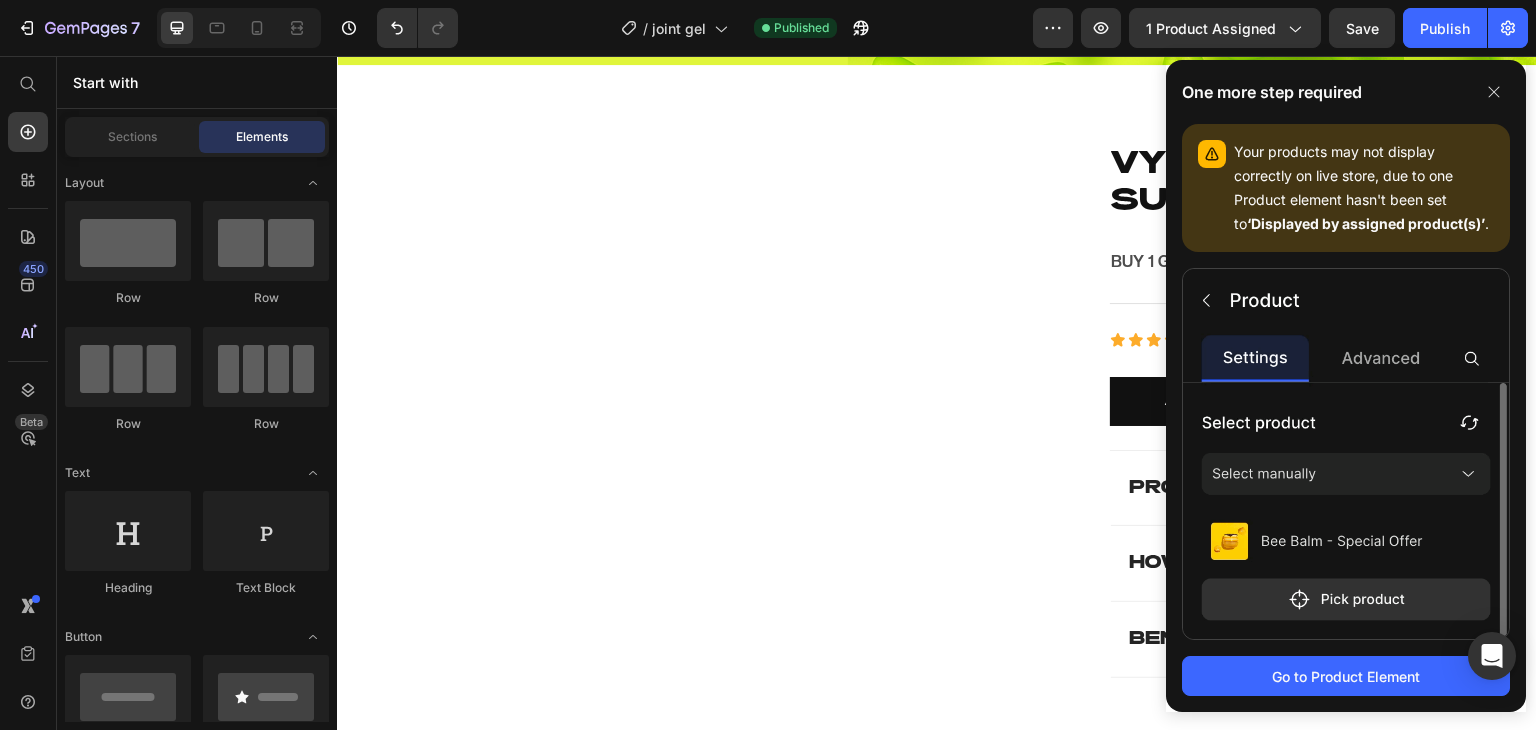 scroll, scrollTop: 645, scrollLeft: 0, axis: vertical 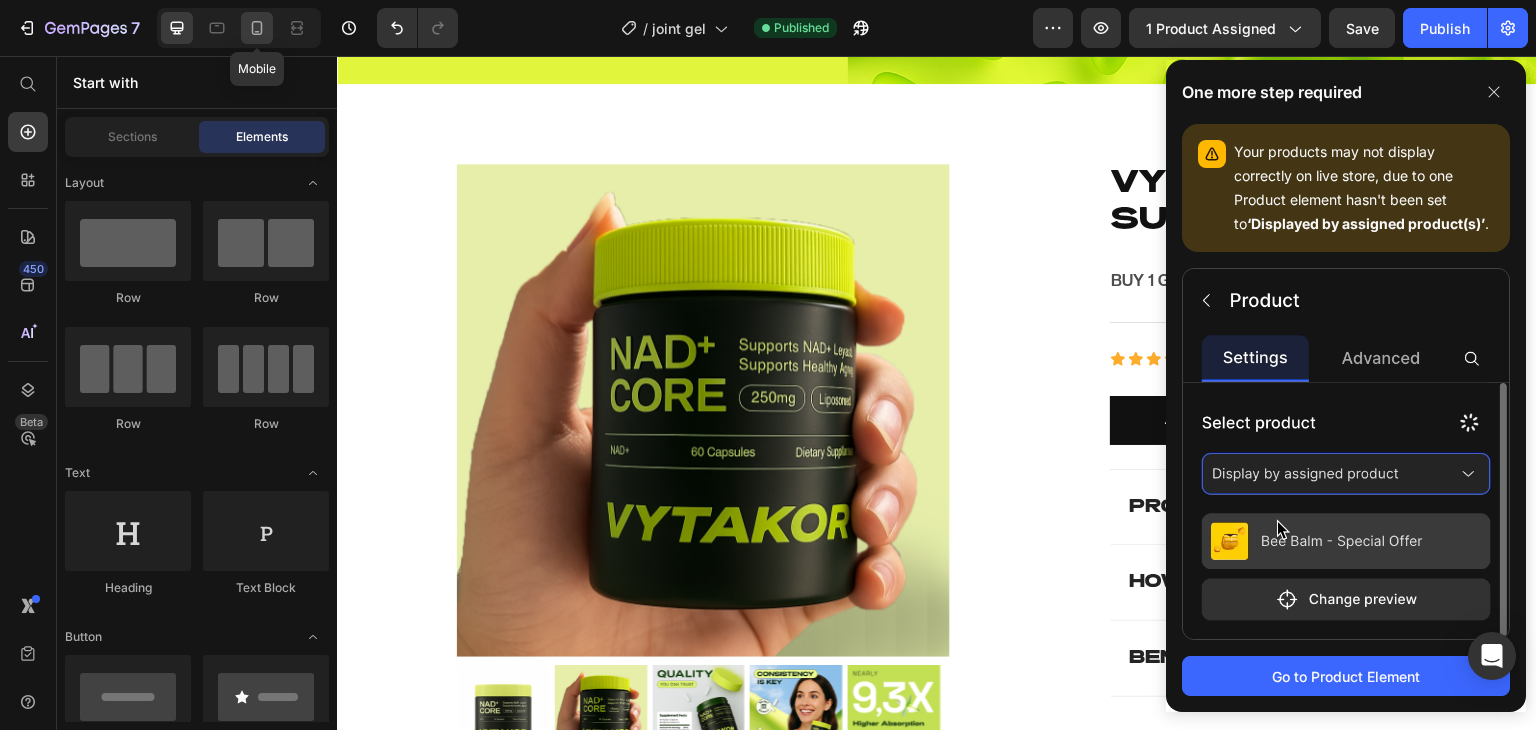 click 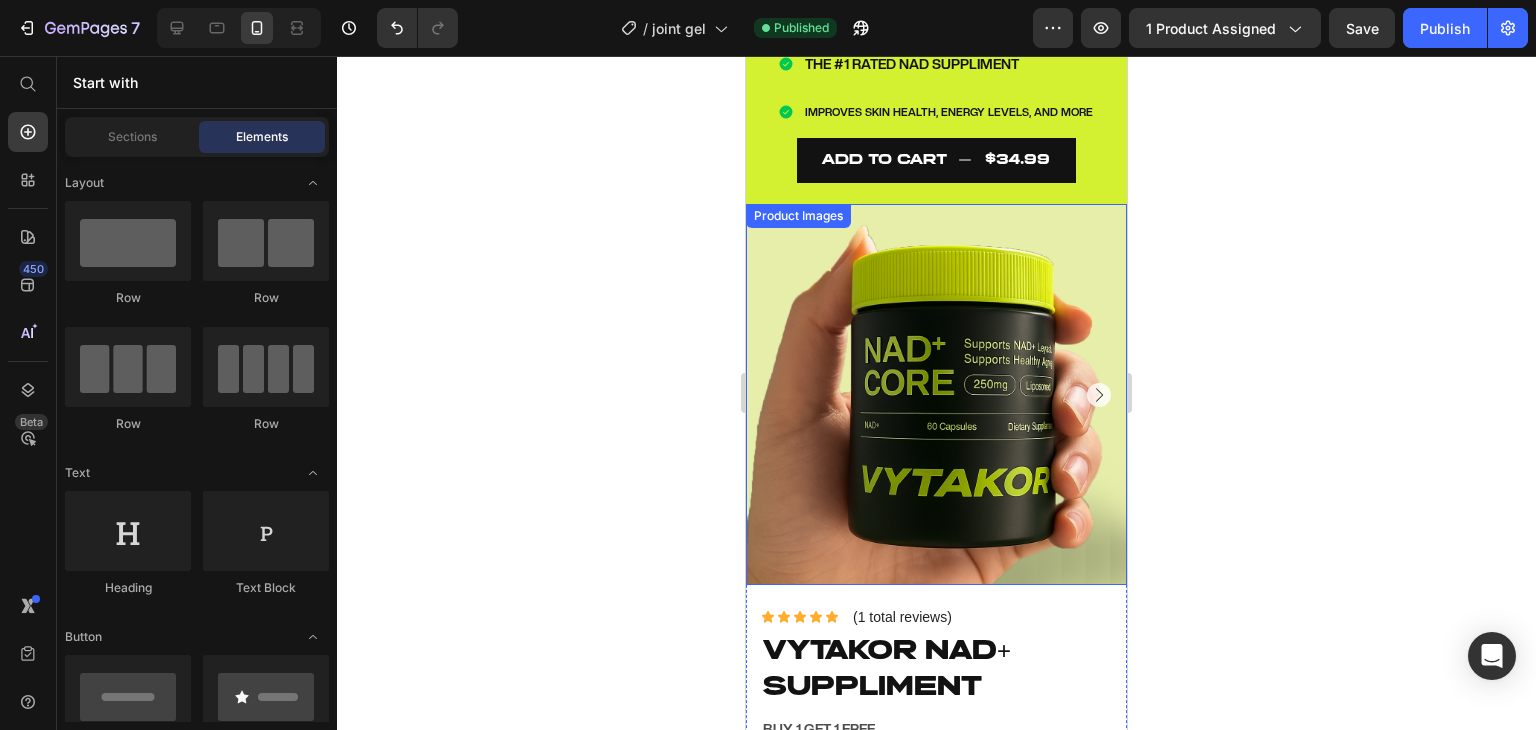 scroll, scrollTop: 365, scrollLeft: 0, axis: vertical 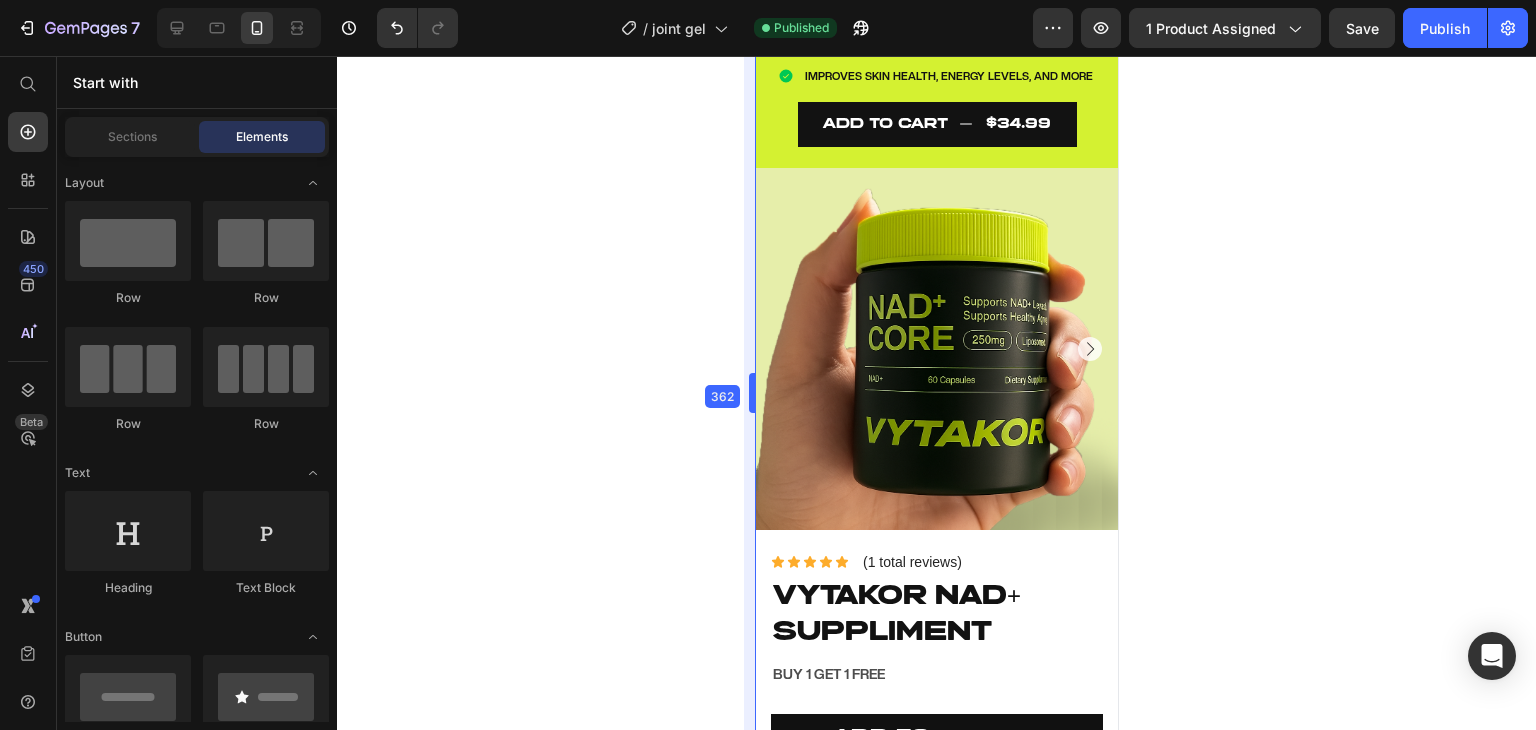 drag, startPoint x: 733, startPoint y: 393, endPoint x: 752, endPoint y: 399, distance: 19.924858 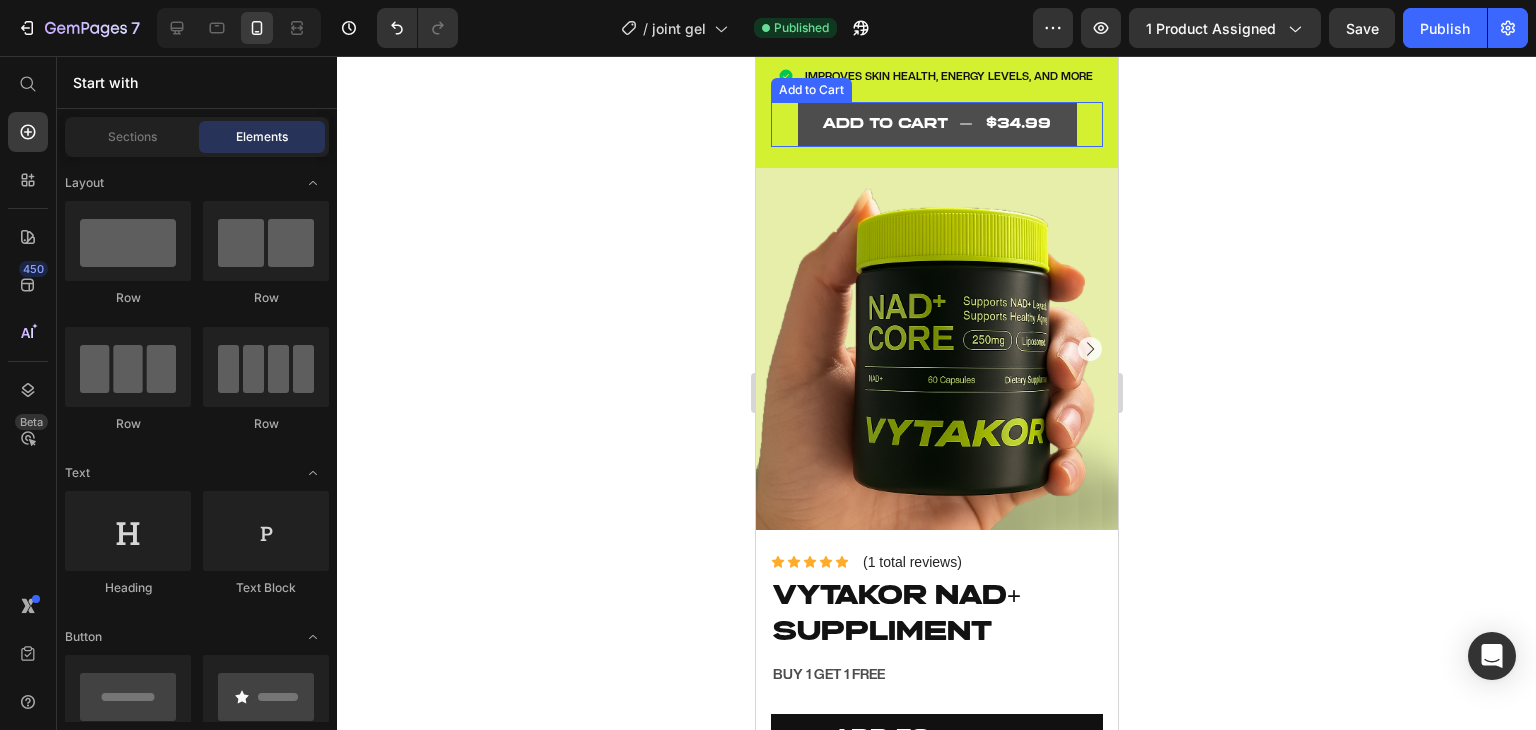 click on "ADD TO CART
$34.99" at bounding box center [936, 124] 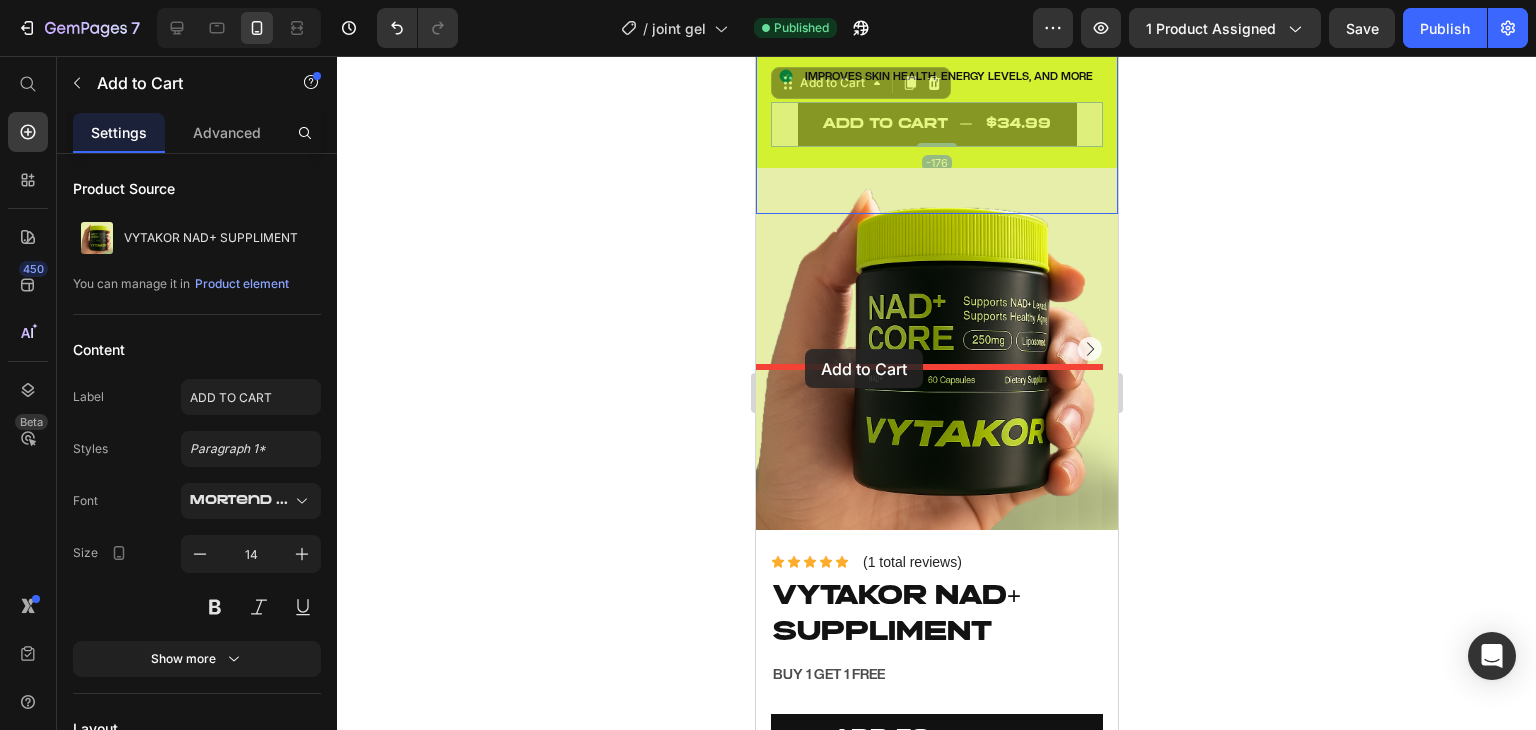 drag, startPoint x: 800, startPoint y: 427, endPoint x: 803, endPoint y: 347, distance: 80.05623 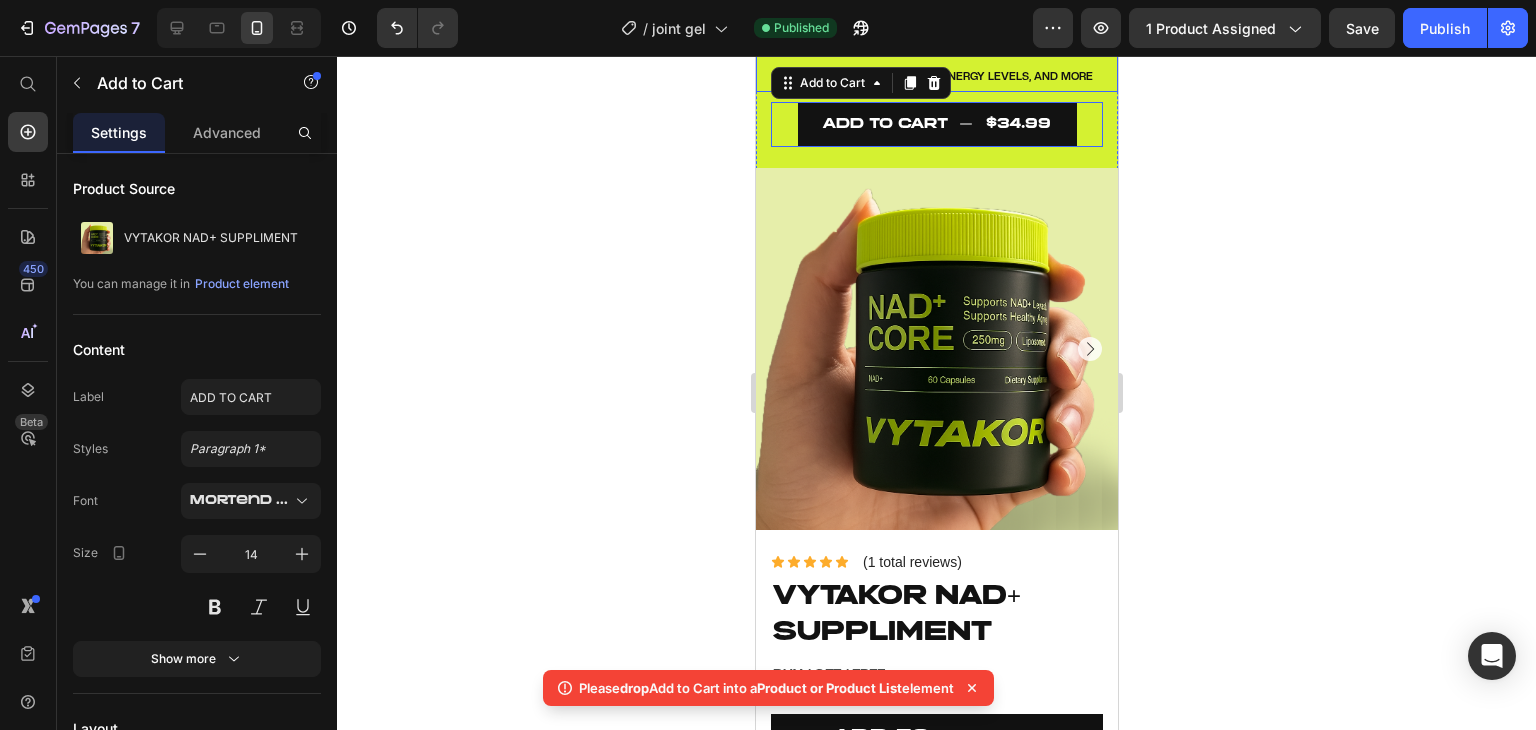 click on "Item List" at bounding box center [787, -46] 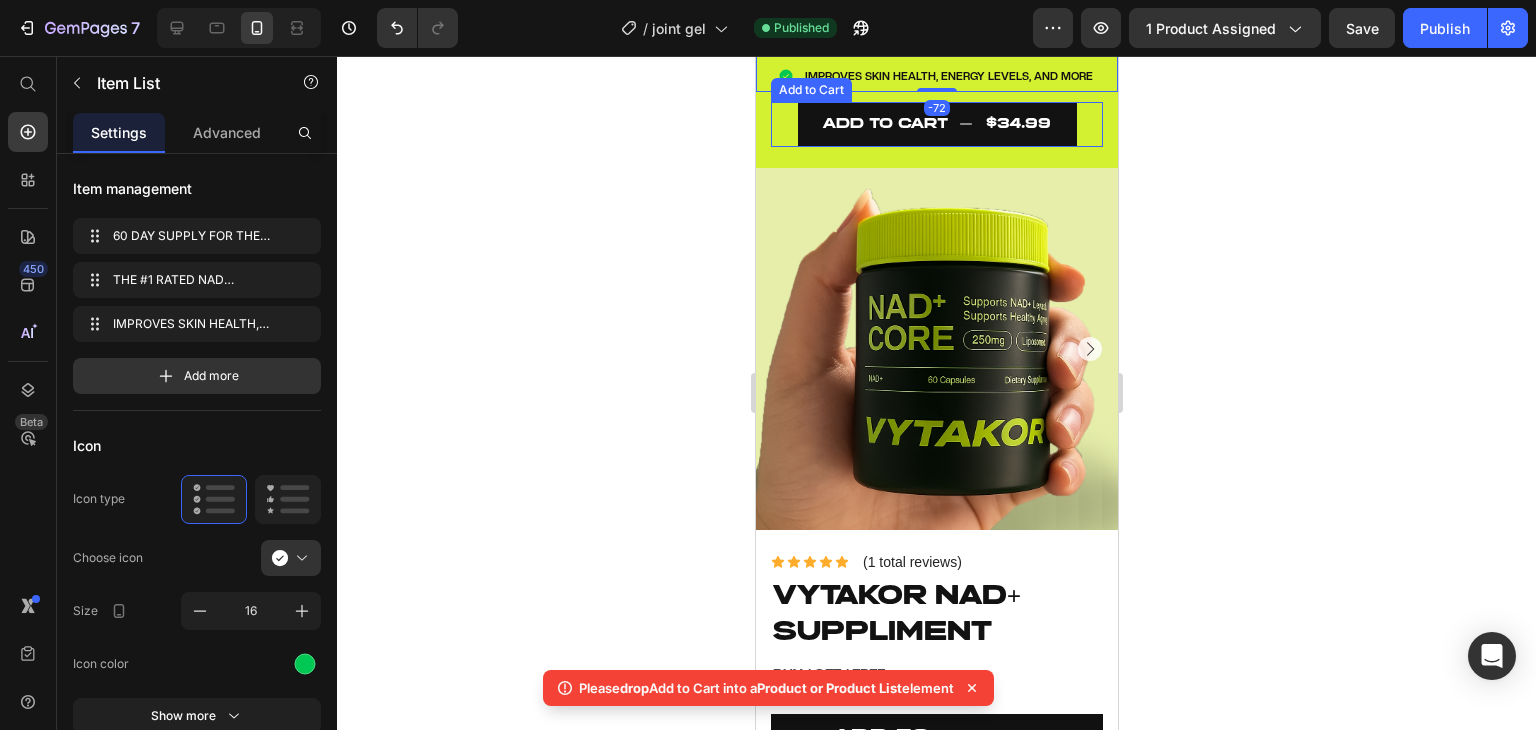 click on "ADD TO CART
$34.99 Add to Cart" at bounding box center (936, 124) 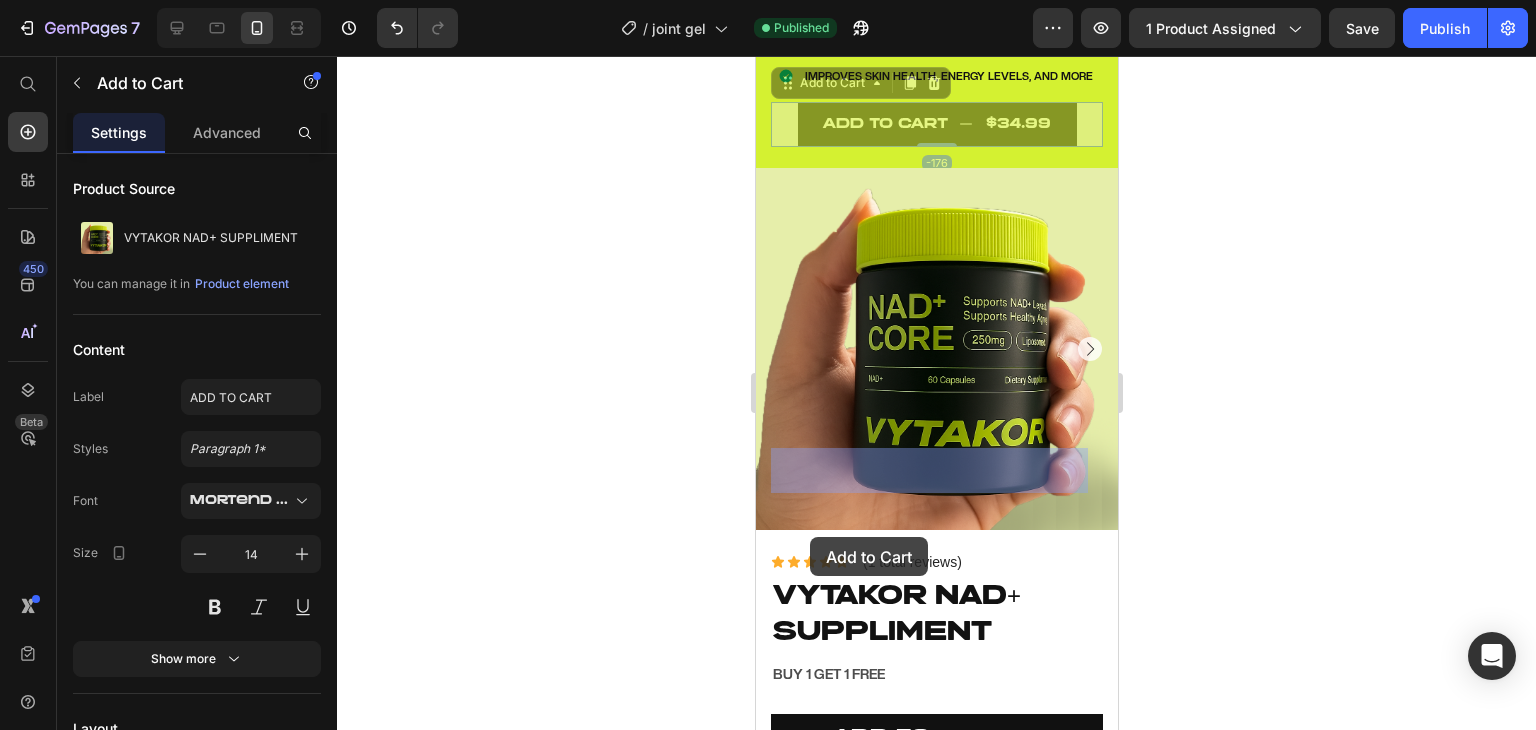 drag, startPoint x: 789, startPoint y: 435, endPoint x: 809, endPoint y: 537, distance: 103.94229 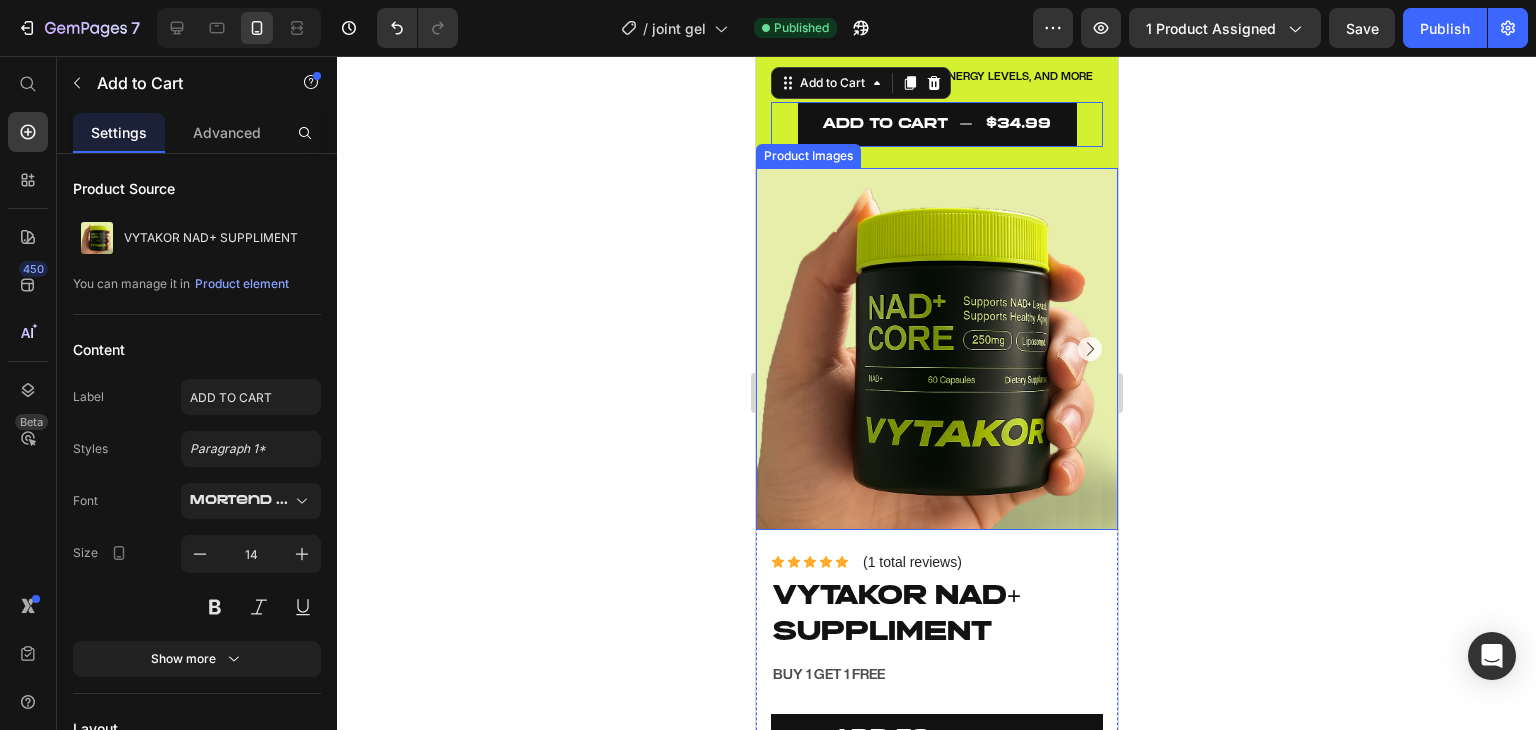 click 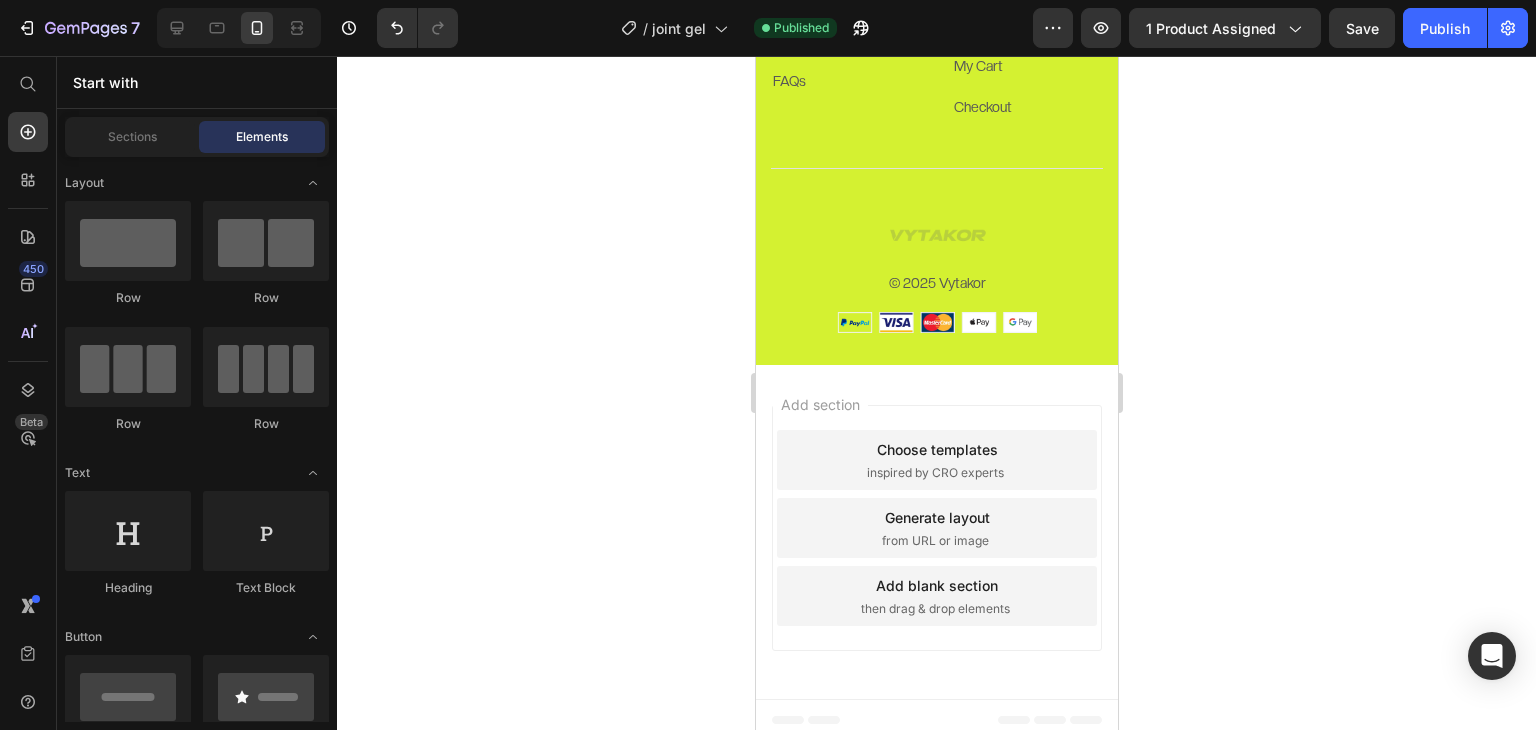 scroll, scrollTop: 4156, scrollLeft: 0, axis: vertical 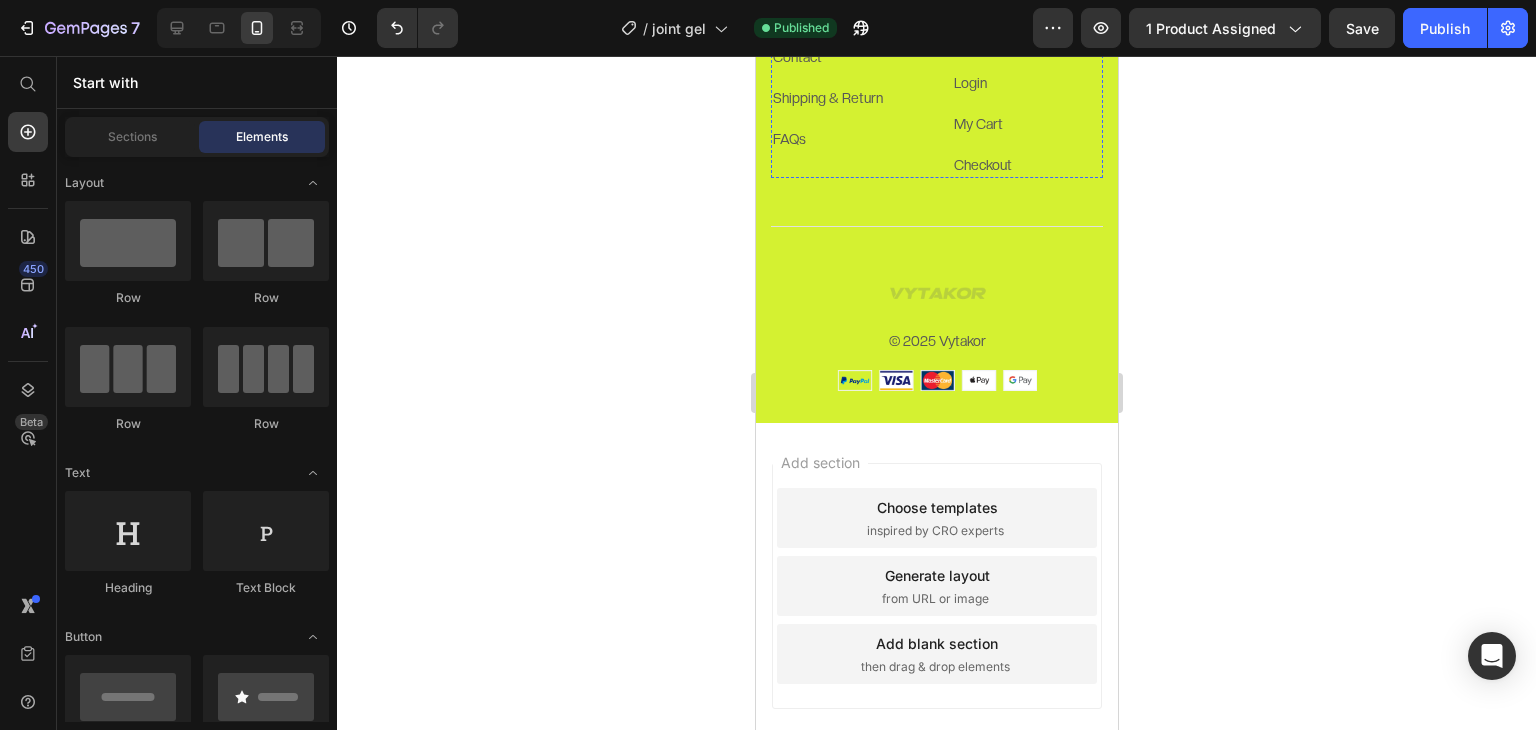 click on "INFORMATION" at bounding box center [1026, -22] 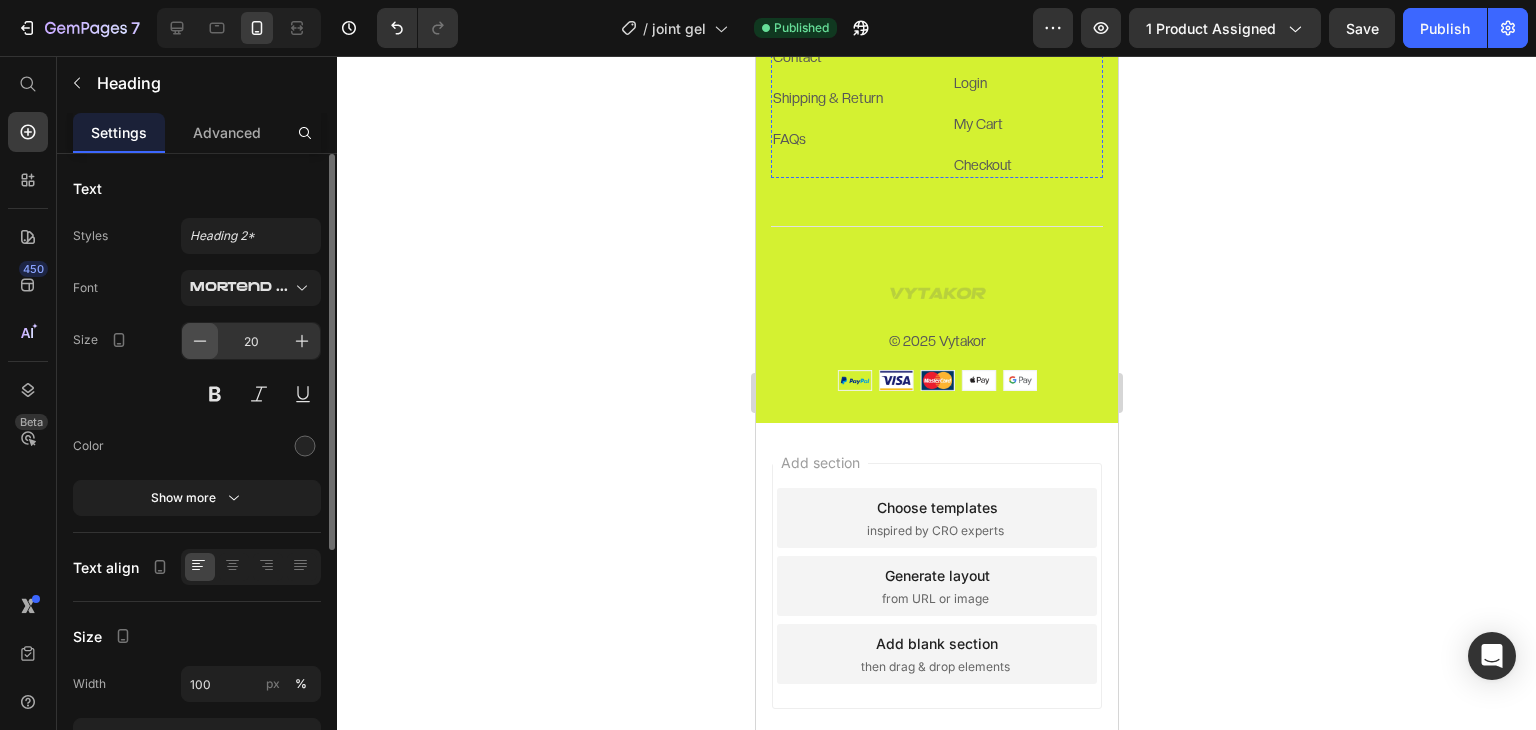 click at bounding box center (200, 341) 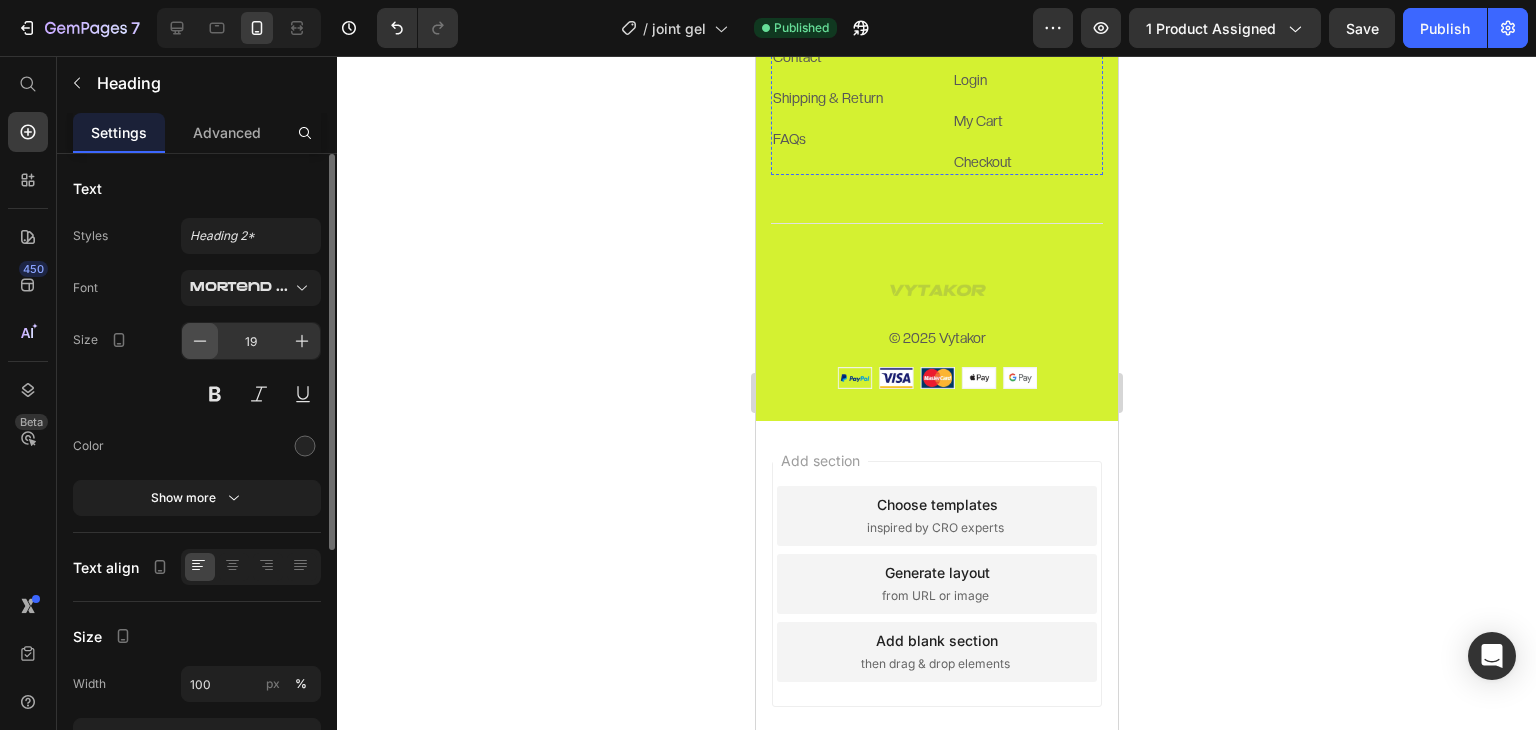 click at bounding box center (200, 341) 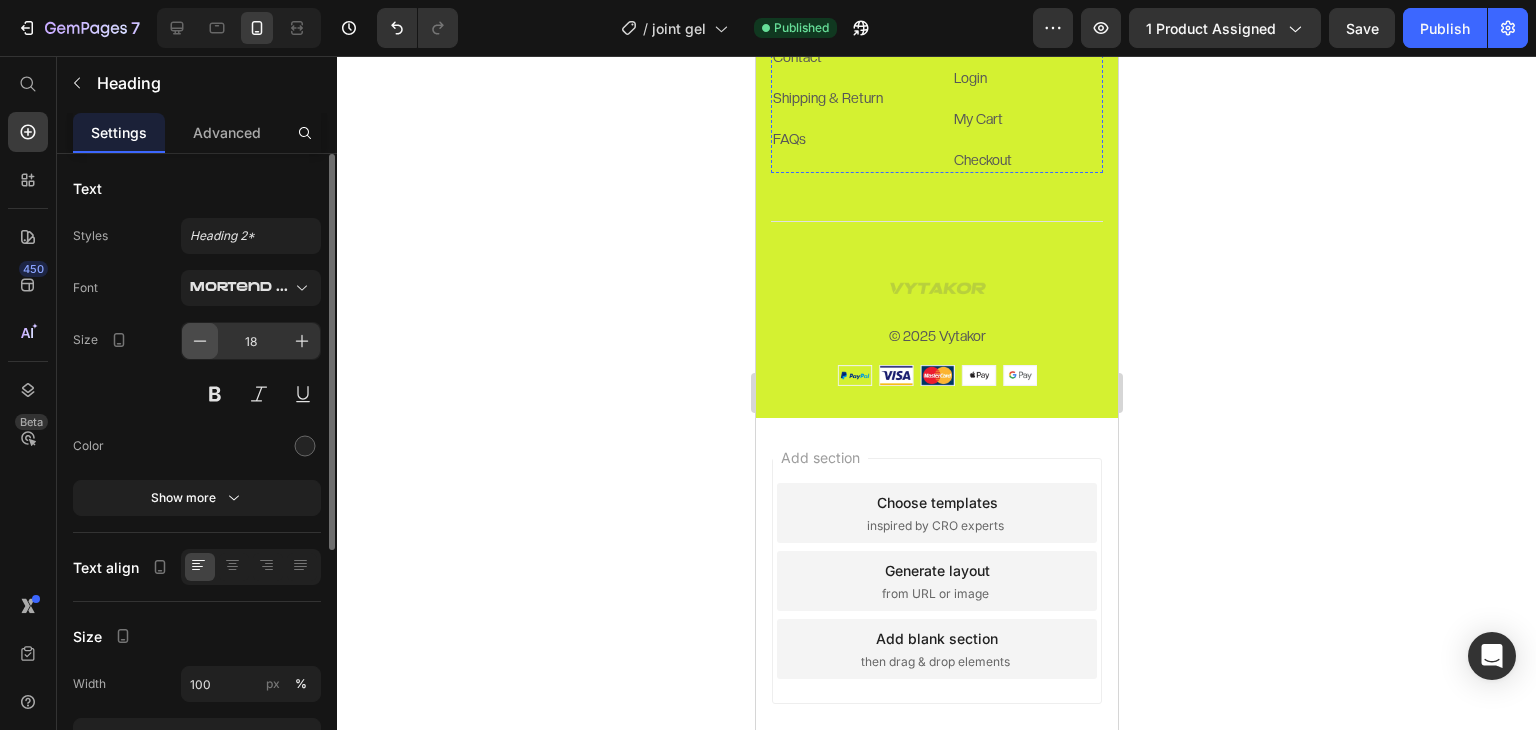 click at bounding box center [200, 341] 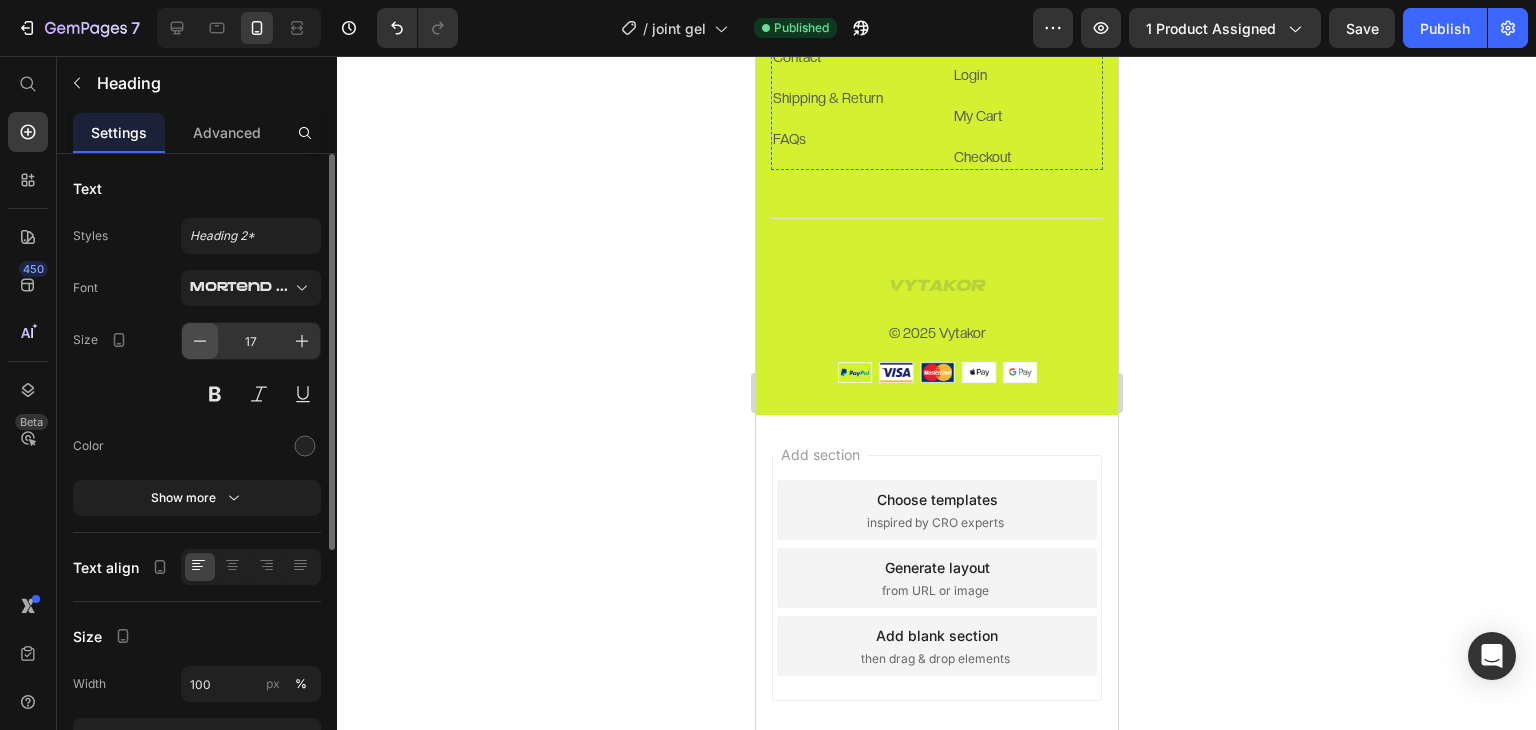 click at bounding box center (200, 341) 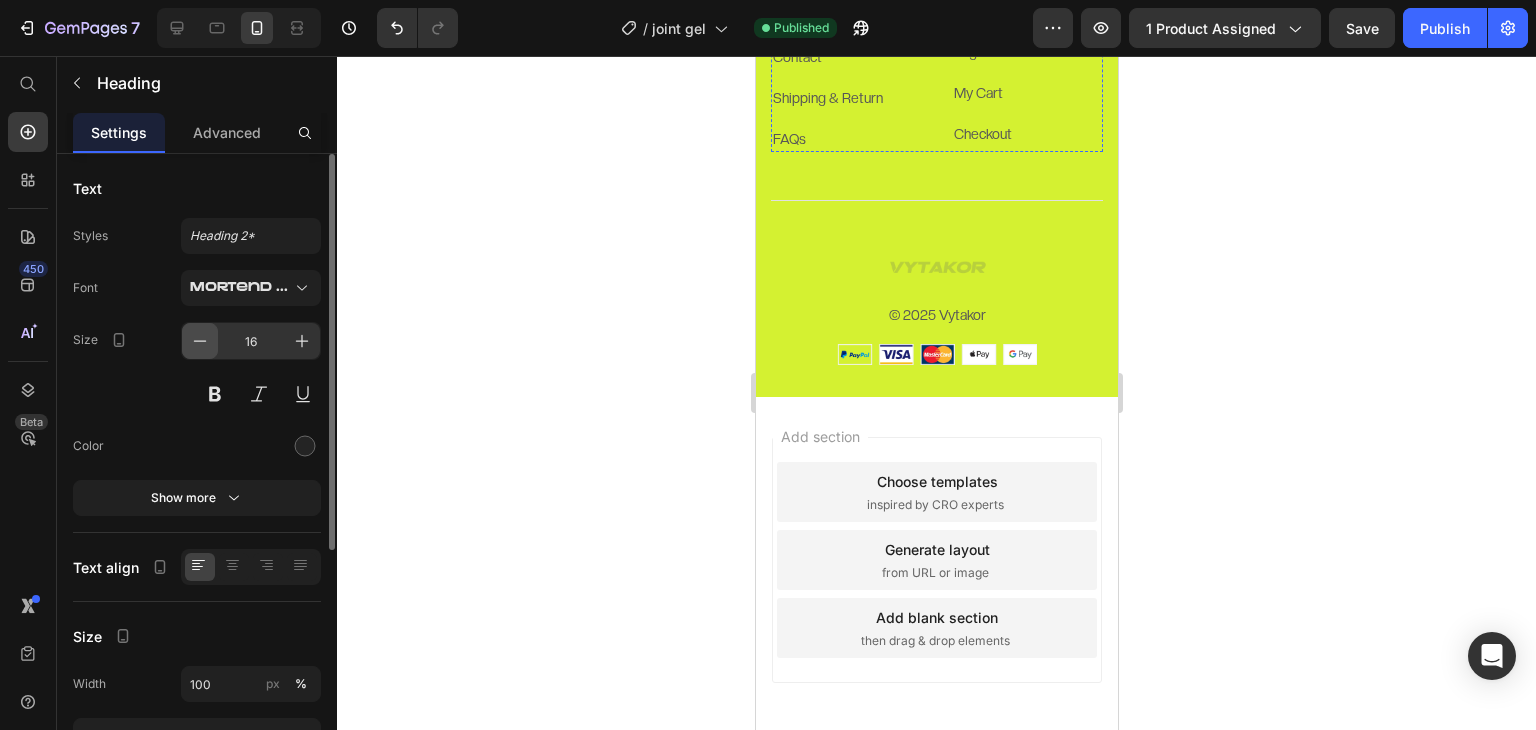 click at bounding box center (200, 341) 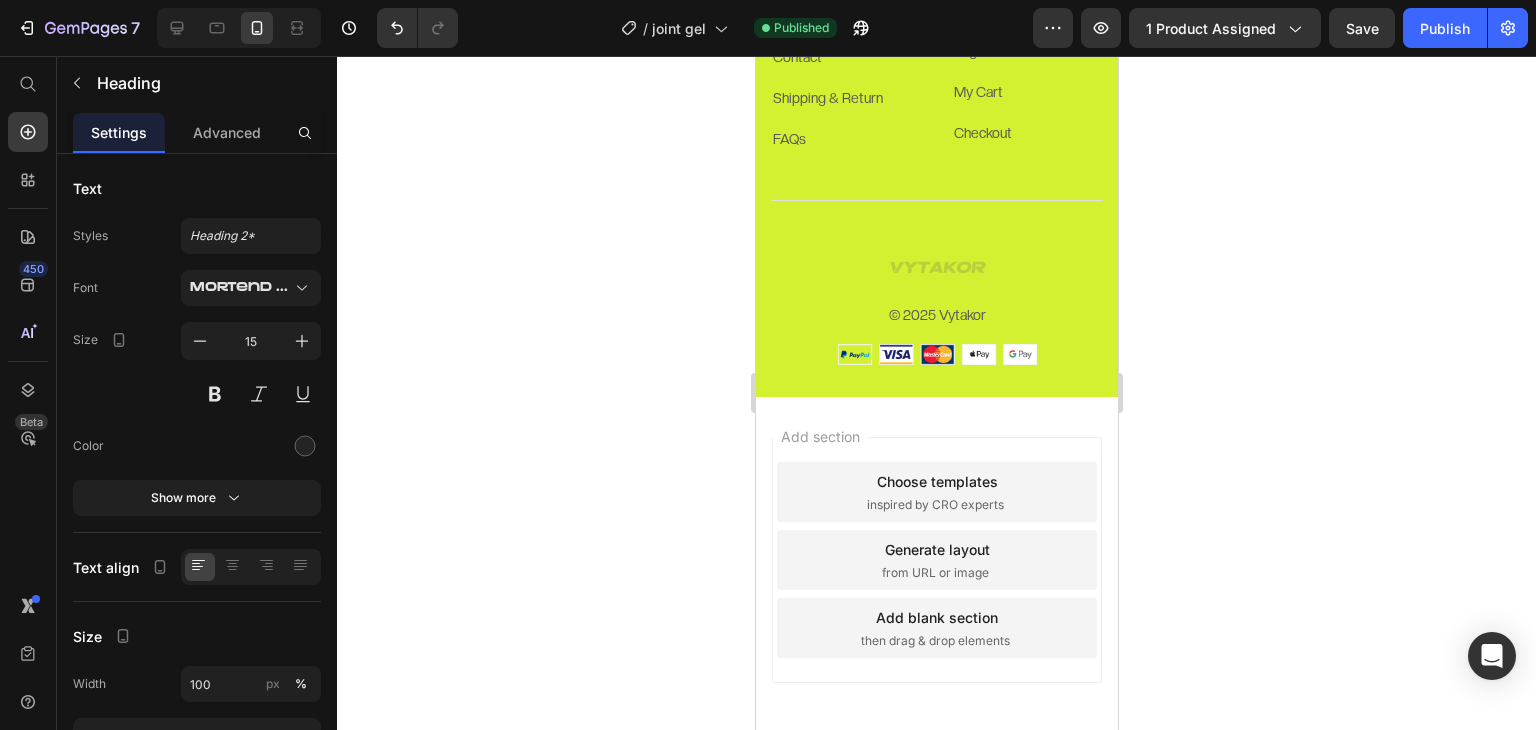 click 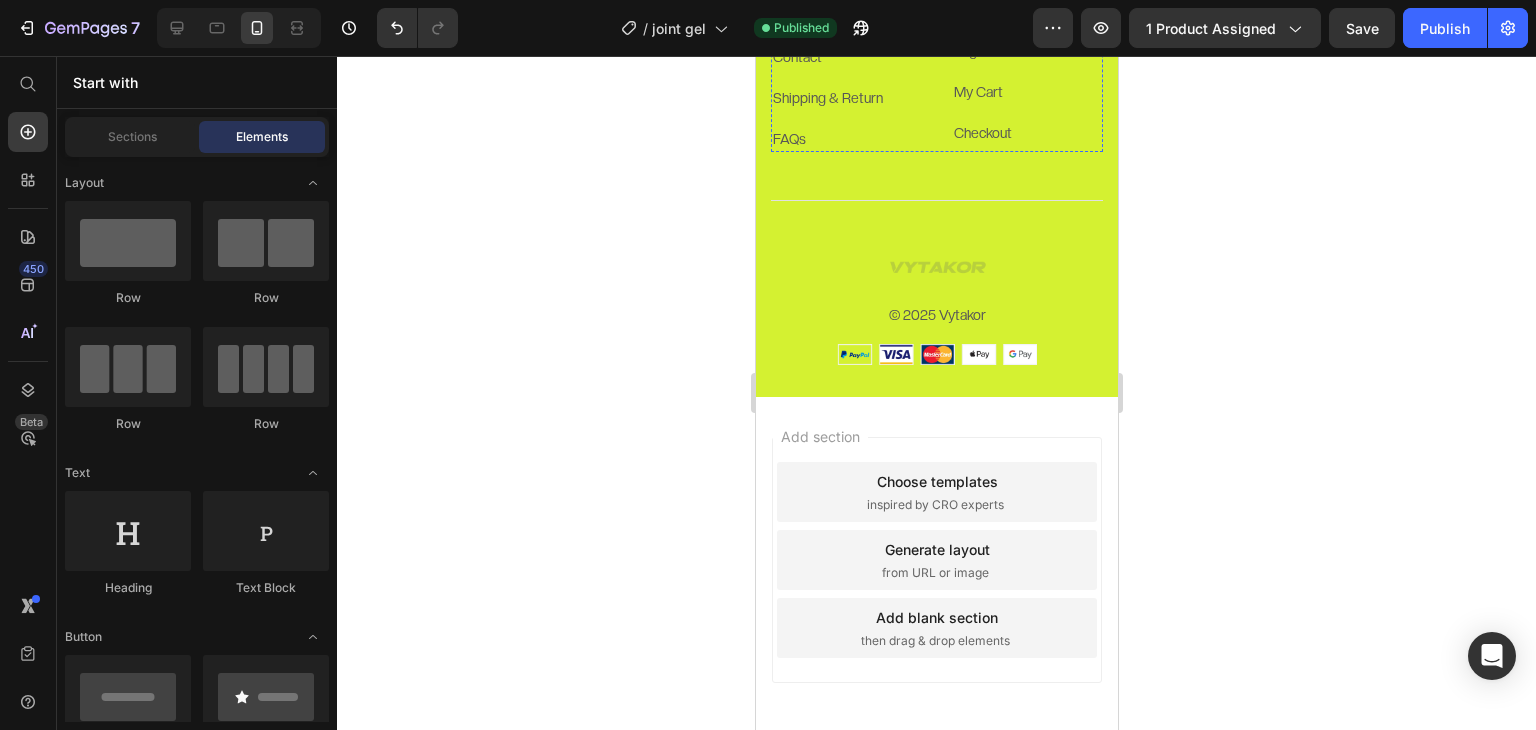 click on "INFORMATION" at bounding box center [1026, -38] 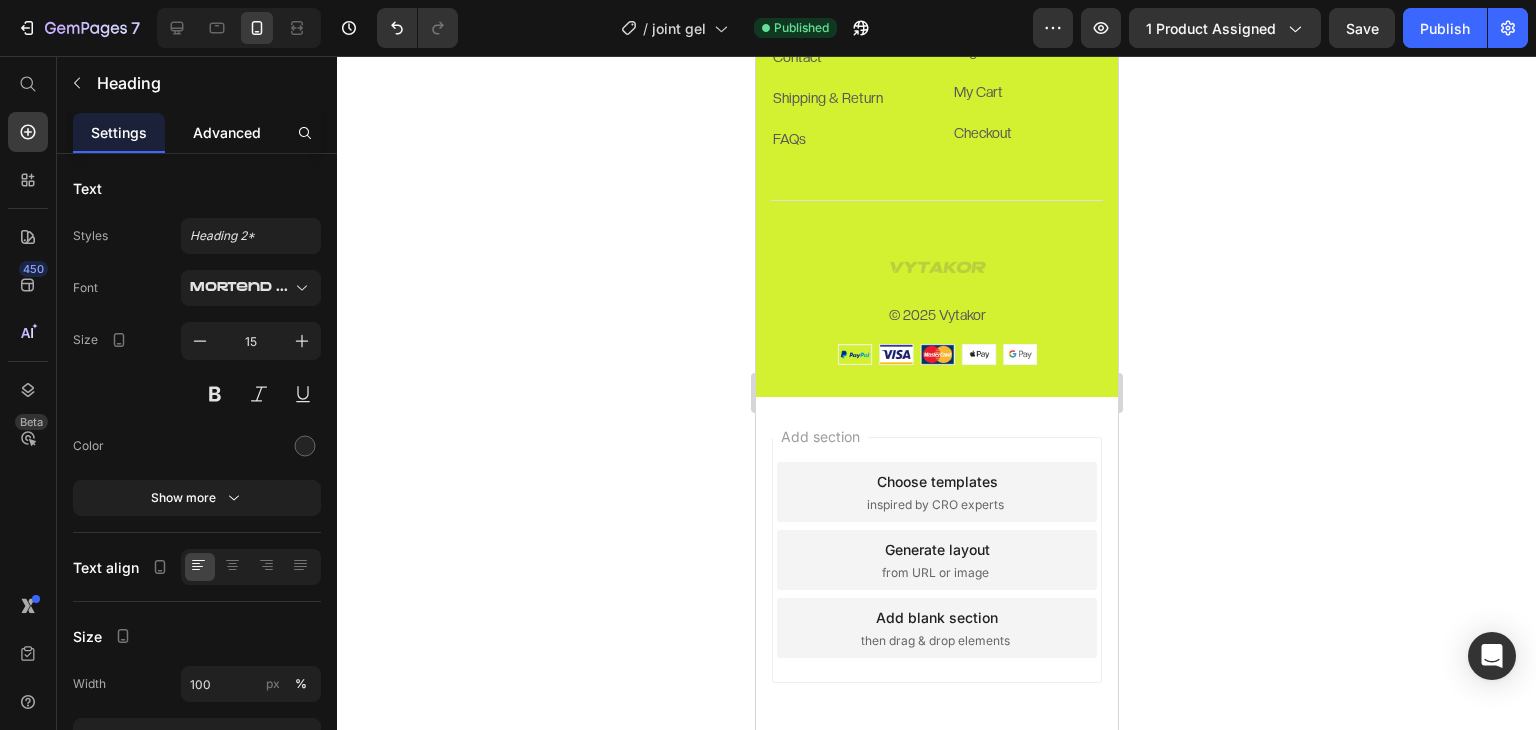 click on "Advanced" at bounding box center [227, 132] 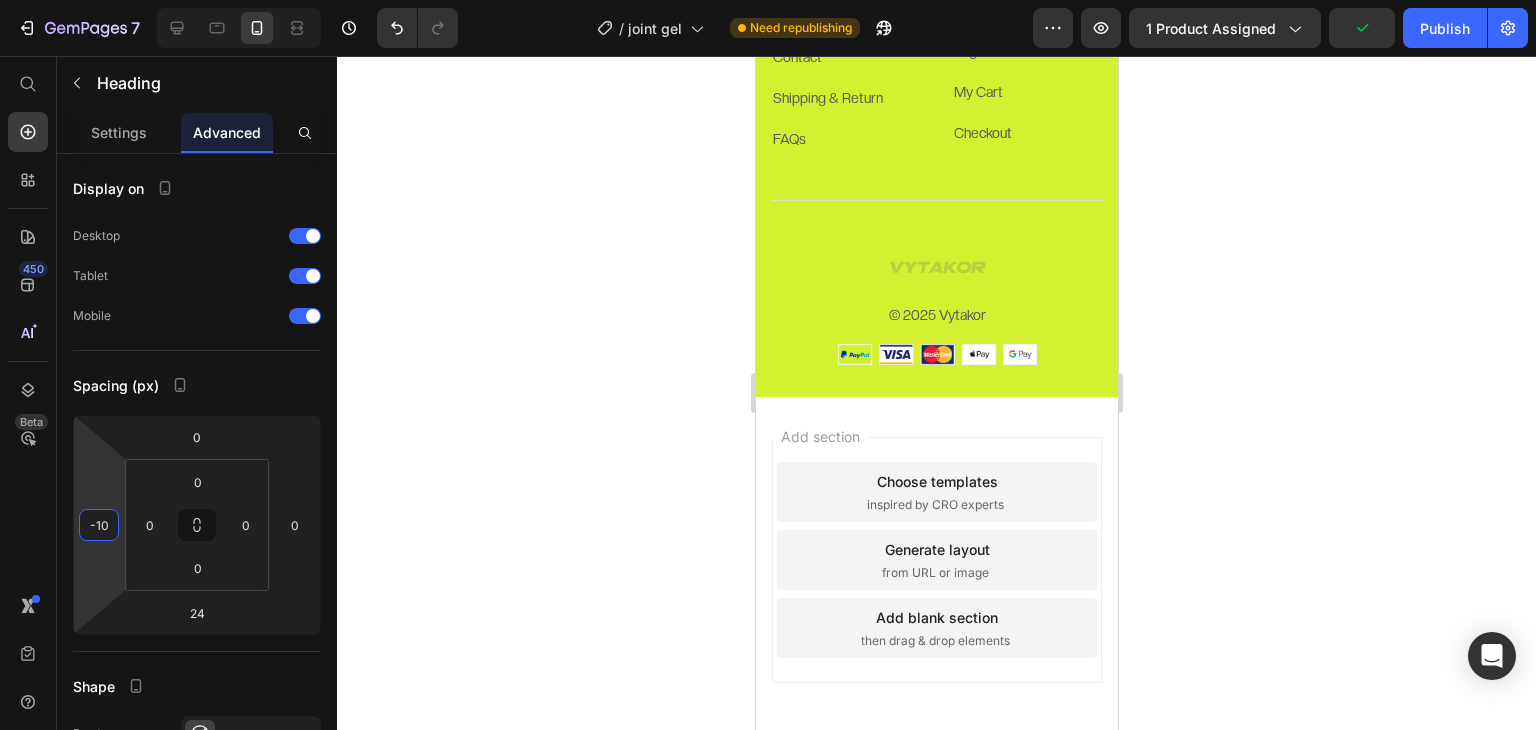 type on "-8" 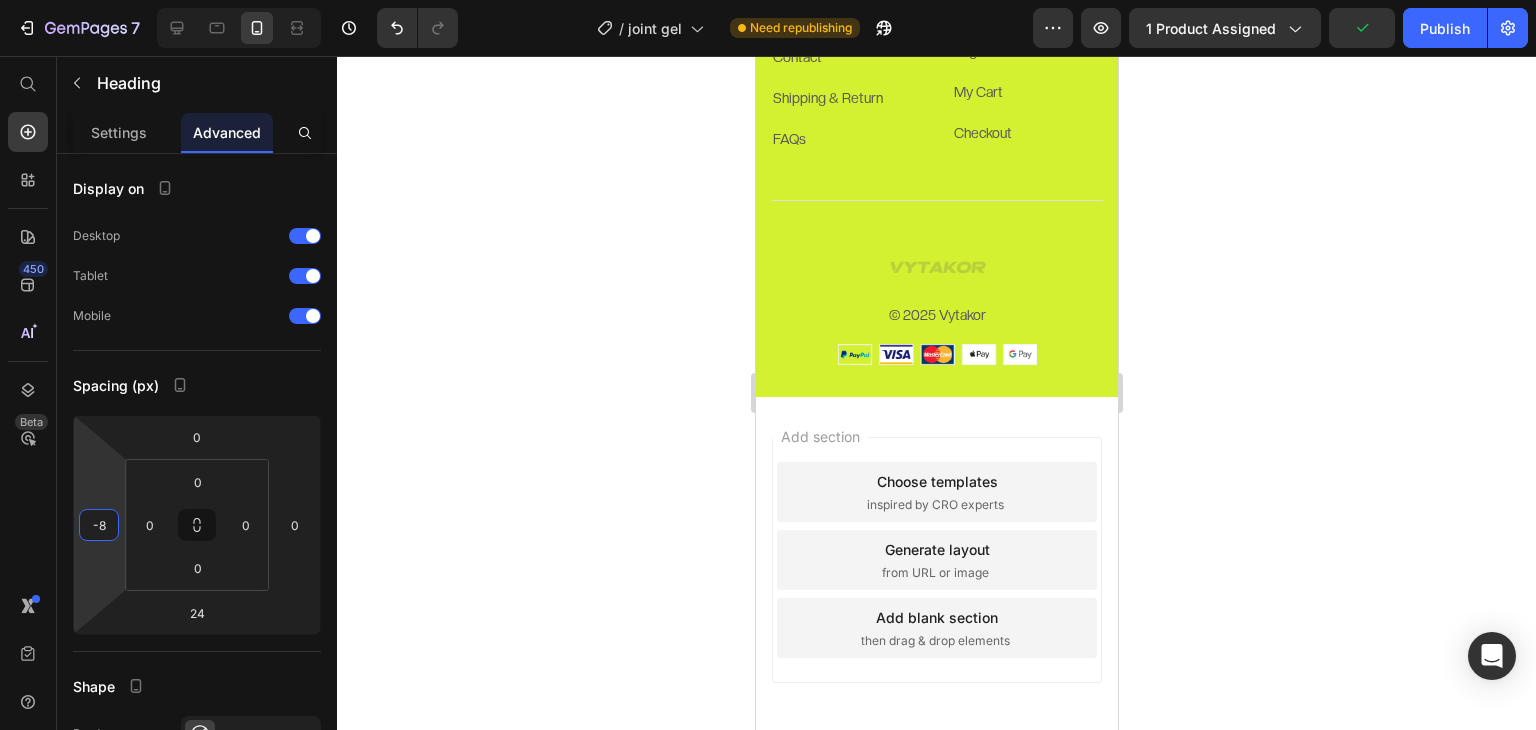 click on "7   /  joint gel Need republishing Preview 1 product assigned  Publish  450 Beta Start with Sections Elements Hero Section Product Detail Brands Trusted Badges Guarantee Product Breakdown How to use Testimonials Compare Bundle FAQs Social Proof Brand Story Product List Collection Blog List Contact Sticky Add to Cart Custom Footer Browse Library 450 Layout
Row
Row
Row
Row Text
Heading
Text Block Button
Button
Button
Sticky Back to top Media
Image" at bounding box center (768, 0) 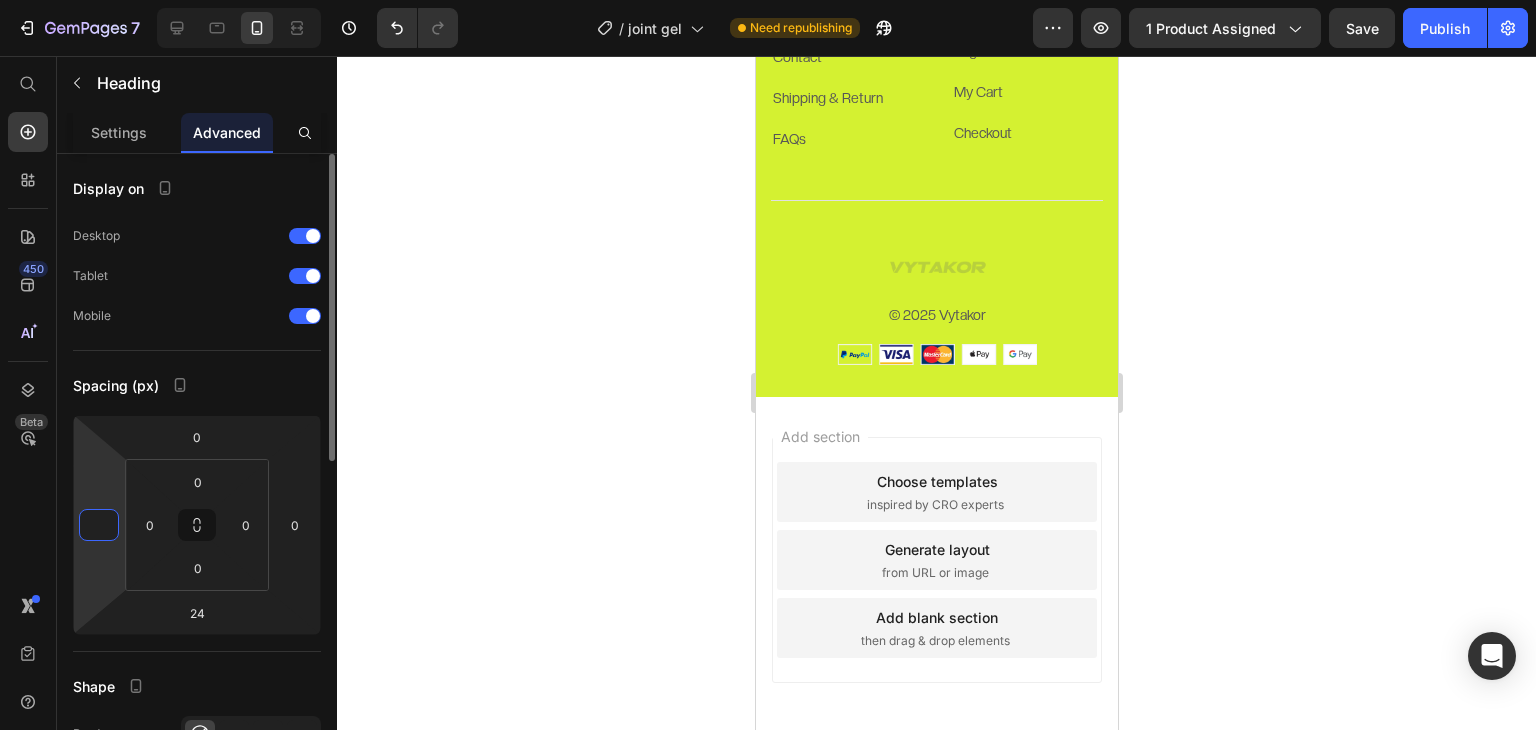 type on "0" 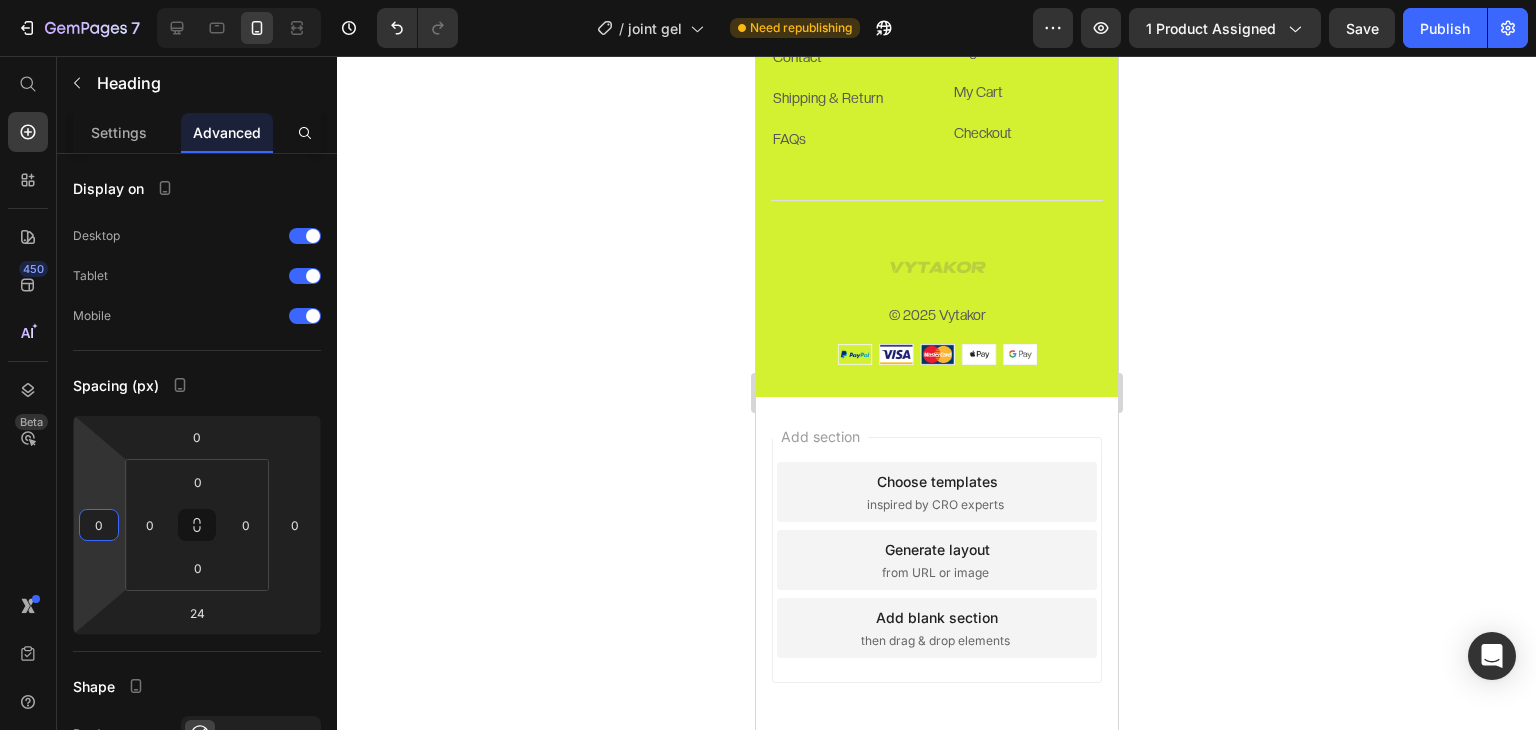 click 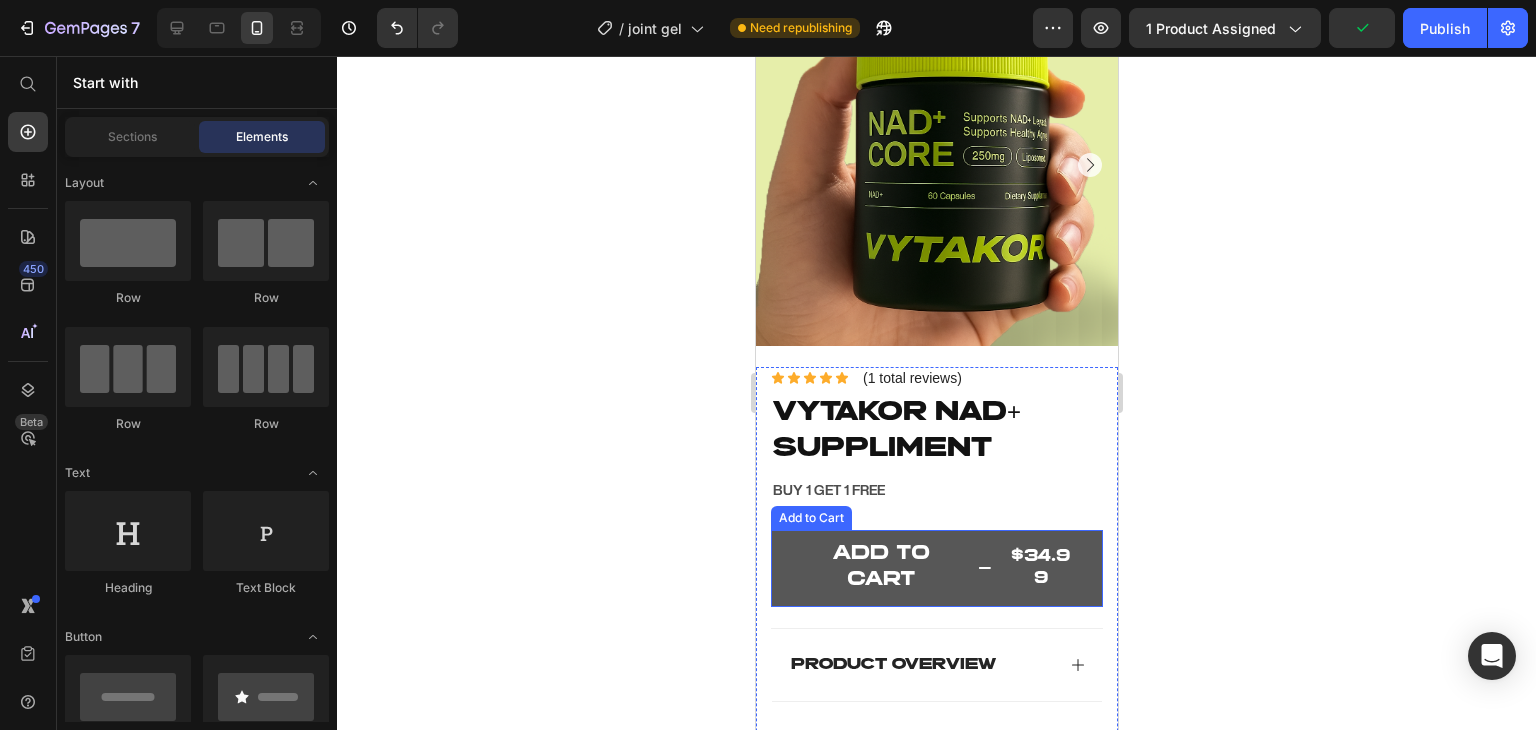 scroll, scrollTop: 923, scrollLeft: 0, axis: vertical 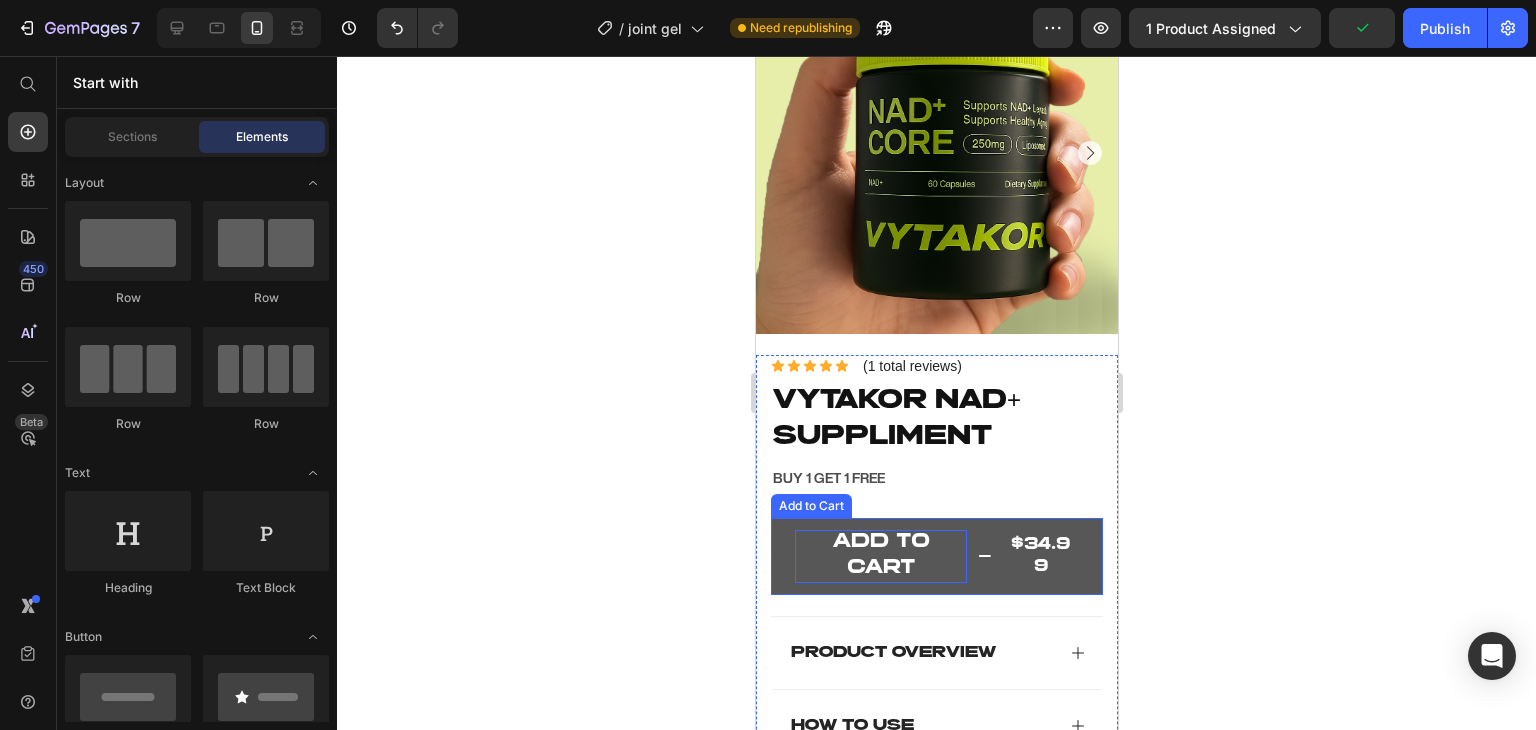 click on "ADD TO CART" at bounding box center (880, 556) 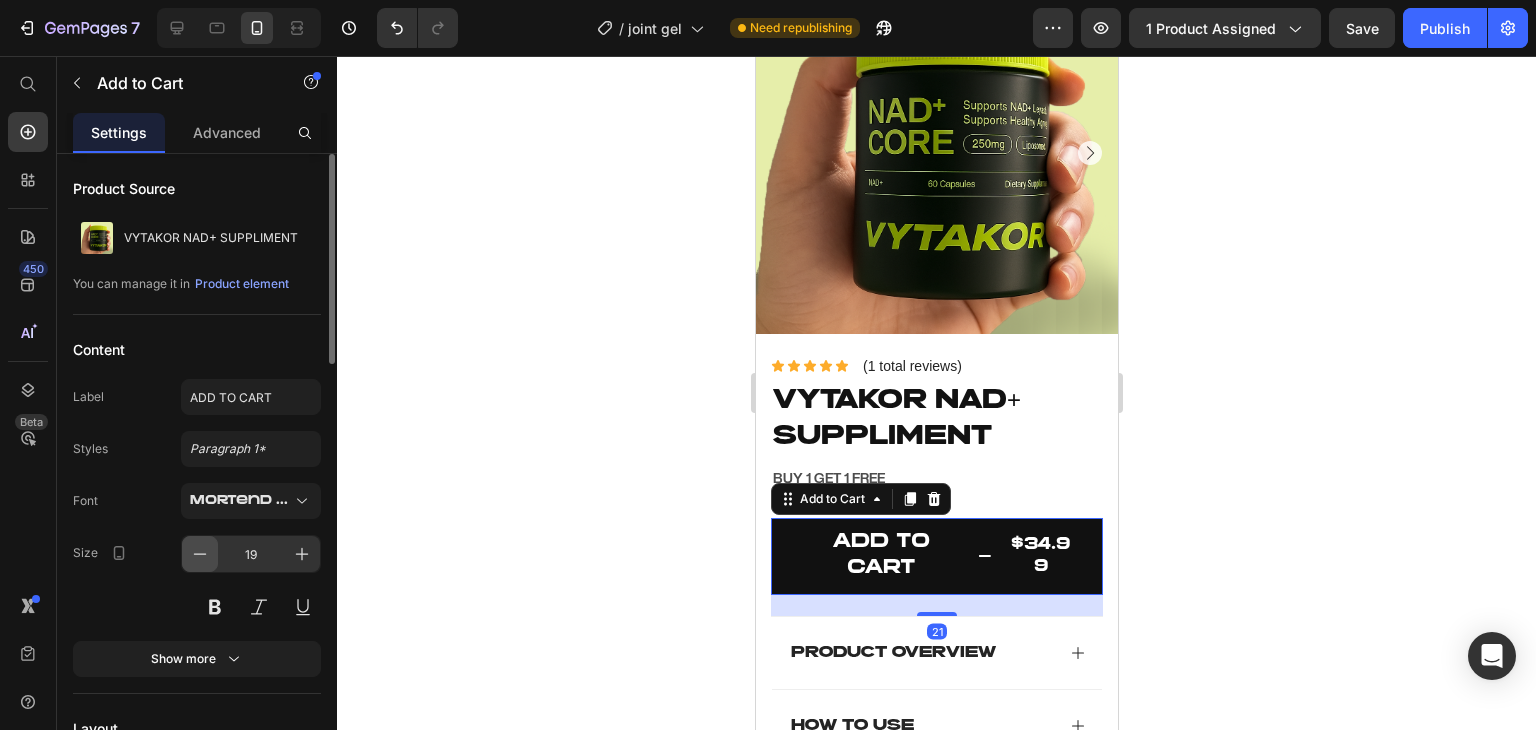 click at bounding box center [200, 554] 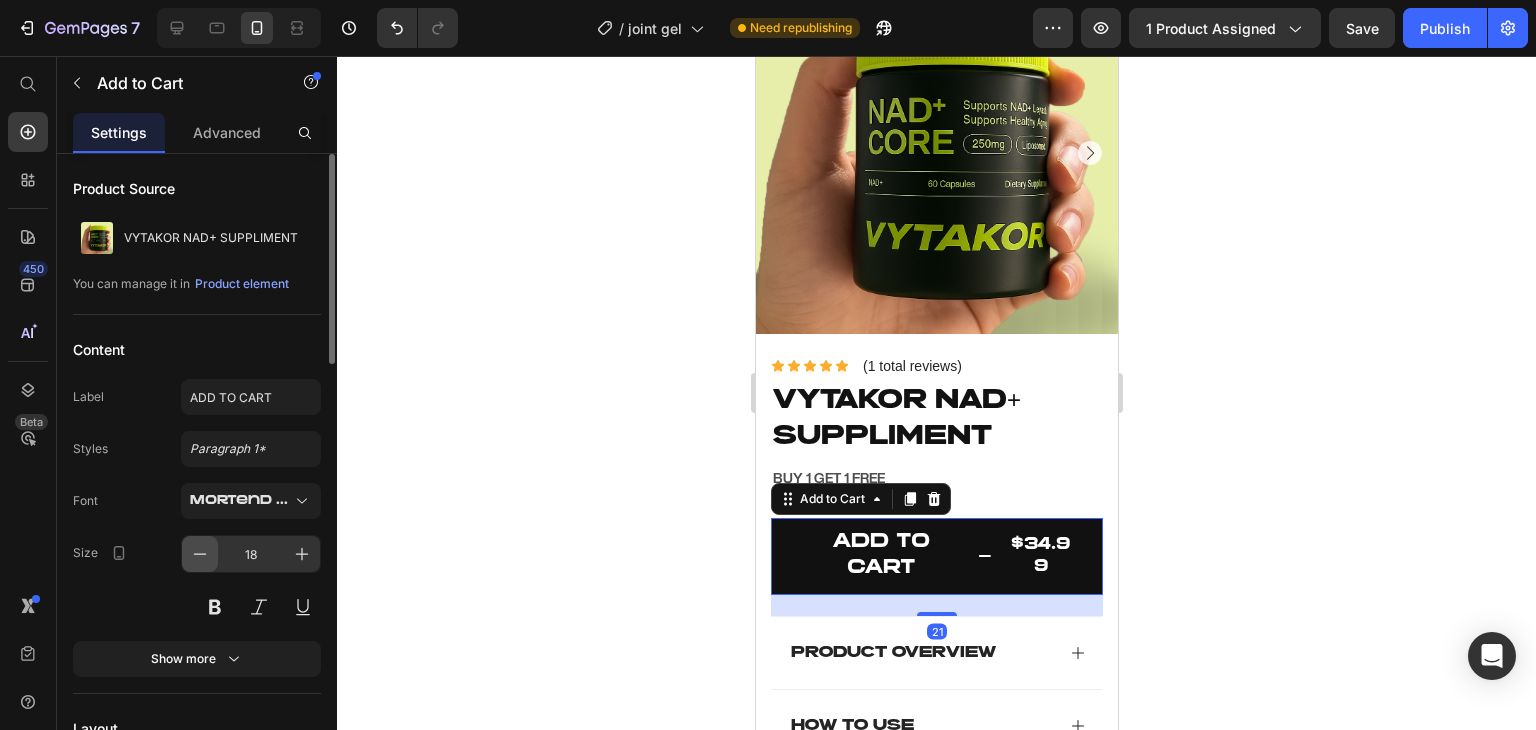 click at bounding box center (200, 554) 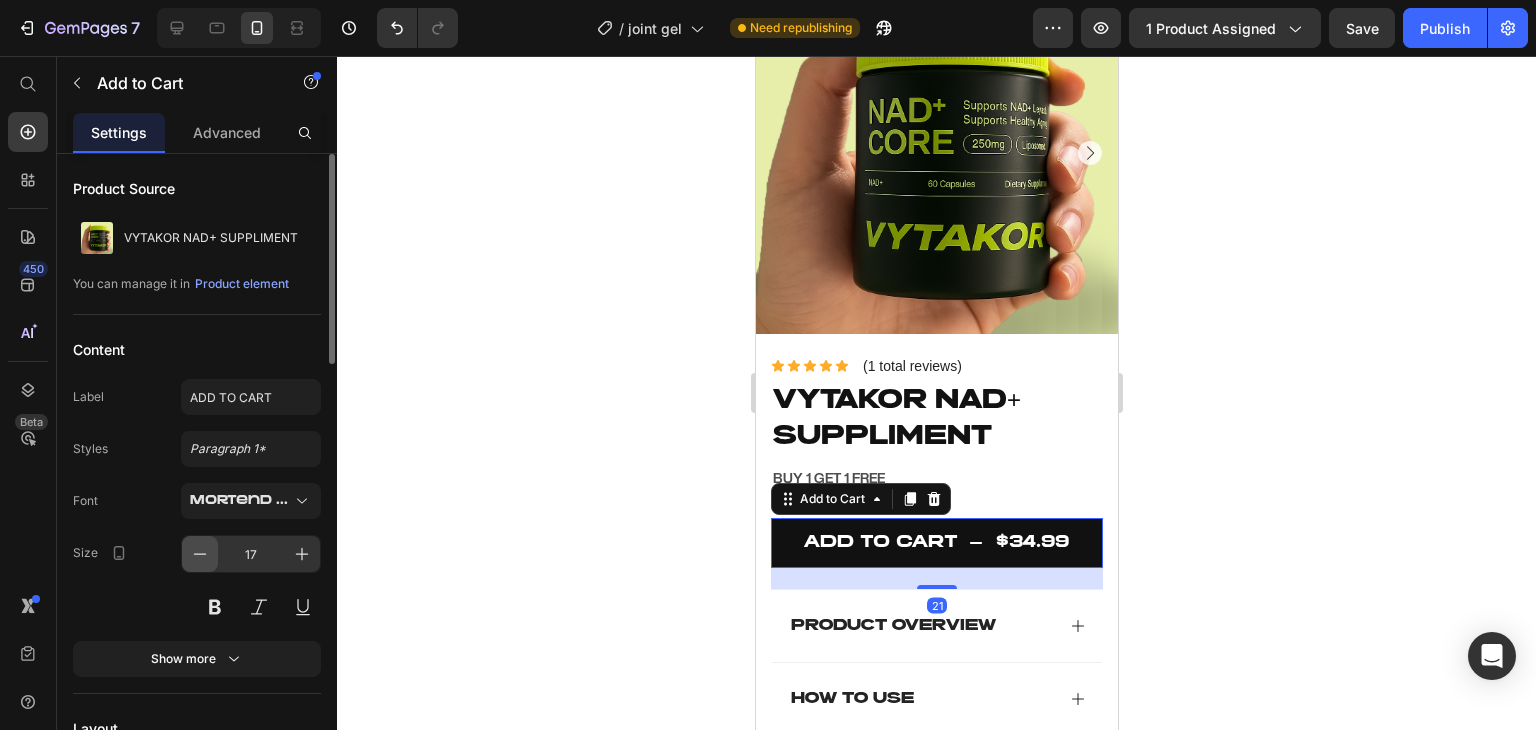 click at bounding box center [200, 554] 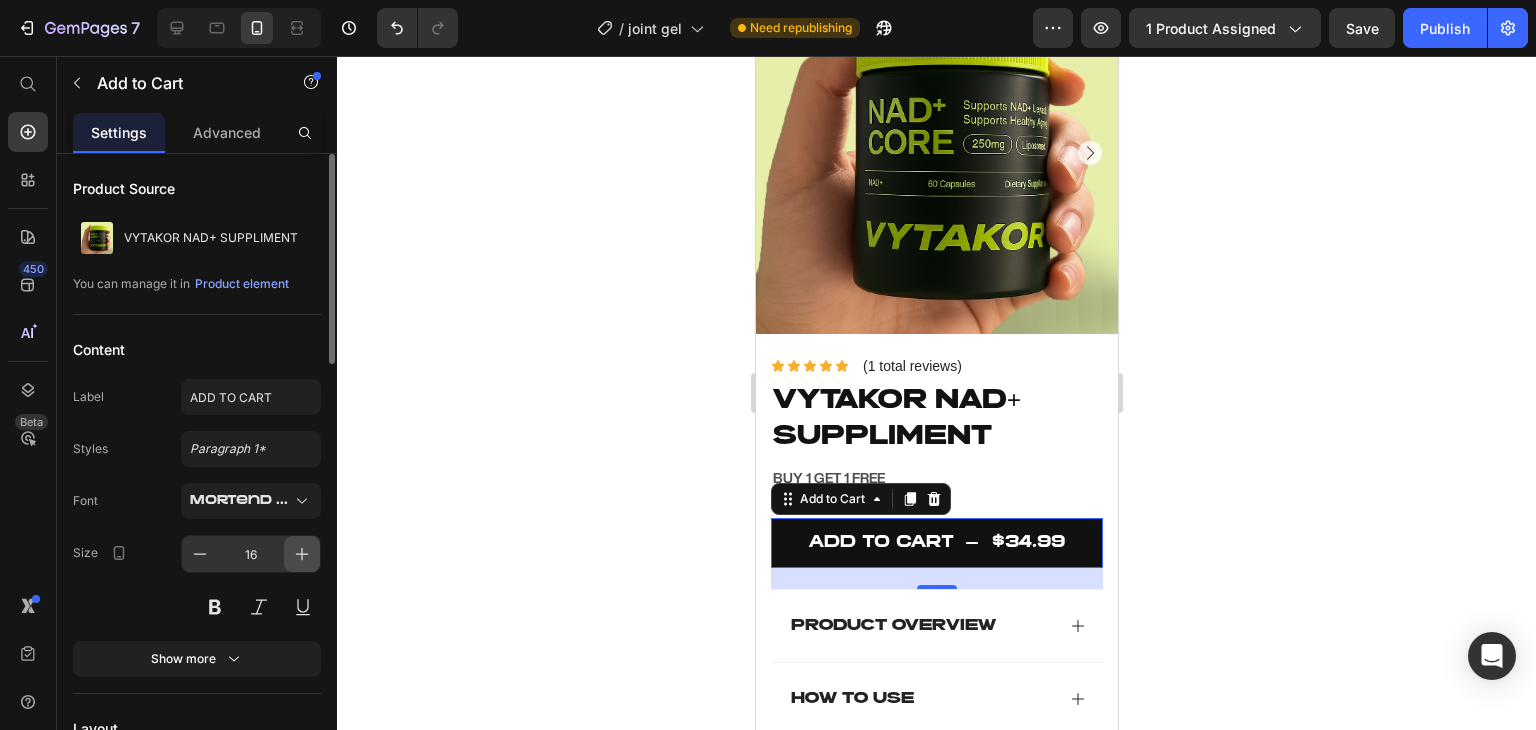 click 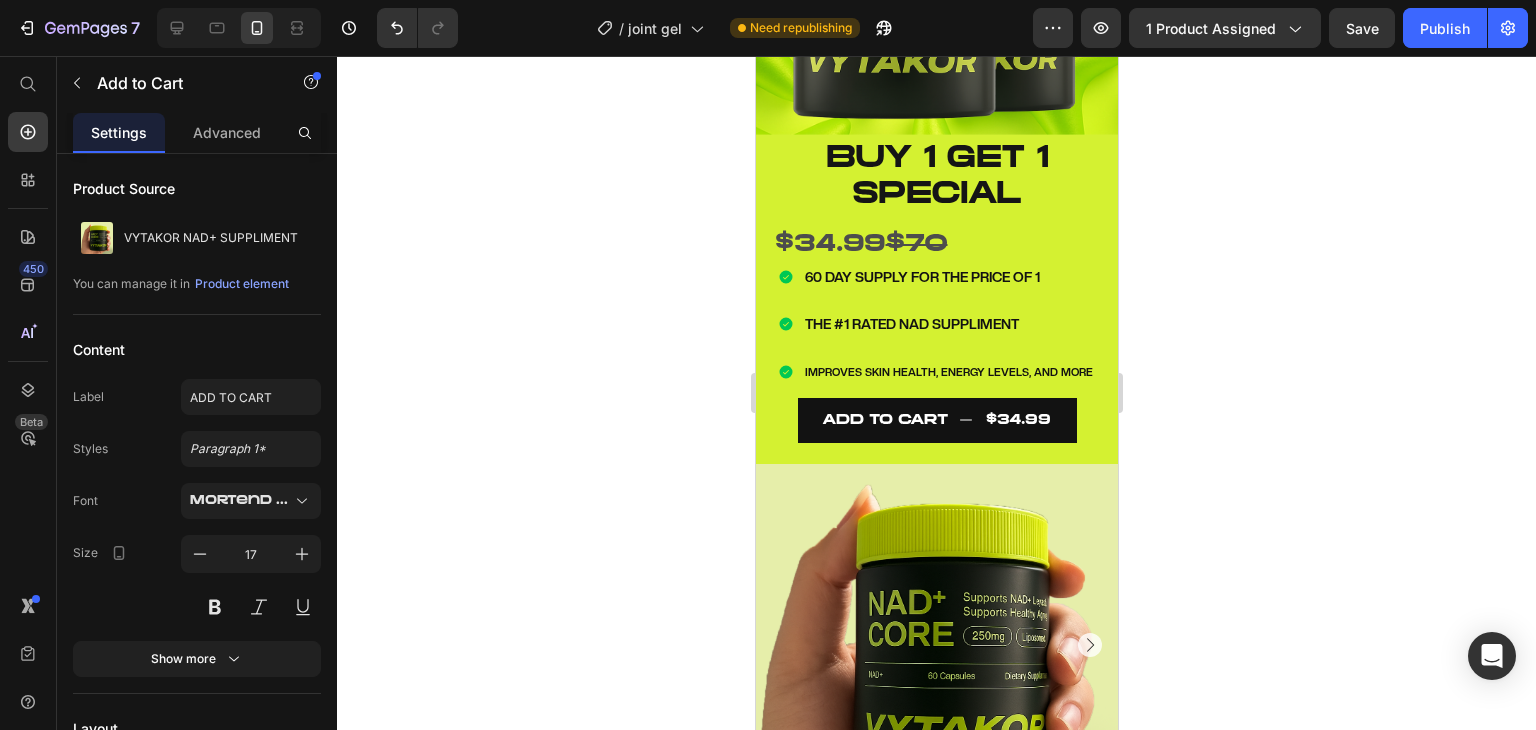 scroll, scrollTop: 430, scrollLeft: 0, axis: vertical 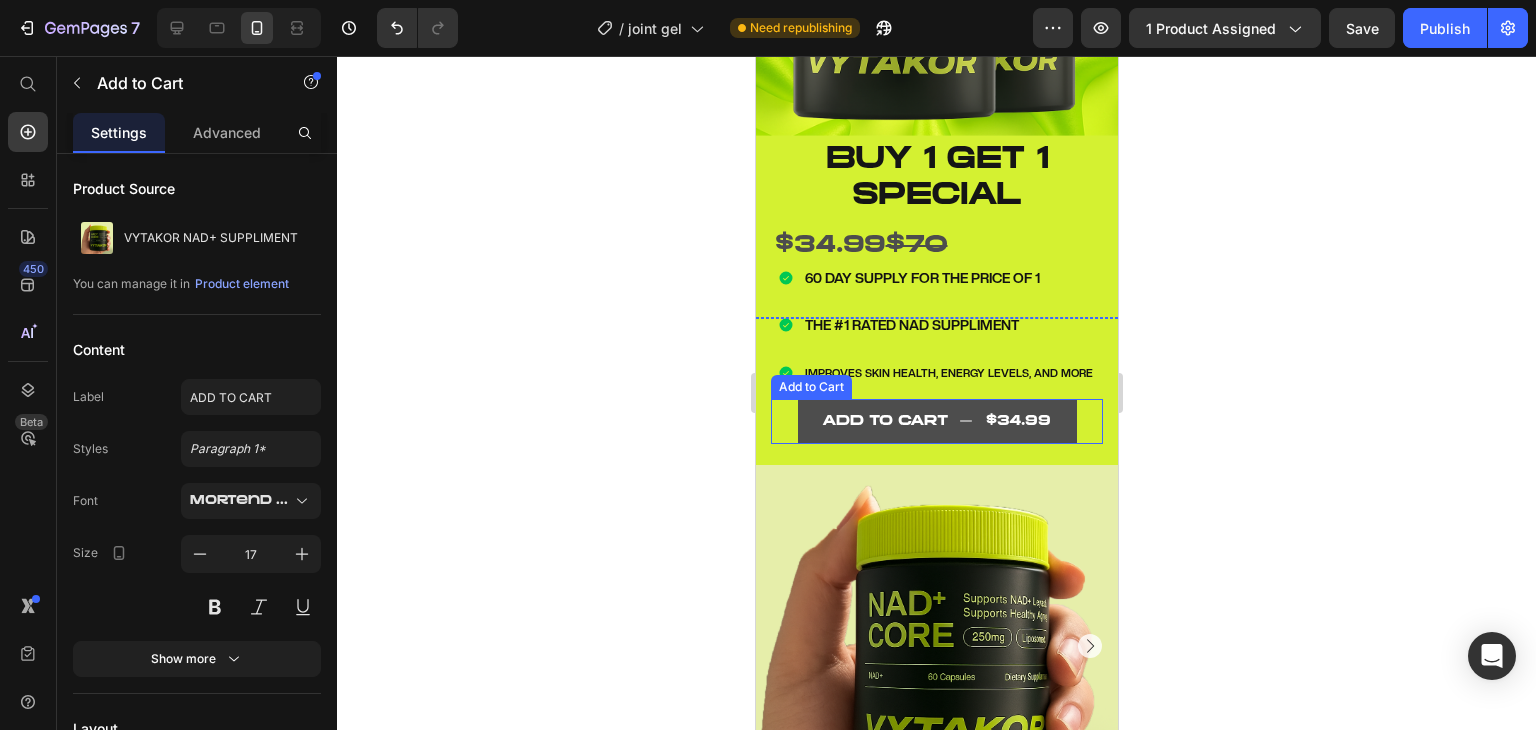 click 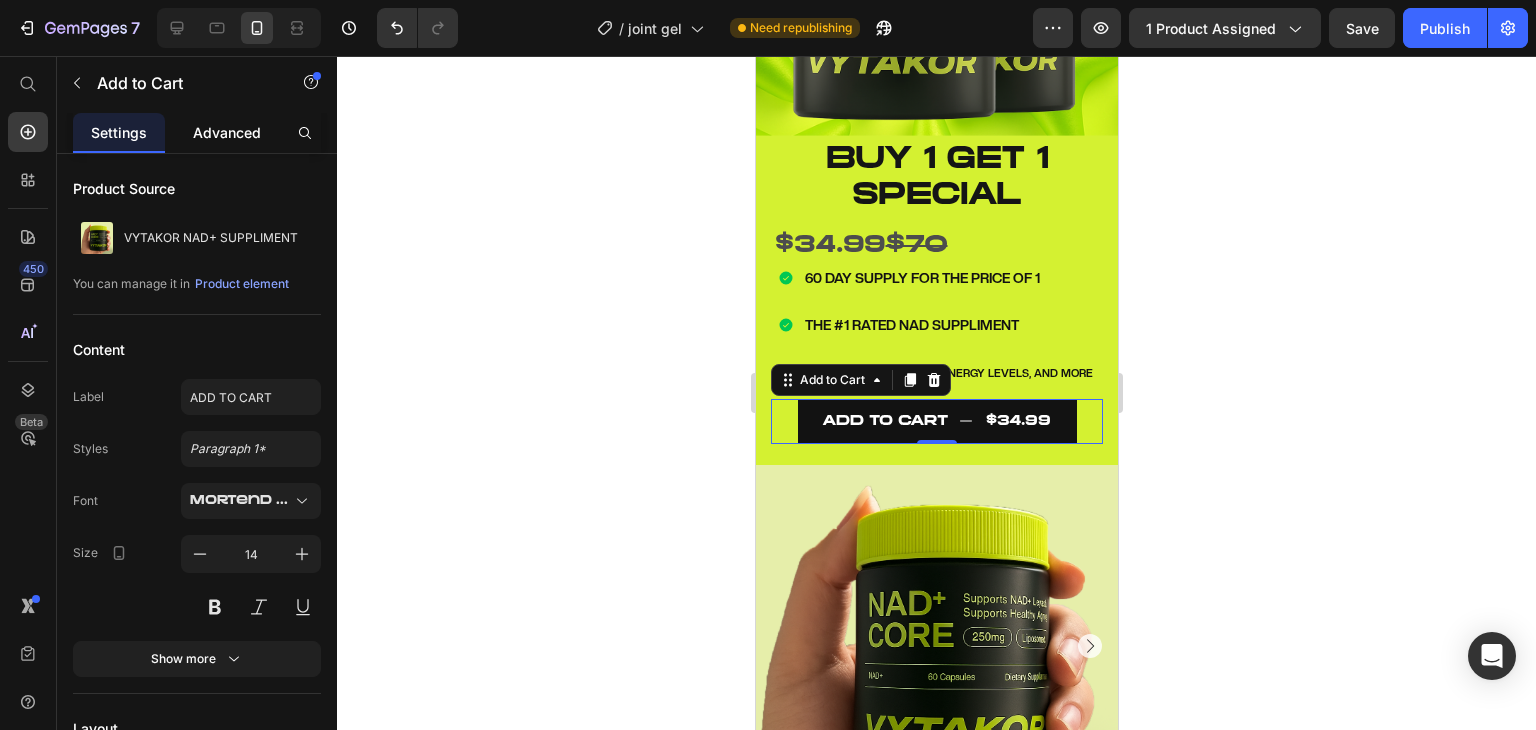 click on "Advanced" at bounding box center [227, 132] 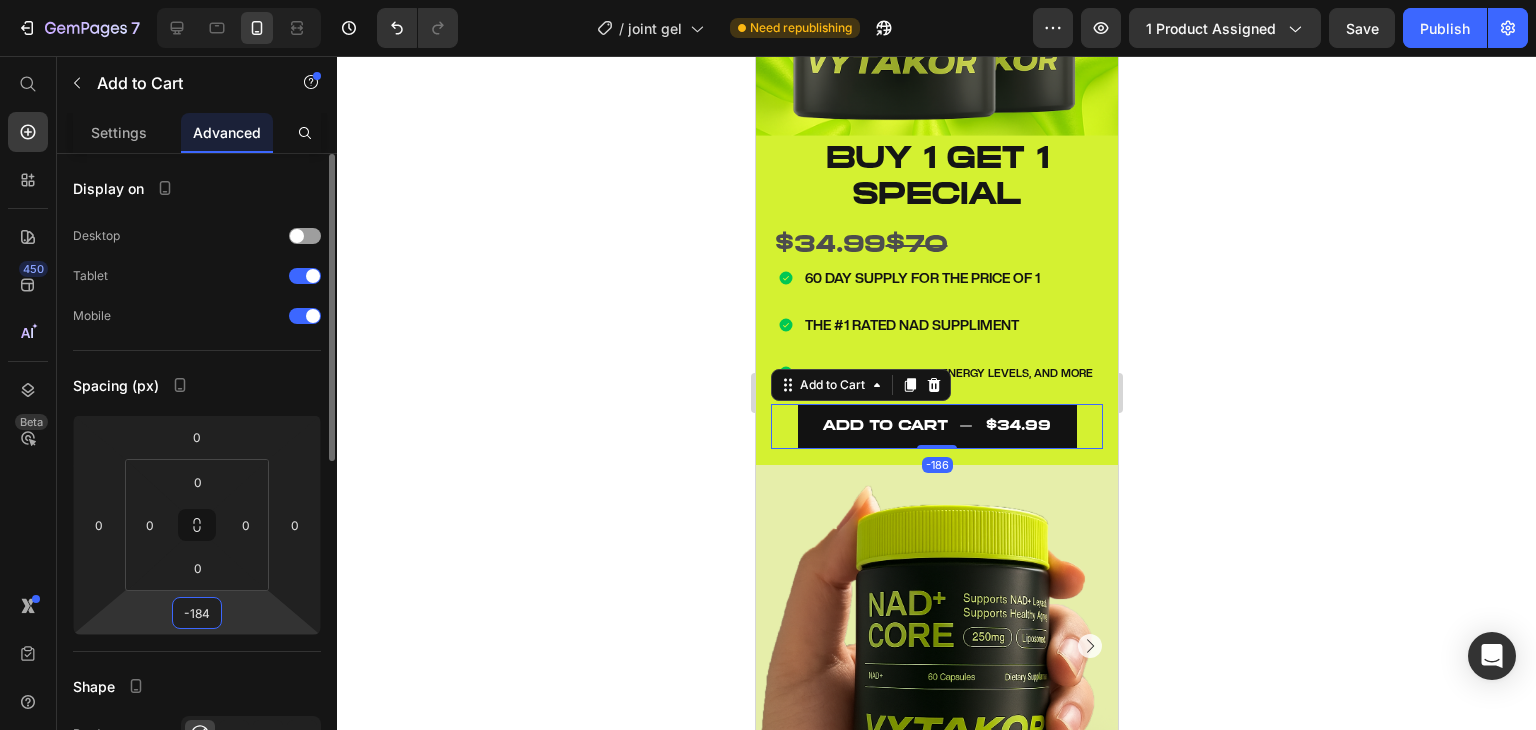click on "7   /  joint gel Need republishing Preview 1 product assigned  Save   Publish  450 Beta Start with Sections Elements Hero Section Product Detail Brands Trusted Badges Guarantee Product Breakdown How to use Testimonials Compare Bundle FAQs Social Proof Brand Story Product List Collection Blog List Contact Sticky Add to Cart Custom Footer Browse Library 450 Layout
Row
Row
Row
Row Text
Heading
Text Block Button
Button
Button
Sticky Back to top Media
Image" at bounding box center (768, 0) 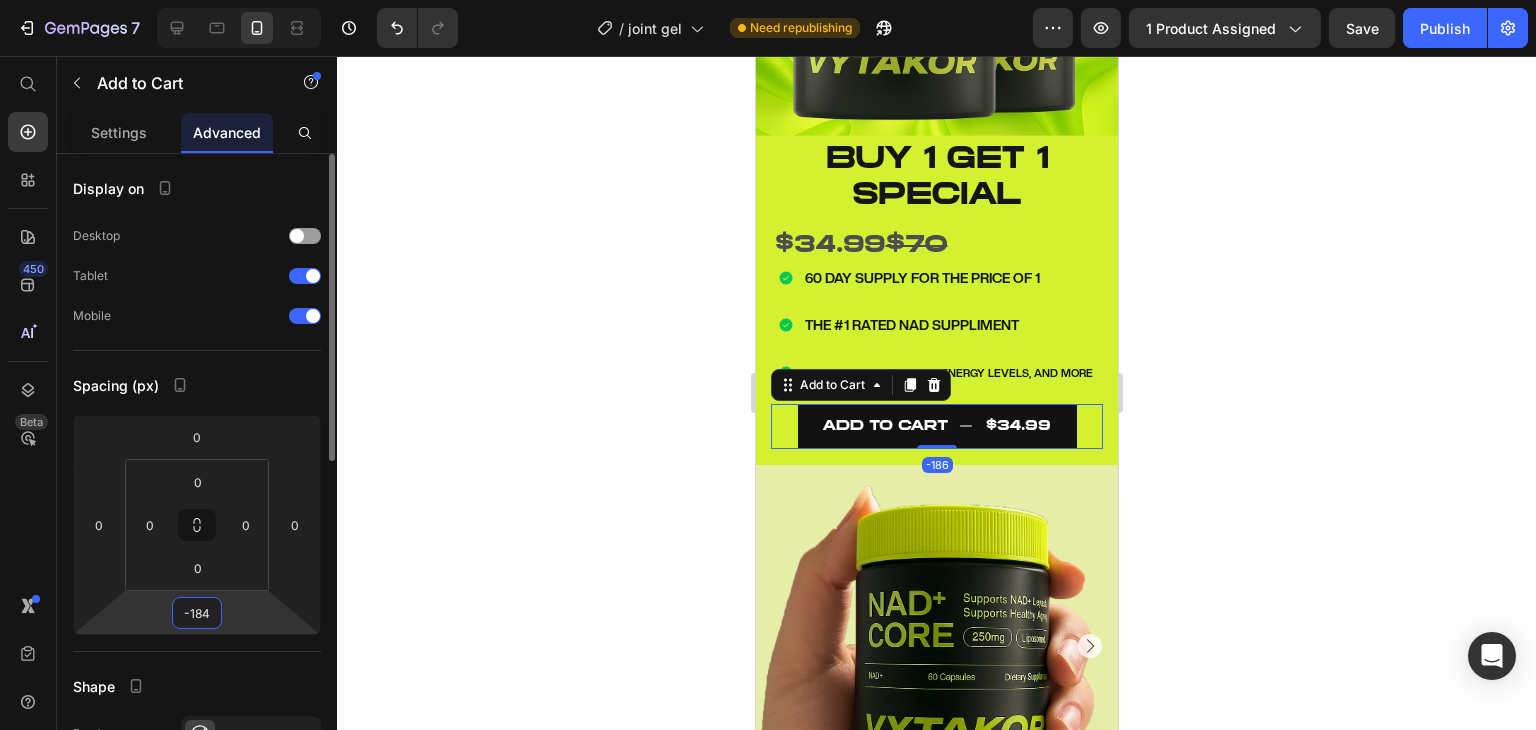 type on "-182" 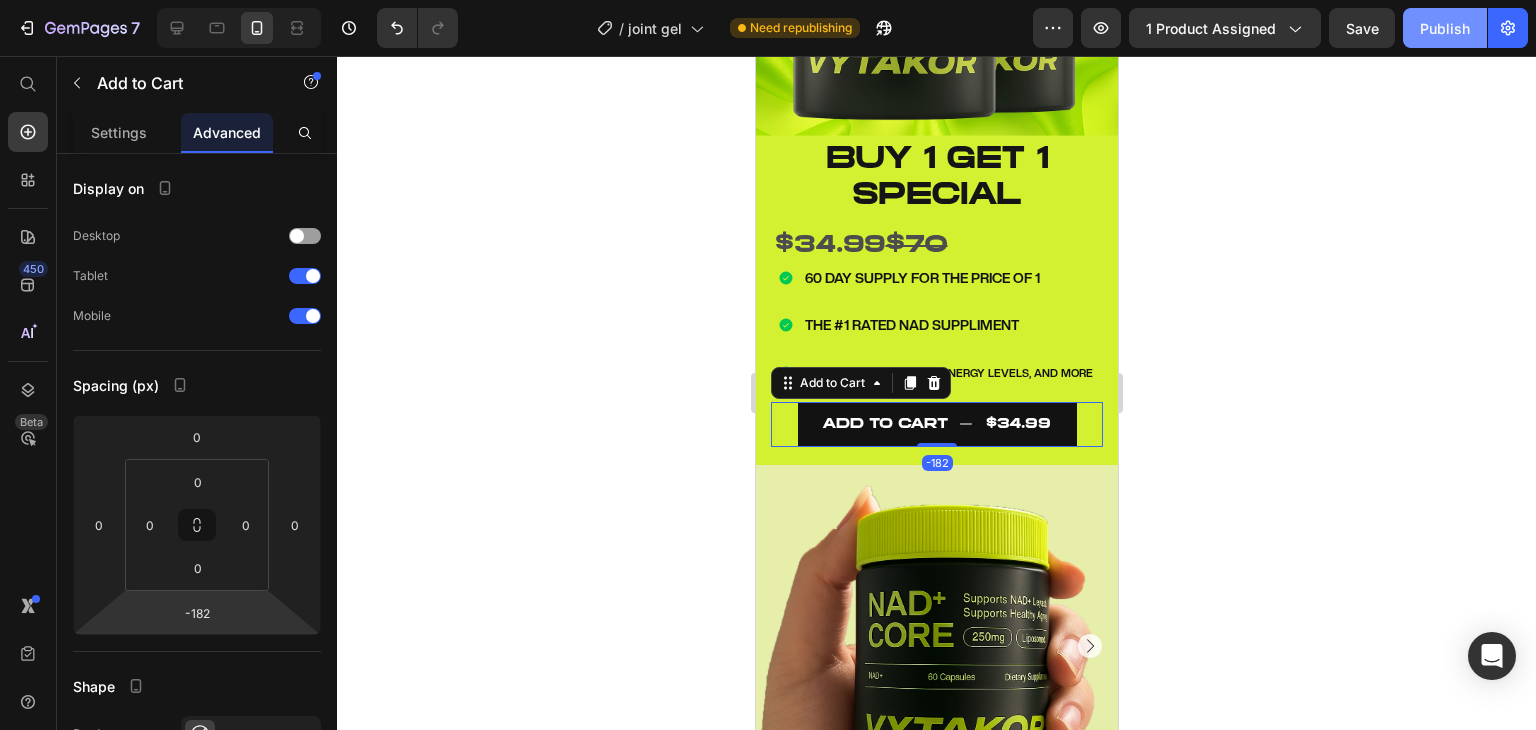 click on "Publish" at bounding box center (1445, 28) 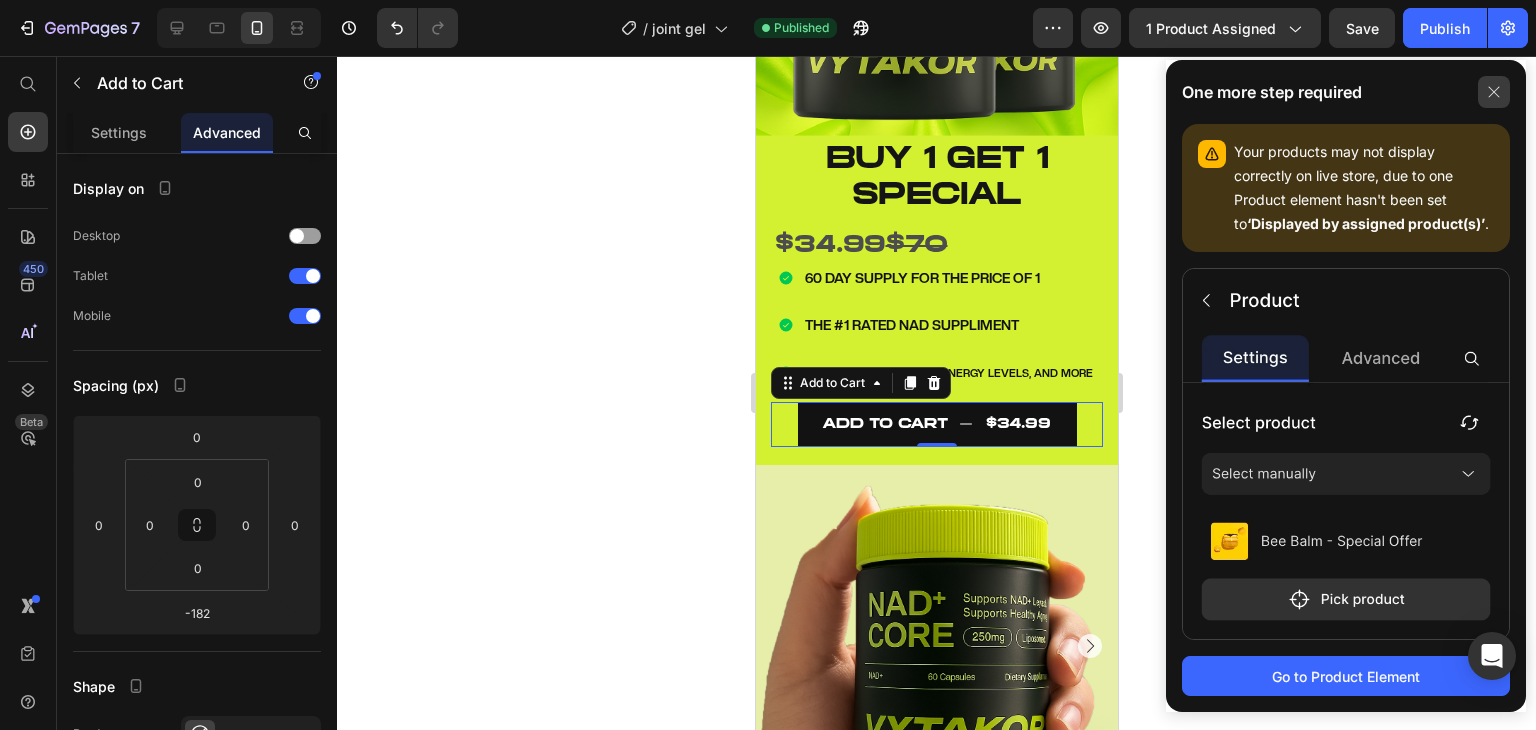 click 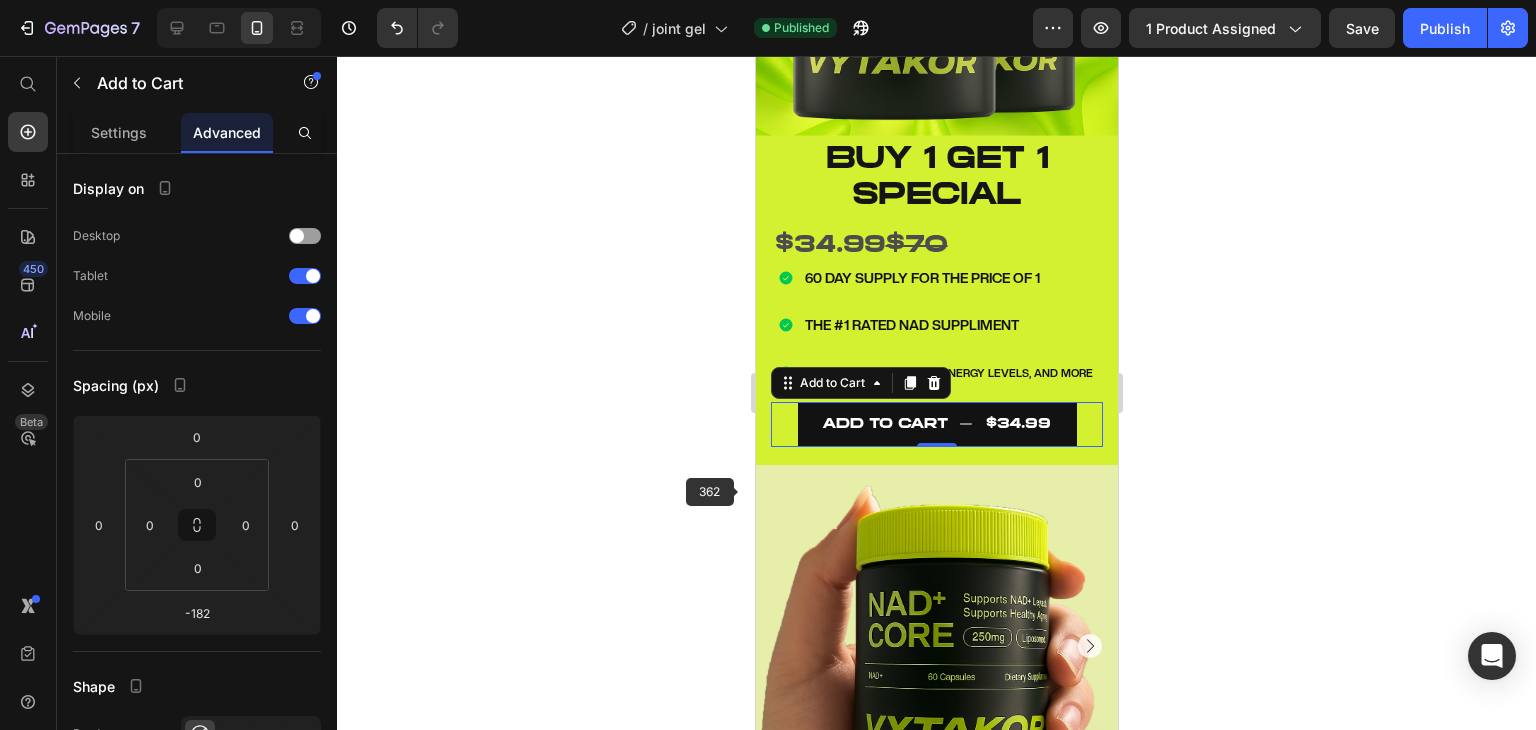 click 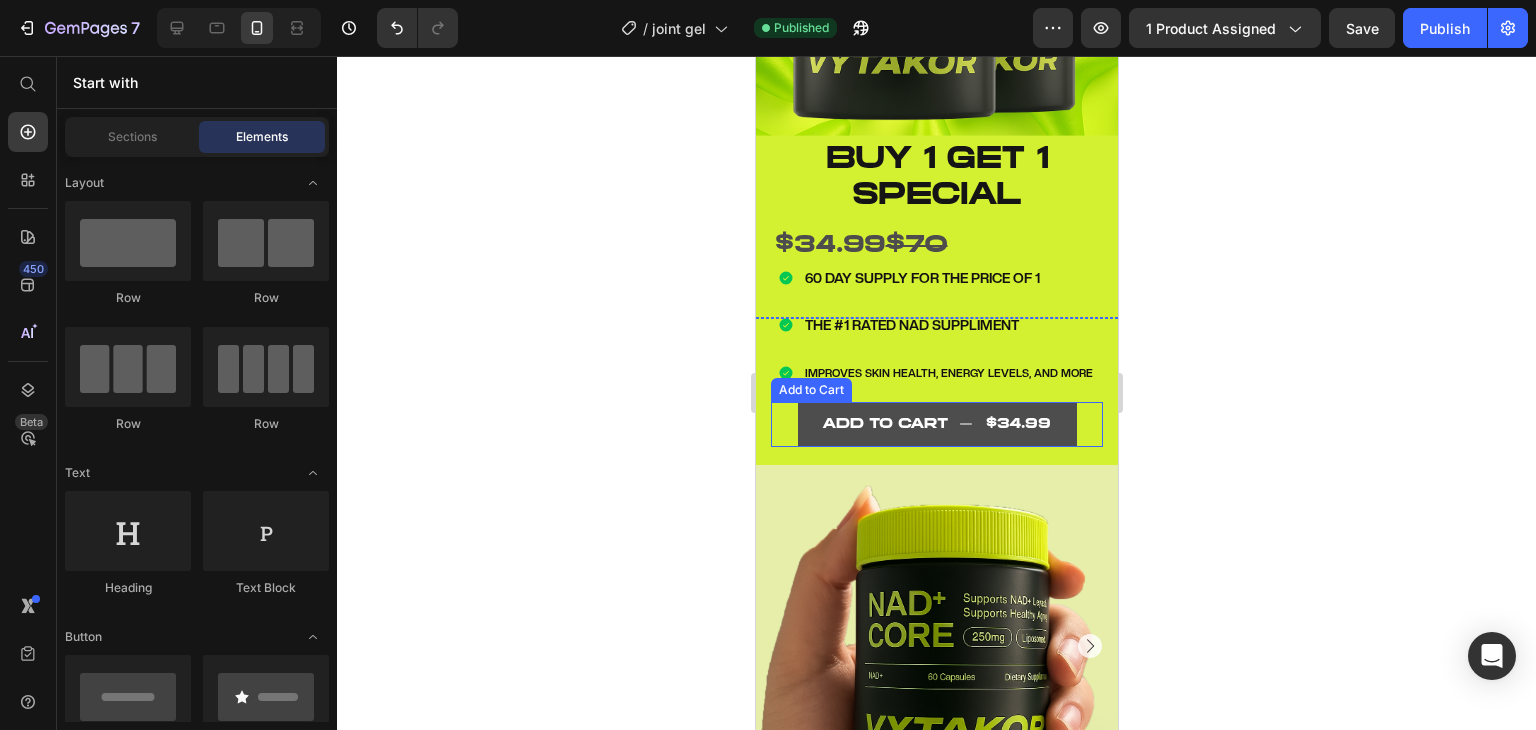 click on "ADD TO CART
$34.99" at bounding box center [936, 424] 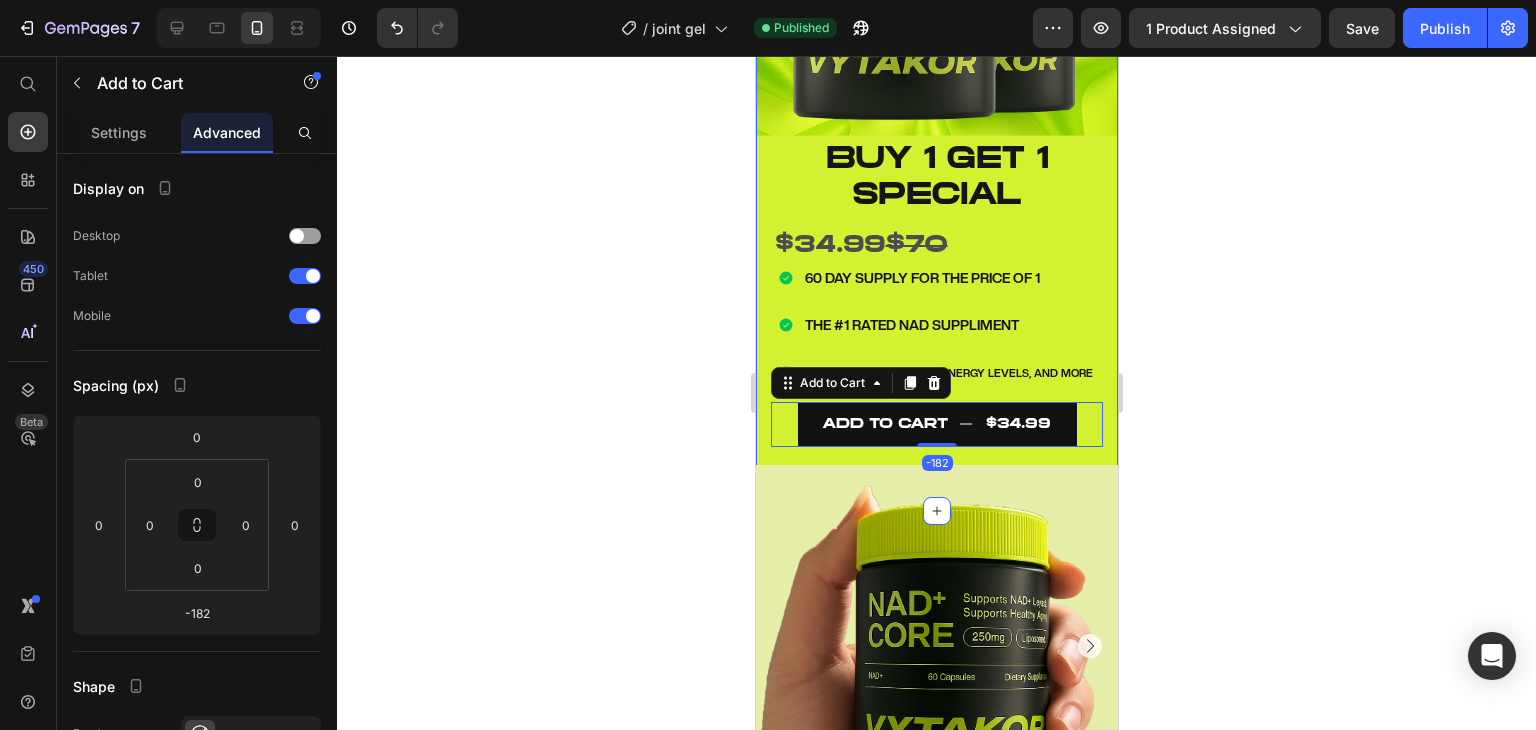 click on "Image BUY 1 GET 1 SPECIAL Text Block   $34.99  $70 Text Block 60 DAY SUPPLY FOR THE PRICE OF 1 THE #1 RATED NAD SUPPLIMENT IMPROVES SKIN HEALTH, ENERGY LEVELS, AND MORE Item List BUY 1 GET 1  special  Text block $34.99  $70 Text Block       Icon 60 DAY SUPPLY FOR THE PRICE OF 1 Text block       Icon THE #1 RATED NAD SUPPLIMENT Text block       Icon IMPROVES SKIN HEALTH, ENERGY LEVELS, AND MORE Text block Icon List ADD TO CART
$34.99 Add to Cart Image Row ADD TO CART
$34.99 Add to Cart   -182 Product Section 1" at bounding box center (936, 89) 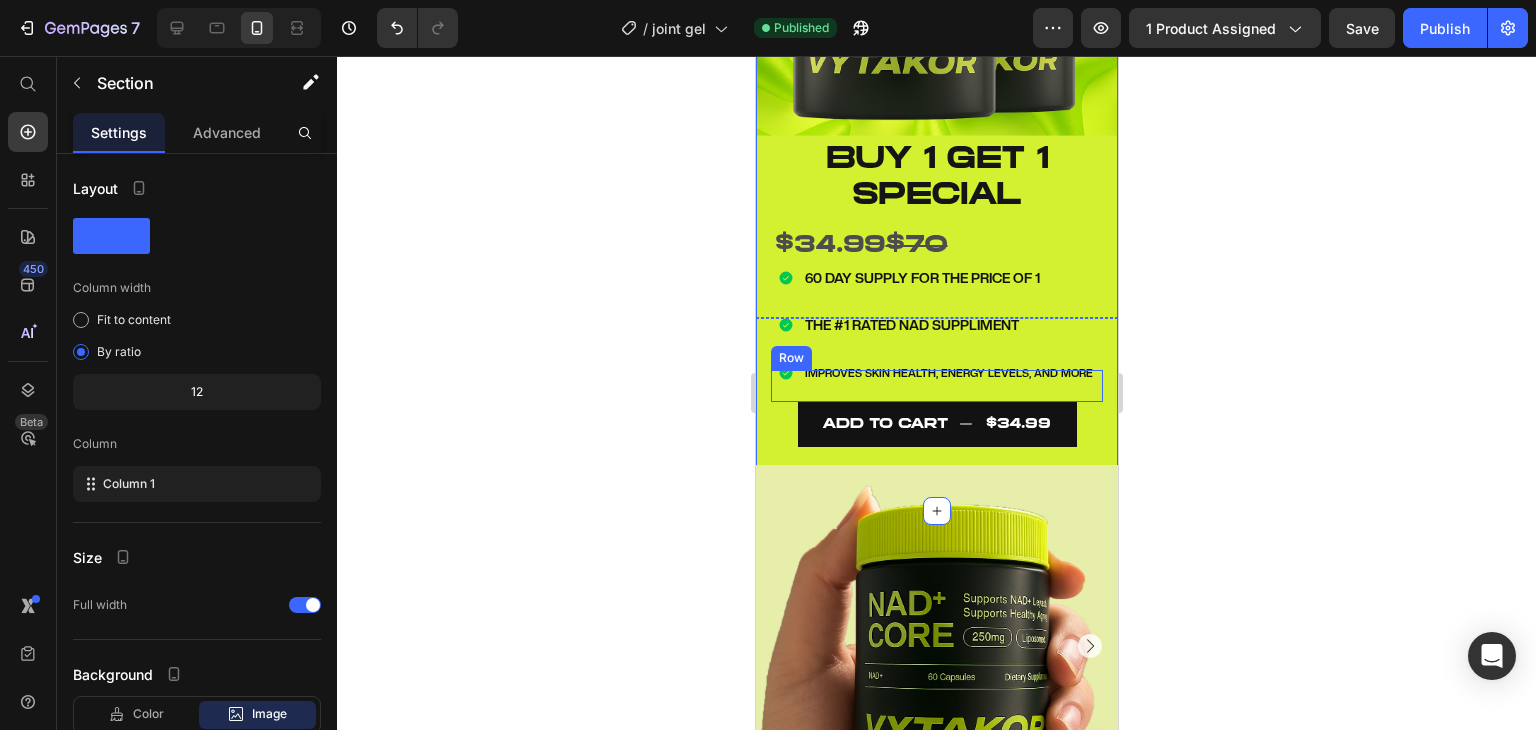 click on "BUY 1 GET 1  special  Text block $34.99  $70 Text Block       Icon 60 DAY SUPPLY FOR THE PRICE OF 1 Text block       Icon THE #1 RATED NAD SUPPLIMENT Text block       Icon IMPROVES SKIN HEALTH, ENERGY LEVELS, AND MORE Text block Icon List ADD TO CART
$34.99 Add to Cart" at bounding box center (936, 386) 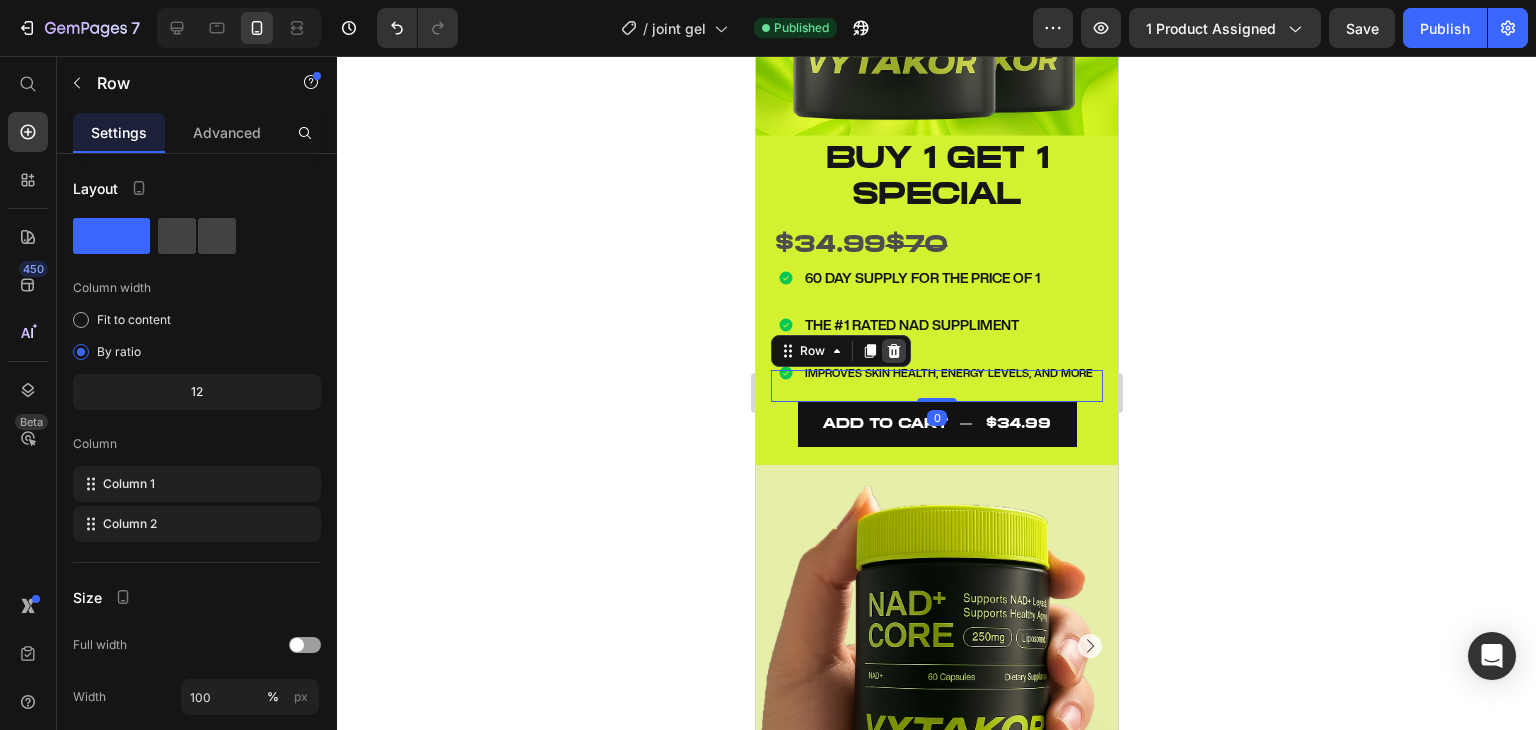 click 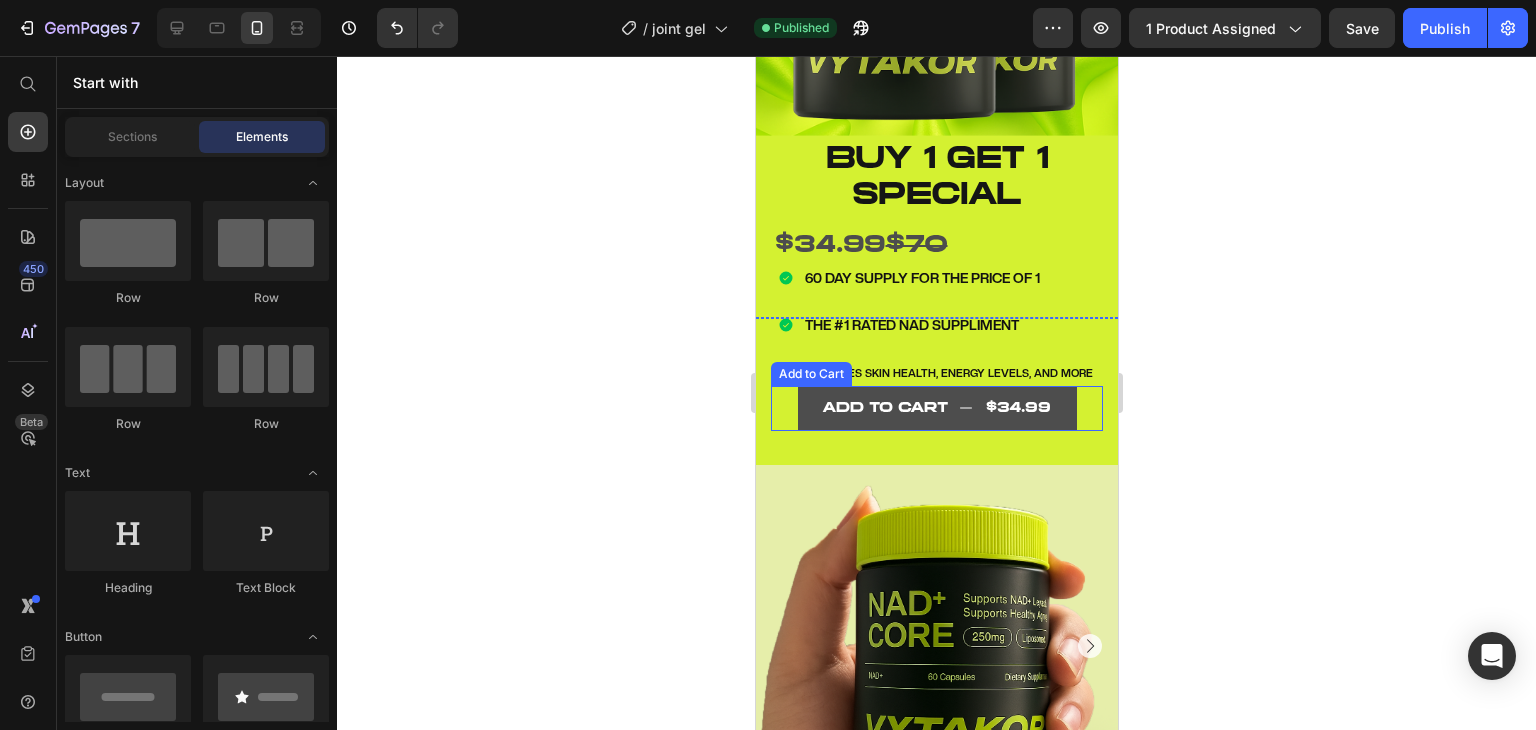 click on "ADD TO CART
$34.99" at bounding box center (936, 408) 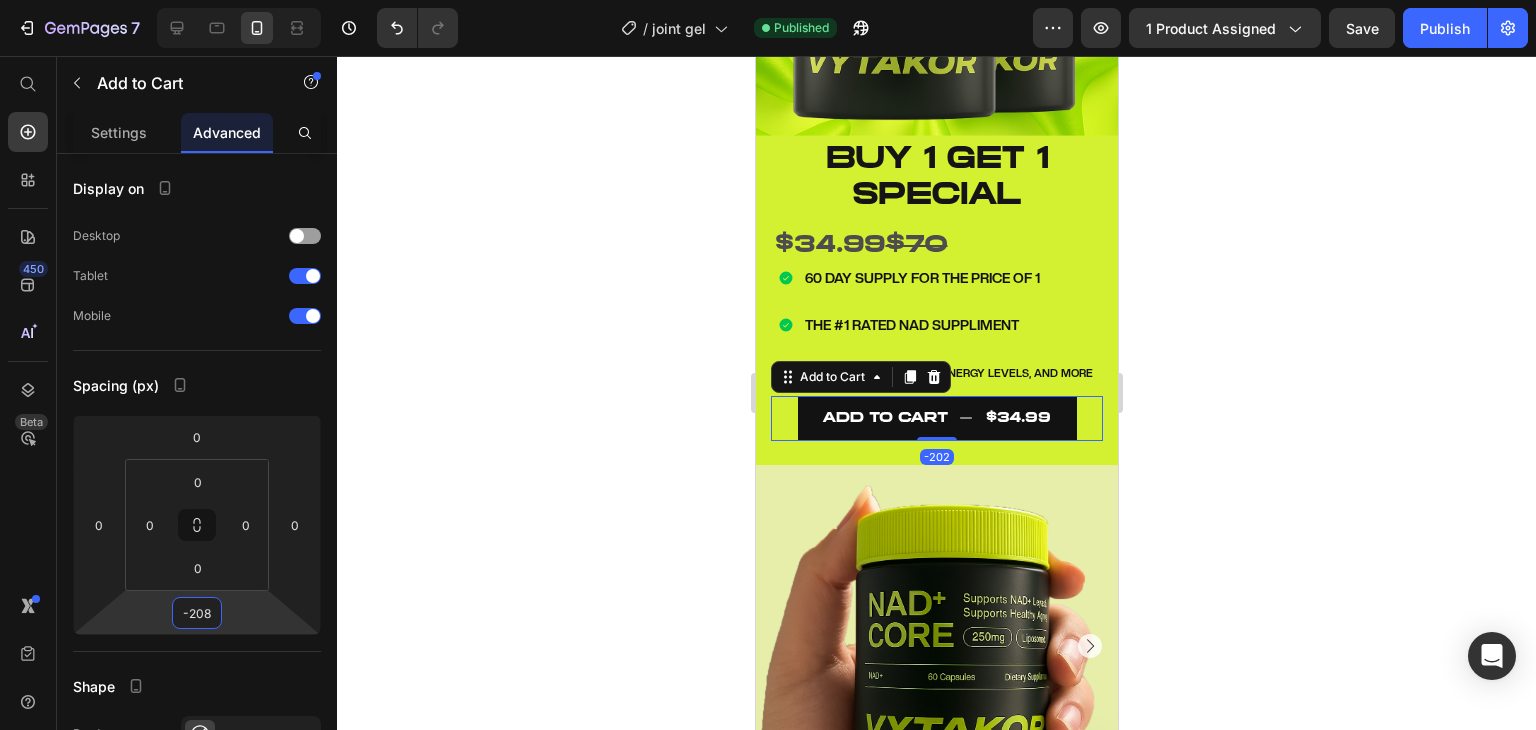 type on "-210" 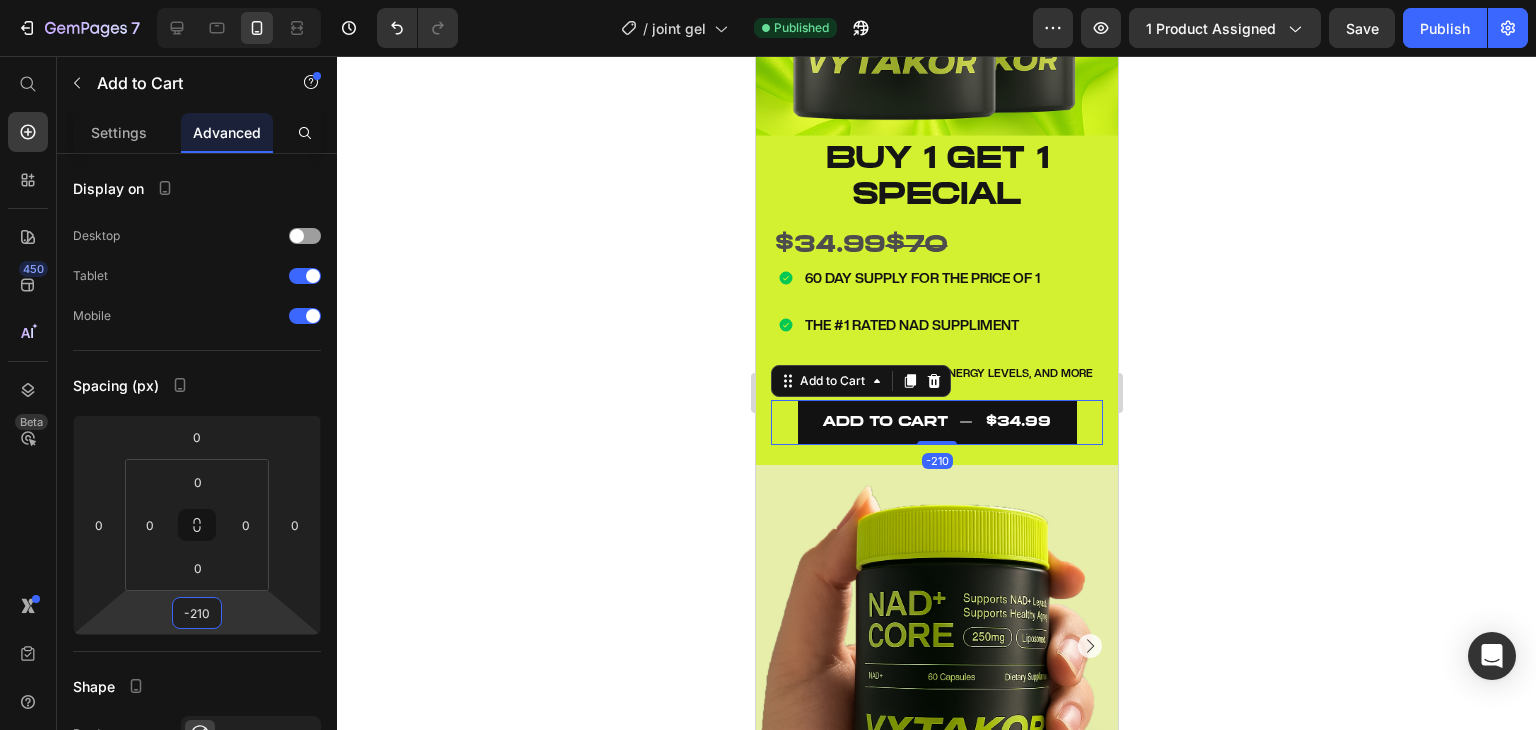 drag, startPoint x: 244, startPoint y: 619, endPoint x: 244, endPoint y: 633, distance: 14 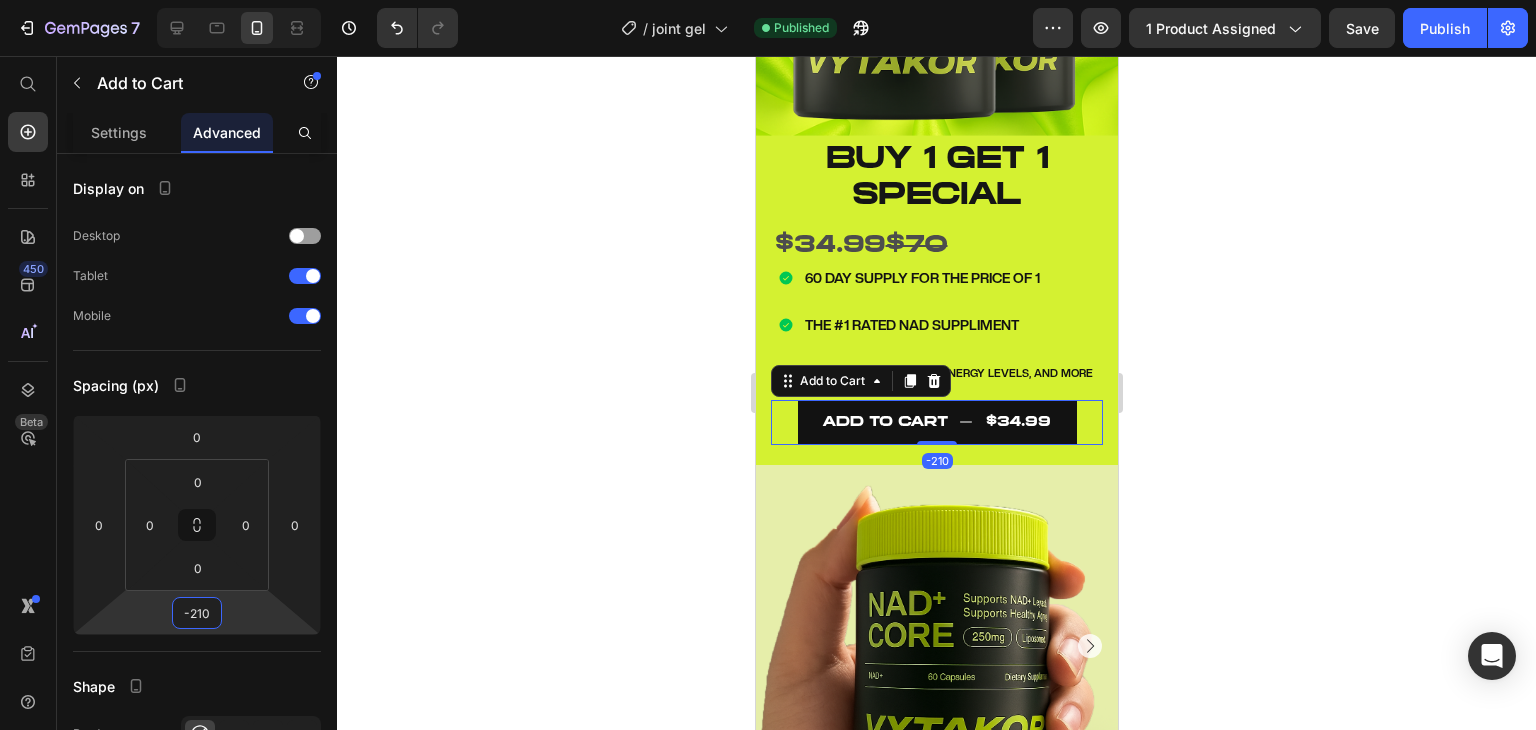 click 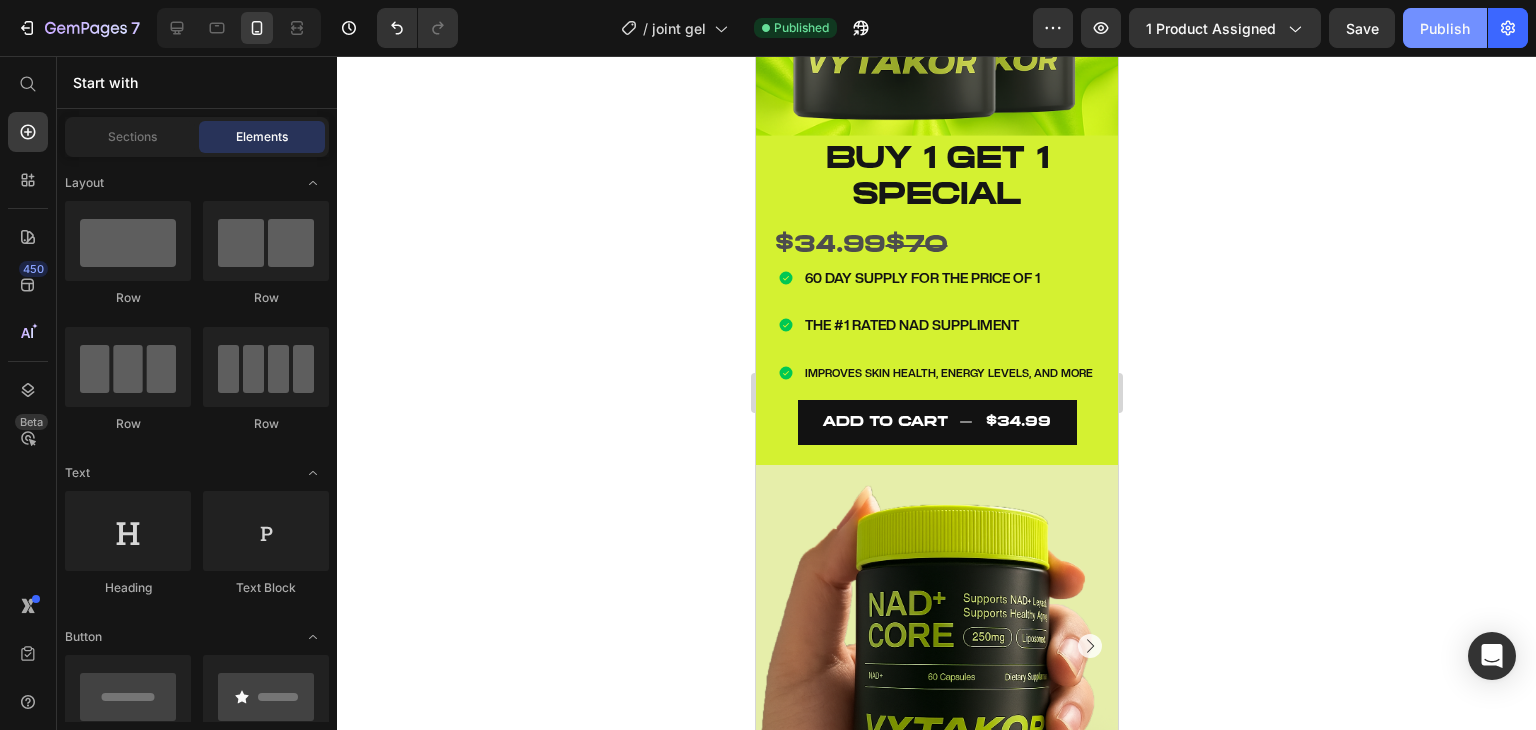 click on "Publish" 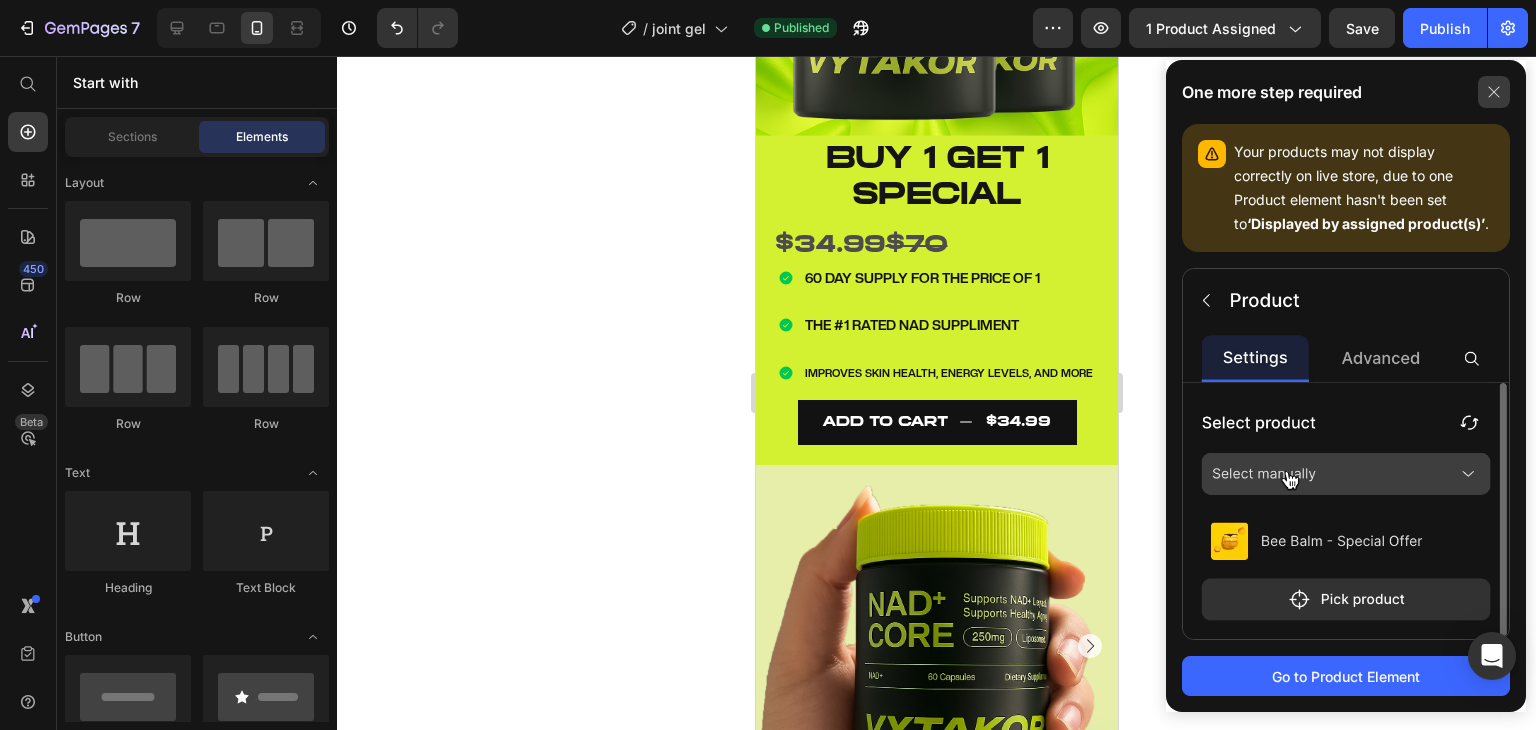 click 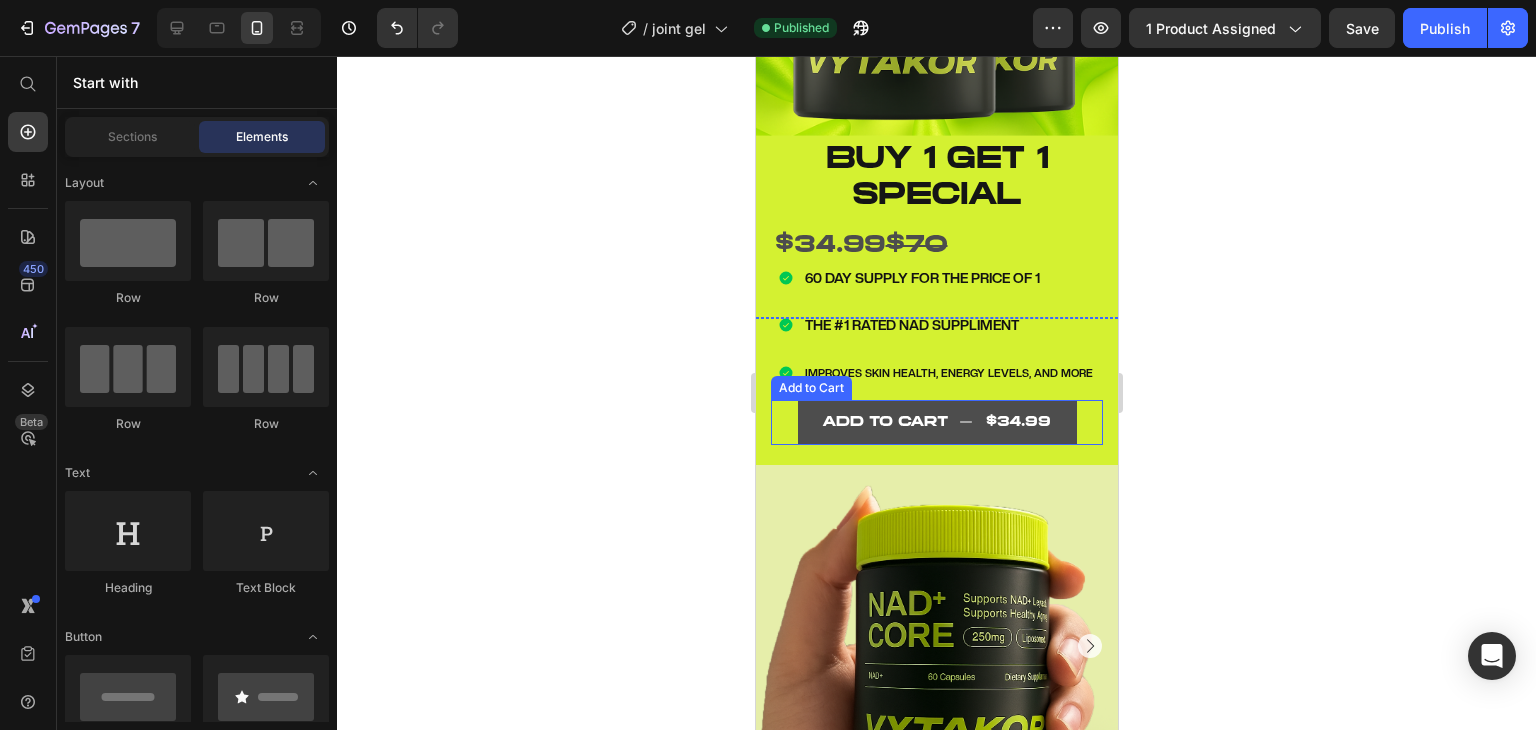 click on "ADD TO CART
$34.99" at bounding box center (936, 422) 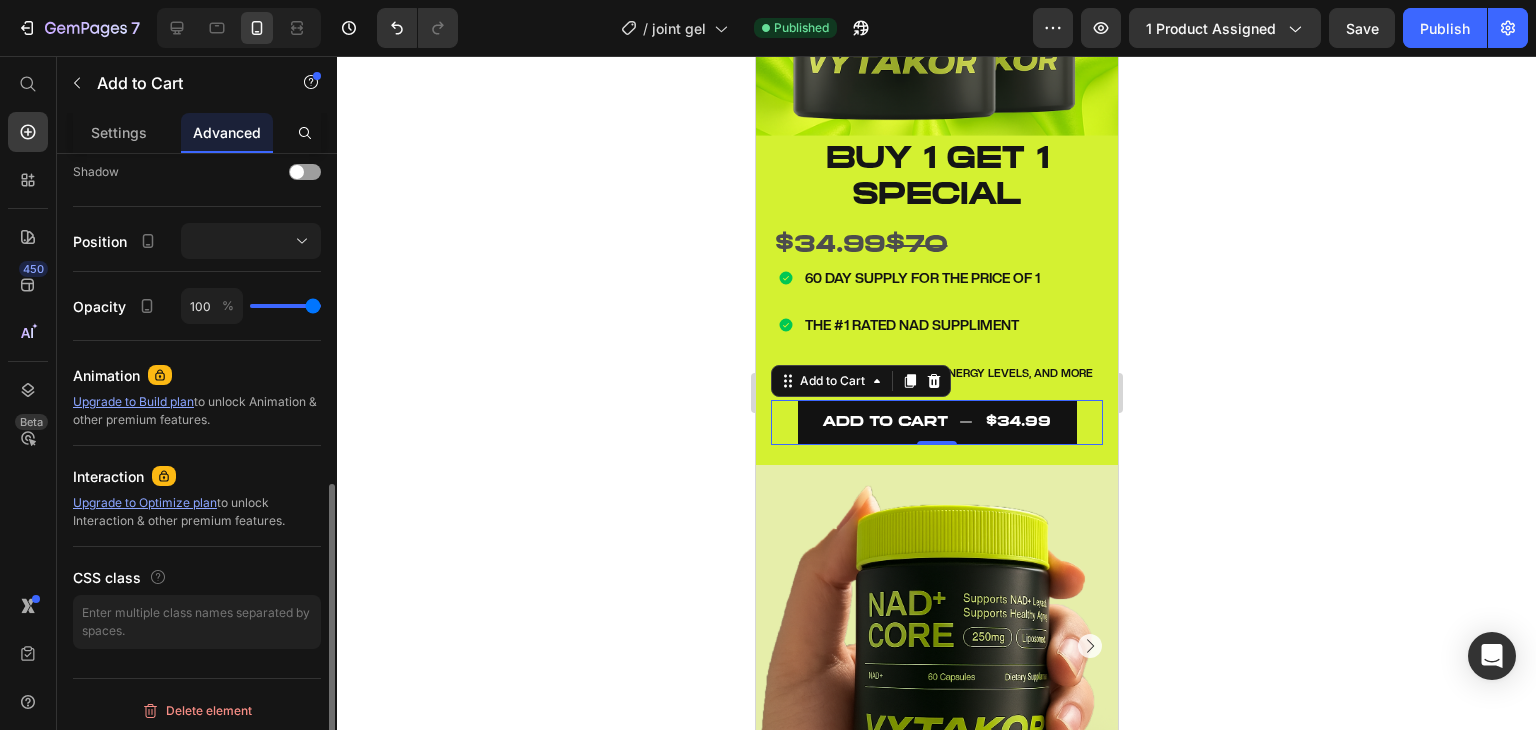 scroll, scrollTop: 670, scrollLeft: 0, axis: vertical 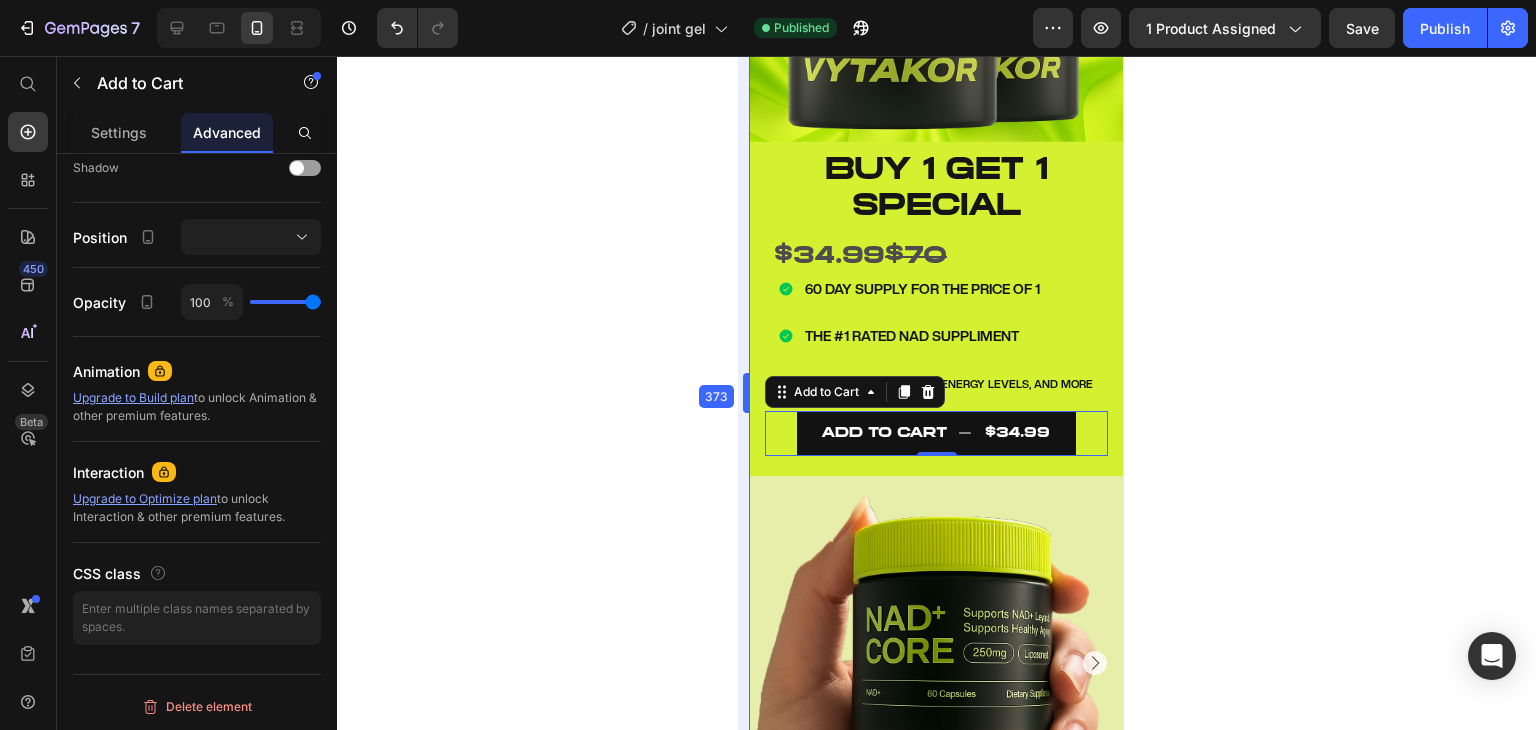 drag, startPoint x: 747, startPoint y: 400, endPoint x: 736, endPoint y: 386, distance: 17.804493 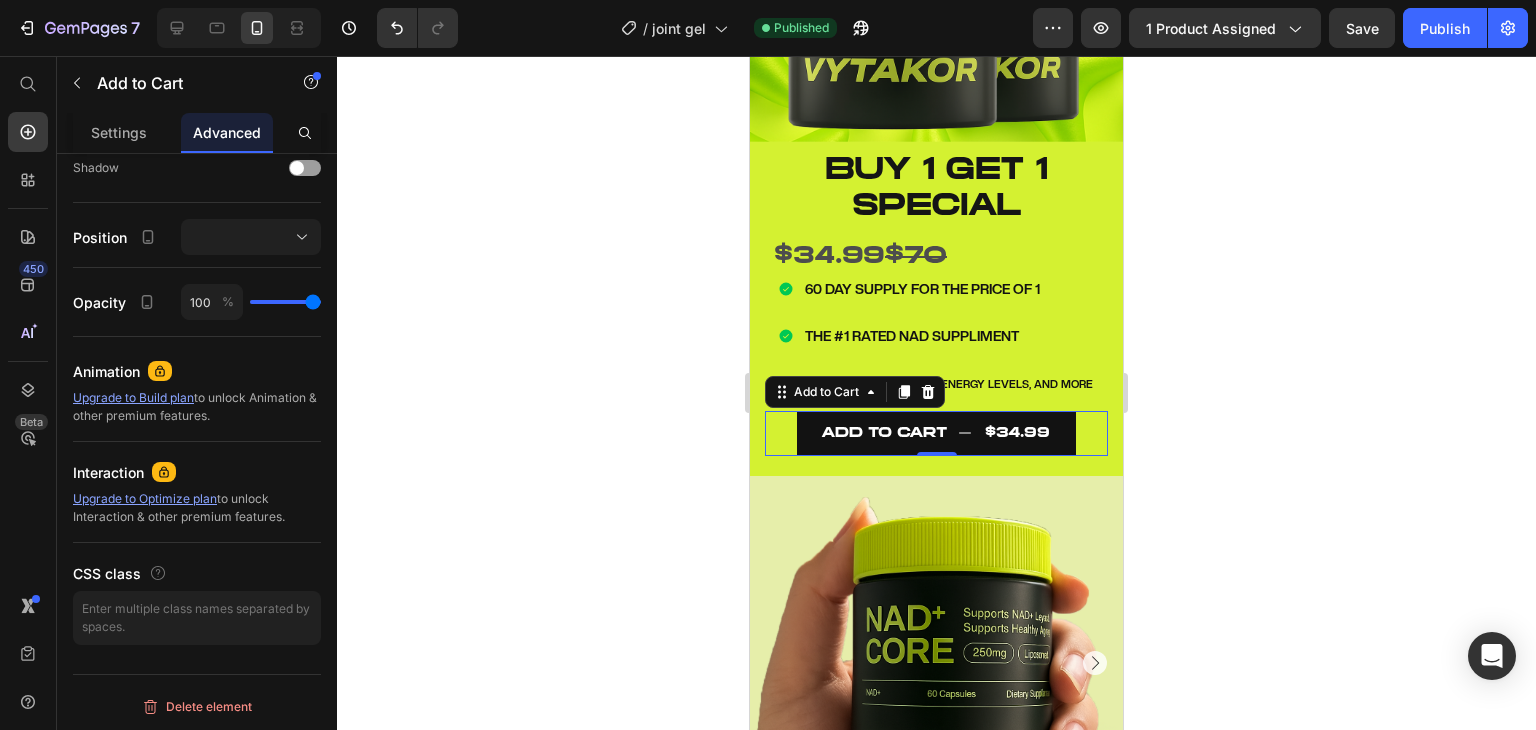 click 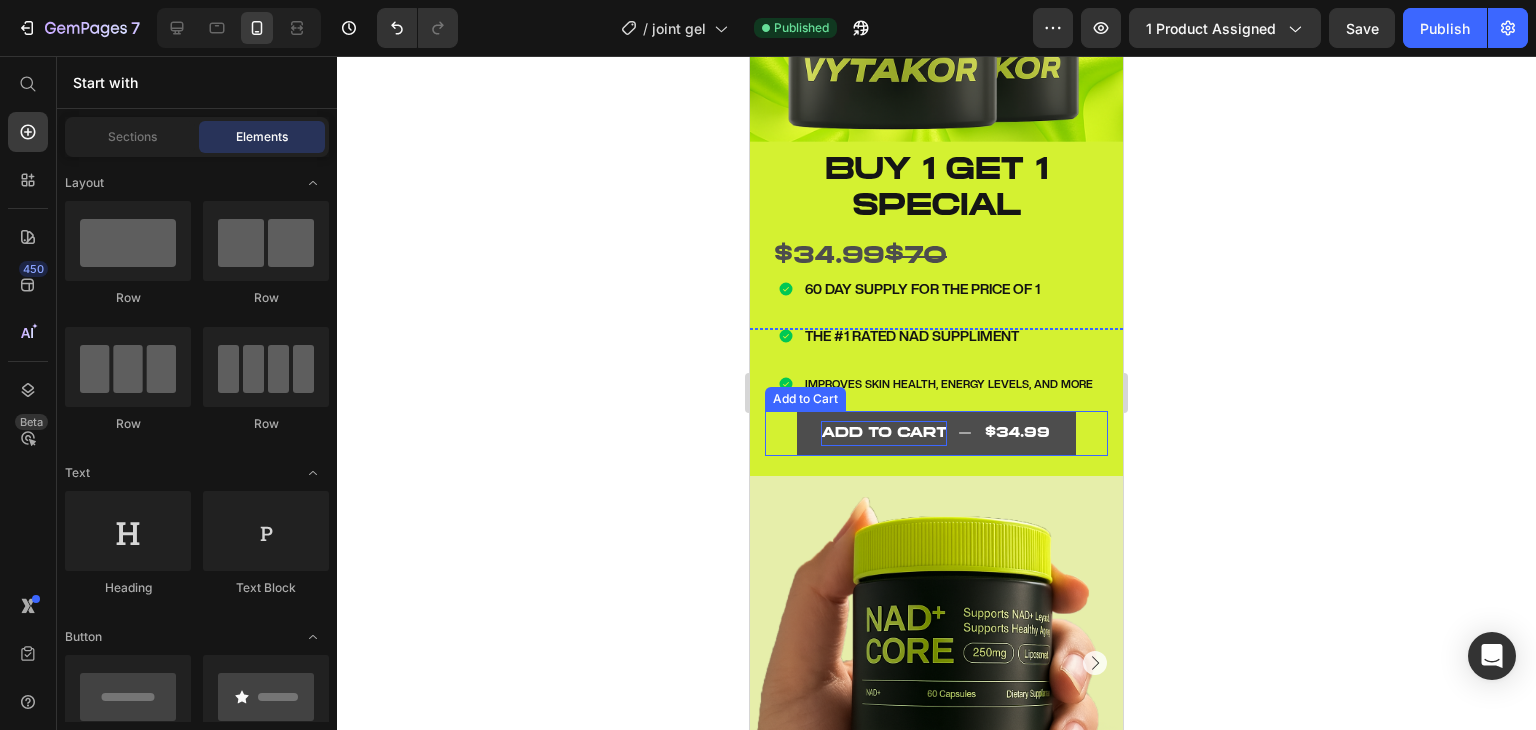 click on "ADD TO CART" at bounding box center (884, 433) 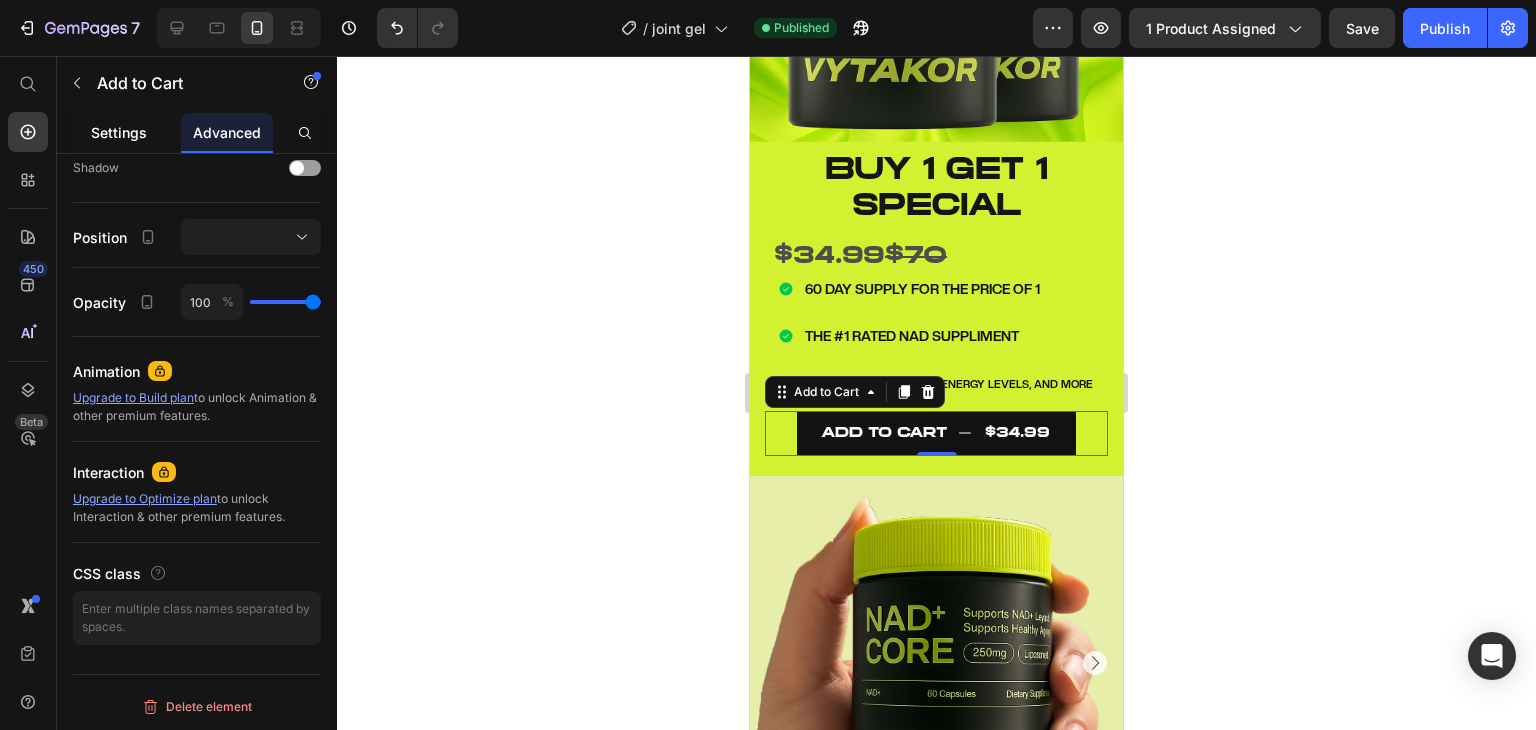 click on "Settings" at bounding box center [119, 132] 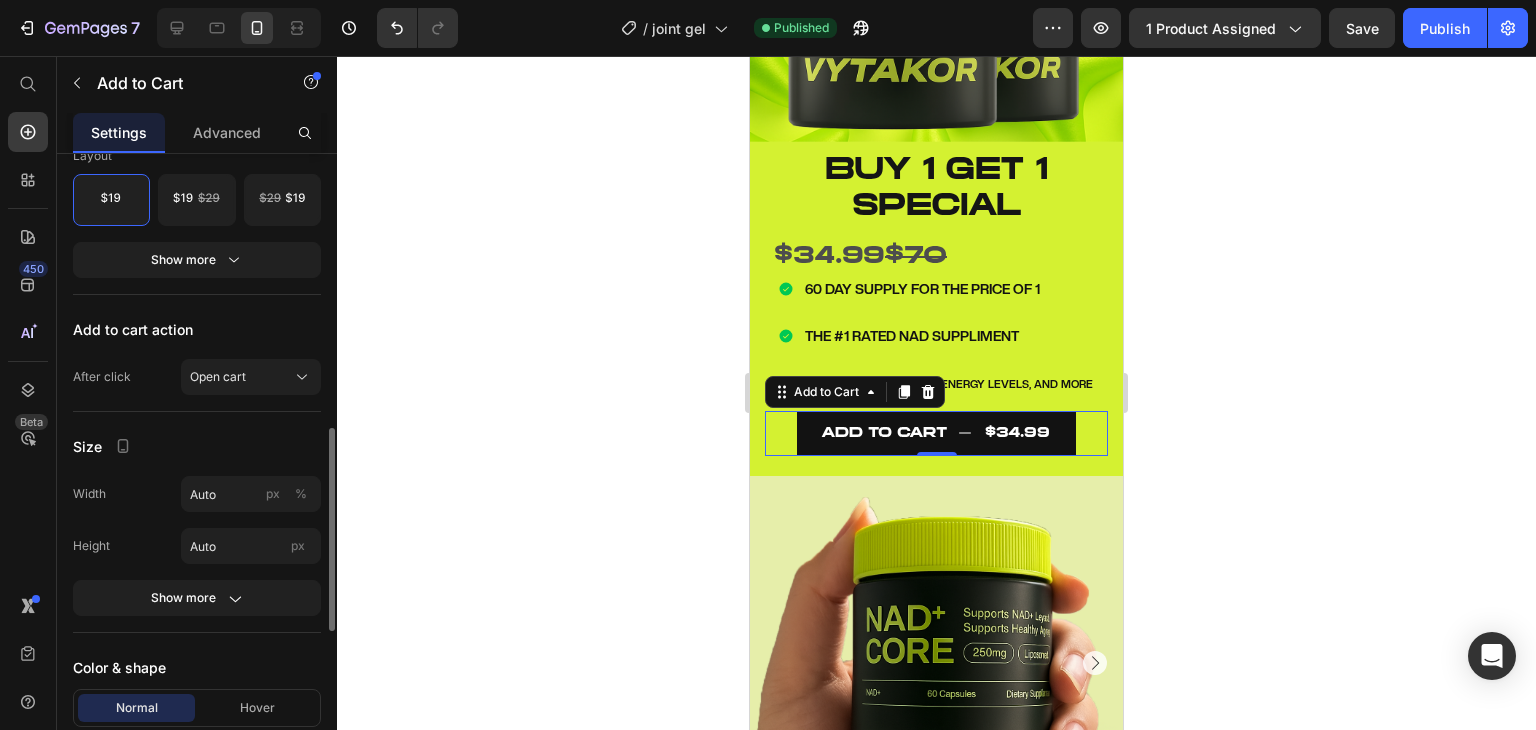 scroll, scrollTop: 796, scrollLeft: 0, axis: vertical 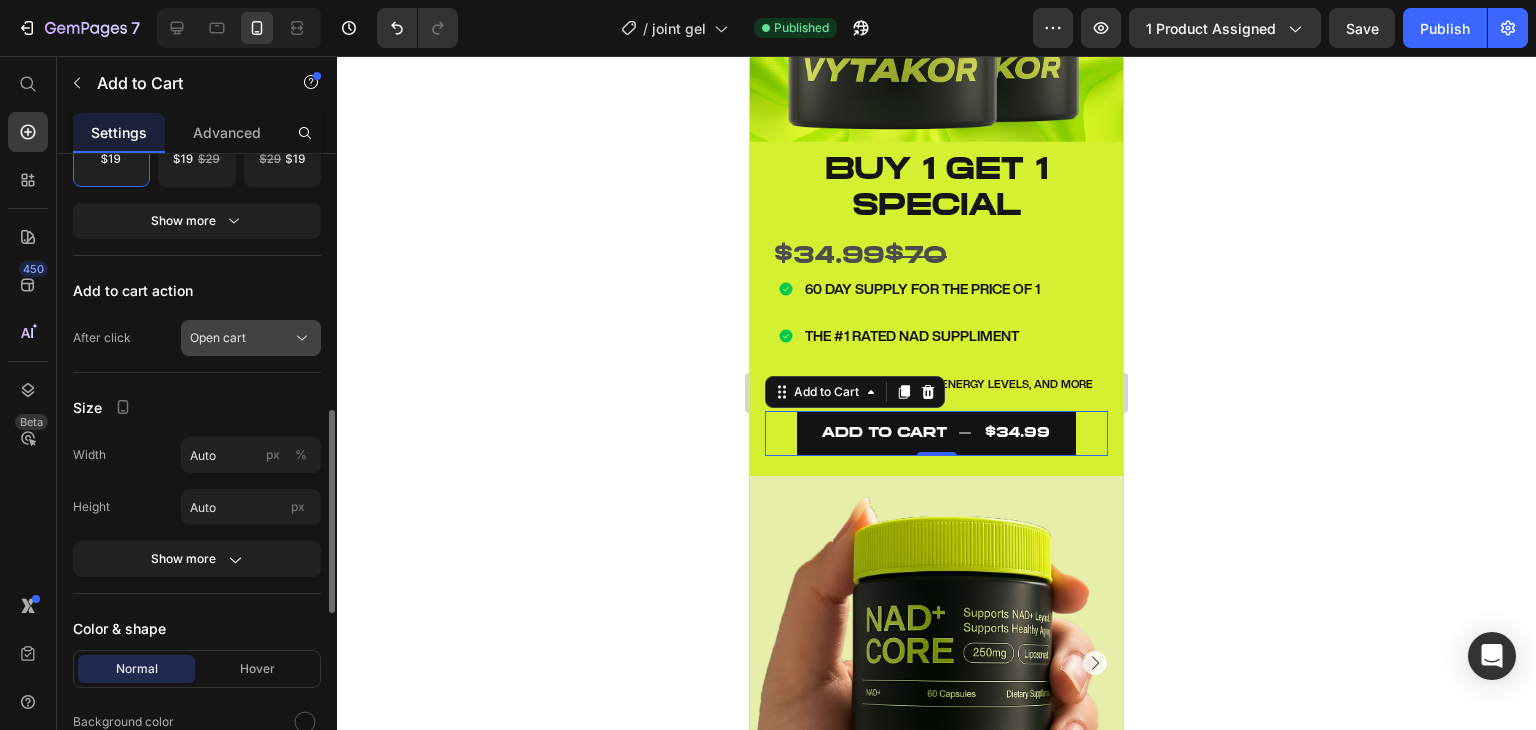 click on "Open cart" at bounding box center [218, 338] 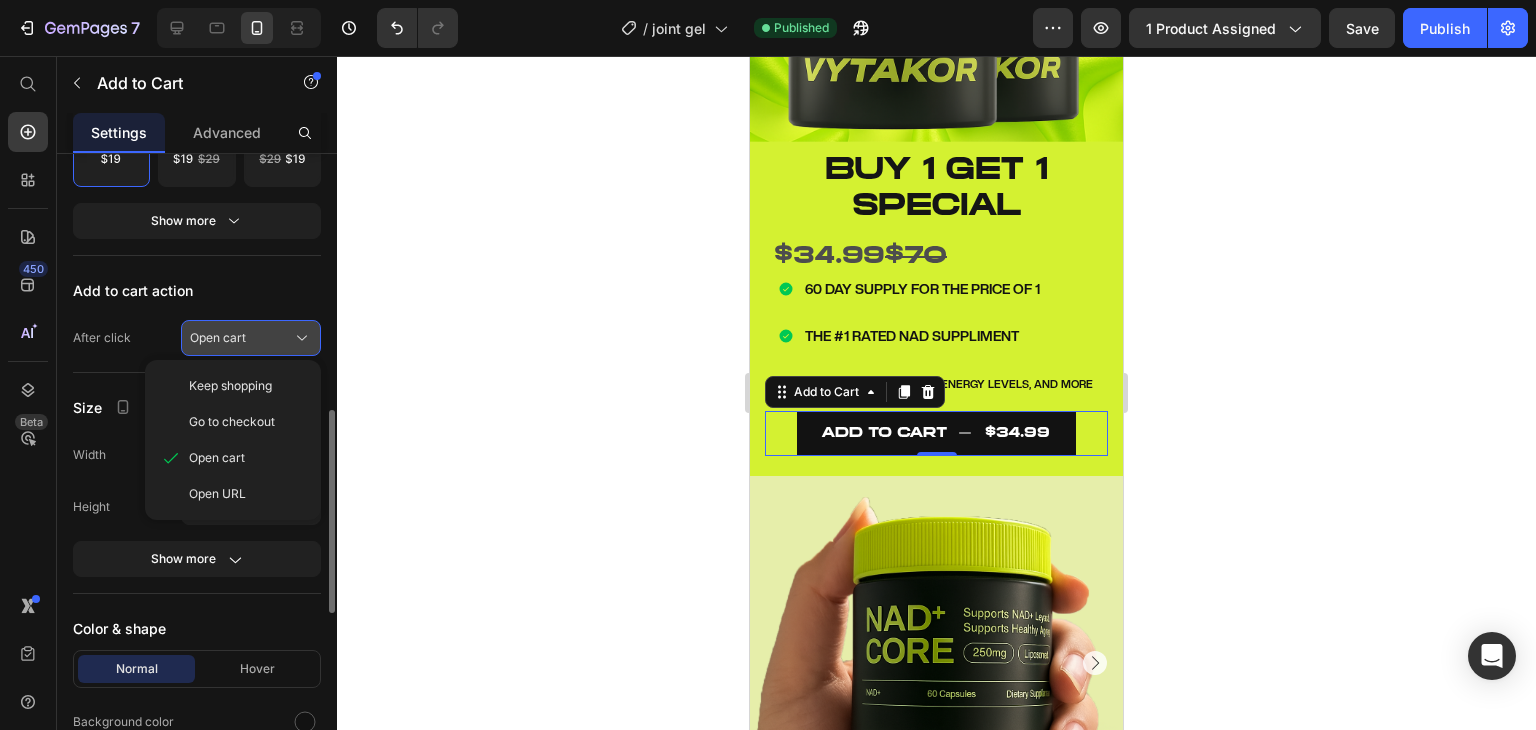 click on "Open cart" at bounding box center [218, 338] 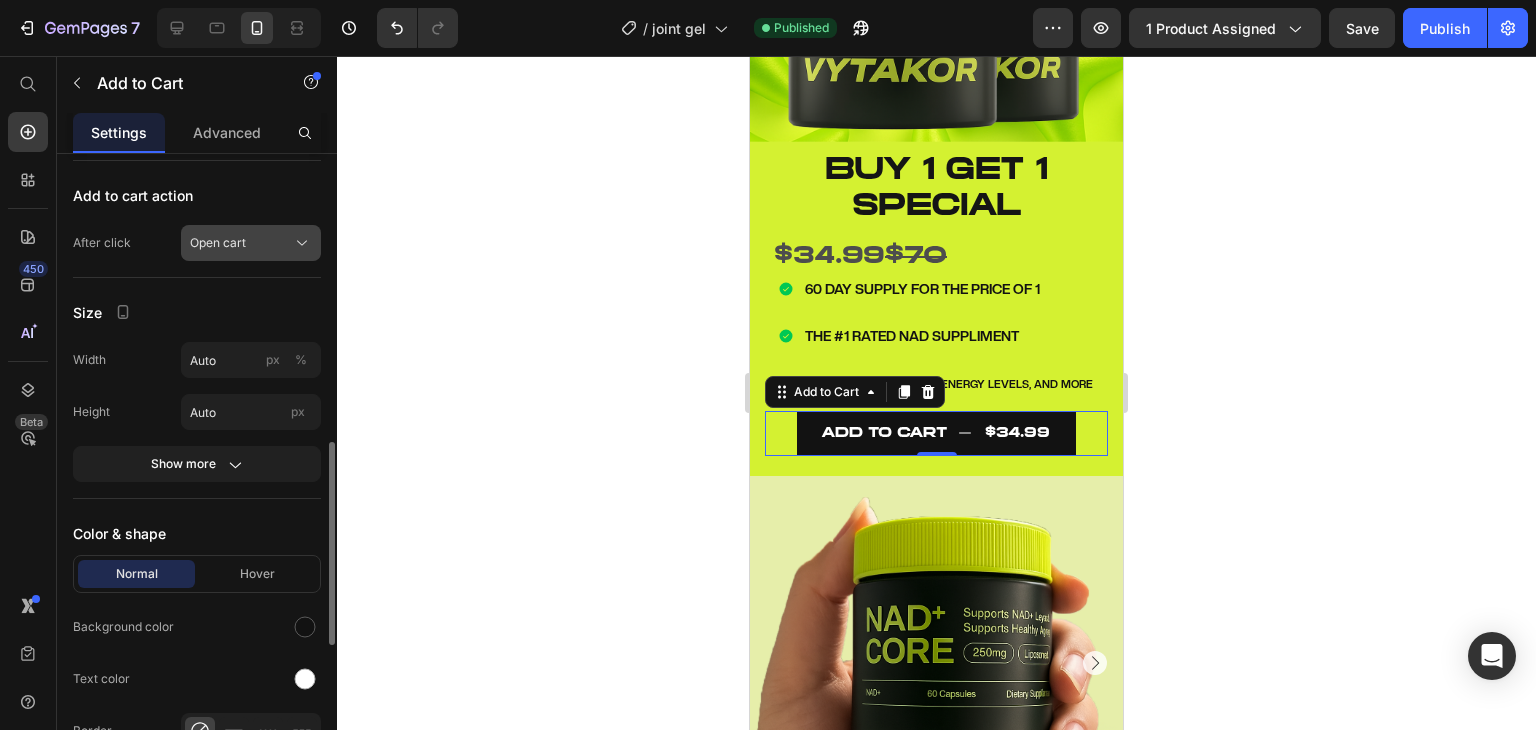 scroll, scrollTop: 890, scrollLeft: 0, axis: vertical 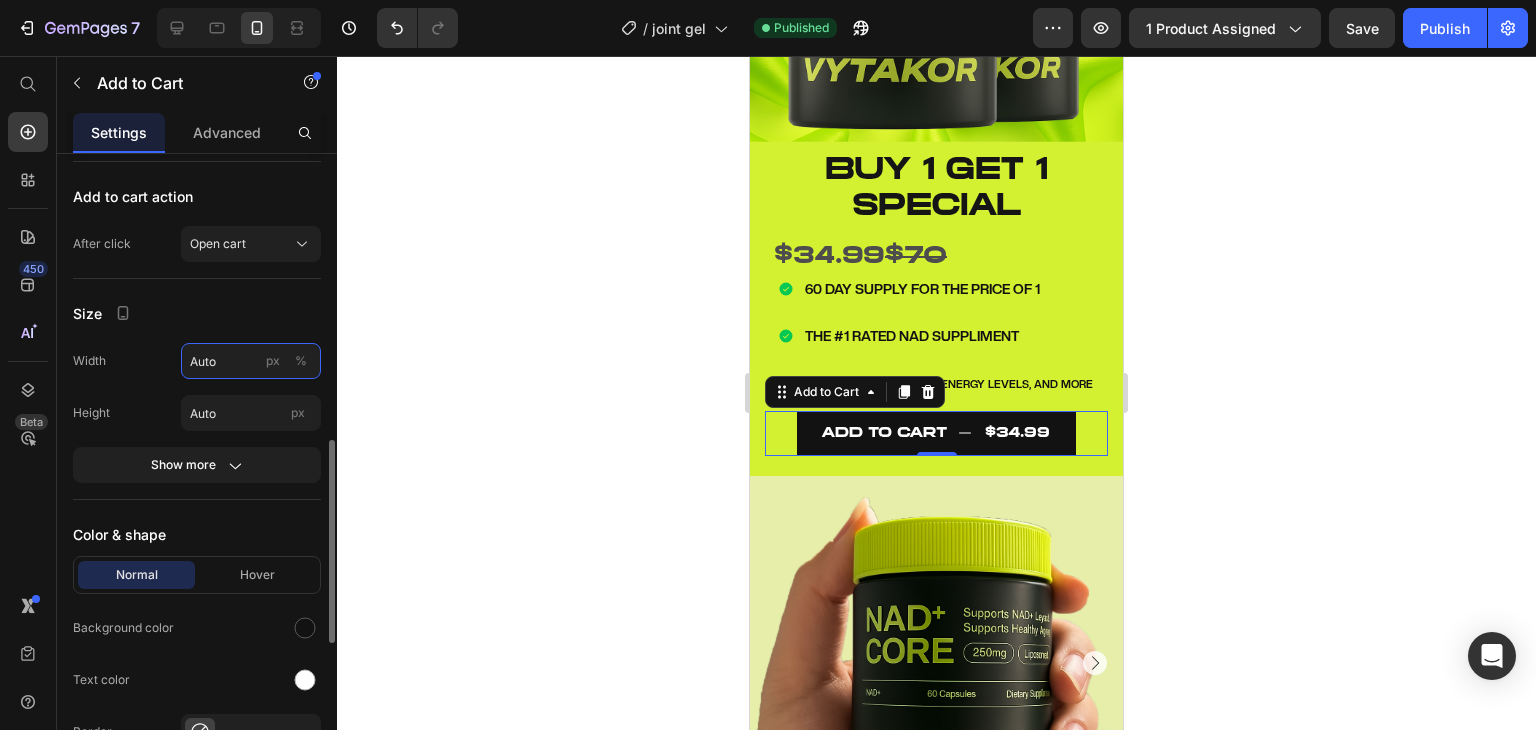click on "Auto" at bounding box center [251, 361] 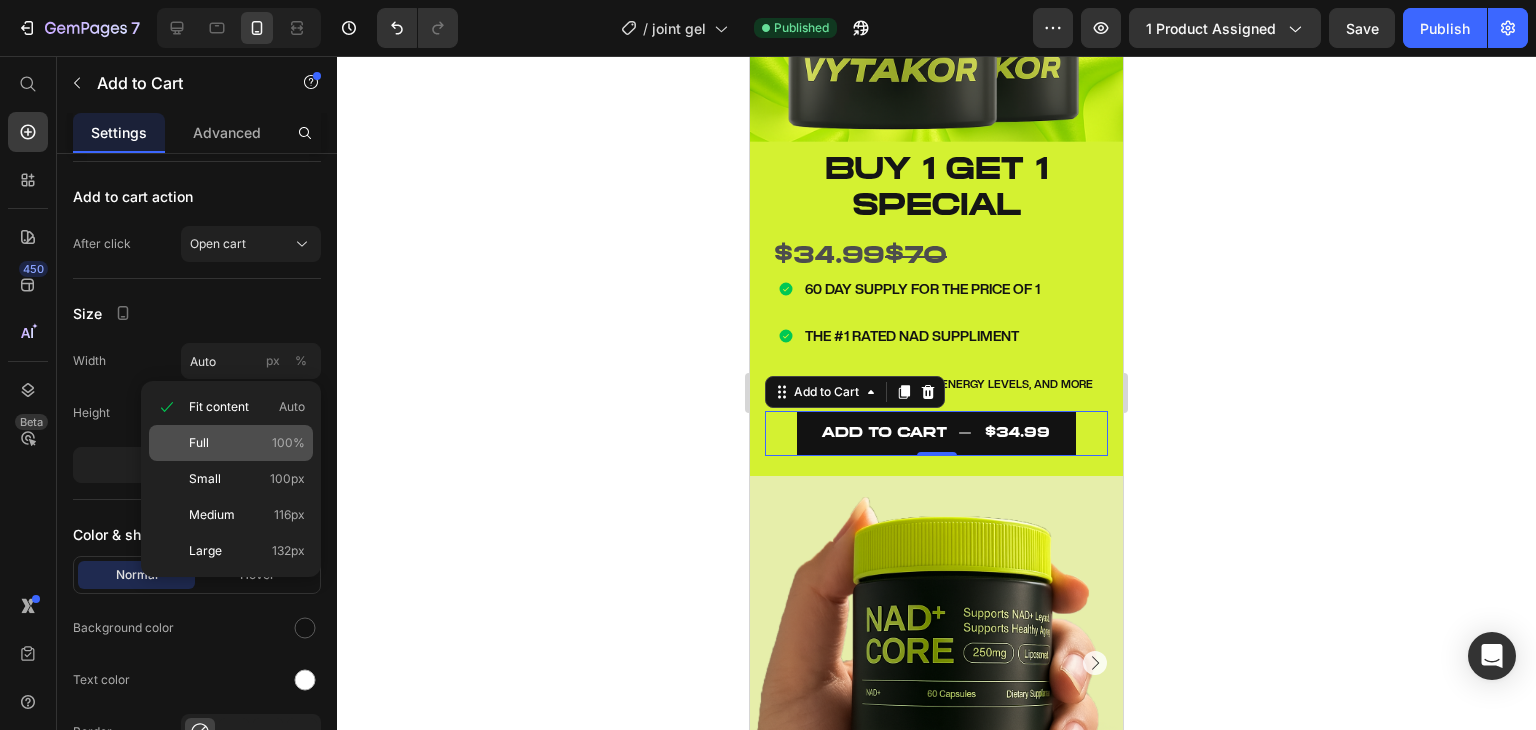 click on "Full 100%" at bounding box center (247, 443) 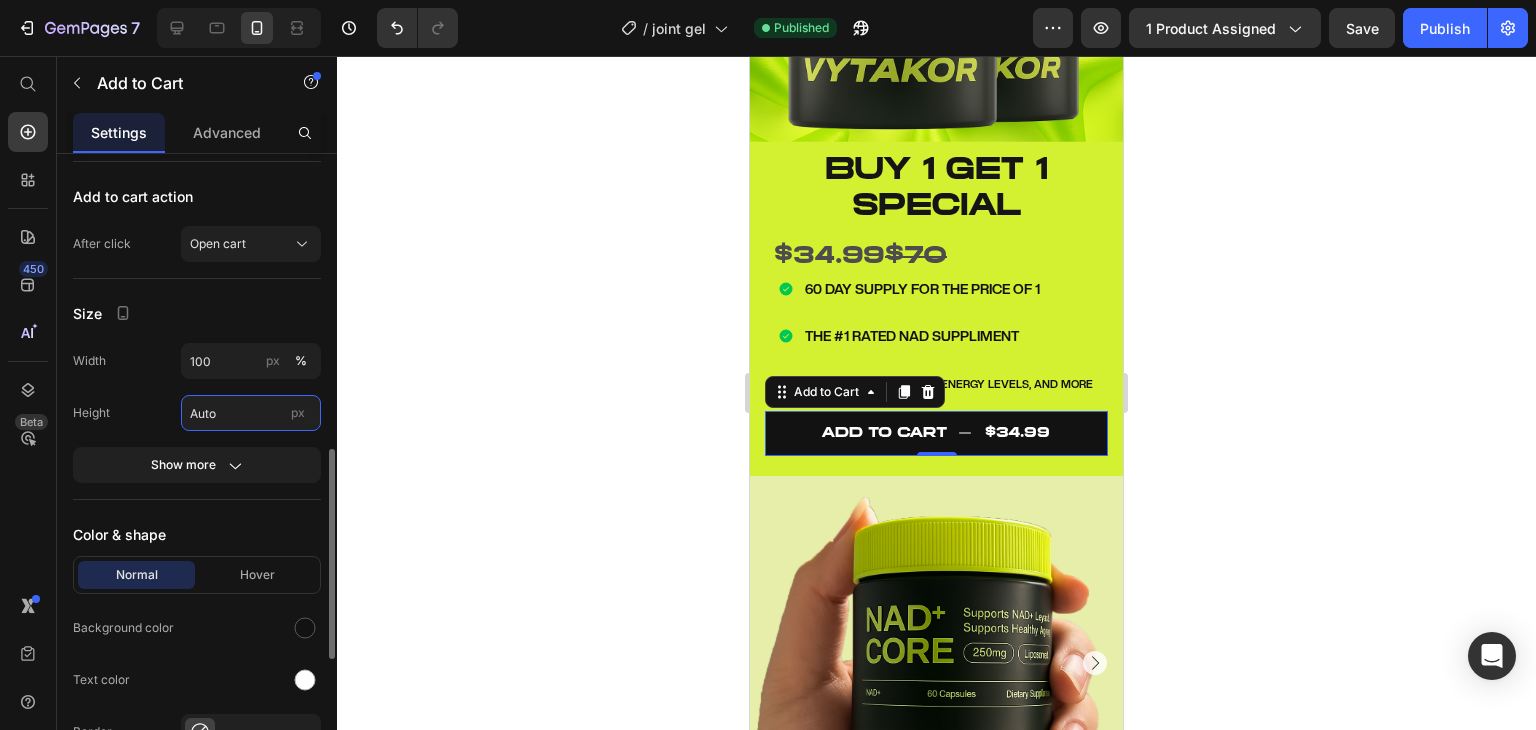 click on "Auto" at bounding box center [251, 413] 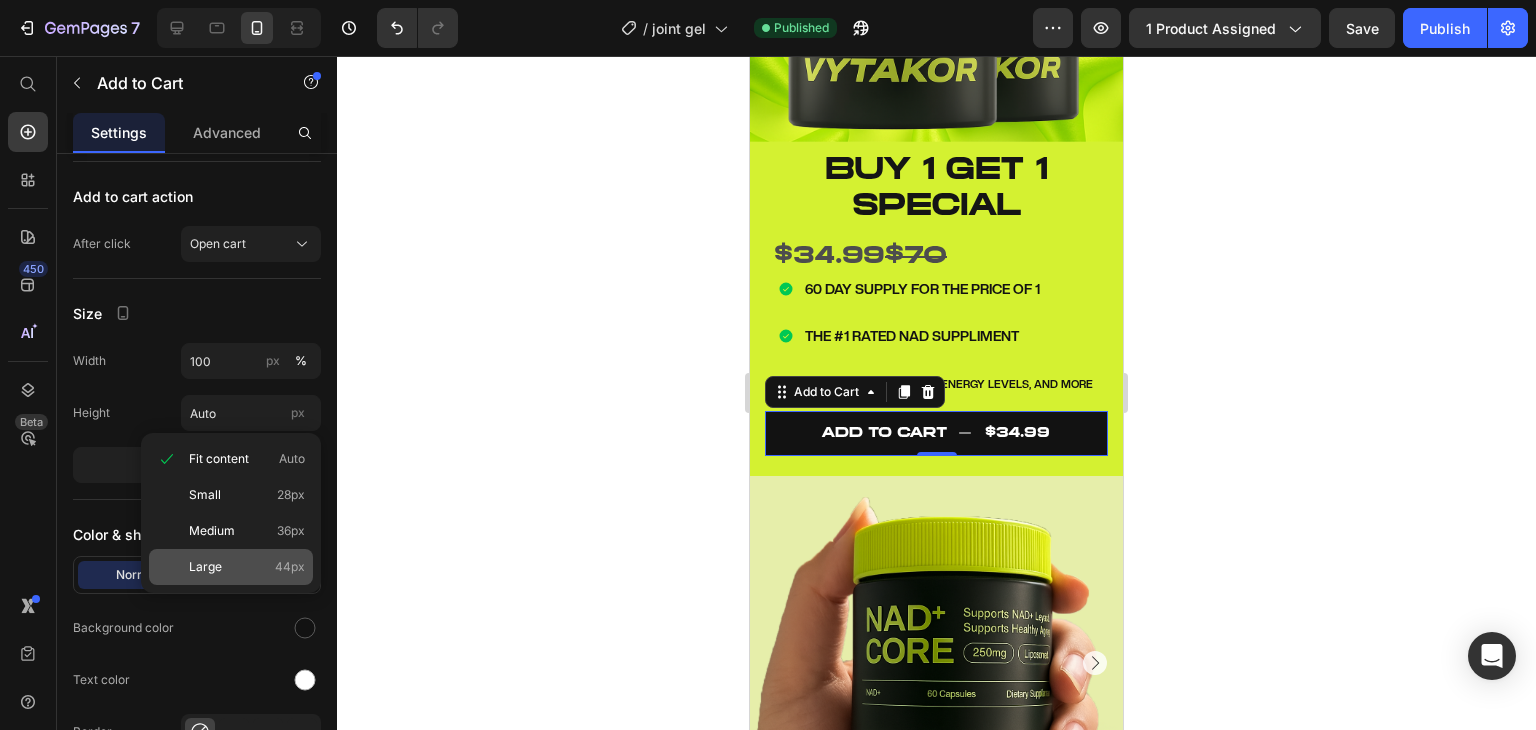 click on "Large 44px" at bounding box center [247, 567] 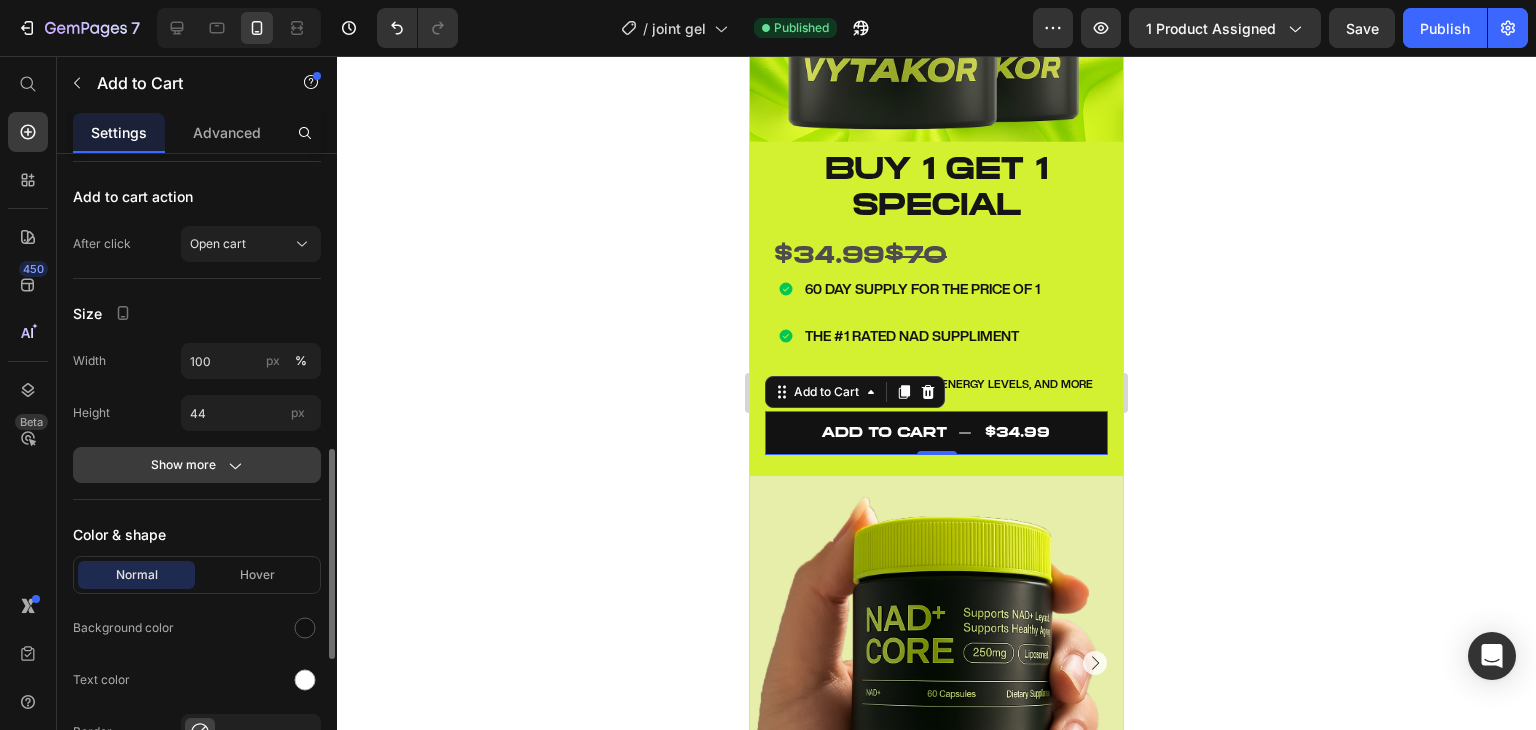click on "Show more" 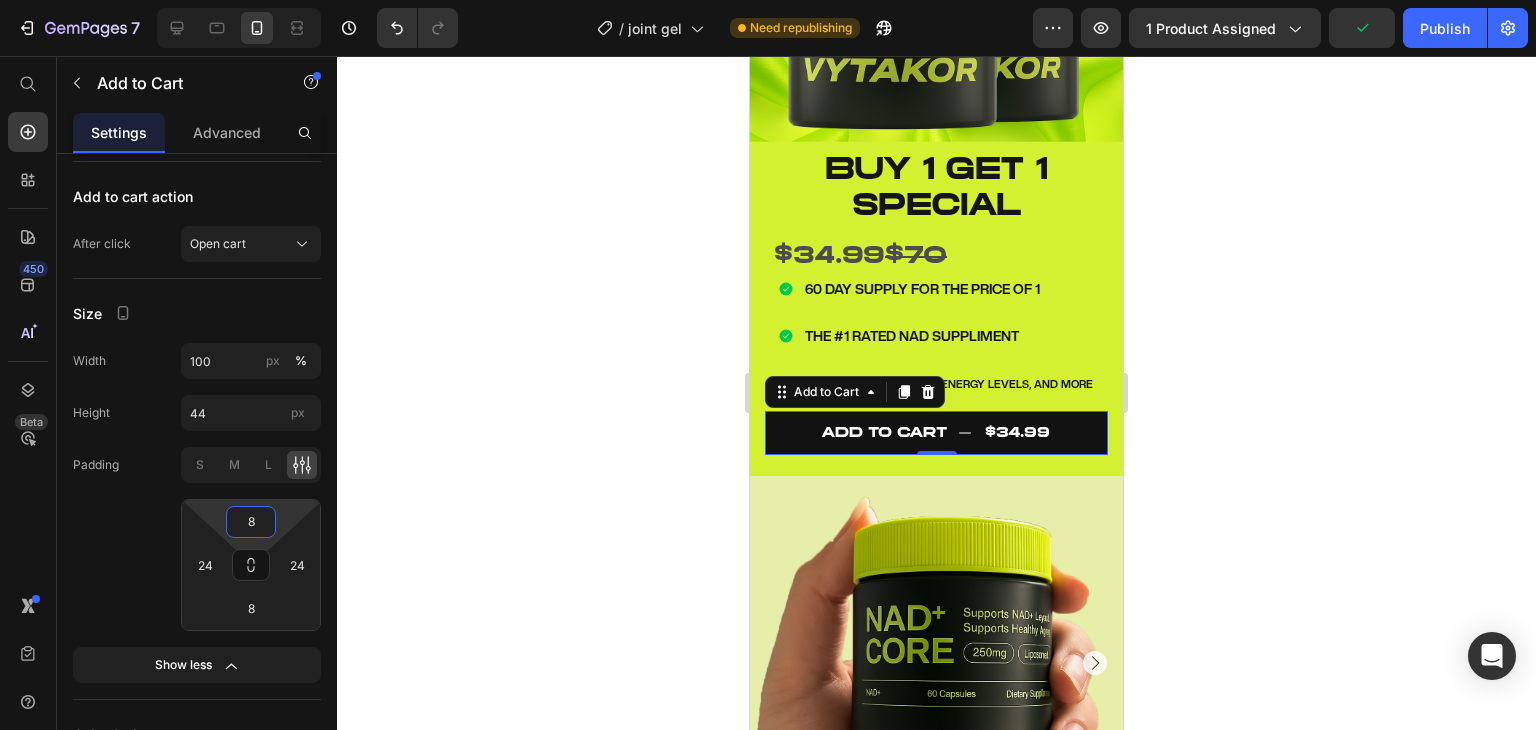 type on "6" 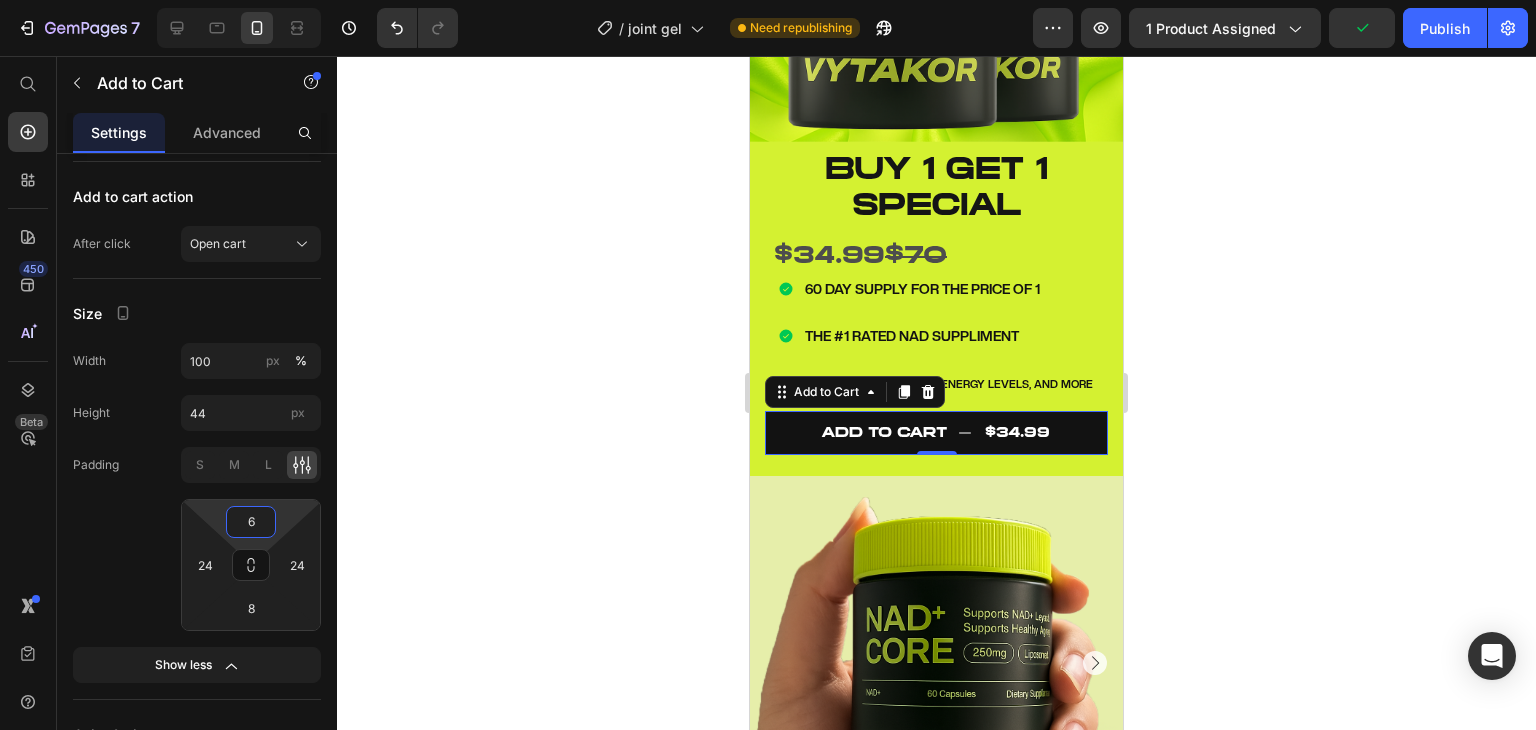 click on "7   /  joint gel Need republishing Preview 1 product assigned  Publish  450 Beta Start with Sections Elements Hero Section Product Detail Brands Trusted Badges Guarantee Product Breakdown How to use Testimonials Compare Bundle FAQs Social Proof Brand Story Product List Collection Blog List Contact Sticky Add to Cart Custom Footer Browse Library 450 Layout
Row
Row
Row
Row Text
Heading
Text Block Button
Button
Button
Sticky Back to top Media
Image" at bounding box center [768, 0] 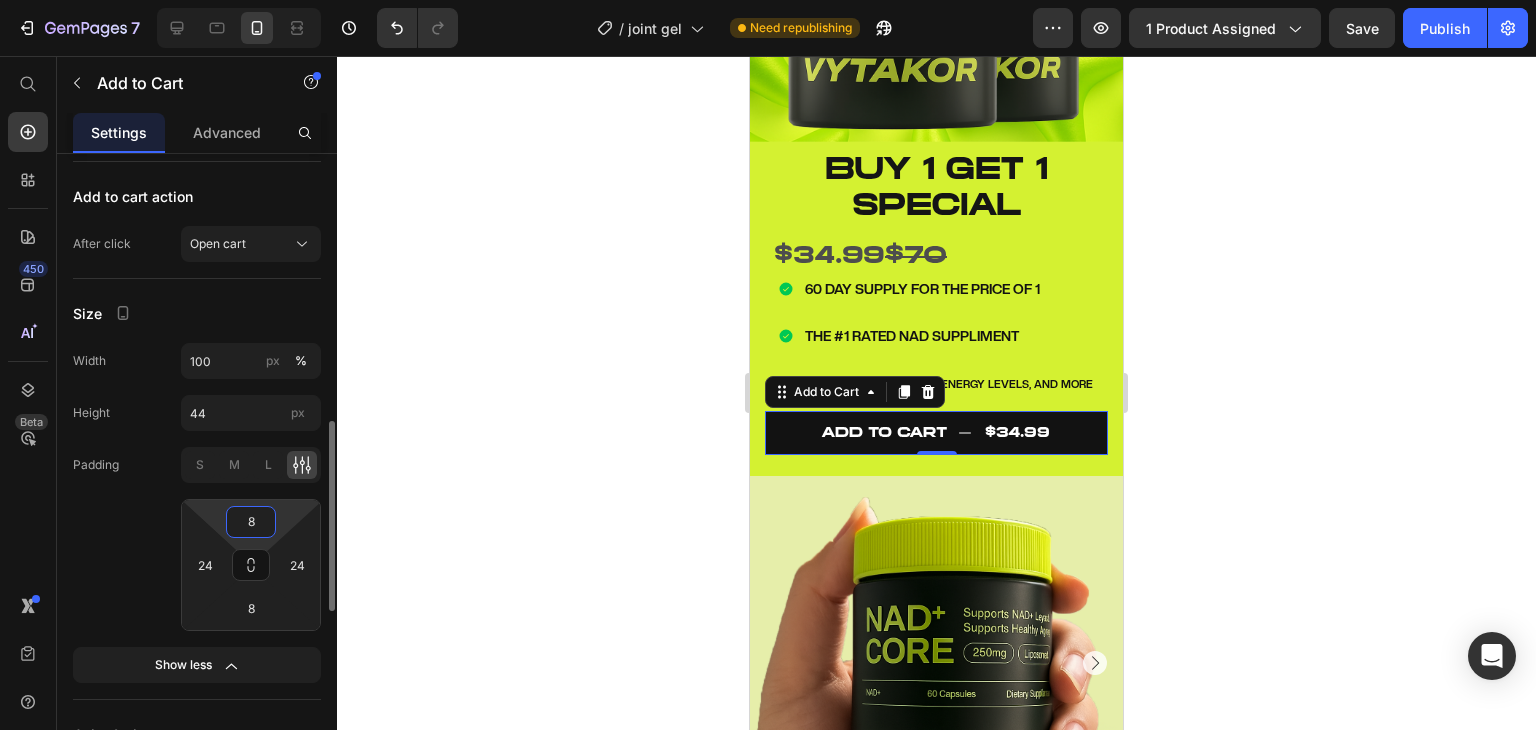 type on "8" 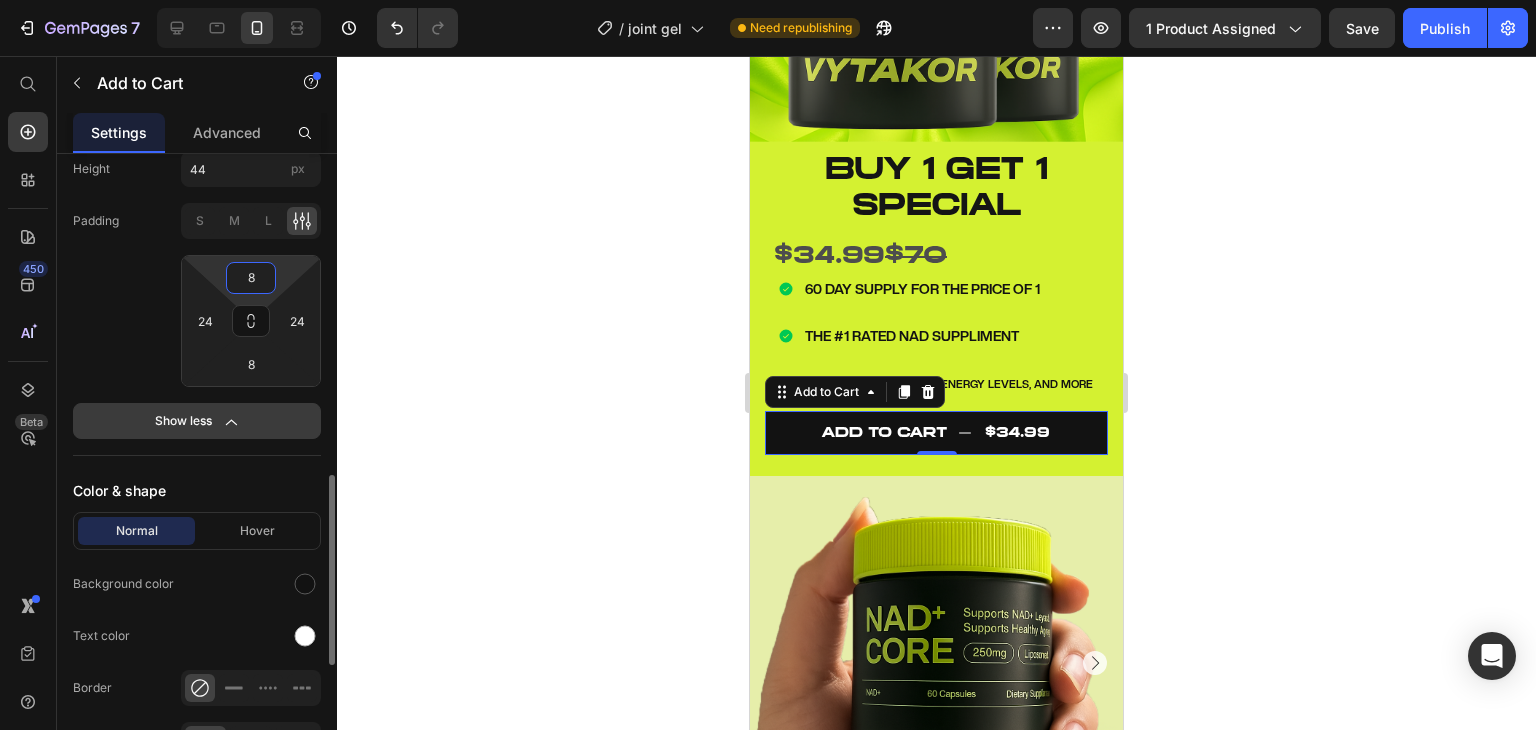 scroll, scrollTop: 1146, scrollLeft: 0, axis: vertical 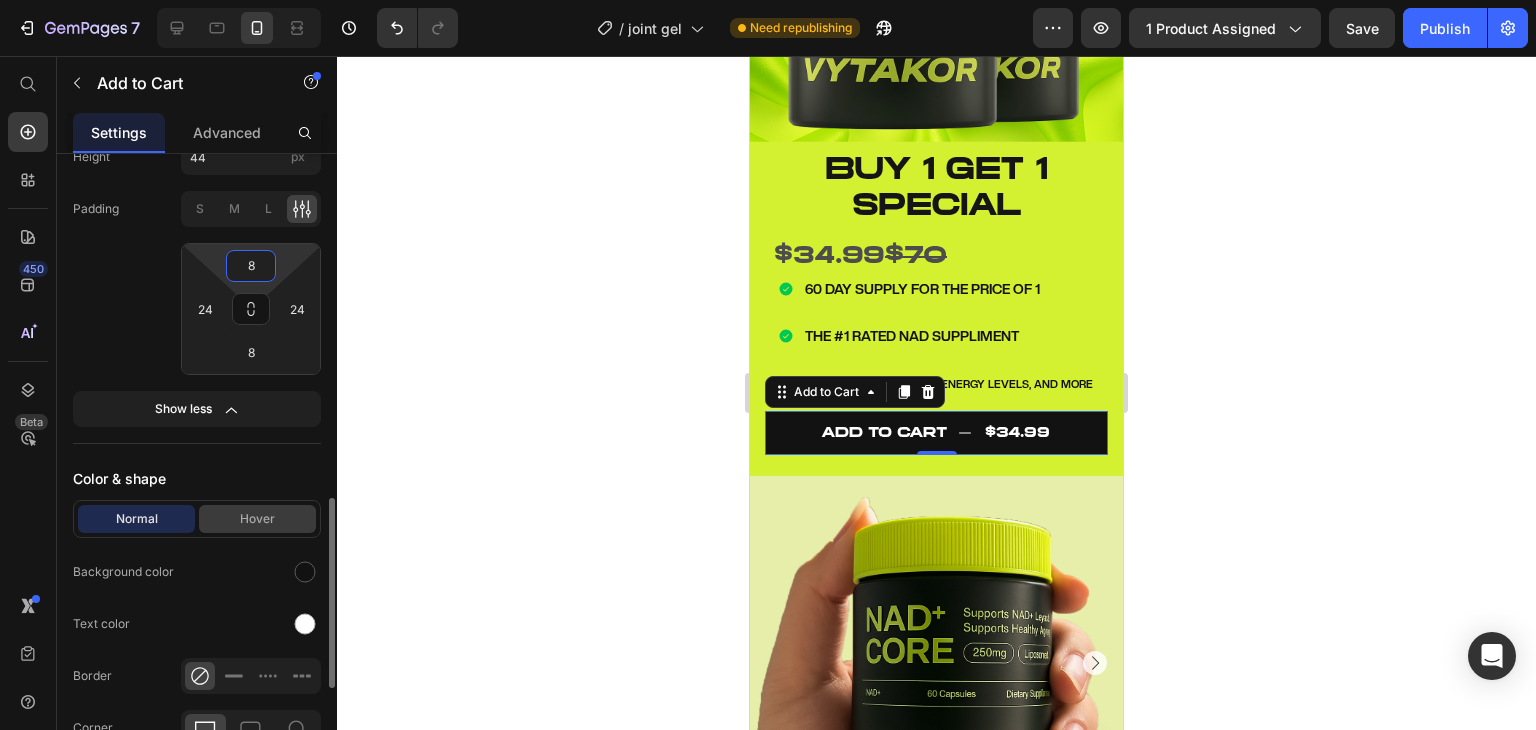 click on "Hover" at bounding box center (257, 519) 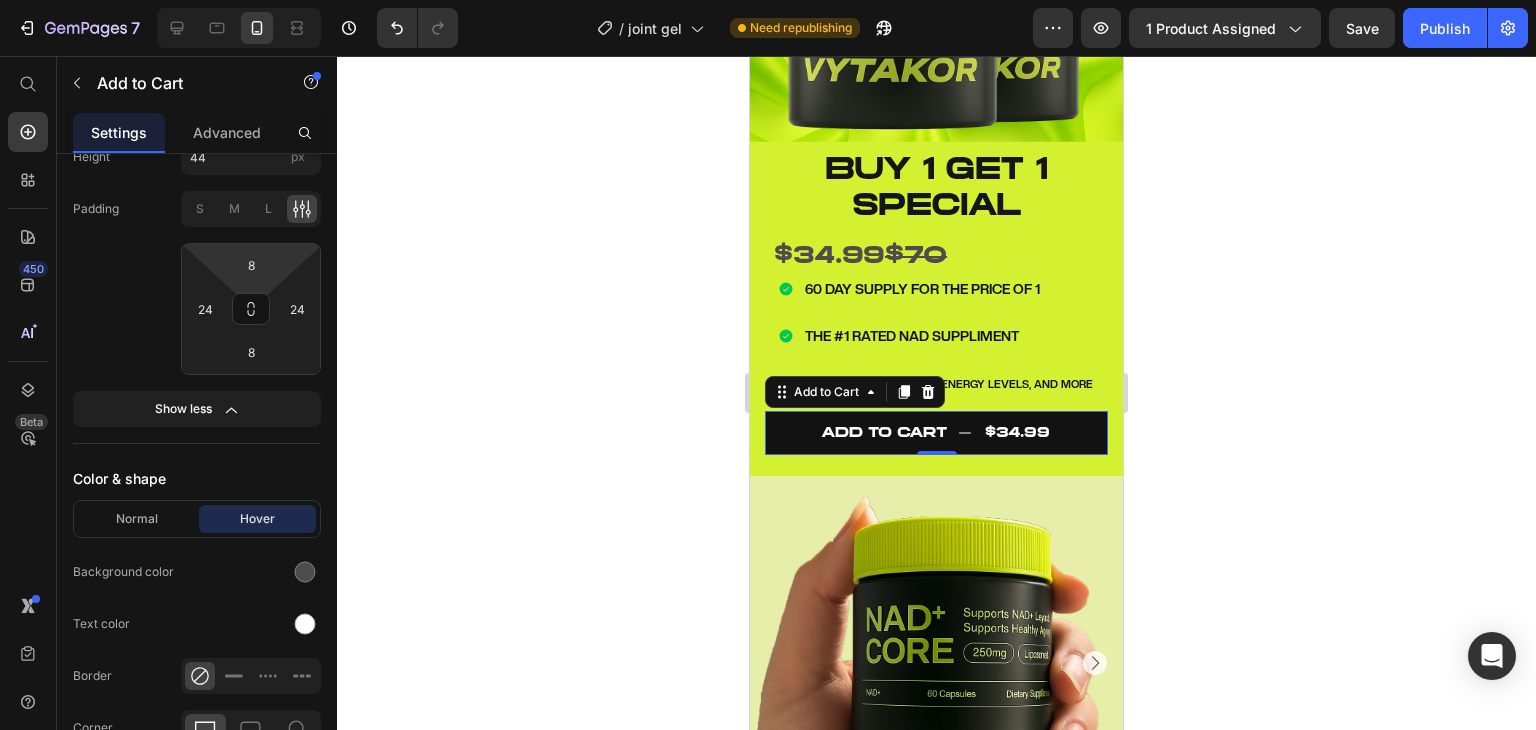 click 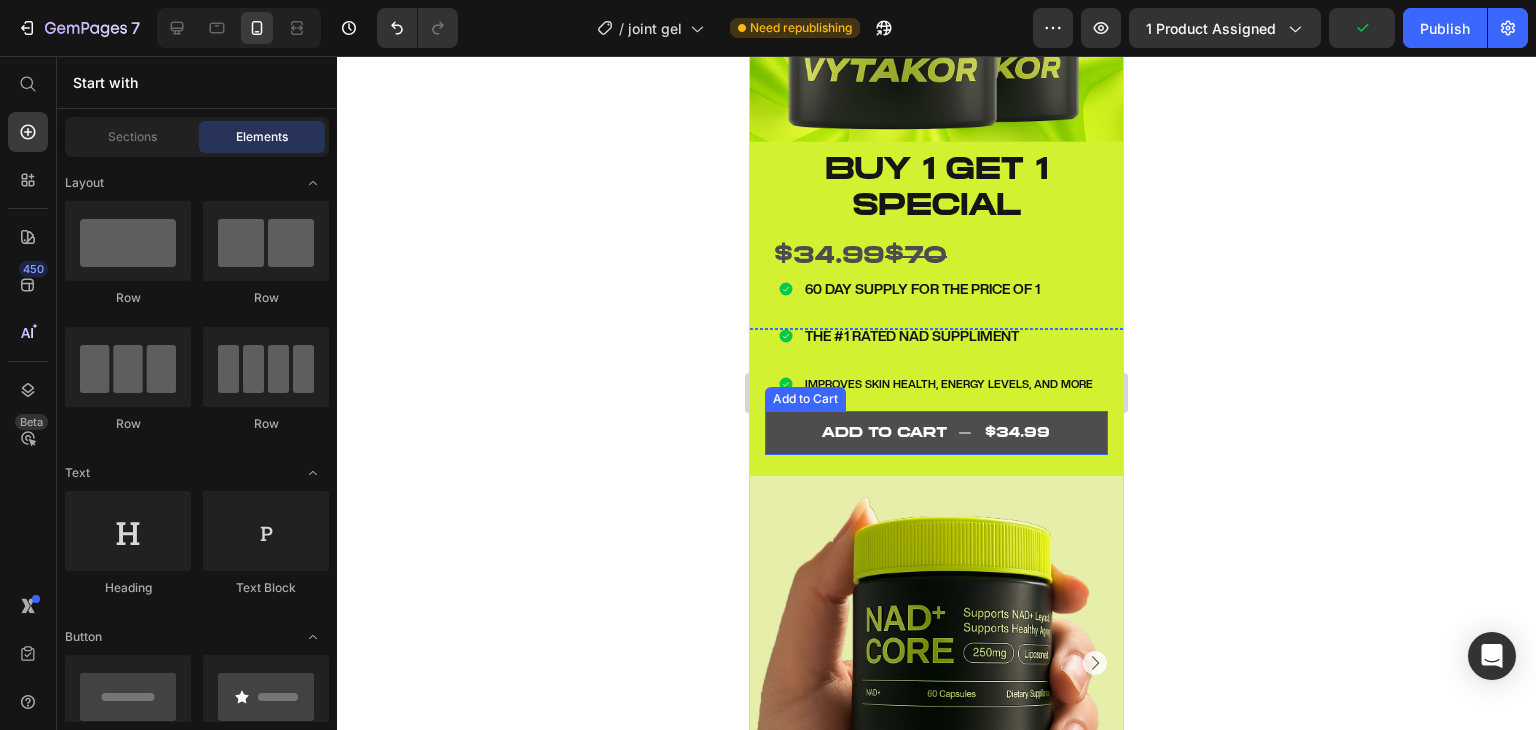 click on "ADD TO CART
$34.99" at bounding box center (936, 433) 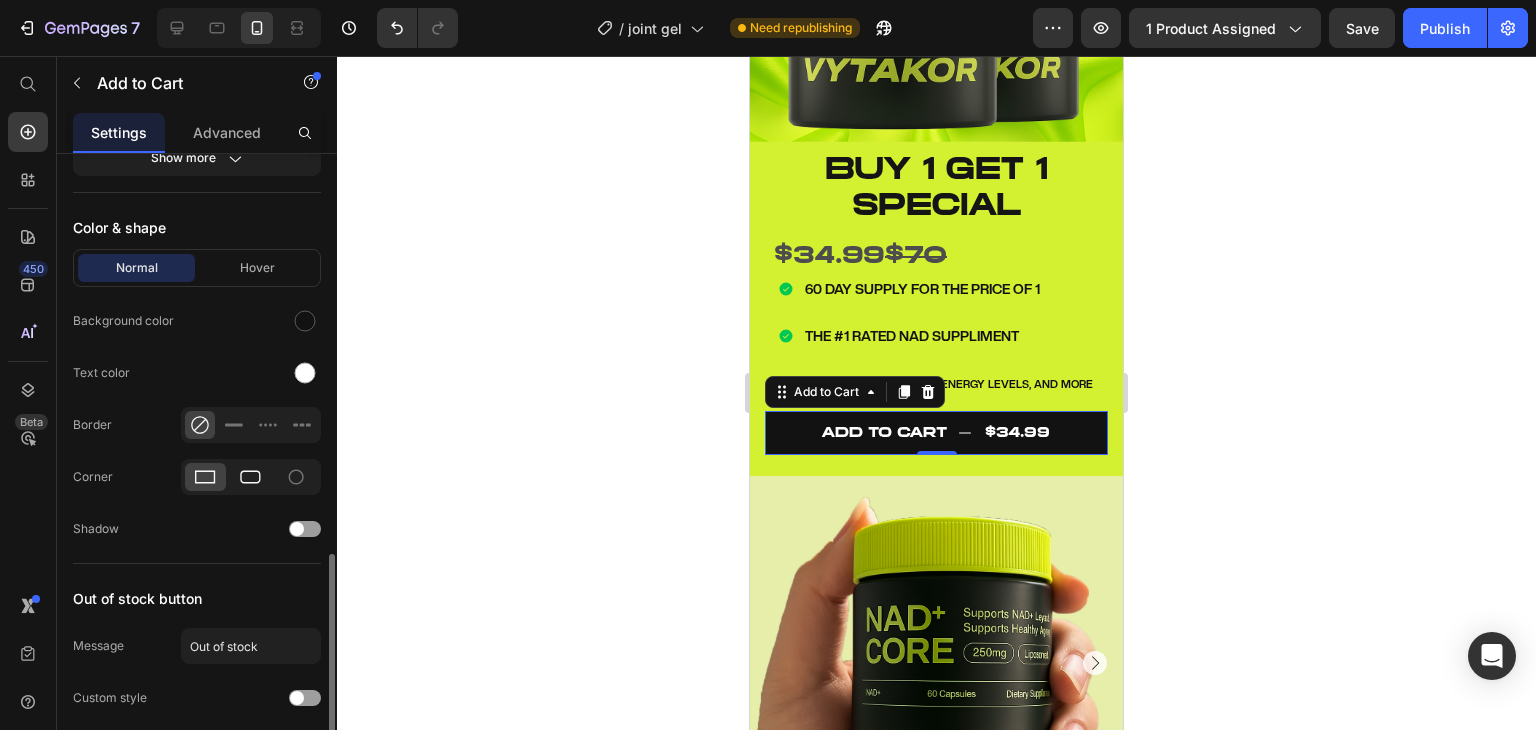scroll, scrollTop: 1196, scrollLeft: 0, axis: vertical 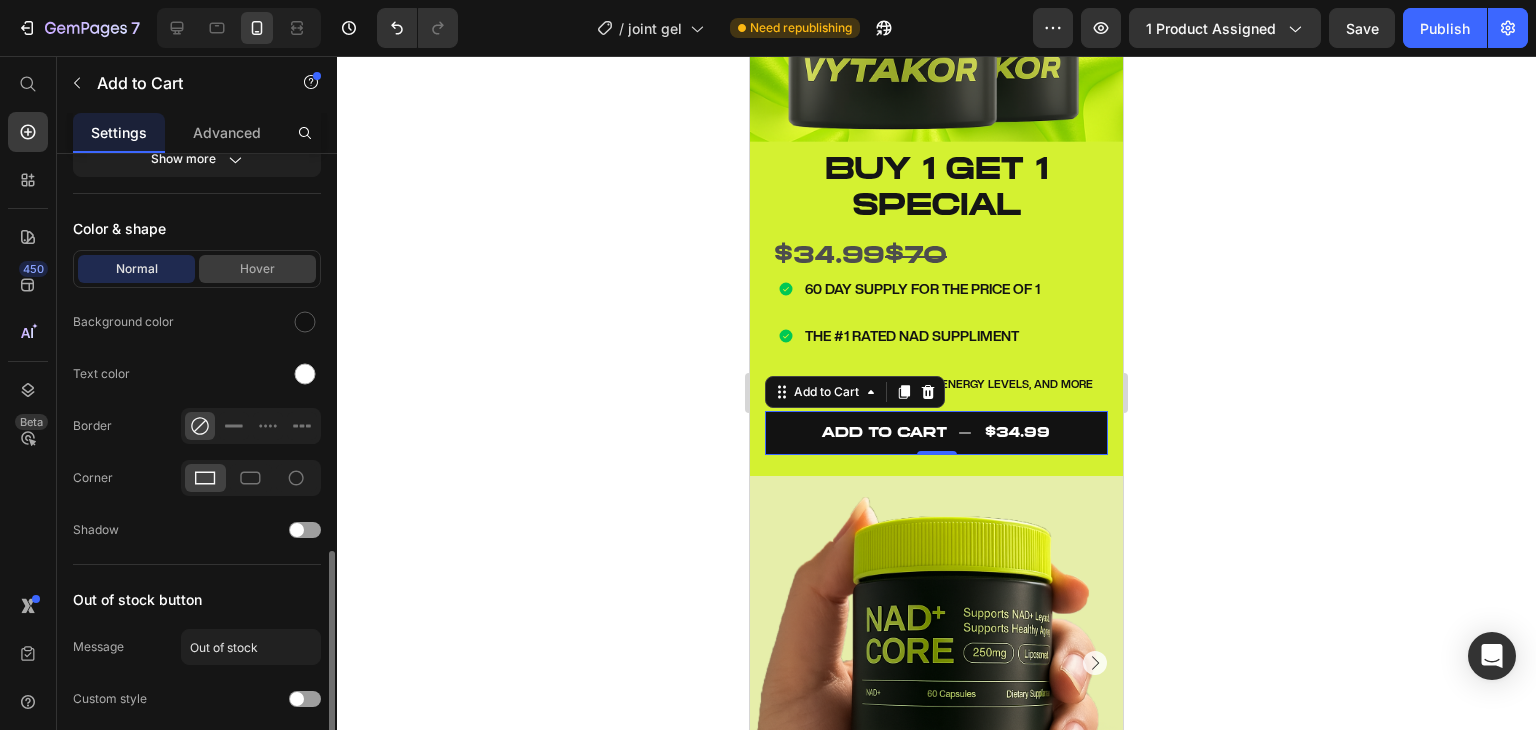 click on "Hover" at bounding box center (257, 269) 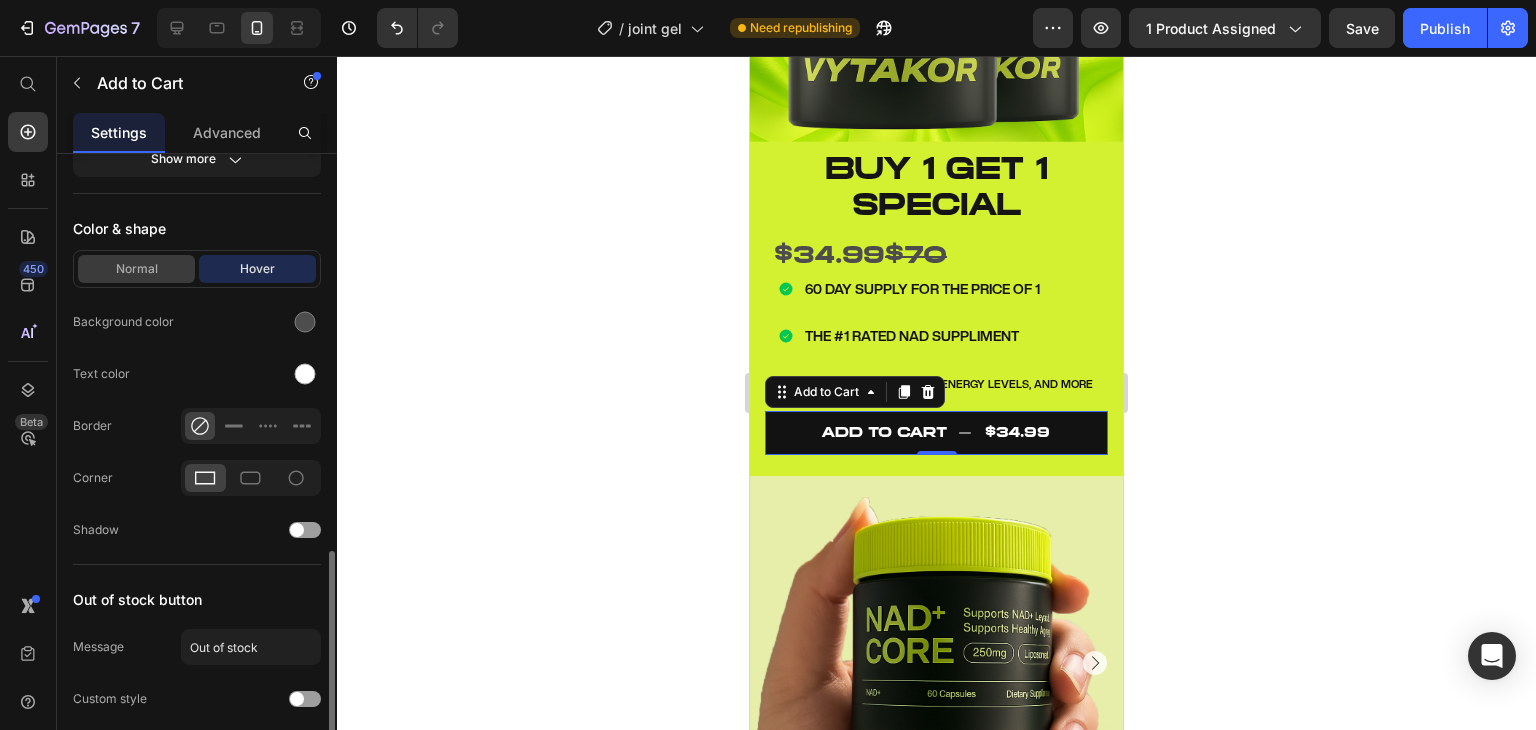 click on "Normal" at bounding box center [136, 269] 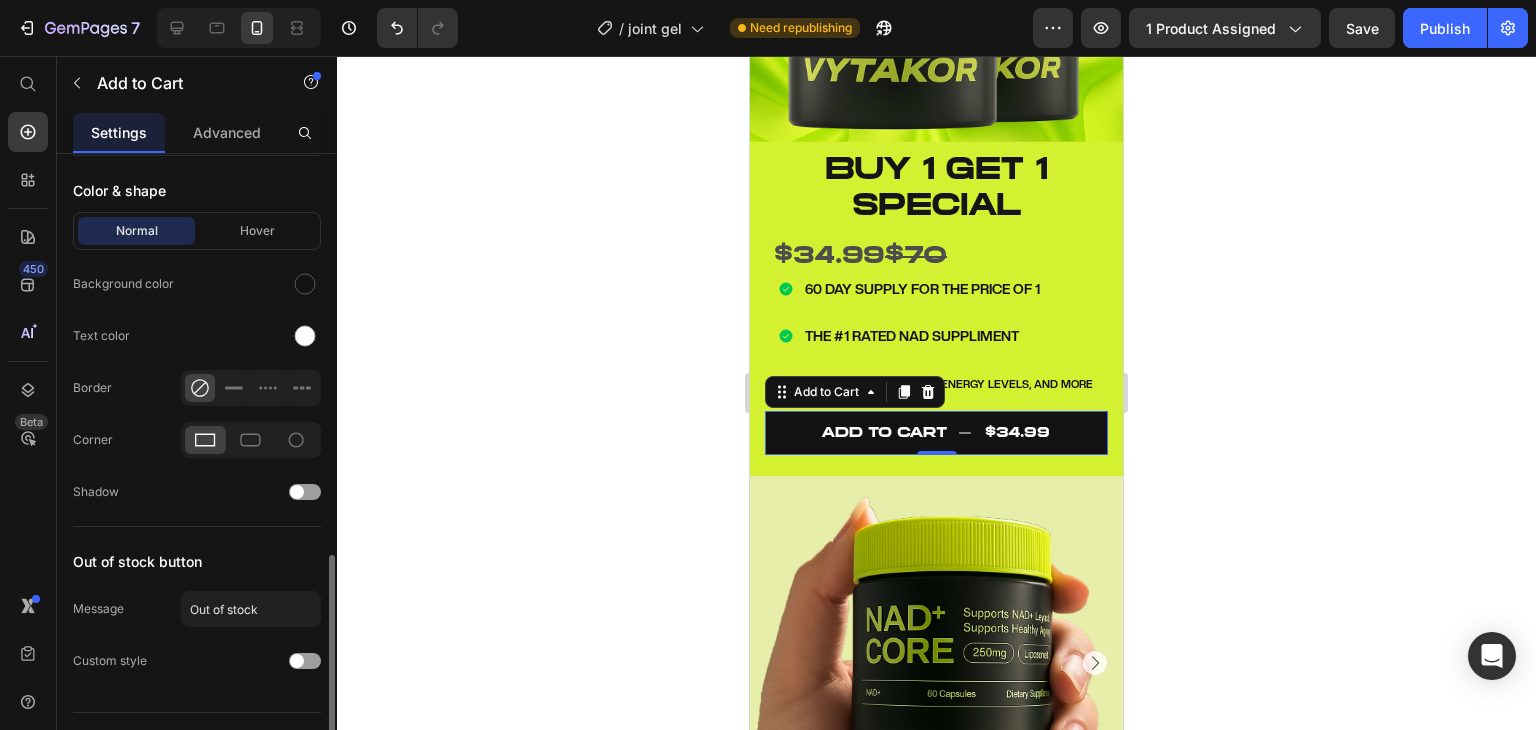 scroll, scrollTop: 1272, scrollLeft: 0, axis: vertical 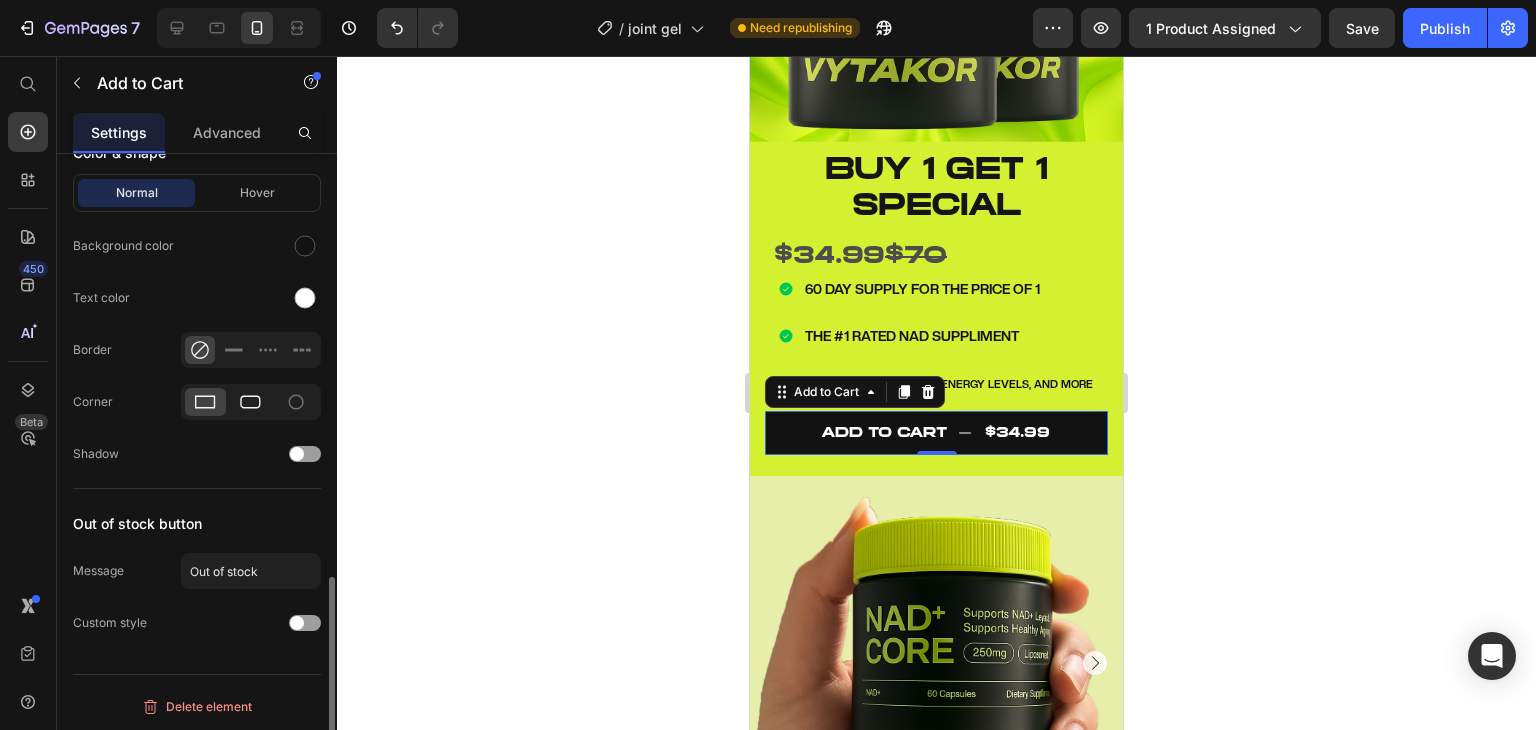 click 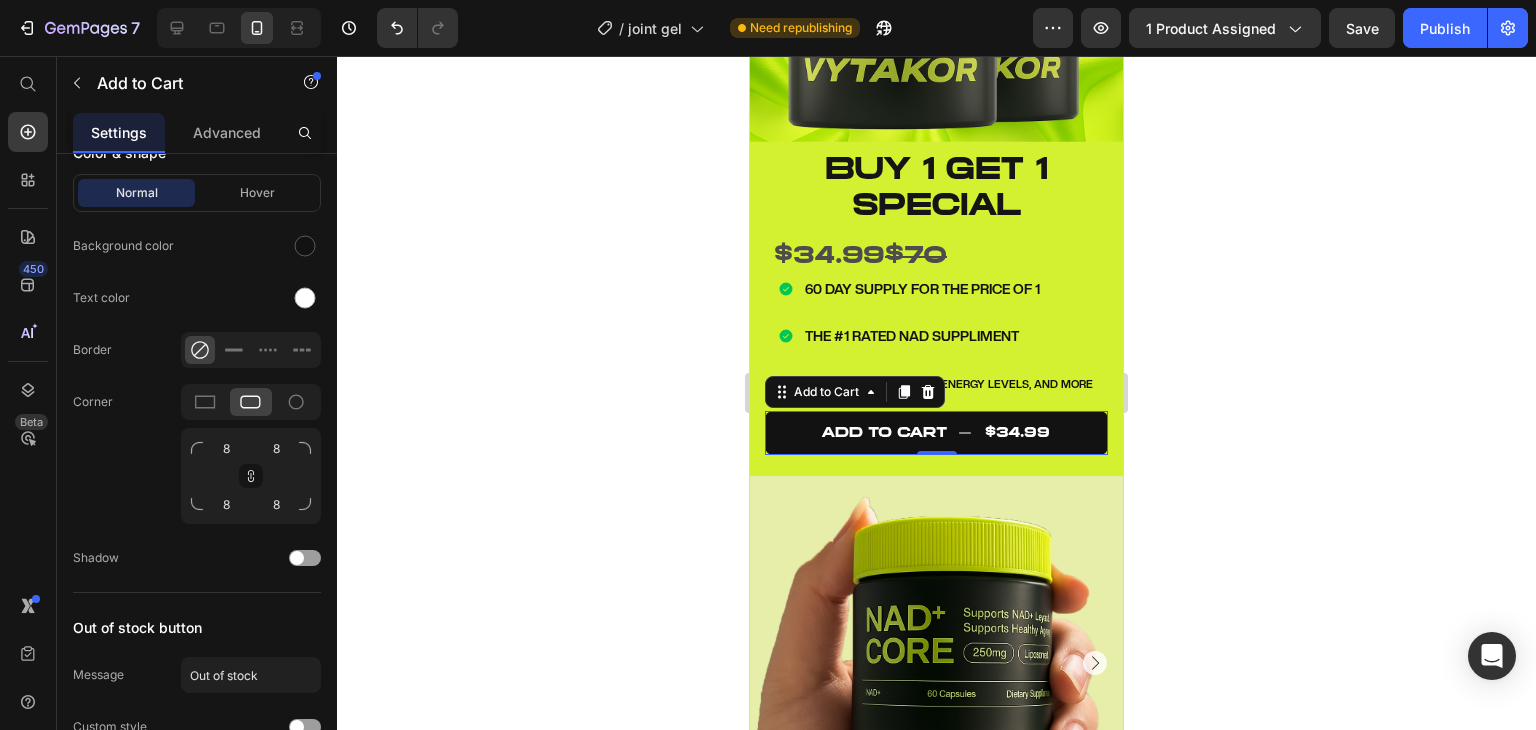 click 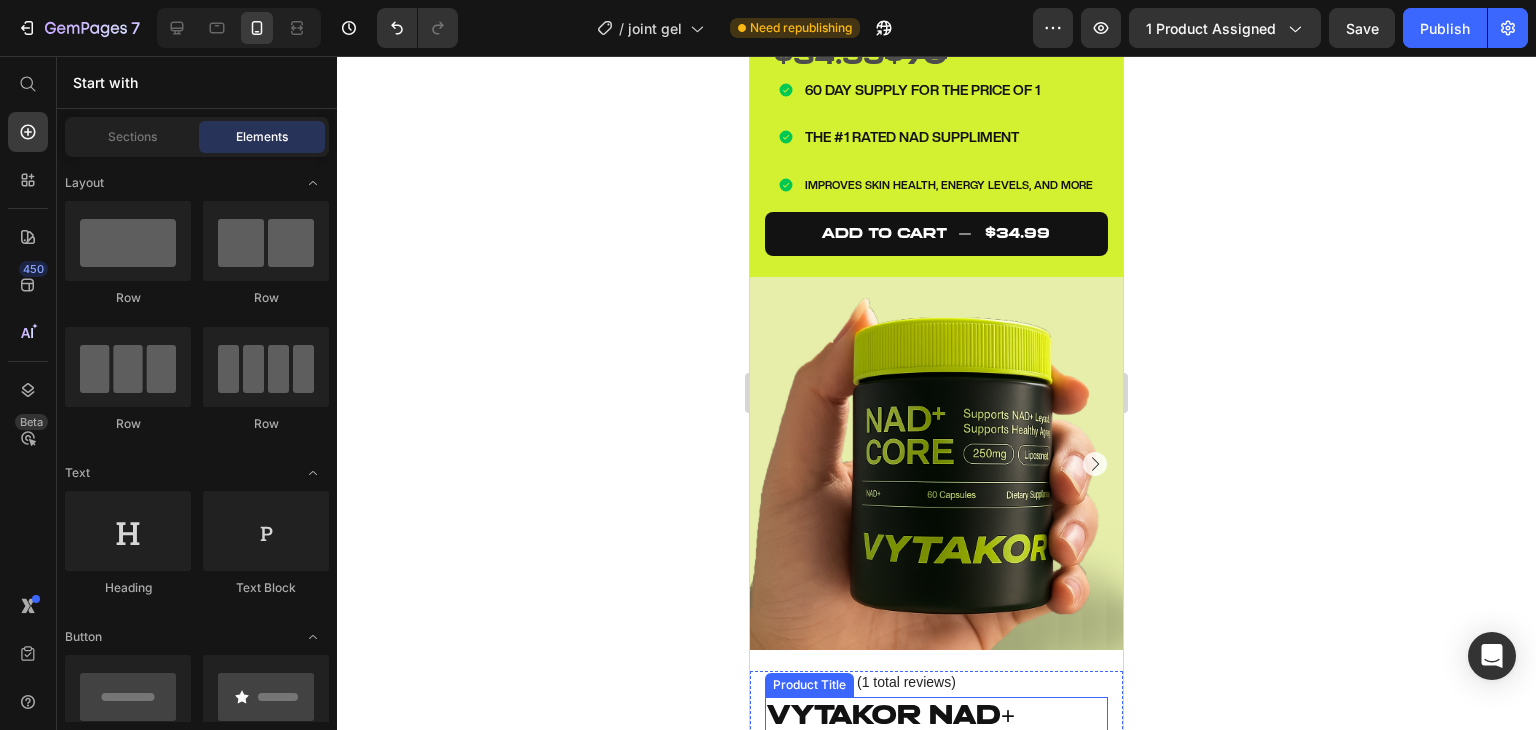 scroll, scrollTop: 611, scrollLeft: 0, axis: vertical 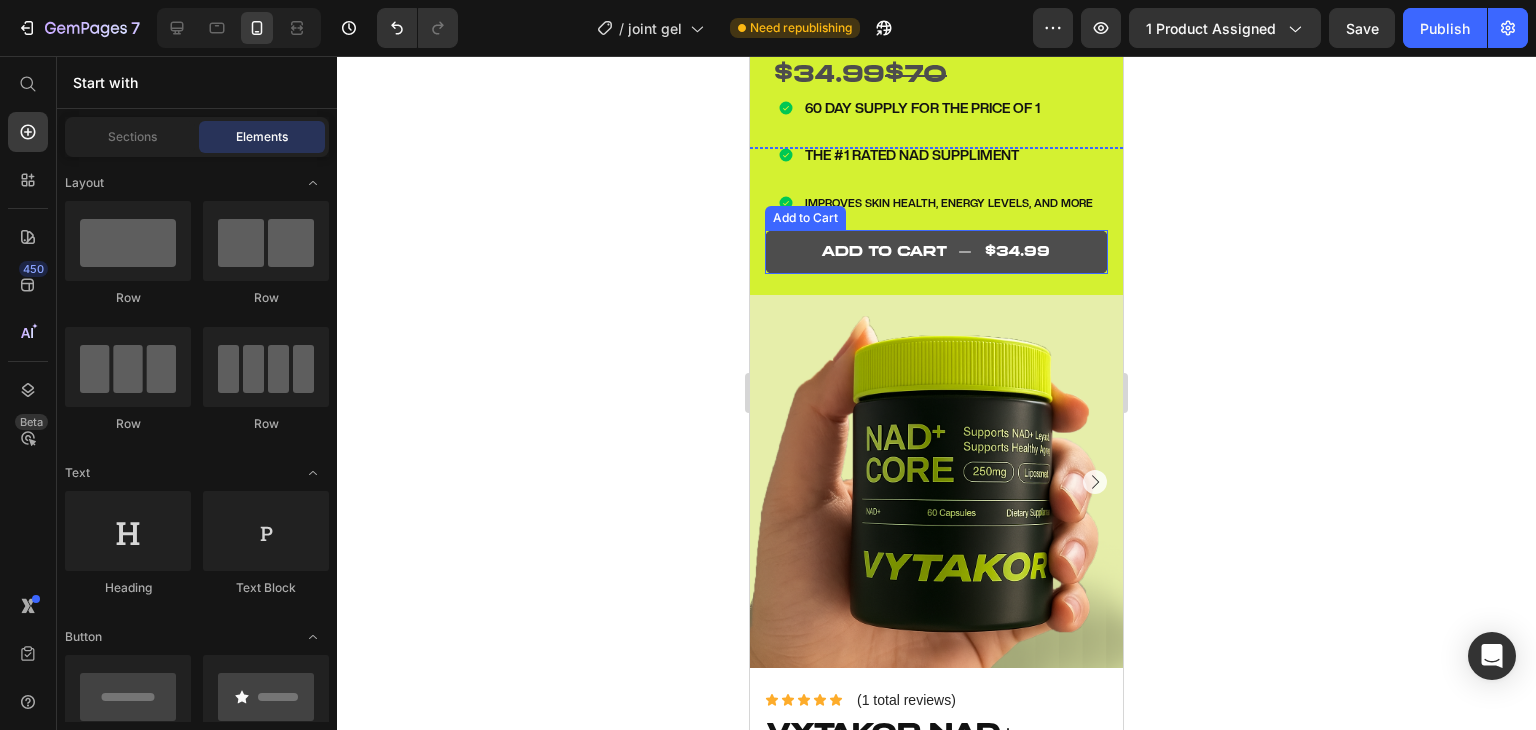 click on "ADD TO CART
$34.99" at bounding box center [936, 252] 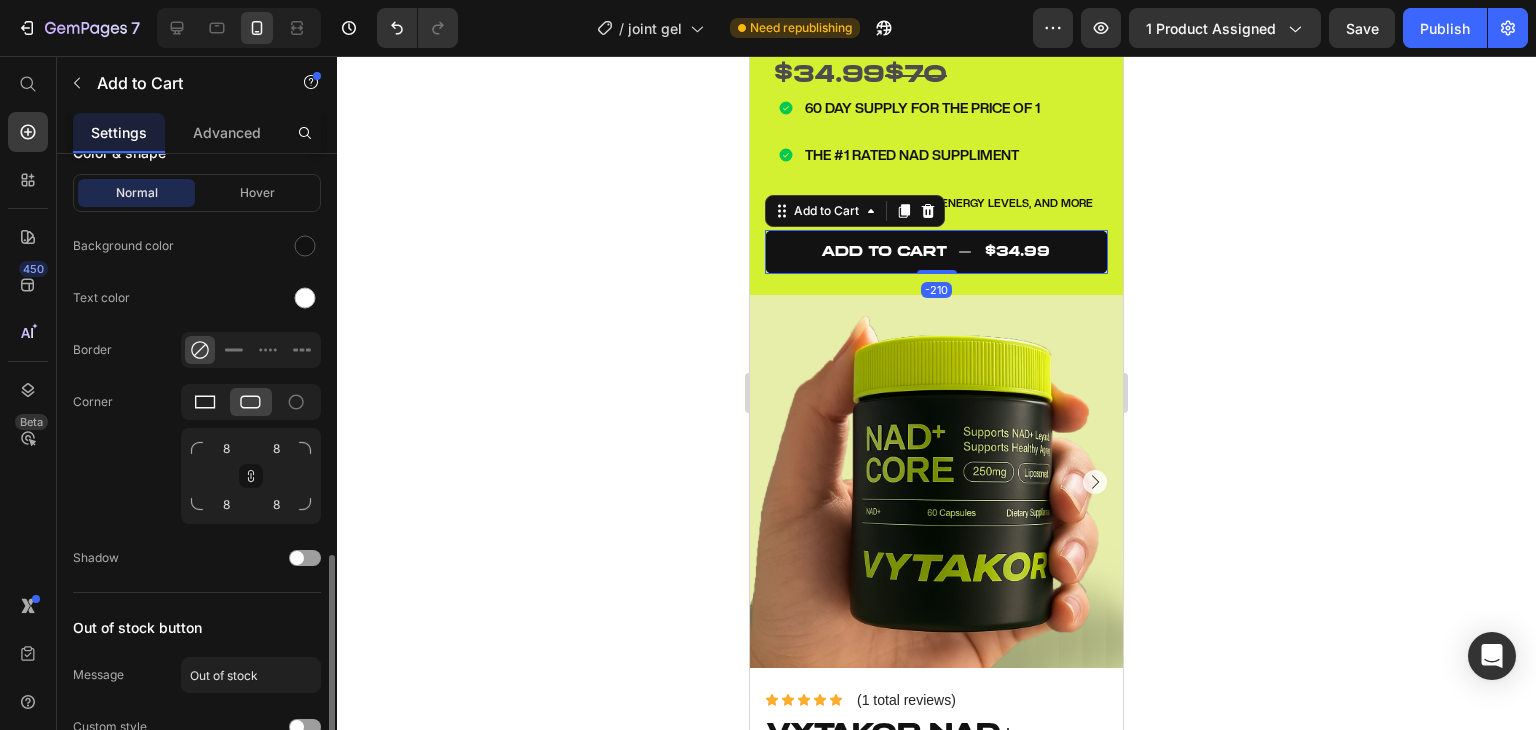 click 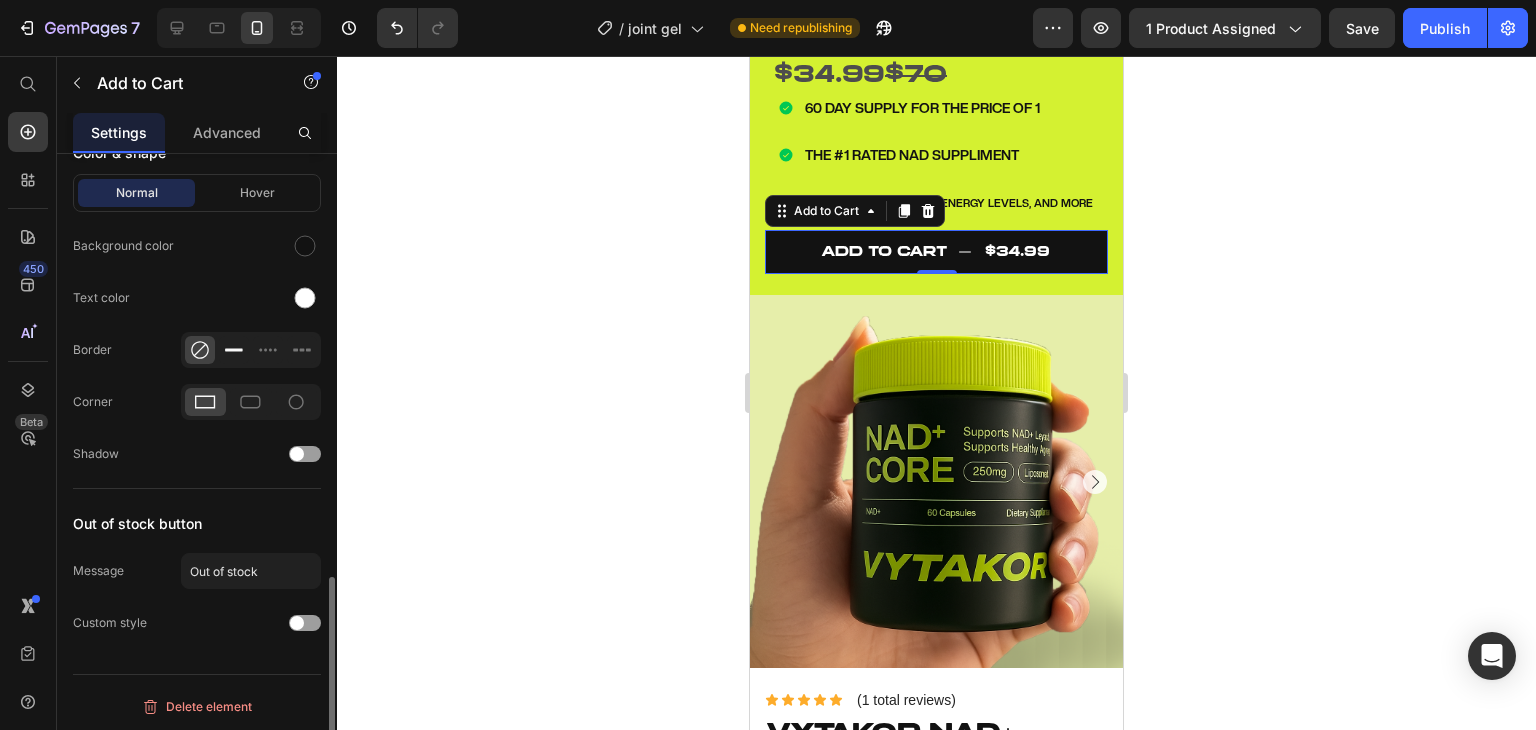 click 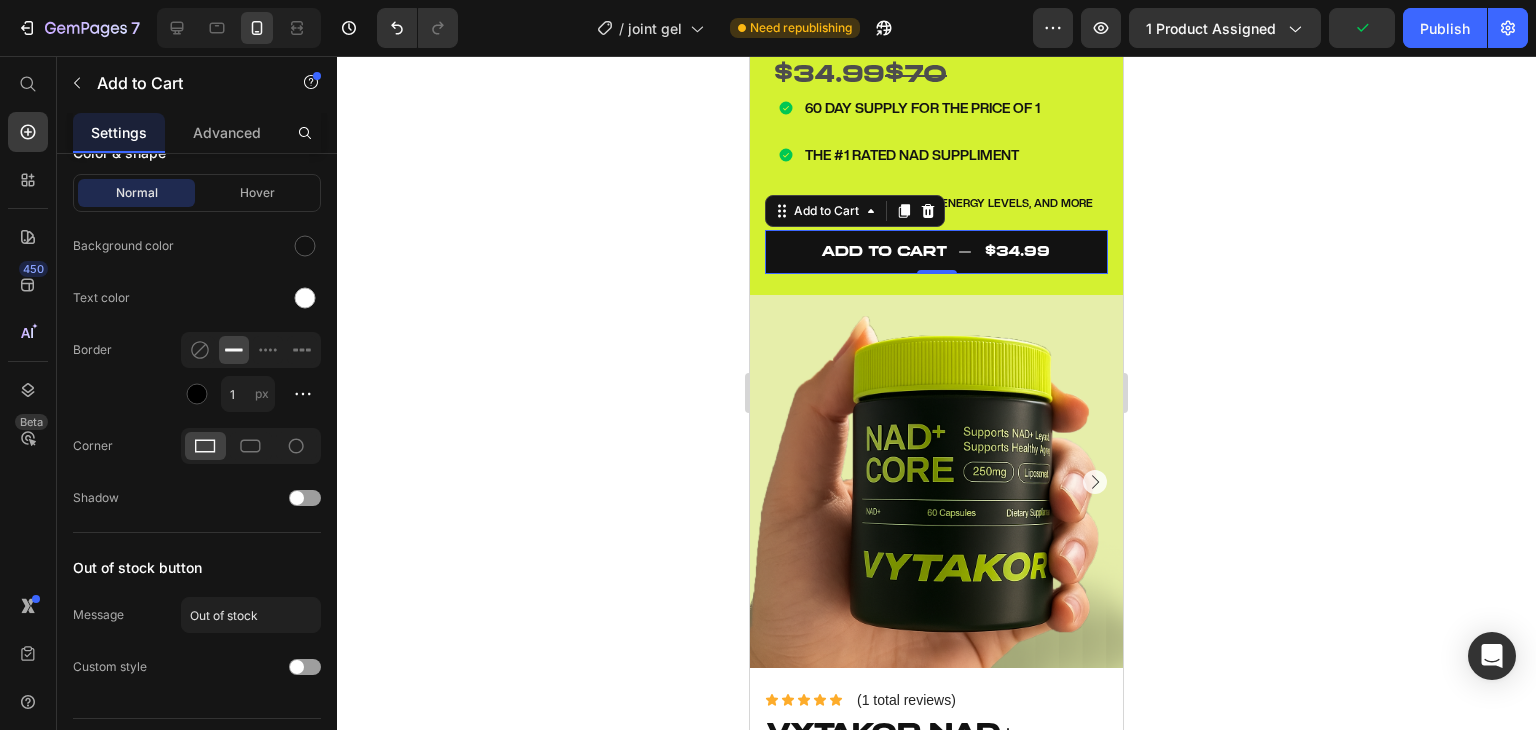 click 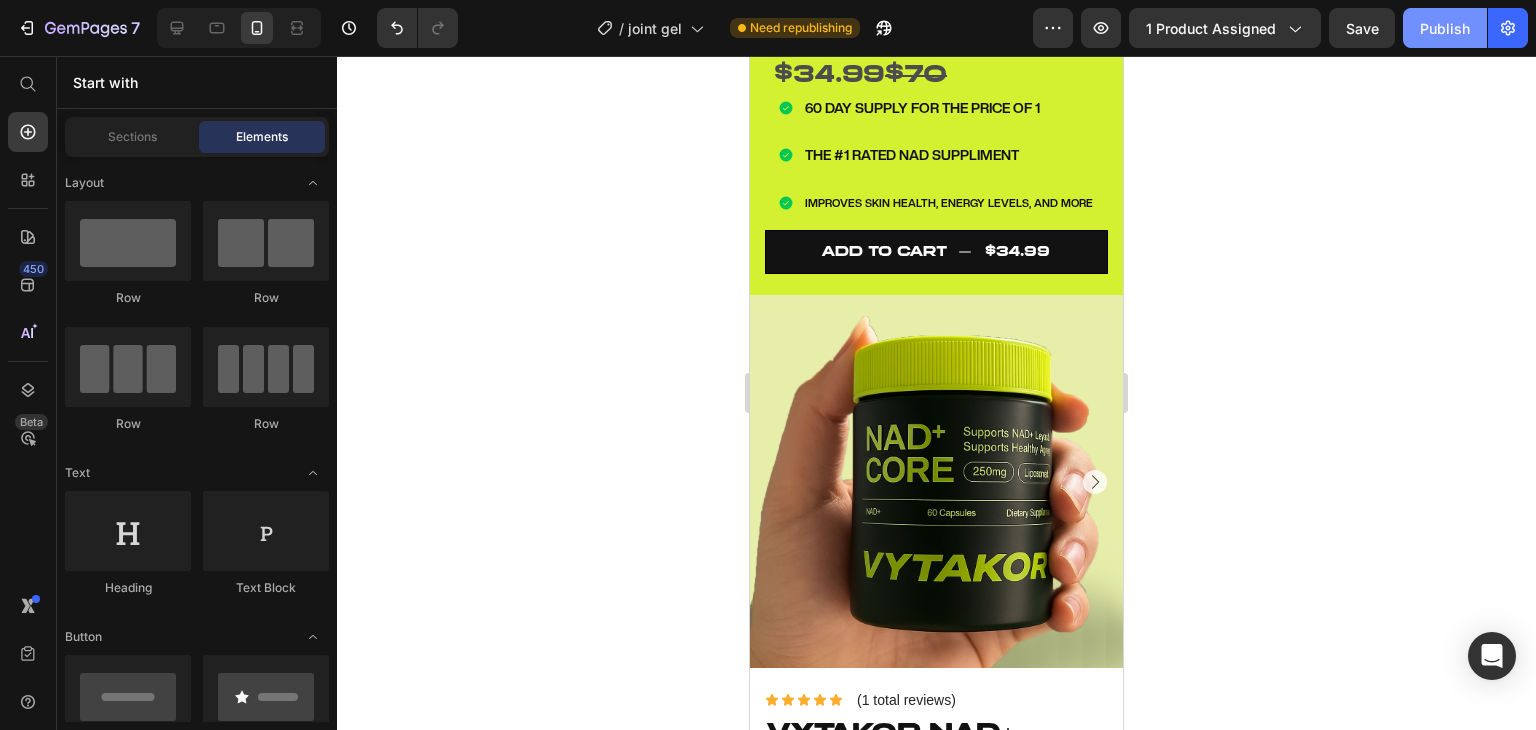 click on "Publish" 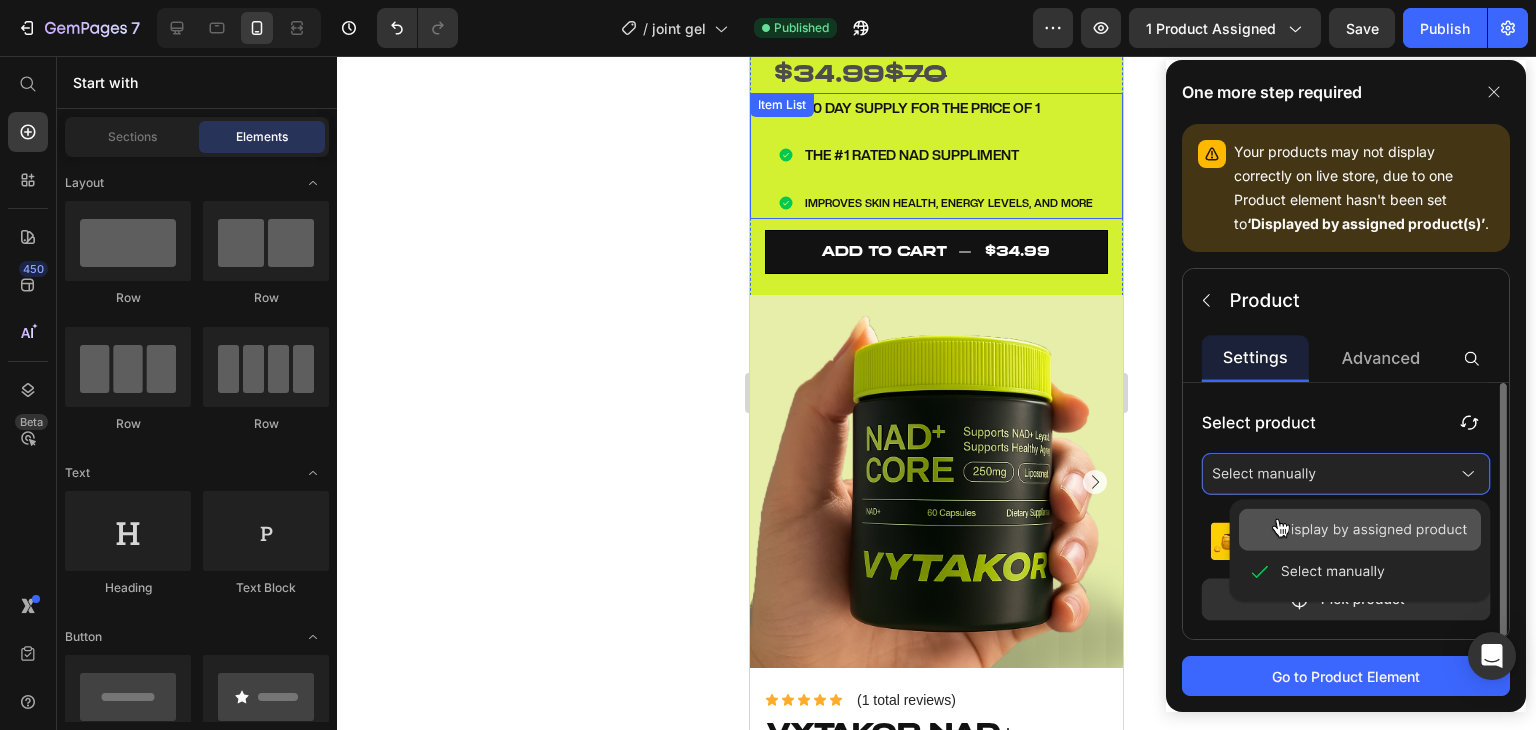 click on "60 DAY SUPPLY FOR THE PRICE OF 1 THE #1 RATED NAD SUPPLIMENT IMPROVES SKIN HEALTH, ENERGY LEVELS, AND MORE" at bounding box center [936, 156] 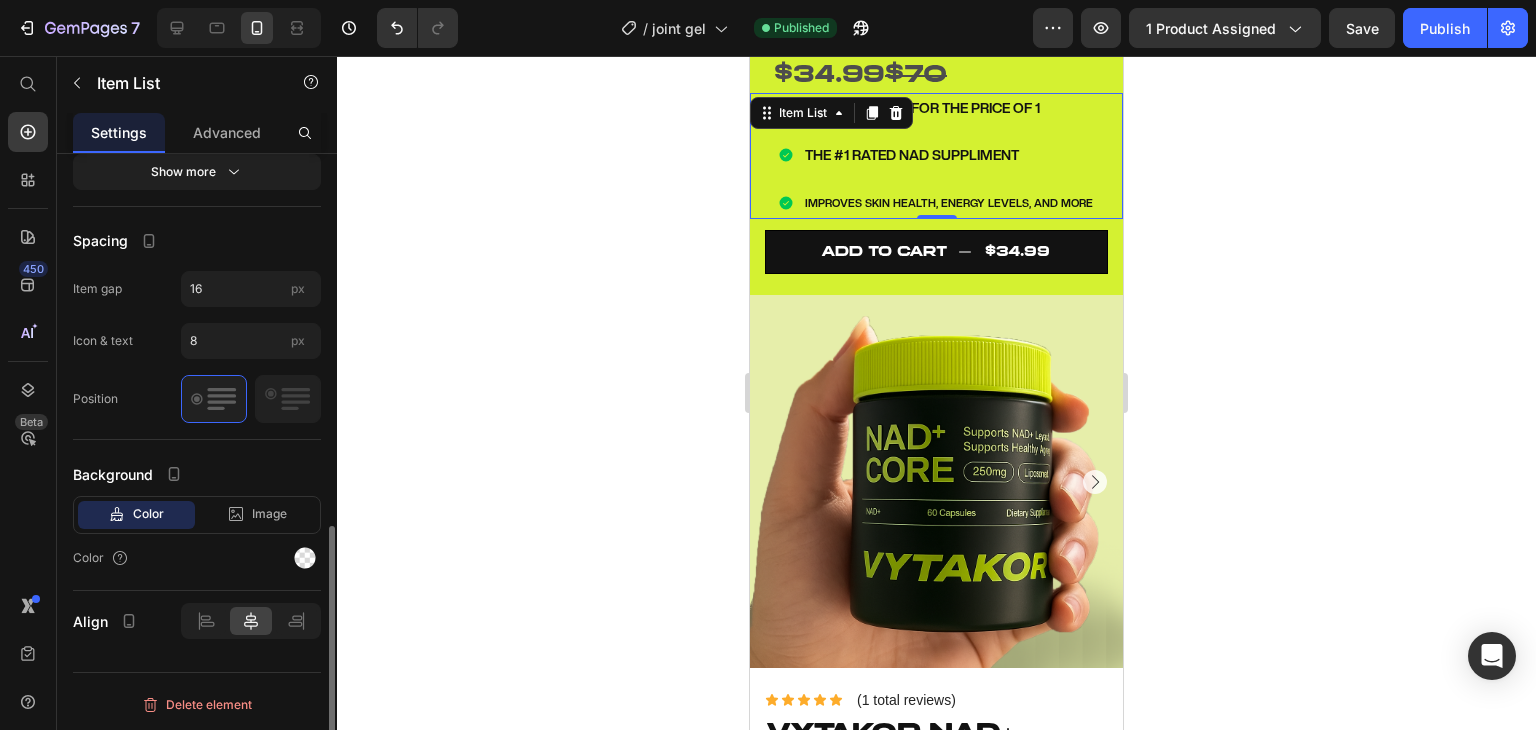 scroll, scrollTop: 0, scrollLeft: 0, axis: both 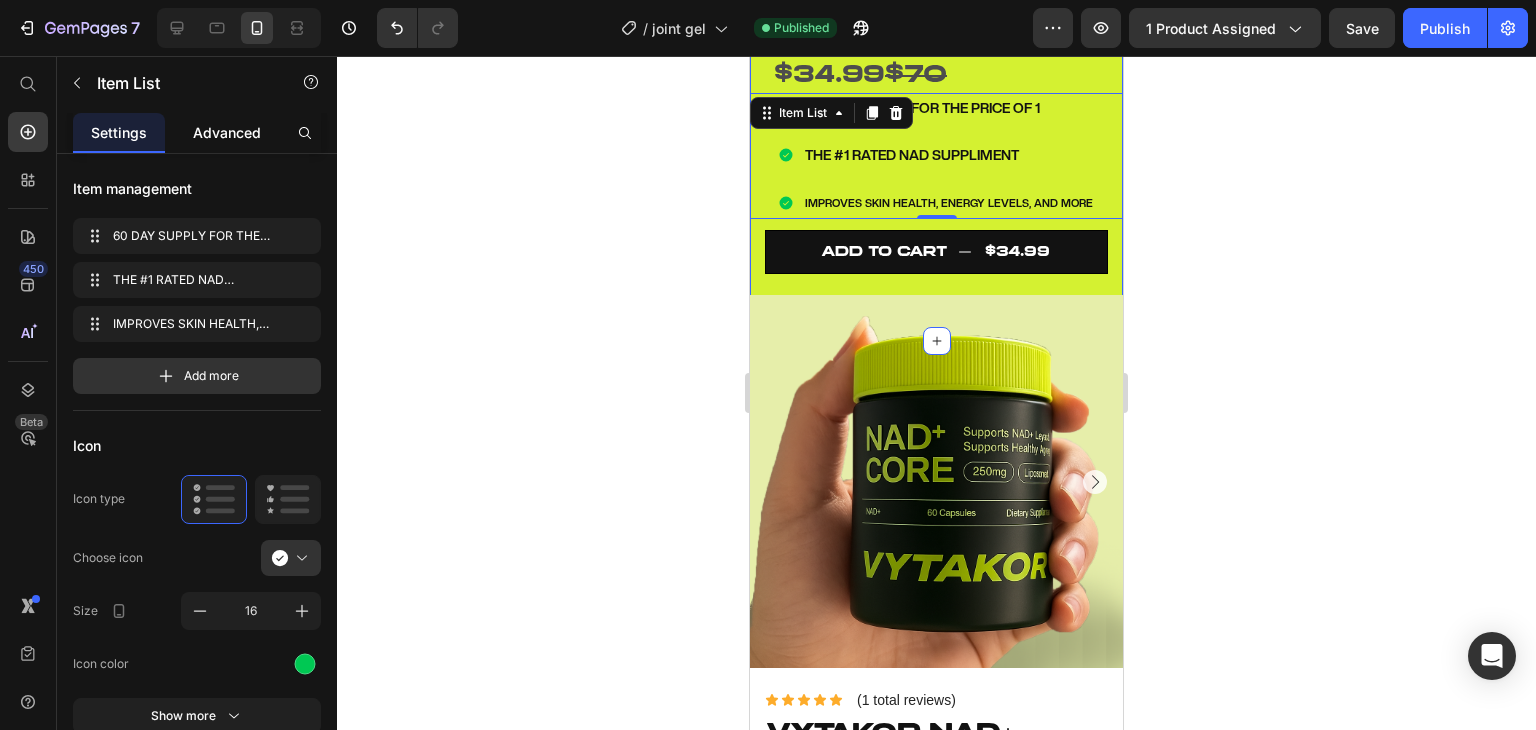 click on "Advanced" at bounding box center [227, 132] 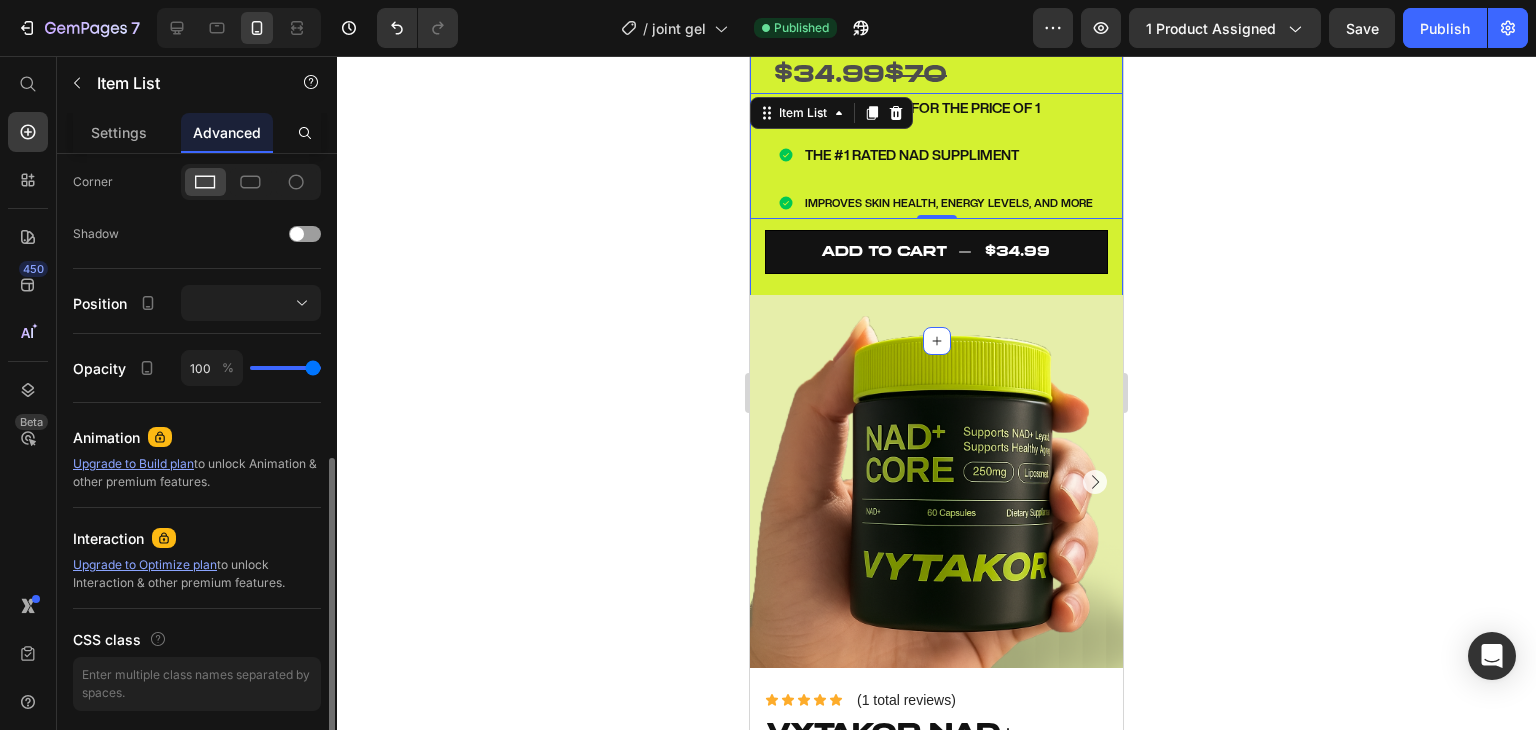 scroll, scrollTop: 612, scrollLeft: 0, axis: vertical 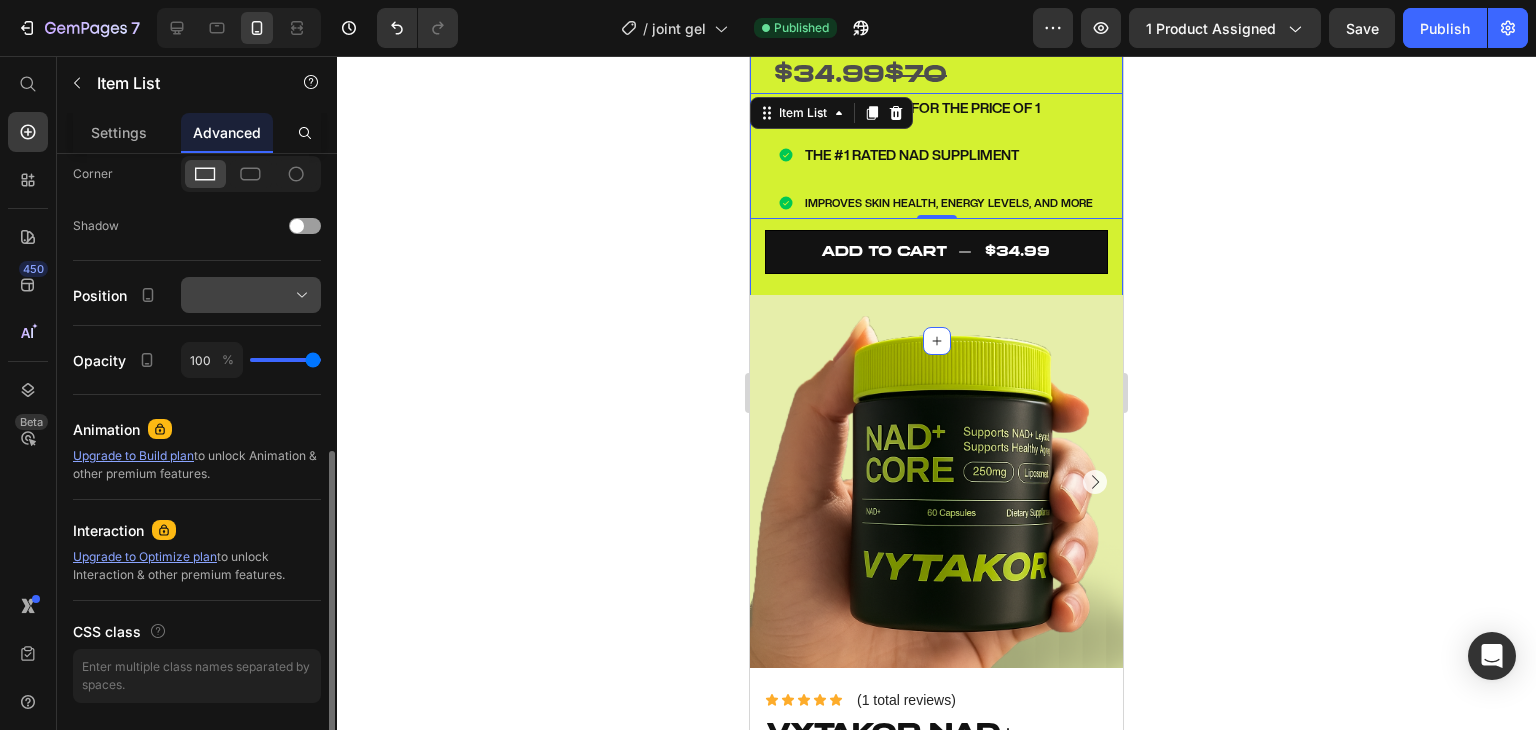 click at bounding box center [251, 295] 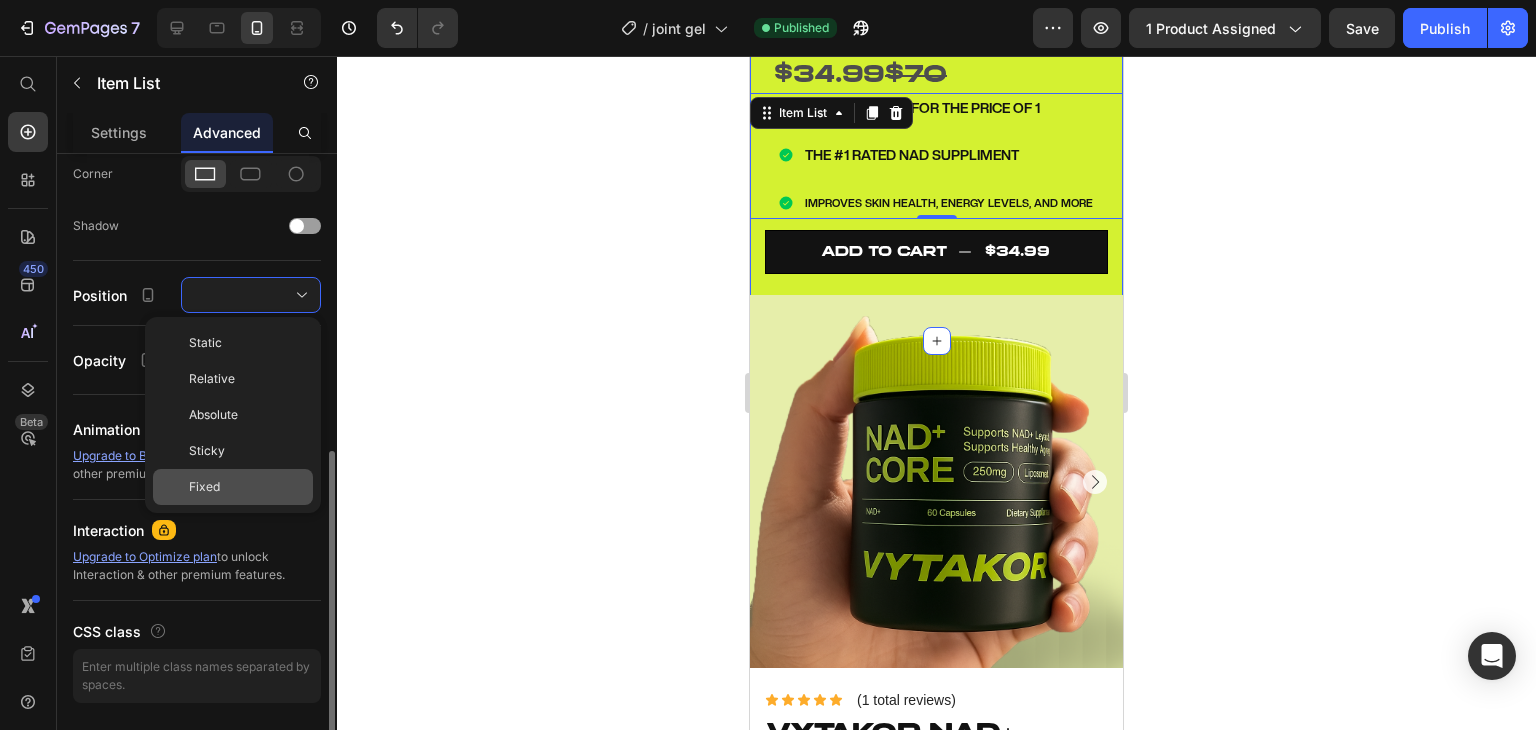 click on "Fixed" 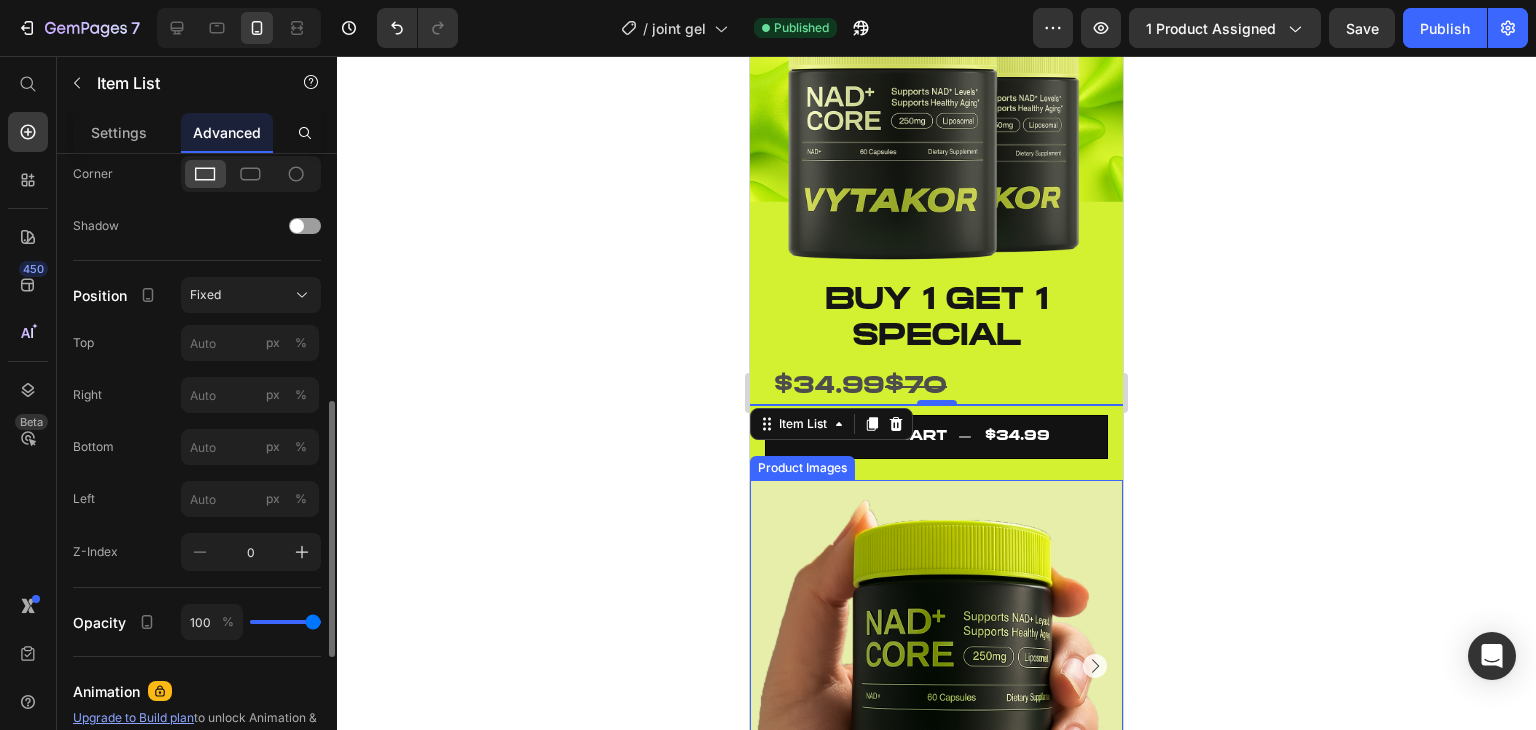 scroll, scrollTop: 298, scrollLeft: 0, axis: vertical 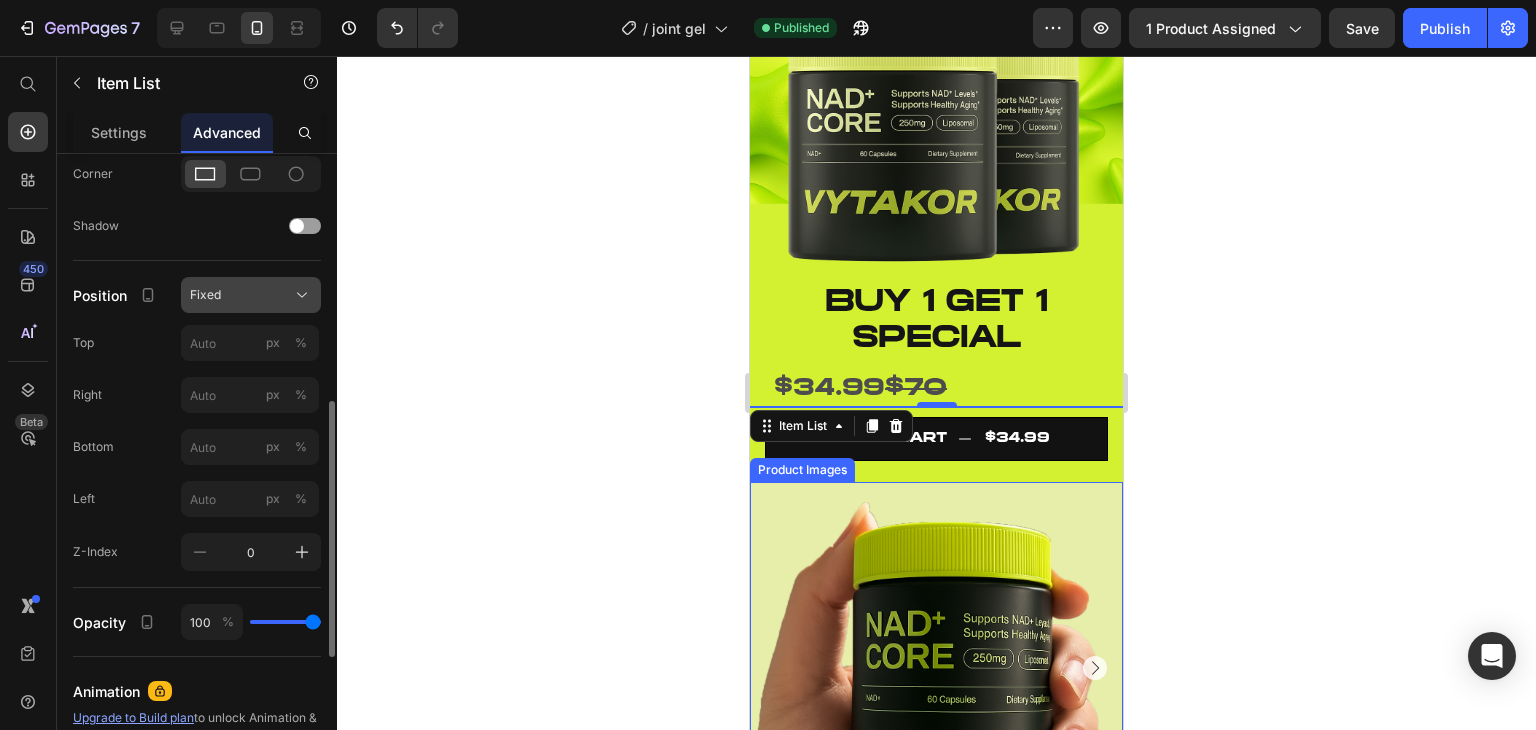 click on "Fixed" 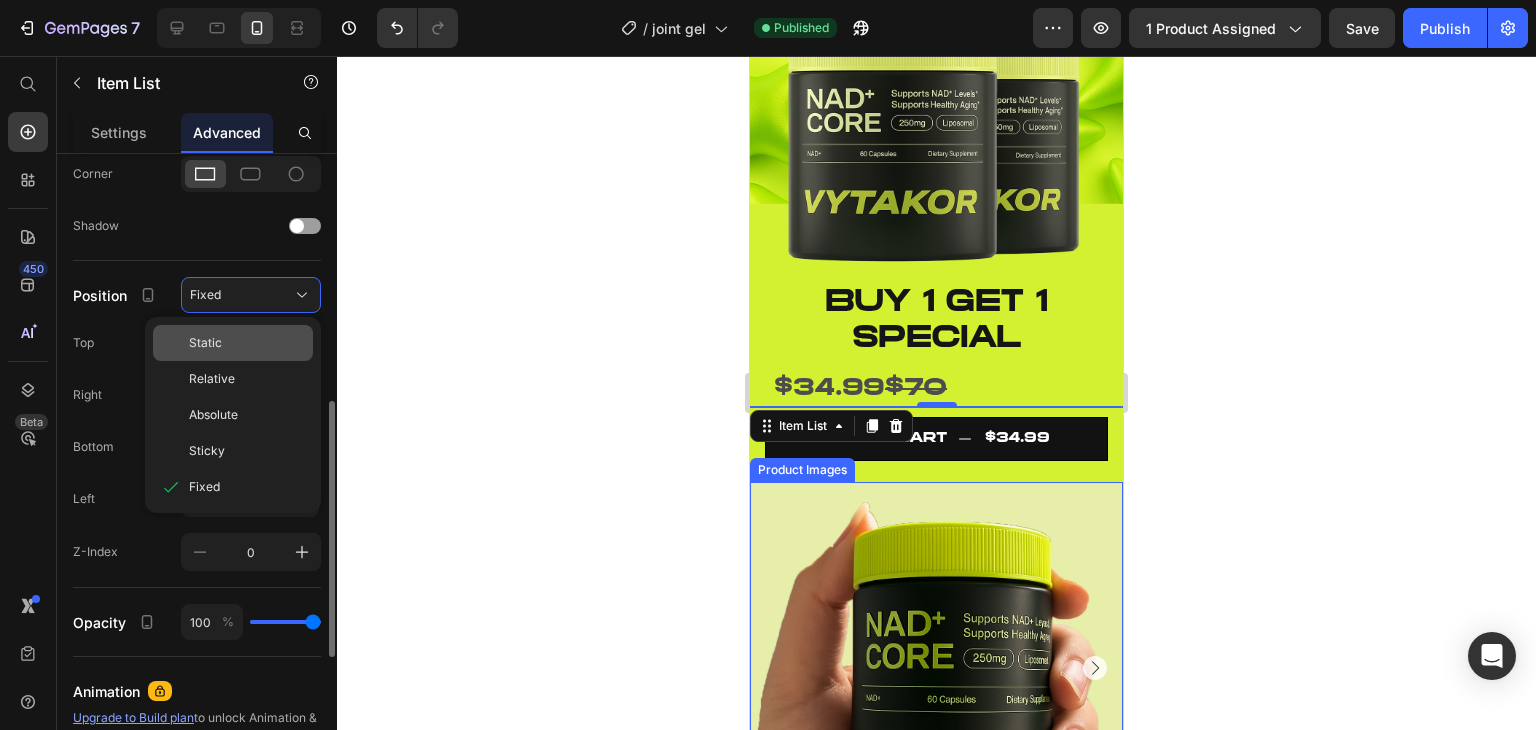 click on "Static" at bounding box center [247, 343] 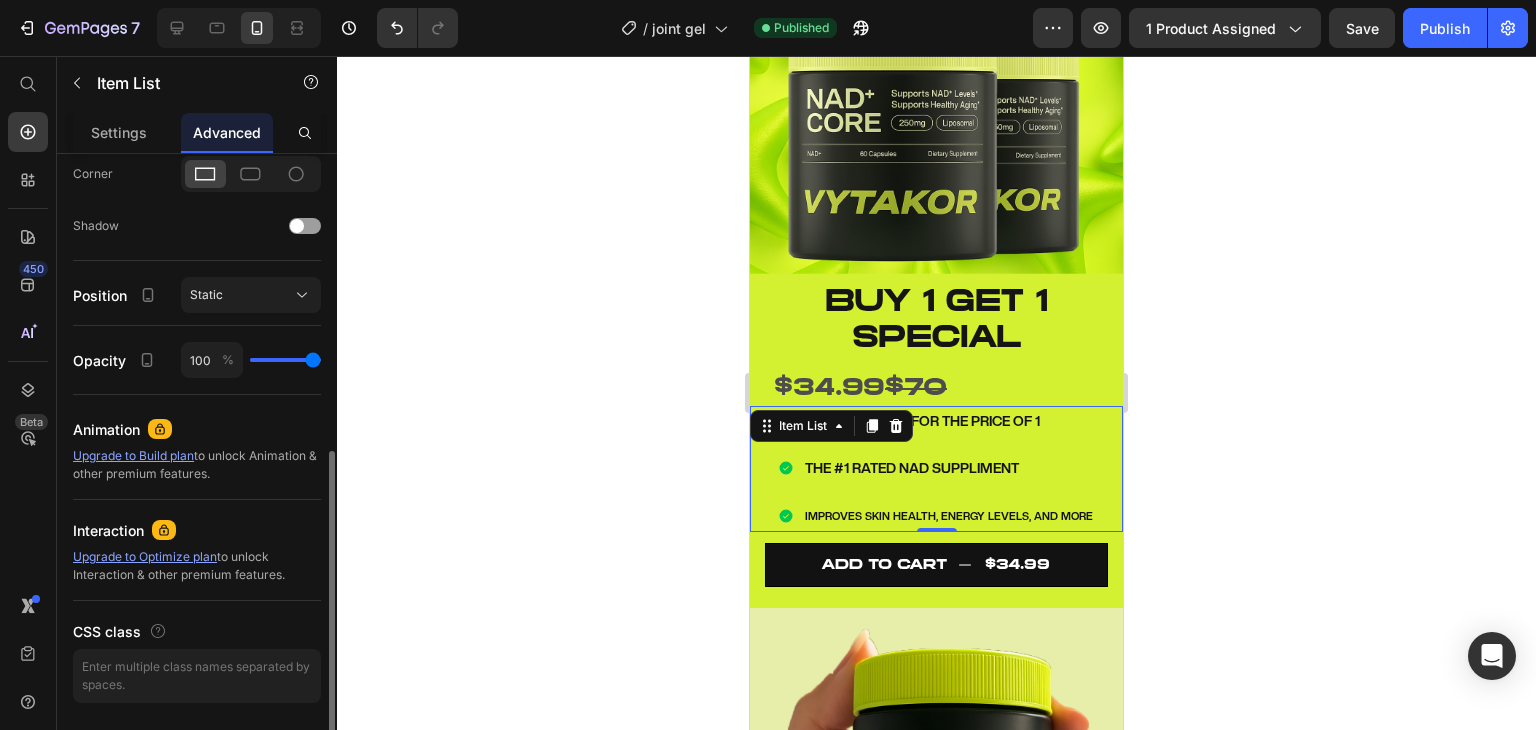 click 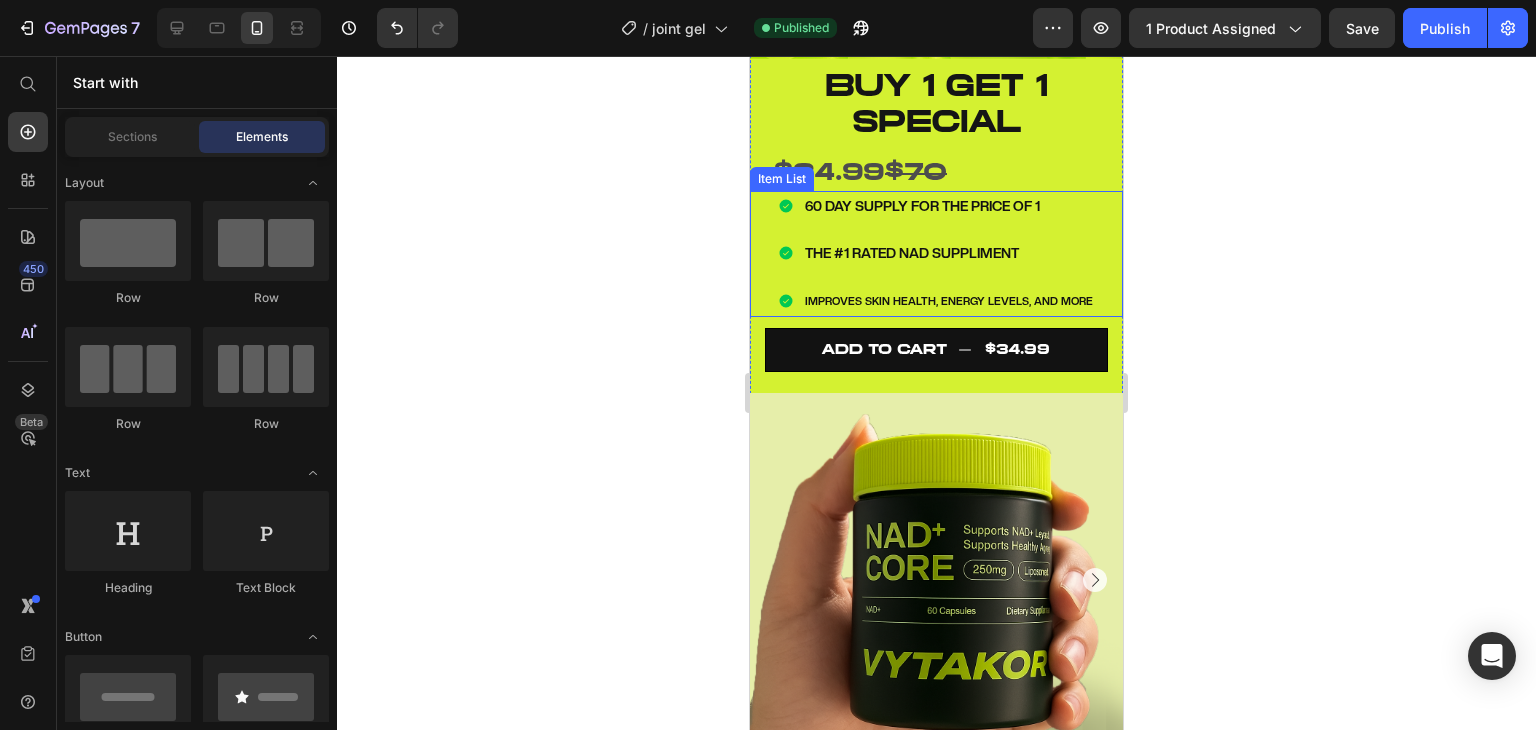 scroll, scrollTop: 514, scrollLeft: 0, axis: vertical 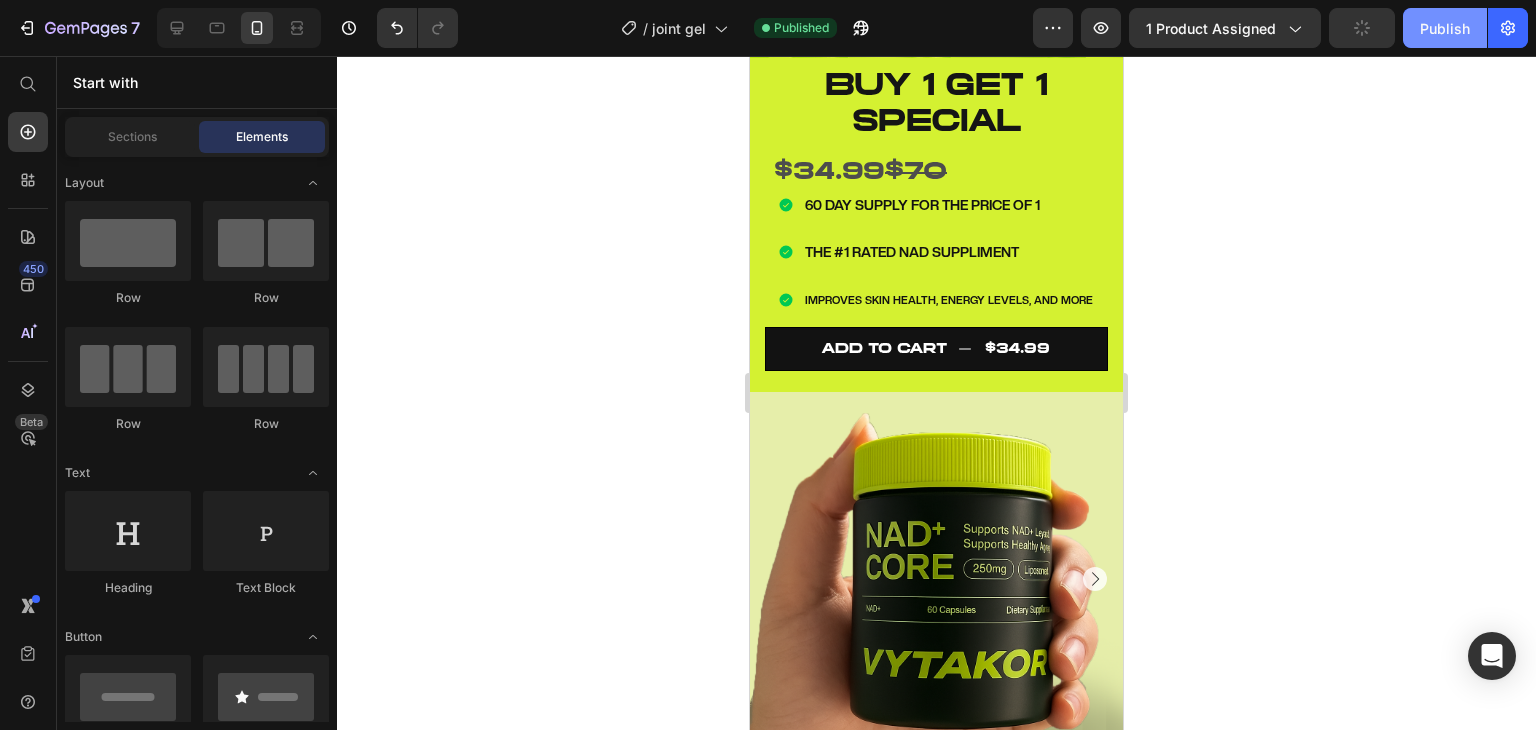 click on "Publish" at bounding box center [1445, 28] 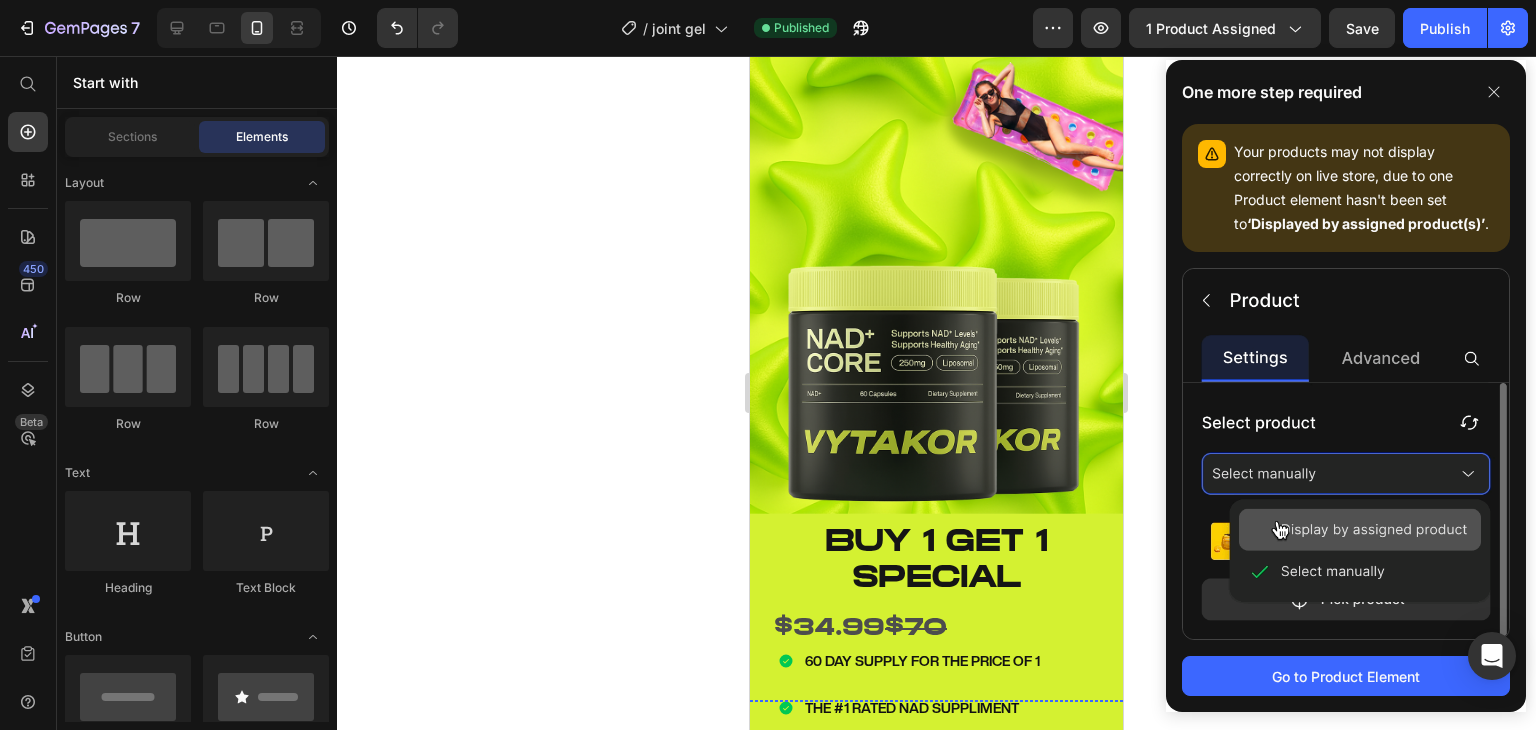 scroll, scrollTop: 0, scrollLeft: 0, axis: both 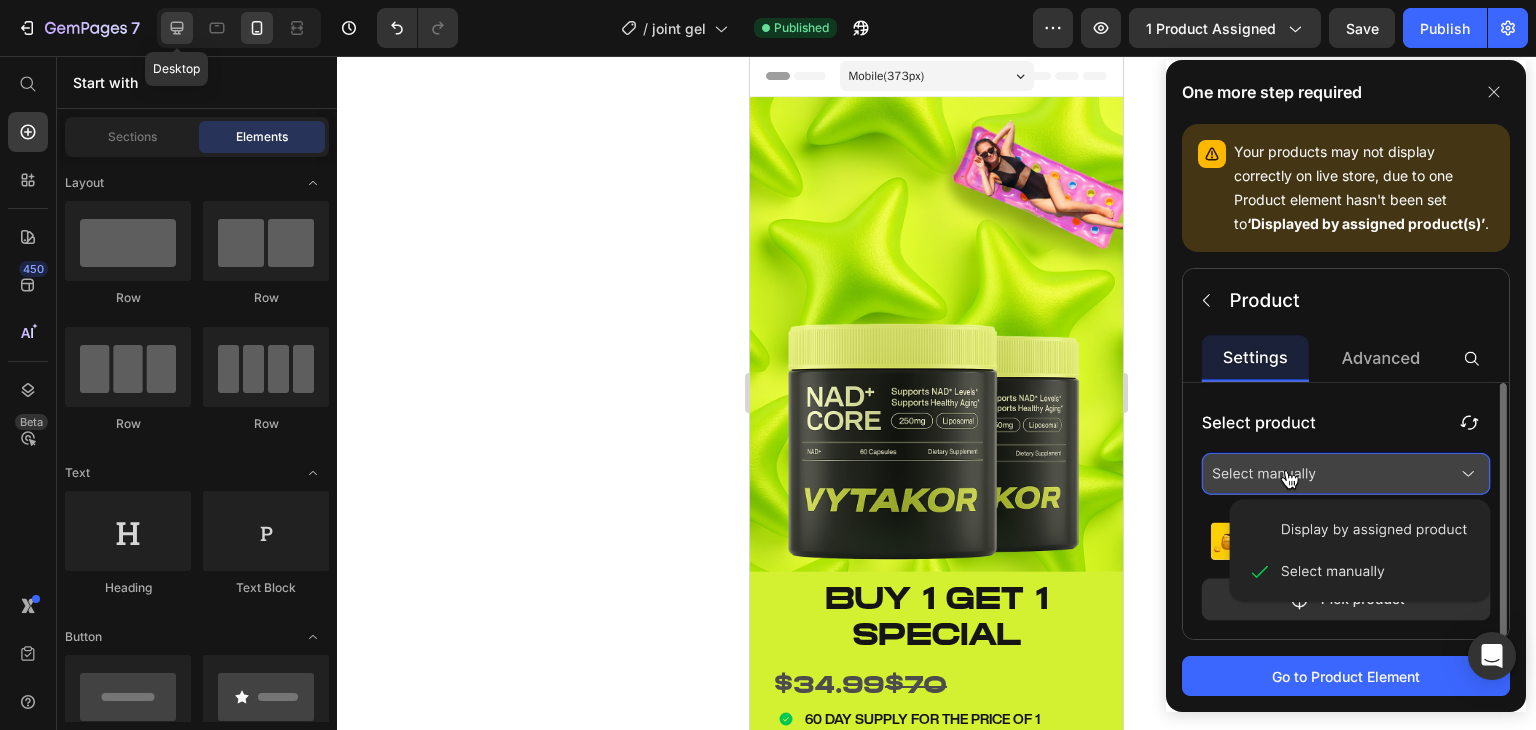 click 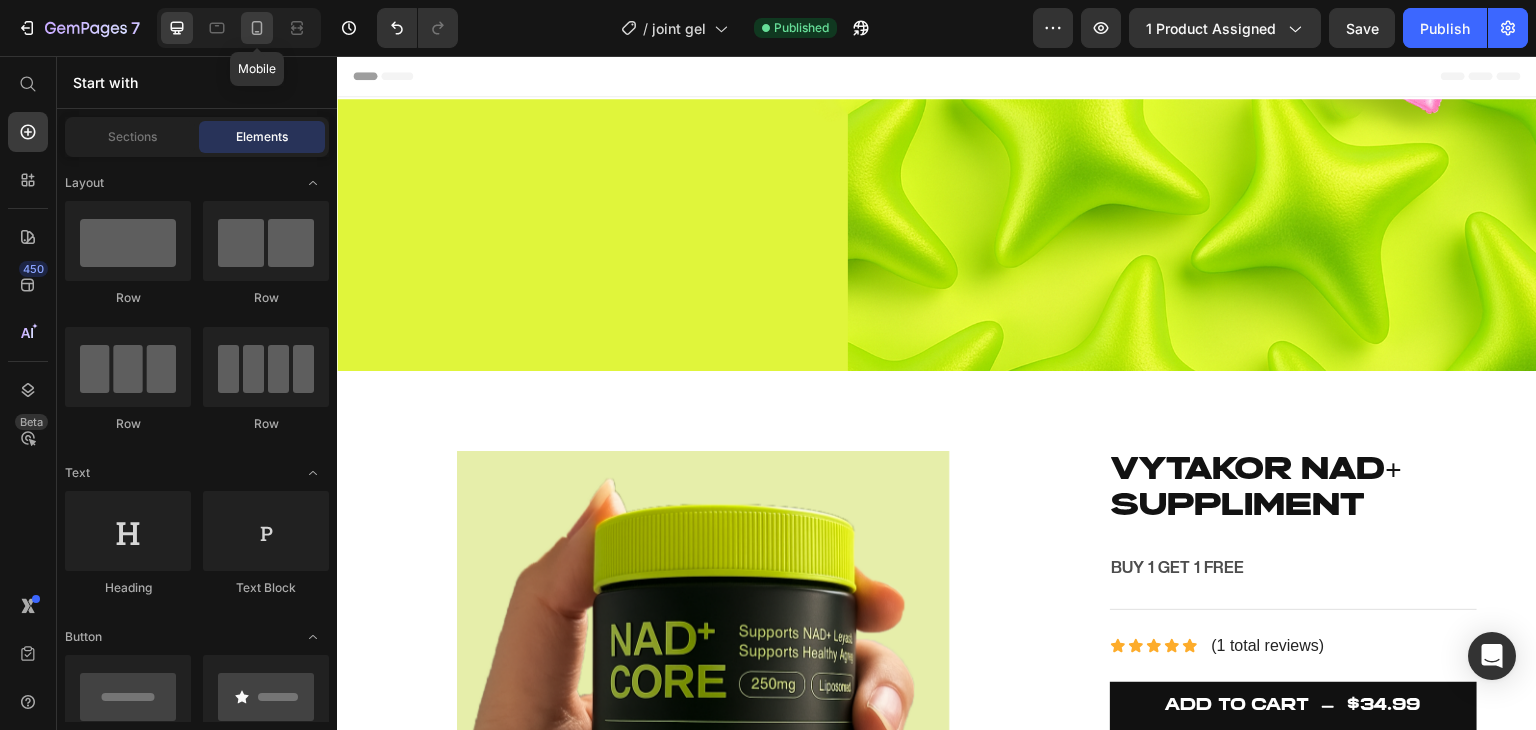 click 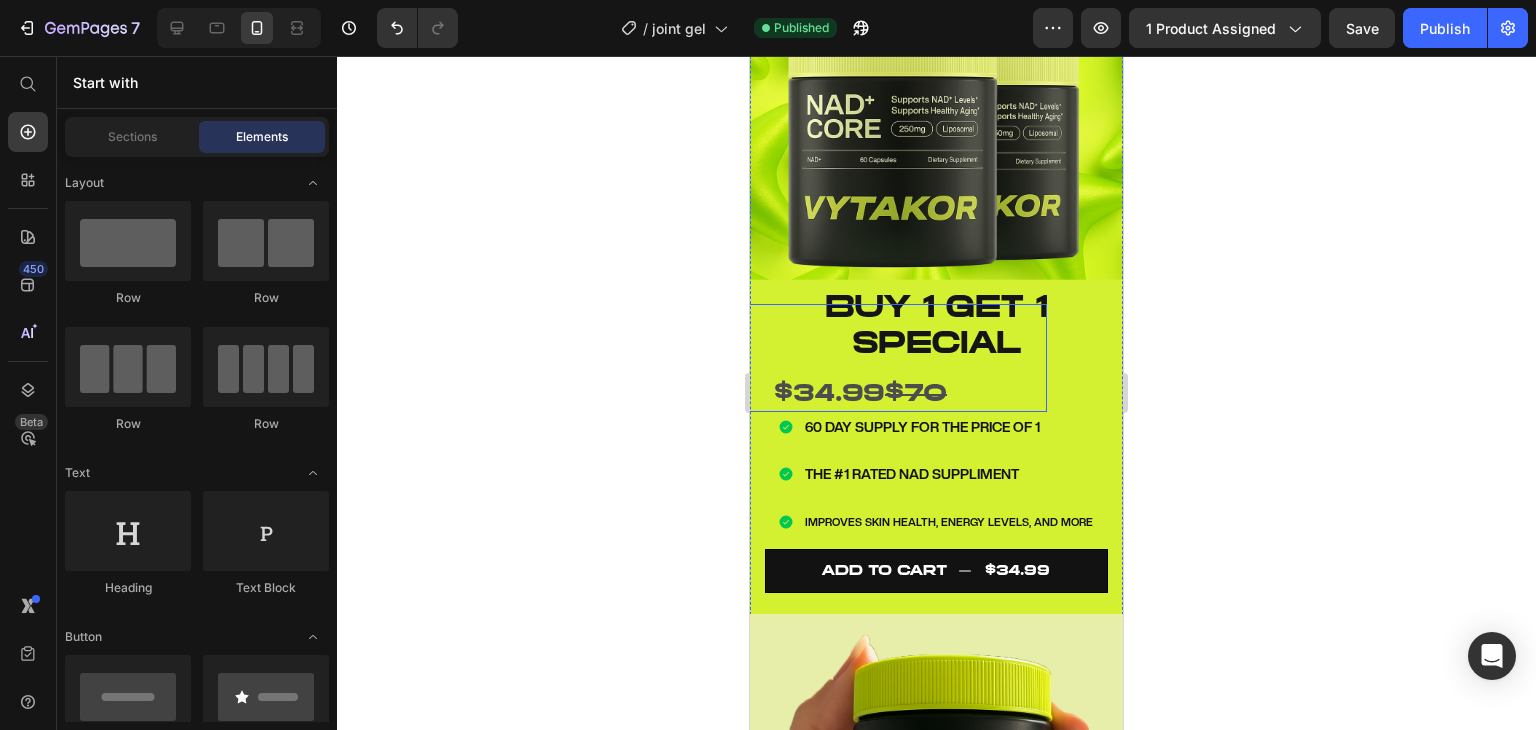 scroll, scrollTop: 299, scrollLeft: 0, axis: vertical 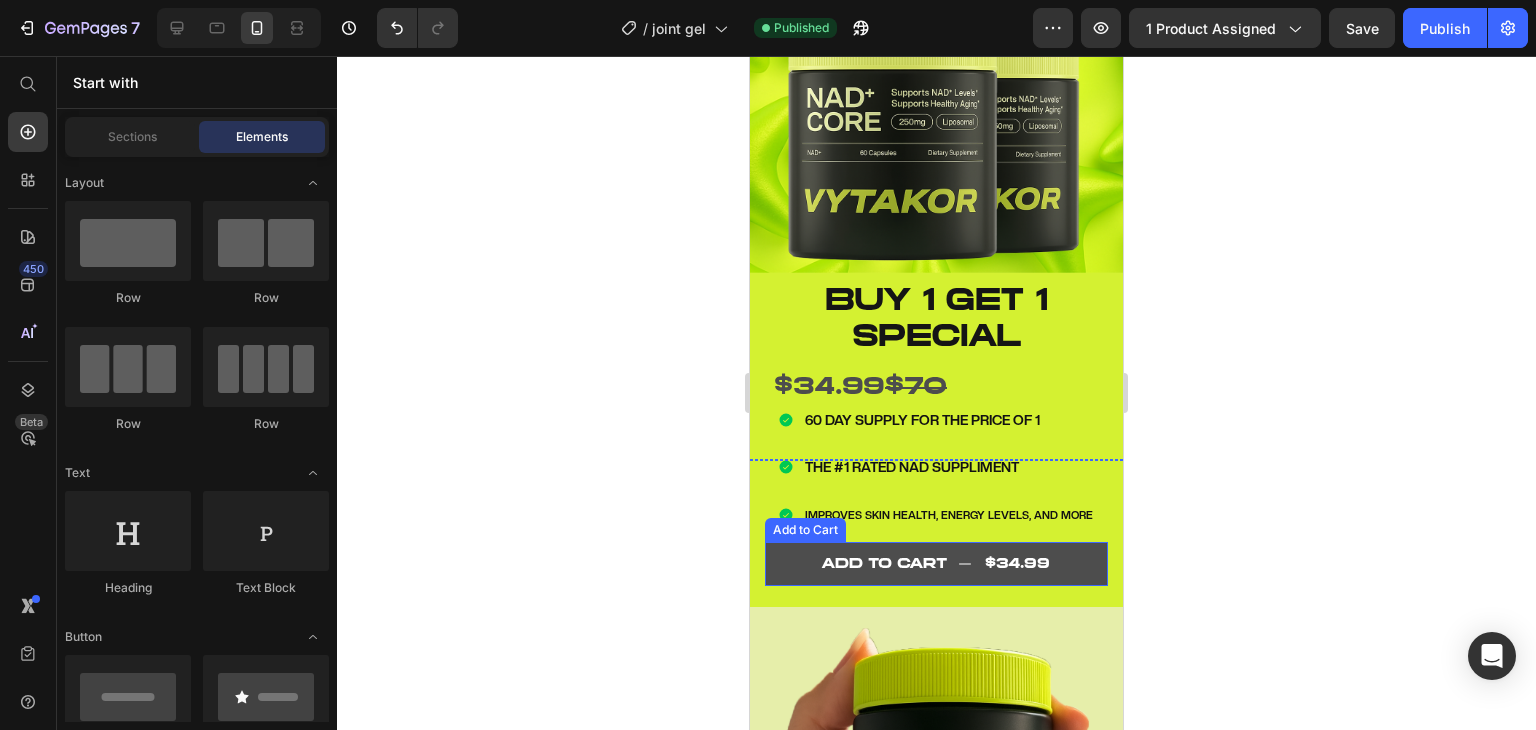 click 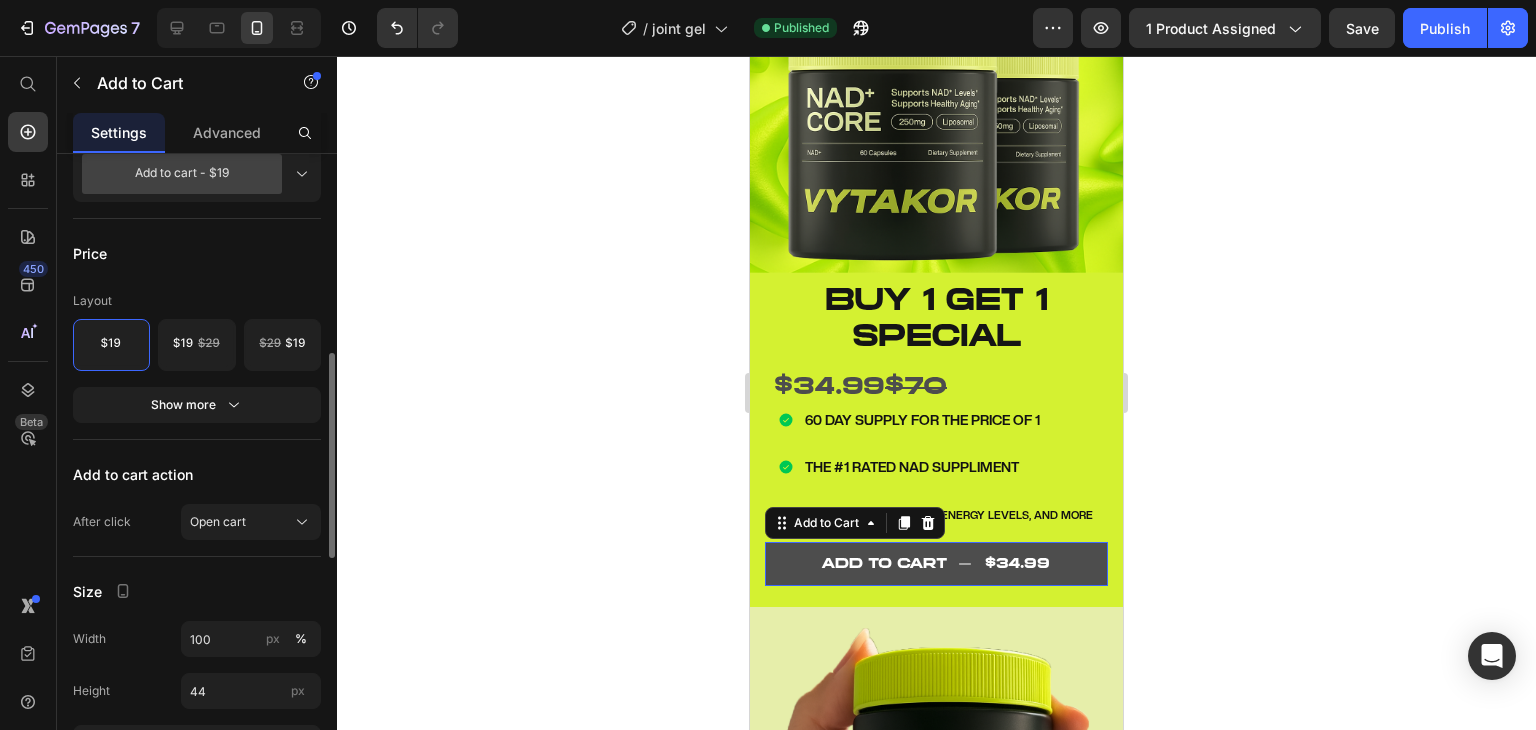 scroll, scrollTop: 0, scrollLeft: 0, axis: both 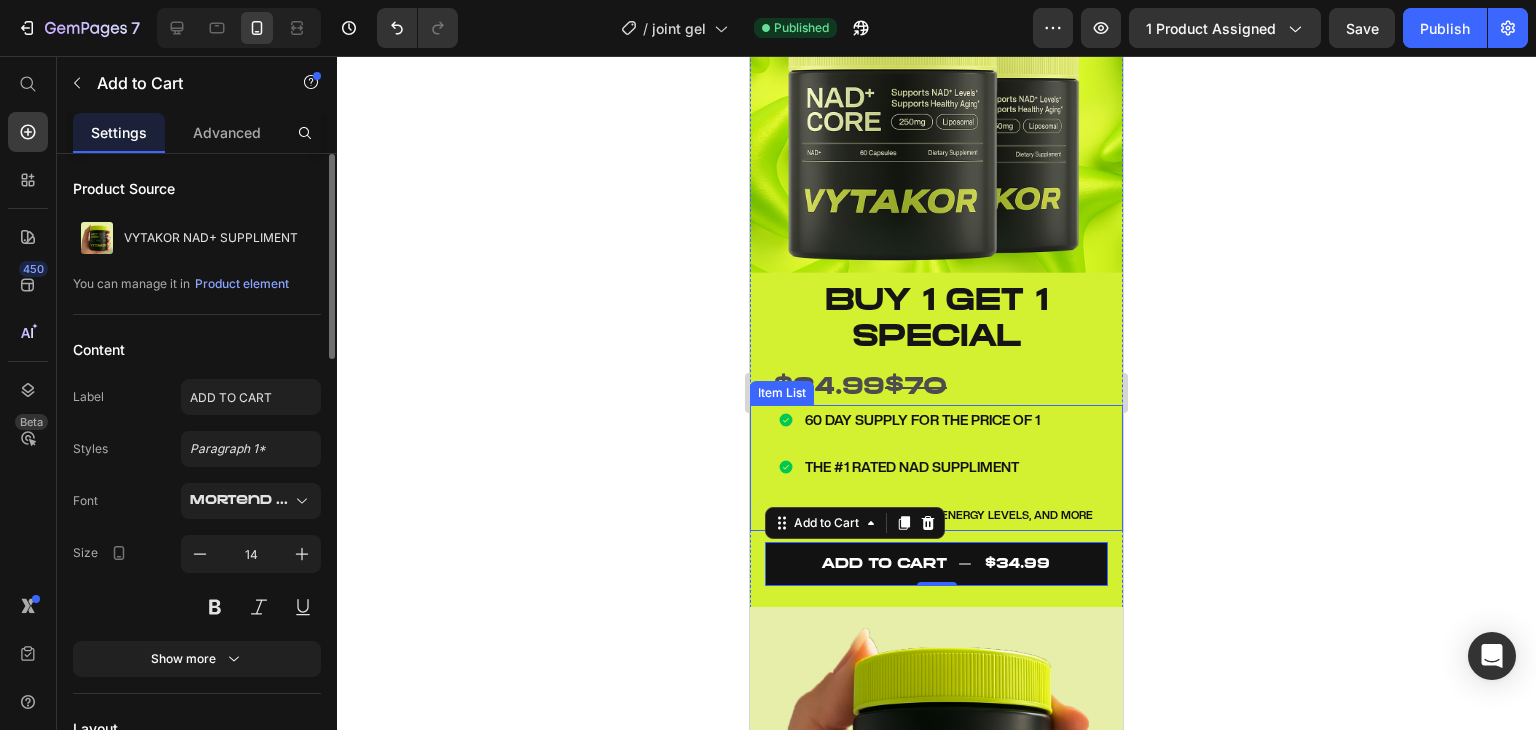 click on "60 DAY SUPPLY FOR THE PRICE OF 1 THE #1 RATED NAD SUPPLIMENT IMPROVES SKIN HEALTH, ENERGY LEVELS, AND MORE" at bounding box center [937, 468] 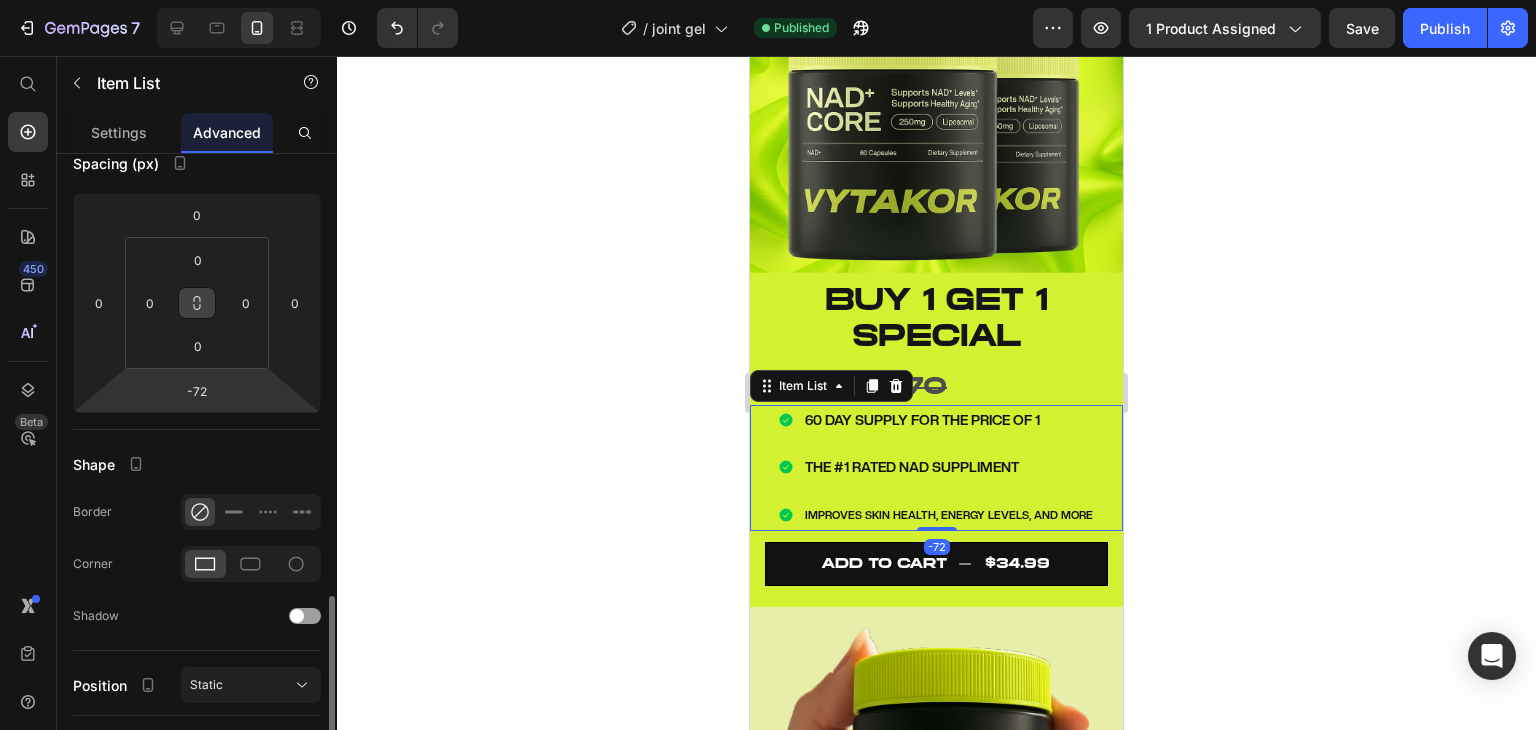 scroll, scrollTop: 465, scrollLeft: 0, axis: vertical 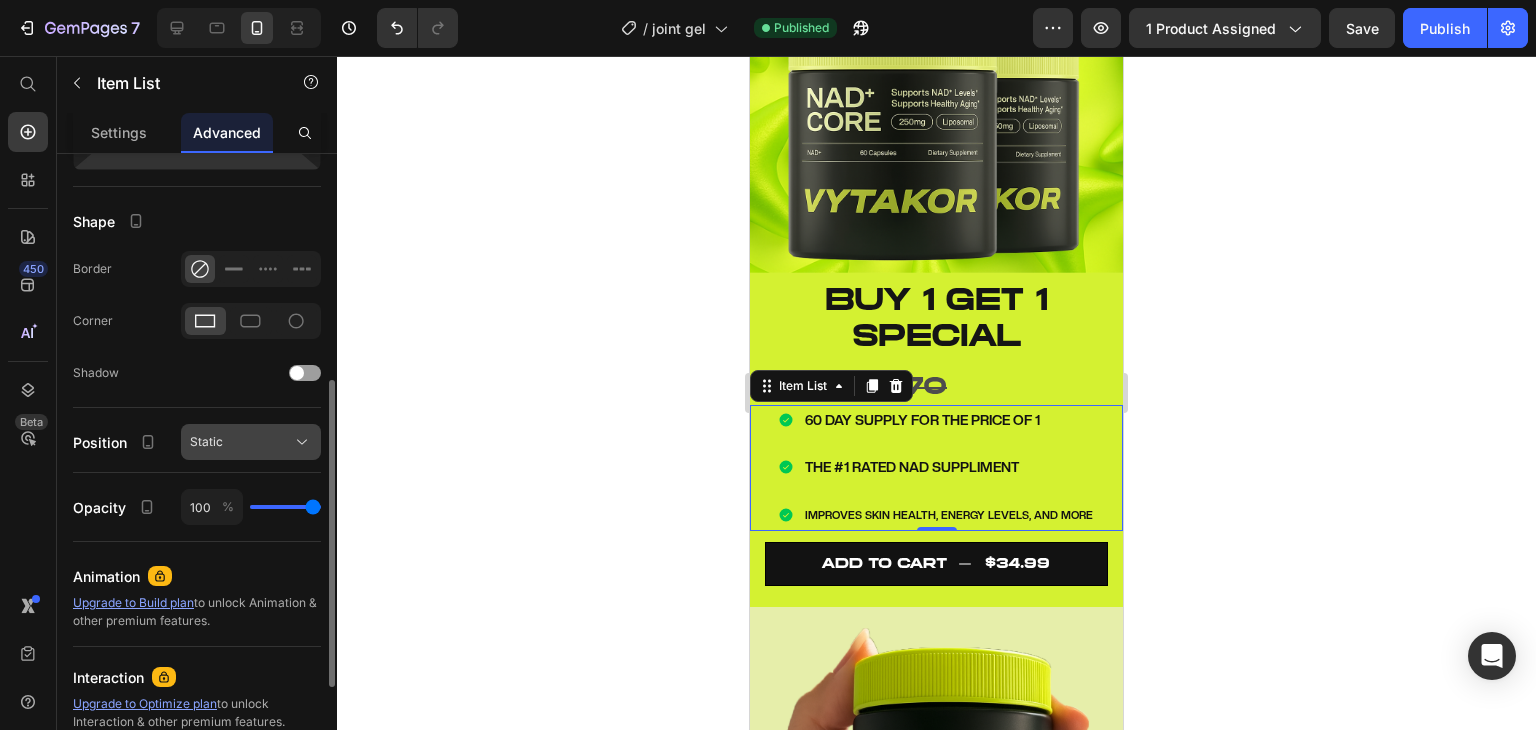 click on "Static" 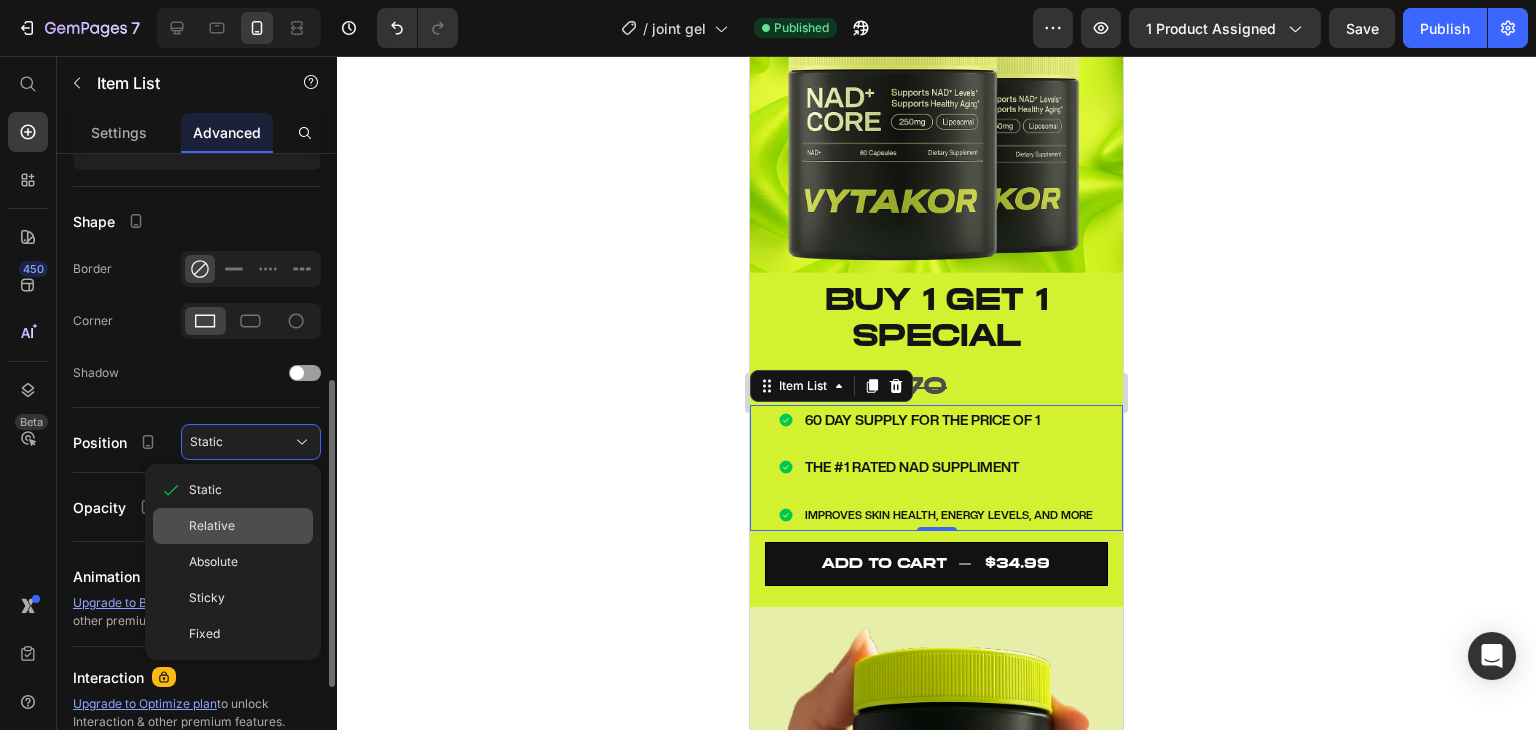 click on "Relative" at bounding box center [247, 526] 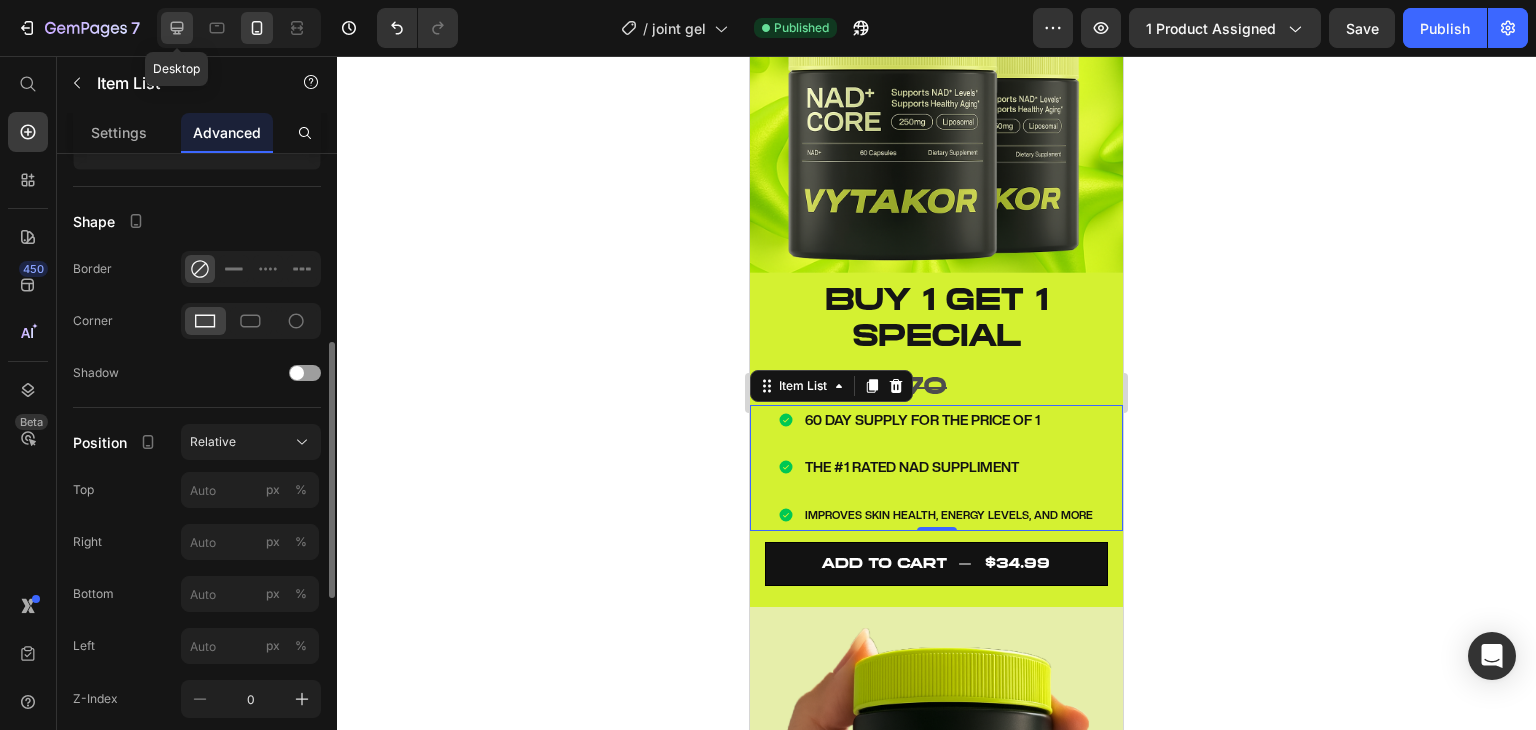 click 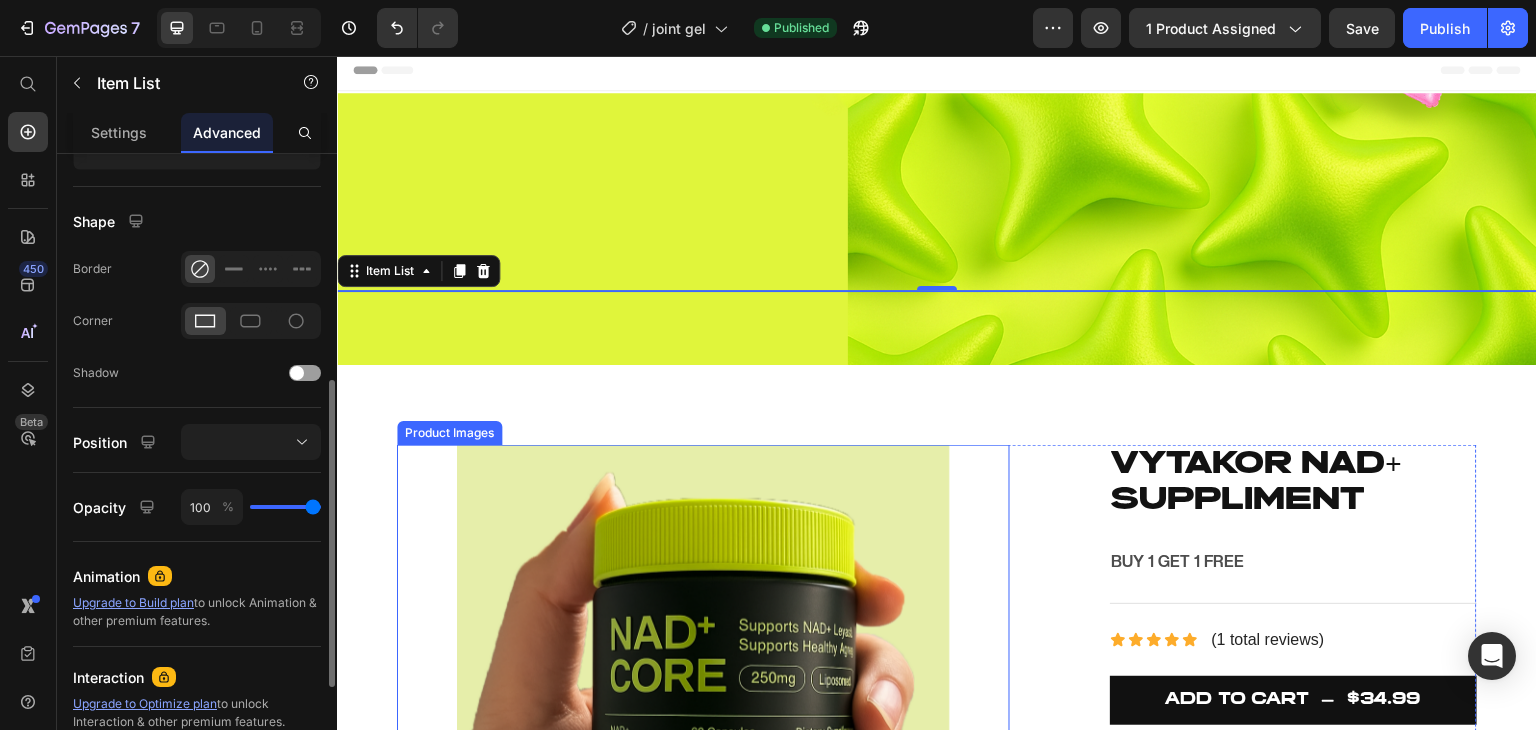scroll, scrollTop: 0, scrollLeft: 0, axis: both 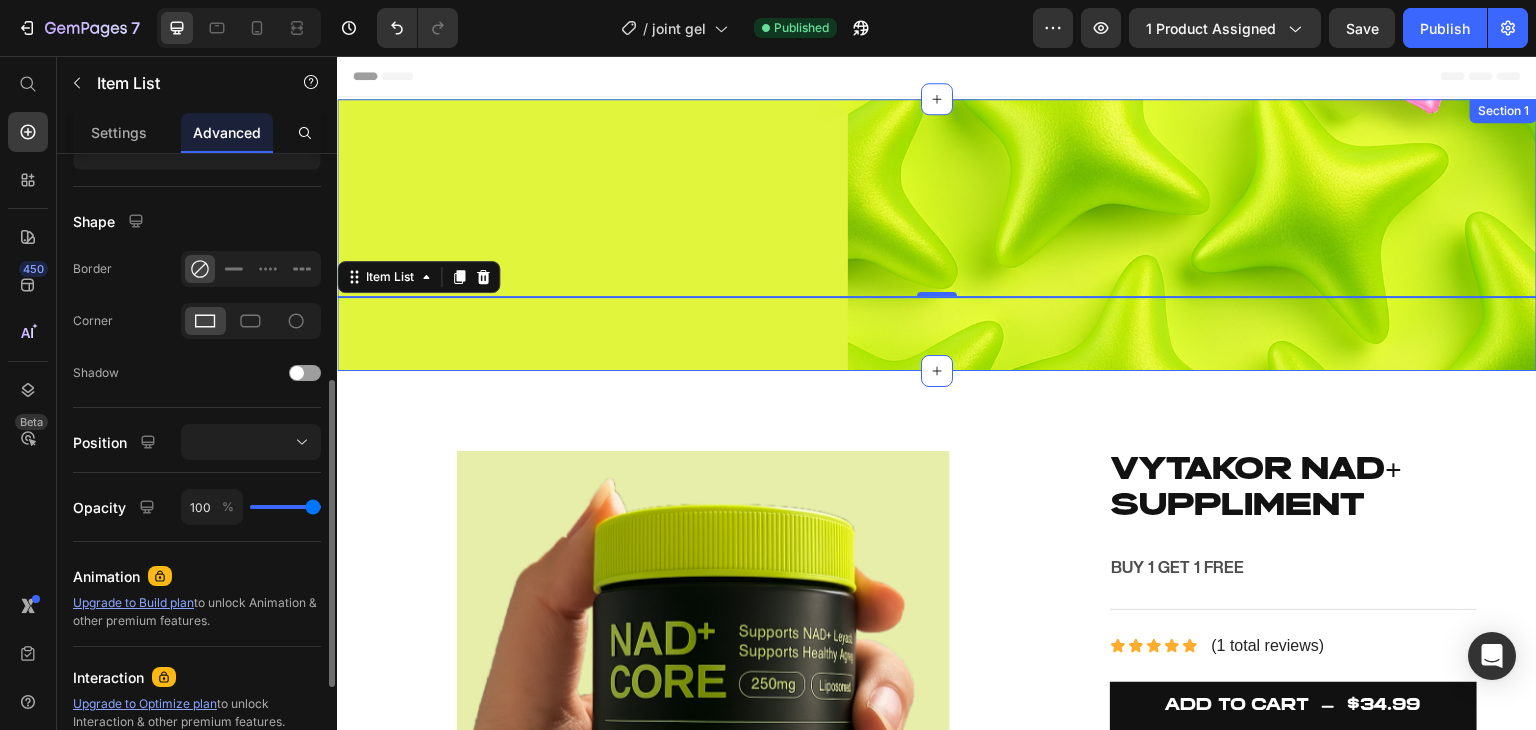 click on "Image BUY 1 GET 1 SPECIAL Text Block   $34.99  $70 Text Block 60 DAY SUPPLY FOR THE PRICE OF 1 THE #1 RATED NAD SUPPLIMENT IMPROVES SKIN HEALTH, ENERGY LEVELS, AND MORE Item List   -72 ADD TO CART
$34.99 Add to Cart Product Section 1" at bounding box center [937, 235] 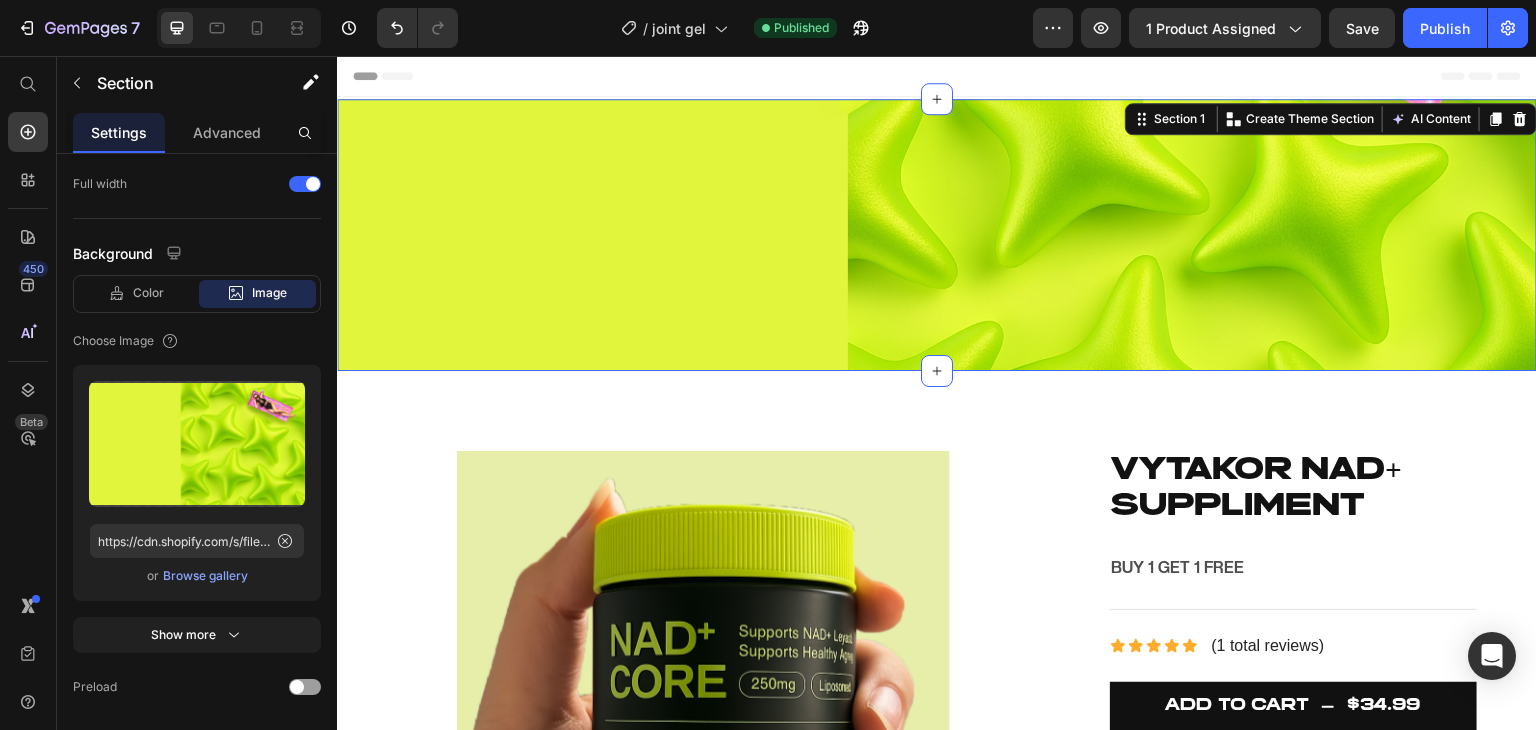 scroll, scrollTop: 0, scrollLeft: 0, axis: both 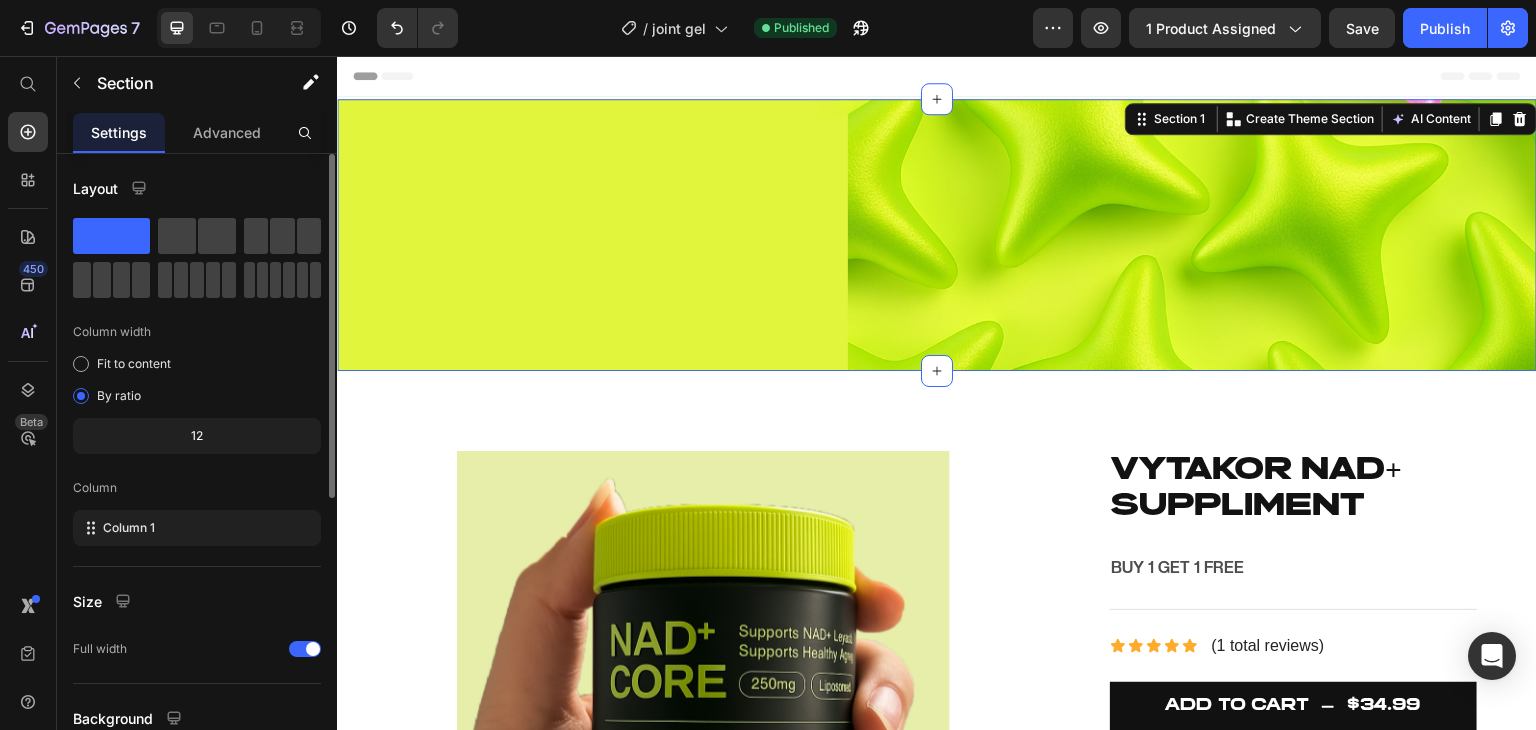 click on "Image BUY 1 GET 1 SPECIAL Text Block   $34.99  $70 Text Block 60 DAY SUPPLY FOR THE PRICE OF 1 THE #1 RATED NAD SUPPLIMENT IMPROVES SKIN HEALTH, ENERGY LEVELS, AND MORE Item List ADD TO CART
$34.99 Add to Cart Product Section 1   You can create reusable sections Create Theme Section AI Content Write with GemAI What would you like to describe here? Tone and Voice Persuasive Product VYTAKOR NAD+ SUPPLIMENT Show more Generate" at bounding box center [937, 235] 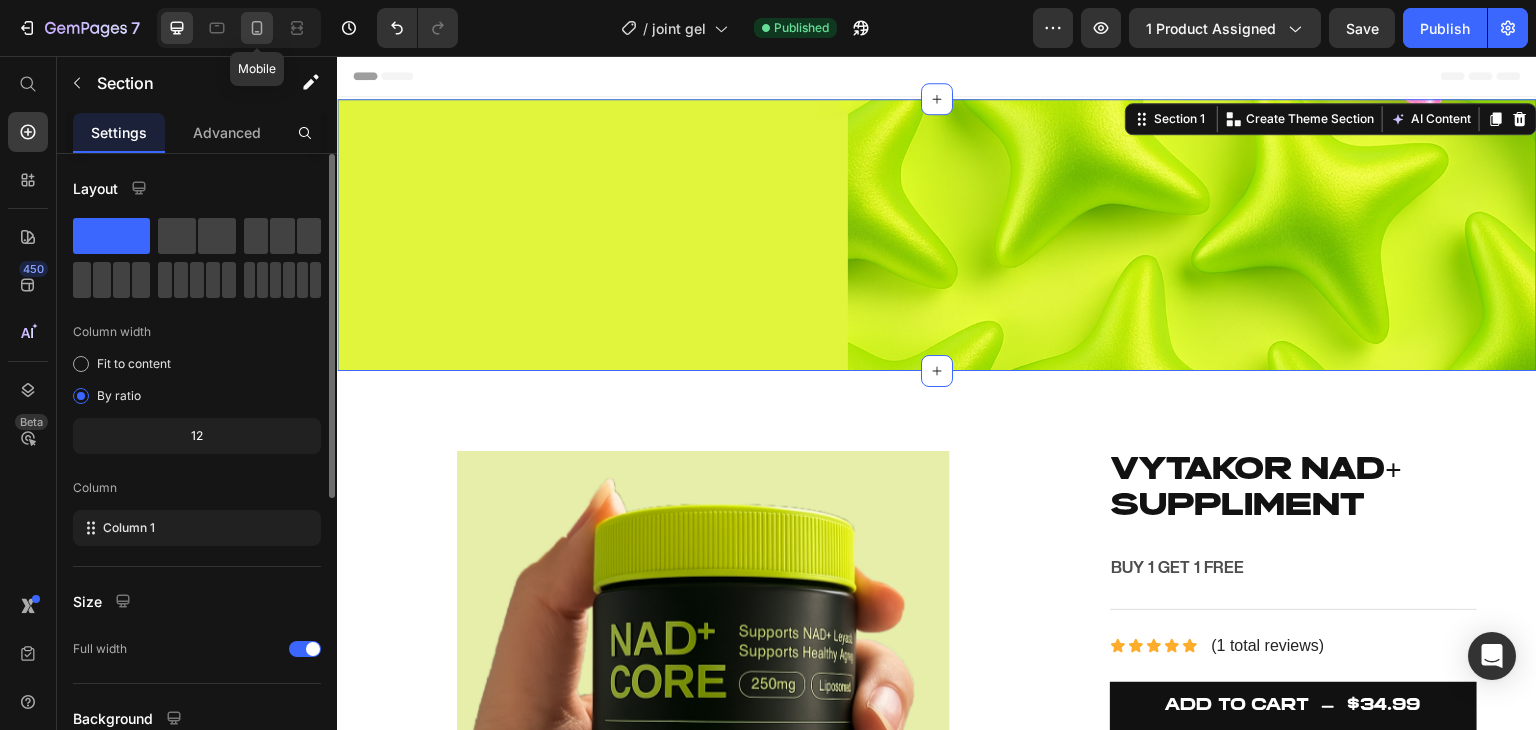 click 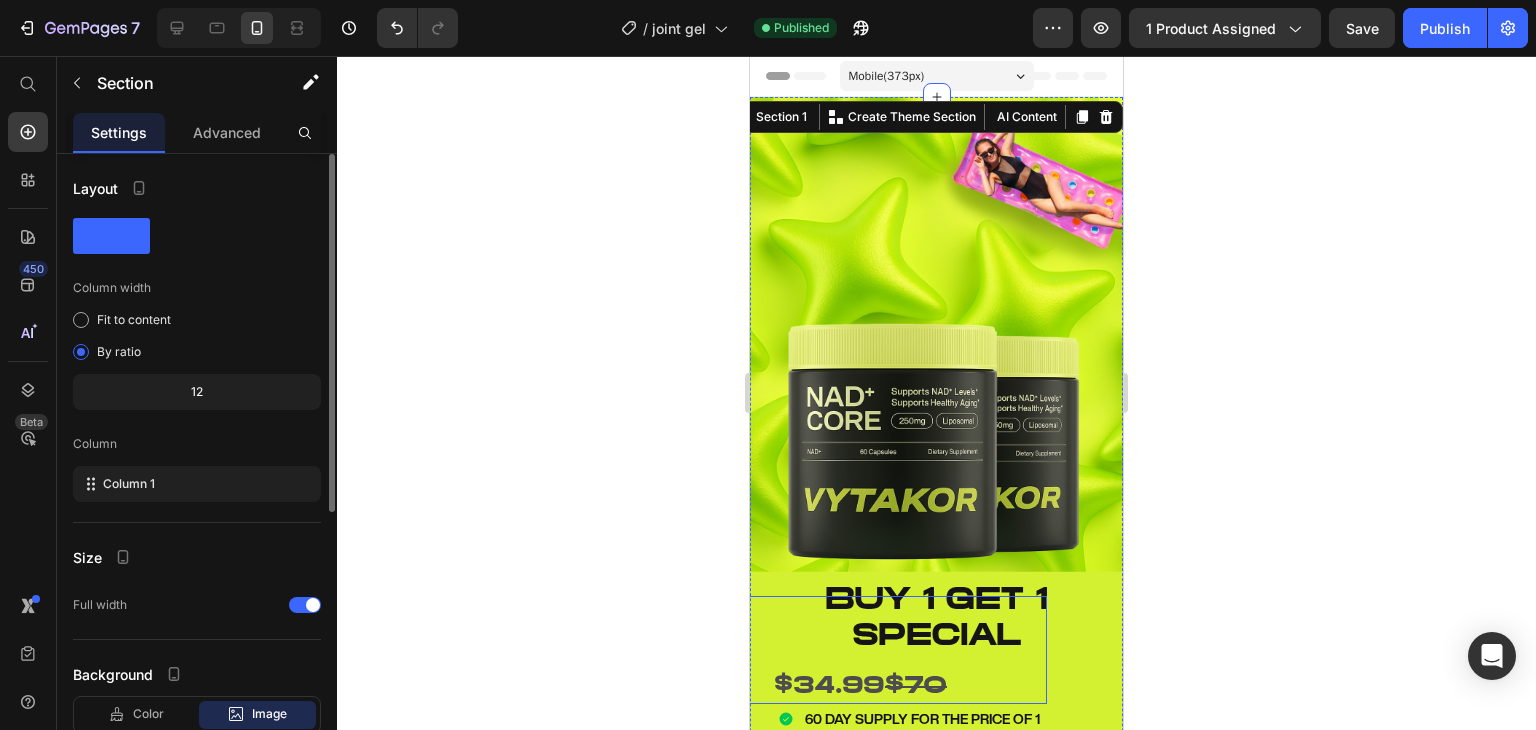 click on "60 DAY SUPPLY FOR THE PRICE OF 1" at bounding box center [922, 719] 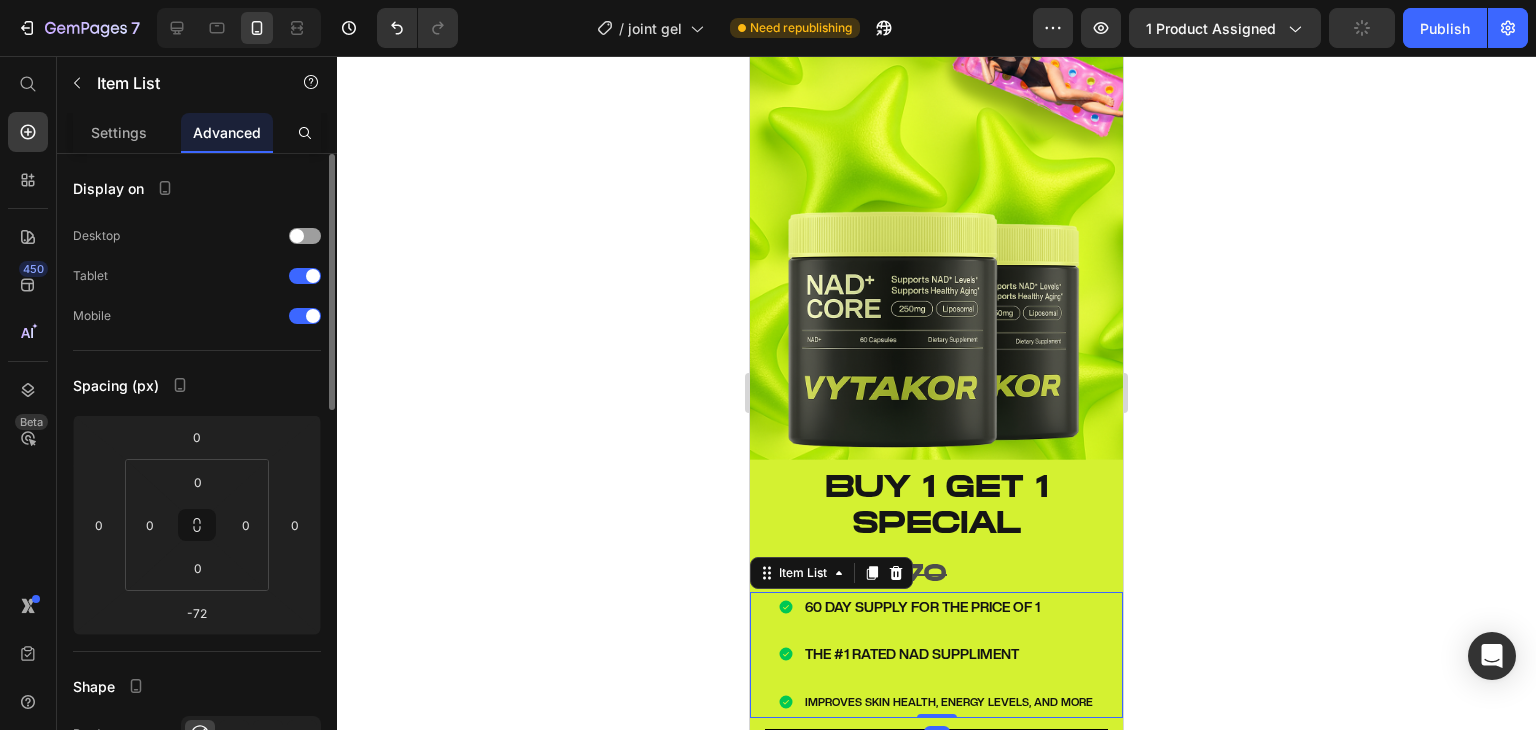 scroll, scrollTop: 138, scrollLeft: 0, axis: vertical 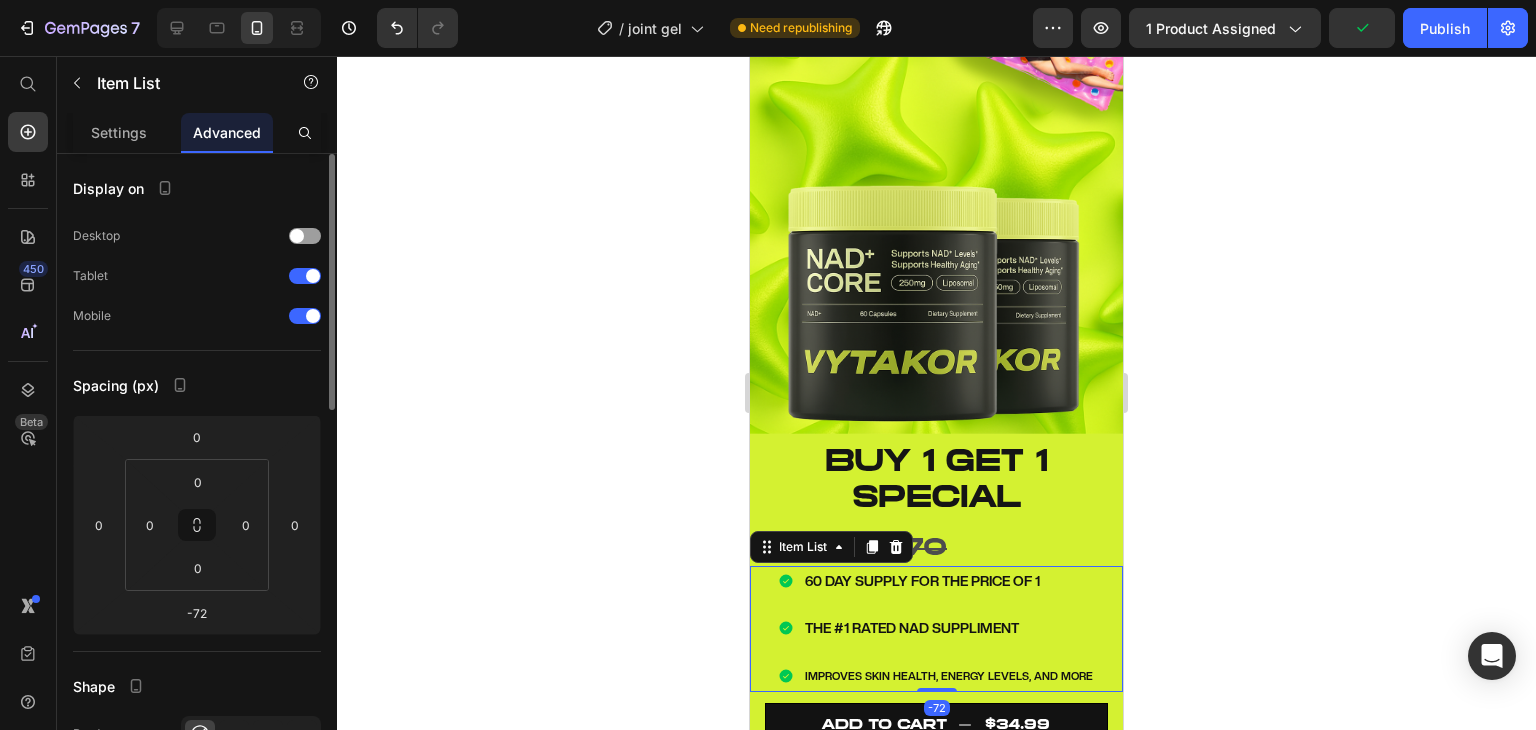 click on "60 DAY SUPPLY FOR THE PRICE OF 1 THE #1 RATED NAD SUPPLIMENT IMPROVES SKIN HEALTH, ENERGY LEVELS, AND MORE" at bounding box center [936, 629] 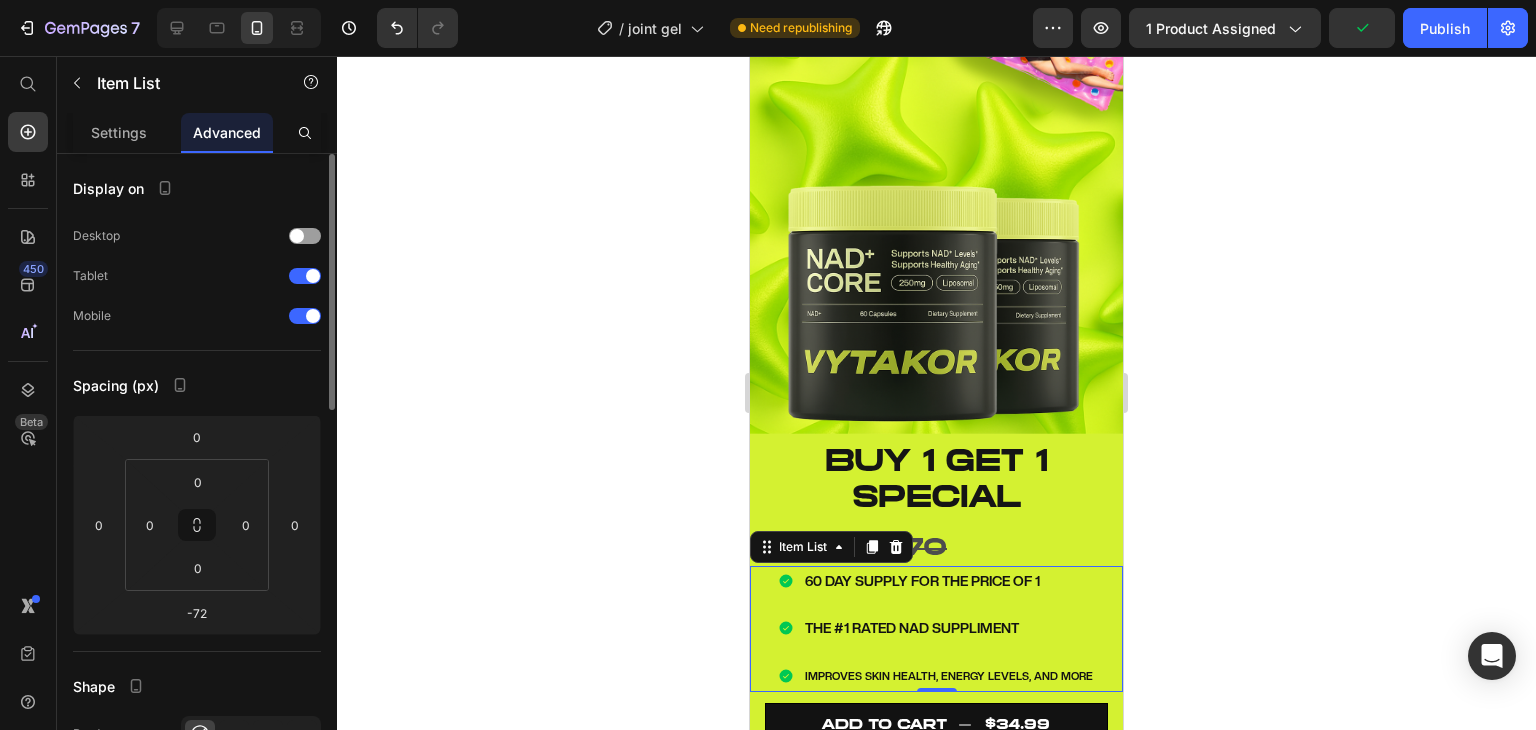 click at bounding box center (239, 28) 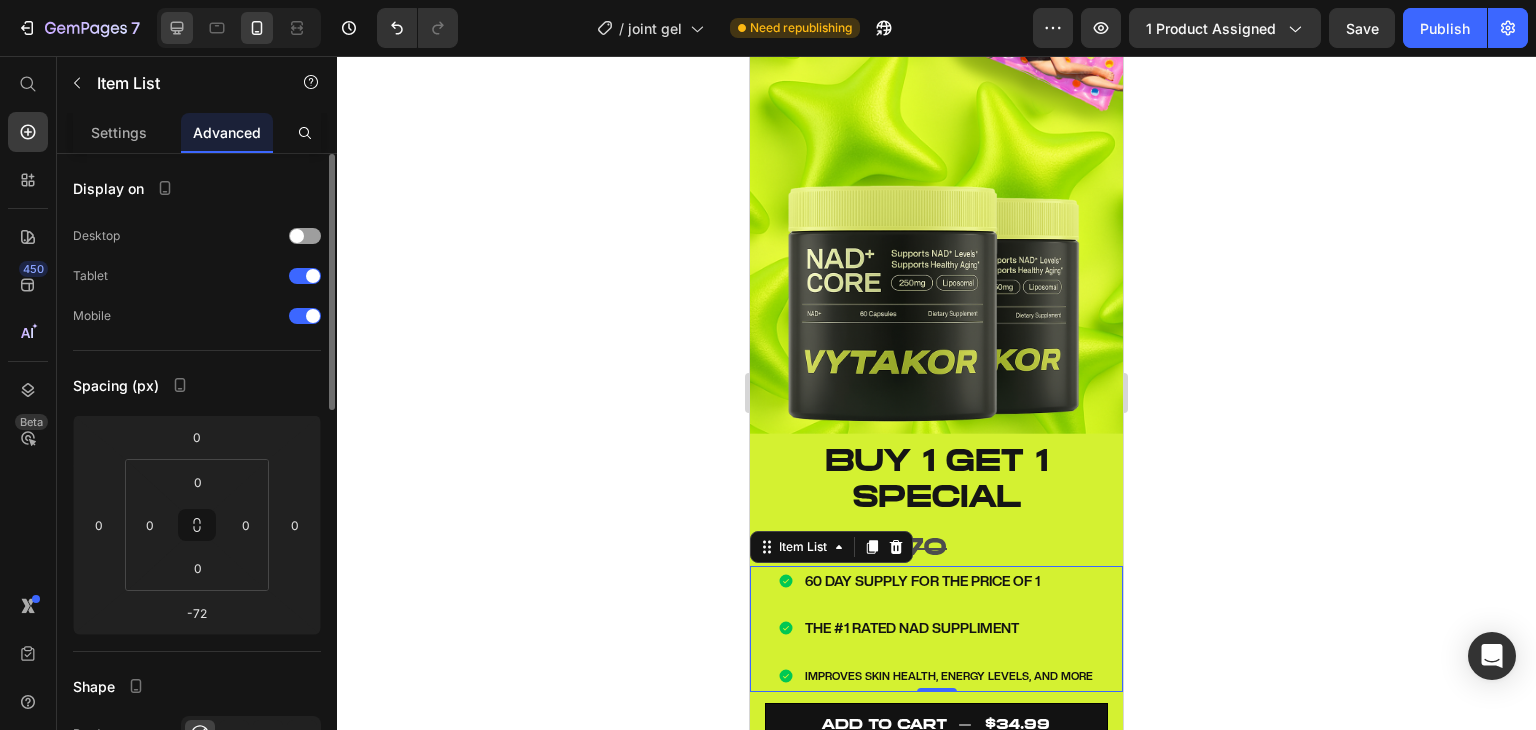 click 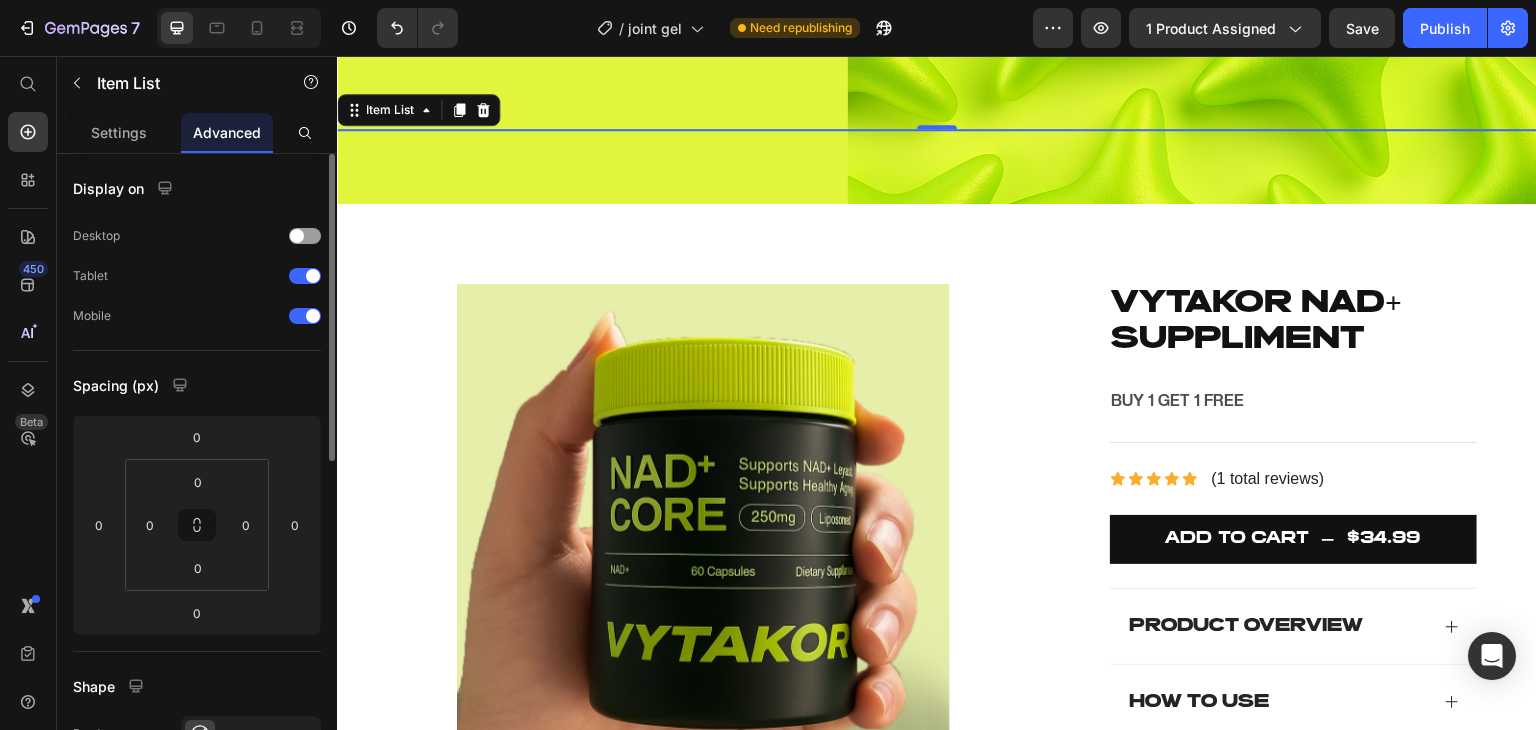 scroll, scrollTop: 169, scrollLeft: 0, axis: vertical 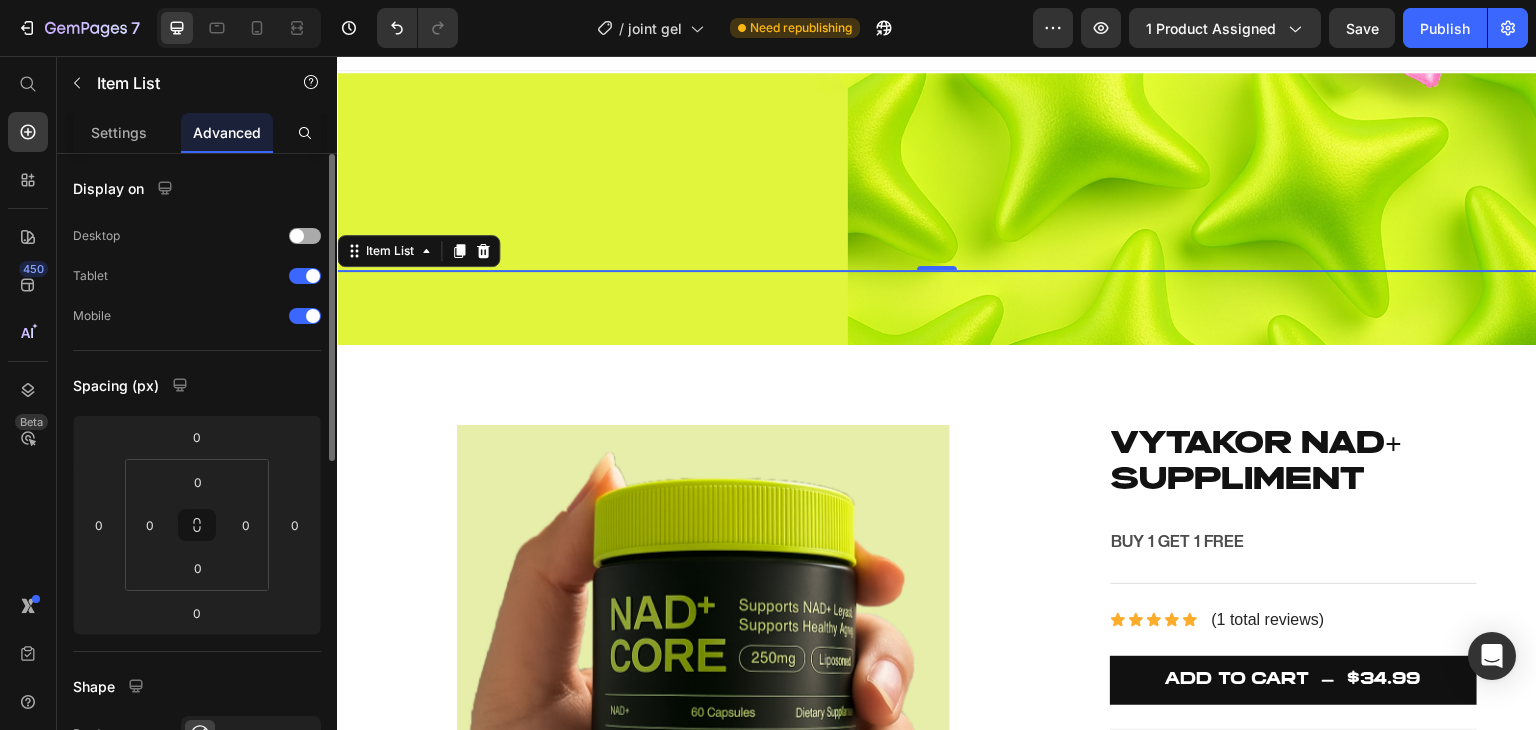 click at bounding box center (297, 236) 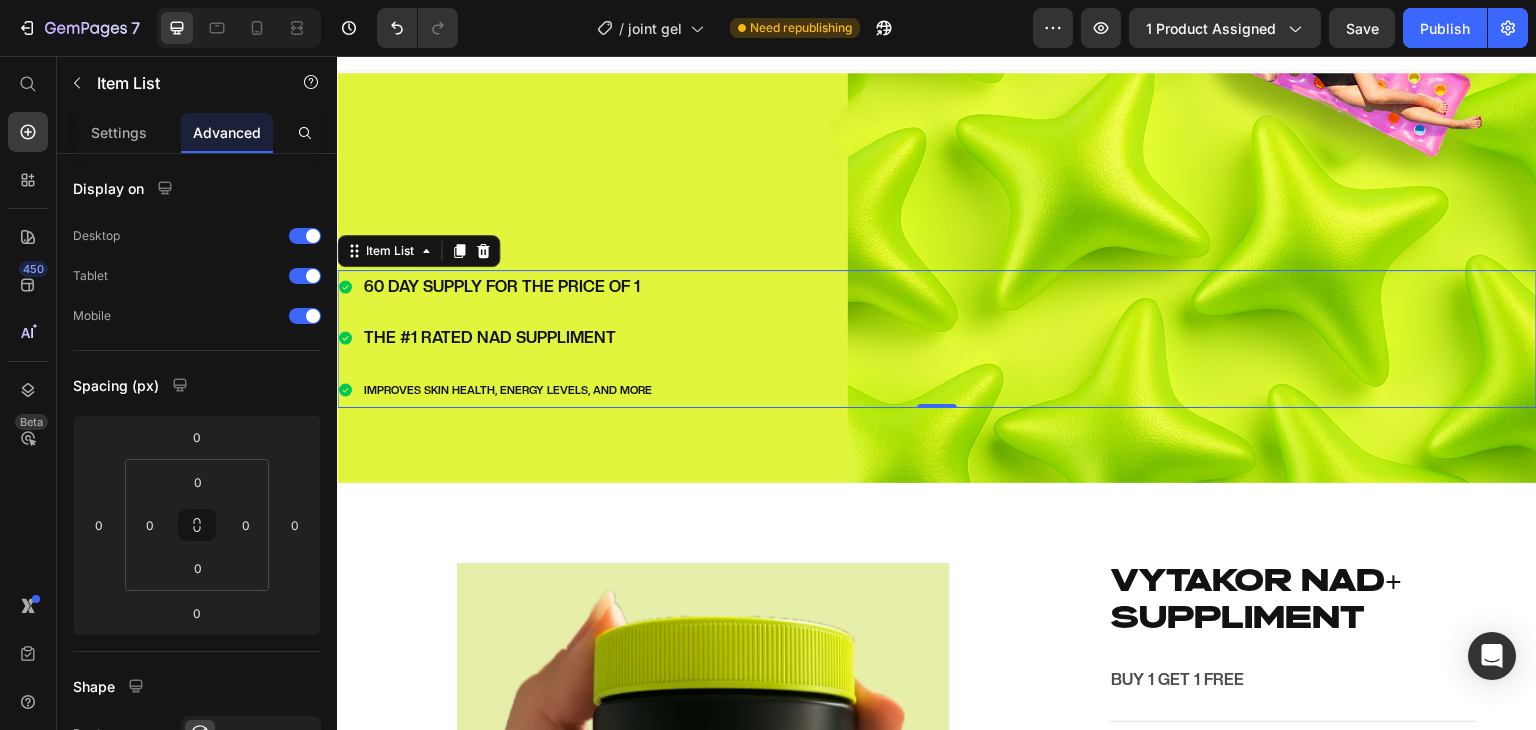 scroll, scrollTop: 0, scrollLeft: 0, axis: both 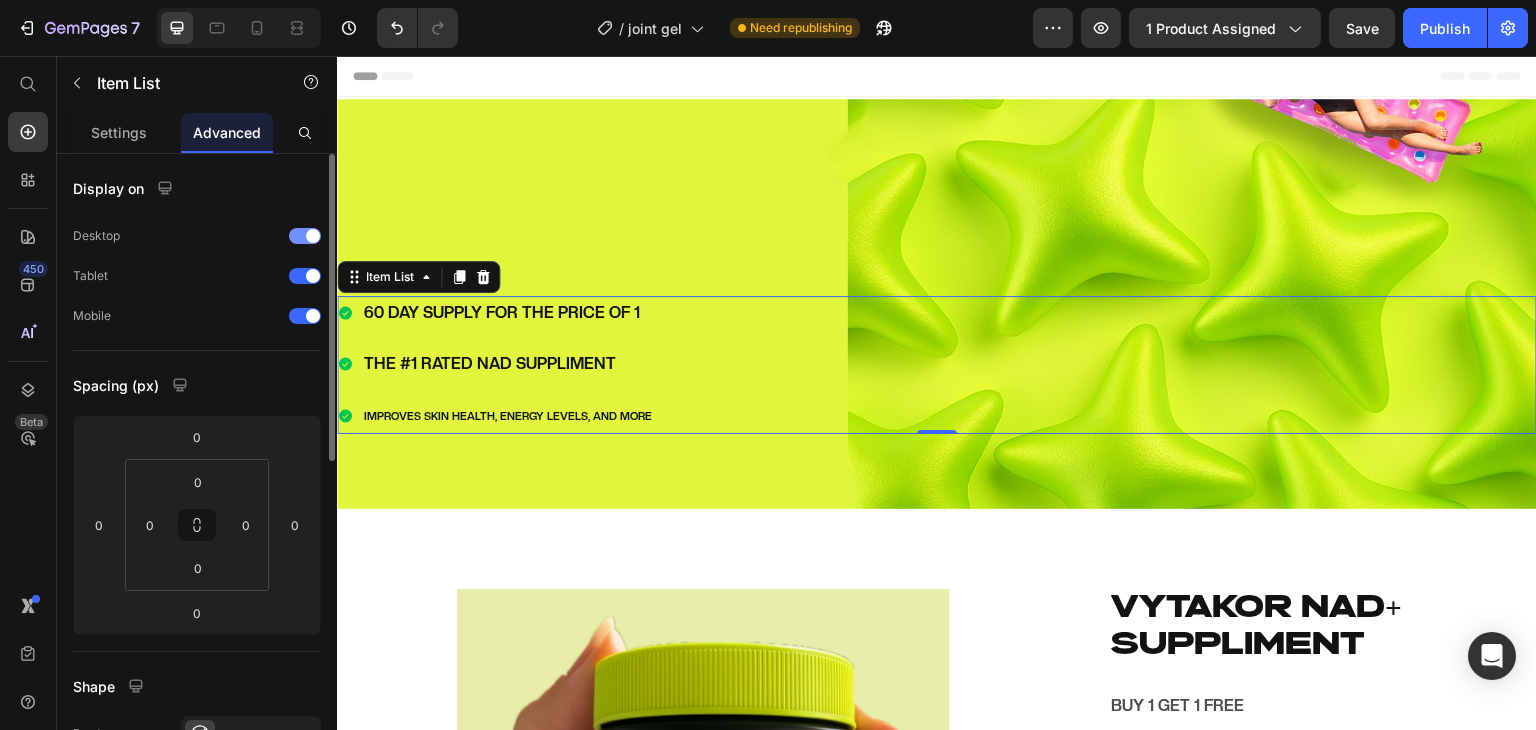 click at bounding box center (305, 236) 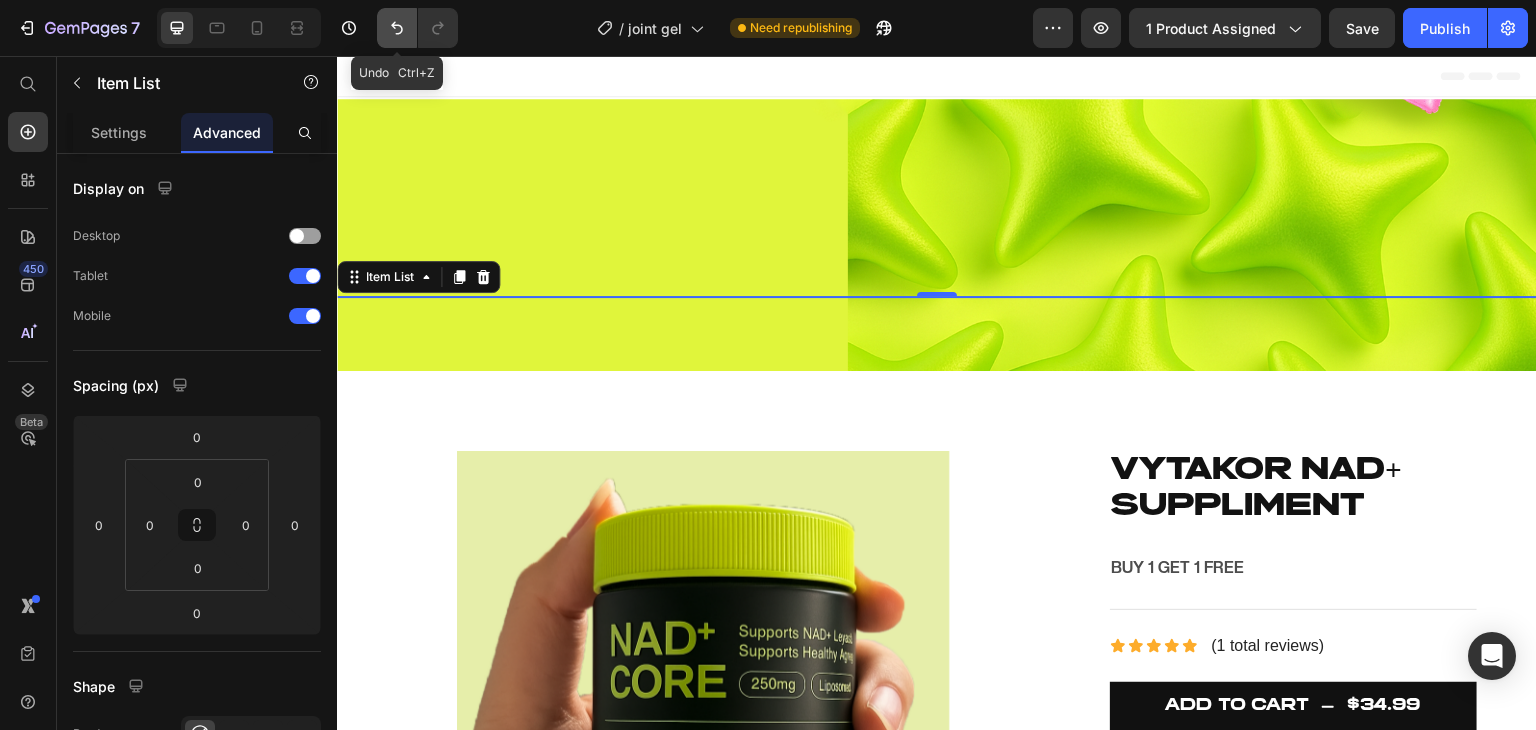 click 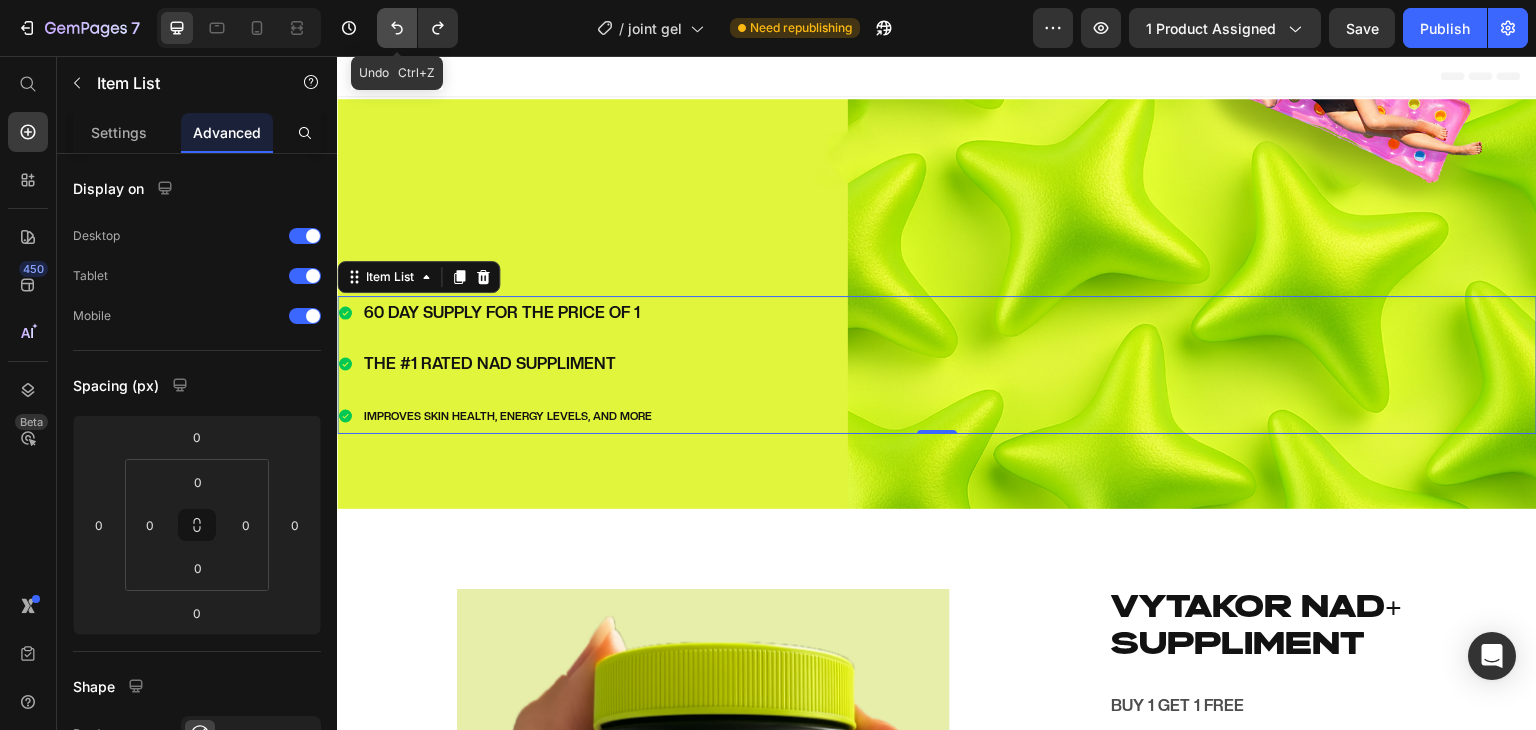 click 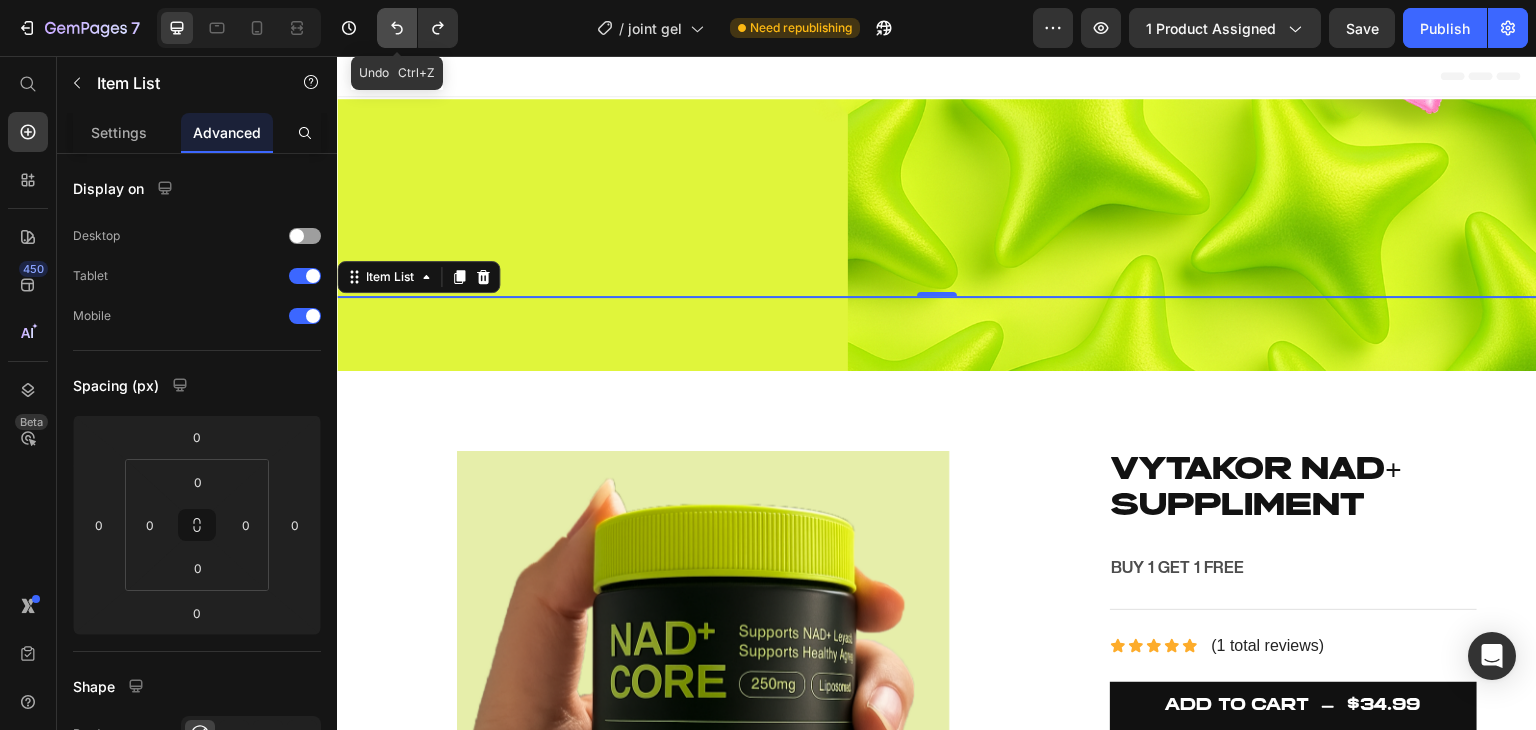 click 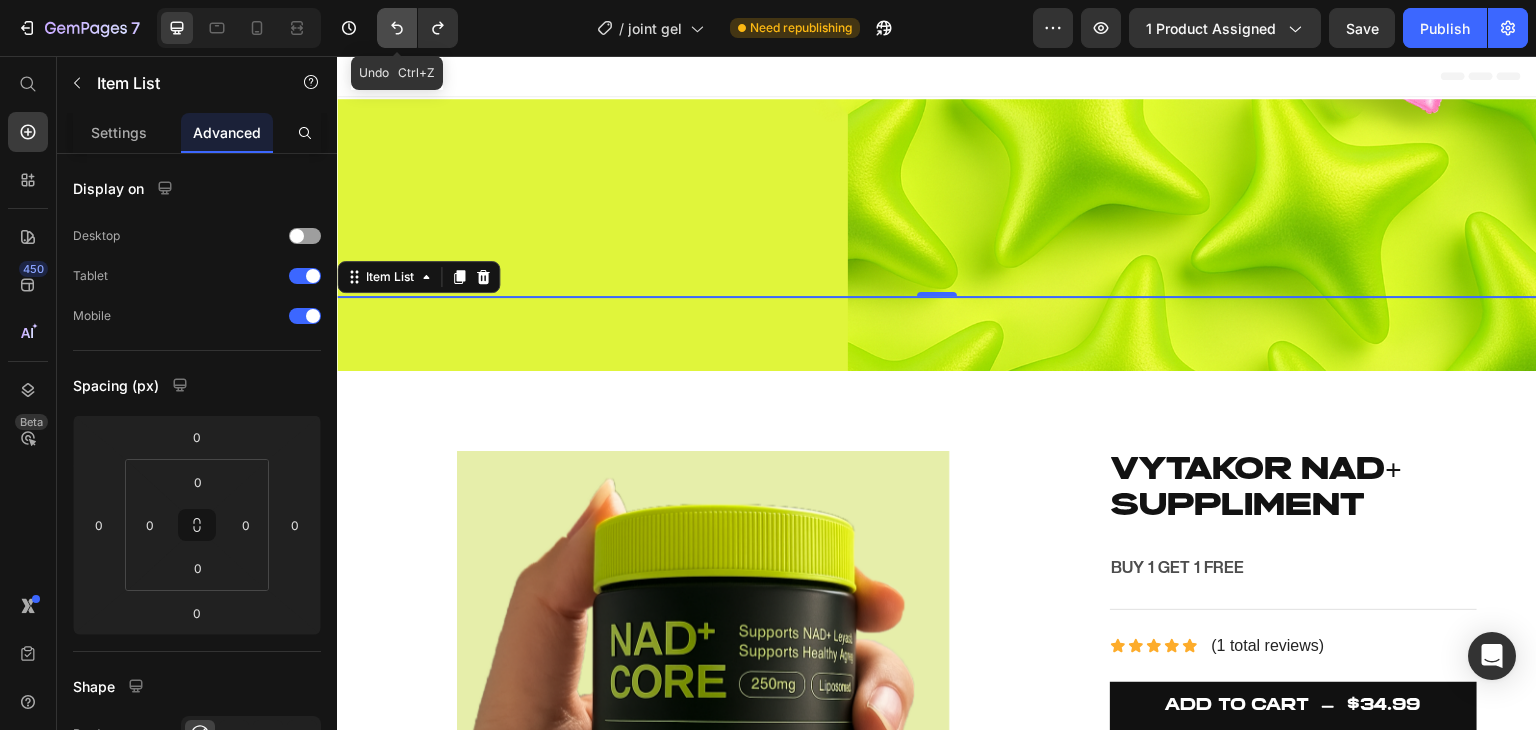 click 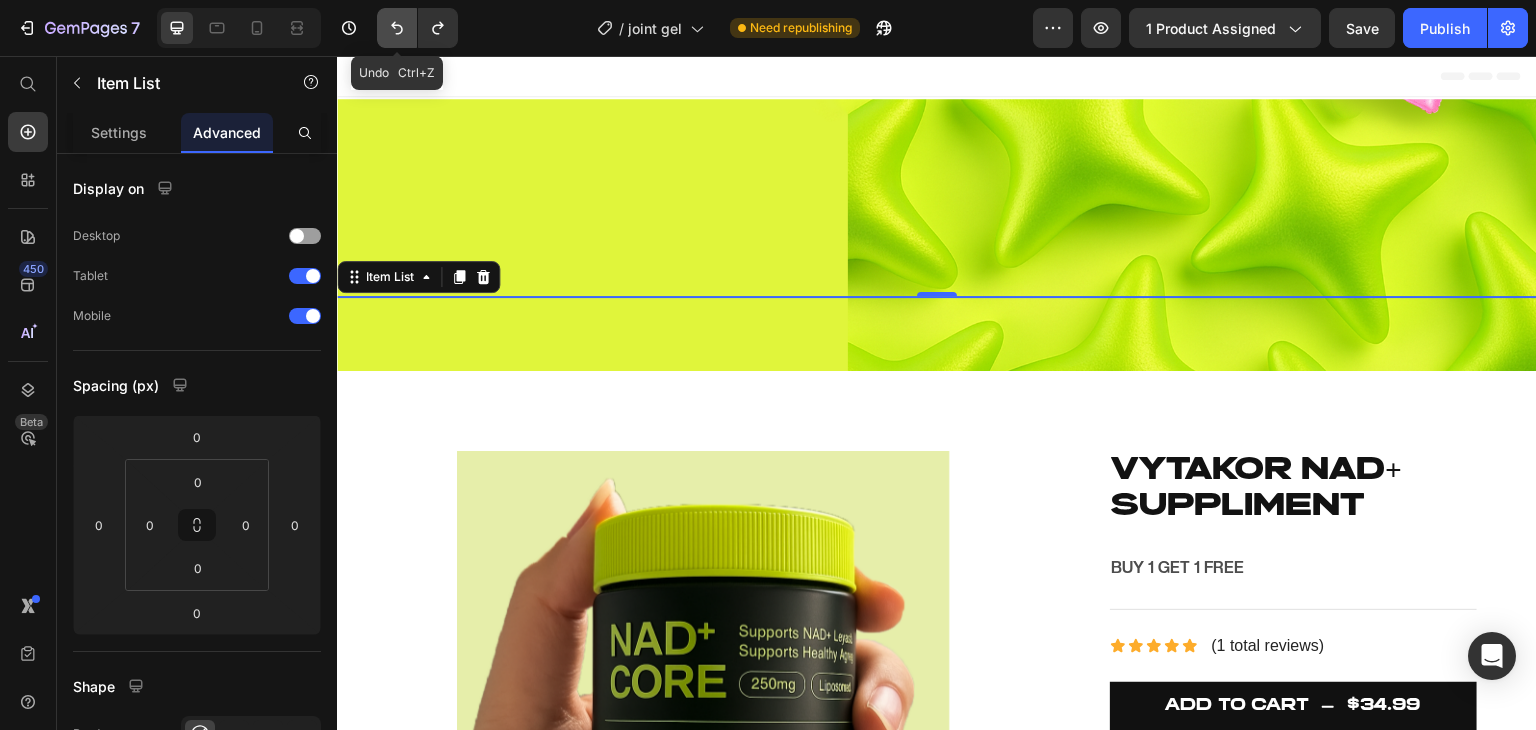 click 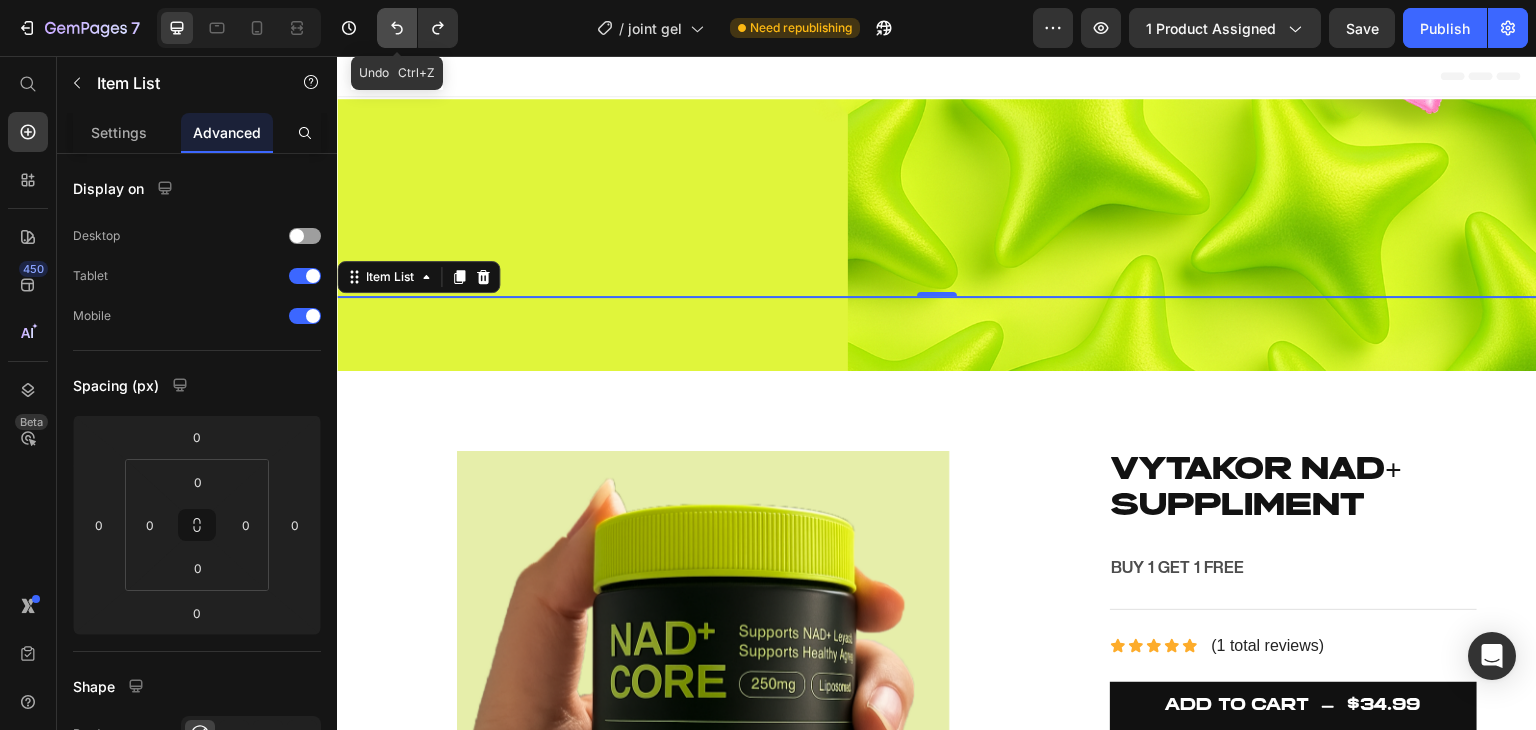 click 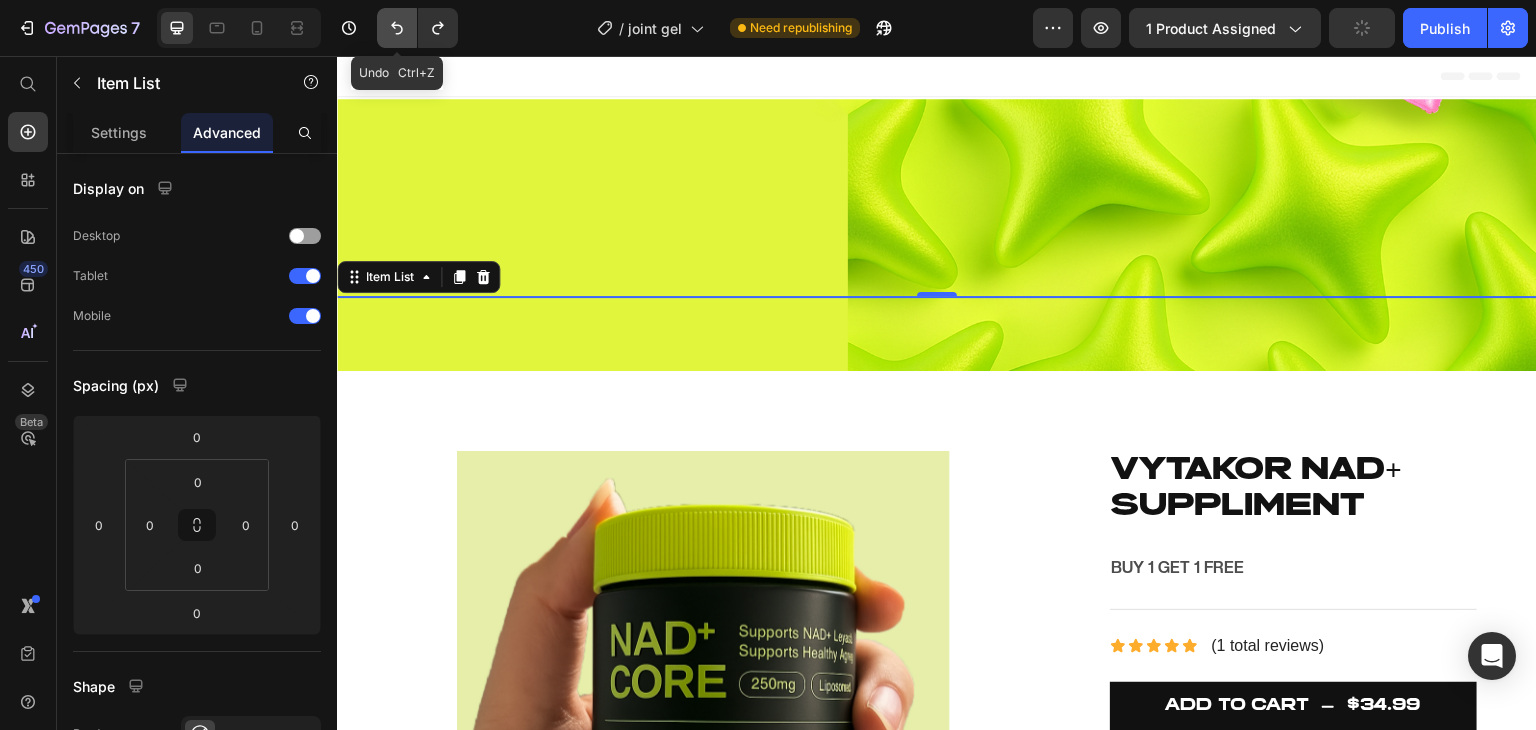 click 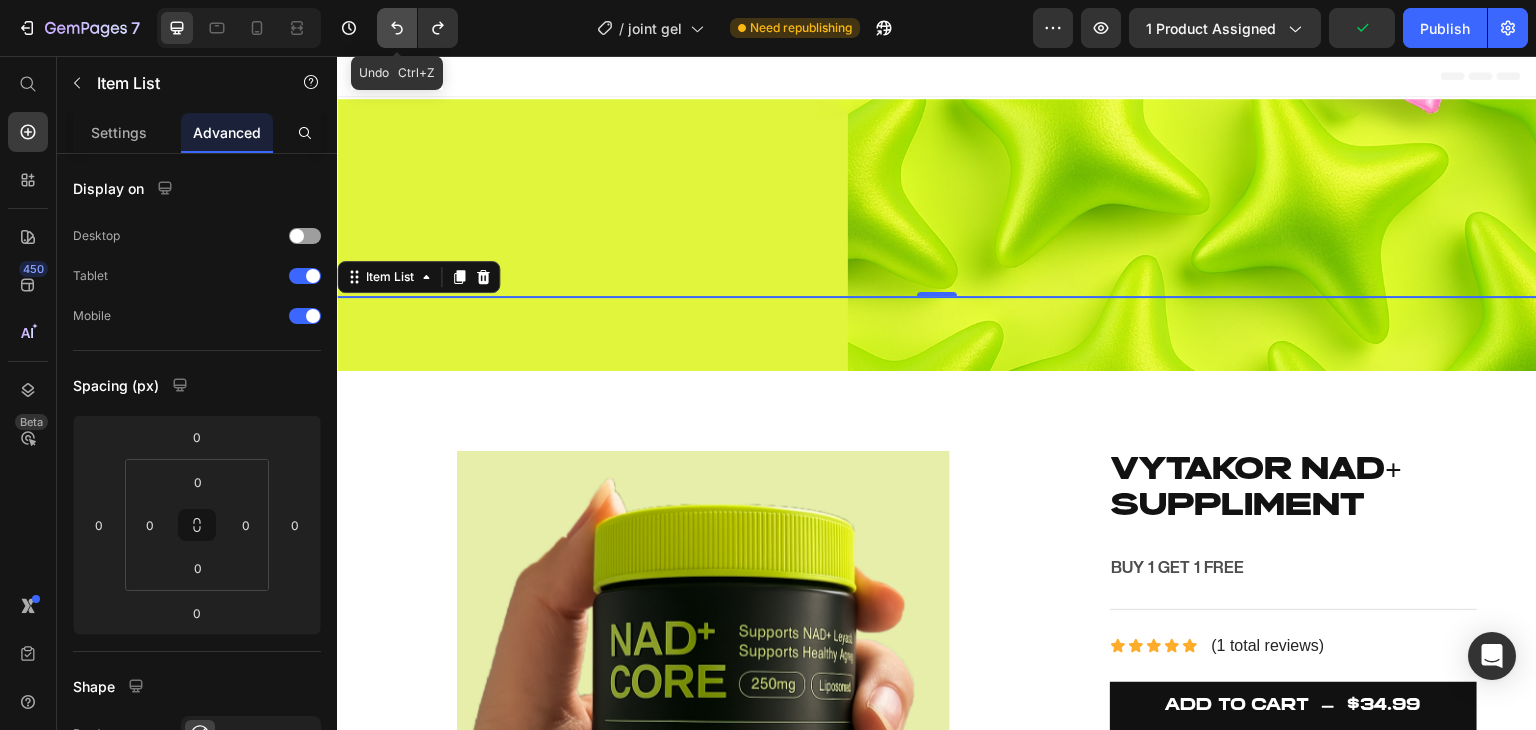click 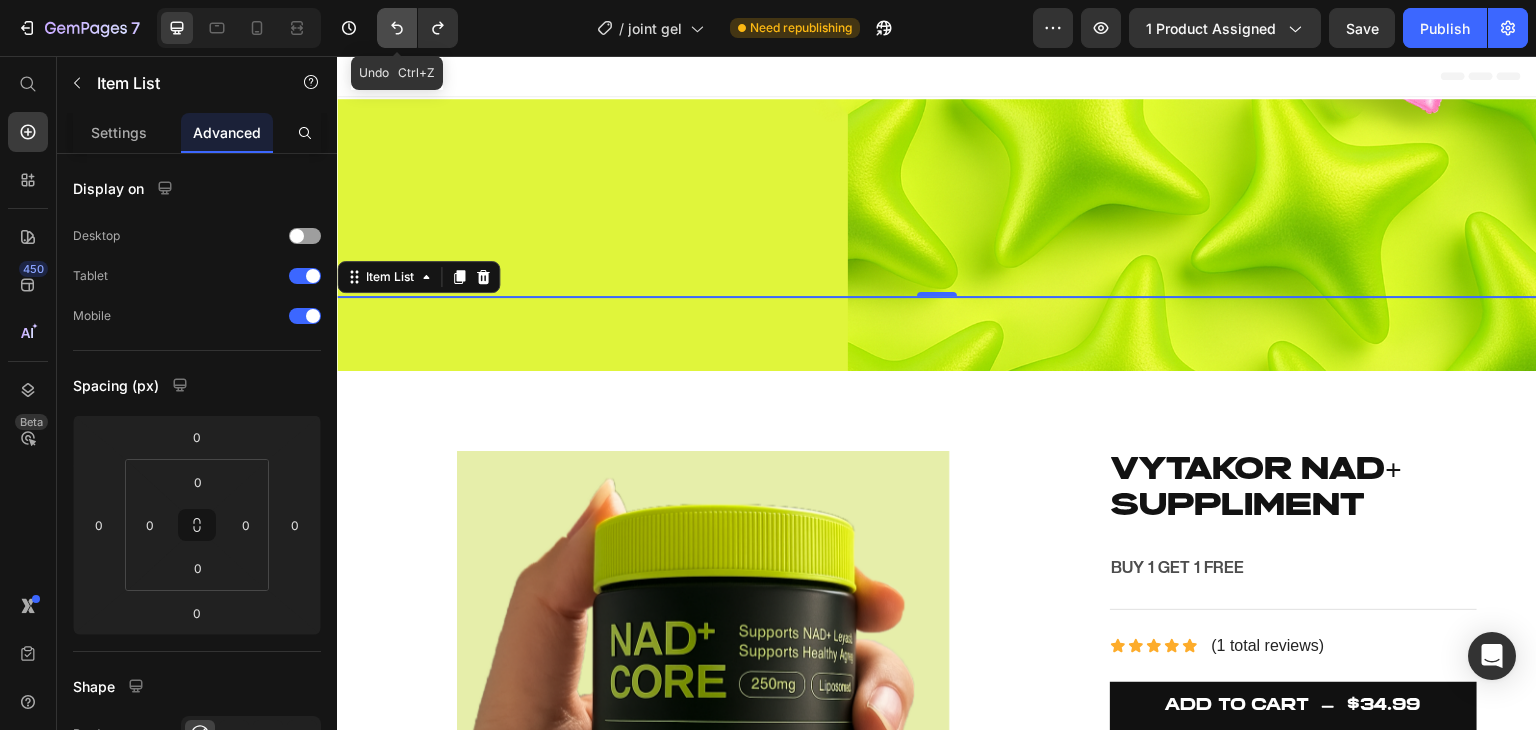 click 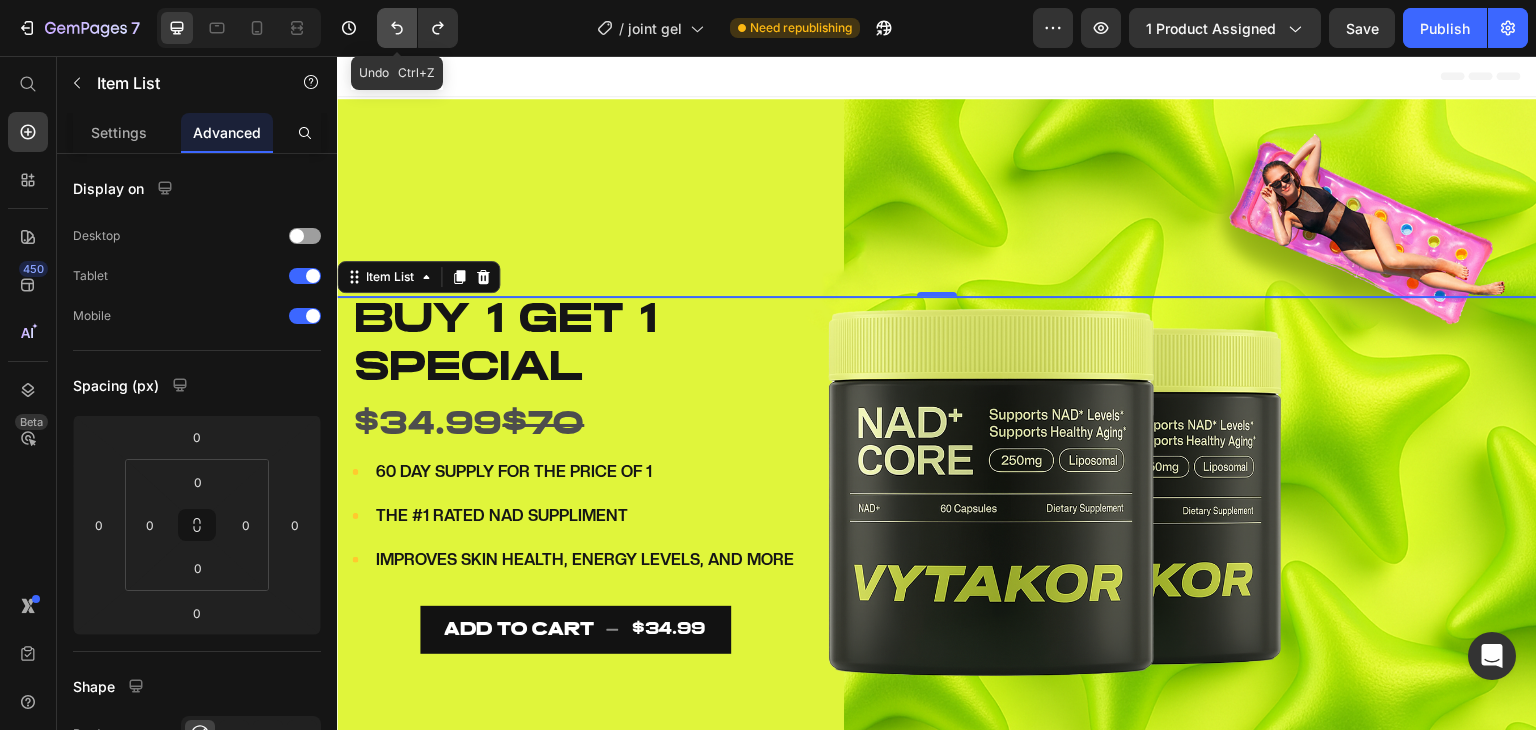 click 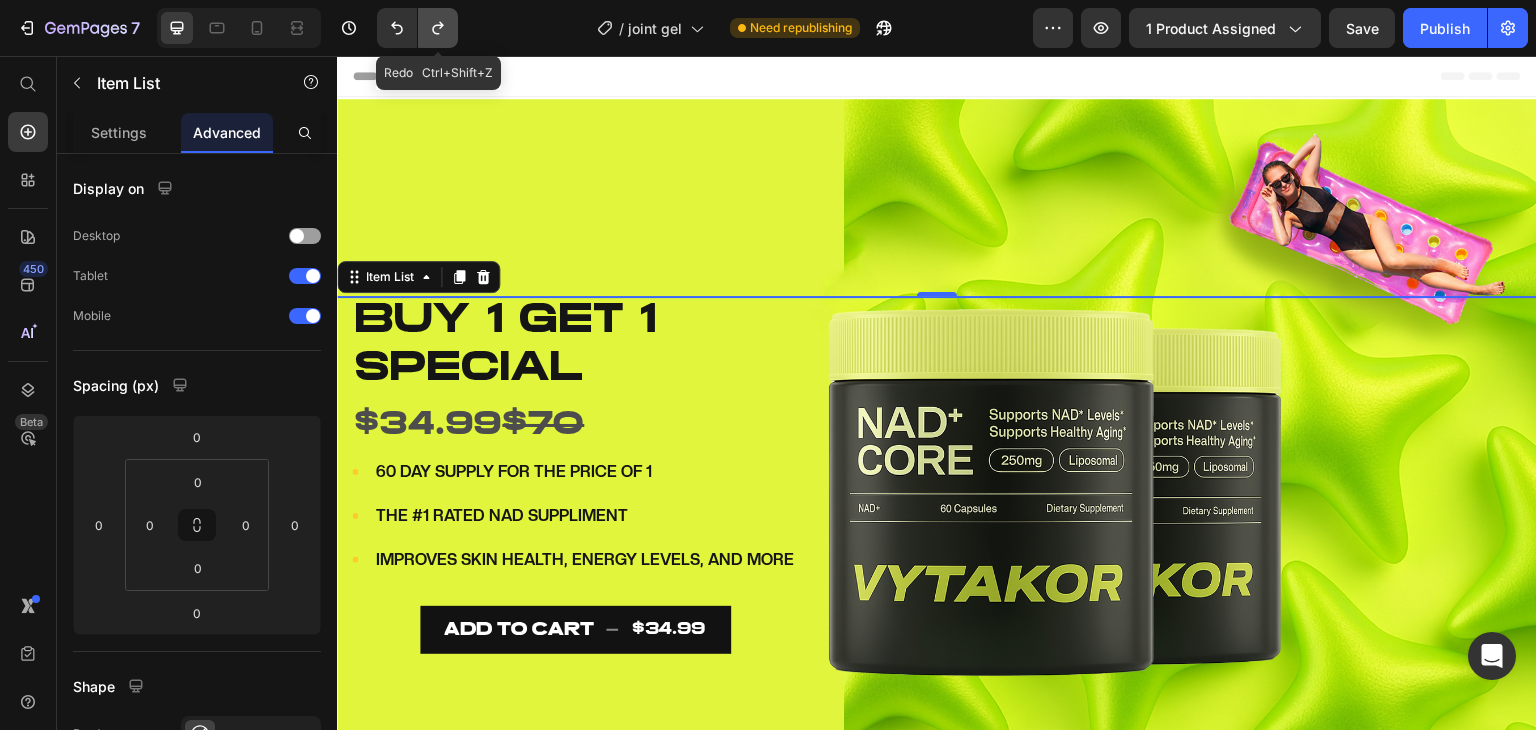 click 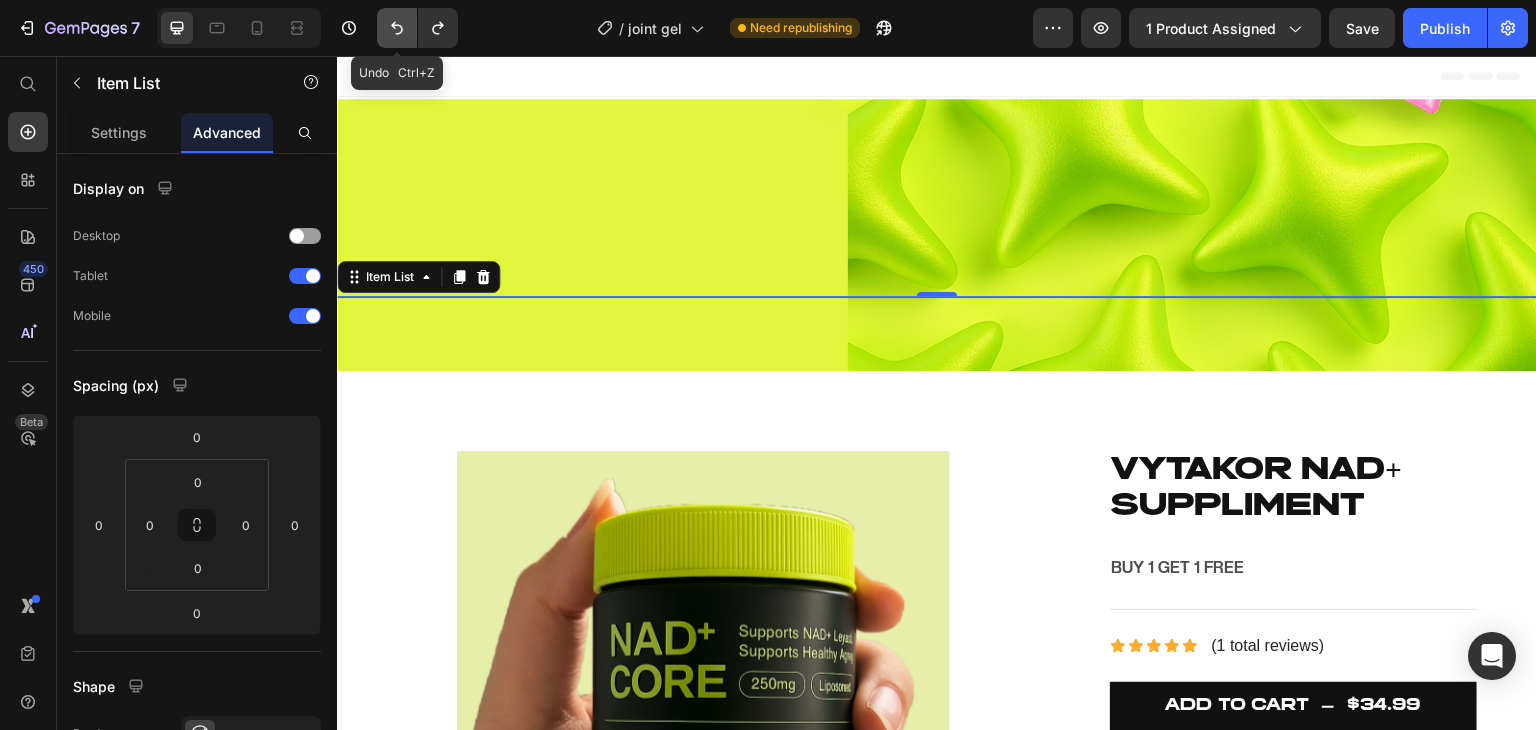 click 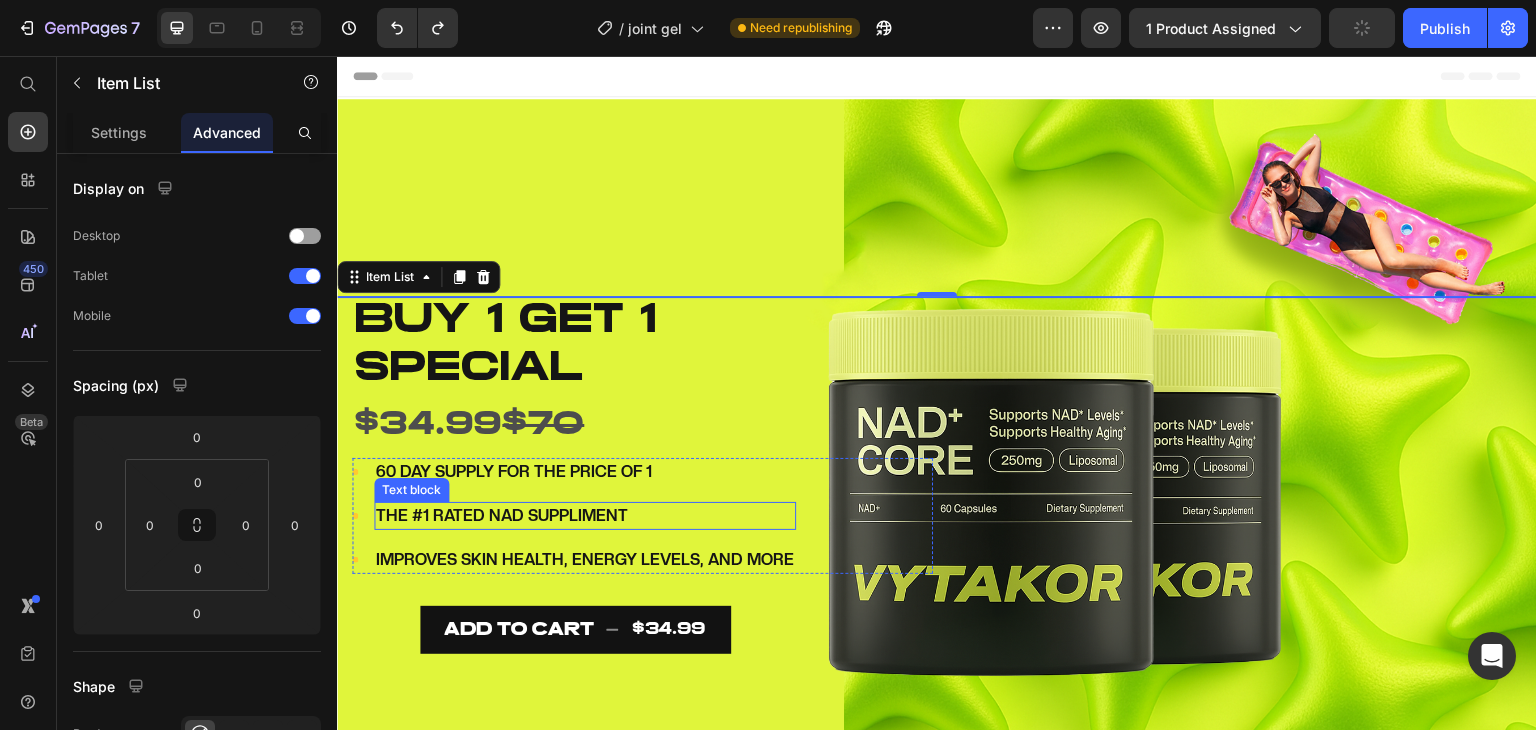 click on "THE #1 RATED NAD SUPPLIMENT" at bounding box center [585, 516] 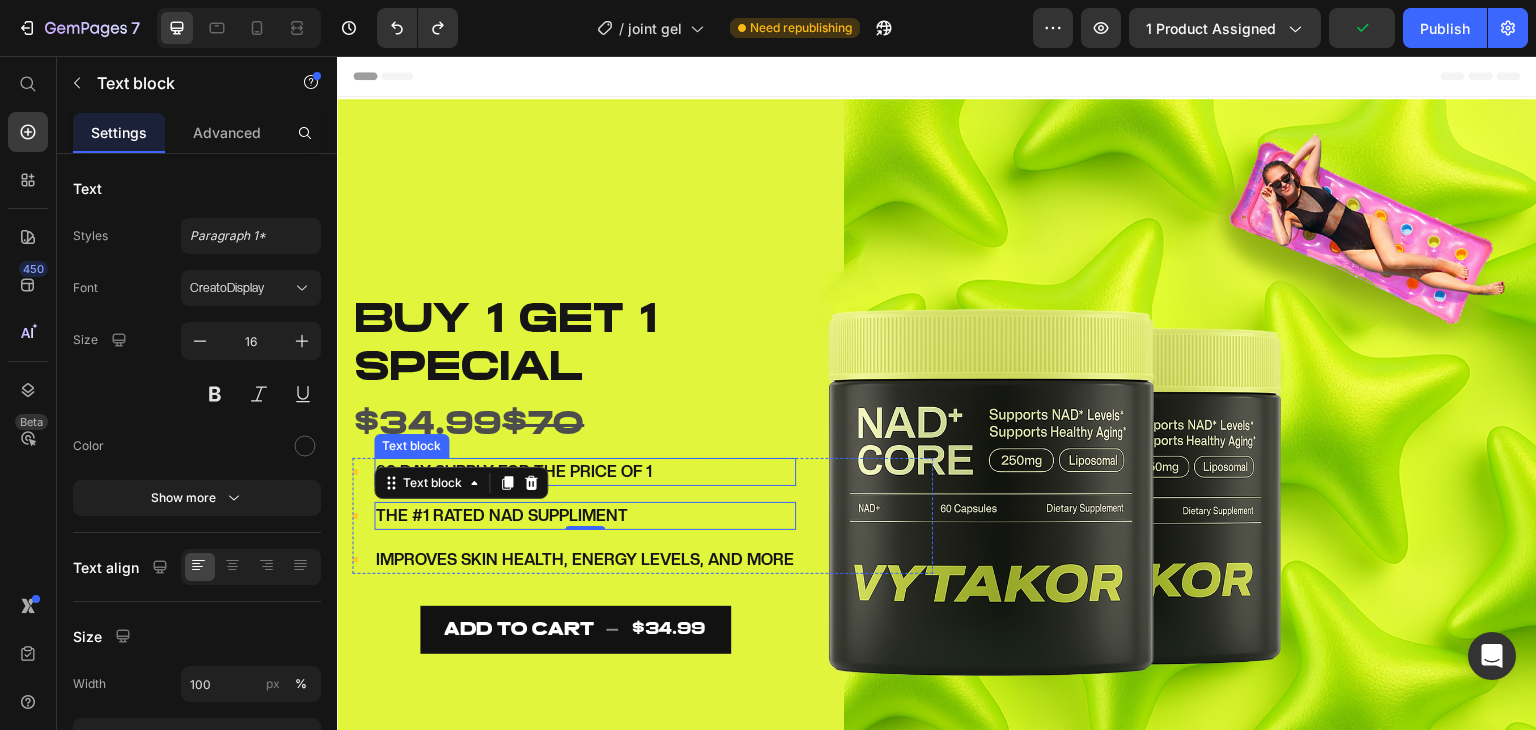 click on "60 DAY SUPPLY FOR THE PRICE OF 1" at bounding box center (585, 472) 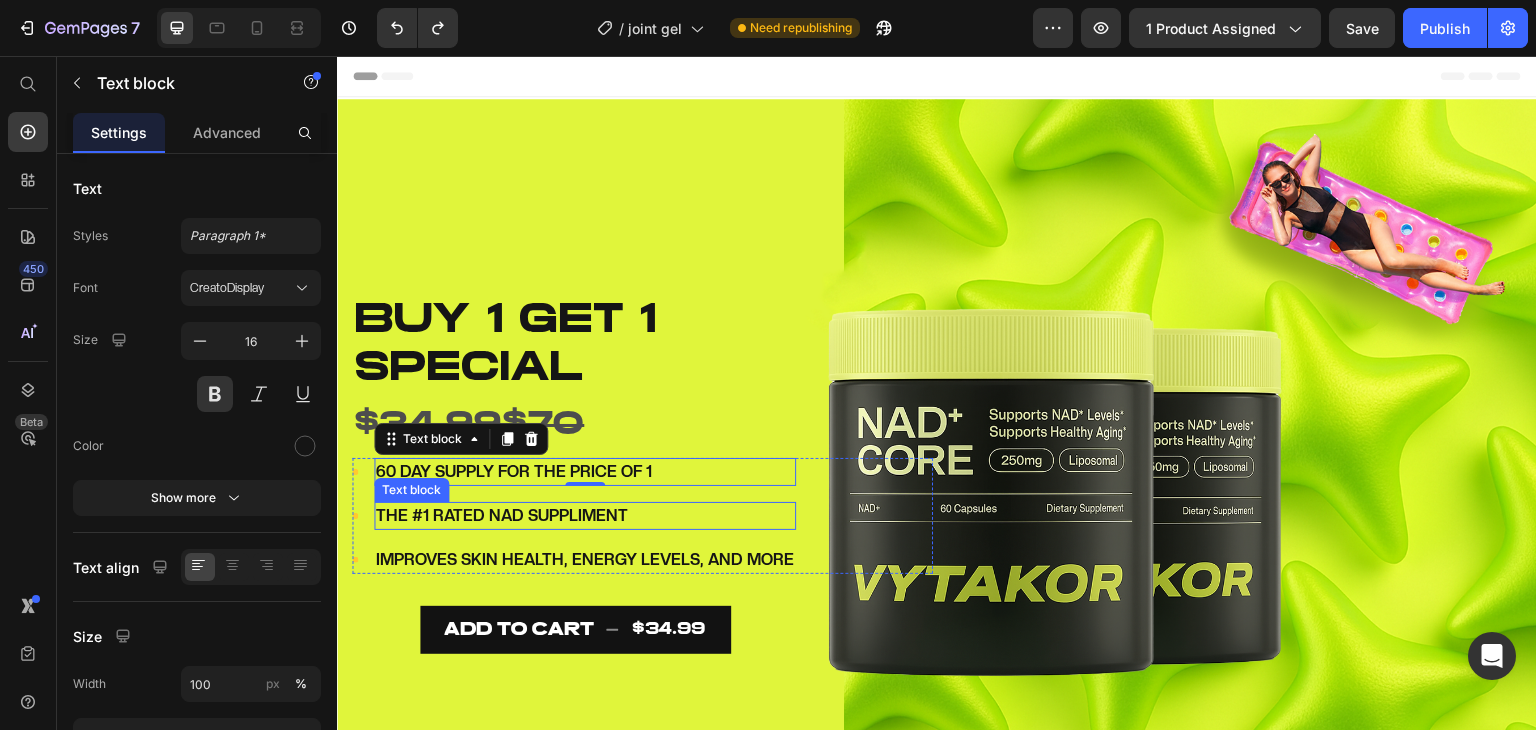 click on "THE #1 RATED NAD SUPPLIMENT" at bounding box center [585, 516] 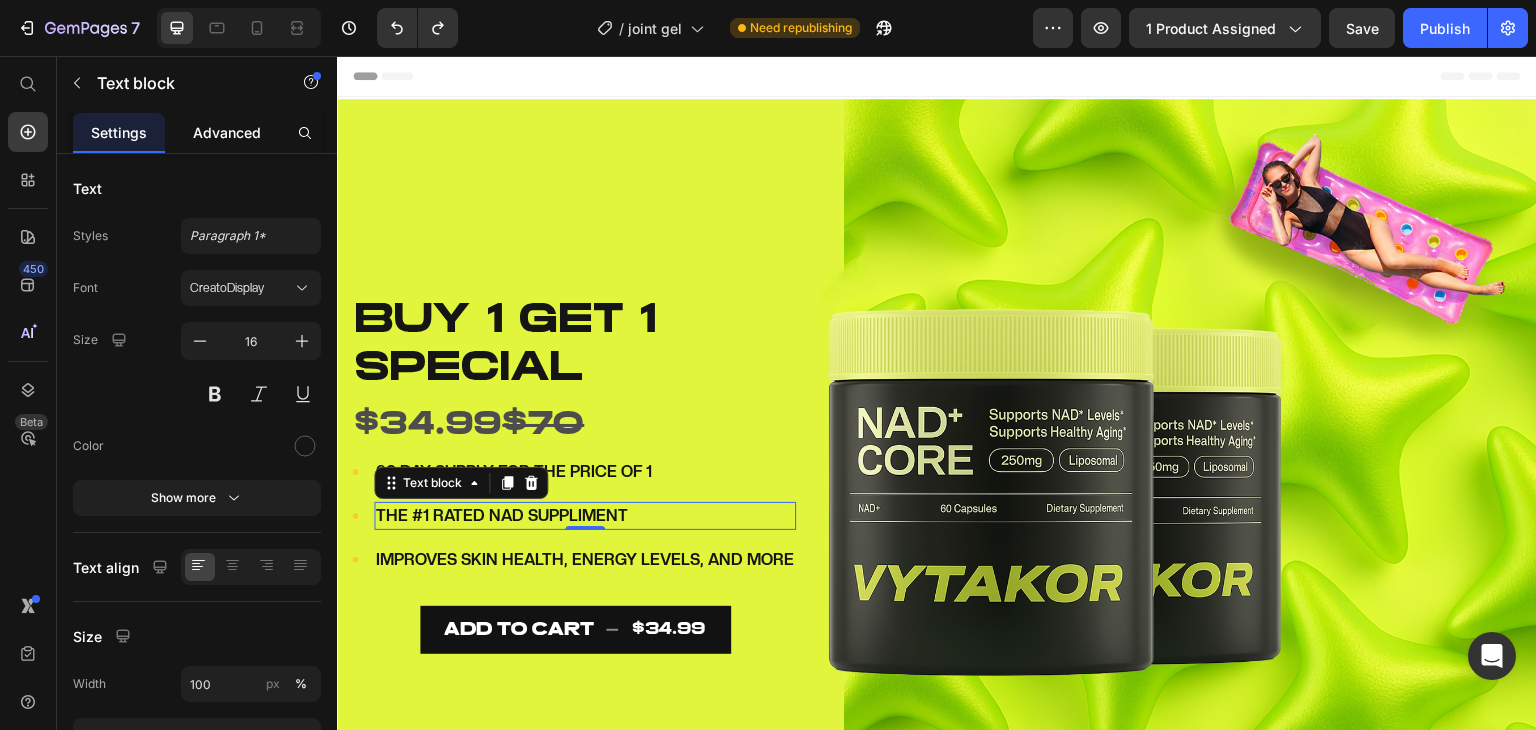 click on "Advanced" at bounding box center (227, 132) 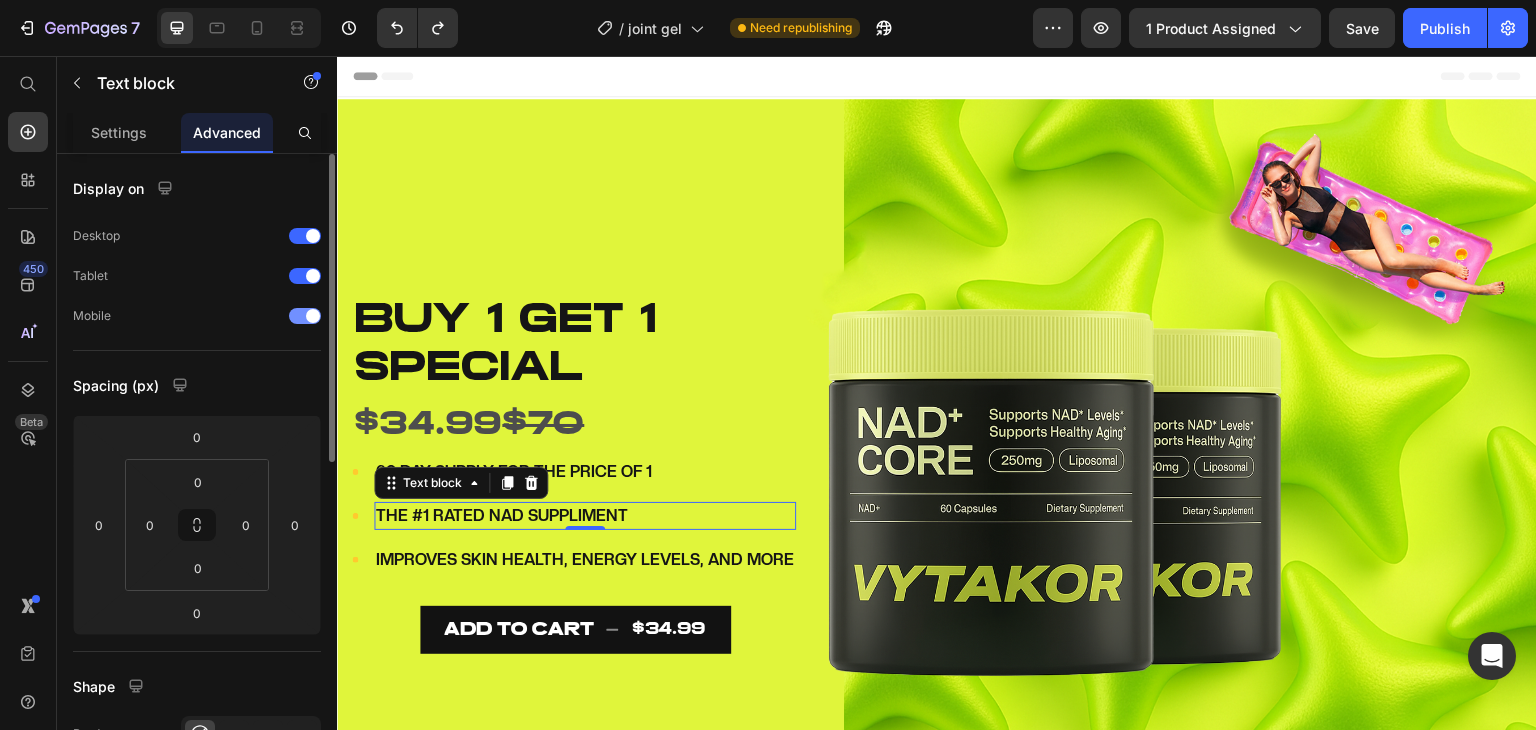click at bounding box center [313, 316] 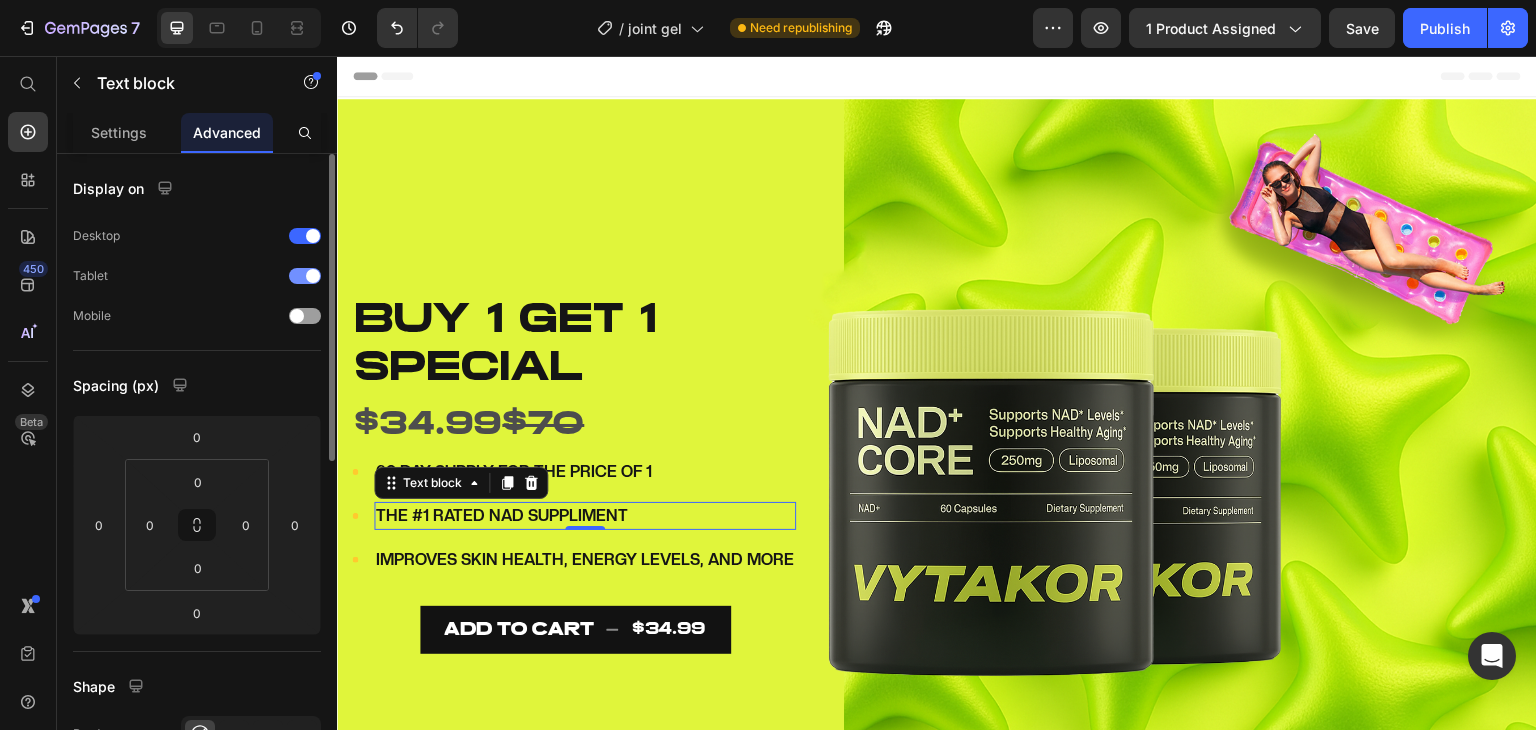 click at bounding box center (313, 276) 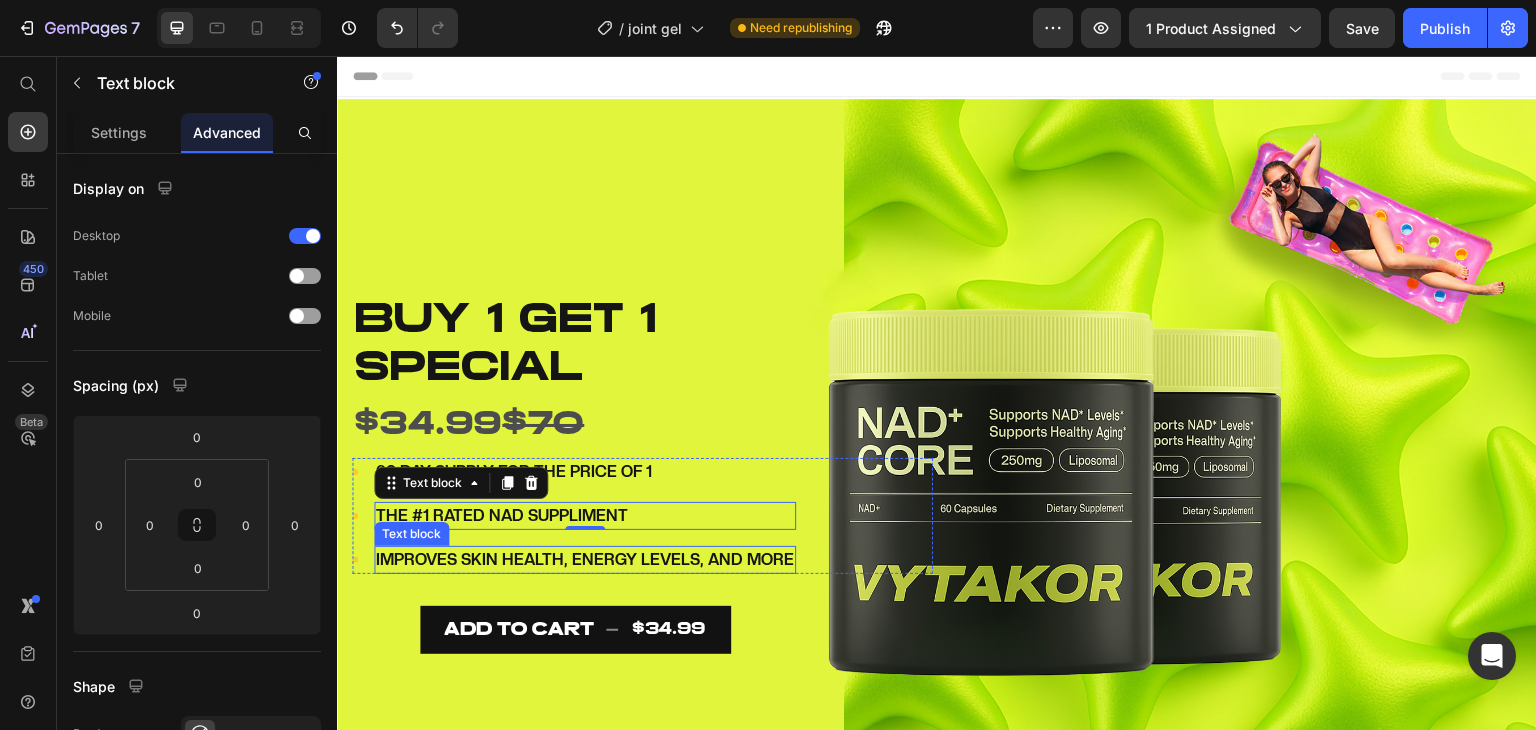 click on "IMPROVES SKIN HEALTH, ENERGY LEVELS, AND MORE" at bounding box center [585, 559] 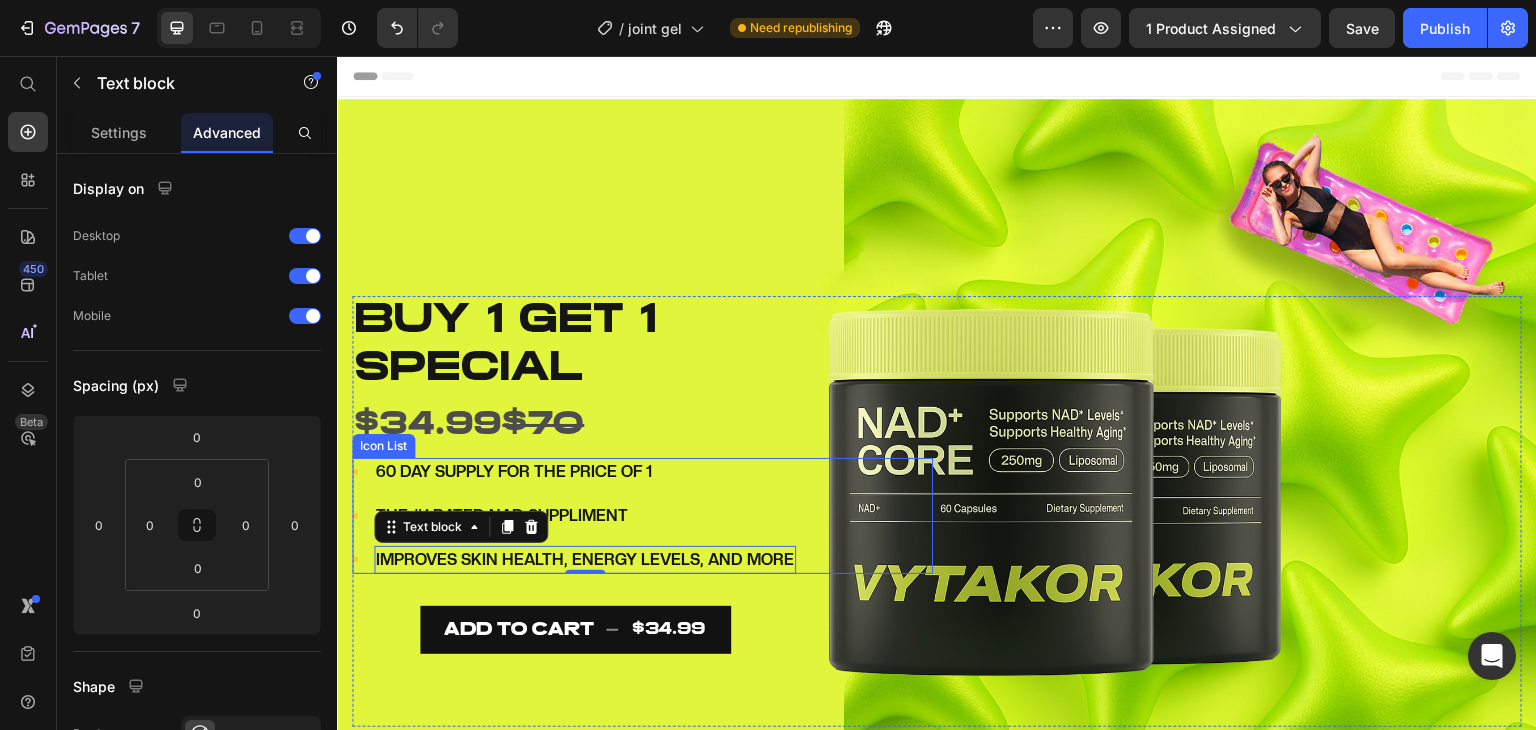 click on "Icon IMPROVES SKIN HEALTH, ENERGY LEVELS, AND MORE Text block   0" at bounding box center (574, 560) 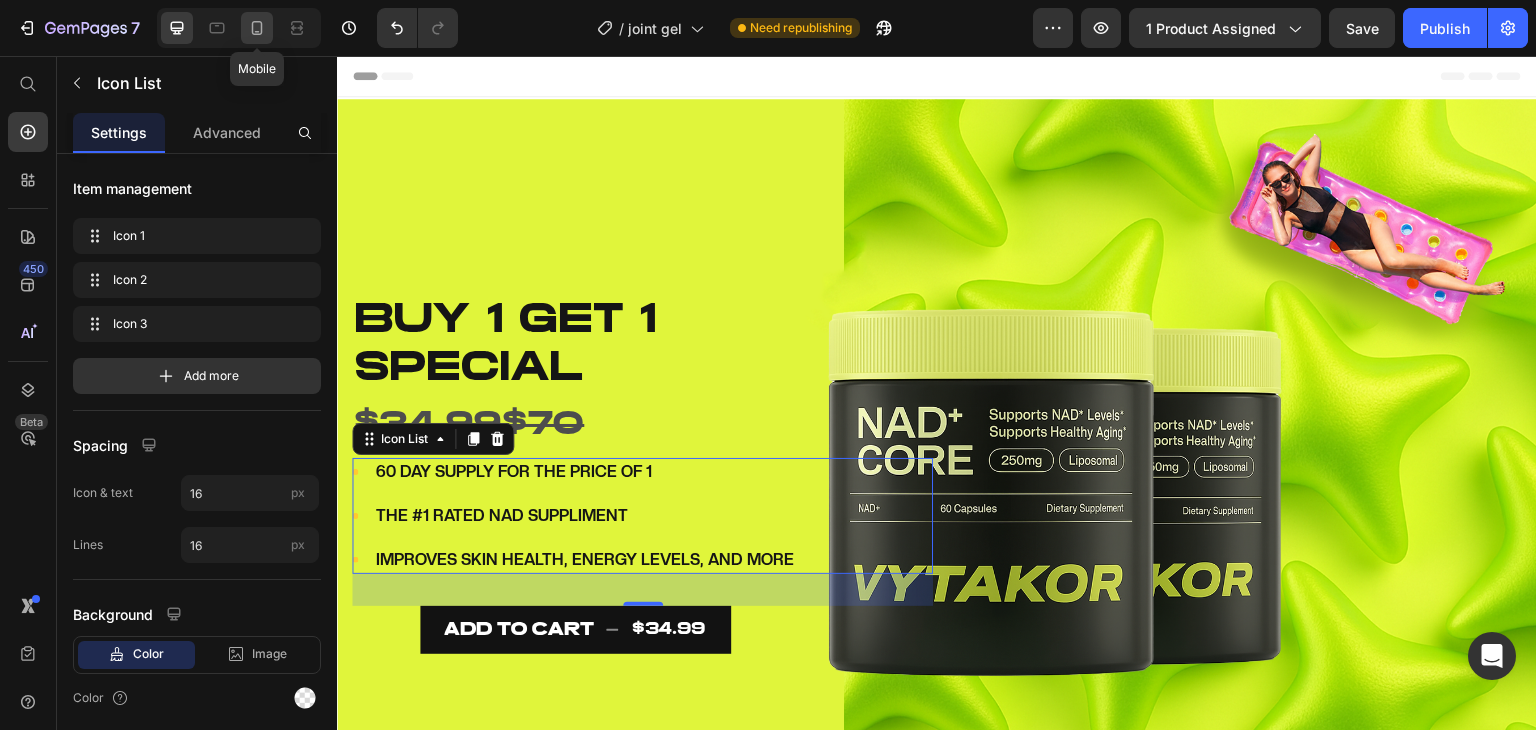 click 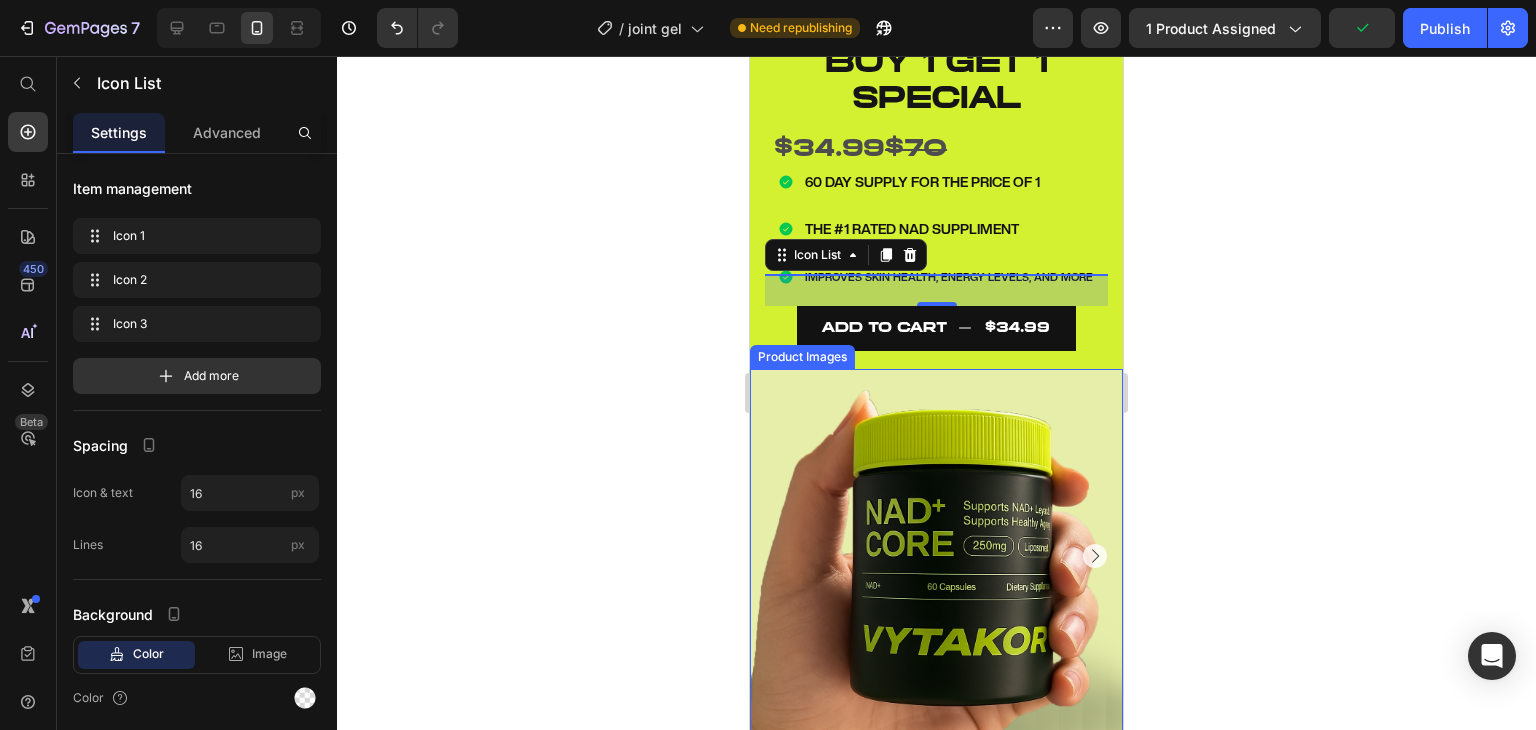scroll, scrollTop: 536, scrollLeft: 0, axis: vertical 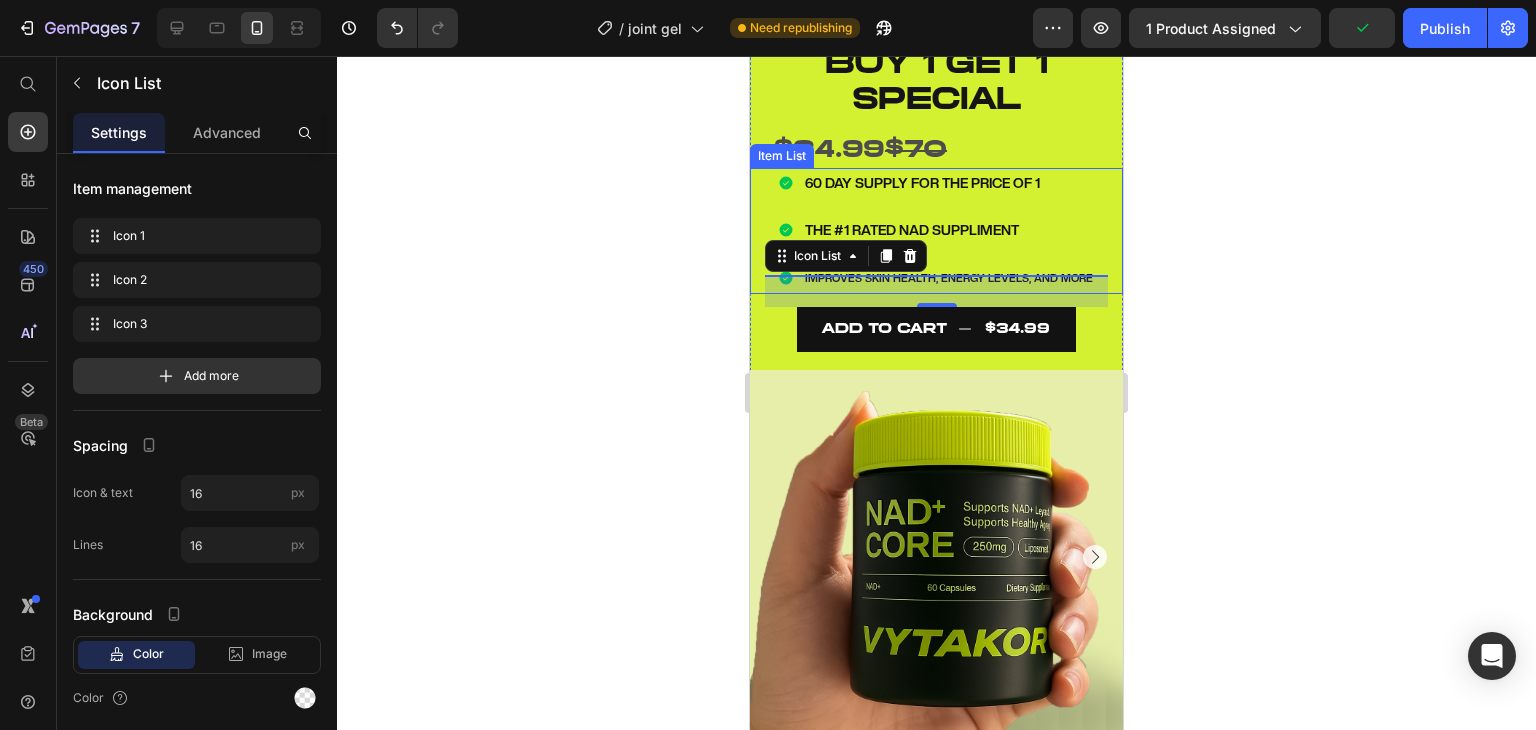 click on "THE #1 RATED NAD SUPPLIMENT" at bounding box center [949, 230] 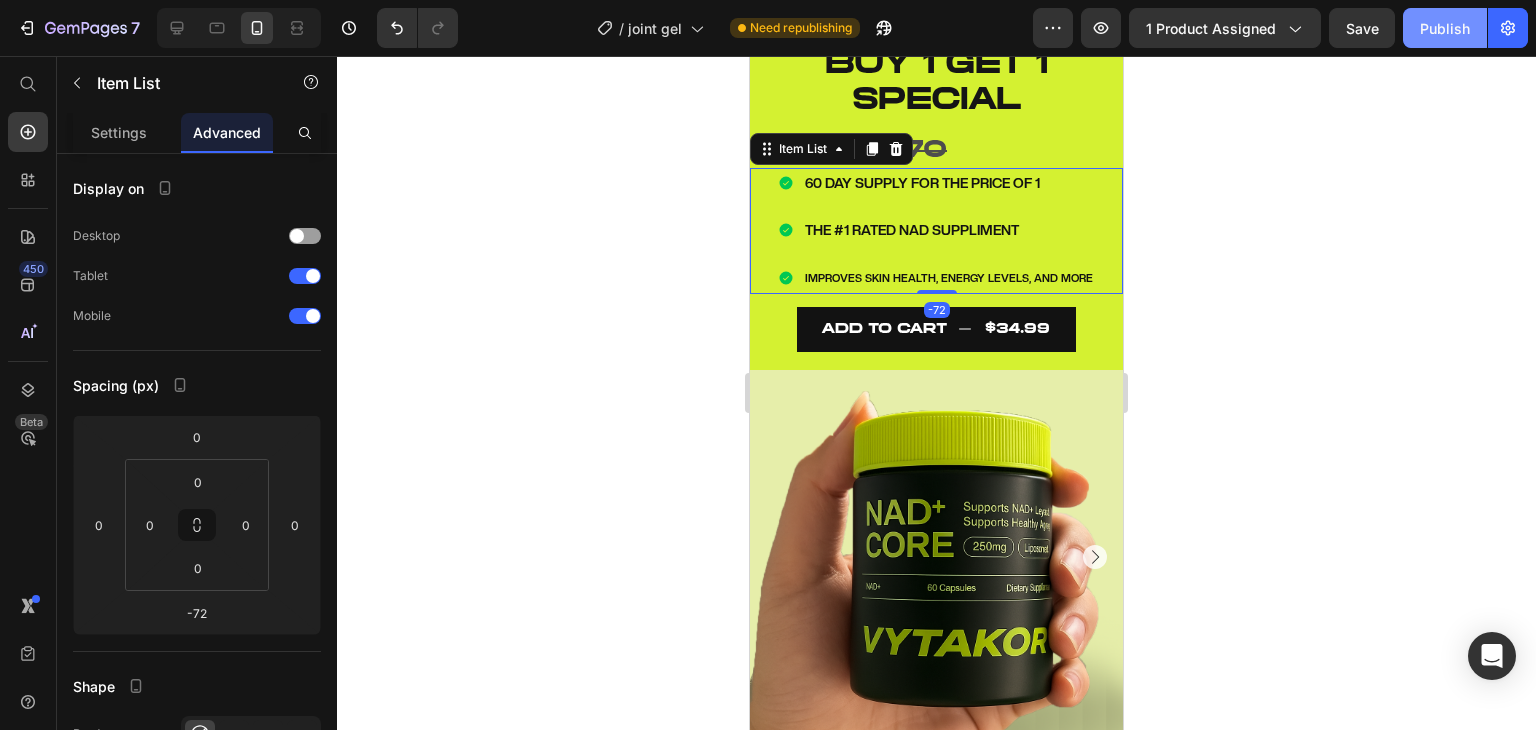 click on "Publish" at bounding box center (1445, 28) 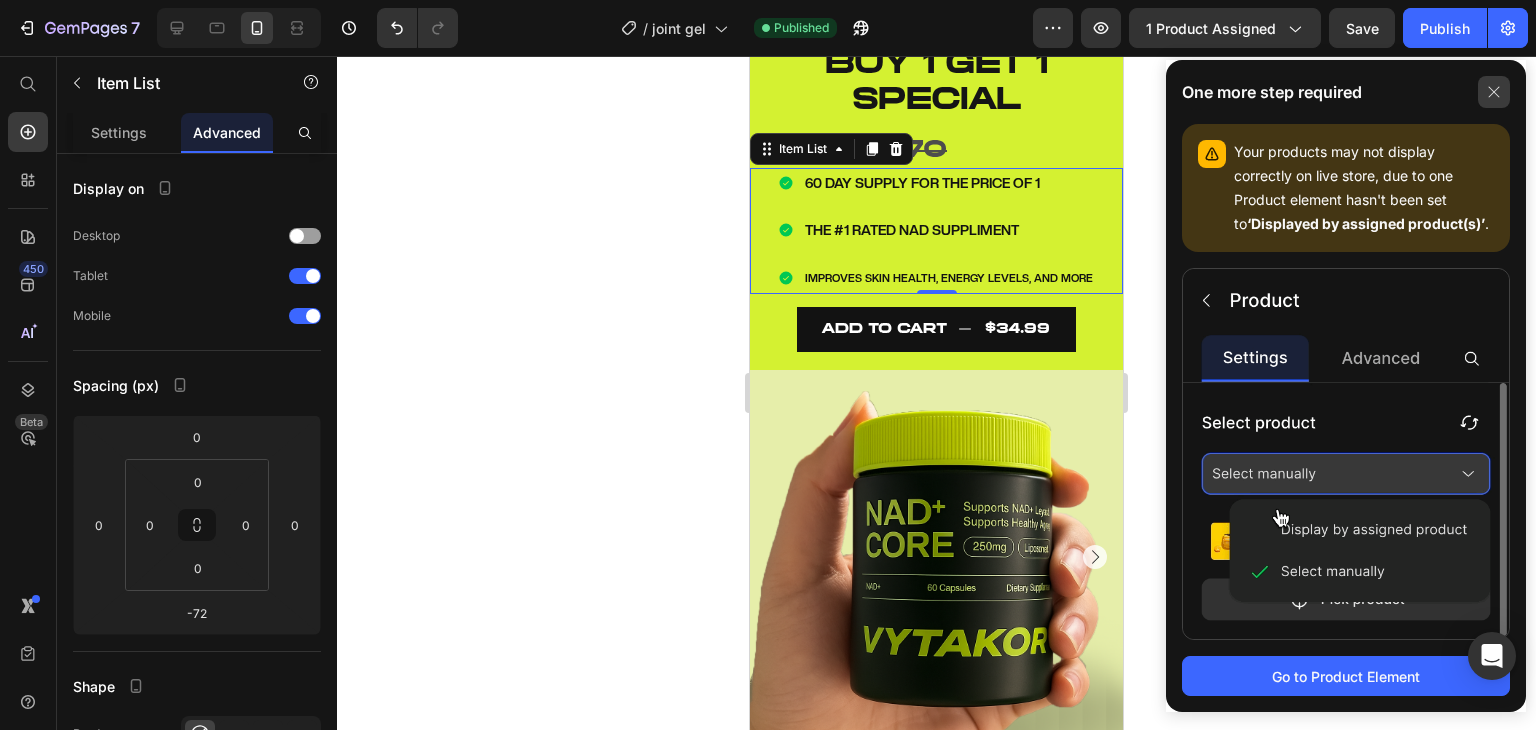 click 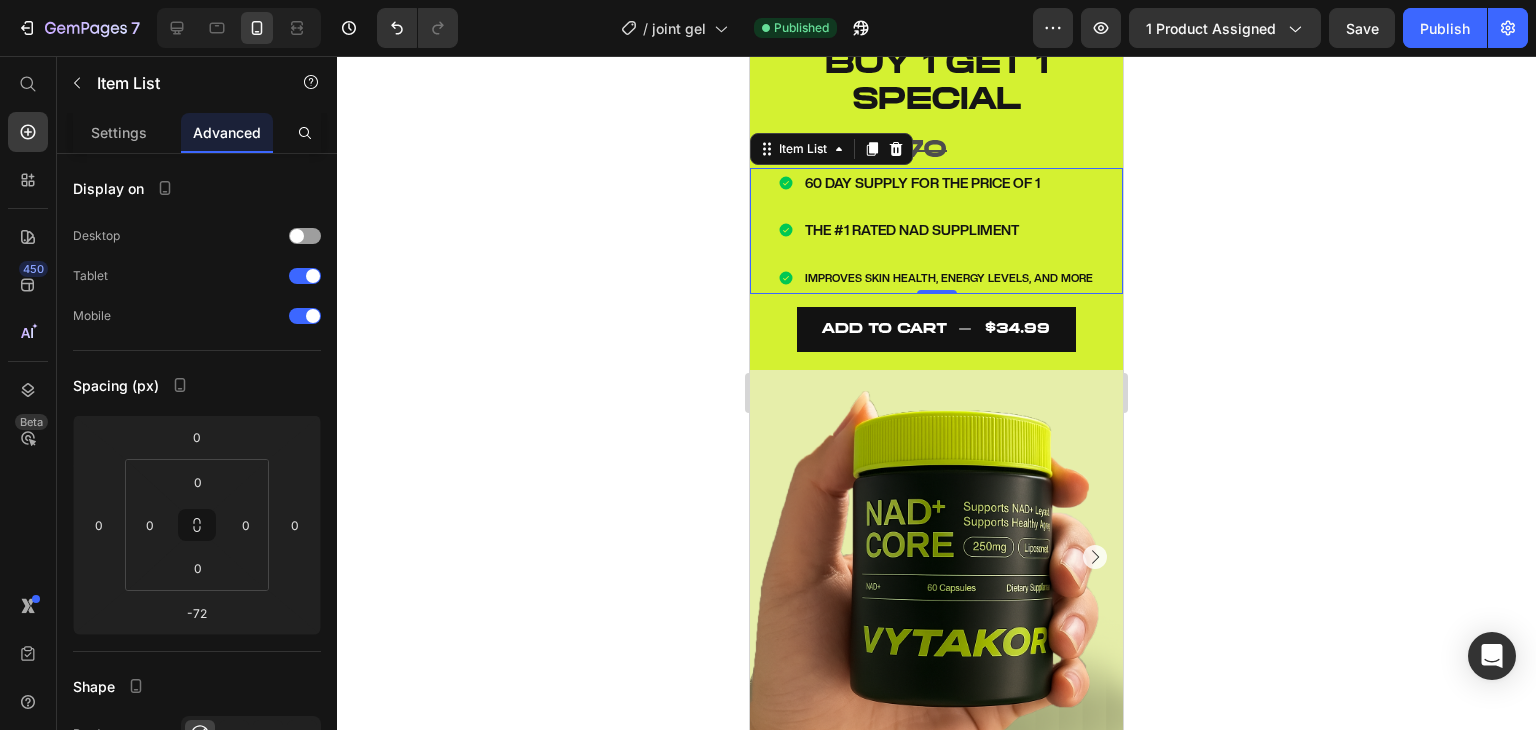 click 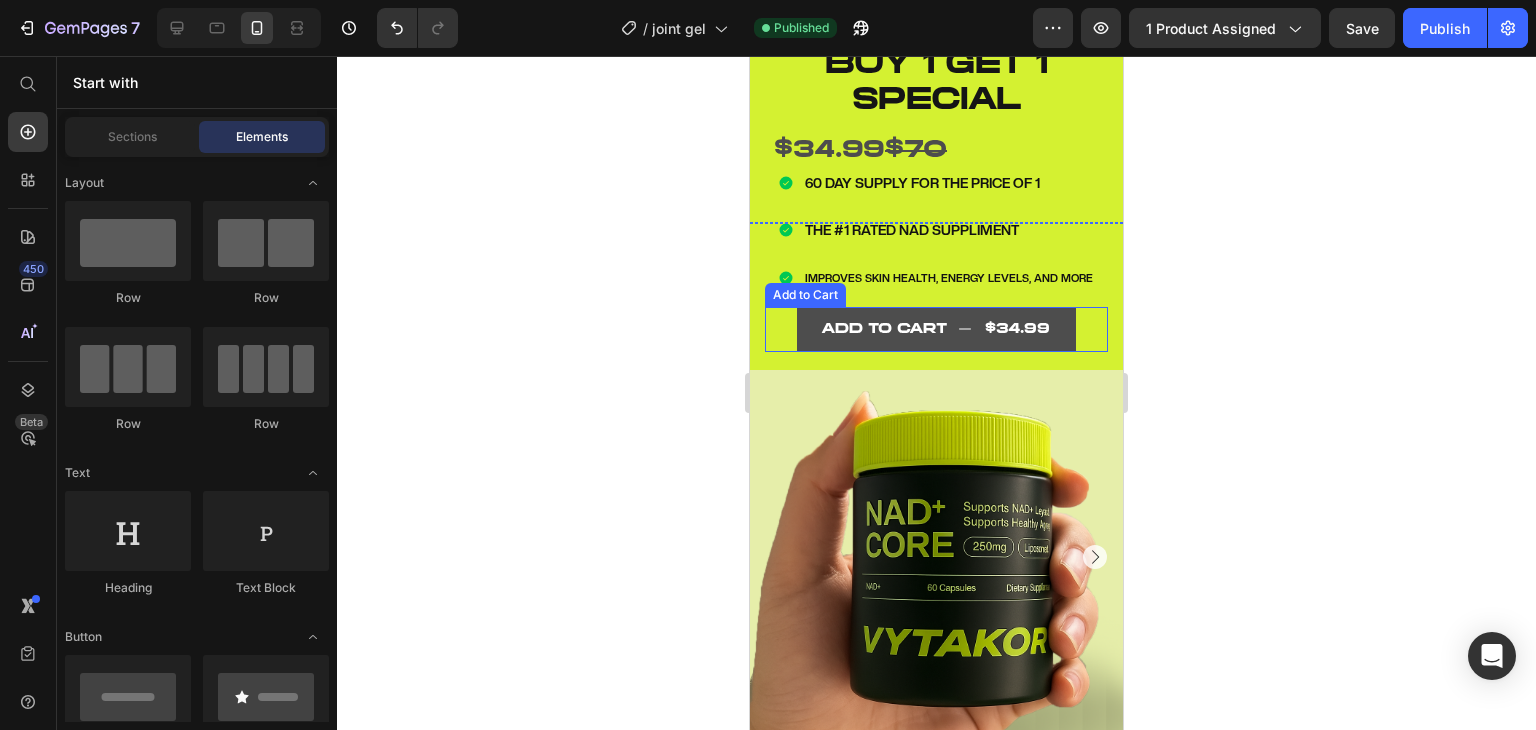 click on "ADD TO CART
$34.99" at bounding box center (936, 329) 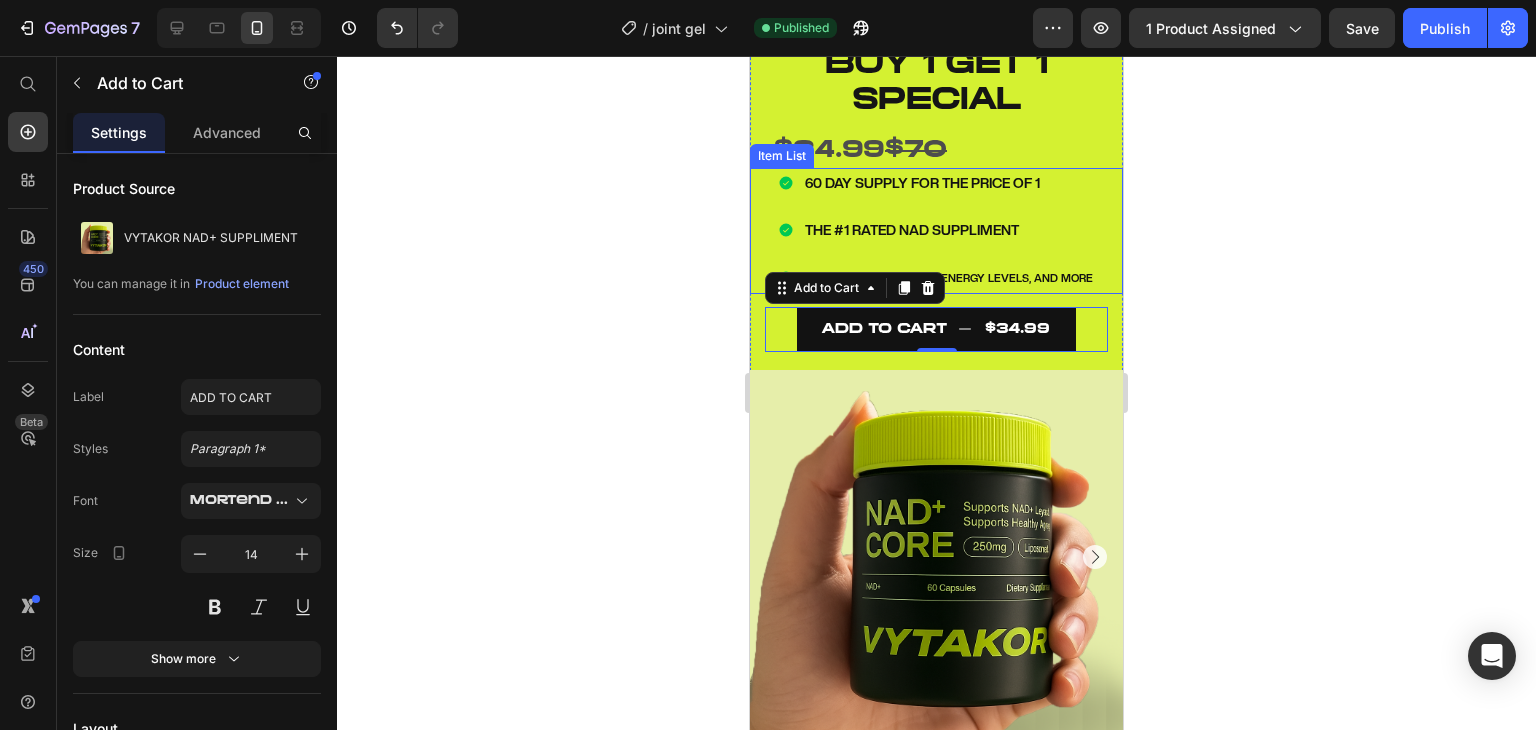 click on "60 DAY SUPPLY FOR THE PRICE OF 1 THE #1 RATED NAD SUPPLIMENT IMPROVES SKIN HEALTH, ENERGY LEVELS, AND MORE" at bounding box center [936, 231] 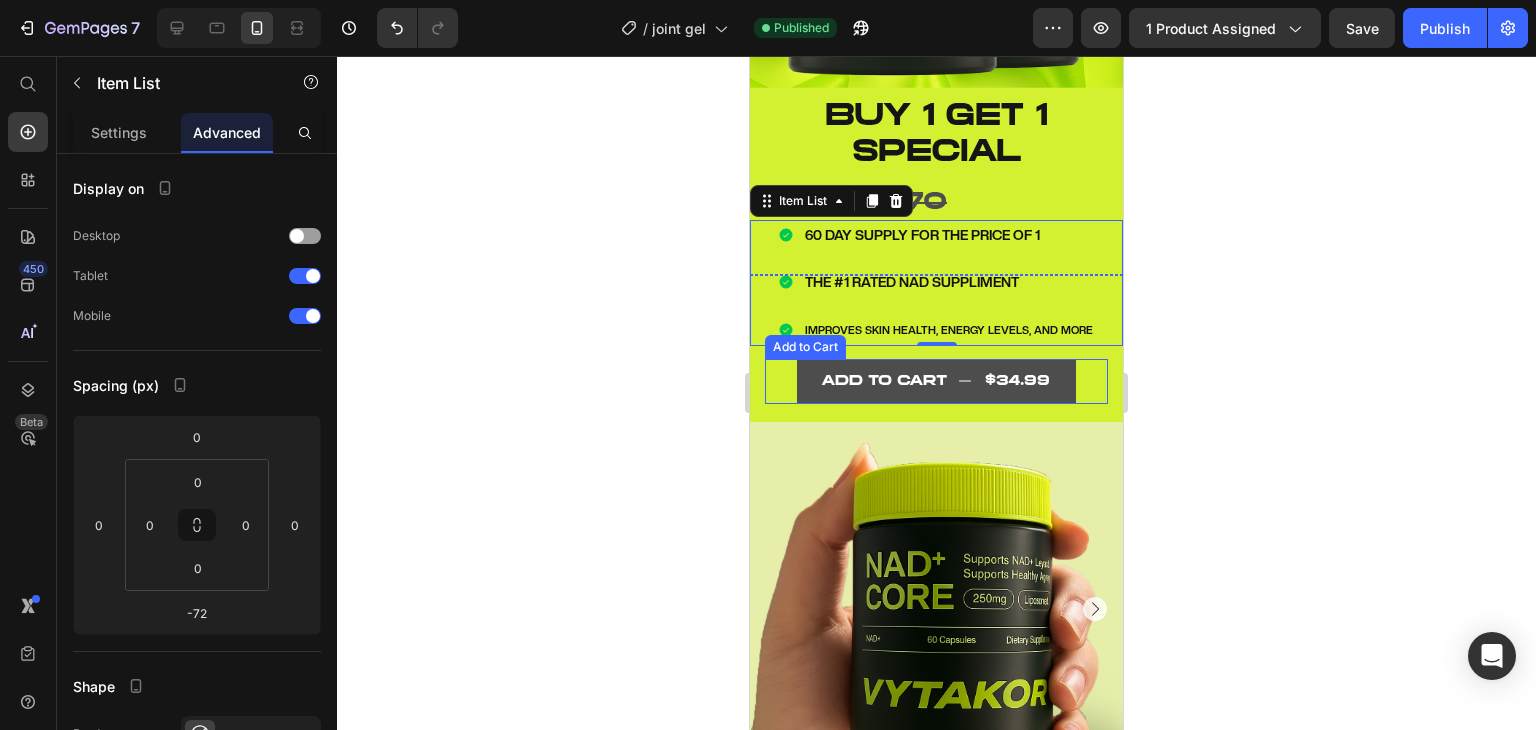 scroll, scrollTop: 483, scrollLeft: 0, axis: vertical 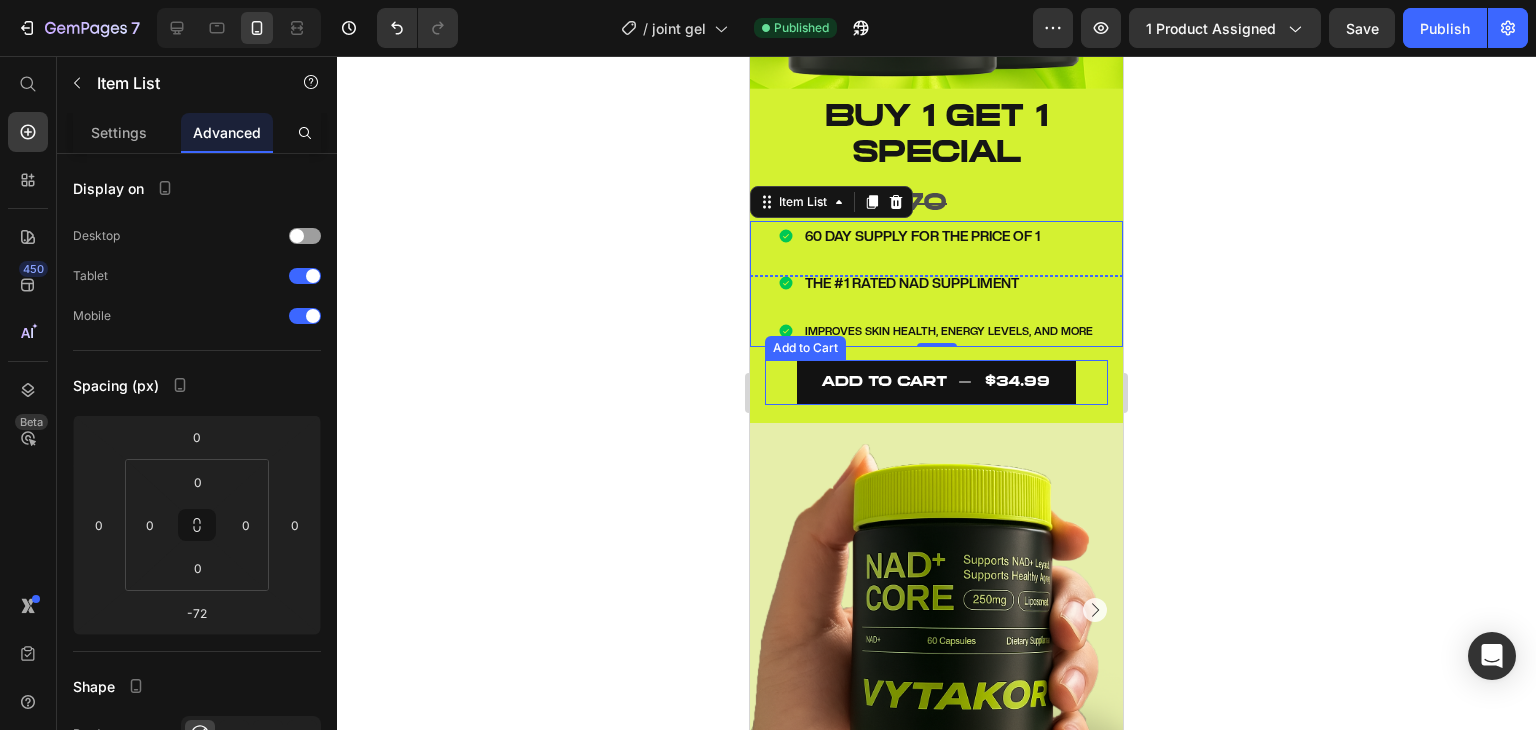 click on "ADD TO CART
$34.99 Add to Cart" at bounding box center [936, 382] 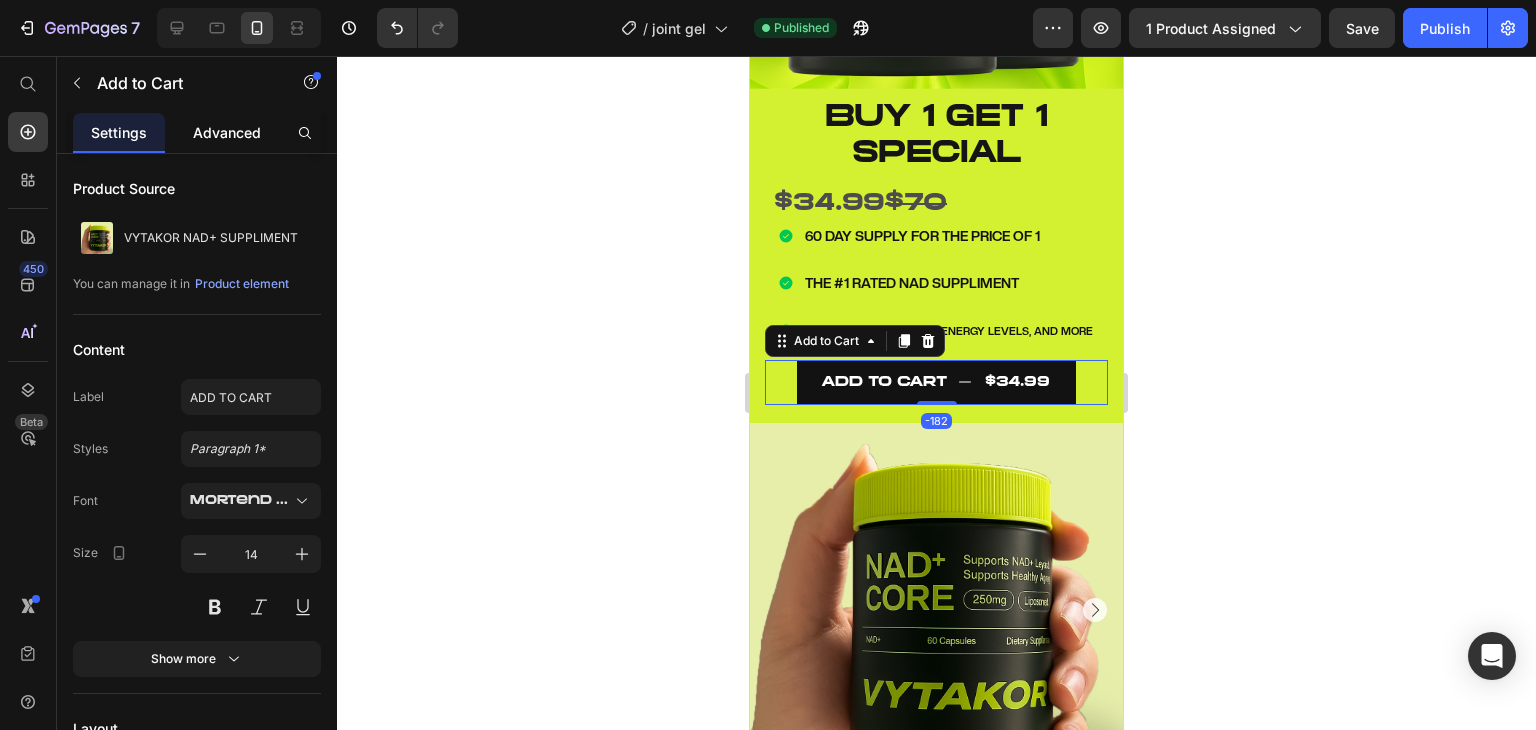 click on "Advanced" at bounding box center (227, 132) 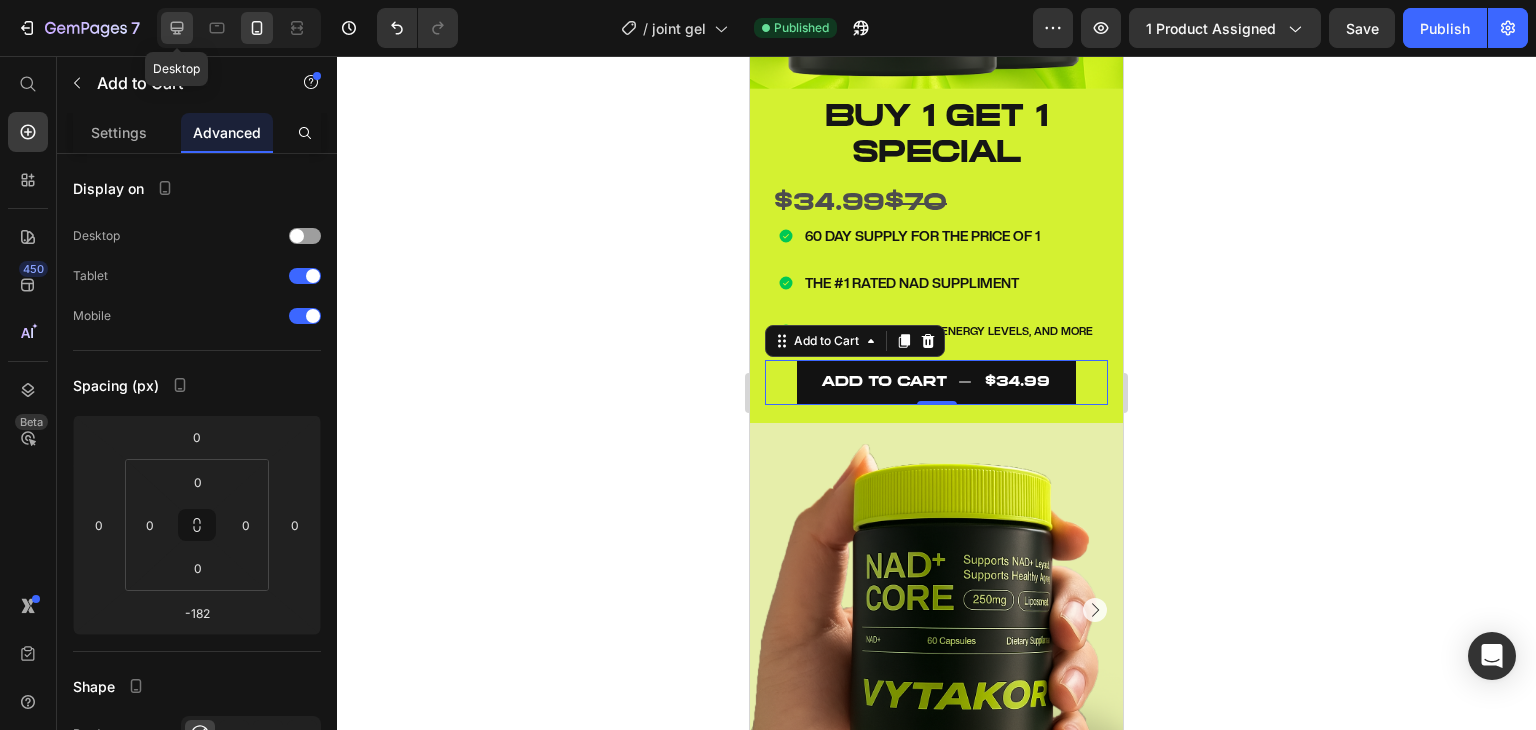 click 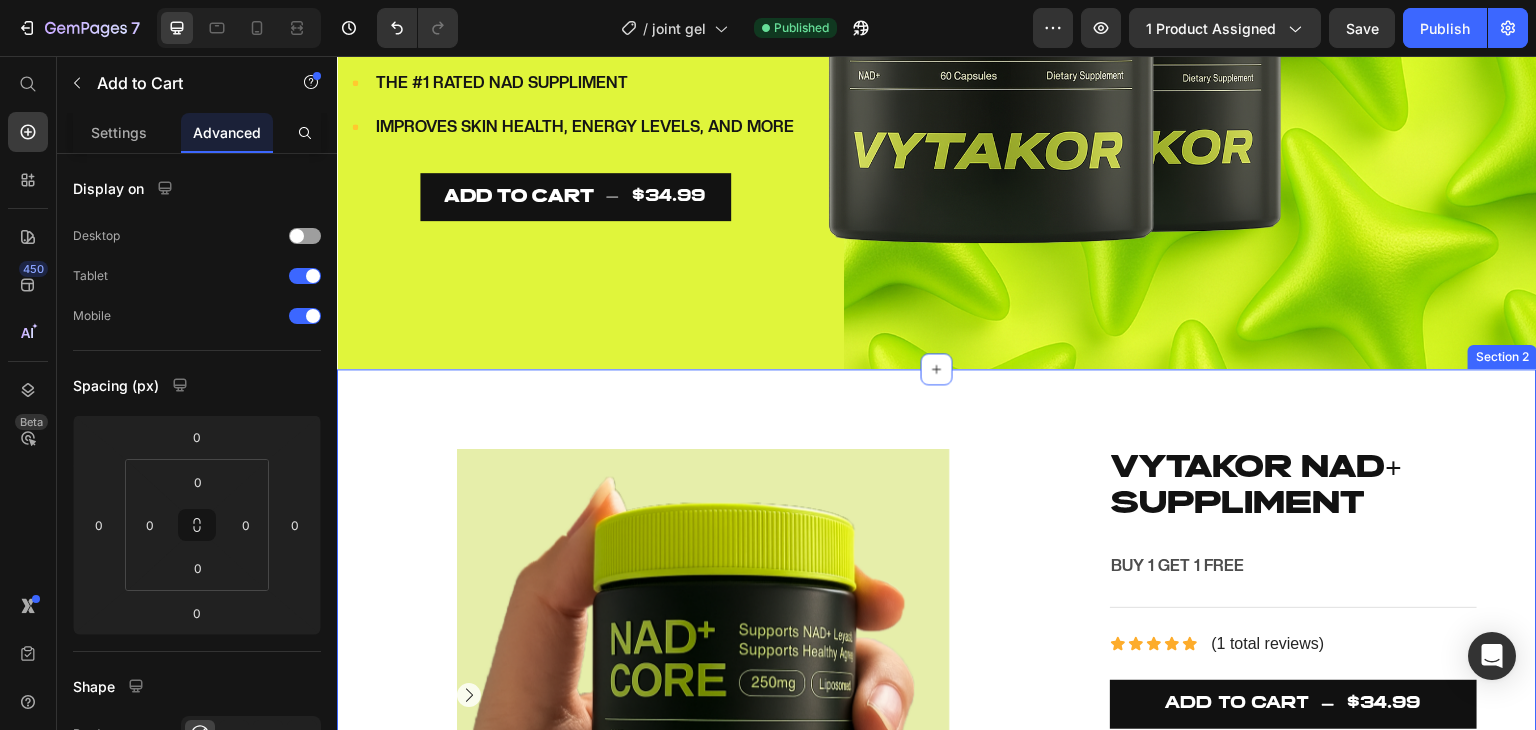 scroll, scrollTop: 413, scrollLeft: 0, axis: vertical 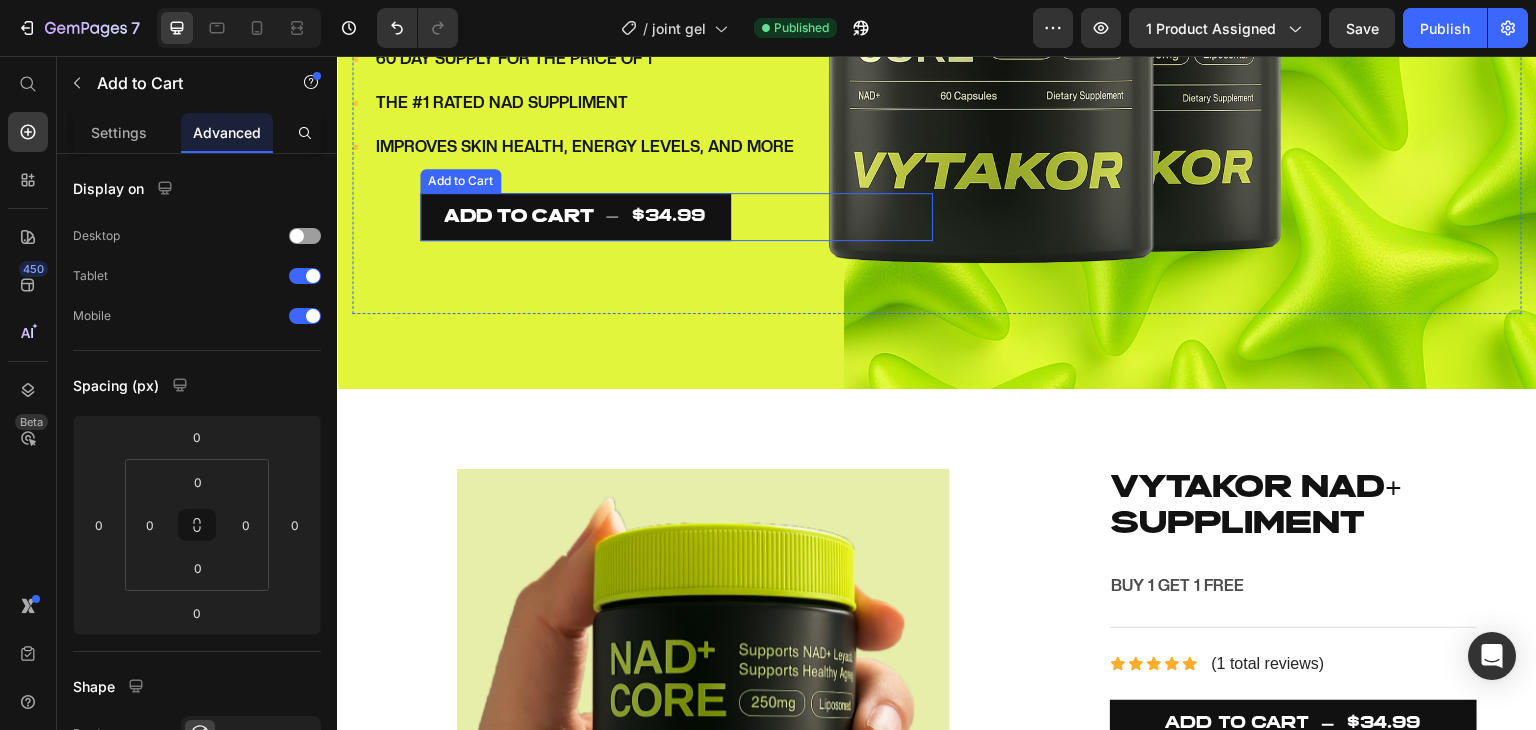 click on "ADD TO CART
$34.99 Add to Cart" at bounding box center (676, 217) 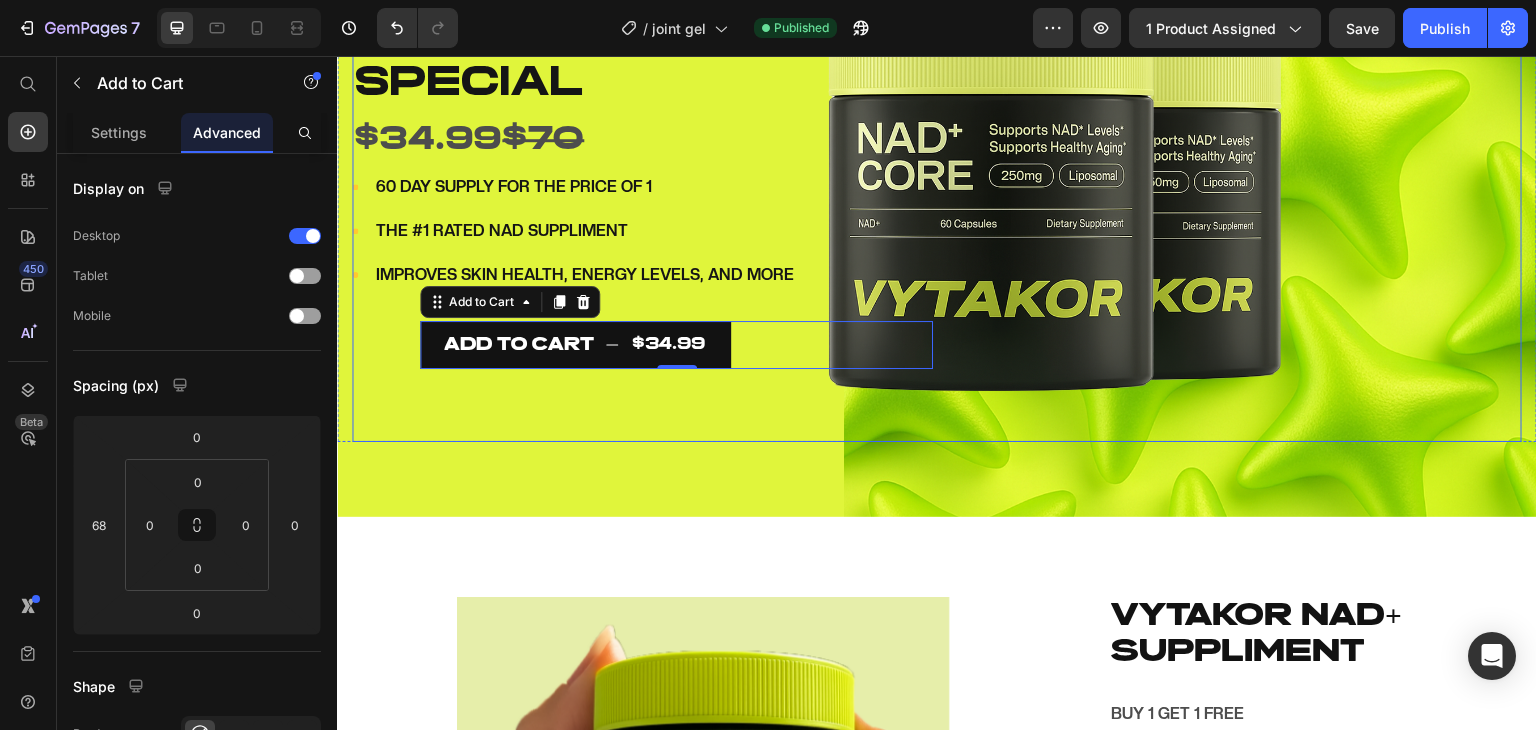 scroll, scrollTop: 281, scrollLeft: 0, axis: vertical 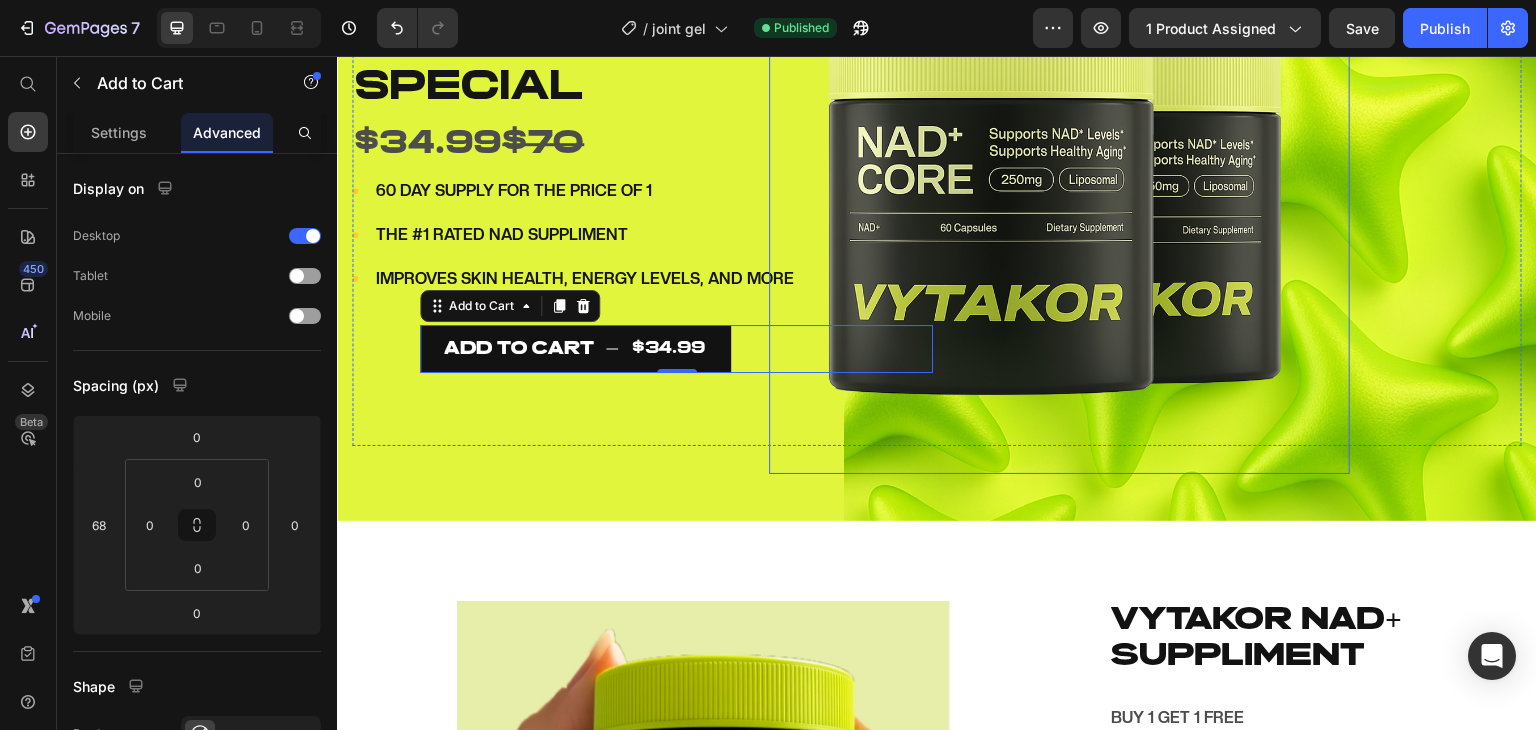 click at bounding box center (1059, 183) 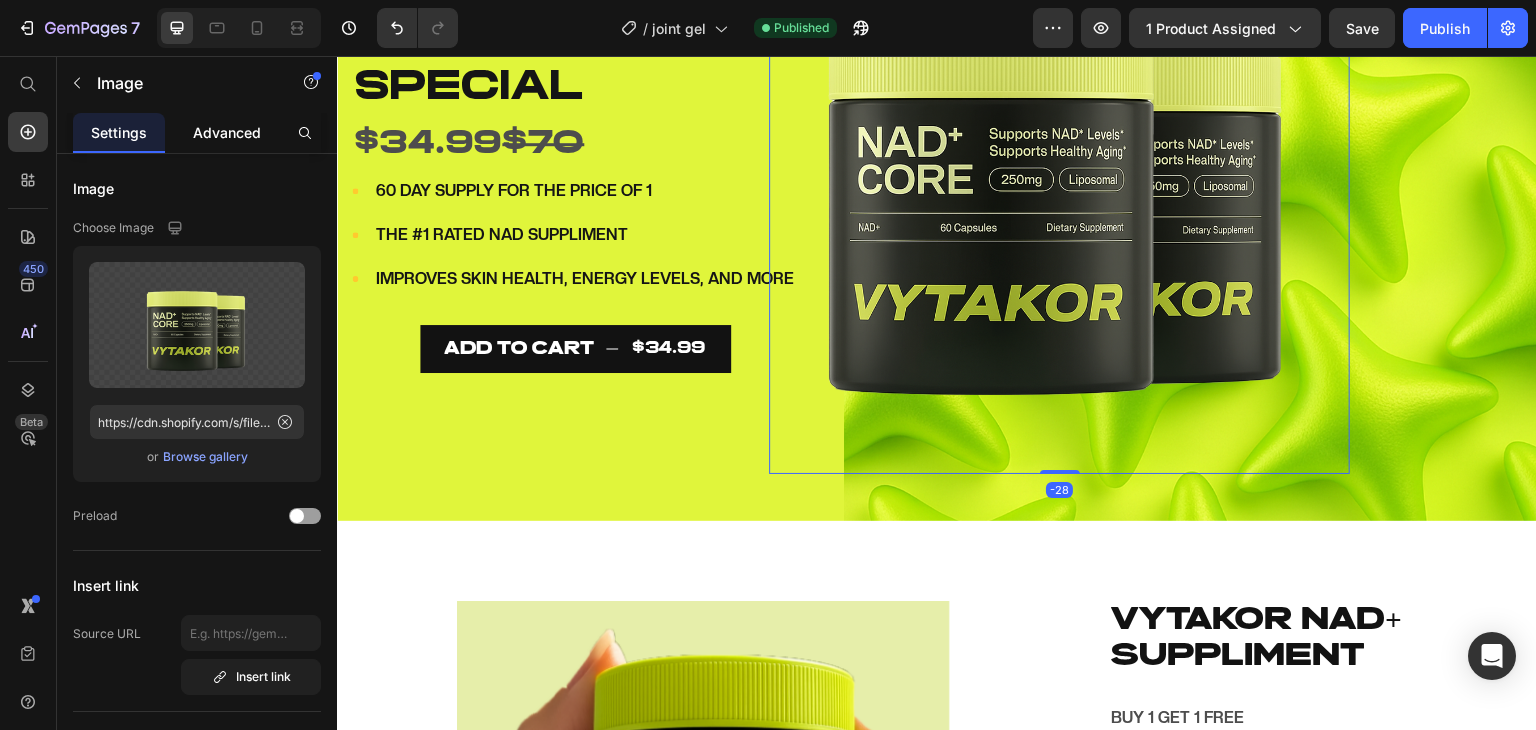 click on "Advanced" at bounding box center (227, 132) 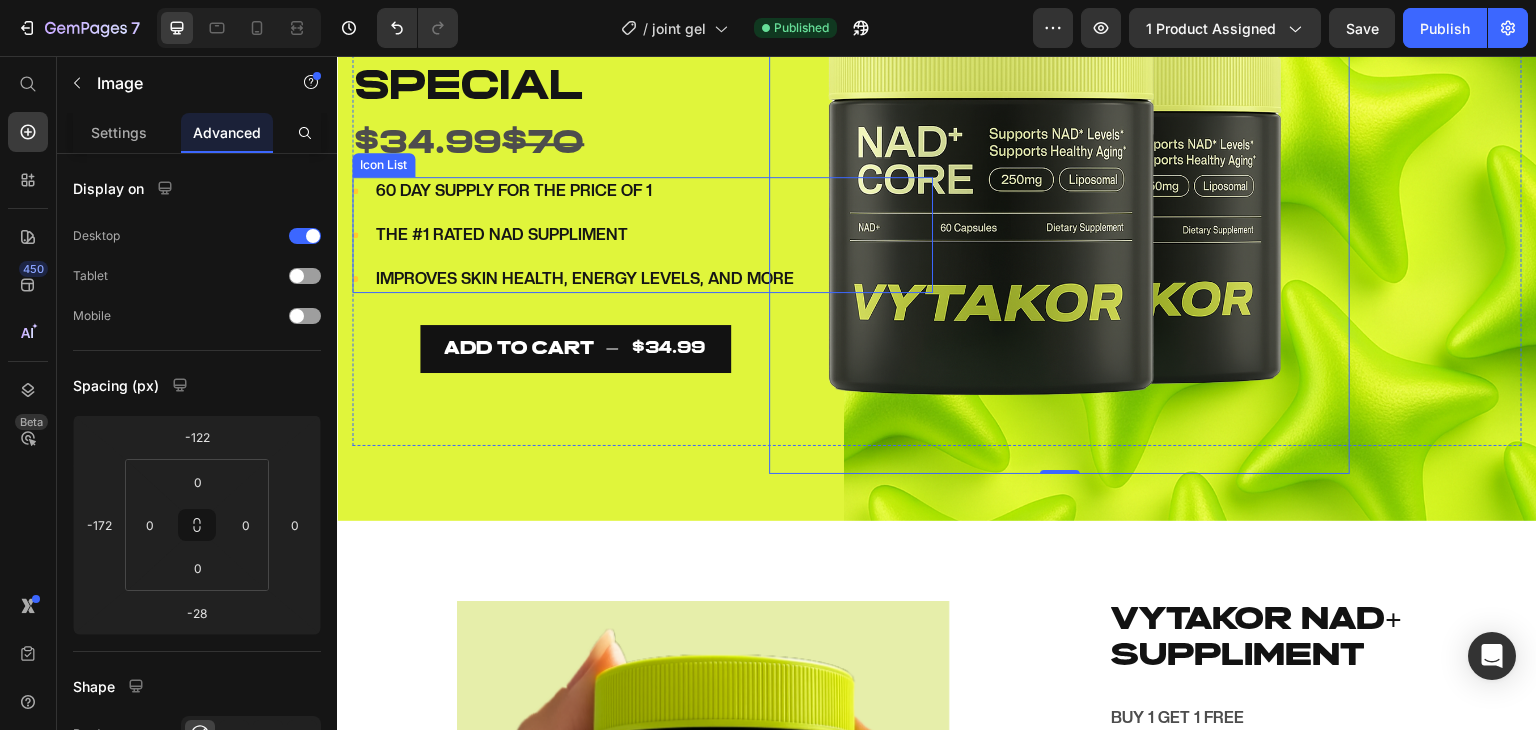 click on "Icon 60 DAY SUPPLY FOR THE PRICE OF 1 Text block       Icon THE #1 RATED NAD SUPPLIMENT Text block       Icon IMPROVES SKIN HEALTH, ENERGY LEVELS, AND MORE Text block" at bounding box center (574, 235) 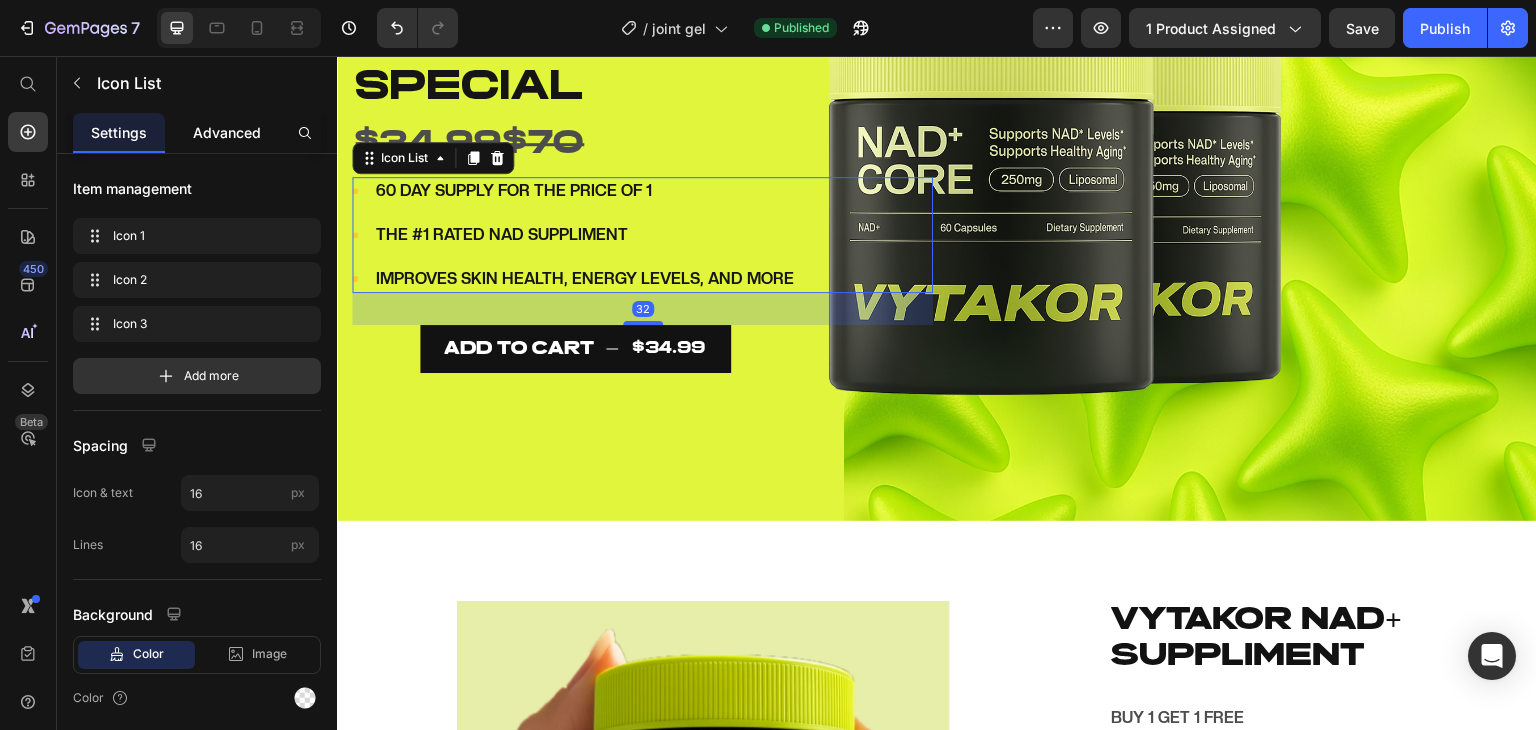 click on "Advanced" at bounding box center [227, 132] 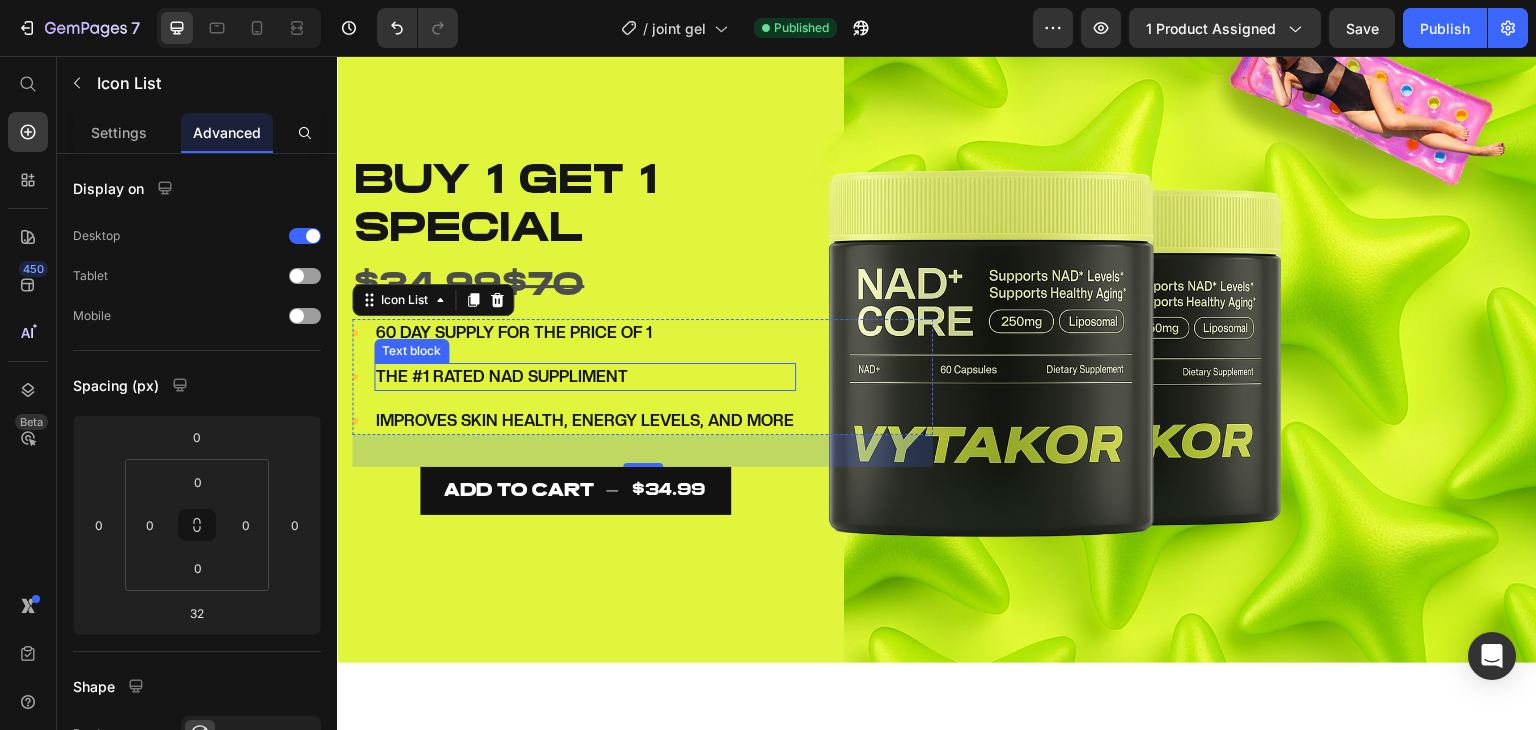 scroll, scrollTop: 135, scrollLeft: 0, axis: vertical 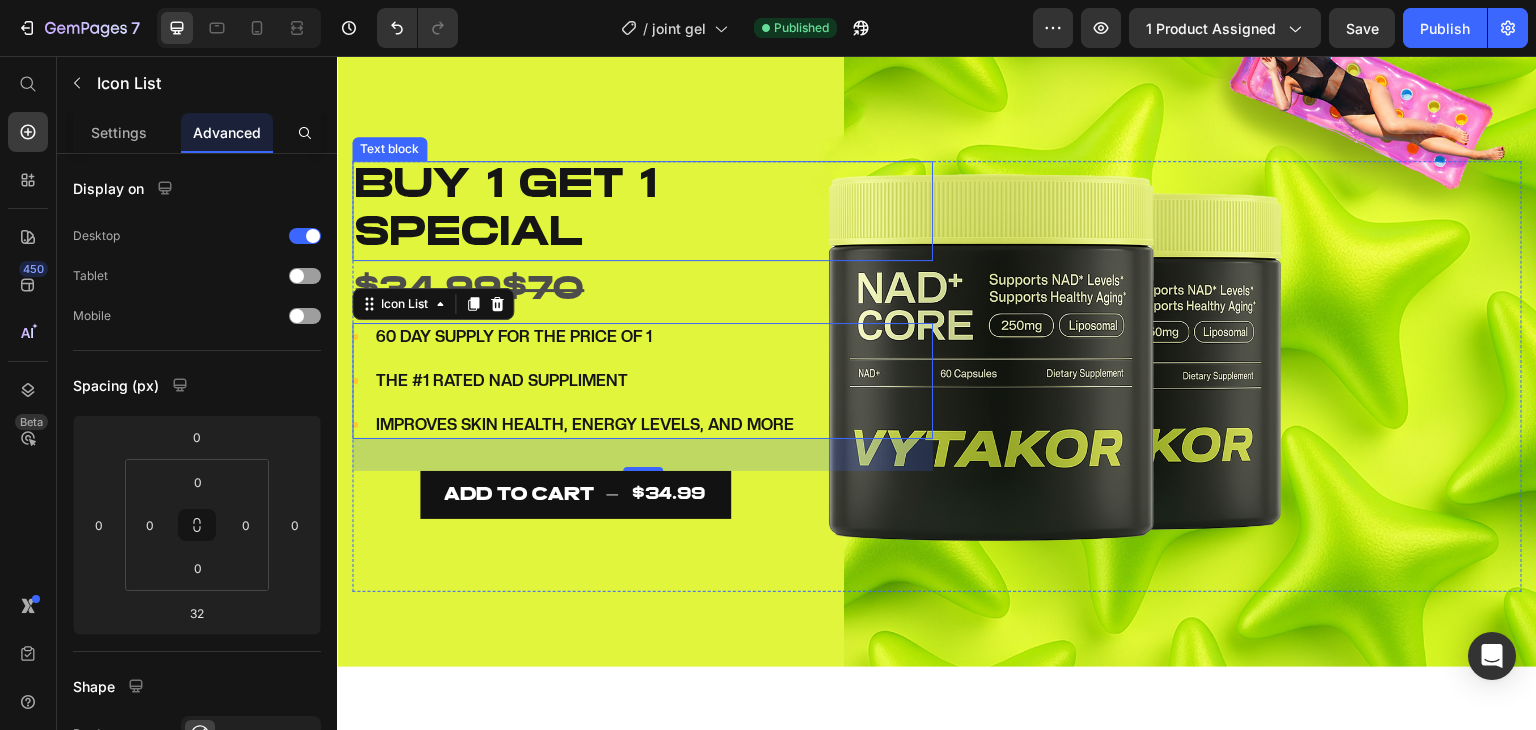 click on "special" at bounding box center [642, 235] 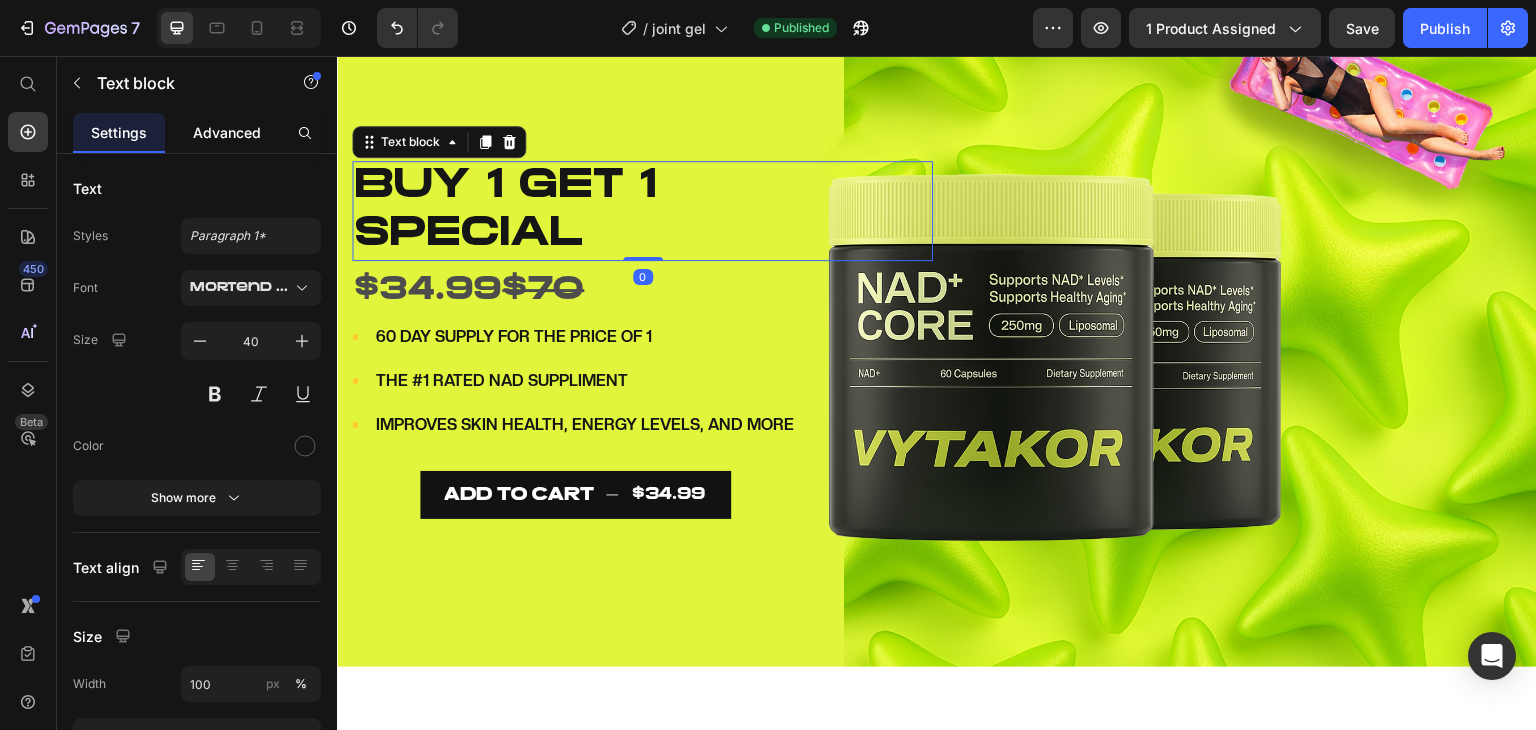 click on "Advanced" at bounding box center (227, 132) 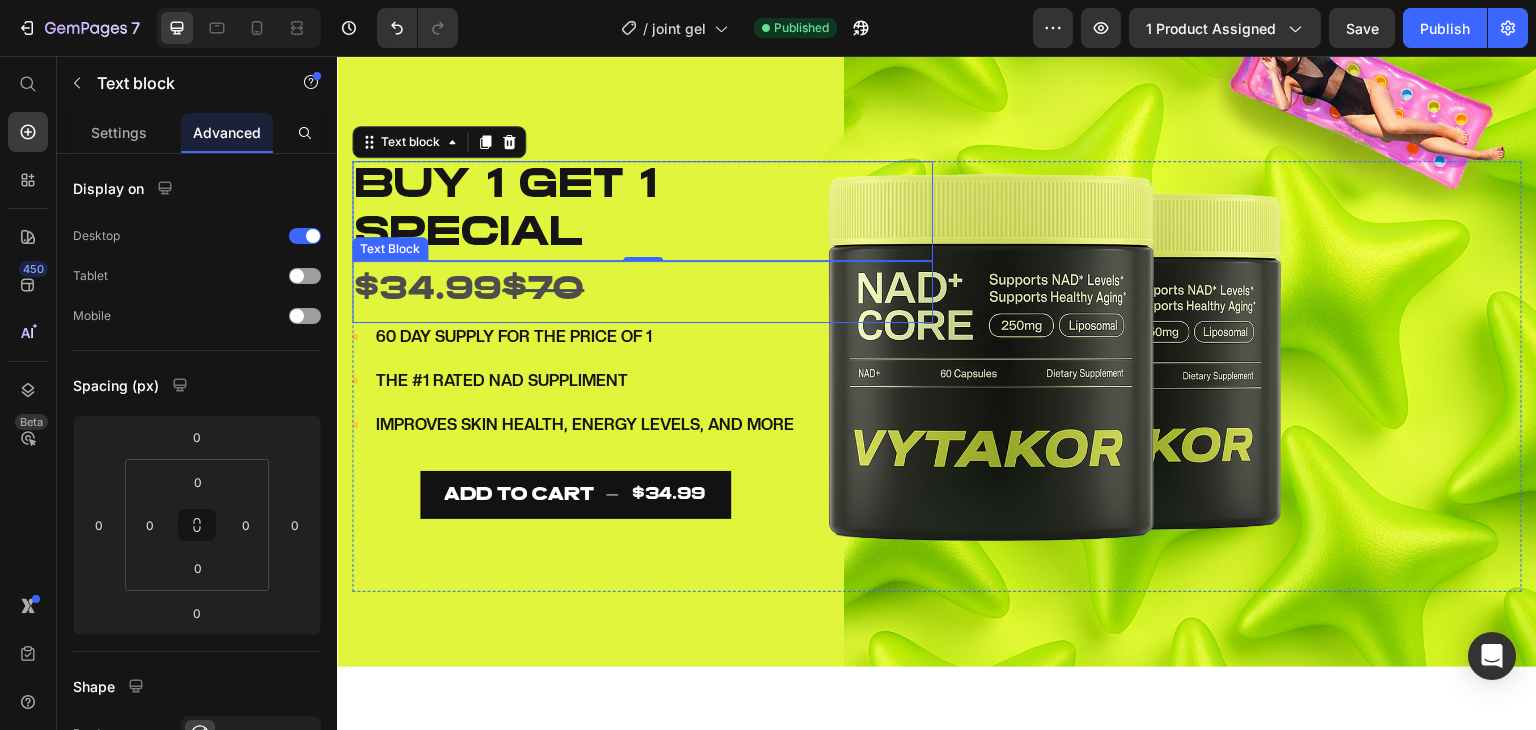 click on "$34.99  $70" at bounding box center (642, 292) 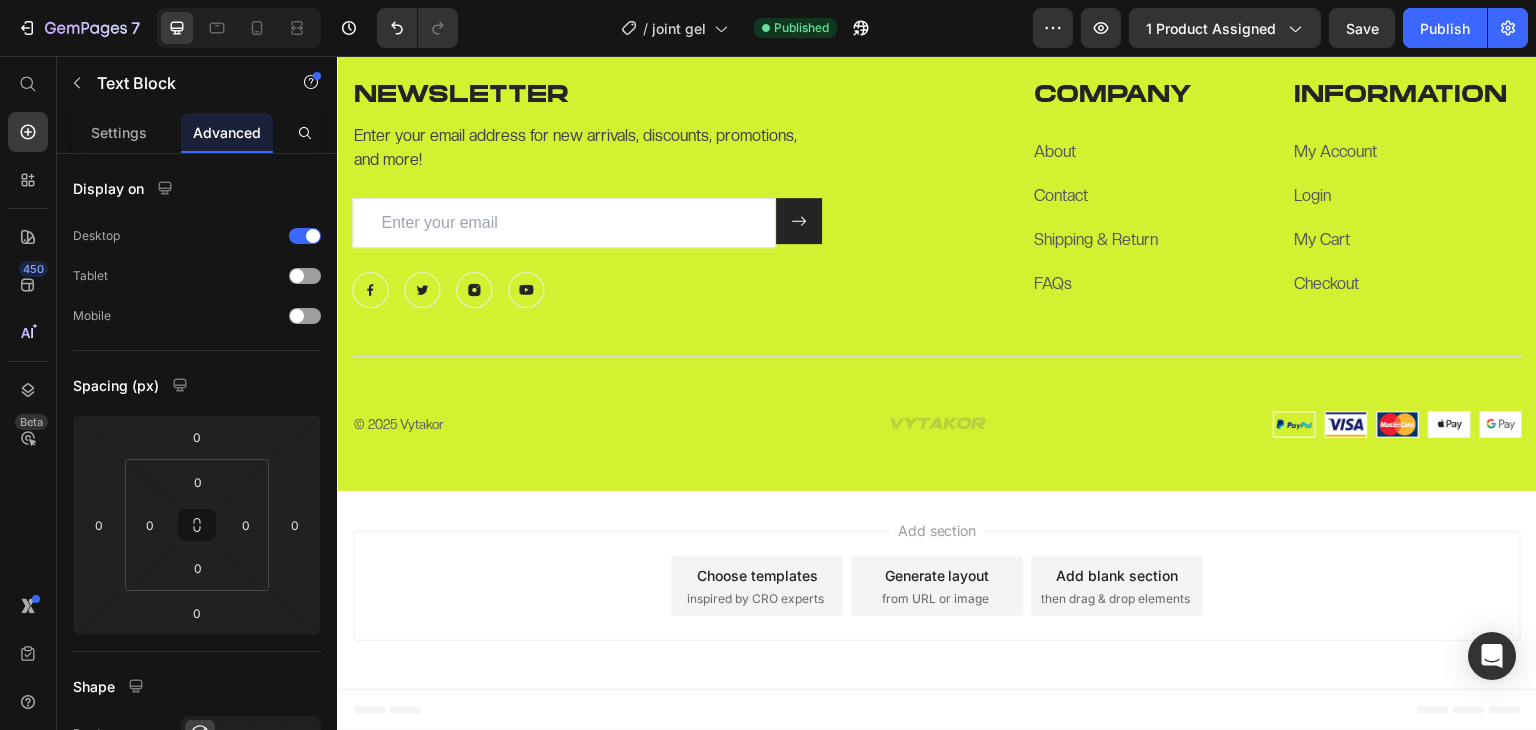 scroll, scrollTop: 2925, scrollLeft: 0, axis: vertical 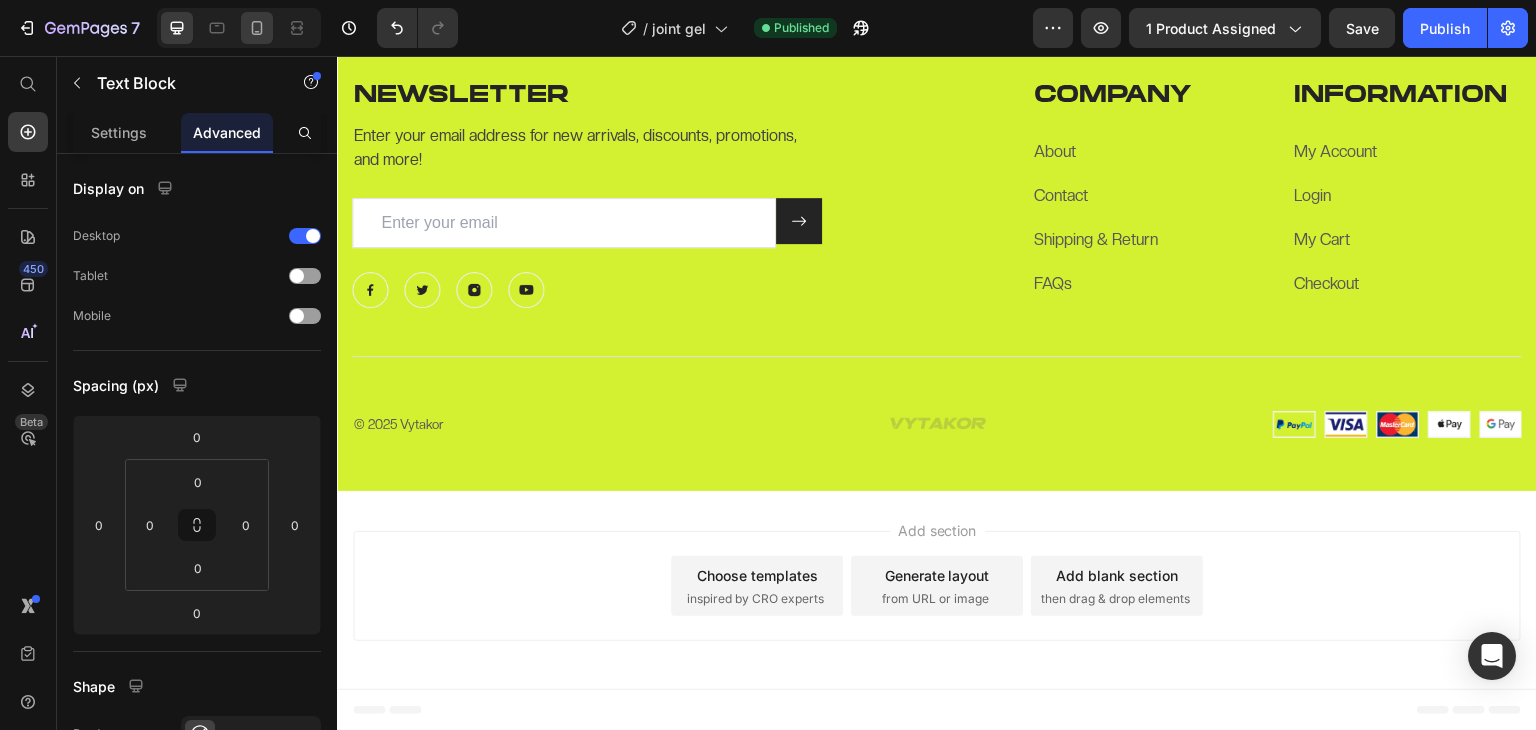 click 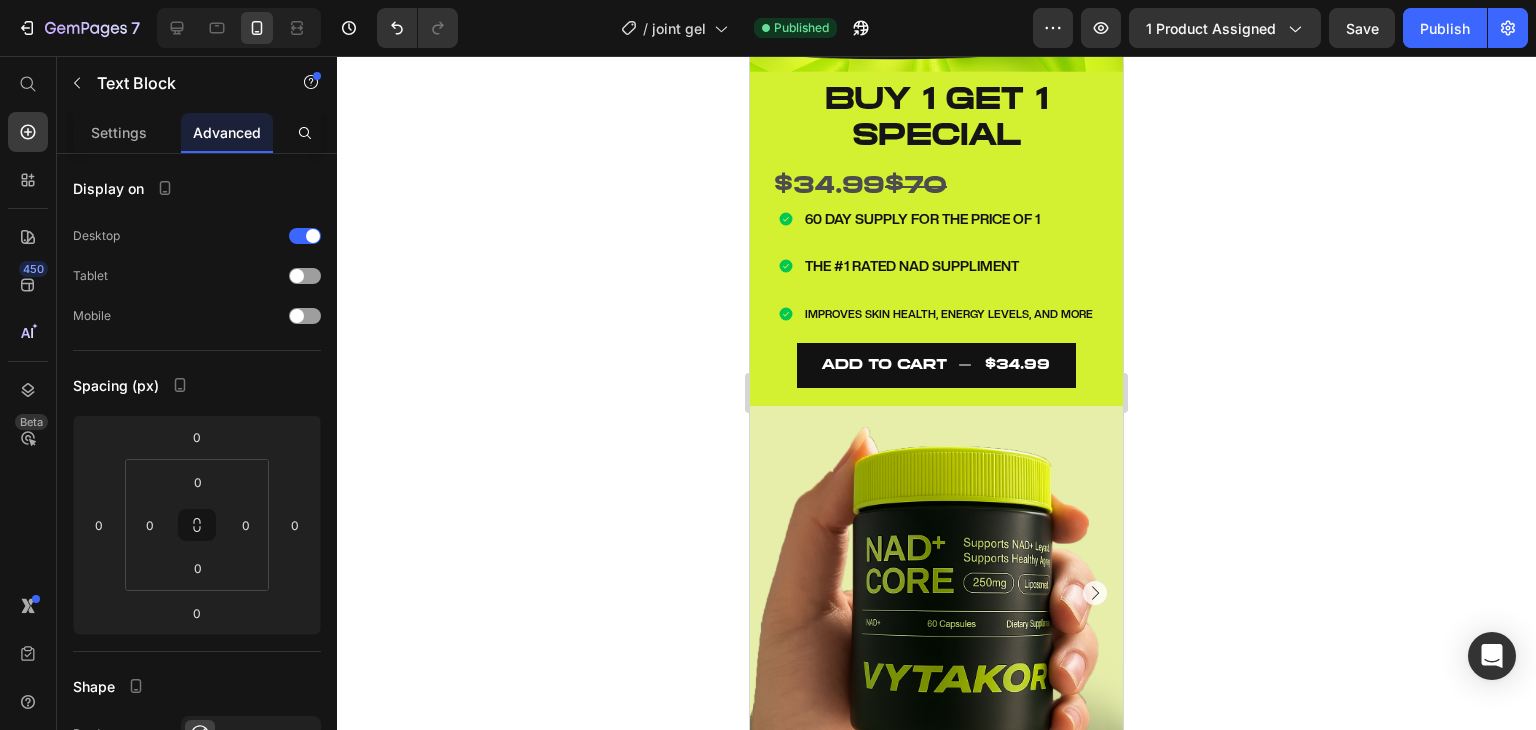 scroll, scrollTop: 541, scrollLeft: 0, axis: vertical 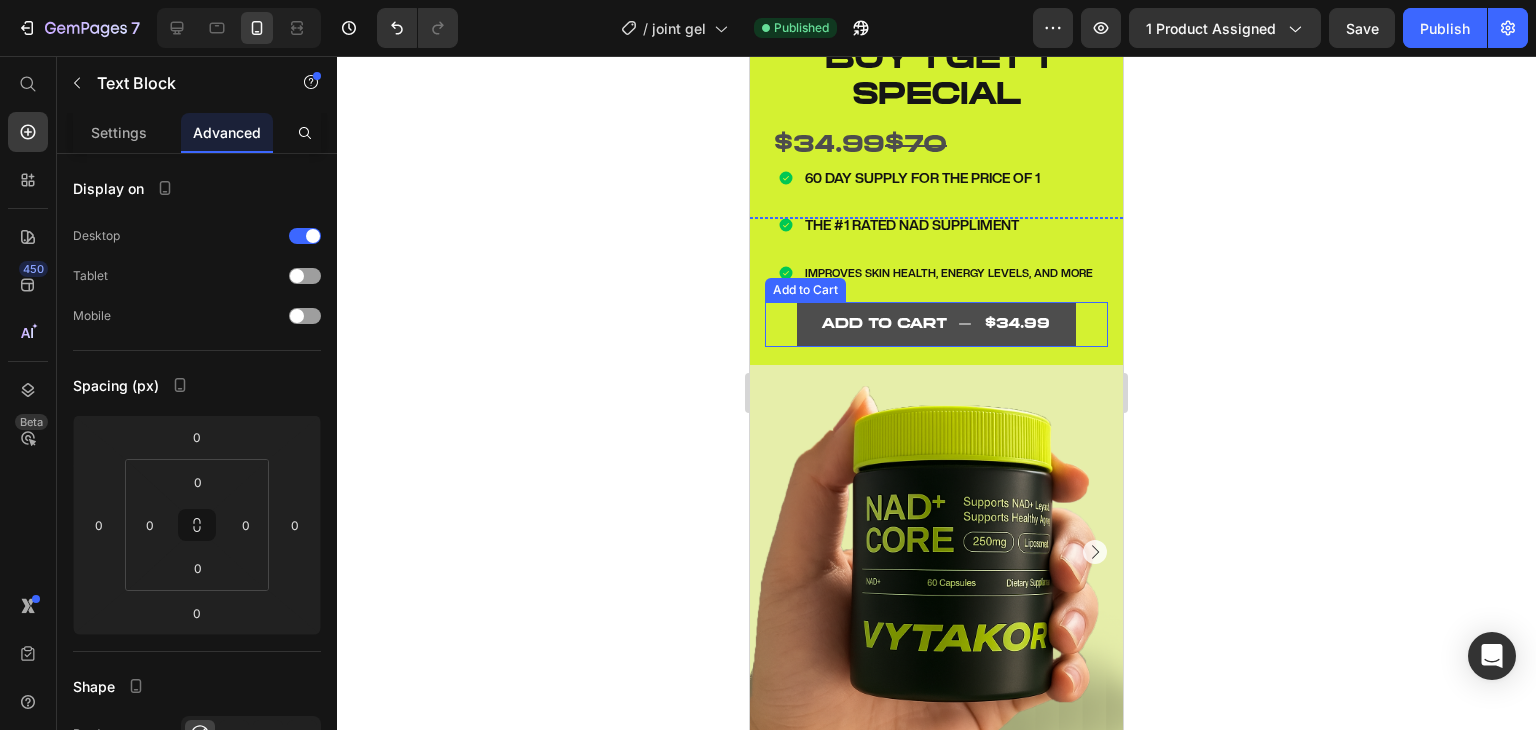 click on "ADD TO CART
$34.99" at bounding box center (936, 324) 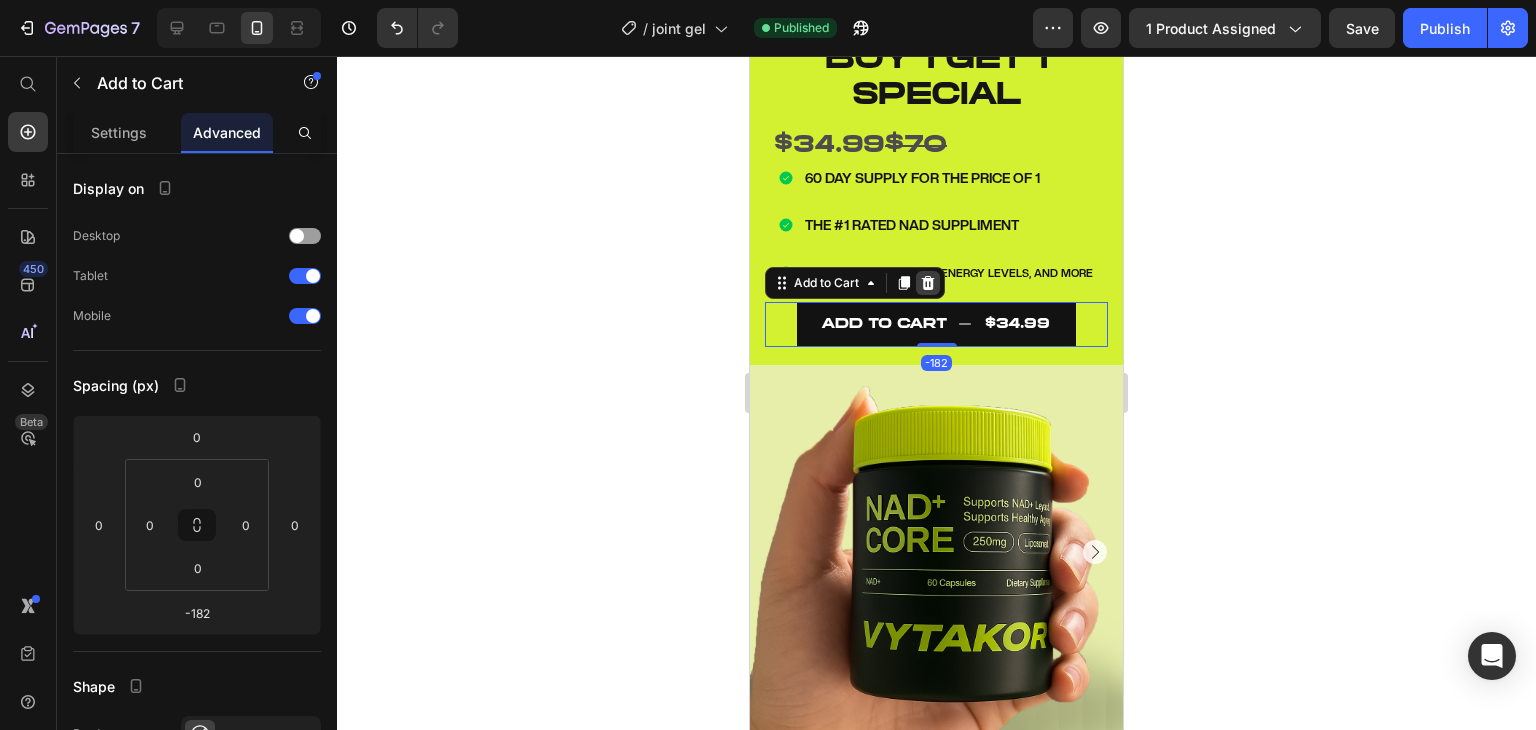 click 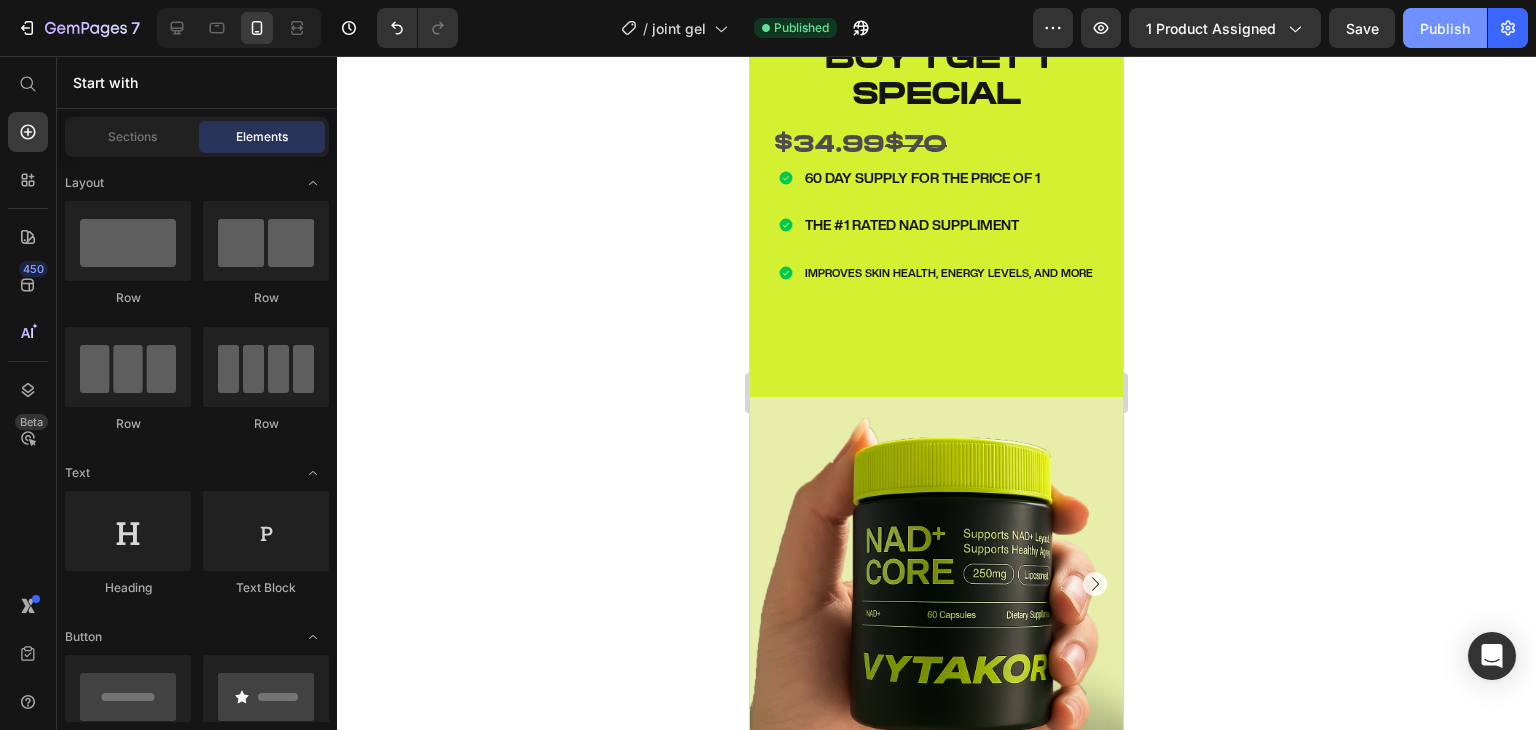click on "Publish" at bounding box center [1445, 28] 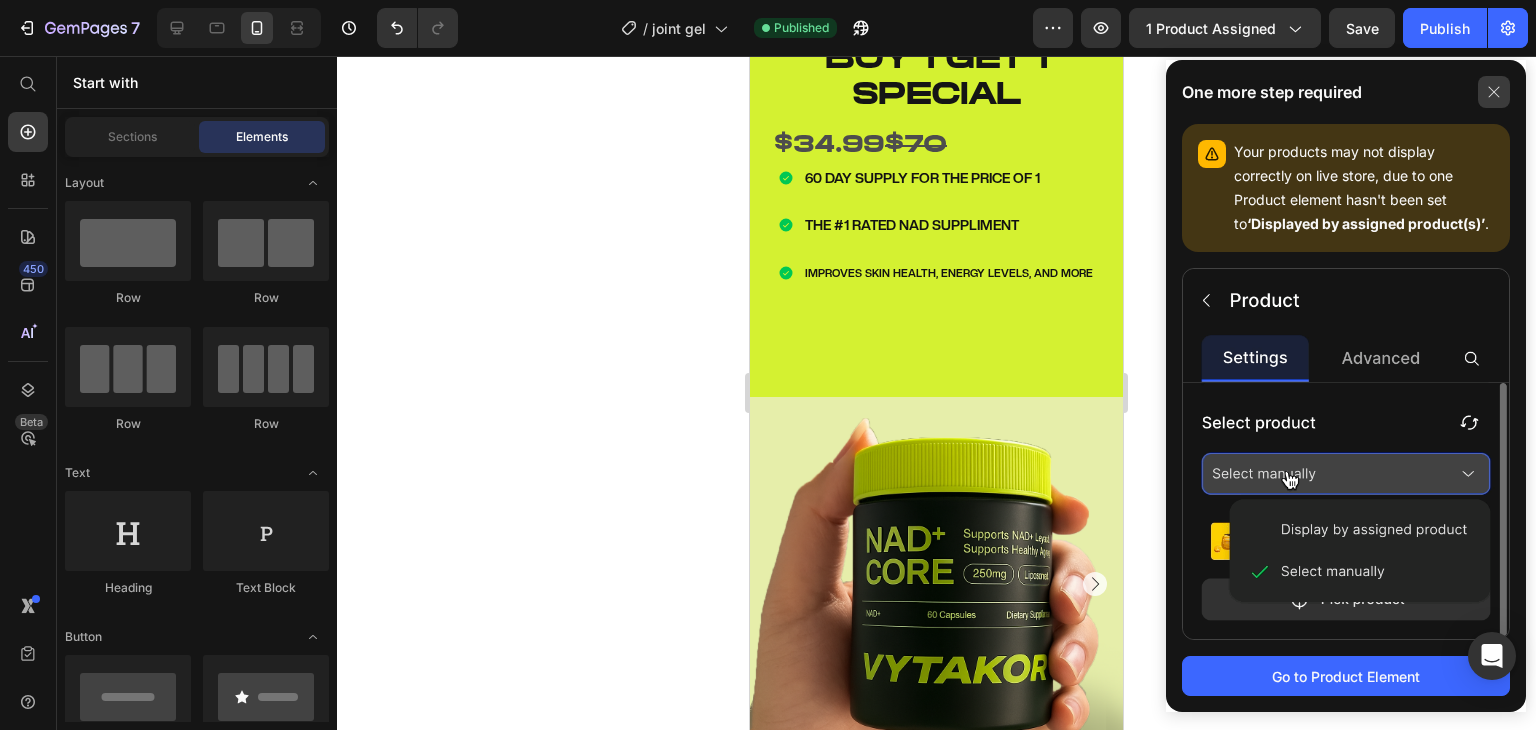 click 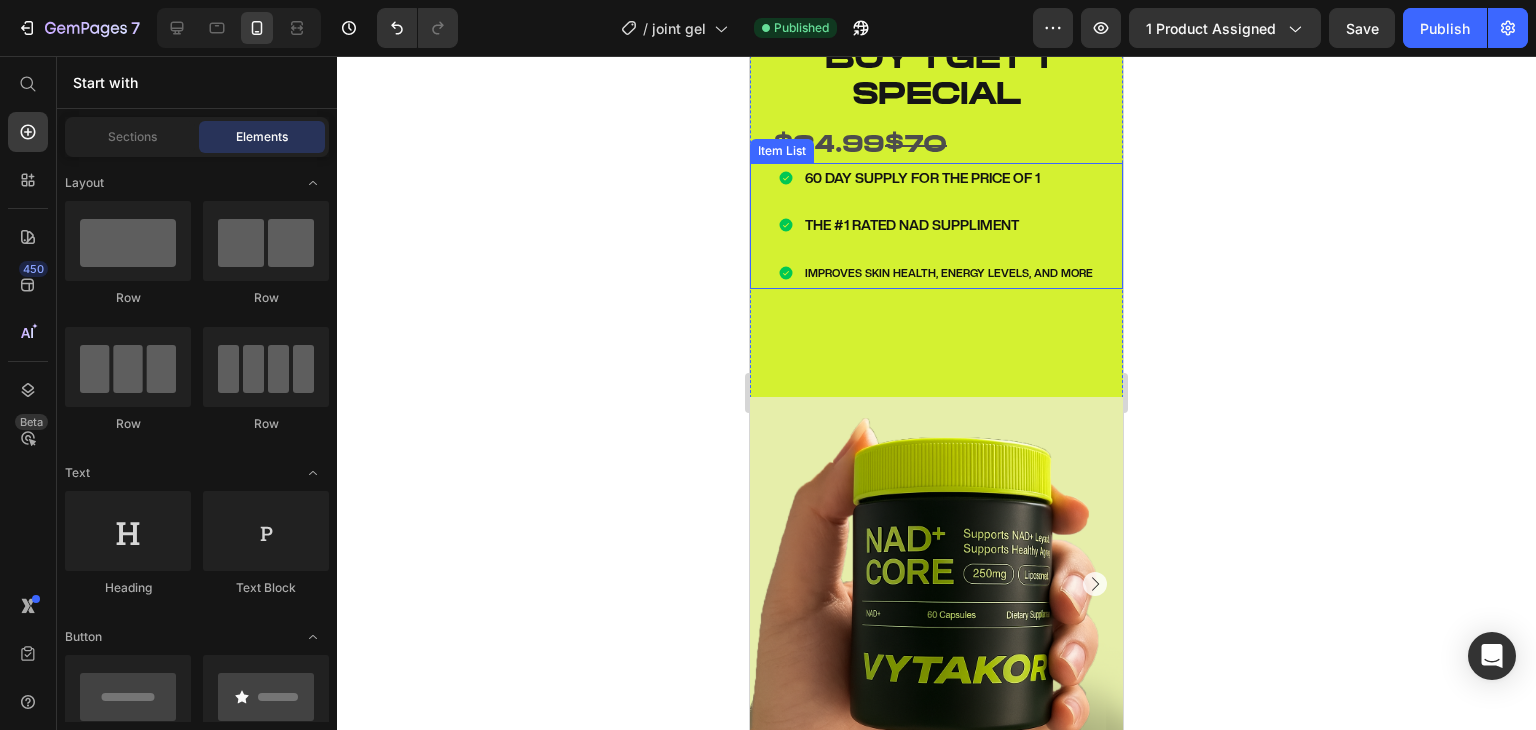 click on "THE #1 RATED NAD SUPPLIMENT" at bounding box center [949, 225] 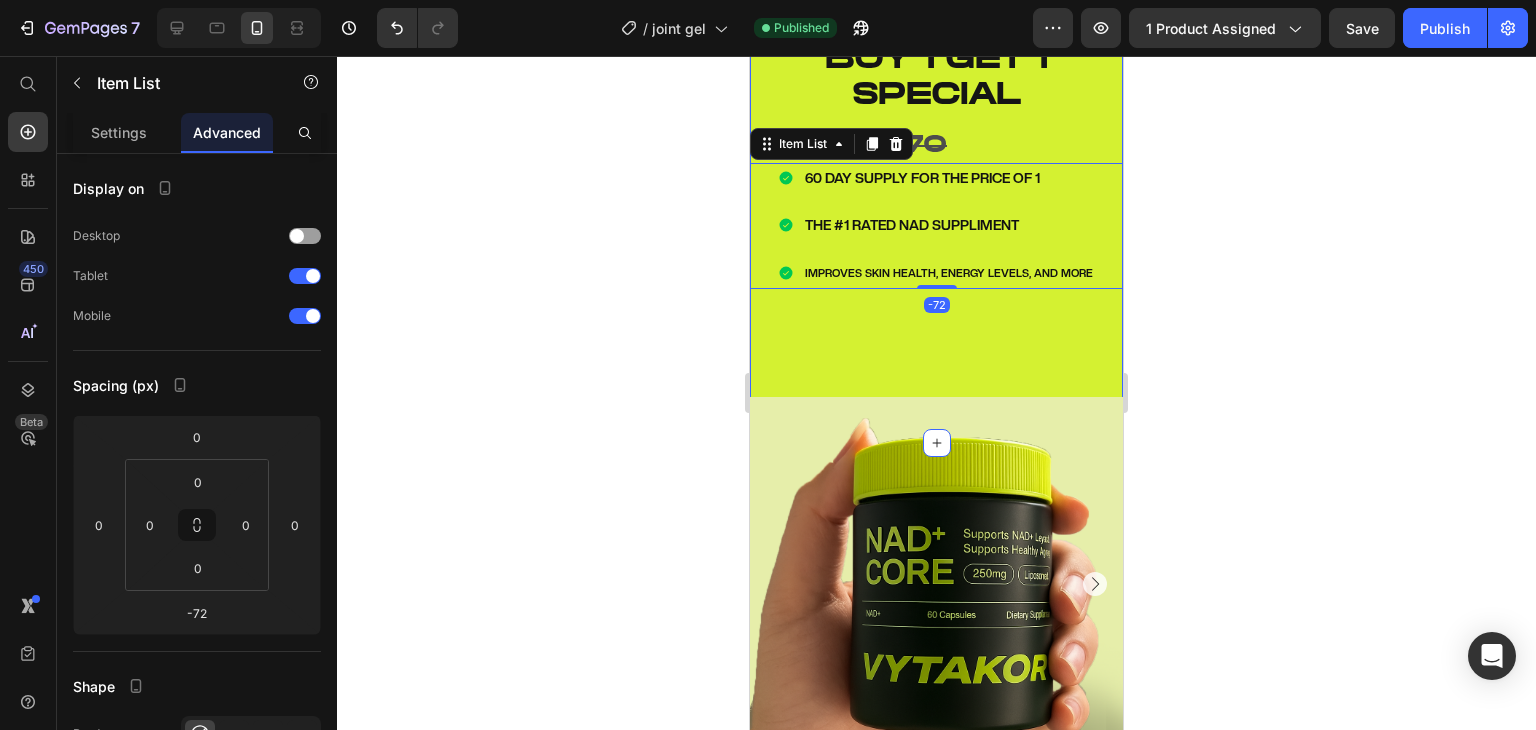 click on "Image BUY 1 GET 1 SPECIAL Text Block   $34.99  $70 Text Block 60 DAY SUPPLY FOR THE PRICE OF 1 THE #1 RATED NAD SUPPLIMENT IMPROVES SKIN HEALTH, ENERGY LEVELS, AND MORE Item List   -72 BUY 1 GET 1  special  Text block $34.99  $70 Text Block       Icon 60 DAY SUPPLY FOR THE PRICE OF 1 Text block       Icon THE #1 RATED NAD SUPPLIMENT Text block       Icon IMPROVES SKIN HEALTH, ENERGY LEVELS, AND MORE Text block Icon List ADD TO CART
$34.99 Add to Cart Image Row Product Section 1" at bounding box center (936, -1) 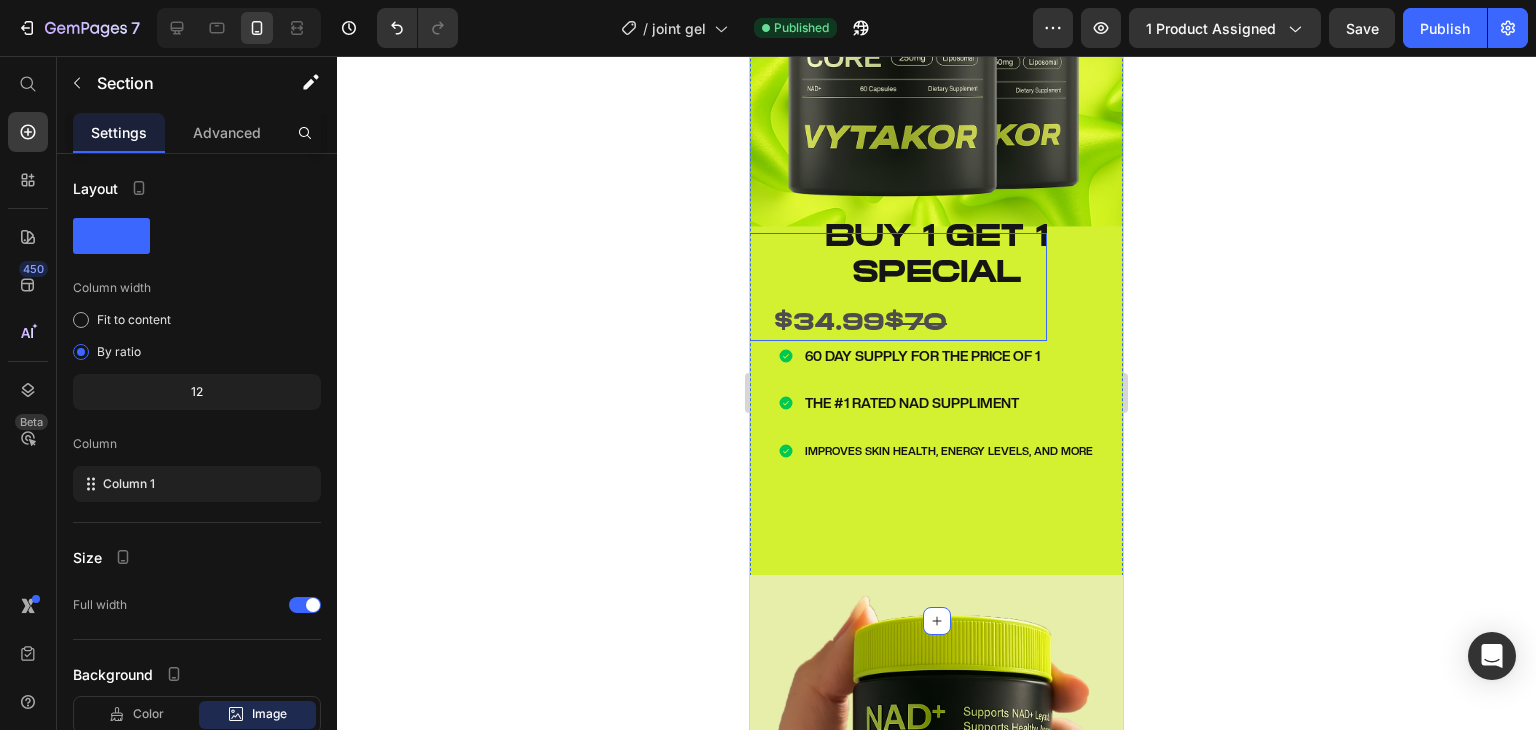scroll, scrollTop: 362, scrollLeft: 0, axis: vertical 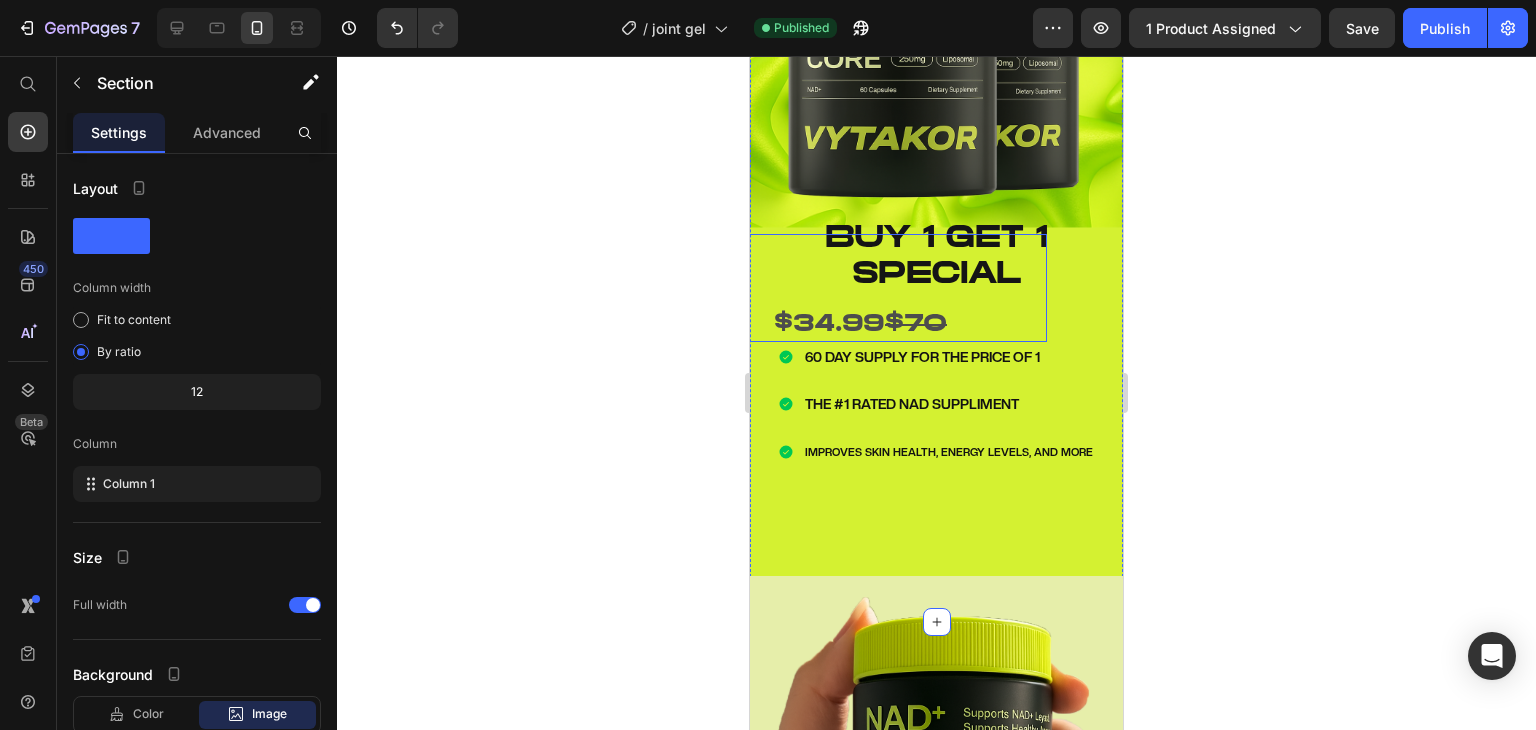 click on "$34.99  $70 Text Block" at bounding box center (860, 288) 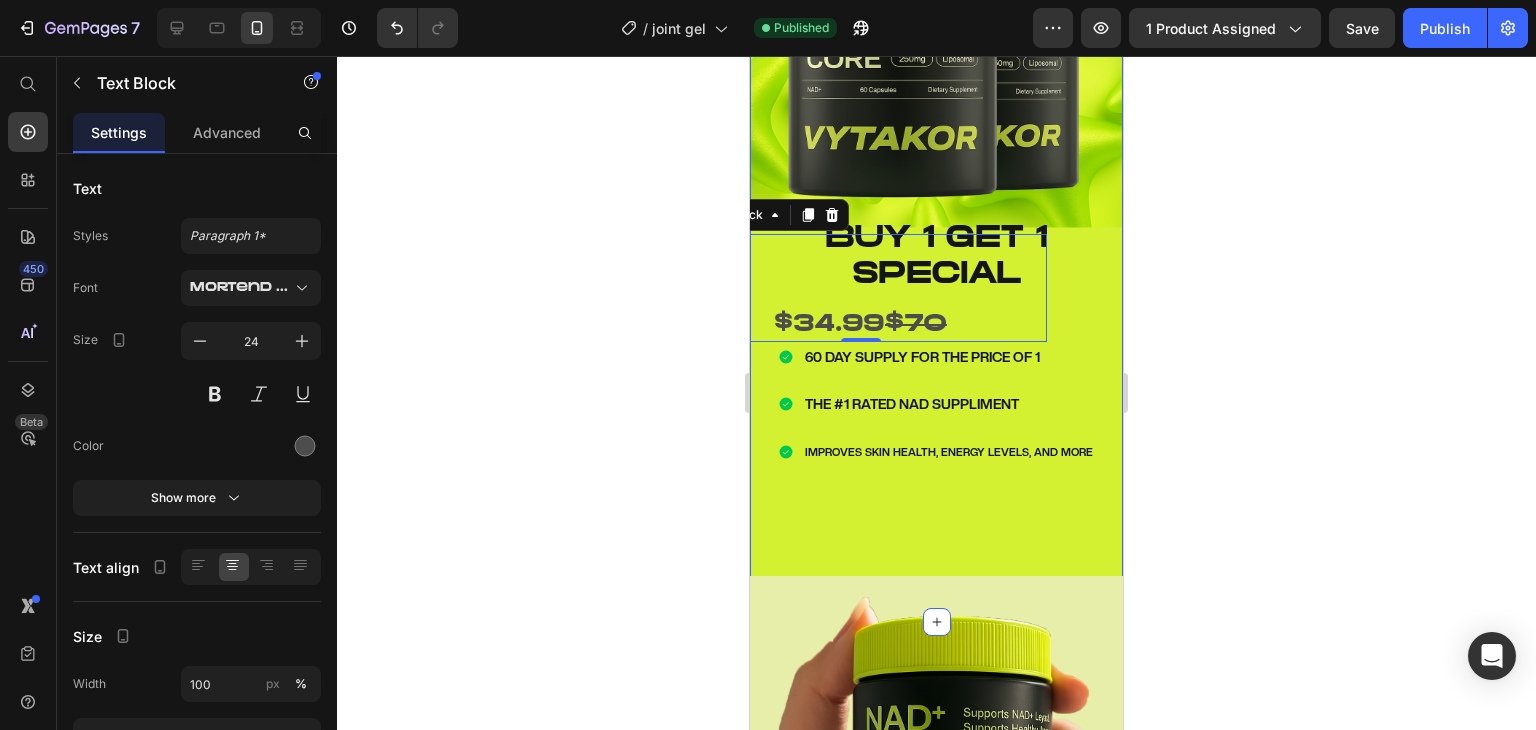 click on "Image BUY 1 GET 1 SPECIAL Text Block   $34.99  $70 Text Block   0 60 DAY SUPPLY FOR THE PRICE OF 1 THE #1 RATED NAD SUPPLIMENT IMPROVES SKIN HEALTH, ENERGY LEVELS, AND MORE Item List BUY 1 GET 1  special  Text block $34.99  $70 Text Block       Icon 60 DAY SUPPLY FOR THE PRICE OF 1 Text block       Icon THE #1 RATED NAD SUPPLIMENT Text block       Icon IMPROVES SKIN HEALTH, ENERGY LEVELS, AND MORE Text block Icon List ADD TO CART
$34.99 Add to Cart Image Row Product Section 1" at bounding box center (936, 178) 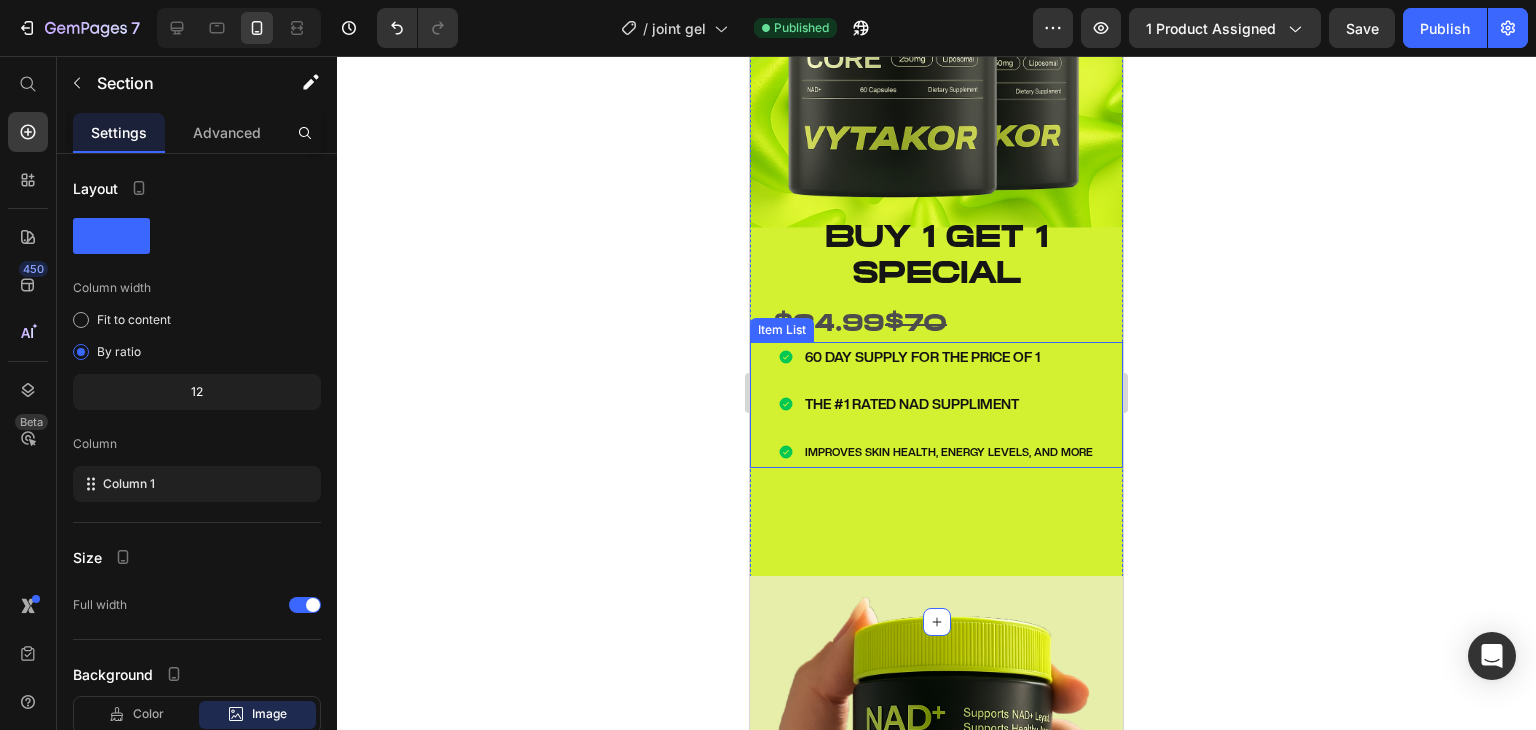 click on "IMPROVES SKIN HEALTH, ENERGY LEVELS, AND MORE" at bounding box center (949, 452) 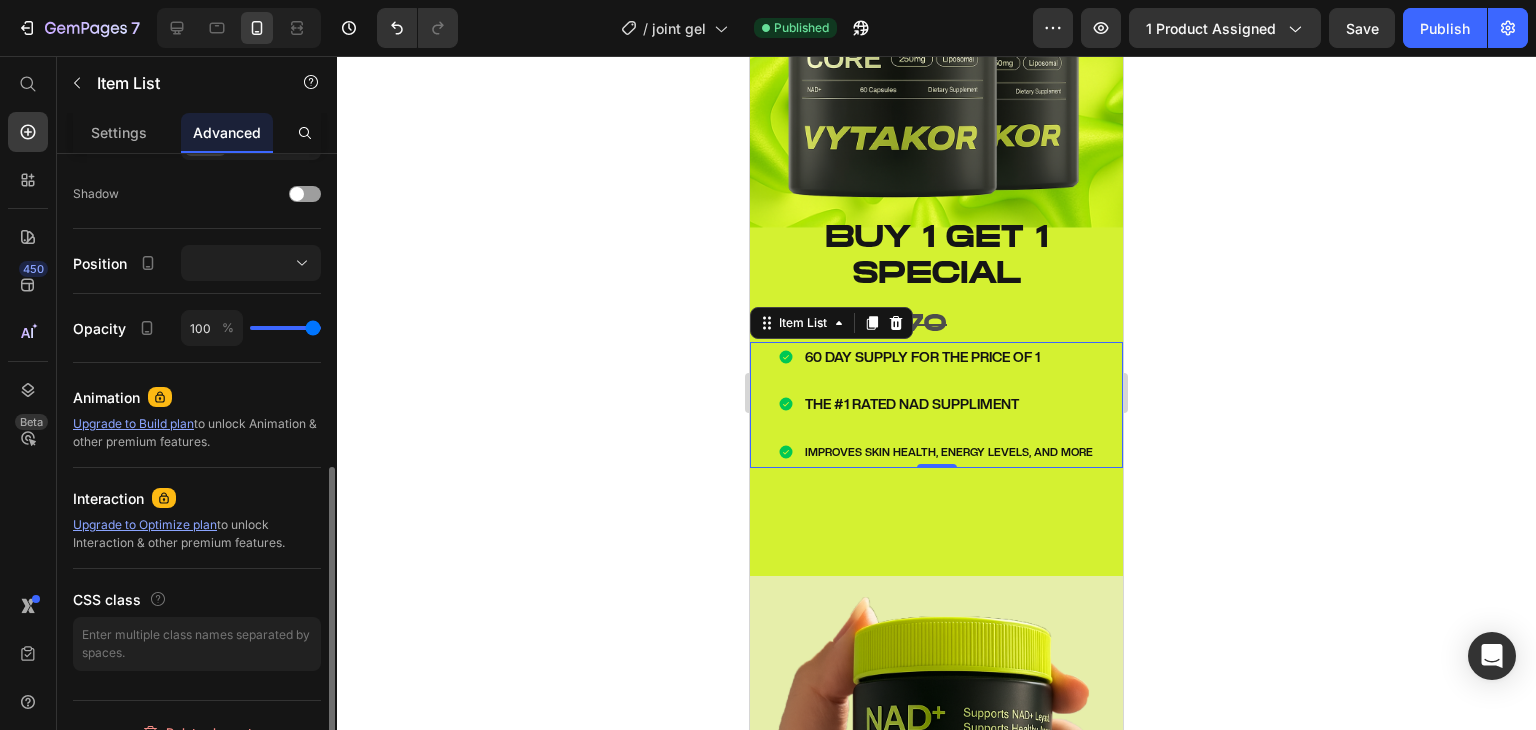 scroll, scrollTop: 645, scrollLeft: 0, axis: vertical 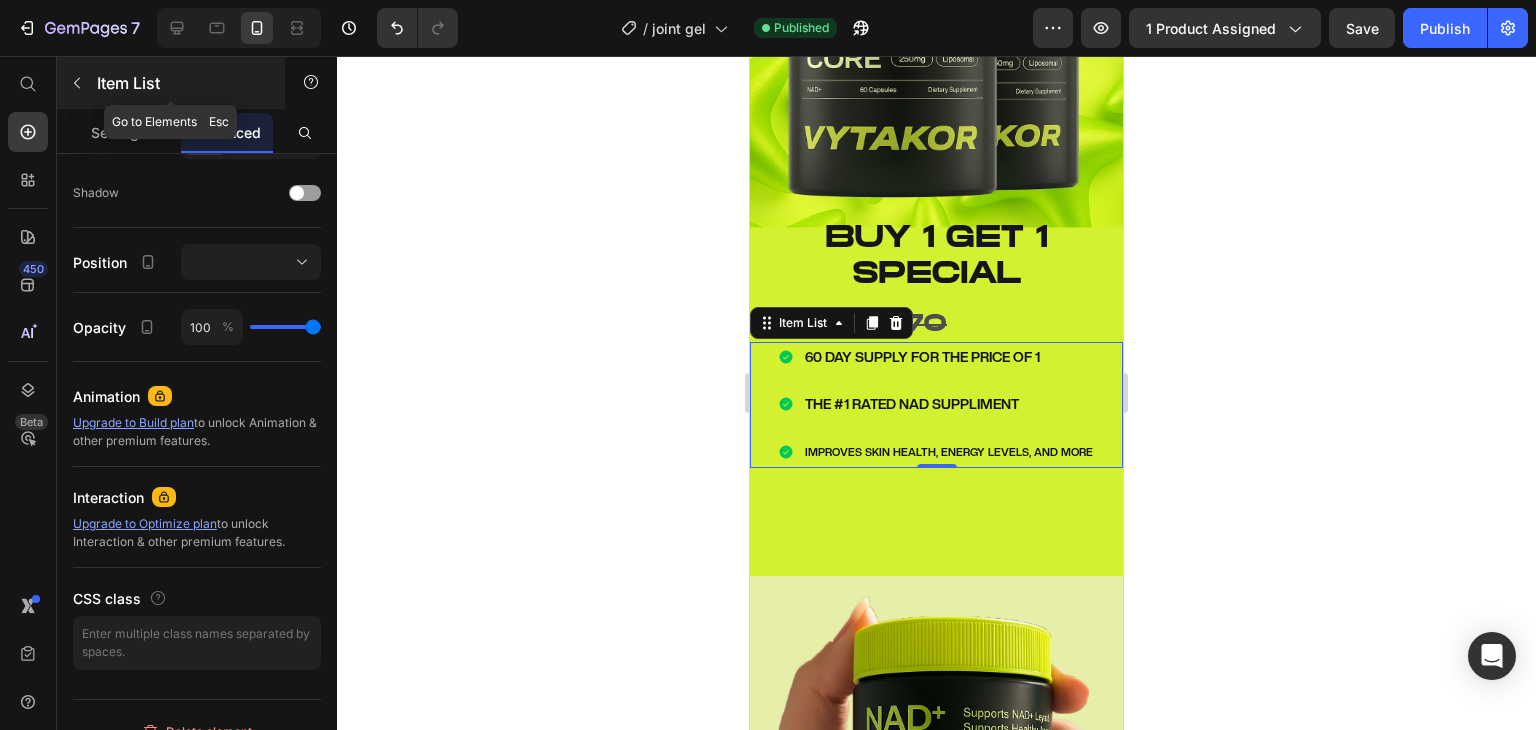 click on "Item List" at bounding box center (171, 83) 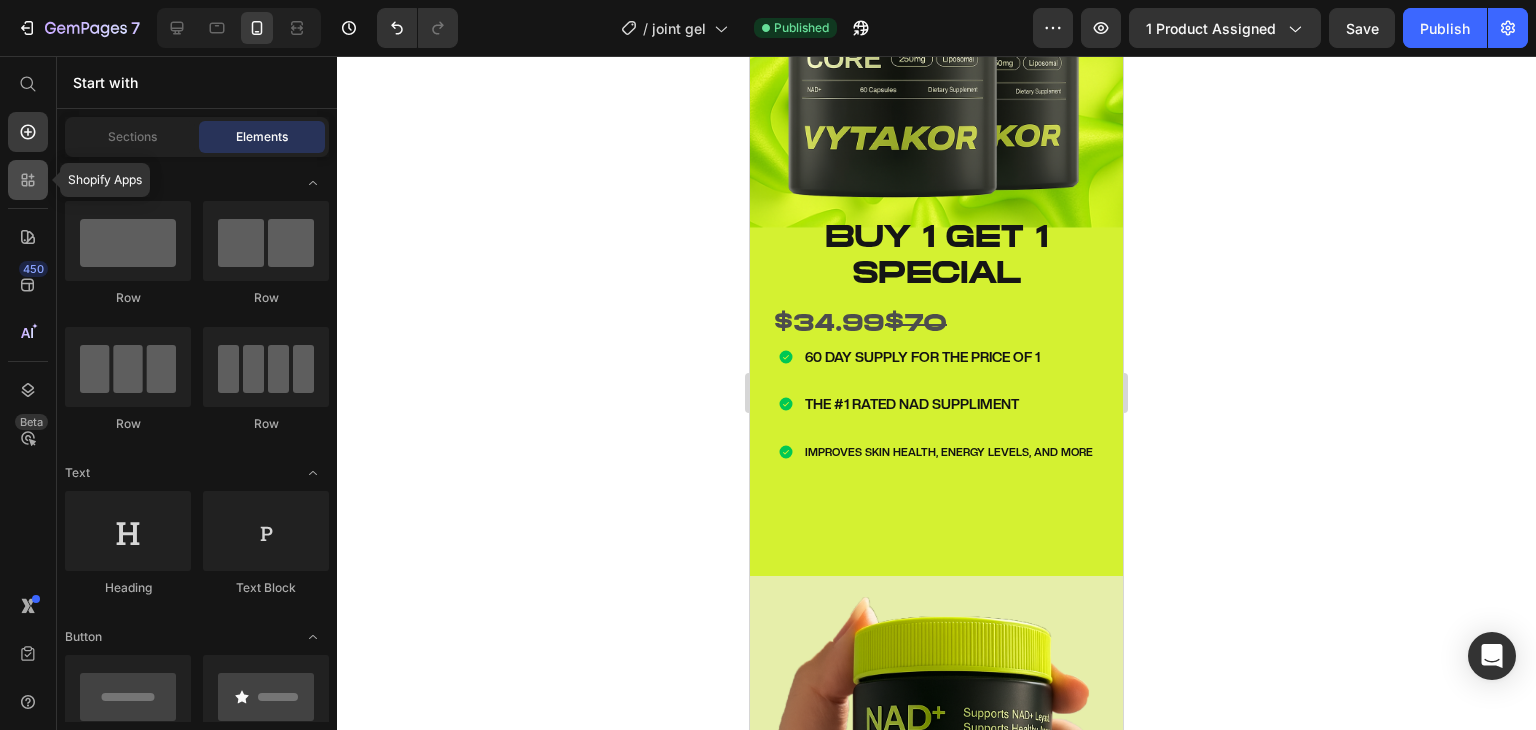 click 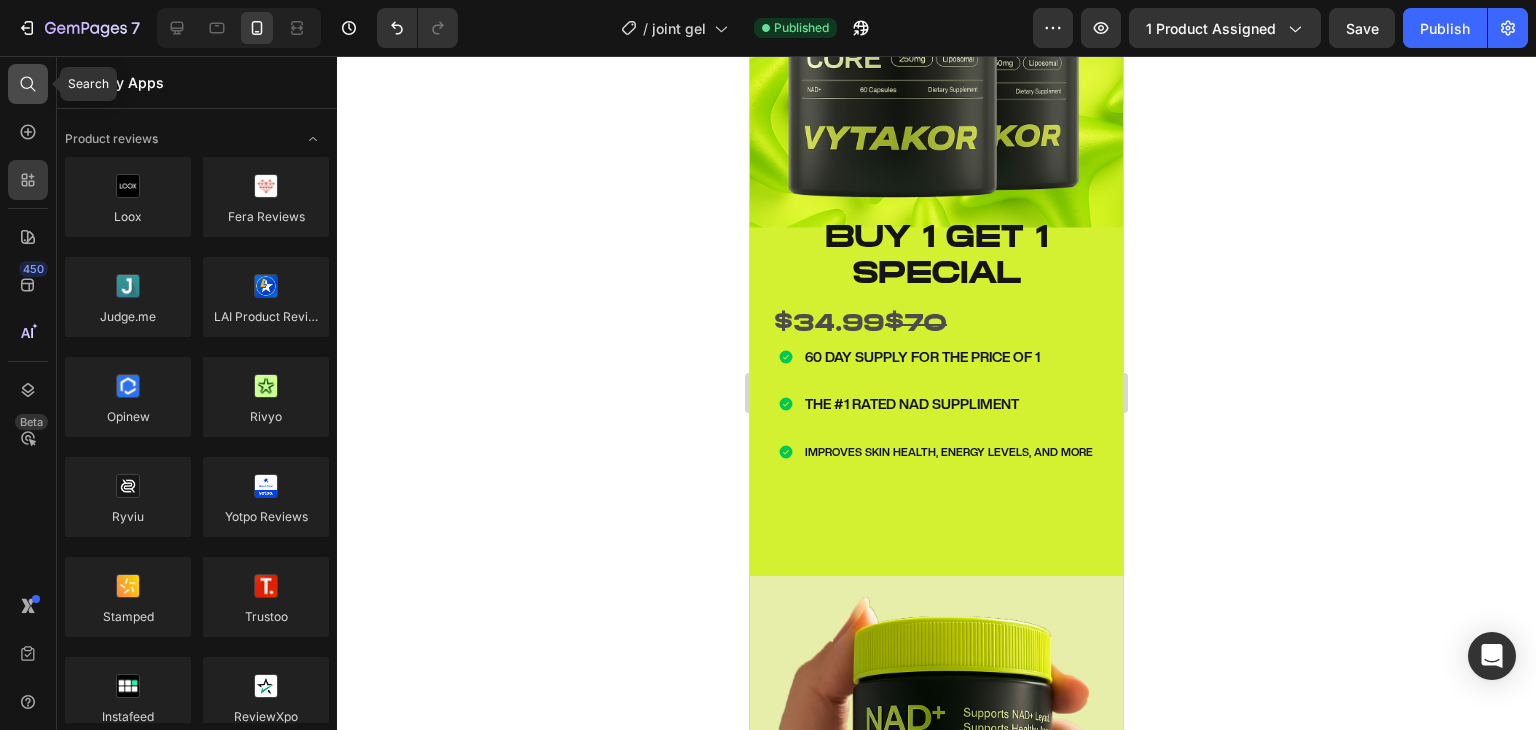 click 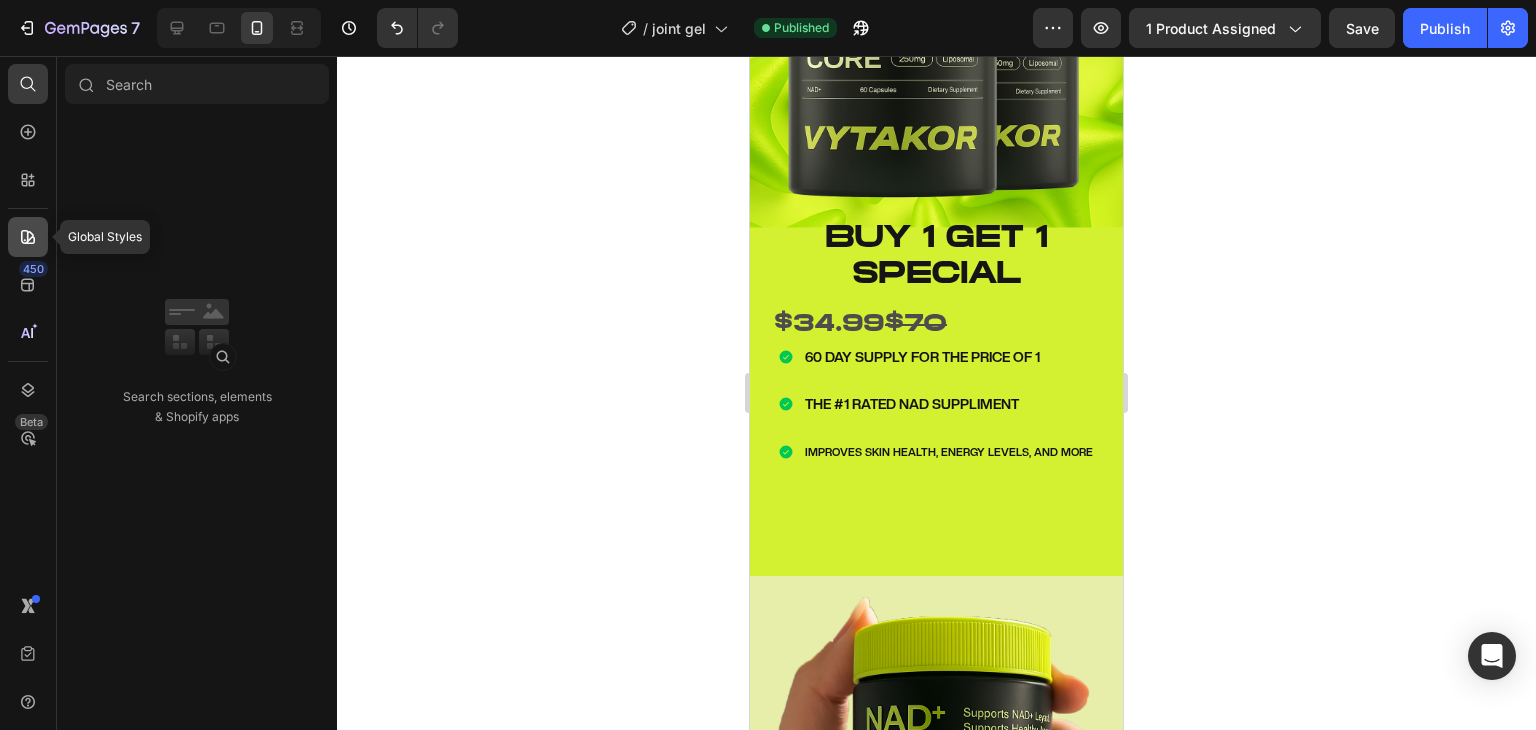 click 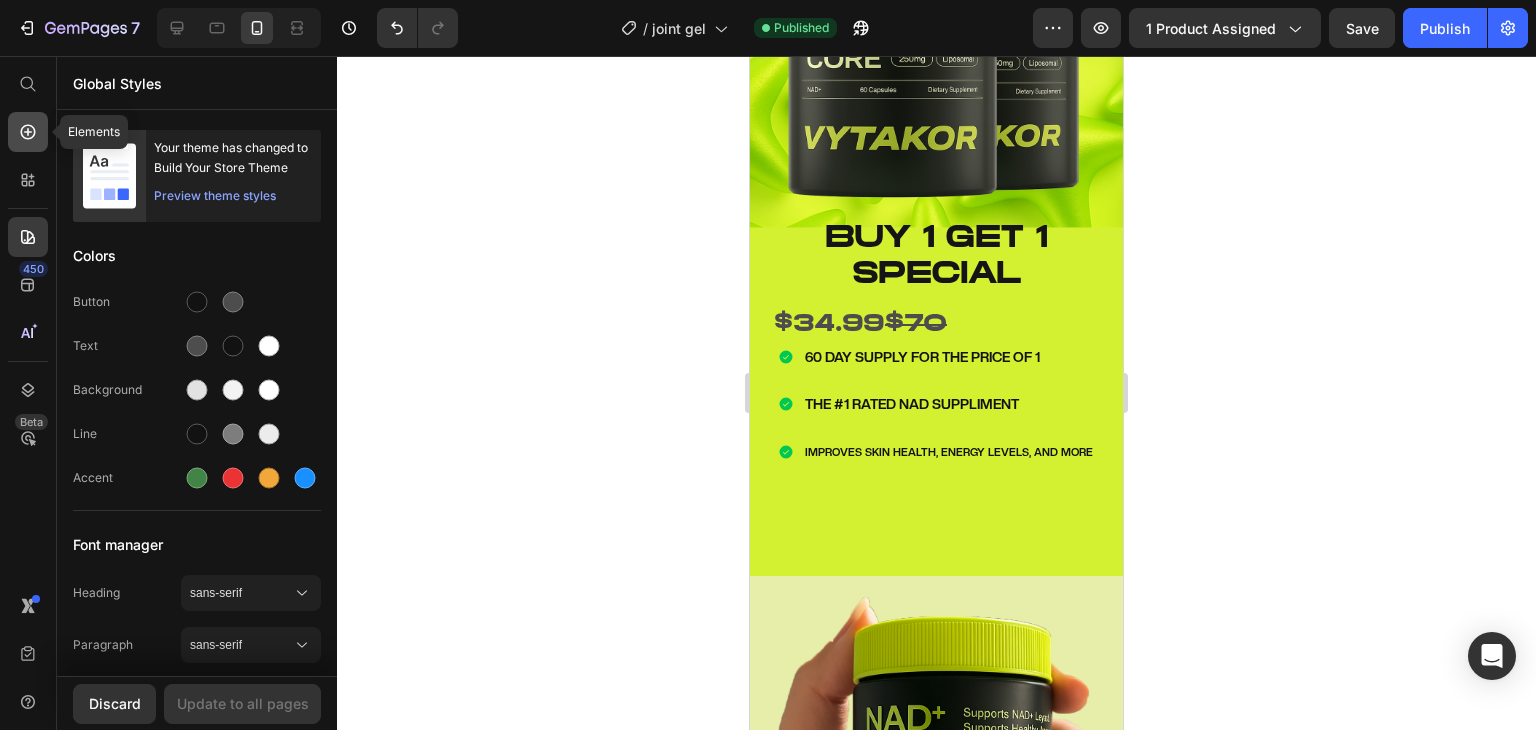 click 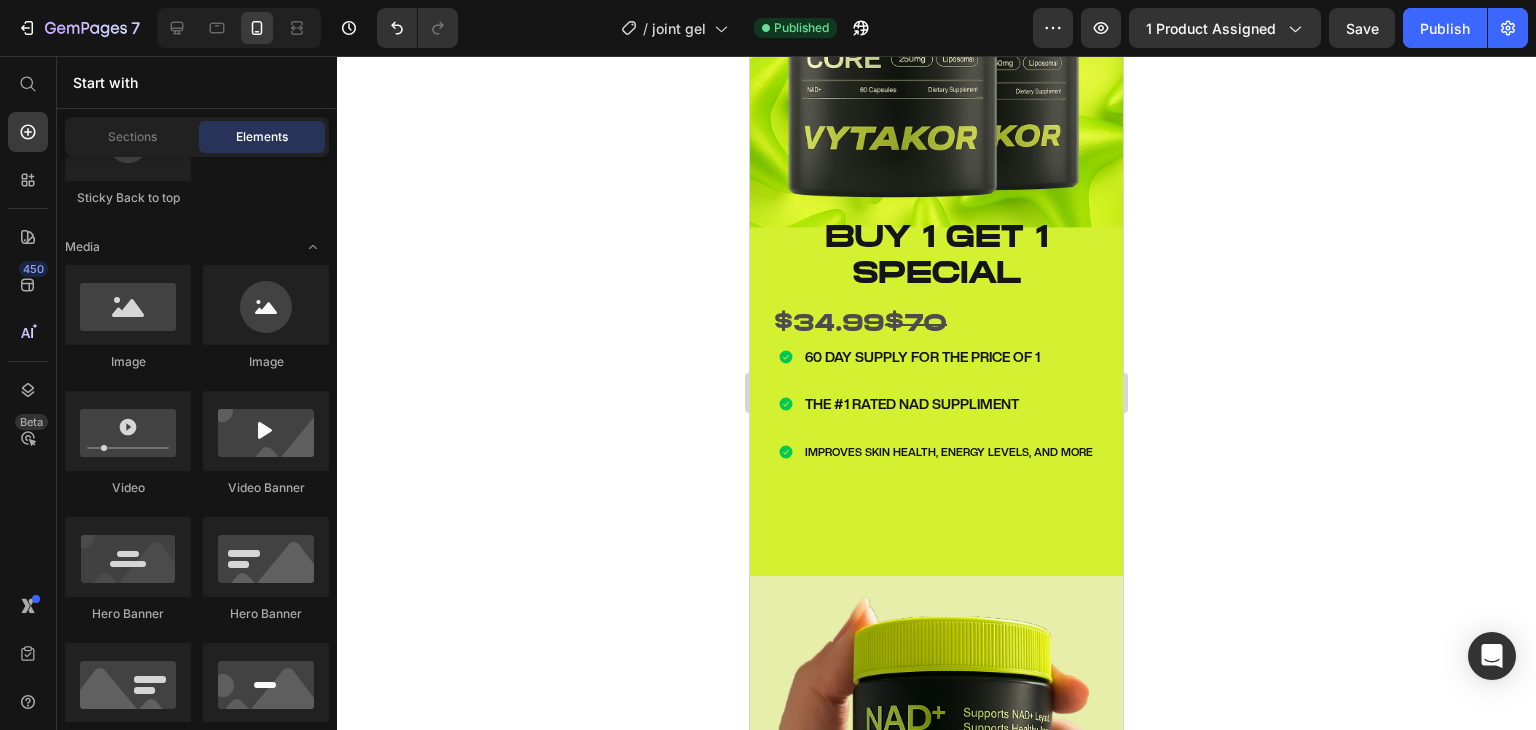 scroll, scrollTop: 413, scrollLeft: 0, axis: vertical 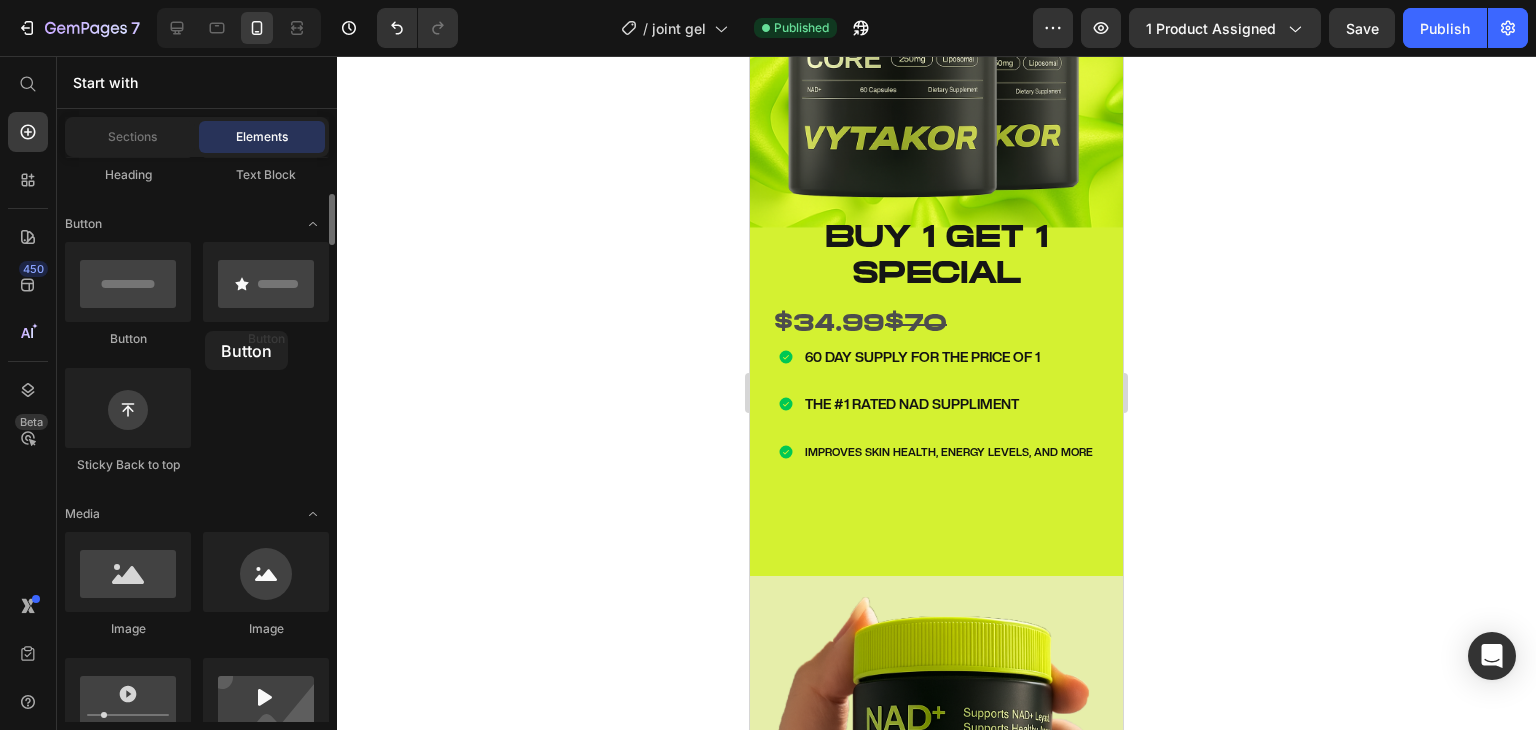 drag, startPoint x: 160, startPoint y: 314, endPoint x: 205, endPoint y: 331, distance: 48.104053 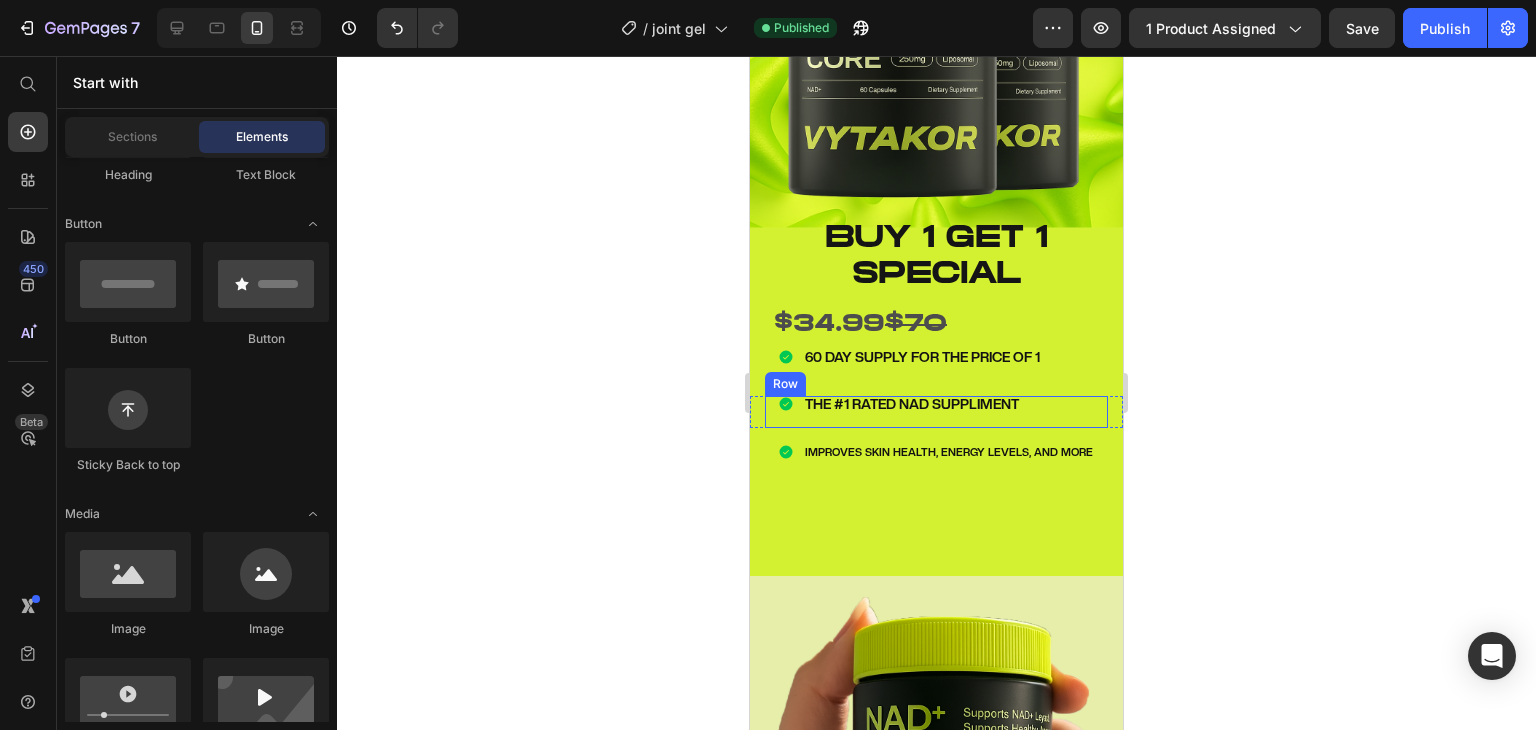 click on "BUY 1 GET 1  special  Text block $34.99  $70 Text Block       Icon 60 DAY SUPPLY FOR THE PRICE OF 1 Text block       Icon THE #1 RATED NAD SUPPLIMENT Text block       Icon IMPROVES SKIN HEALTH, ENERGY LEVELS, AND MORE Text block Icon List ADD TO CART
$34.99 Add to Cart" at bounding box center (936, 412) 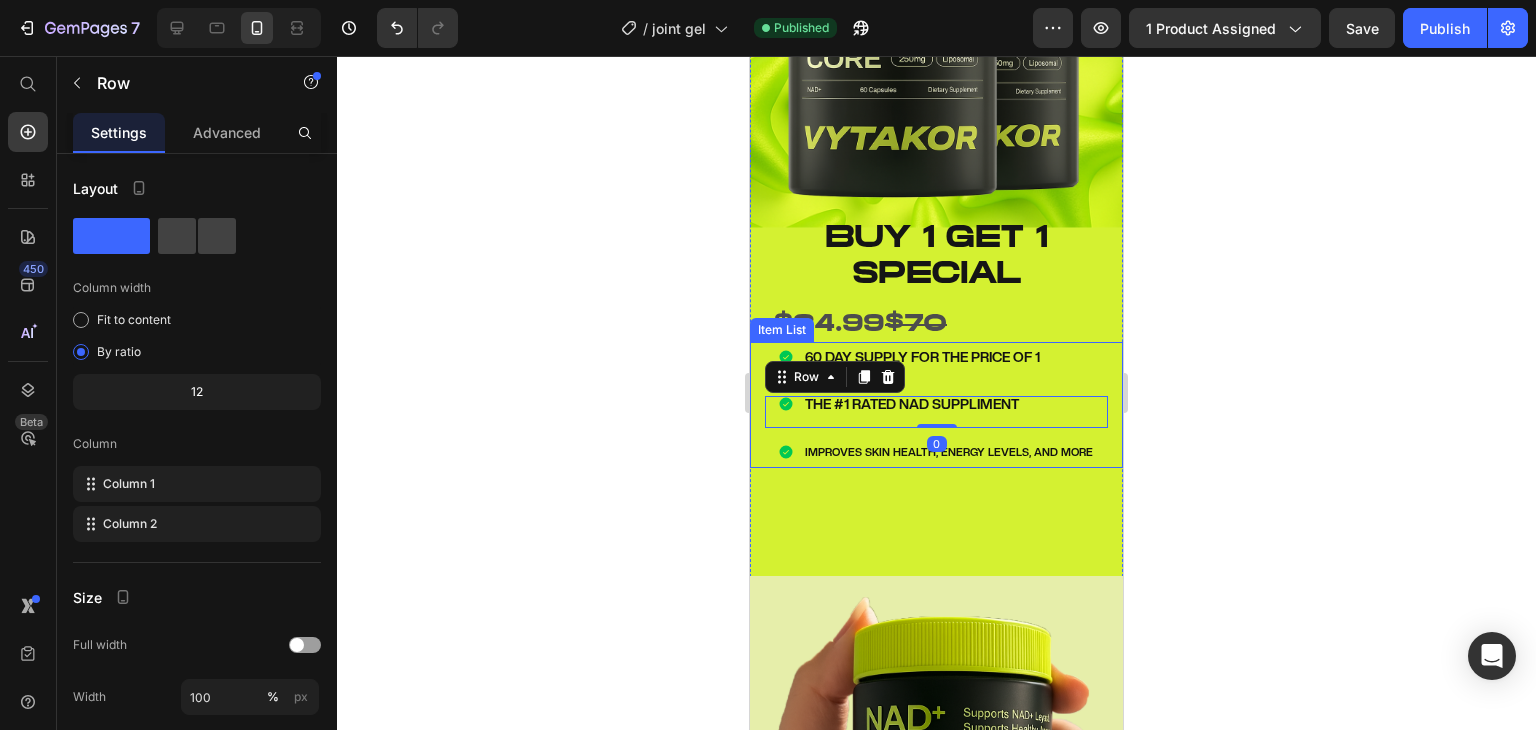 click on "60 DAY SUPPLY FOR THE PRICE OF 1 THE #1 RATED NAD SUPPLIMENT IMPROVES SKIN HEALTH, ENERGY LEVELS, AND MORE" at bounding box center (936, 405) 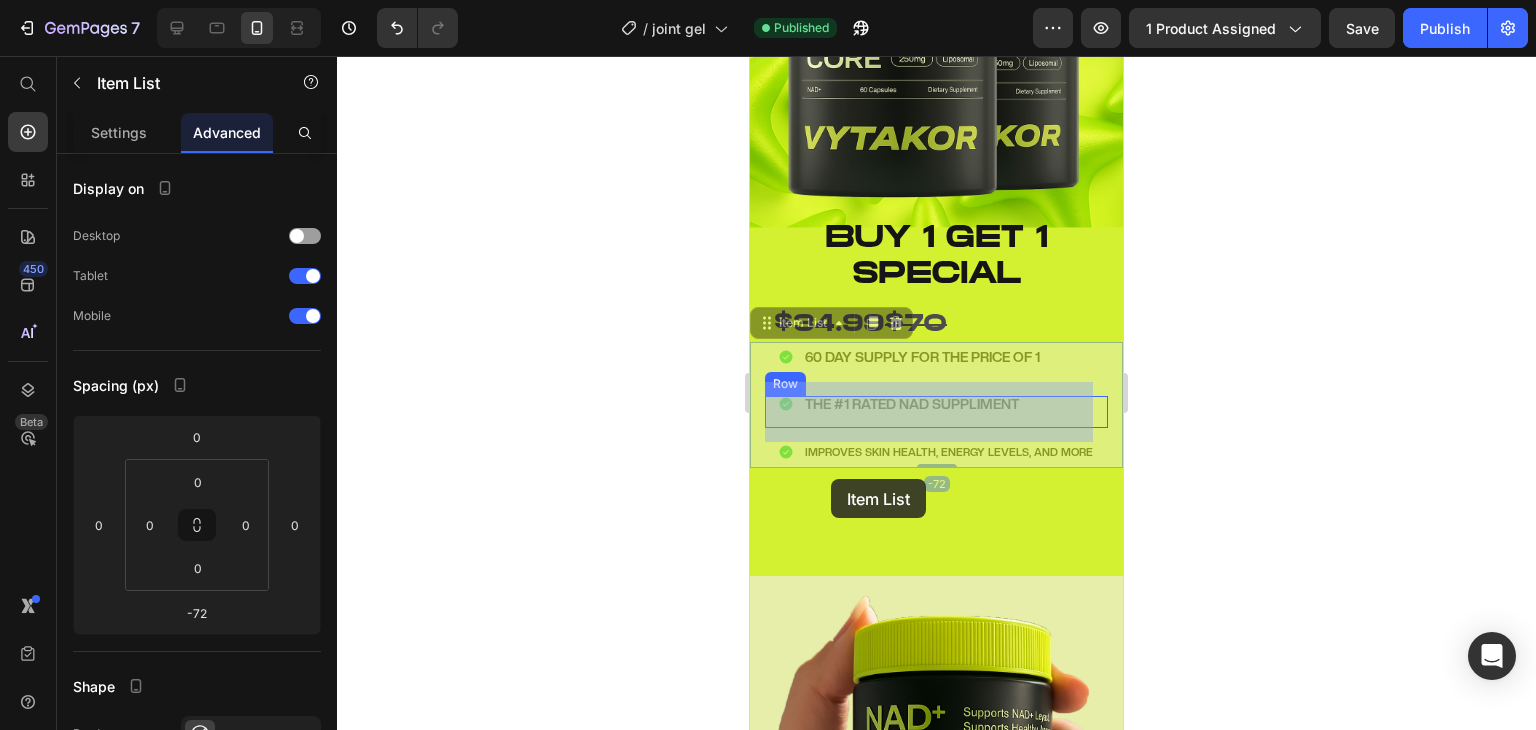 drag, startPoint x: 774, startPoint y: 305, endPoint x: 840, endPoint y: 473, distance: 180.49931 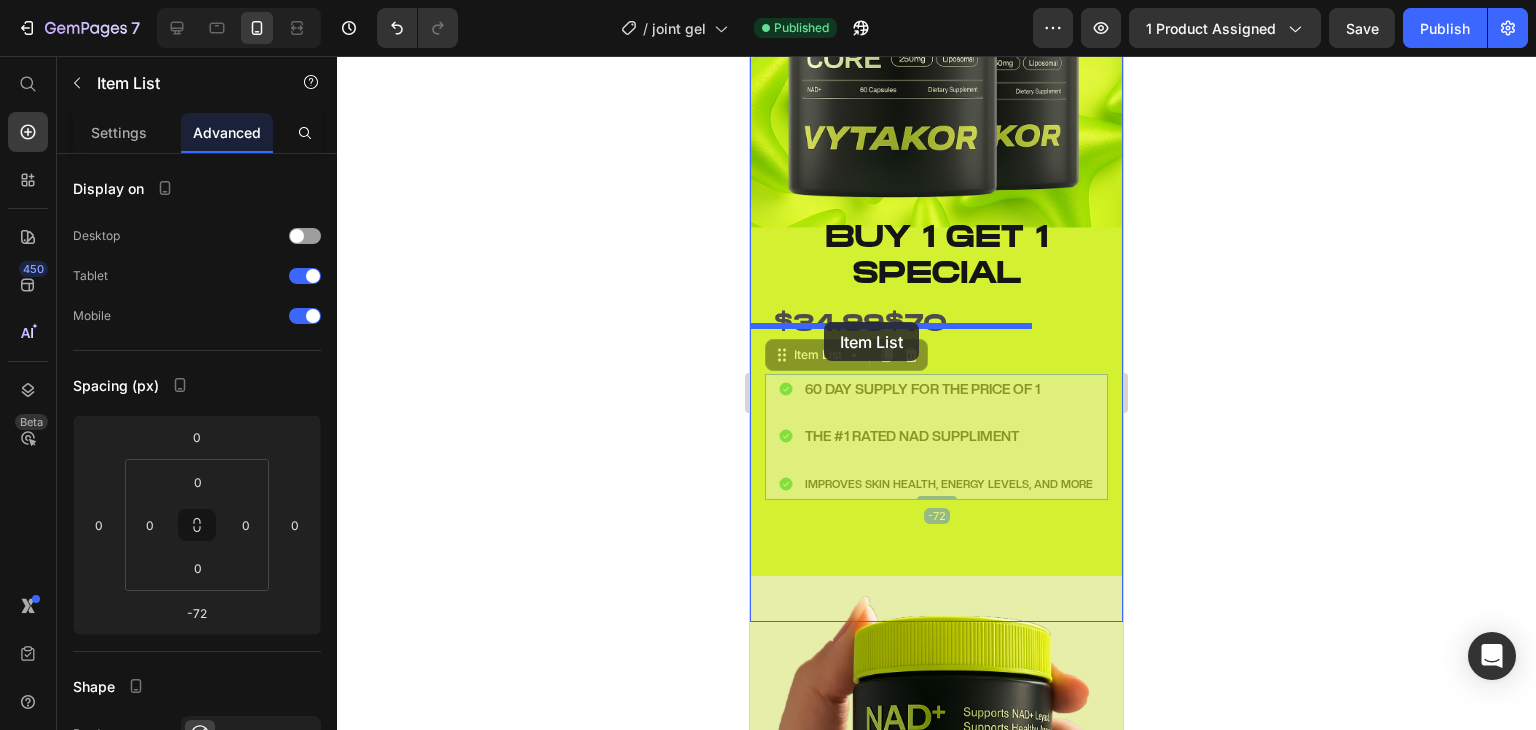 drag, startPoint x: 802, startPoint y: 346, endPoint x: 824, endPoint y: 322, distance: 32.55764 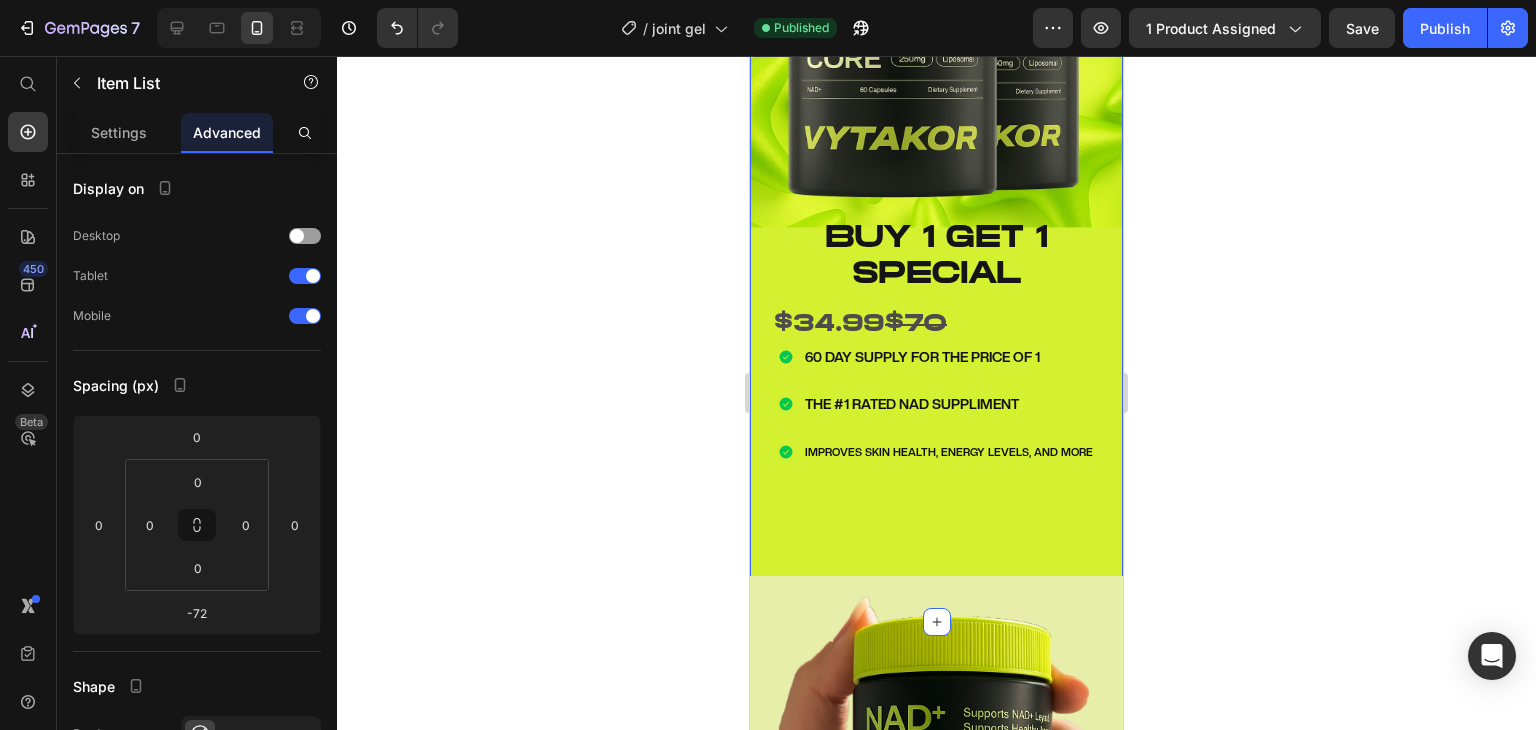 click on "Image BUY 1 GET 1 SPECIAL Text Block   $34.99  $70 Text Block 60 DAY SUPPLY FOR THE PRICE OF 1 THE #1 RATED NAD SUPPLIMENT IMPROVES SKIN HEALTH, ENERGY LEVELS, AND MORE Item List   0 BUY 1 GET 1  special  Text block $34.99  $70 Text Block       Icon 60 DAY SUPPLY FOR THE PRICE OF 1 Text block       Icon THE #1 RATED NAD SUPPLIMENT Text block       Icon IMPROVES SKIN HEALTH, ENERGY LEVELS, AND MORE Text block Icon List ADD TO CART
$34.99 Add to Cart Image Row Product Section 1" at bounding box center (936, 178) 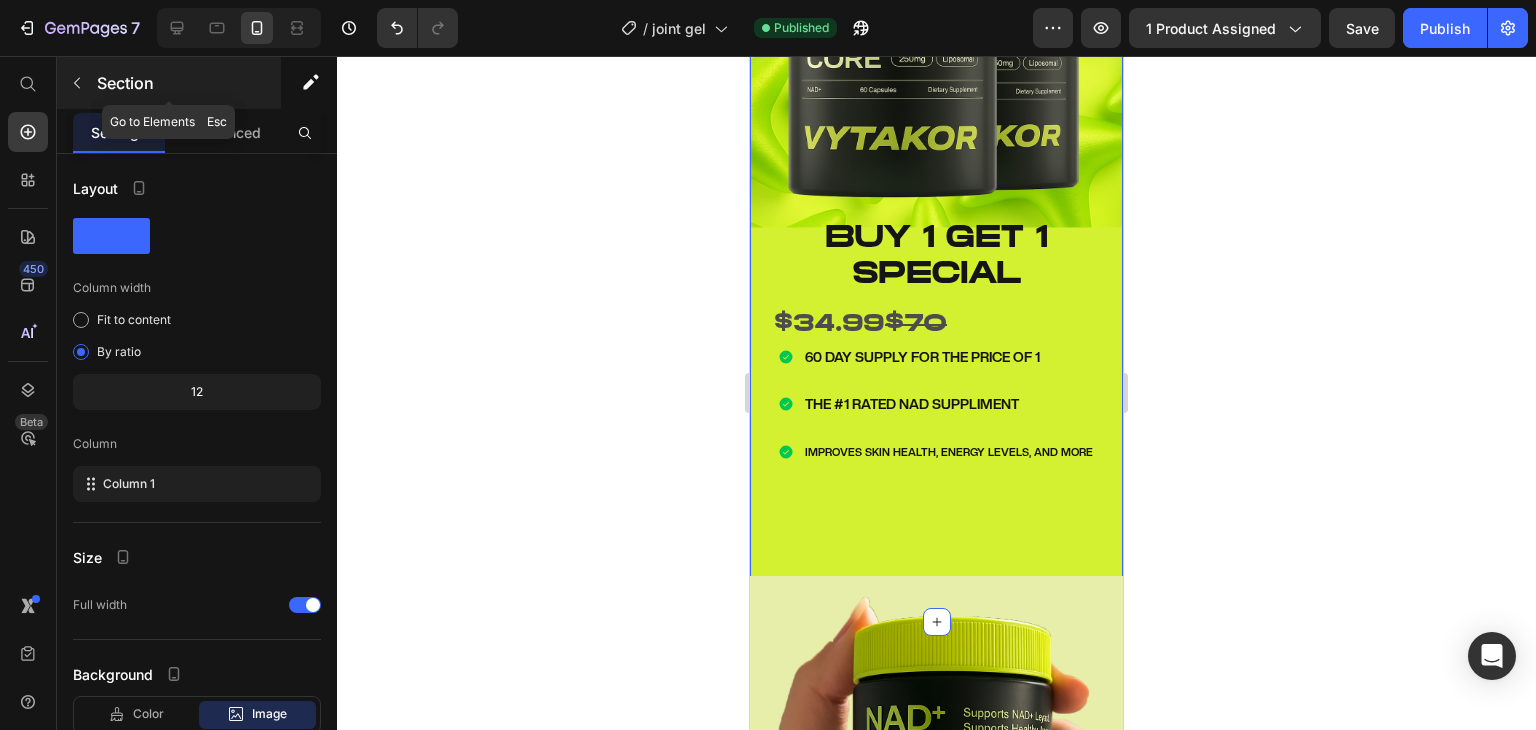 click at bounding box center [77, 83] 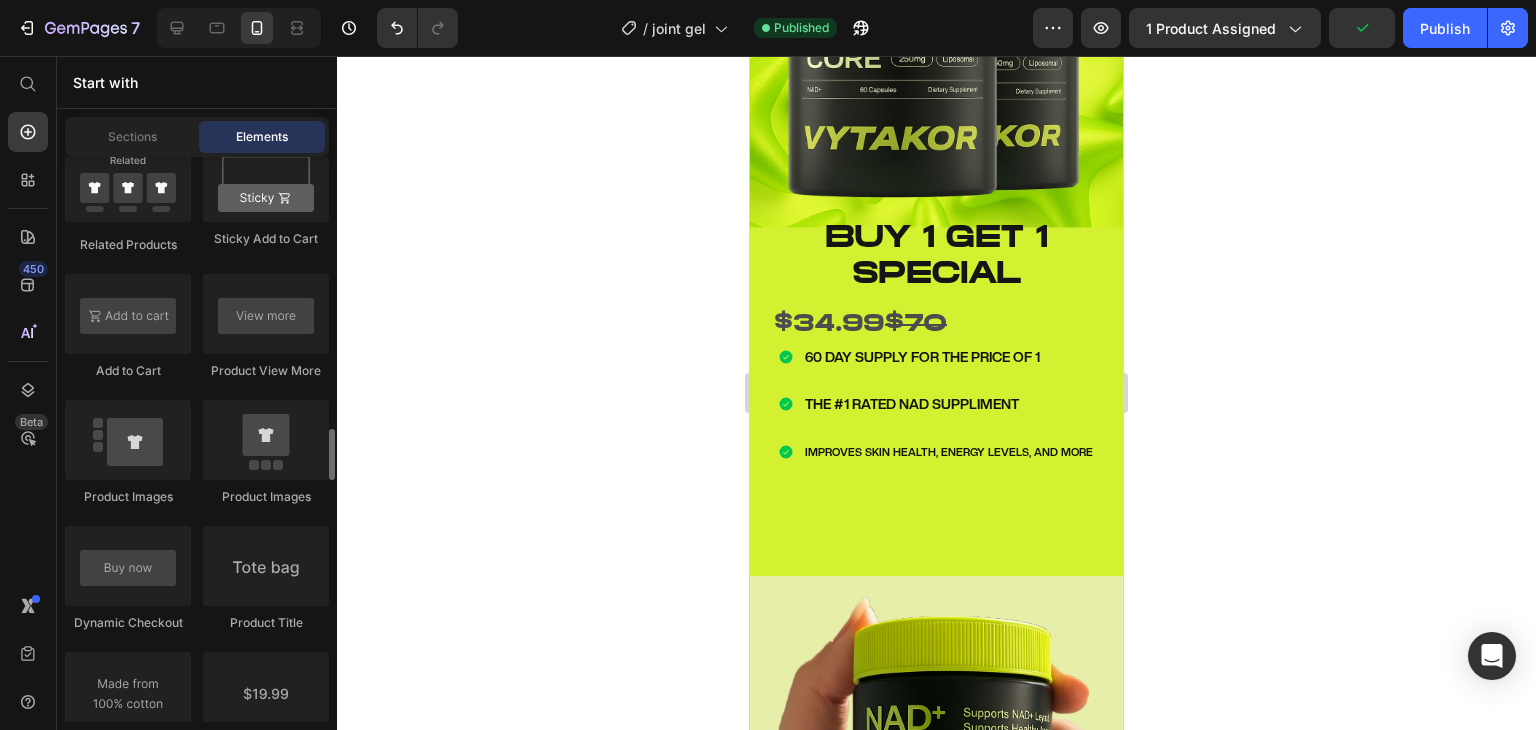 scroll, scrollTop: 2984, scrollLeft: 0, axis: vertical 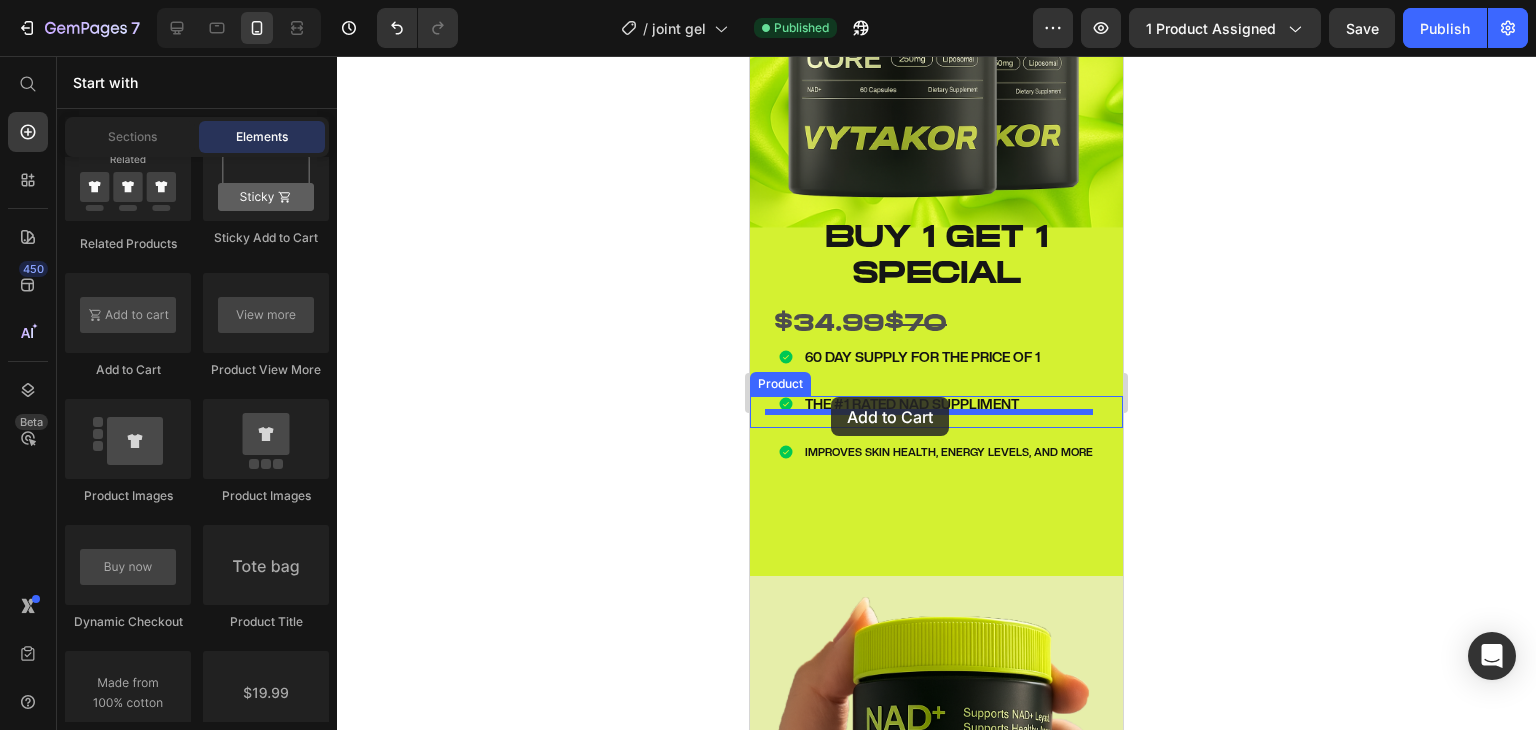 drag, startPoint x: 909, startPoint y: 378, endPoint x: 831, endPoint y: 397, distance: 80.280754 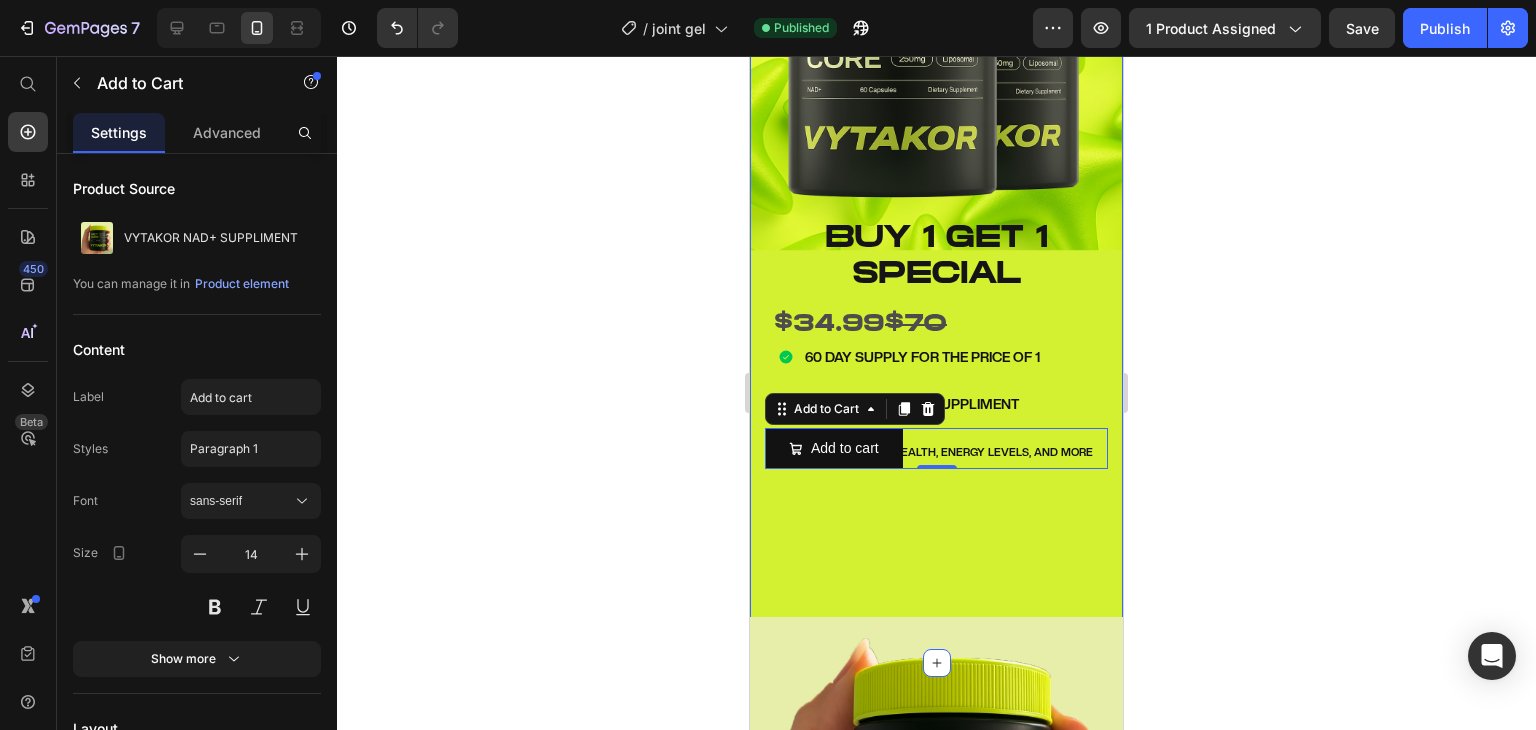 click on "Image BUY 1 GET 1 SPECIAL Text Block   $34.99  $70 Text Block 60 DAY SUPPLY FOR THE PRICE OF 1 THE #1 RATED NAD SUPPLIMENT IMPROVES SKIN HEALTH, ENERGY LEVELS, AND MORE Item List BUY 1 GET 1  special  Text block $34.99  $70 Text Block       Icon 60 DAY SUPPLY FOR THE PRICE OF 1 Text block       Icon THE #1 RATED NAD SUPPLIMENT Text block       Icon IMPROVES SKIN HEALTH, ENERGY LEVELS, AND MORE Text block Icon List ADD TO CART
$34.99 Add to Cart Image Row
Add to cart Add to Cart   0 Product Section 1" at bounding box center [936, 199] 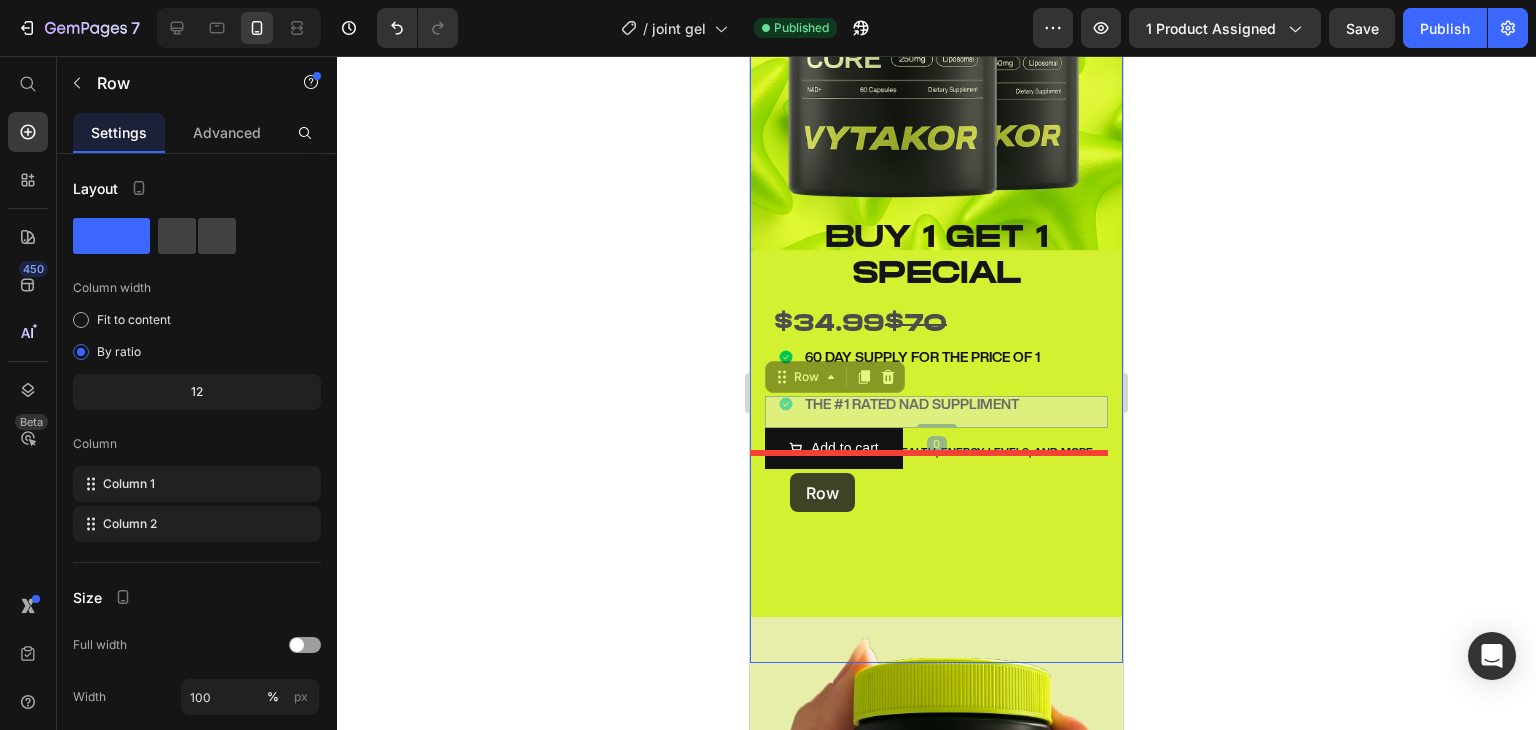 drag, startPoint x: 786, startPoint y: 368, endPoint x: 790, endPoint y: 473, distance: 105.076164 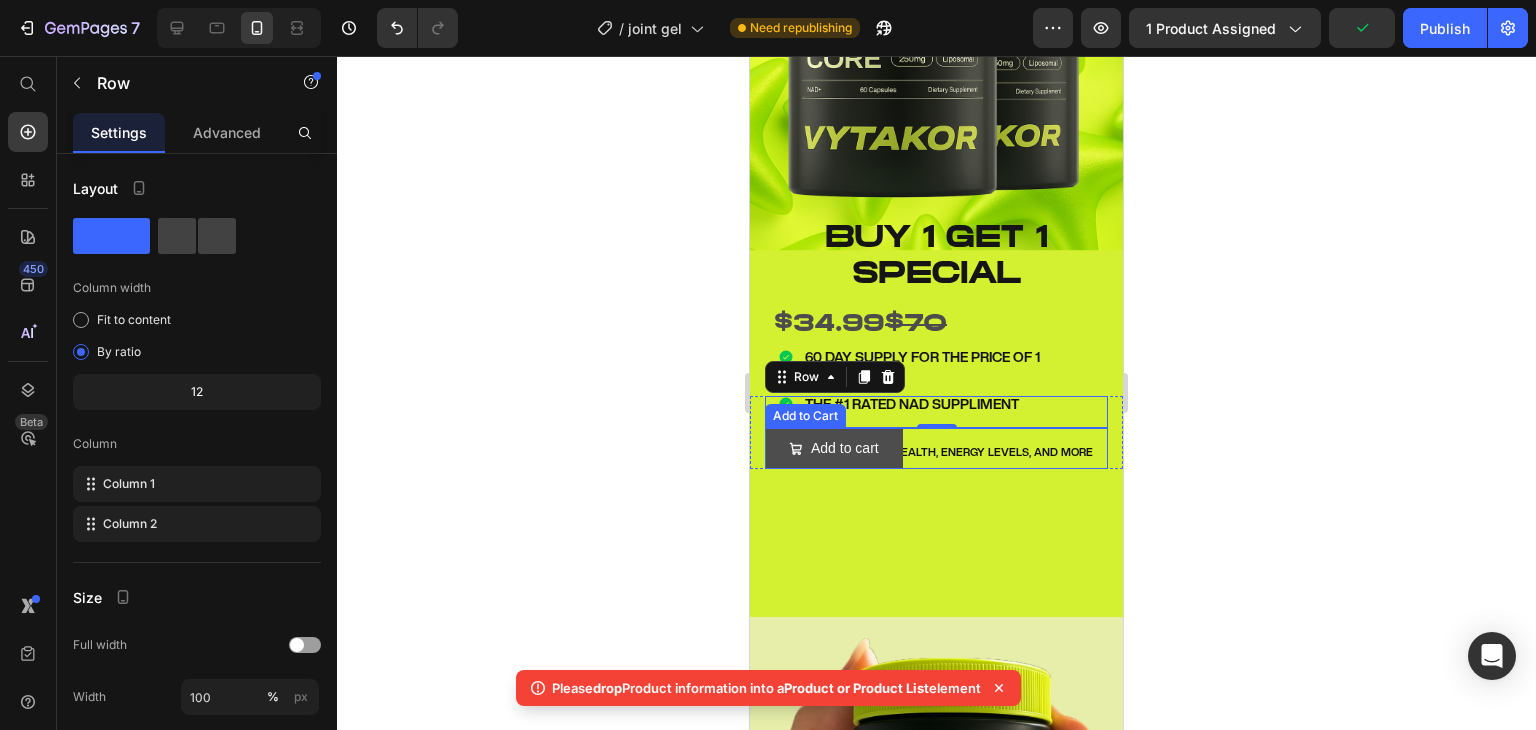 click 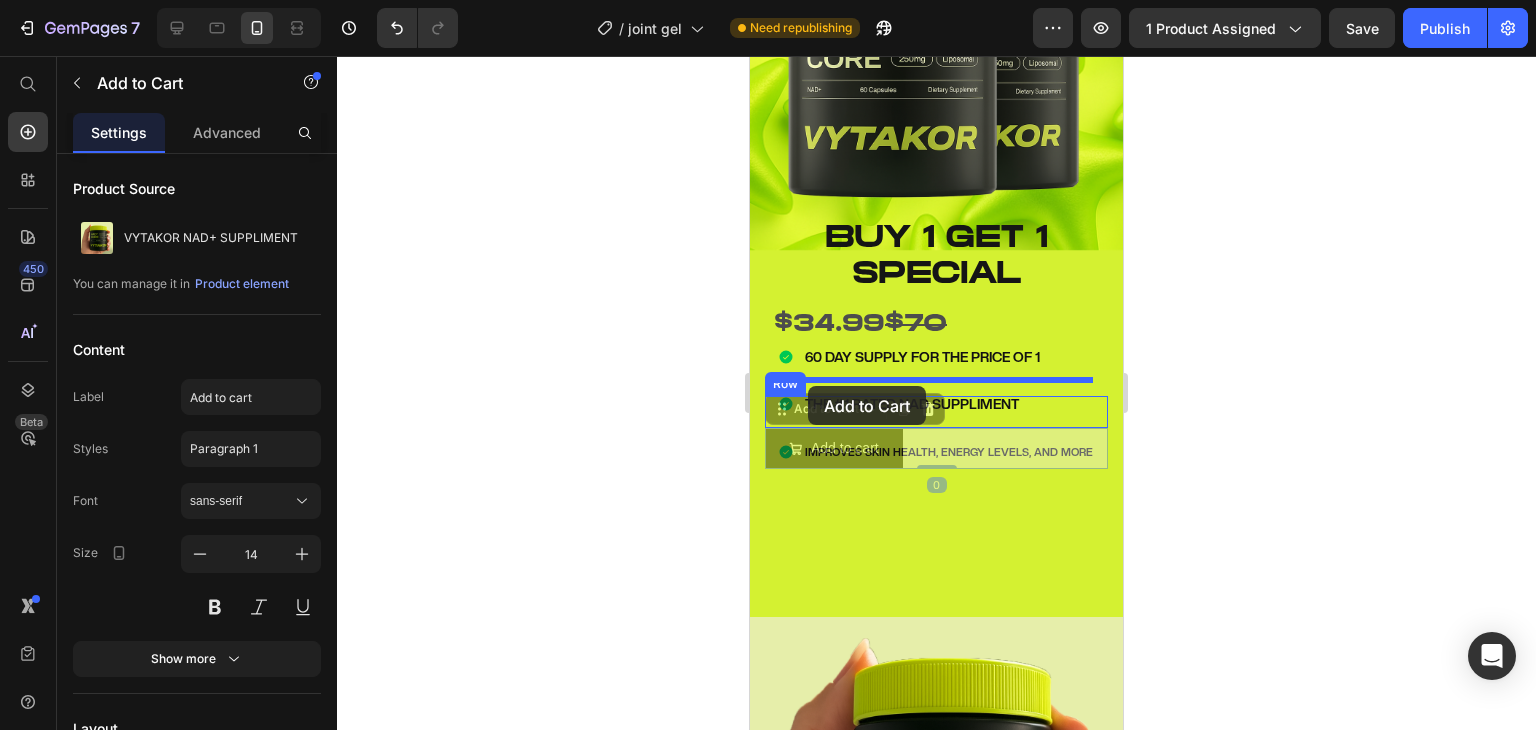 drag, startPoint x: 792, startPoint y: 404, endPoint x: 808, endPoint y: 386, distance: 24.083189 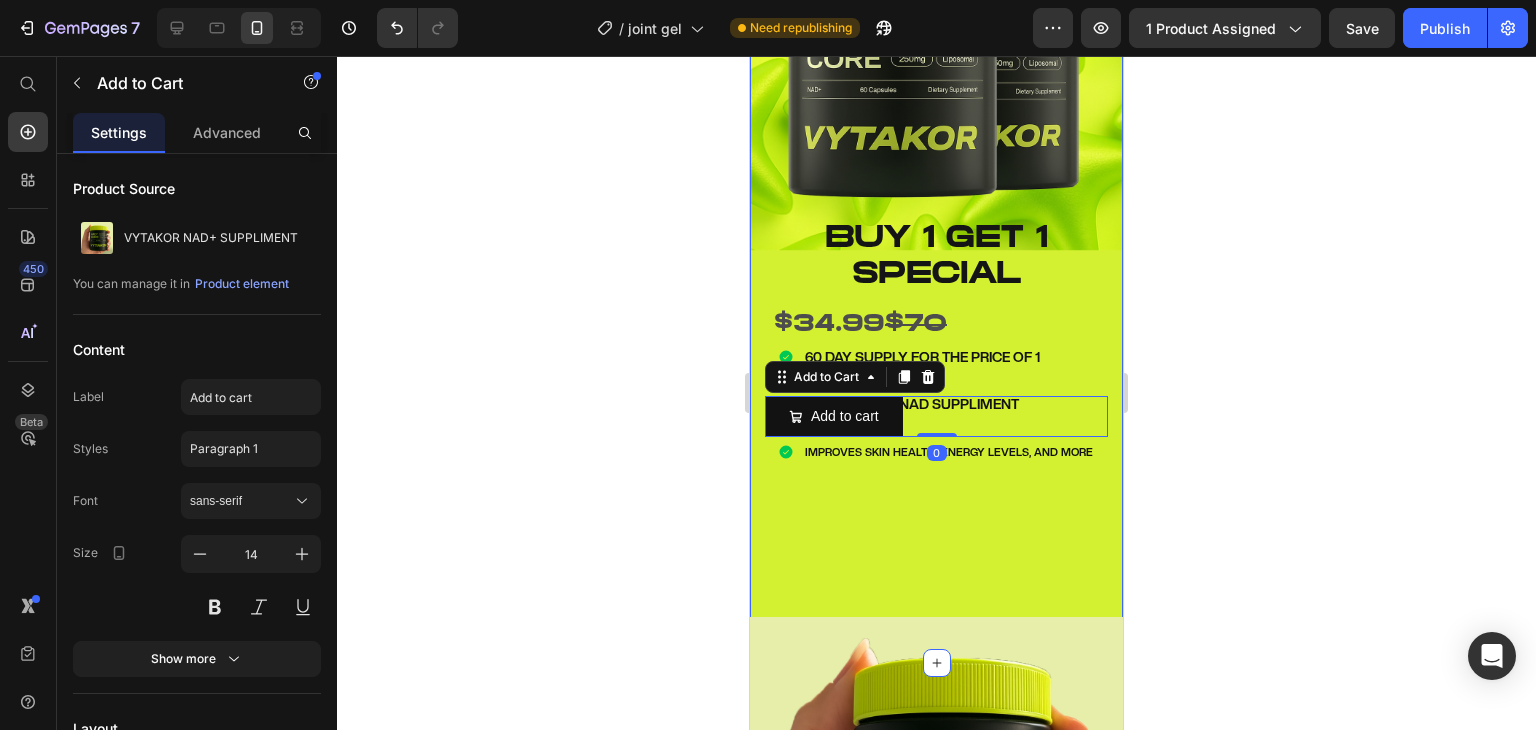 click on "Image BUY 1 GET 1 SPECIAL Text Block   $34.99  $70 Text Block 60 DAY SUPPLY FOR THE PRICE OF 1 THE #1 RATED NAD SUPPLIMENT IMPROVES SKIN HEALTH, ENERGY LEVELS, AND MORE Item List BUY 1 GET 1  special  Text block $34.99  $70 Text Block
Add to cart Add to Cart   0       Icon 60 DAY SUPPLY FOR THE PRICE OF 1 Text block       Icon THE #1 RATED NAD SUPPLIMENT Text block       Icon IMPROVES SKIN HEALTH, ENERGY LEVELS, AND MORE Text block Icon List ADD TO CART
$34.99 Add to Cart Image Row Product Section 1" at bounding box center [936, 199] 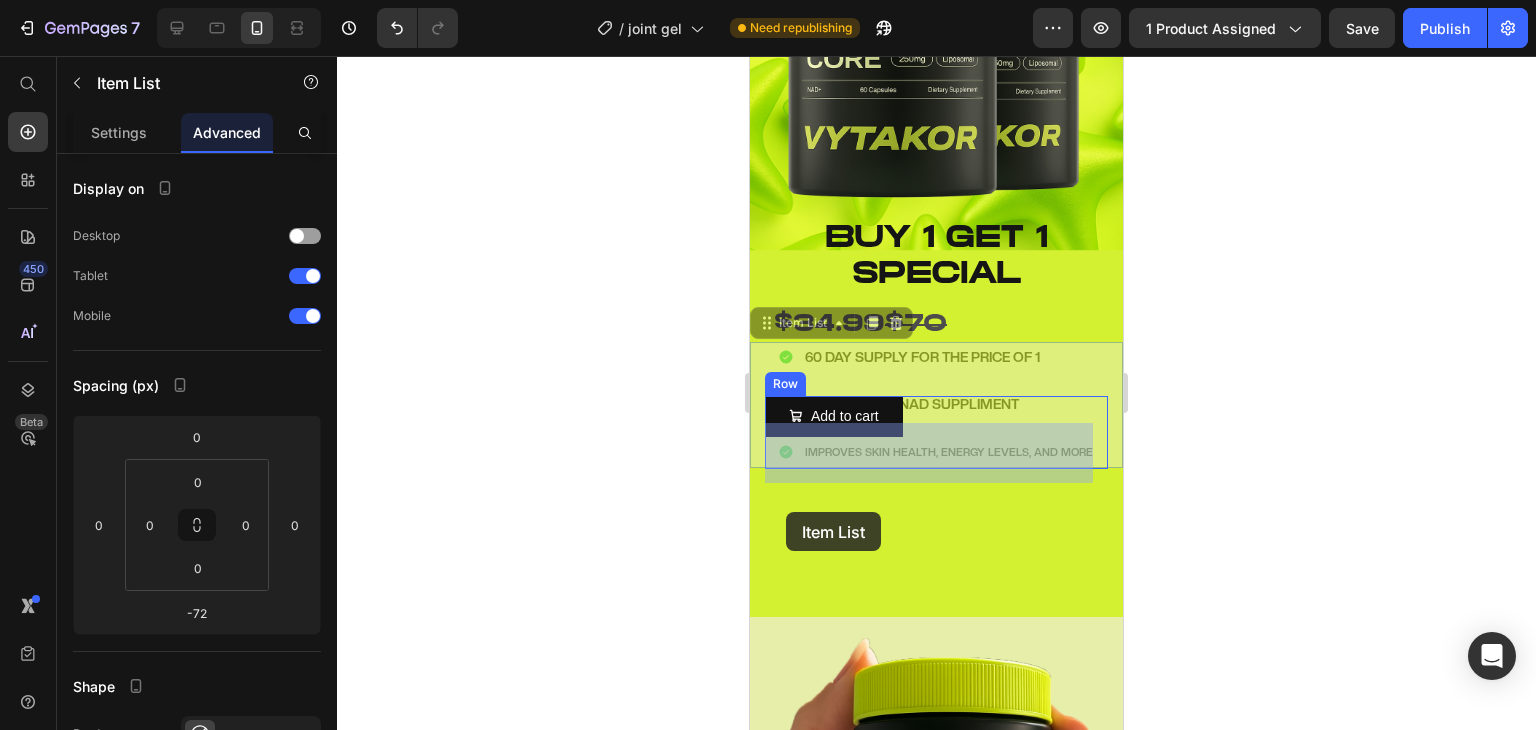 drag, startPoint x: 766, startPoint y: 318, endPoint x: 786, endPoint y: 512, distance: 195.0282 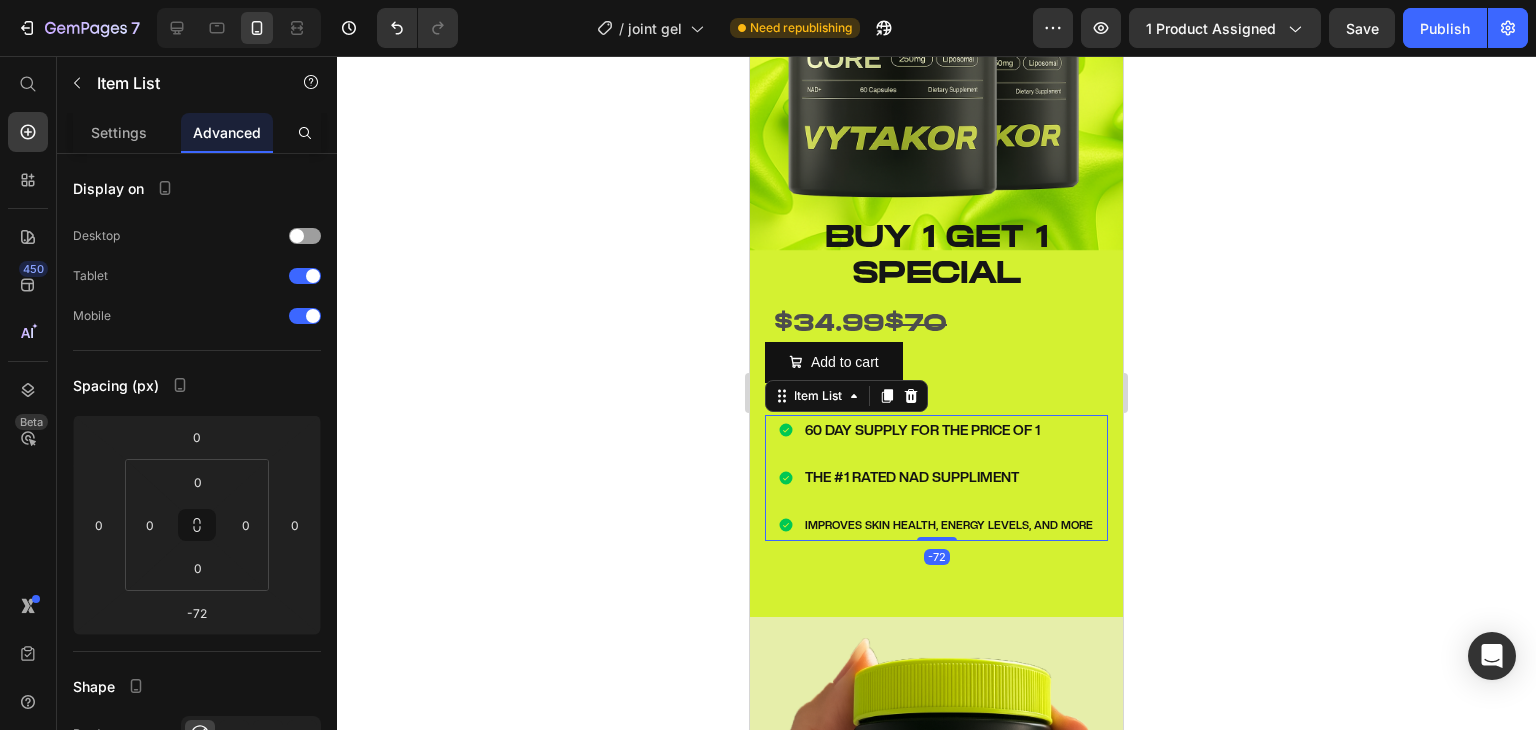 click on "Image BUY 1 GET 1 SPECIAL Text Block   $34.99  $70 Text Block BUY 1 GET 1  special  Text block $34.99  $70 Text Block
Add to cart Add to Cart       Icon 60 DAY SUPPLY FOR THE PRICE OF 1 Text block       Icon THE #1 RATED NAD SUPPLIMENT Text block       Icon IMPROVES SKIN HEALTH, ENERGY LEVELS, AND MORE Text block Icon List ADD TO CART
$34.99 Add to Cart Image 60 DAY SUPPLY FOR THE PRICE OF 1 THE #1 RATED NAD SUPPLIMENT IMPROVES SKIN HEALTH, ENERGY LEVELS, AND MORE Item List   -72 Row Product Section 1" at bounding box center [936, 199] 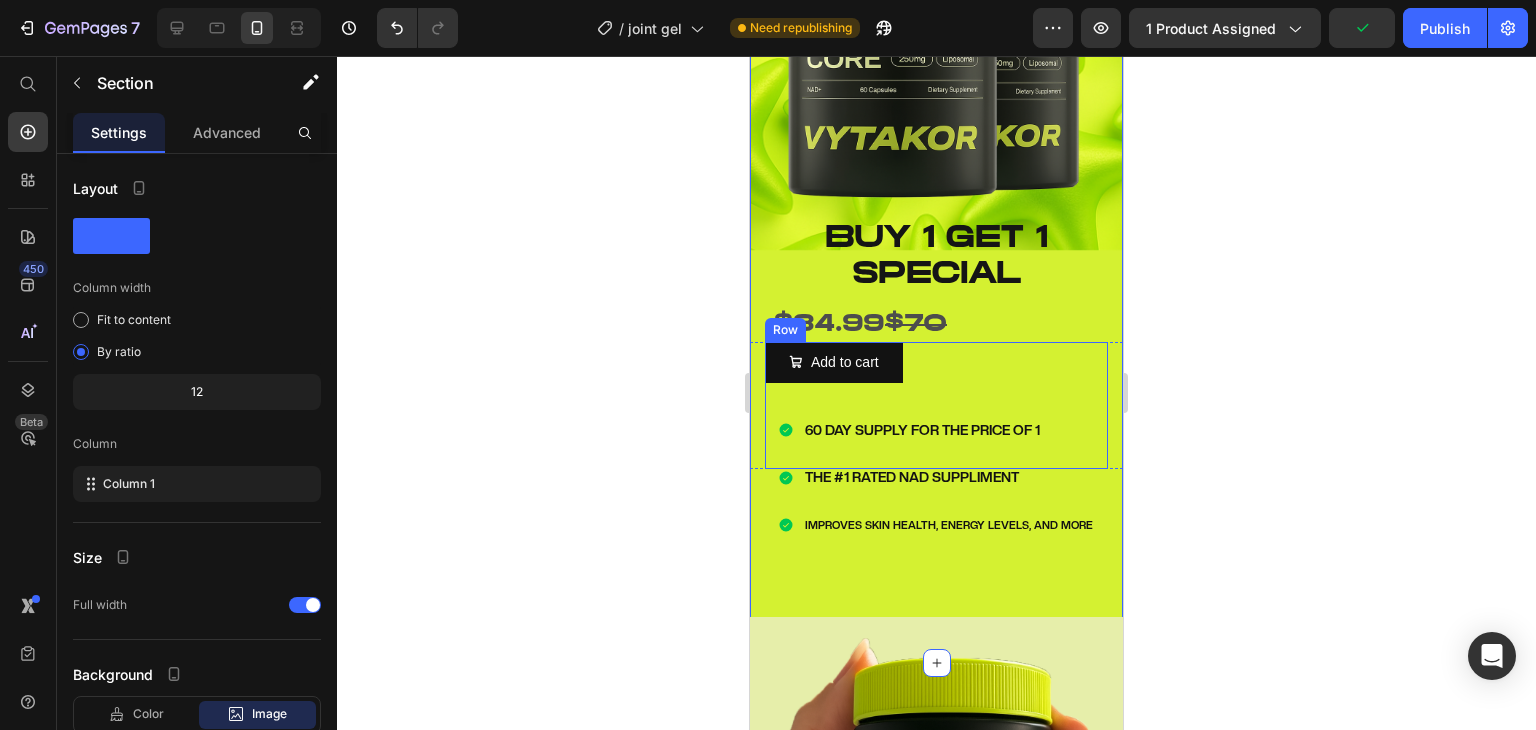 click on "BUY 1 GET 1  special  Text block $34.99  $70 Text Block
Add to cart Add to Cart       Icon 60 DAY SUPPLY FOR THE PRICE OF 1 Text block       Icon THE #1 RATED NAD SUPPLIMENT Text block       Icon IMPROVES SKIN HEALTH, ENERGY LEVELS, AND MORE Text block Icon List ADD TO CART
$34.99 Add to Cart" at bounding box center [936, 378] 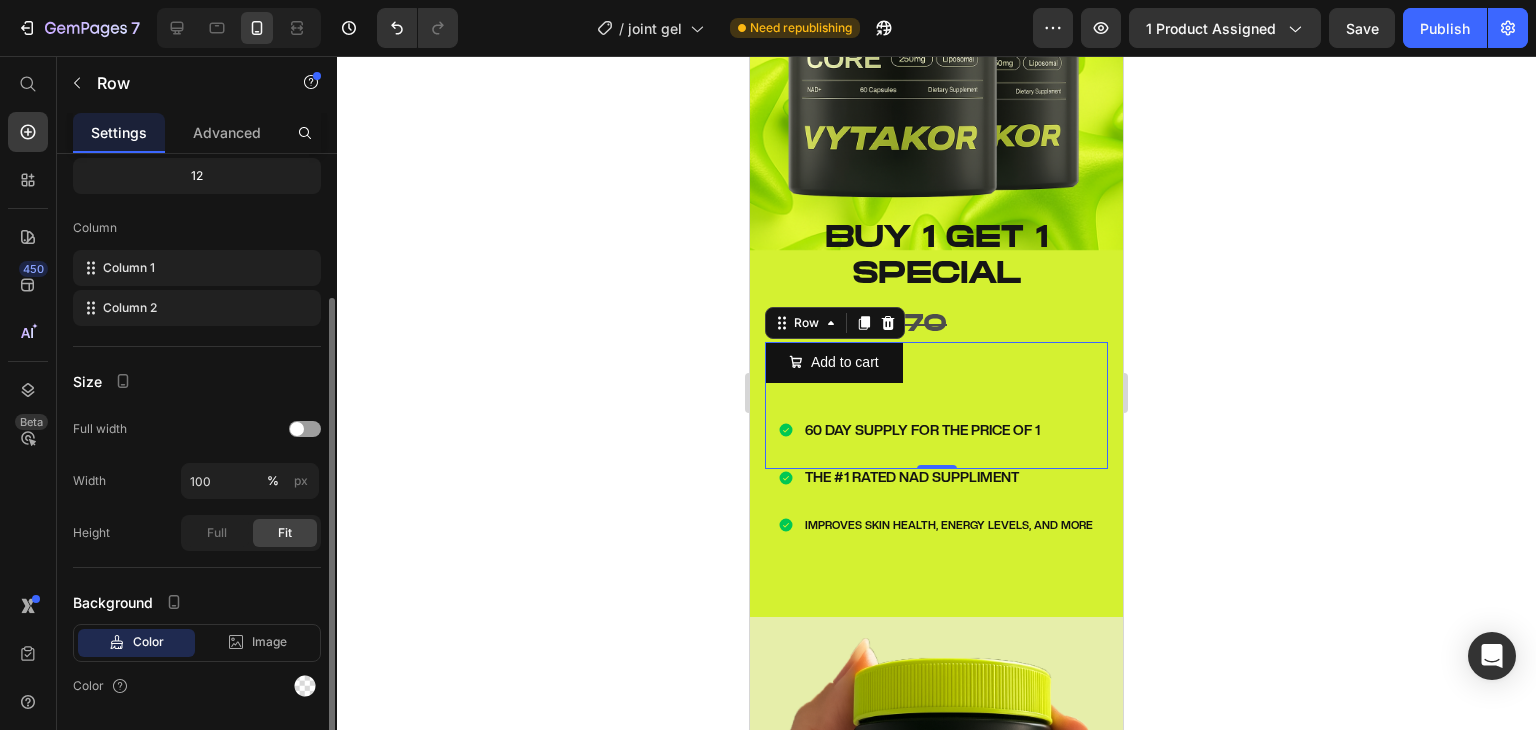 scroll, scrollTop: 273, scrollLeft: 0, axis: vertical 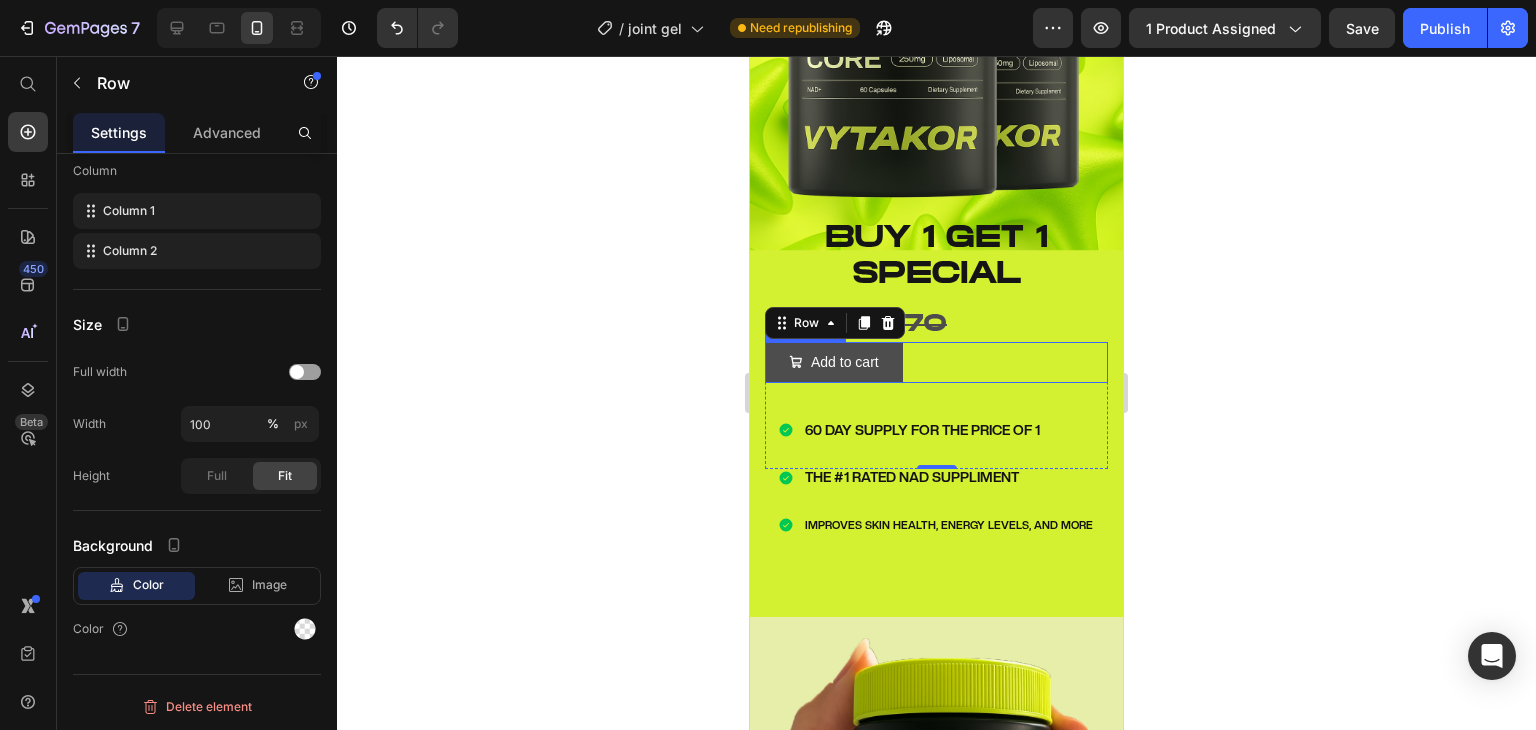 click on "Add to cart" at bounding box center [834, 362] 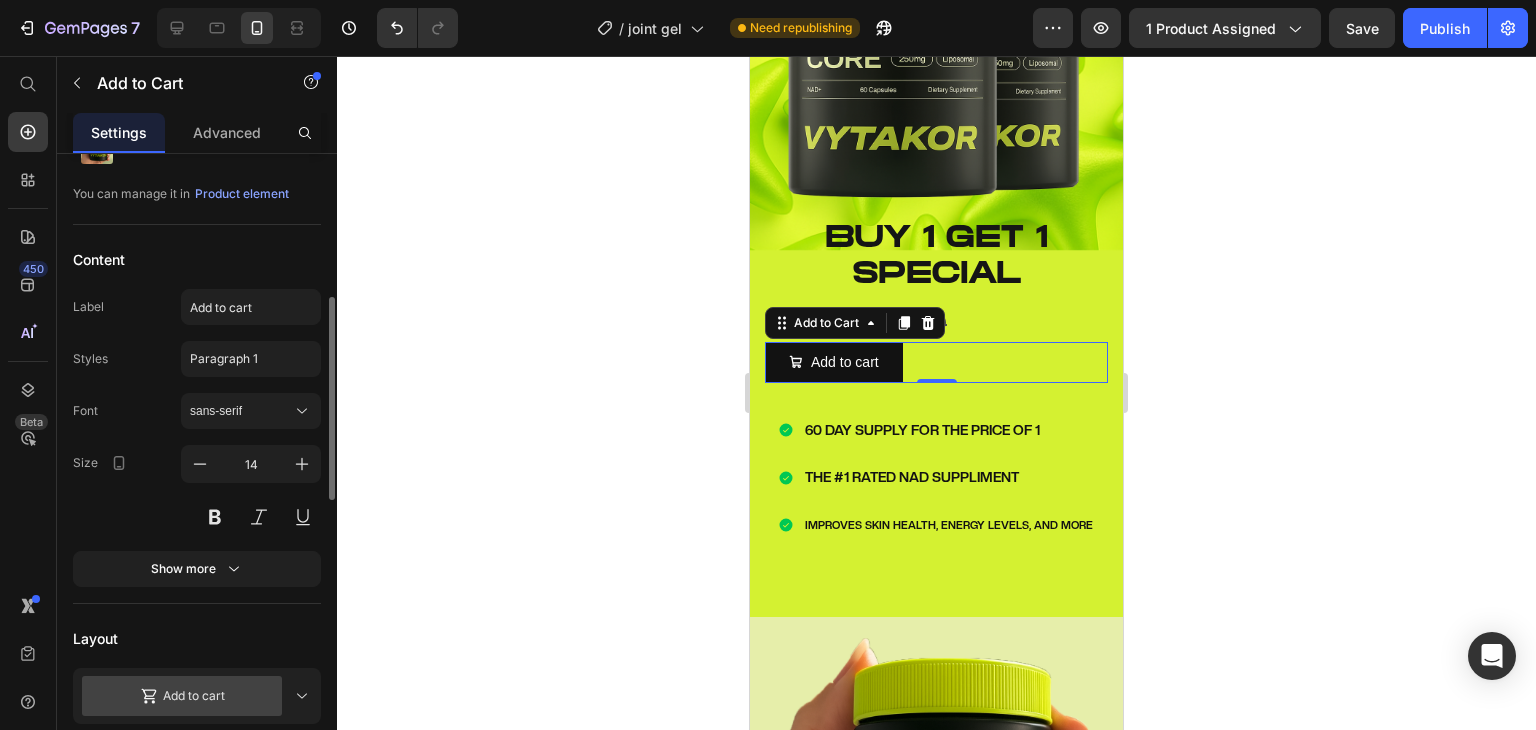 scroll, scrollTop: 183, scrollLeft: 0, axis: vertical 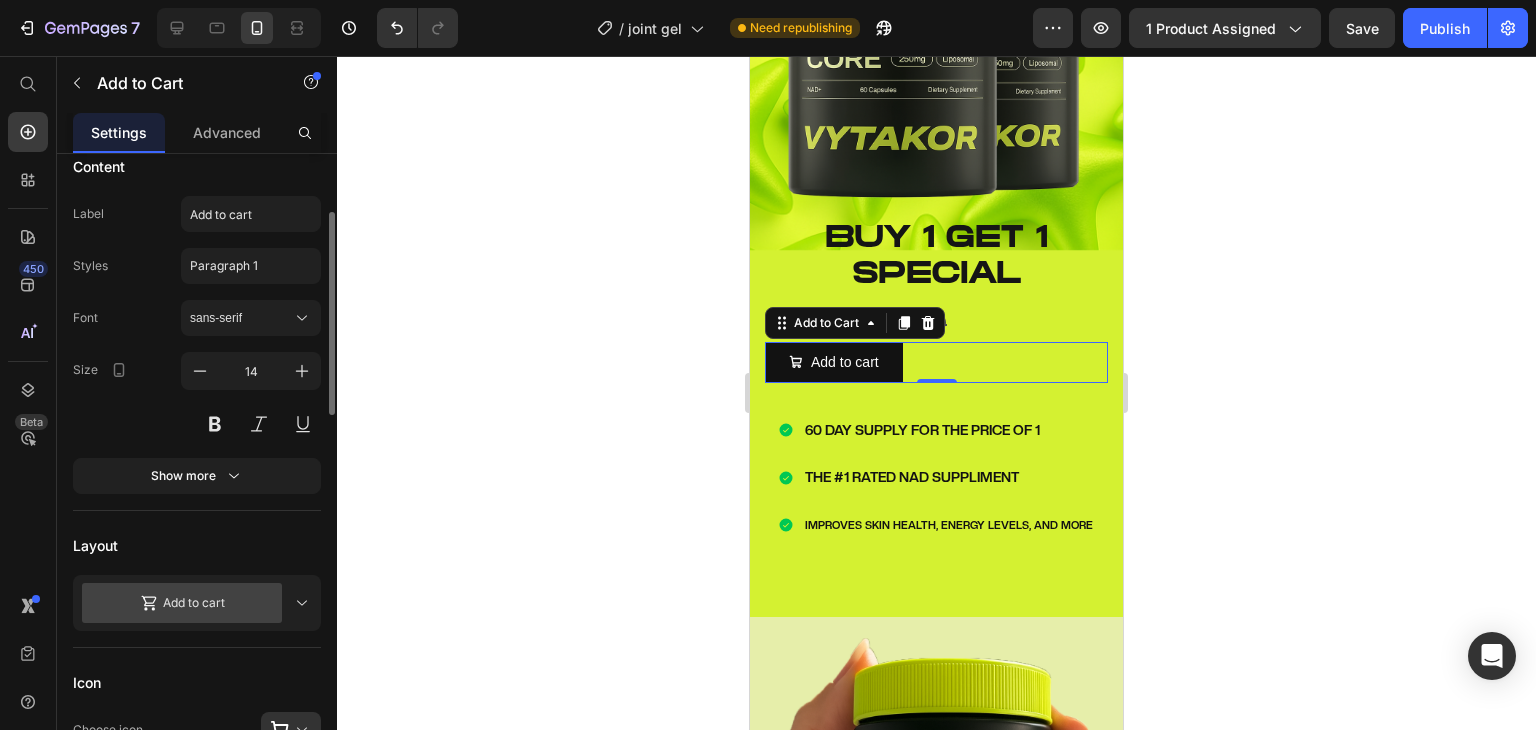 click on "Add to cart" at bounding box center (185, 603) 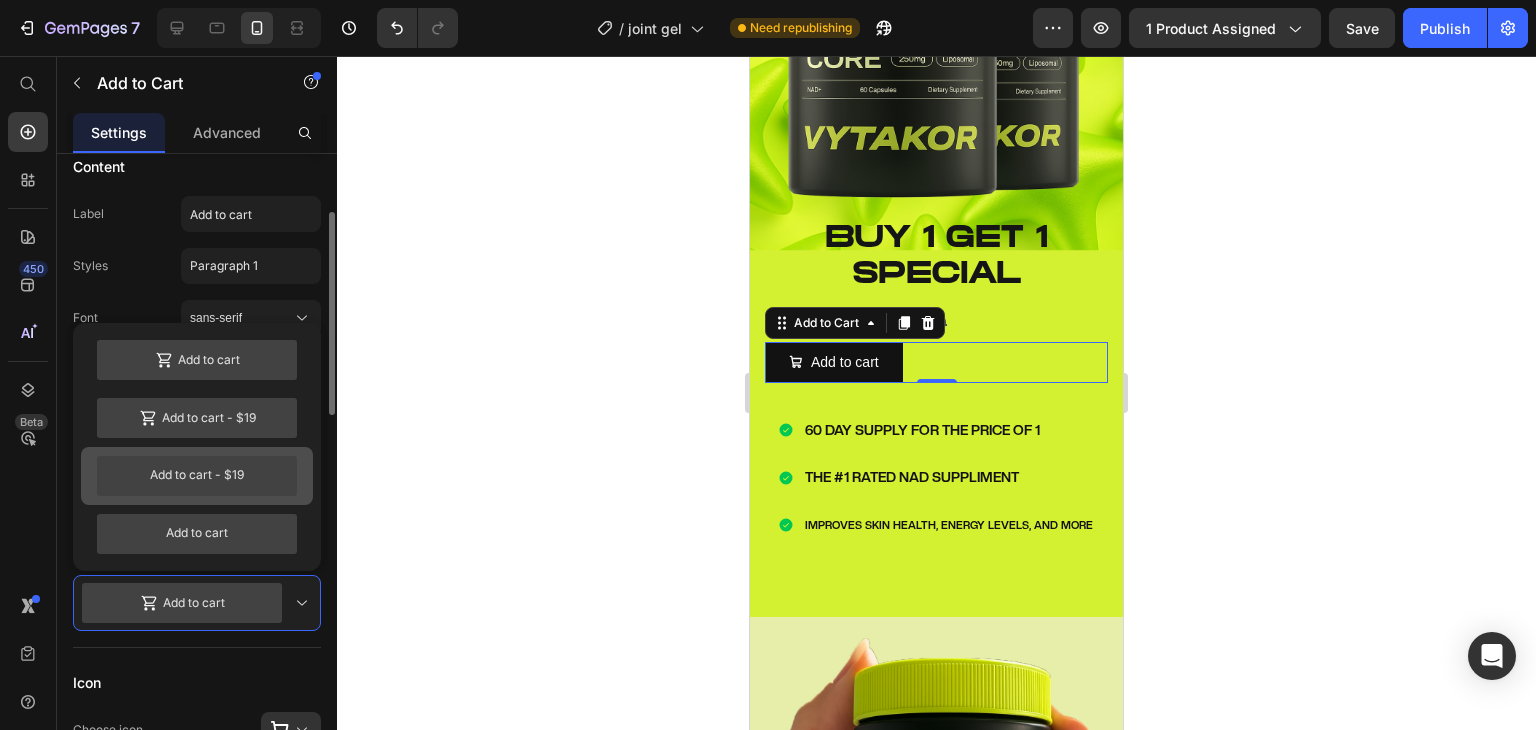 click on "Add to cart  -  $19" at bounding box center (197, 476) 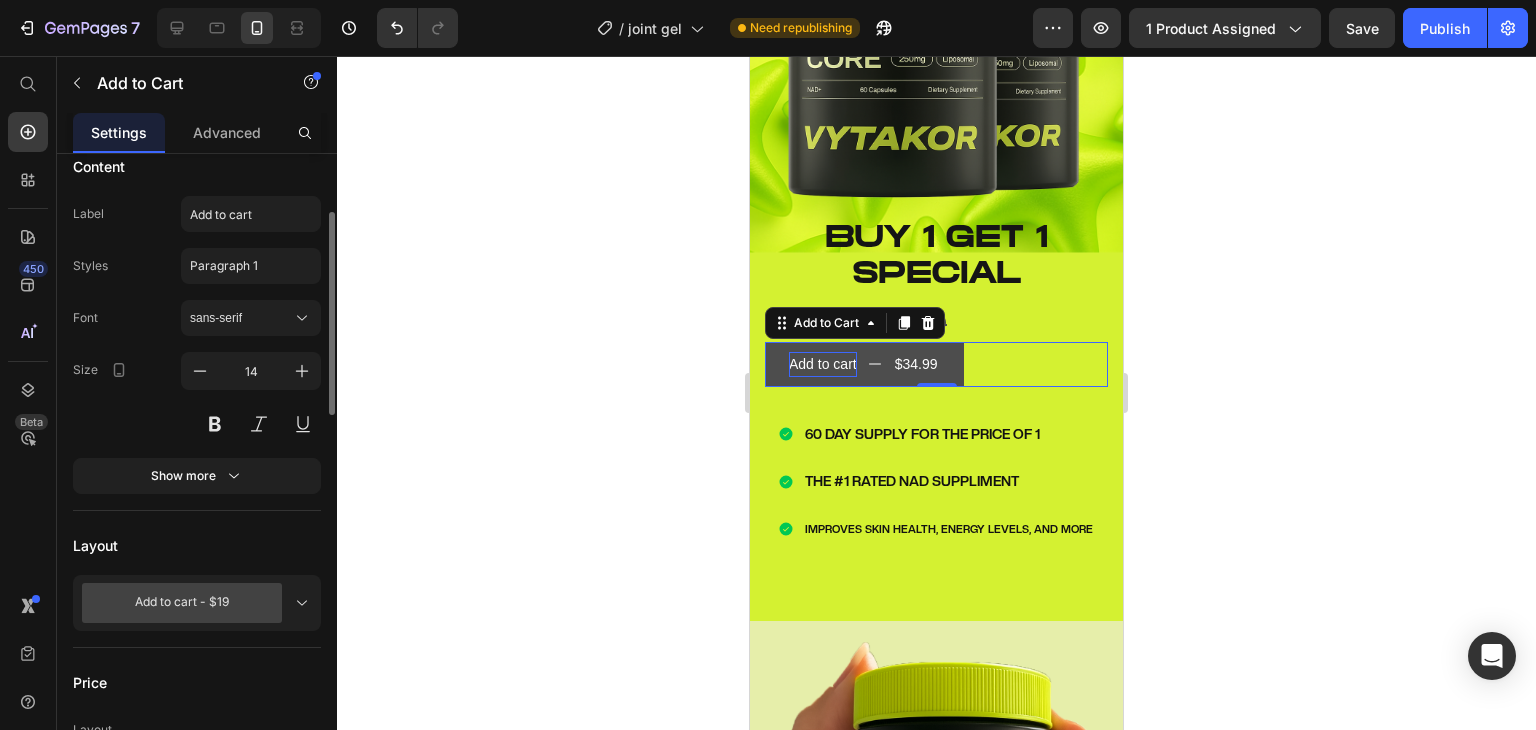 click on "Add to cart" at bounding box center [823, 364] 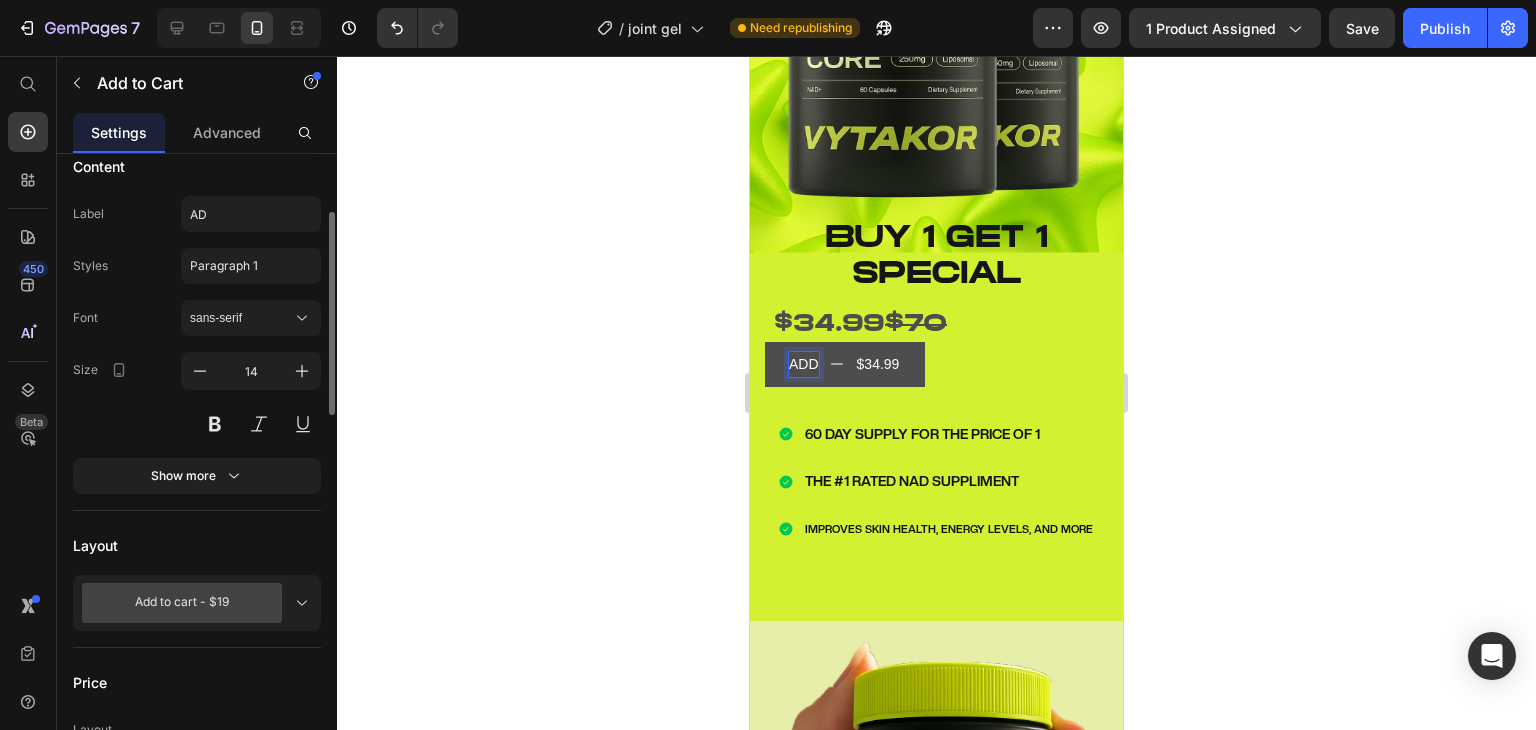 click on "ADD
$34.99" at bounding box center [845, 364] 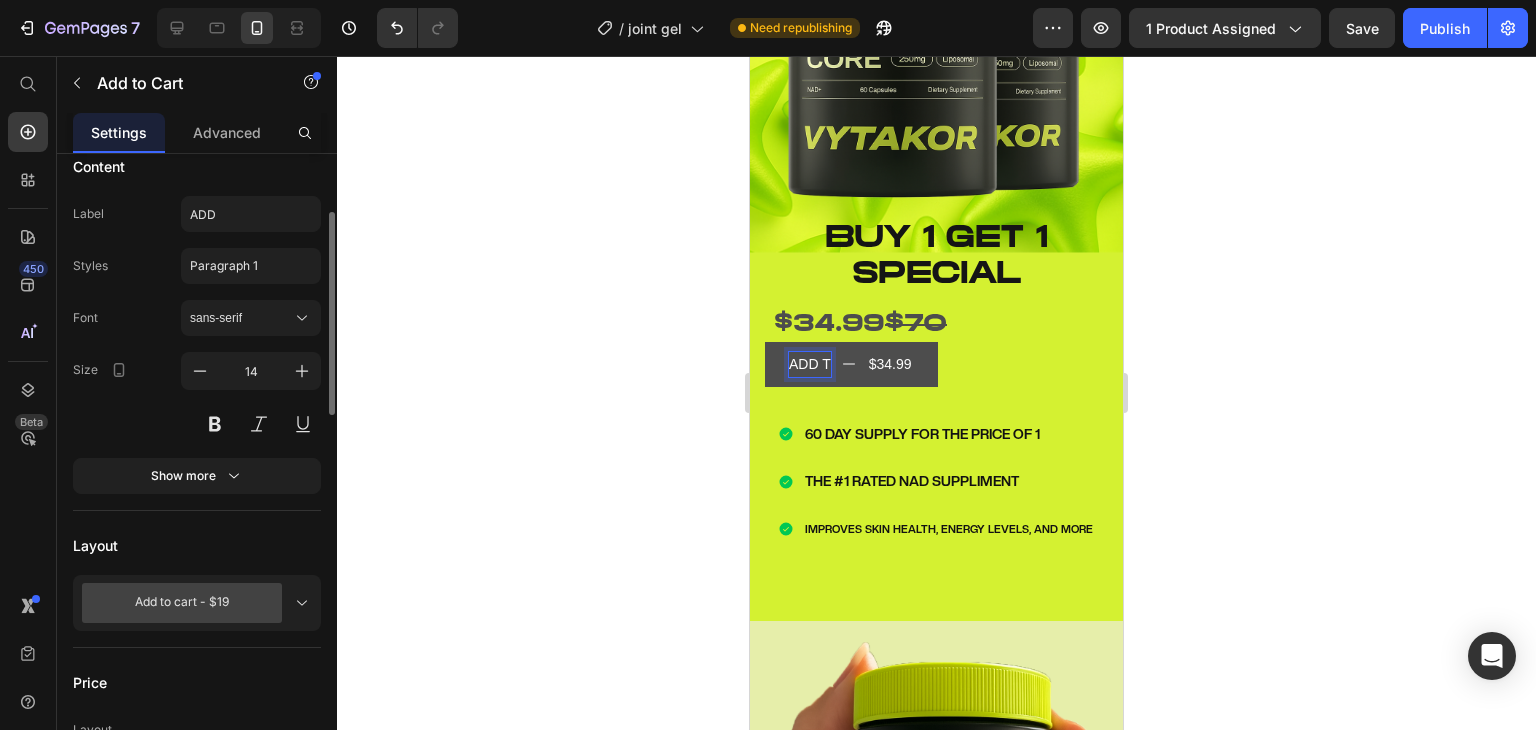click on "ADD T
$34.99" at bounding box center (851, 364) 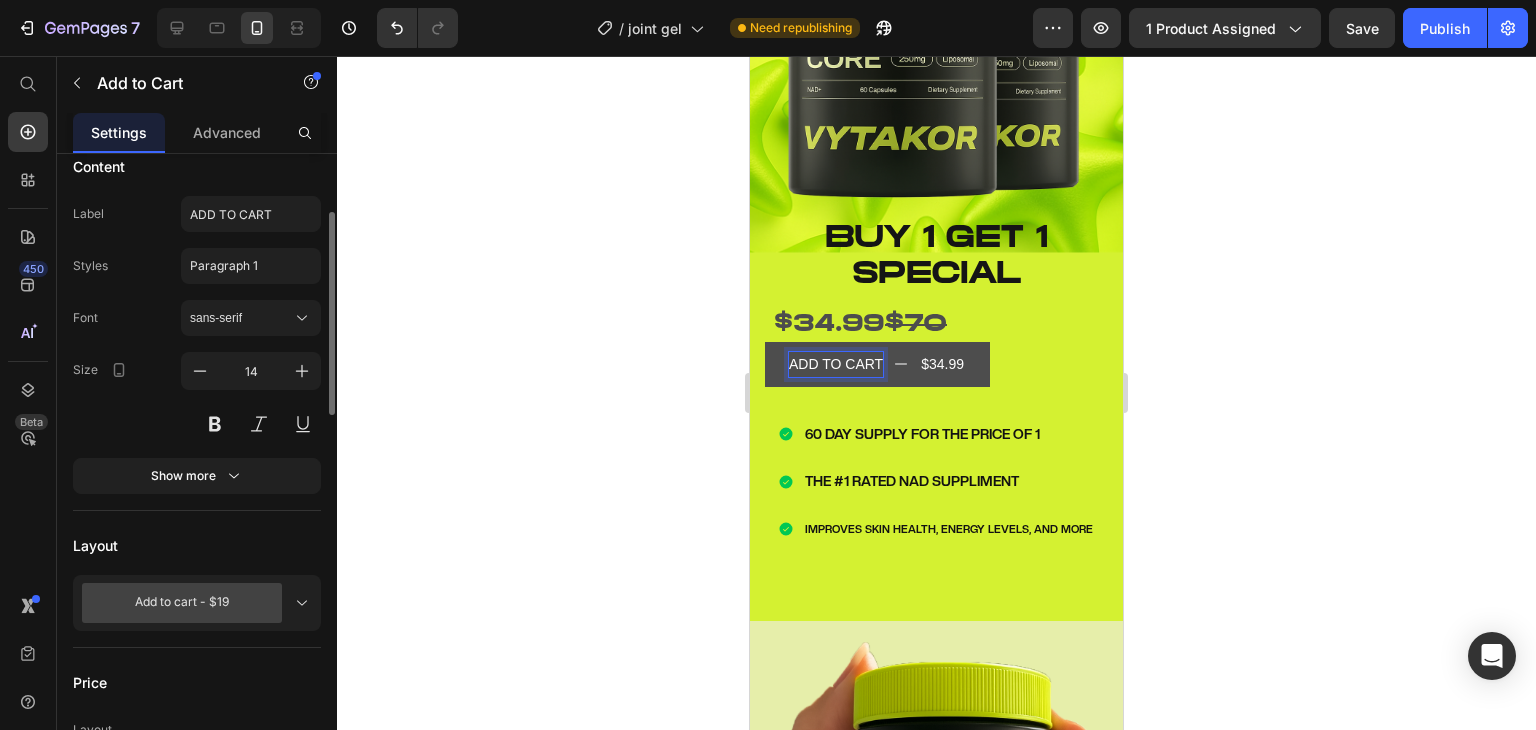 click on "ADD TO CART" at bounding box center (836, 364) 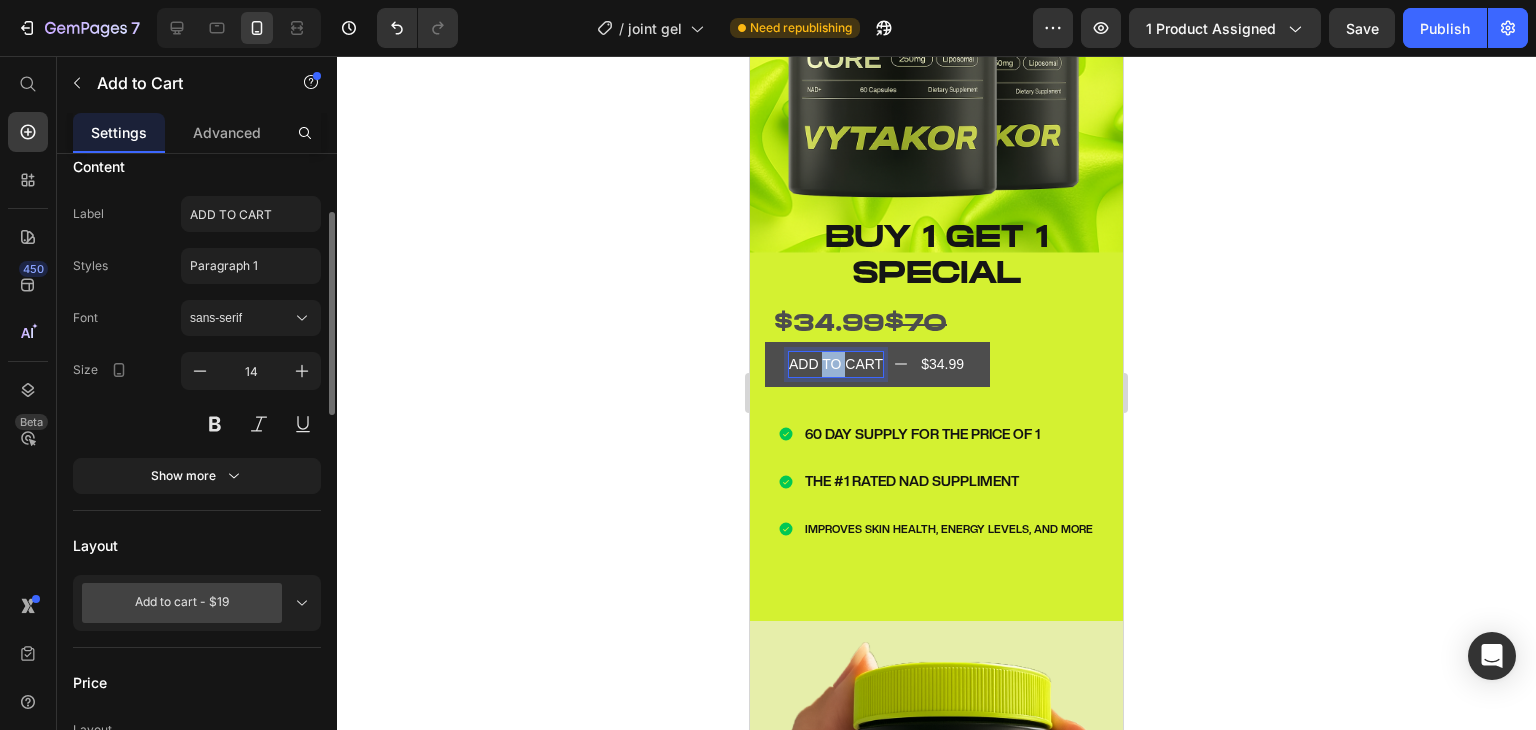 click on "ADD TO CART" at bounding box center [836, 364] 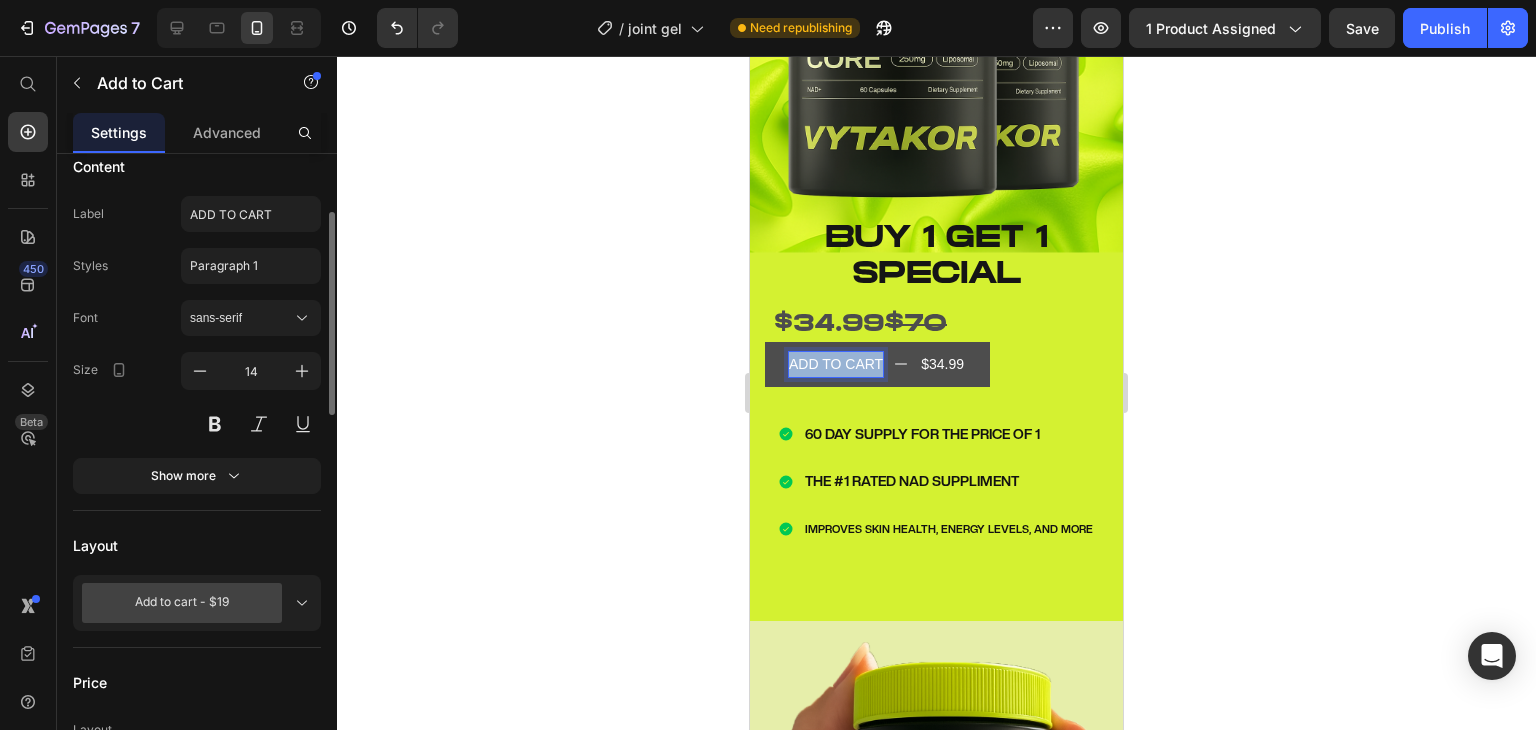 click on "ADD TO CART" at bounding box center (836, 364) 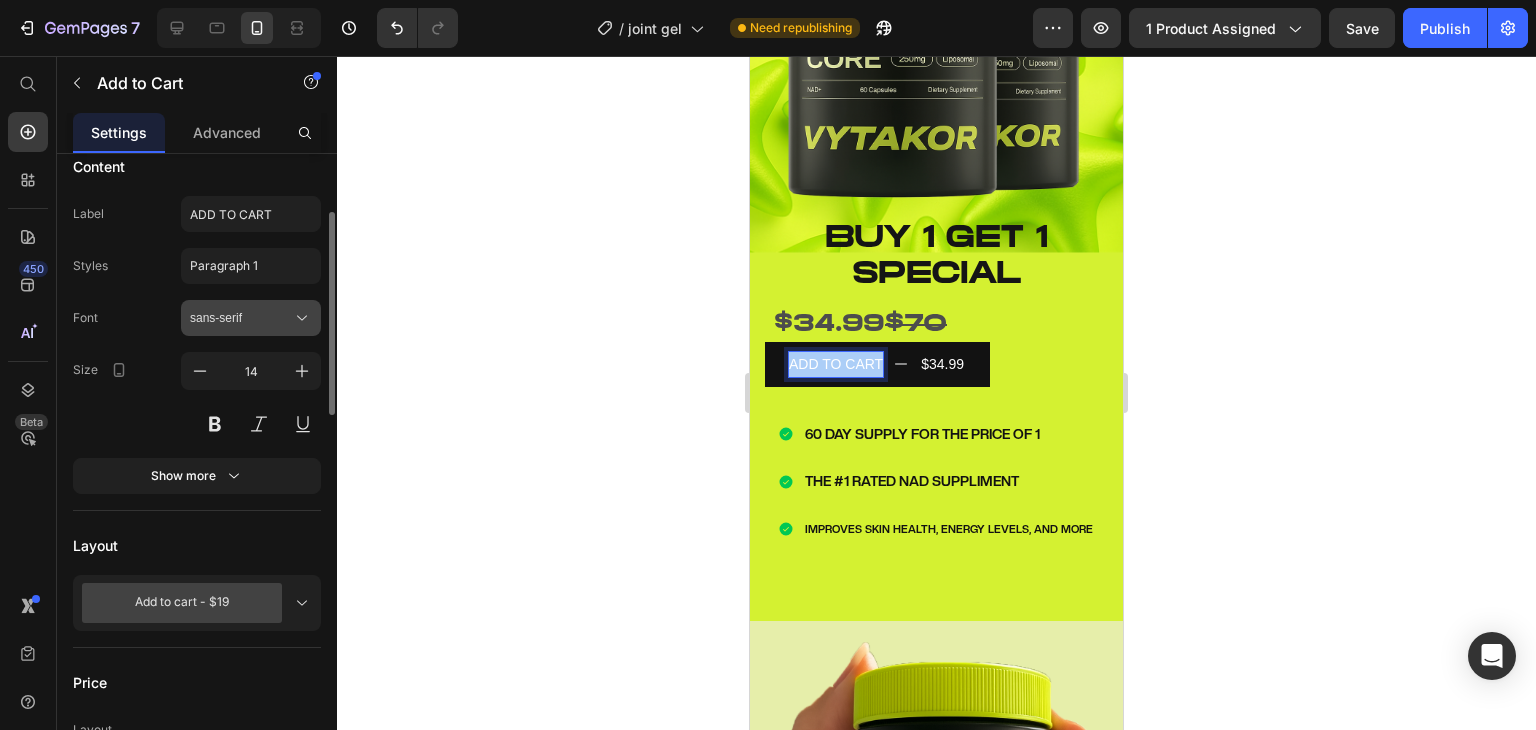 click on "sans-serif" at bounding box center (241, 318) 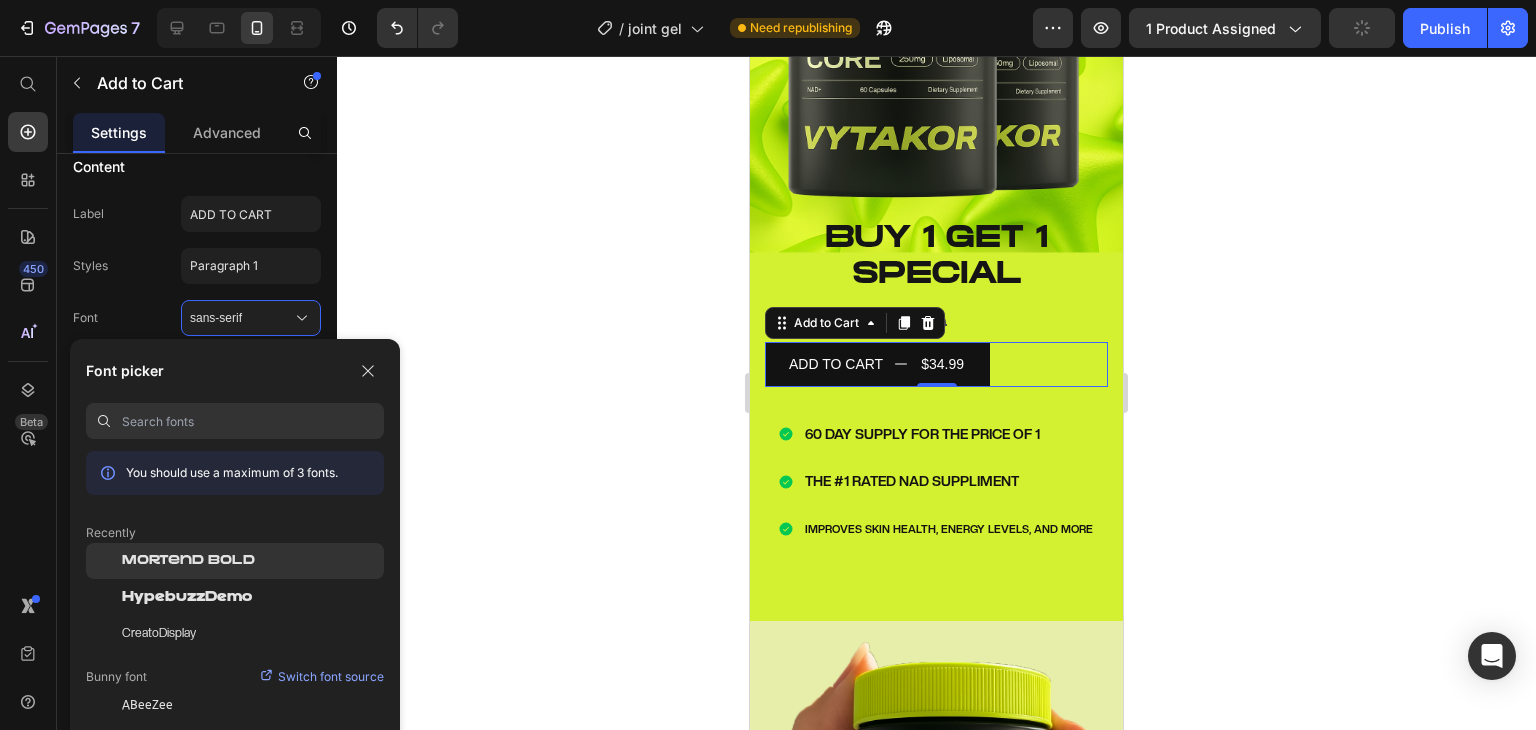 click on "Mortend Bold" at bounding box center [188, 561] 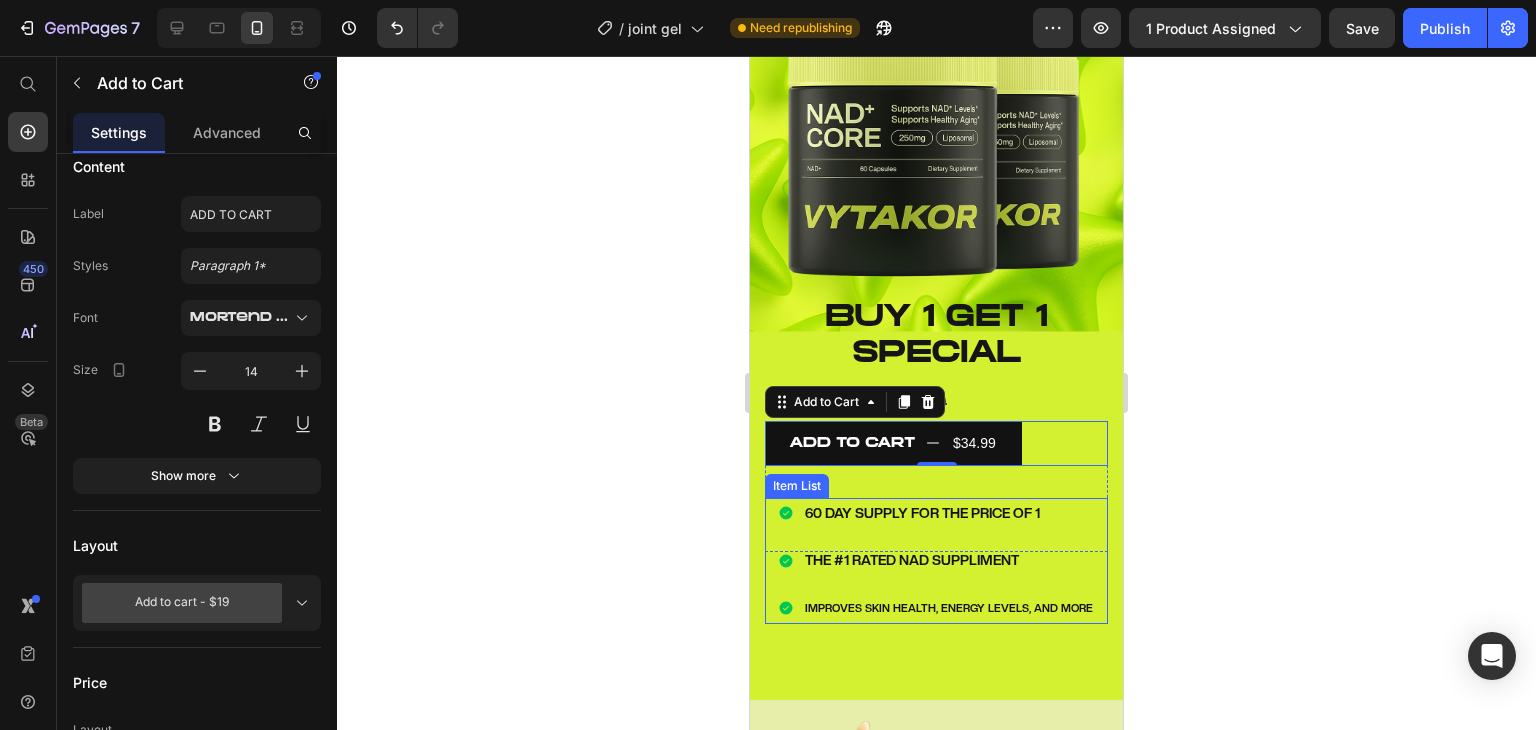 scroll, scrollTop: 281, scrollLeft: 0, axis: vertical 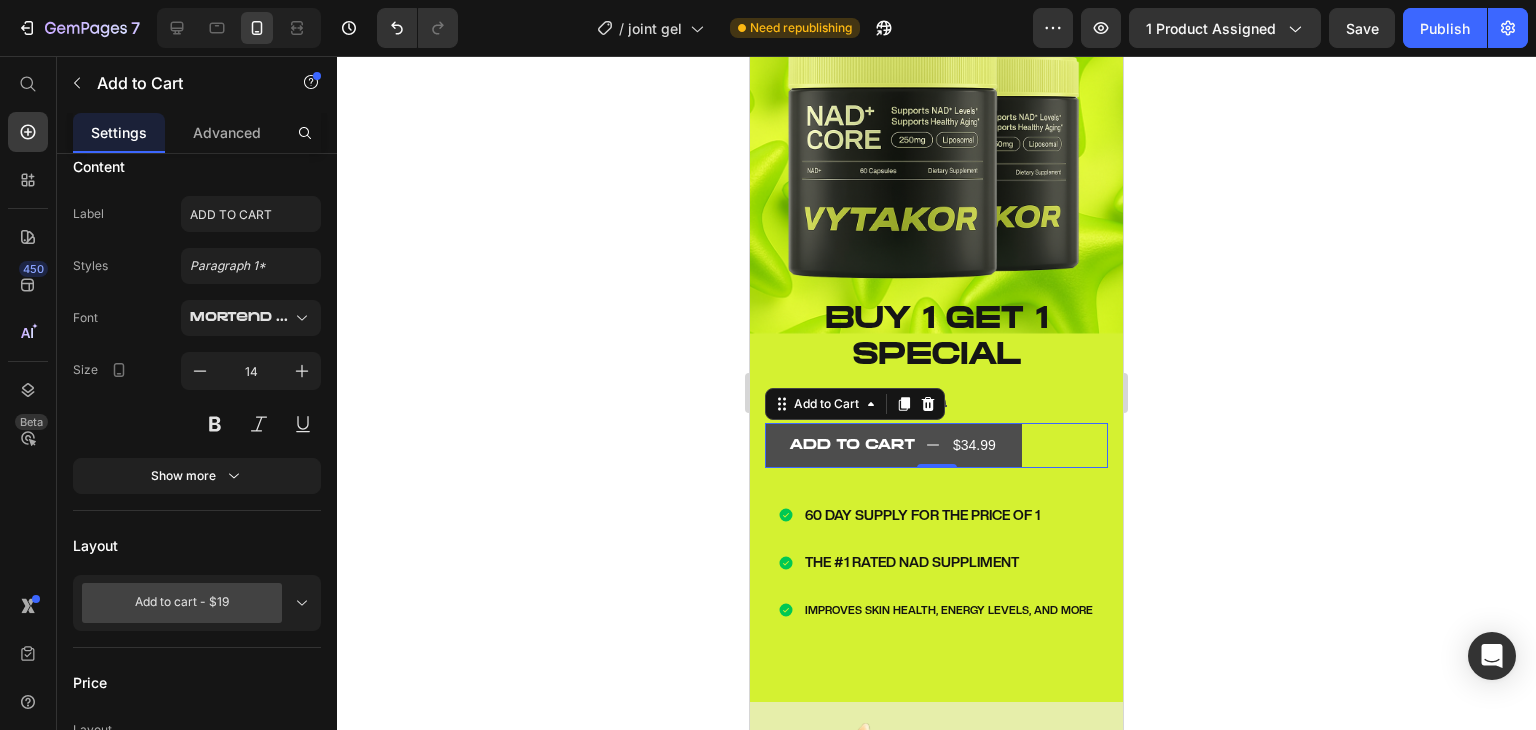 click on "$34.99" at bounding box center (974, 445) 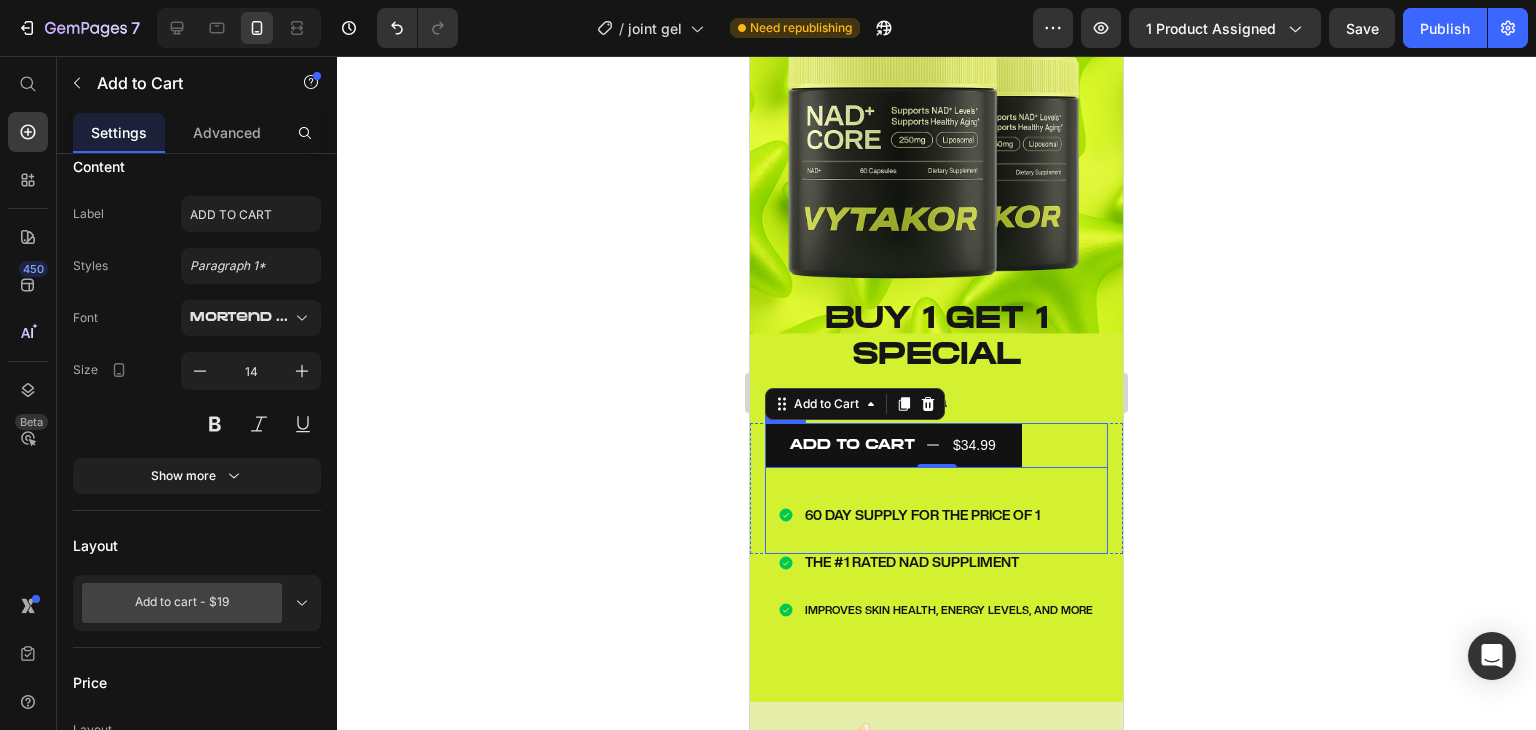 click on "BUY 1 GET 1  special  Text block $34.99  $70 Text Block ADD TO CART
$34.99 Add to Cart   0       Icon 60 DAY SUPPLY FOR THE PRICE OF 1 Text block       Icon THE #1 RATED NAD SUPPLIMENT Text block       Icon IMPROVES SKIN HEALTH, ENERGY LEVELS, AND MORE Text block Icon List ADD TO CART
$34.99 Add to Cart" at bounding box center [936, 461] 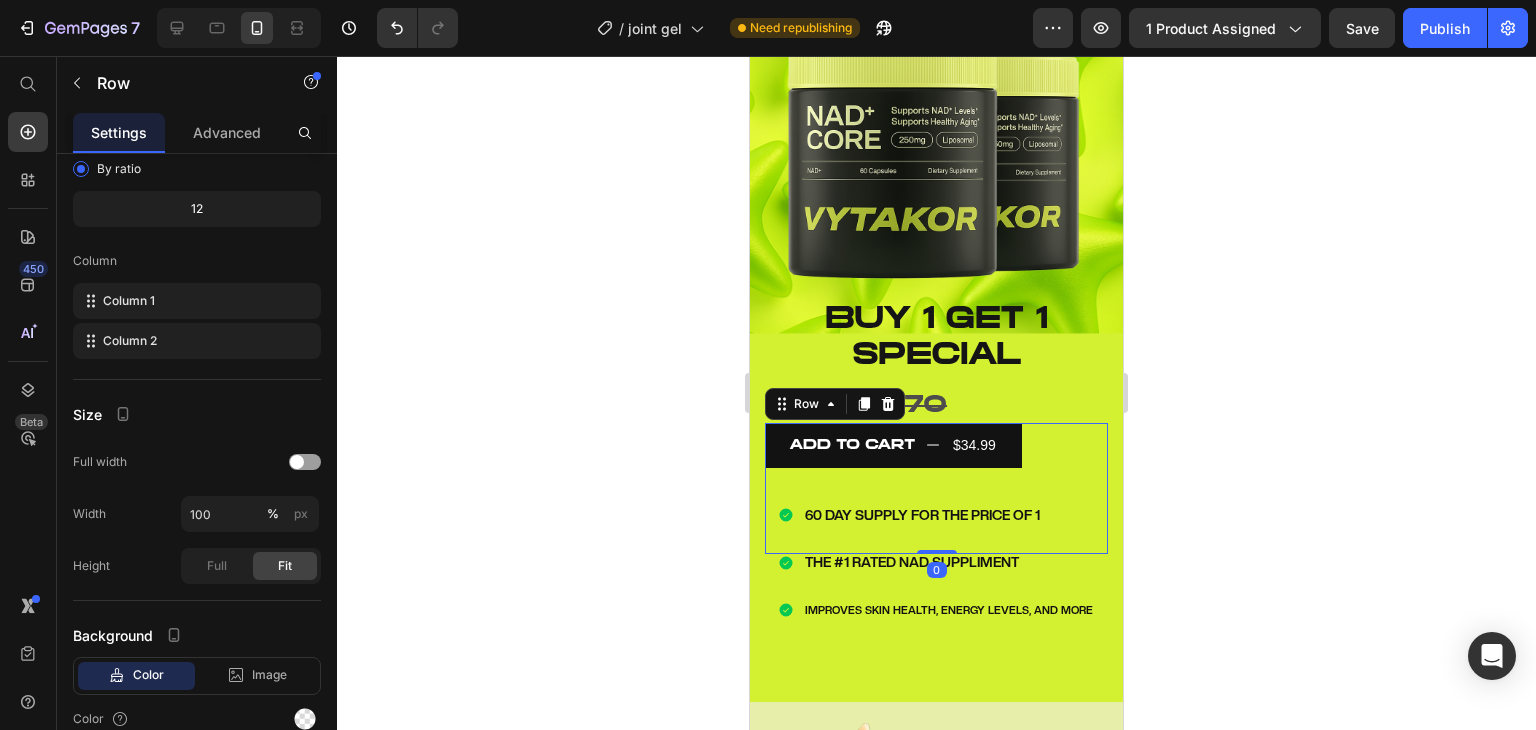 scroll, scrollTop: 0, scrollLeft: 0, axis: both 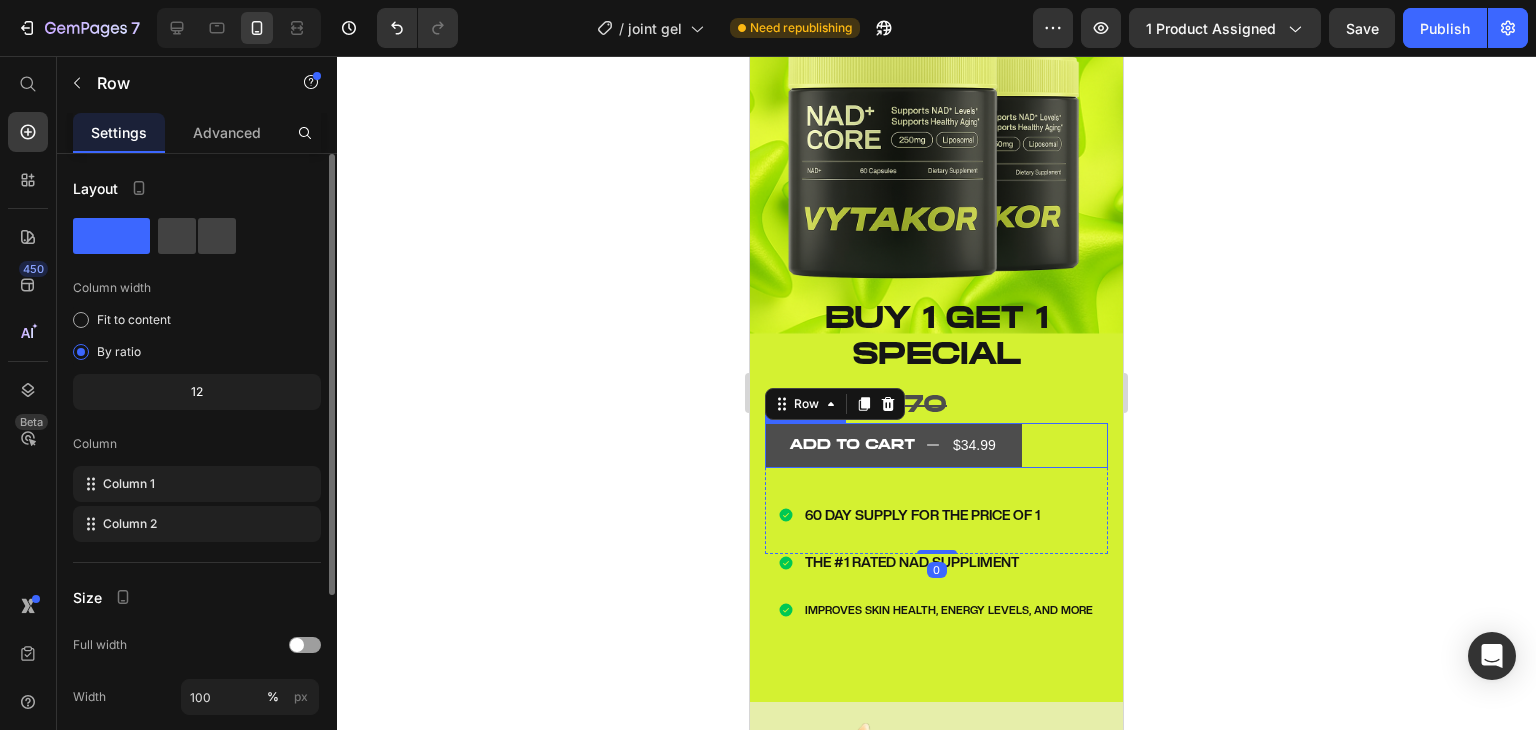 click on "ADD TO CART
$34.99" at bounding box center (893, 445) 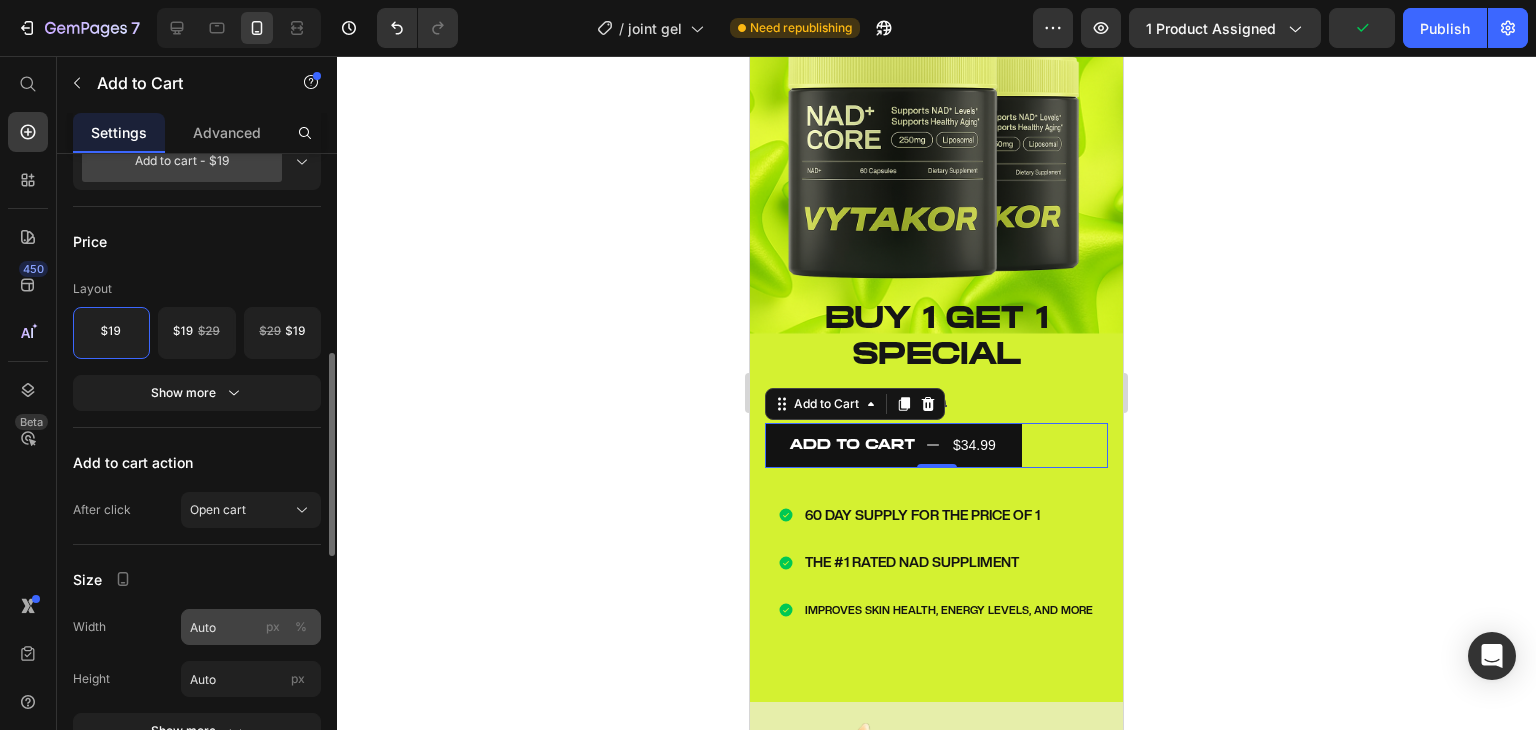 scroll, scrollTop: 621, scrollLeft: 0, axis: vertical 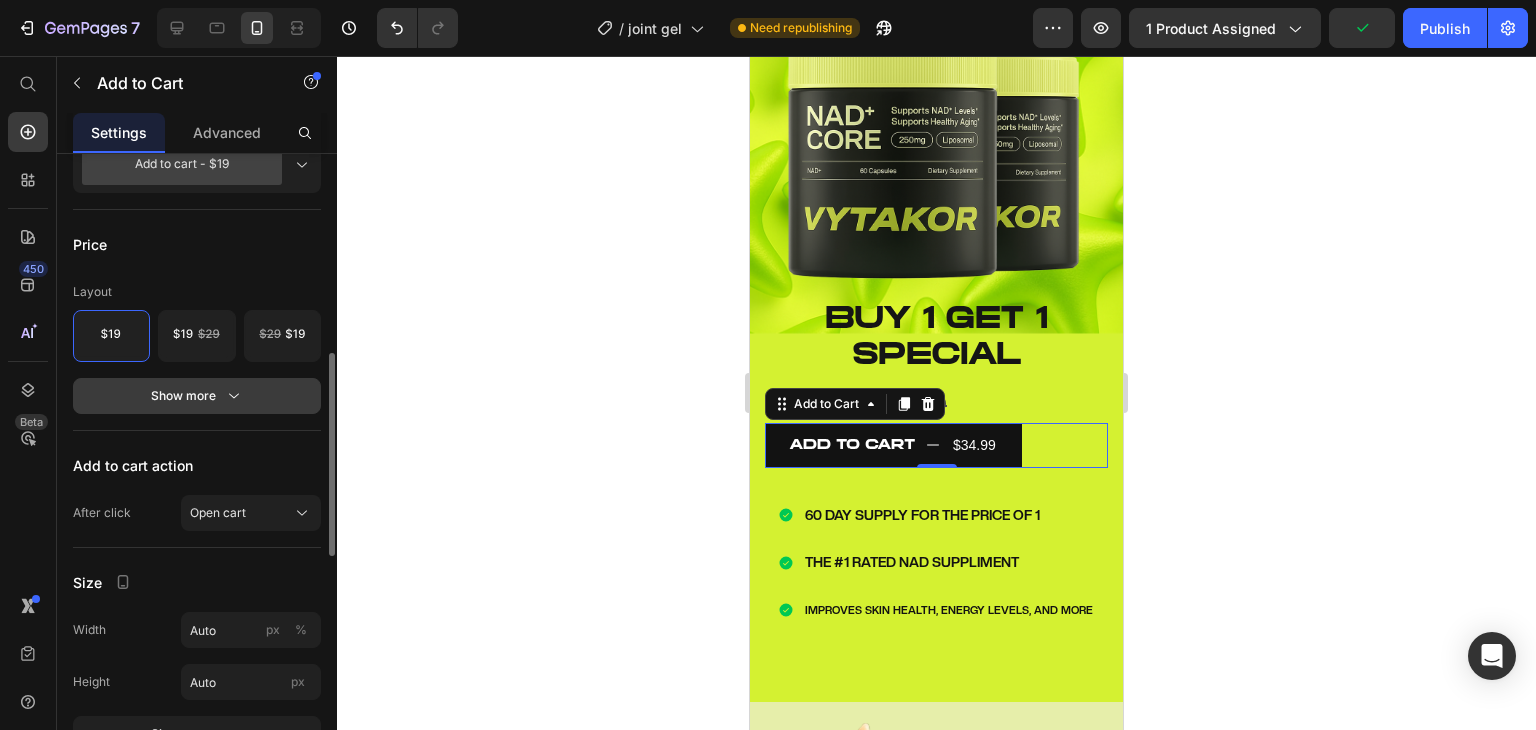 click on "Show more" at bounding box center (197, 396) 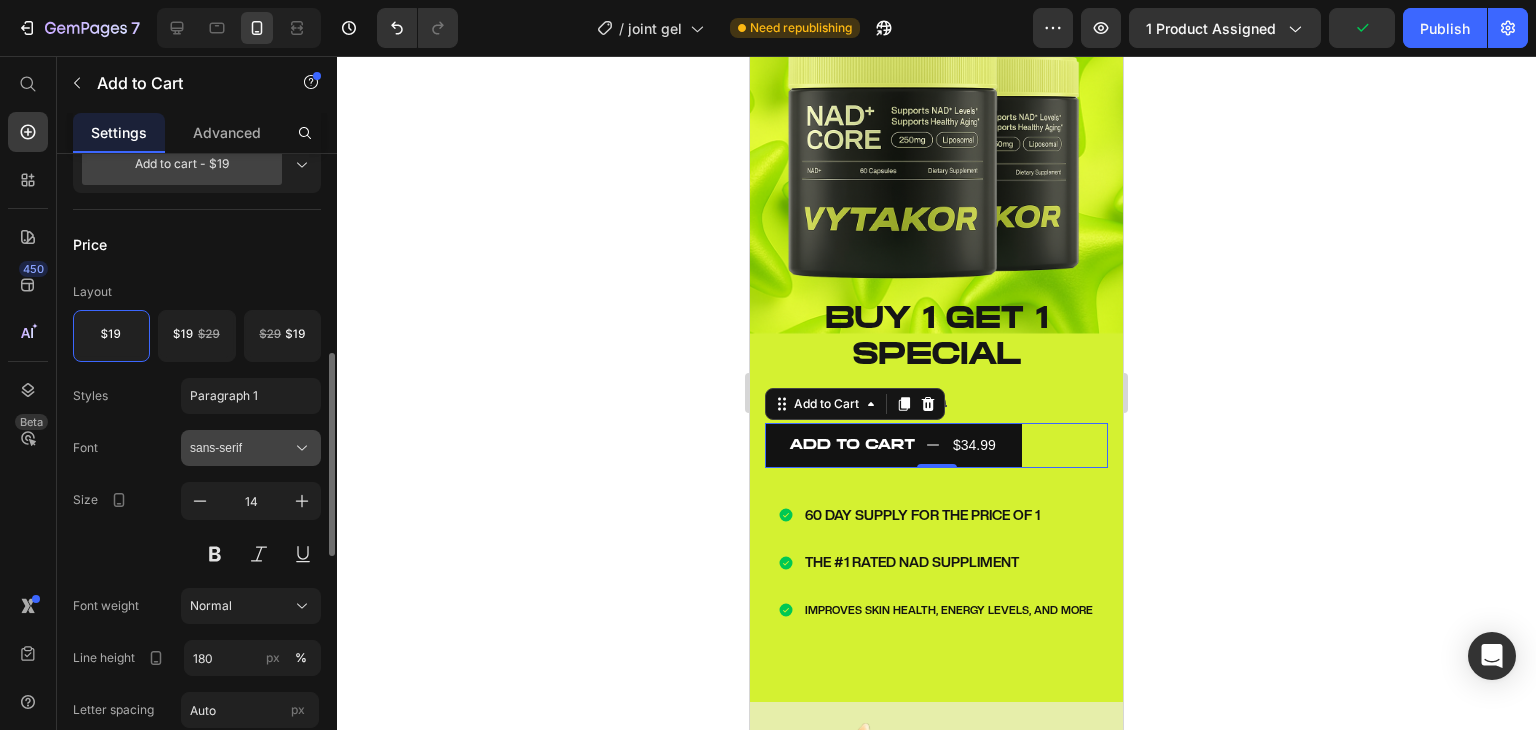 click on "sans-serif" at bounding box center (251, 448) 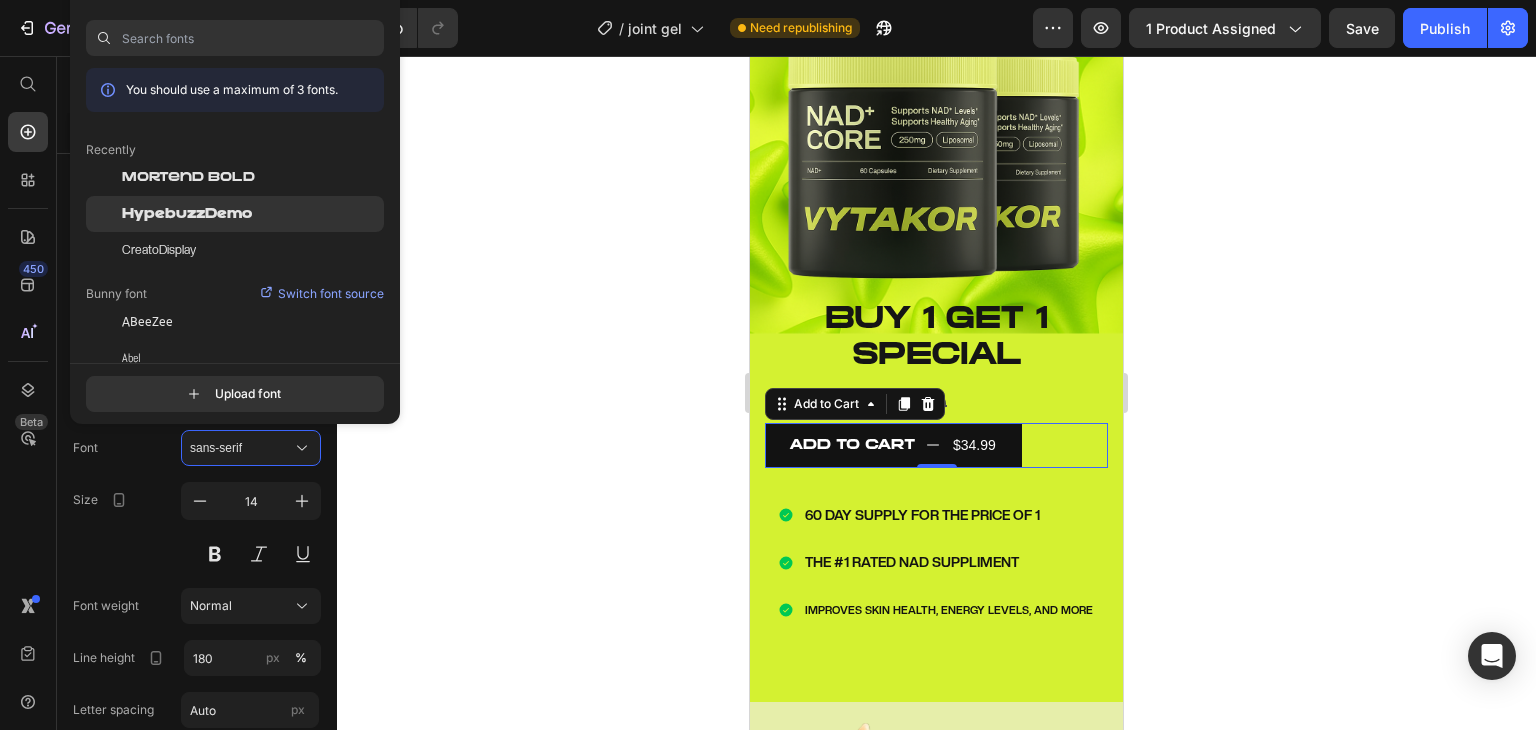 click on "HypebuzzDemo" 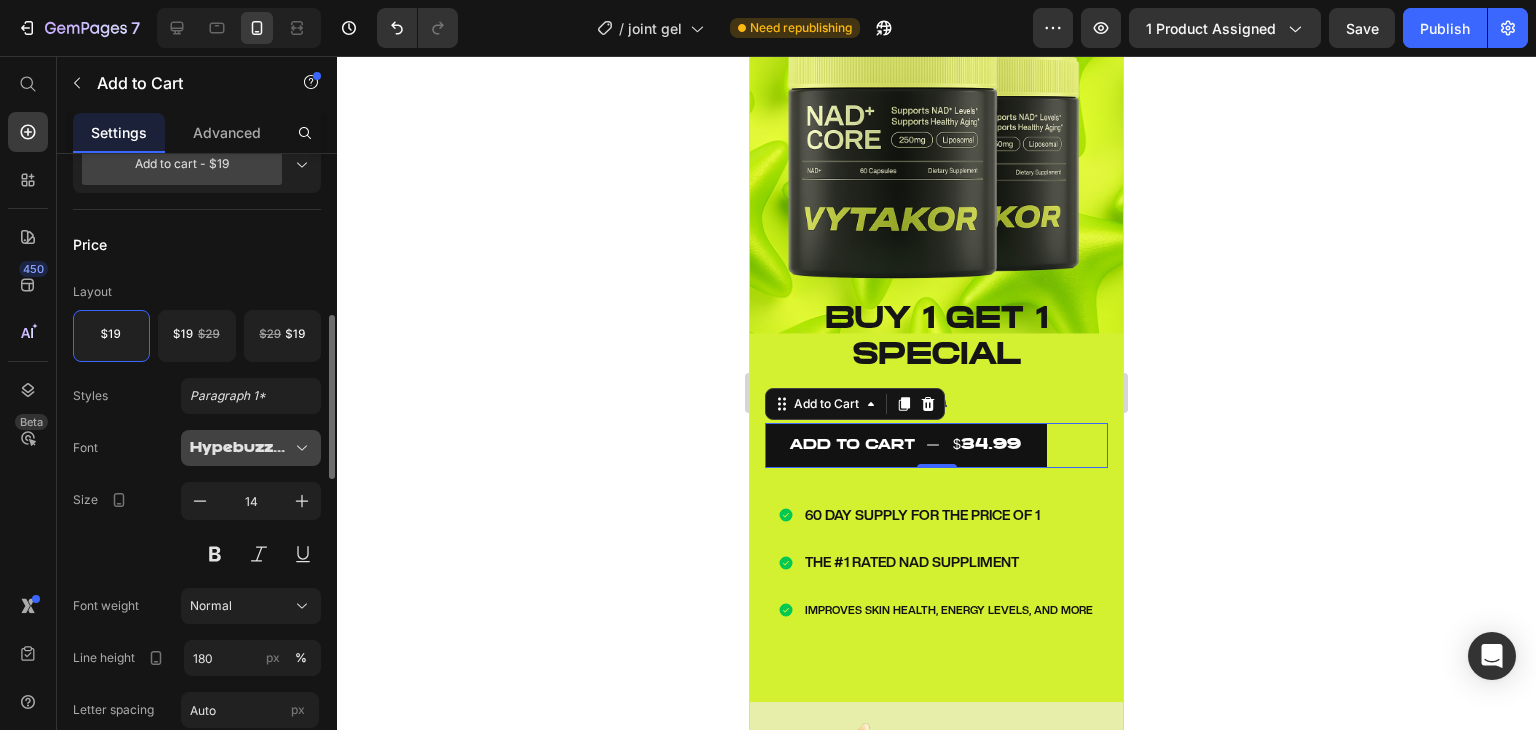 click on "HypebuzzDemo" at bounding box center [241, 448] 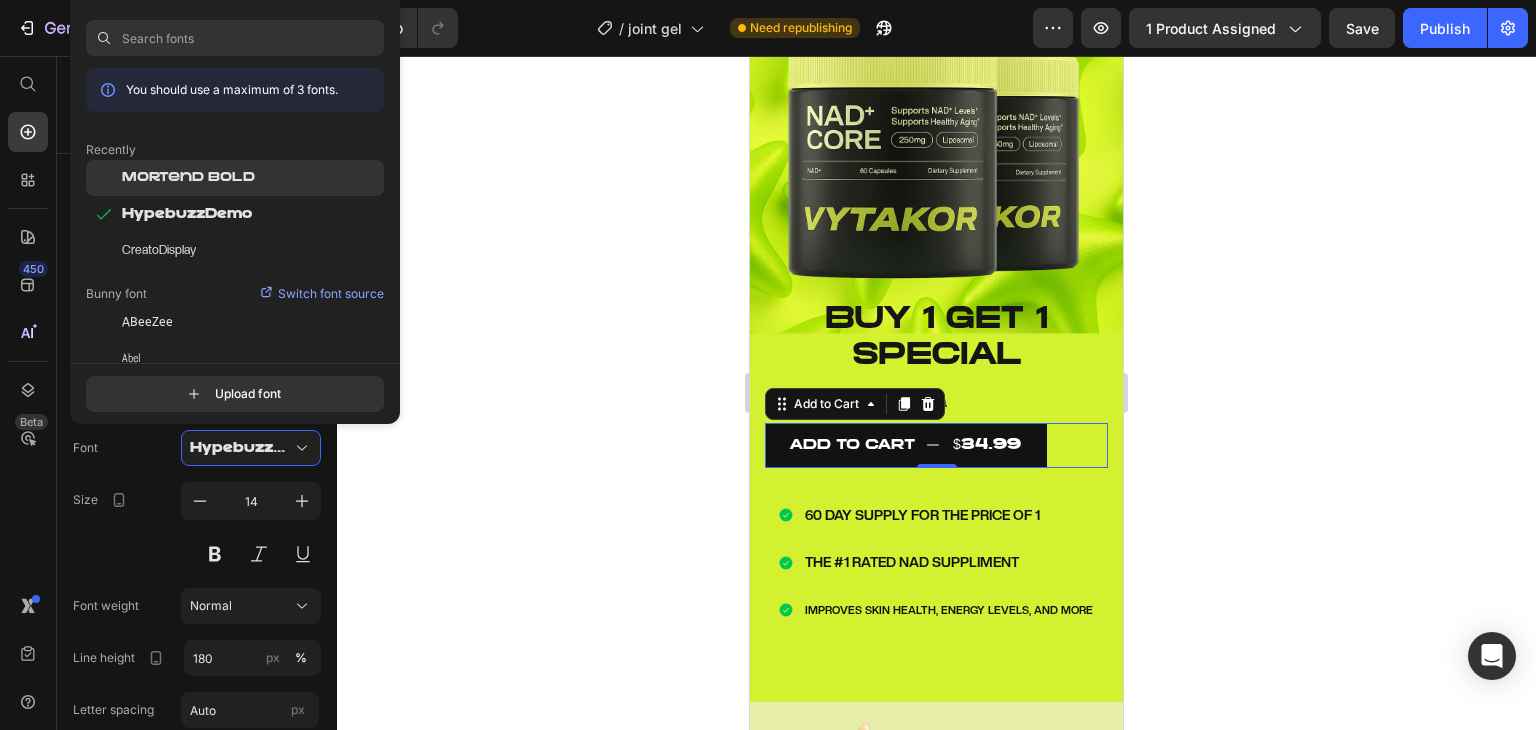 click on "Mortend Bold" 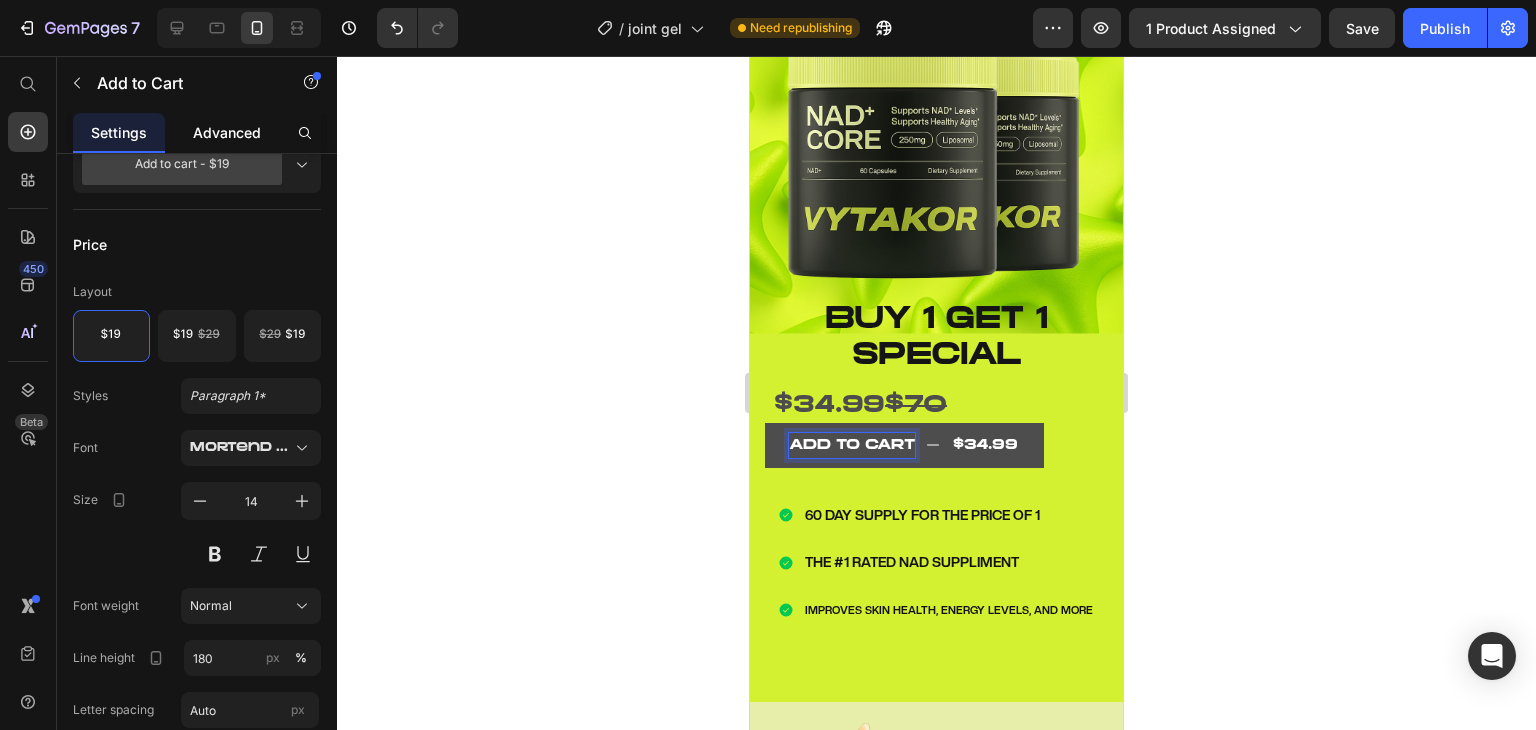 click on "Advanced" at bounding box center [227, 132] 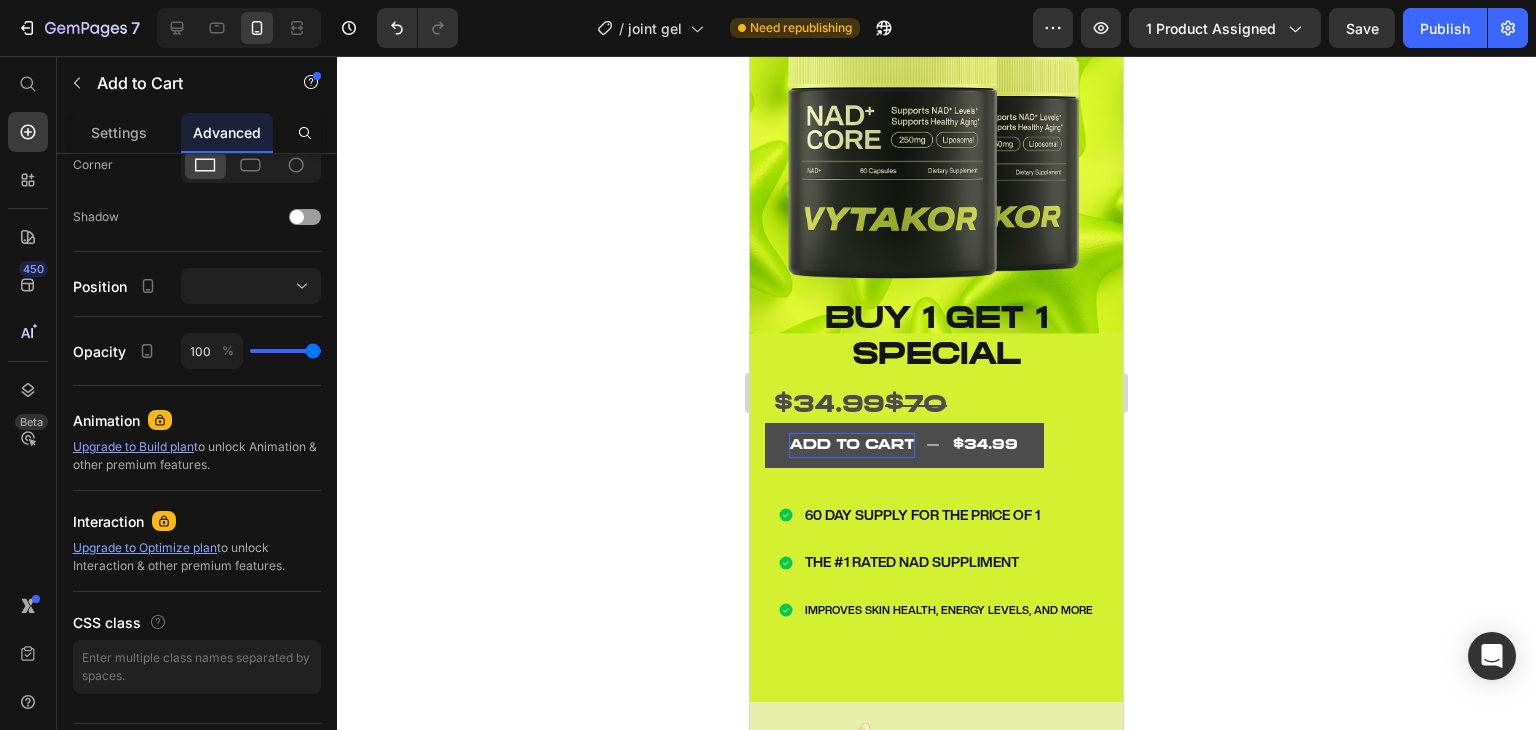 scroll, scrollTop: 0, scrollLeft: 0, axis: both 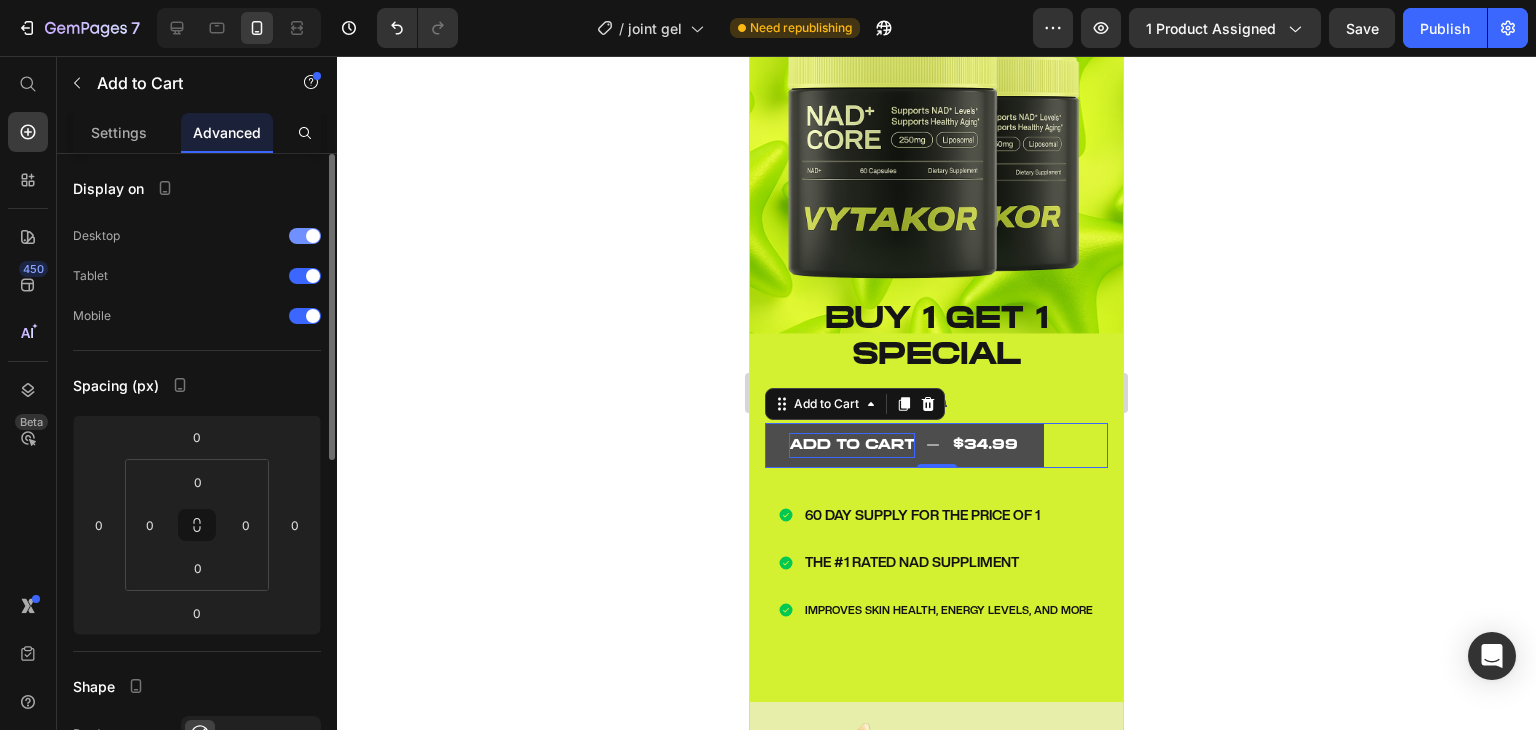 click at bounding box center [305, 236] 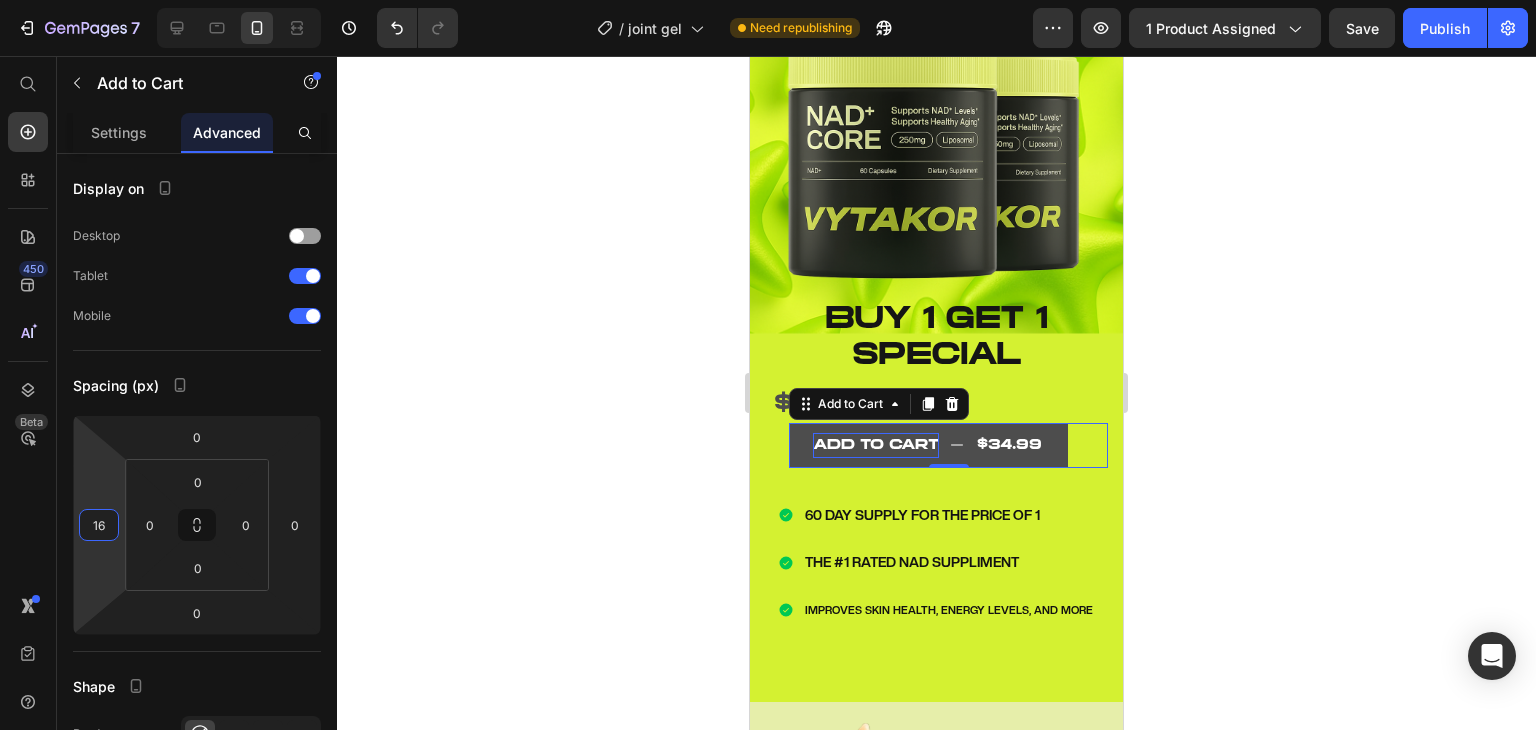 click on "7   /  joint gel Need republishing Preview 1 product assigned  Save   Publish  450 Beta Start with Sections Elements Hero Section Product Detail Brands Trusted Badges Guarantee Product Breakdown How to use Testimonials Compare Bundle FAQs Social Proof Brand Story Product List Collection Blog List Contact Sticky Add to Cart Custom Footer Browse Library 450 Layout
Row
Row
Row
Row Text
Heading
Text Block Button
Button
Button
Sticky Back to top Media
Image" at bounding box center [768, 0] 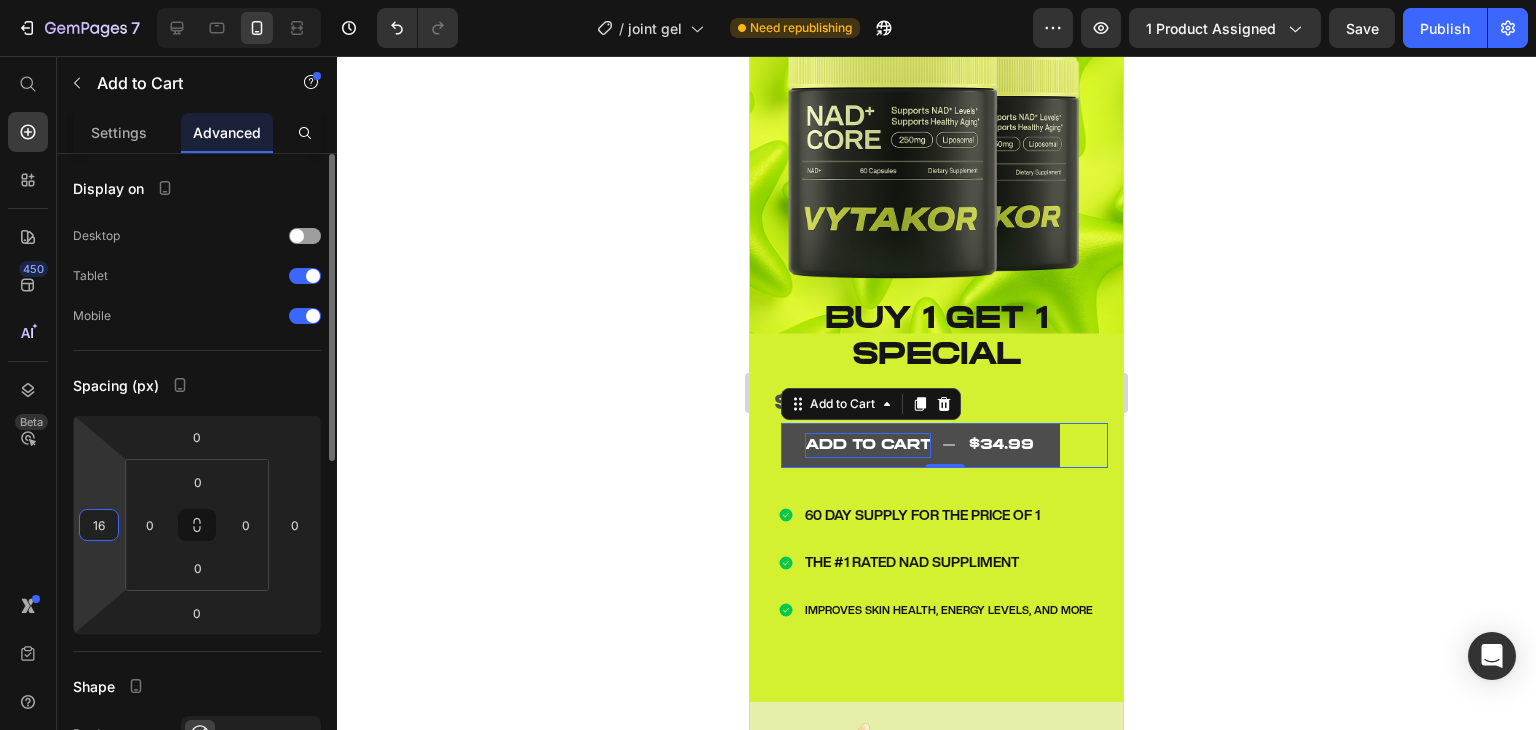 type on "1" 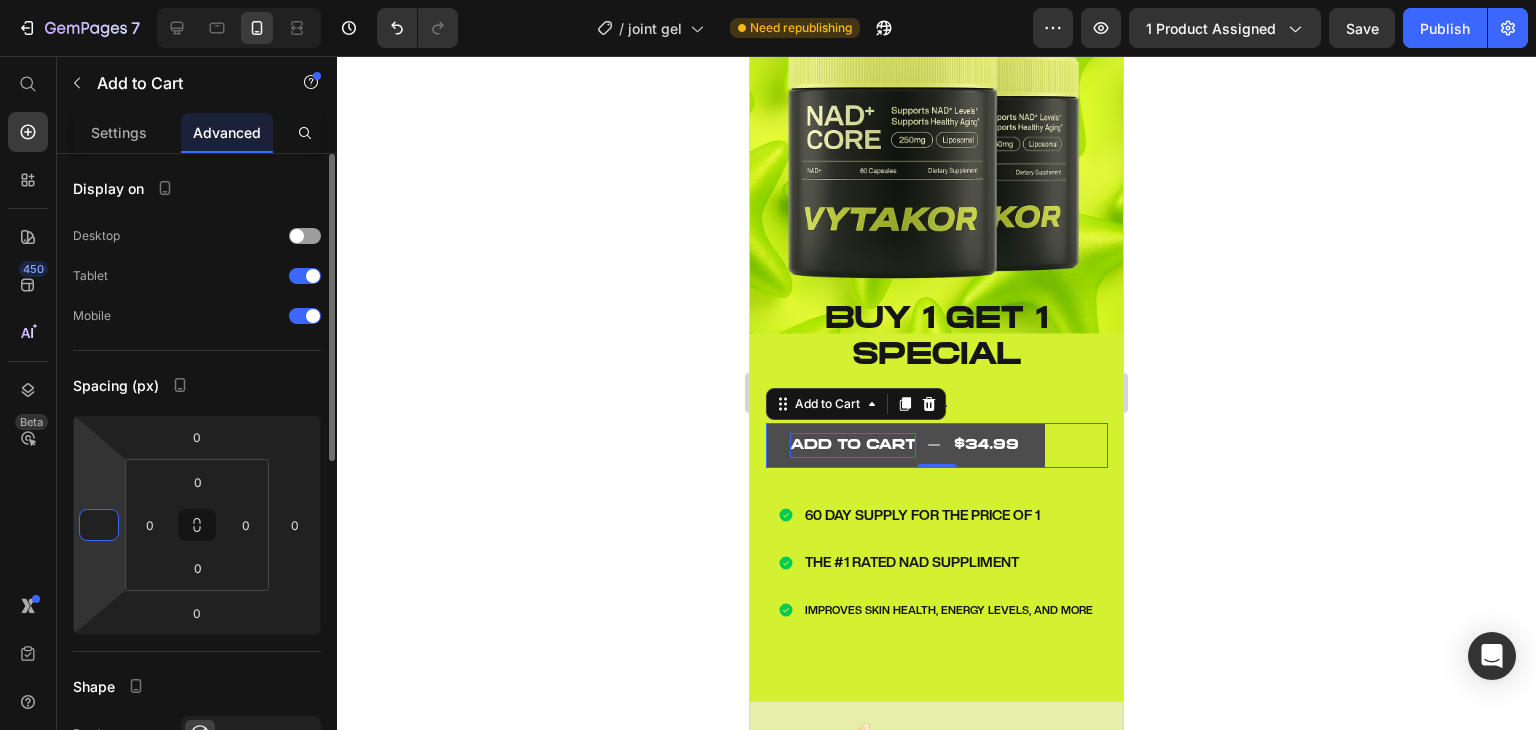 type on "0" 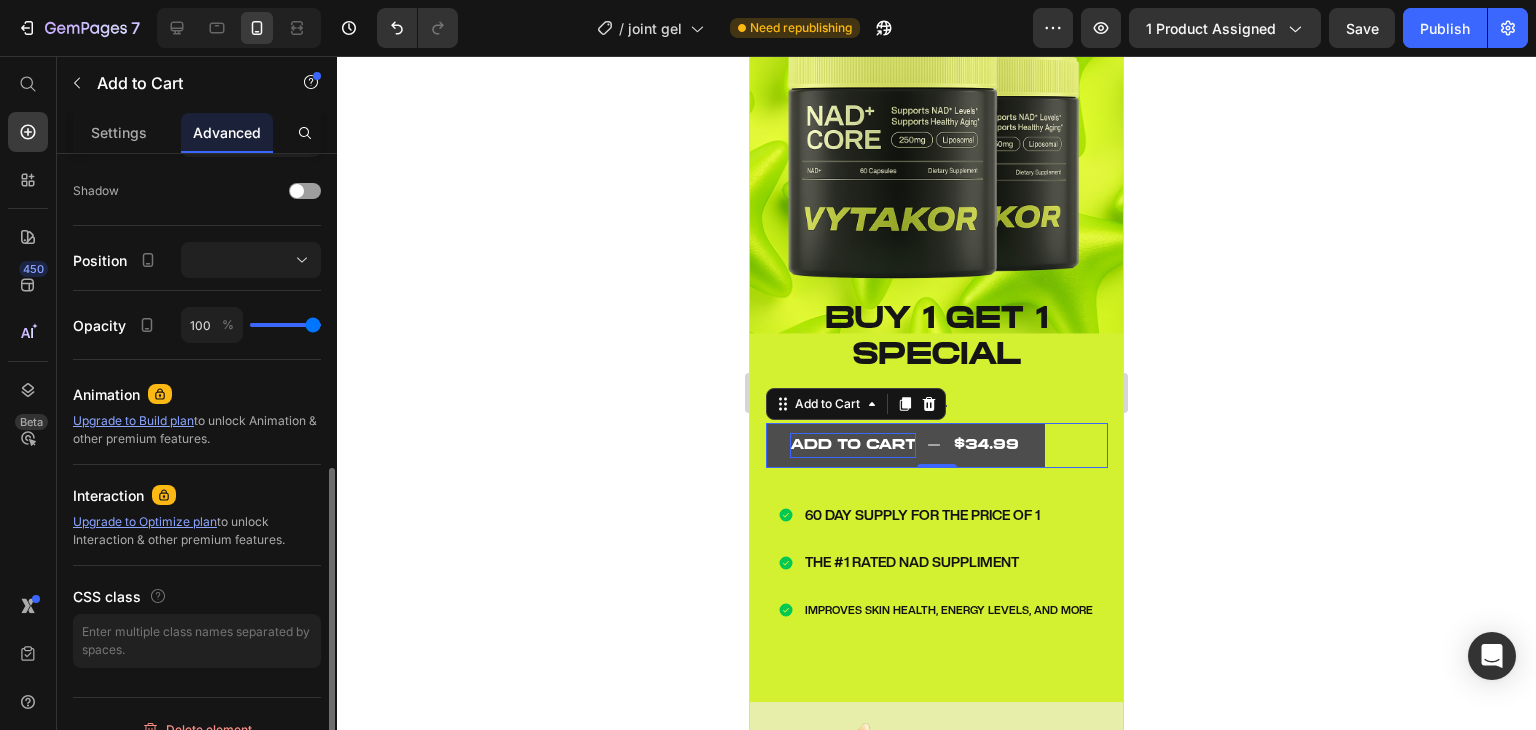 scroll, scrollTop: 670, scrollLeft: 0, axis: vertical 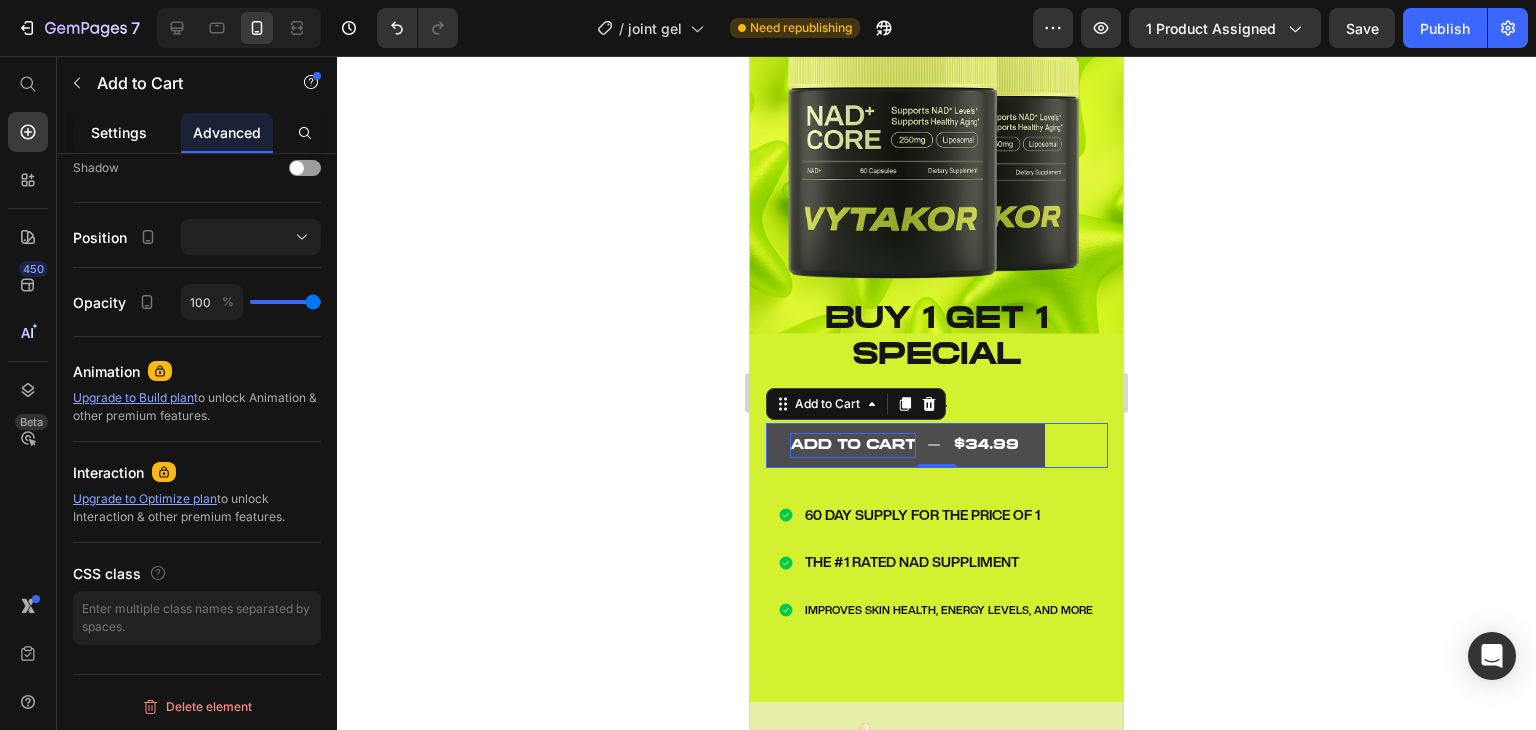 click on "Settings" at bounding box center (119, 132) 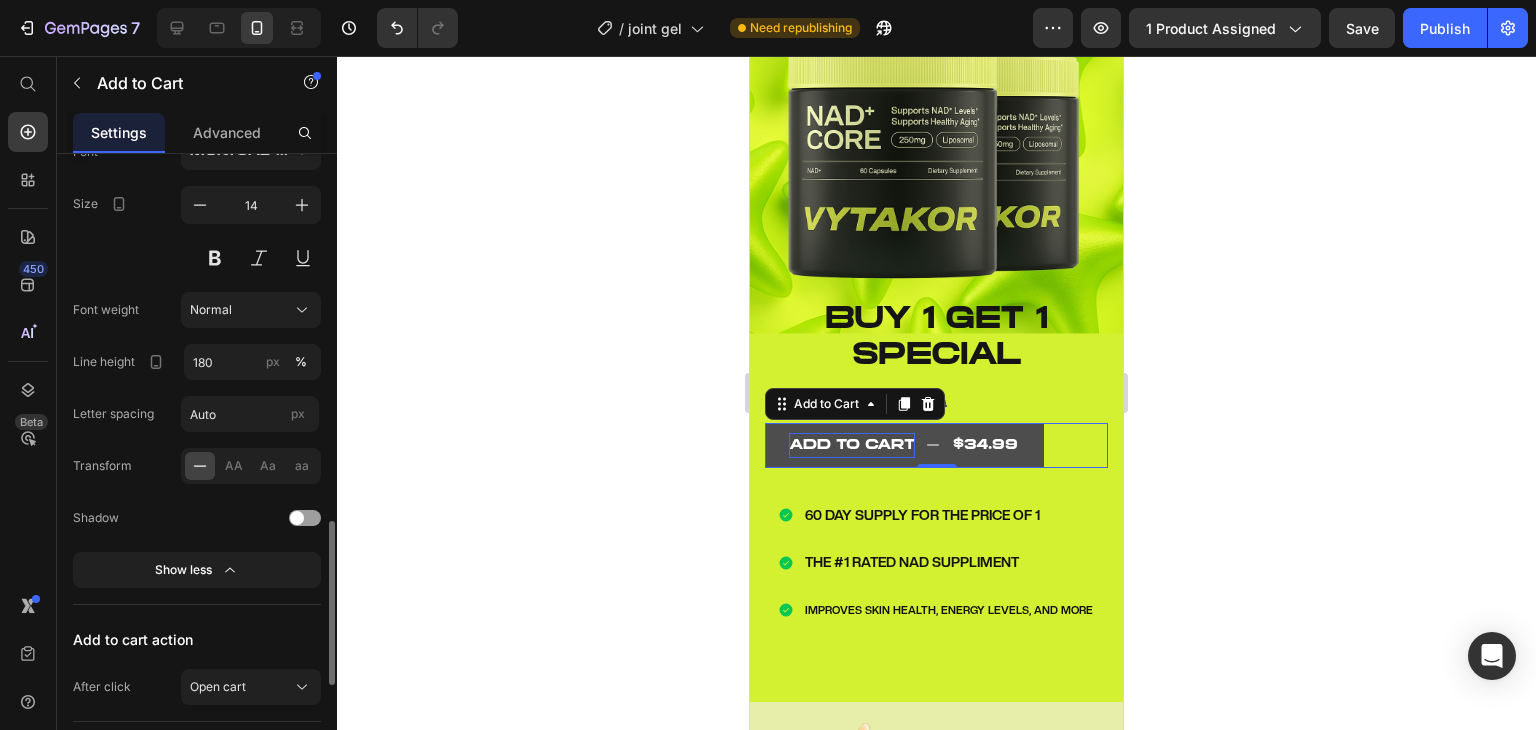 scroll, scrollTop: 1806, scrollLeft: 0, axis: vertical 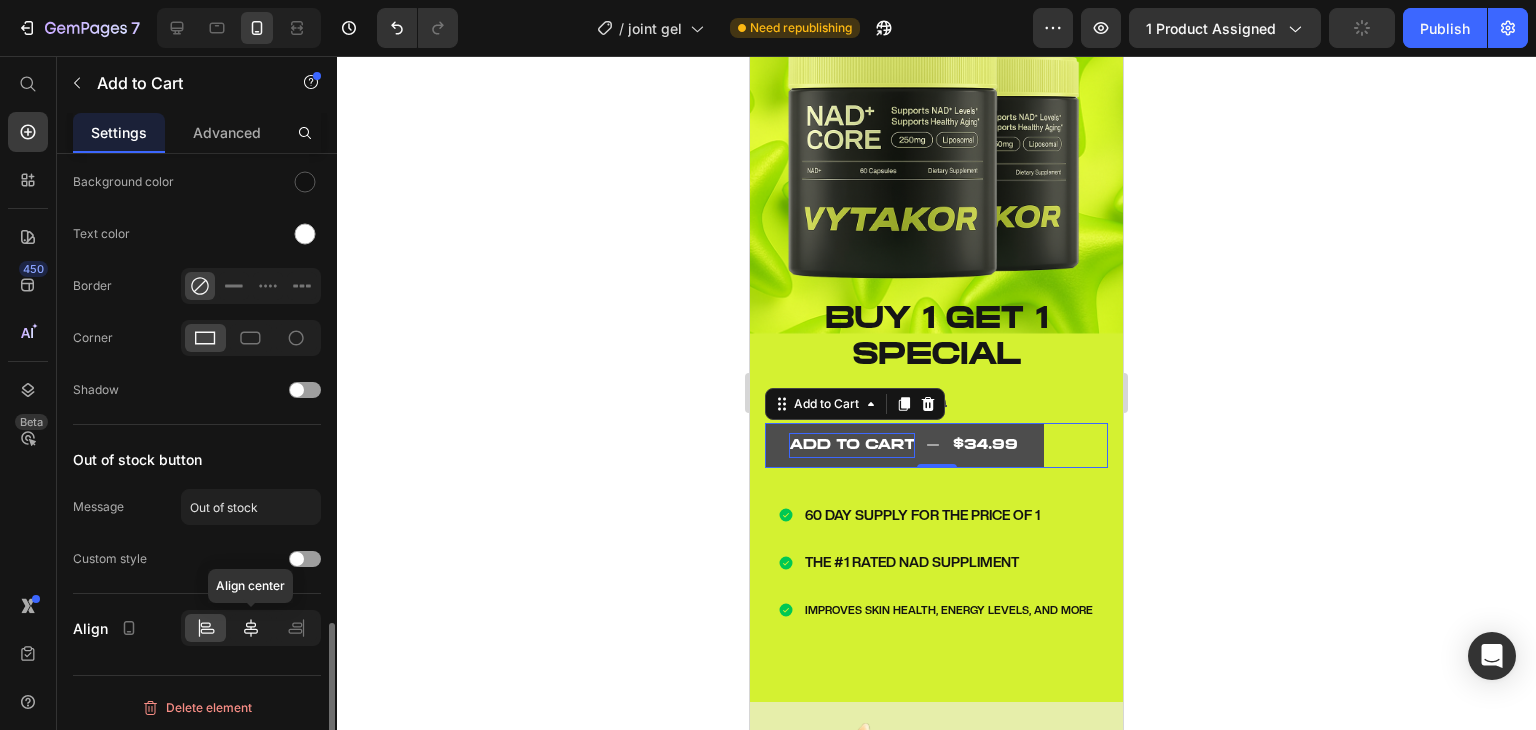 click 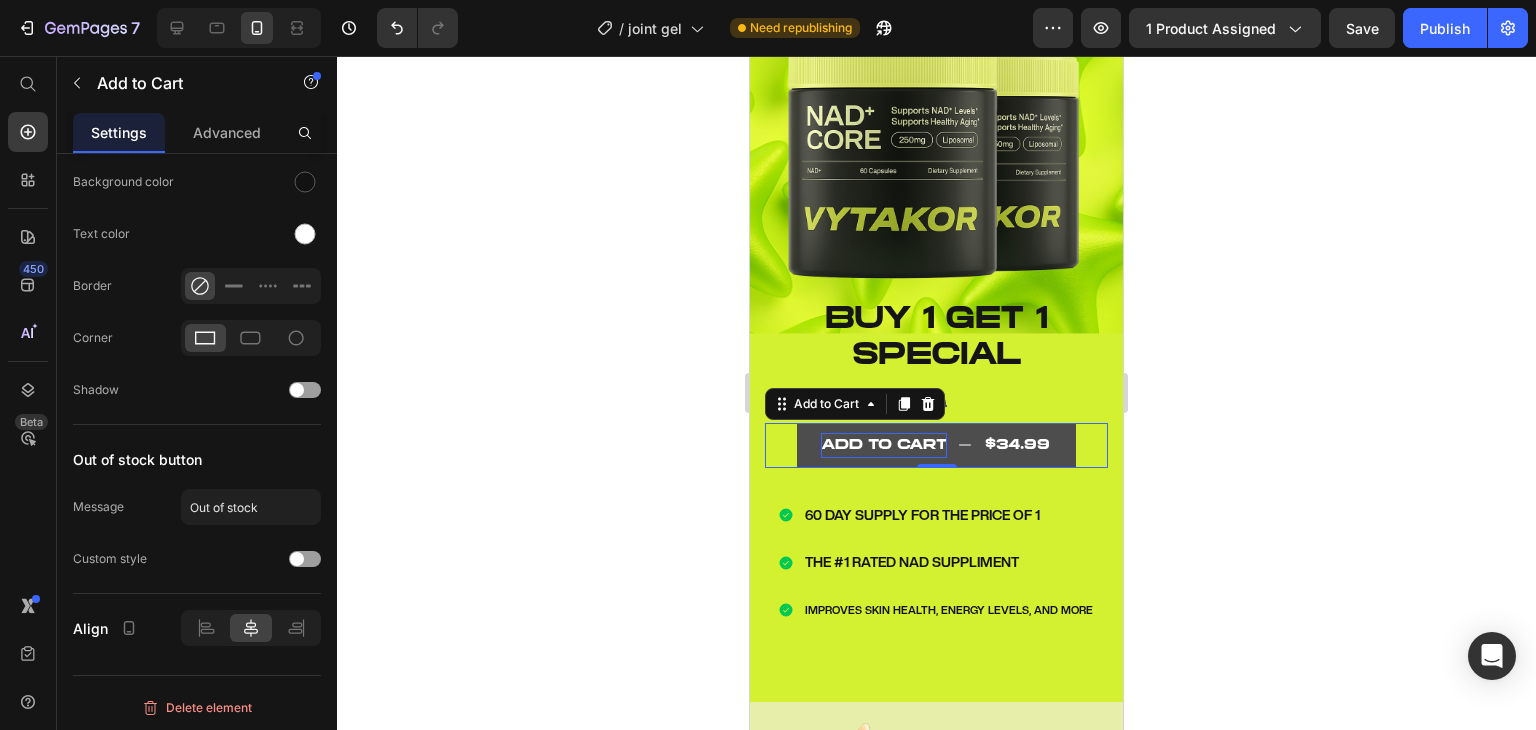 click 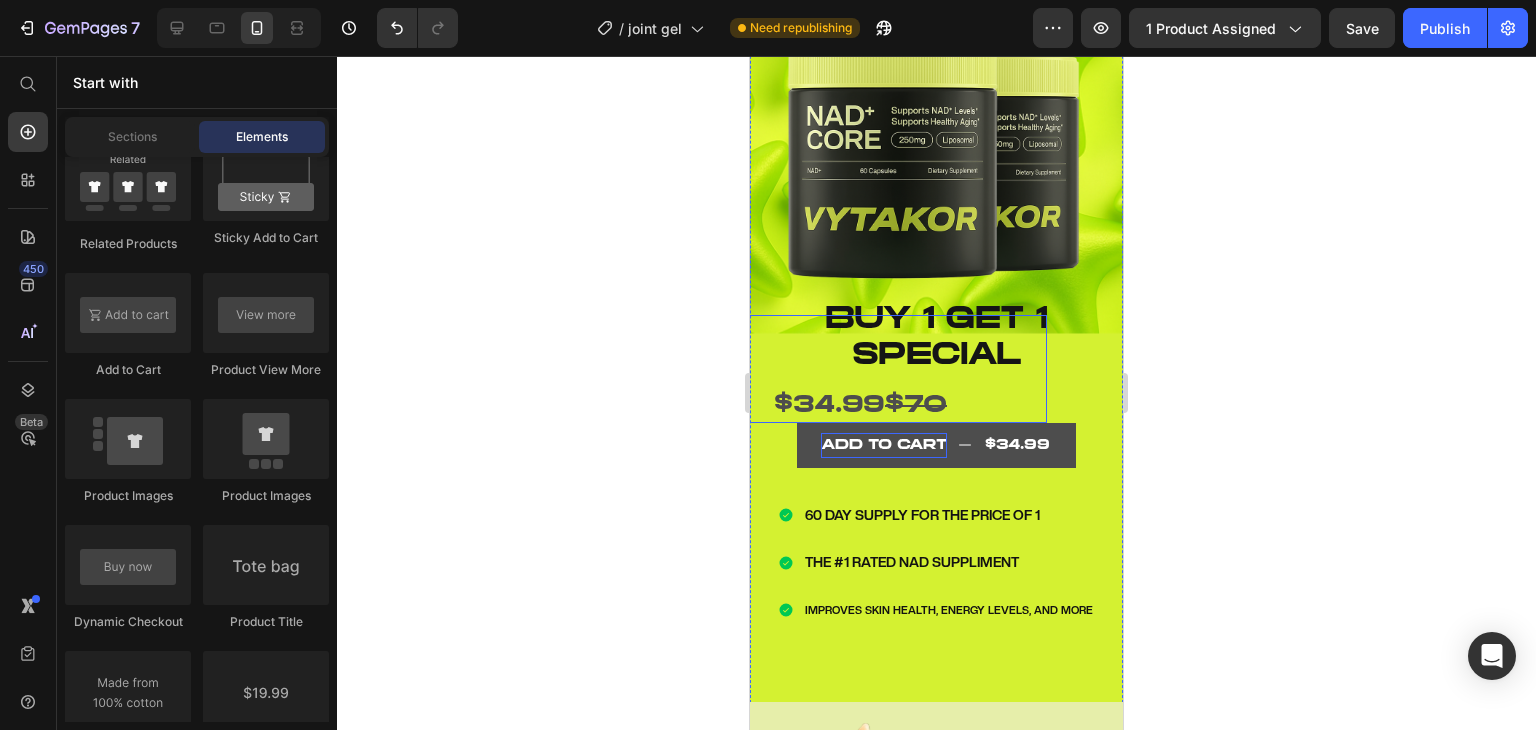 click on "$34.99  $70" at bounding box center (860, 406) 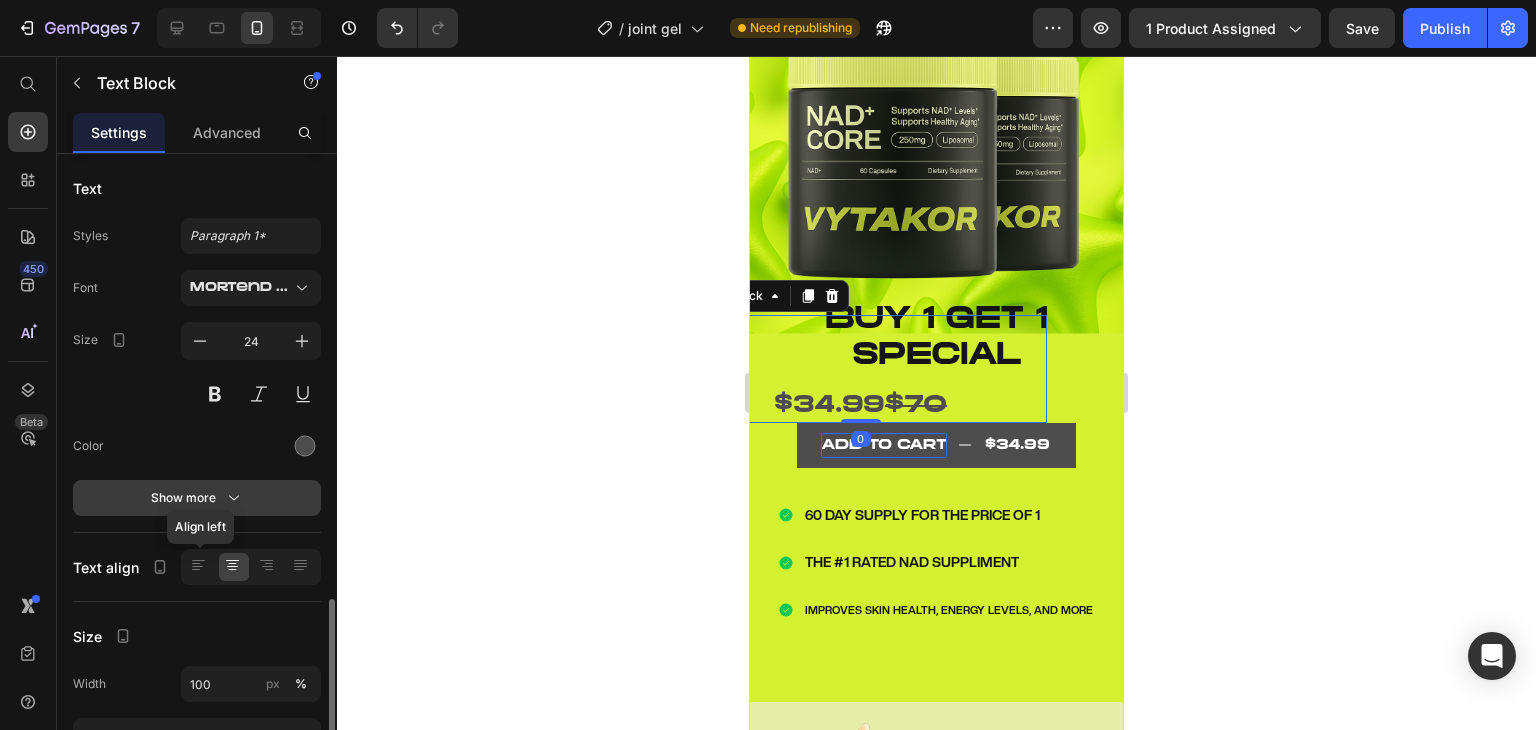 scroll, scrollTop: 260, scrollLeft: 0, axis: vertical 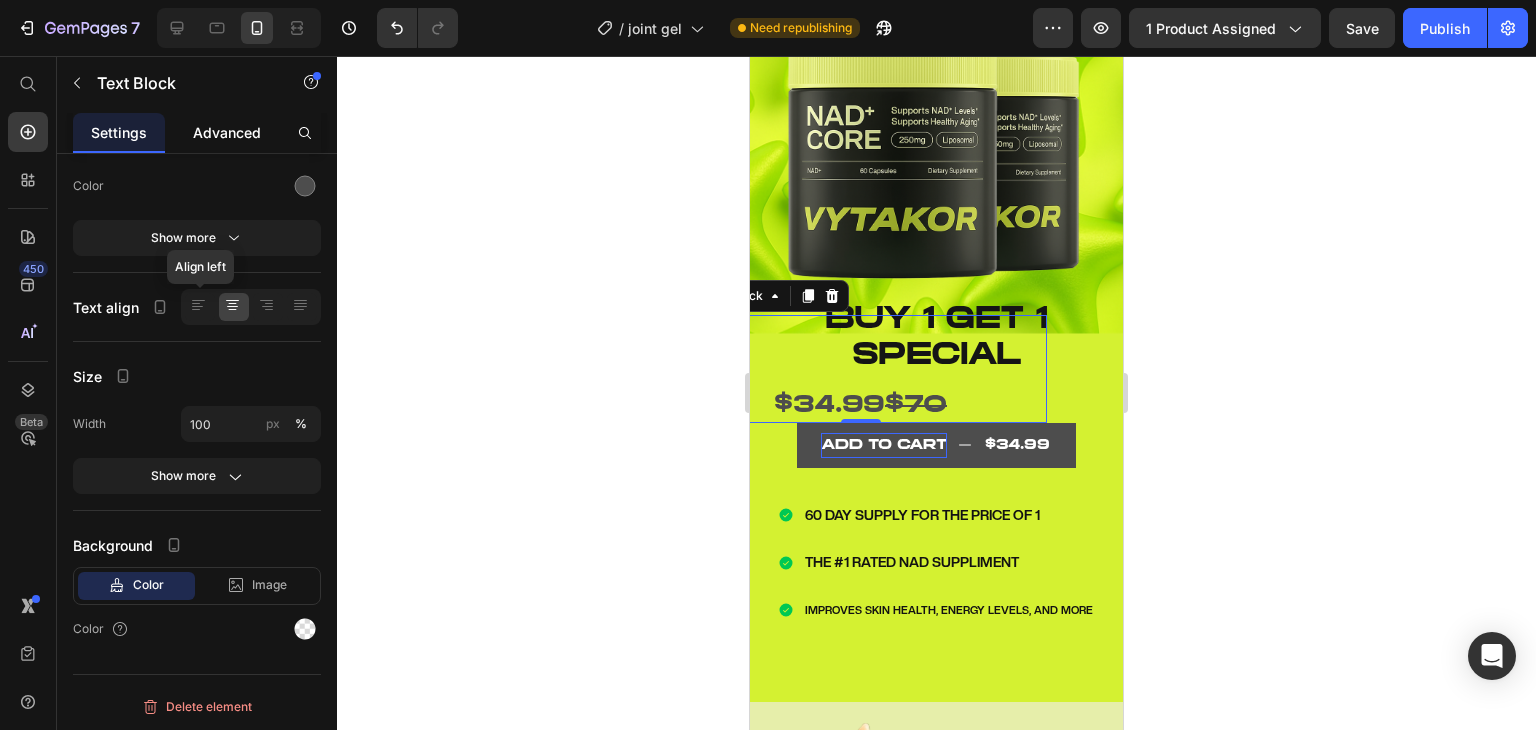 click on "Advanced" at bounding box center (227, 132) 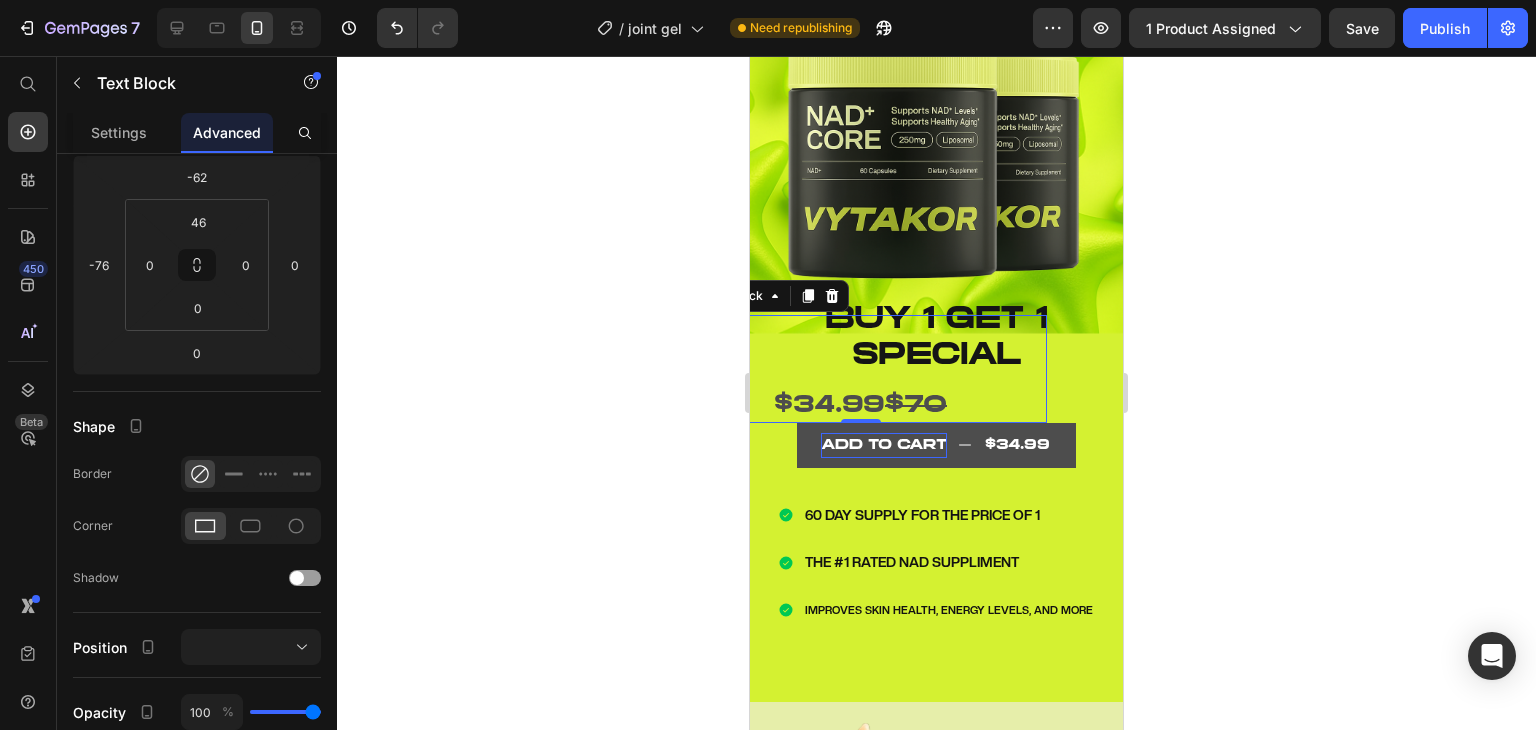 scroll, scrollTop: 0, scrollLeft: 0, axis: both 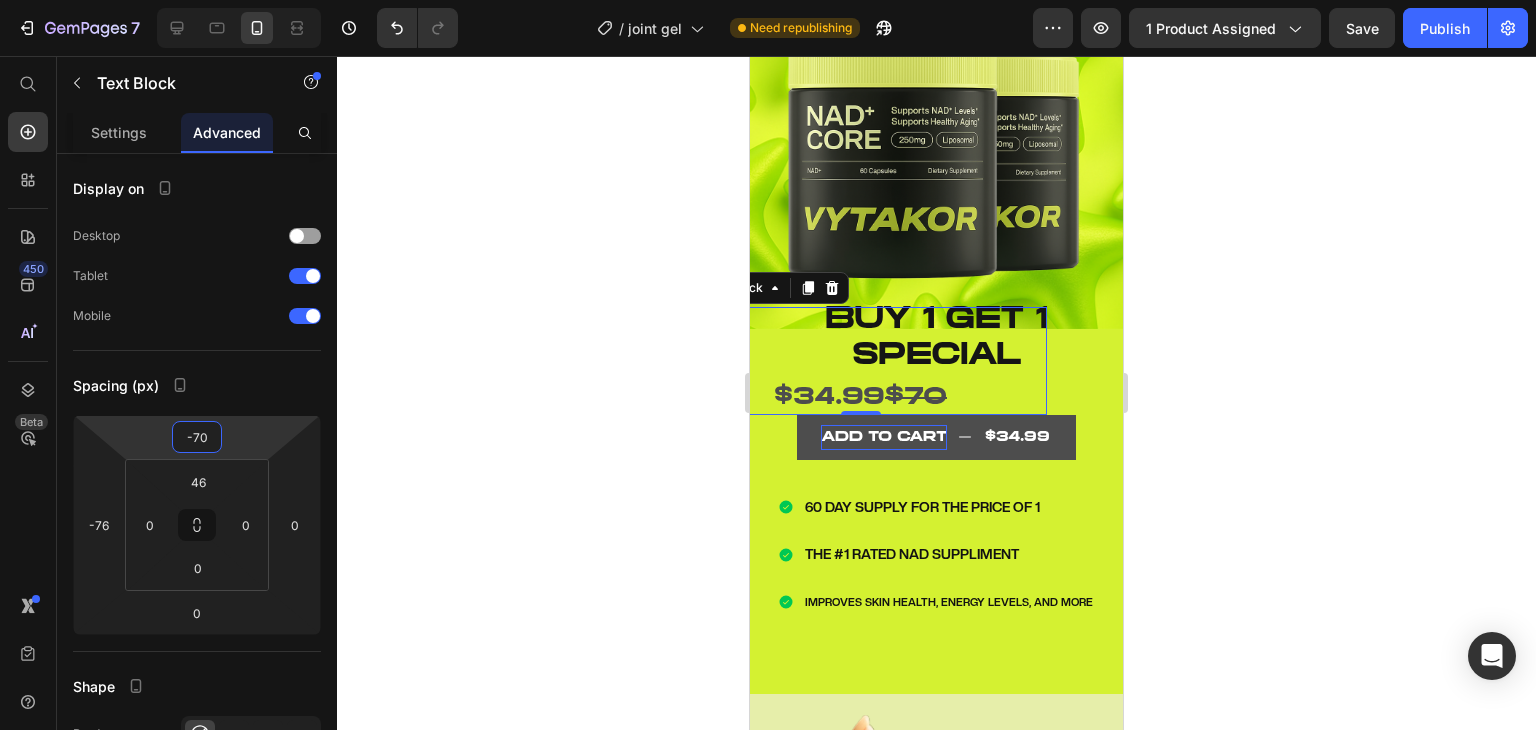 click on "7   /  joint gel Need republishing Preview 1 product assigned  Save   Publish  450 Beta Start with Sections Elements Hero Section Product Detail Brands Trusted Badges Guarantee Product Breakdown How to use Testimonials Compare Bundle FAQs Social Proof Brand Story Product List Collection Blog List Contact Sticky Add to Cart Custom Footer Browse Library 450 Layout
Row
Row
Row
Row Text
Heading
Text Block Button
Button
Button
Sticky Back to top Media
Image" at bounding box center [768, 0] 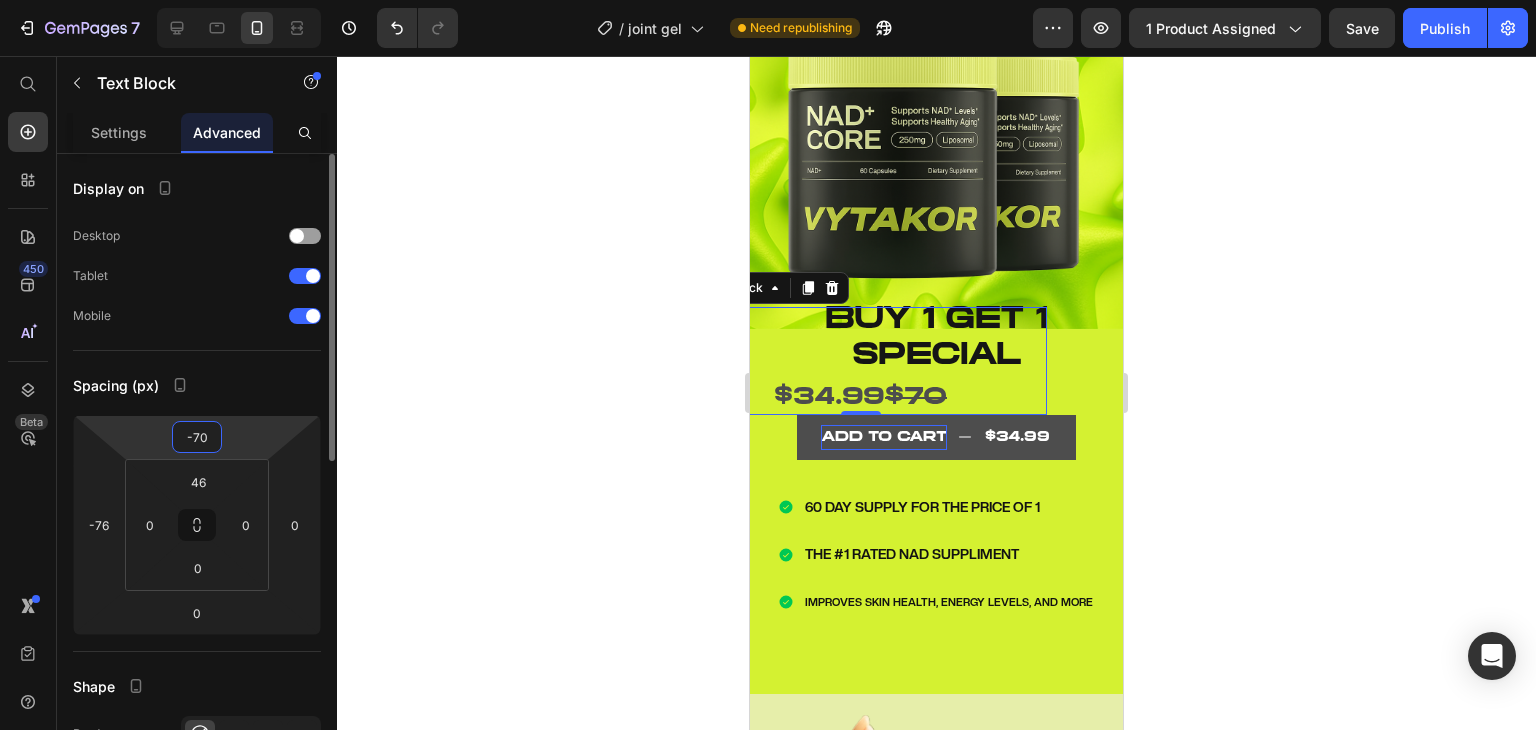 type on "-62" 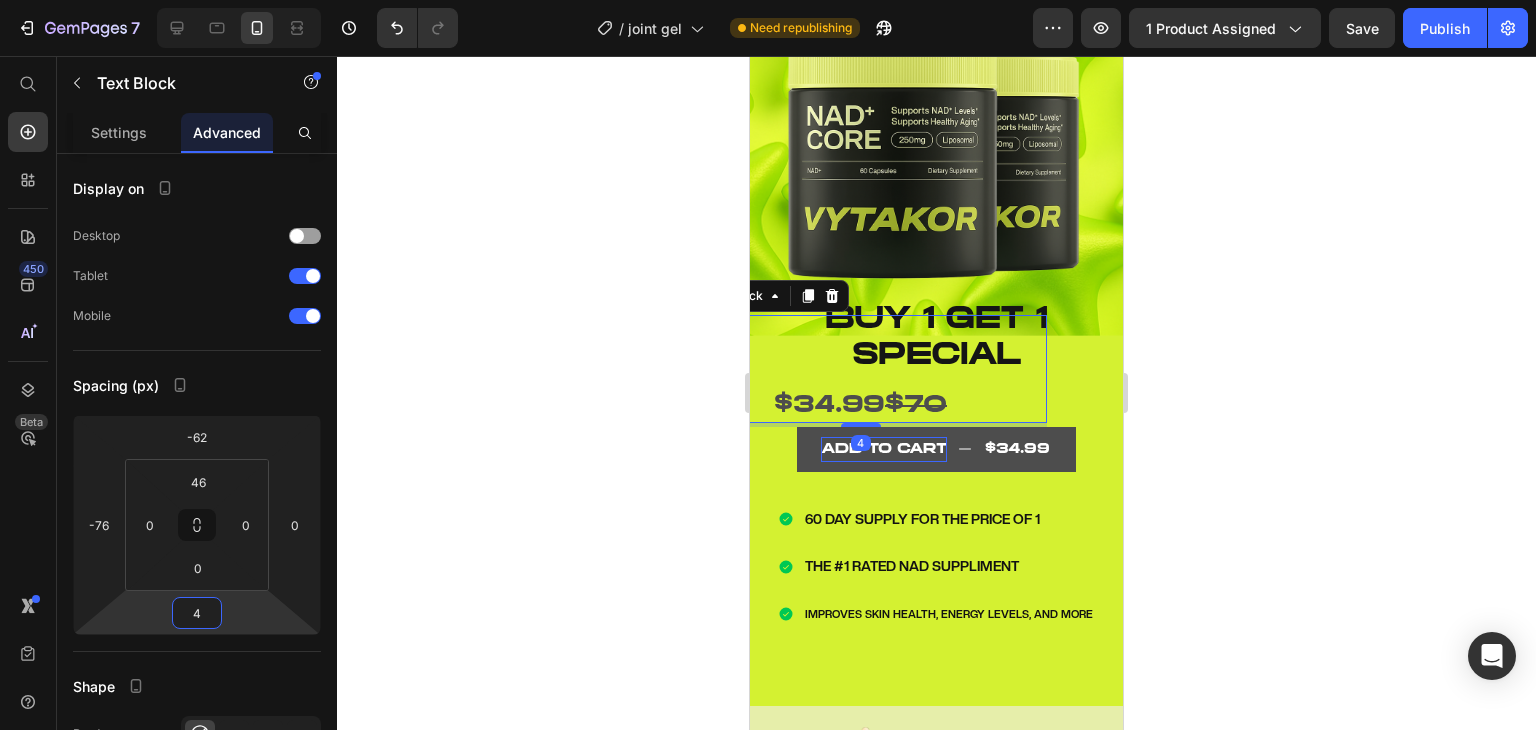 type on "2" 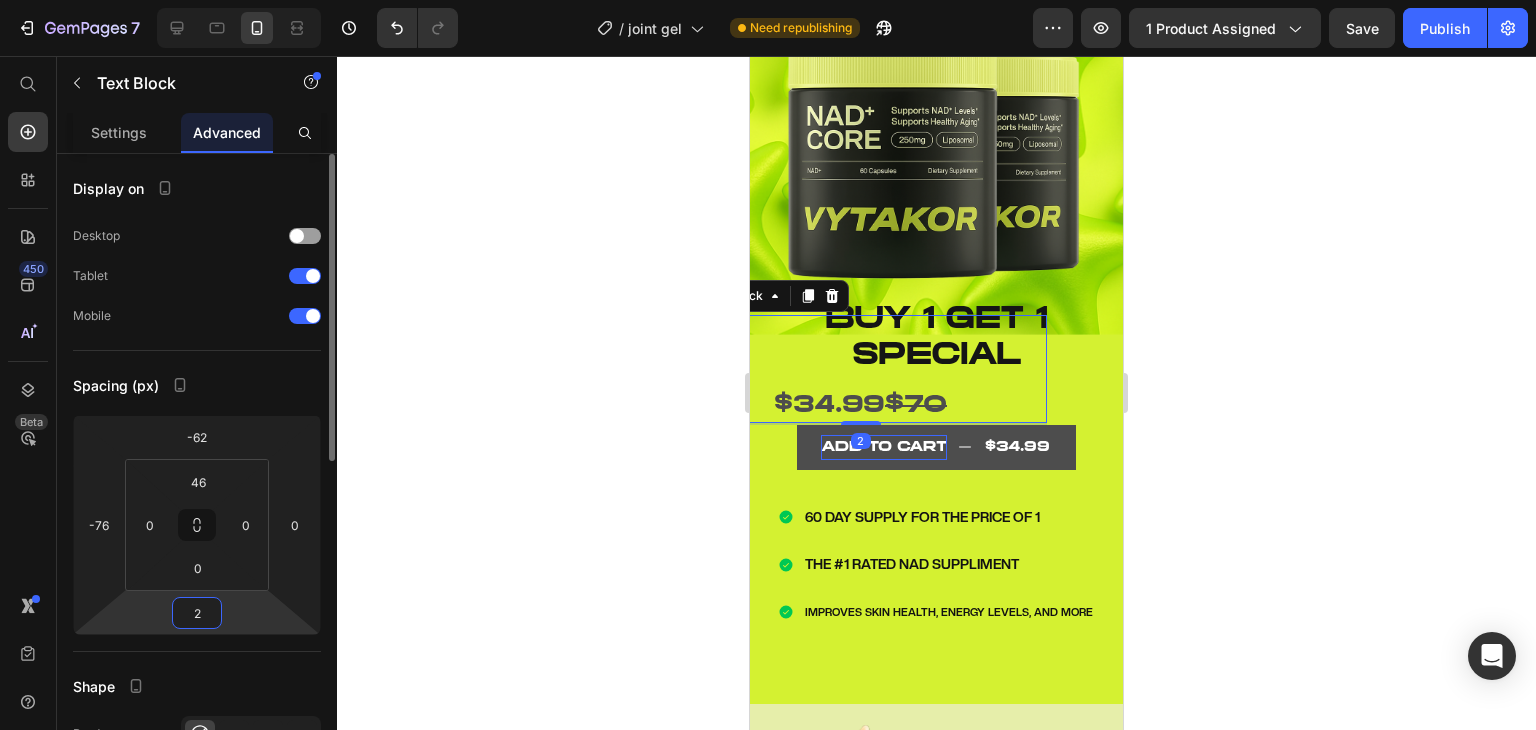 click on "7   /  joint gel Need republishing Preview 1 product assigned  Save   Publish  450 Beta Start with Sections Elements Hero Section Product Detail Brands Trusted Badges Guarantee Product Breakdown How to use Testimonials Compare Bundle FAQs Social Proof Brand Story Product List Collection Blog List Contact Sticky Add to Cart Custom Footer Browse Library 450 Layout
Row
Row
Row
Row Text
Heading
Text Block Button
Button
Button
Sticky Back to top Media
Image" at bounding box center (768, 0) 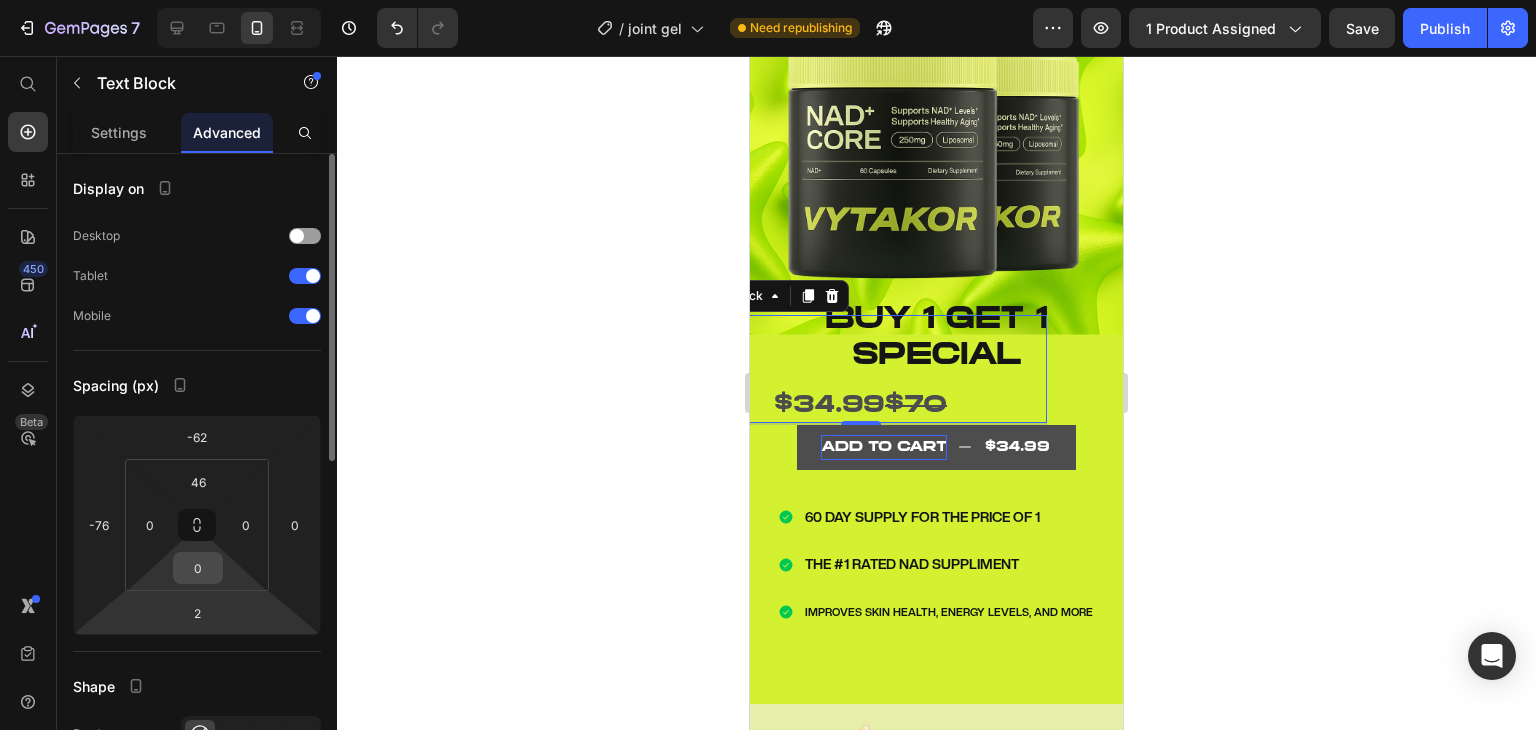click on "0" at bounding box center (198, 568) 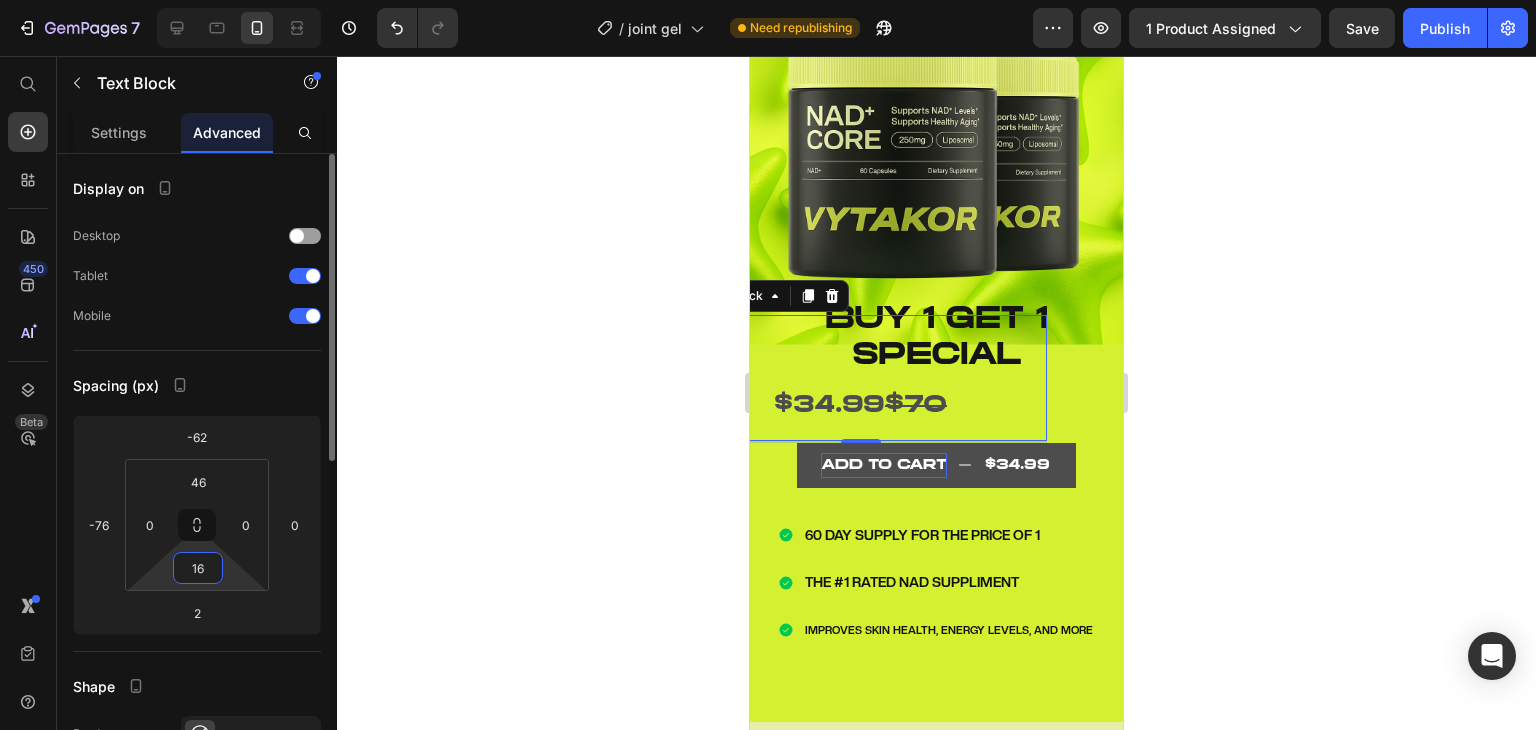 type on "14" 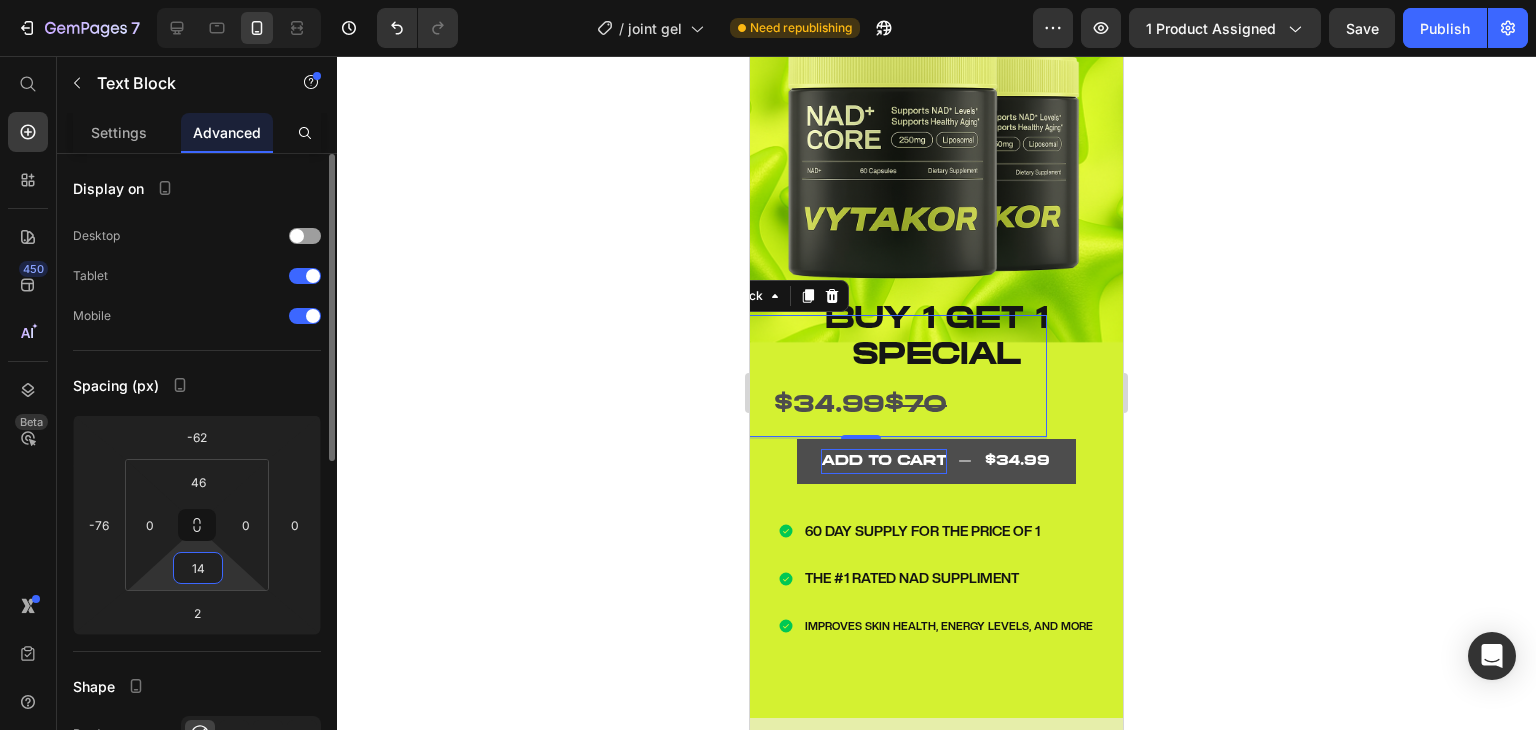click on "7   /  joint gel Need republishing Preview 1 product assigned  Save   Publish  450 Beta Start with Sections Elements Hero Section Product Detail Brands Trusted Badges Guarantee Product Breakdown How to use Testimonials Compare Bundle FAQs Social Proof Brand Story Product List Collection Blog List Contact Sticky Add to Cart Custom Footer Browse Library 450 Layout
Row
Row
Row
Row Text
Heading
Text Block Button
Button
Button
Sticky Back to top Media
Image" at bounding box center [768, 0] 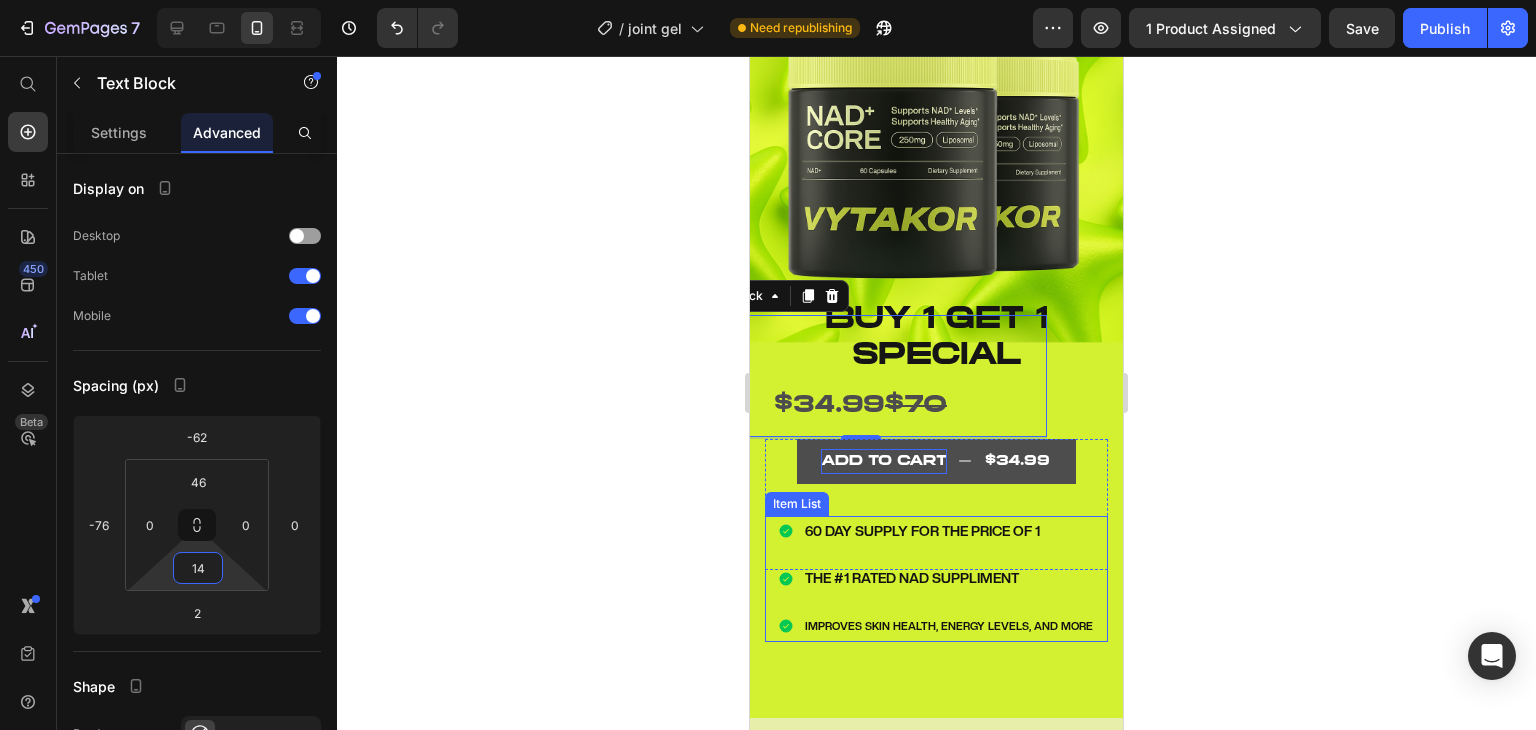 click 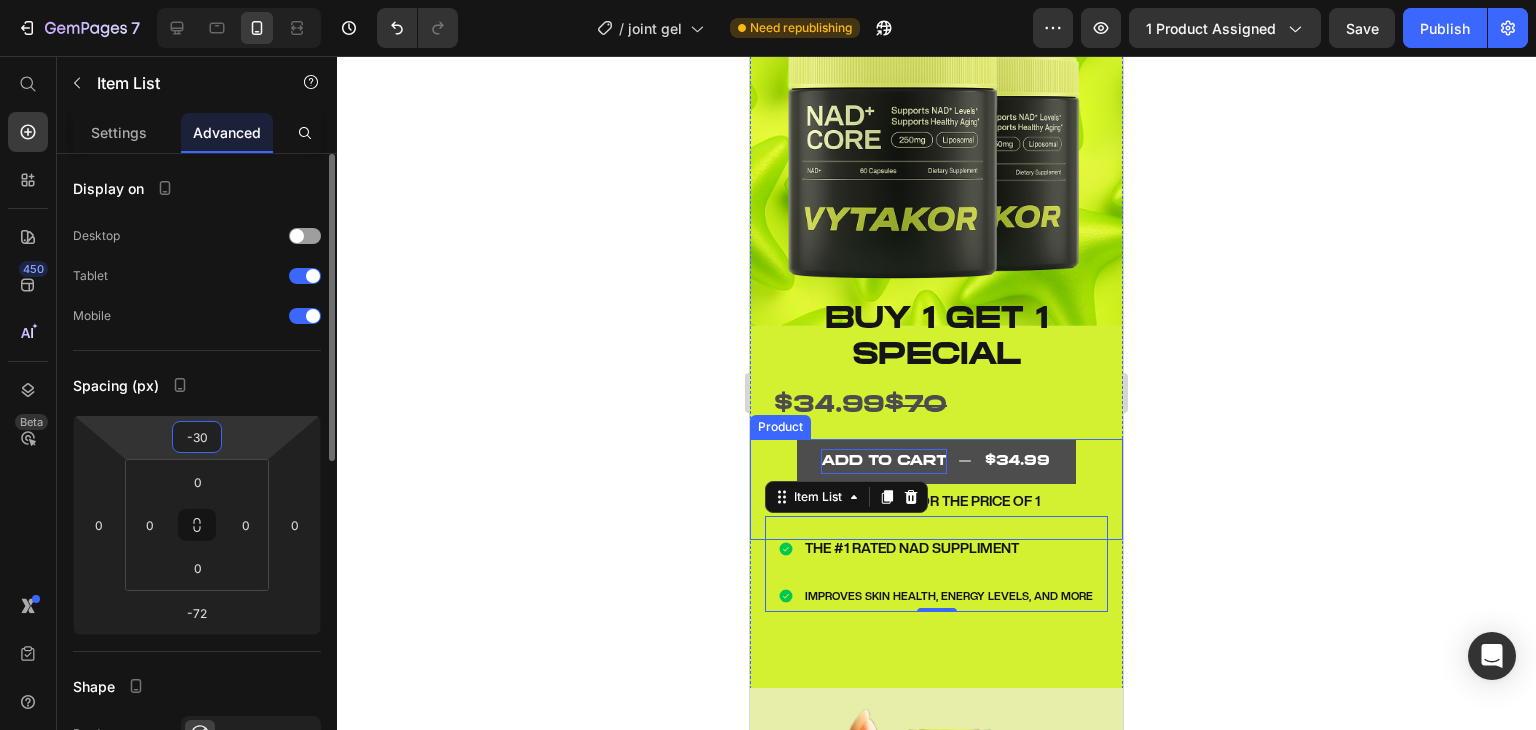 drag, startPoint x: 156, startPoint y: 439, endPoint x: 158, endPoint y: 453, distance: 14.142136 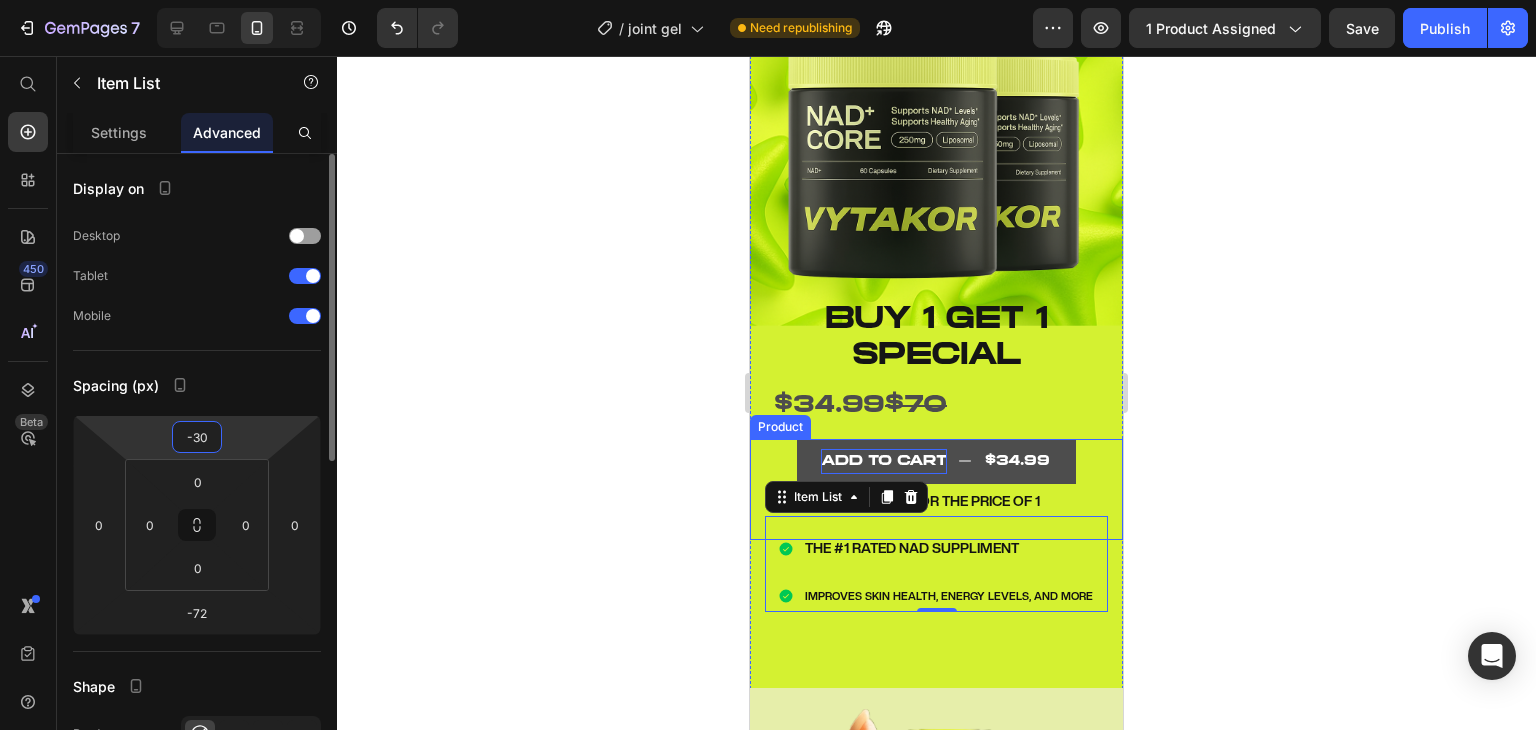 click on "7   /  joint gel Need republishing Preview 1 product assigned  Save   Publish  450 Beta Start with Sections Elements Hero Section Product Detail Brands Trusted Badges Guarantee Product Breakdown How to use Testimonials Compare Bundle FAQs Social Proof Brand Story Product List Collection Blog List Contact Sticky Add to Cart Custom Footer Browse Library 450 Layout
Row
Row
Row
Row Text
Heading
Text Block Button
Button
Button
Sticky Back to top Media
Image" at bounding box center (768, 0) 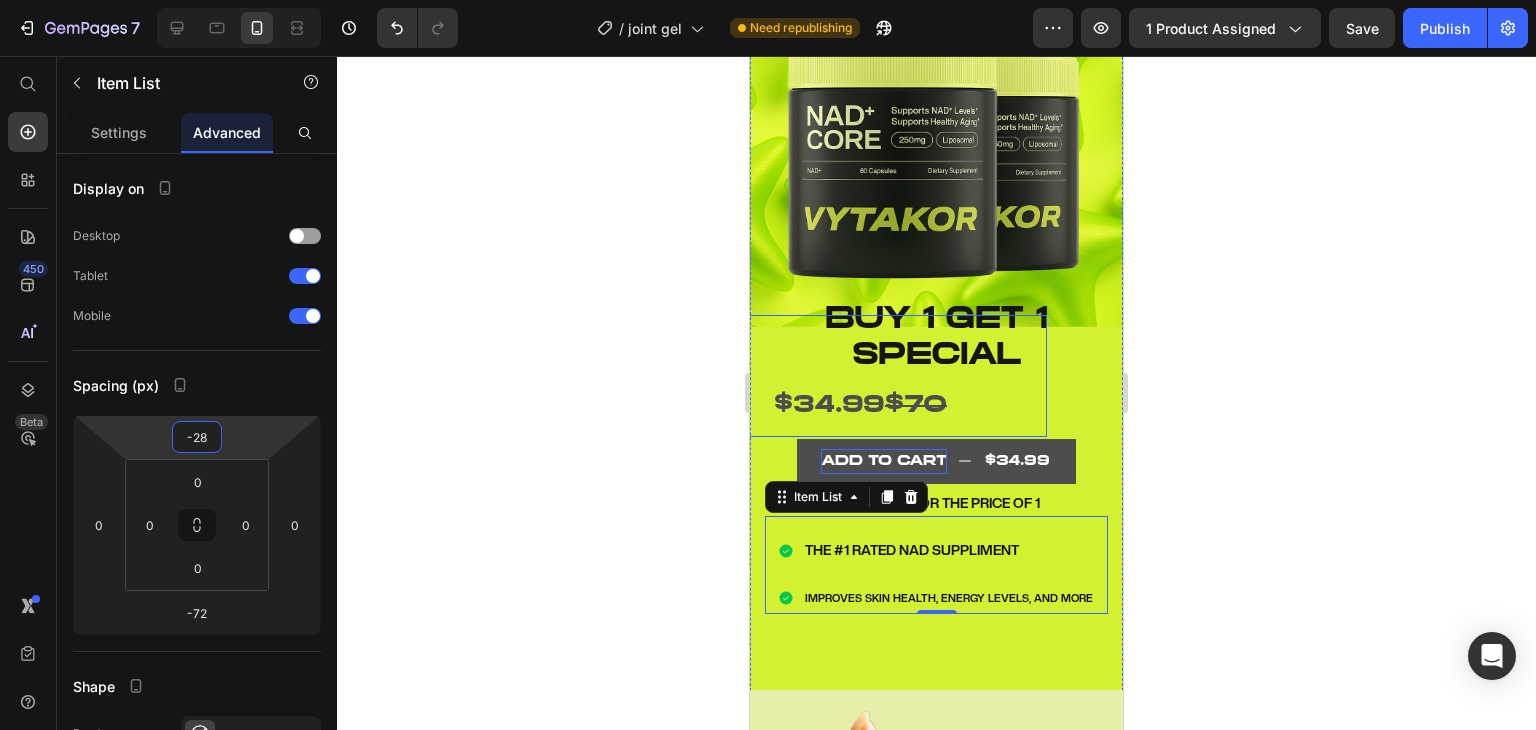 click on "$34.99  $70" at bounding box center (860, 406) 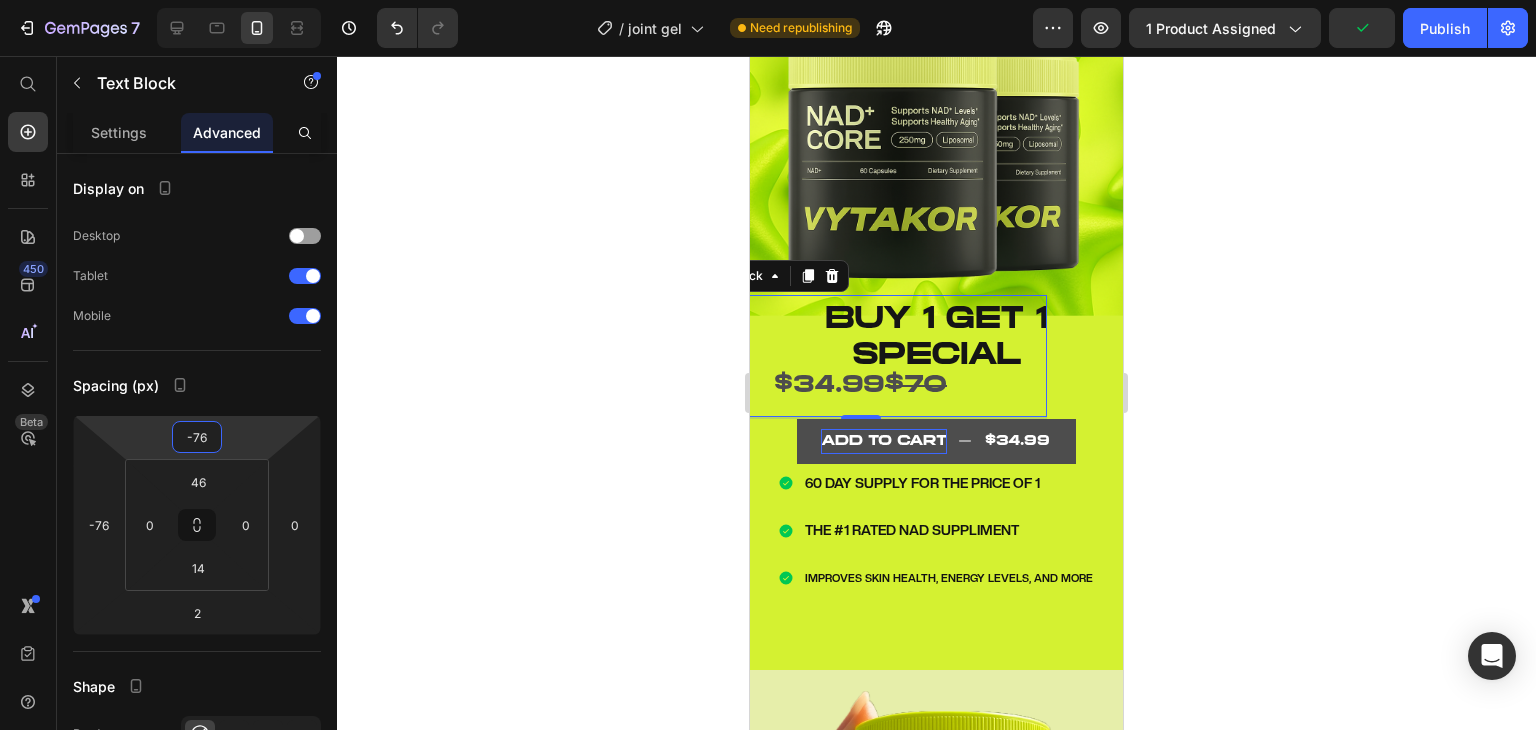 type on "-74" 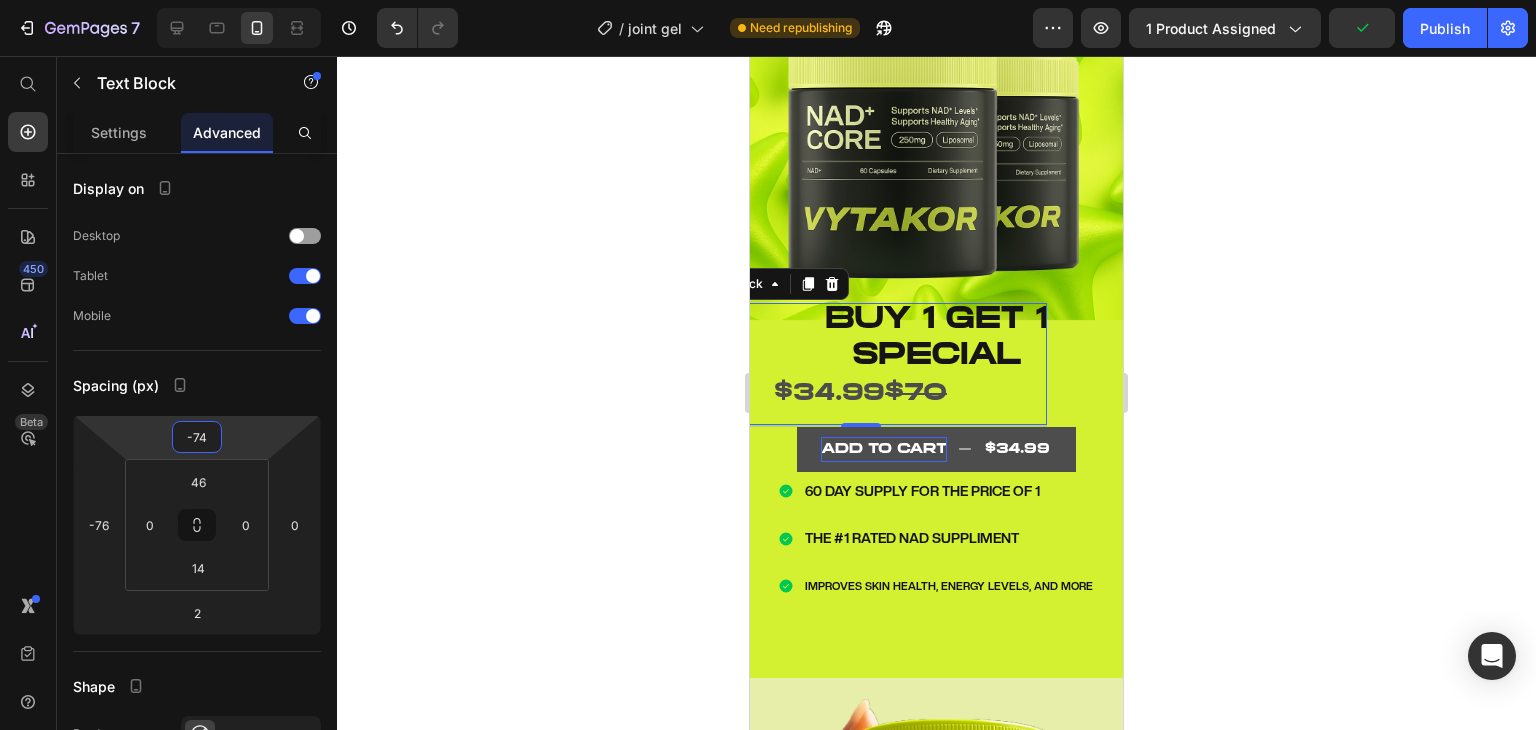 click on "7   /  joint gel Need republishing Preview 1 product assigned  Publish  450 Beta Start with Sections Elements Hero Section Product Detail Brands Trusted Badges Guarantee Product Breakdown How to use Testimonials Compare Bundle FAQs Social Proof Brand Story Product List Collection Blog List Contact Sticky Add to Cart Custom Footer Browse Library 450 Layout
Row
Row
Row
Row Text
Heading
Text Block Button
Button
Button
Sticky Back to top Media
Image" at bounding box center [768, 0] 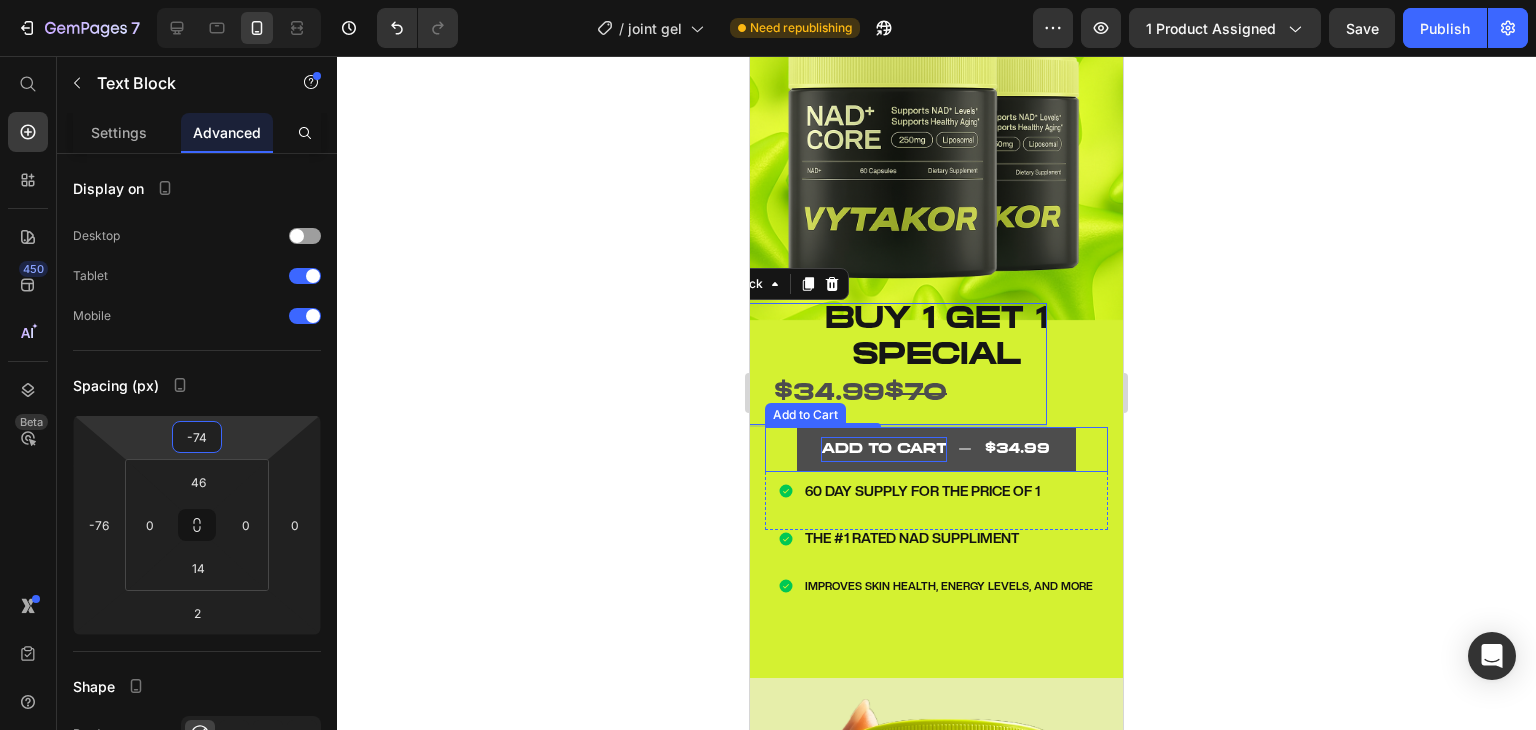 click on "ADD TO CART
$34.99 Add to Cart" at bounding box center [936, 449] 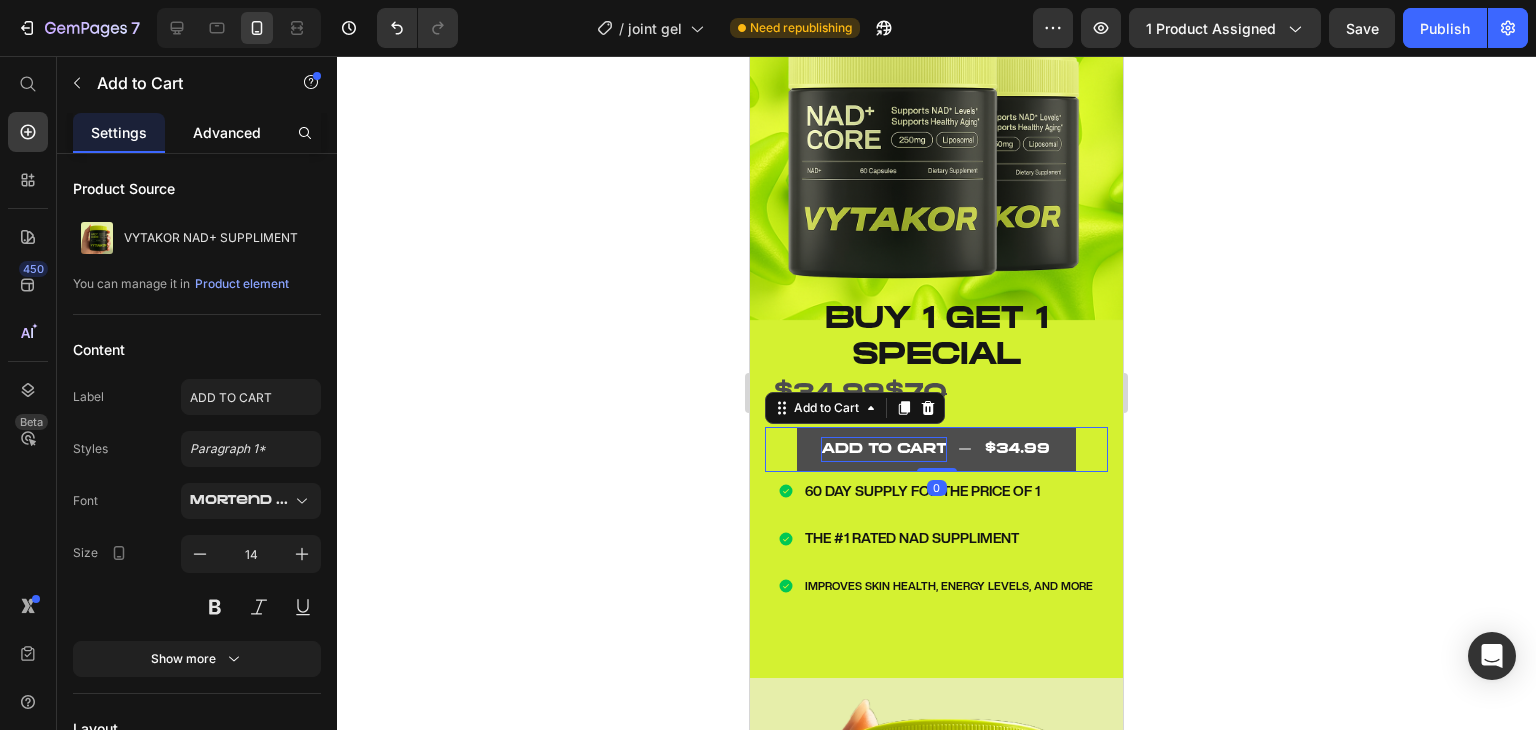 click on "Advanced" 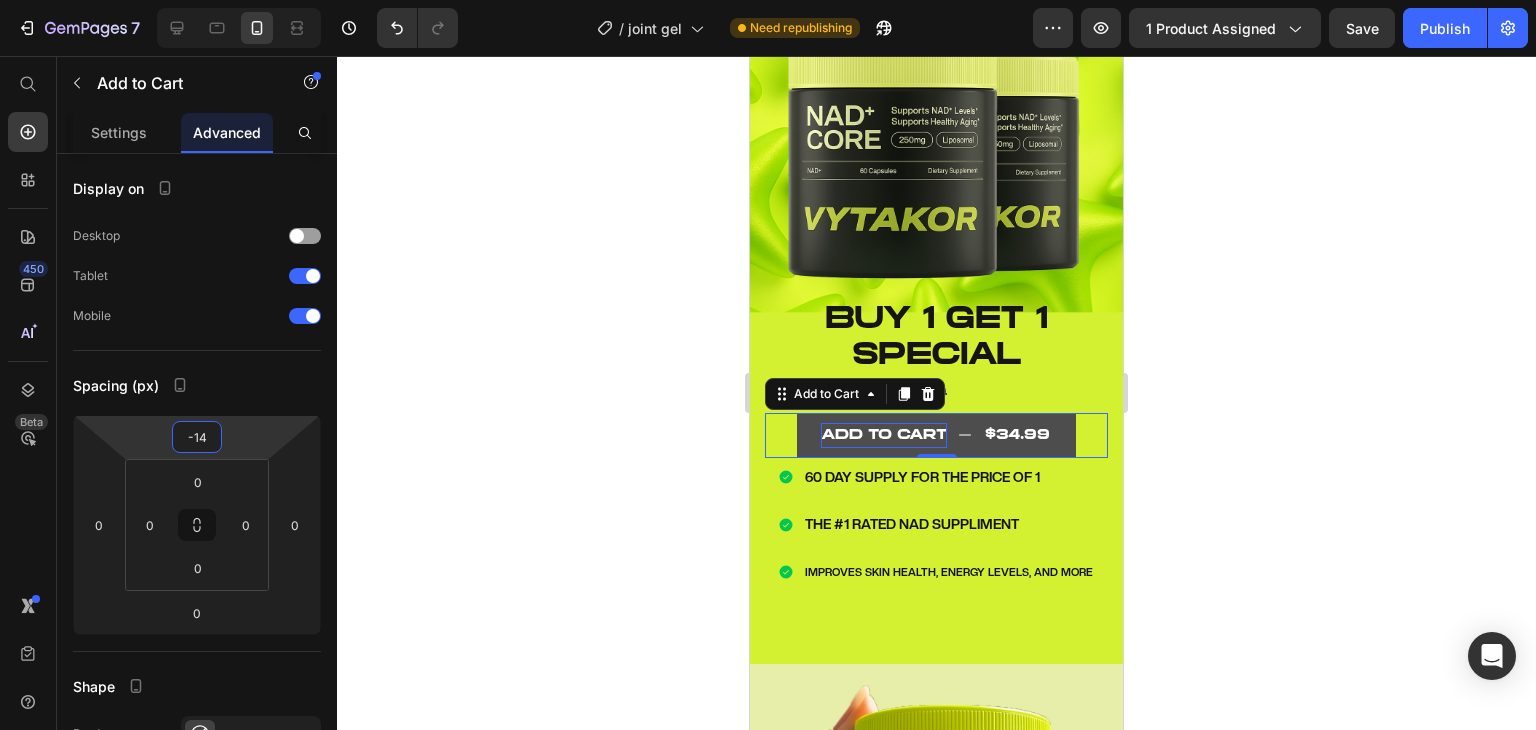 type on "-12" 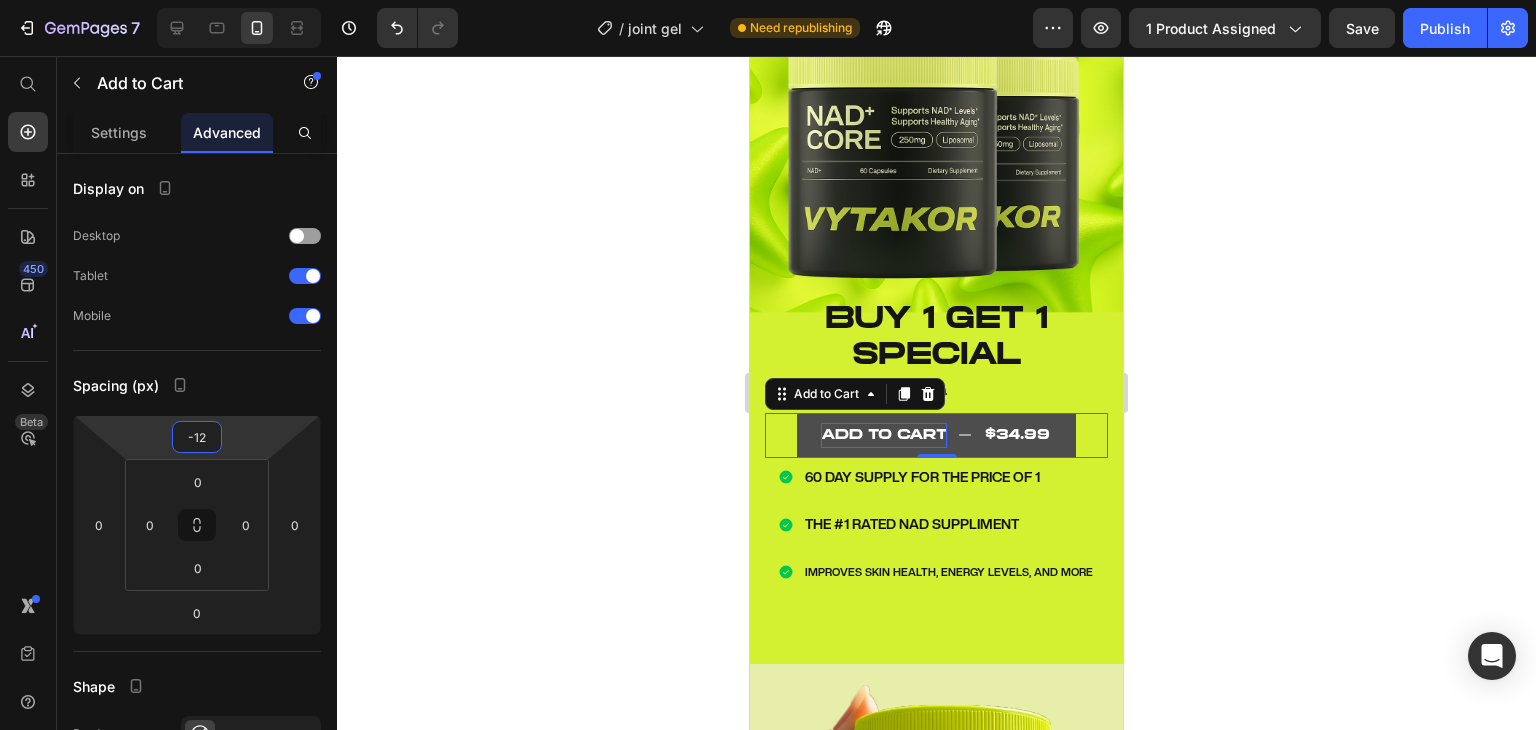 click on "7   /  joint gel Need republishing Preview 1 product assigned  Save   Publish  450 Beta Start with Sections Elements Hero Section Product Detail Brands Trusted Badges Guarantee Product Breakdown How to use Testimonials Compare Bundle FAQs Social Proof Brand Story Product List Collection Blog List Contact Sticky Add to Cart Custom Footer Browse Library 450 Layout
Row
Row
Row
Row Text
Heading
Text Block Button
Button
Button
Sticky Back to top Media
Image" at bounding box center [768, 0] 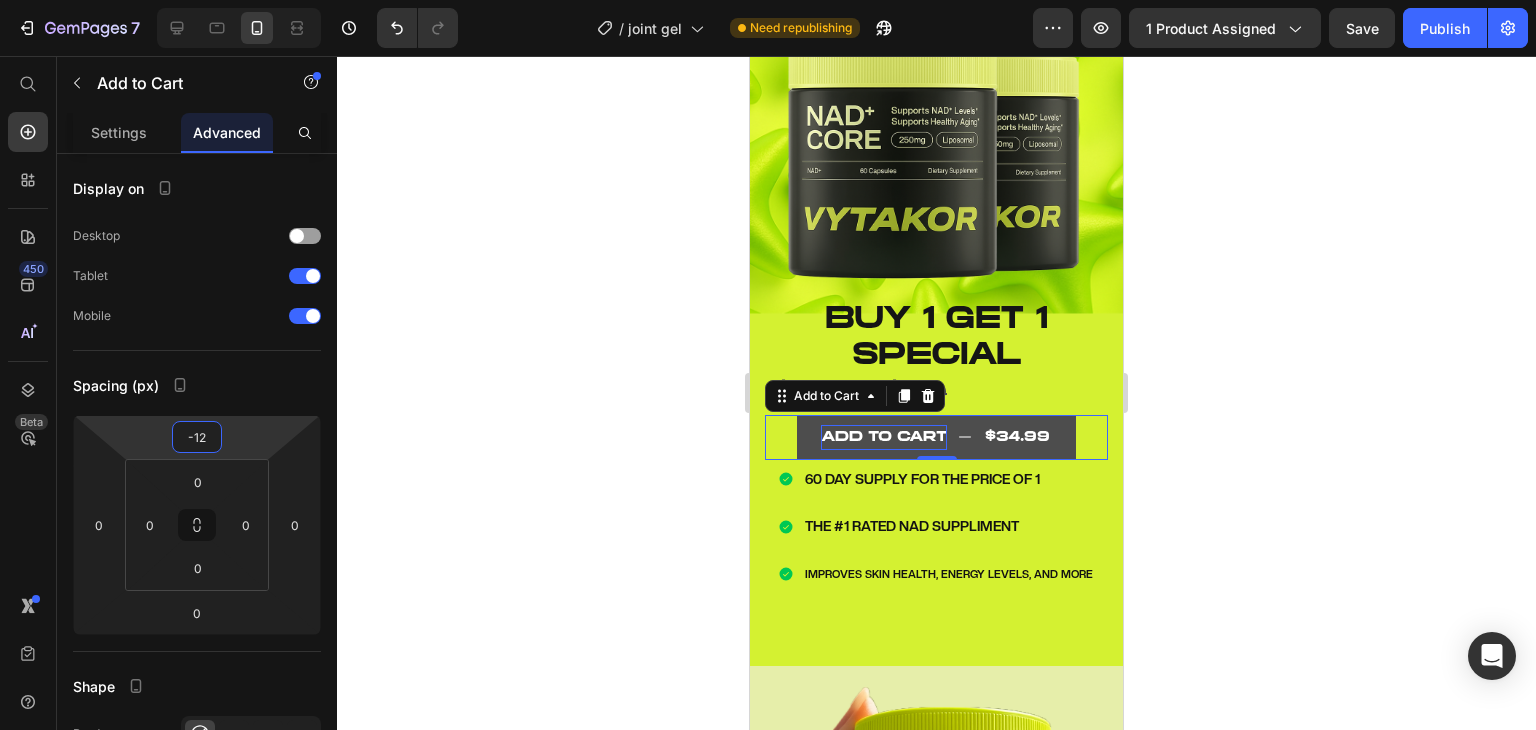 click 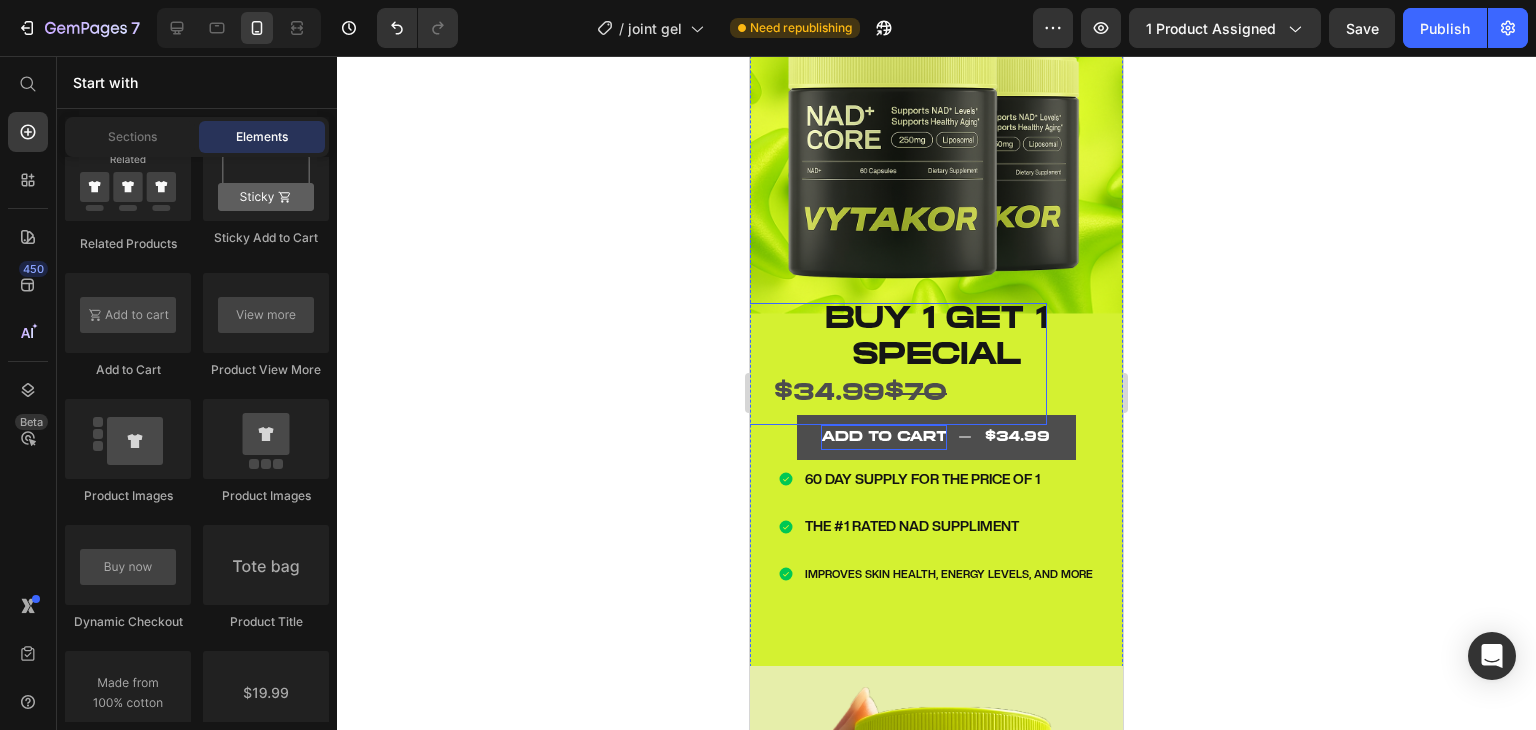 click on "BUY 1 GET 1 SPECIAL" at bounding box center [936, 339] 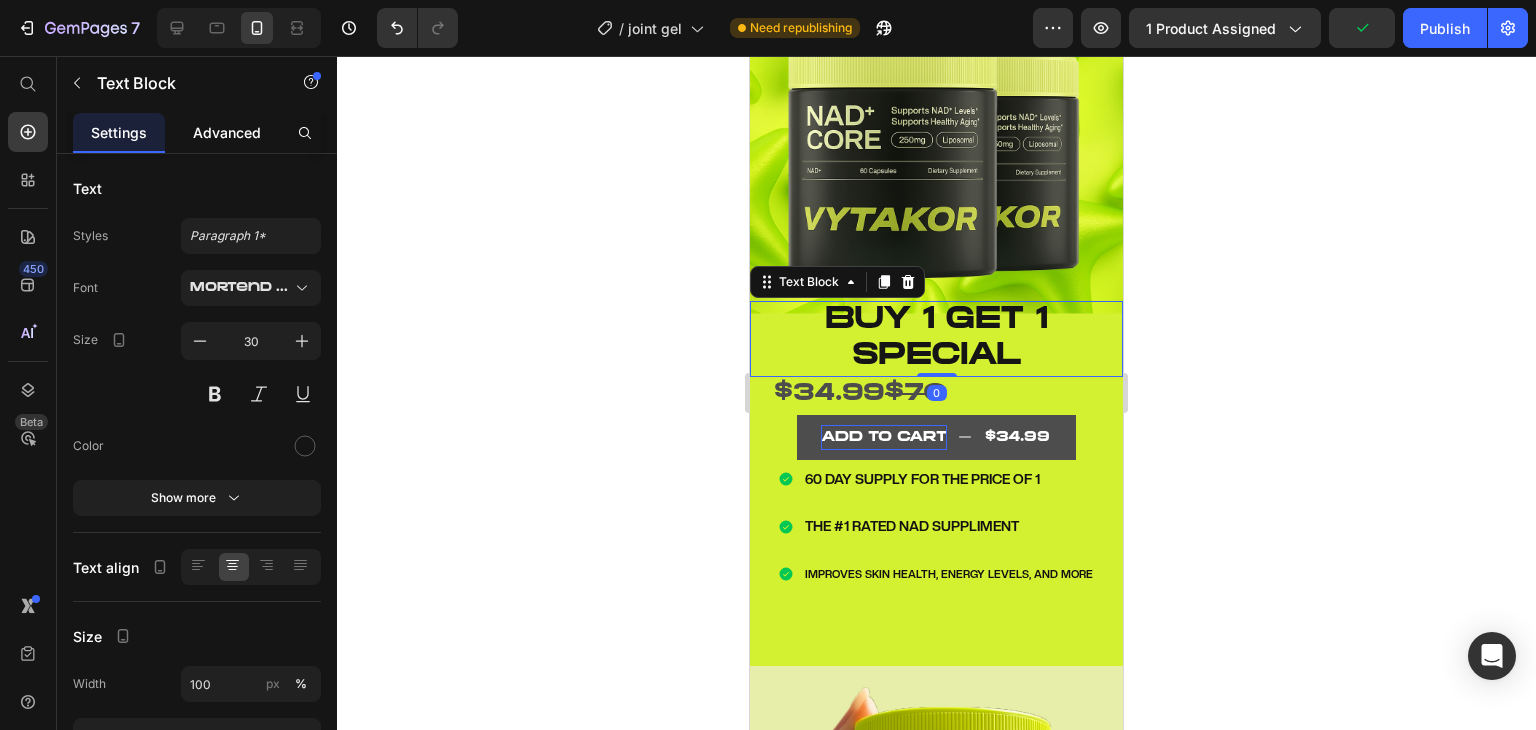 click on "Advanced" at bounding box center (227, 132) 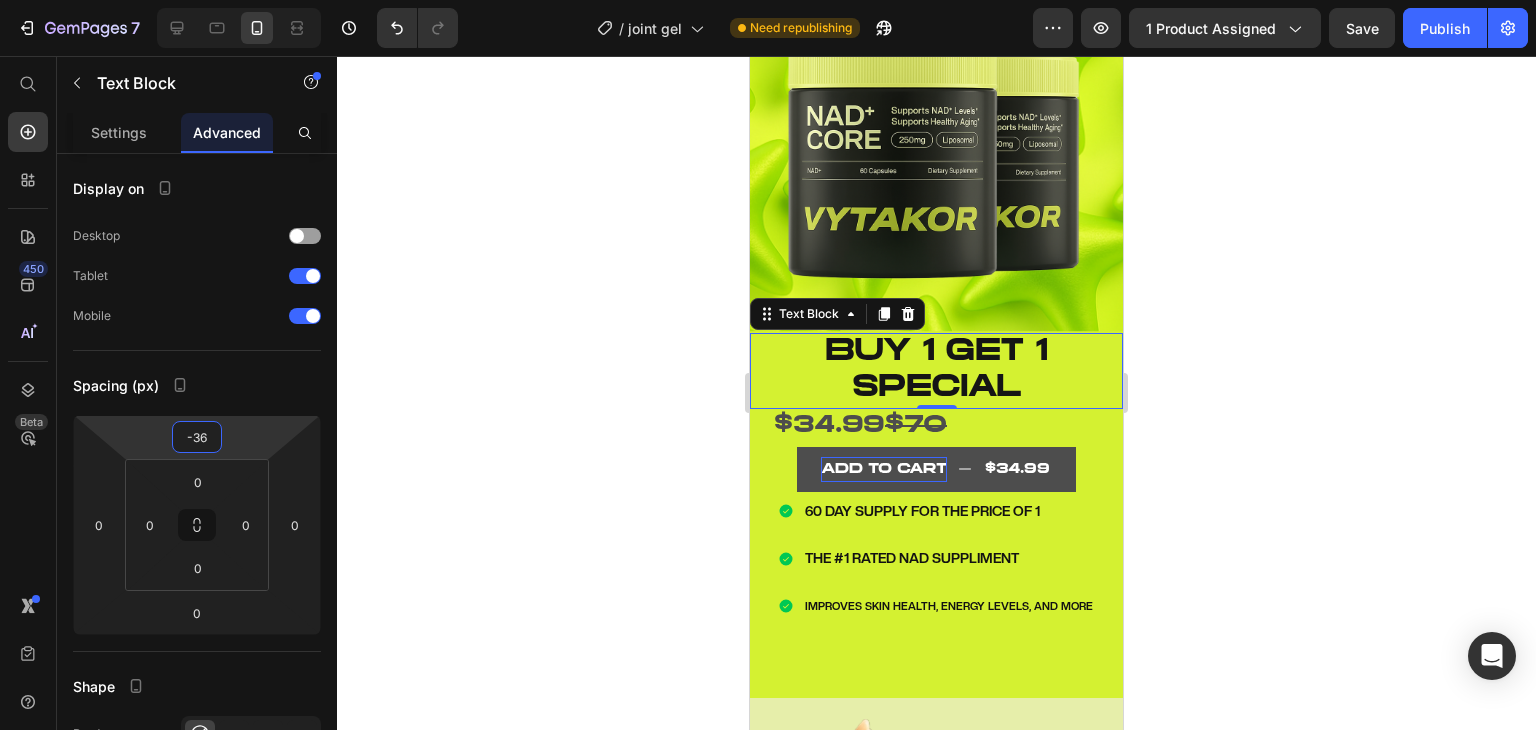 type on "-34" 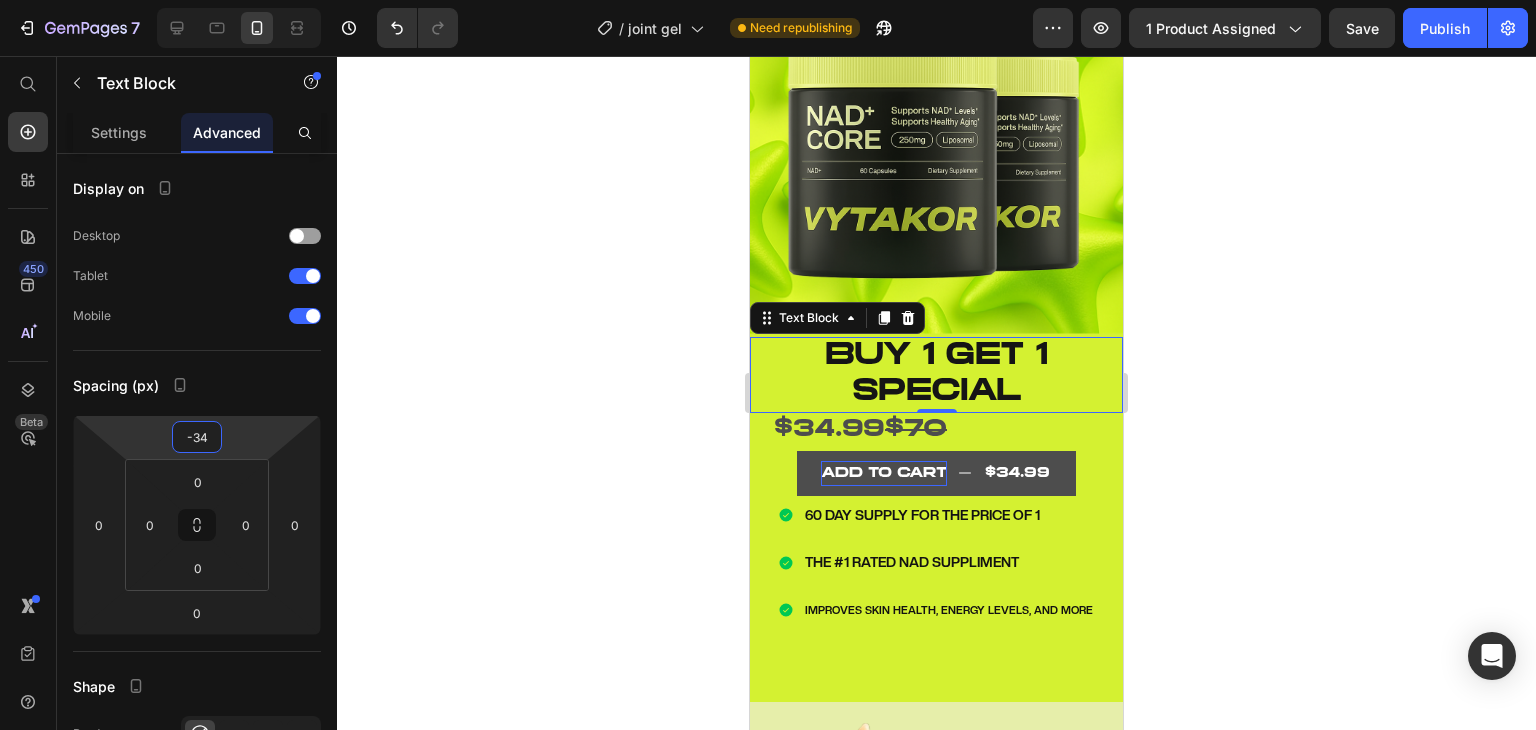 drag, startPoint x: 261, startPoint y: 456, endPoint x: 263, endPoint y: 438, distance: 18.110771 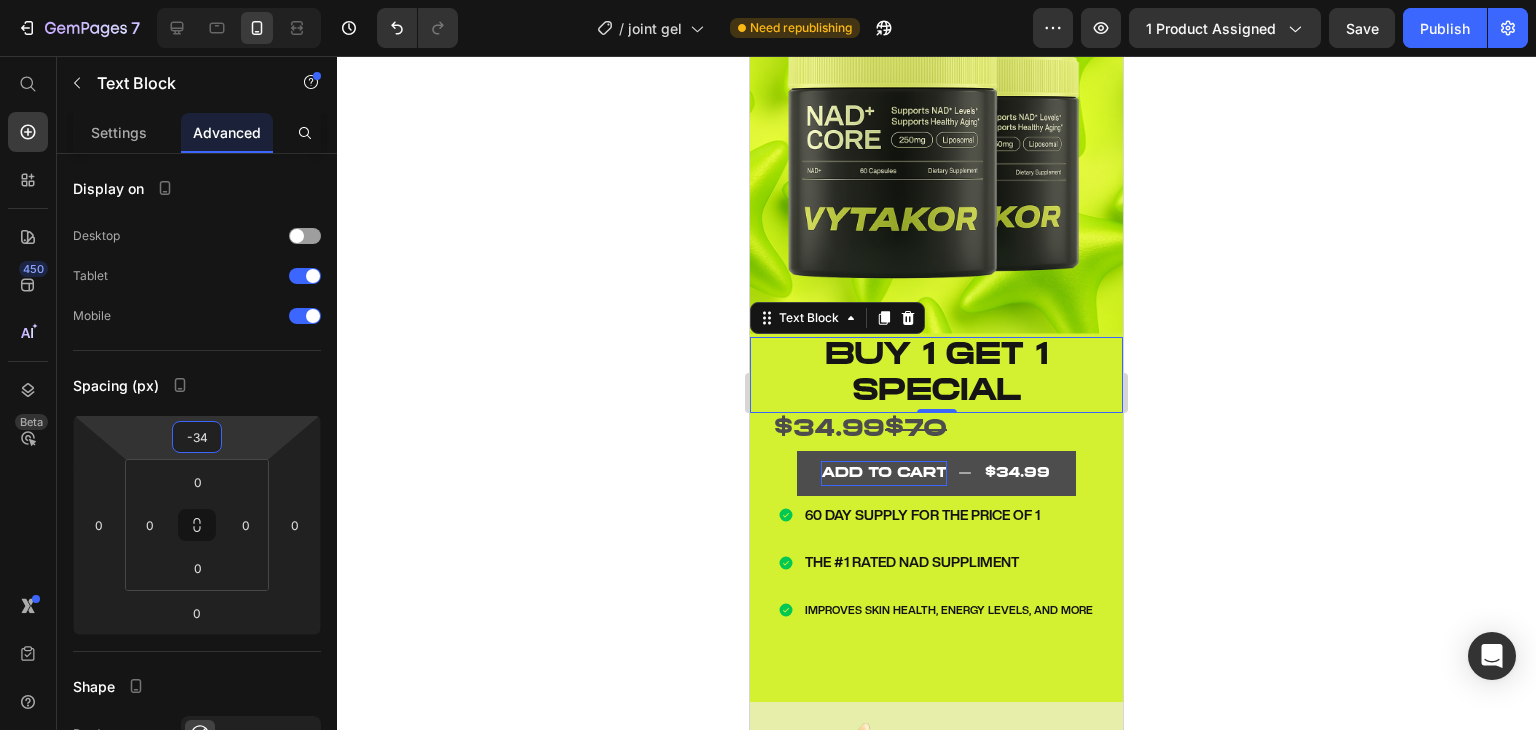click 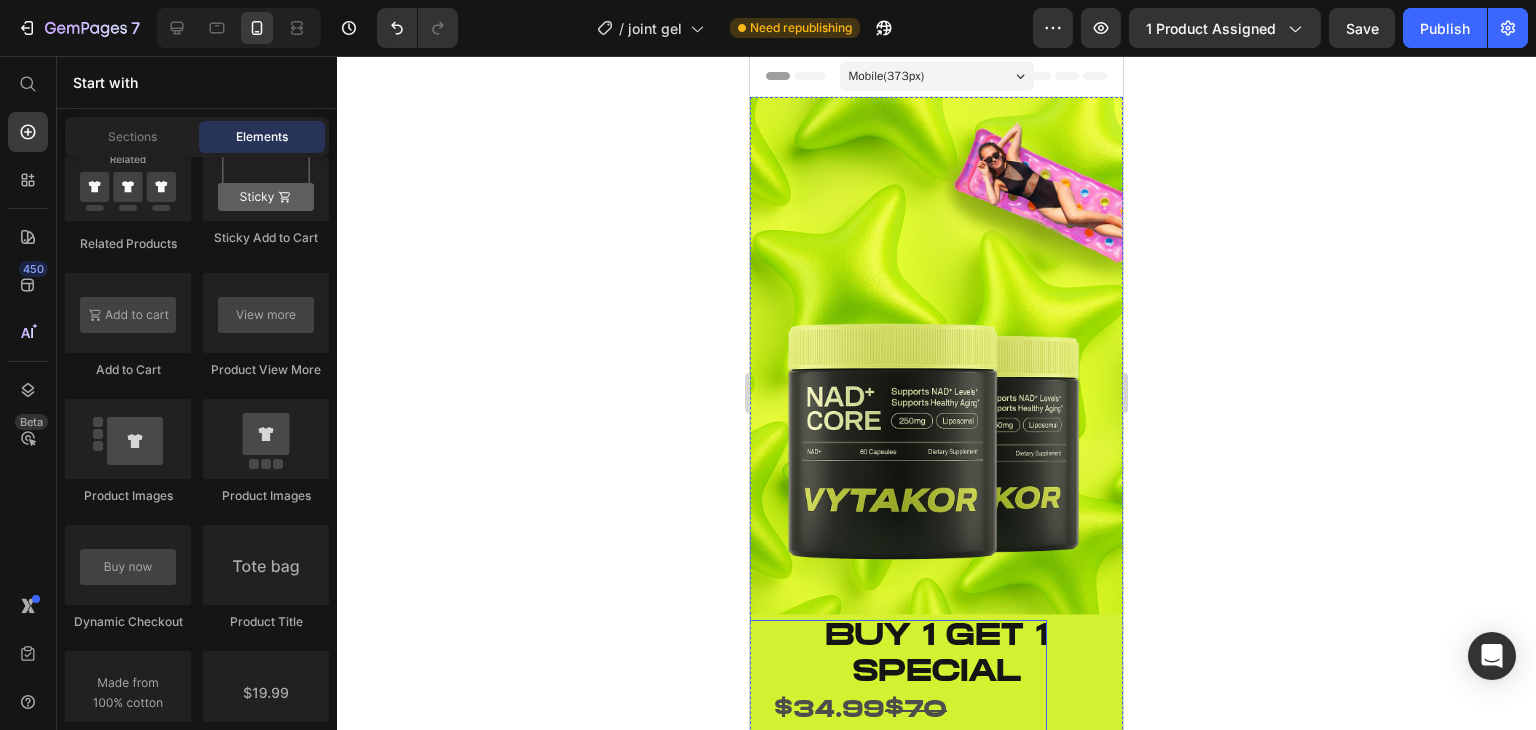 scroll, scrollTop: 4, scrollLeft: 0, axis: vertical 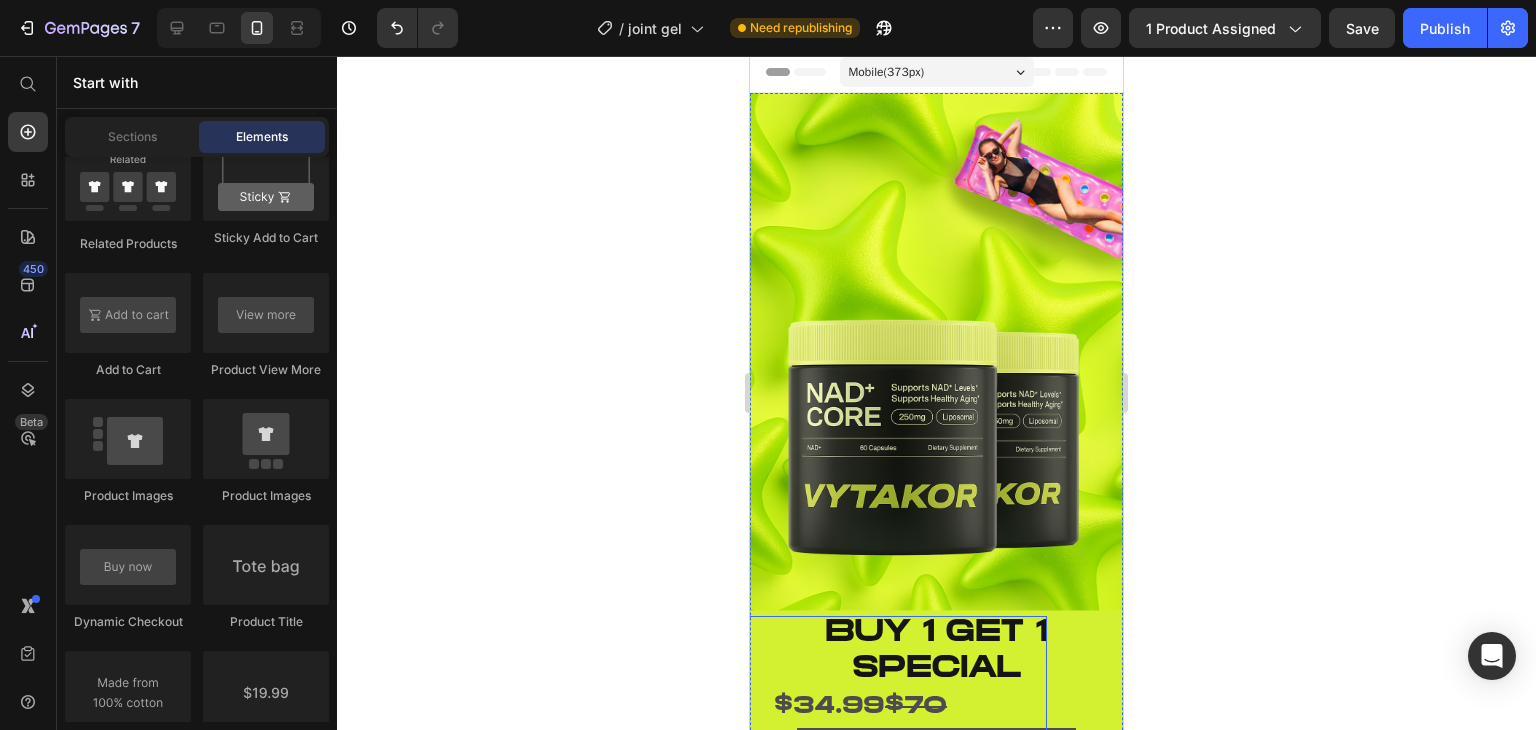 click at bounding box center [936, 385] 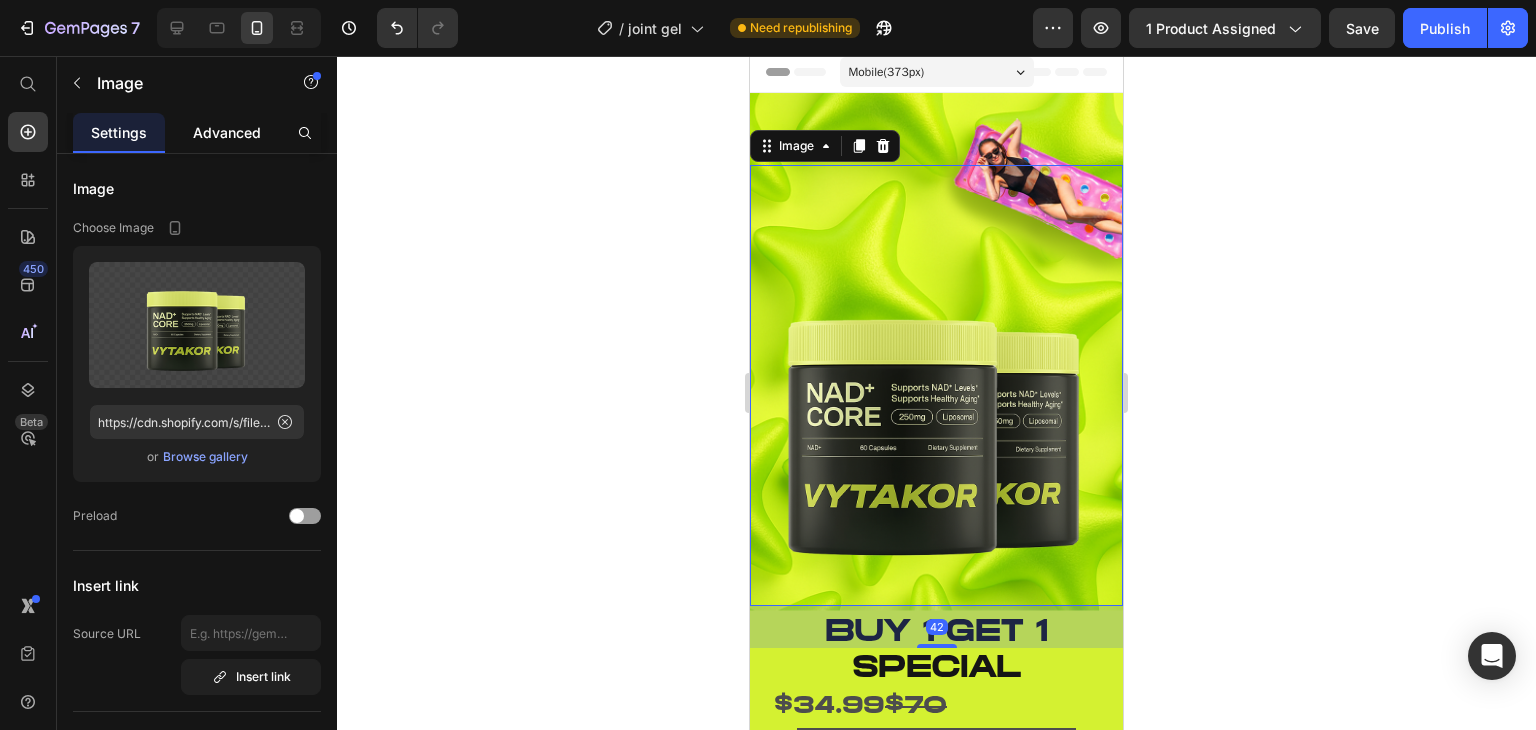 click on "Advanced" at bounding box center [227, 132] 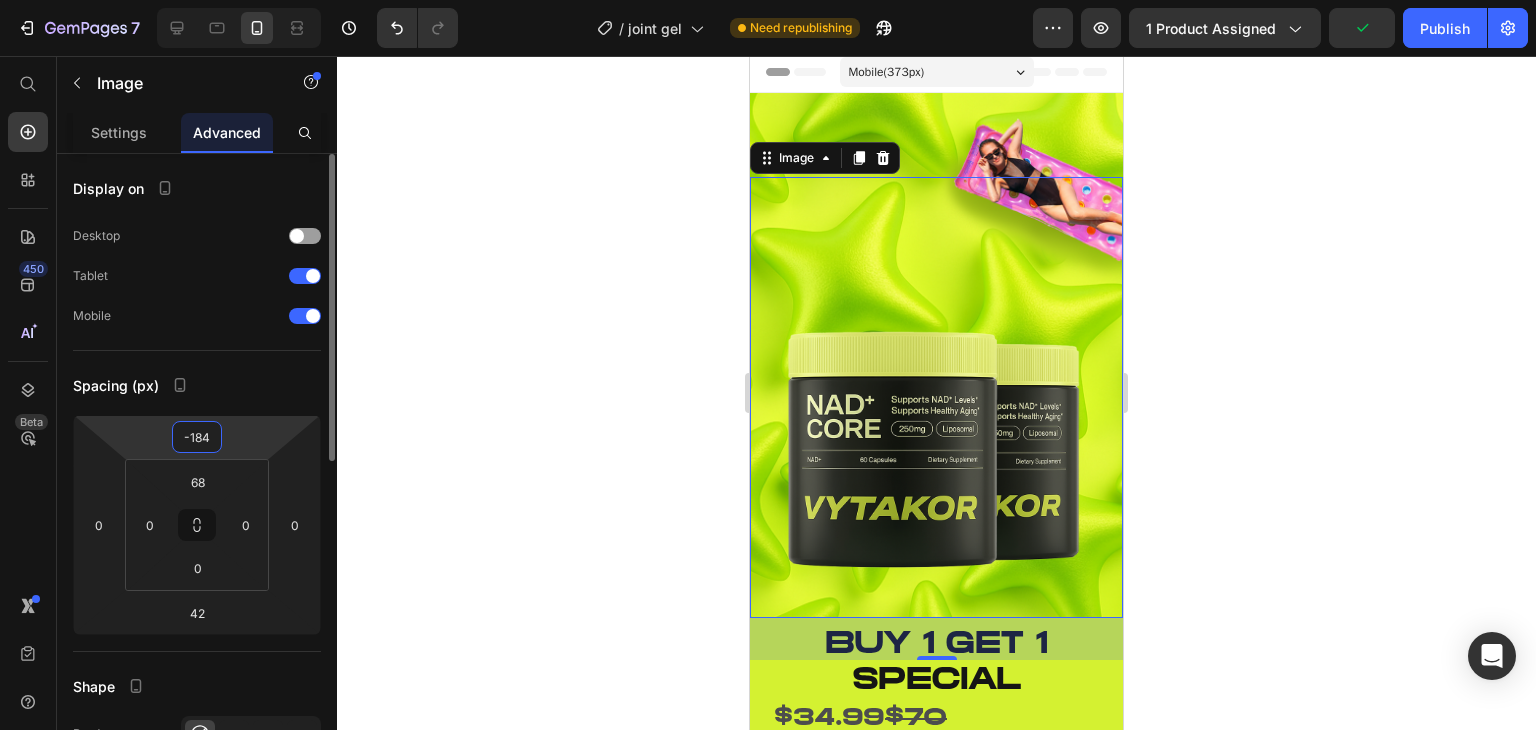 click on "7   /  joint gel Need republishing Preview 1 product assigned  Publish  450 Beta Start with Sections Elements Hero Section Product Detail Brands Trusted Badges Guarantee Product Breakdown How to use Testimonials Compare Bundle FAQs Social Proof Brand Story Product List Collection Blog List Contact Sticky Add to Cart Custom Footer Browse Library 450 Layout
Row
Row
Row
Row Text
Heading
Text Block Button
Button
Button
Sticky Back to top Media
Image" at bounding box center [768, 0] 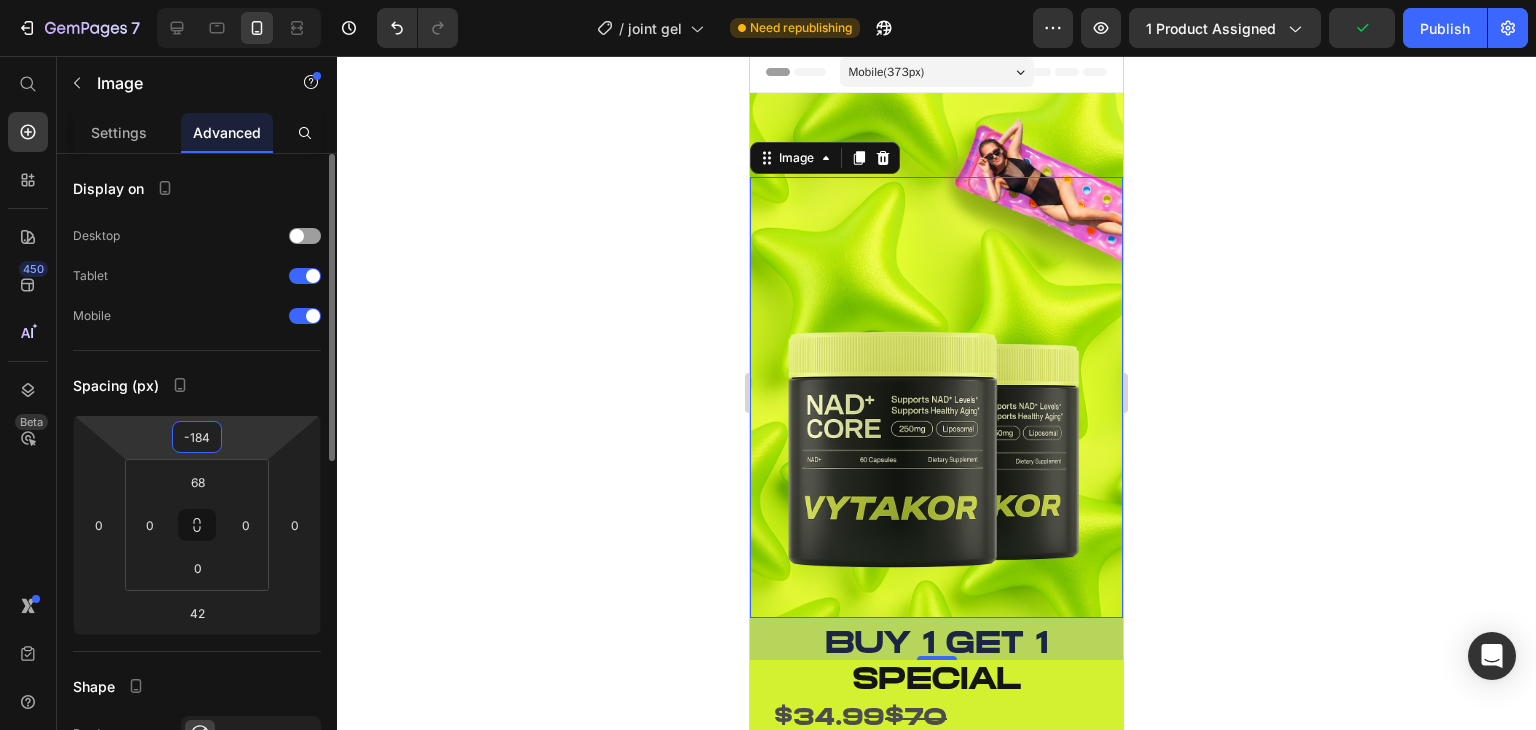 type on "-194" 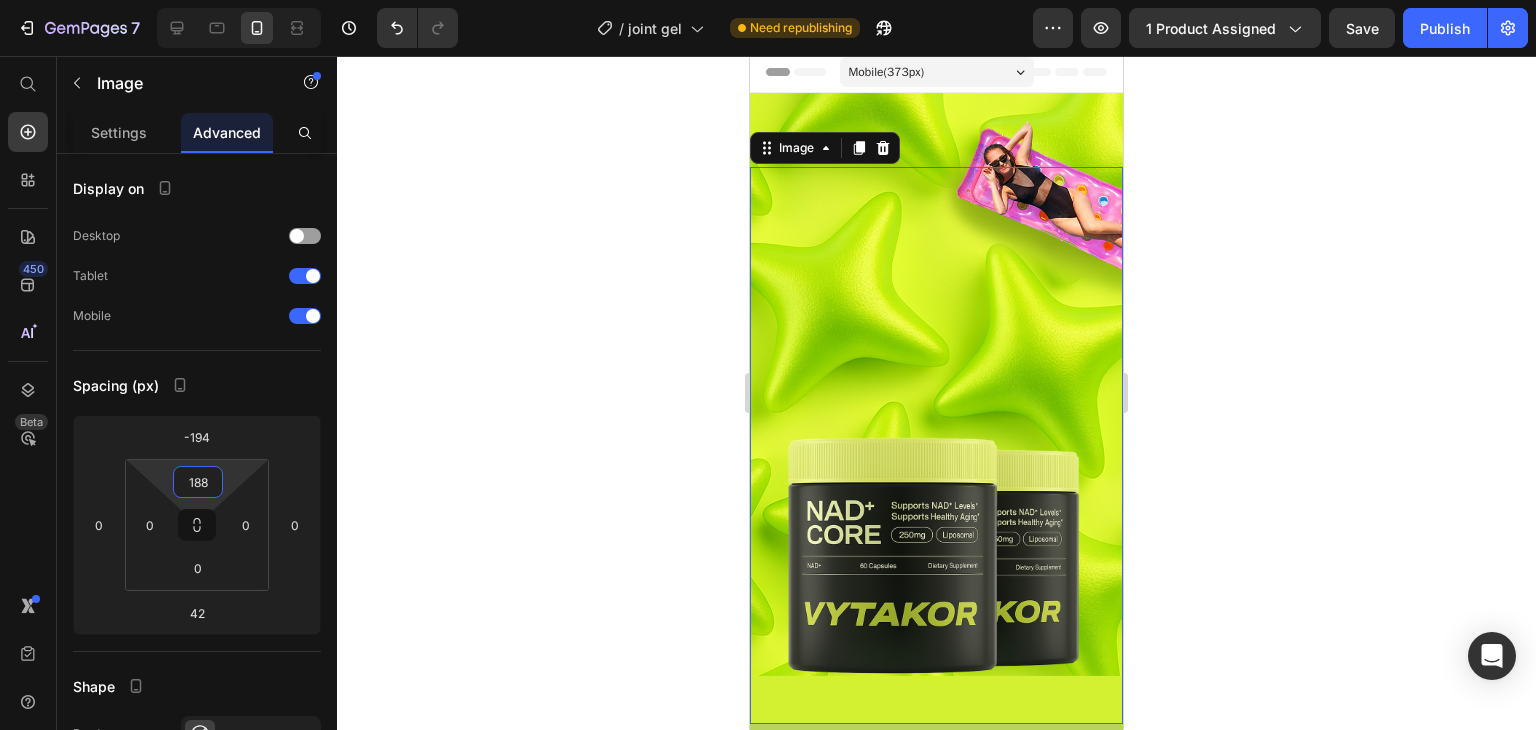 type on "184" 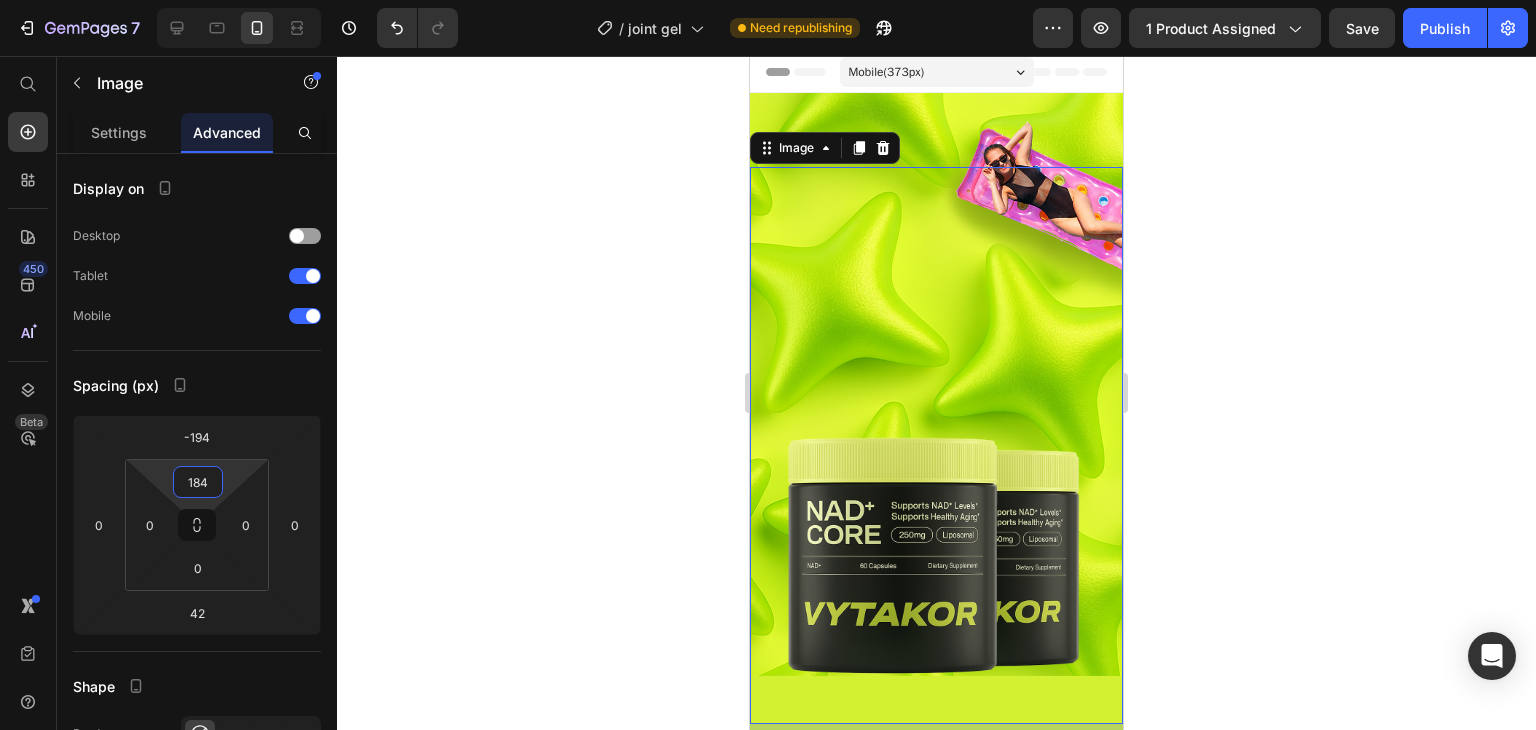 drag, startPoint x: 232, startPoint y: 473, endPoint x: 228, endPoint y: 415, distance: 58.137768 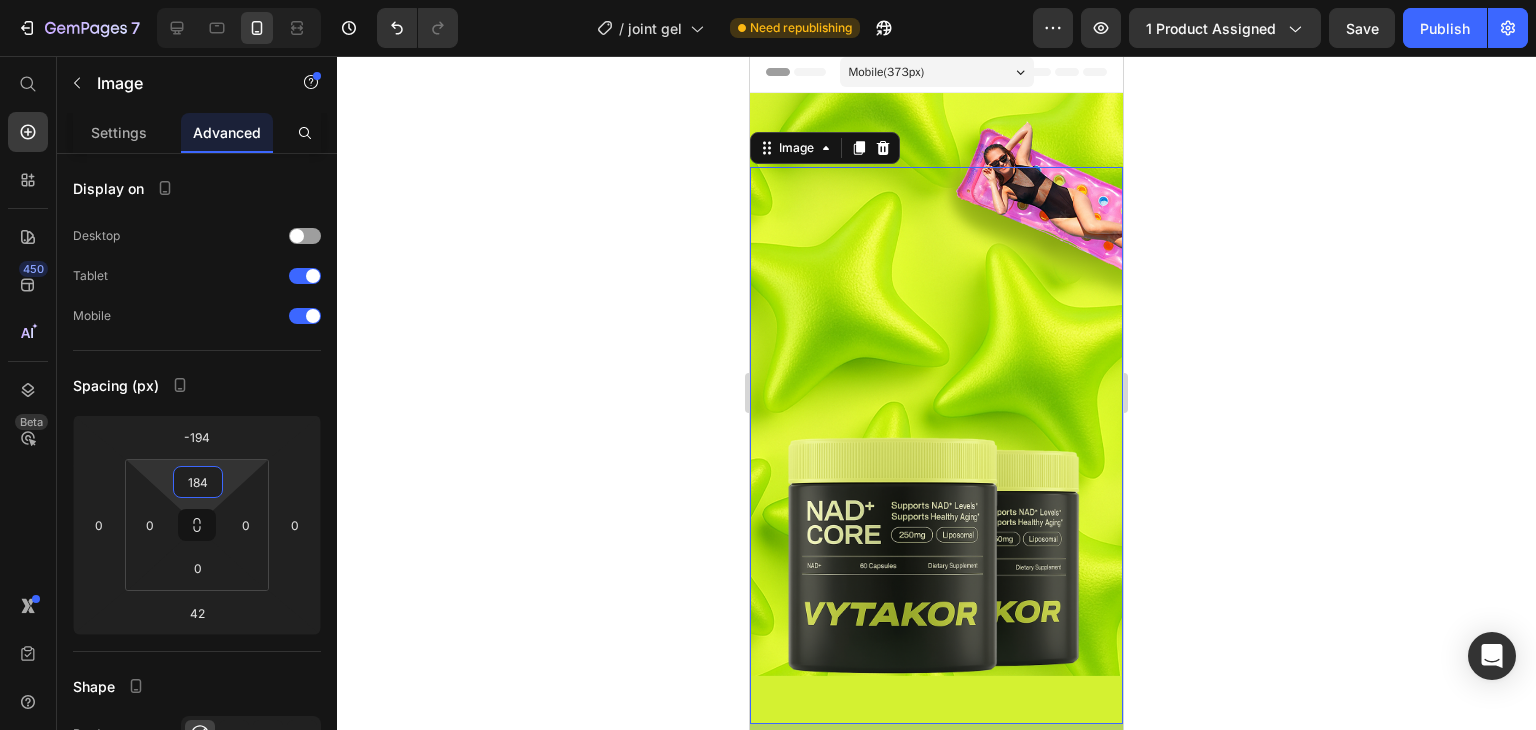 click 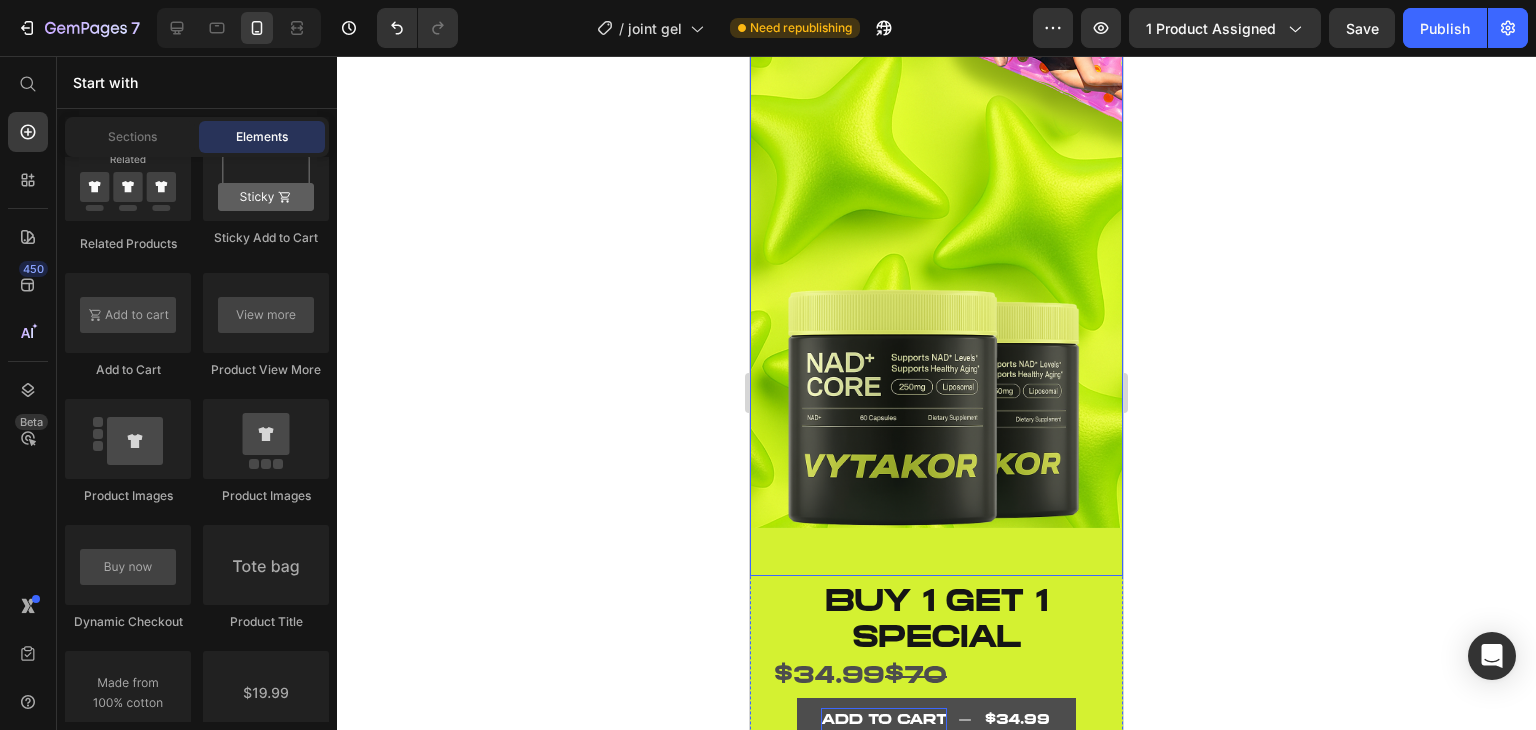 scroll, scrollTop: 148, scrollLeft: 0, axis: vertical 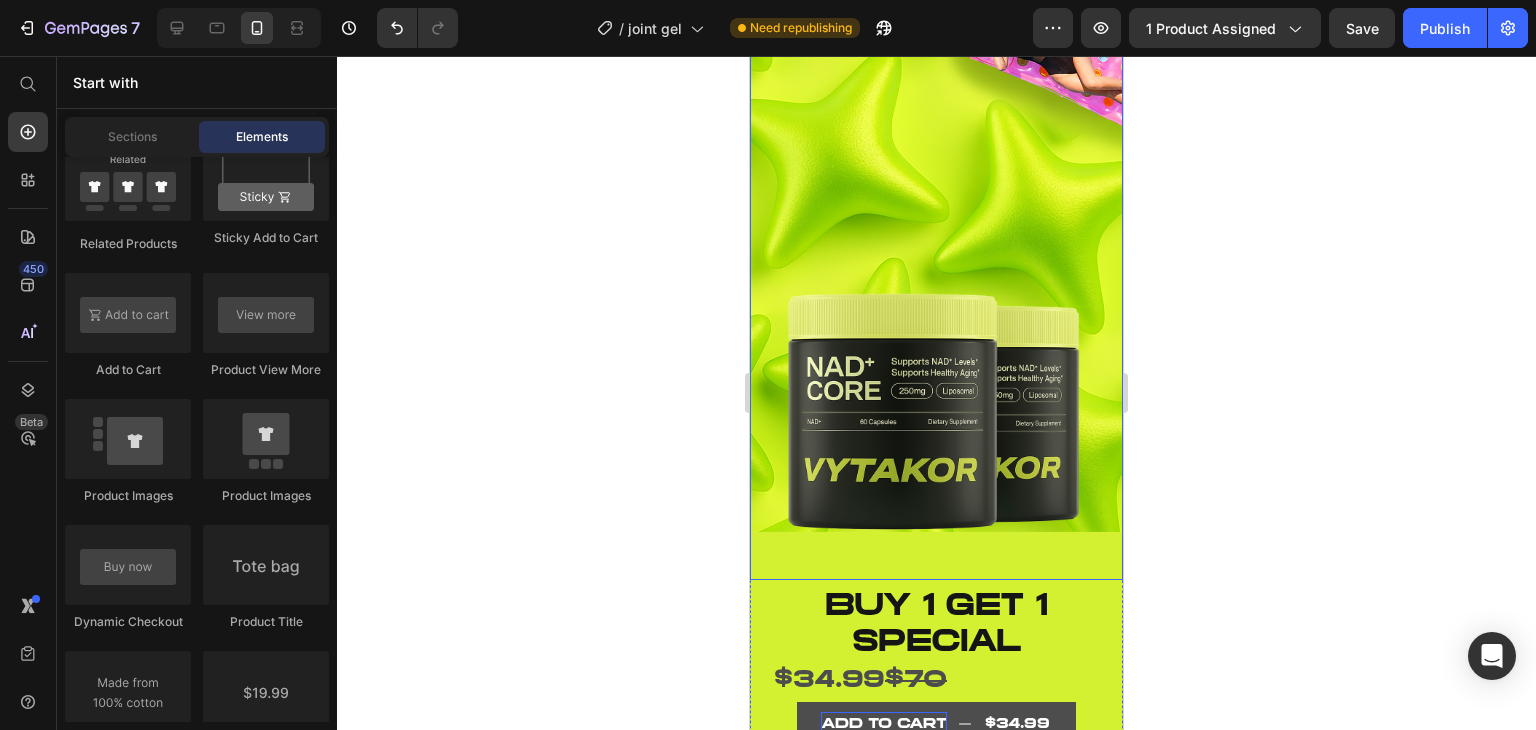 click at bounding box center (936, 301) 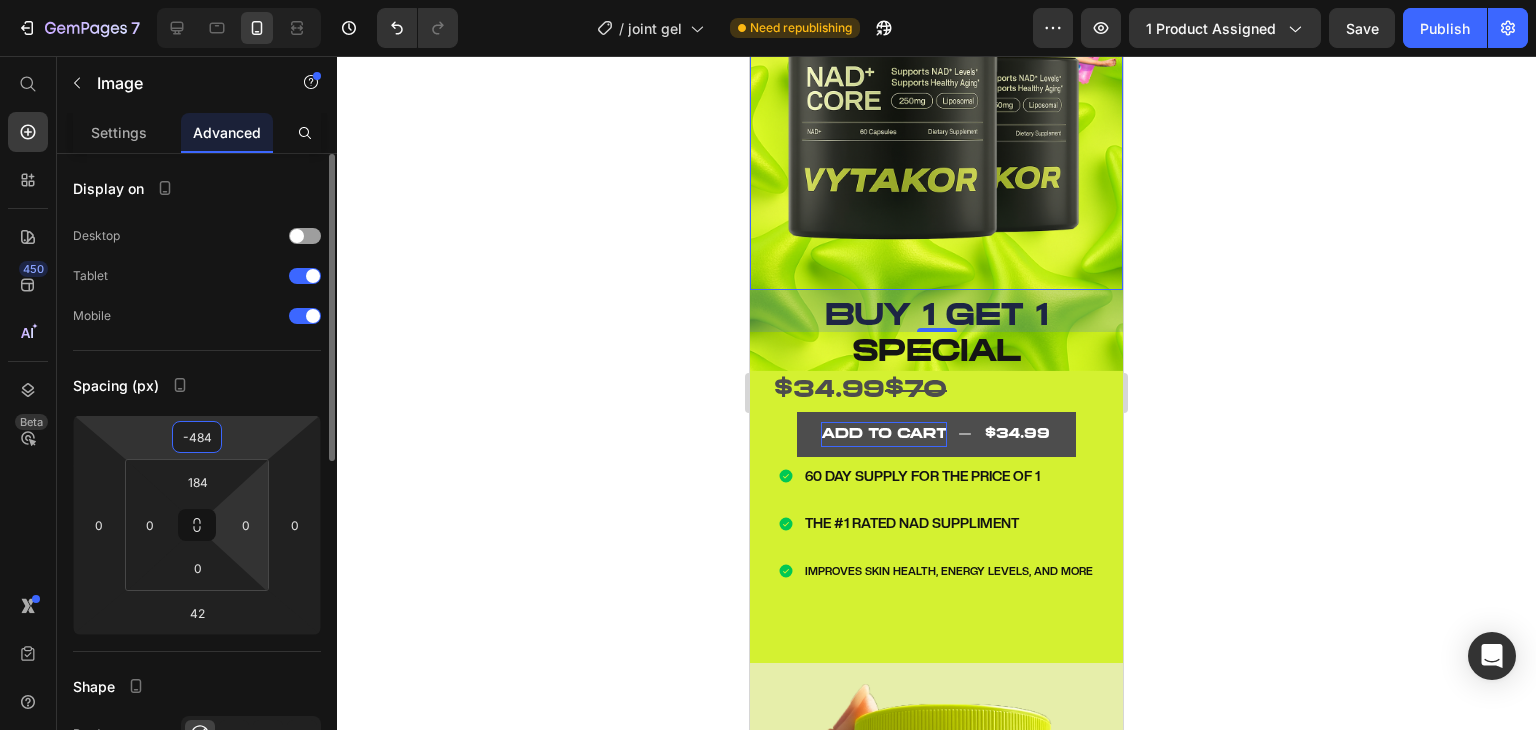 drag, startPoint x: 262, startPoint y: 429, endPoint x: 258, endPoint y: 573, distance: 144.05554 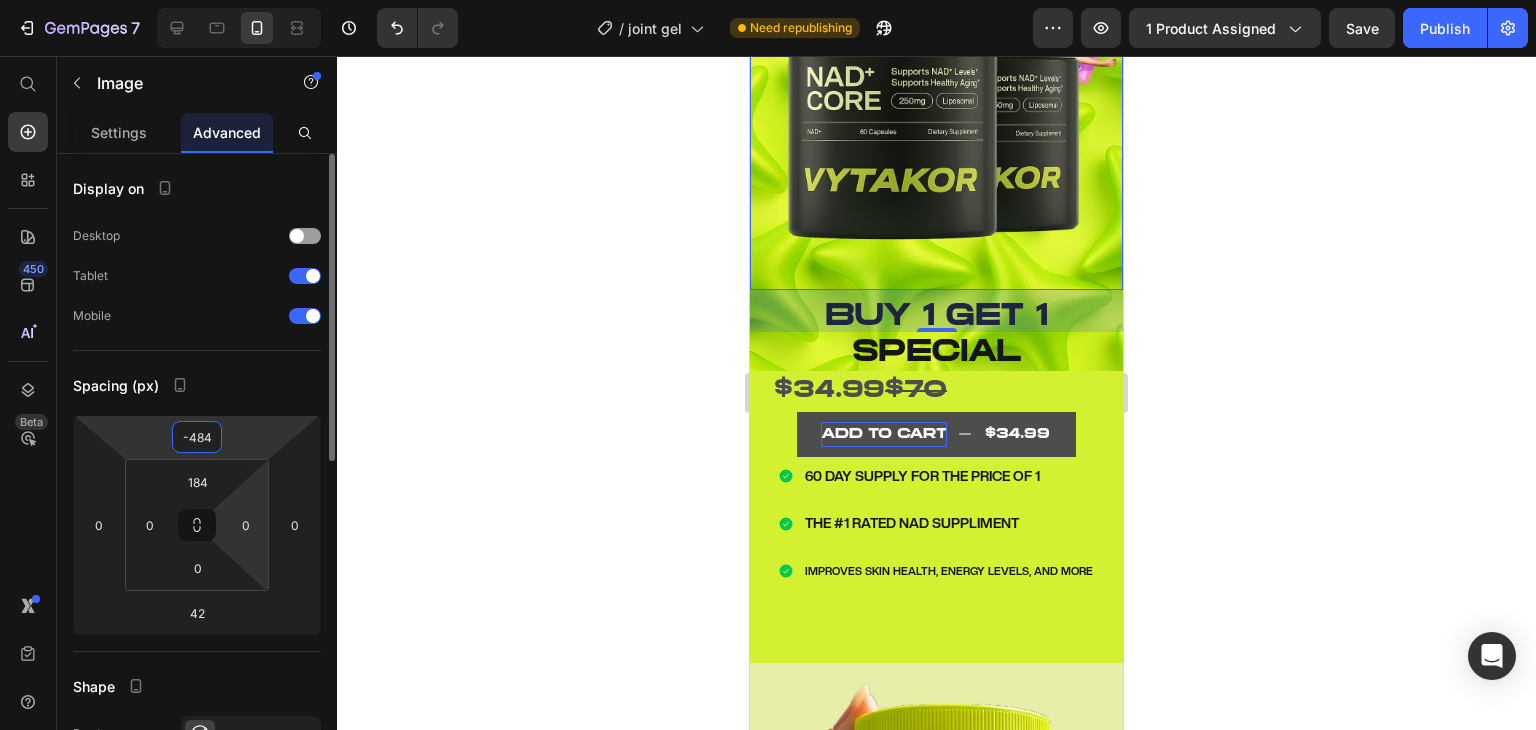 click on "7   /  joint gel Need republishing Preview 1 product assigned  Save   Publish  450 Beta Start with Sections Elements Hero Section Product Detail Brands Trusted Badges Guarantee Product Breakdown How to use Testimonials Compare Bundle FAQs Social Proof Brand Story Product List Collection Blog List Contact Sticky Add to Cart Custom Footer Browse Library 450 Layout
Row
Row
Row
Row Text
Heading
Text Block Button
Button
Button
Sticky Back to top Media
Image" at bounding box center [768, 0] 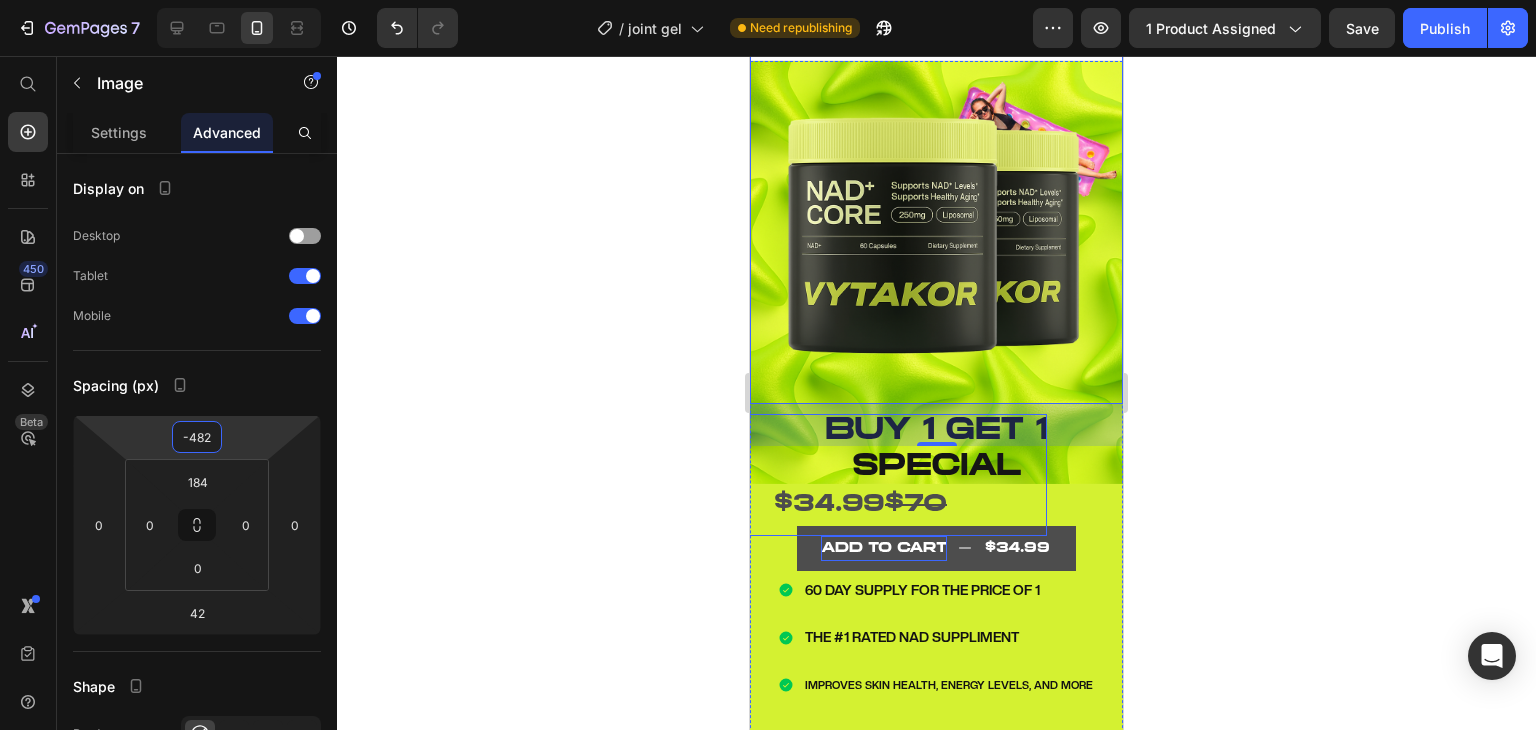 scroll, scrollTop: 0, scrollLeft: 0, axis: both 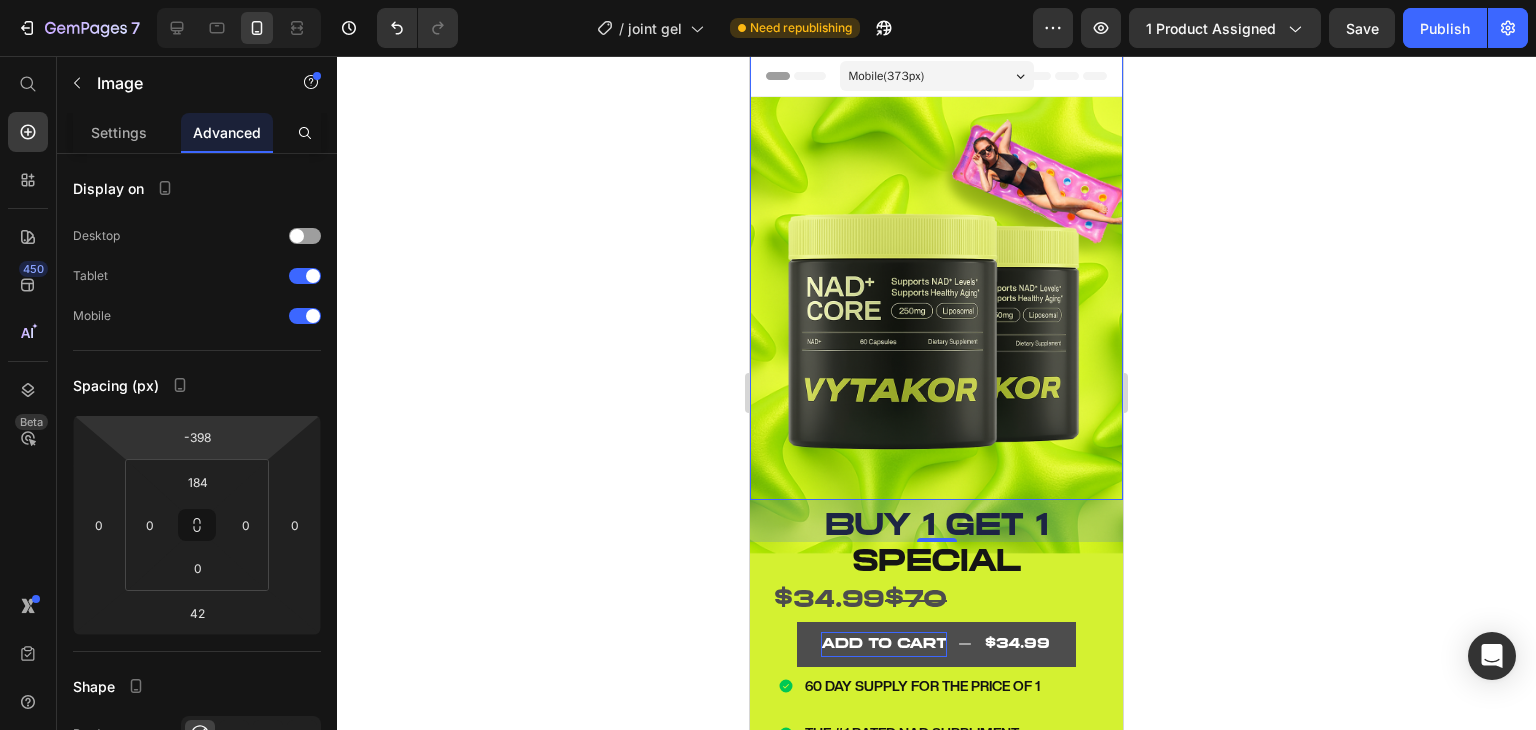 type on "-396" 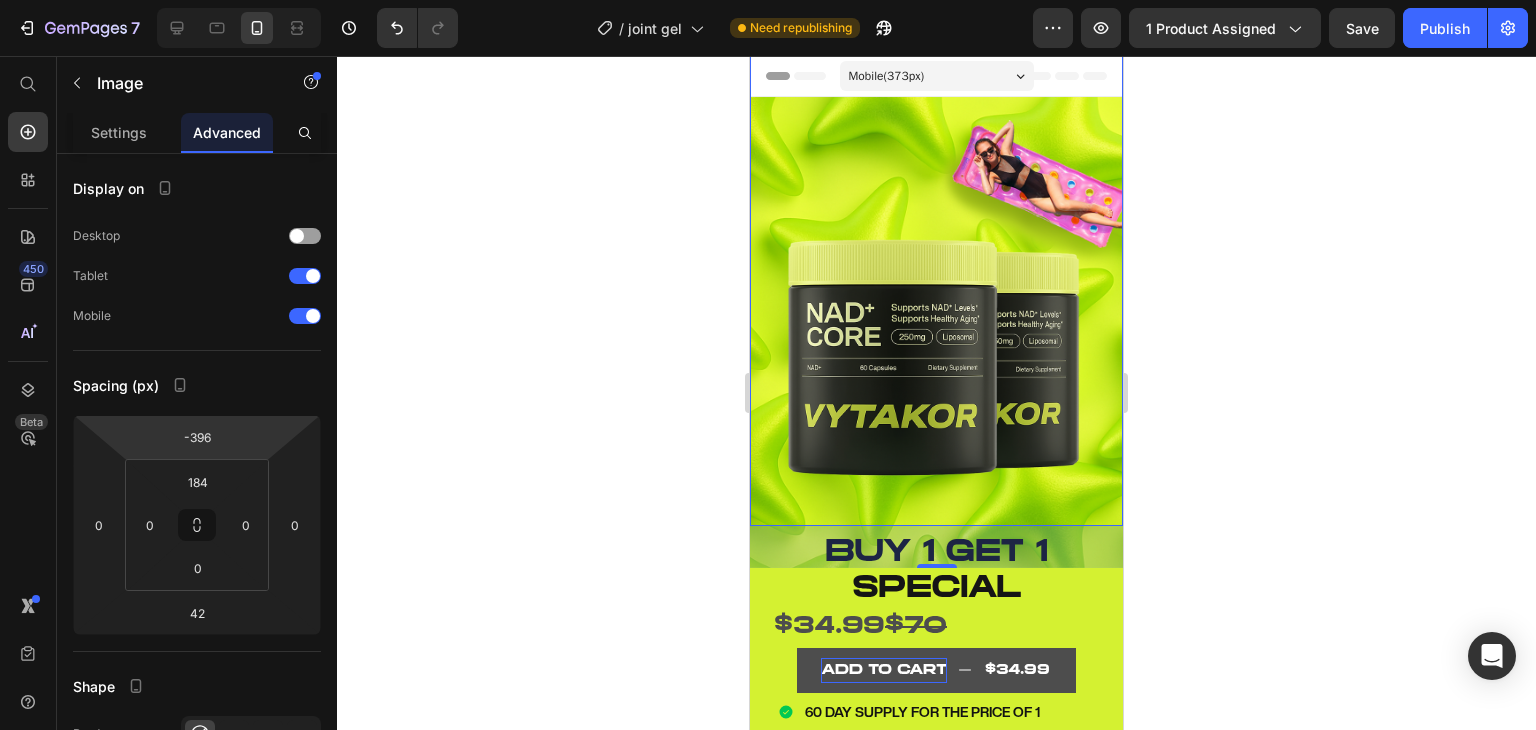 drag, startPoint x: 252, startPoint y: 432, endPoint x: 245, endPoint y: 389, distance: 43.56604 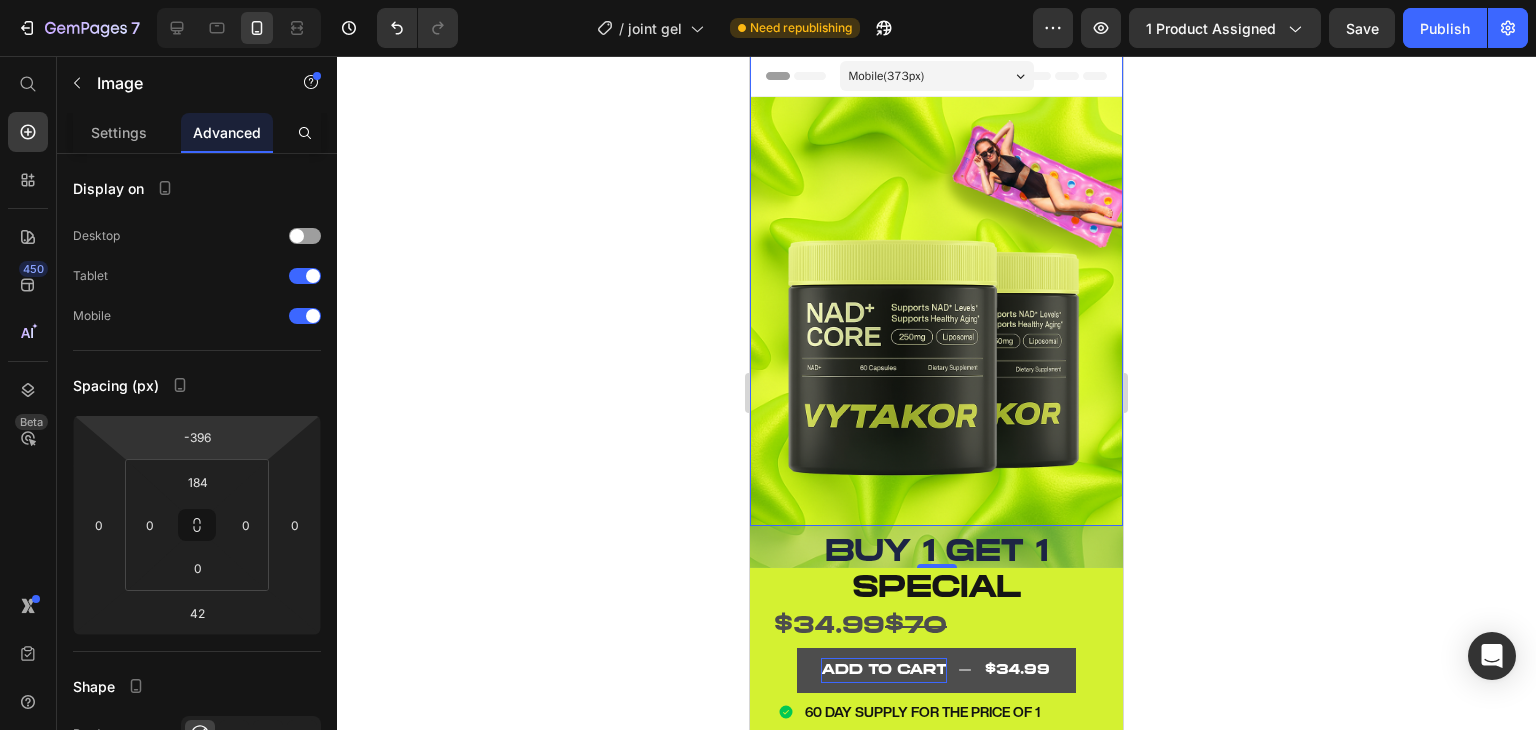 click 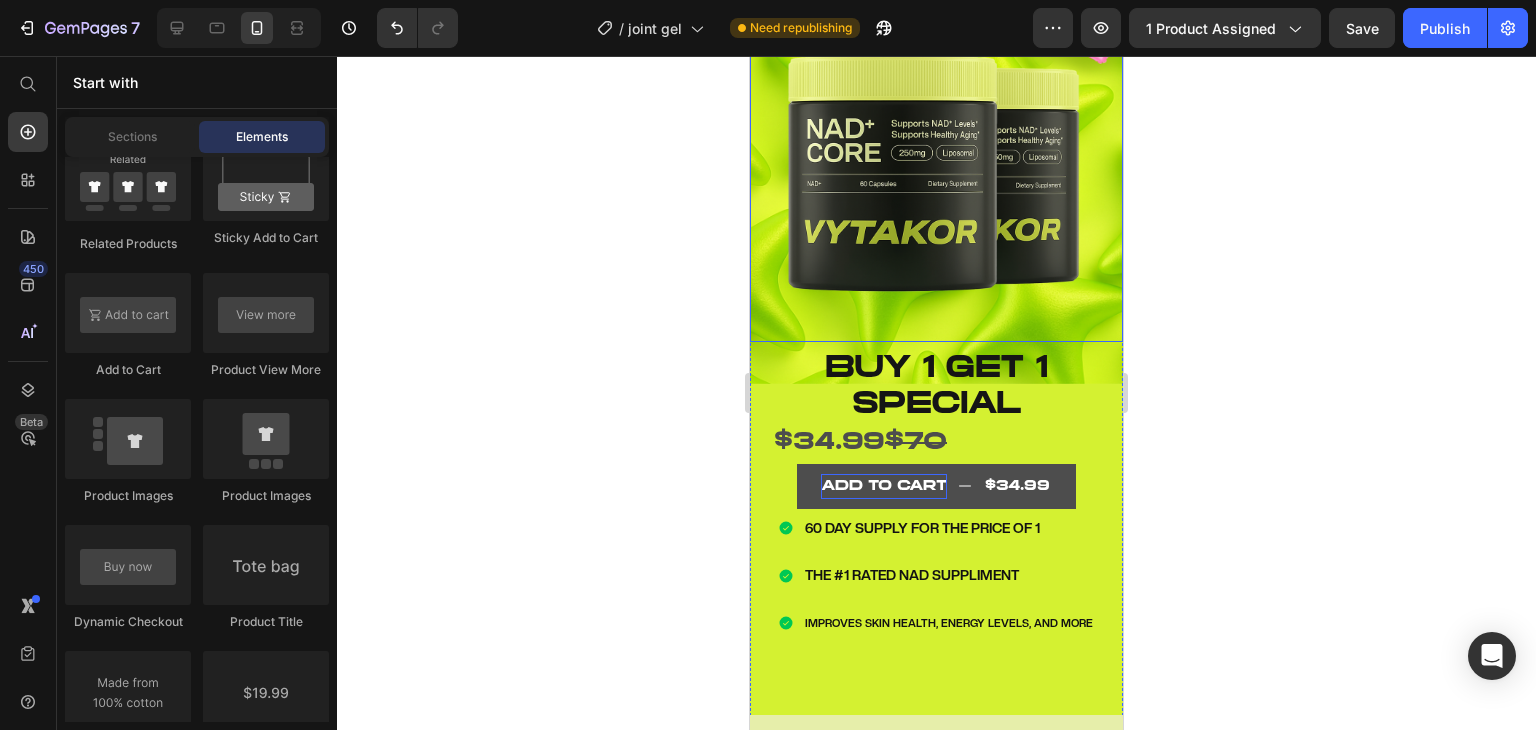 scroll, scrollTop: 187, scrollLeft: 0, axis: vertical 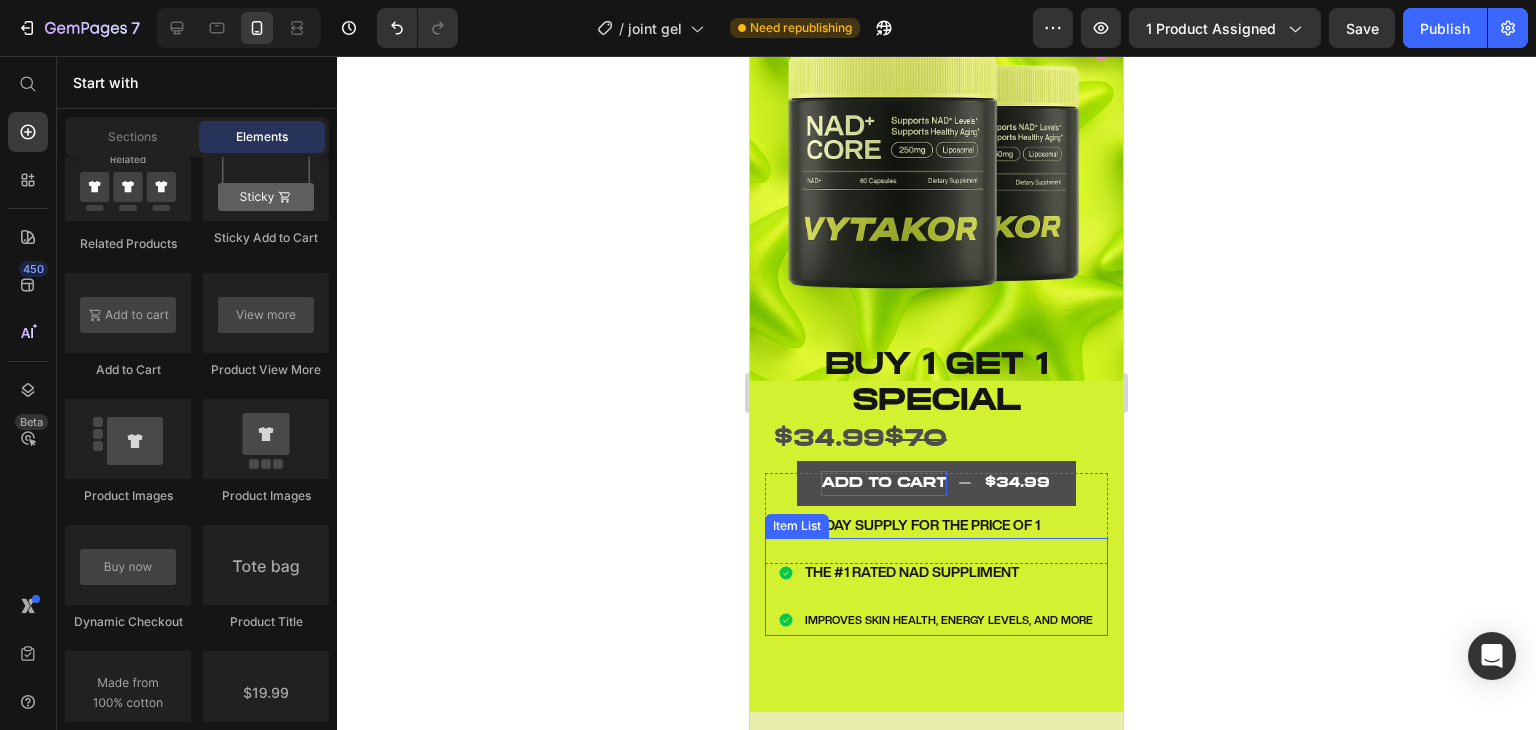 click on "THE #1 RATED NAD SUPPLIMENT" at bounding box center (949, 572) 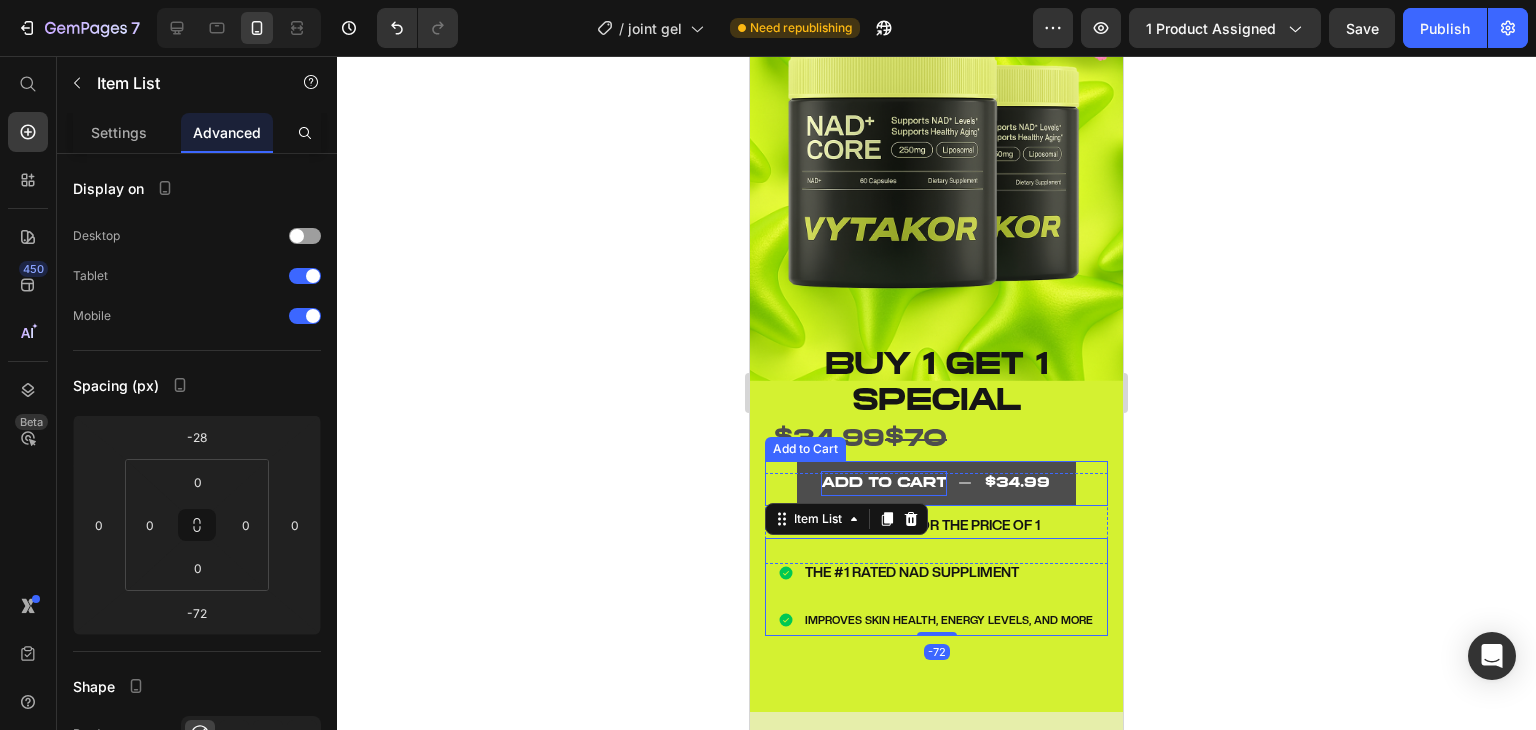 click on "ADD TO CART
$34.99 Add to Cart" at bounding box center (936, 483) 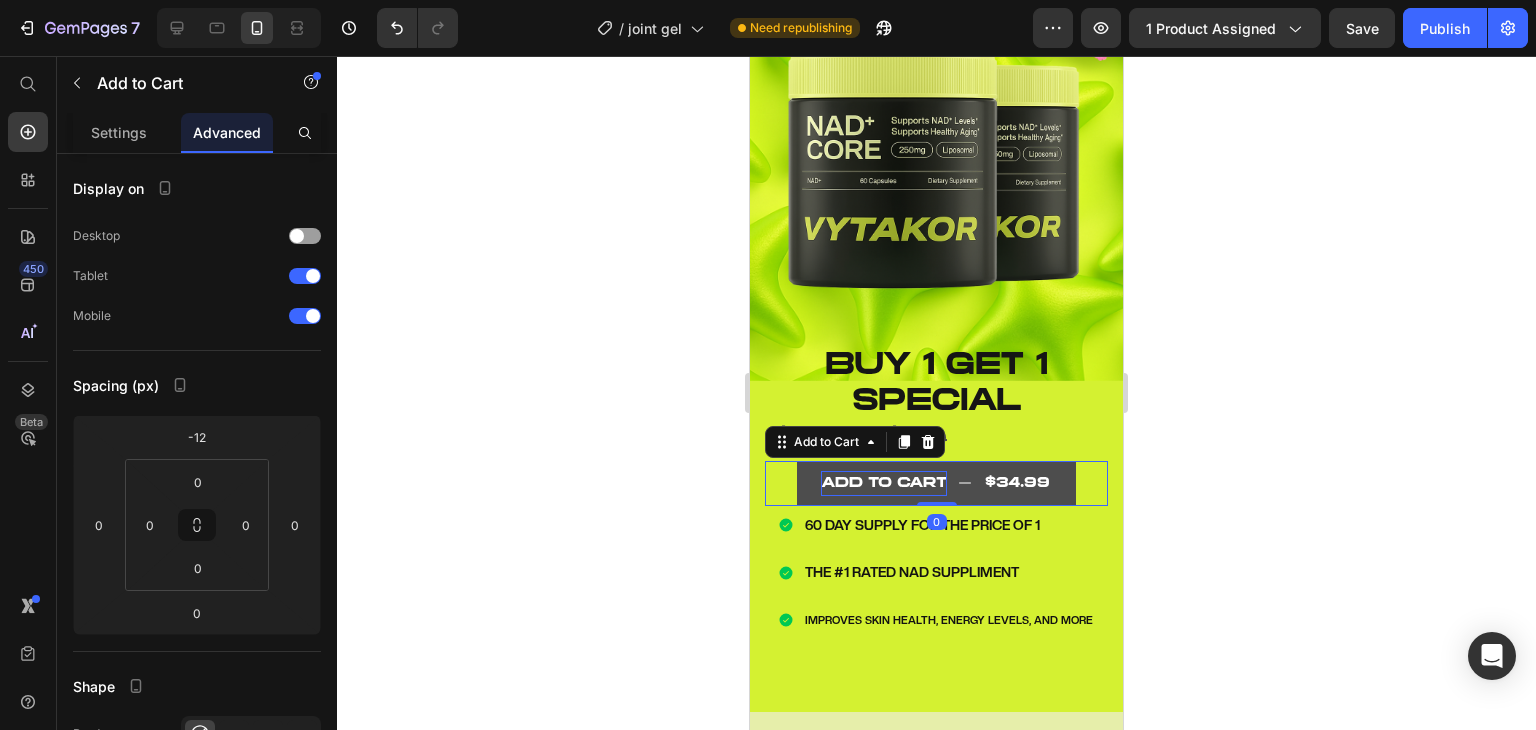 click on "60 DAY SUPPLY FOR THE PRICE OF 1 THE #1 RATED NAD SUPPLIMENT IMPROVES SKIN HEALTH, ENERGY LEVELS, AND MORE Item List" at bounding box center [936, 587] 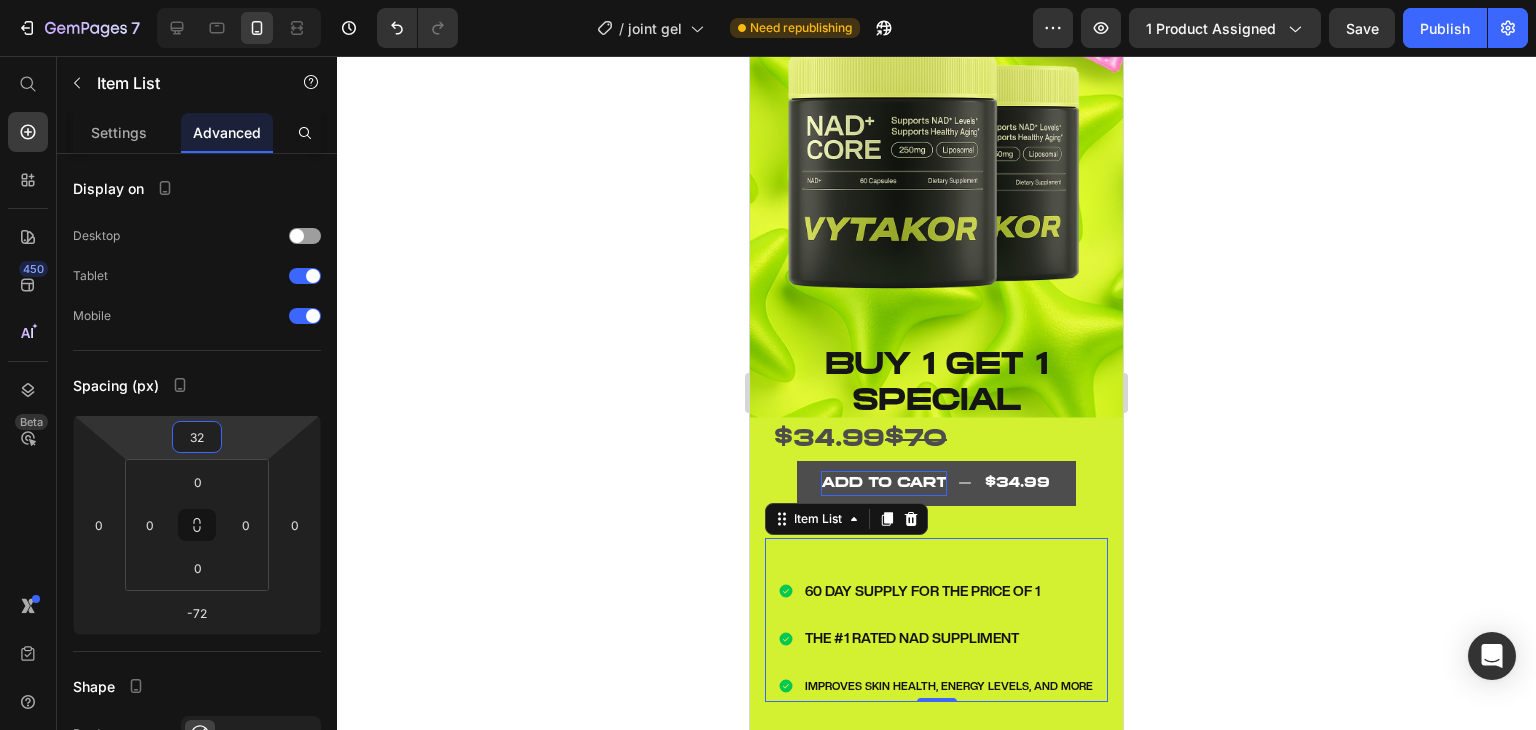 type on "24" 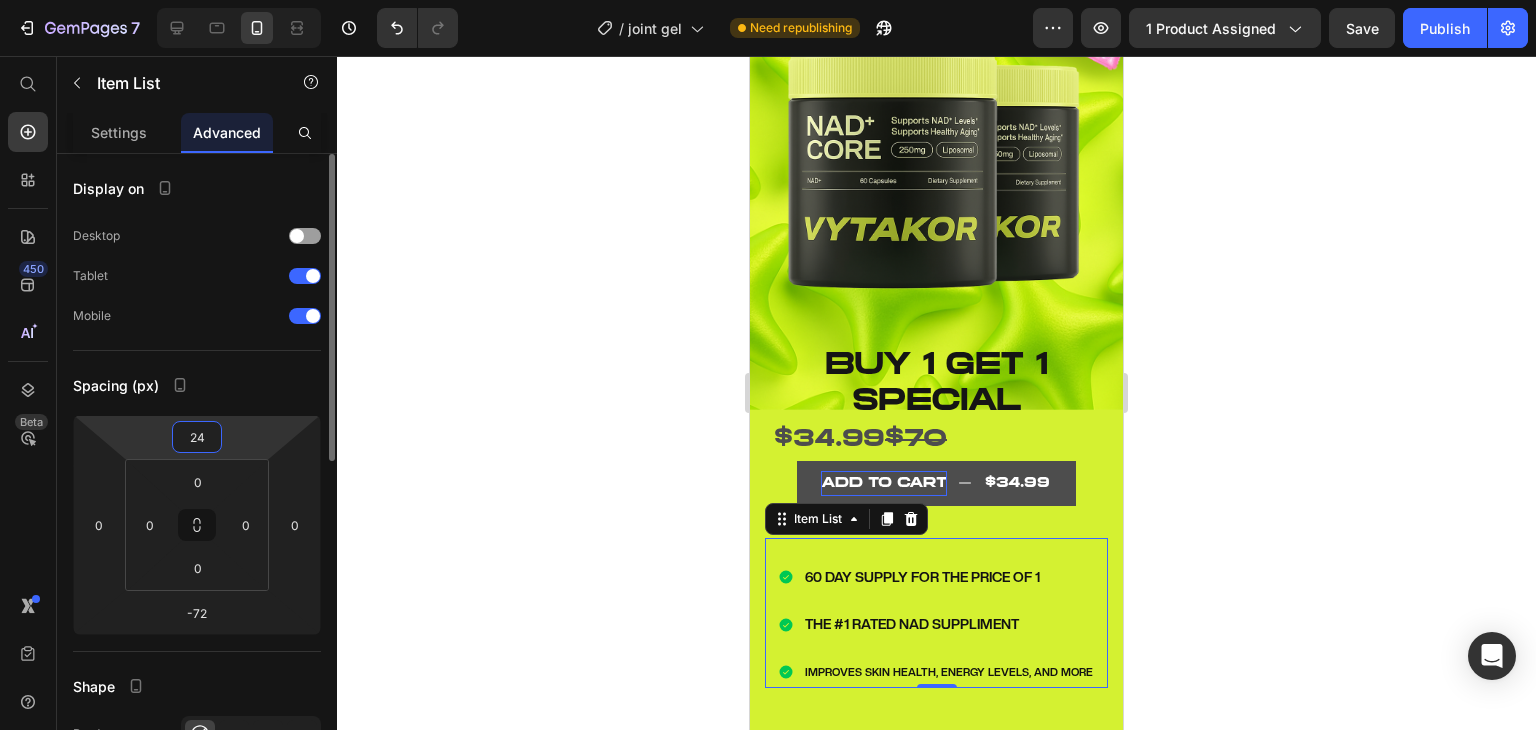 drag, startPoint x: 270, startPoint y: 443, endPoint x: 267, endPoint y: 417, distance: 26.172504 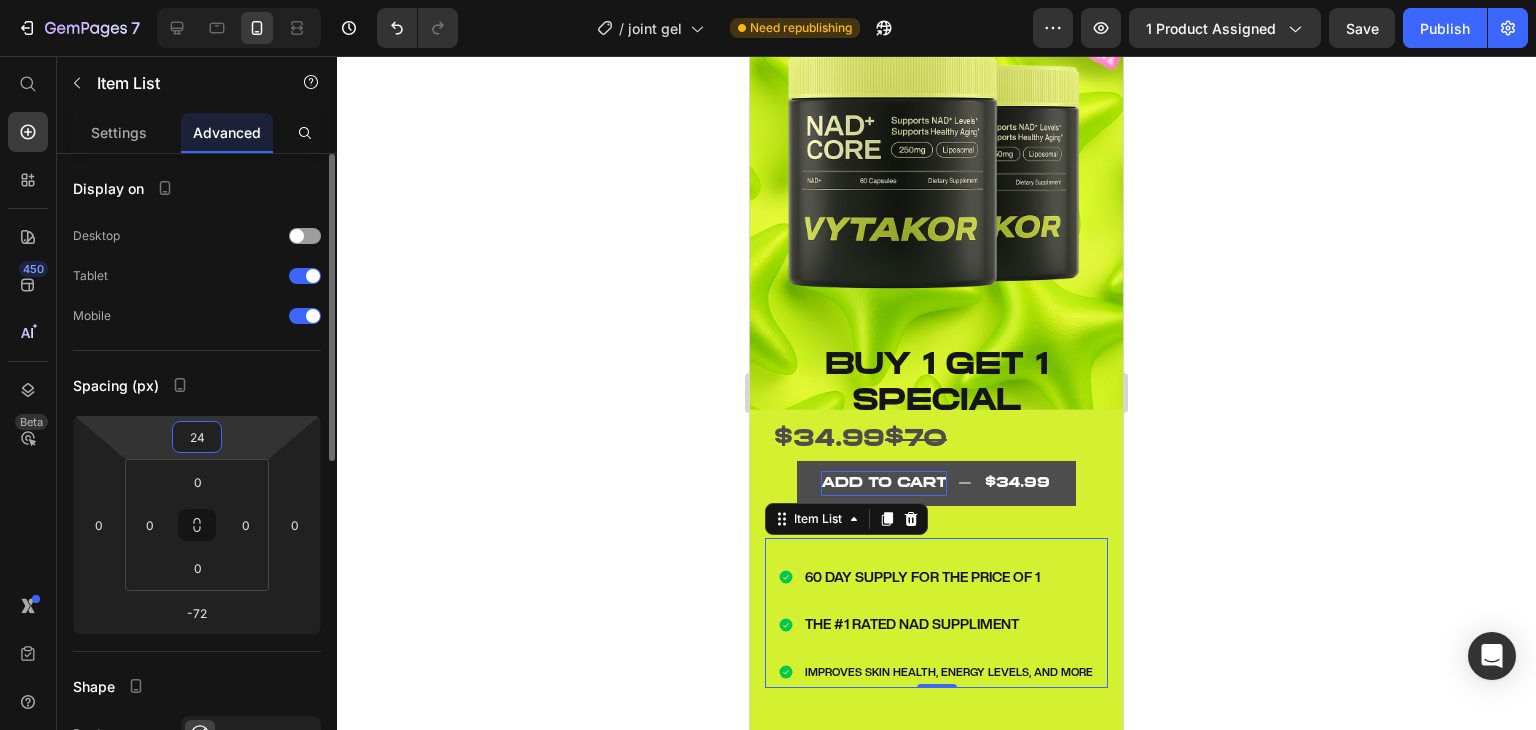 click on "7   /  joint gel Need republishing Preview 1 product assigned  Save   Publish  450 Beta Start with Sections Elements Hero Section Product Detail Brands Trusted Badges Guarantee Product Breakdown How to use Testimonials Compare Bundle FAQs Social Proof Brand Story Product List Collection Blog List Contact Sticky Add to Cart Custom Footer Browse Library 450 Layout
Row
Row
Row
Row Text
Heading
Text Block Button
Button
Button
Sticky Back to top Media
Image" at bounding box center (768, 0) 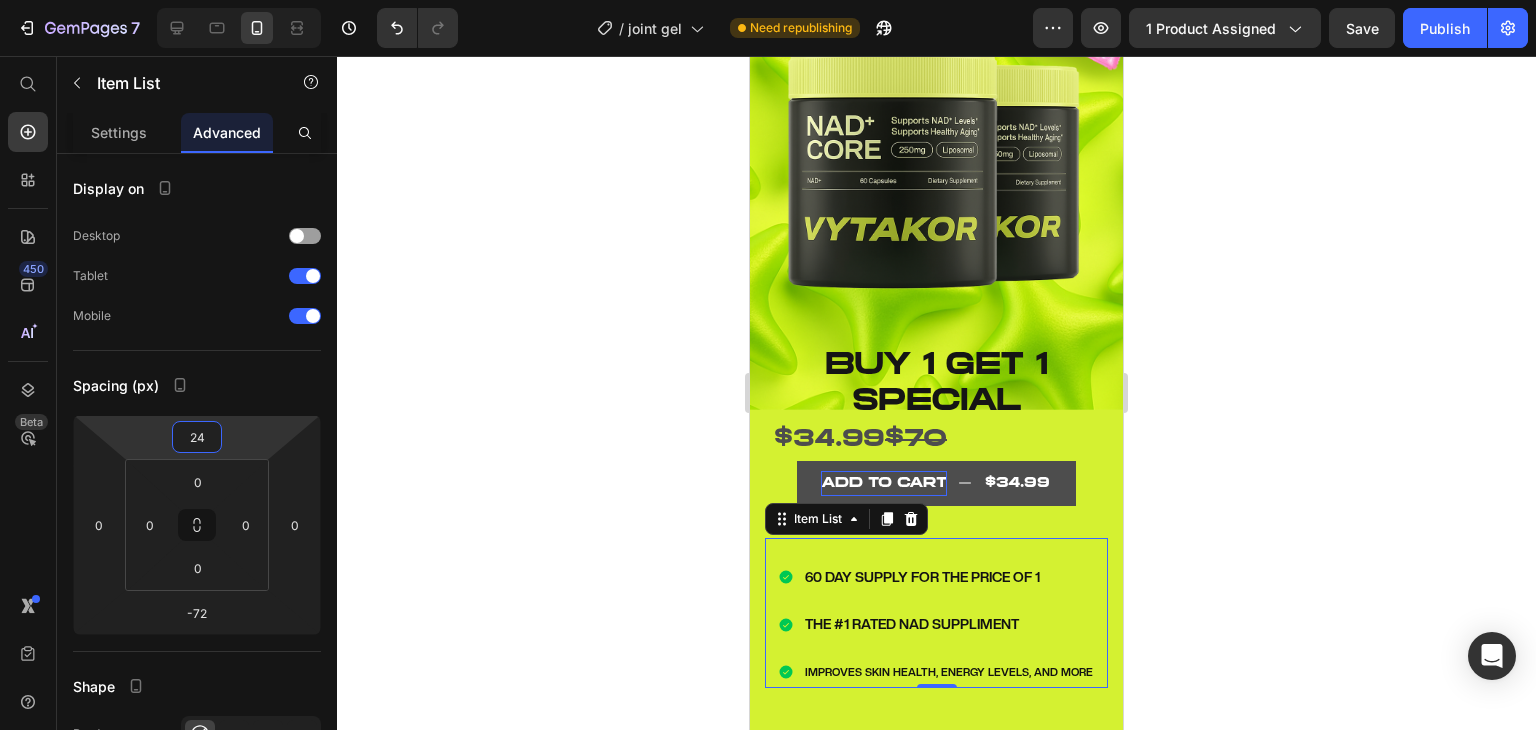 click 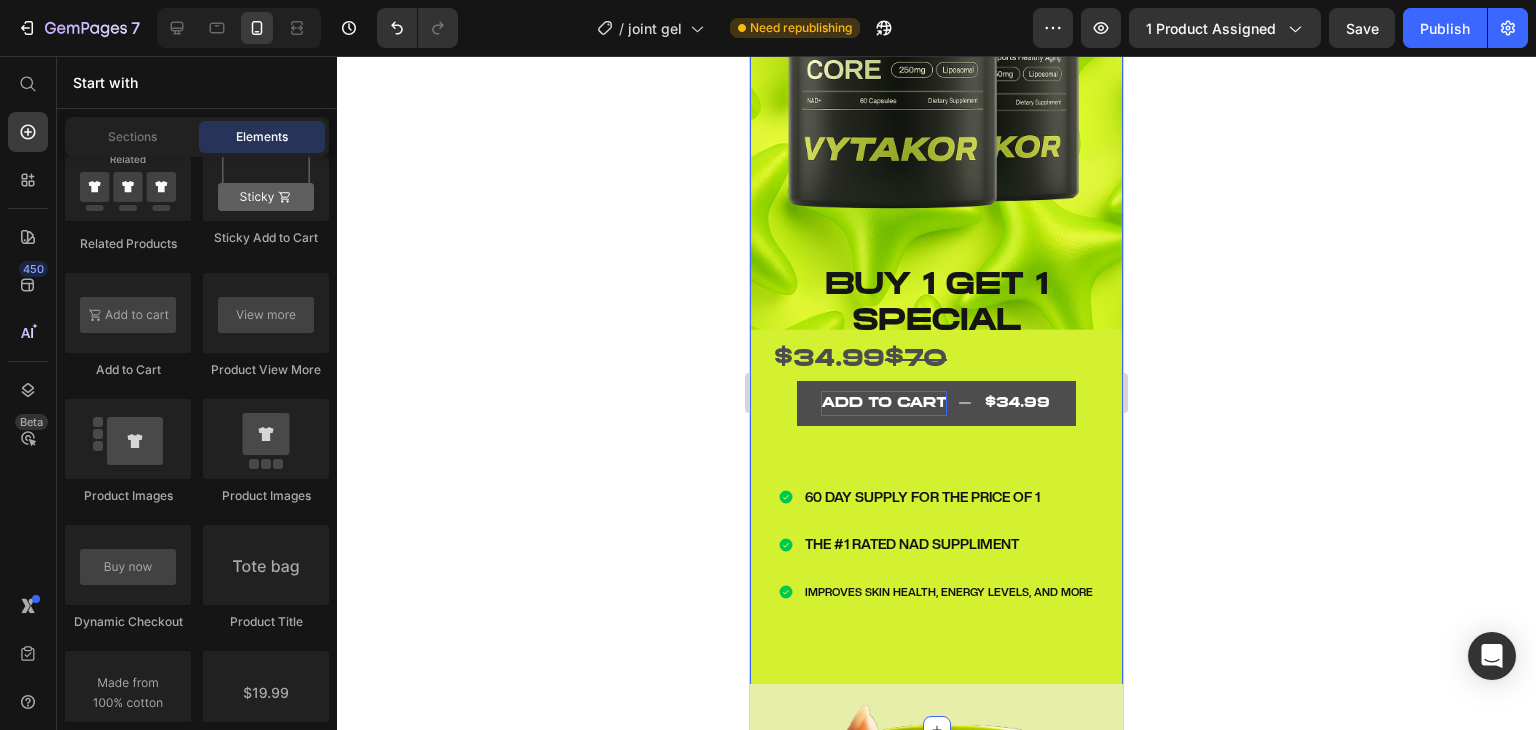 scroll, scrollTop: 268, scrollLeft: 0, axis: vertical 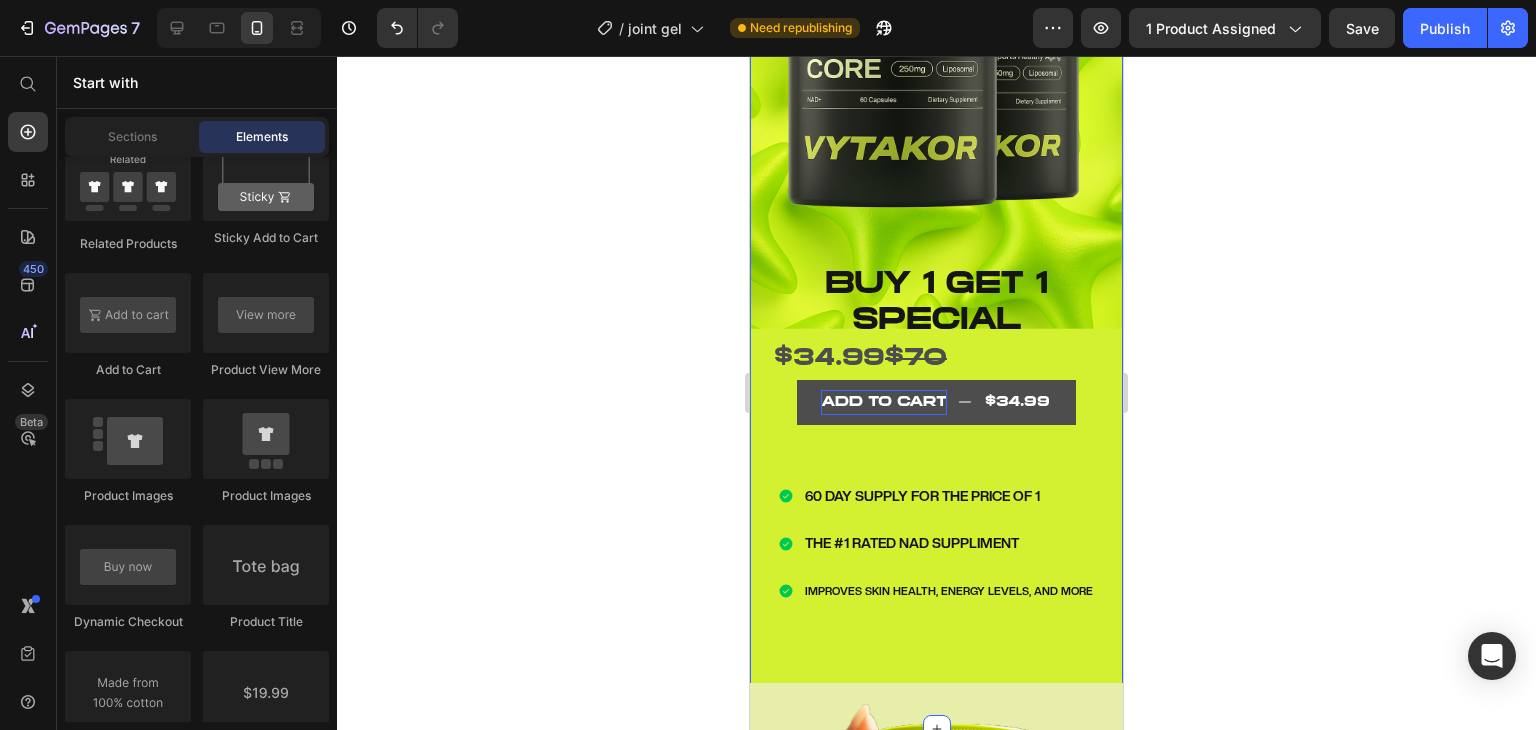 click on "IMPROVES SKIN HEALTH, ENERGY LEVELS, AND MORE" at bounding box center [949, 591] 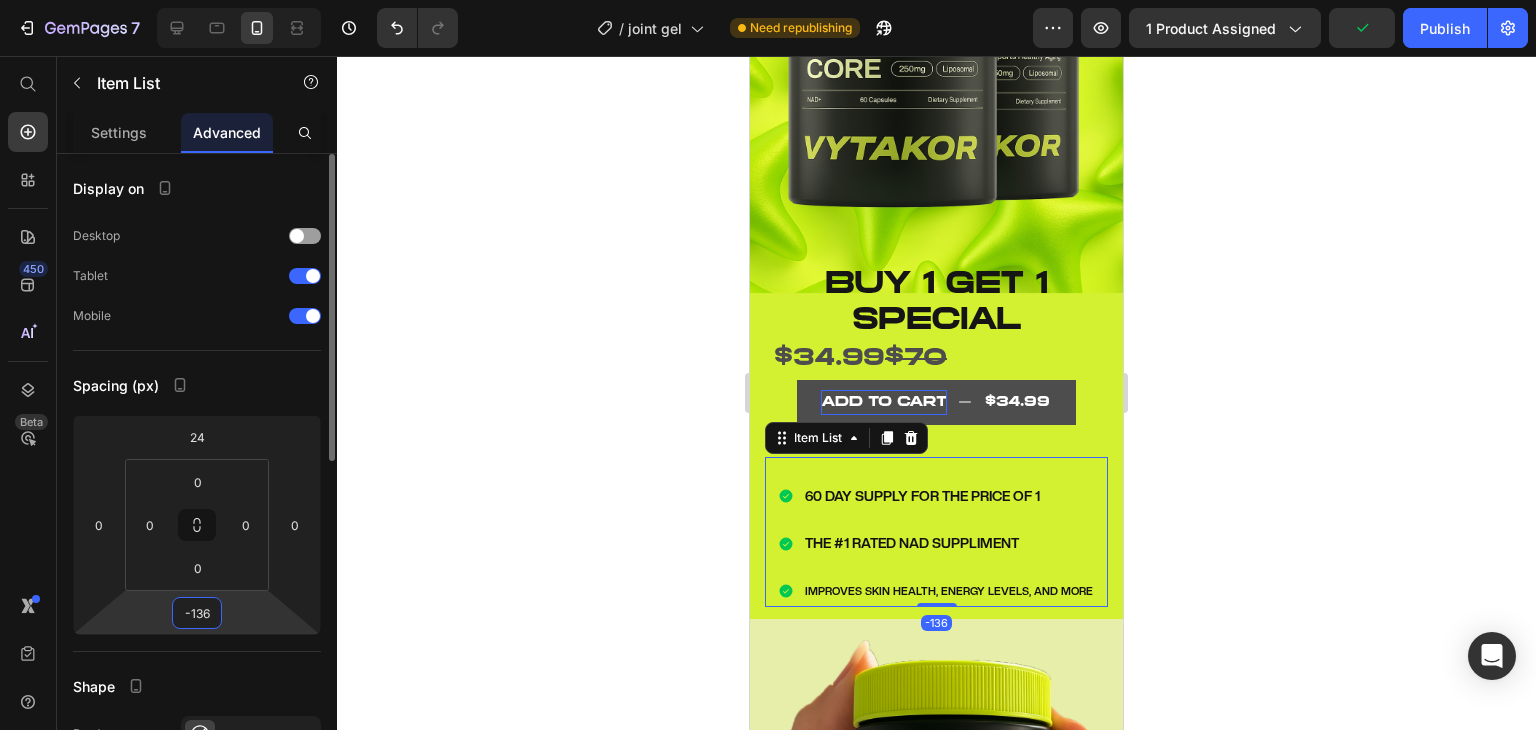 drag, startPoint x: 242, startPoint y: 621, endPoint x: 255, endPoint y: 652, distance: 33.61547 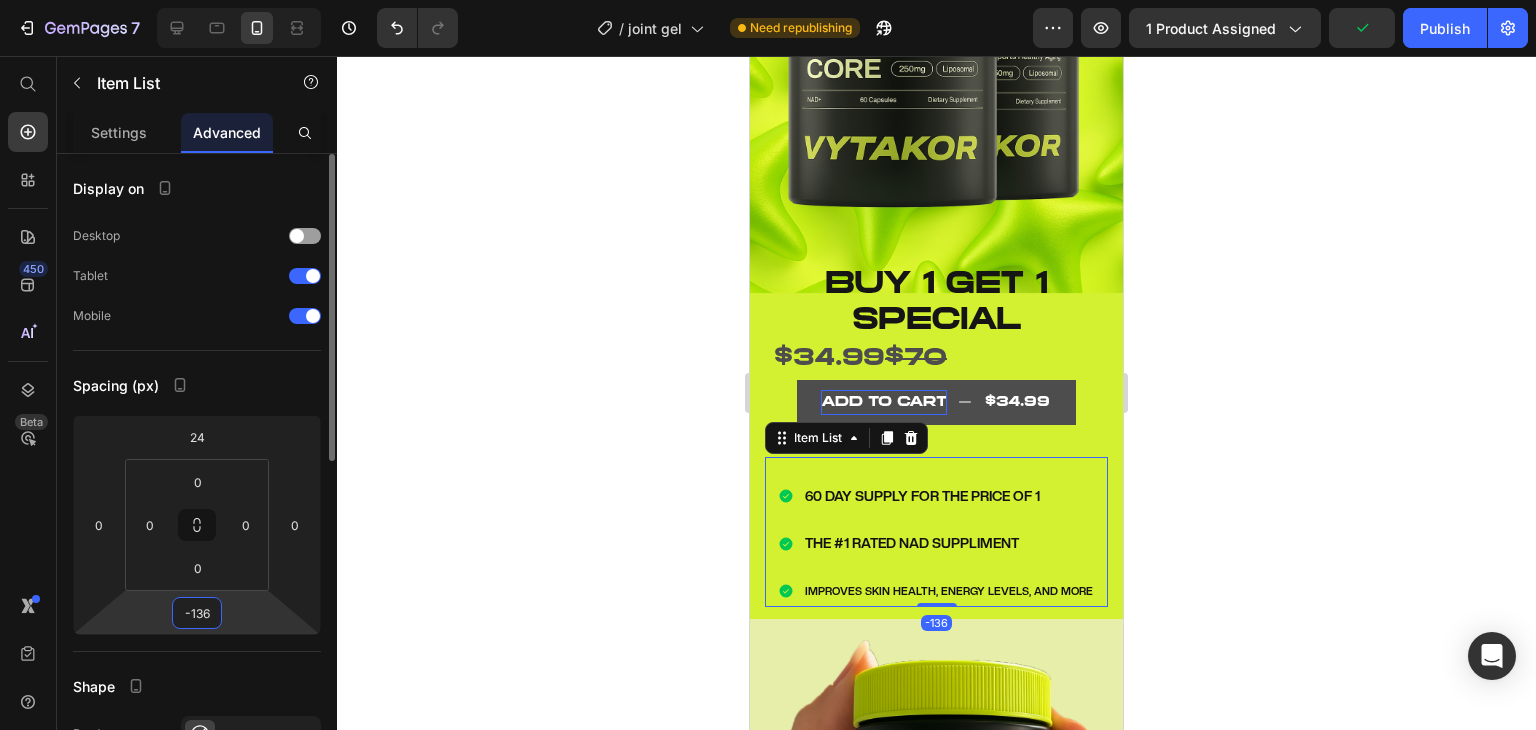 click on "7   /  joint gel Need republishing Preview 1 product assigned  Publish  450 Beta Start with Sections Elements Hero Section Product Detail Brands Trusted Badges Guarantee Product Breakdown How to use Testimonials Compare Bundle FAQs Social Proof Brand Story Product List Collection Blog List Contact Sticky Add to Cart Custom Footer Browse Library 450 Layout
Row
Row
Row
Row Text
Heading
Text Block Button
Button
Button
Sticky Back to top Media
Image" at bounding box center (768, 0) 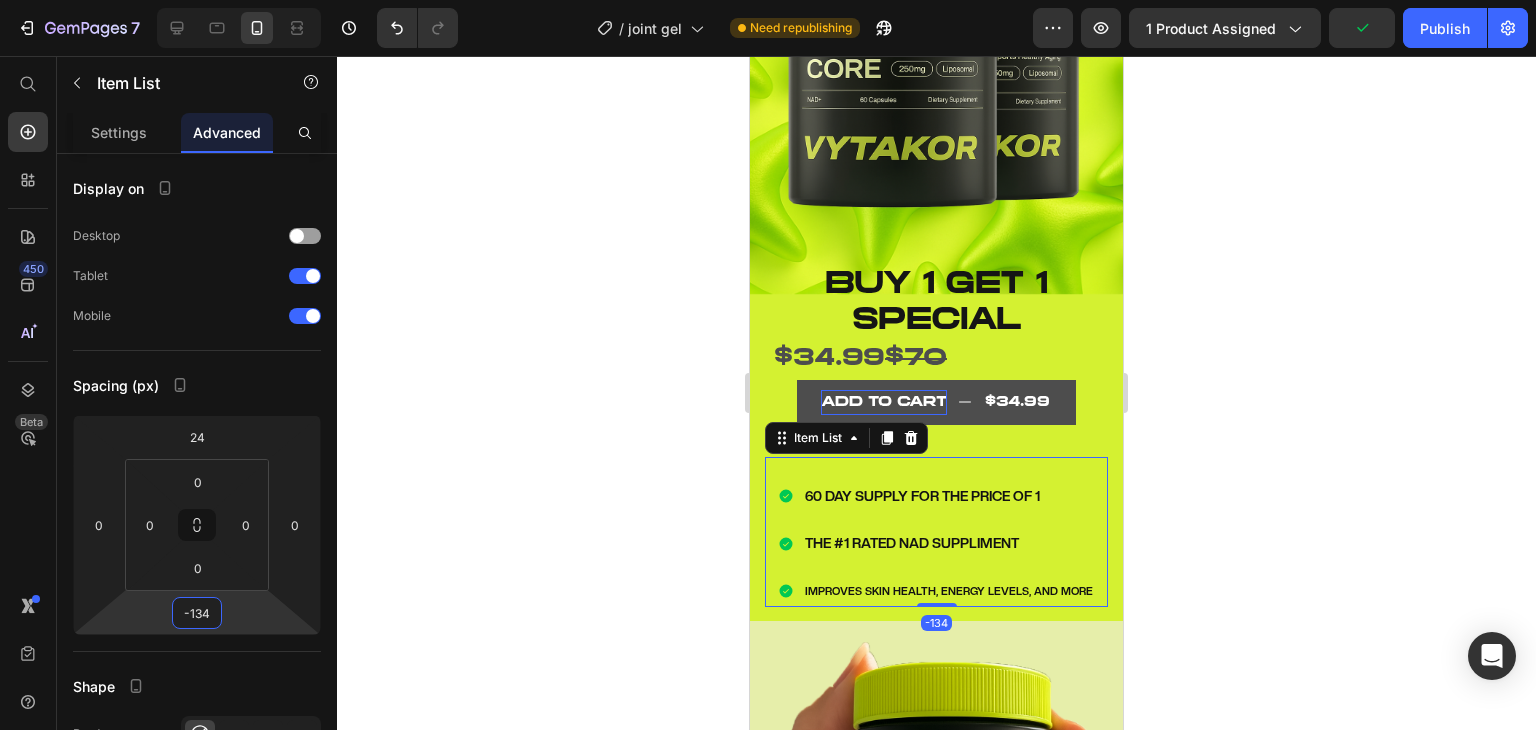 click 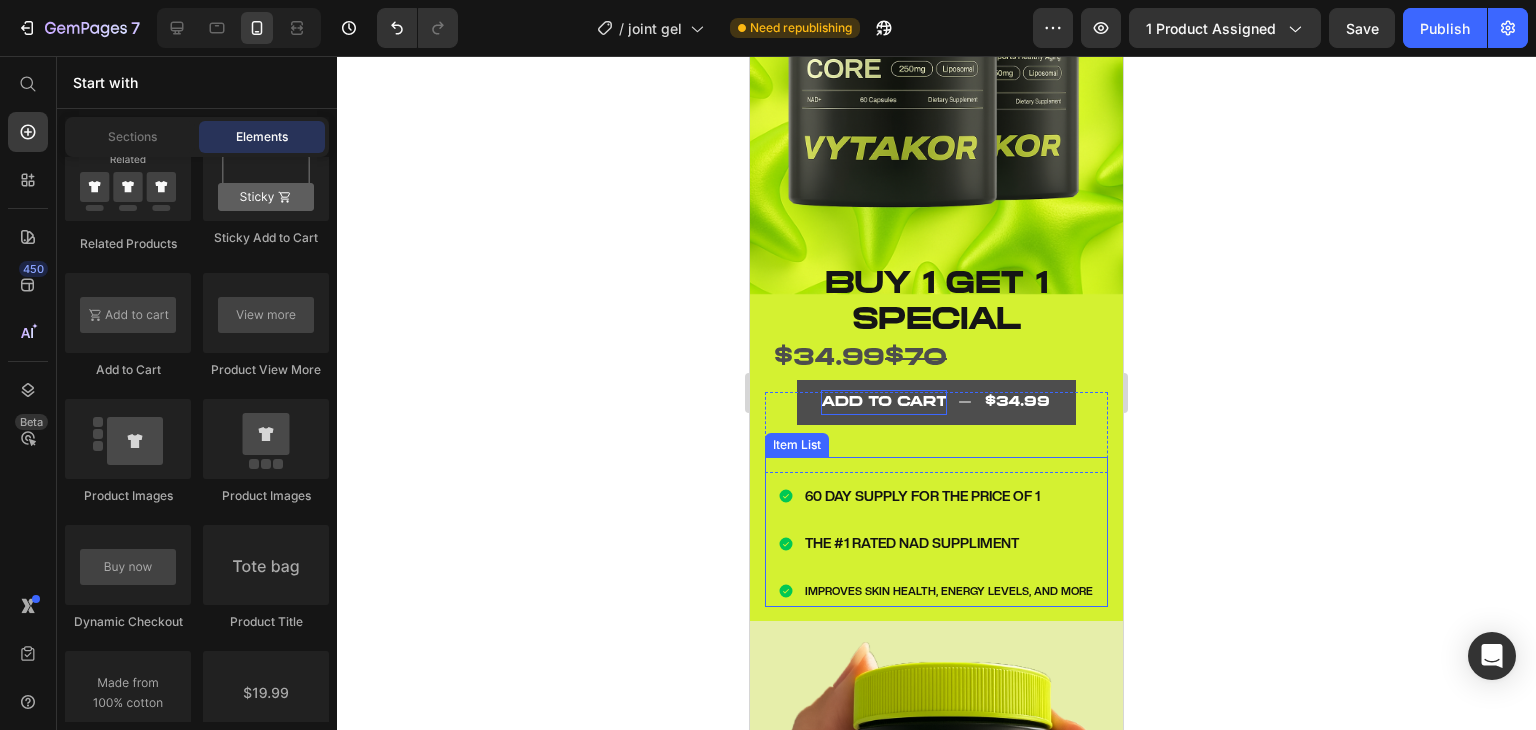 click on "60 DAY SUPPLY FOR THE PRICE OF 1 THE #1 RATED NAD SUPPLIMENT IMPROVES SKIN HEALTH, ENERGY LEVELS, AND MORE" at bounding box center (936, 544) 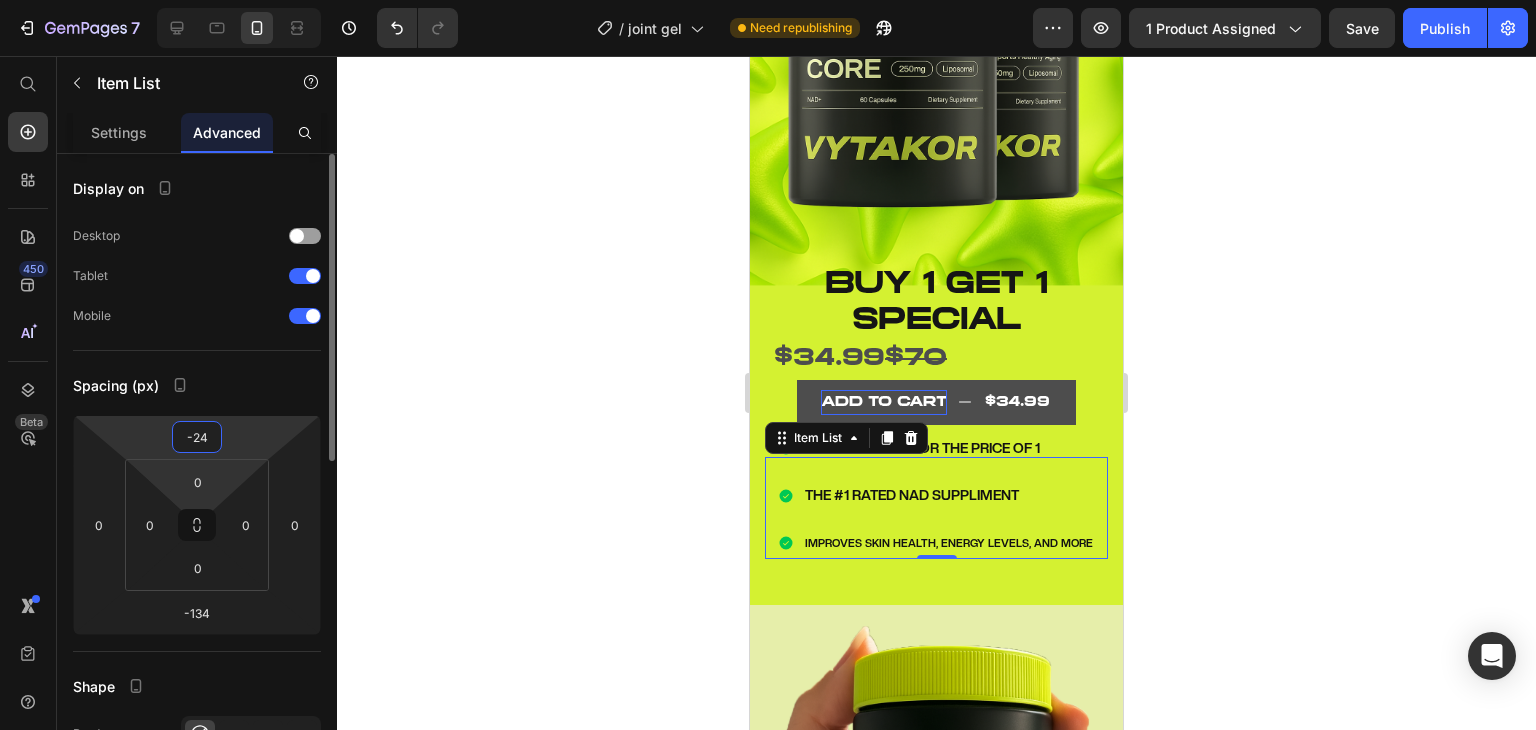 drag, startPoint x: 230, startPoint y: 440, endPoint x: 243, endPoint y: 463, distance: 26.41969 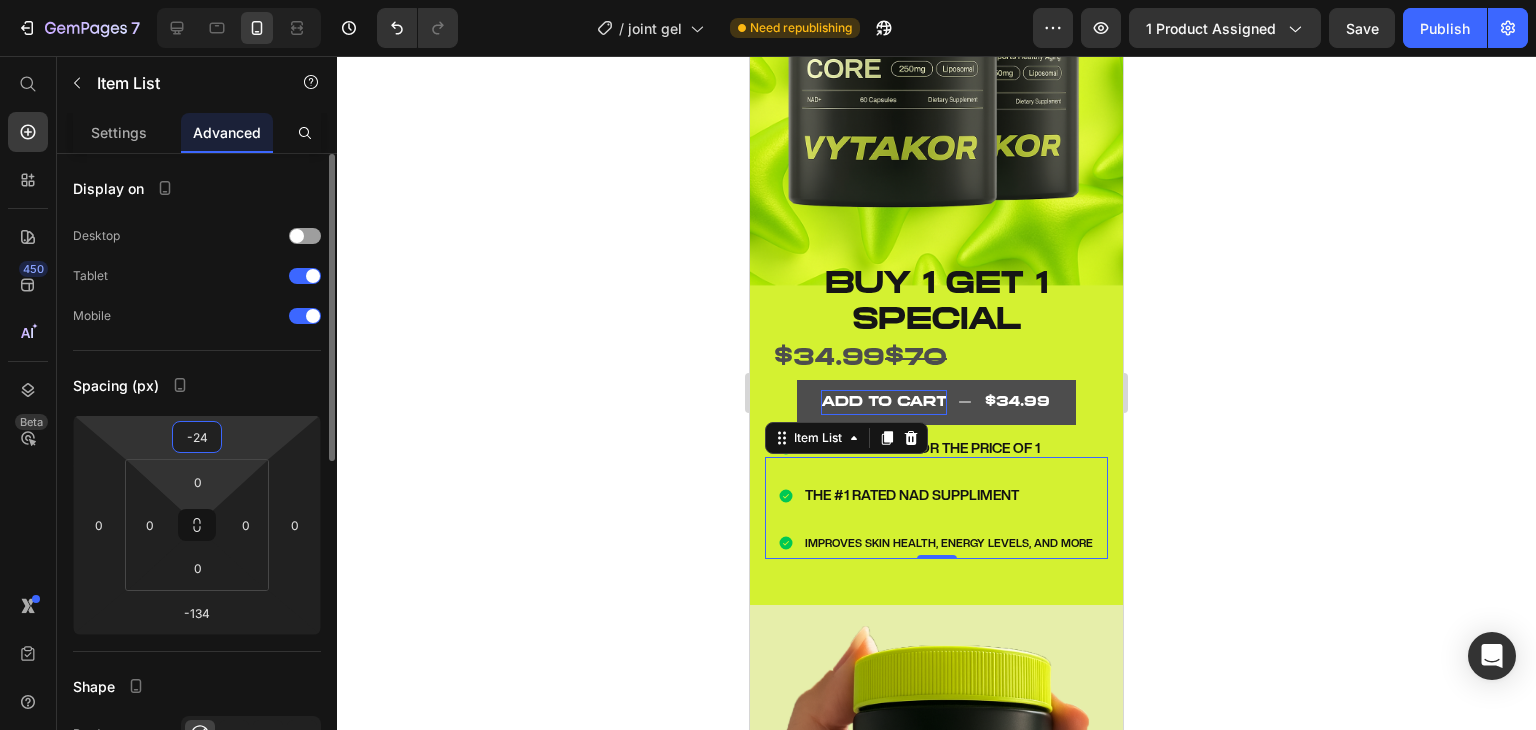 click on "7   /  joint gel Need republishing Preview 1 product assigned  Save   Publish  450 Beta Start with Sections Elements Hero Section Product Detail Brands Trusted Badges Guarantee Product Breakdown How to use Testimonials Compare Bundle FAQs Social Proof Brand Story Product List Collection Blog List Contact Sticky Add to Cart Custom Footer Browse Library 450 Layout
Row
Row
Row
Row Text
Heading
Text Block Button
Button
Button
Sticky Back to top Media
Image" at bounding box center [768, 0] 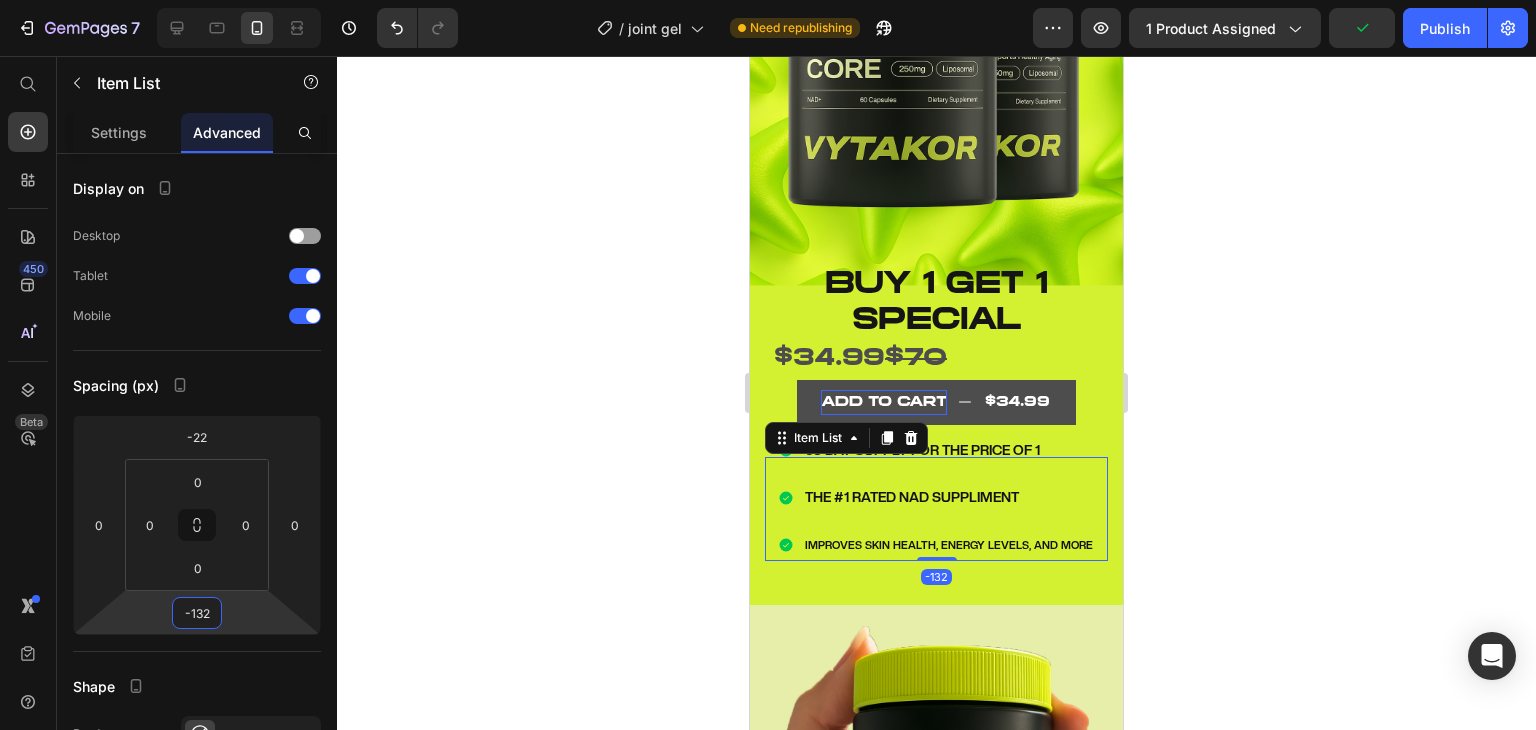 type on "-128" 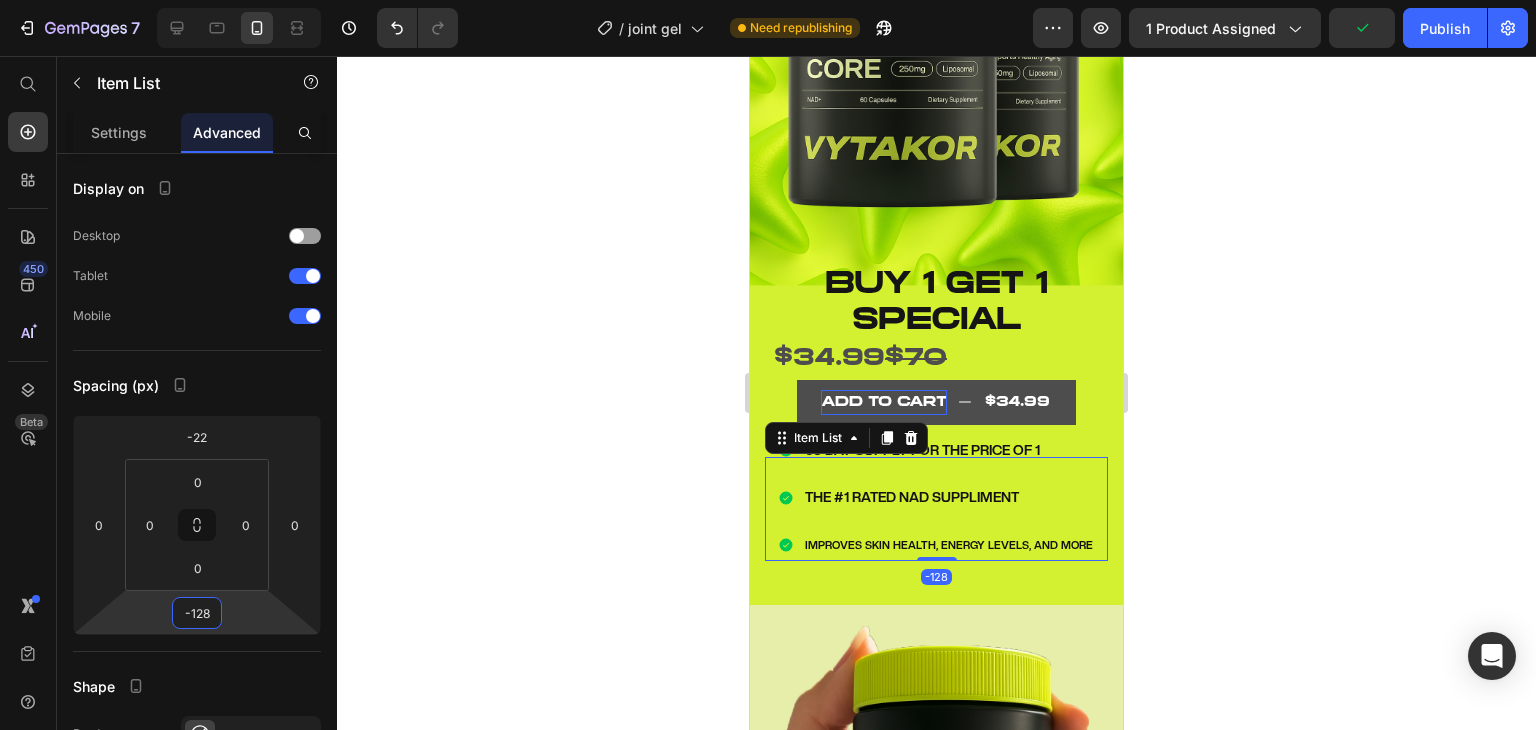 drag, startPoint x: 226, startPoint y: 612, endPoint x: 236, endPoint y: 609, distance: 10.440307 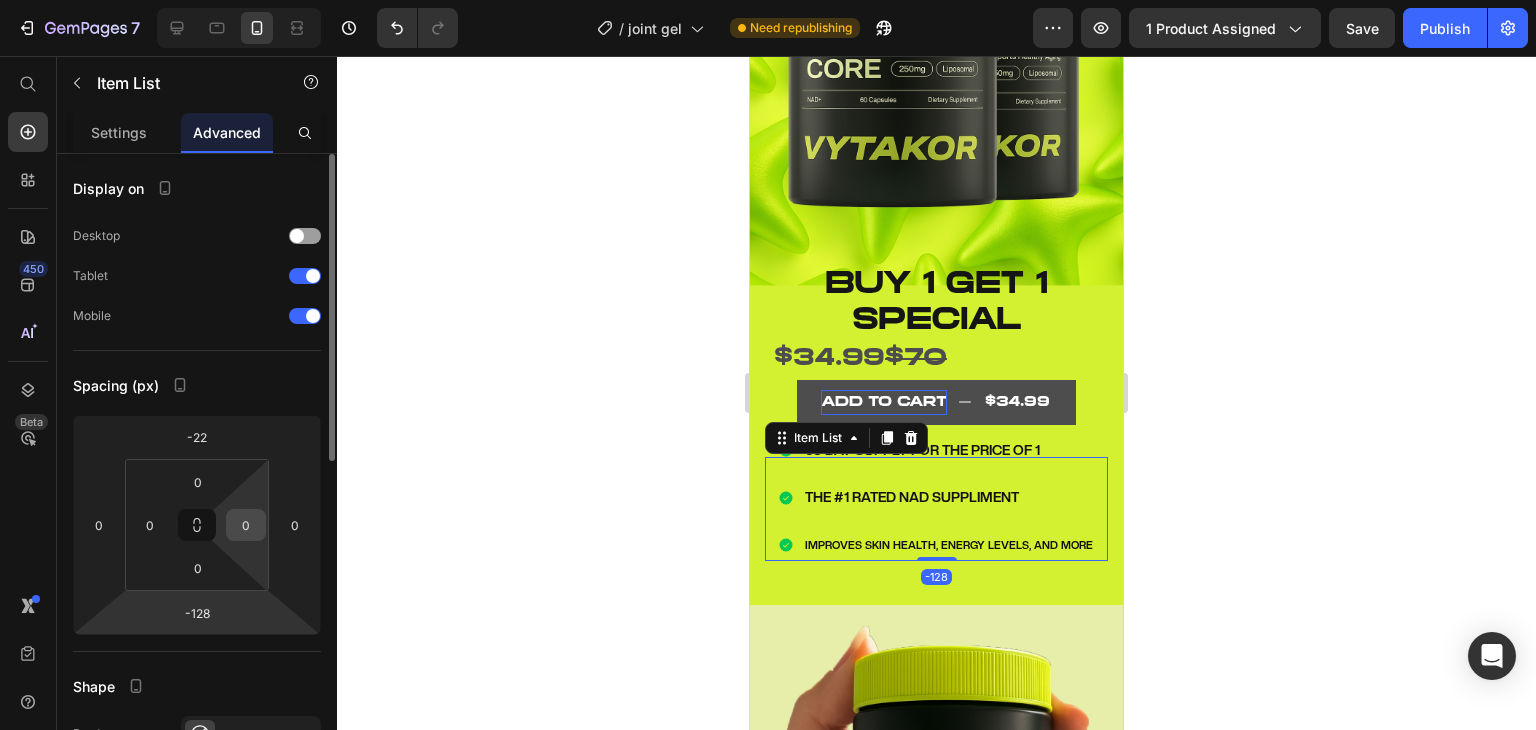 drag, startPoint x: 222, startPoint y: 563, endPoint x: 228, endPoint y: 532, distance: 31.575306 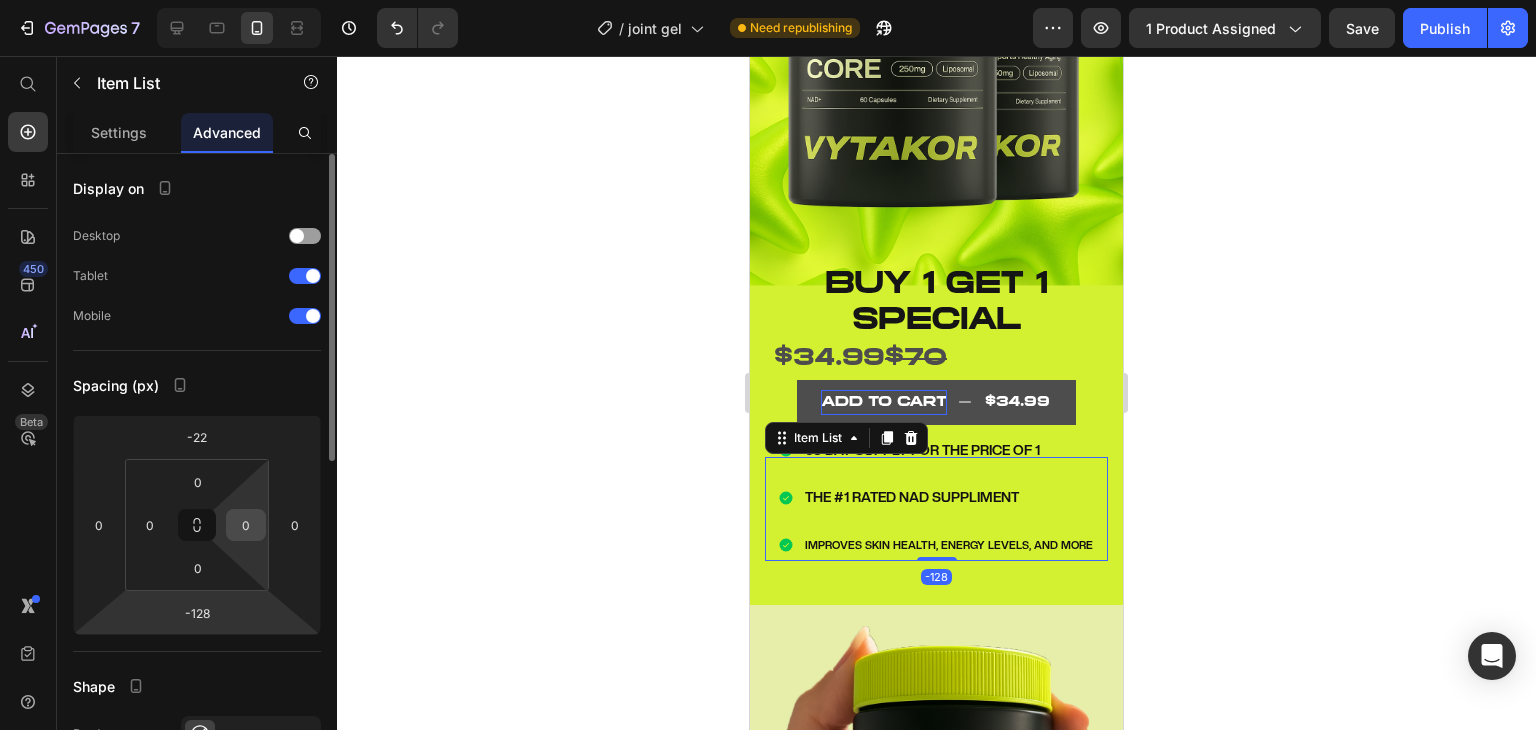 click on "0 0 0 0" at bounding box center (197, 525) 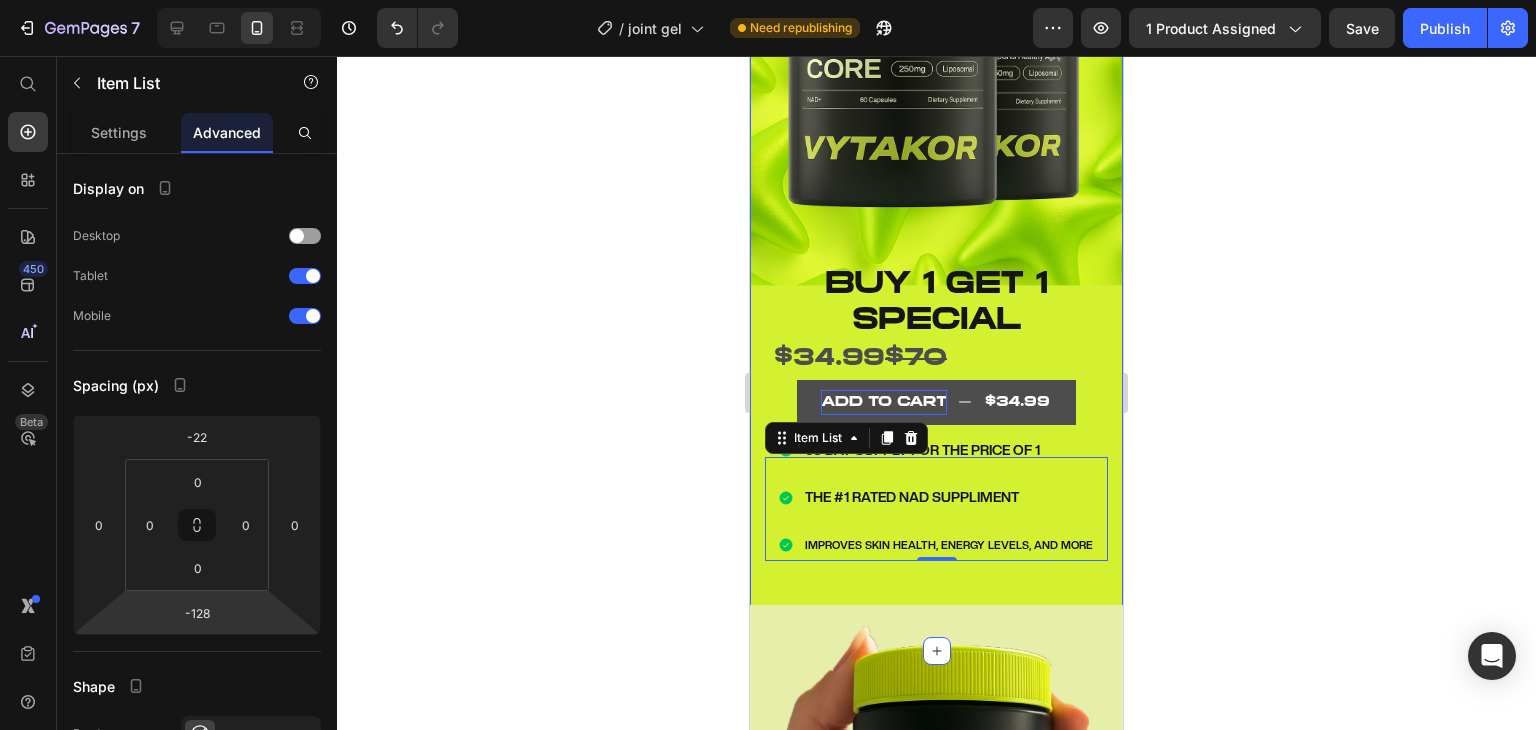 click on "Image BUY 1 GET 1 SPECIAL Text Block   $34.99  $70 Text Block BUY 1 GET 1  special  Text block $34.99  $70 Text Block ADD TO CART
$34.99 Add to Cart       Icon 60 DAY SUPPLY FOR THE PRICE OF 1 Text block       Icon THE #1 RATED NAD SUPPLIMENT Text block       Icon IMPROVES SKIN HEALTH, ENERGY LEVELS, AND MORE Text block Icon List ADD TO CART
$34.99 Add to Cart Image 60 DAY SUPPLY FOR THE PRICE OF 1 THE #1 RATED NAD SUPPLIMENT IMPROVES SKIN HEALTH, ENERGY LEVELS, AND MORE Item List   -128 Row Product Section 1" at bounding box center (936, 240) 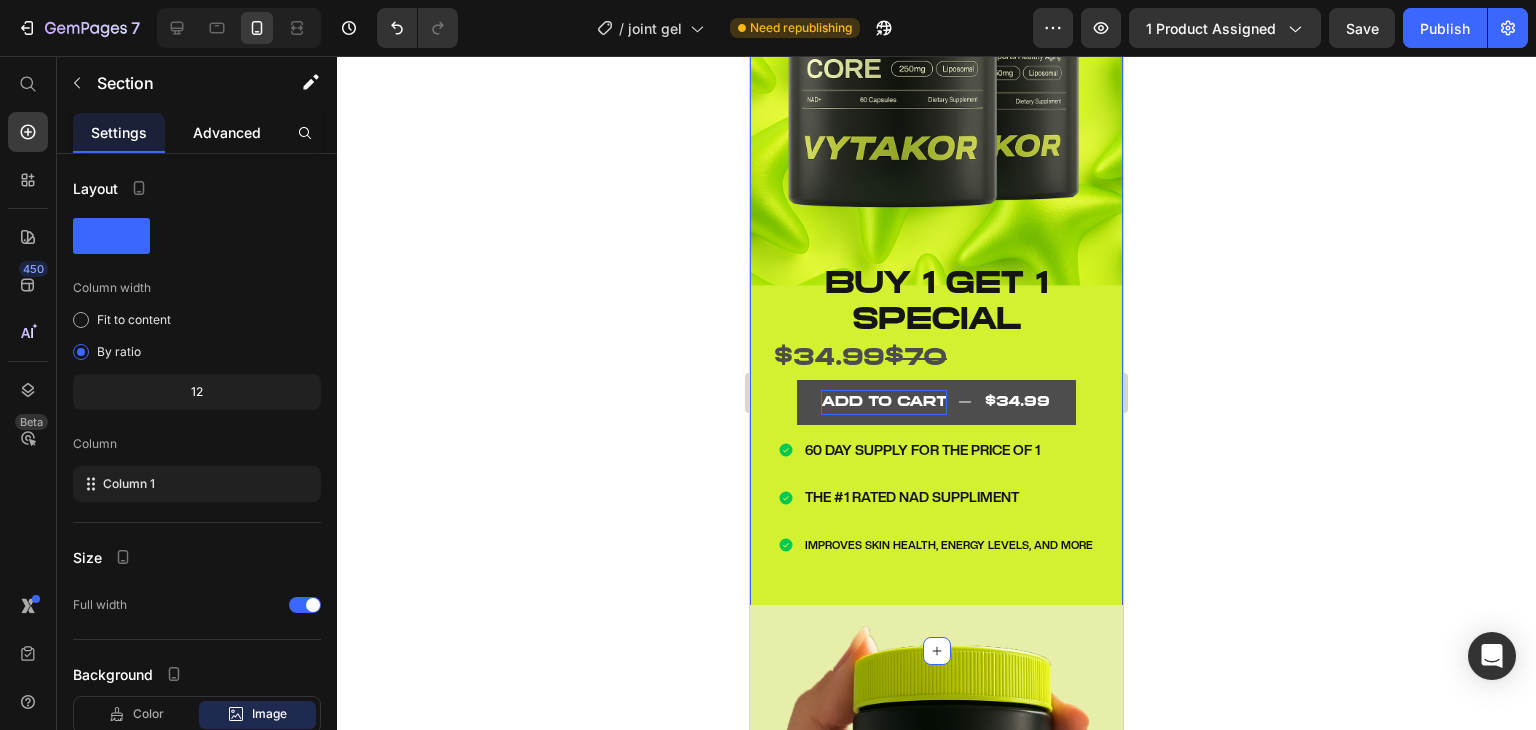 click on "Advanced" at bounding box center (227, 132) 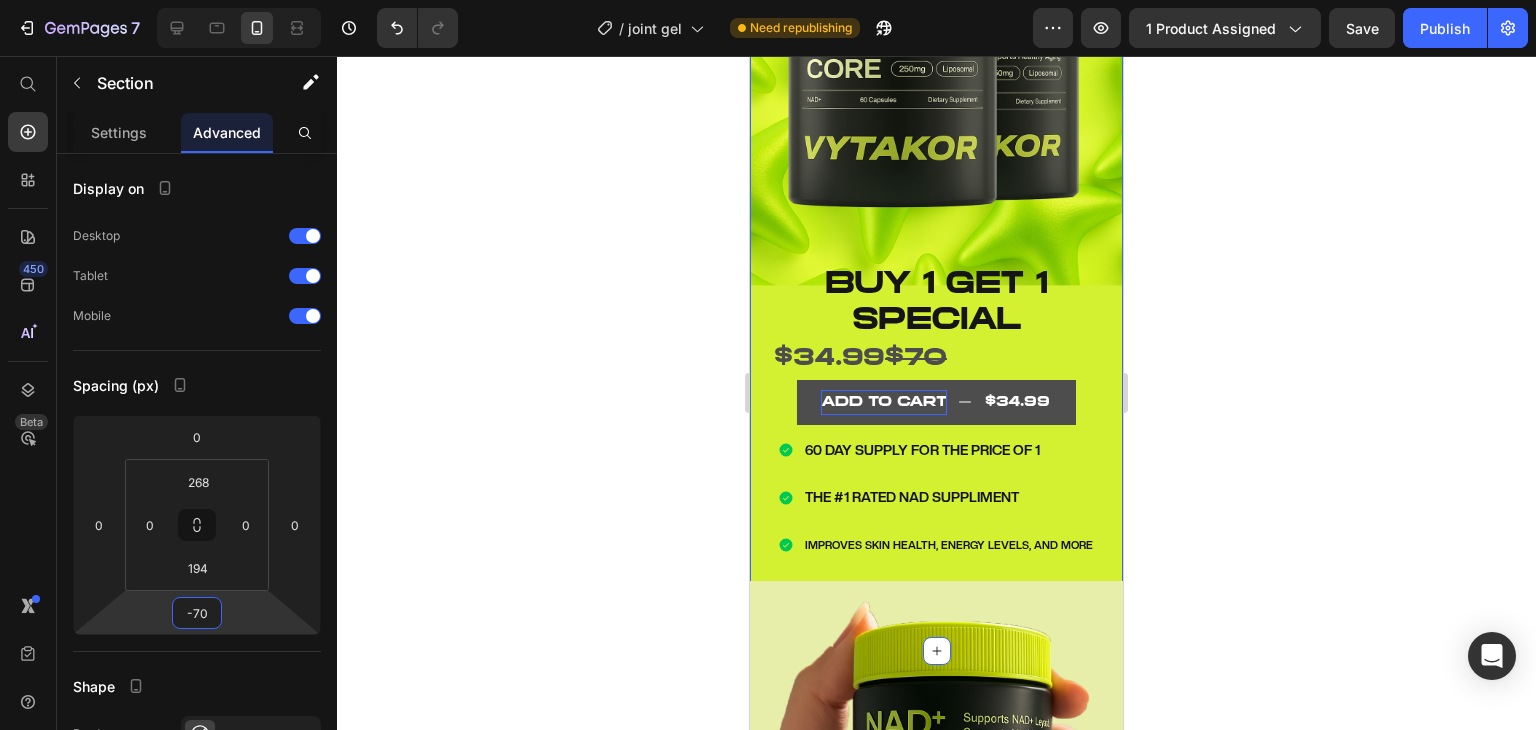 type on "-84" 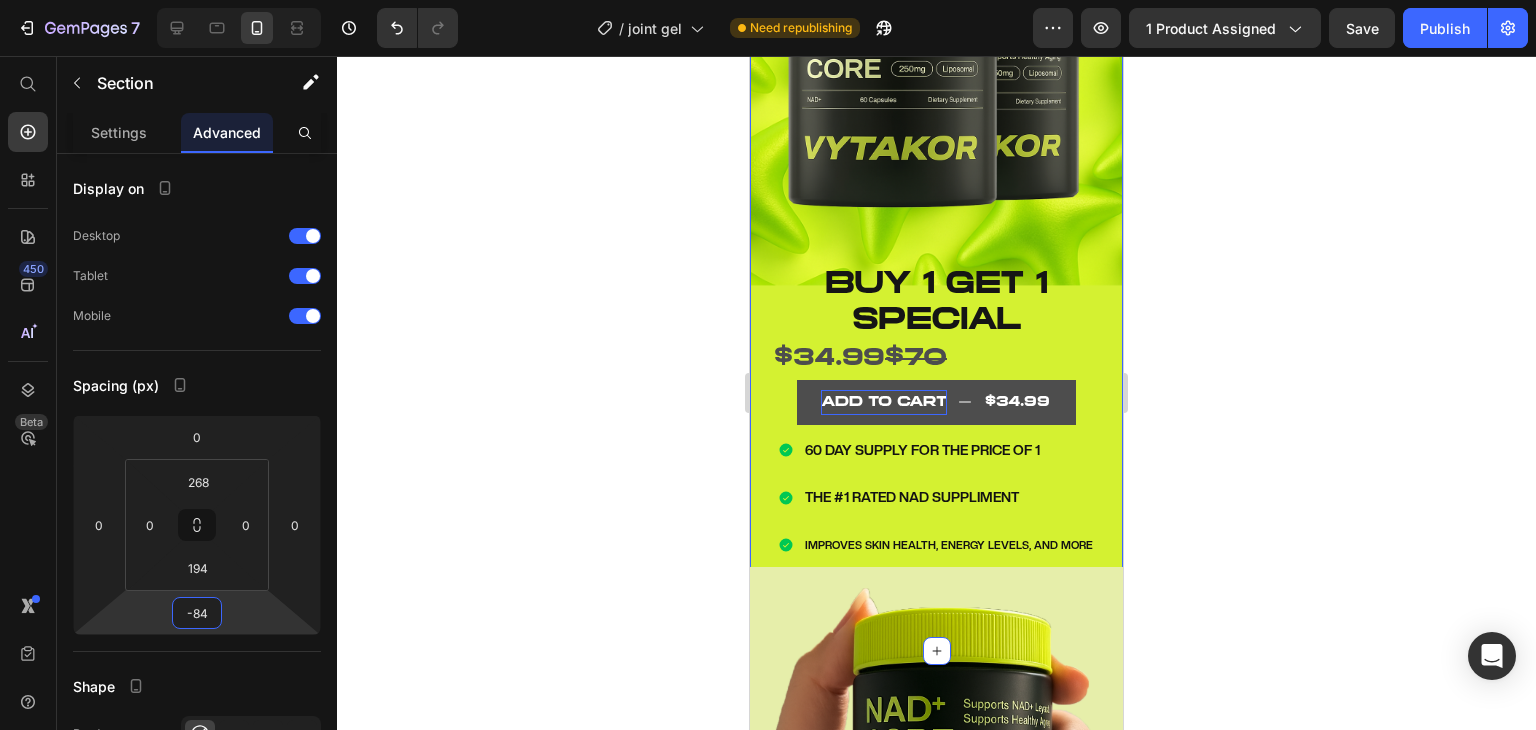 drag, startPoint x: 260, startPoint y: 613, endPoint x: 265, endPoint y: 632, distance: 19.646883 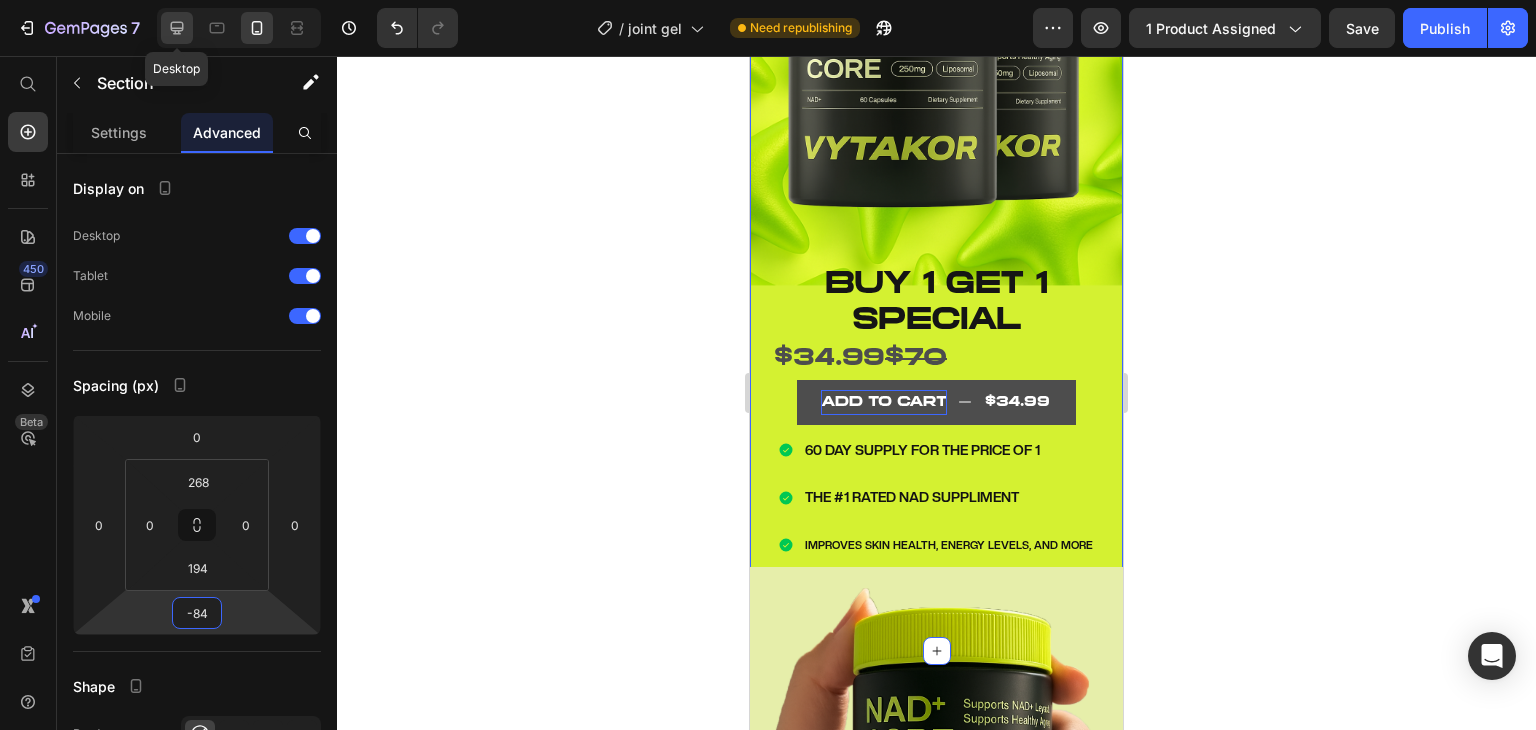 click 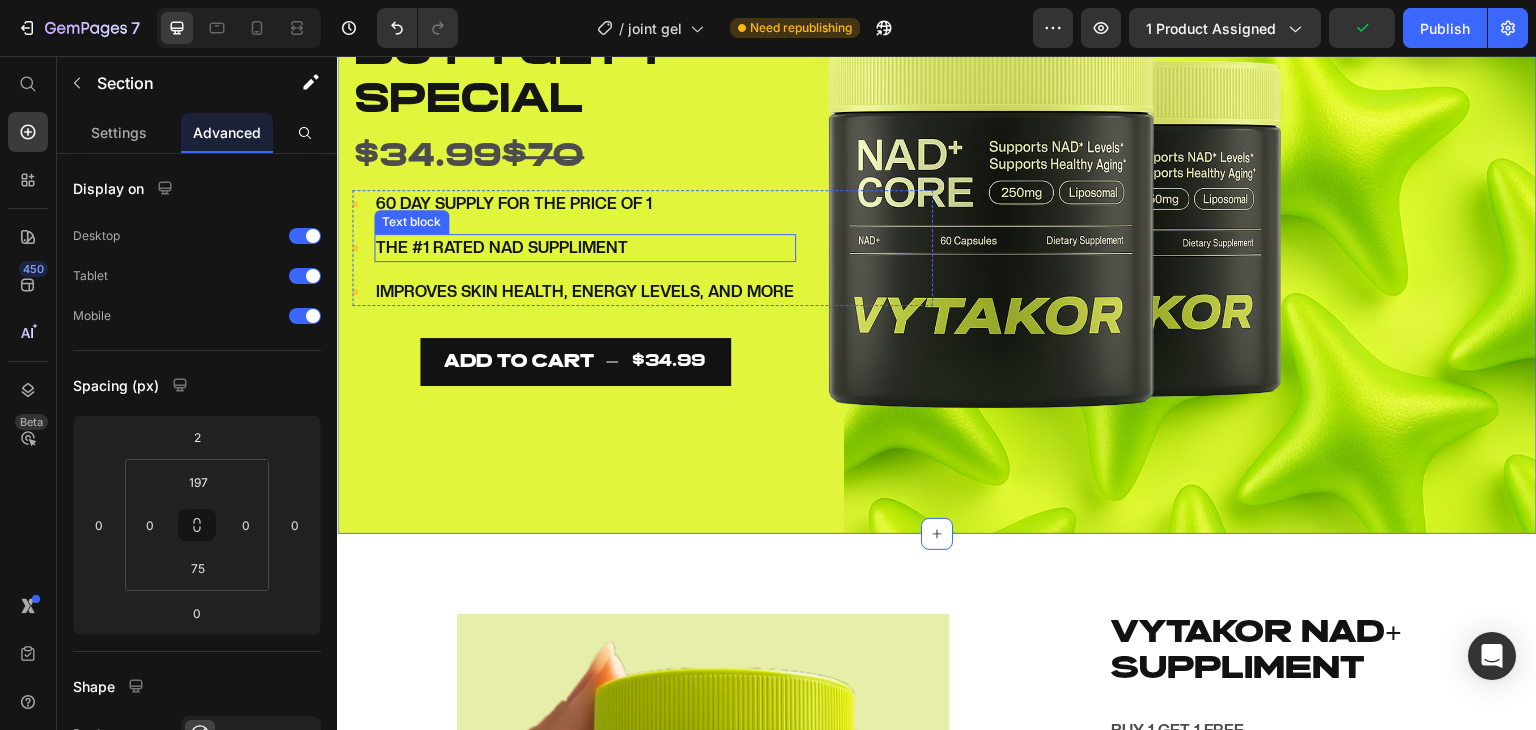 scroll, scrollTop: 0, scrollLeft: 0, axis: both 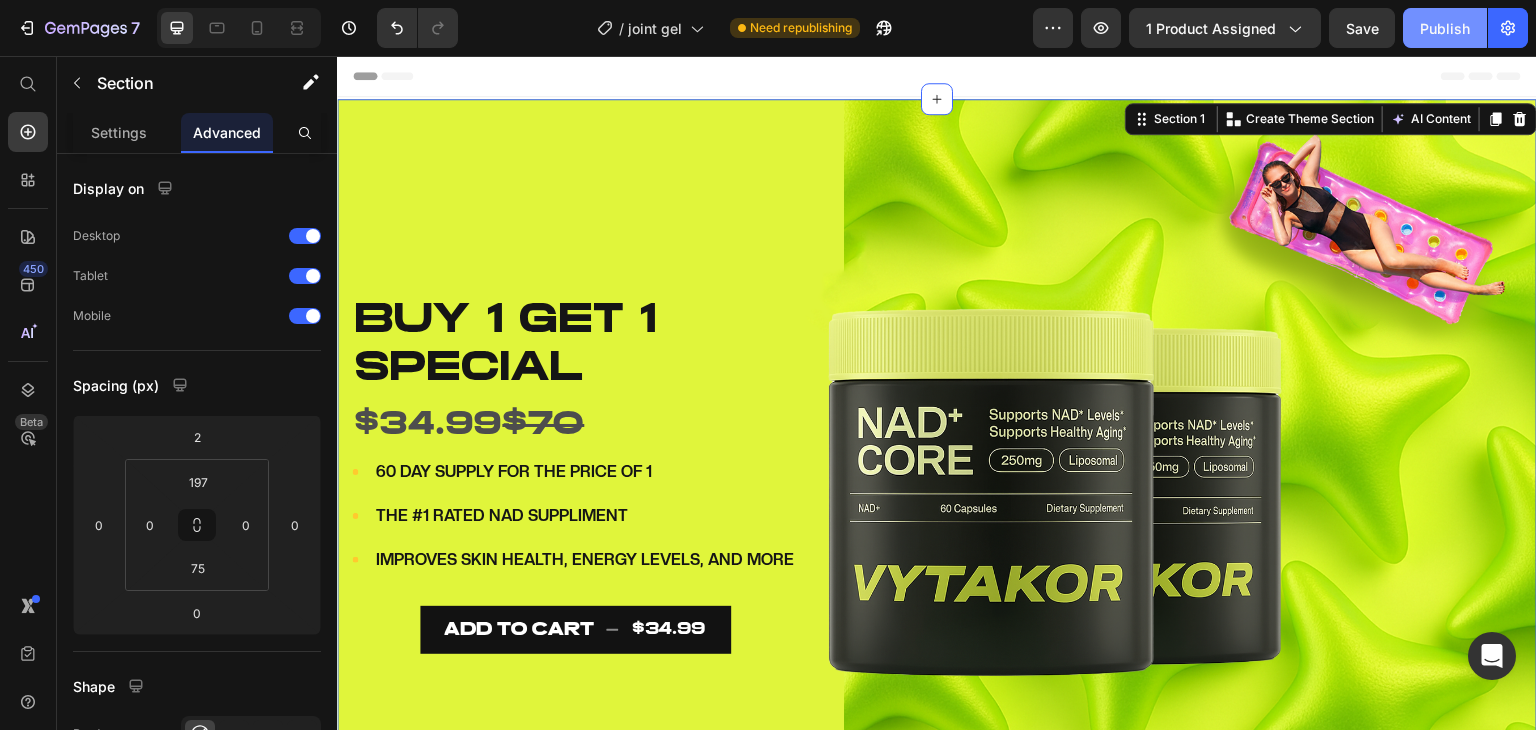 click on "Publish" at bounding box center (1445, 28) 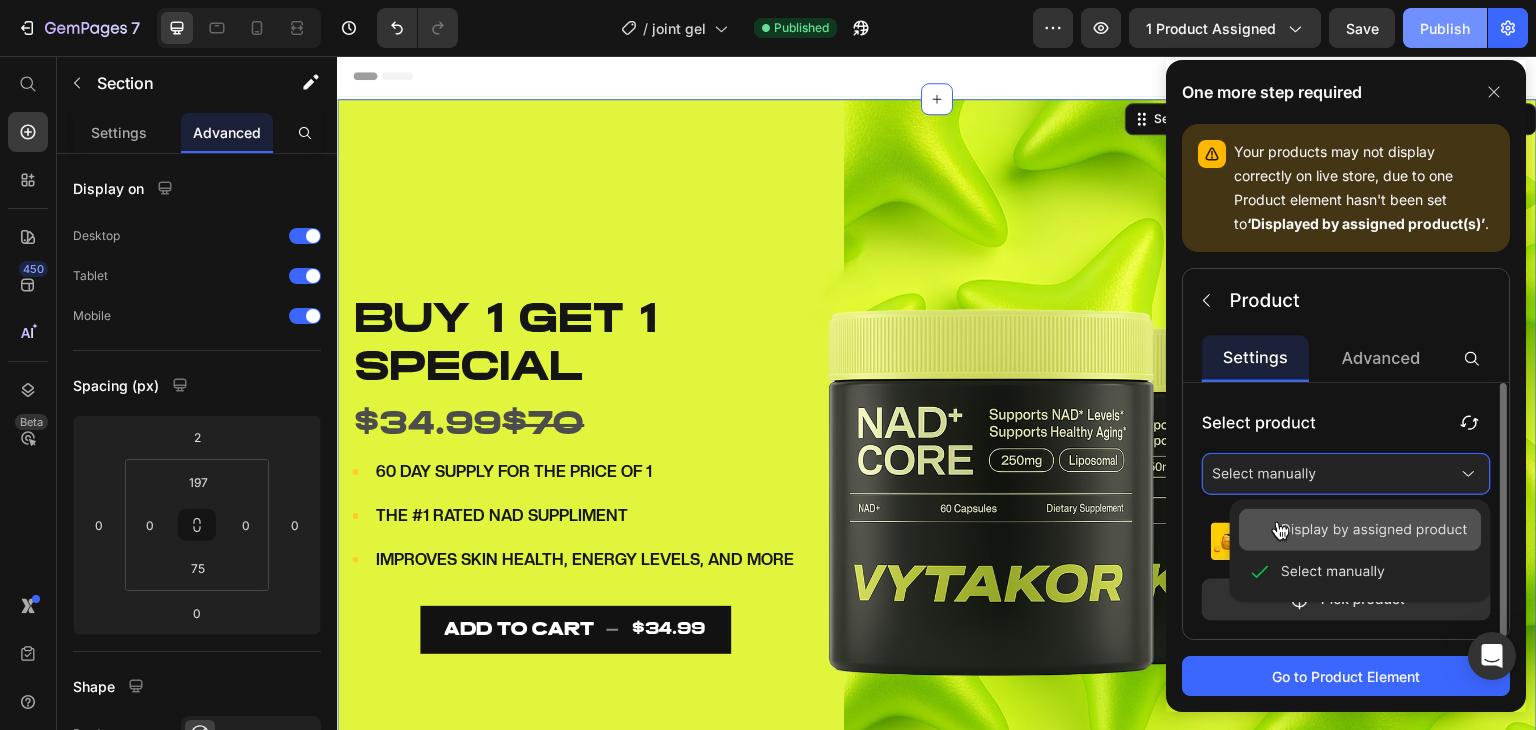 type 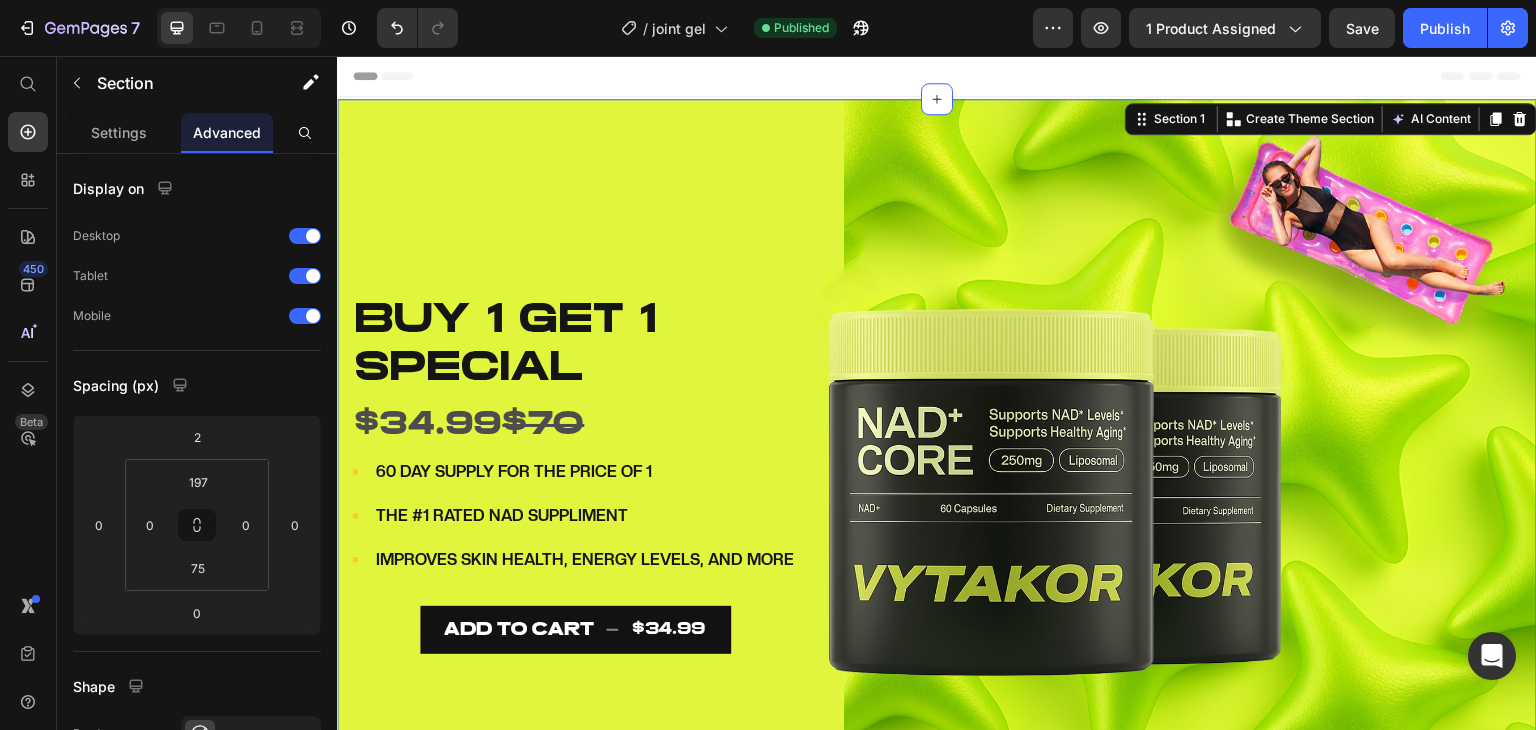 drag, startPoint x: 1460, startPoint y: 58, endPoint x: 1511, endPoint y: 89, distance: 59.682495 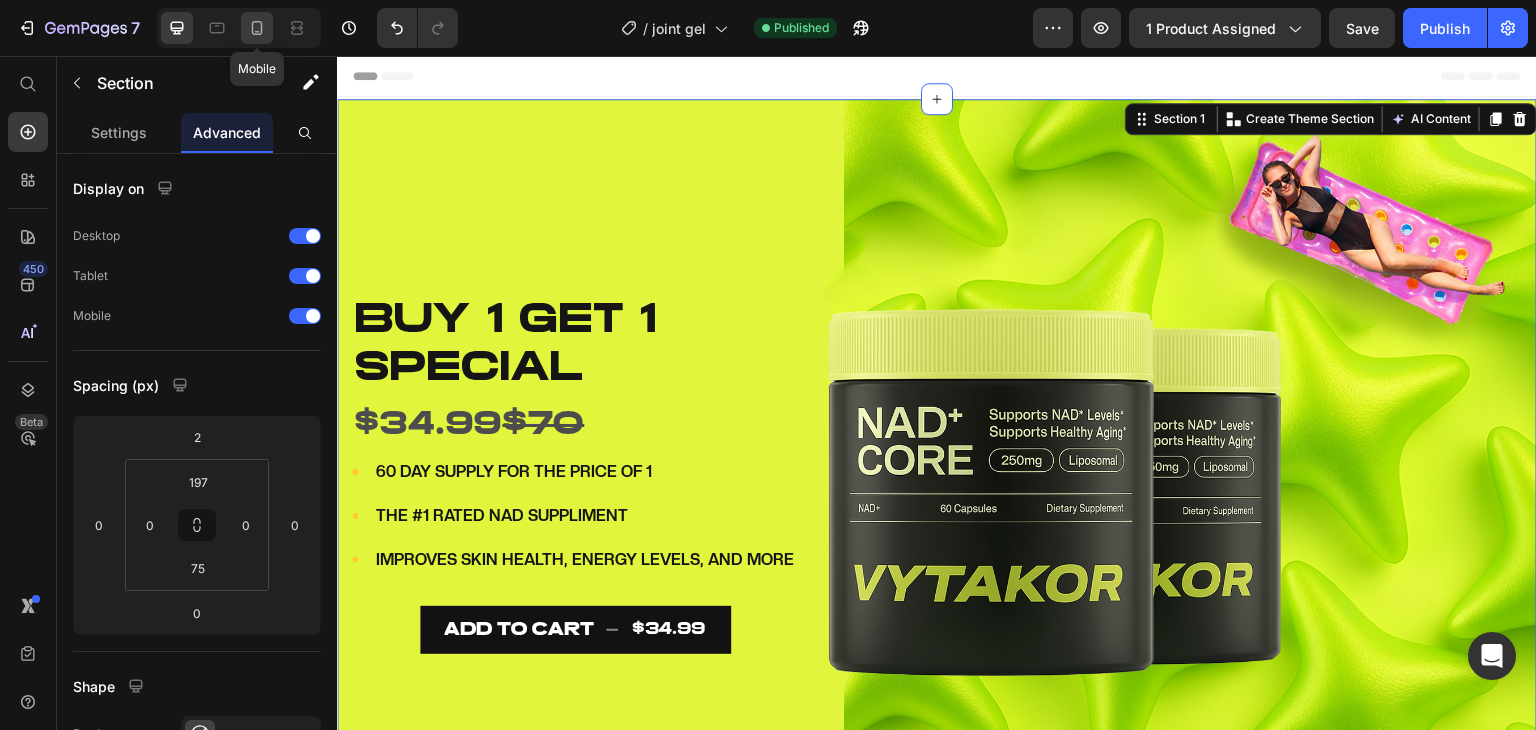 click 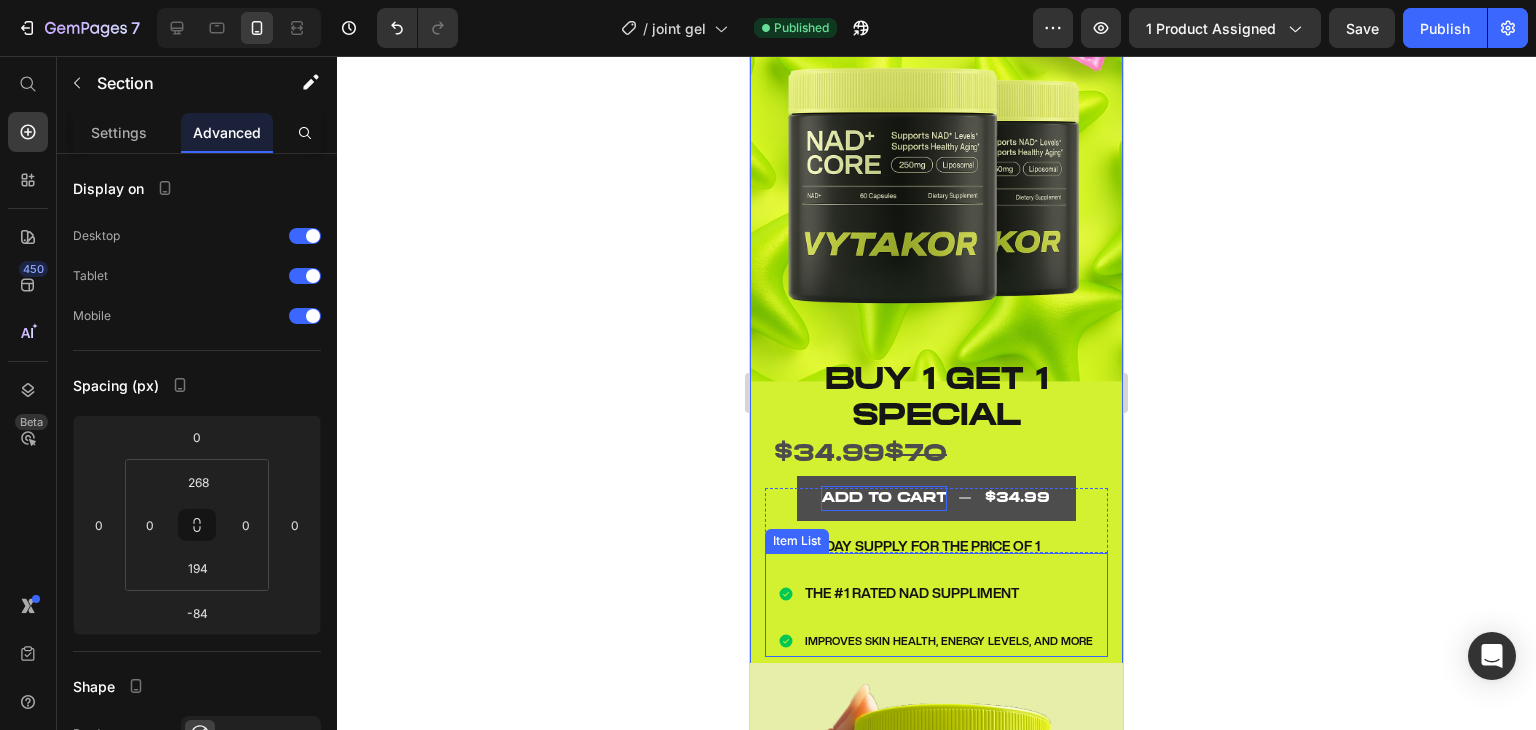 scroll, scrollTop: 174, scrollLeft: 0, axis: vertical 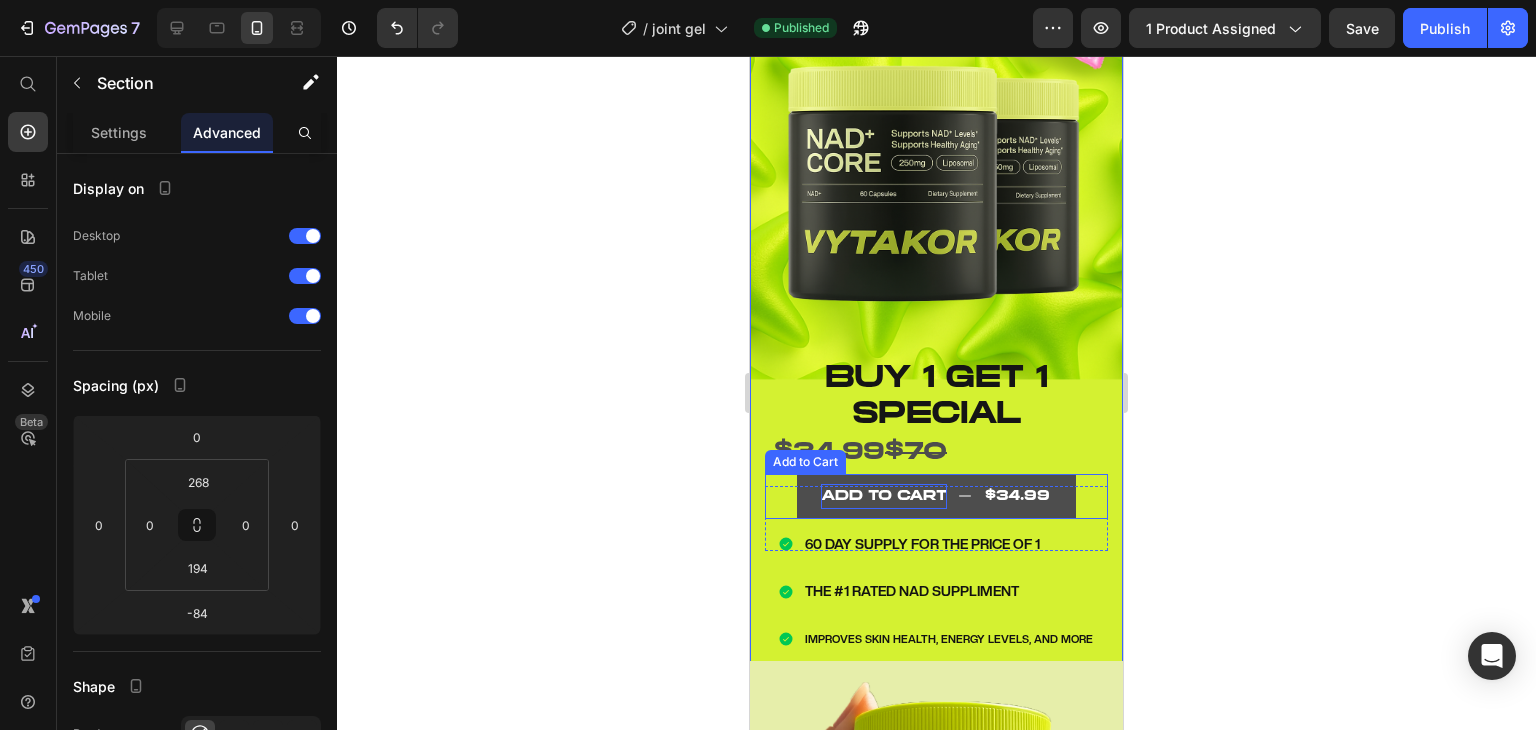 click on "ADD TO CART
$34.99" at bounding box center [936, 496] 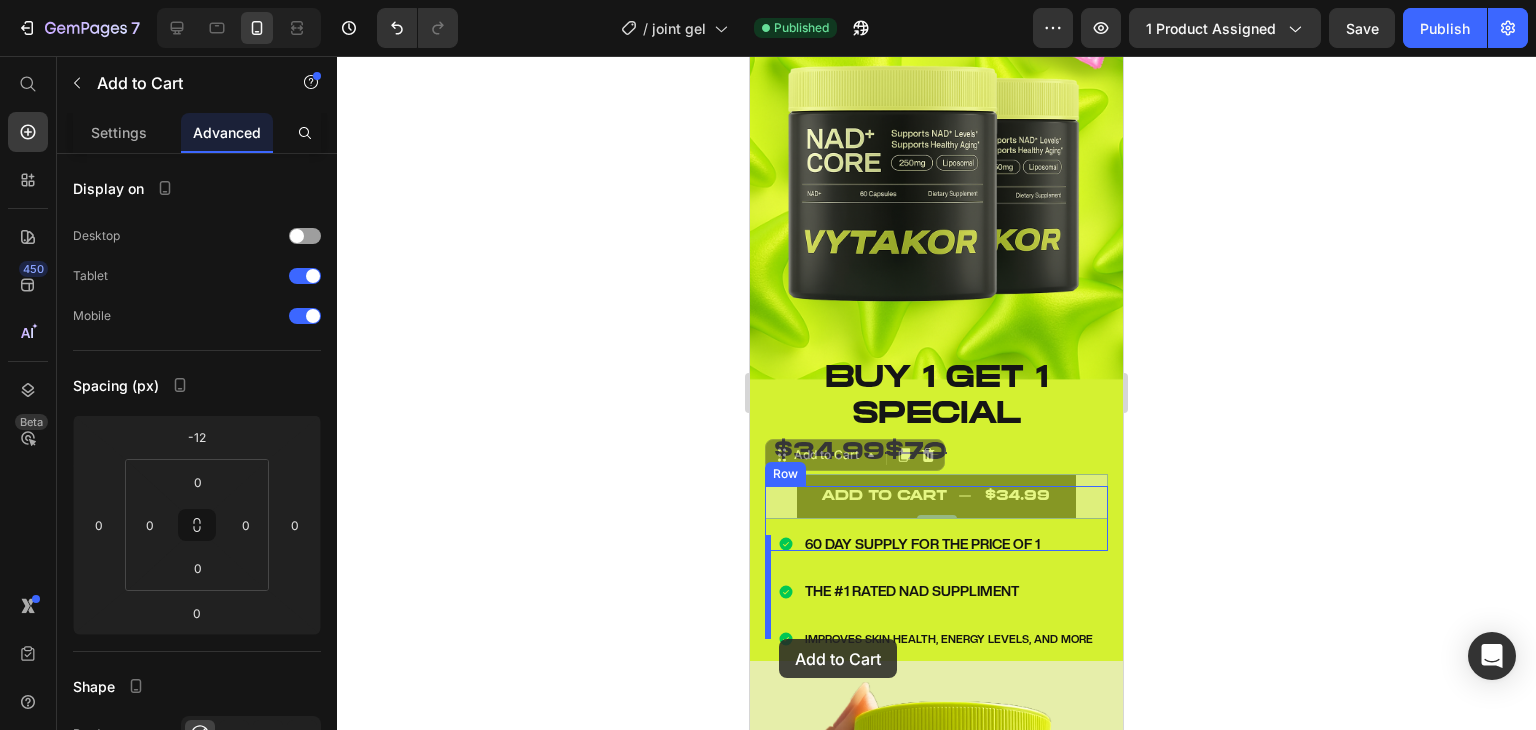 drag, startPoint x: 784, startPoint y: 441, endPoint x: 777, endPoint y: 635, distance: 194.12625 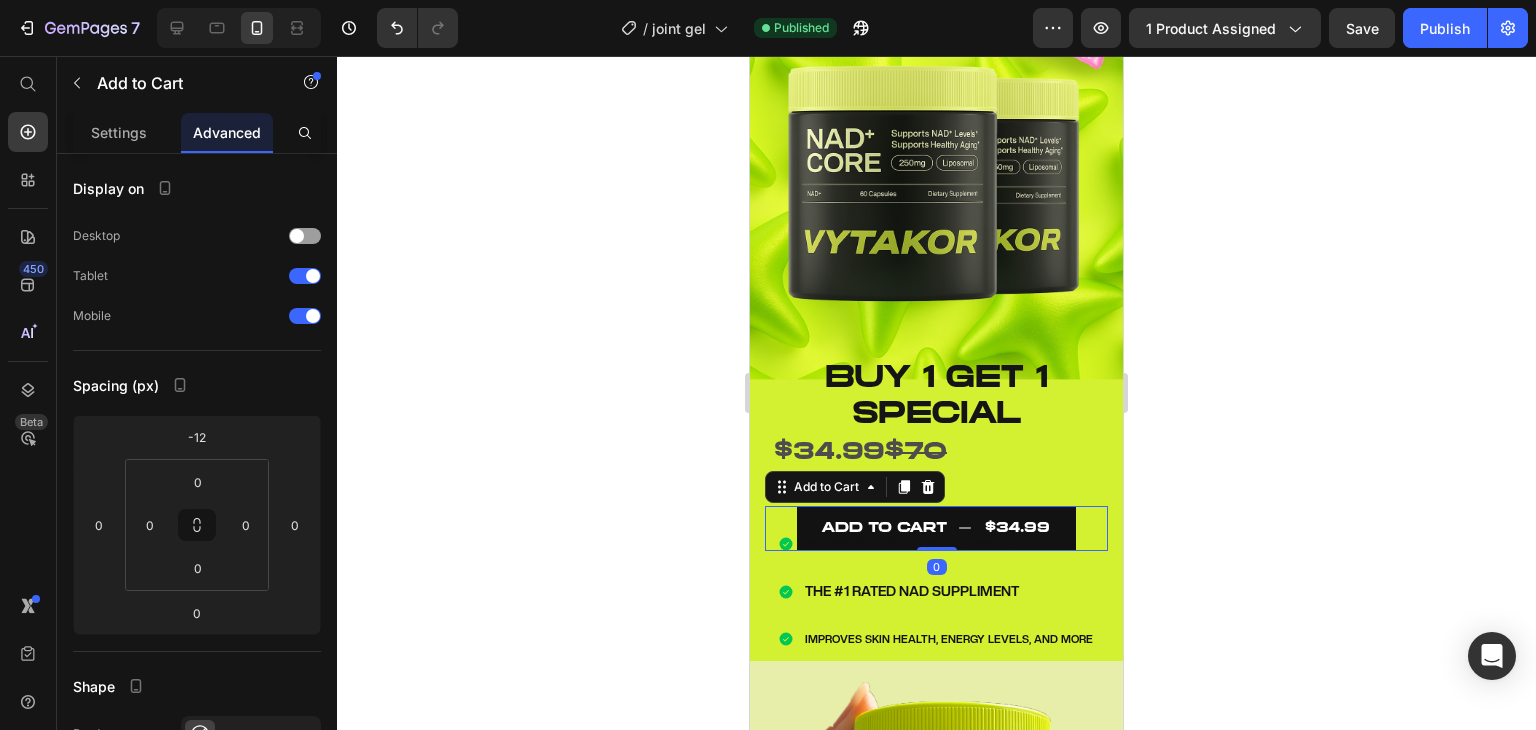 click 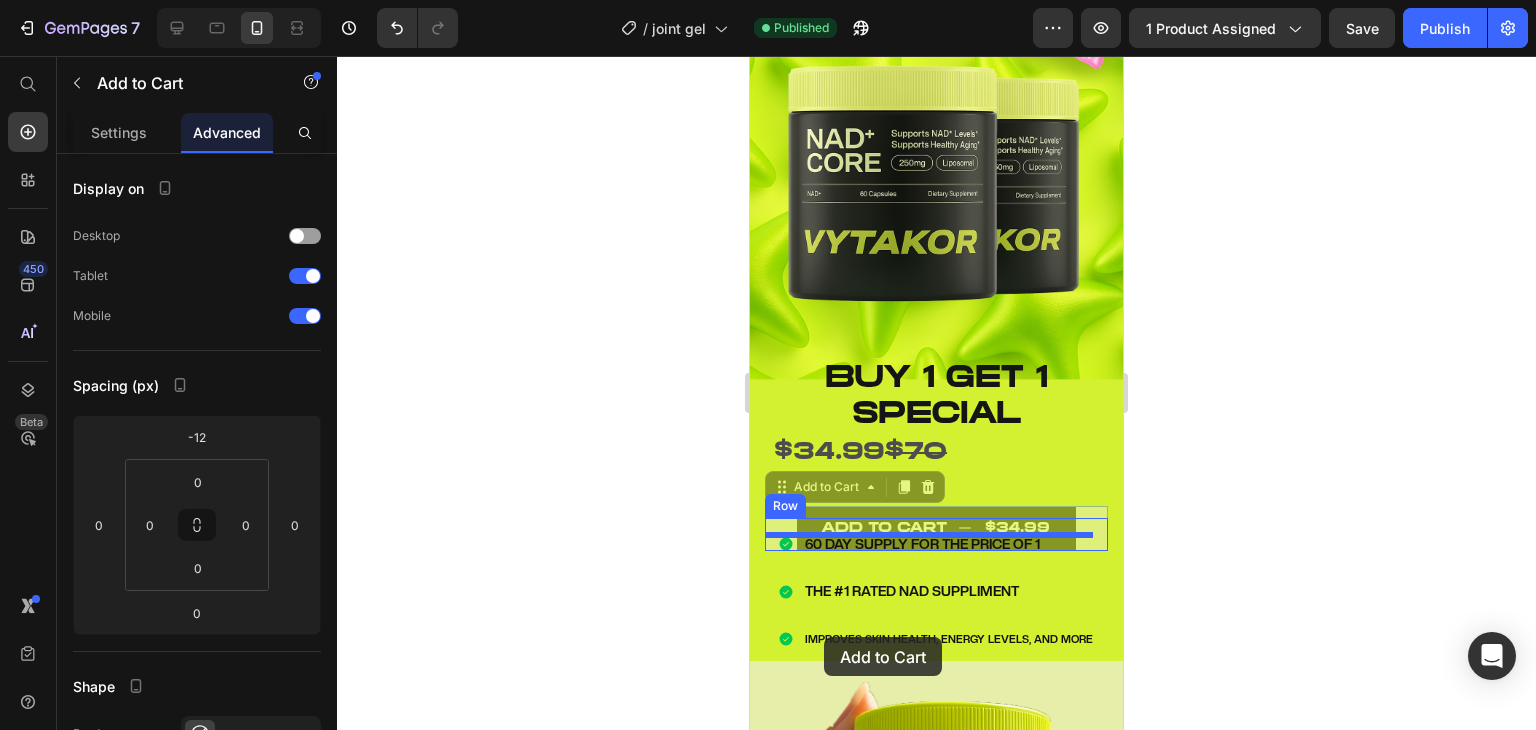 drag, startPoint x: 805, startPoint y: 504, endPoint x: 824, endPoint y: 637, distance: 134.3503 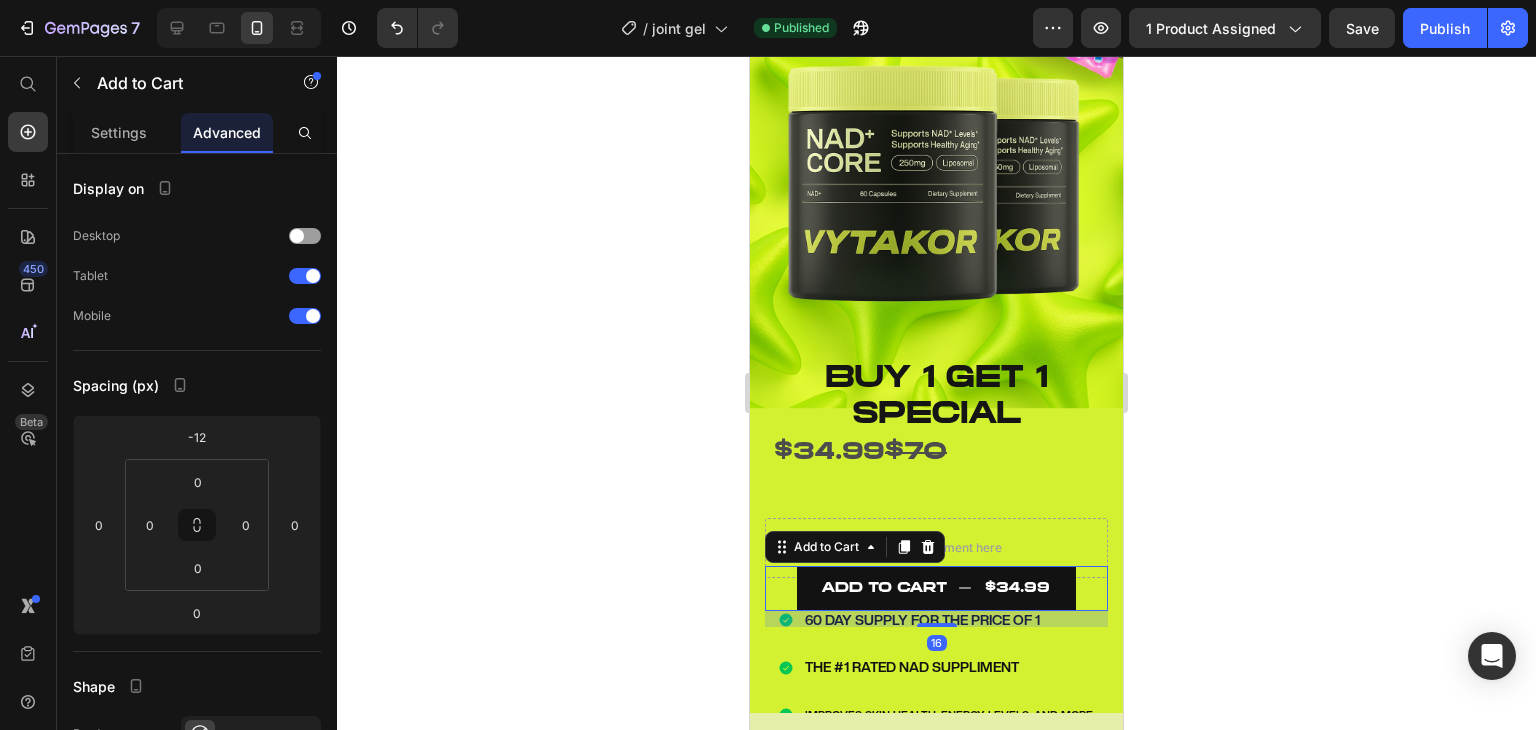 click 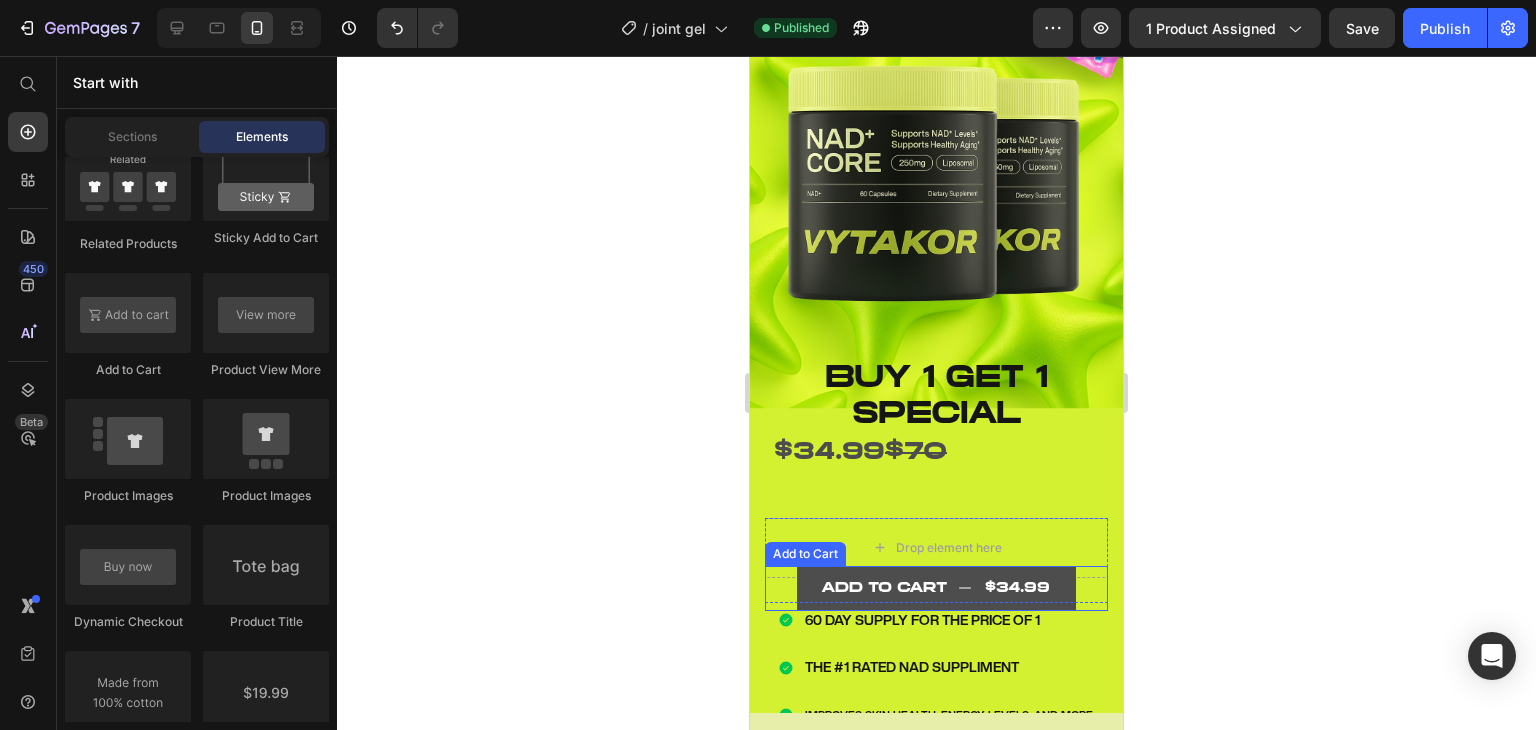 click on "ADD TO CART
$34.99" at bounding box center (936, 588) 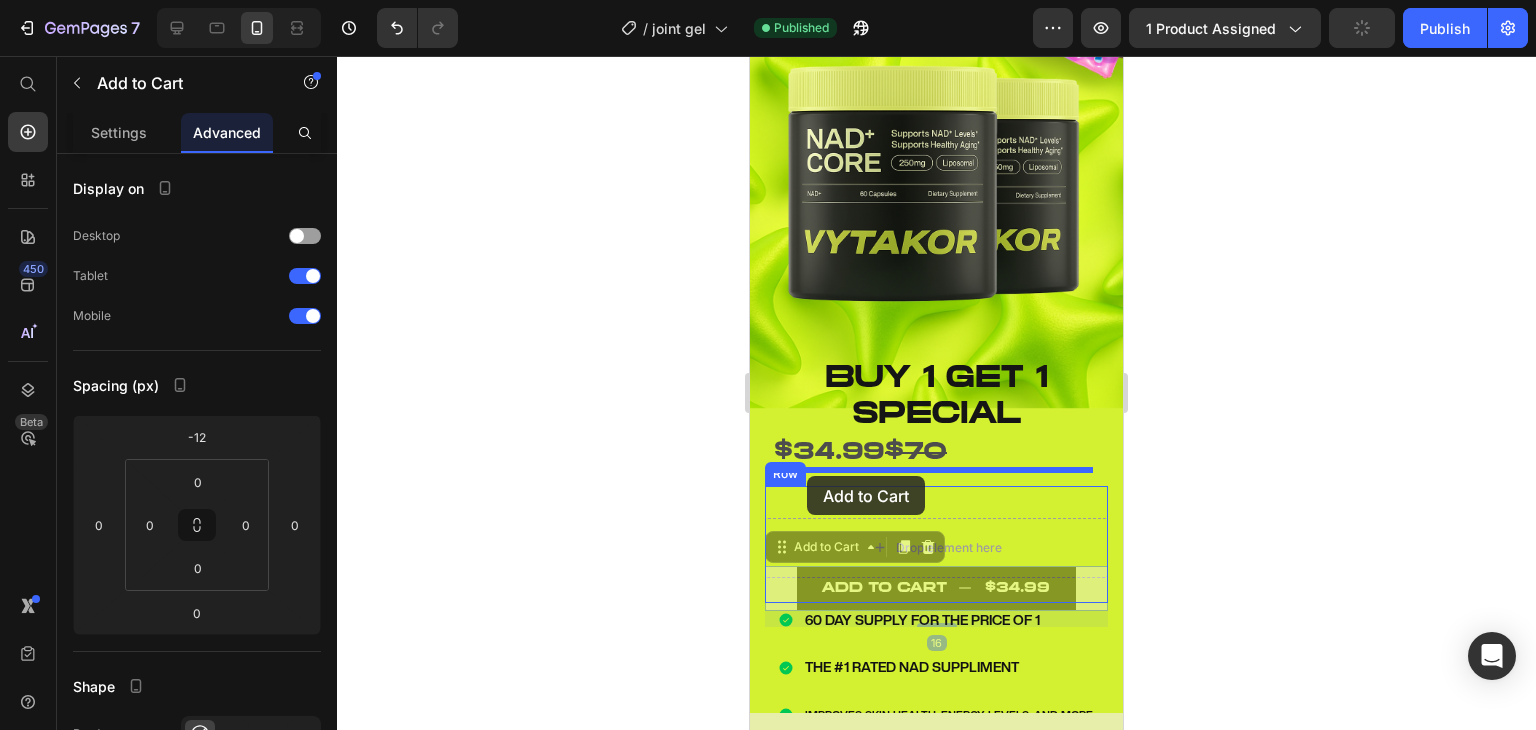 drag, startPoint x: 798, startPoint y: 532, endPoint x: 807, endPoint y: 476, distance: 56.718605 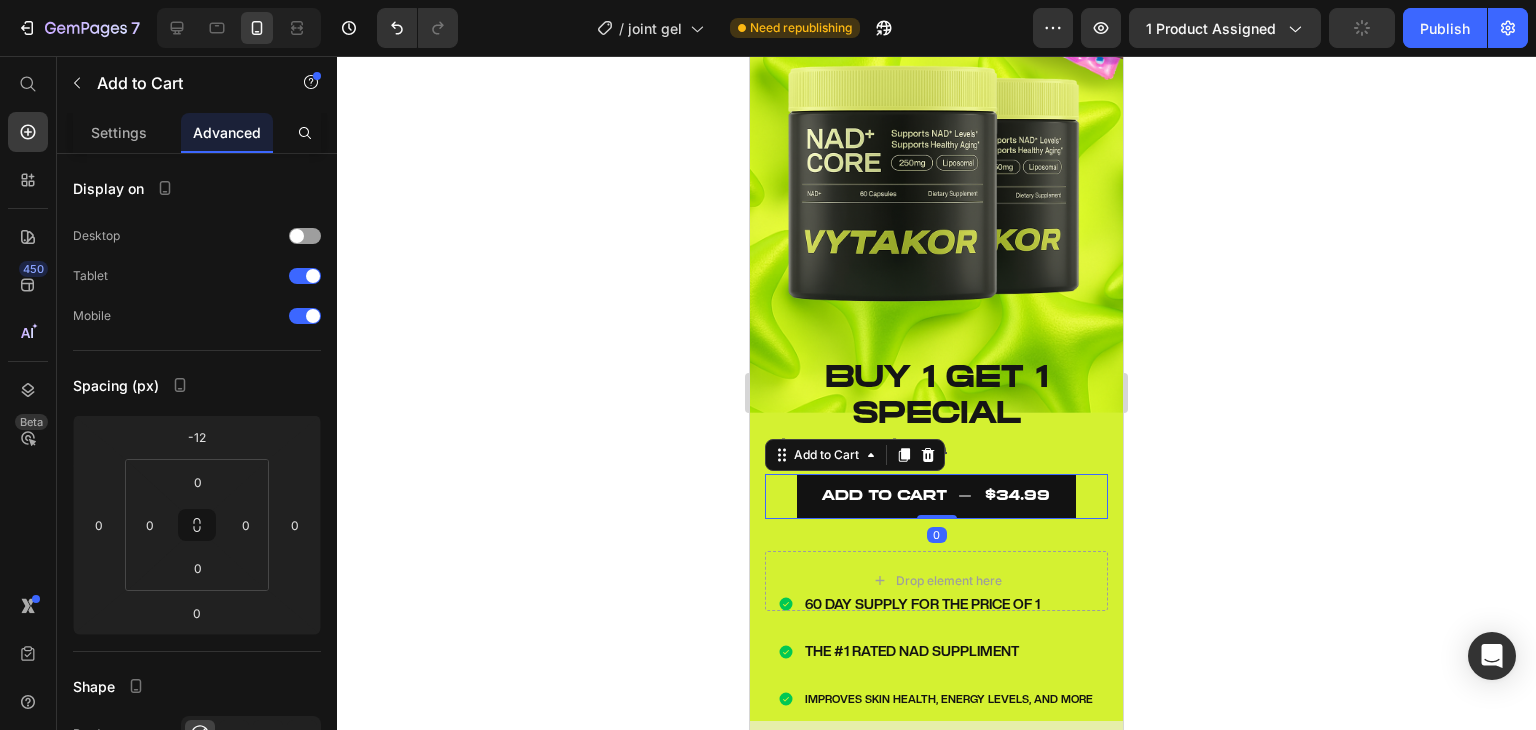 click 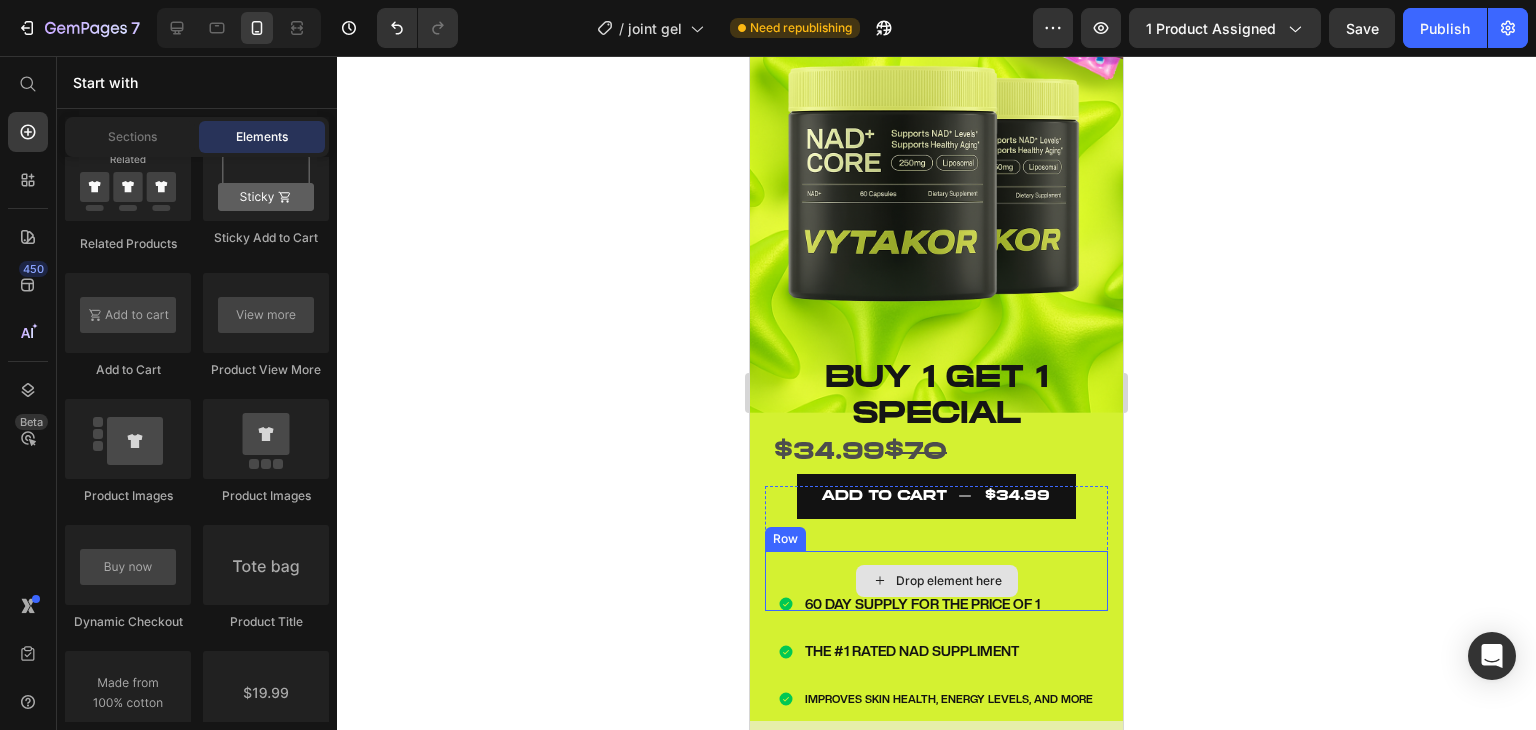click on "Drop element here" at bounding box center [936, 581] 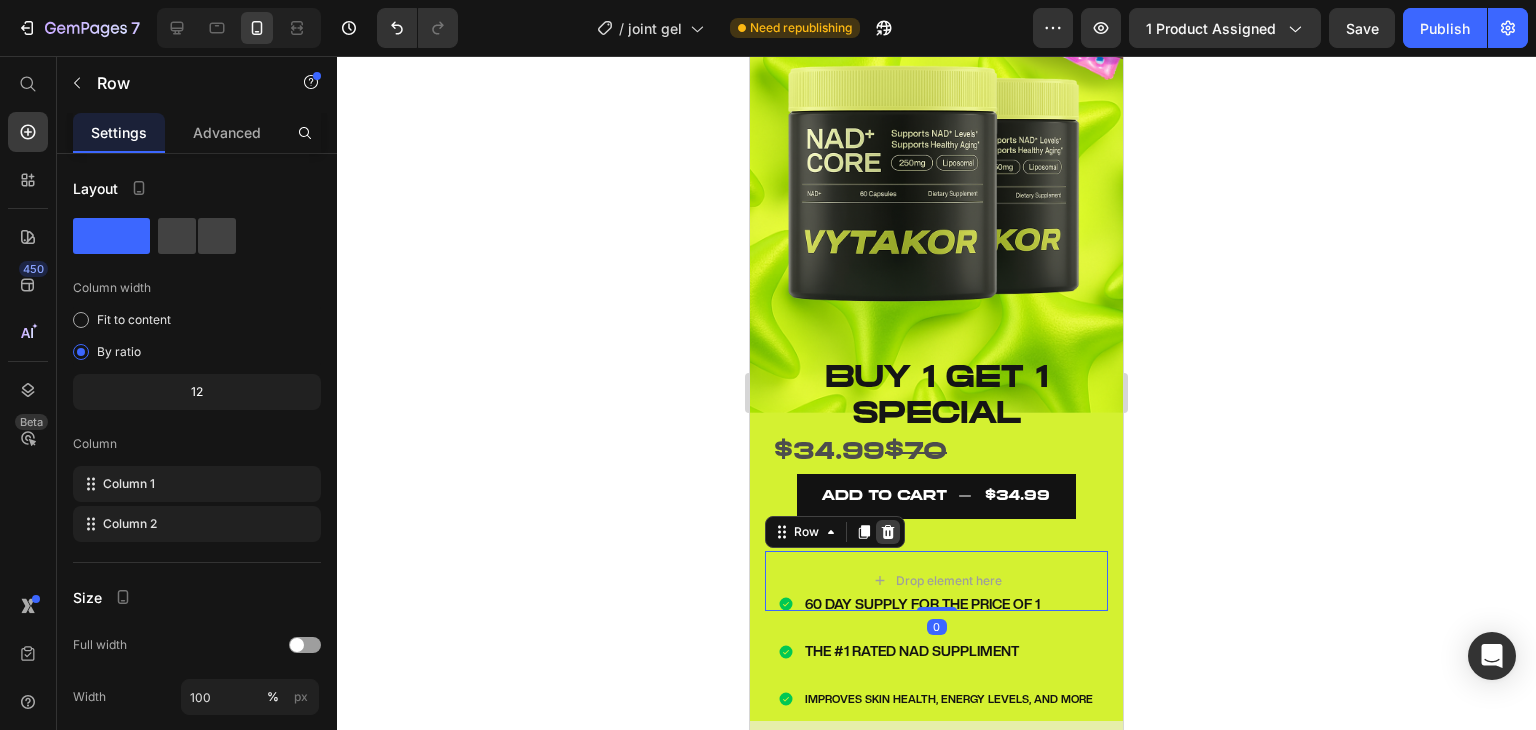 click 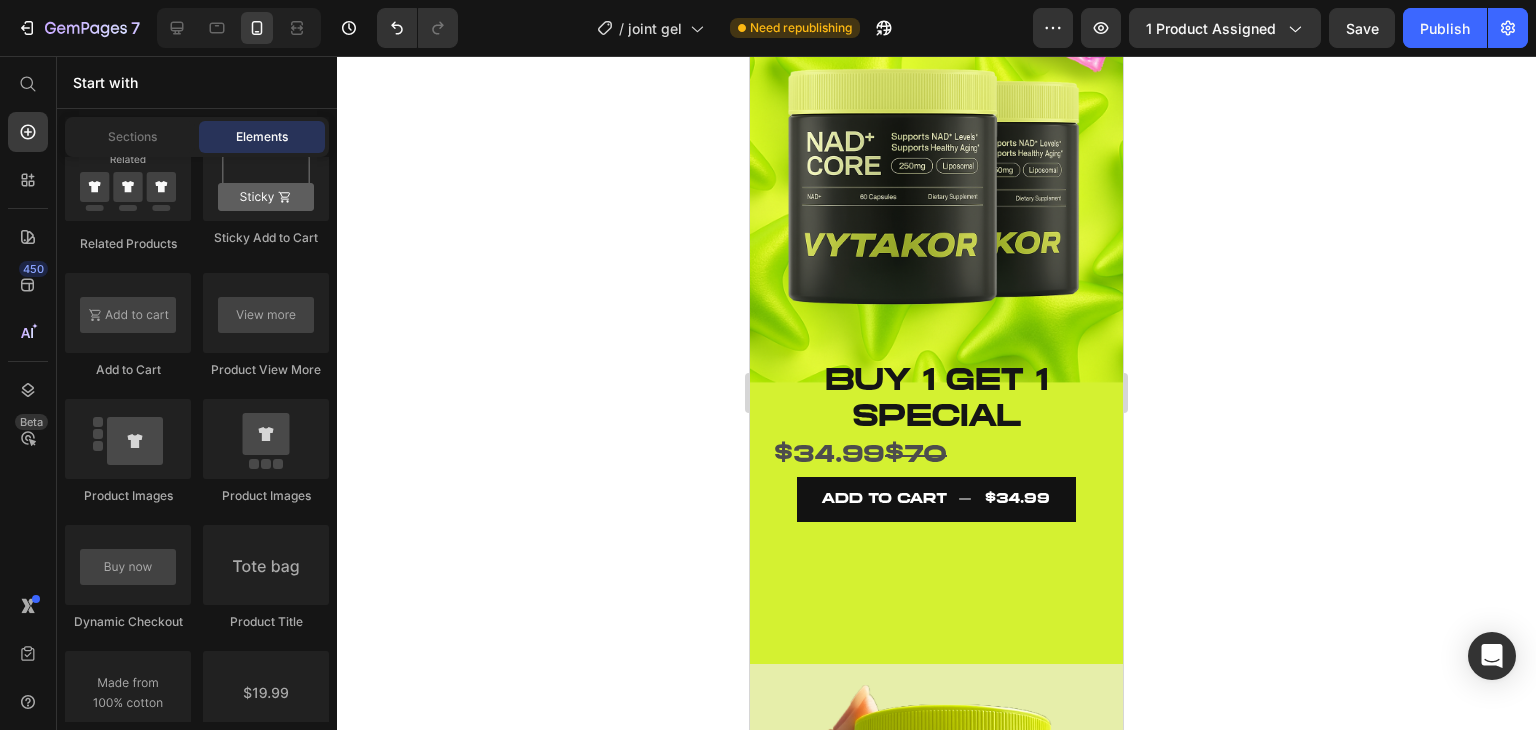 scroll, scrollTop: 172, scrollLeft: 0, axis: vertical 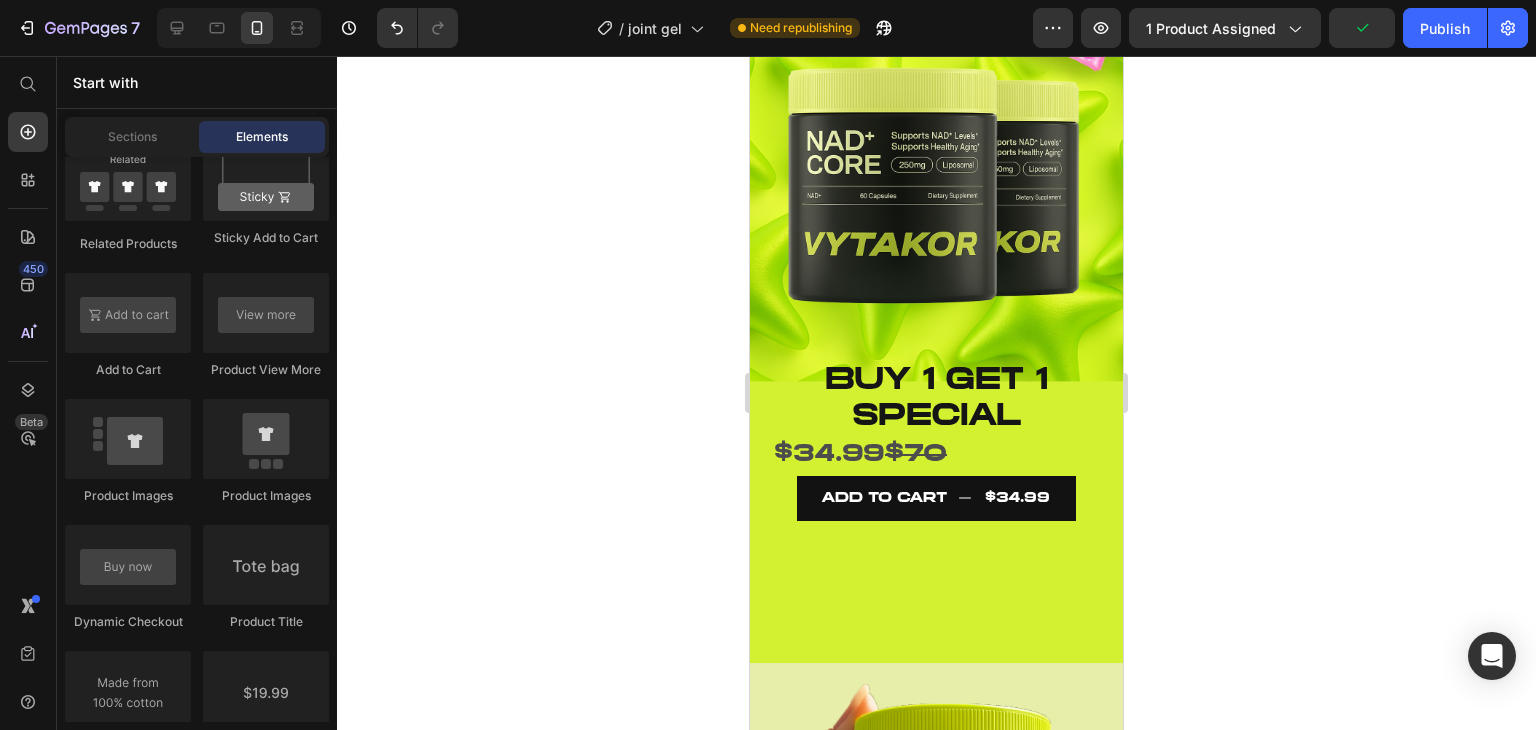 type 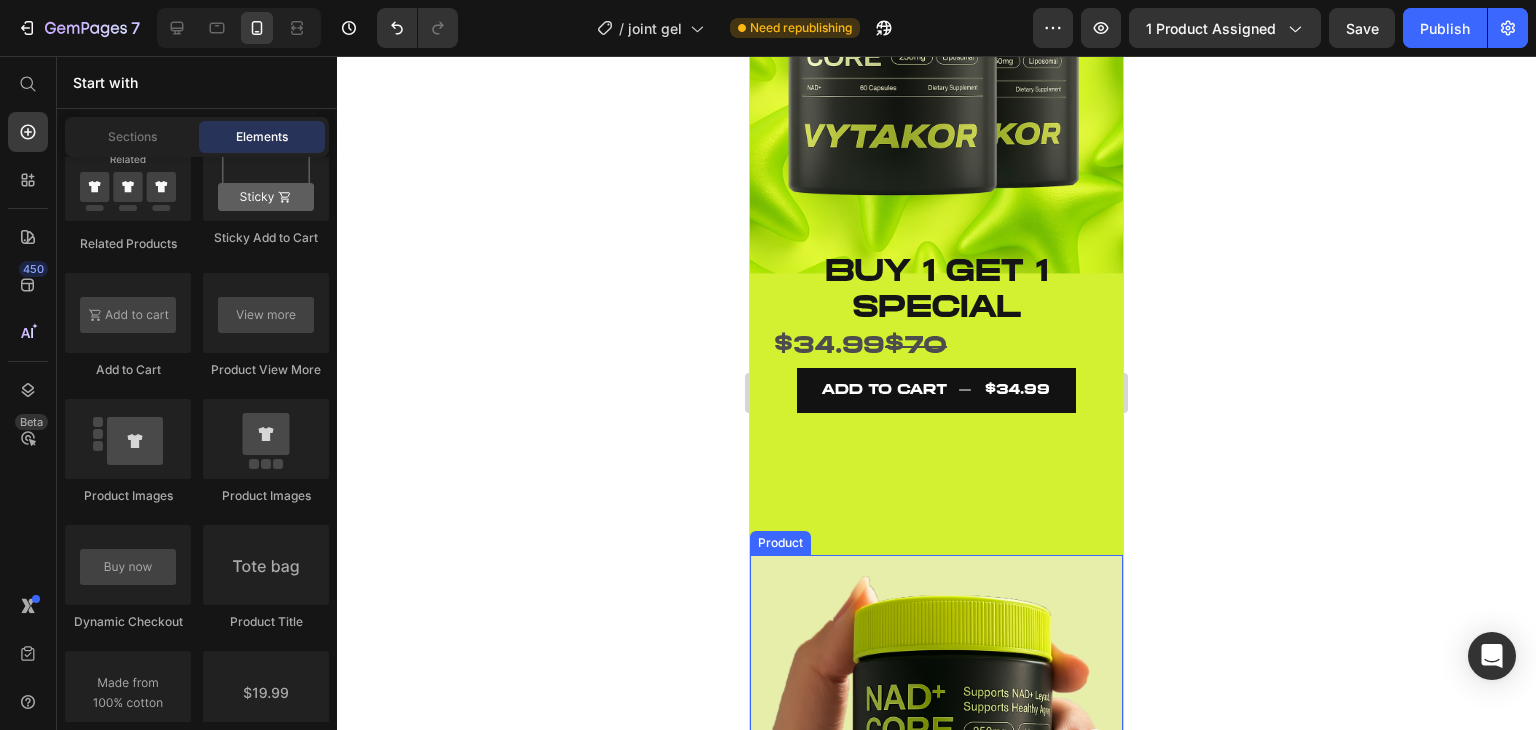 scroll, scrollTop: 272, scrollLeft: 0, axis: vertical 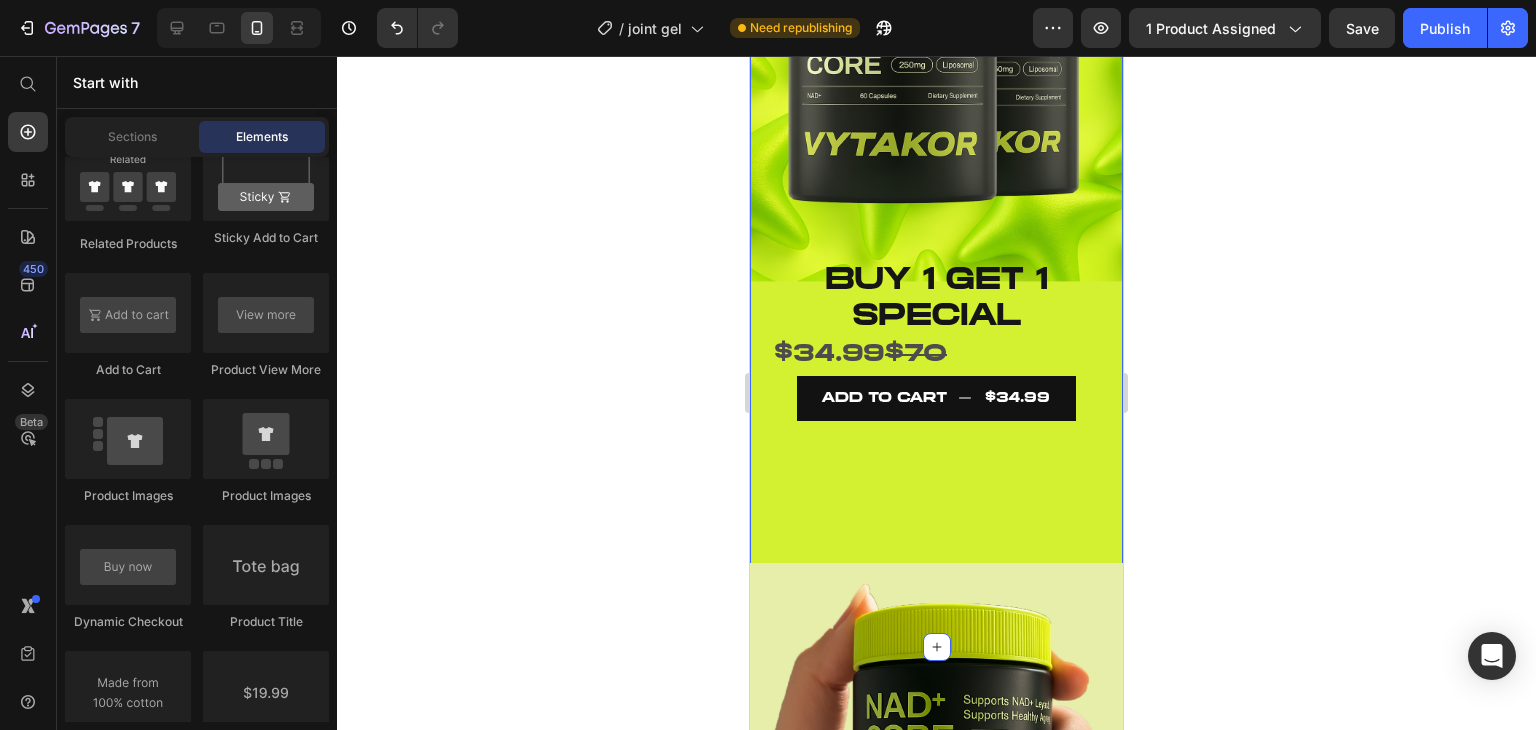 click on "Image BUY 1 GET 1 SPECIAL Text Block   $34.99  $70 Text Block BUY 1 GET 1  special  Text block $34.99  $70 Text Block ADD TO CART
$34.99 Add to Cart       Icon 60 DAY SUPPLY FOR THE PRICE OF 1 Text block       Icon THE #1 RATED NAD SUPPLIMENT Text block       Icon IMPROVES SKIN HEALTH, ENERGY LEVELS, AND MORE Text block Icon List ADD TO CART
$34.99 Add to Cart Image Row Product Section 1" 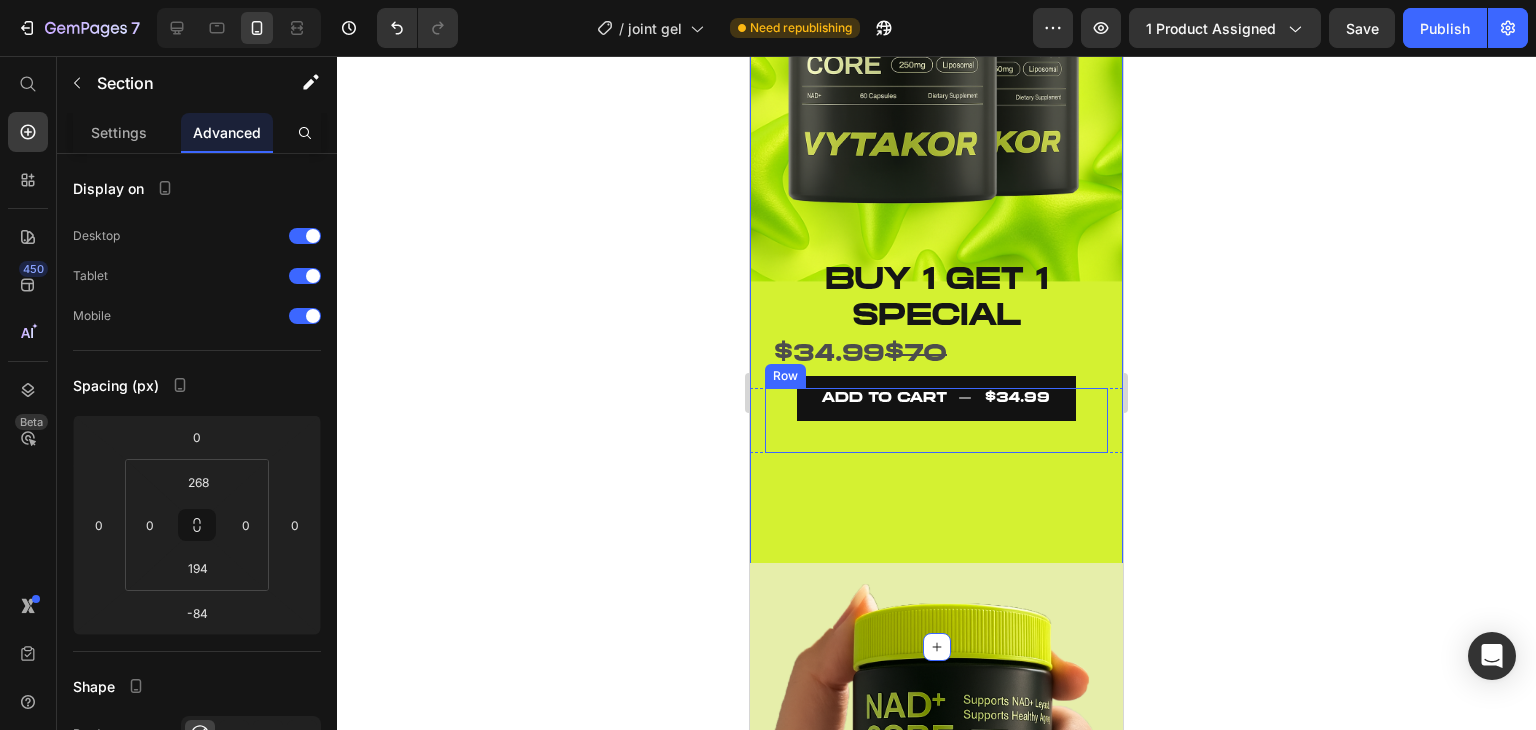 click on "BUY 1 GET 1  special  Text block $34.99  $70 Text Block ADD TO CART
$34.99 Add to Cart       Icon 60 DAY SUPPLY FOR THE PRICE OF 1 Text block       Icon THE #1 RATED NAD SUPPLIMENT Text block       Icon IMPROVES SKIN HEALTH, ENERGY LEVELS, AND MORE Text block Icon List ADD TO CART
$34.99 Add to Cart" 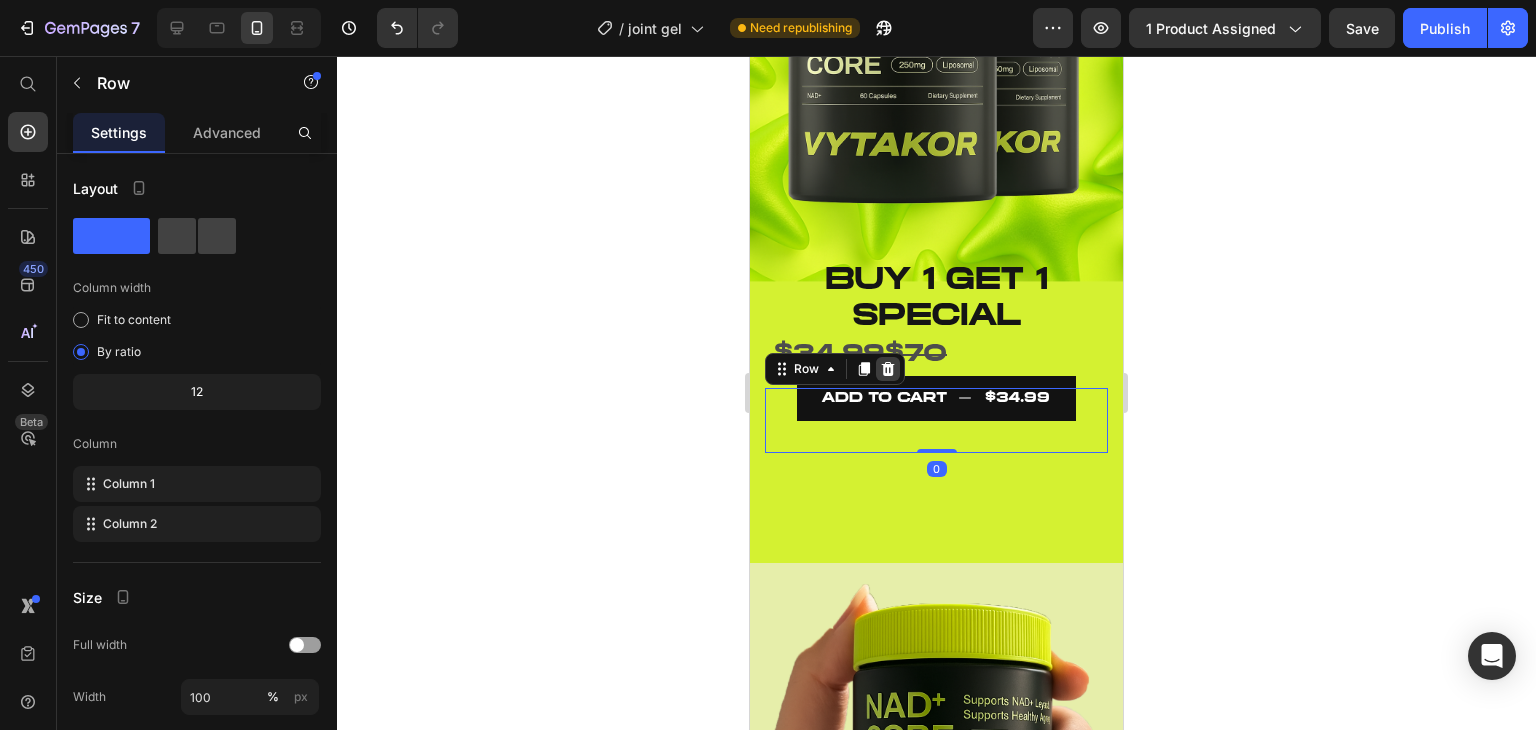 click 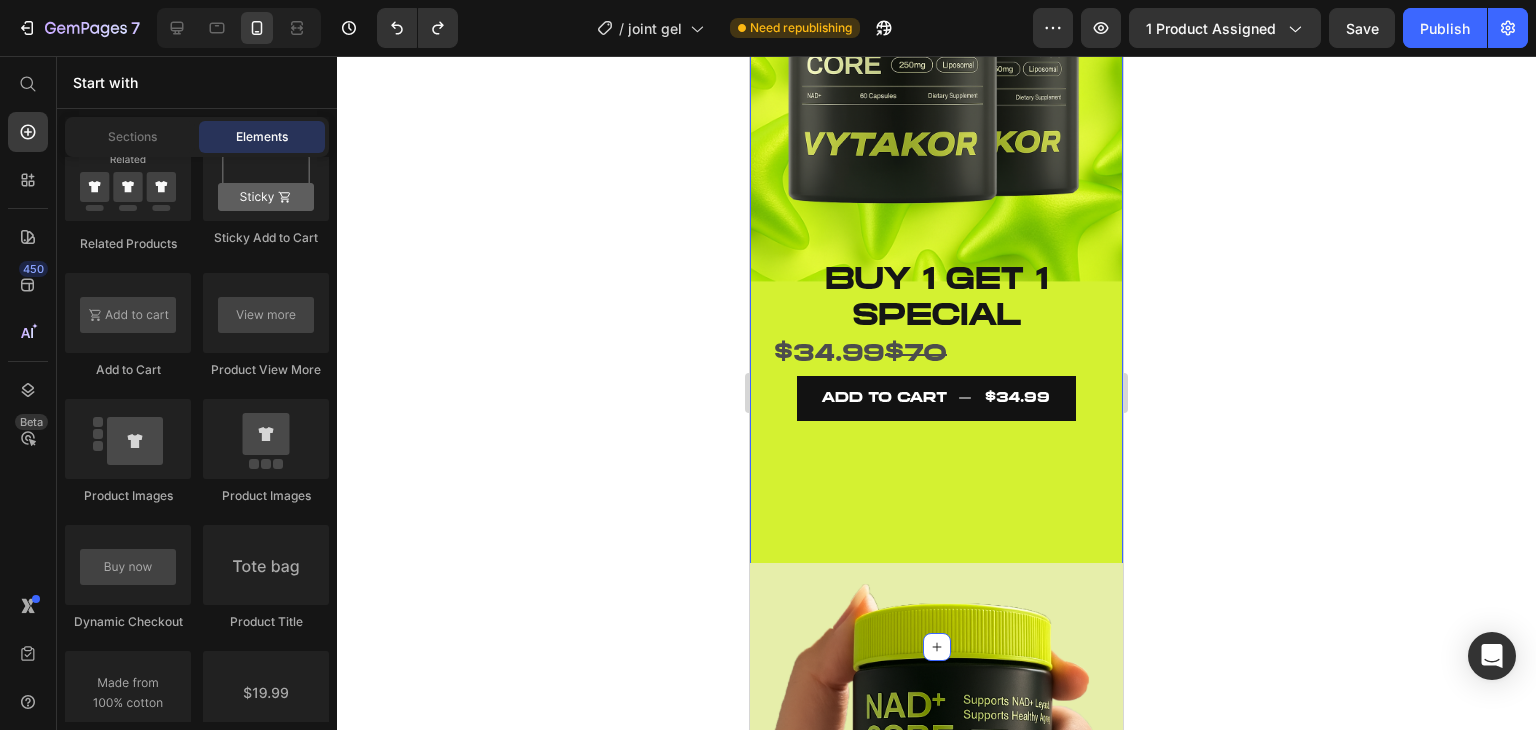 click on "Image BUY 1 GET 1 SPECIAL Text Block   $34.99  $70 Text Block BUY 1 GET 1  special  Text block $34.99  $70 Text Block ADD TO CART
$34.99 Add to Cart       Icon 60 DAY SUPPLY FOR THE PRICE OF 1 Text block       Icon THE #1 RATED NAD SUPPLIMENT Text block       Icon IMPROVES SKIN HEALTH, ENERGY LEVELS, AND MORE Text block Icon List ADD TO CART
$34.99 Add to Cart Image Row Product Section 1" 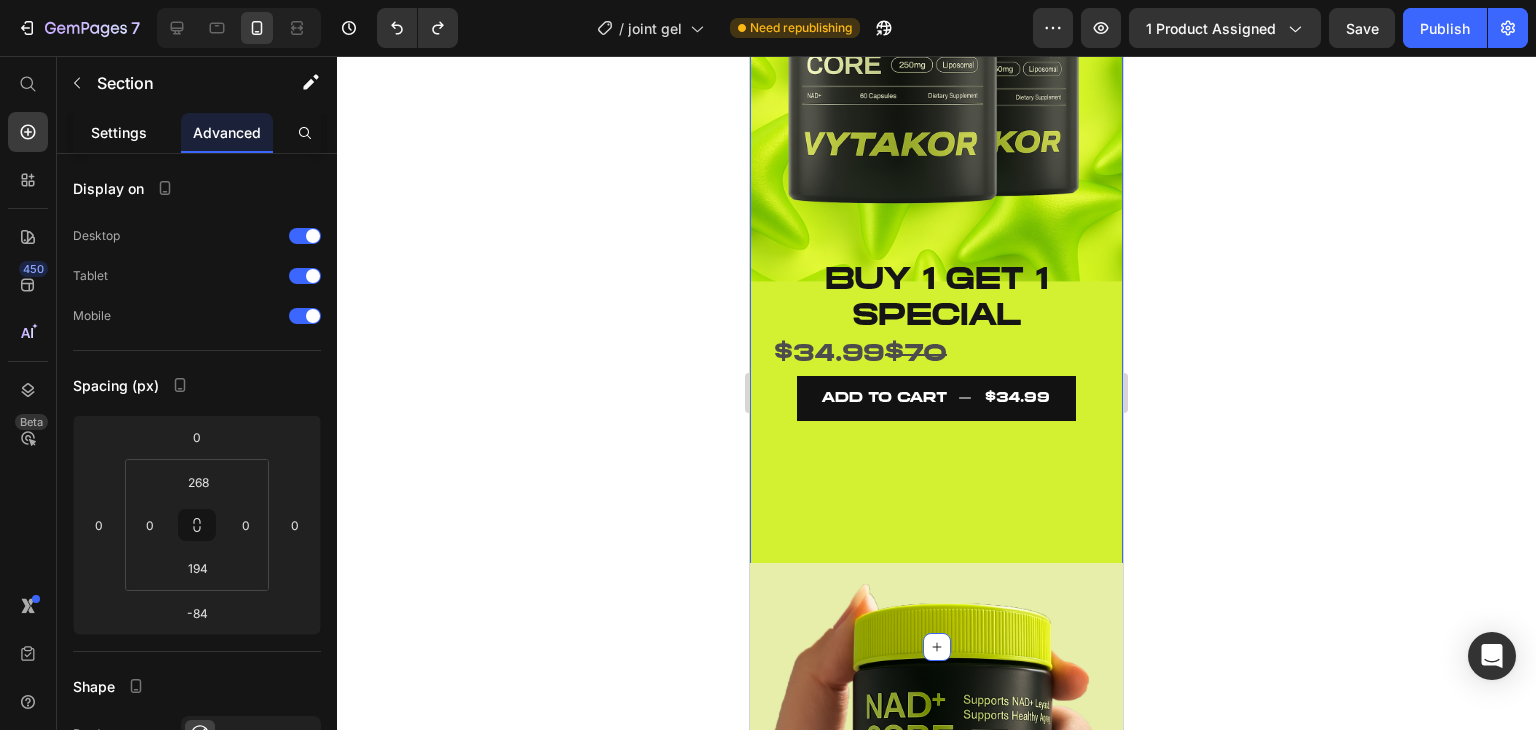 click on "Settings" 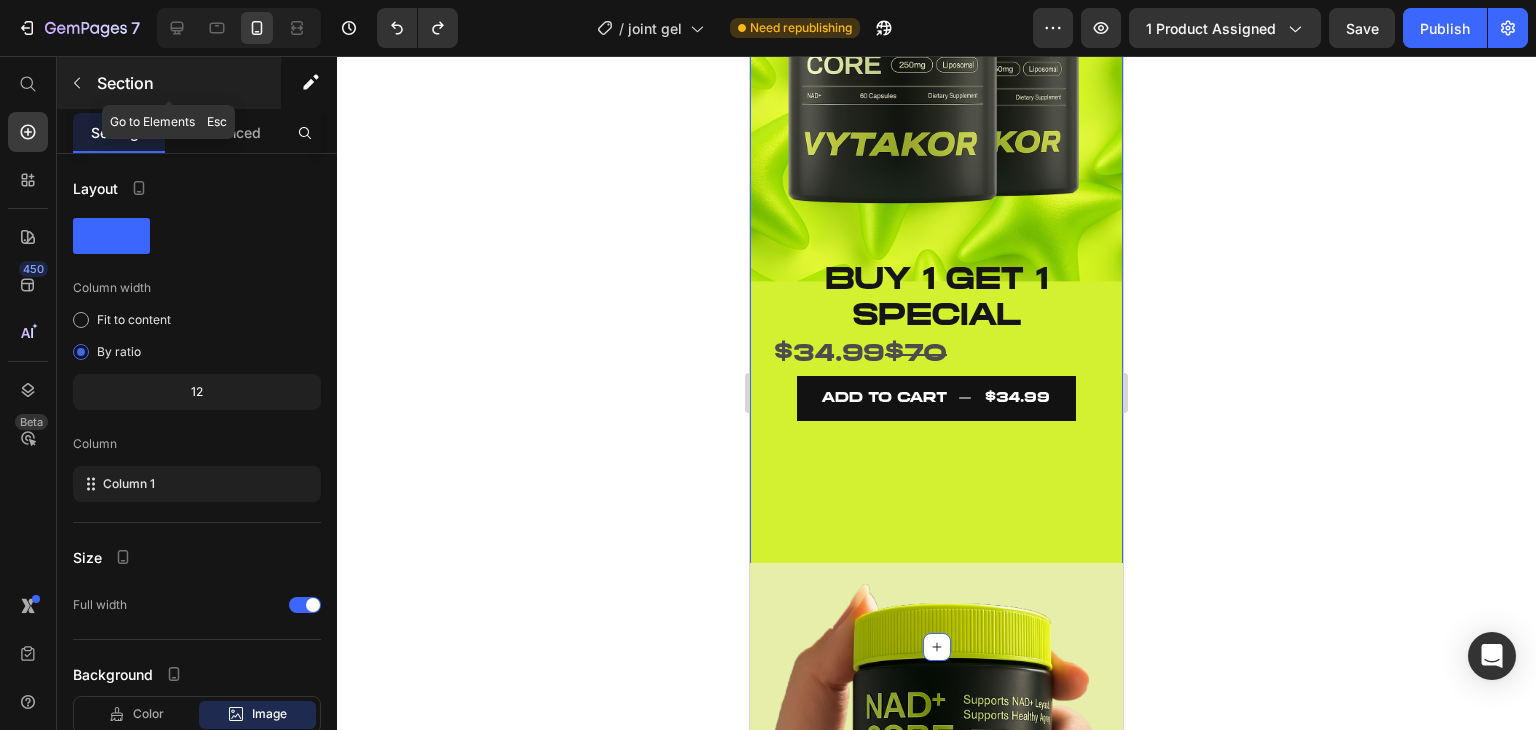click 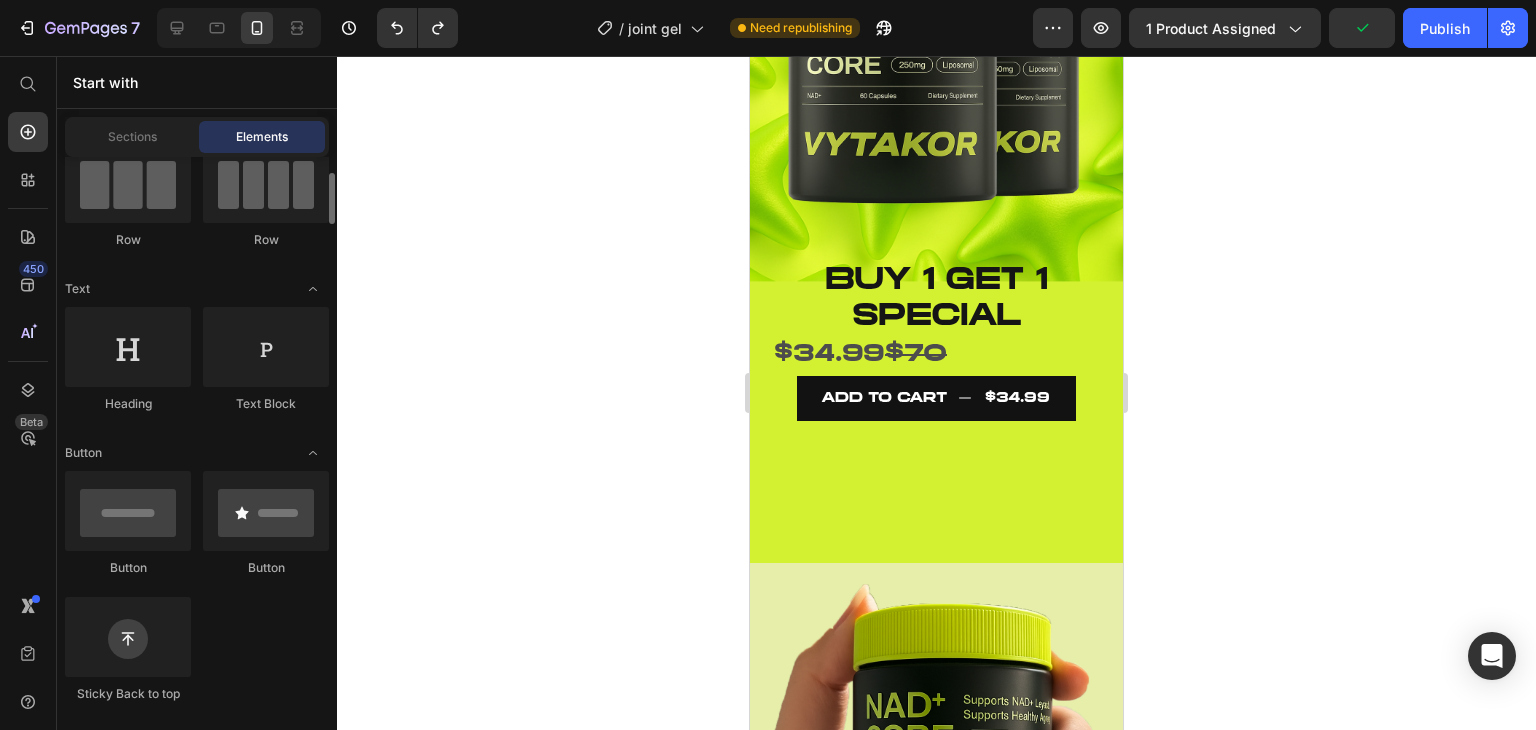 scroll, scrollTop: 184, scrollLeft: 0, axis: vertical 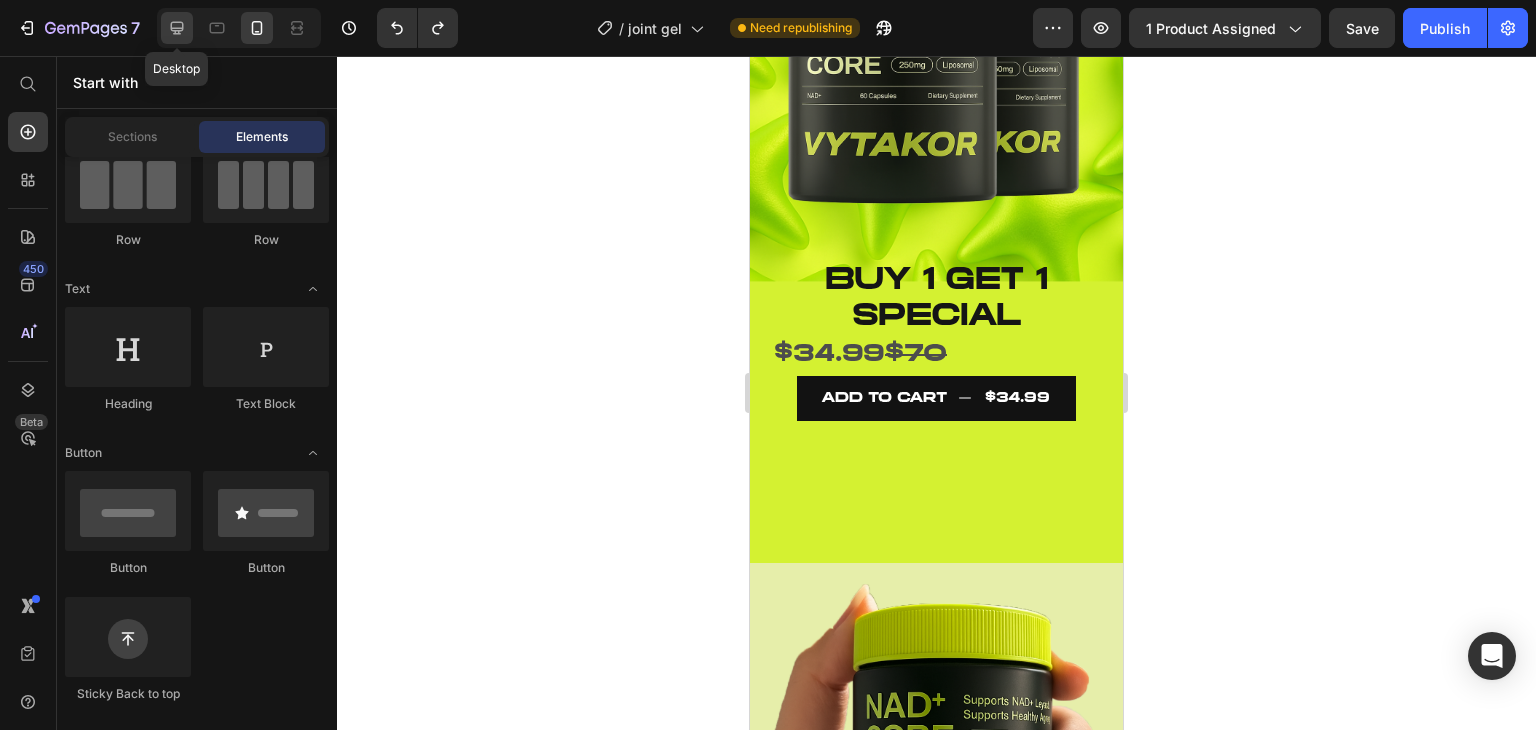 click 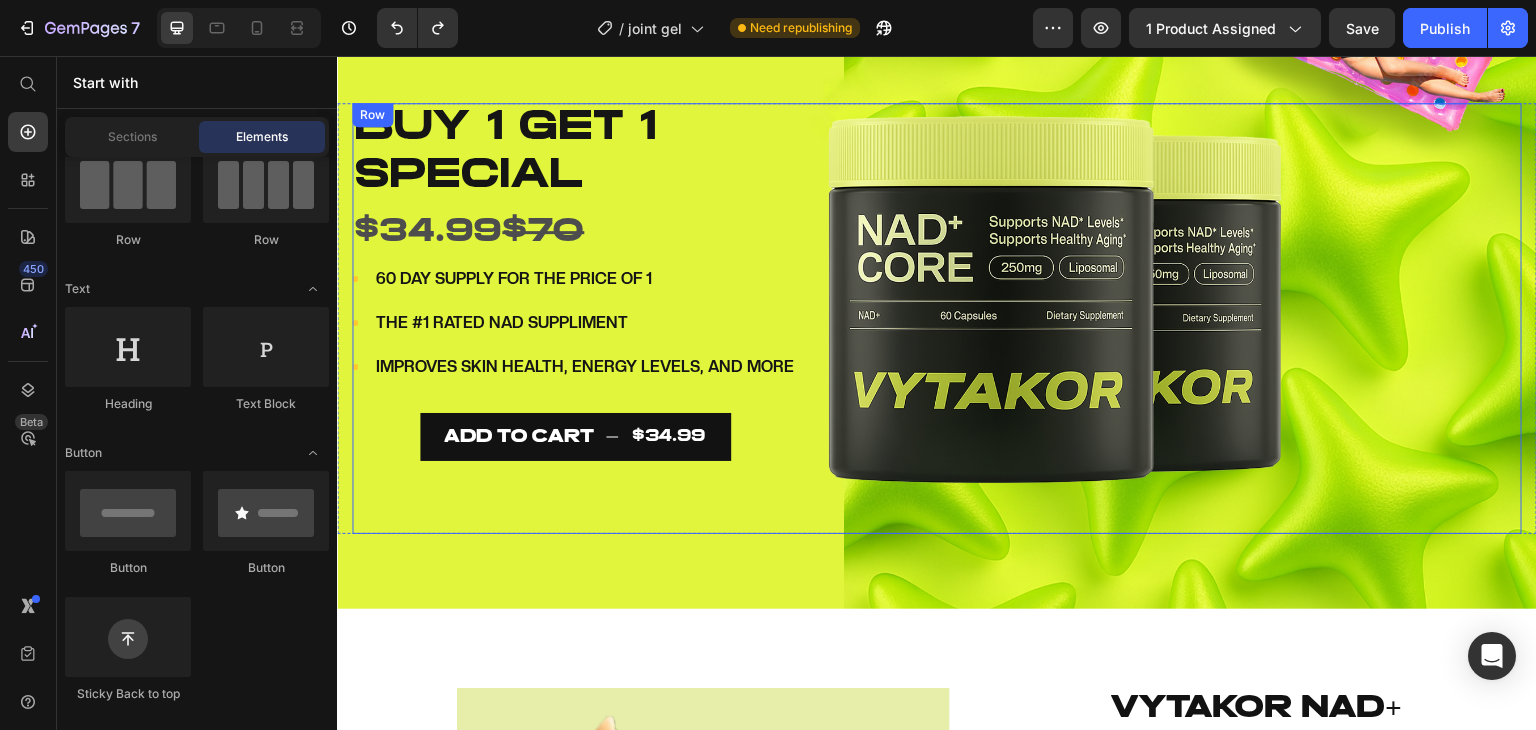 scroll, scrollTop: 192, scrollLeft: 0, axis: vertical 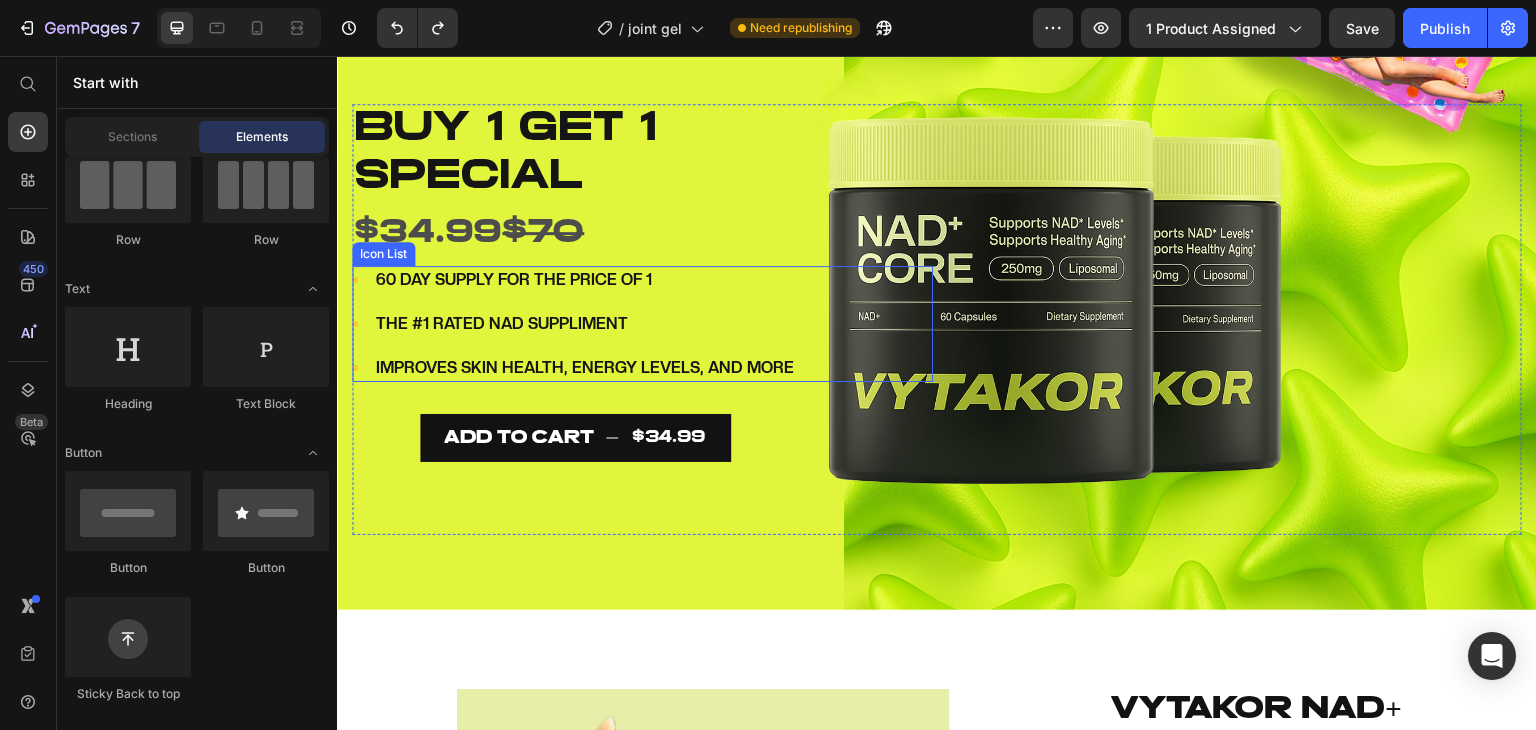 click on "Icon 60 DAY SUPPLY FOR THE PRICE OF 1 Text block       Icon THE #1 RATED NAD SUPPLIMENT Text block       Icon IMPROVES SKIN HEALTH, ENERGY LEVELS, AND MORE Text block" 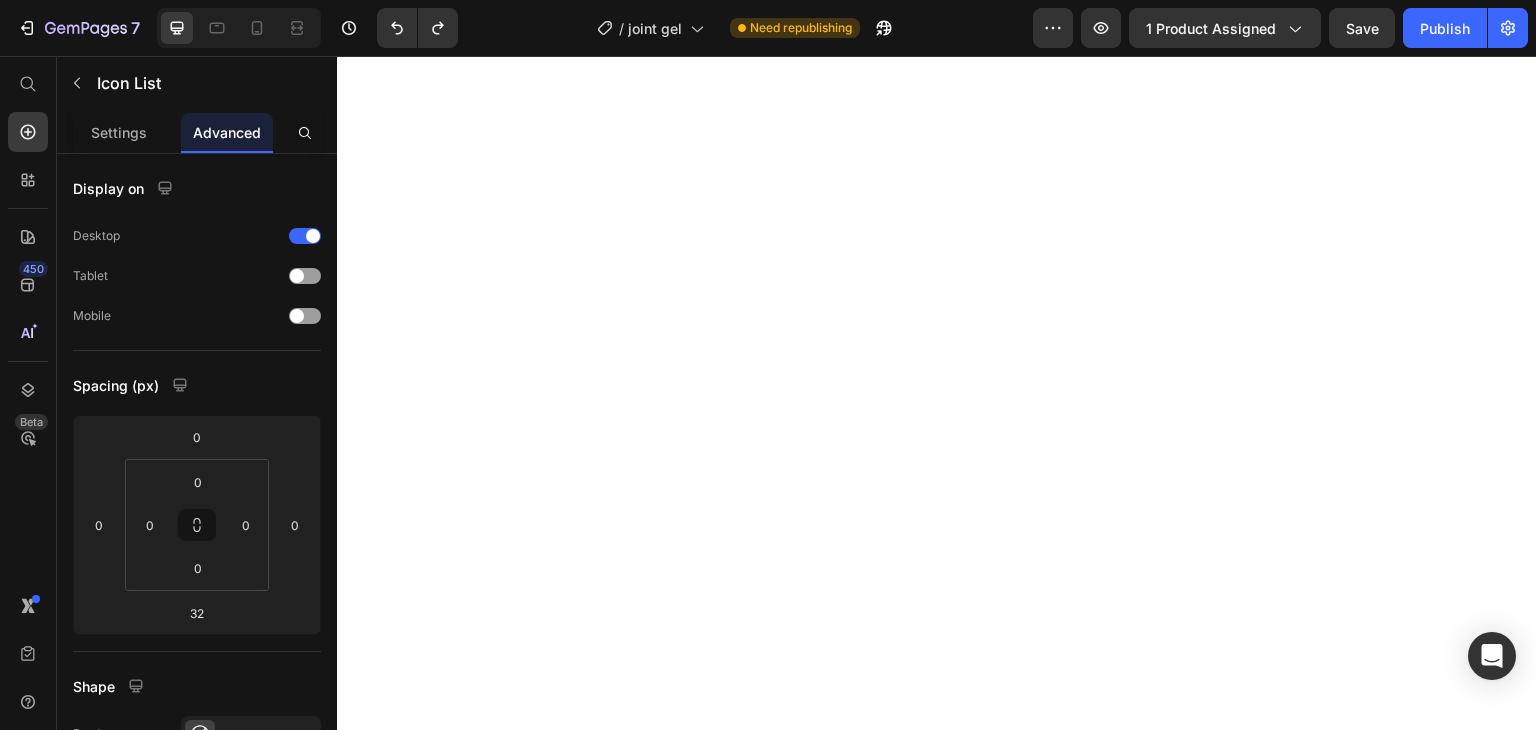 scroll, scrollTop: 0, scrollLeft: 0, axis: both 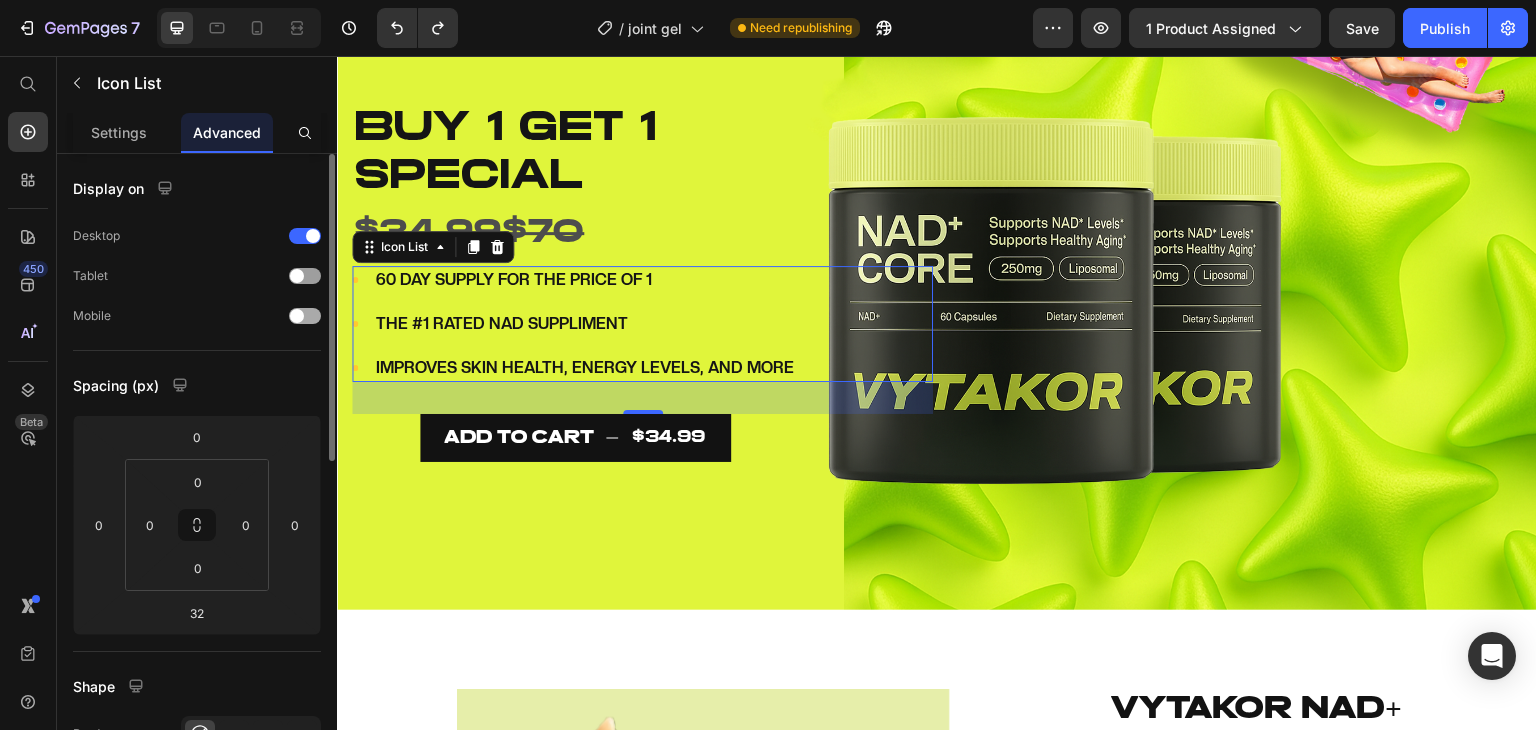 click at bounding box center (305, 316) 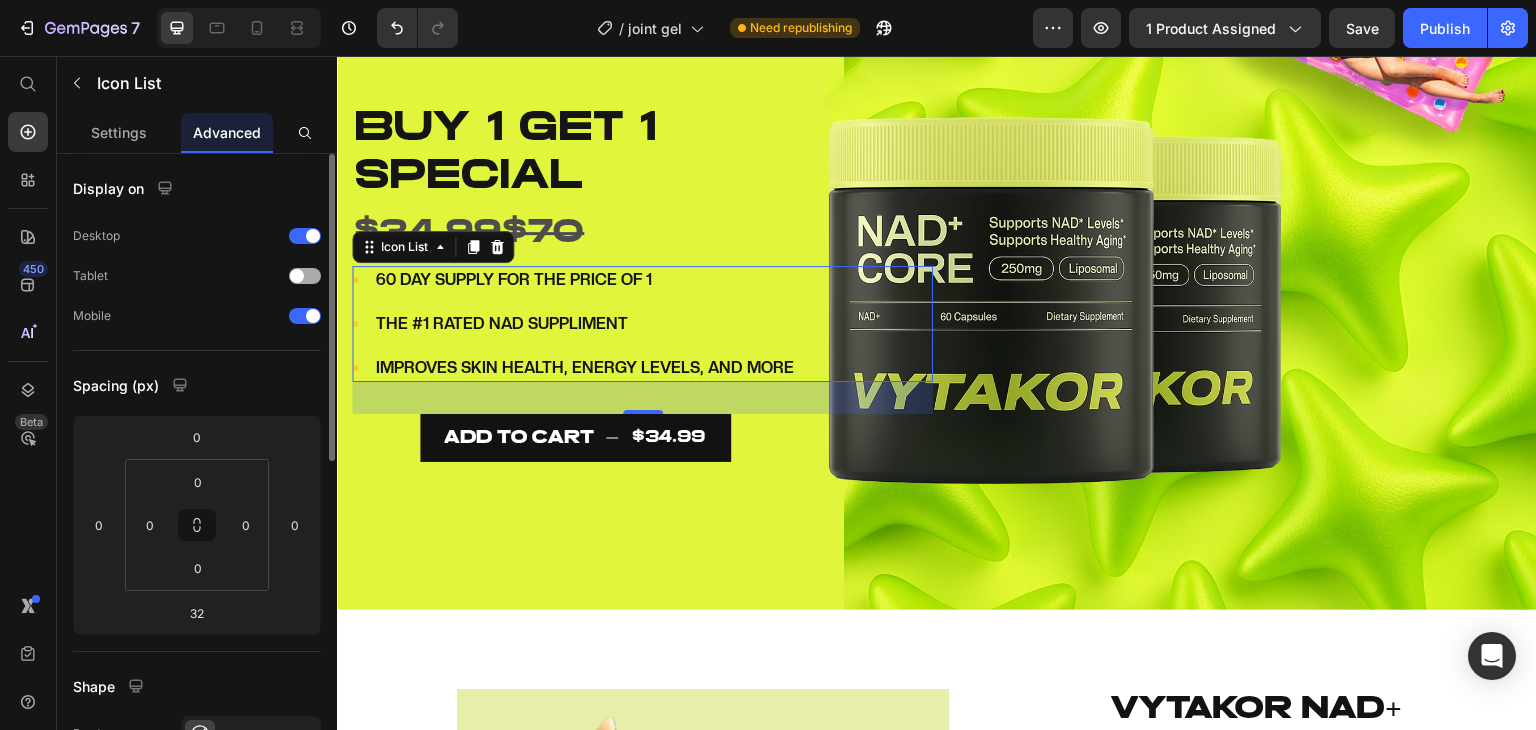 click at bounding box center (297, 276) 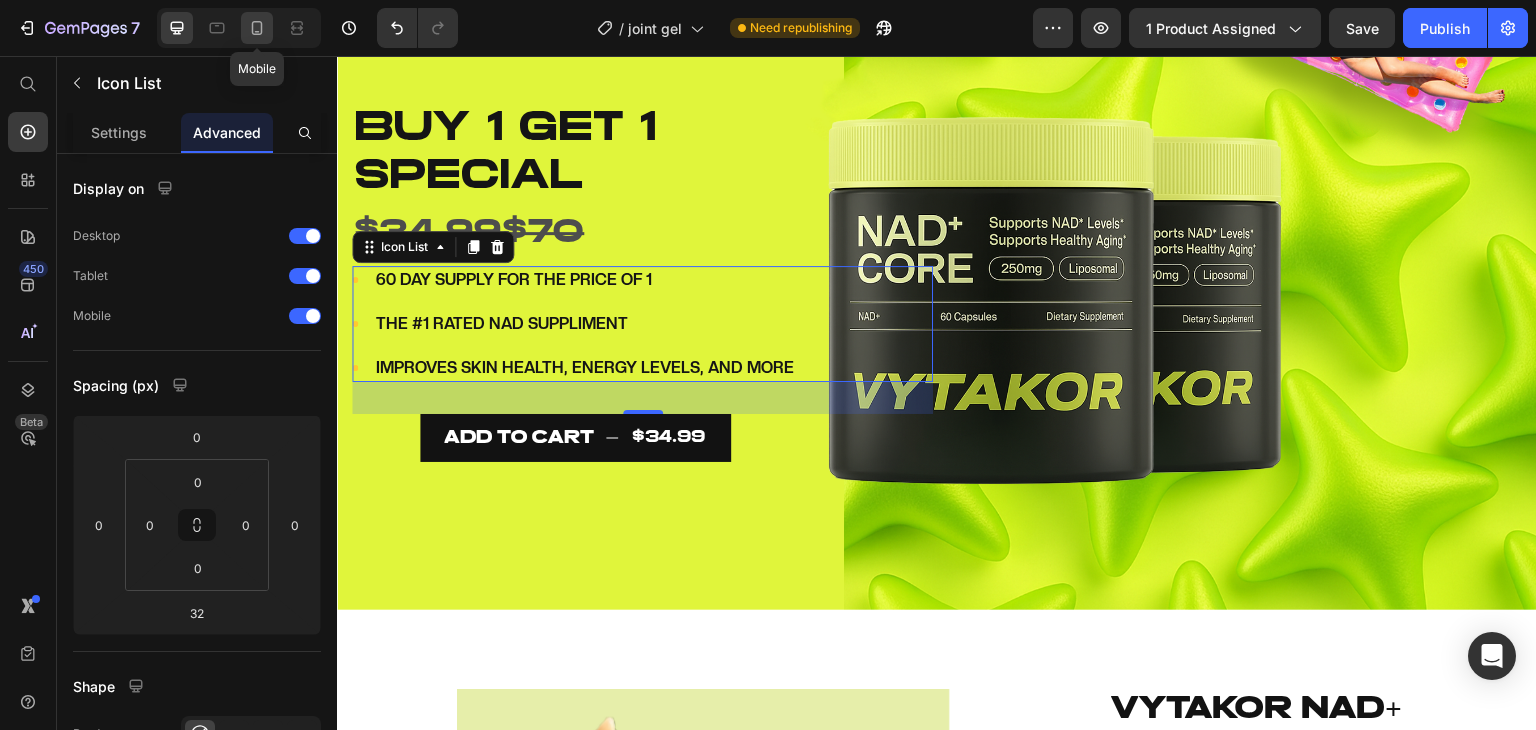 click 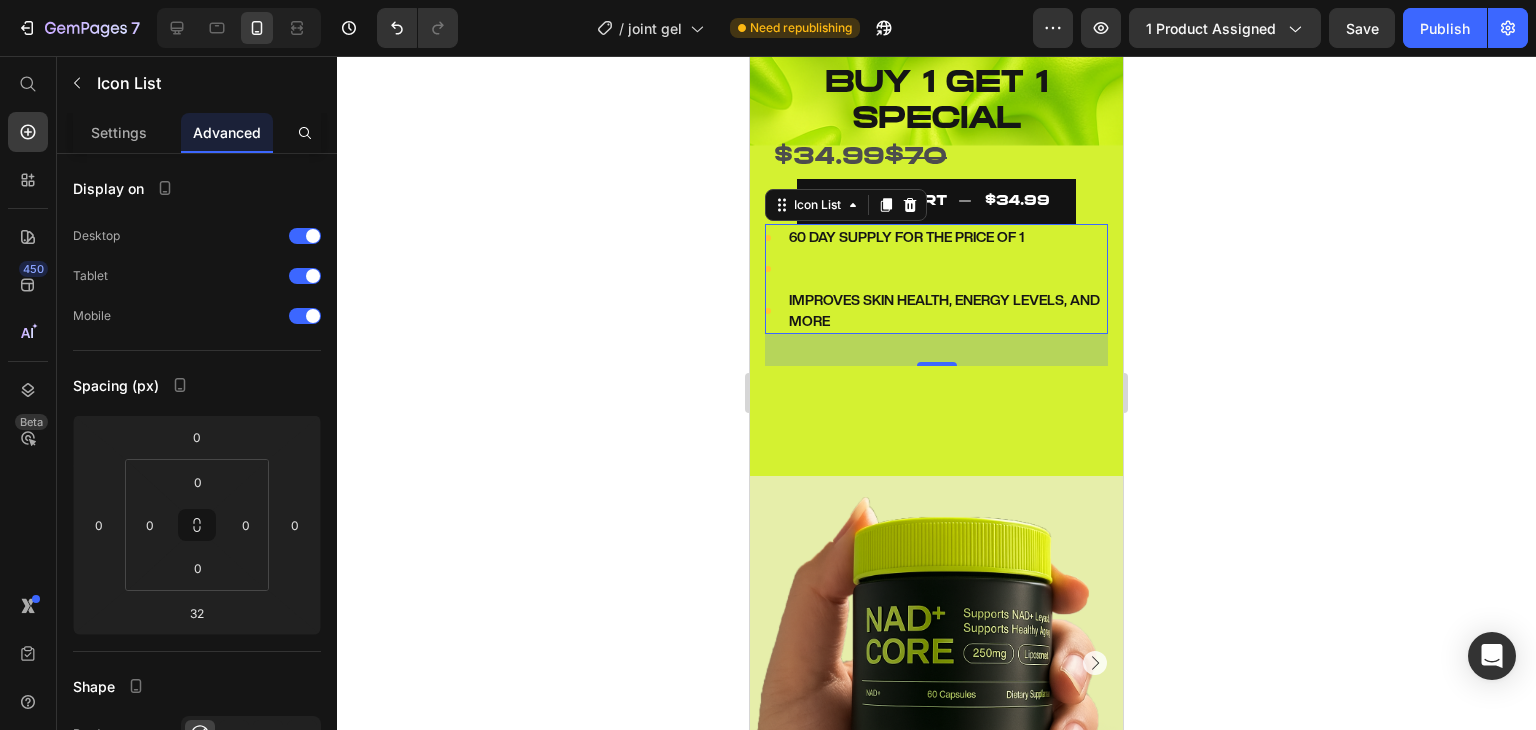 scroll, scrollTop: 551, scrollLeft: 0, axis: vertical 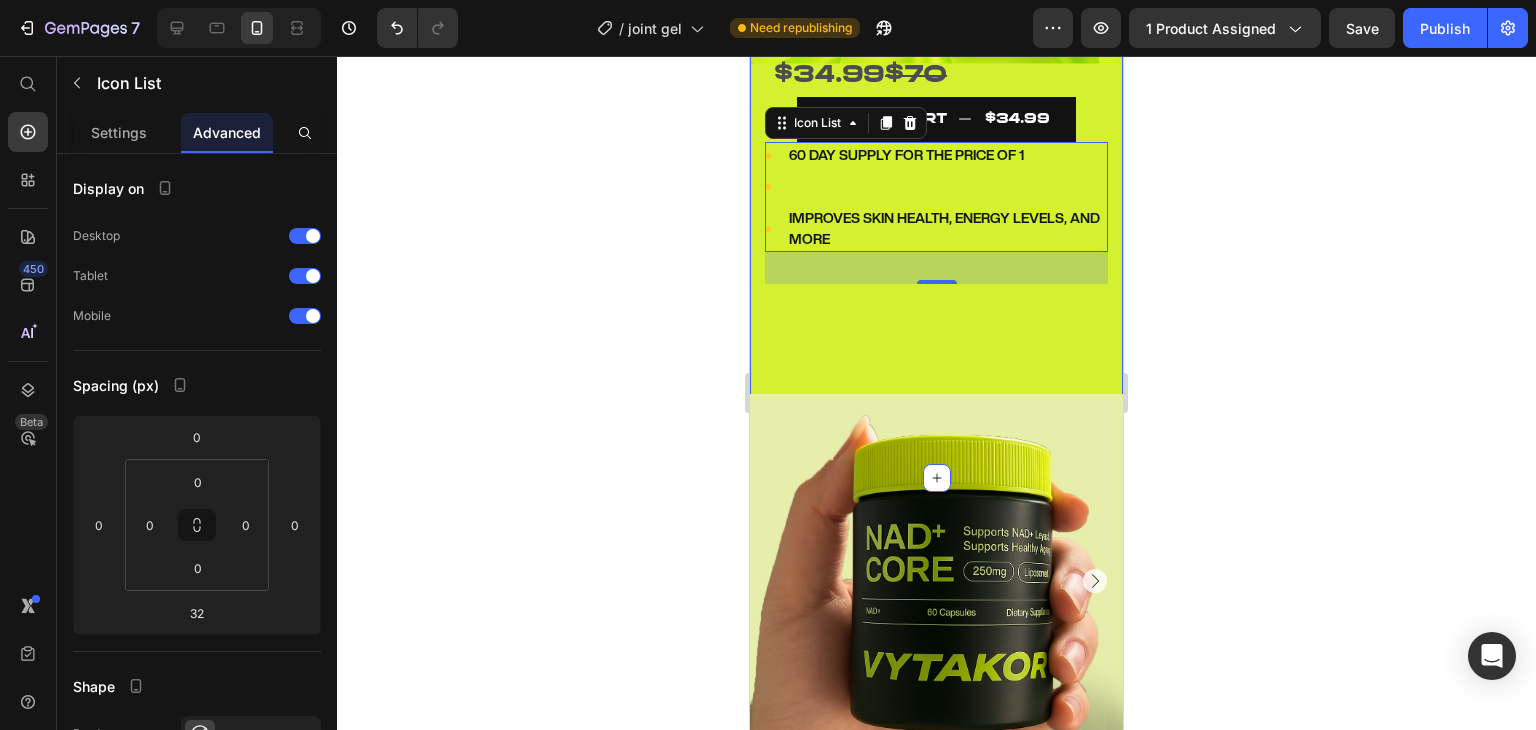 click on "Image BUY 1 GET 1 SPECIAL Text Block   $34.99  $70 Text Block BUY 1 GET 1  special  Text block $34.99  $70 Text Block ADD TO CART
$34.99 Add to Cart       Icon 60 DAY SUPPLY FOR THE PRICE OF 1 Text block       Icon THE #1 RATED NAD SUPPLIMENT Text block       Icon IMPROVES SKIN HEALTH, ENERGY LEVELS, AND MORE Text block Icon List   32 ADD TO CART
$34.99 Add to Cart Image Row Product Section 1" at bounding box center (936, 12) 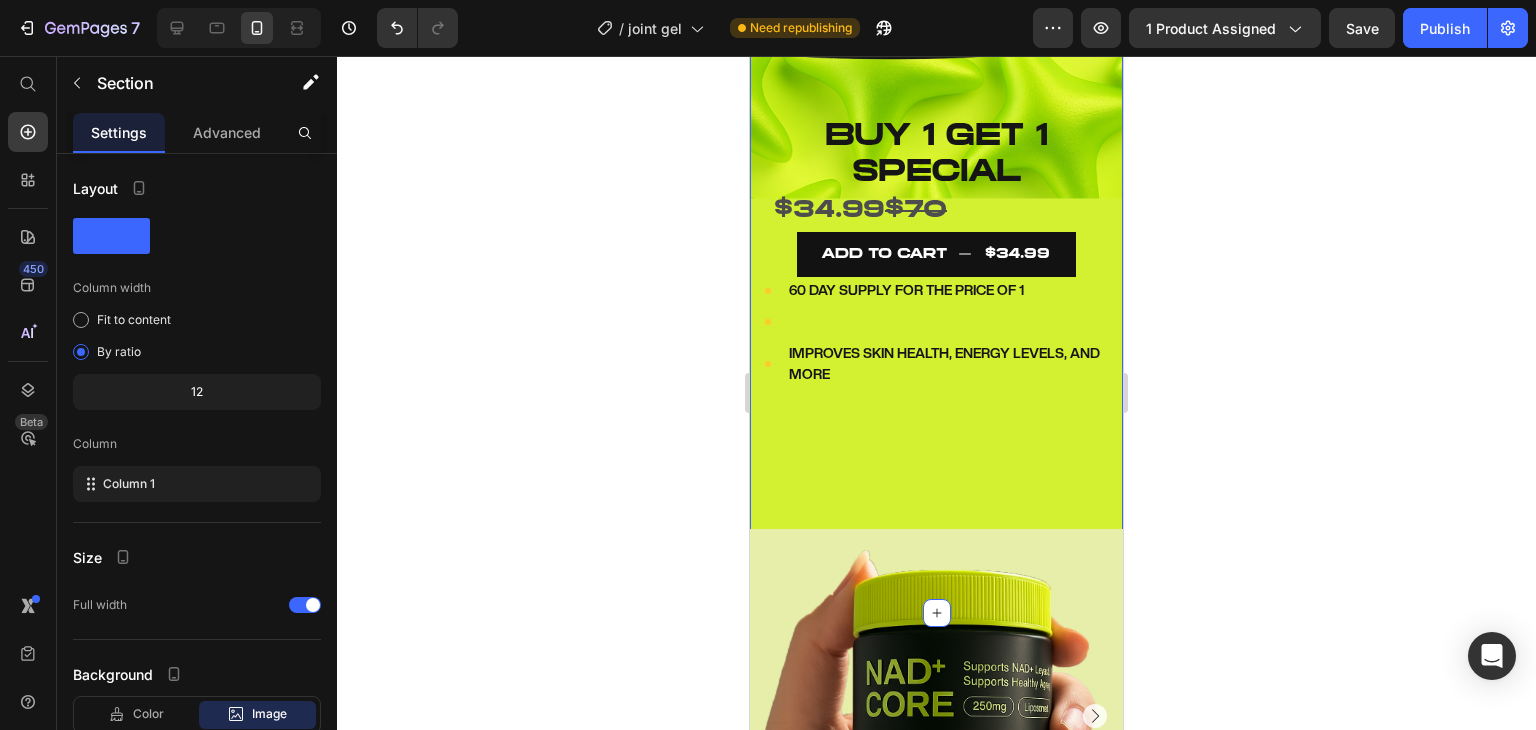 scroll, scrollTop: 415, scrollLeft: 0, axis: vertical 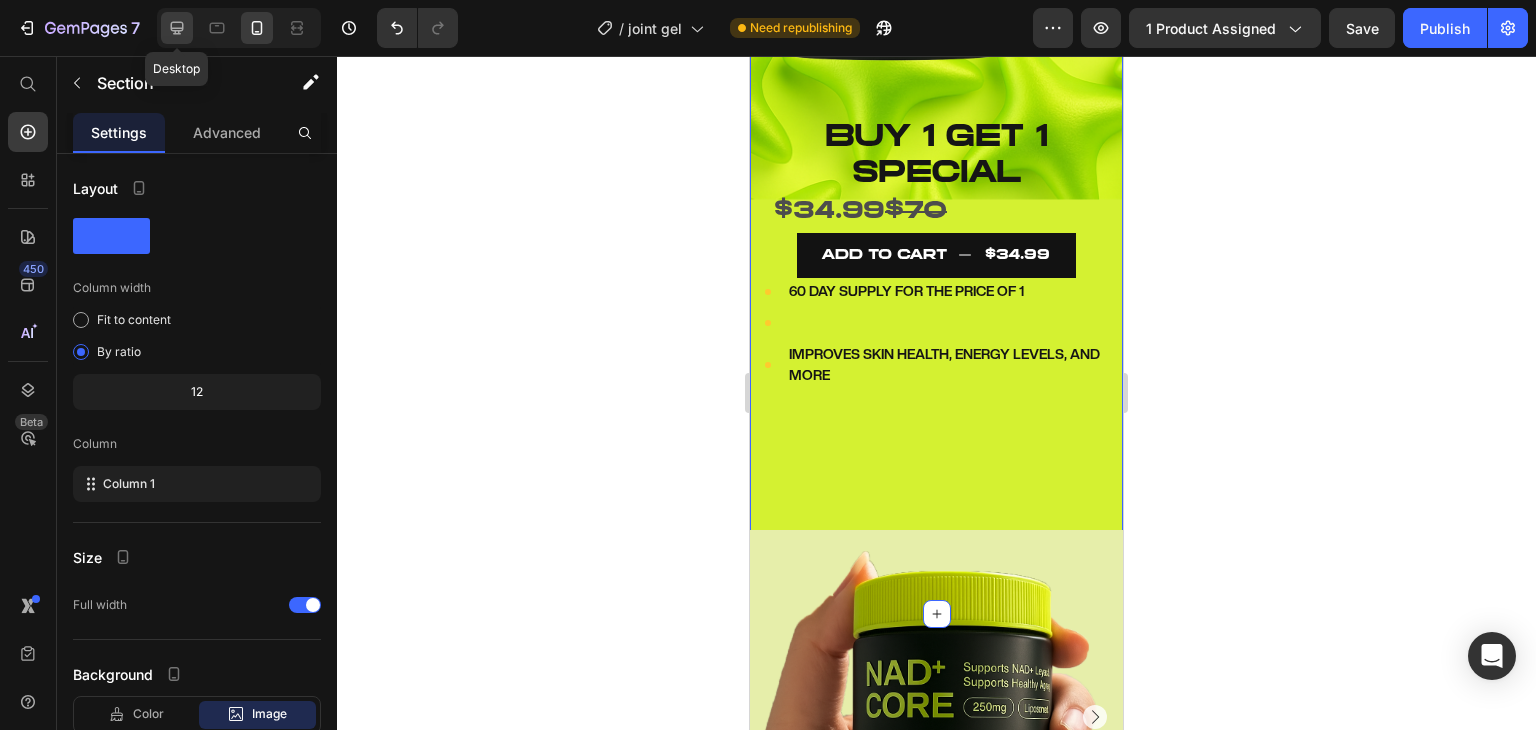 click 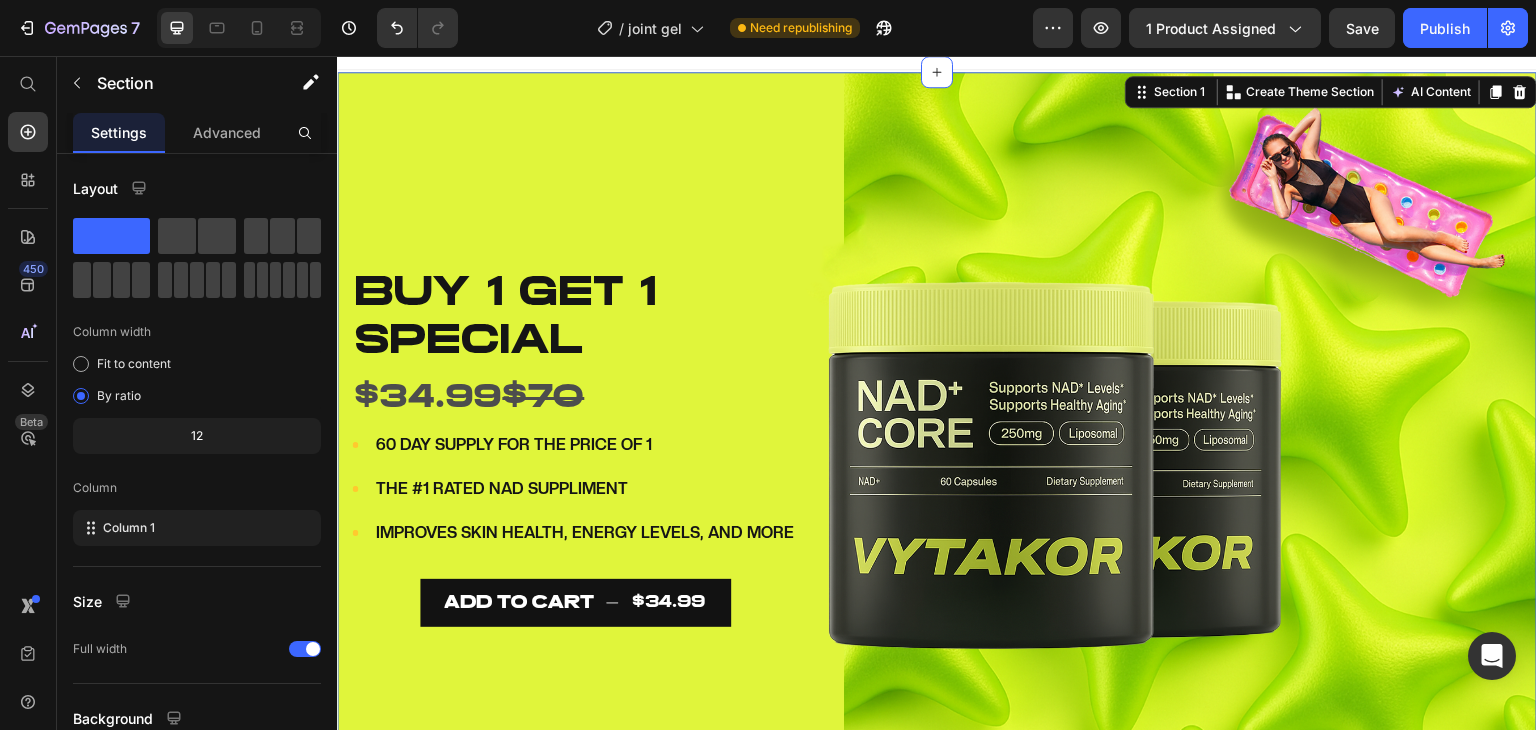 scroll, scrollTop: 0, scrollLeft: 0, axis: both 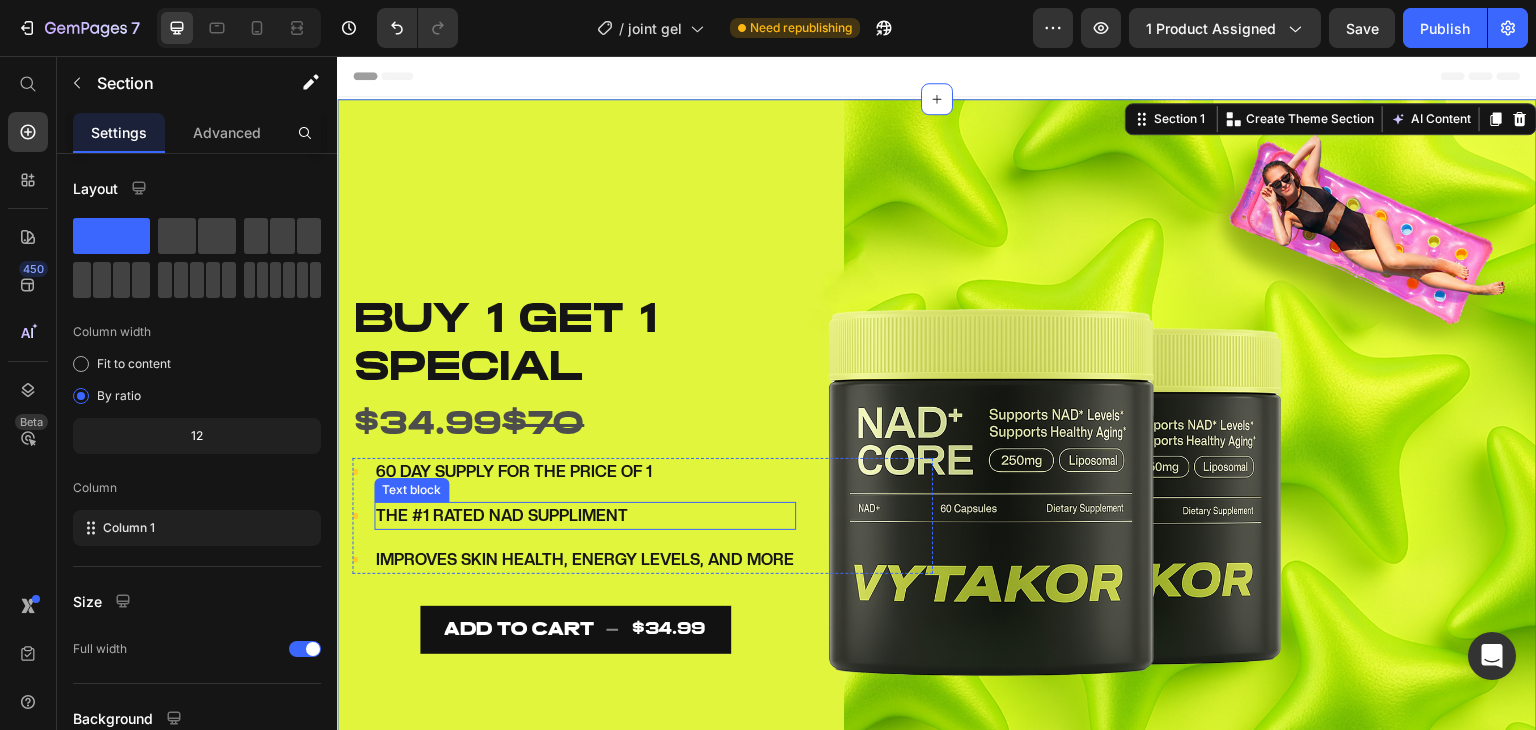 click on "THE #1 RATED NAD SUPPLIMENT" at bounding box center [585, 516] 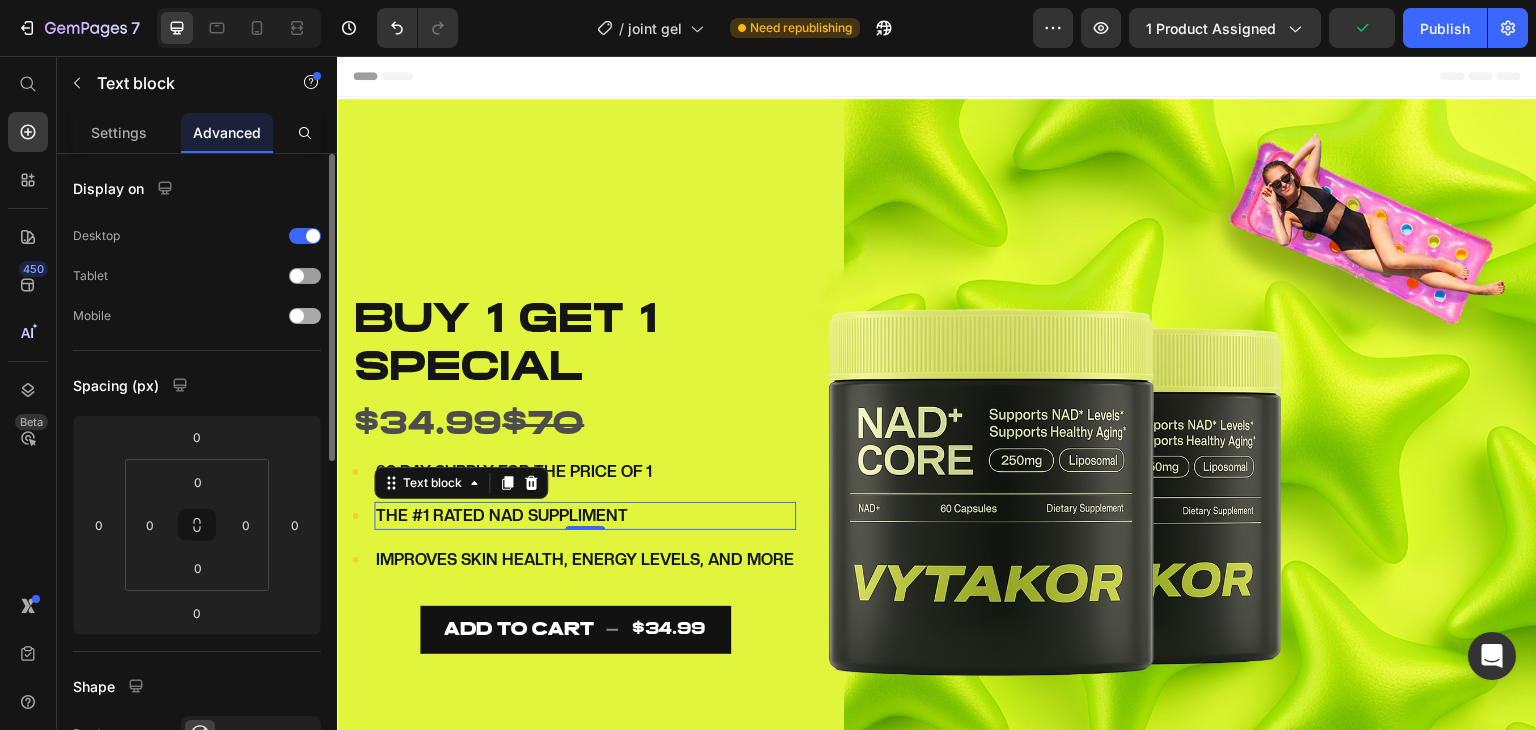 click at bounding box center (305, 316) 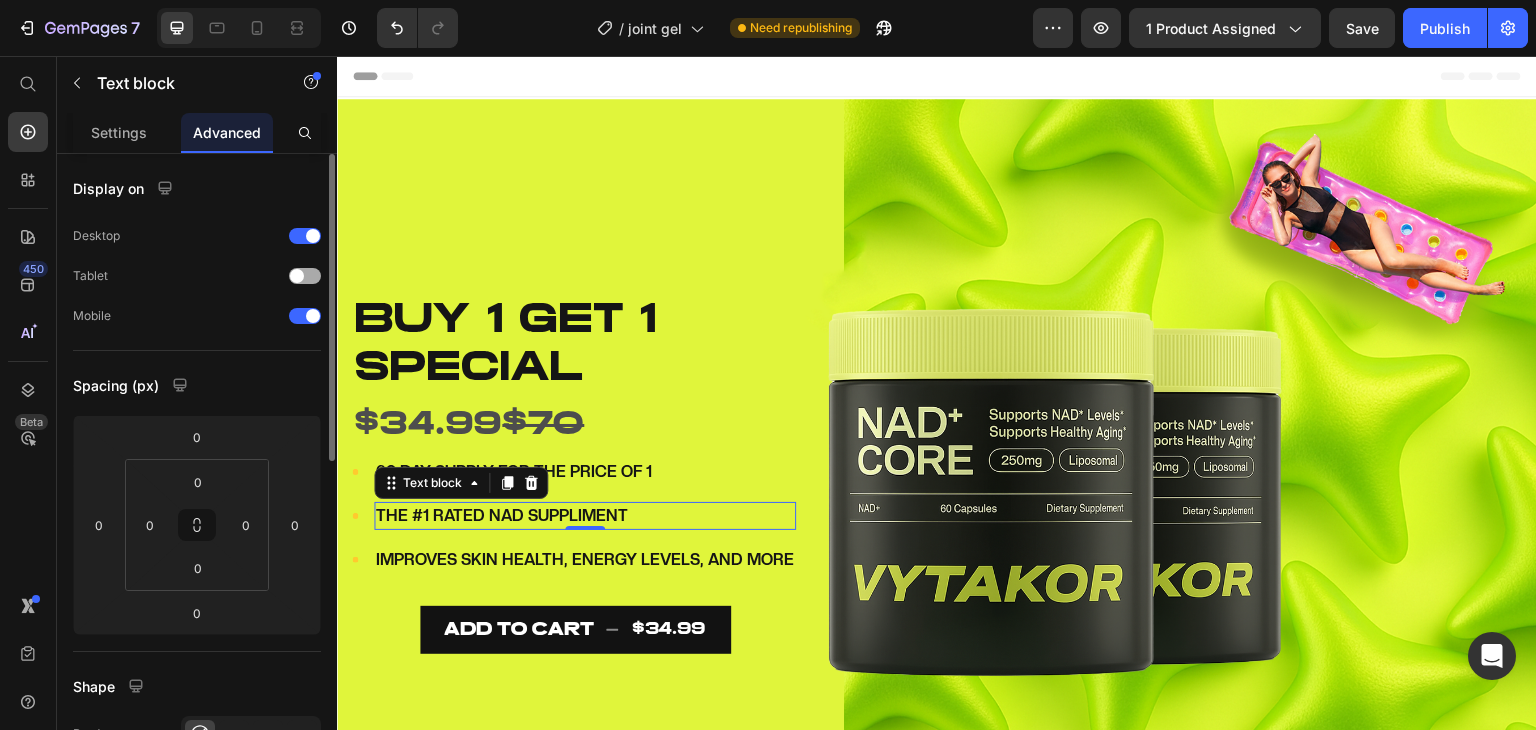 click on "Tablet" at bounding box center [197, 276] 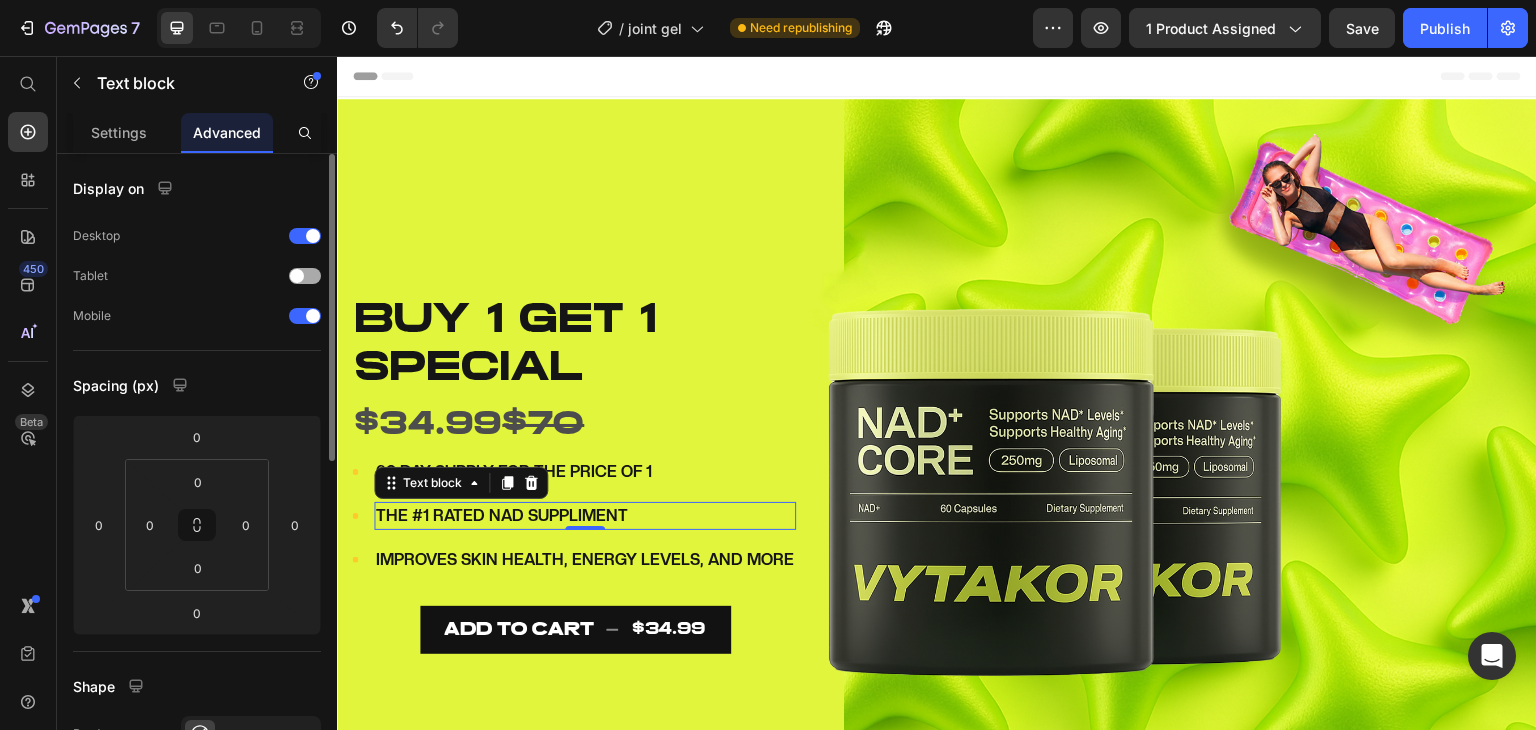 click at bounding box center (297, 276) 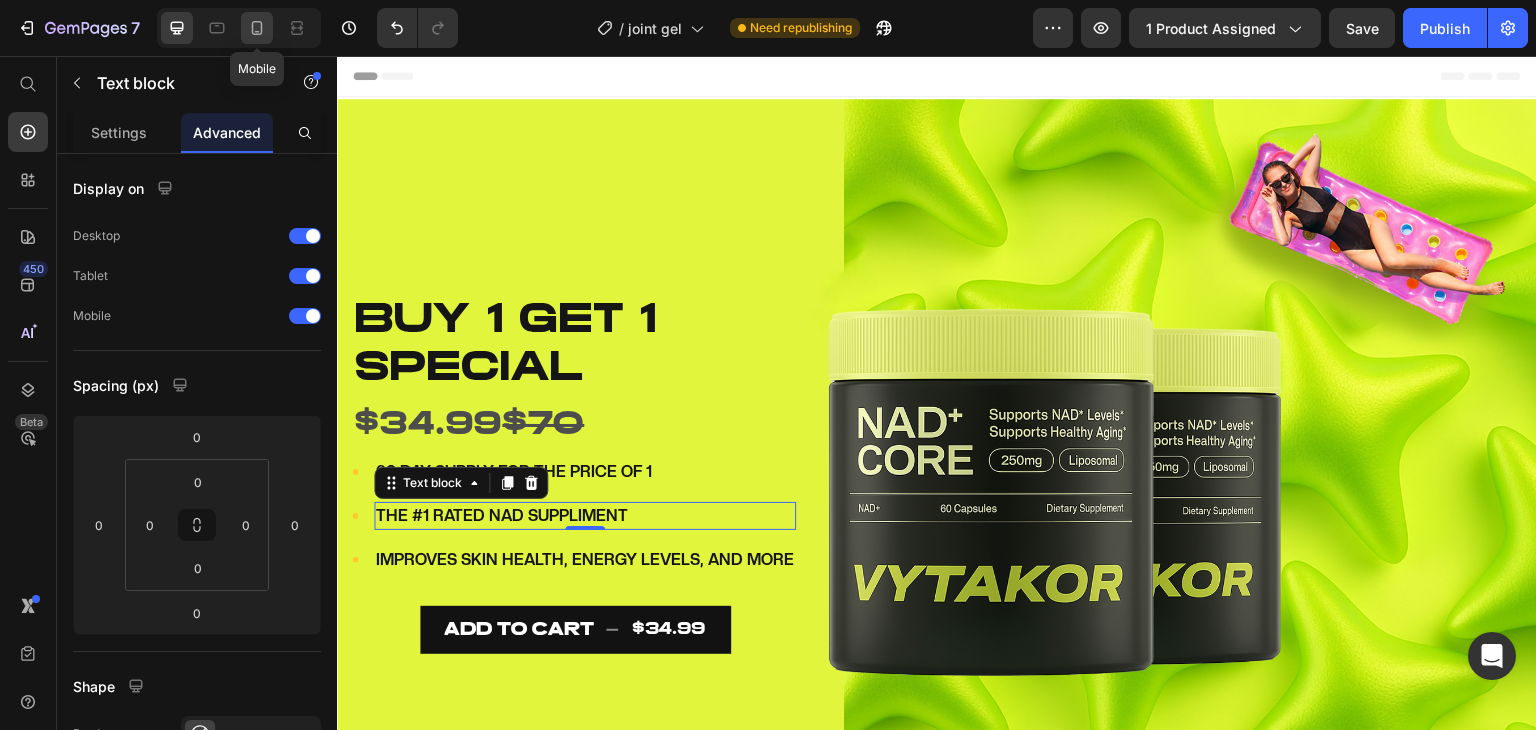 click 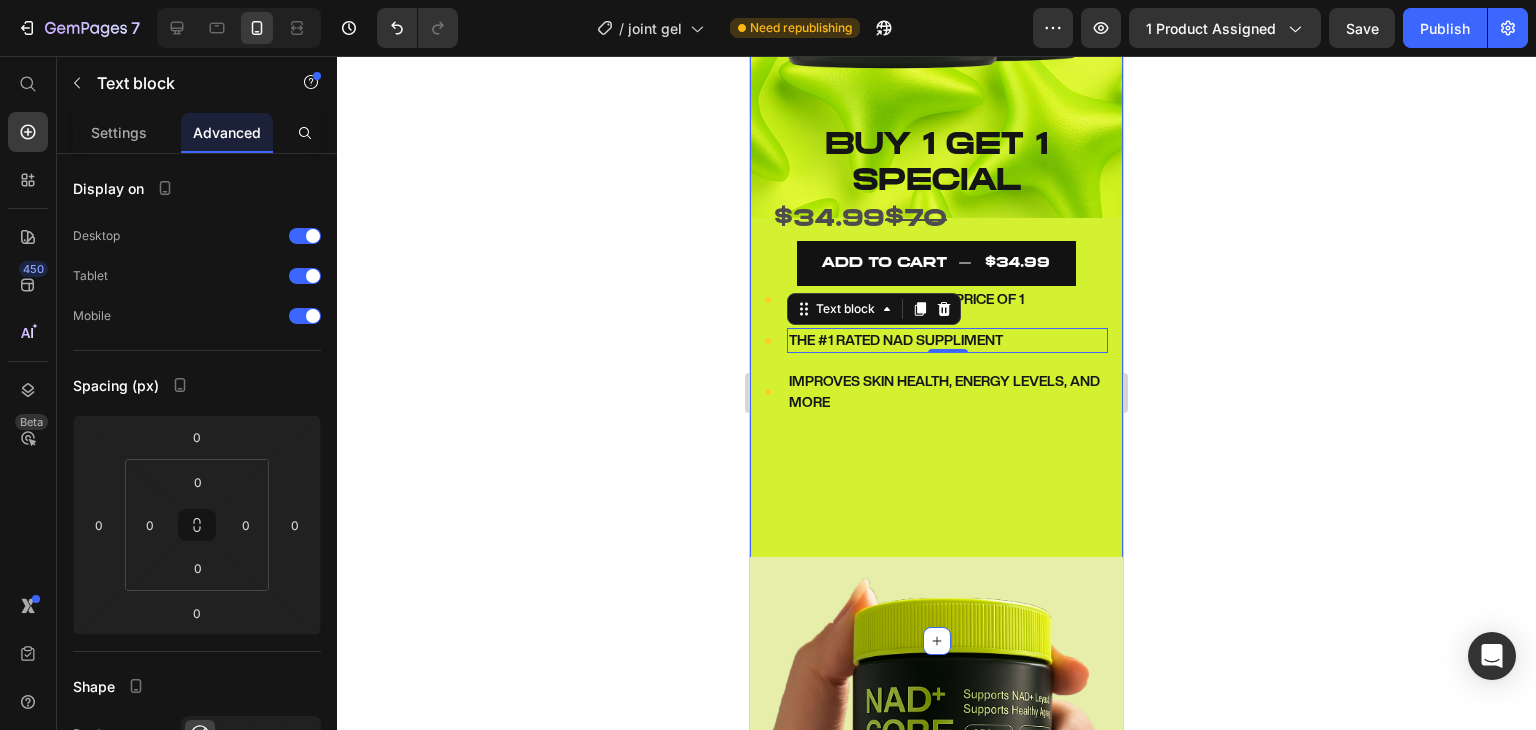 scroll, scrollTop: 406, scrollLeft: 0, axis: vertical 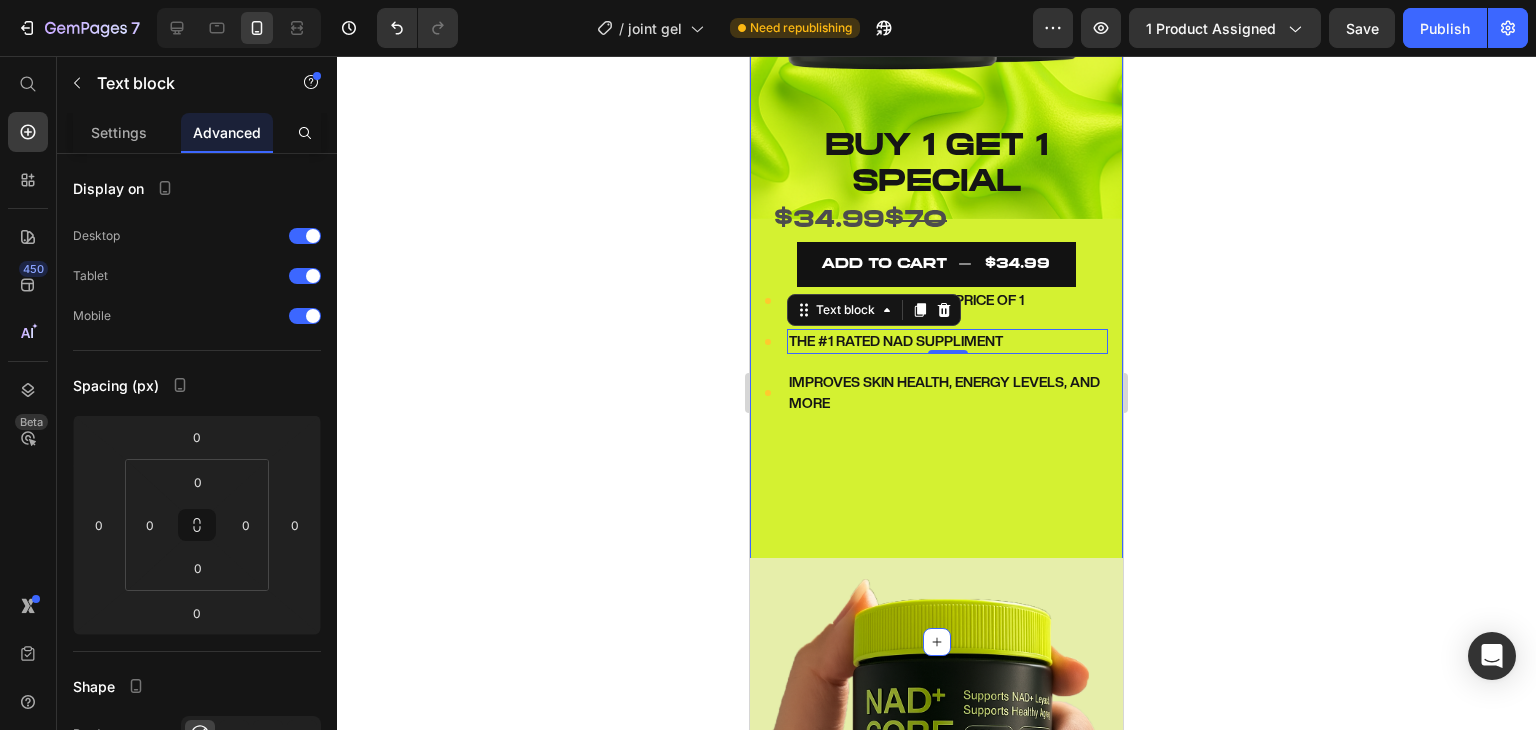 click on "Image BUY 1 GET 1 SPECIAL Text Block   $34.99  $70 Text Block BUY 1 GET 1  special  Text block $34.99  $70 Text Block ADD TO CART
$34.99 Add to Cart       Icon 60 DAY SUPPLY FOR THE PRICE OF 1 Text block       Icon THE #1 RATED NAD SUPPLIMENT Text block   0       Icon IMPROVES SKIN HEALTH, ENERGY LEVELS, AND MORE Text block Icon List ADD TO CART
$34.99 Add to Cart Image Row Product Section 1" at bounding box center [936, 166] 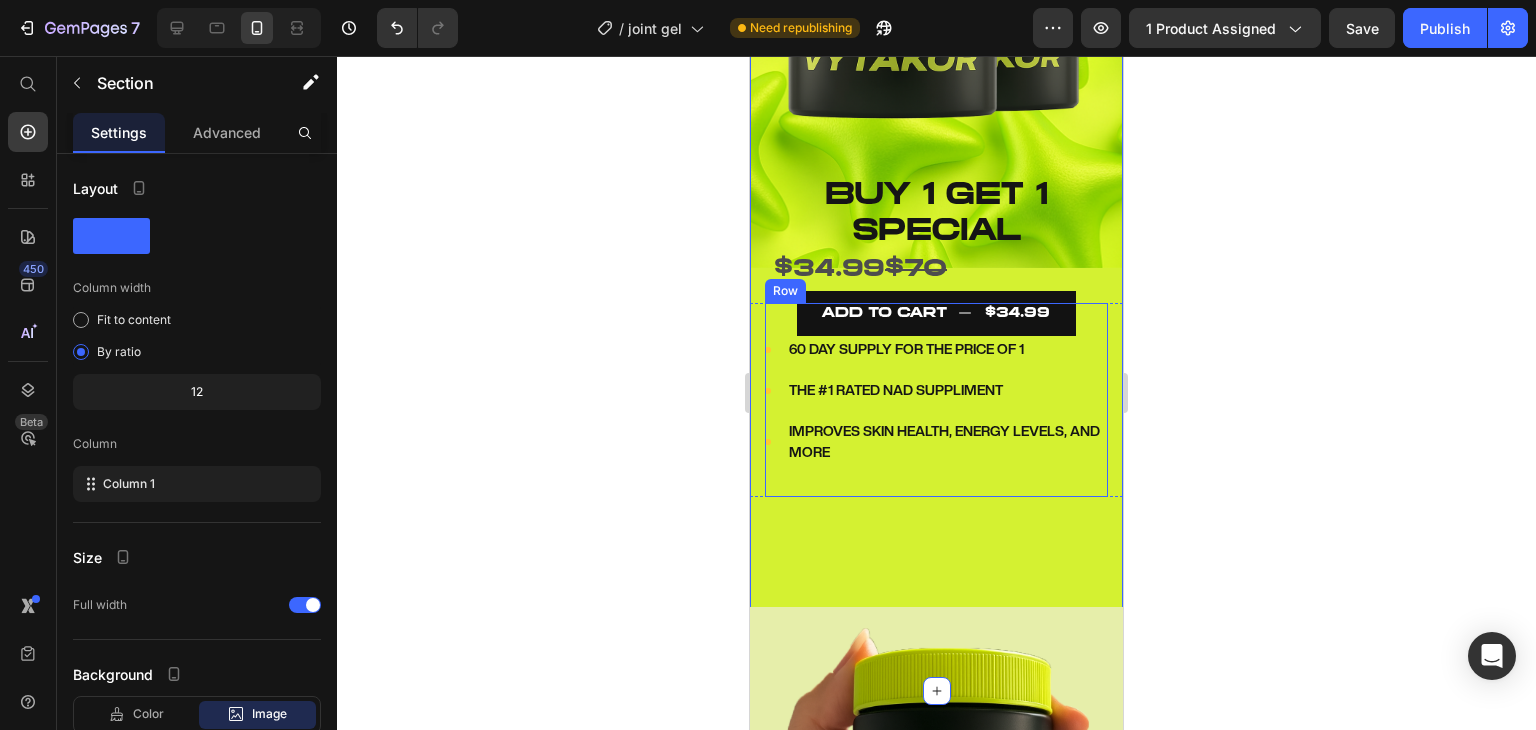 scroll, scrollTop: 355, scrollLeft: 0, axis: vertical 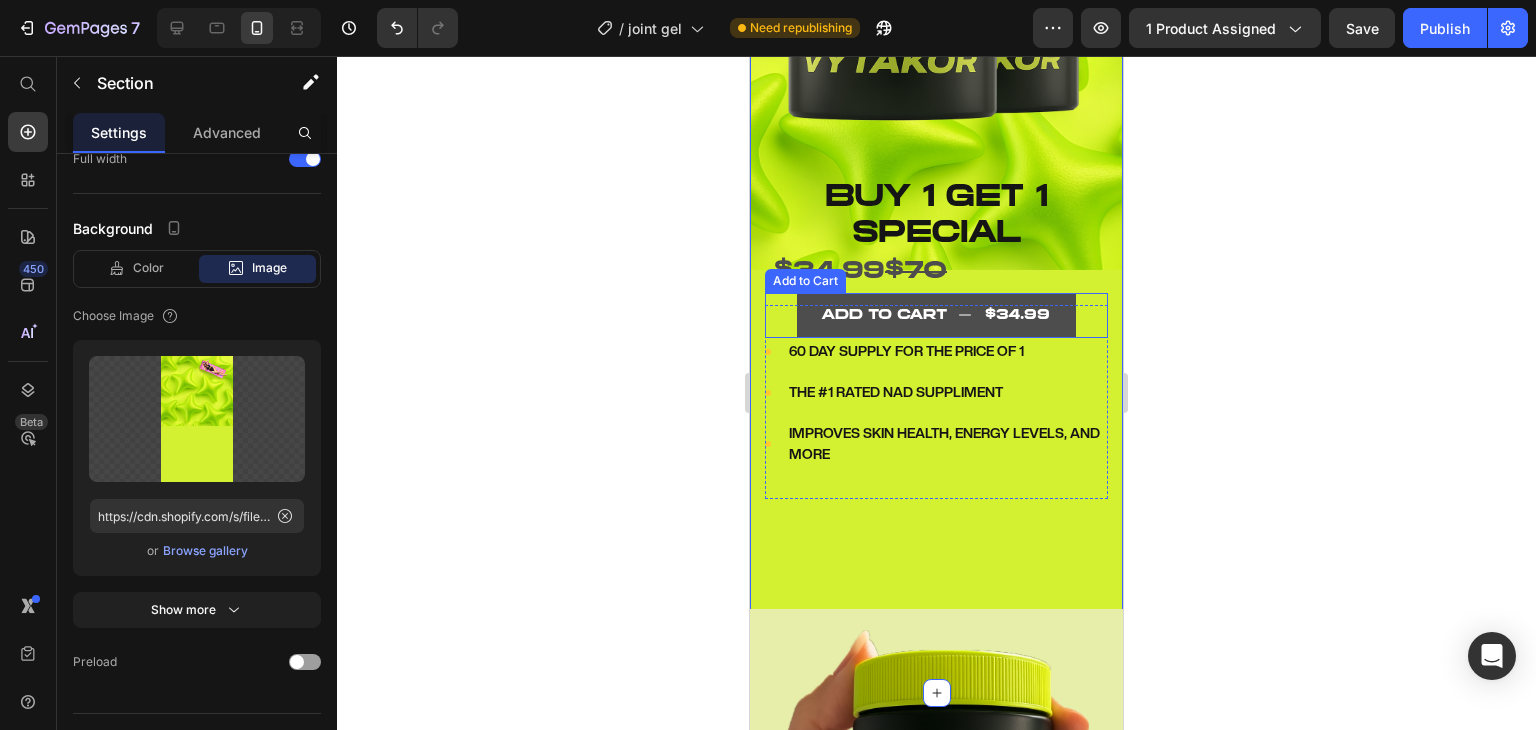 click on "$34.99" at bounding box center (1017, 315) 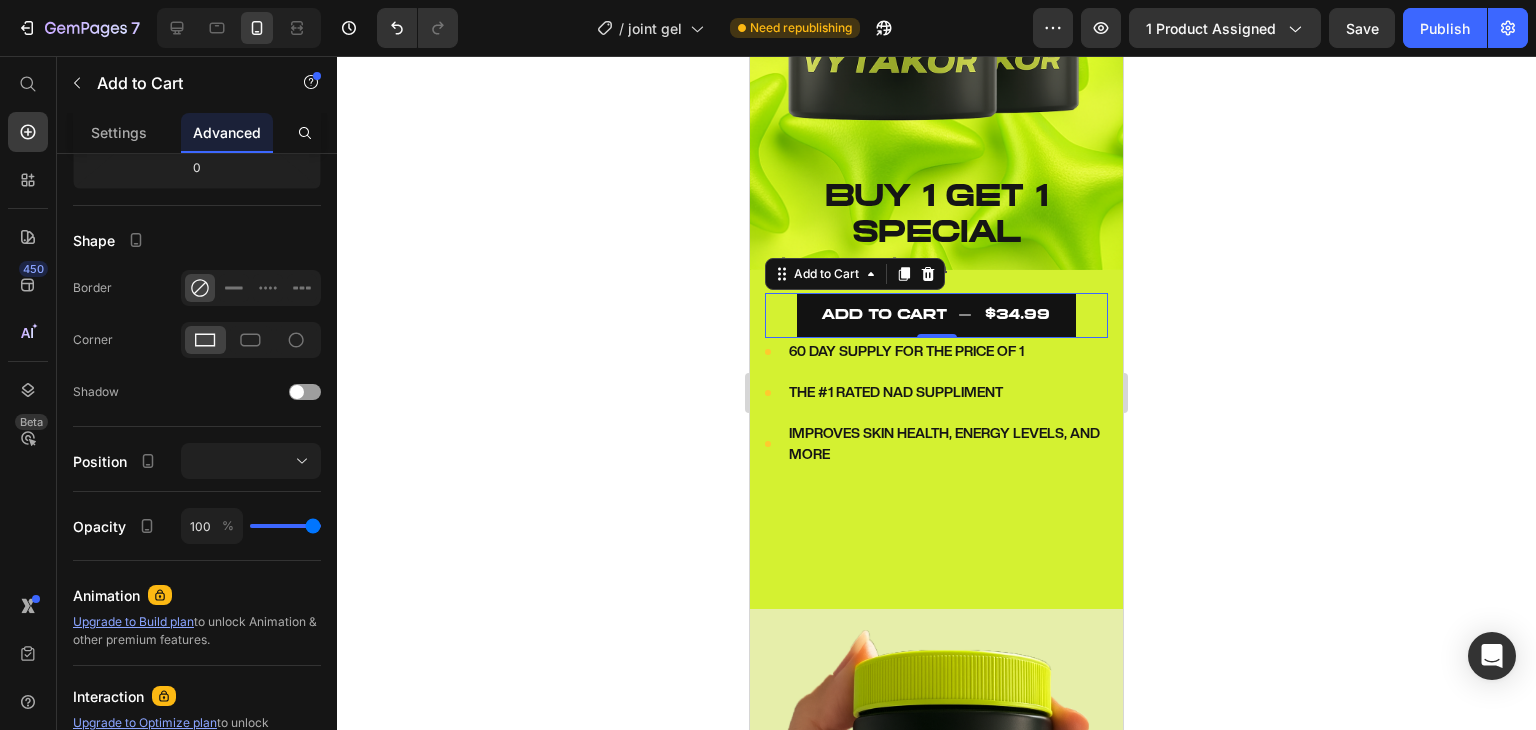 scroll, scrollTop: 0, scrollLeft: 0, axis: both 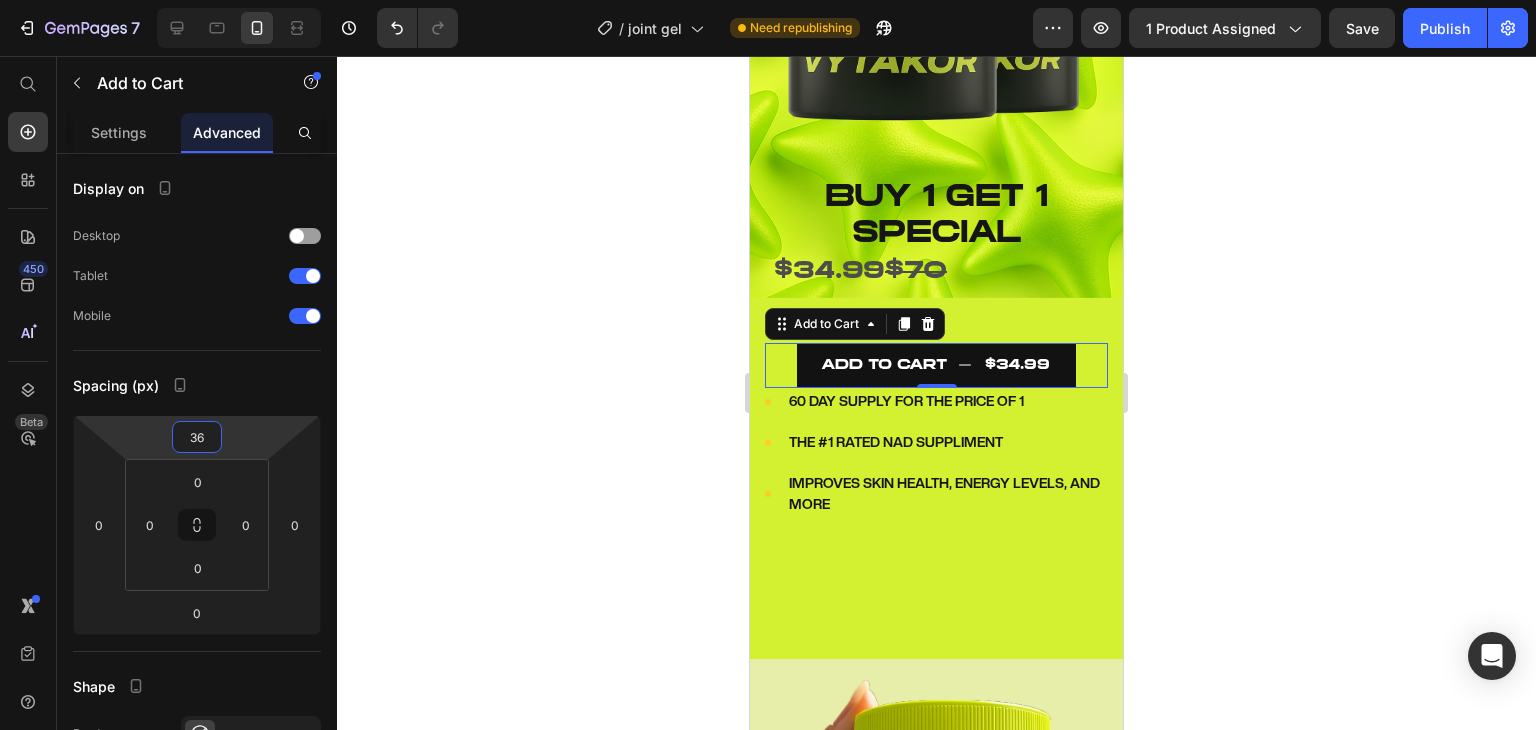 type on "34" 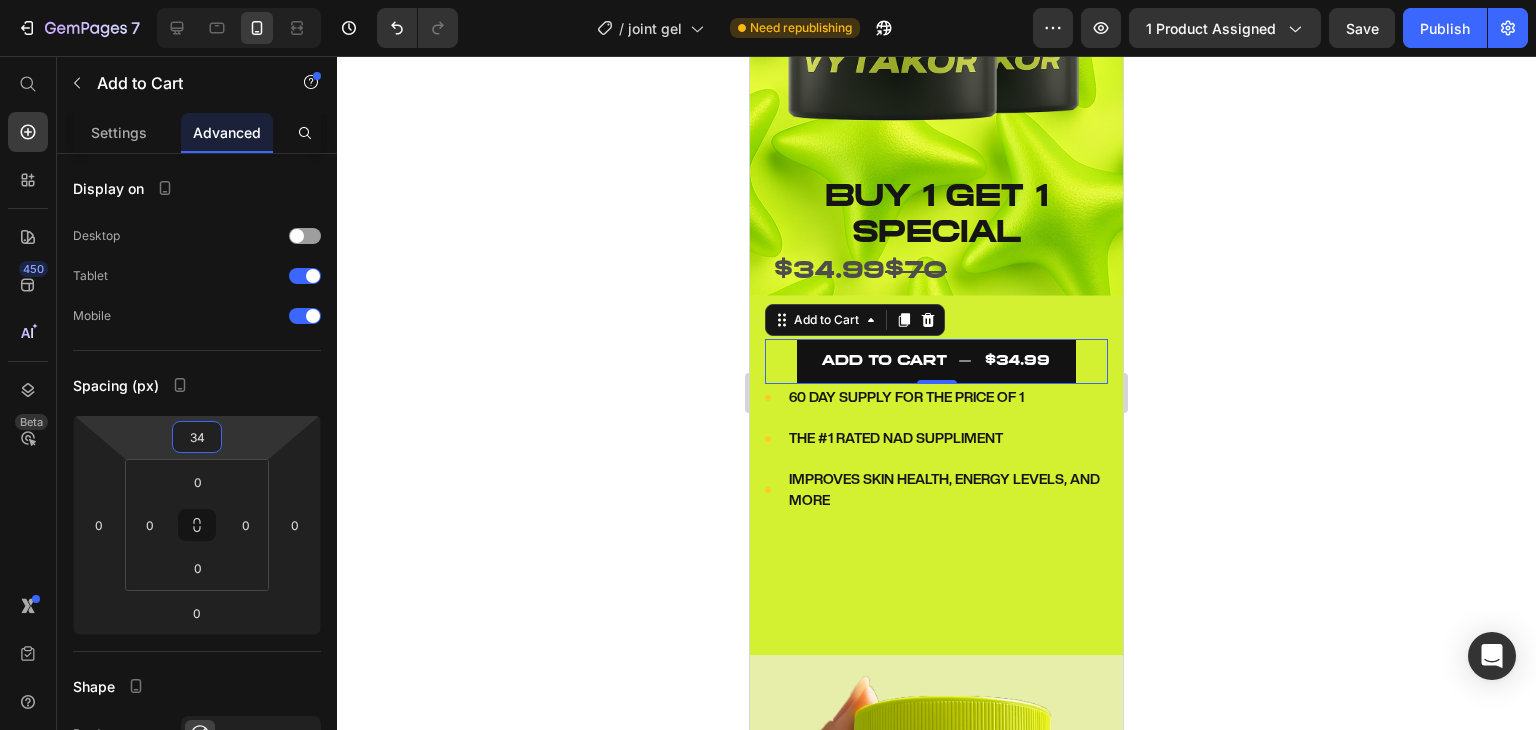 drag, startPoint x: 247, startPoint y: 442, endPoint x: 256, endPoint y: 419, distance: 24.698177 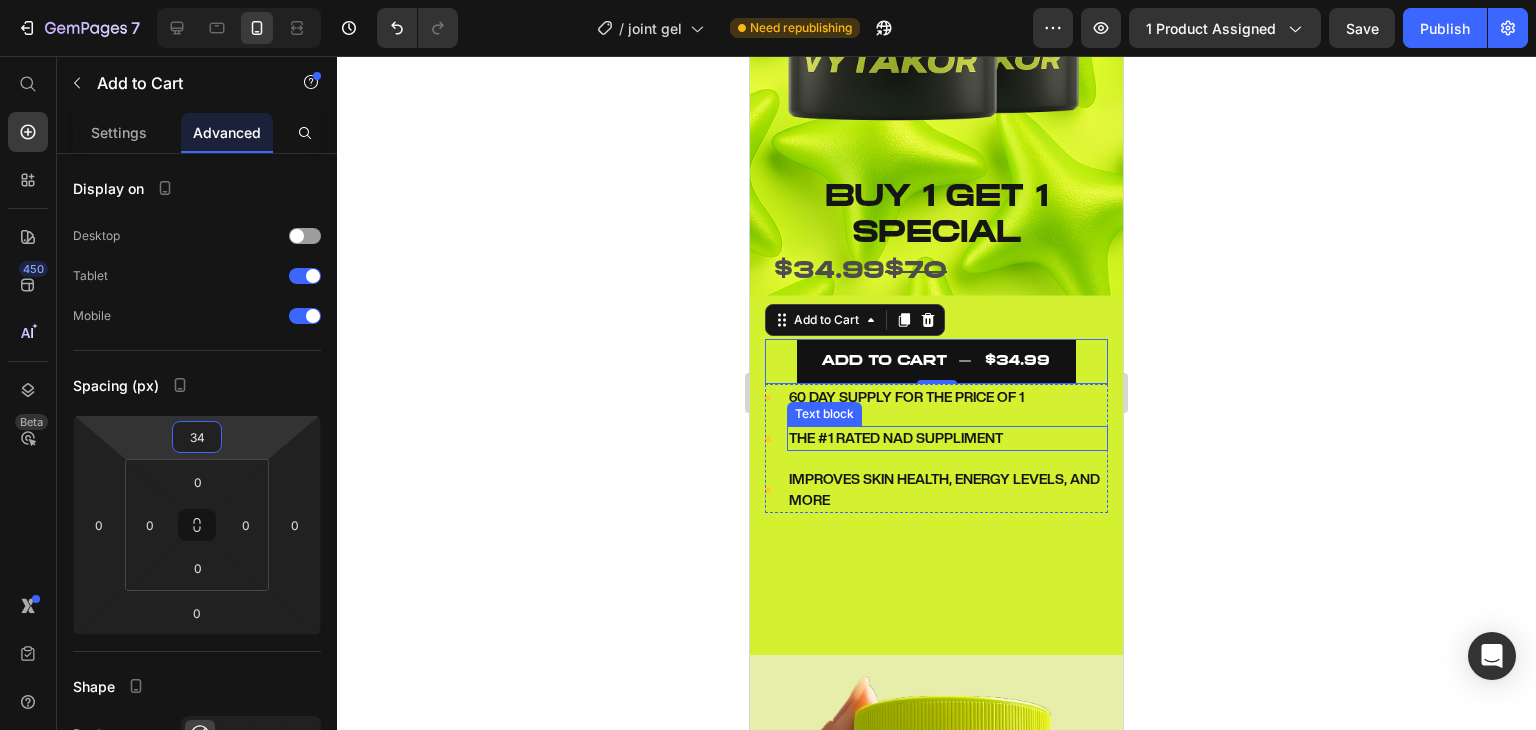 click on "THE #1 RATED NAD SUPPLIMENT" at bounding box center (947, 438) 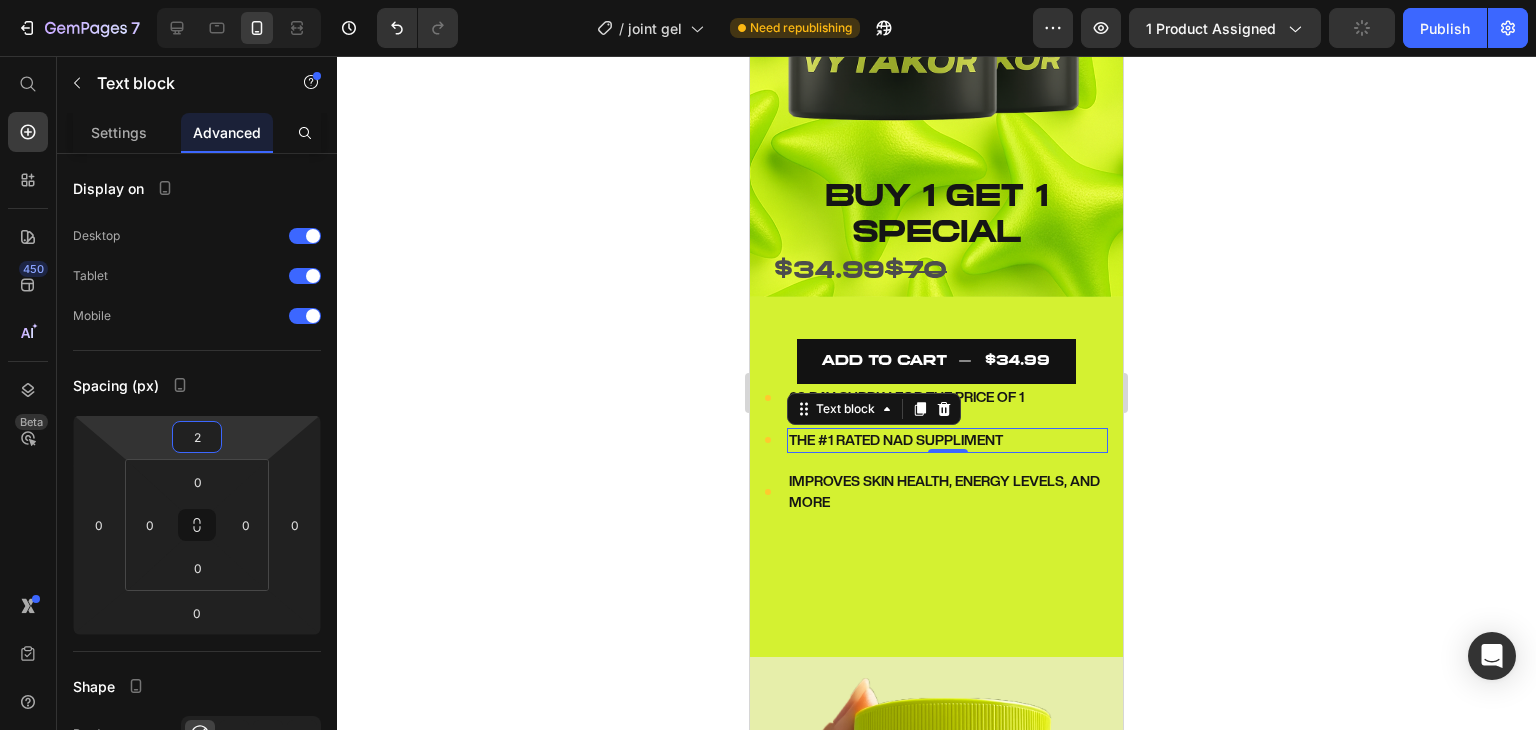 type on "0" 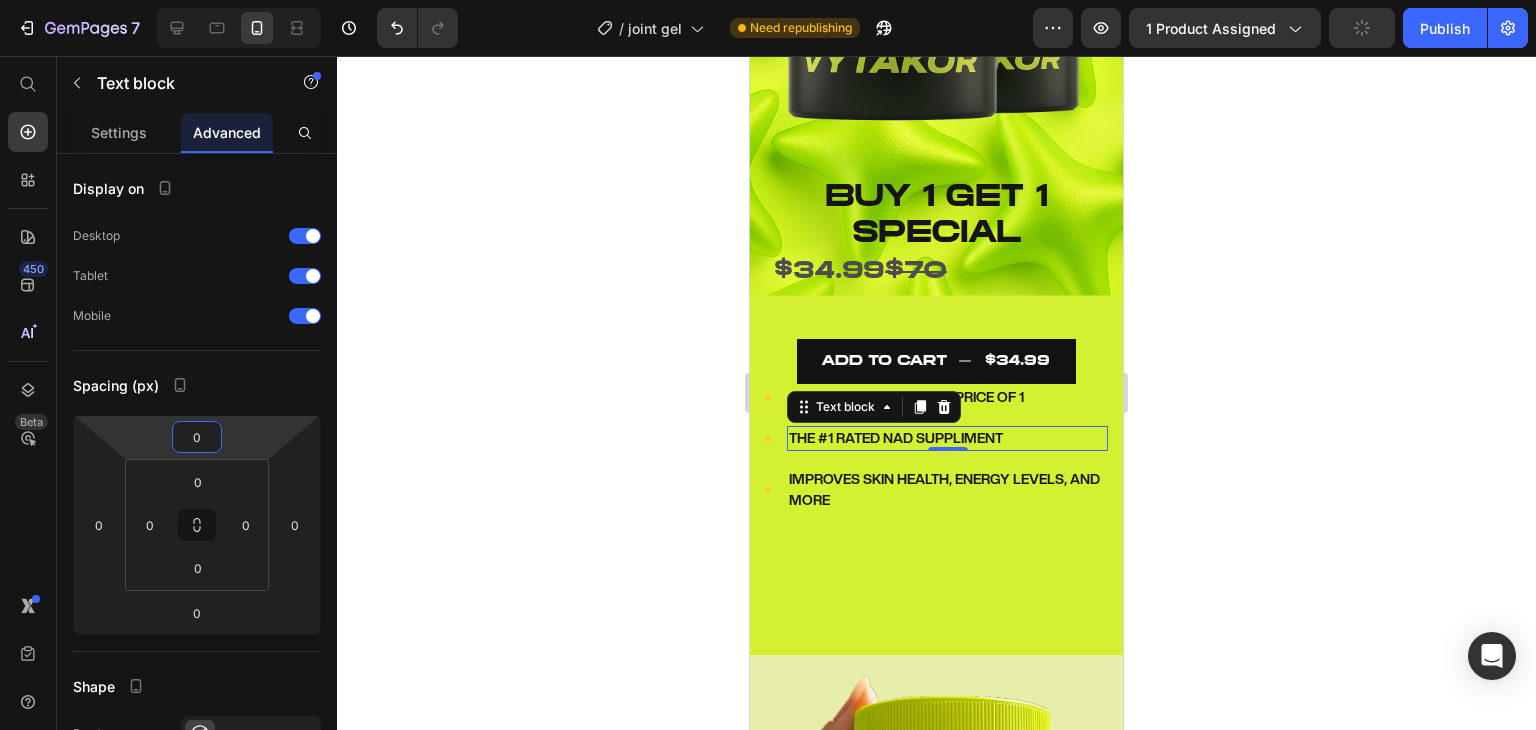 click on "7   /  joint gel Need republishing Preview 1 product assigned  Publish  450 Beta Start with Sections Elements Hero Section Product Detail Brands Trusted Badges Guarantee Product Breakdown How to use Testimonials Compare Bundle FAQs Social Proof Brand Story Product List Collection Blog List Contact Sticky Add to Cart Custom Footer Browse Library 450 Layout
Row
Row
Row
Row Text
Heading
Text Block Button
Button
Button
Sticky Back to top Media
Image" at bounding box center (768, 0) 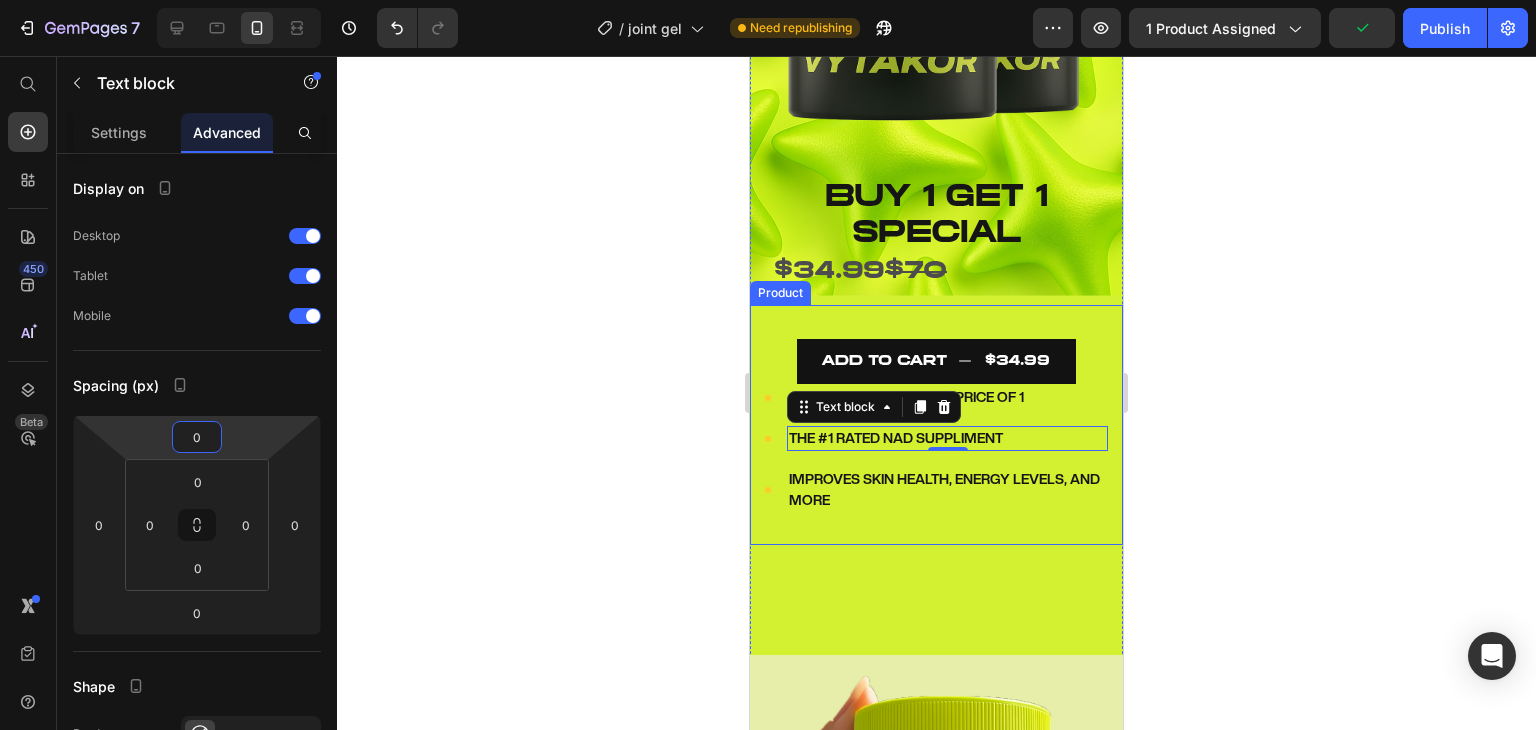 click on "BUY 1 GET 1  special  Text block $34.99  $70 Text Block ADD TO CART
$34.99 Add to Cart       Icon 60 DAY SUPPLY FOR THE PRICE OF 1 Text block       Icon THE #1 RATED NAD SUPPLIMENT Text block   0       Icon IMPROVES SKIN HEALTH, ENERGY LEVELS, AND MORE Text block Icon List ADD TO CART
$34.99 Add to Cart Image Row Product" at bounding box center [936, 425] 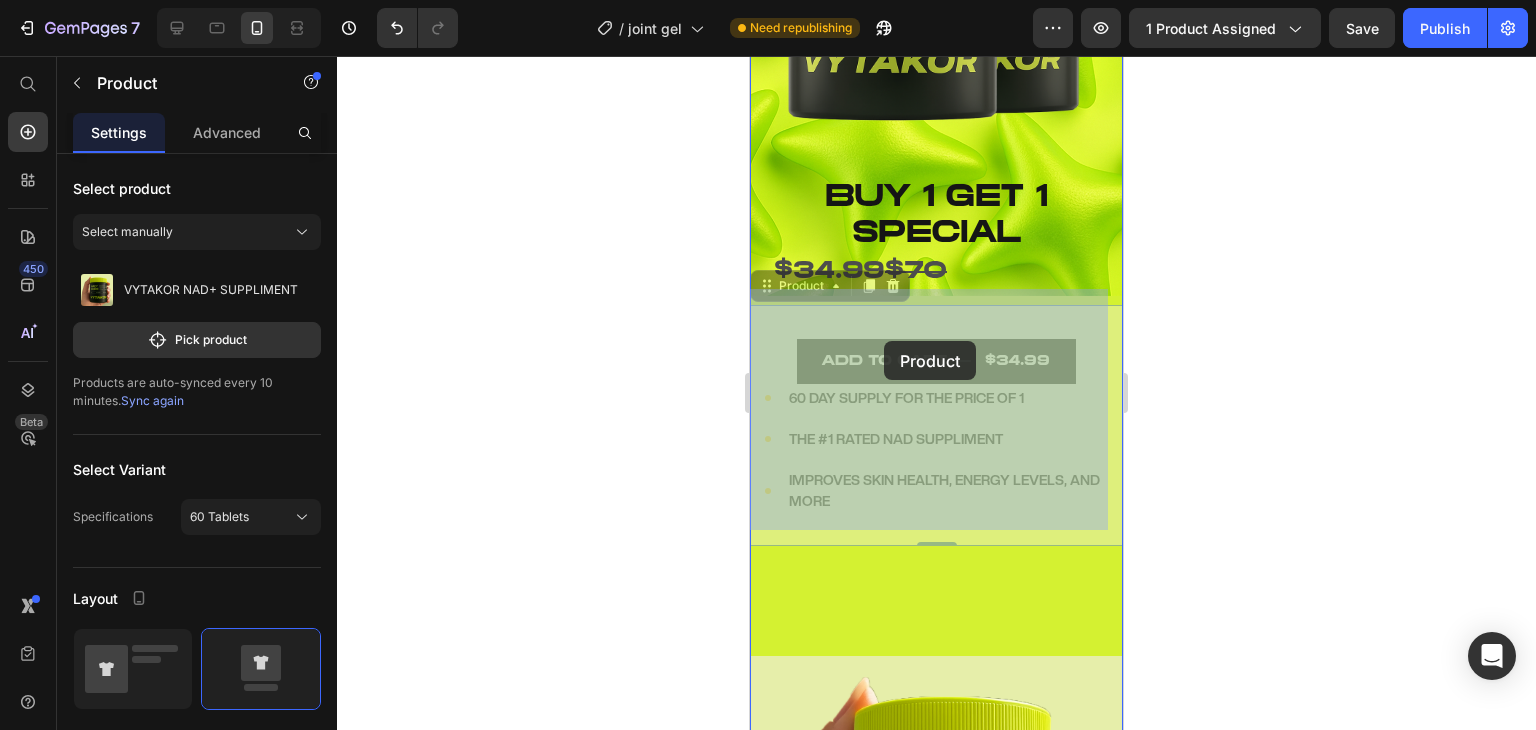 drag, startPoint x: 802, startPoint y: 276, endPoint x: 884, endPoint y: 341, distance: 104.63747 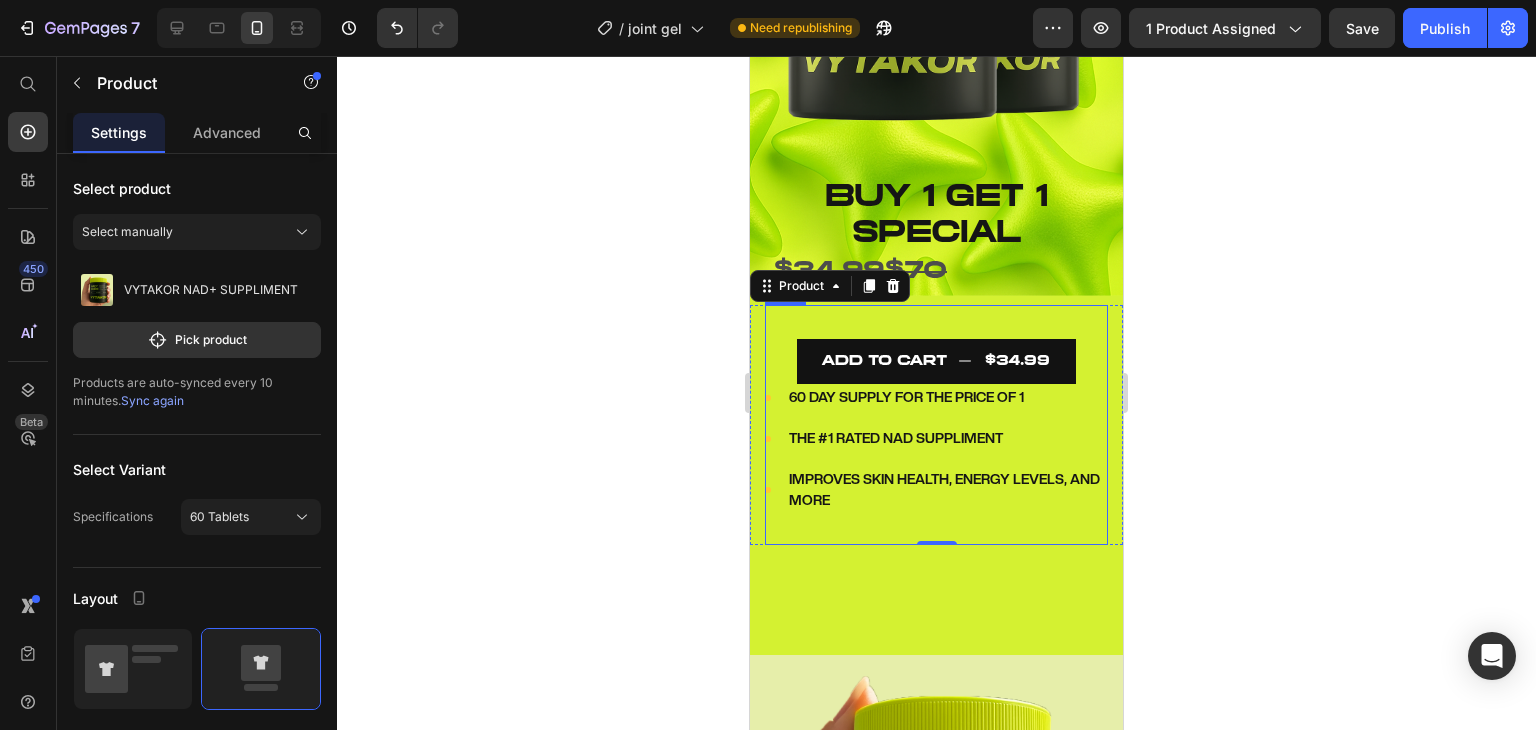 click on "BUY 1 GET 1  special  Text block $34.99  $70 Text Block ADD TO CART
$34.99 Add to Cart       Icon 60 DAY SUPPLY FOR THE PRICE OF 1 Text block       Icon THE #1 RATED NAD SUPPLIMENT Text block       Icon IMPROVES SKIN HEALTH, ENERGY LEVELS, AND MORE Text block Icon List ADD TO CART
$34.99 Add to Cart" at bounding box center [936, 425] 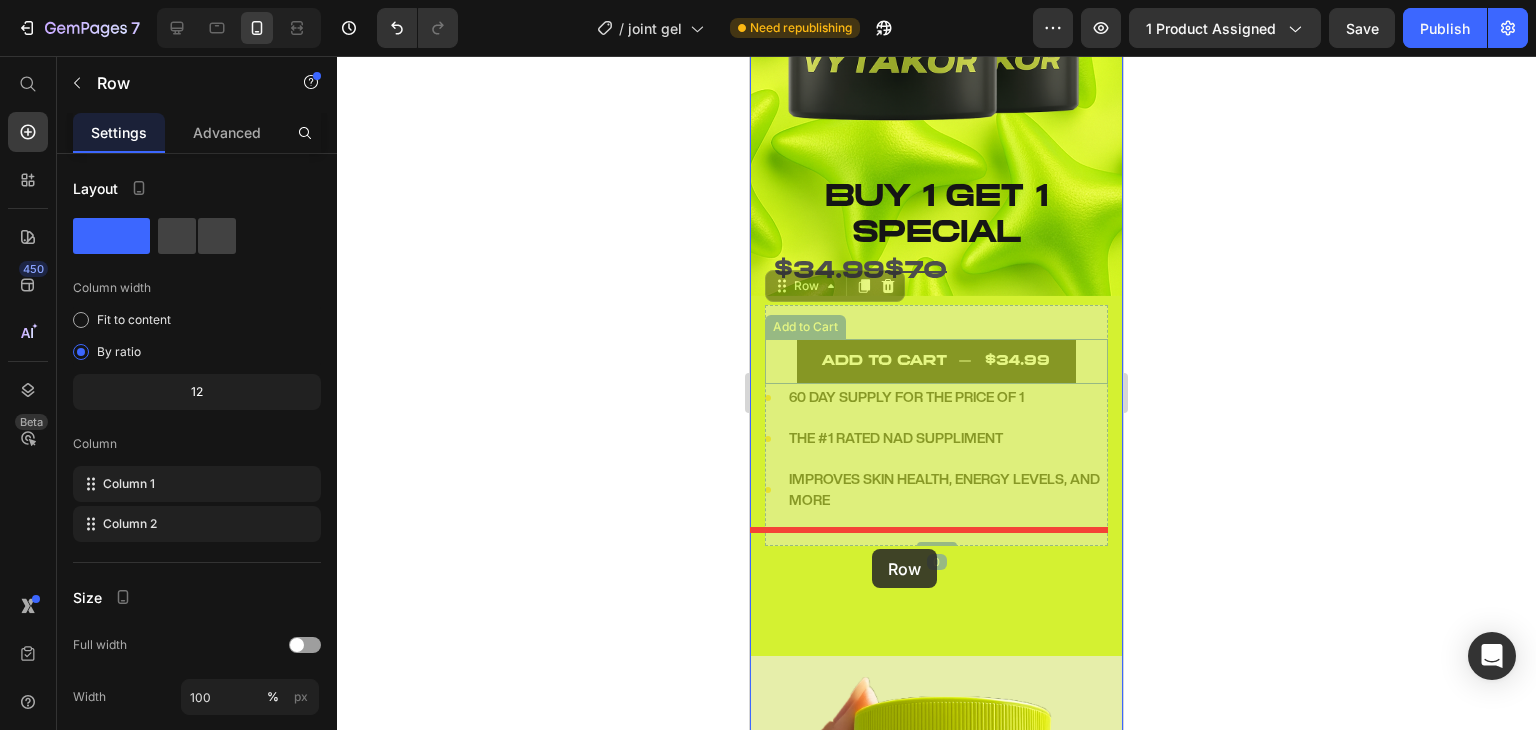 drag, startPoint x: 805, startPoint y: 320, endPoint x: 872, endPoint y: 549, distance: 238.60008 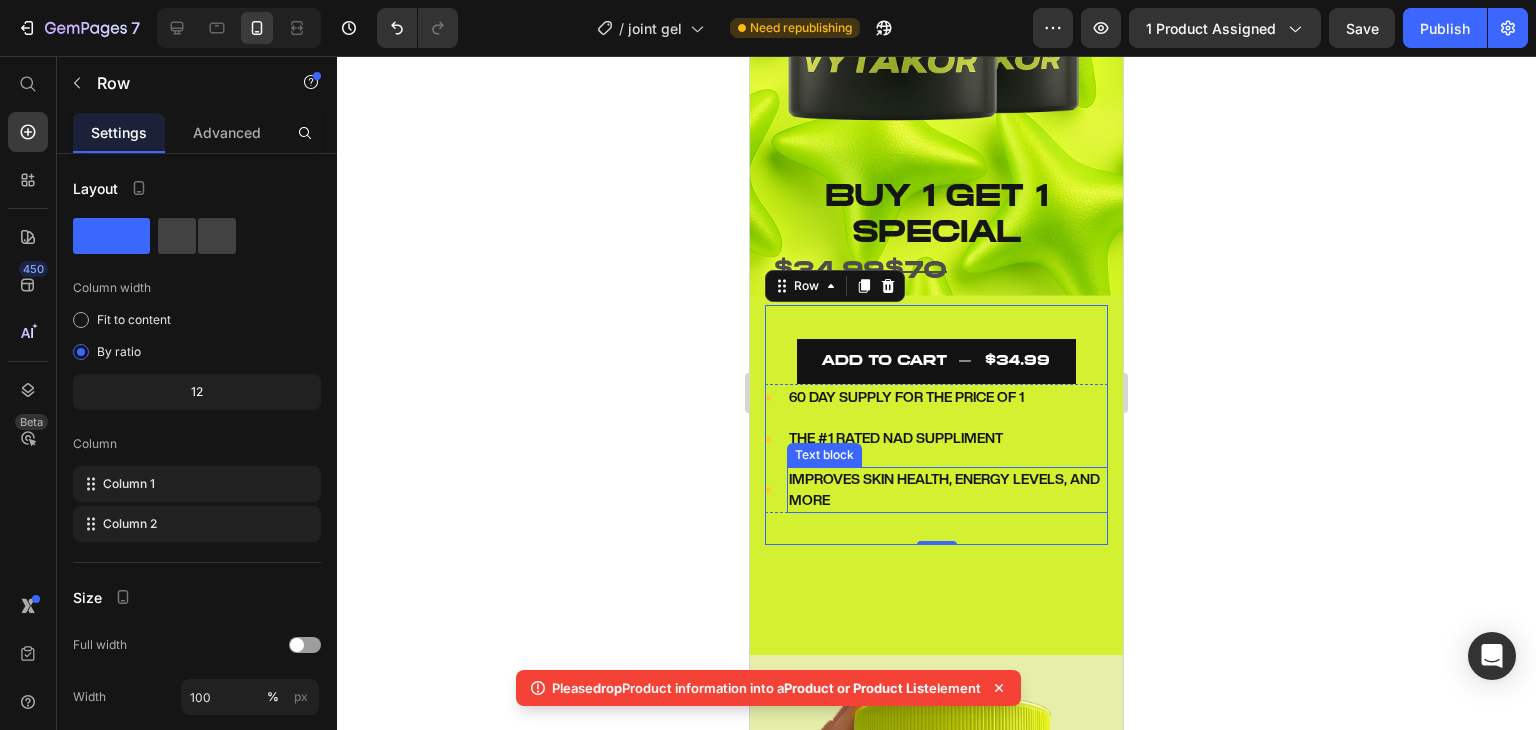 click on "IMPROVES SKIN HEALTH, ENERGY LEVELS, AND MORE" at bounding box center [944, 489] 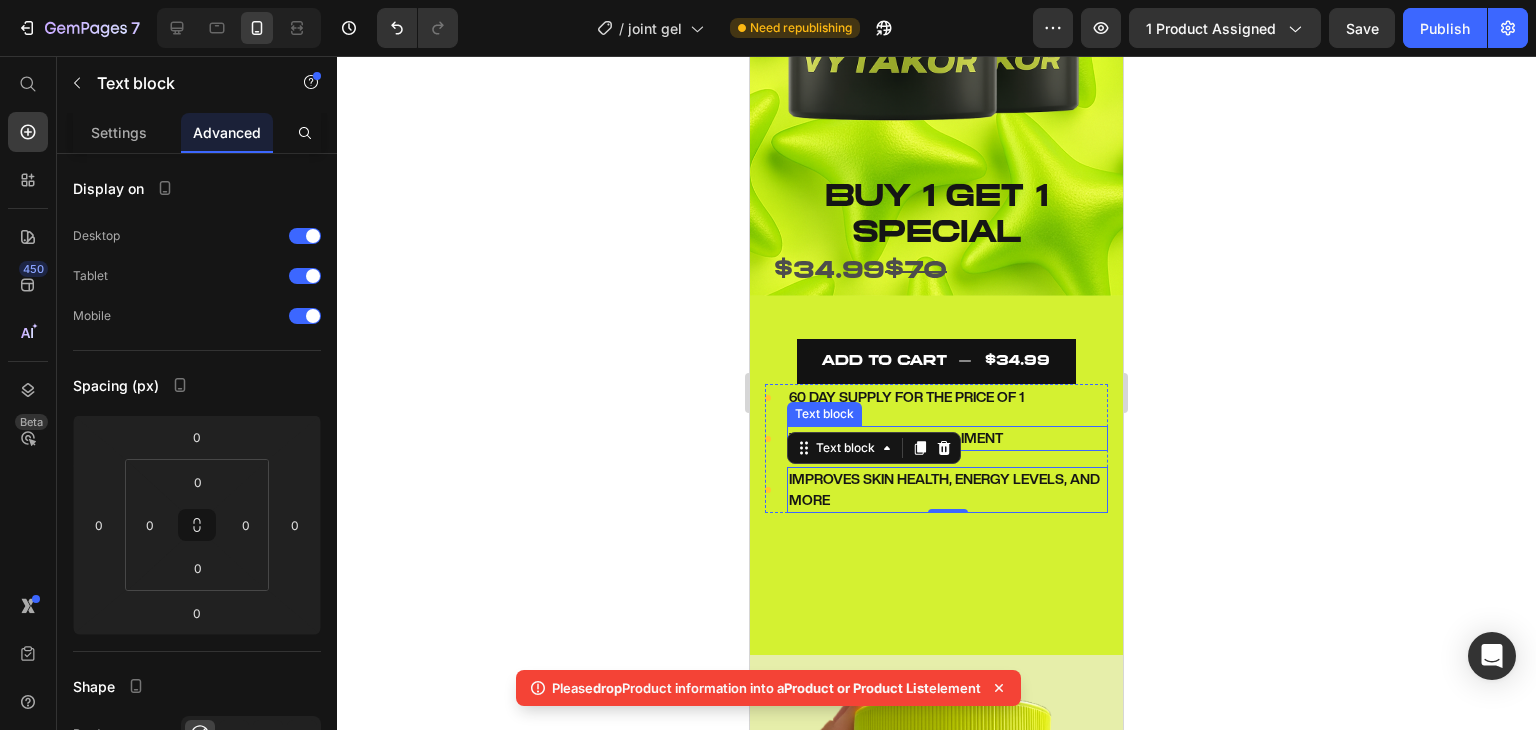 click on "THE #1 RATED NAD SUPPLIMENT" at bounding box center (947, 438) 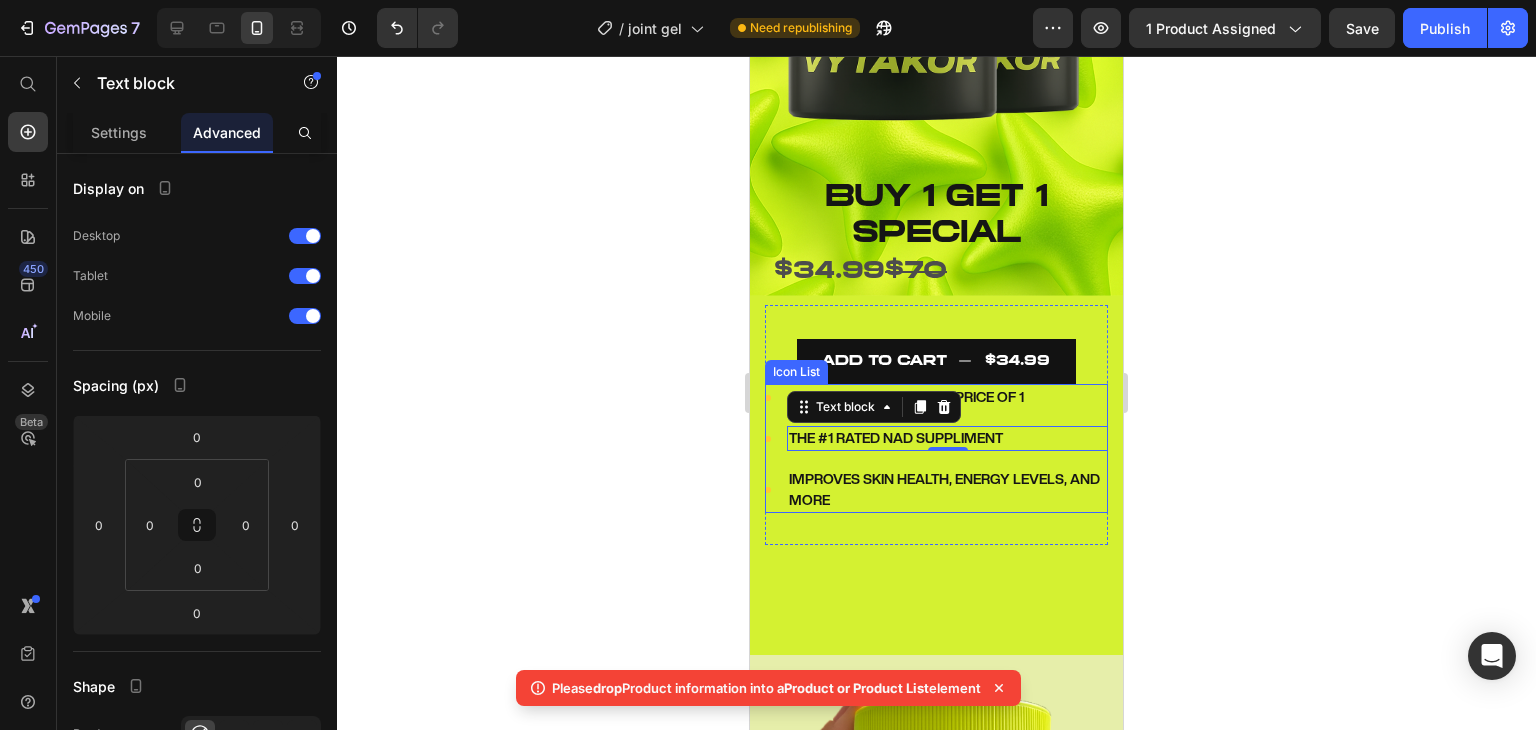 click on "Icon 60 DAY SUPPLY FOR THE PRICE OF 1 Text block       Icon THE #1 RATED NAD SUPPLIMENT Text block   0       Icon IMPROVES SKIN HEALTH, ENERGY LEVELS, AND MORE Text block" at bounding box center [936, 449] 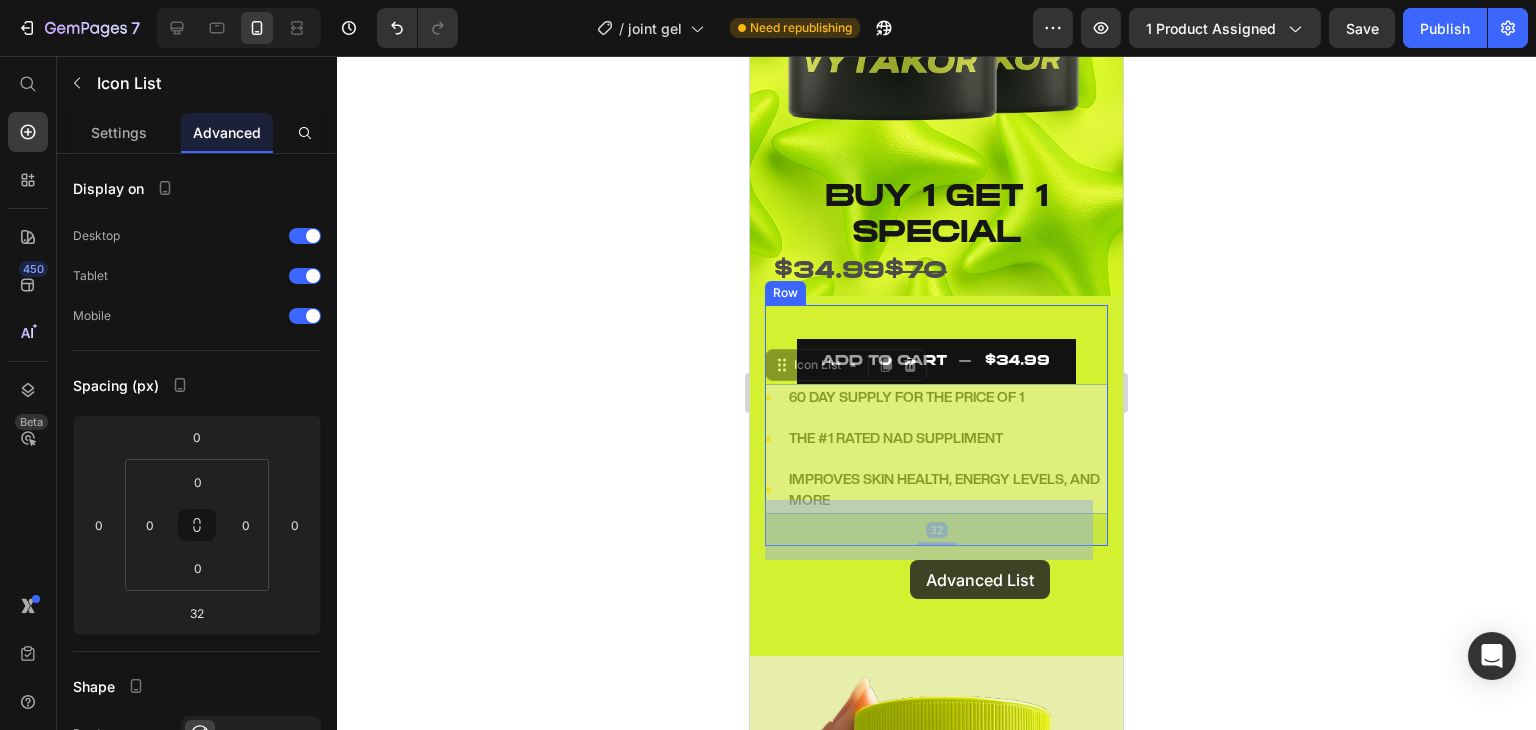 drag, startPoint x: 796, startPoint y: 346, endPoint x: 910, endPoint y: 560, distance: 242.47061 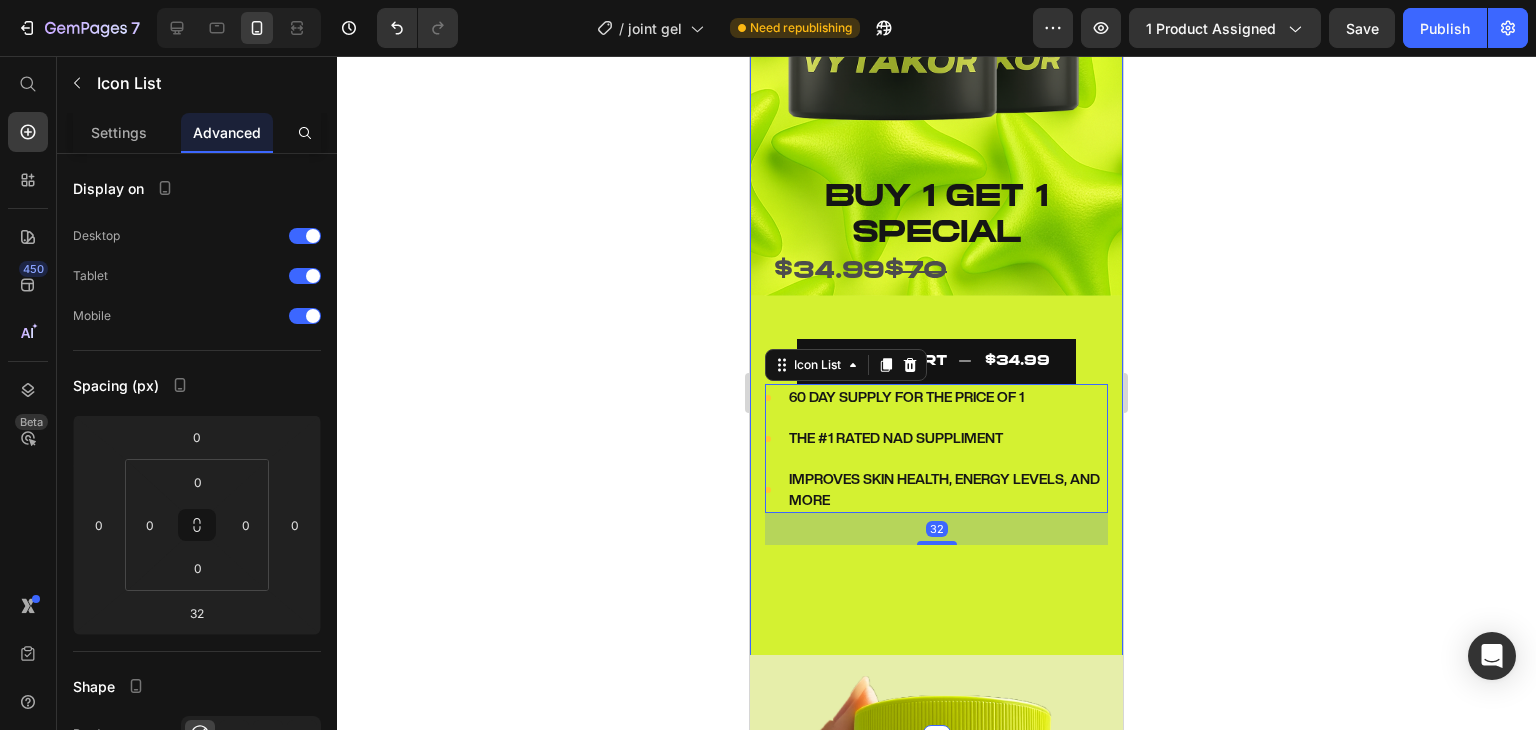 click on "Image BUY 1 GET 1 SPECIAL Text Block   $34.99  $70 Text Block BUY 1 GET 1  special  Text block $34.99  $70 Text Block ADD TO CART
$34.99 Add to Cart ADD TO CART
$34.99 Add to Cart Image       Icon 60 DAY SUPPLY FOR THE PRICE OF 1 Text block       Icon THE #1 RATED NAD SUPPLIMENT Text block       Icon IMPROVES SKIN HEALTH, ENERGY LEVELS, AND MORE Text block Icon List   32 Row Product Section 1" at bounding box center [936, 240] 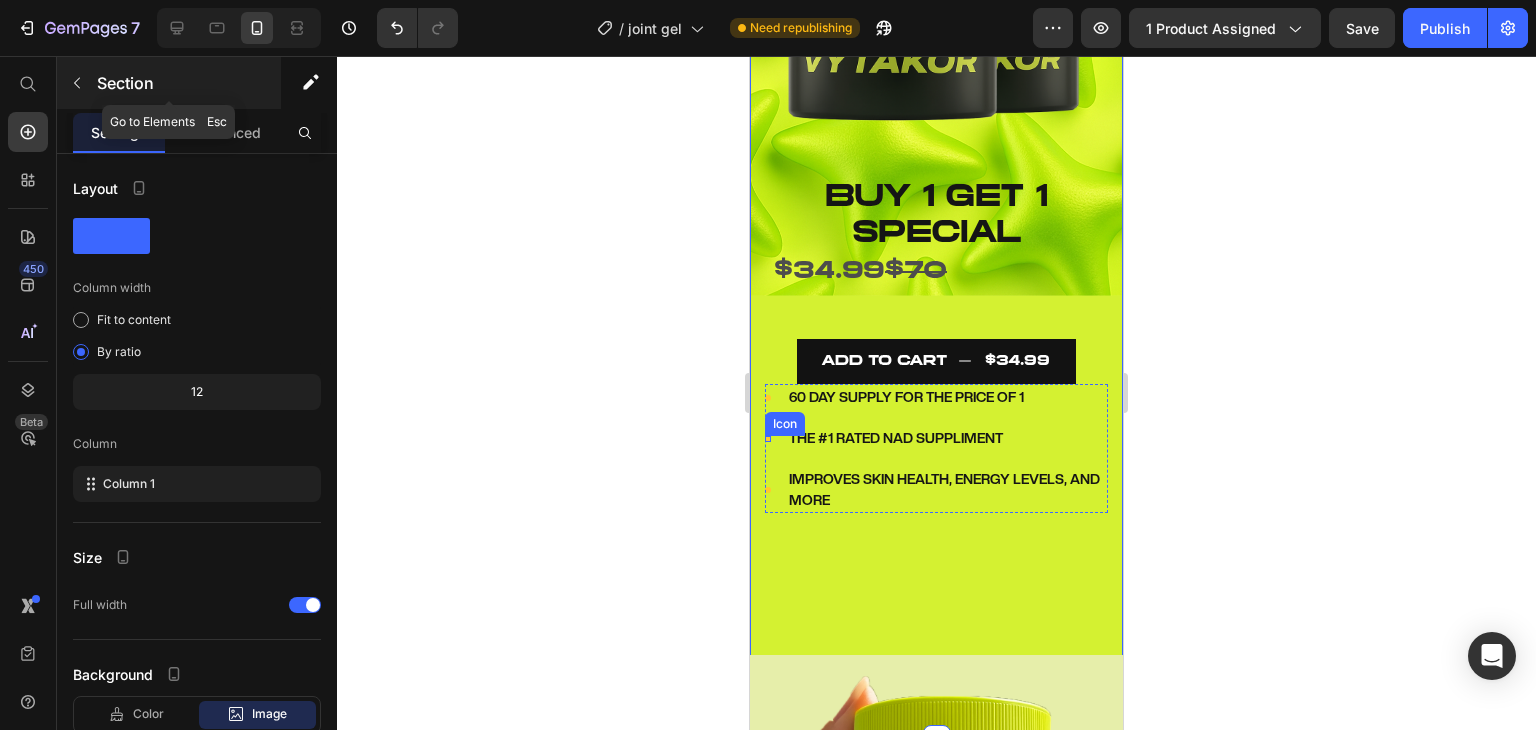 click on "Section" at bounding box center (187, 83) 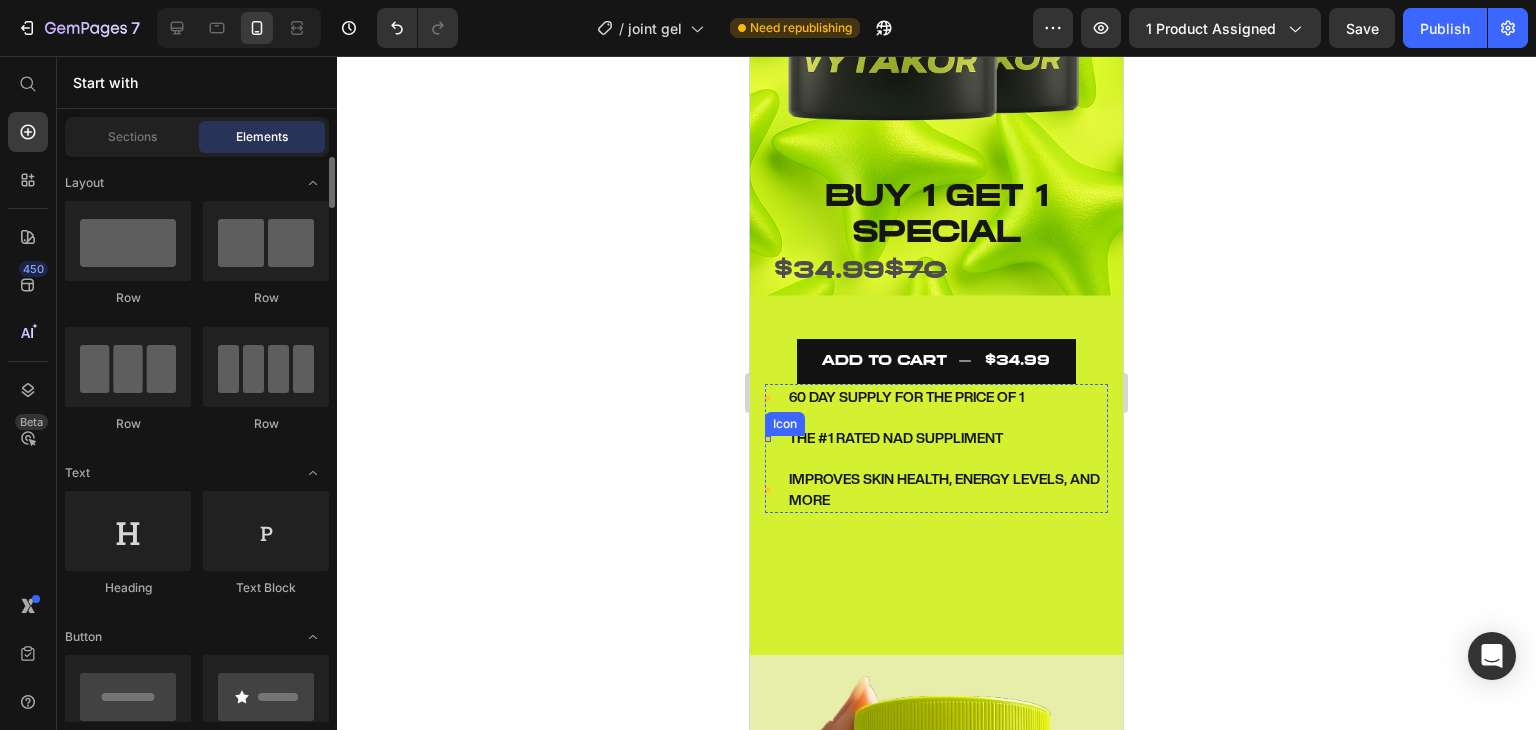 scroll, scrollTop: 0, scrollLeft: 0, axis: both 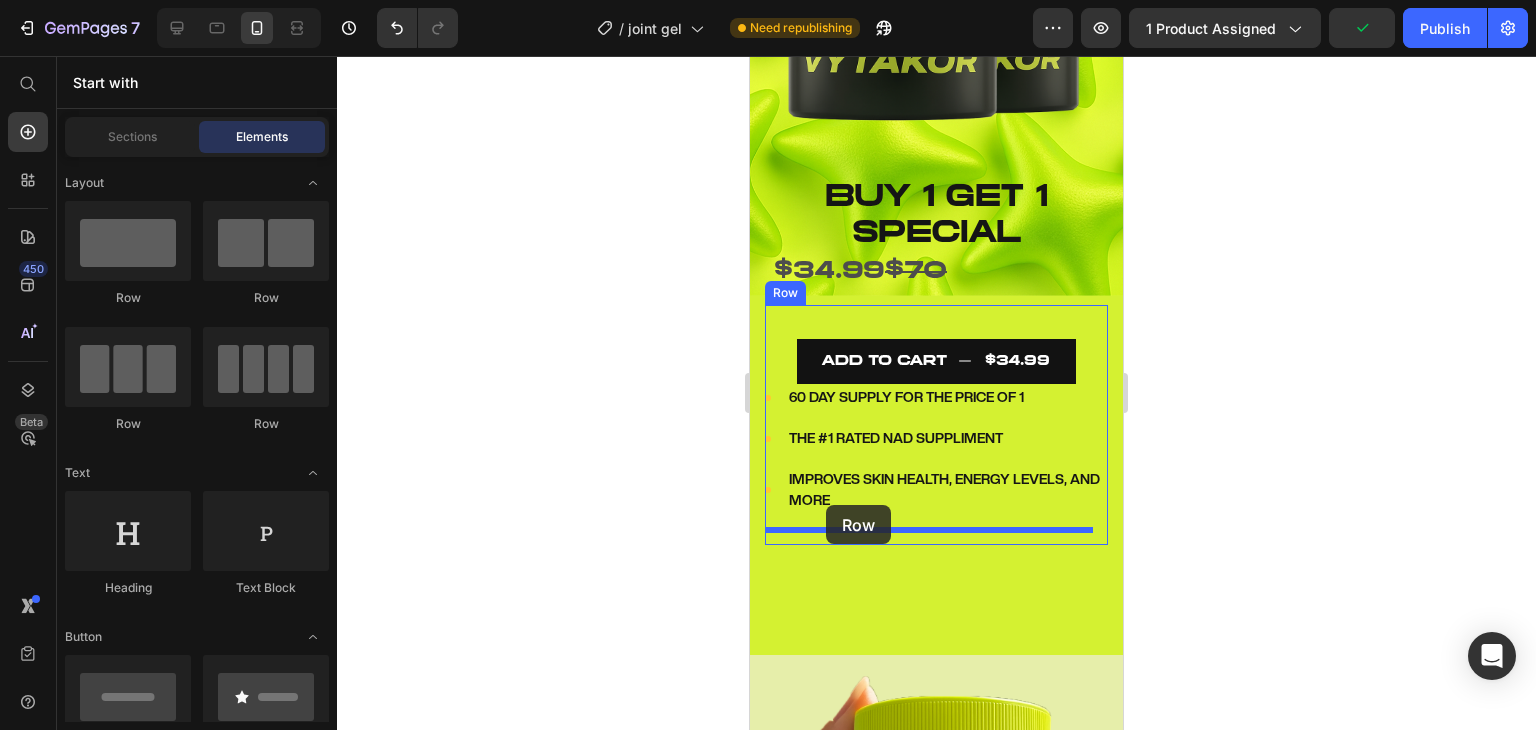 drag, startPoint x: 856, startPoint y: 287, endPoint x: 826, endPoint y: 505, distance: 220.05453 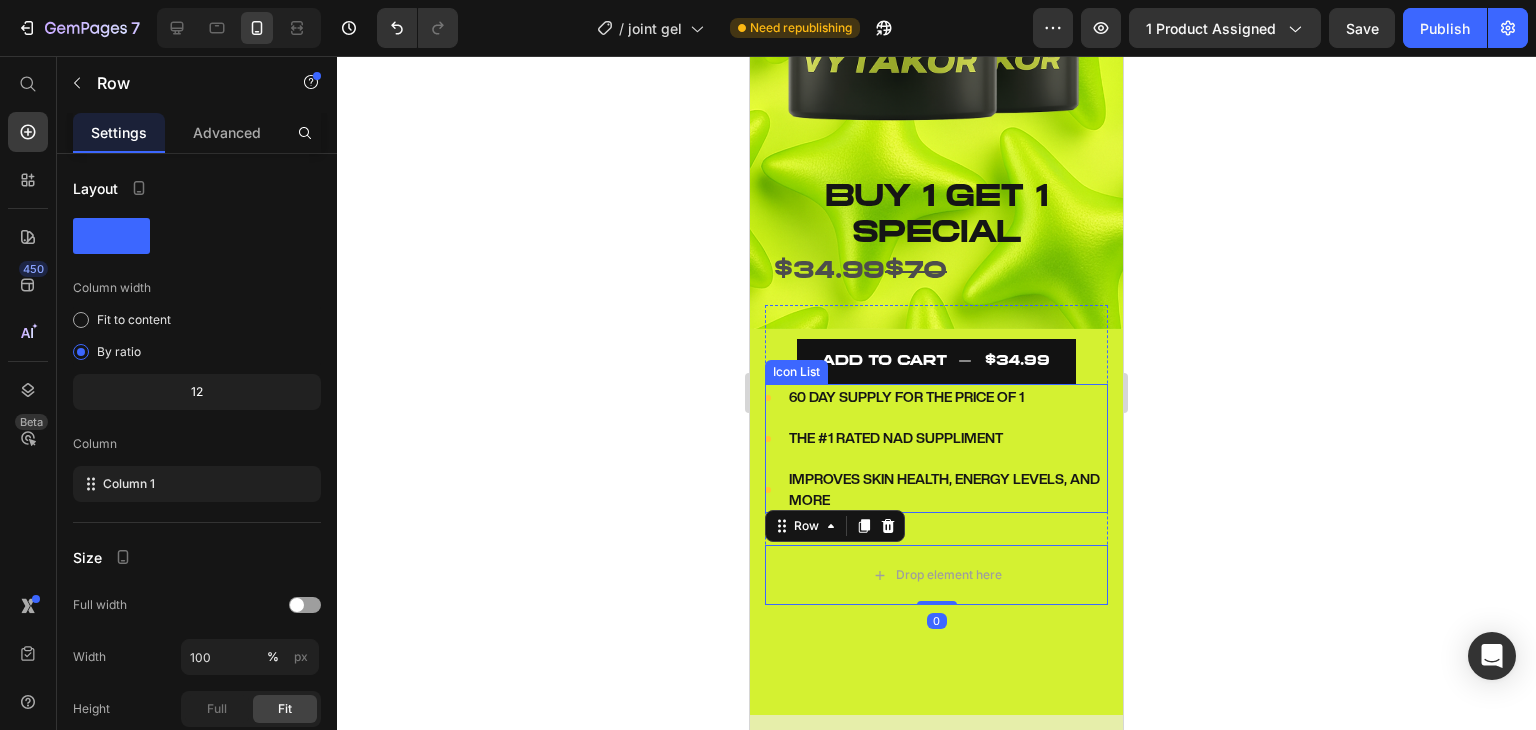 click on "Icon 60 DAY SUPPLY FOR THE PRICE OF 1 Text block" at bounding box center [936, 397] 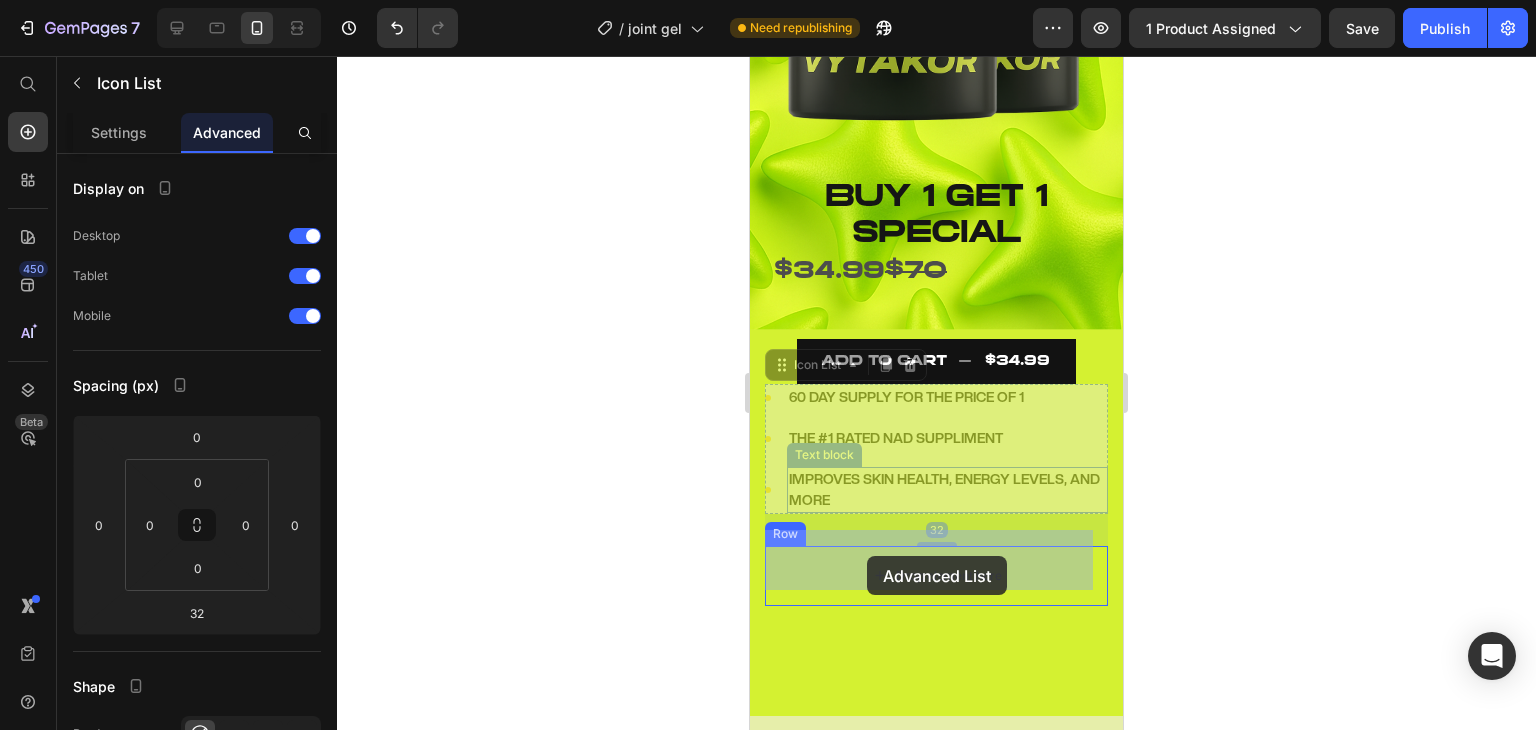 drag, startPoint x: 788, startPoint y: 353, endPoint x: 865, endPoint y: 555, distance: 216.17816 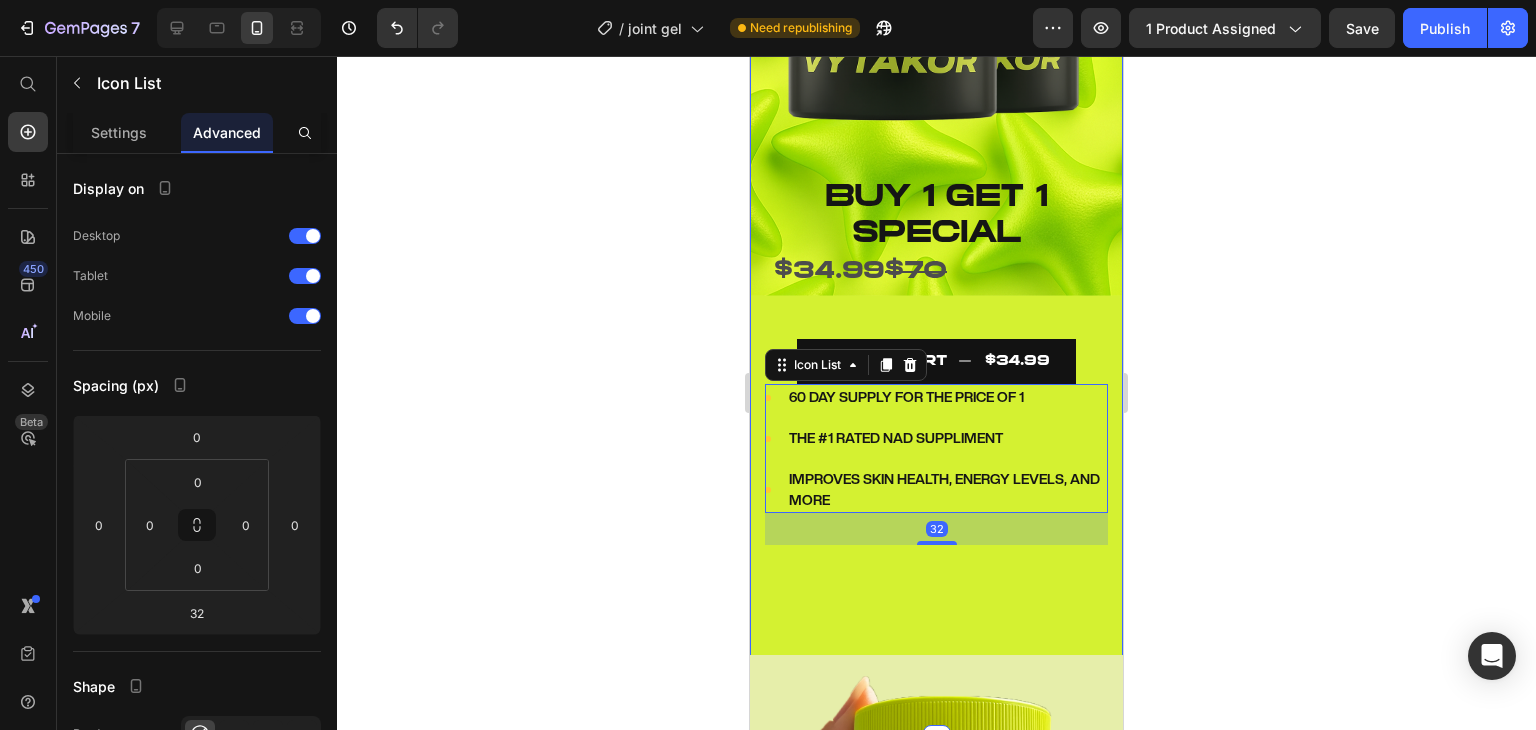 click on "Image BUY 1 GET 1 SPECIAL Text Block   $34.99  $70 Text Block BUY 1 GET 1  special  Text block $34.99  $70 Text Block ADD TO CART
$34.99 Add to Cart ADD TO CART
$34.99 Add to Cart Image       Icon 60 DAY SUPPLY FOR THE PRICE OF 1 Text block       Icon THE #1 RATED NAD SUPPLIMENT Text block       Icon IMPROVES SKIN HEALTH, ENERGY LEVELS, AND MORE Text block Icon List   32 Row Row Product Section 1" at bounding box center (936, 240) 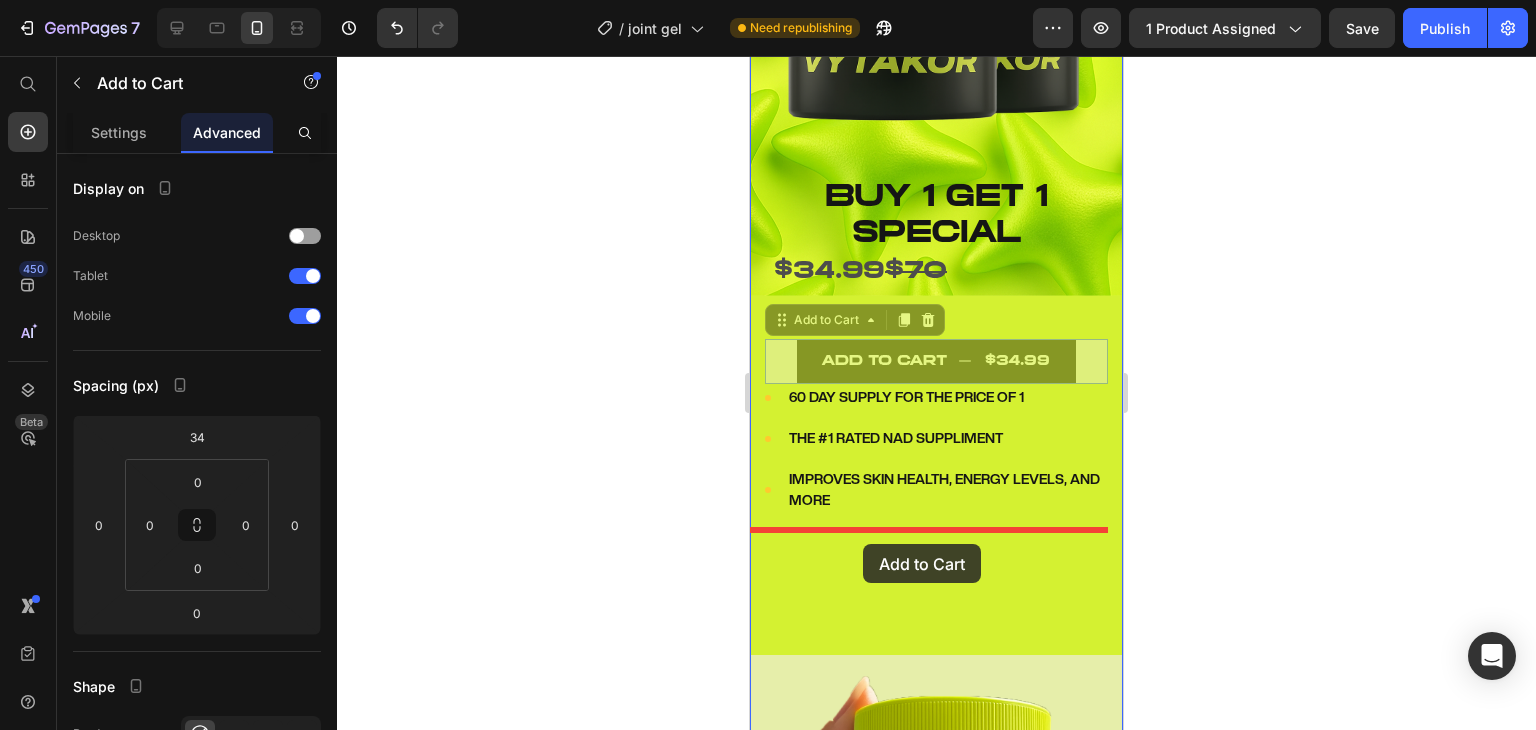 drag, startPoint x: 804, startPoint y: 319, endPoint x: 863, endPoint y: 544, distance: 232.60696 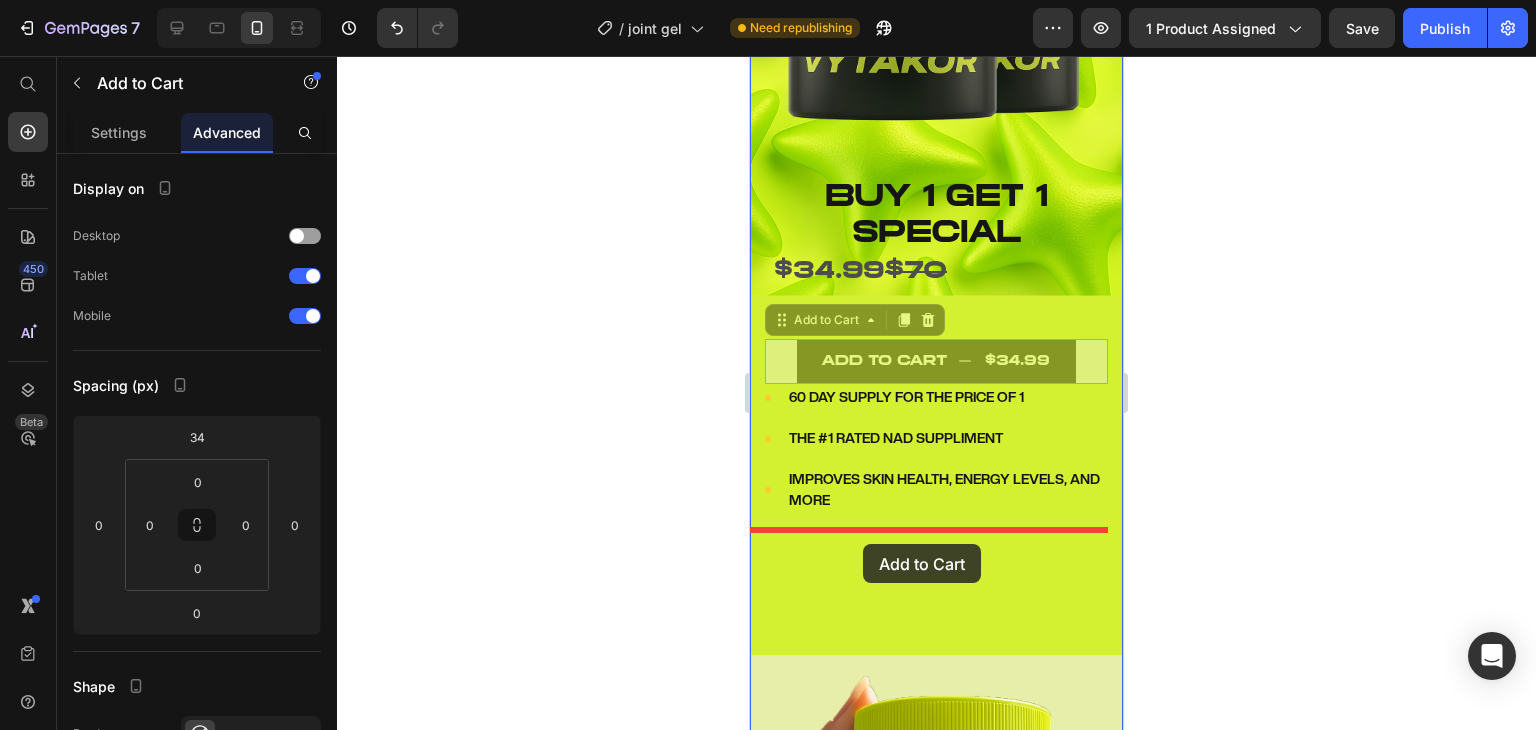click on "Mobile  ( 373 px) iPhone 13 Mini iPhone 13 Pro iPhone 11 Pro Max iPhone 15 Pro Max Pixel 7 Galaxy S8+ Galaxy S20 Ultra iPad Mini iPad Air iPad Pro Header Image BUY 1 GET 1 SPECIAL Text Block   $34.99  $70 Text Block BUY 1 GET 1  special  Text block $34.99  $70 Text Block ADD TO CART
$34.99 Add to Cart   0 ADD TO CART
$34.99 Add to Cart   0 ADD TO CART
$34.99 Add to Cart Image       Icon 60 DAY SUPPLY FOR THE PRICE OF 1 Text block       Icon THE #1 RATED NAD SUPPLIMENT Text block       Icon IMPROVES SKIN HEALTH, ENERGY LEVELS, AND MORE Text block Icon List Row Row Product Section 1
Product Images Icon Icon Icon Icon Icon Icon List (1 total reviews) Text Block Row VYTAKOR NAD+ SUPPLIMENT Product Title BUY 1 GET 1 FREE Text Block Icon Icon Icon Icon Icon Icon List (1 total reviews) Text Block Row ADD TO CART
$34.99 Add to Cart
Product Overview
How to Use" at bounding box center [936, 2372] 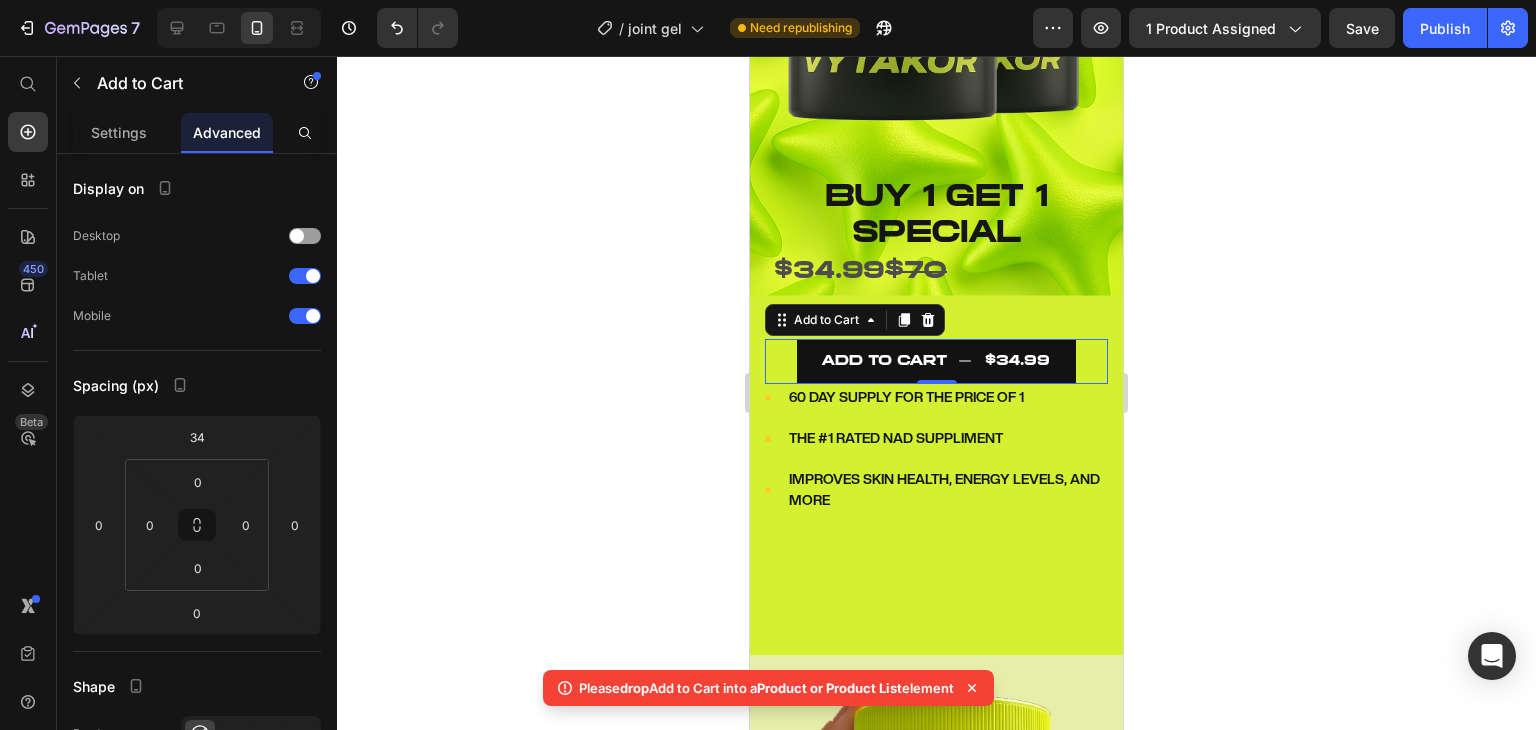 click on "ADD TO CART
$34.99 Add to Cart   0" at bounding box center [936, 361] 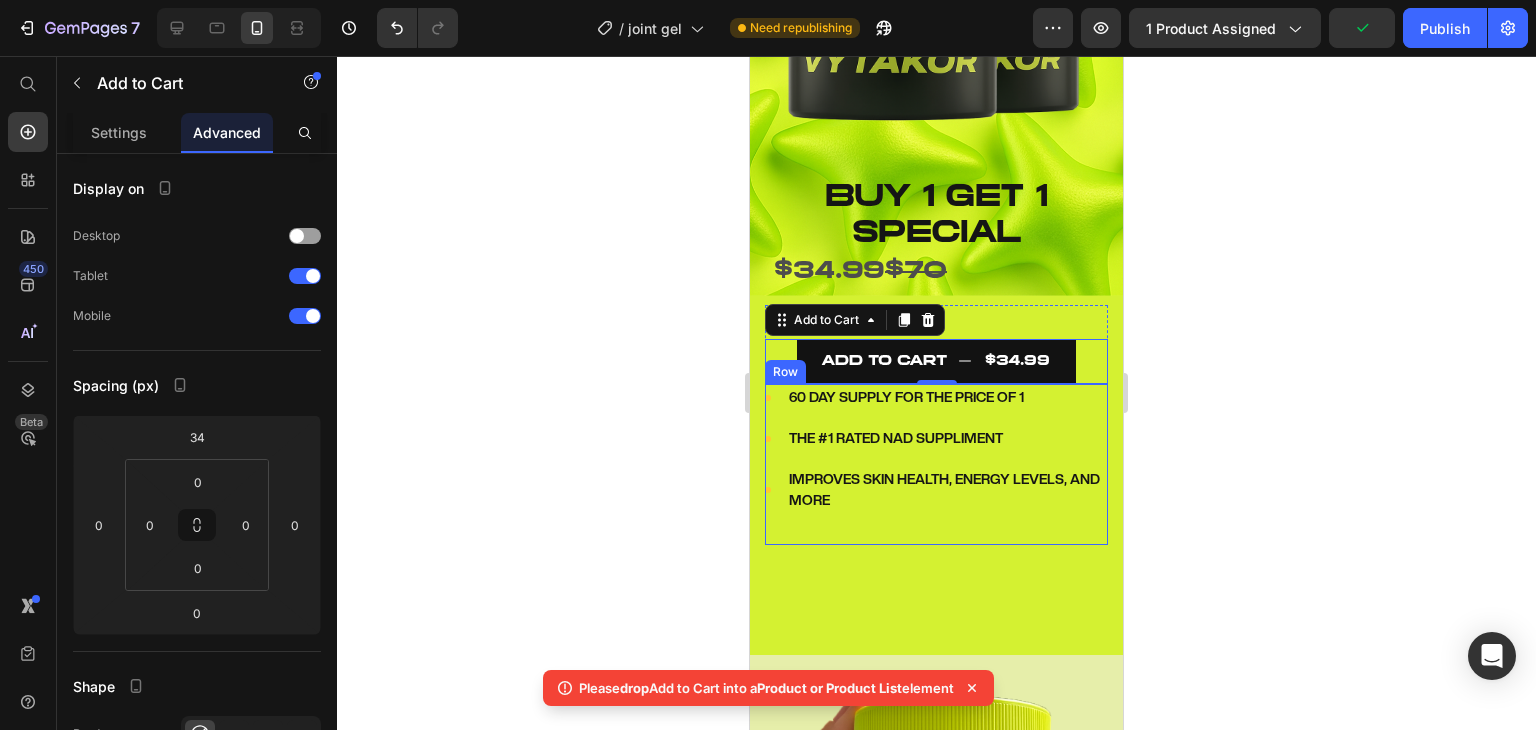 click on "Image BUY 1 GET 1 SPECIAL Text Block   $34.99  $70 Text Block BUY 1 GET 1  special  Text block $34.99  $70 Text Block ADD TO CART
$34.99 Add to Cart   0 ADD TO CART
$34.99 Add to Cart Image       Icon 60 DAY SUPPLY FOR THE PRICE OF 1 Text block       Icon THE #1 RATED NAD SUPPLIMENT Text block       Icon IMPROVES SKIN HEALTH, ENERGY LEVELS, AND MORE Text block Icon List Row Row Product Section 1" at bounding box center [936, 240] 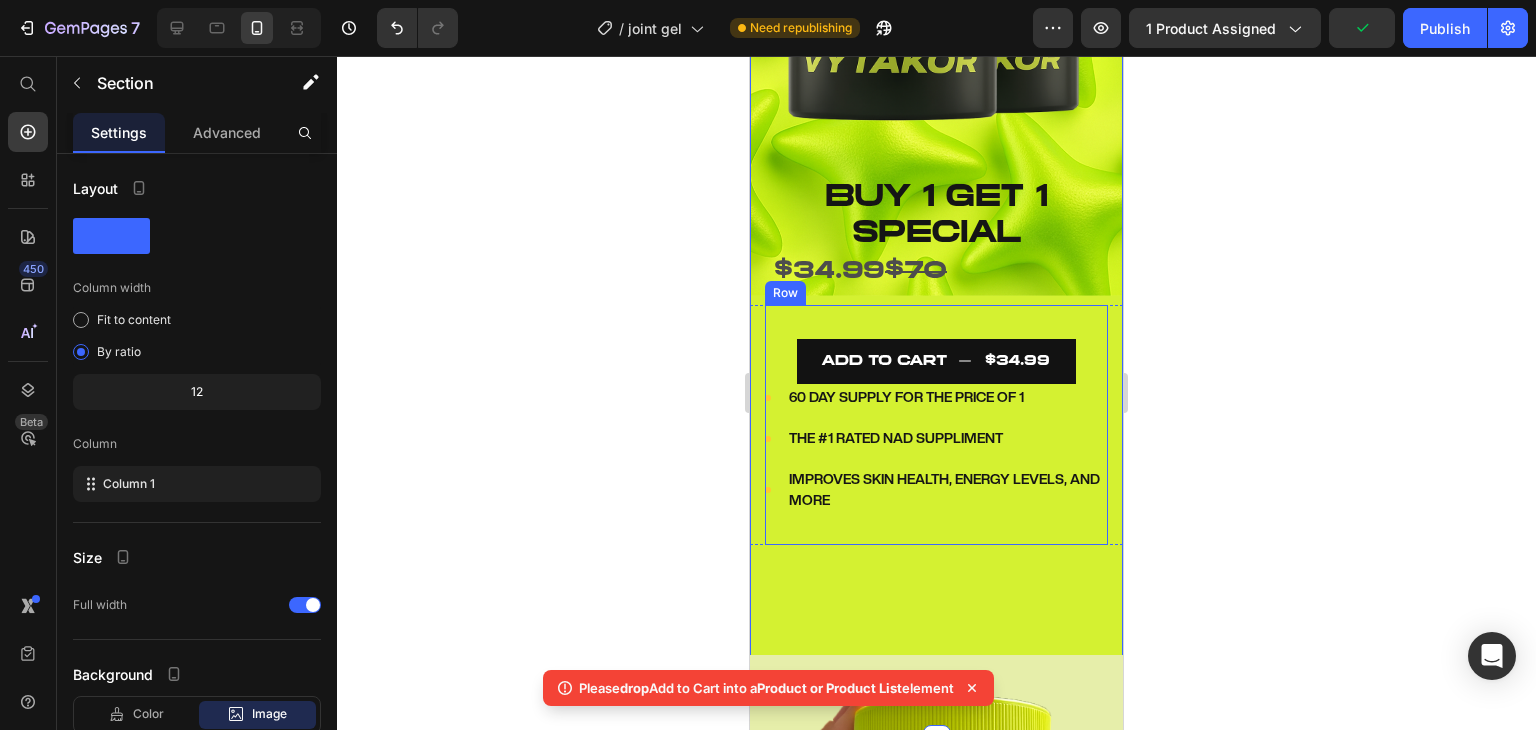 click on "BUY 1 GET 1  special  Text block $34.99  $70 Text Block ADD TO CART
$34.99 Add to Cart ADD TO CART
$34.99 Add to Cart" at bounding box center [936, 344] 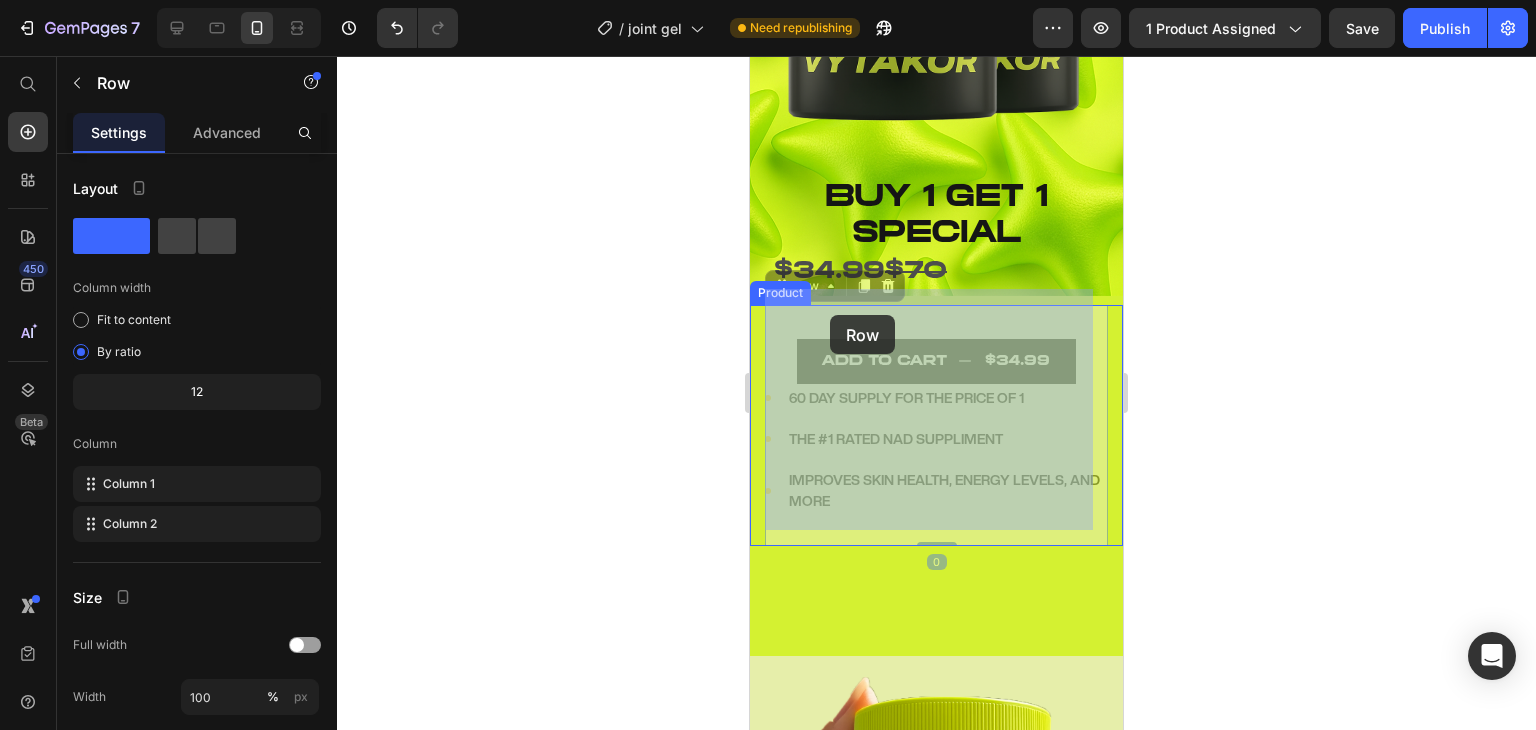 drag, startPoint x: 797, startPoint y: 271, endPoint x: 830, endPoint y: 315, distance: 55 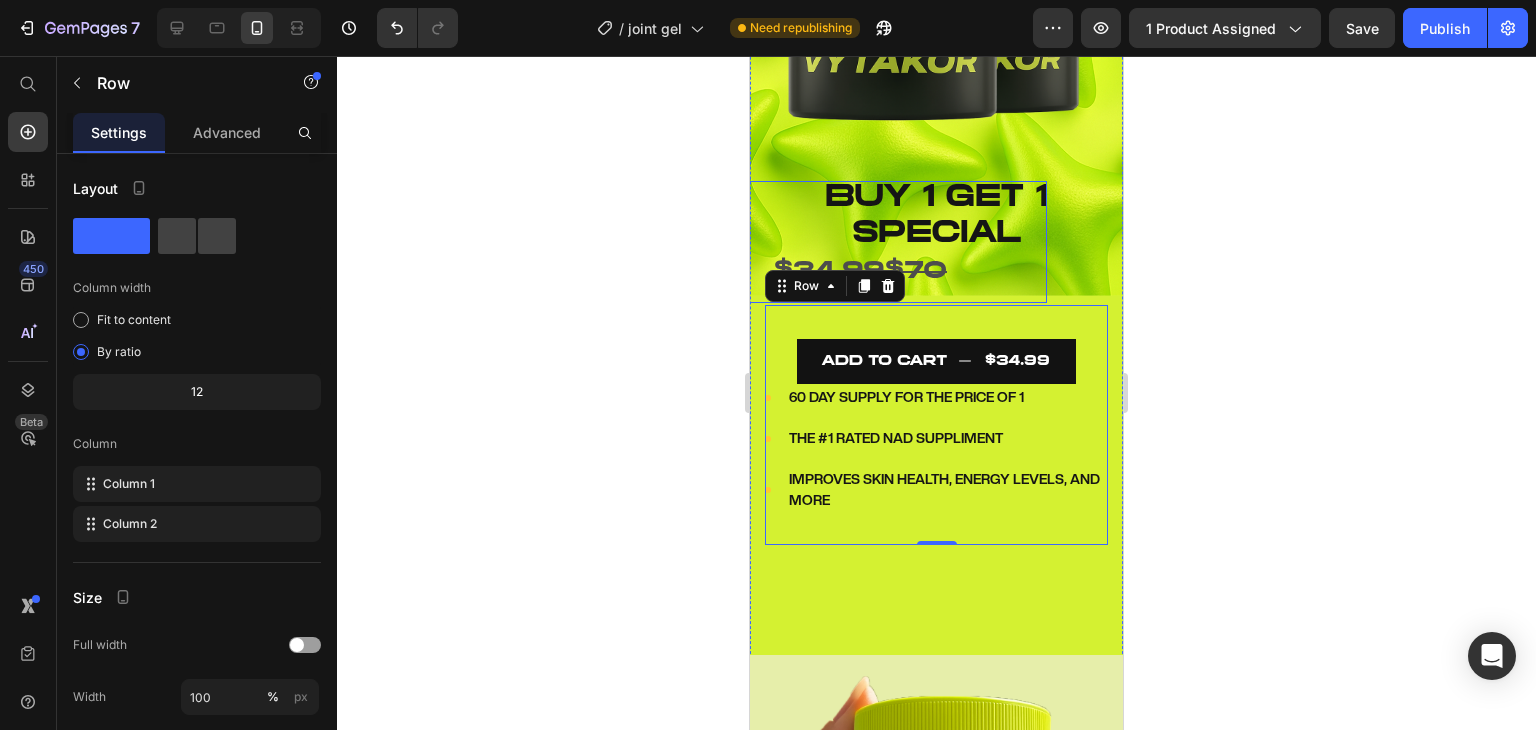 click on "$34.99  $70 Text Block" at bounding box center (860, 242) 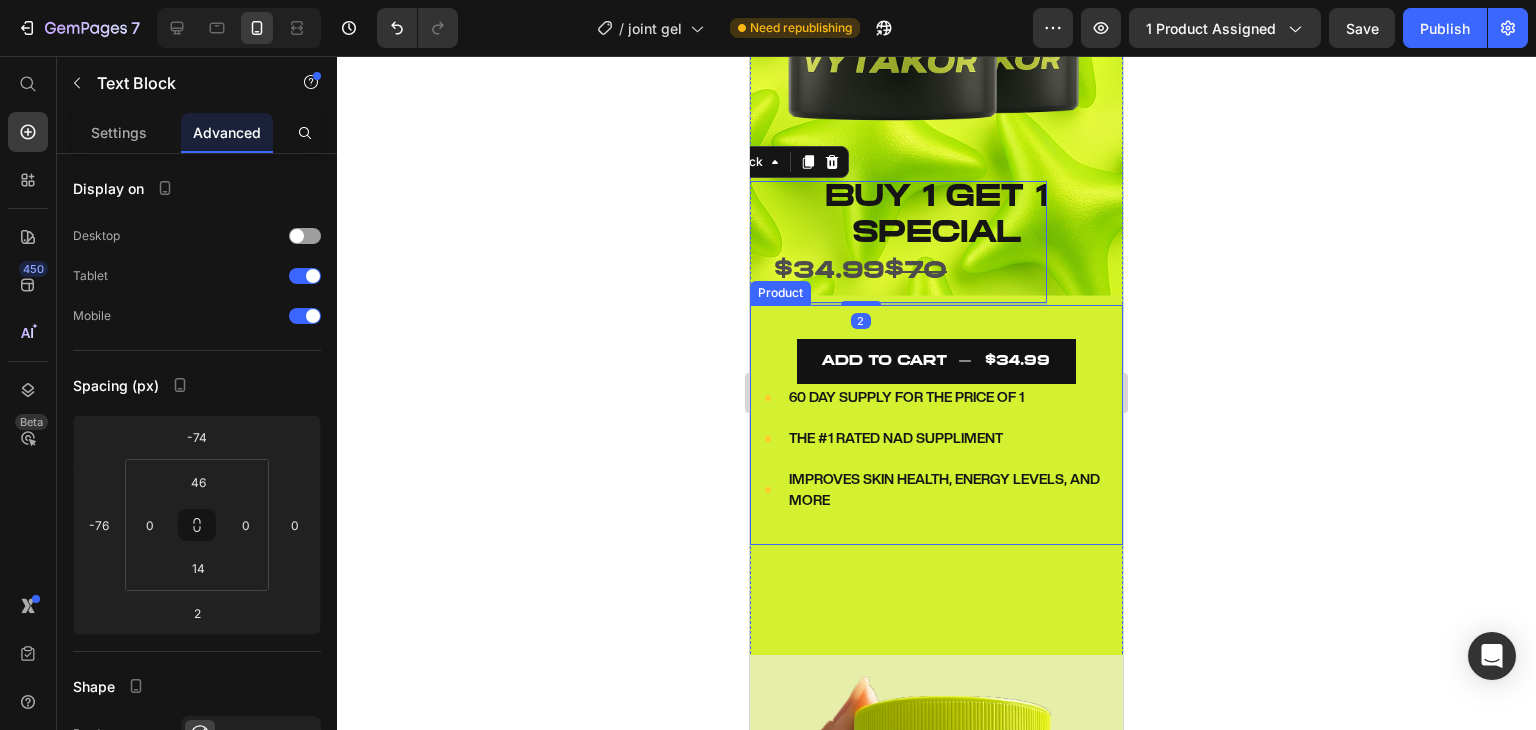 click on "BUY 1 GET 1  special  Text block $34.99  $70 Text Block ADD TO CART
$34.99 Add to Cart ADD TO CART
$34.99 Add to Cart Image       Icon 60 DAY SUPPLY FOR THE PRICE OF 1 Text block       Icon THE #1 RATED NAD SUPPLIMENT Text block       Icon IMPROVES SKIN HEALTH, ENERGY LEVELS, AND MORE Text block Icon List Row Row Product" at bounding box center (936, 425) 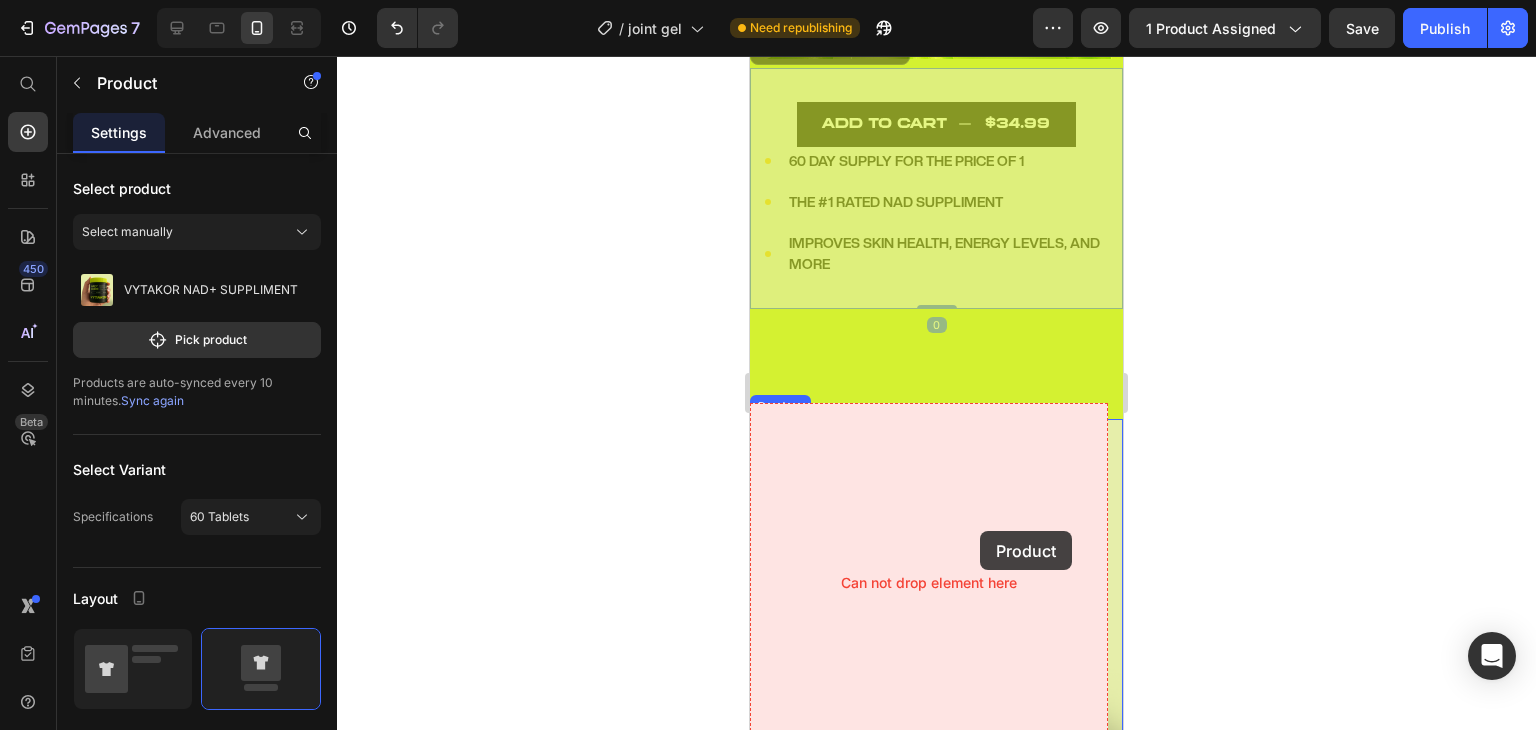 scroll, scrollTop: 604, scrollLeft: 0, axis: vertical 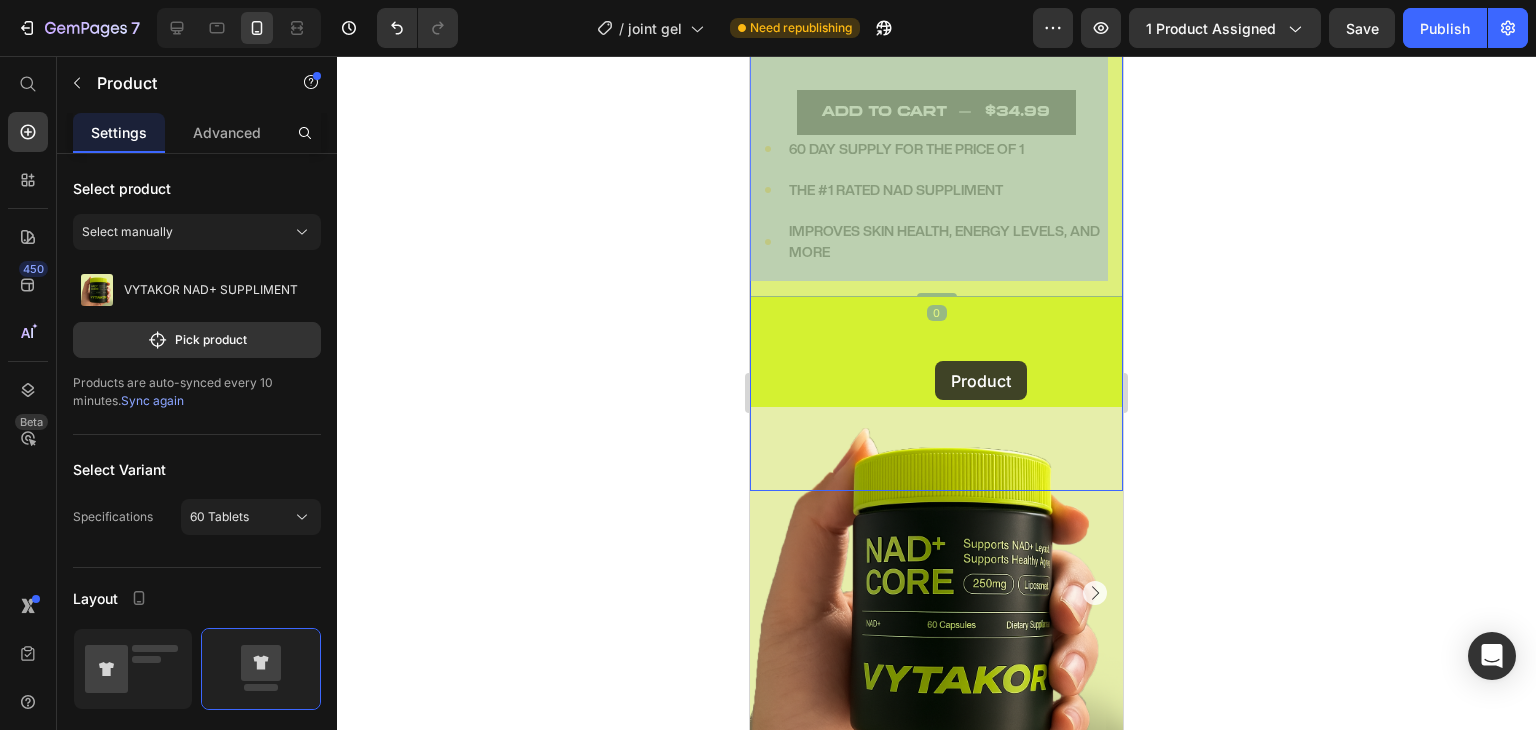 drag, startPoint x: 767, startPoint y: 270, endPoint x: 935, endPoint y: 361, distance: 191.06282 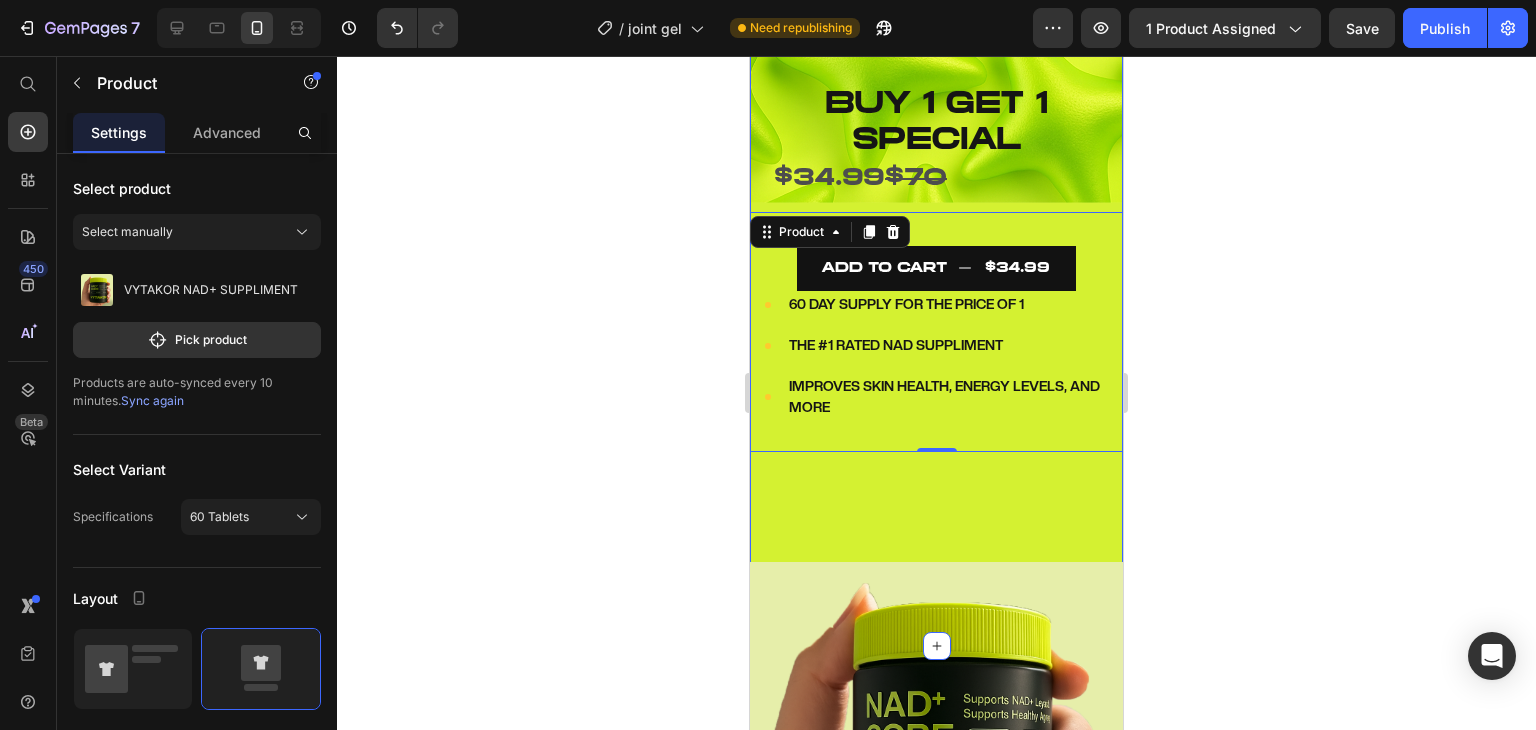 scroll, scrollTop: 444, scrollLeft: 0, axis: vertical 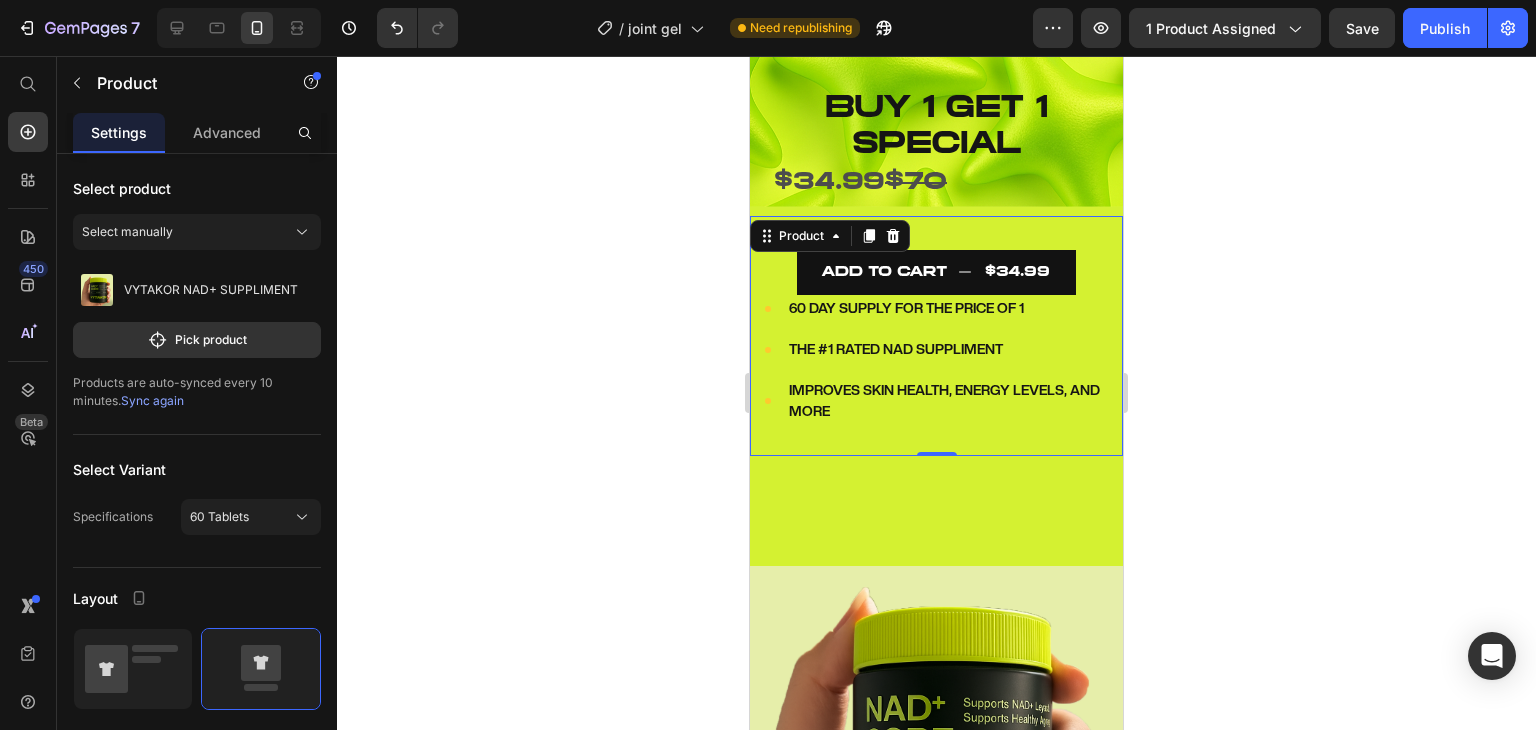 click 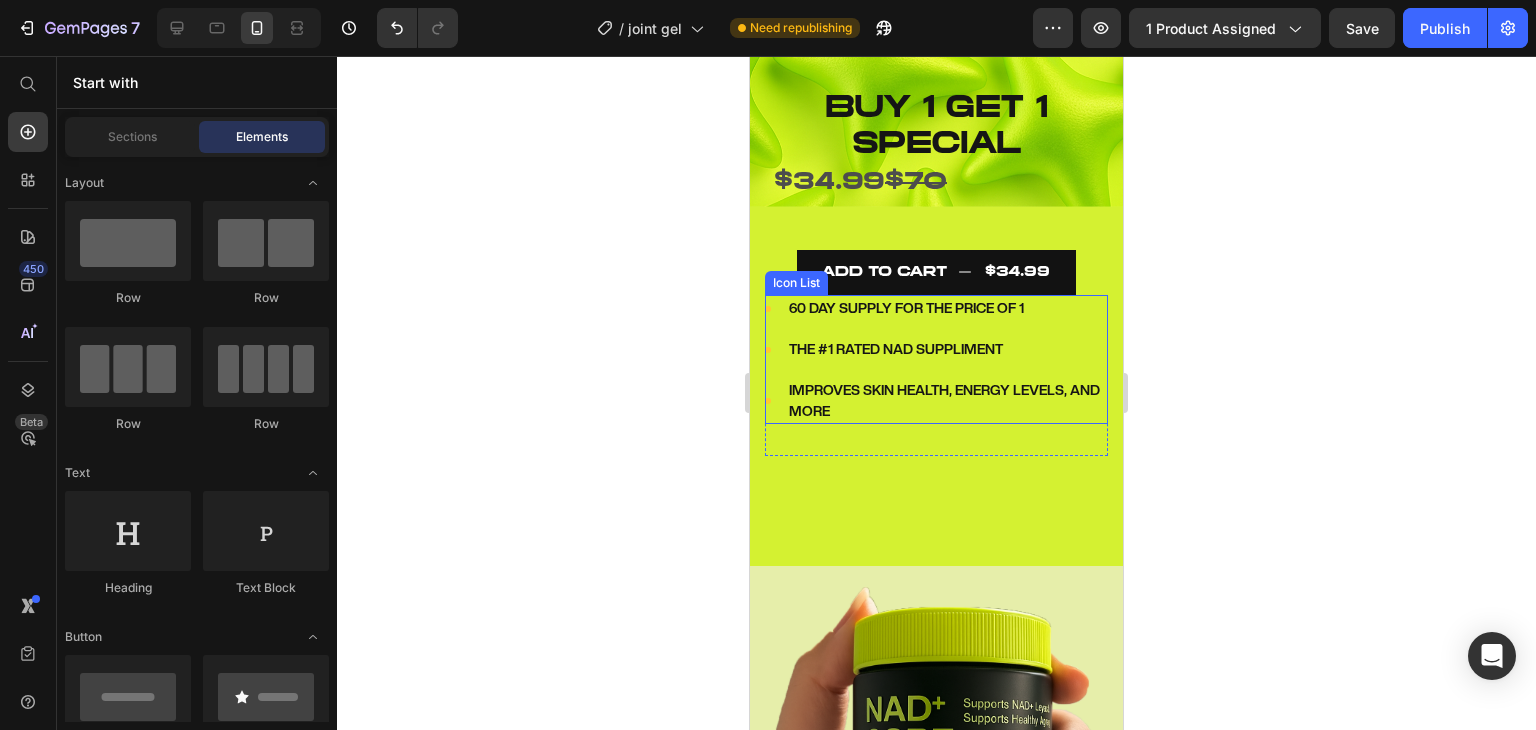 click on "Icon 60 DAY SUPPLY FOR THE PRICE OF 1 Text block       Icon THE #1 RATED NAD SUPPLIMENT Text block       Icon IMPROVES SKIN HEALTH, ENERGY LEVELS, AND MORE Text block" at bounding box center [936, 360] 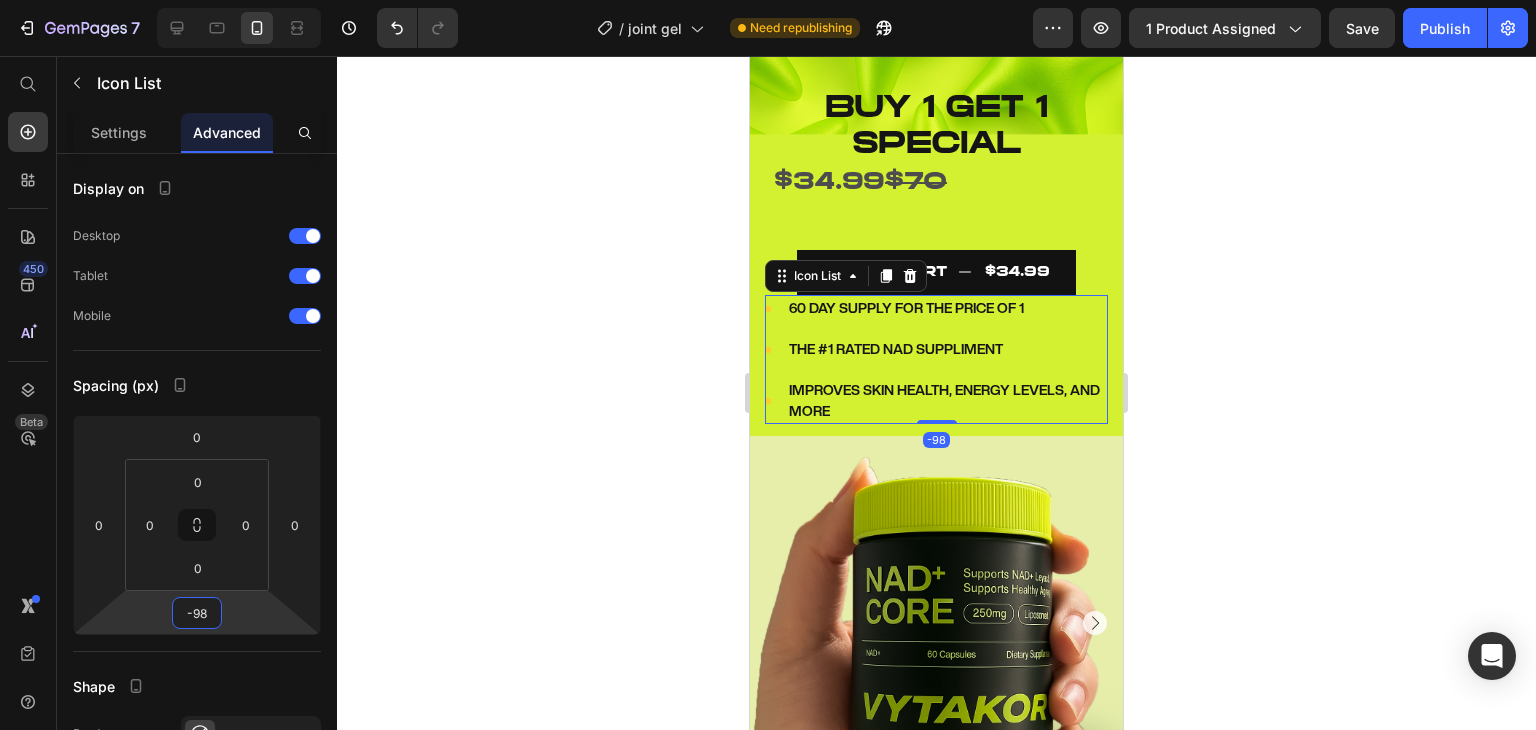 type on "-96" 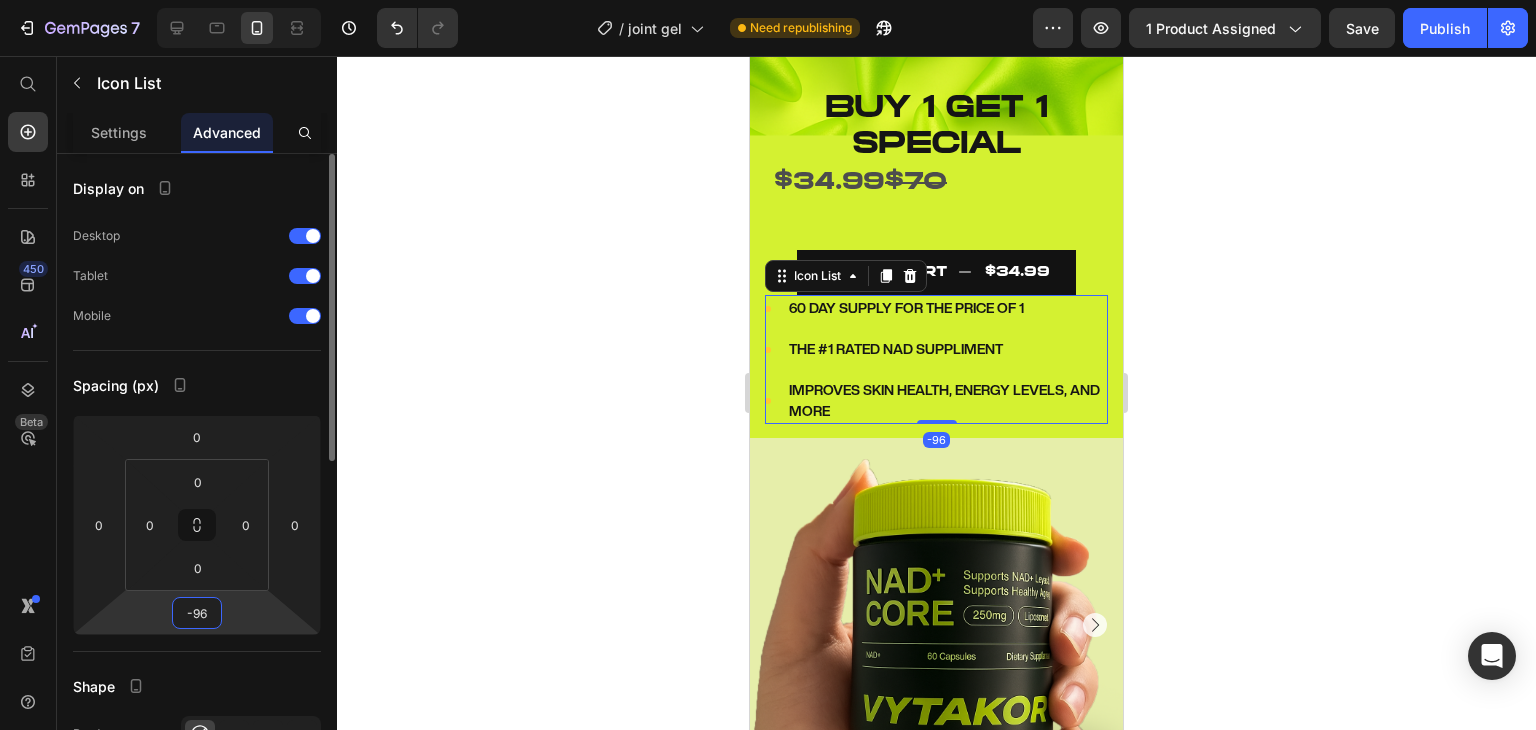 drag, startPoint x: 263, startPoint y: 597, endPoint x: 277, endPoint y: 657, distance: 61.611687 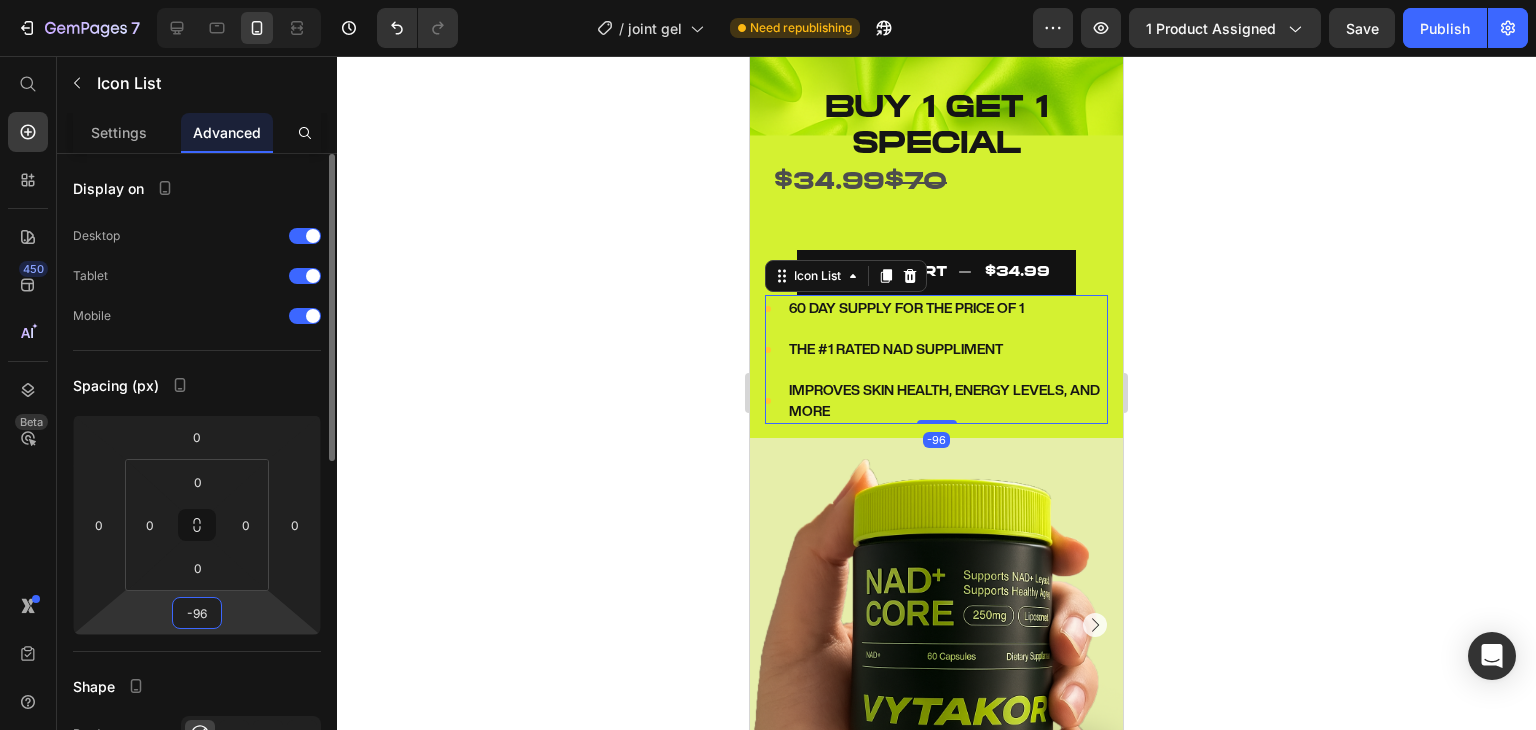 click on "7   /  joint gel Need republishing Preview 1 product assigned  Save   Publish  450 Beta Start with Sections Elements Hero Section Product Detail Brands Trusted Badges Guarantee Product Breakdown How to use Testimonials Compare Bundle FAQs Social Proof Brand Story Product List Collection Blog List Contact Sticky Add to Cart Custom Footer Browse Library 450 Layout
Row
Row
Row
Row Text
Heading
Text Block Button
Button
Button
Sticky Back to top Media
Image" at bounding box center (768, 0) 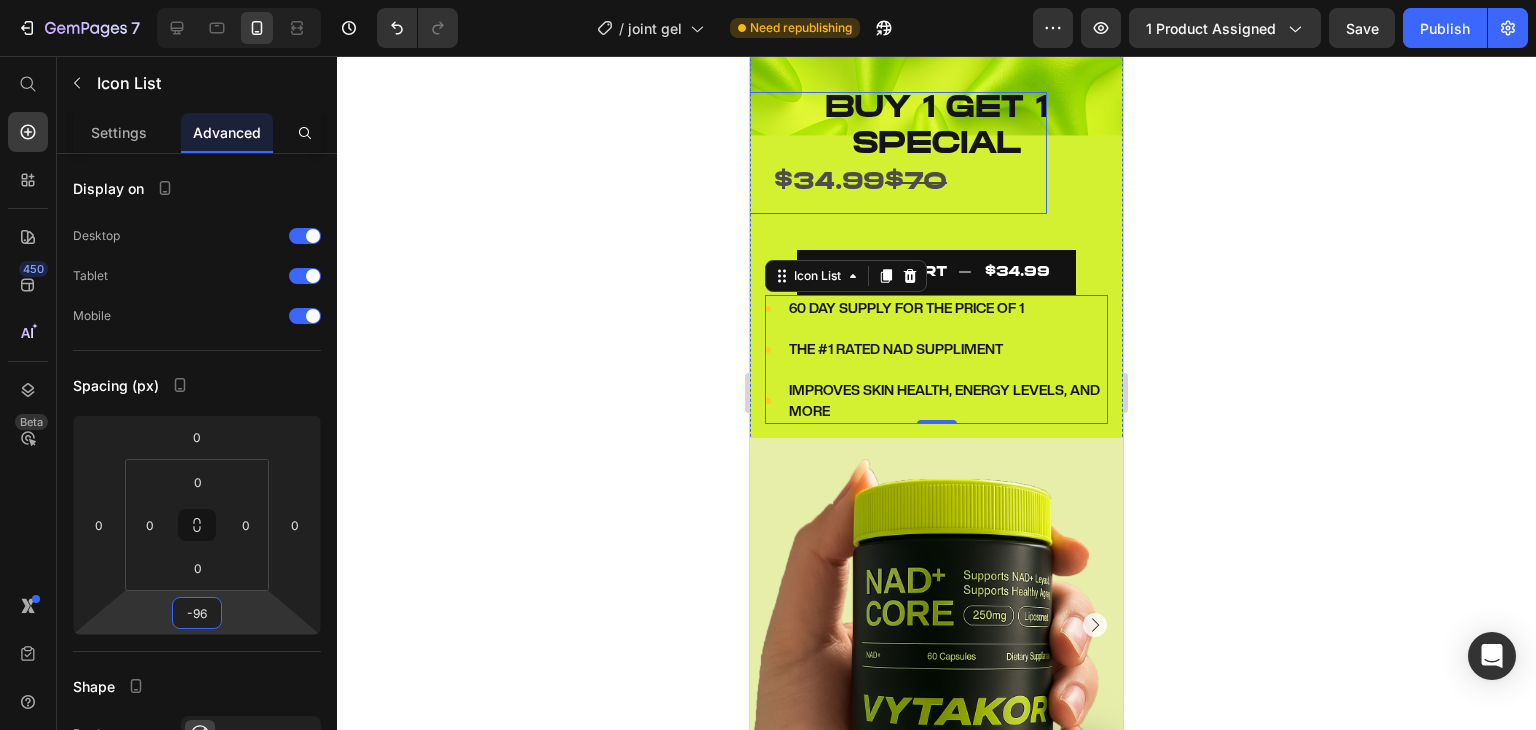click on "$34.99  $70" at bounding box center (860, 183) 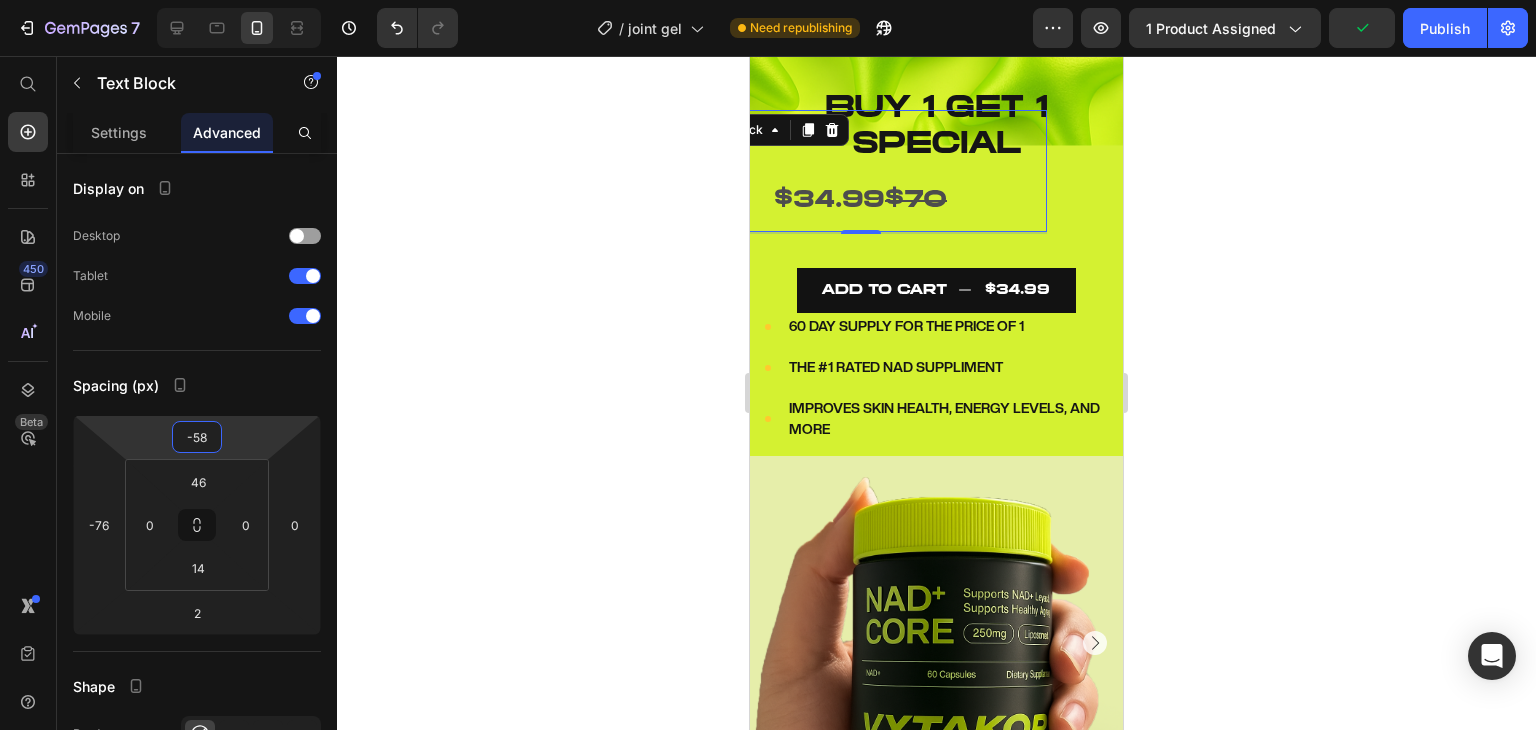 type on "-56" 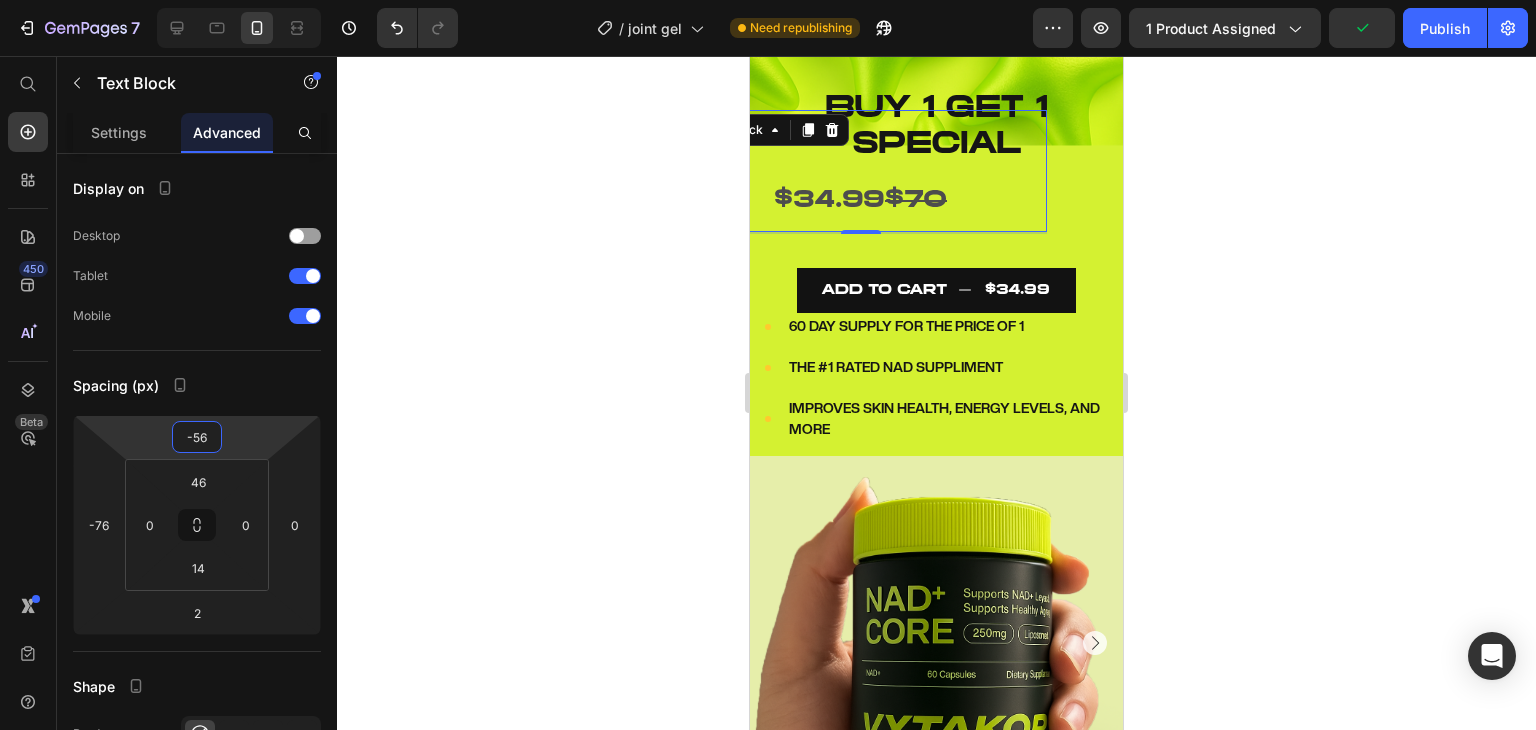 drag, startPoint x: 257, startPoint y: 429, endPoint x: 263, endPoint y: 420, distance: 10.816654 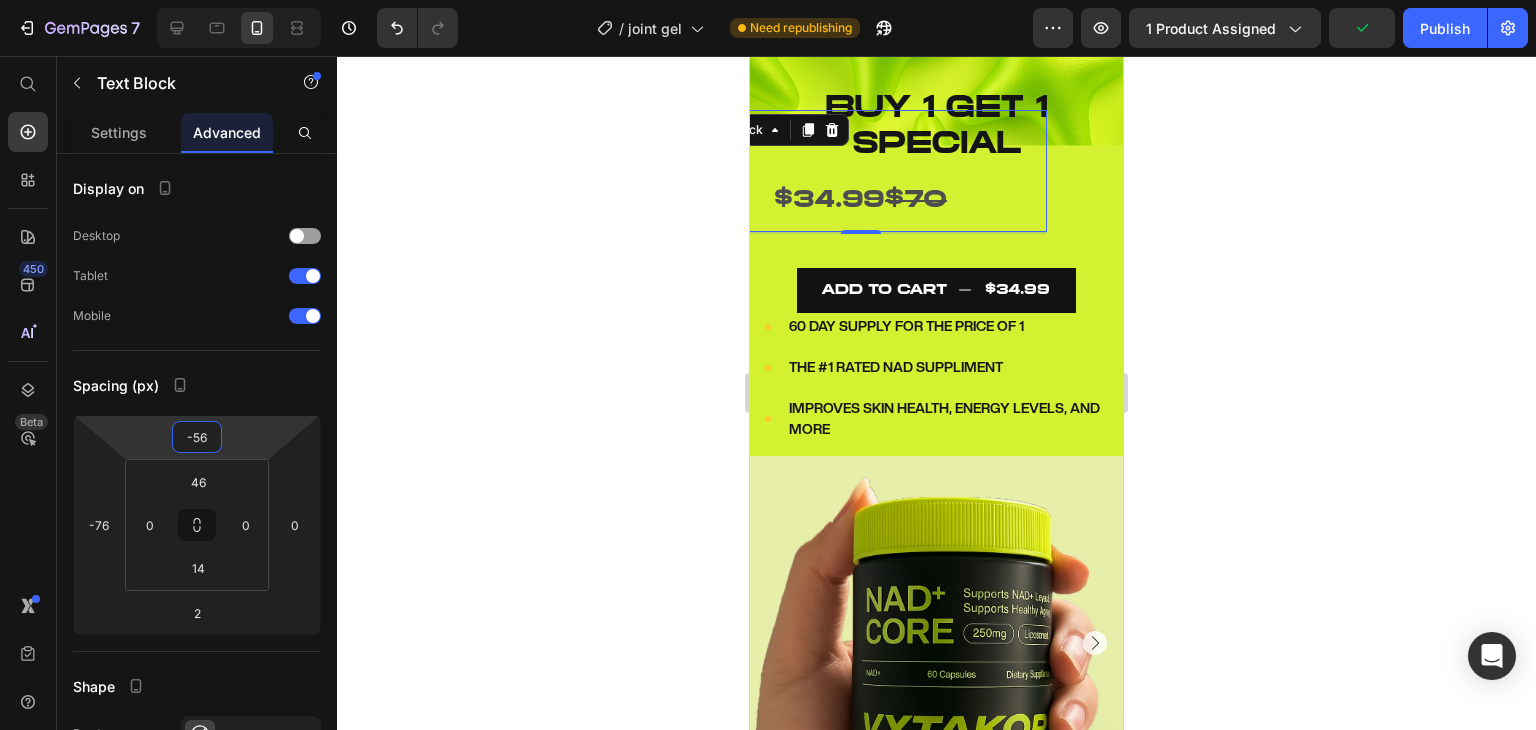 click on "7   /  joint gel Need republishing Preview 1 product assigned  Publish  450 Beta Start with Sections Elements Hero Section Product Detail Brands Trusted Badges Guarantee Product Breakdown How to use Testimonials Compare Bundle FAQs Social Proof Brand Story Product List Collection Blog List Contact Sticky Add to Cart Custom Footer Browse Library 450 Layout
Row
Row
Row
Row Text
Heading
Text Block Button
Button
Button
Sticky Back to top Media
Image" at bounding box center [768, 0] 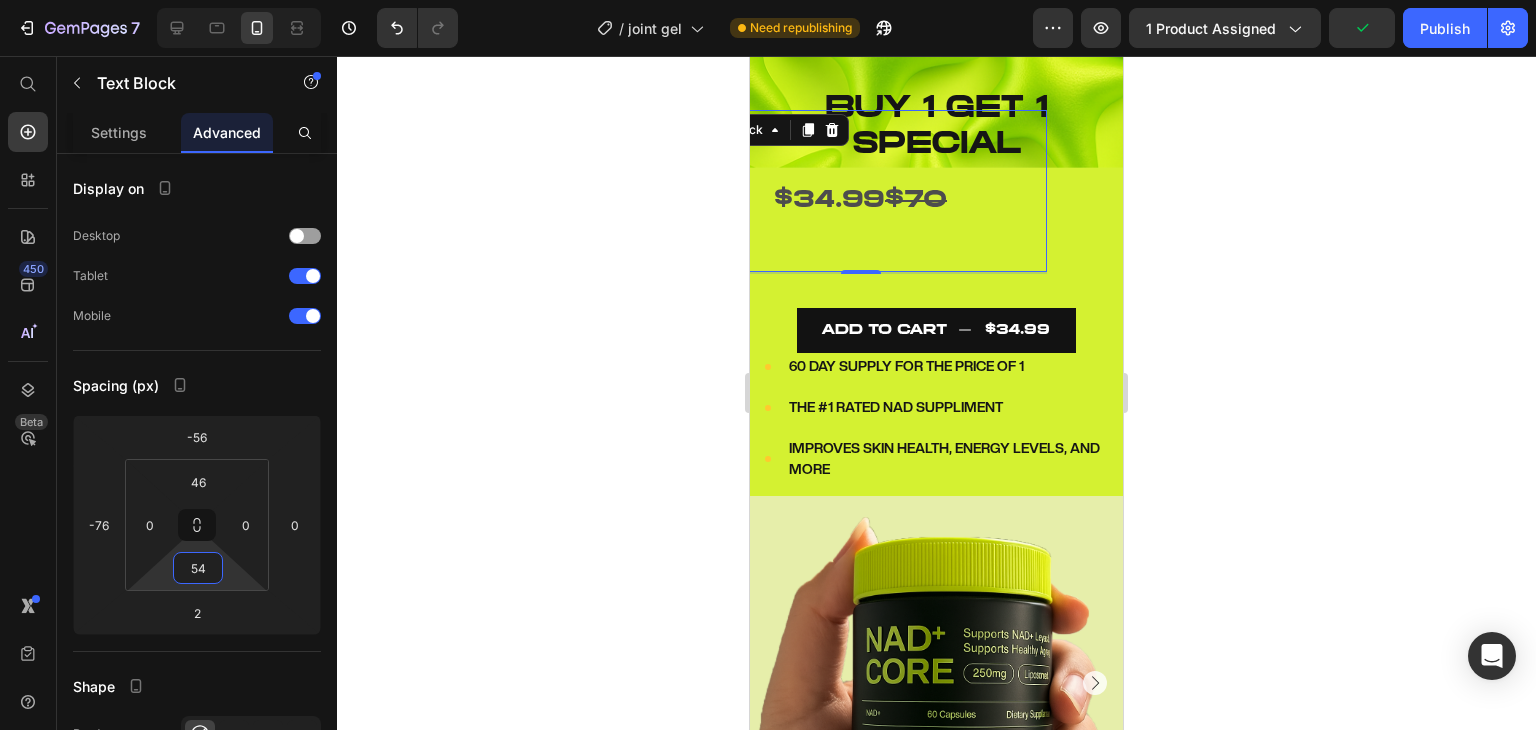 type on "0" 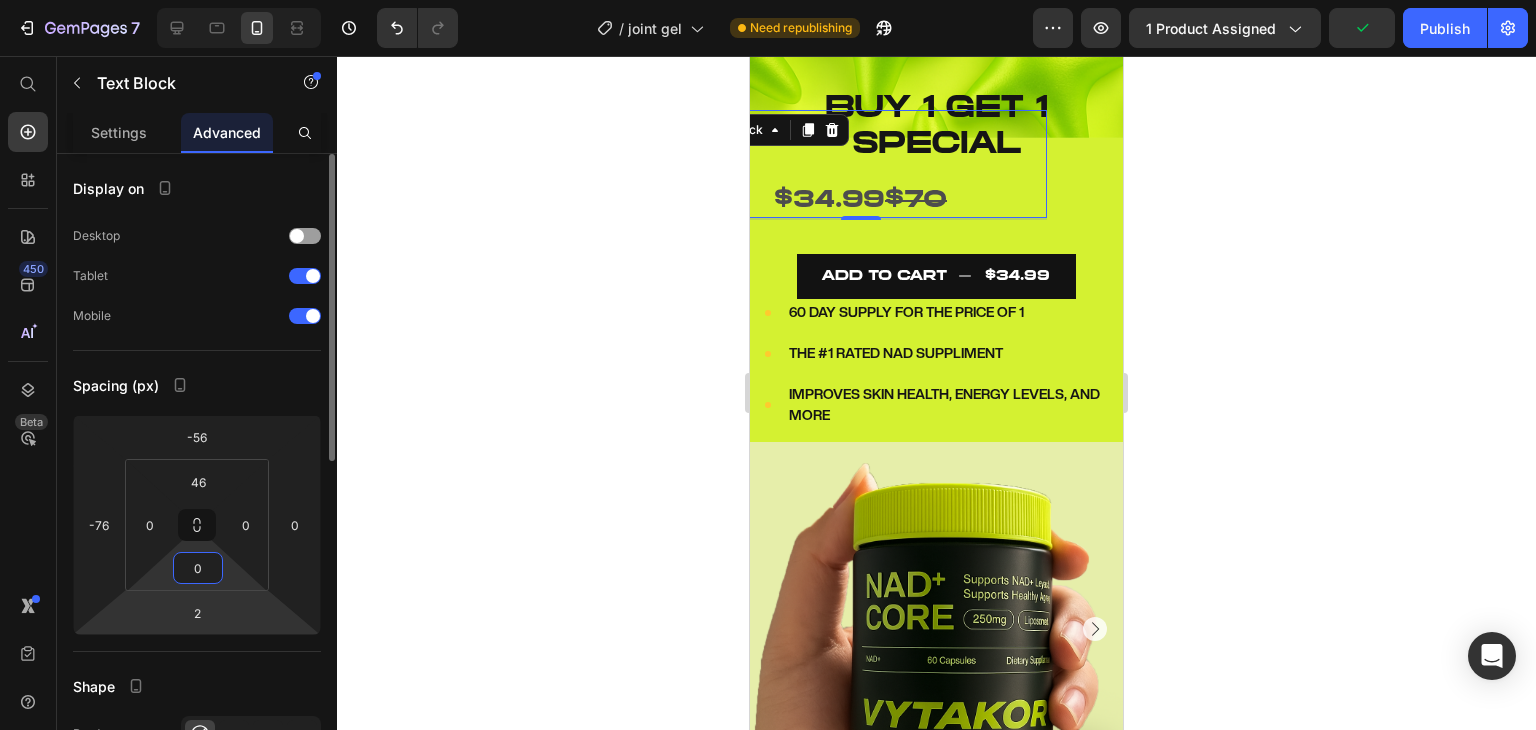 drag, startPoint x: 228, startPoint y: 561, endPoint x: 230, endPoint y: 592, distance: 31.06445 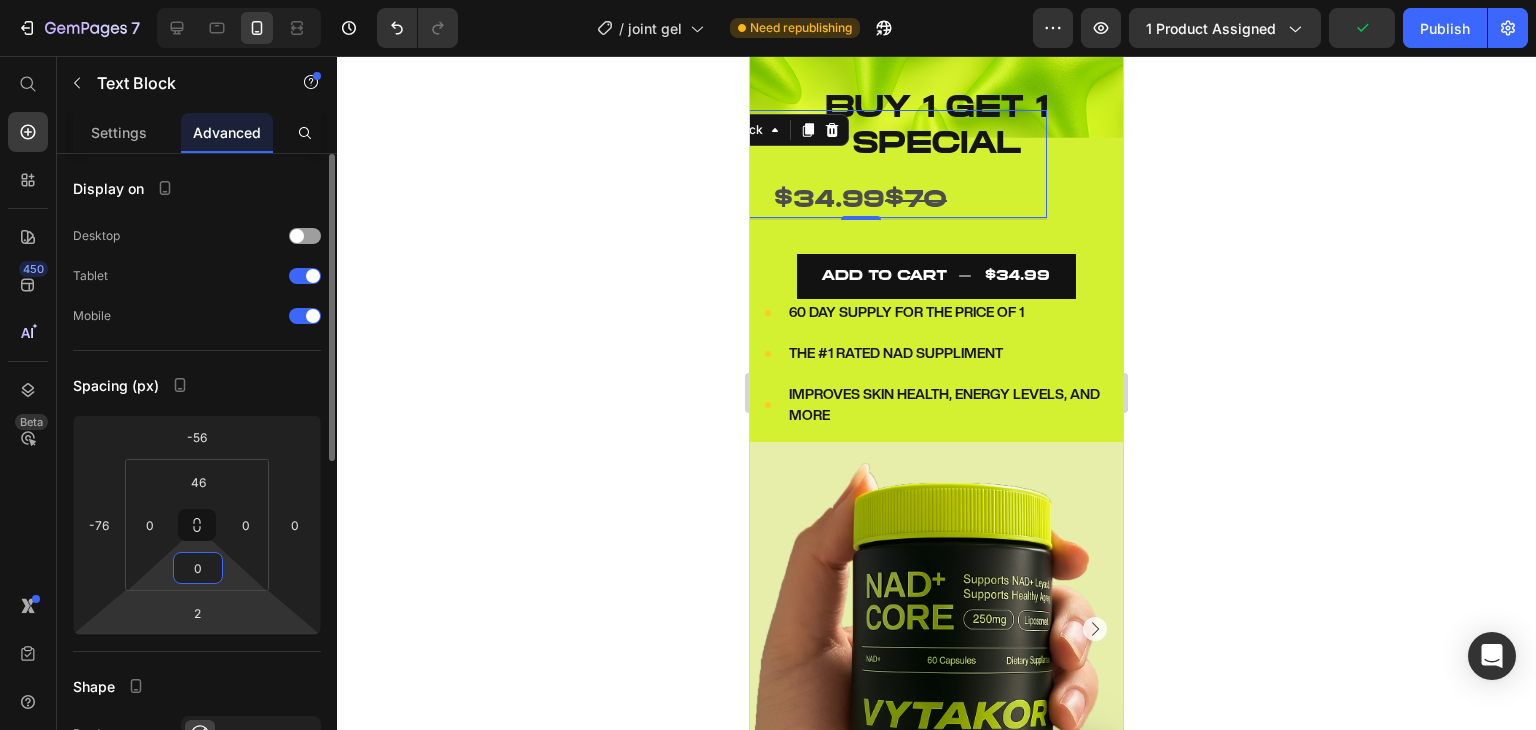 click on "7   /  joint gel Need republishing Preview 1 product assigned  Publish  450 Beta Start with Sections Elements Hero Section Product Detail Brands Trusted Badges Guarantee Product Breakdown How to use Testimonials Compare Bundle FAQs Social Proof Brand Story Product List Collection Blog List Contact Sticky Add to Cart Custom Footer Browse Library 450 Layout
Row
Row
Row
Row Text
Heading
Text Block Button
Button
Button
Sticky Back to top Media
Image" at bounding box center (768, 0) 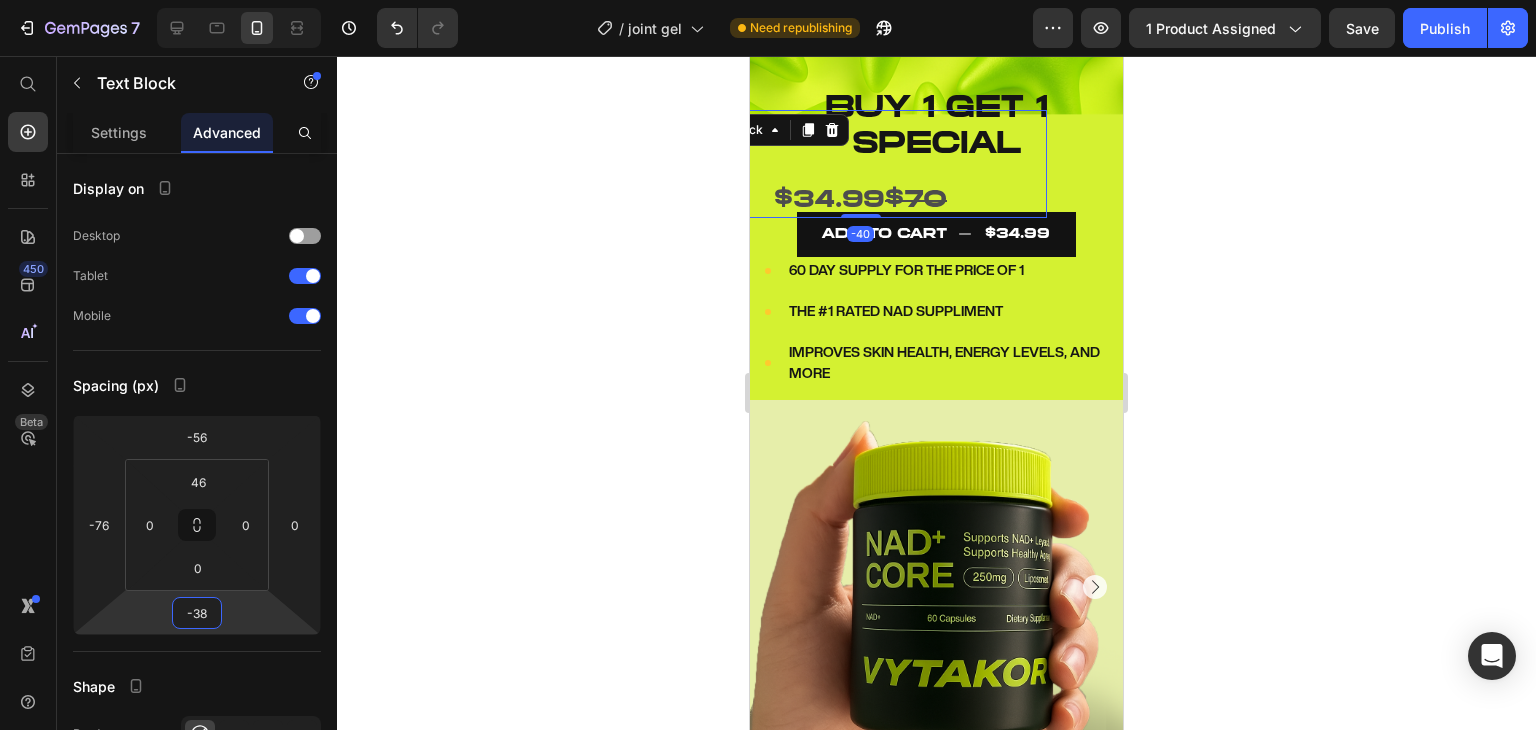 type on "-36" 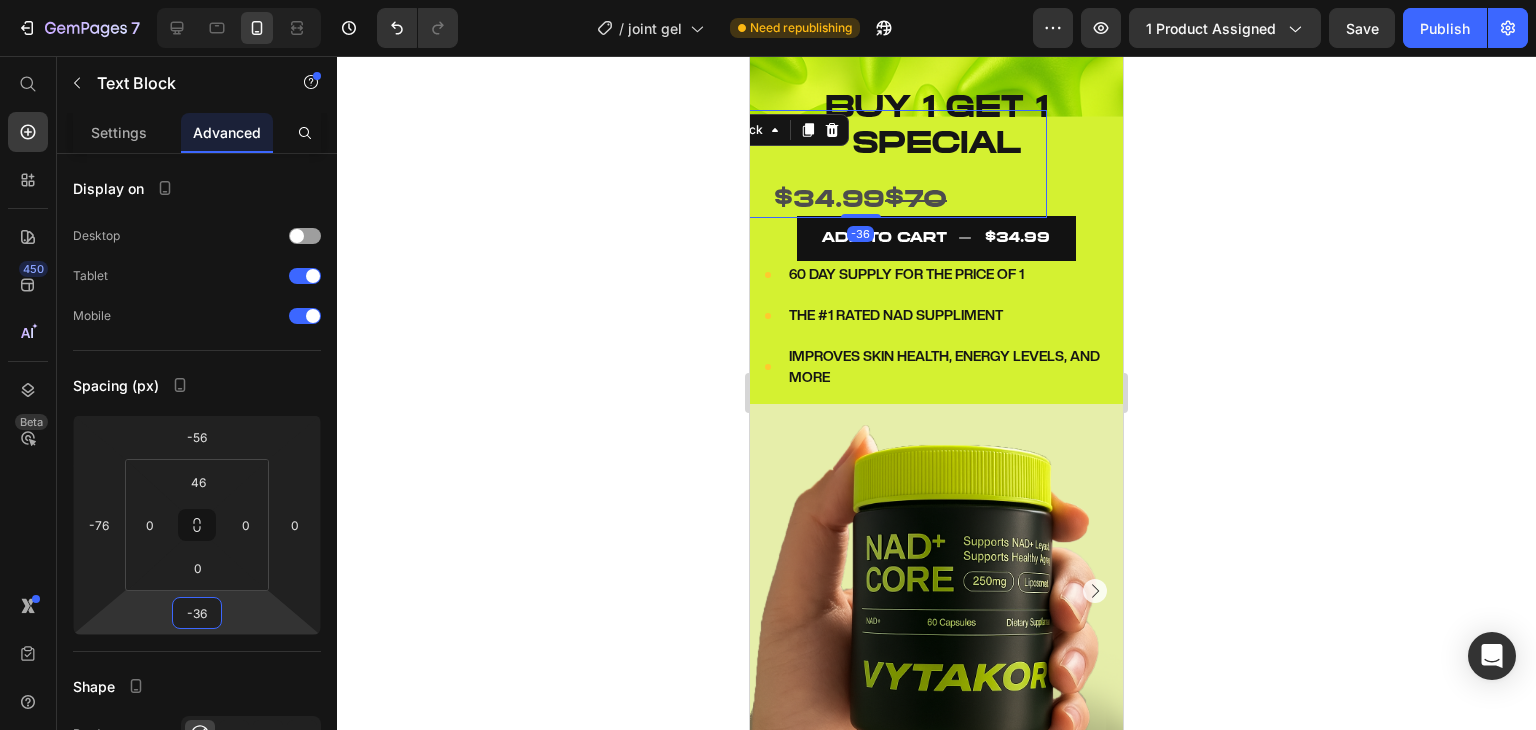 drag, startPoint x: 230, startPoint y: 603, endPoint x: 231, endPoint y: 631, distance: 28.01785 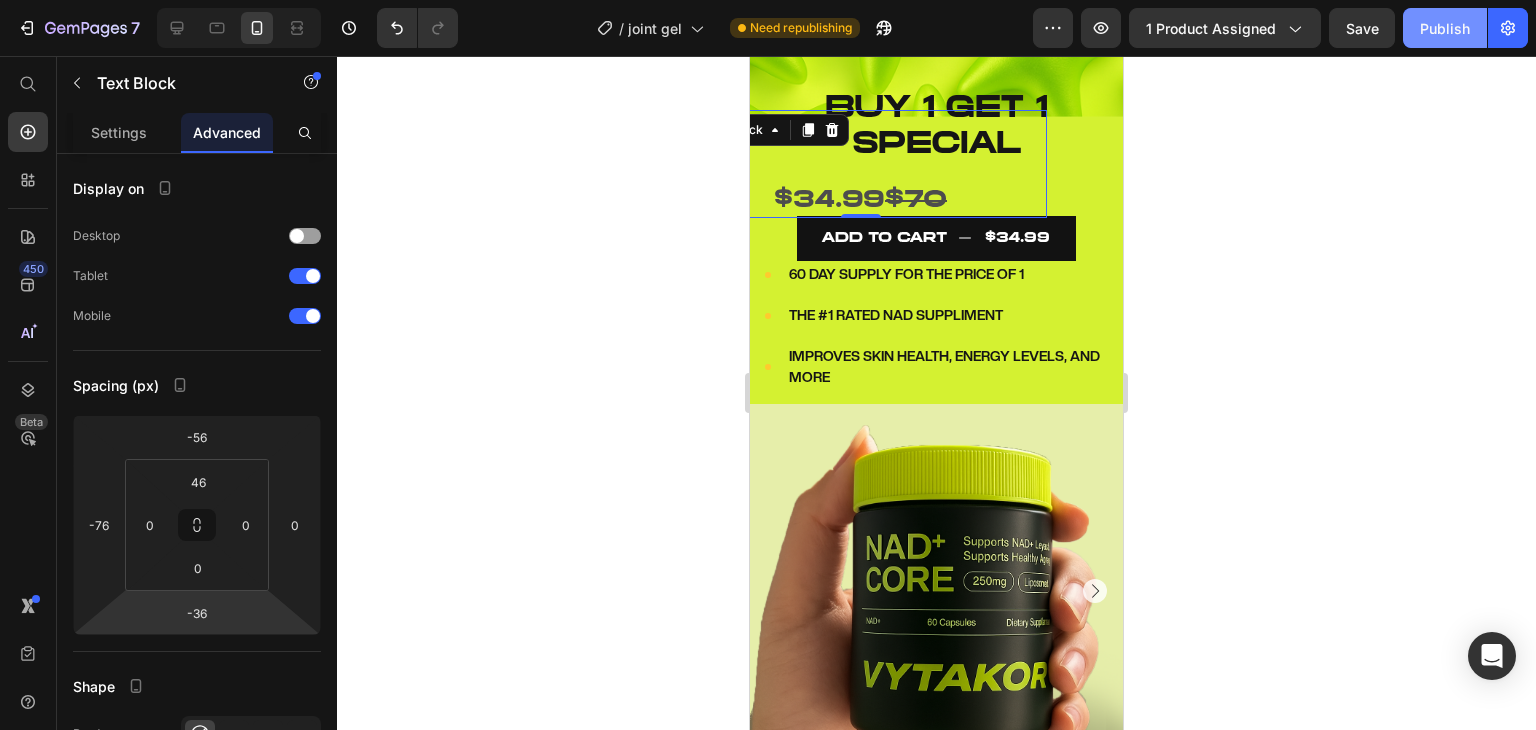 click on "Publish" at bounding box center [1445, 28] 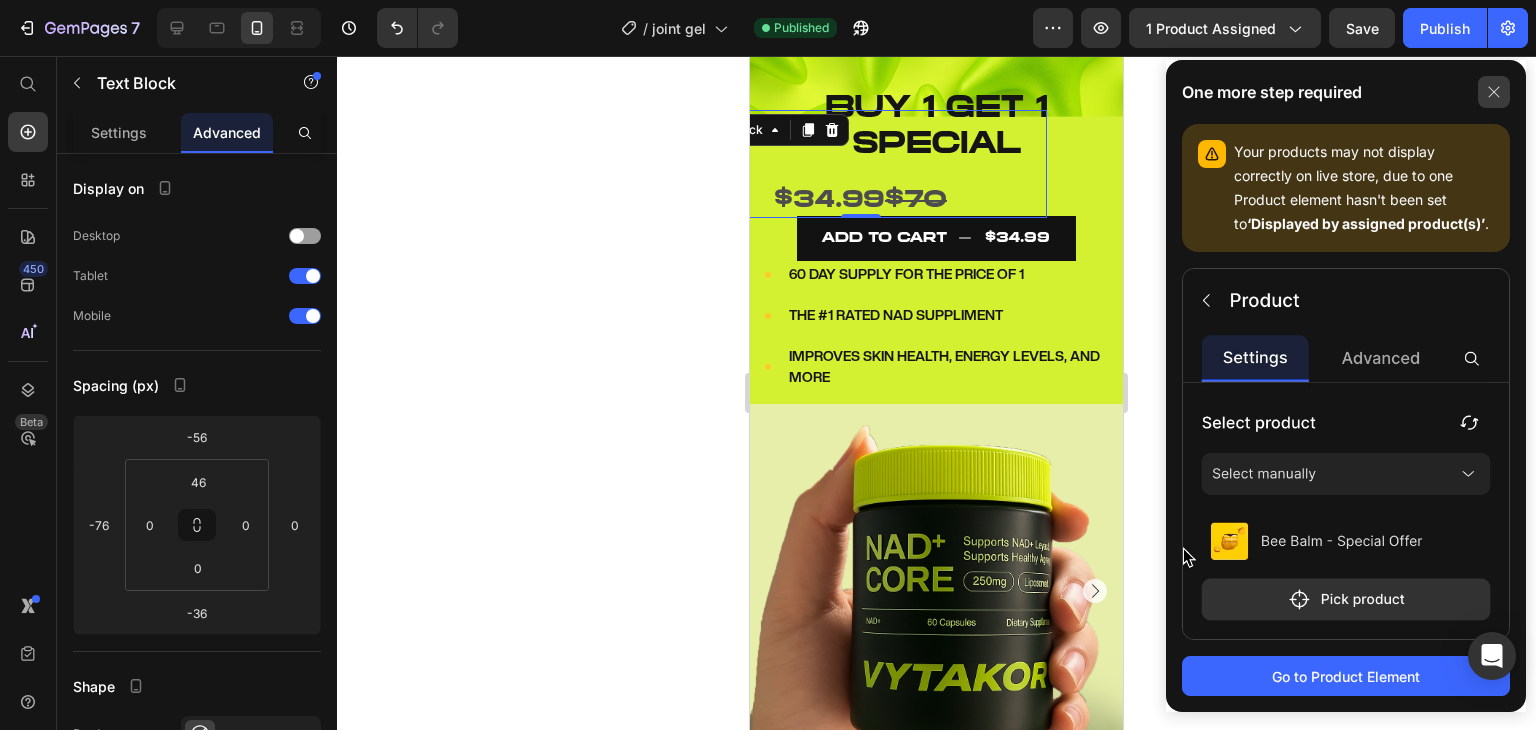 click 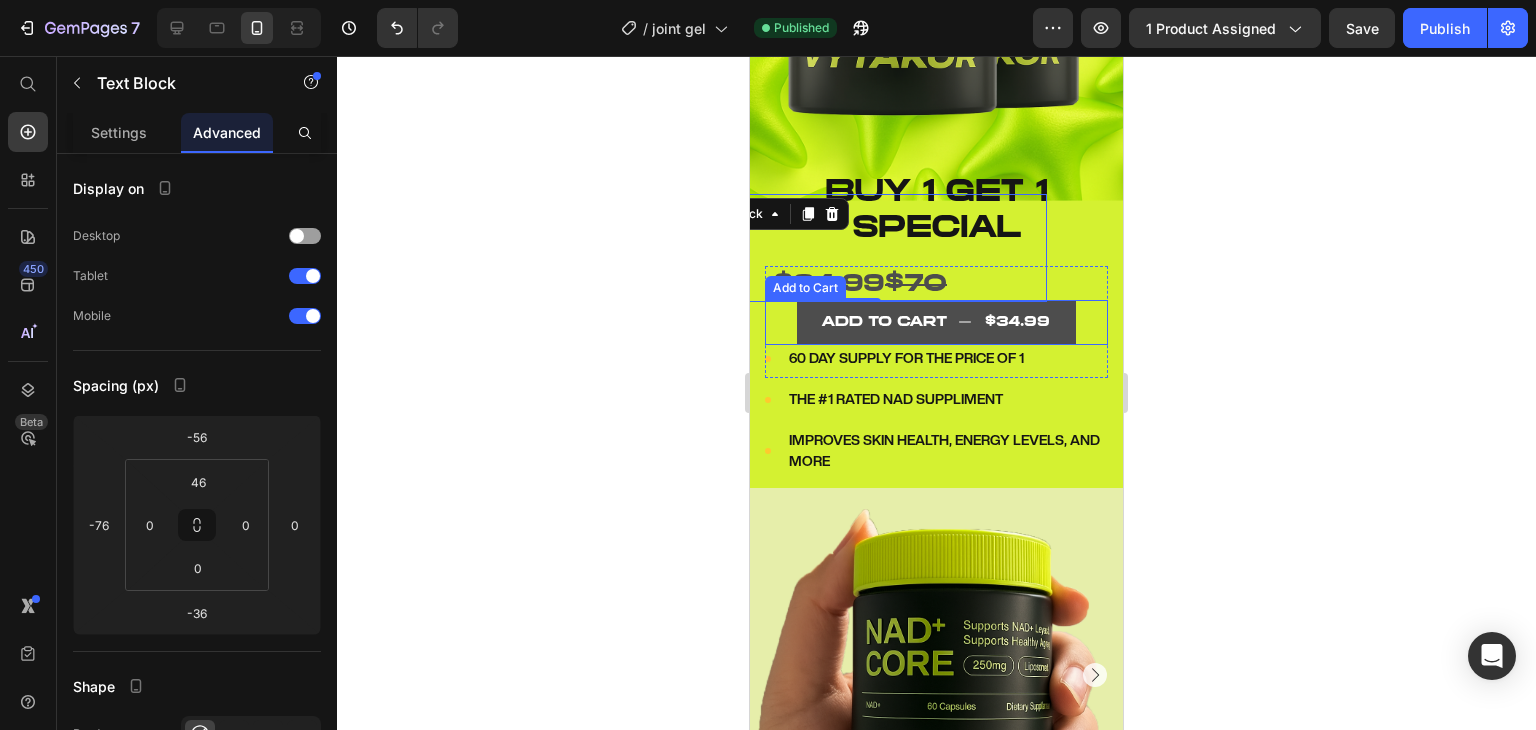 scroll, scrollTop: 352, scrollLeft: 0, axis: vertical 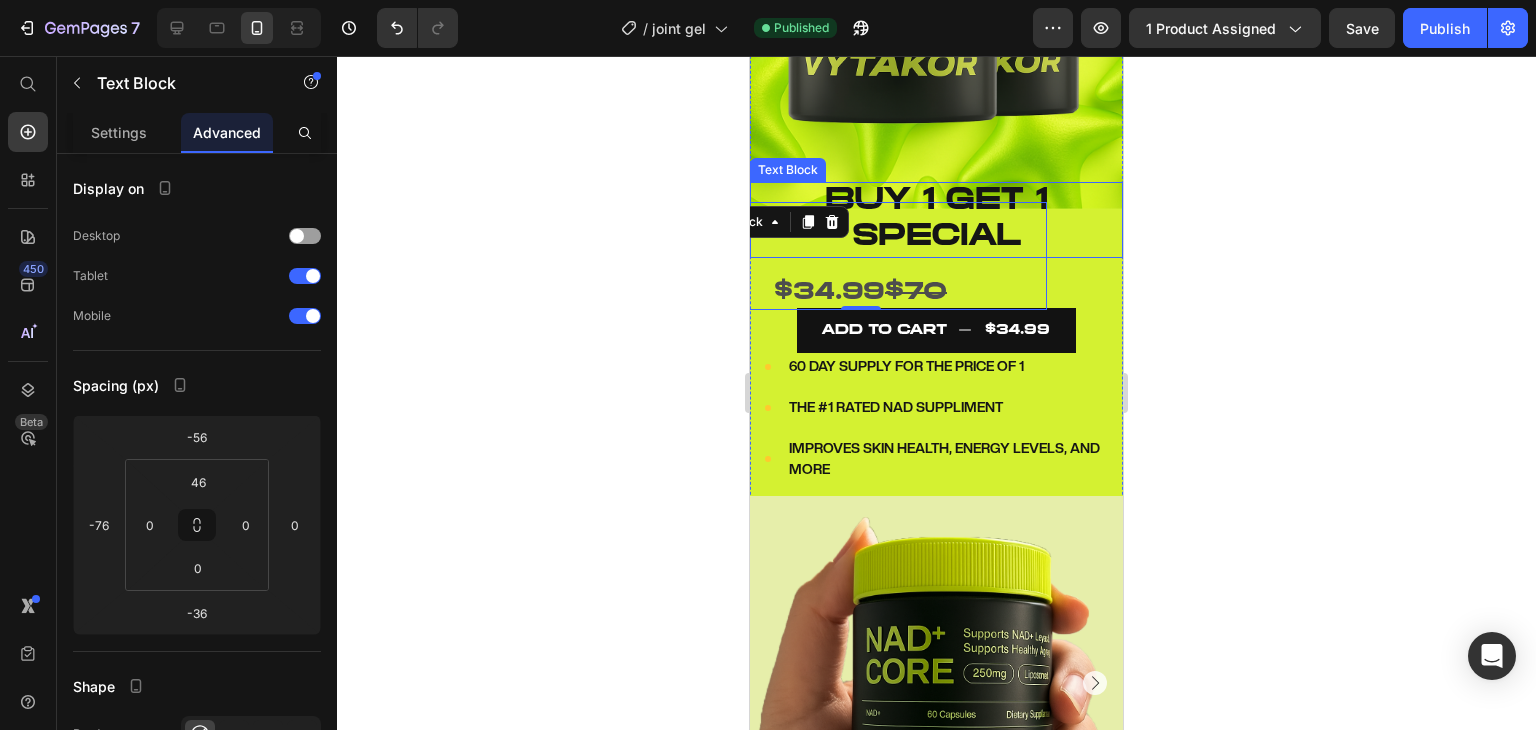 click on "BUY 1 GET 1 SPECIAL" at bounding box center (936, 220) 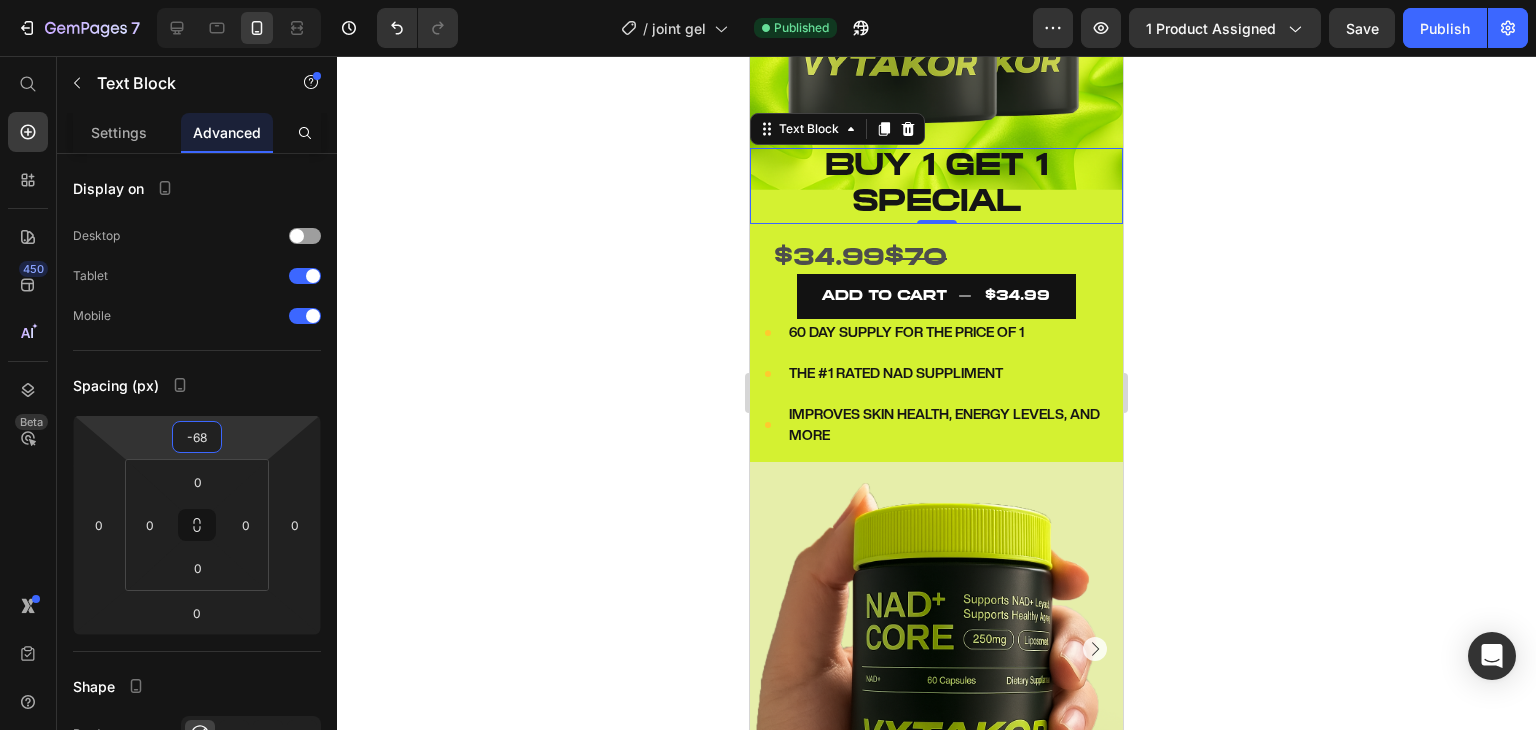 type on "-66" 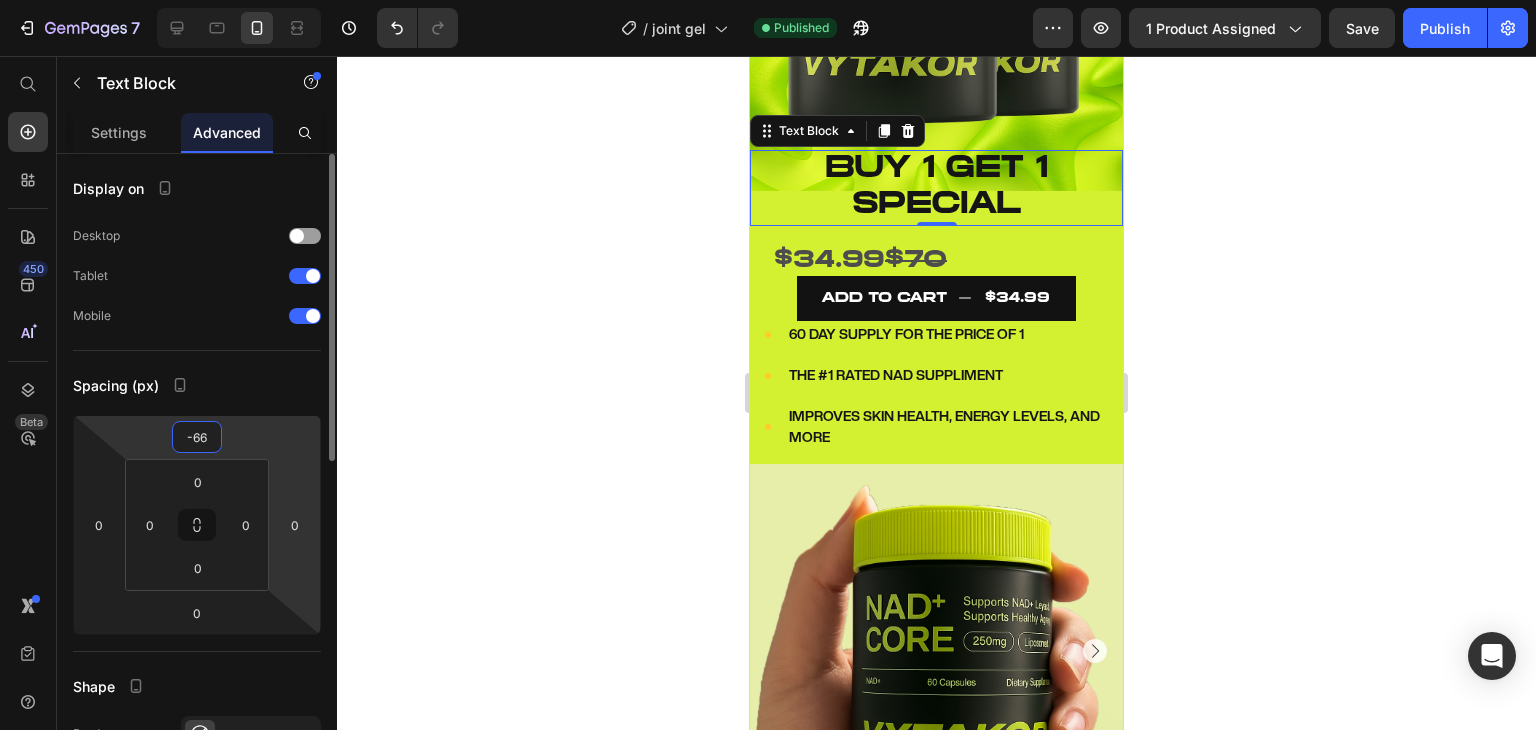 drag, startPoint x: 272, startPoint y: 441, endPoint x: 280, endPoint y: 457, distance: 17.888544 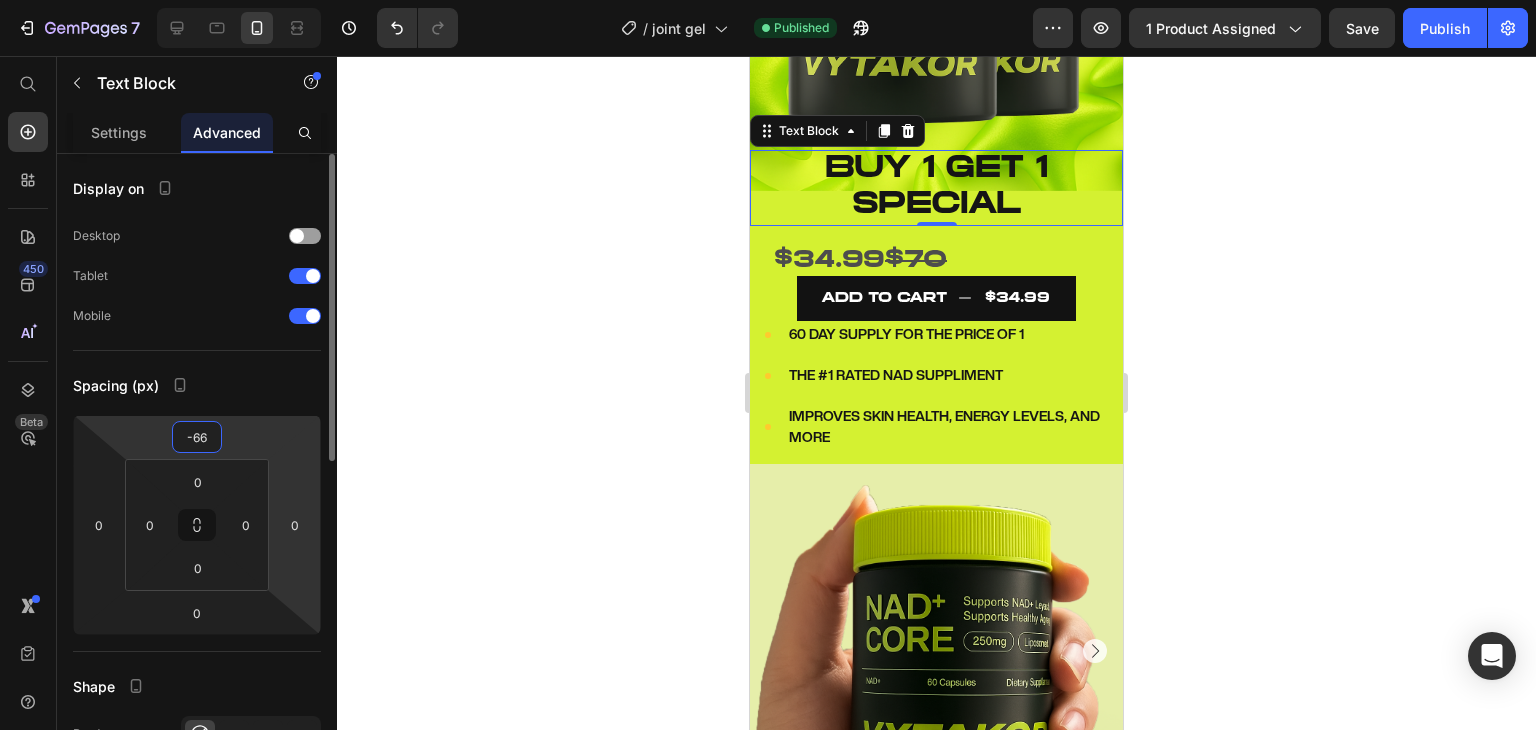 click on "7   /  joint gel Published Preview 1 product assigned  Save   Publish  450 Beta Start with Sections Elements Hero Section Product Detail Brands Trusted Badges Guarantee Product Breakdown How to use Testimonials Compare Bundle FAQs Social Proof Brand Story Product List Collection Blog List Contact Sticky Add to Cart Custom Footer Browse Library 450 Layout
Row
Row
Row
Row Text
Heading
Text Block Button
Button
Button
Sticky Back to top Media
Image" at bounding box center (768, 0) 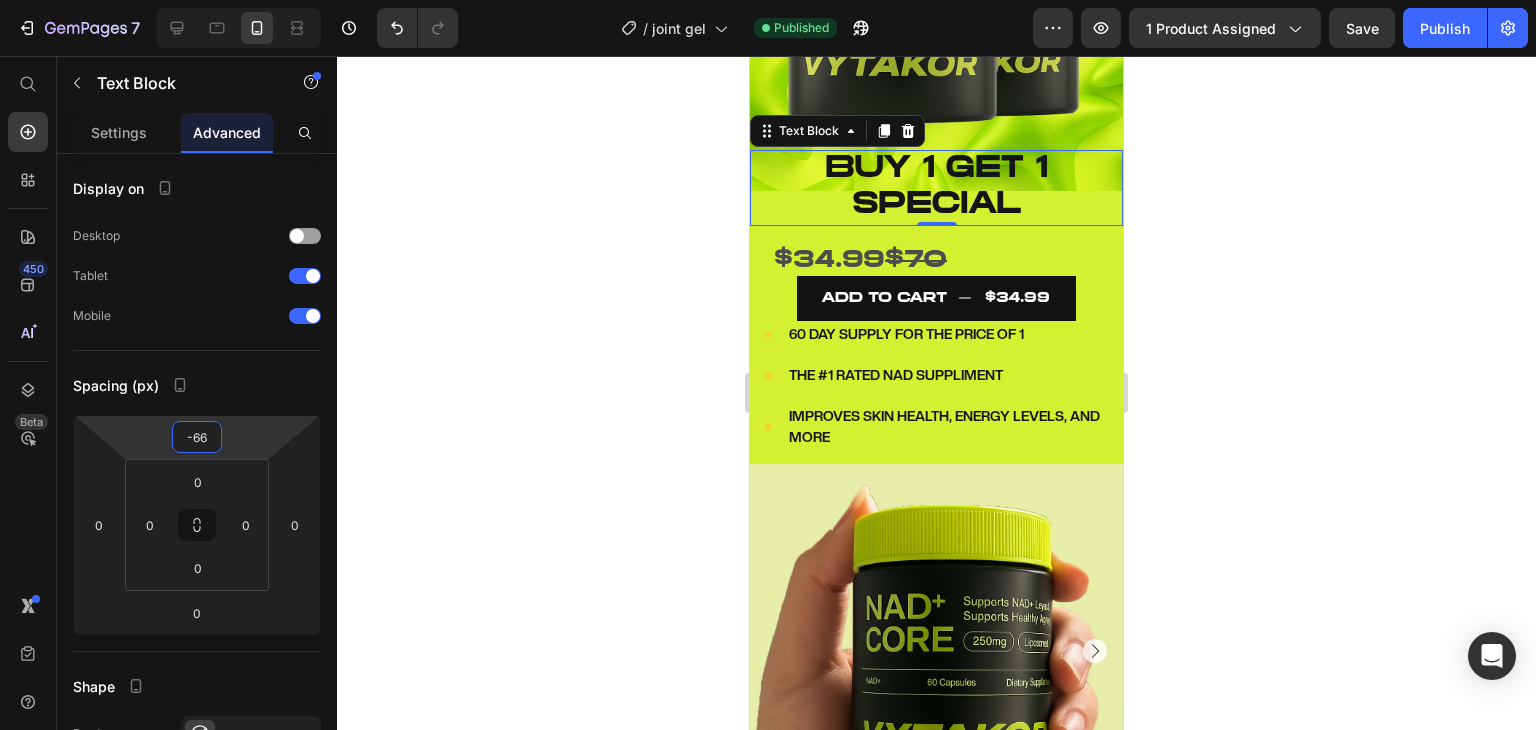 click 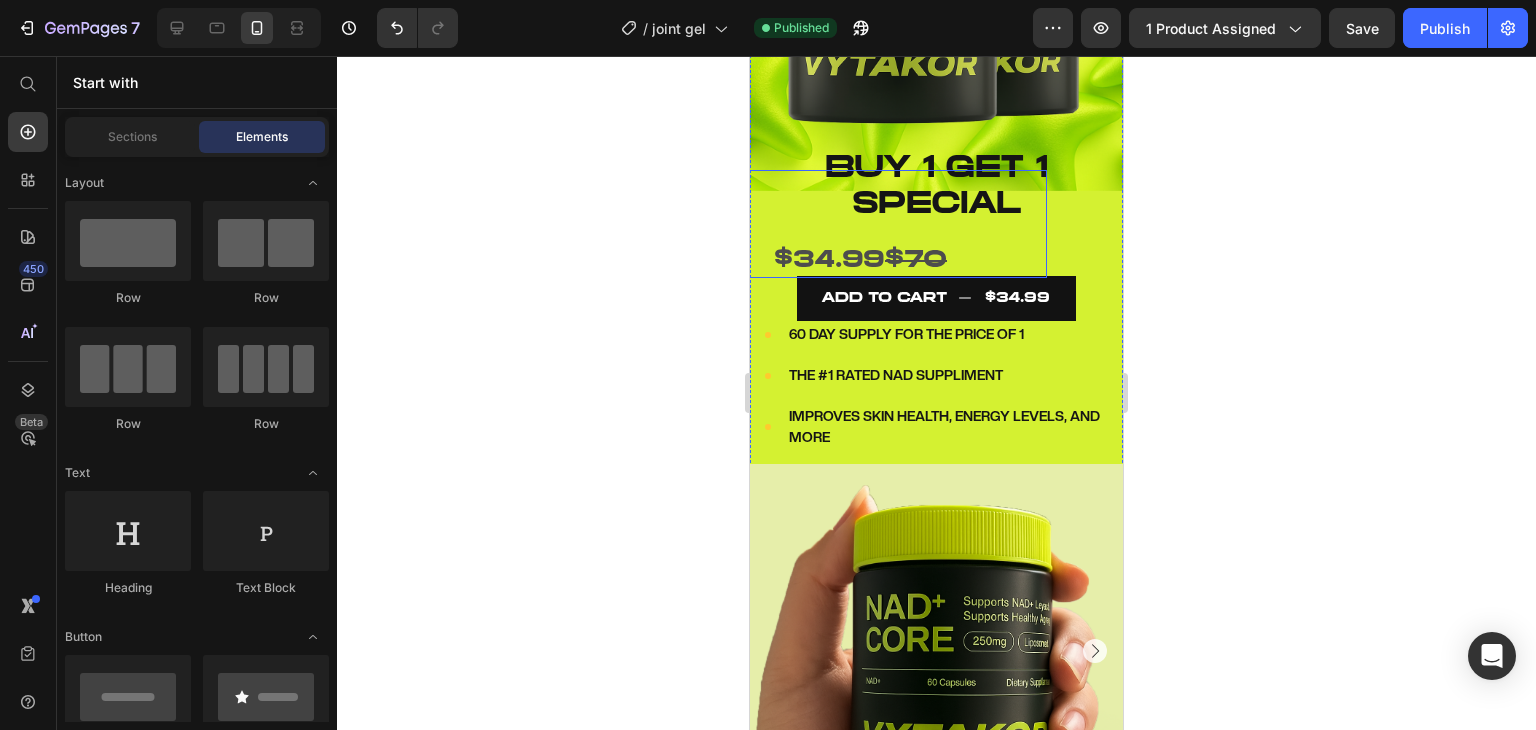 click on "BUY 1 GET 1  special  Text block $34.99  $70 Text Block ADD TO CART
$34.99 Add to Cart ADD TO CART
$34.99 Add to Cart" at bounding box center [936, 281] 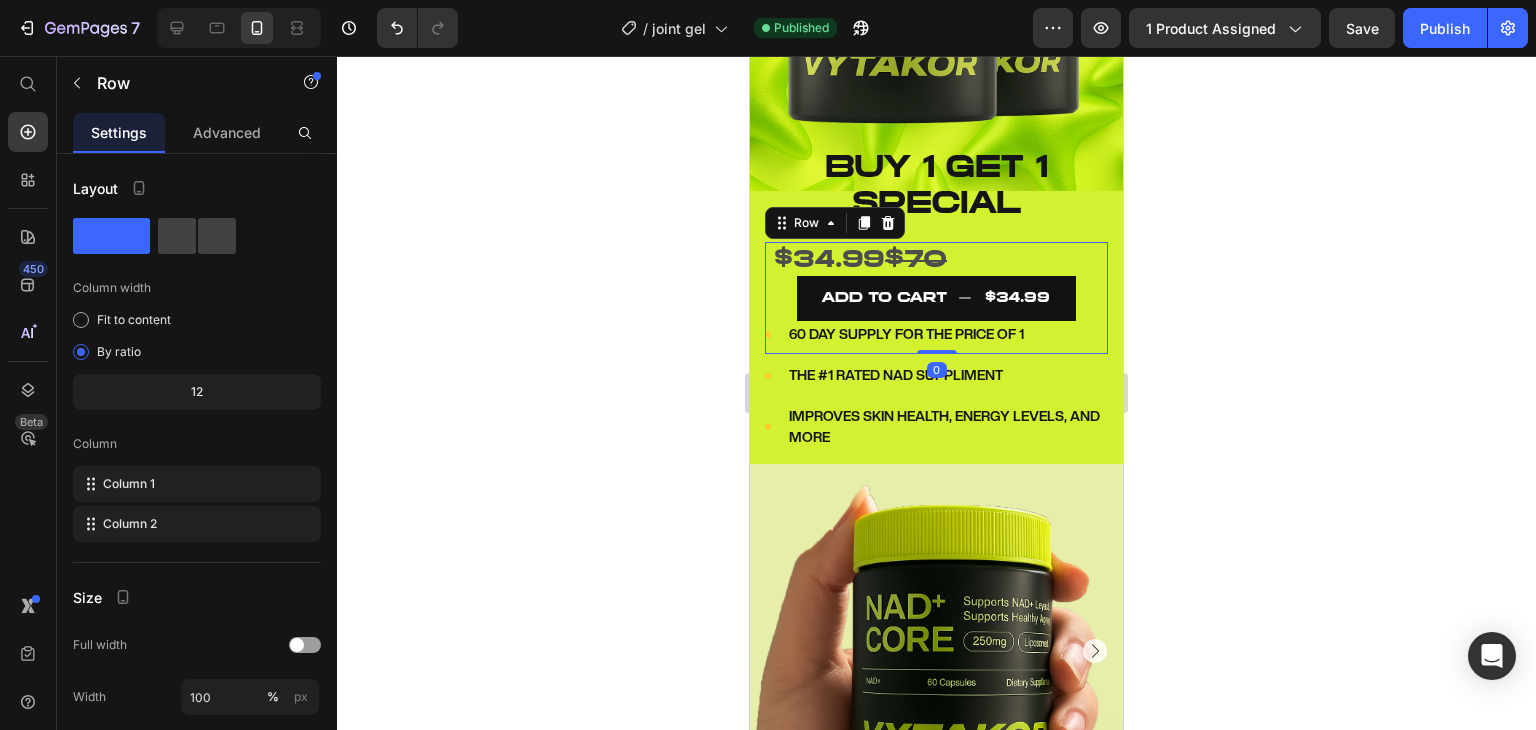 click on "Row" at bounding box center [835, 223] 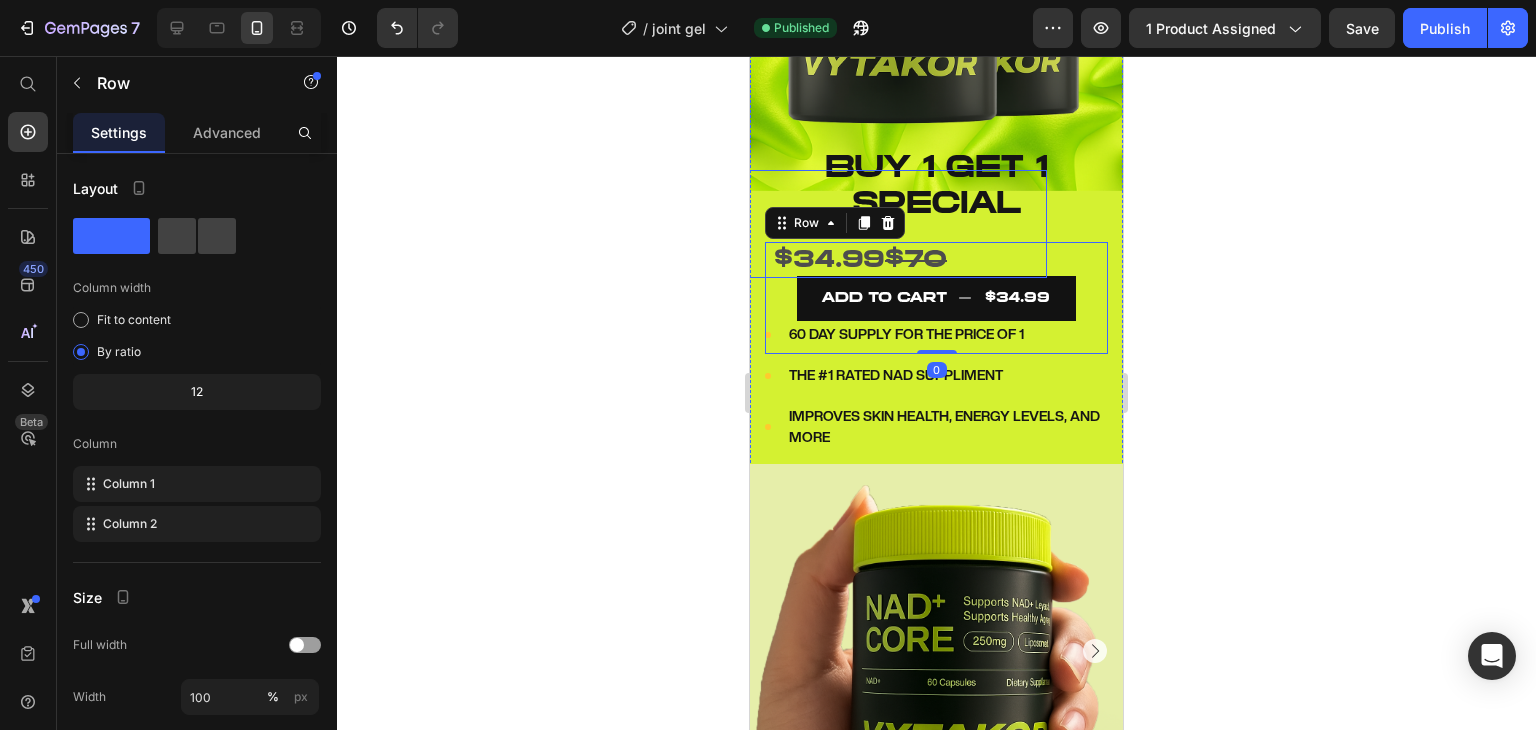click at bounding box center (860, 232) 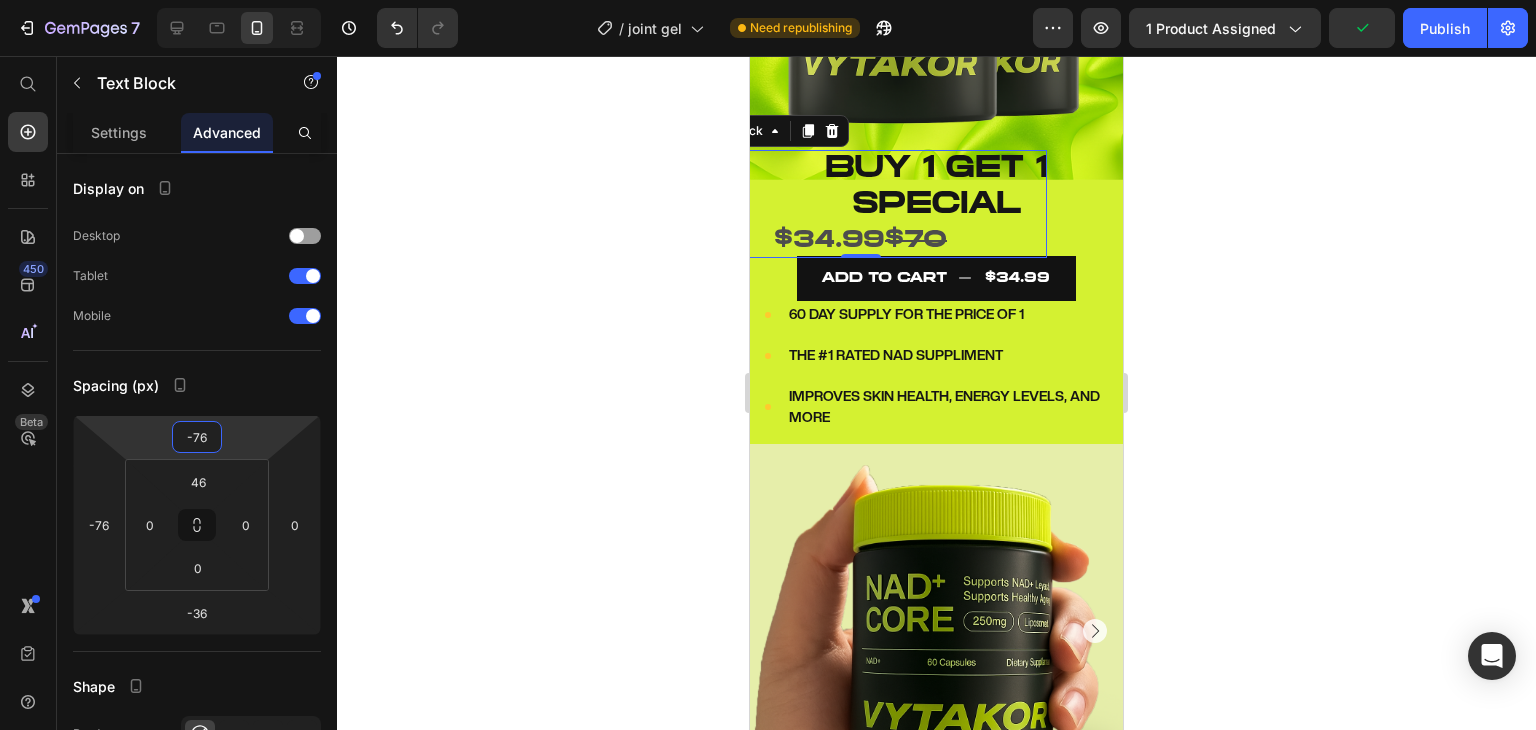 type on "-72" 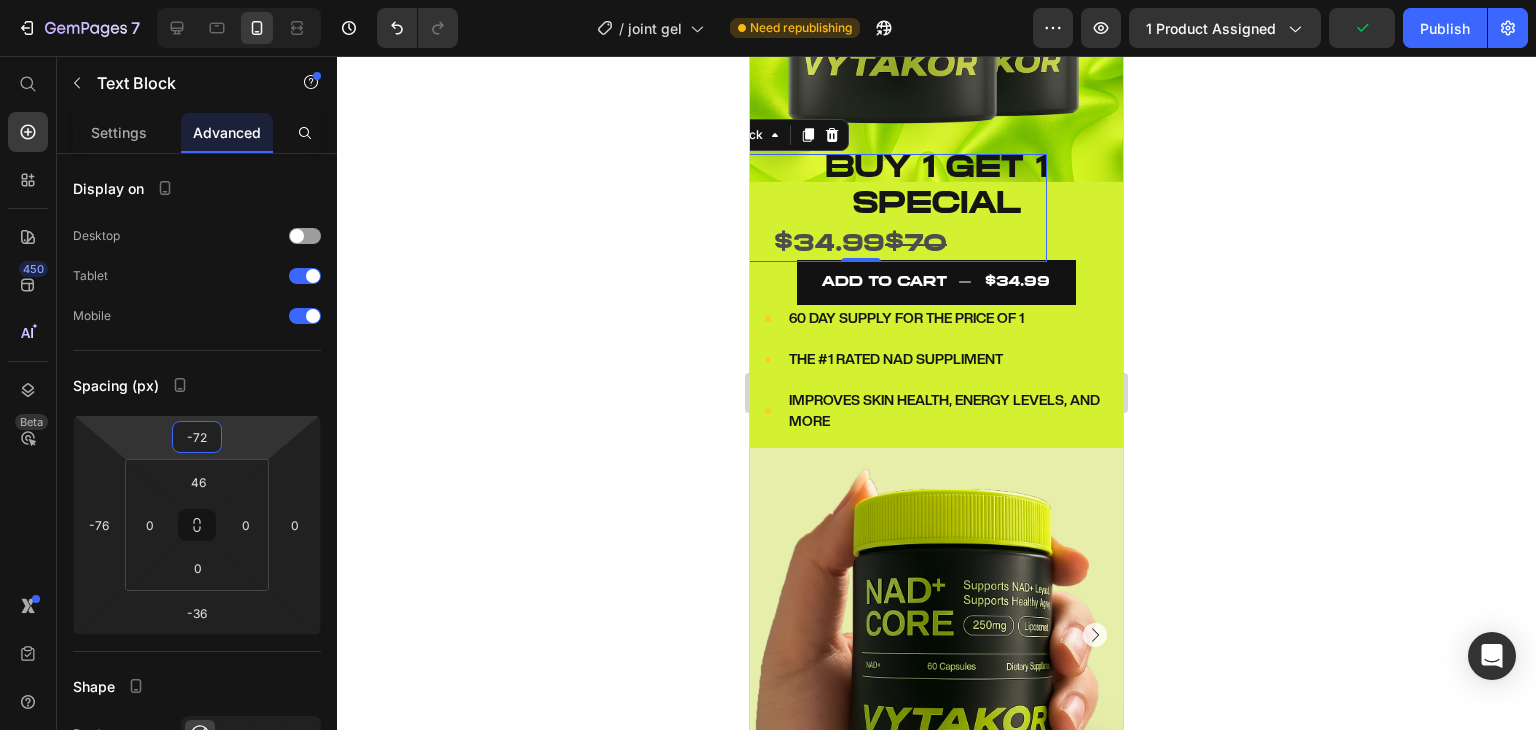 drag, startPoint x: 272, startPoint y: 421, endPoint x: 259, endPoint y: 429, distance: 15.264338 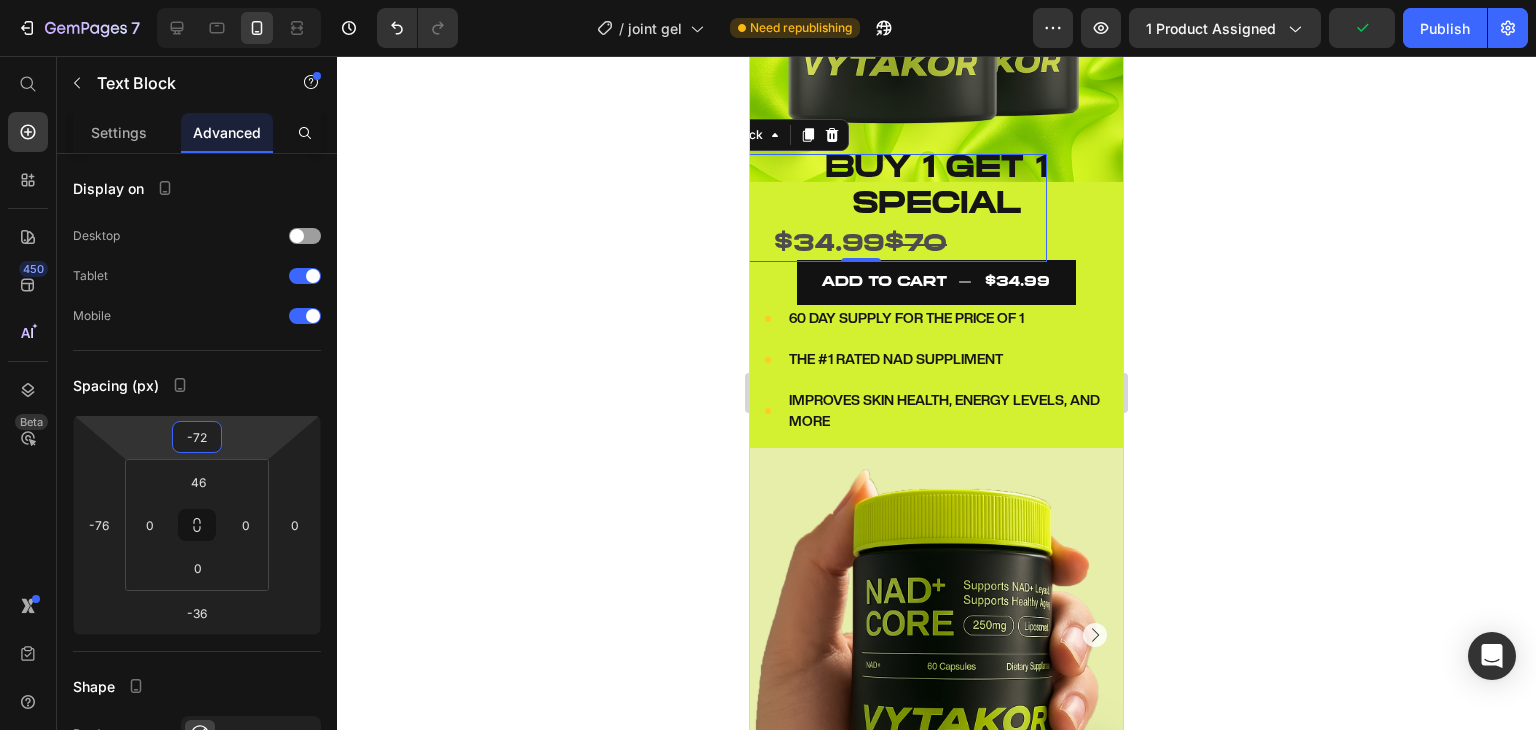click on "7   /  joint gel Need republishing Preview 1 product assigned  Publish  450 Beta Start with Sections Elements Hero Section Product Detail Brands Trusted Badges Guarantee Product Breakdown How to use Testimonials Compare Bundle FAQs Social Proof Brand Story Product List Collection Blog List Contact Sticky Add to Cart Custom Footer Browse Library 450 Layout
Row
Row
Row
Row Text
Heading
Text Block Button
Button
Button
Sticky Back to top Media
Image" at bounding box center [768, 0] 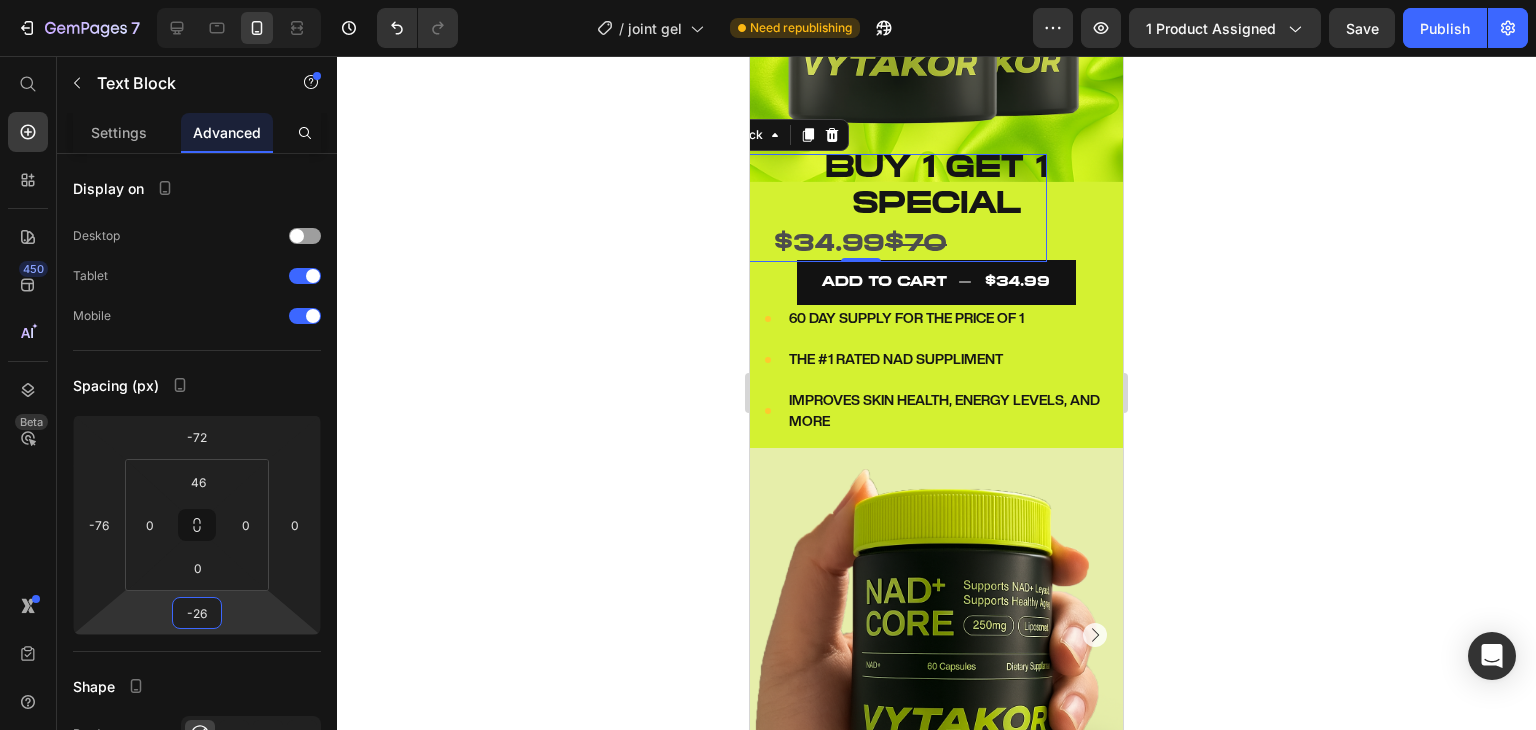type on "-24" 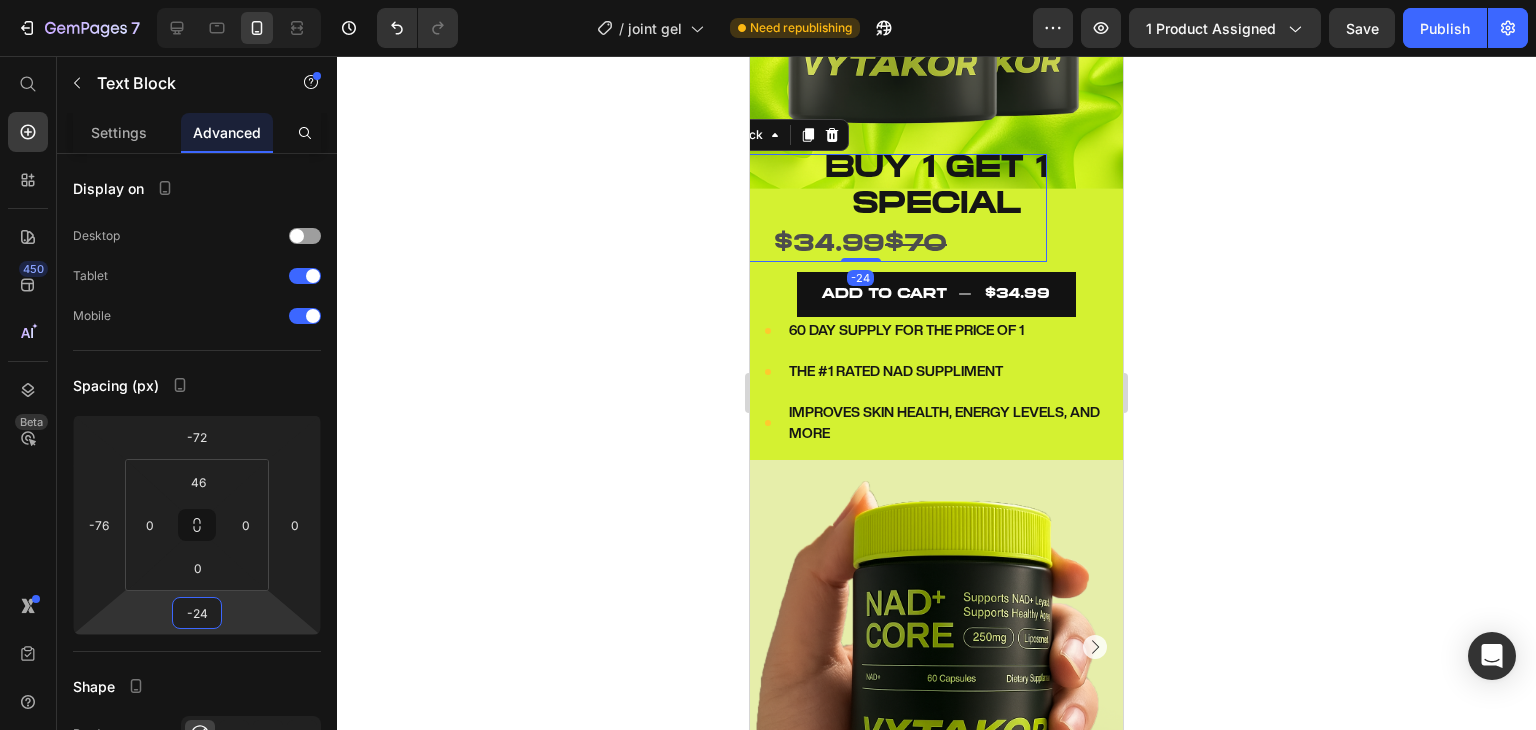 click on "7   /  joint gel Need republishing Preview 1 product assigned  Save   Publish  450 Beta Start with Sections Elements Hero Section Product Detail Brands Trusted Badges Guarantee Product Breakdown How to use Testimonials Compare Bundle FAQs Social Proof Brand Story Product List Collection Blog List Contact Sticky Add to Cart Custom Footer Browse Library 450 Layout
Row
Row
Row
Row Text
Heading
Text Block Button
Button
Button
Sticky Back to top Media
Image" at bounding box center (768, 0) 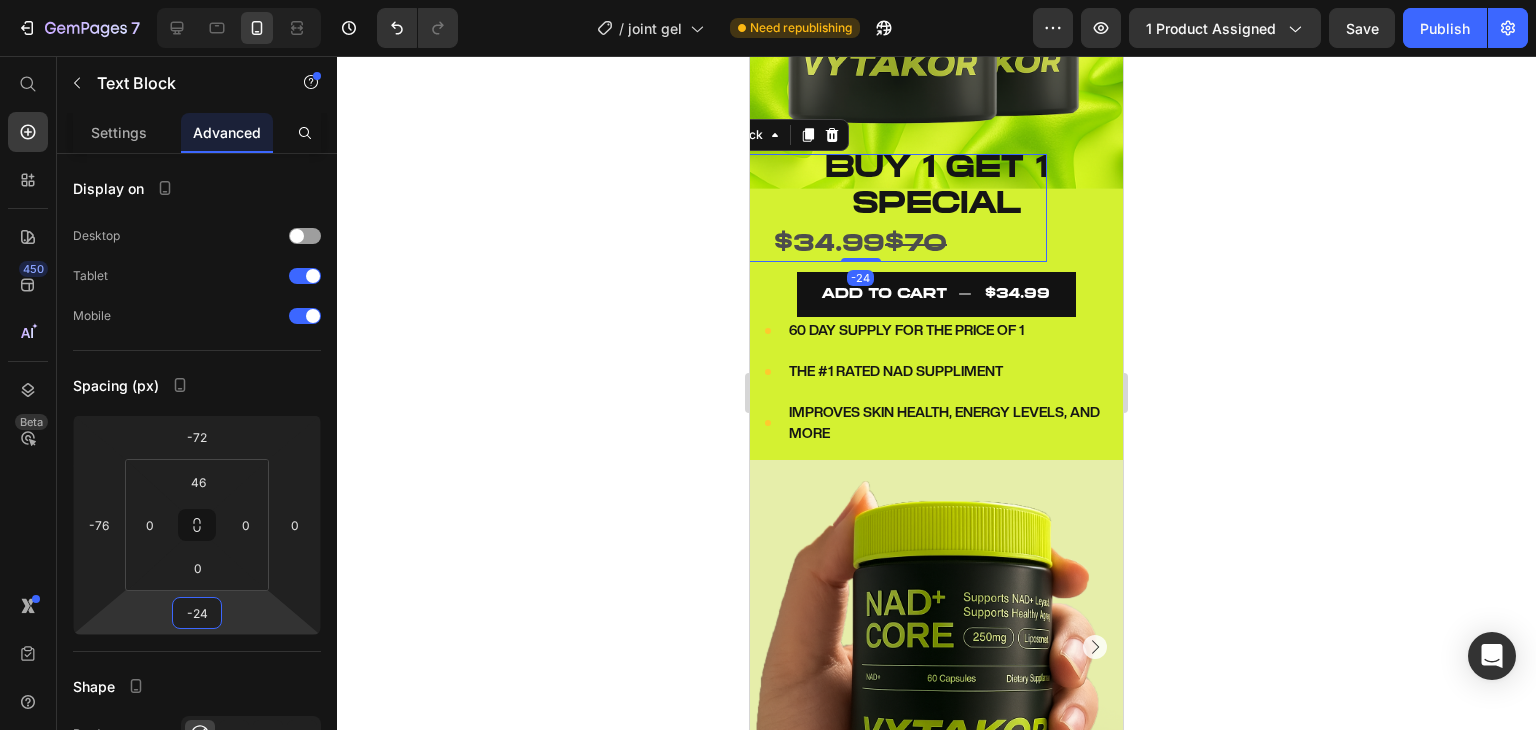 click 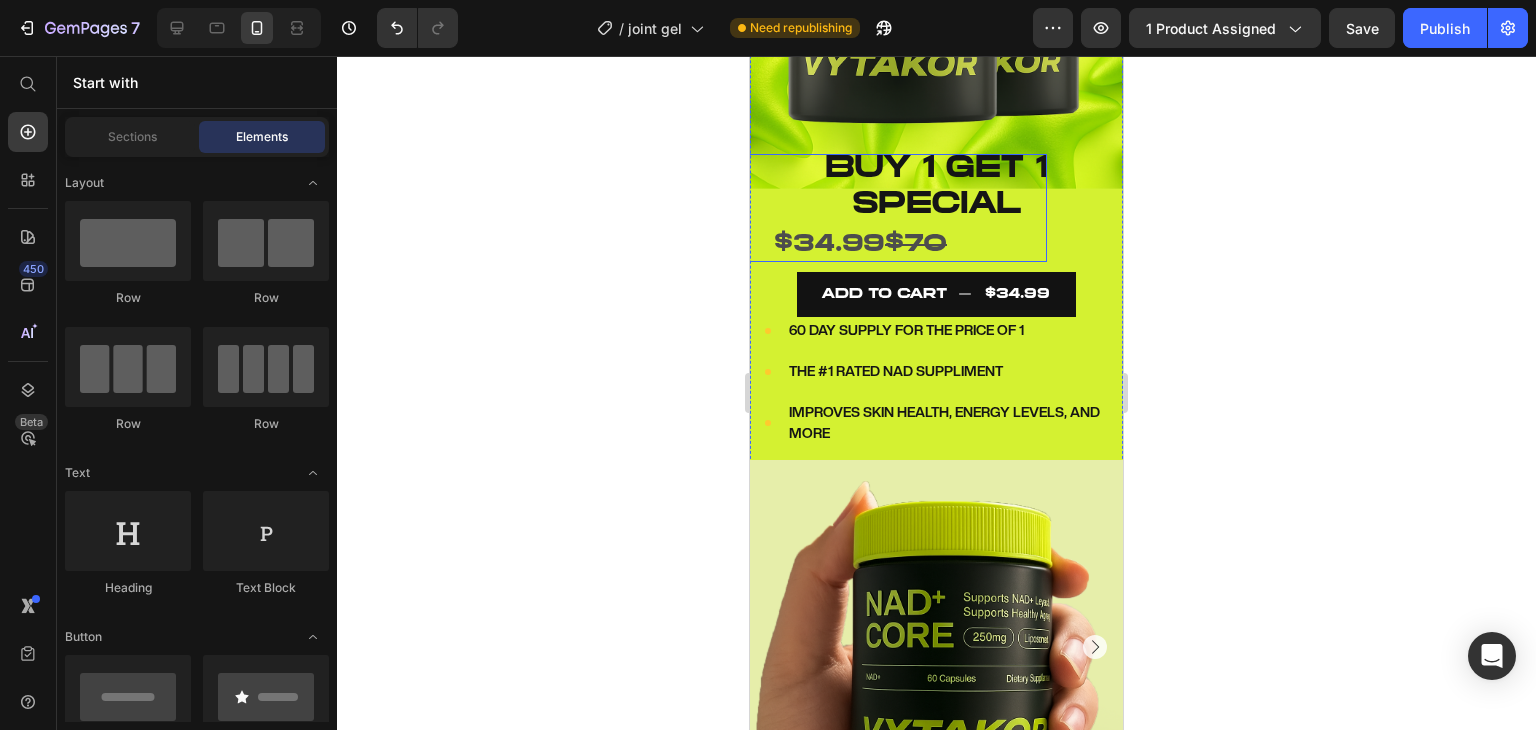 click on "$34.99  $70 Text Block" at bounding box center [860, 208] 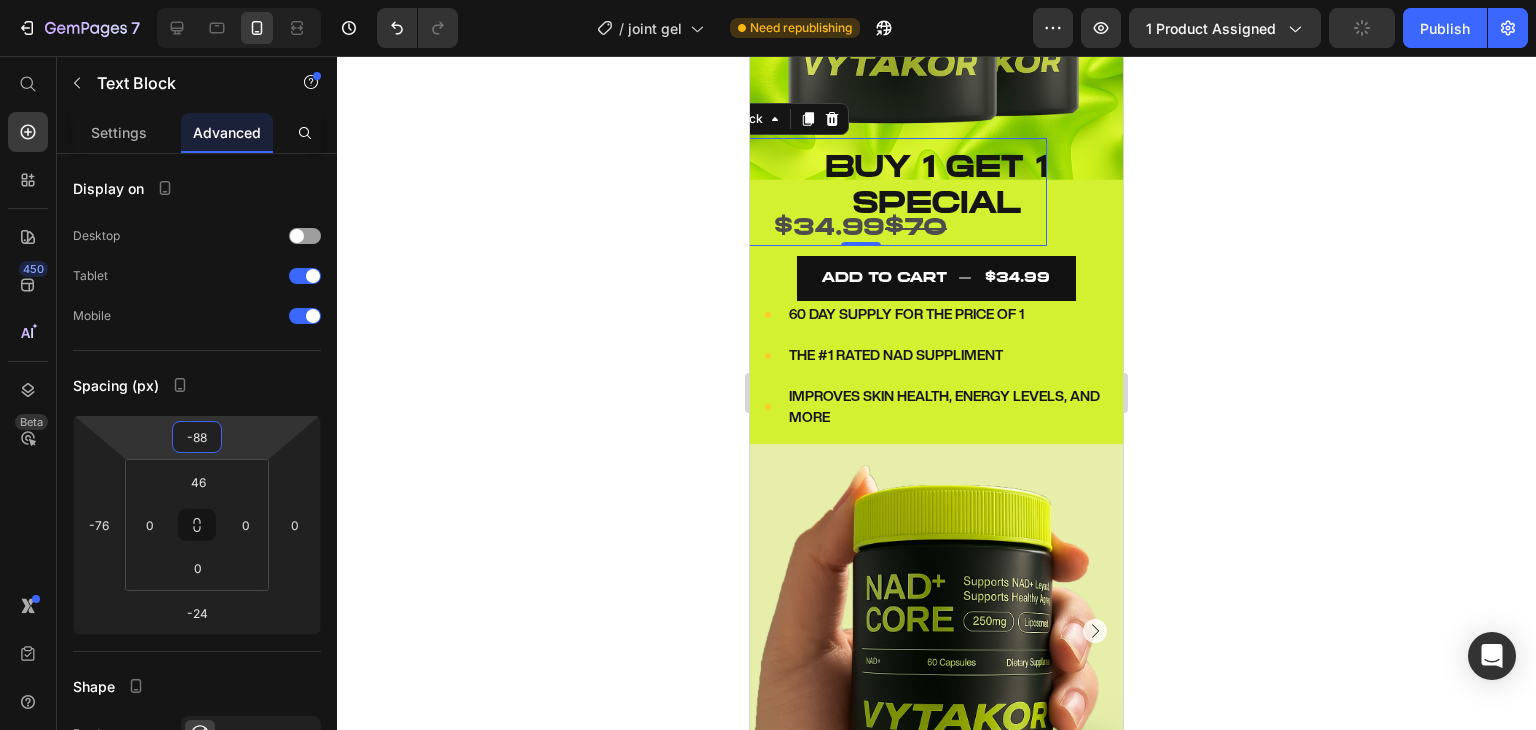 type on "-86" 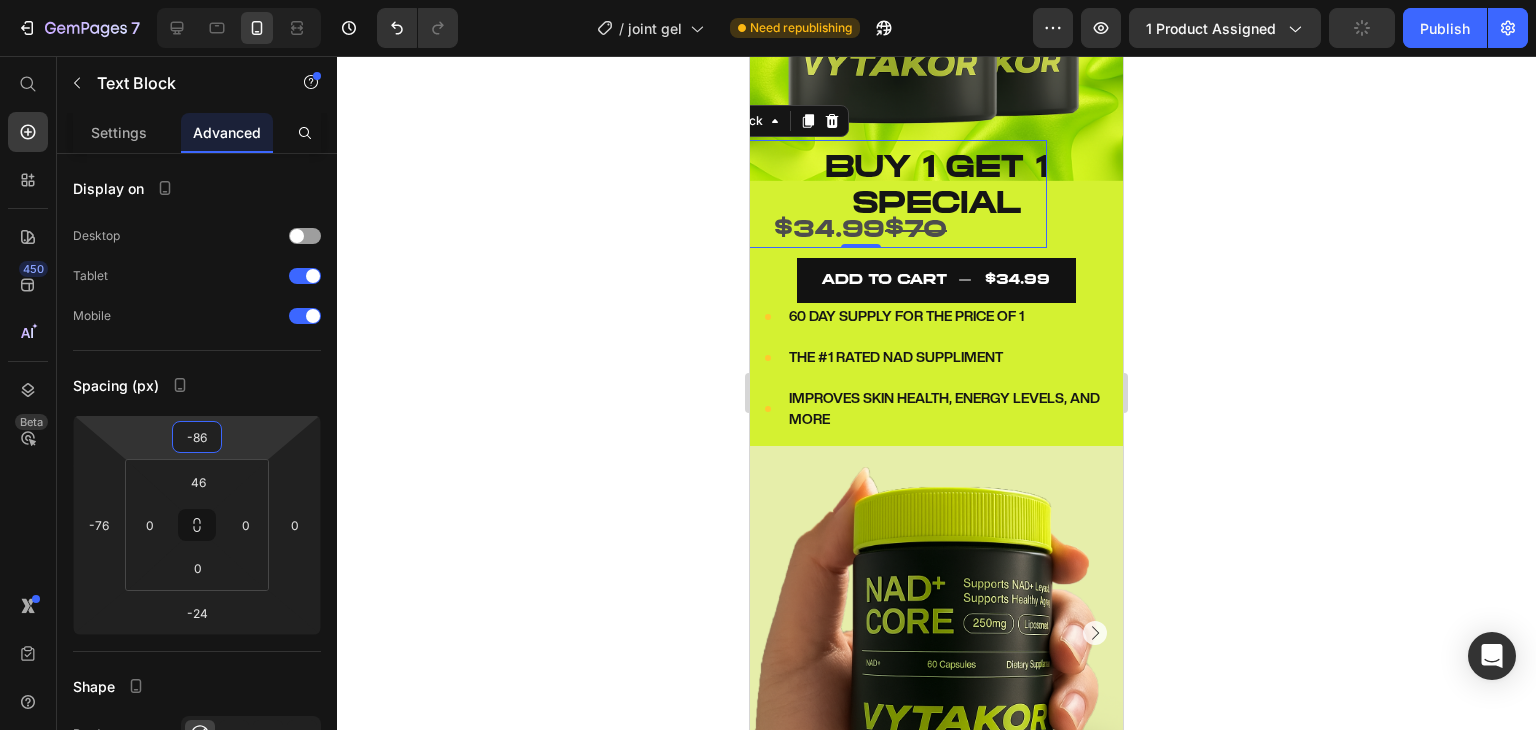 click on "7   /  joint gel Need republishing Preview 1 product assigned  Publish  450 Beta Start with Sections Elements Hero Section Product Detail Brands Trusted Badges Guarantee Product Breakdown How to use Testimonials Compare Bundle FAQs Social Proof Brand Story Product List Collection Blog List Contact Sticky Add to Cart Custom Footer Browse Library 450 Layout
Row
Row
Row
Row Text
Heading
Text Block Button
Button
Button
Sticky Back to top Media
Image" at bounding box center [768, 0] 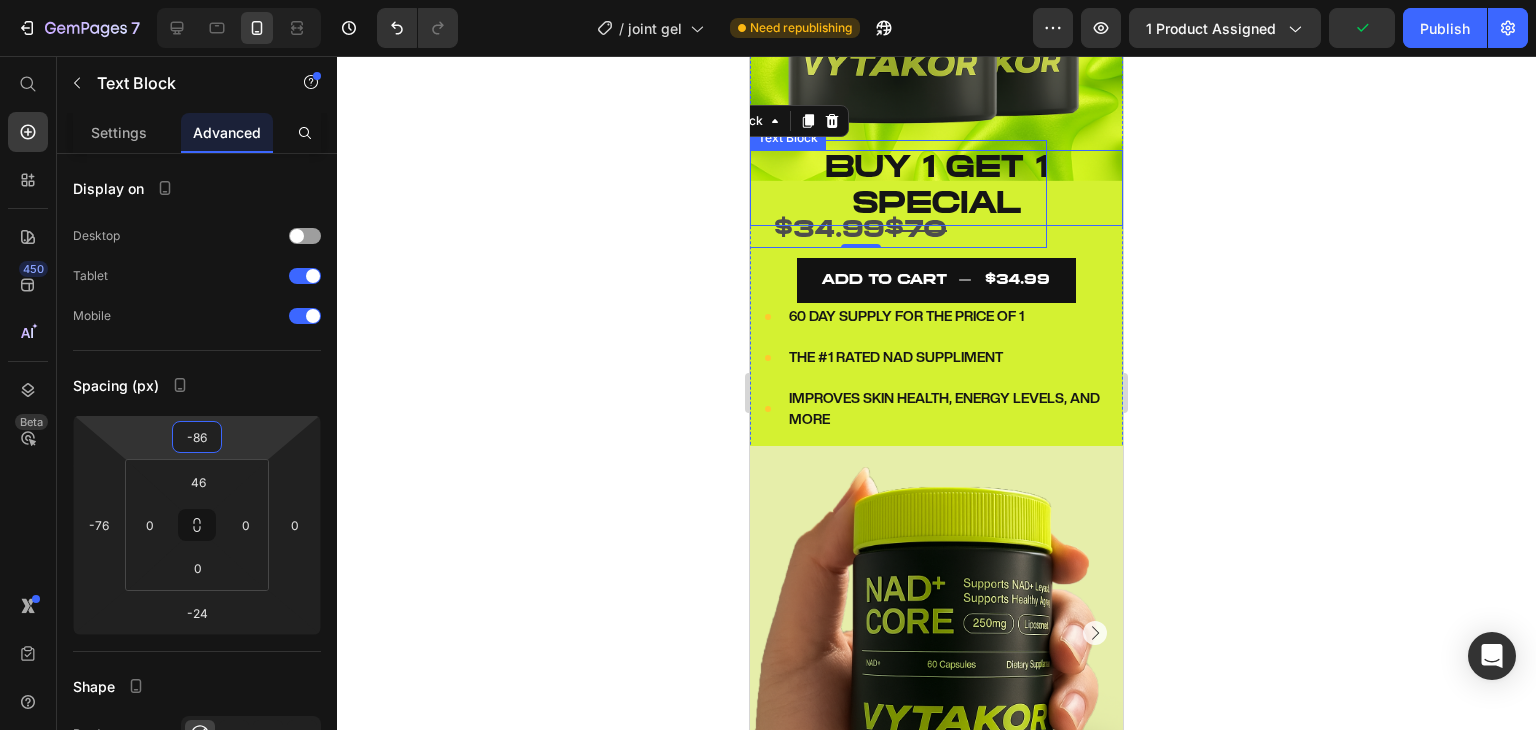 click on "BUY 1 GET 1 SPECIAL" at bounding box center (936, 188) 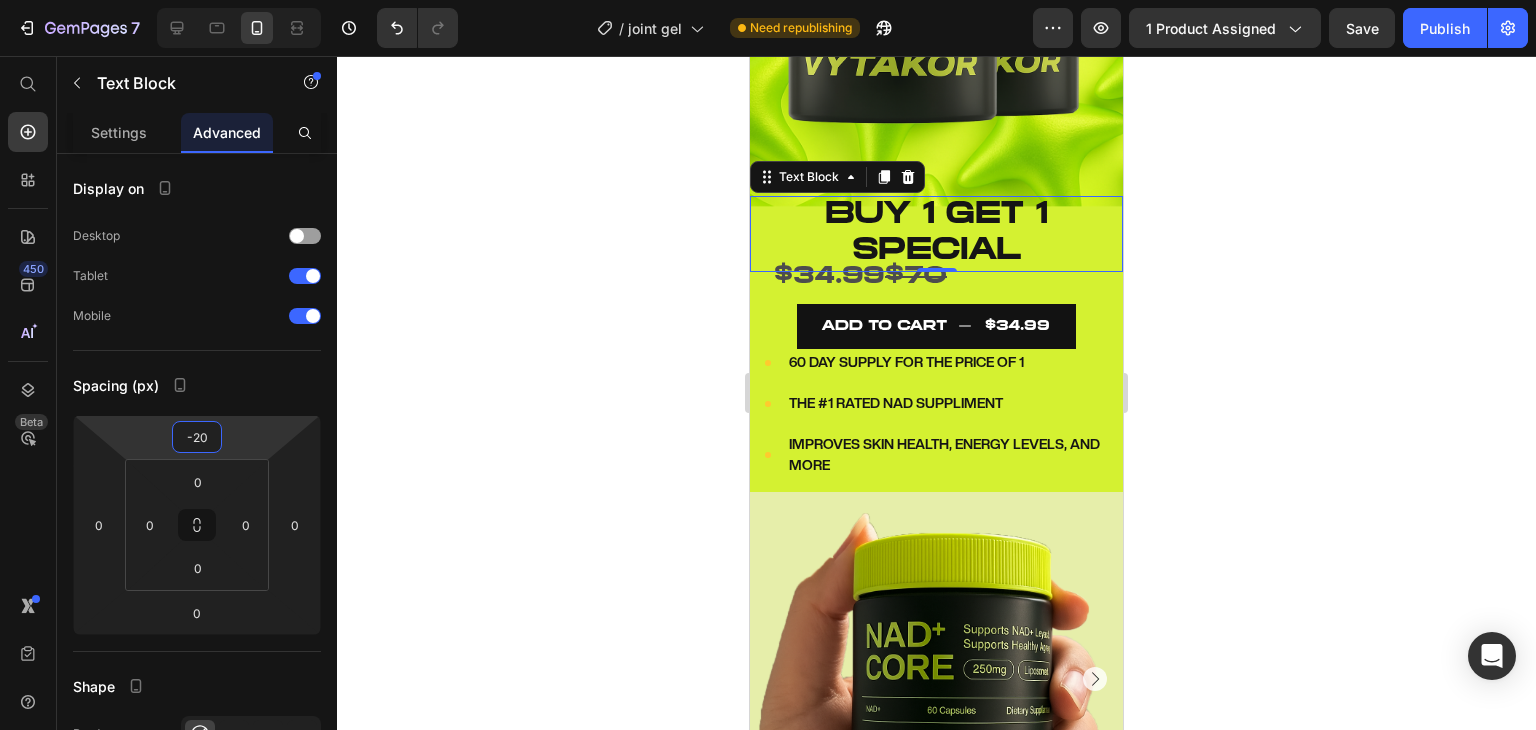 type on "-24" 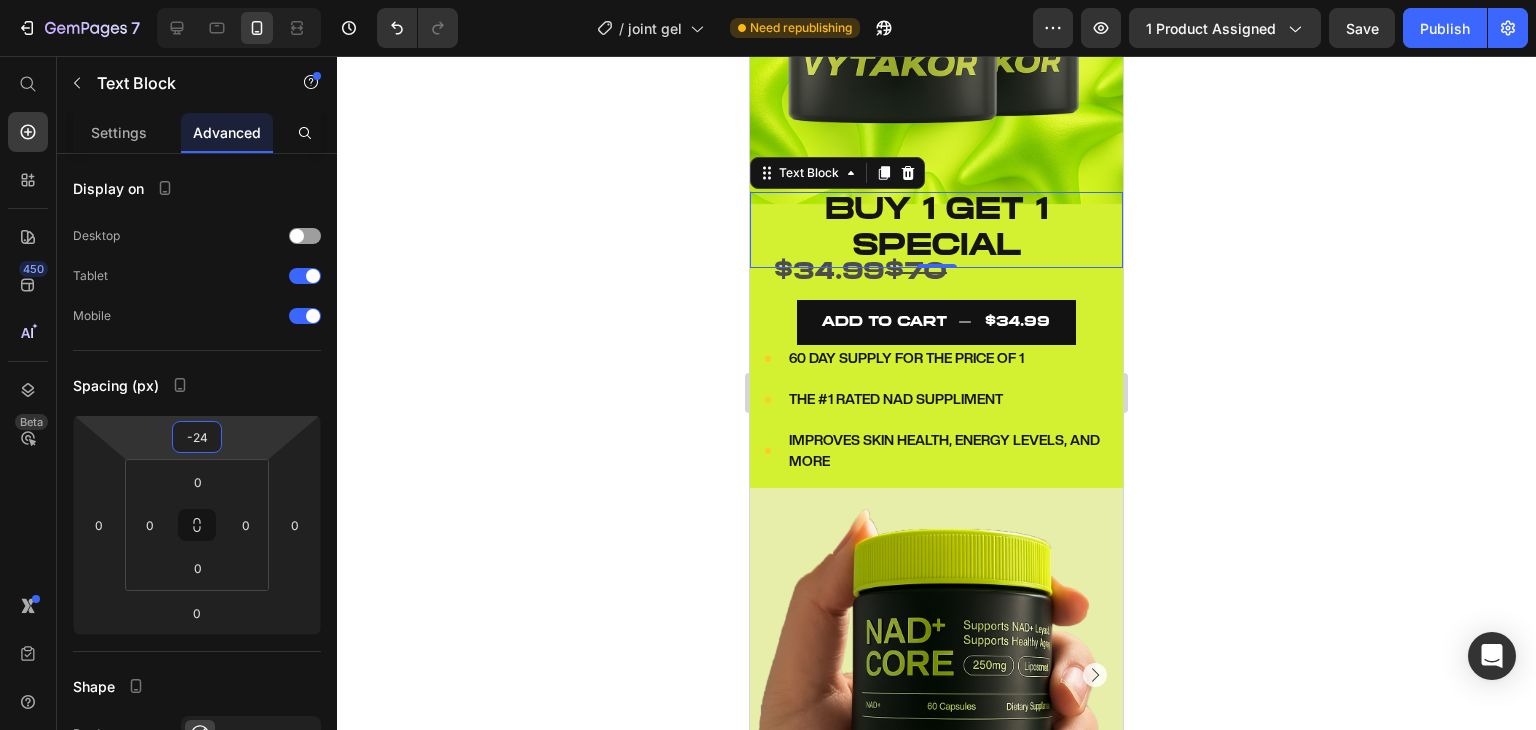 drag, startPoint x: 248, startPoint y: 441, endPoint x: 244, endPoint y: 420, distance: 21.377558 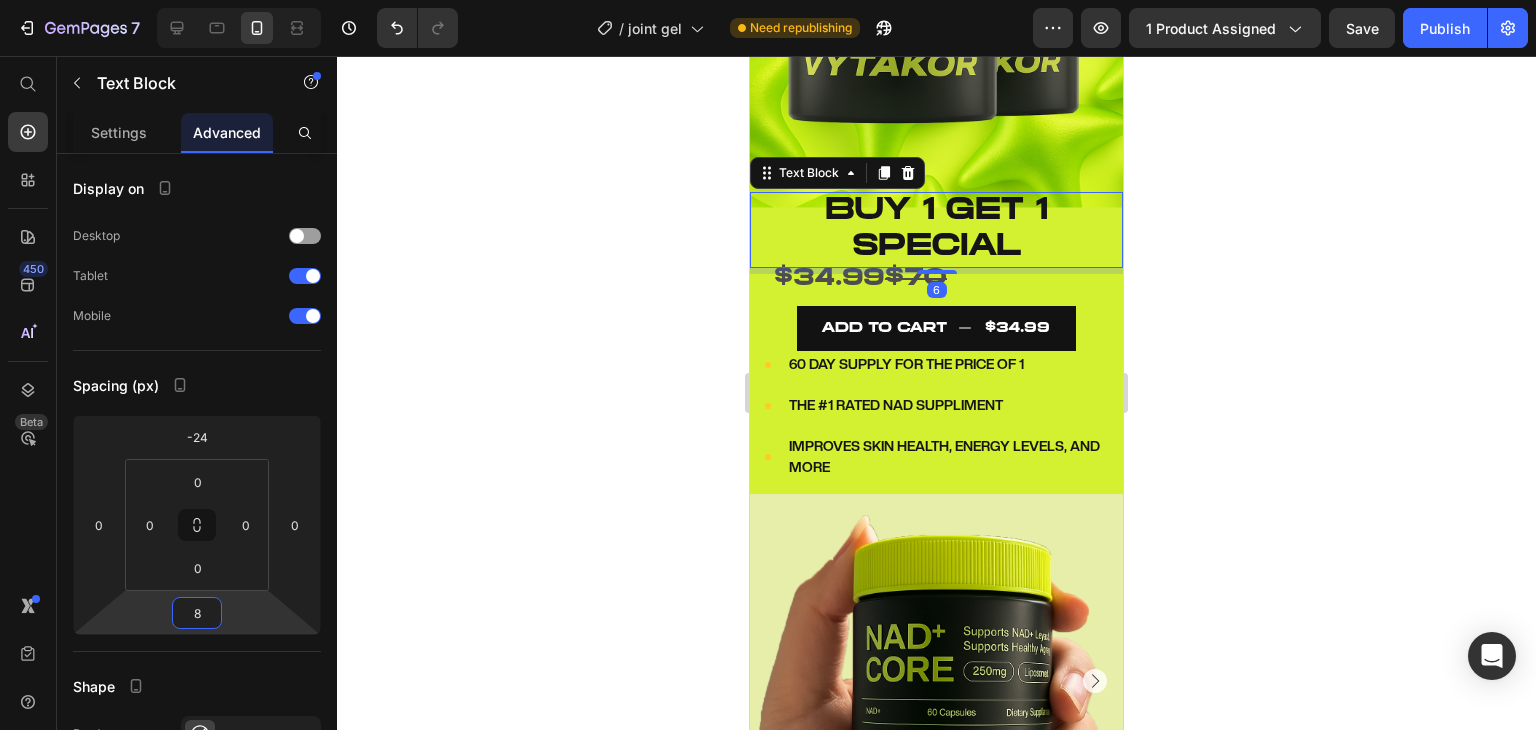 type on "10" 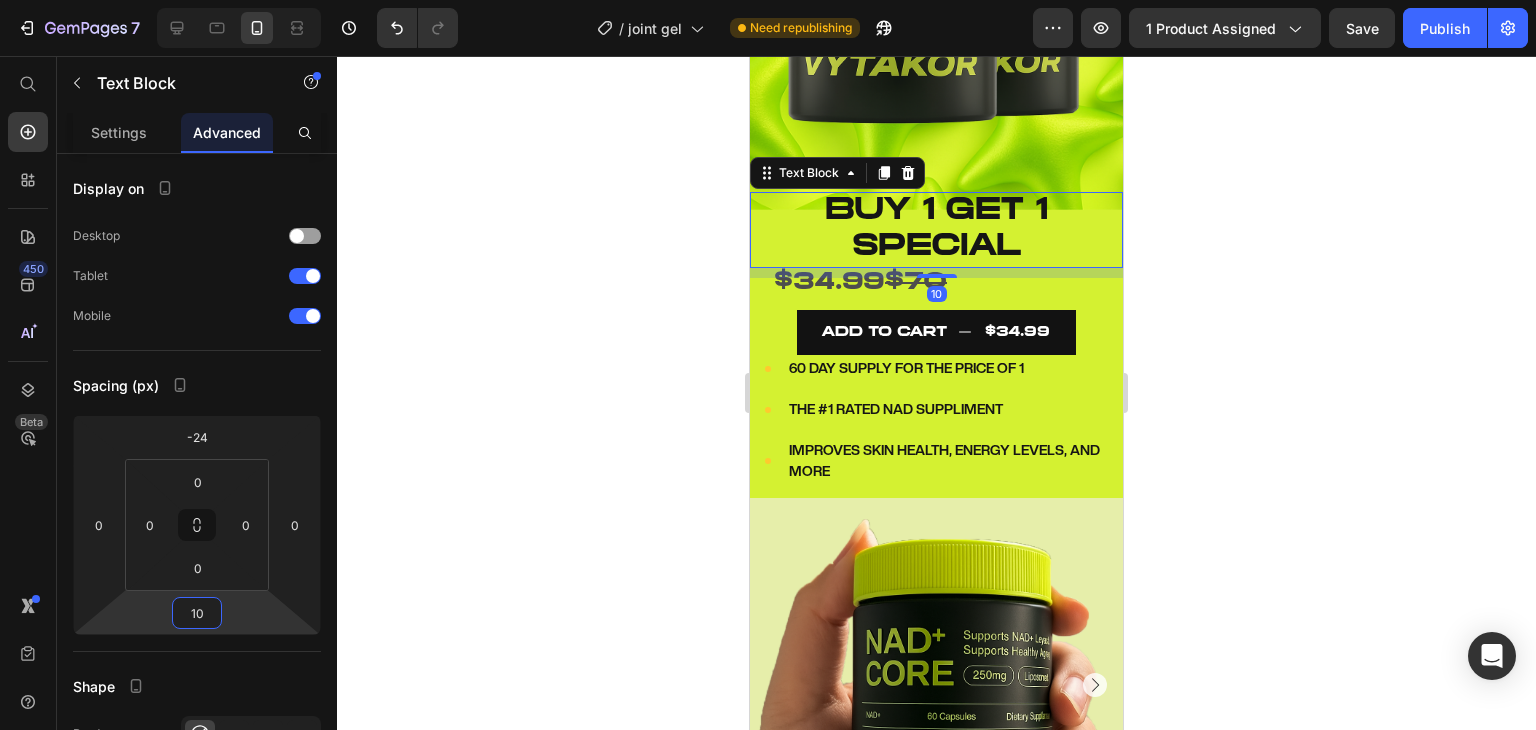 click on "7   /  joint gel Need republishing Preview 1 product assigned  Save   Publish  450 Beta Start with Sections Elements Hero Section Product Detail Brands Trusted Badges Guarantee Product Breakdown How to use Testimonials Compare Bundle FAQs Social Proof Brand Story Product List Collection Blog List Contact Sticky Add to Cart Custom Footer Browse Library 450 Layout
Row
Row
Row
Row Text
Heading
Text Block Button
Button
Button
Sticky Back to top Media
Image" at bounding box center (768, 0) 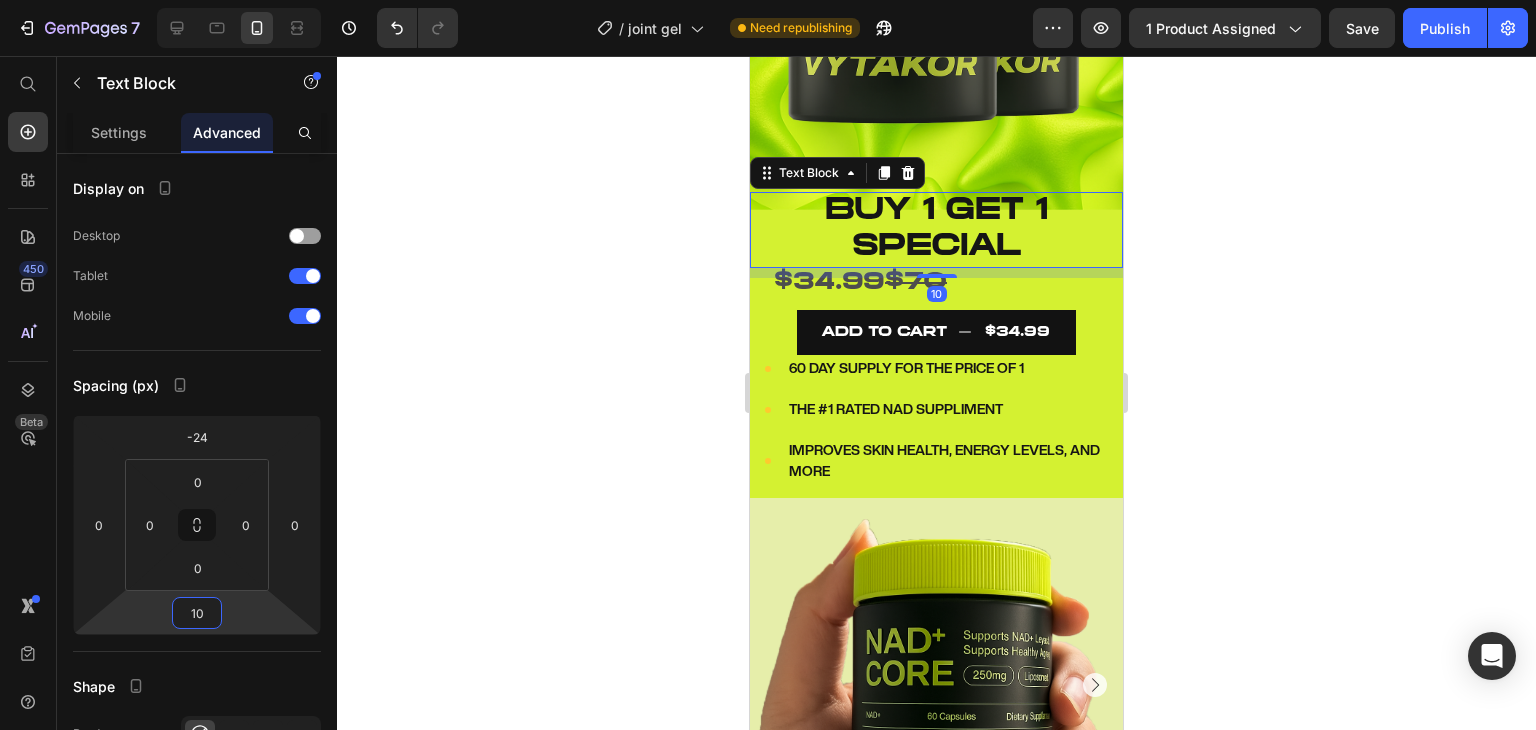 click 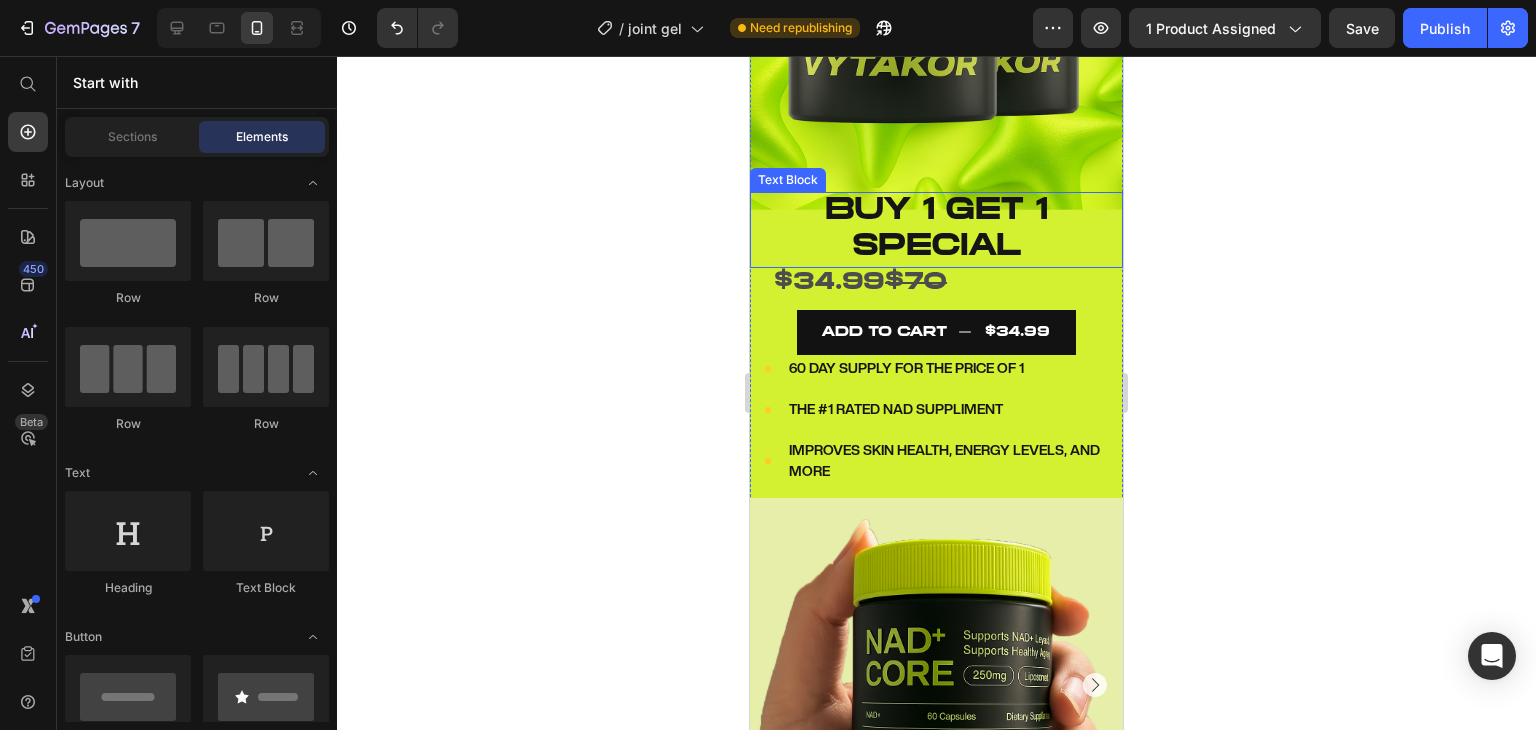 click on "BUY 1 GET 1 SPECIAL" at bounding box center [936, 230] 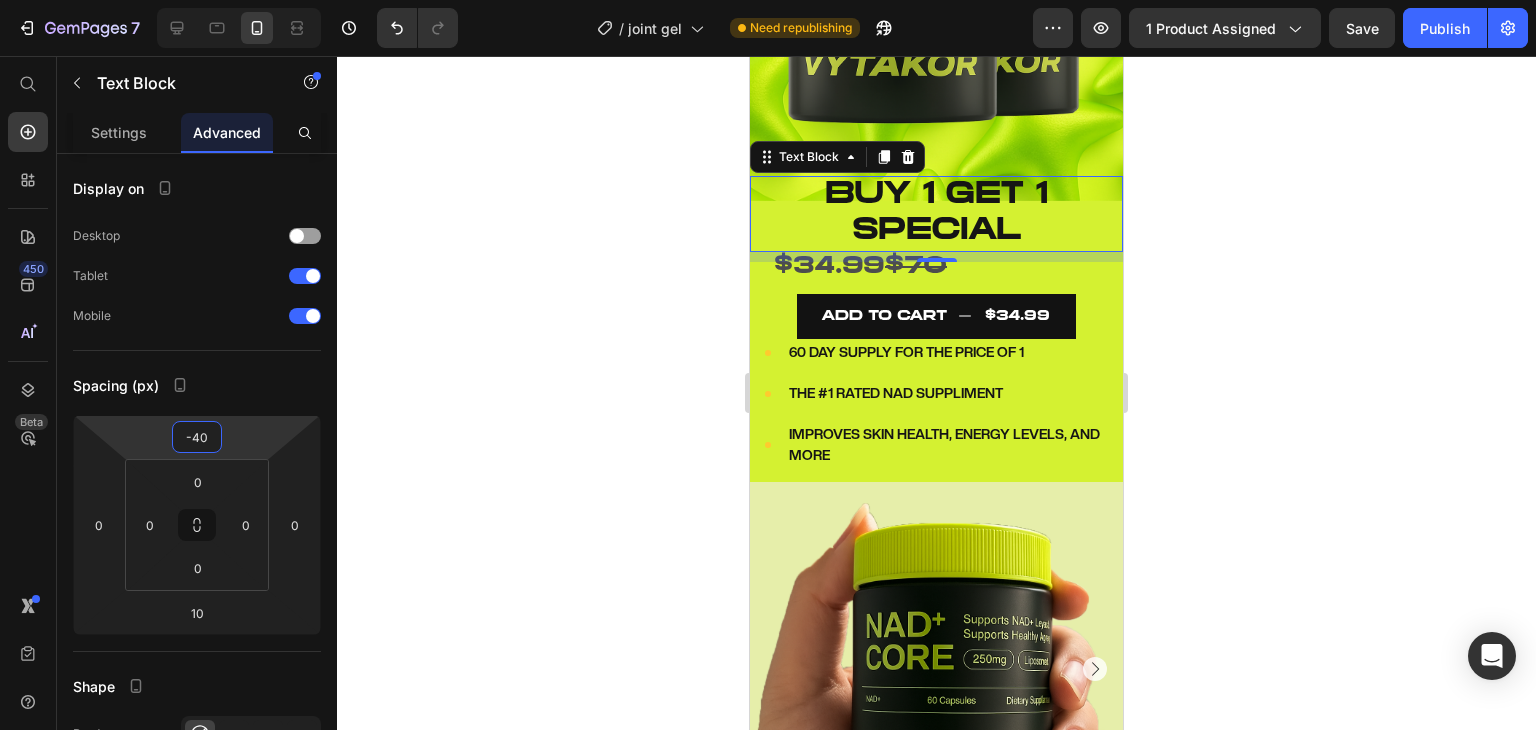 type on "-42" 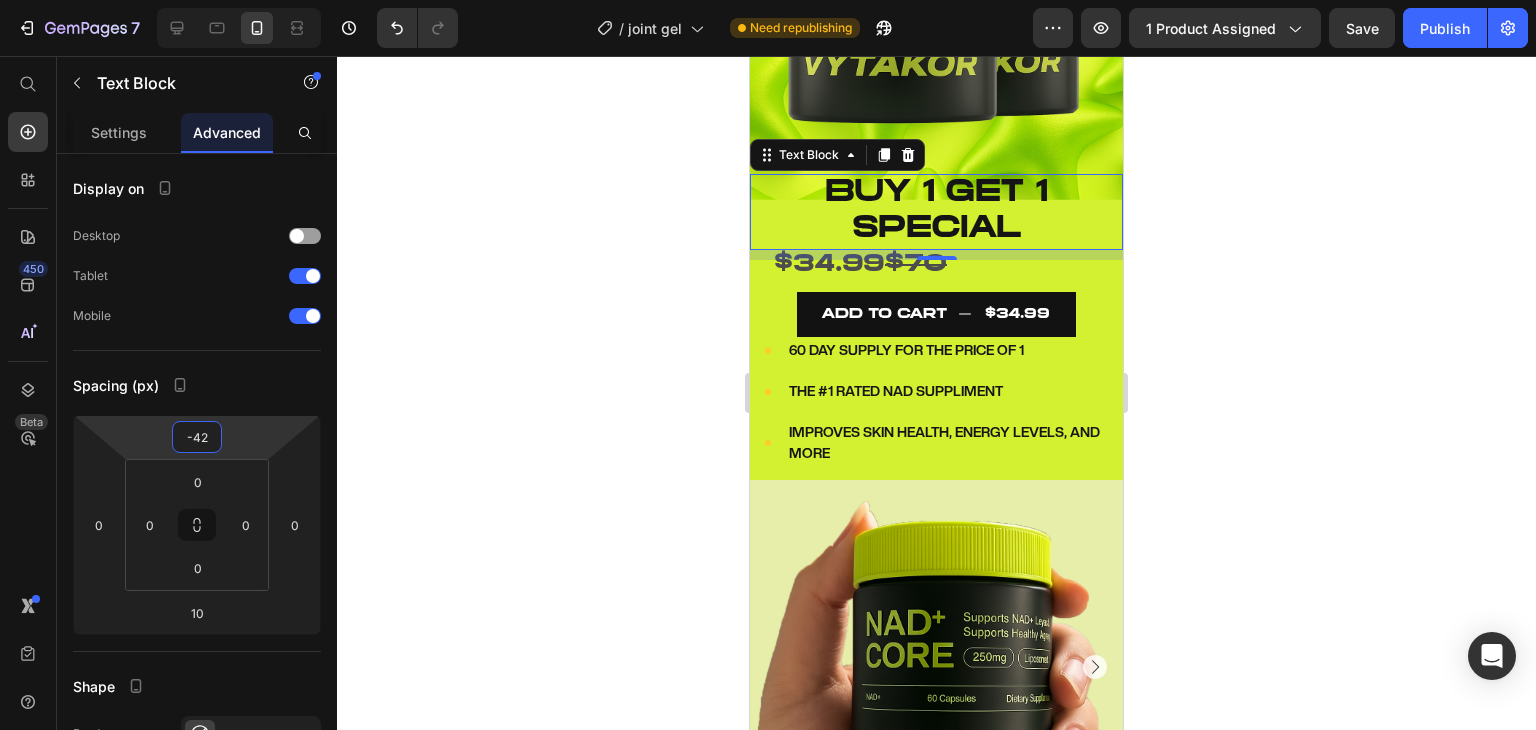 click on "7   /  joint gel Need republishing Preview 1 product assigned  Save   Publish  450 Beta Start with Sections Elements Hero Section Product Detail Brands Trusted Badges Guarantee Product Breakdown How to use Testimonials Compare Bundle FAQs Social Proof Brand Story Product List Collection Blog List Contact Sticky Add to Cart Custom Footer Browse Library 450 Layout
Row
Row
Row
Row Text
Heading
Text Block Button
Button
Button
Sticky Back to top Media
Image" at bounding box center (768, 0) 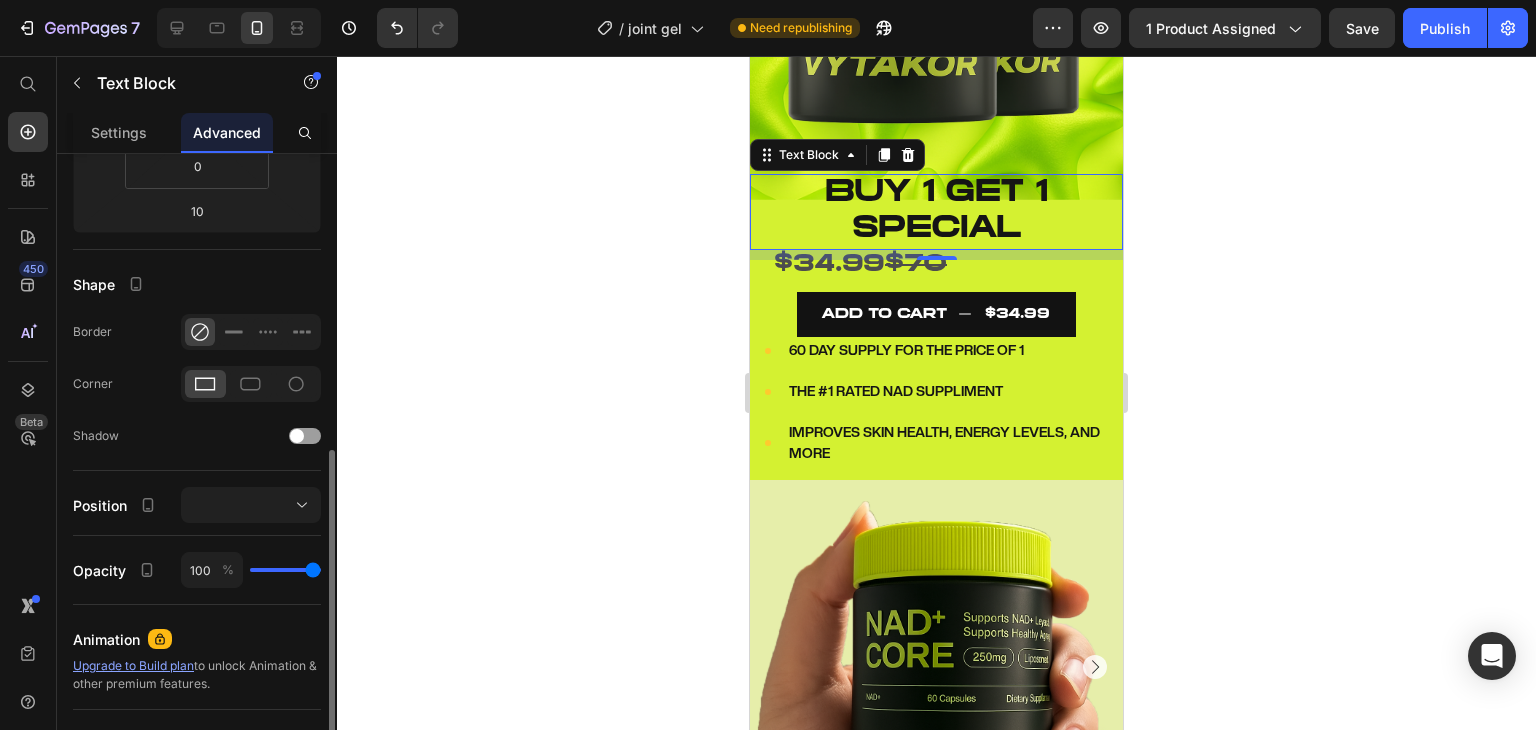 scroll, scrollTop: 348, scrollLeft: 0, axis: vertical 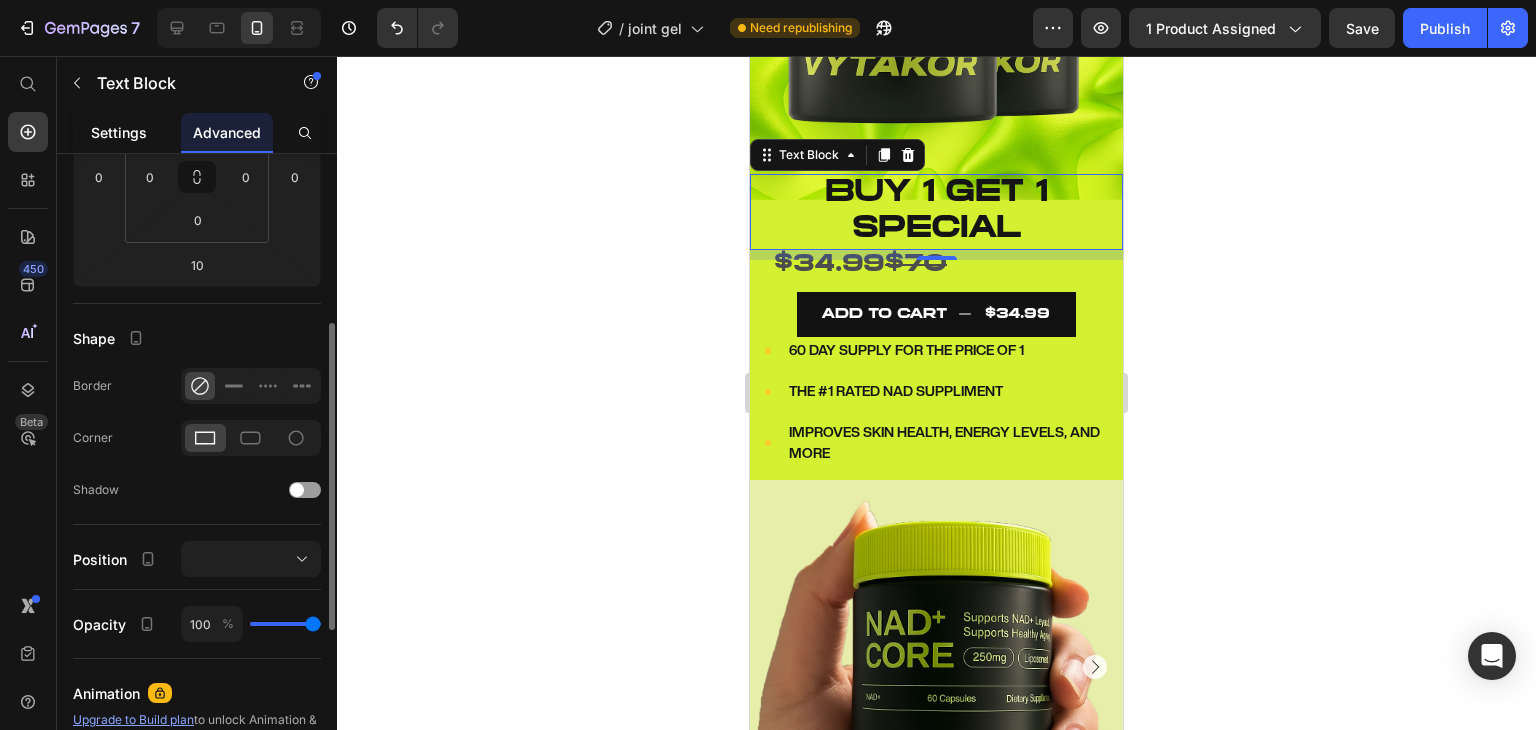 click on "Settings" at bounding box center (119, 132) 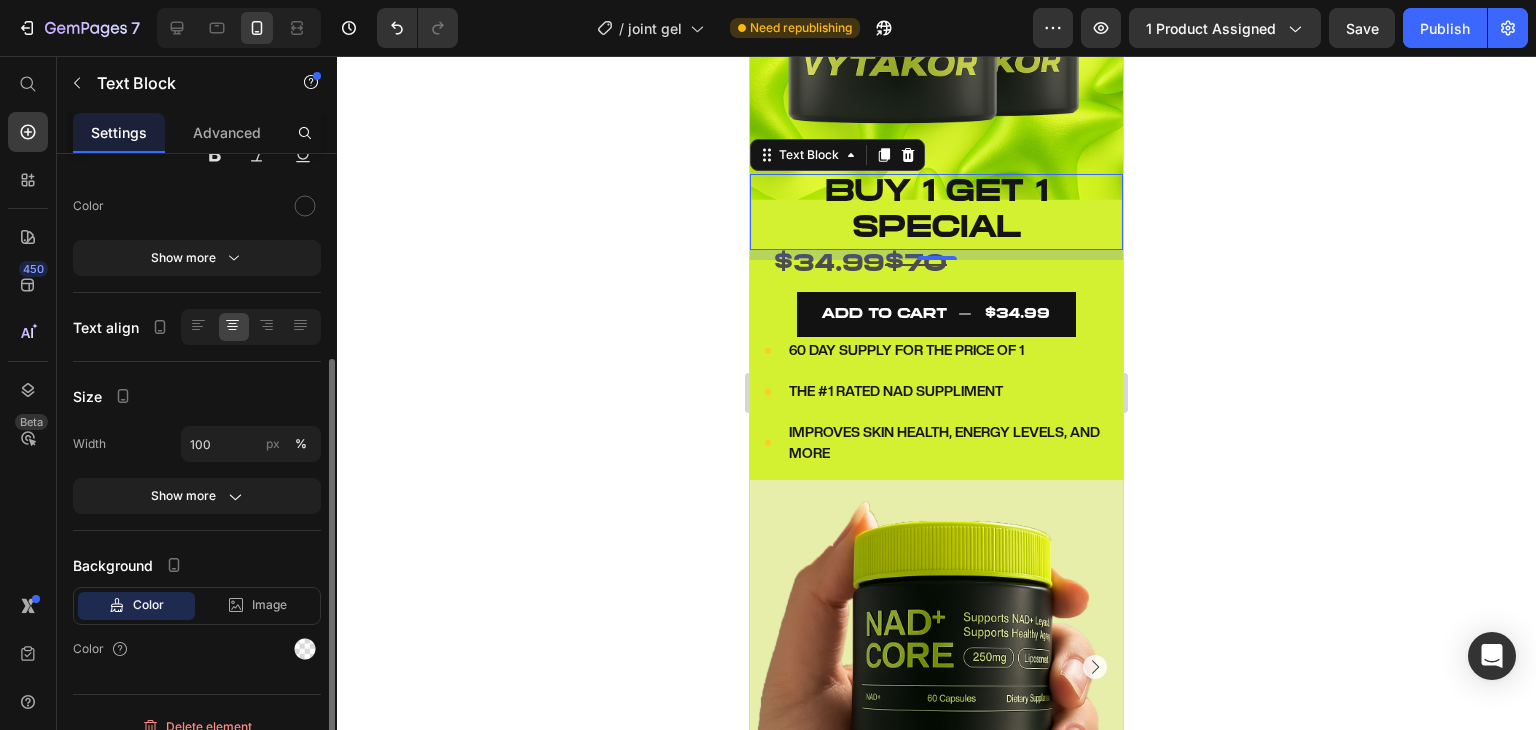 scroll, scrollTop: 260, scrollLeft: 0, axis: vertical 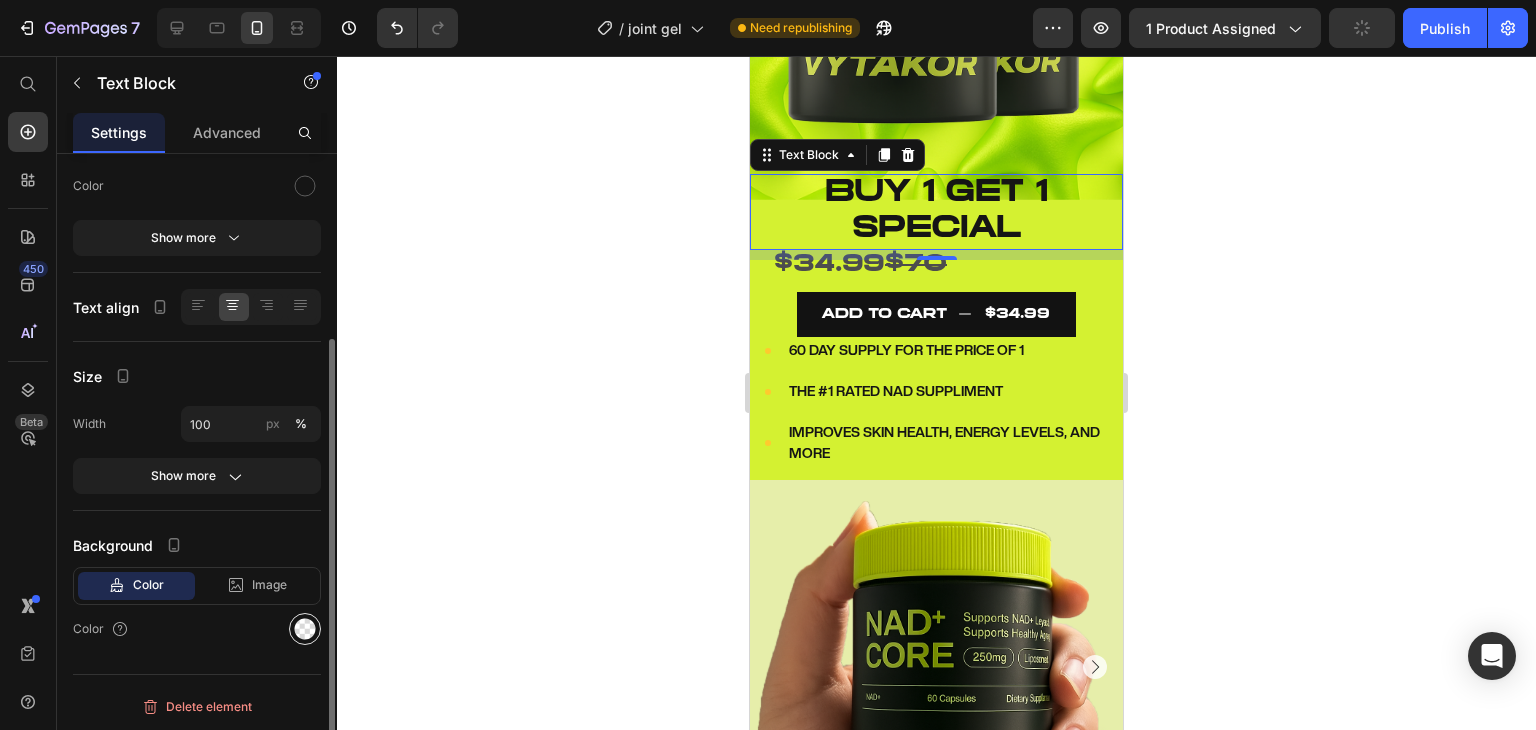 click at bounding box center [305, 629] 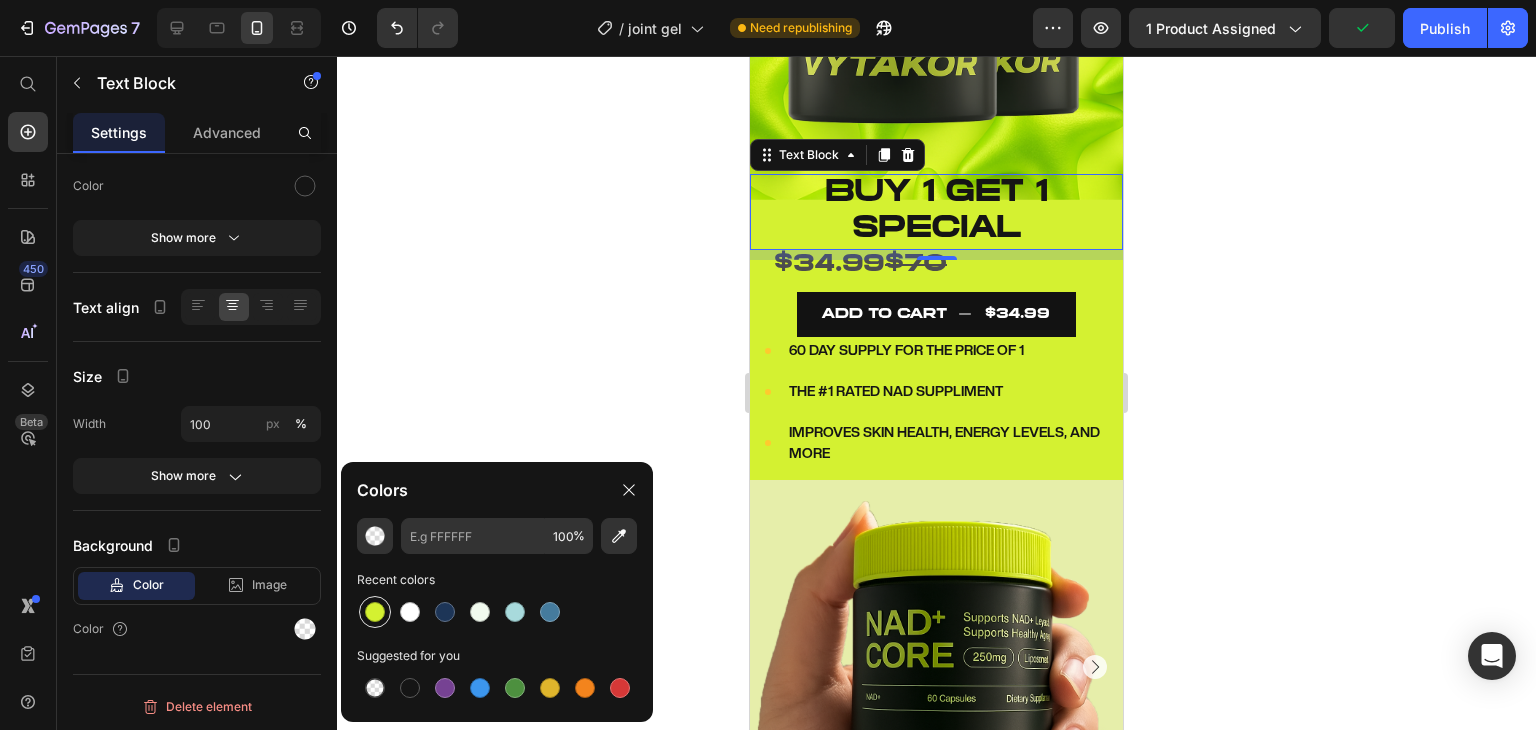 click at bounding box center (375, 612) 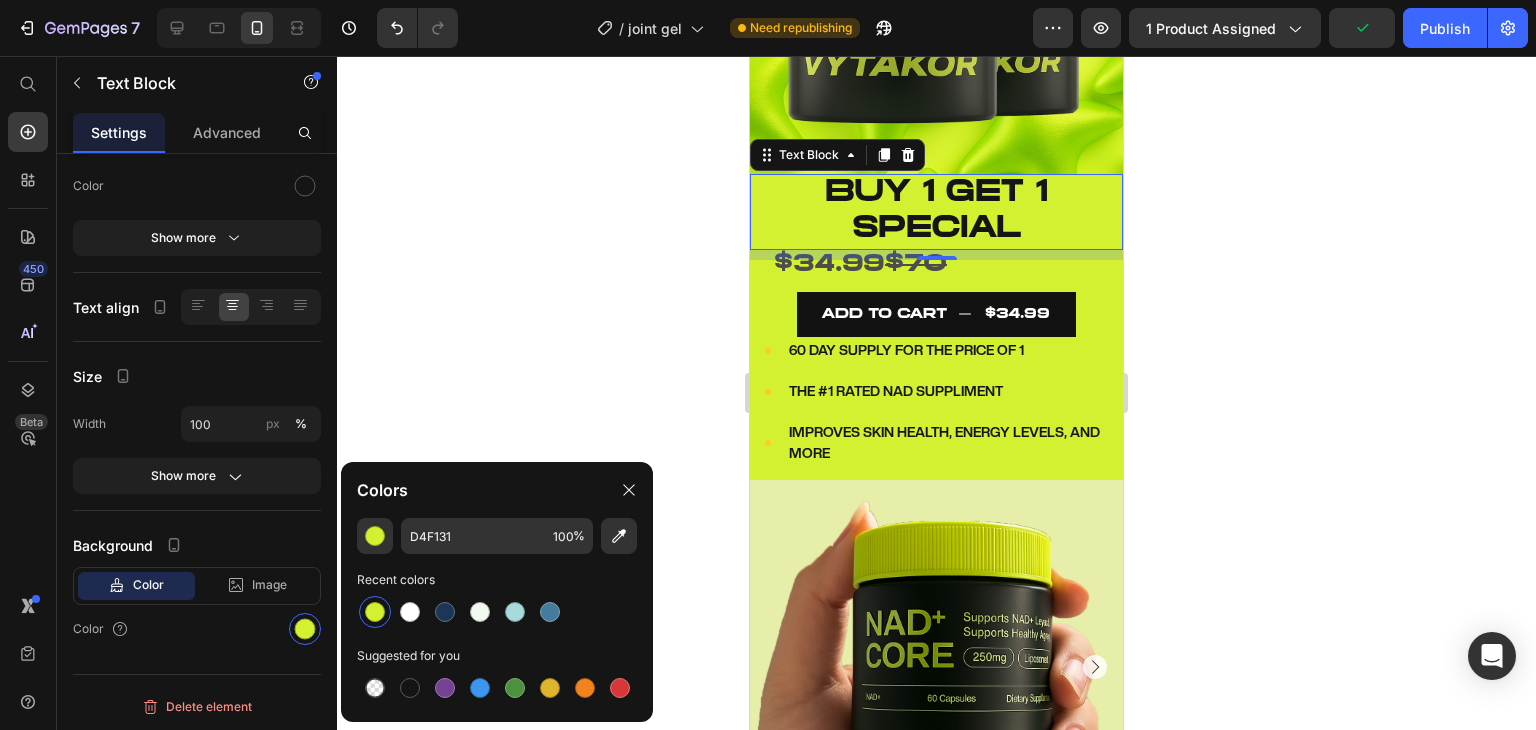 click 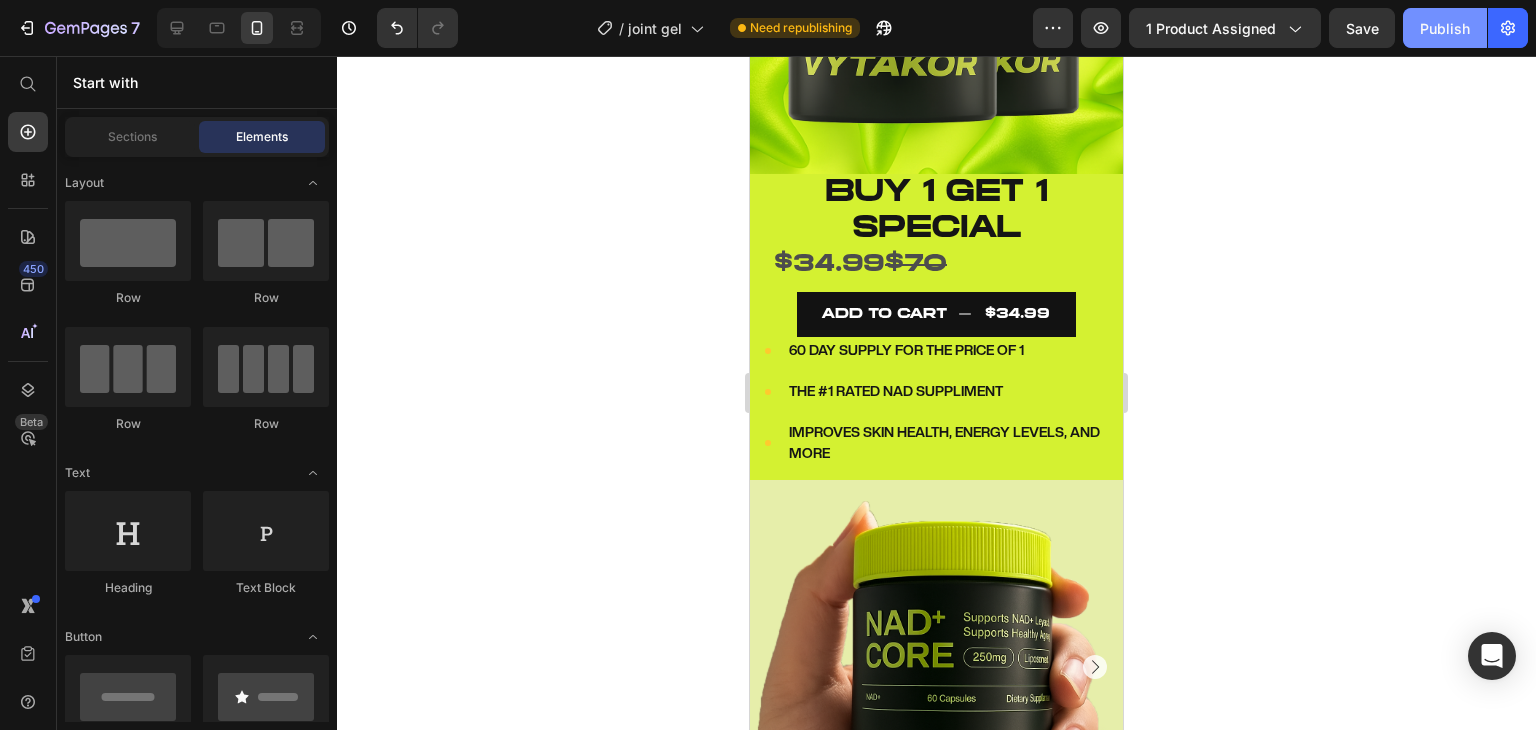 click on "Publish" 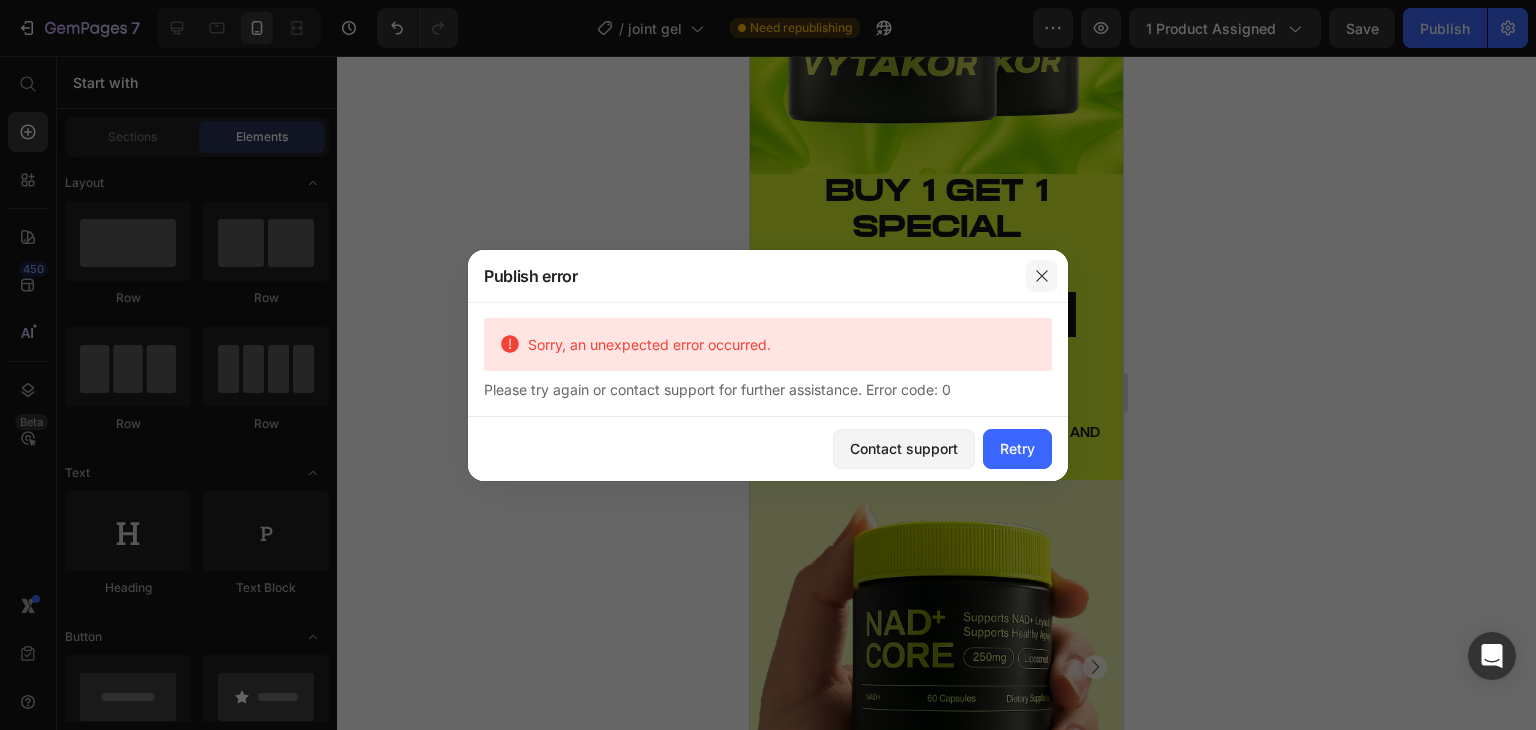 click 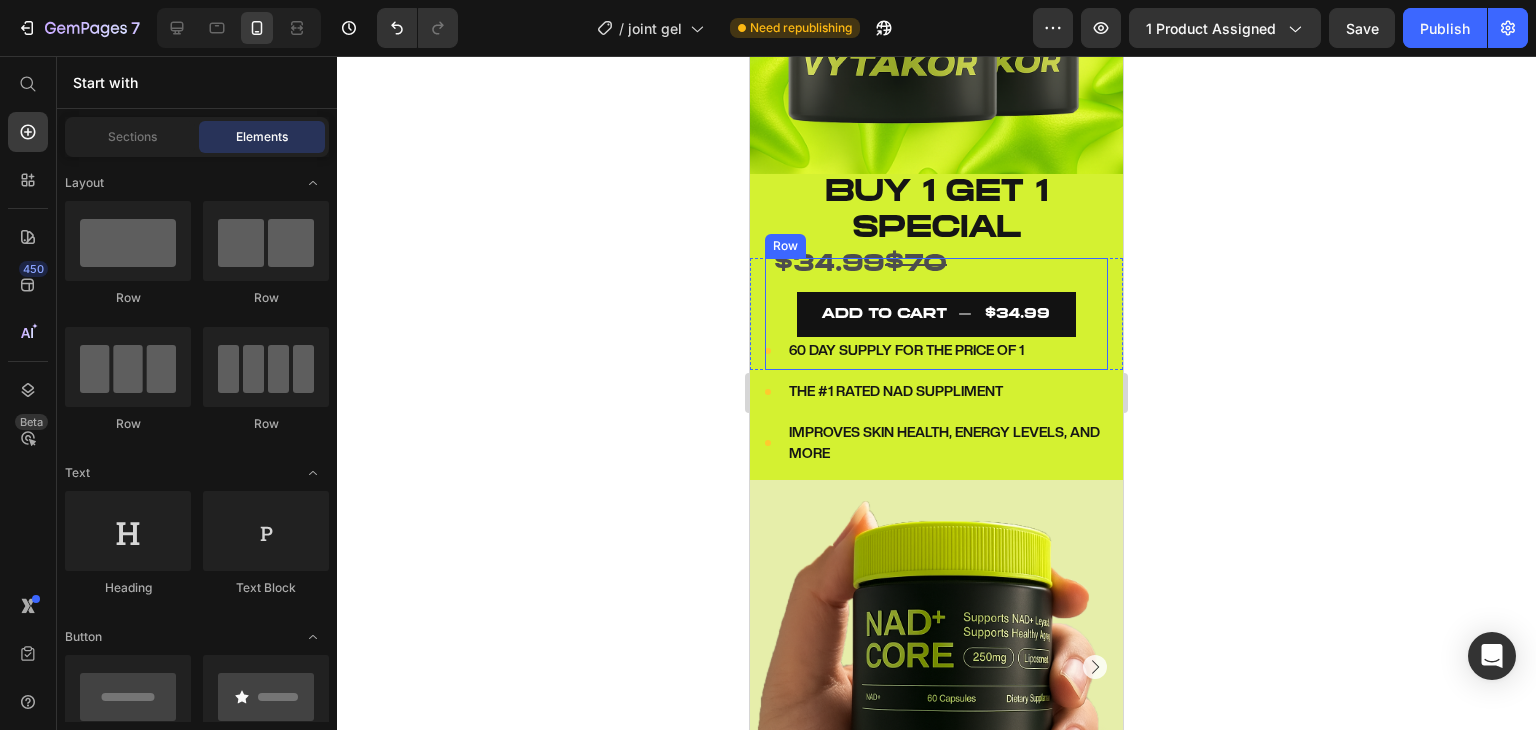click on "BUY 1 GET 1  special  Text block $34.99  $70 Text Block ADD TO CART
$34.99 Add to Cart ADD TO CART
$34.99 Add to Cart" at bounding box center (936, 297) 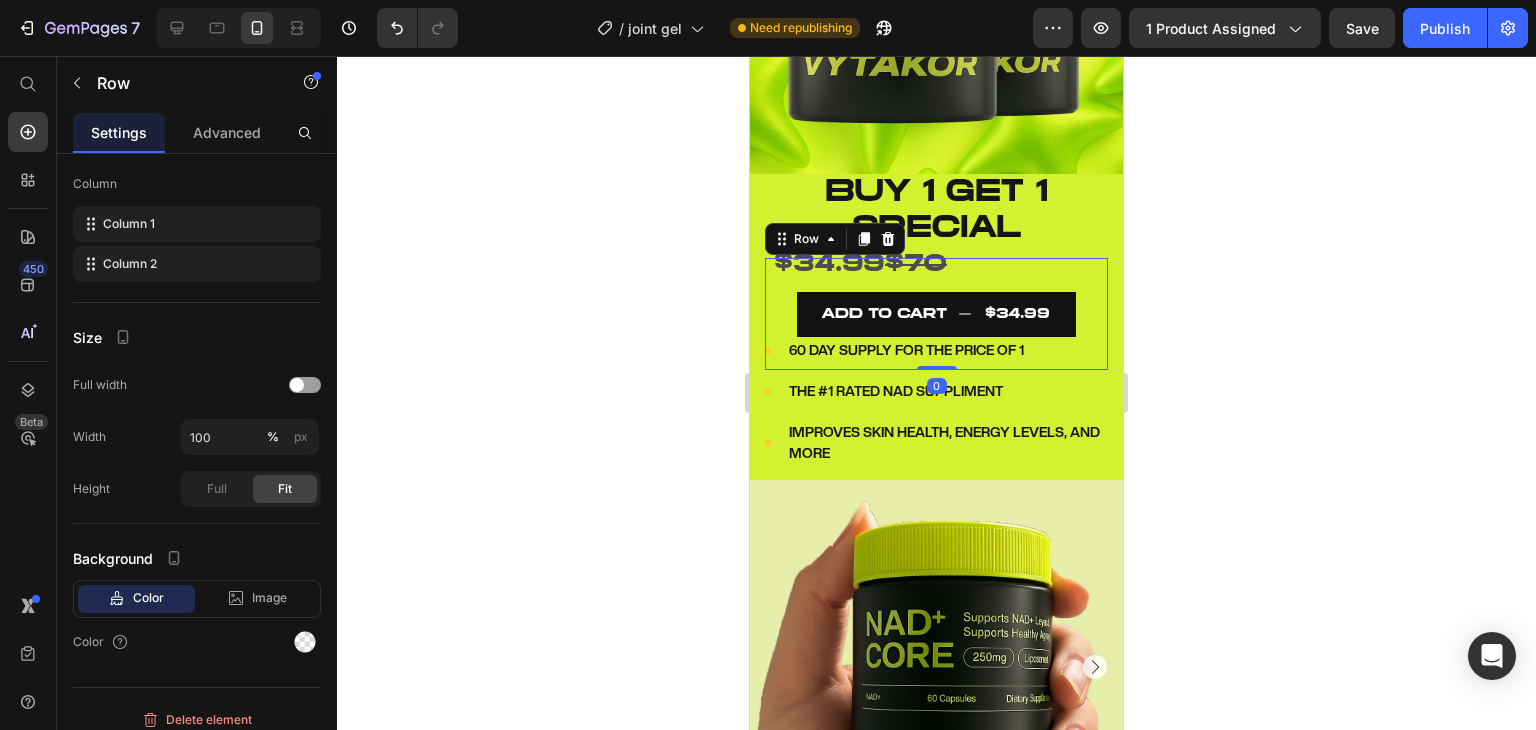 scroll, scrollTop: 0, scrollLeft: 0, axis: both 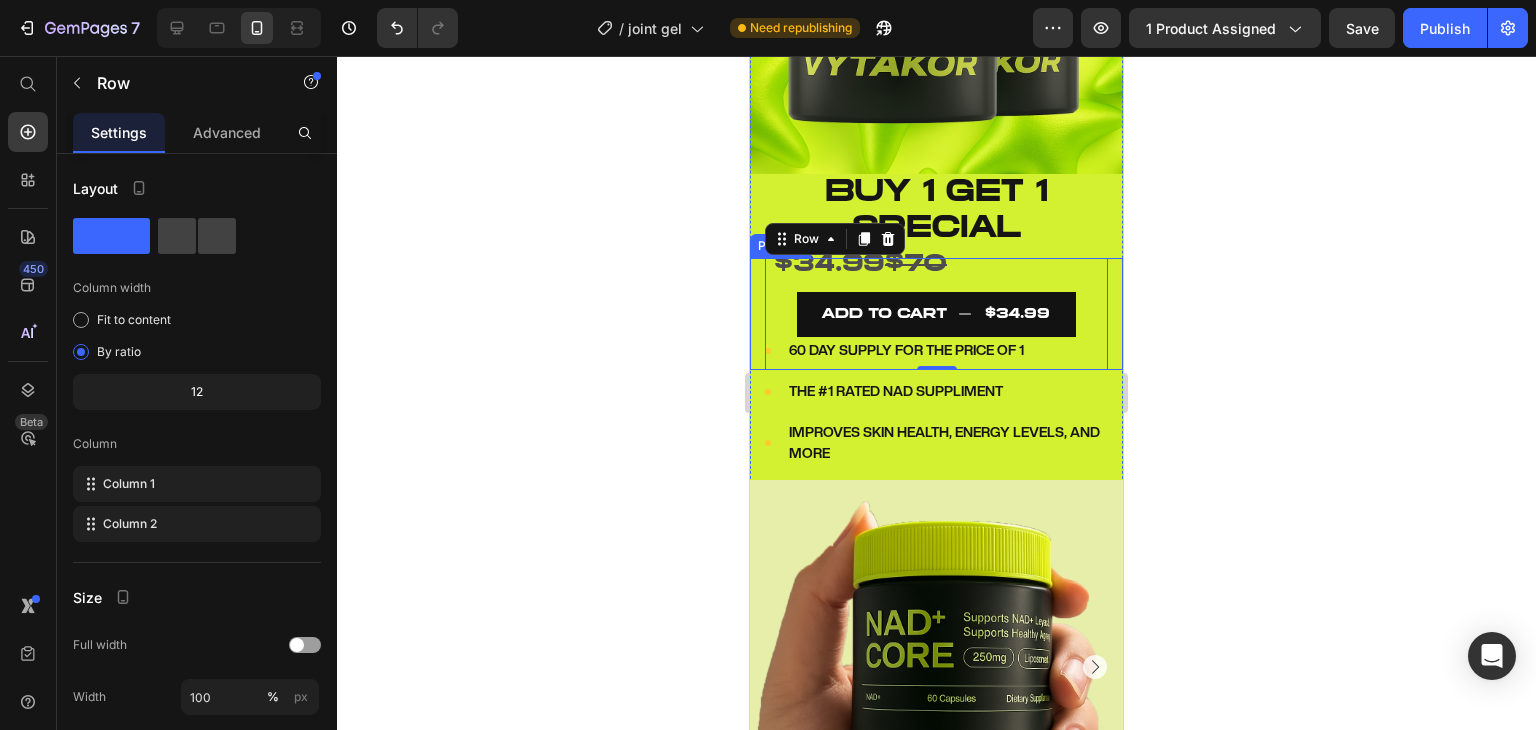 click on "BUY 1 GET 1  special  Text block $34.99  $70 Text Block ADD TO CART
$34.99 Add to Cart ADD TO CART
$34.99 Add to Cart Image       Icon 60 DAY SUPPLY FOR THE PRICE OF 1 Text block       Icon THE #1 RATED NAD SUPPLIMENT Text block       Icon IMPROVES SKIN HEALTH, ENERGY LEVELS, AND MORE Text block Icon List Row Row   0 Product" at bounding box center (936, 314) 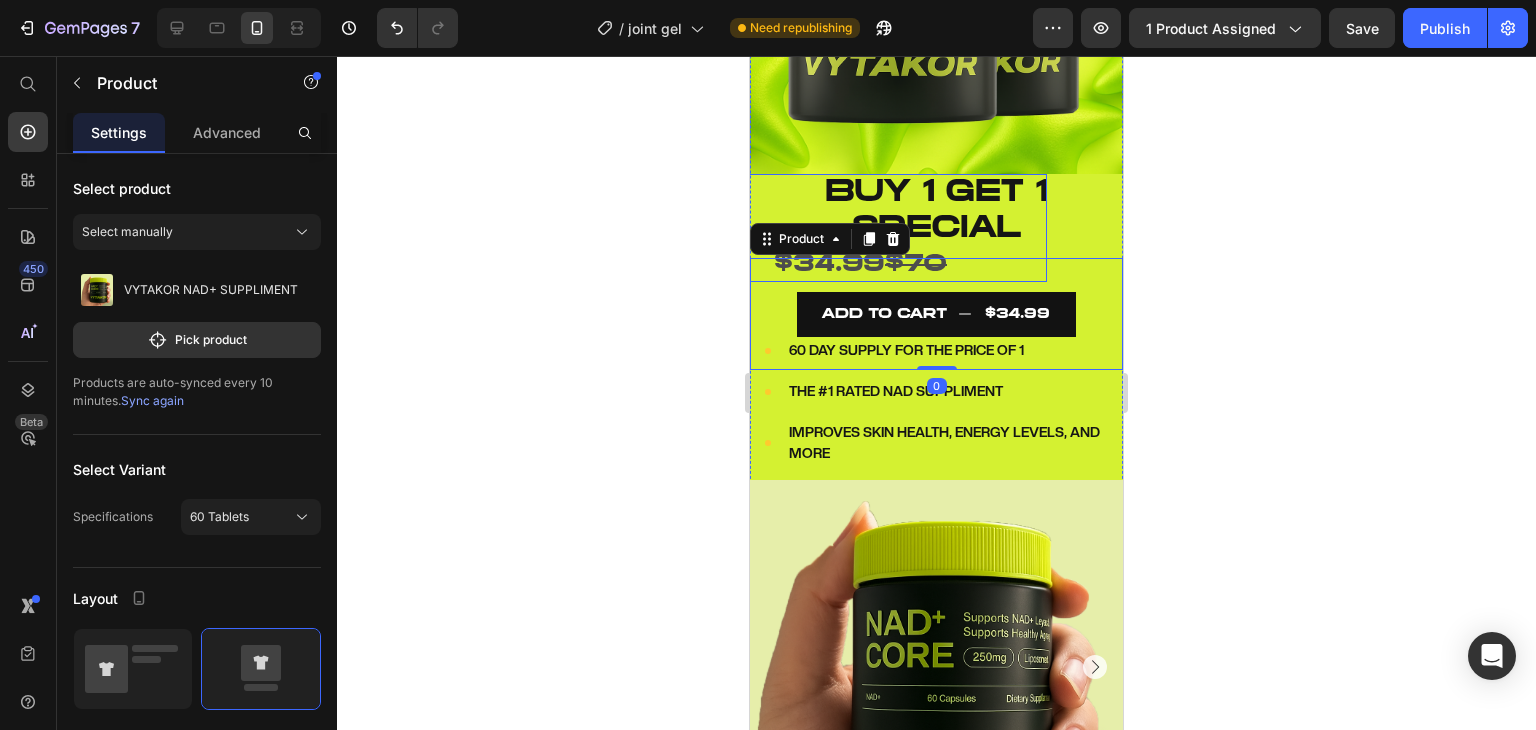 click at bounding box center (860, 236) 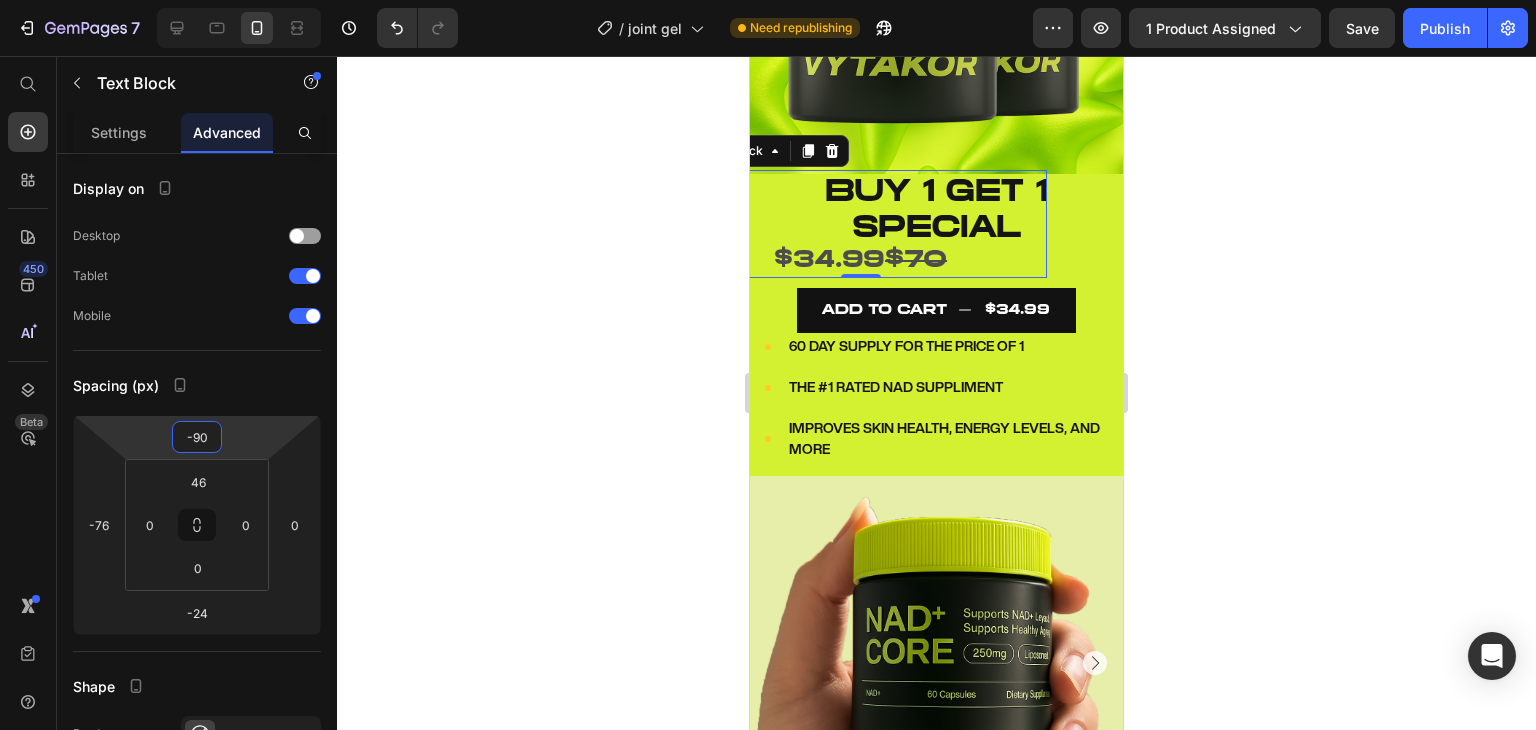 type on "-84" 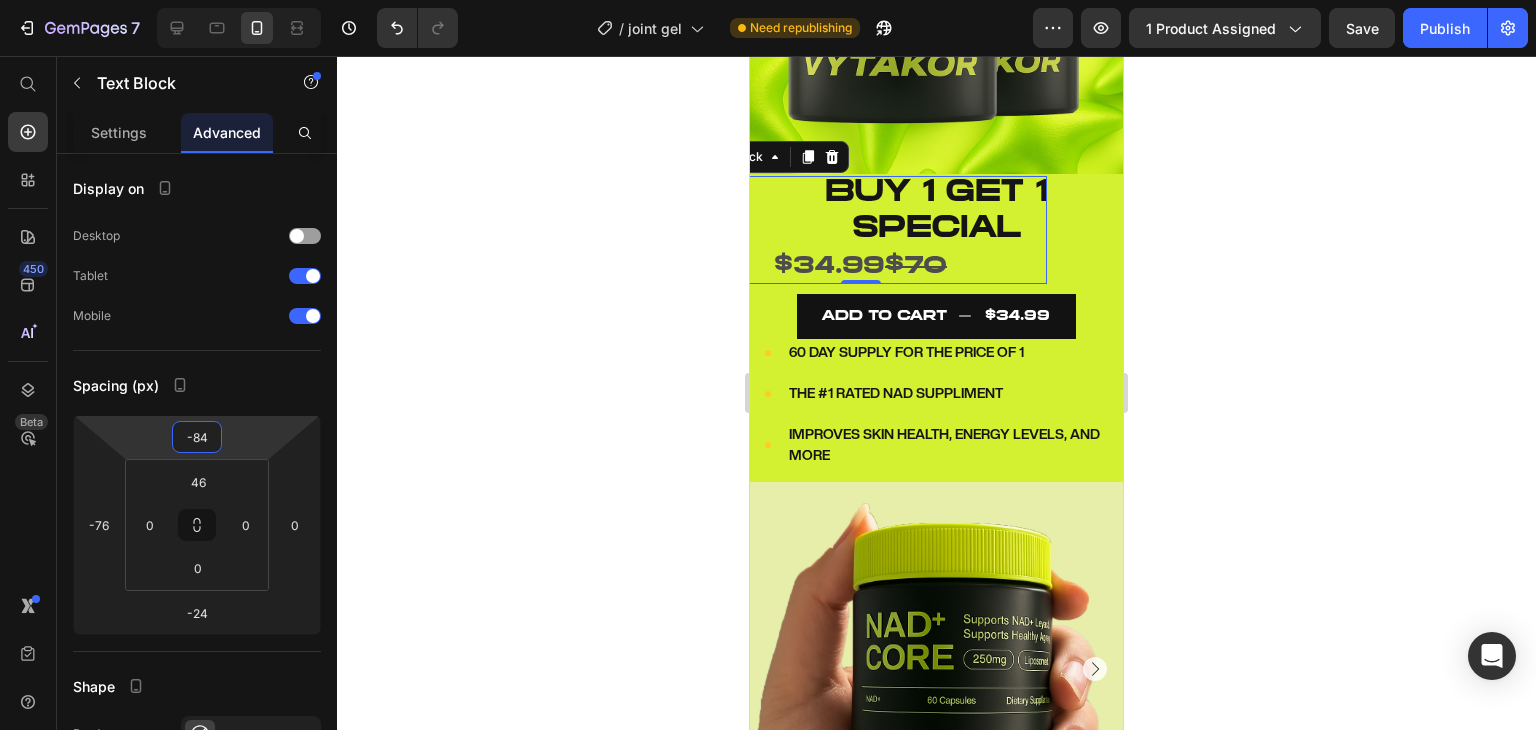 click on "7   /  joint gel Need republishing Preview 1 product assigned  Save   Publish  450 Beta Start with Sections Elements Hero Section Product Detail Brands Trusted Badges Guarantee Product Breakdown How to use Testimonials Compare Bundle FAQs Social Proof Brand Story Product List Collection Blog List Contact Sticky Add to Cart Custom Footer Browse Library 450 Layout
Row
Row
Row
Row Text
Heading
Text Block Button
Button
Button
Sticky Back to top Media
Image" at bounding box center (768, 0) 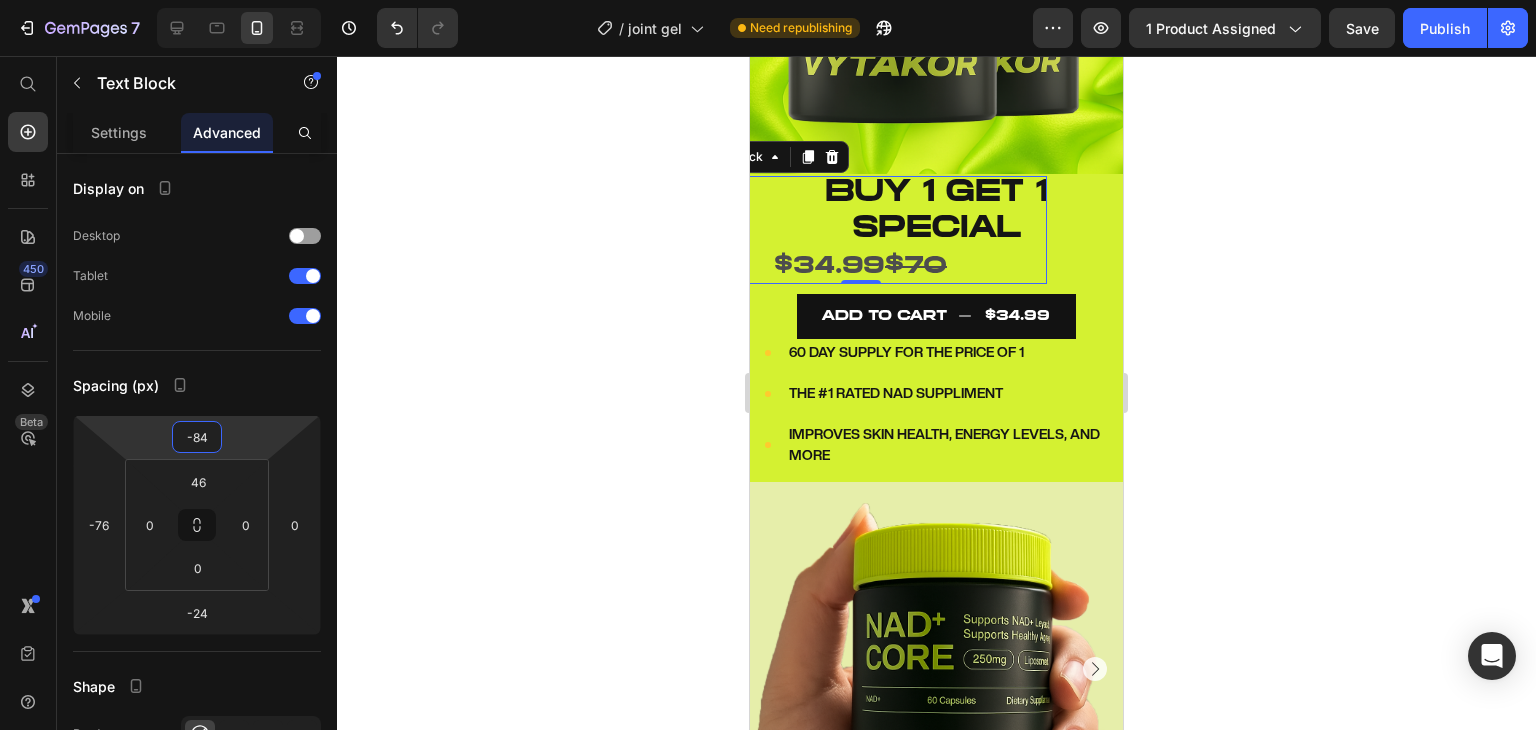 click 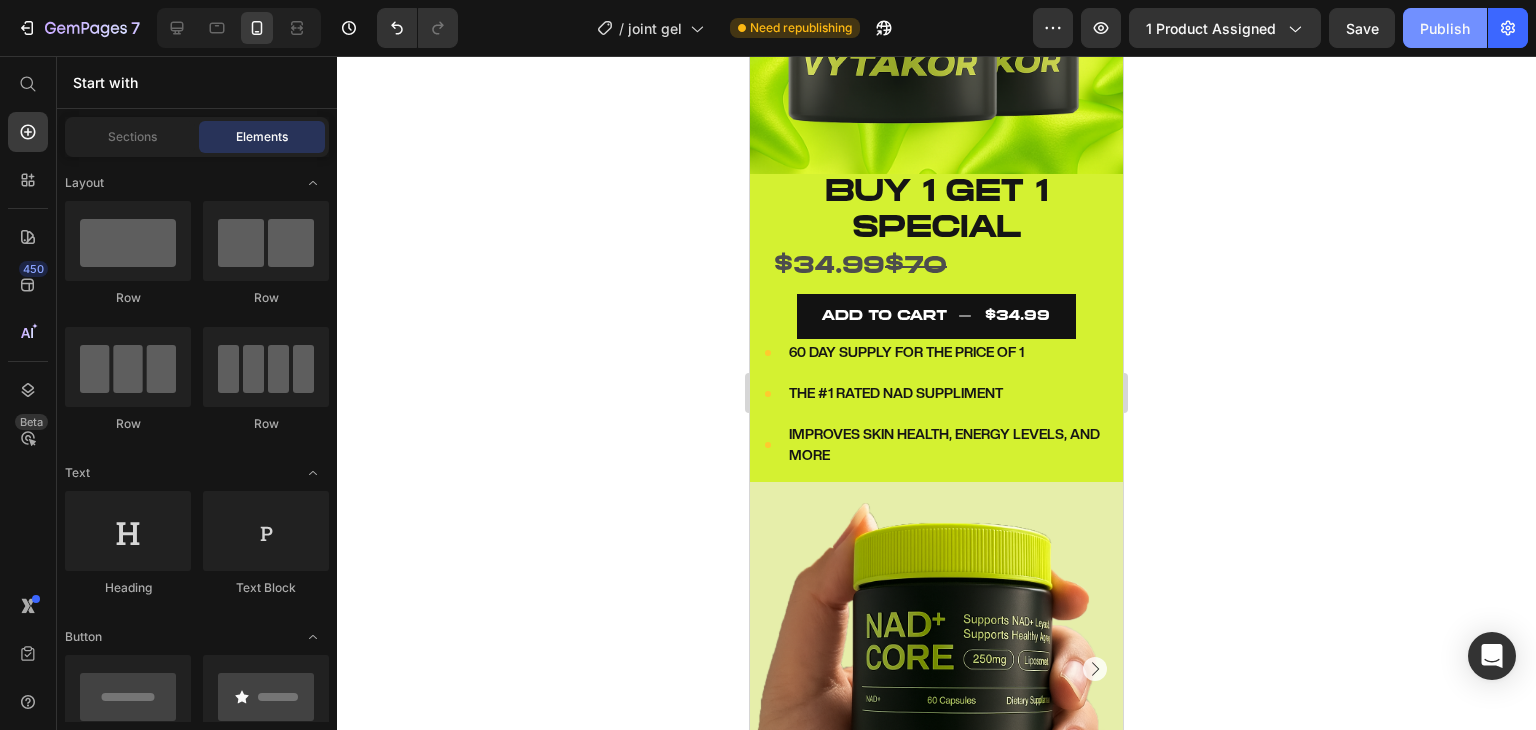 click on "Publish" at bounding box center (1445, 28) 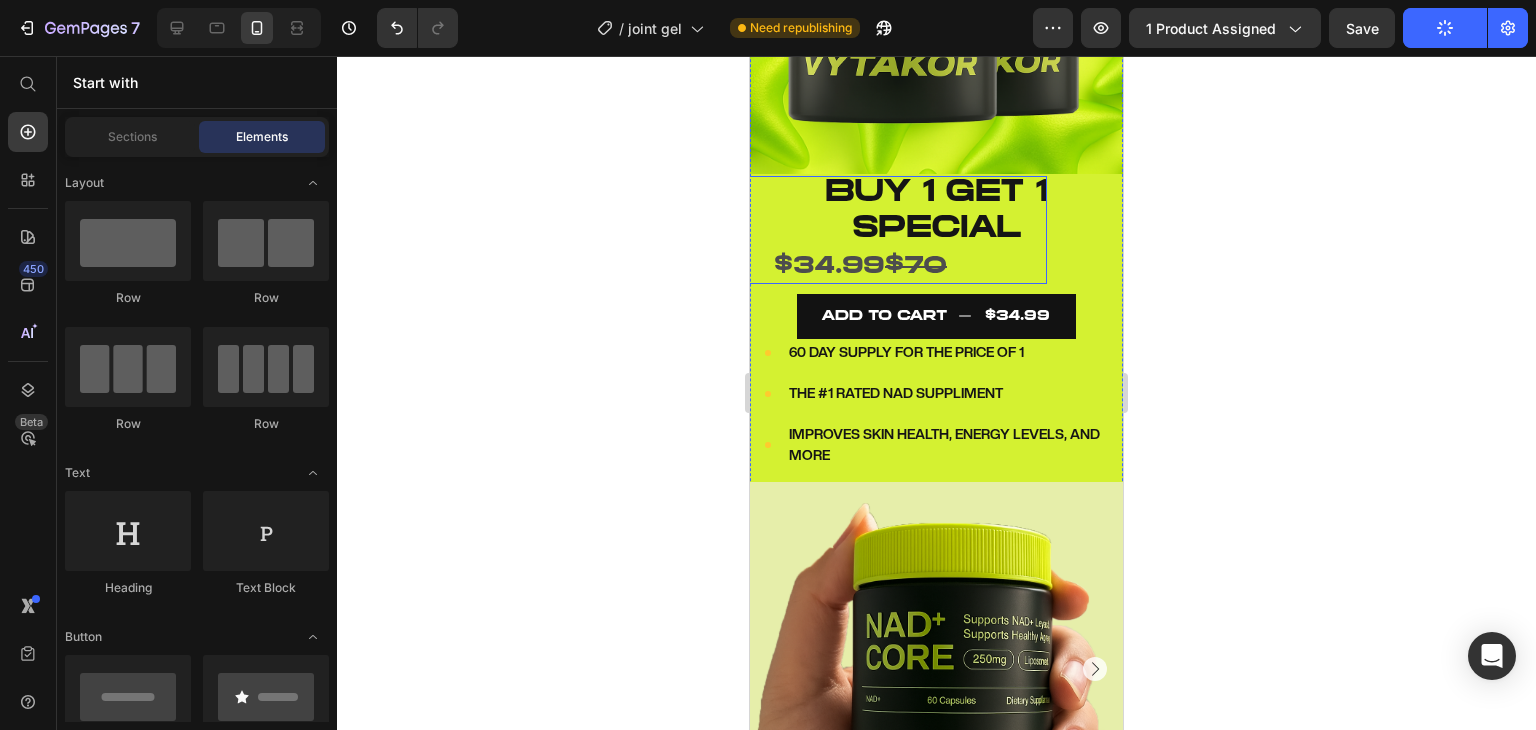 click at bounding box center [860, 238] 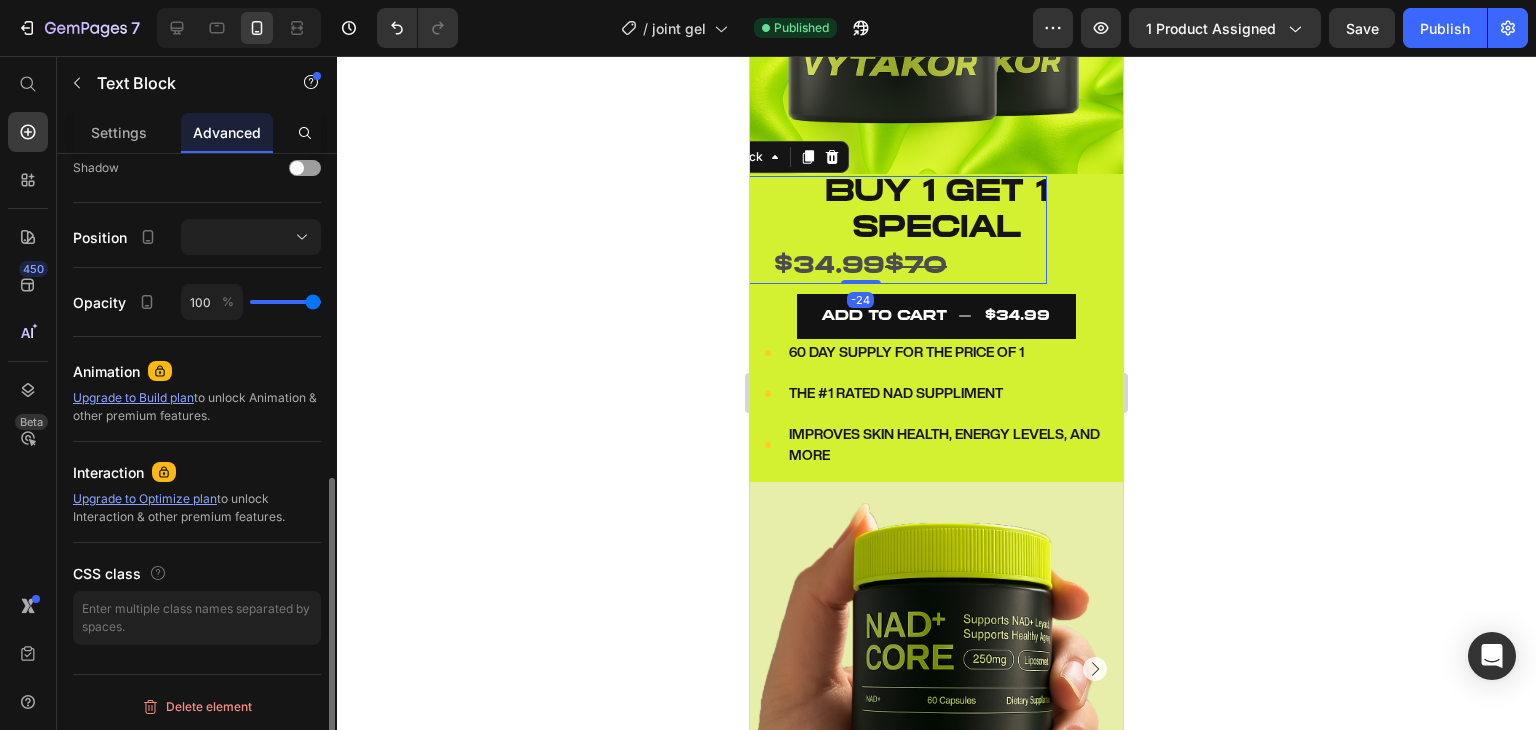 scroll, scrollTop: 669, scrollLeft: 0, axis: vertical 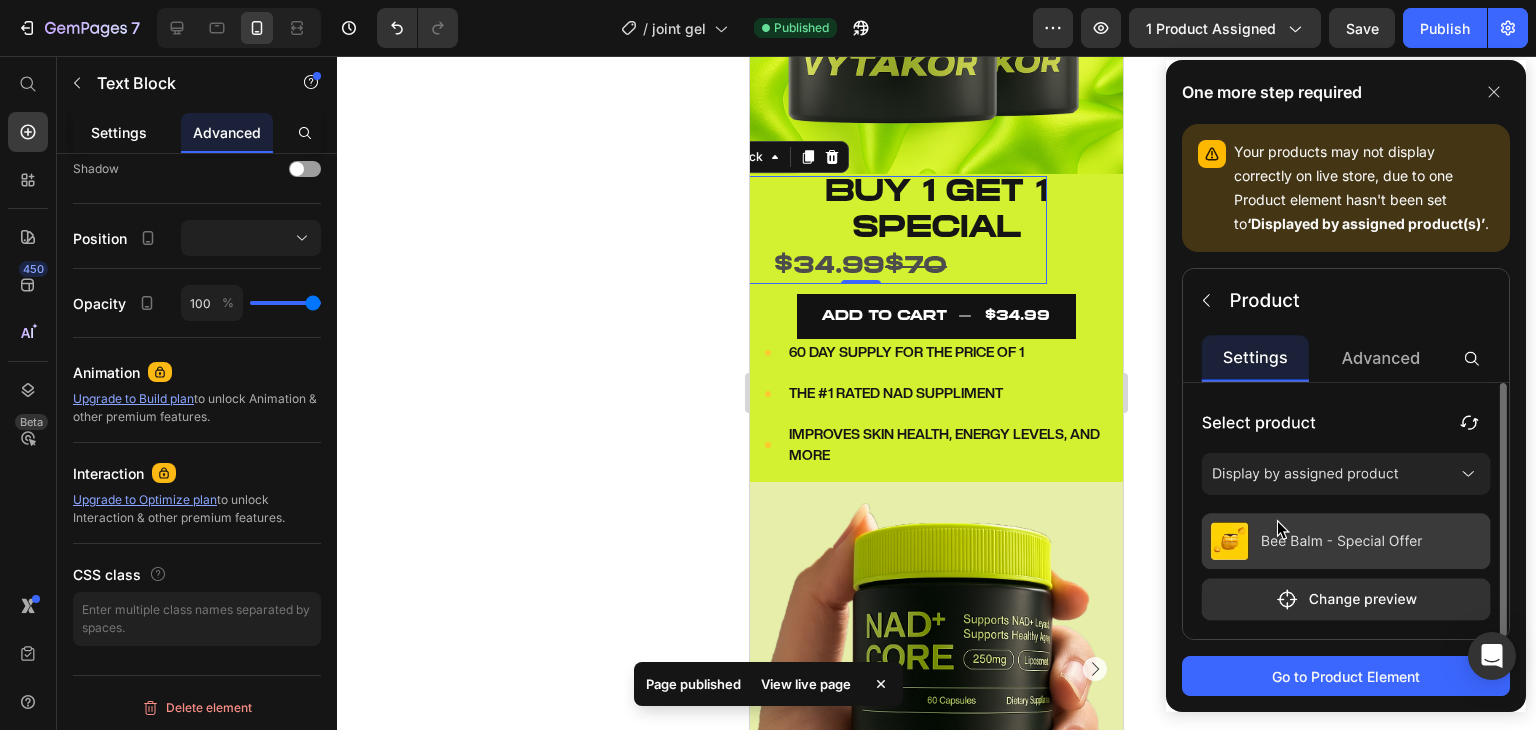 click on "Settings" at bounding box center [119, 132] 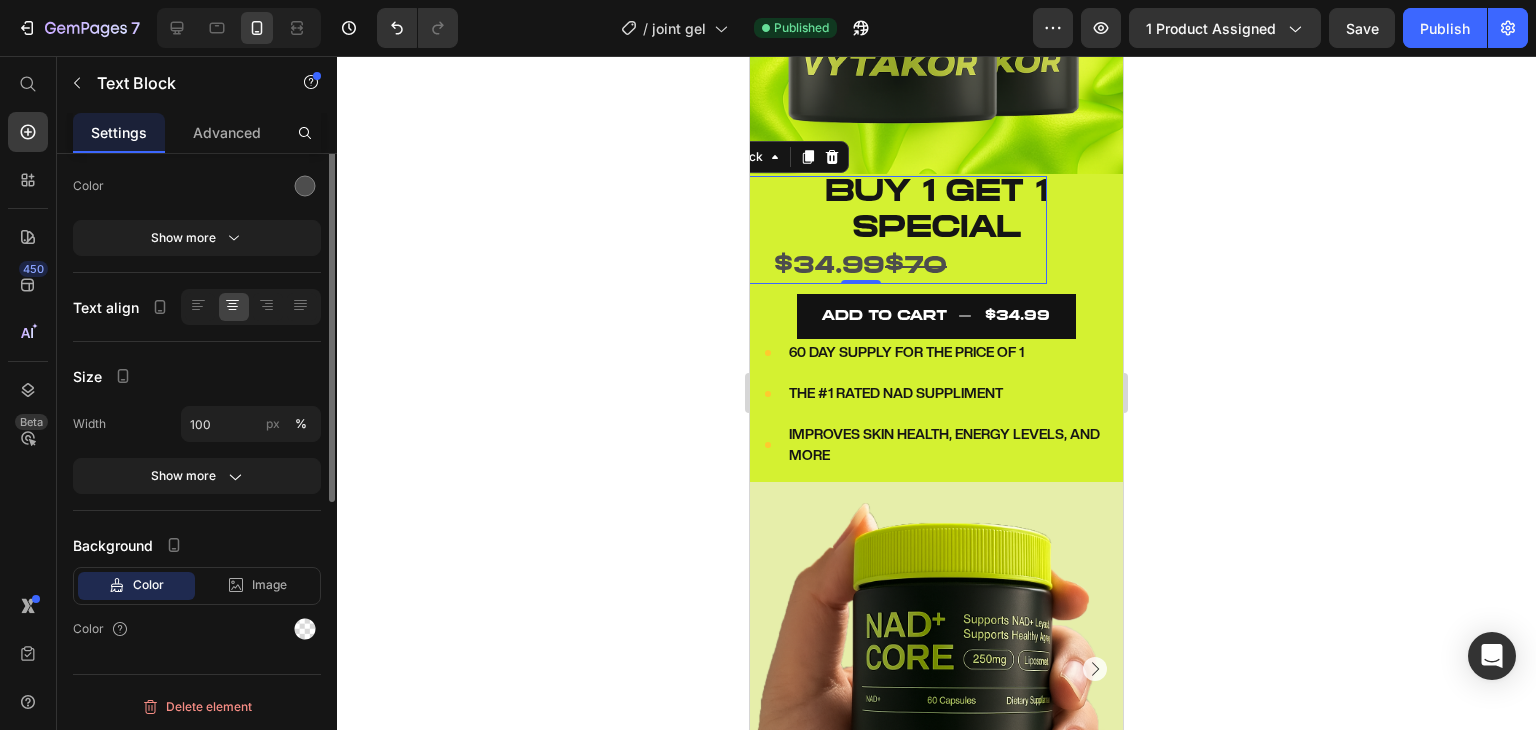 scroll, scrollTop: 0, scrollLeft: 0, axis: both 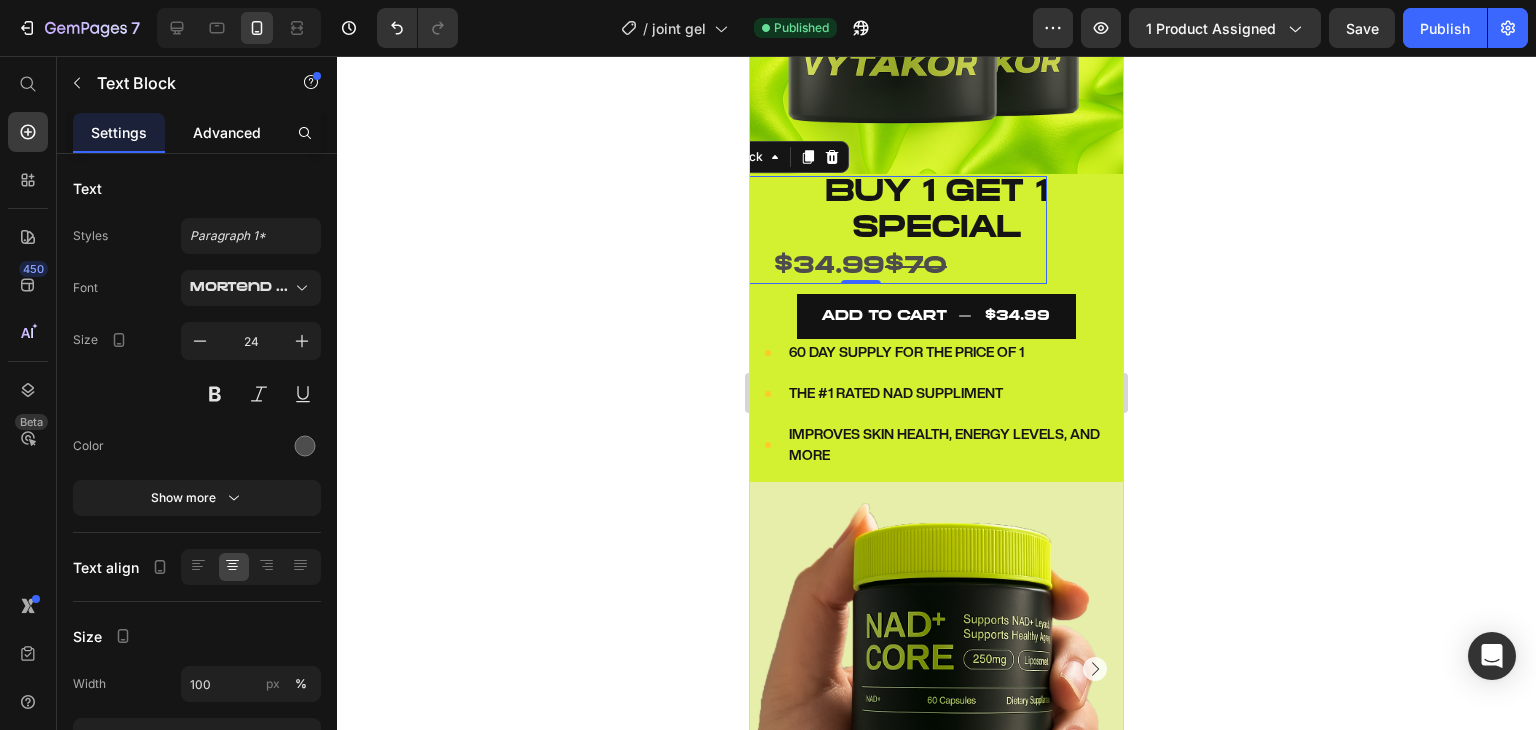 click on "Advanced" at bounding box center (227, 132) 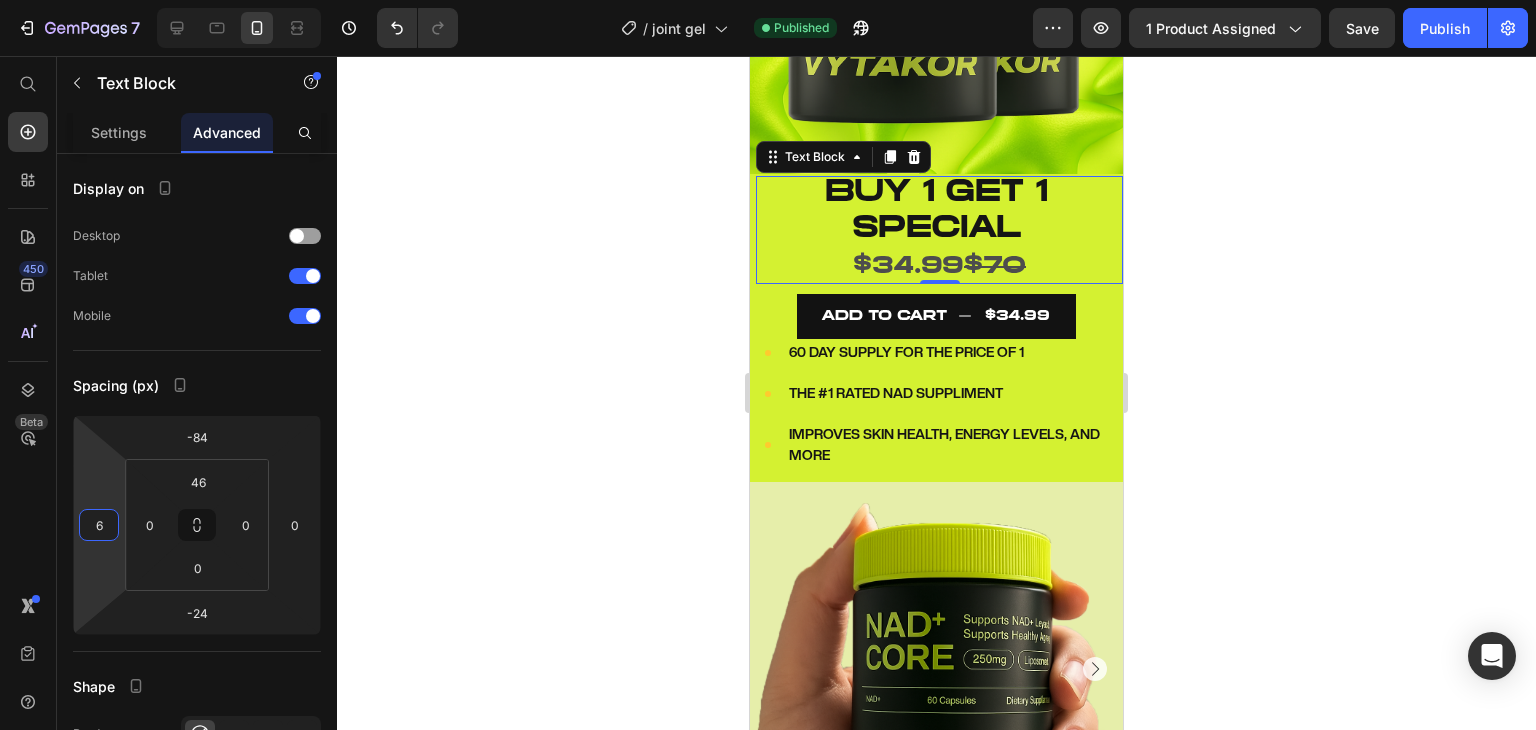 type on "8" 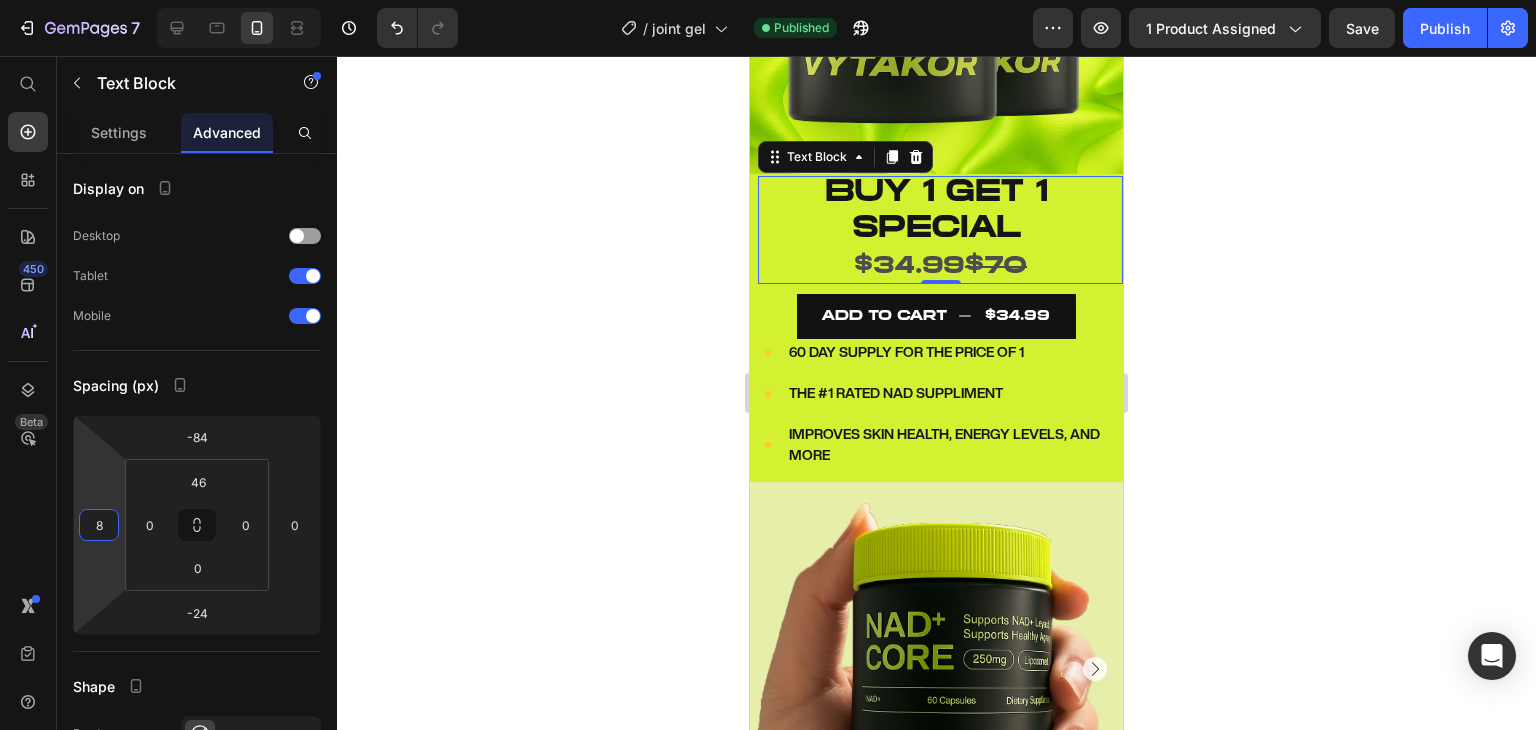 drag, startPoint x: 110, startPoint y: 503, endPoint x: 107, endPoint y: 461, distance: 42.107006 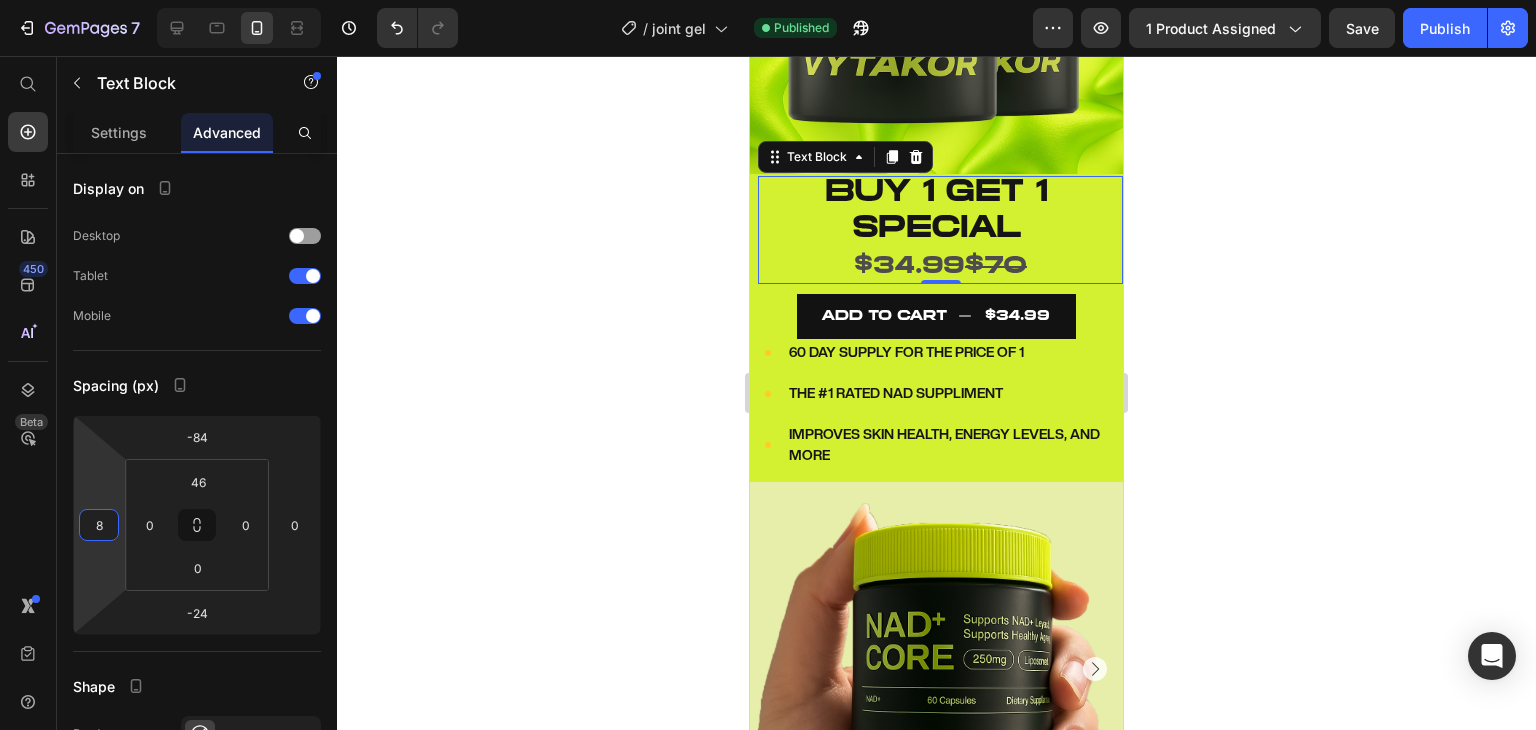 click on "7   /  joint gel Published Preview 1 product assigned  Save   Publish  450 Beta Start with Sections Elements Hero Section Product Detail Brands Trusted Badges Guarantee Product Breakdown How to use Testimonials Compare Bundle FAQs Social Proof Brand Story Product List Collection Blog List Contact Sticky Add to Cart Custom Footer Browse Library 450 Layout
Row
Row
Row
Row Text
Heading
Text Block Button
Button
Button
Sticky Back to top Media
Image" at bounding box center [768, 0] 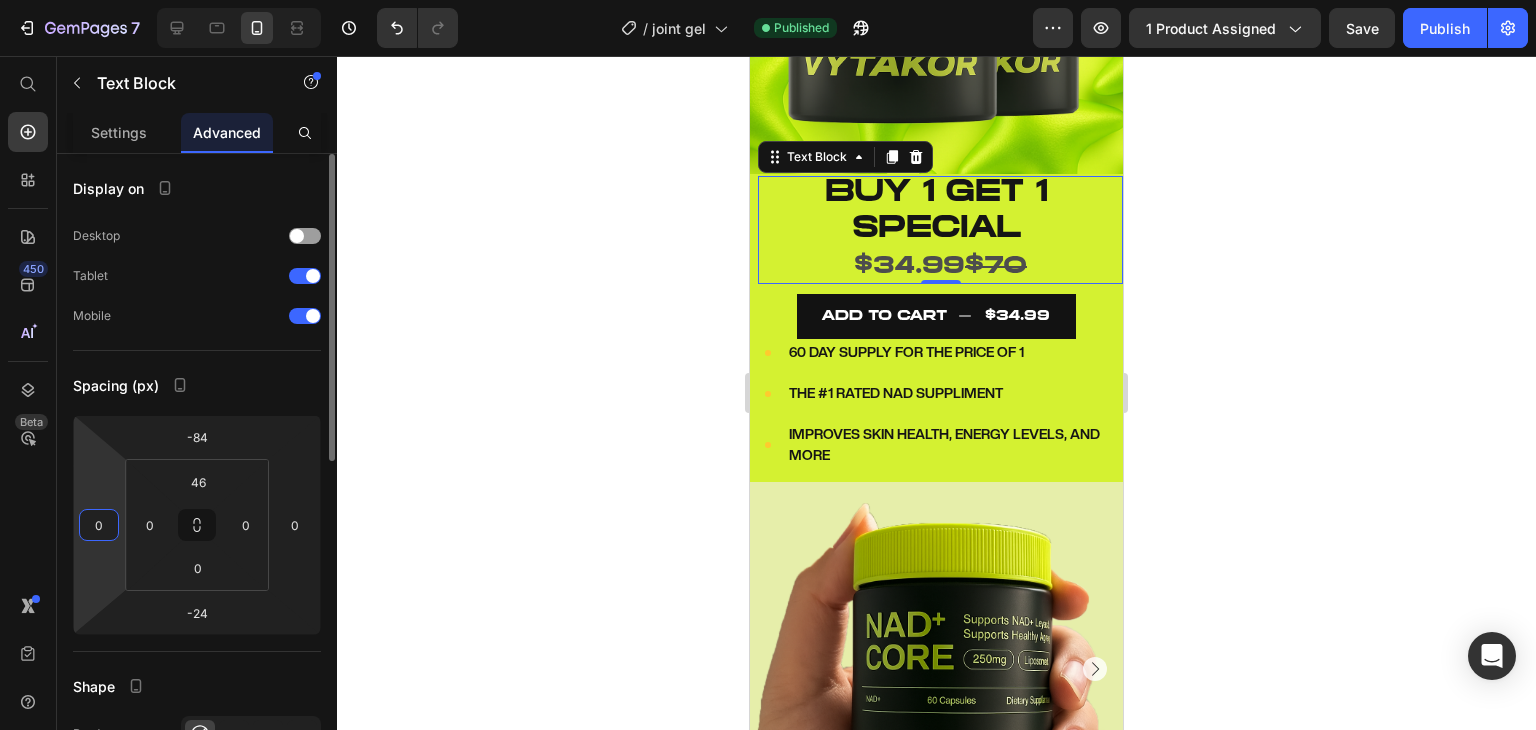 type on "0" 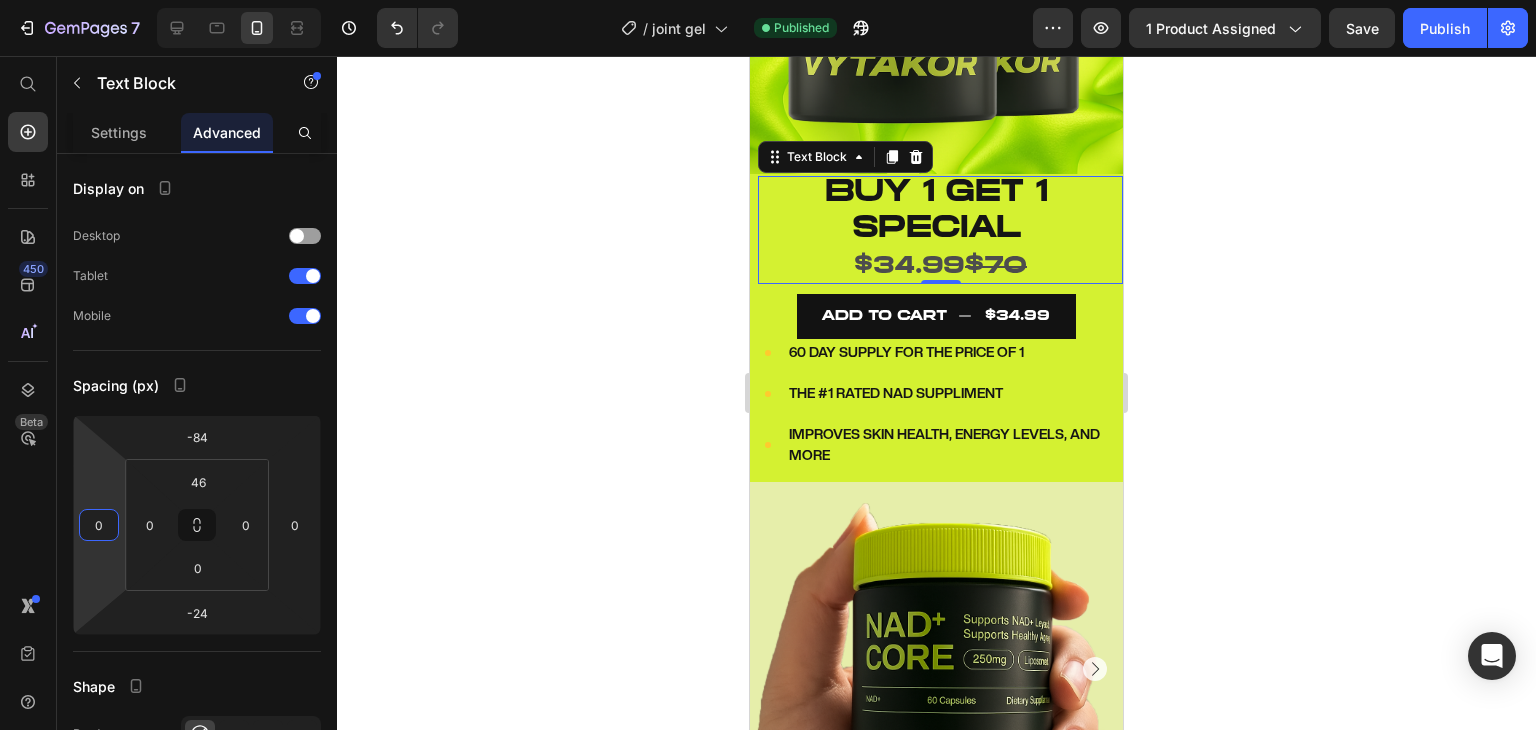 click 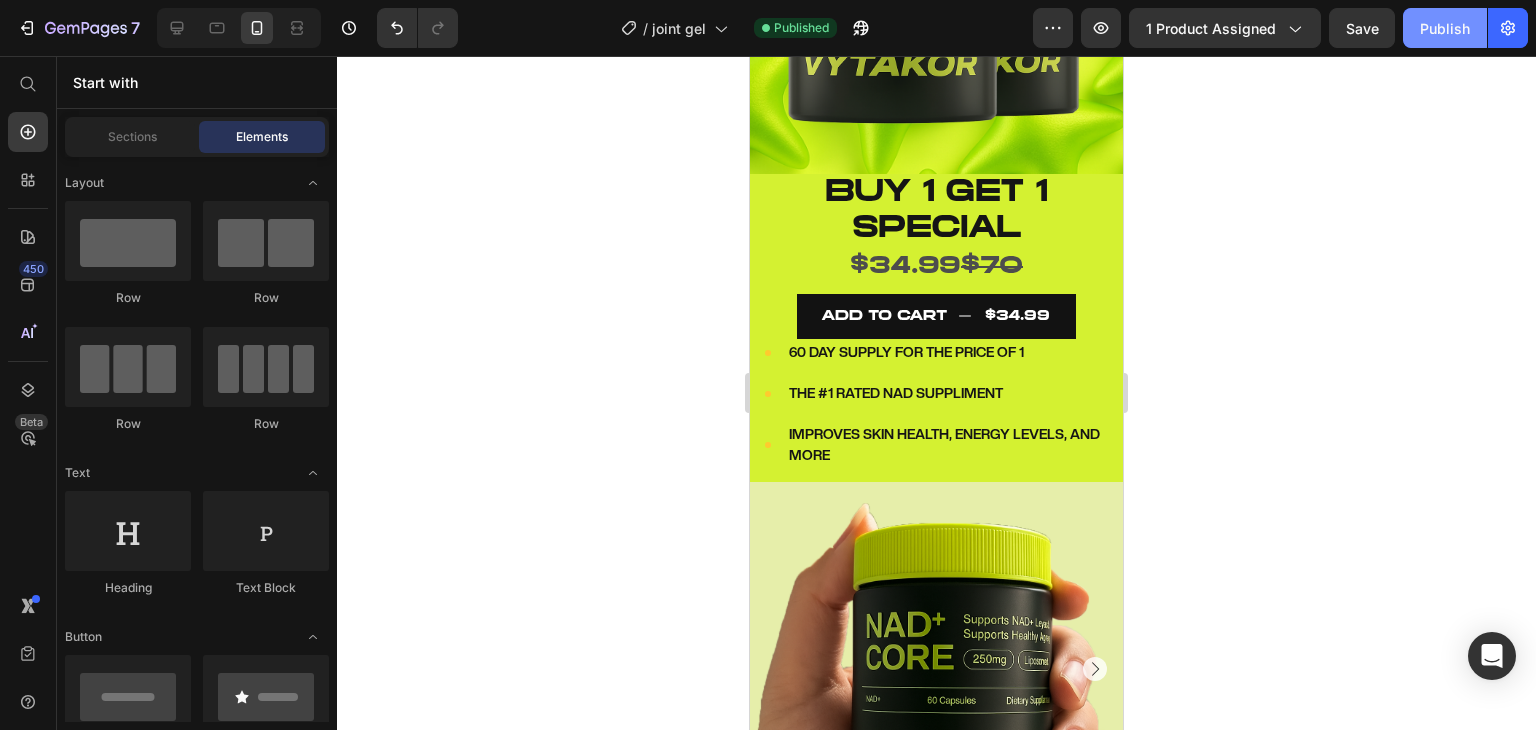 click on "Publish" 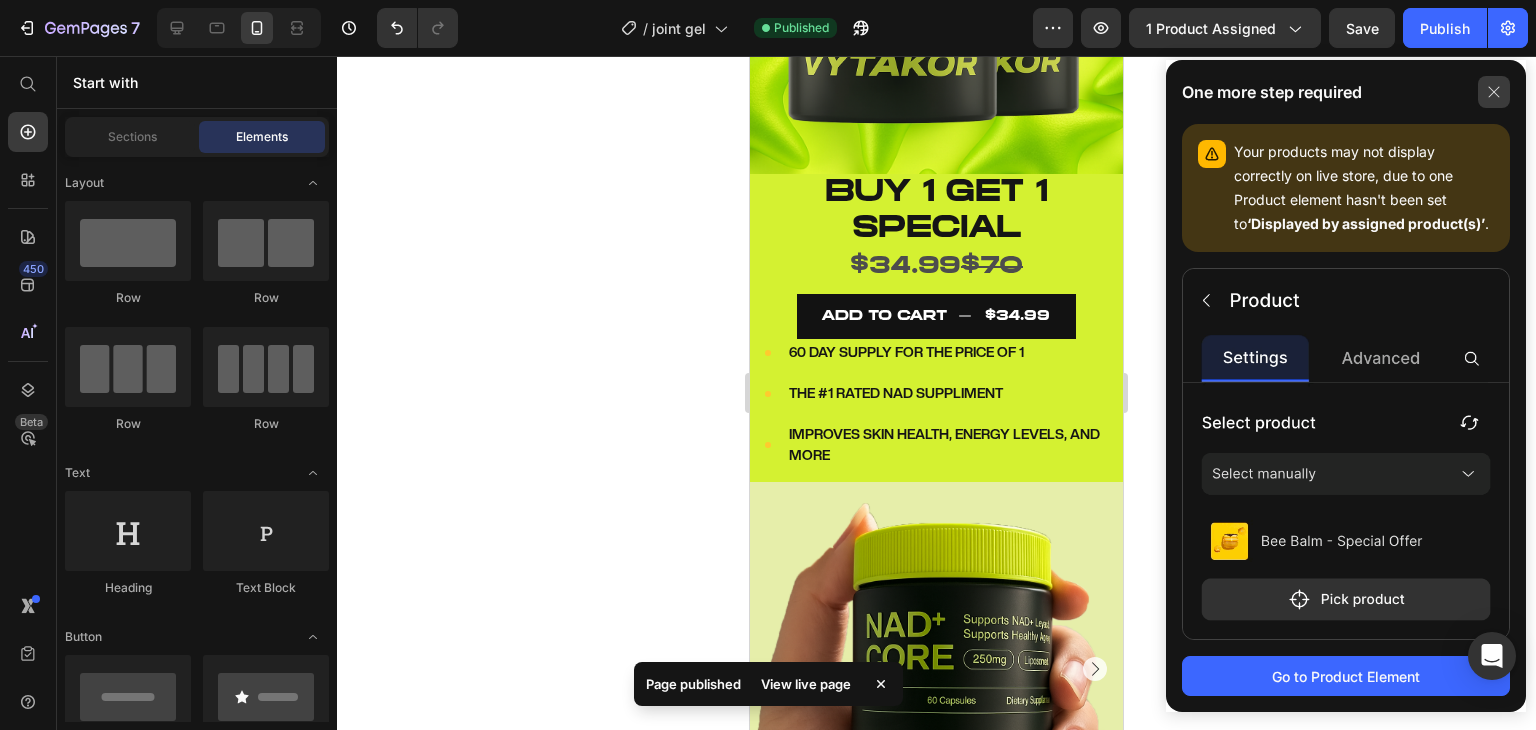 click 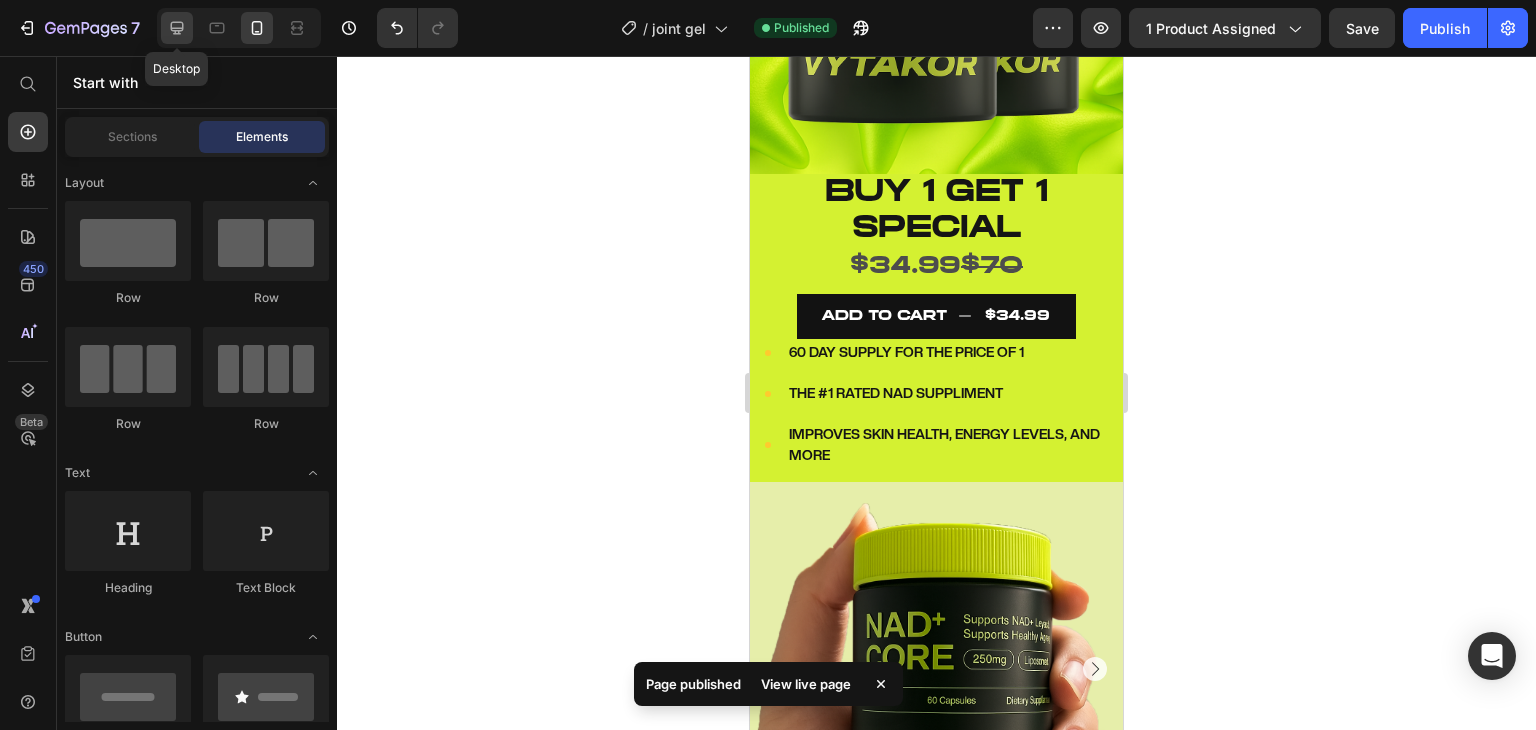 click 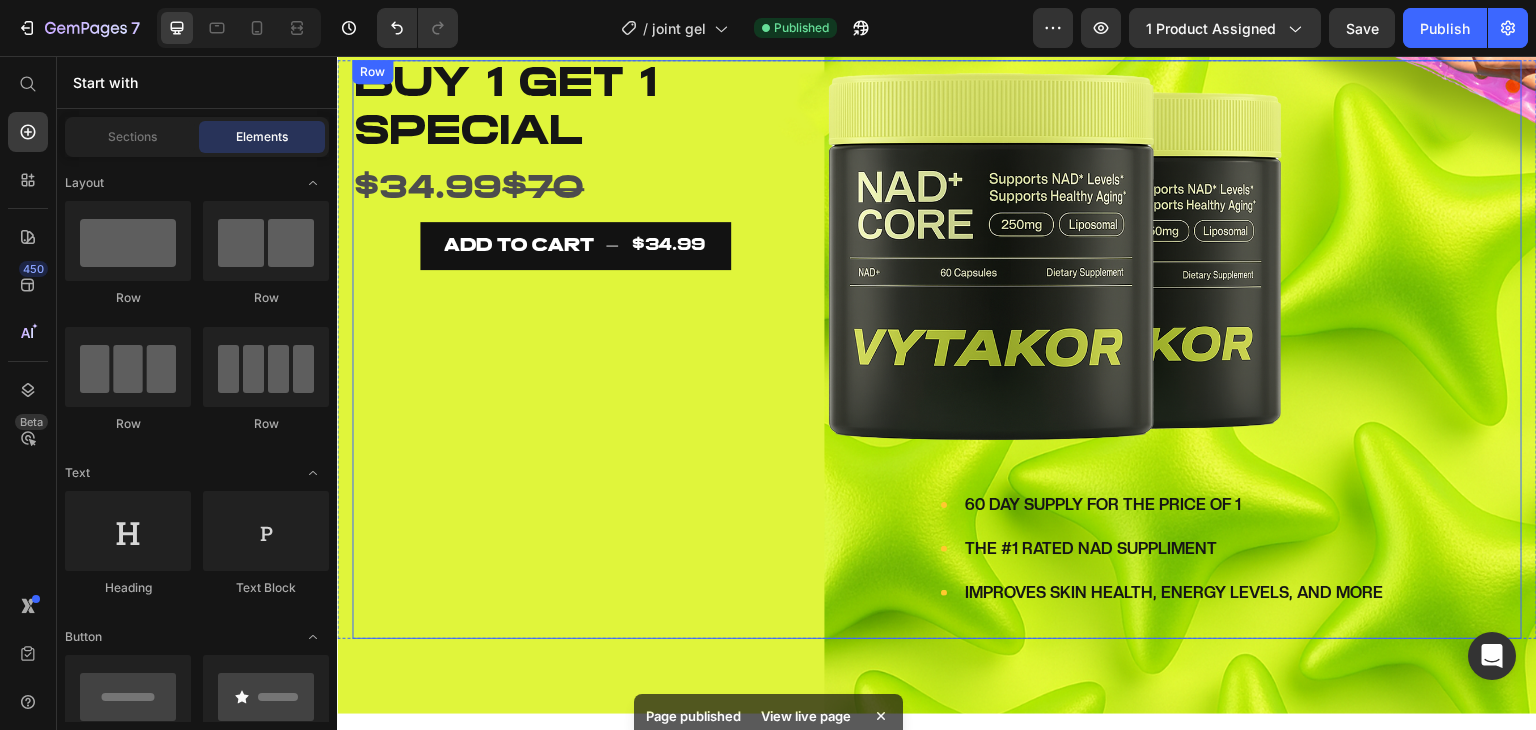scroll, scrollTop: 291, scrollLeft: 0, axis: vertical 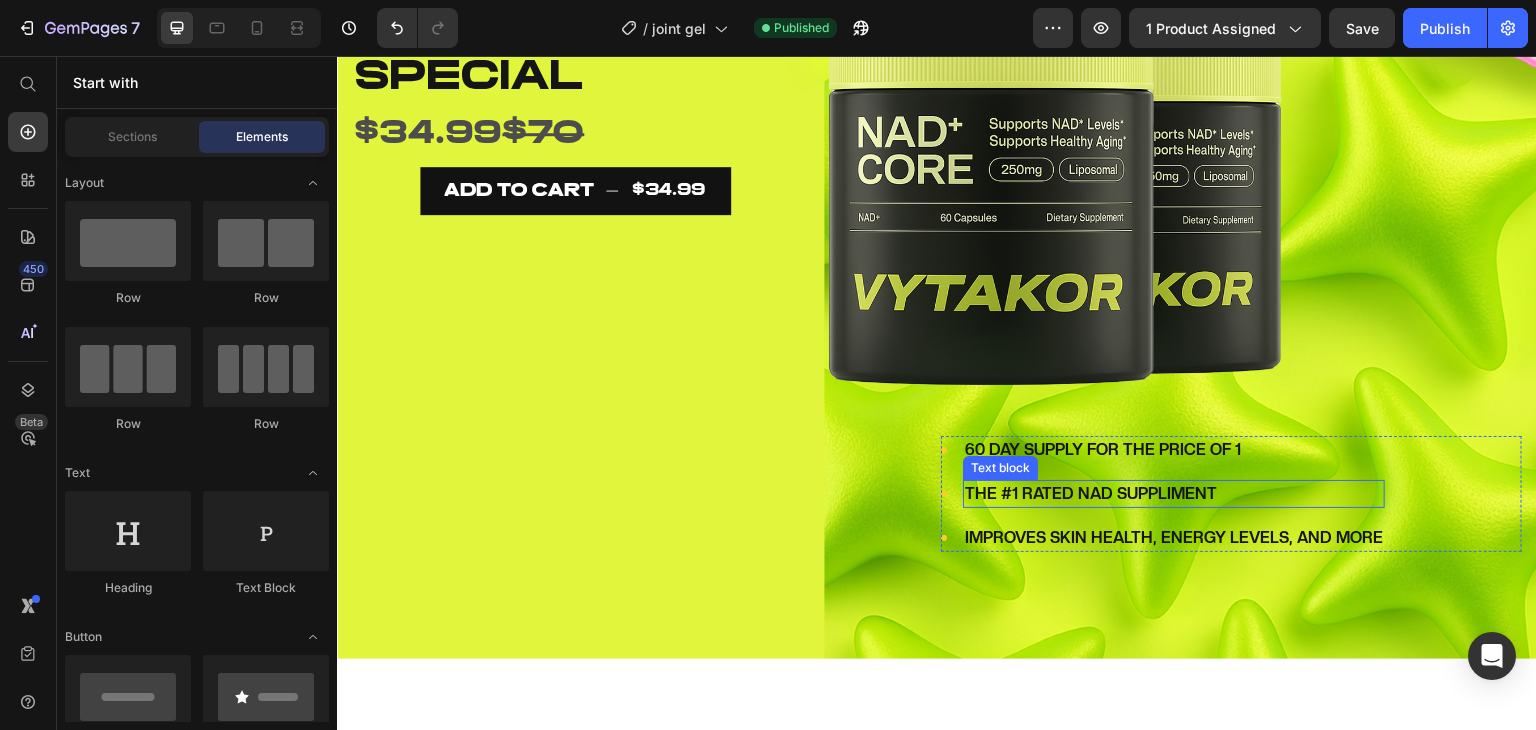 click on "THE #1 RATED NAD SUPPLIMENT" at bounding box center [1091, 493] 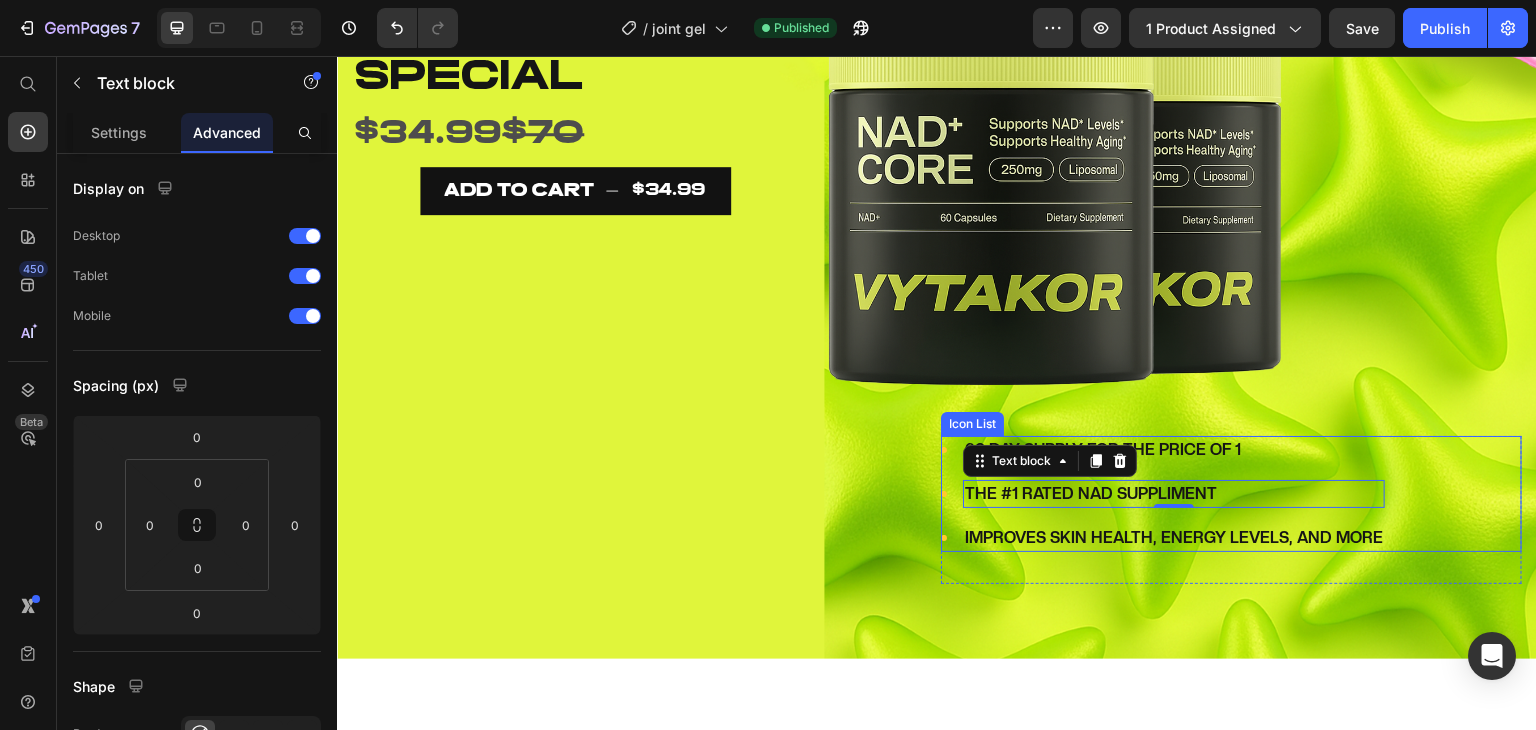 click on "Icon 60 DAY SUPPLY FOR THE PRICE OF 1 Text block       Icon THE #1 RATED NAD SUPPLIMENT Text block   0       Icon IMPROVES SKIN HEALTH, ENERGY LEVELS, AND MORE Text block" at bounding box center (1163, 494) 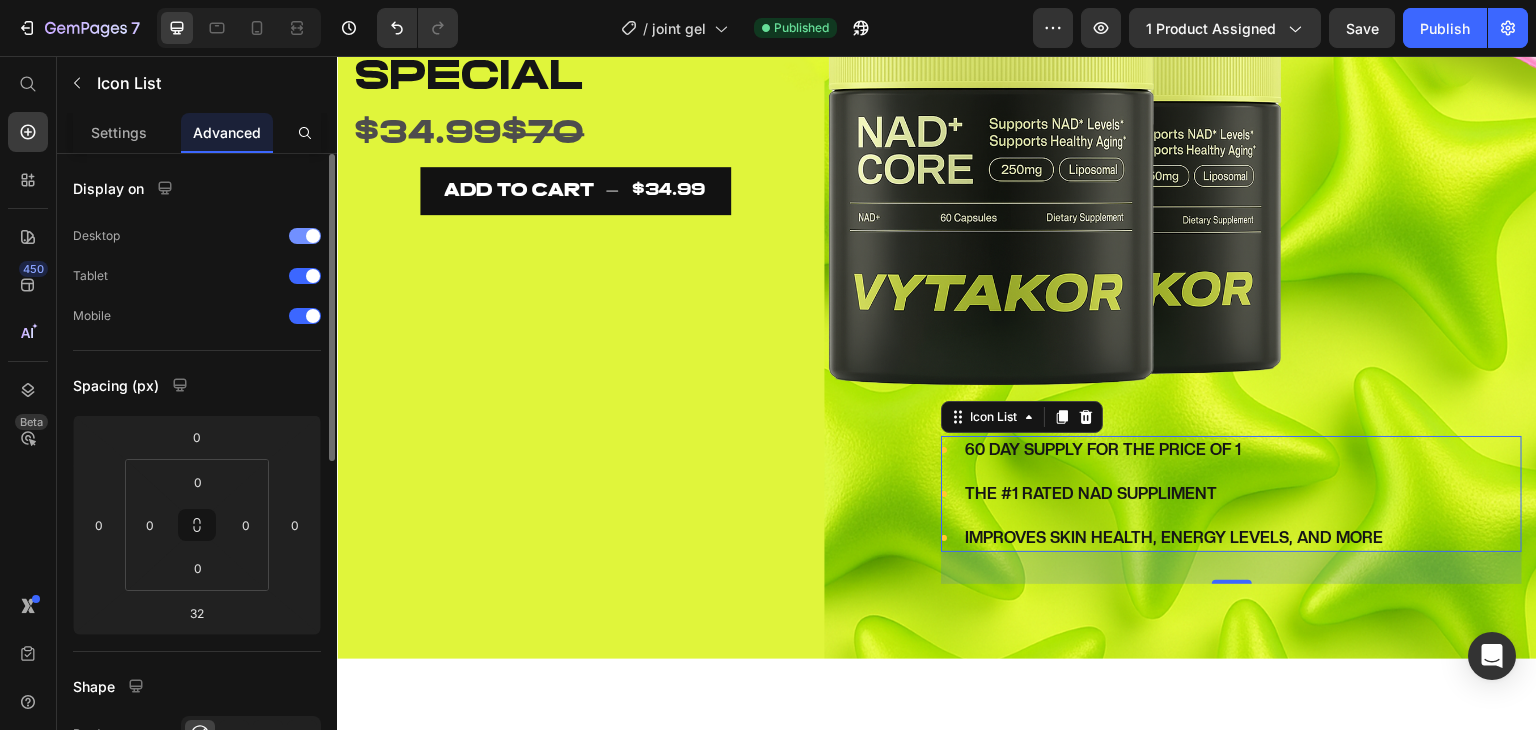 click at bounding box center [305, 236] 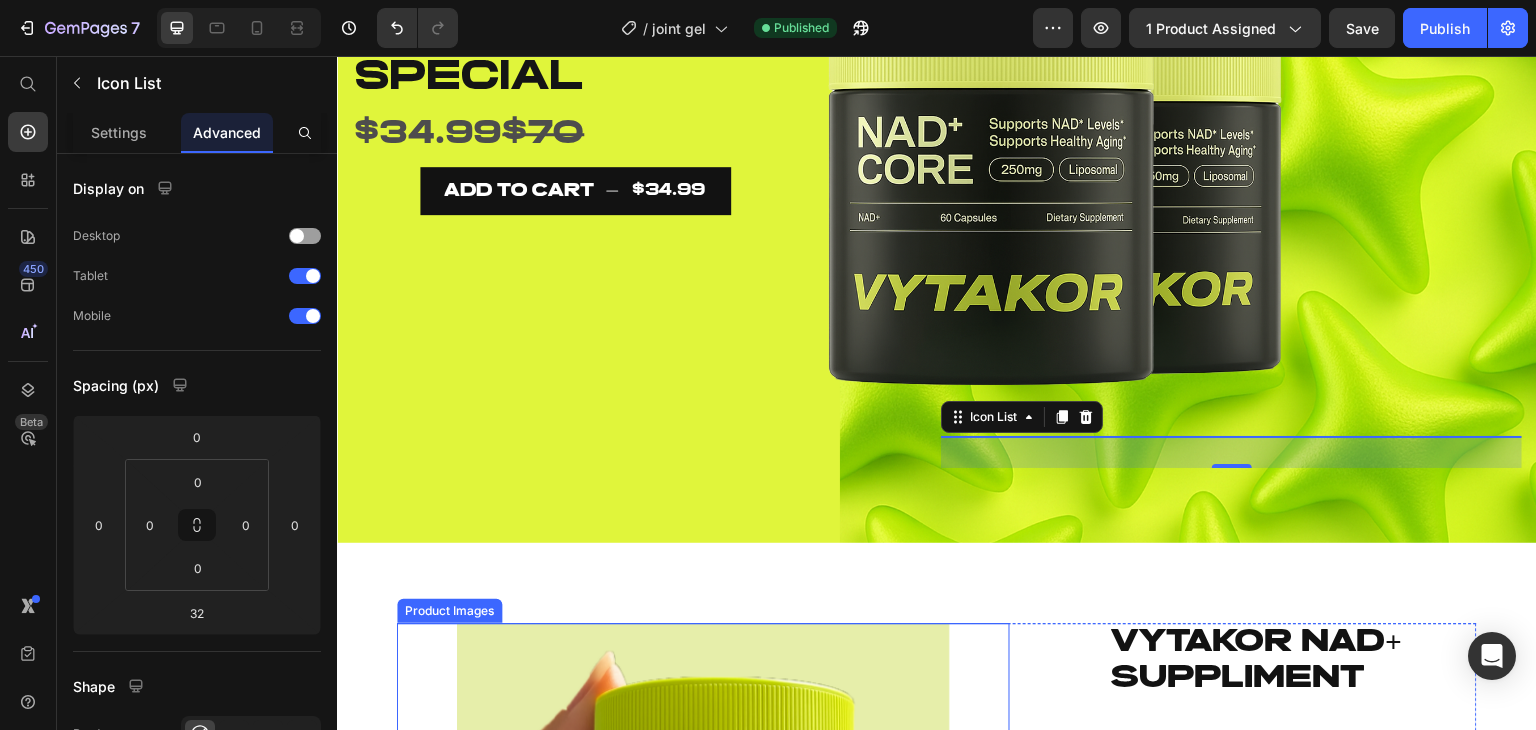 click on "Product Images" at bounding box center (703, 919) 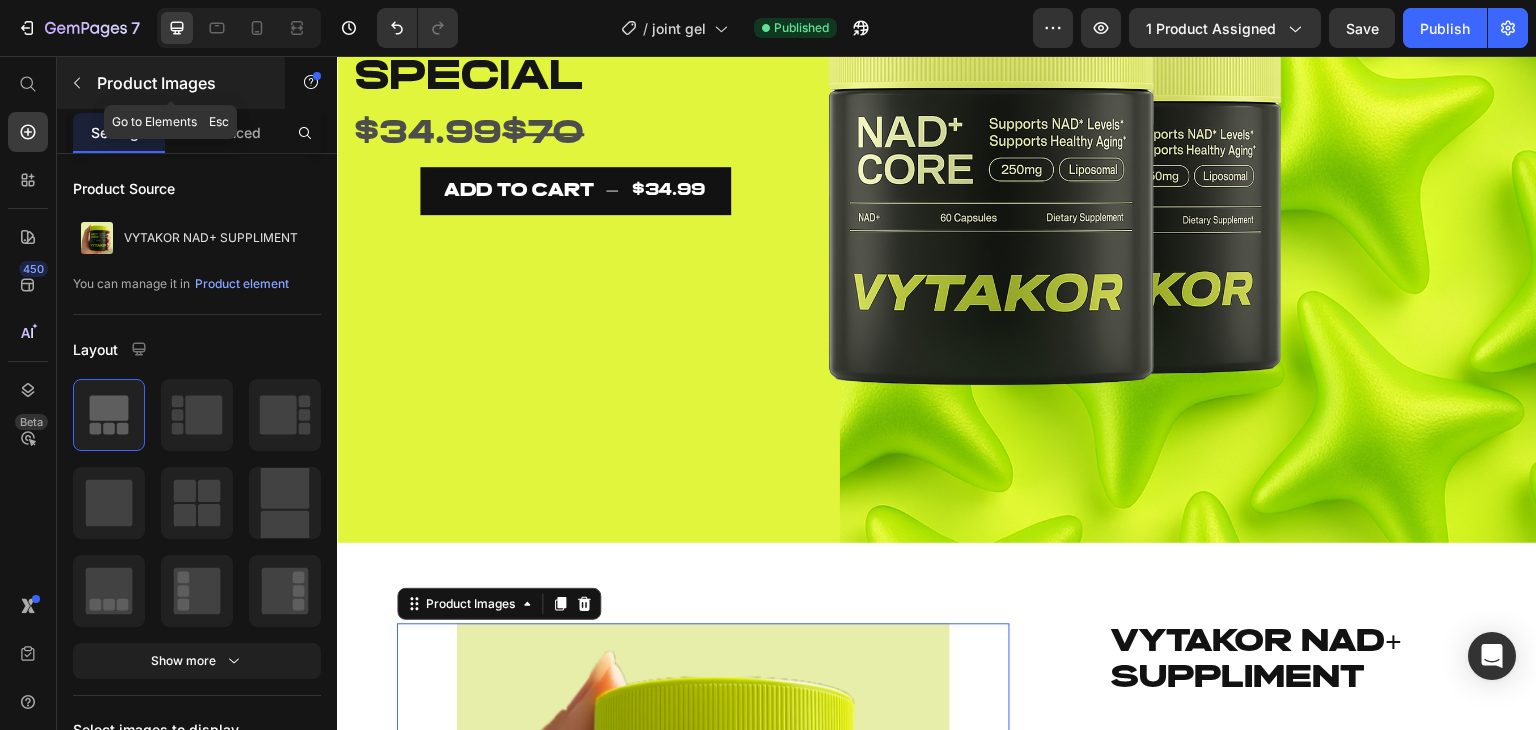 click 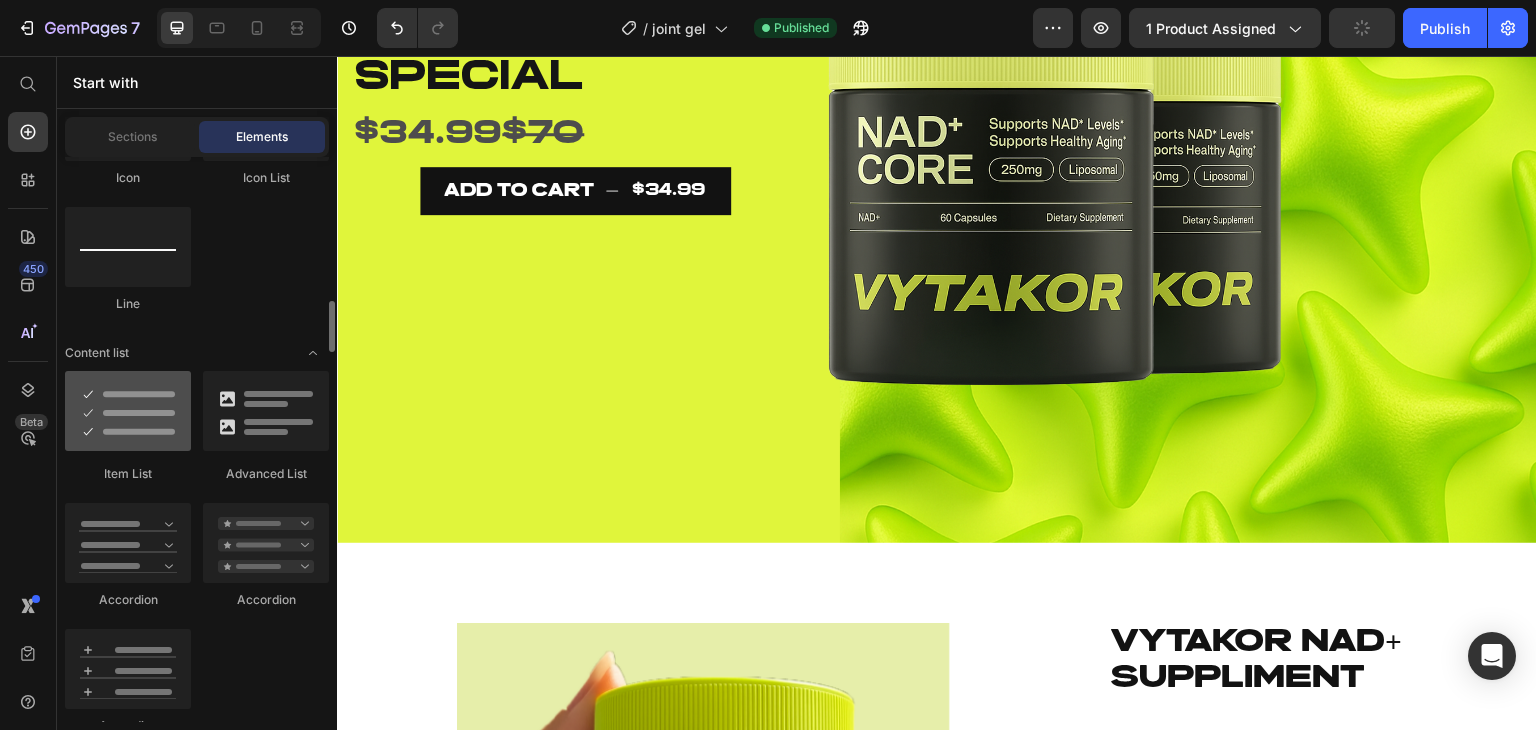 scroll, scrollTop: 1540, scrollLeft: 0, axis: vertical 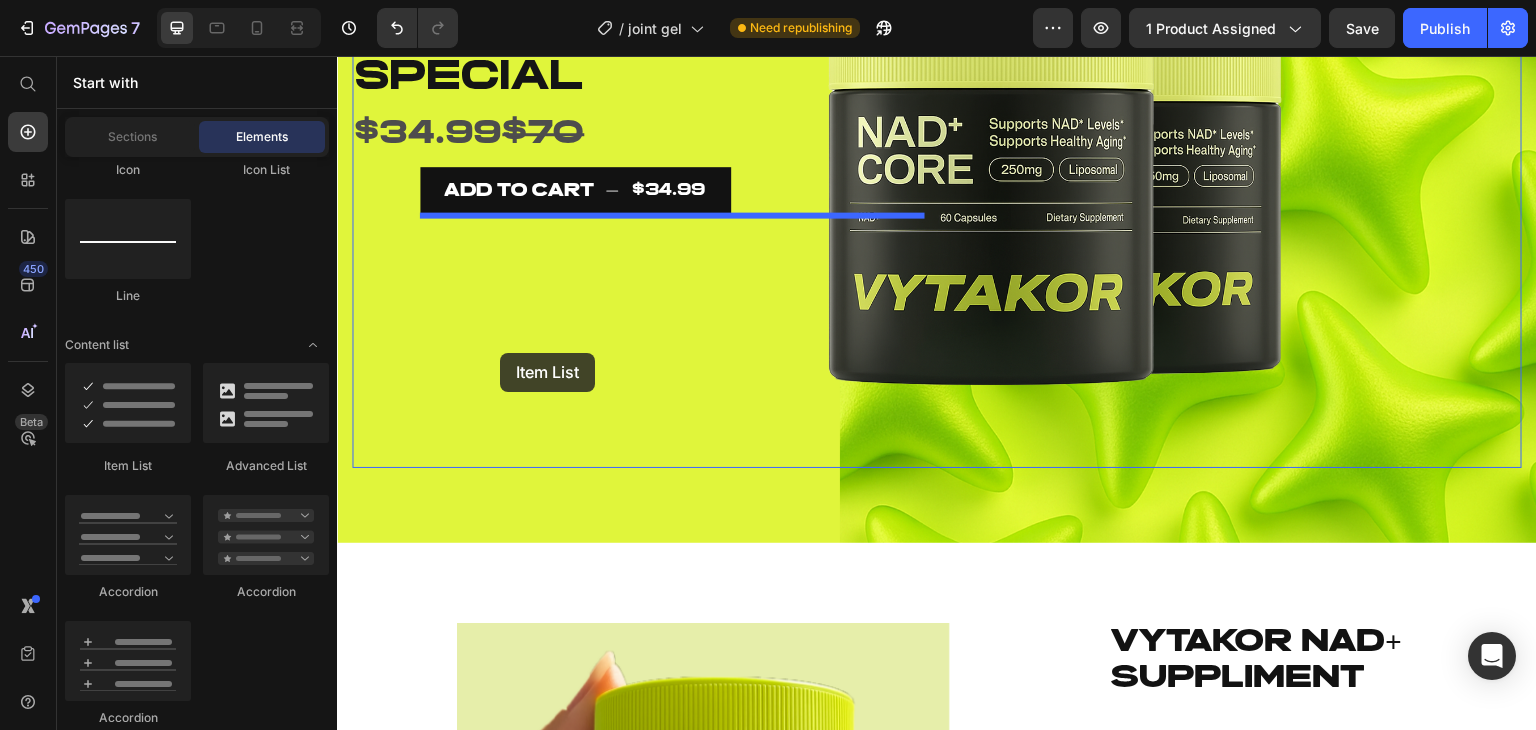 drag, startPoint x: 477, startPoint y: 481, endPoint x: 500, endPoint y: 353, distance: 130.04999 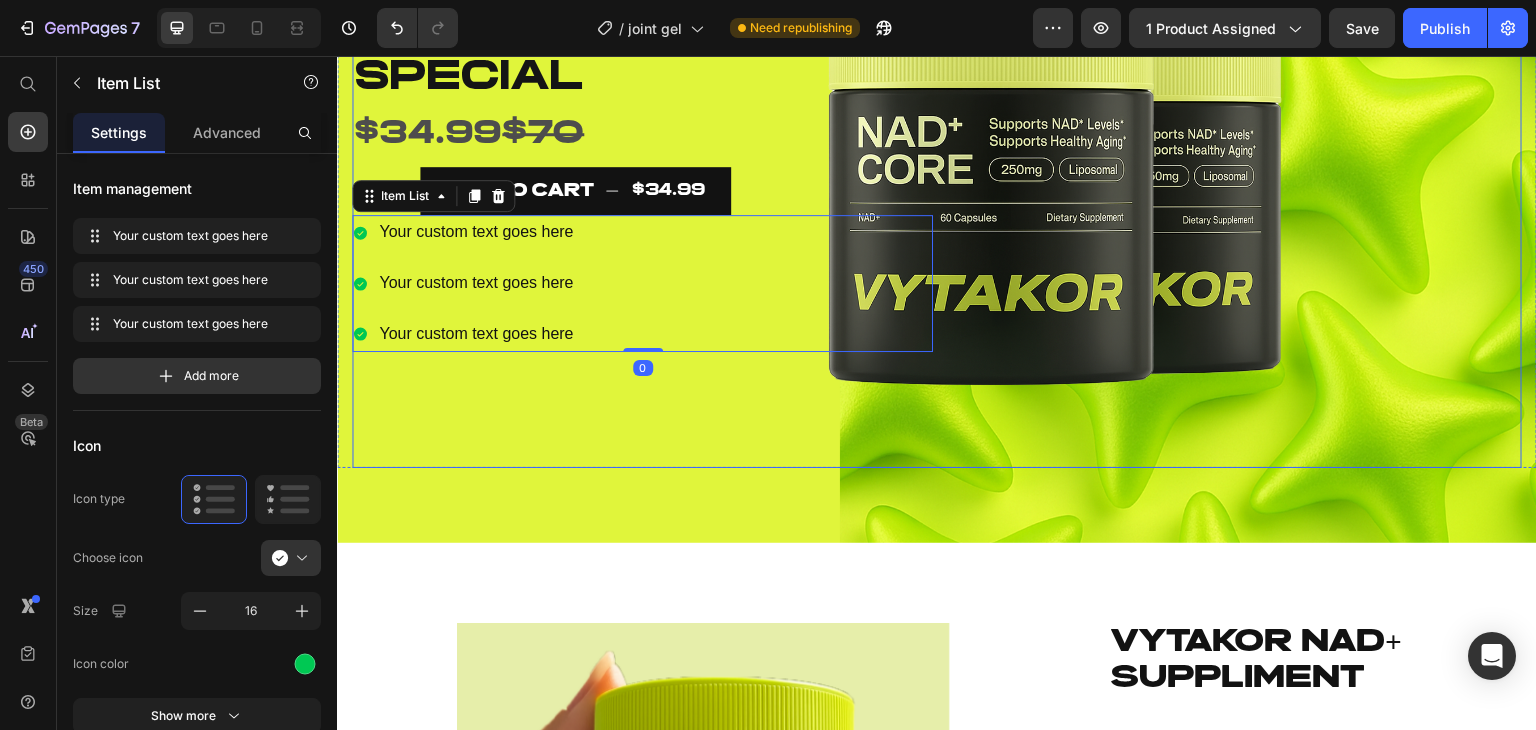 click on "BUY 1 GET 1  special  Text block $34.99  $70 Text Block ADD TO CART
$34.99 Add to Cart ADD TO CART
$34.99 Add to Cart Your custom text goes here Your custom text goes here Your custom text goes here Item List   0" at bounding box center [642, 236] 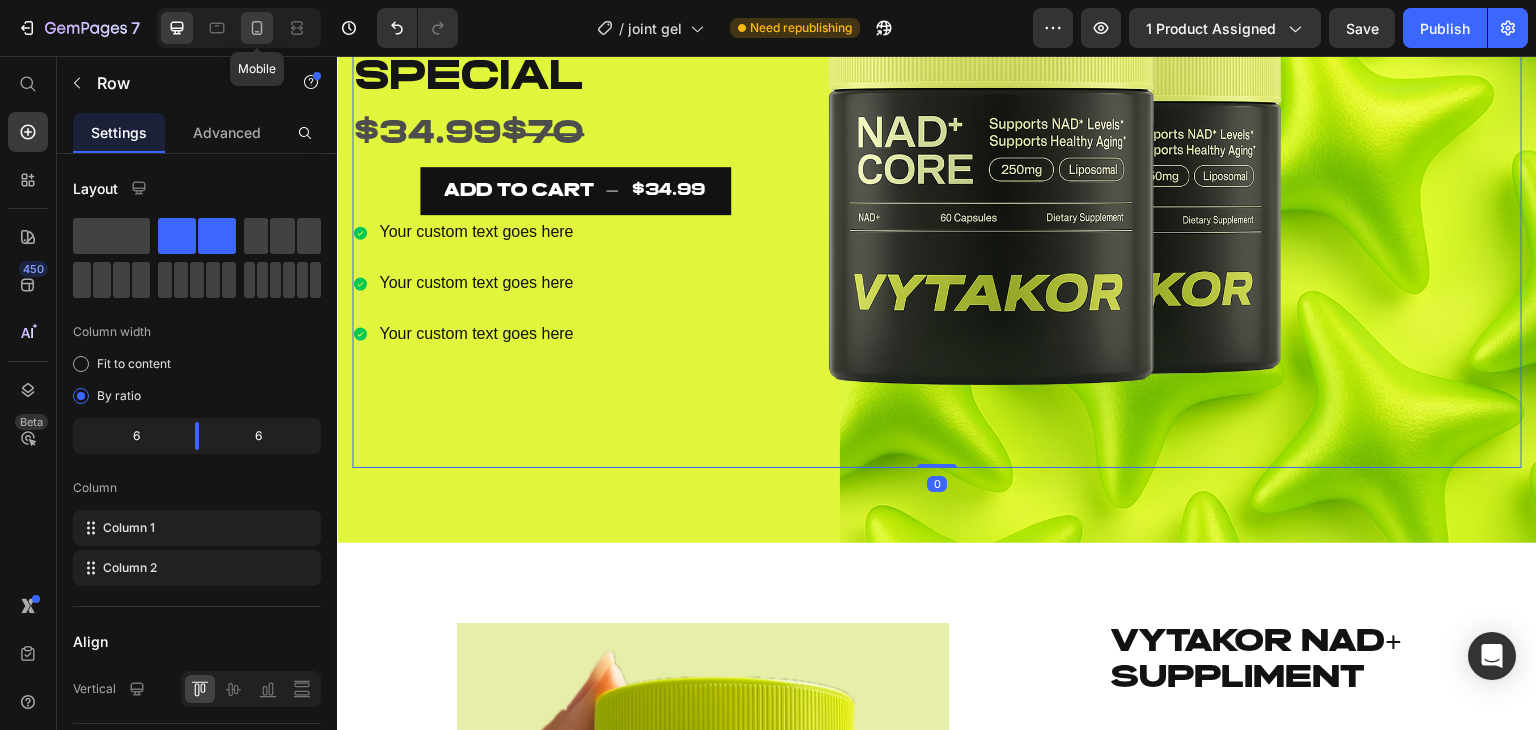 click 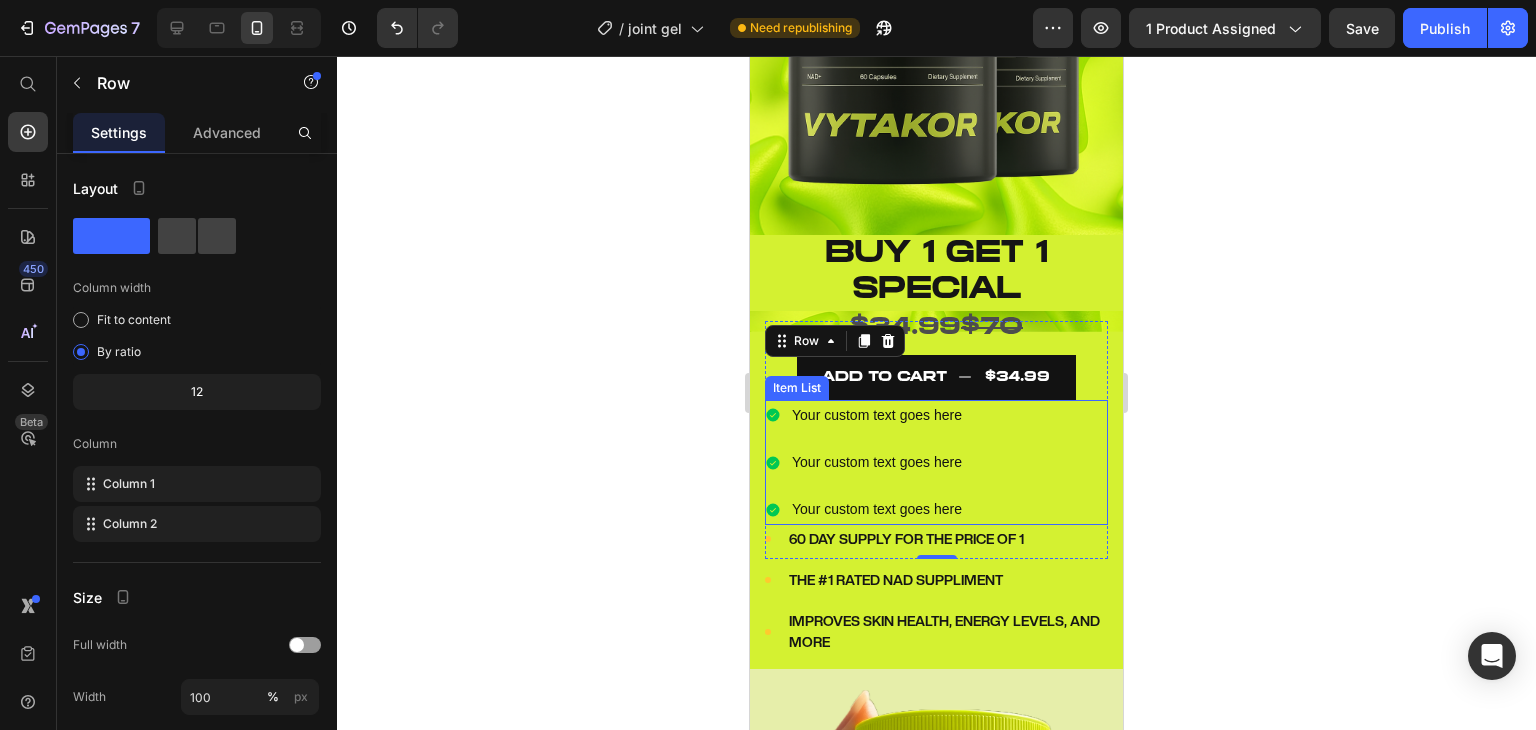 scroll, scrollTop: 470, scrollLeft: 0, axis: vertical 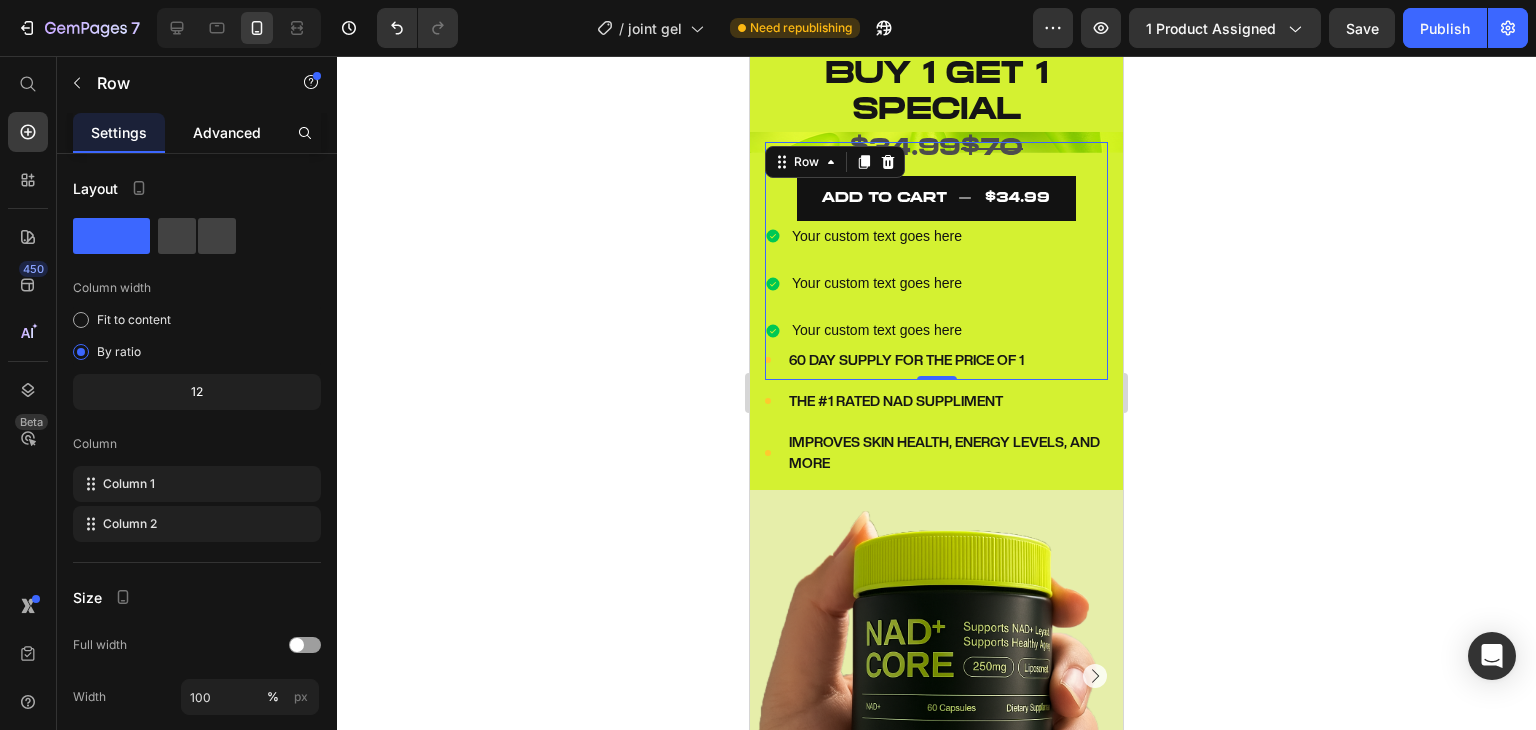 click on "Advanced" at bounding box center (227, 132) 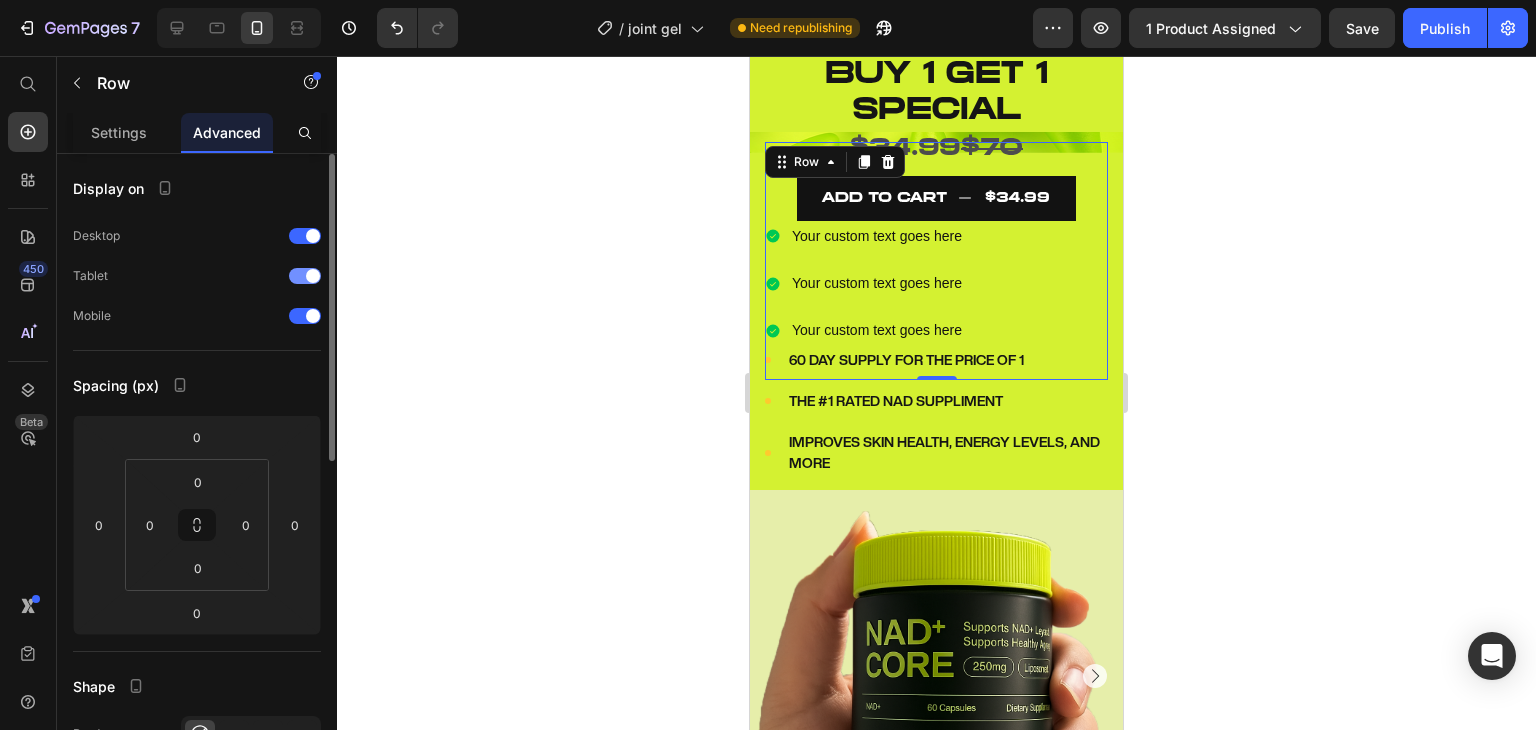 click at bounding box center [305, 276] 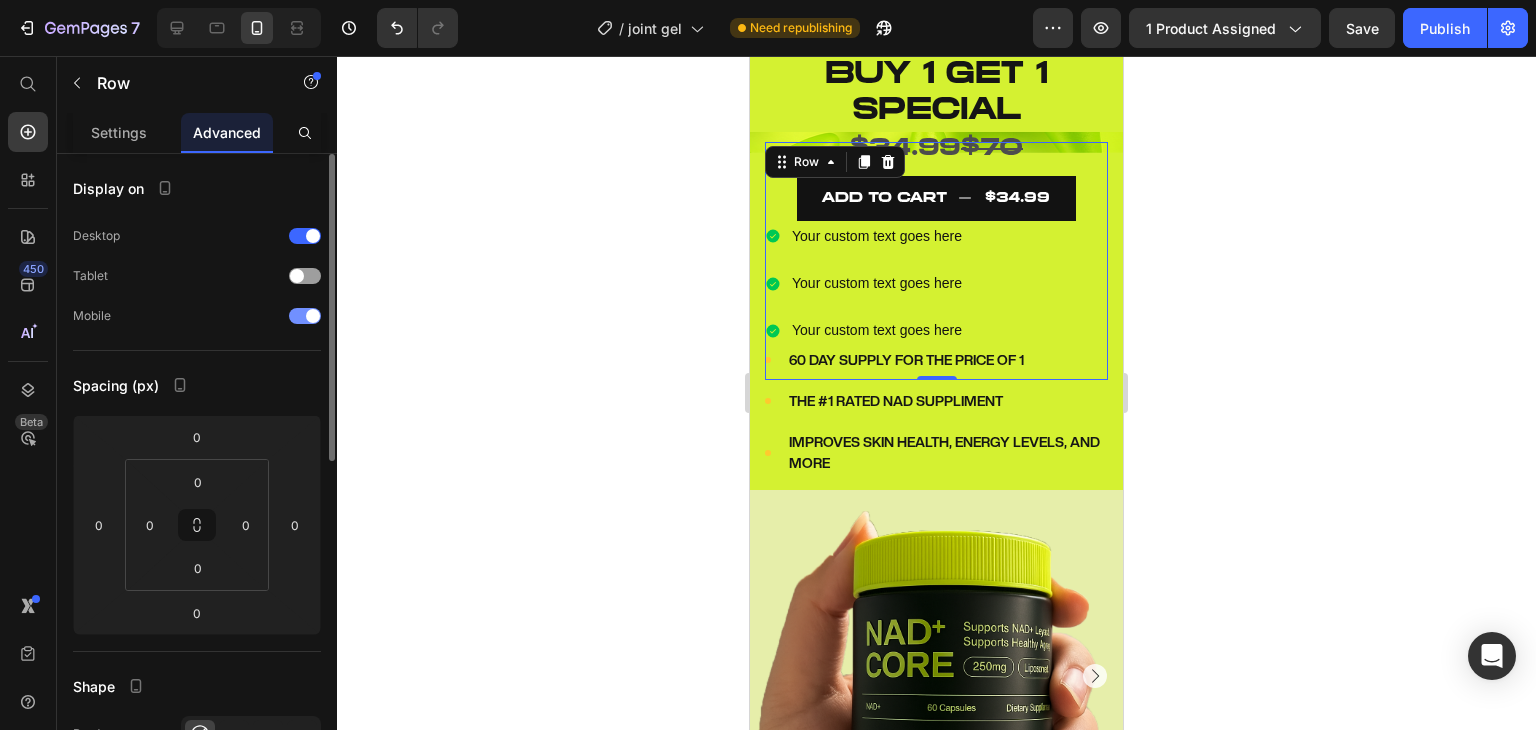 click on "Mobile" at bounding box center (197, 316) 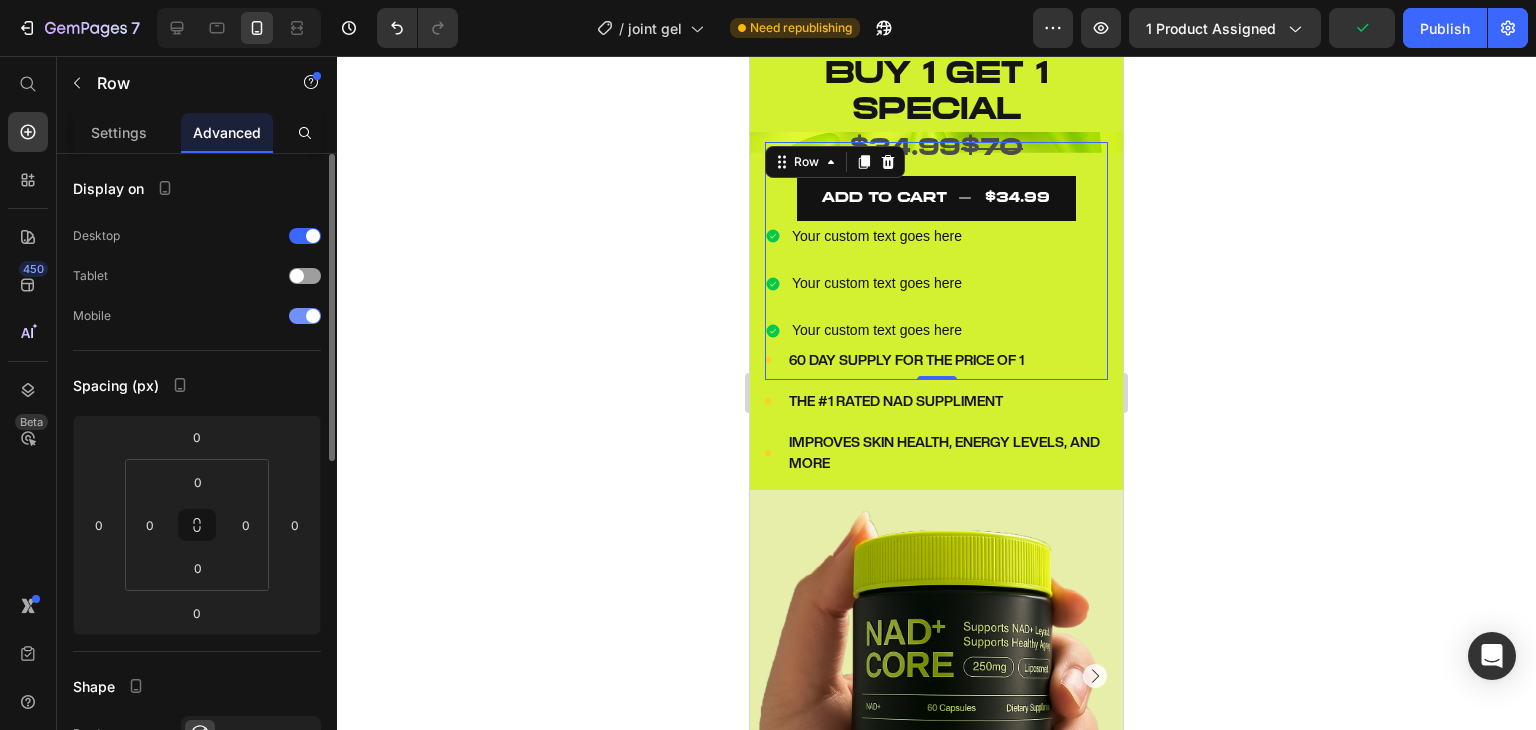 click at bounding box center (313, 316) 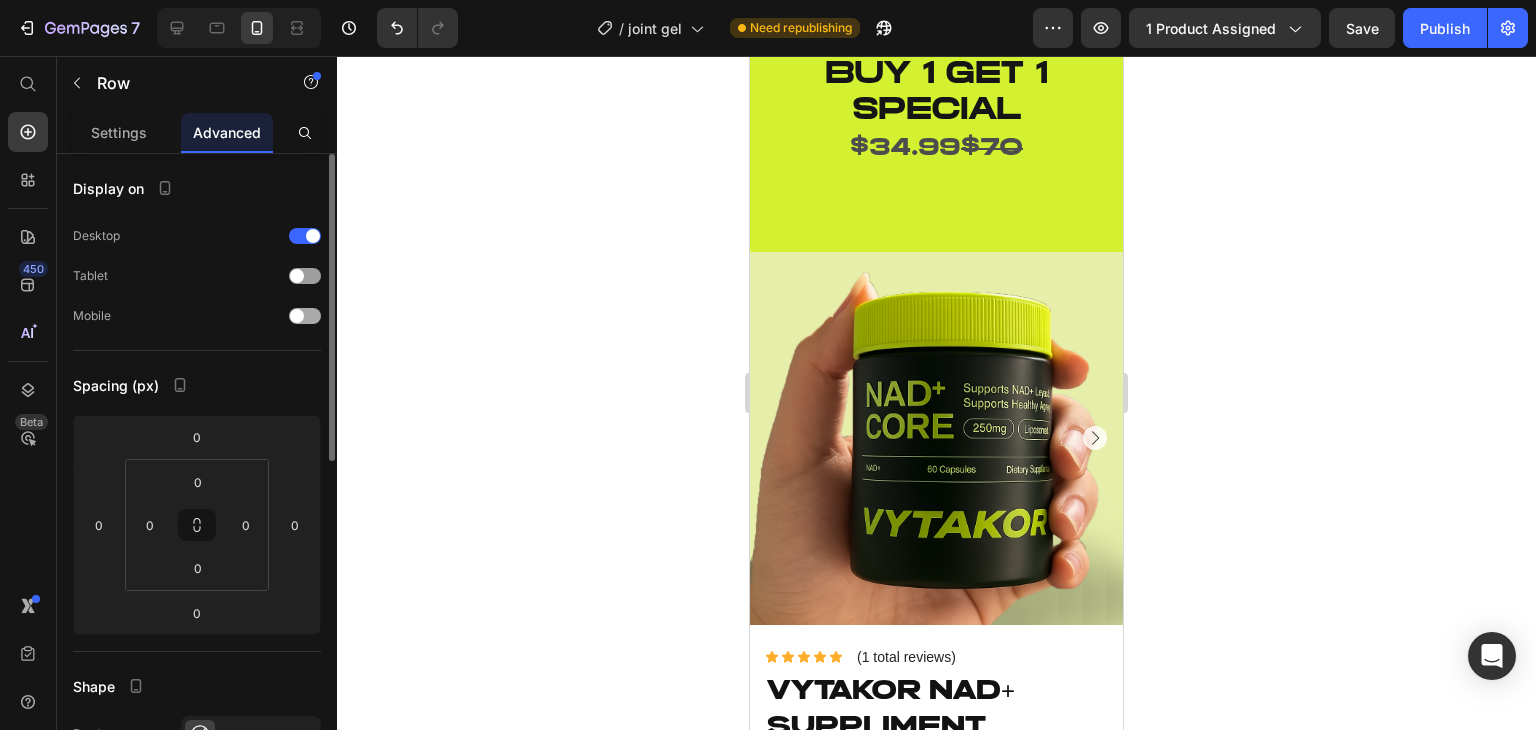 click at bounding box center [297, 316] 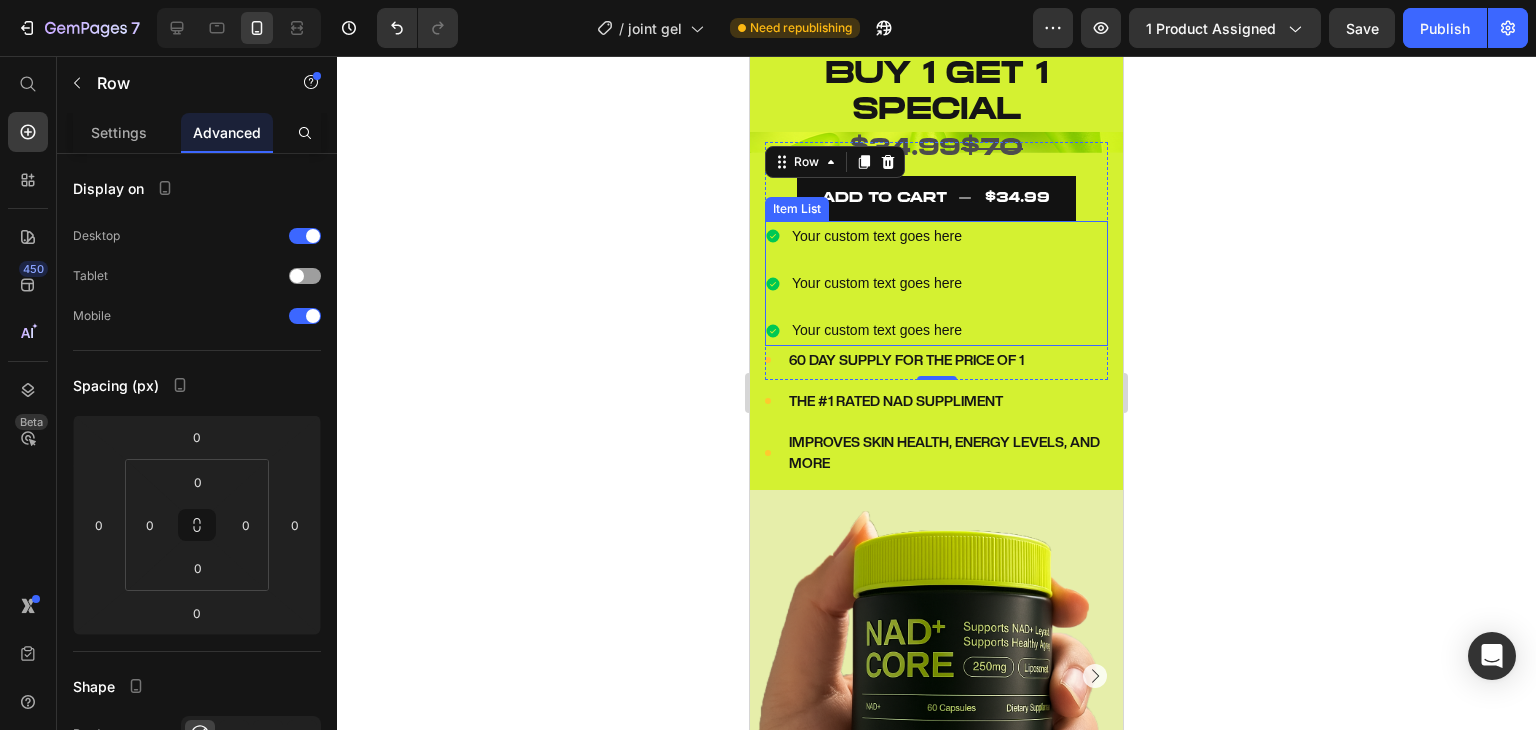 click on "Your custom text goes here Your custom text goes here Your custom text goes here" at bounding box center (865, 284) 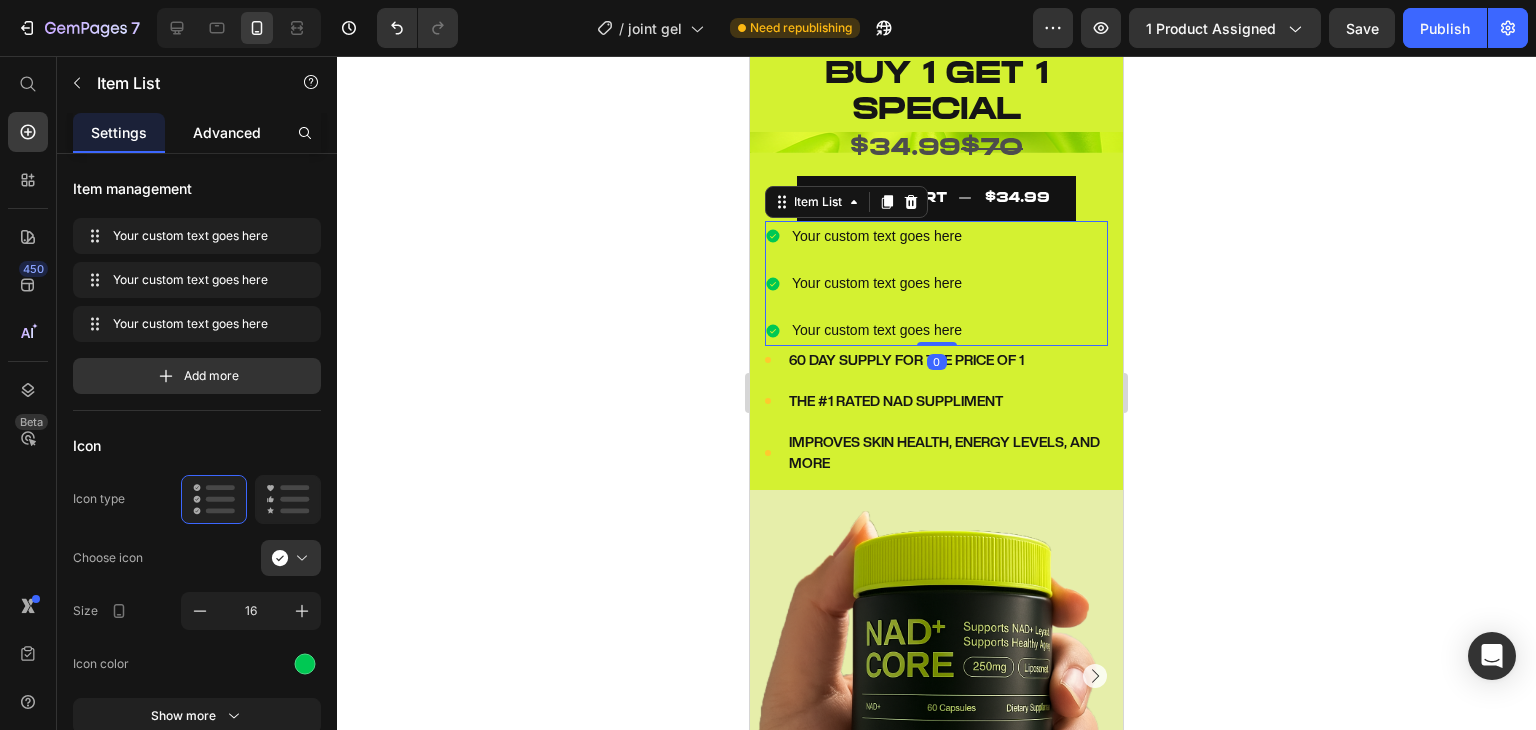 click on "Advanced" at bounding box center [227, 132] 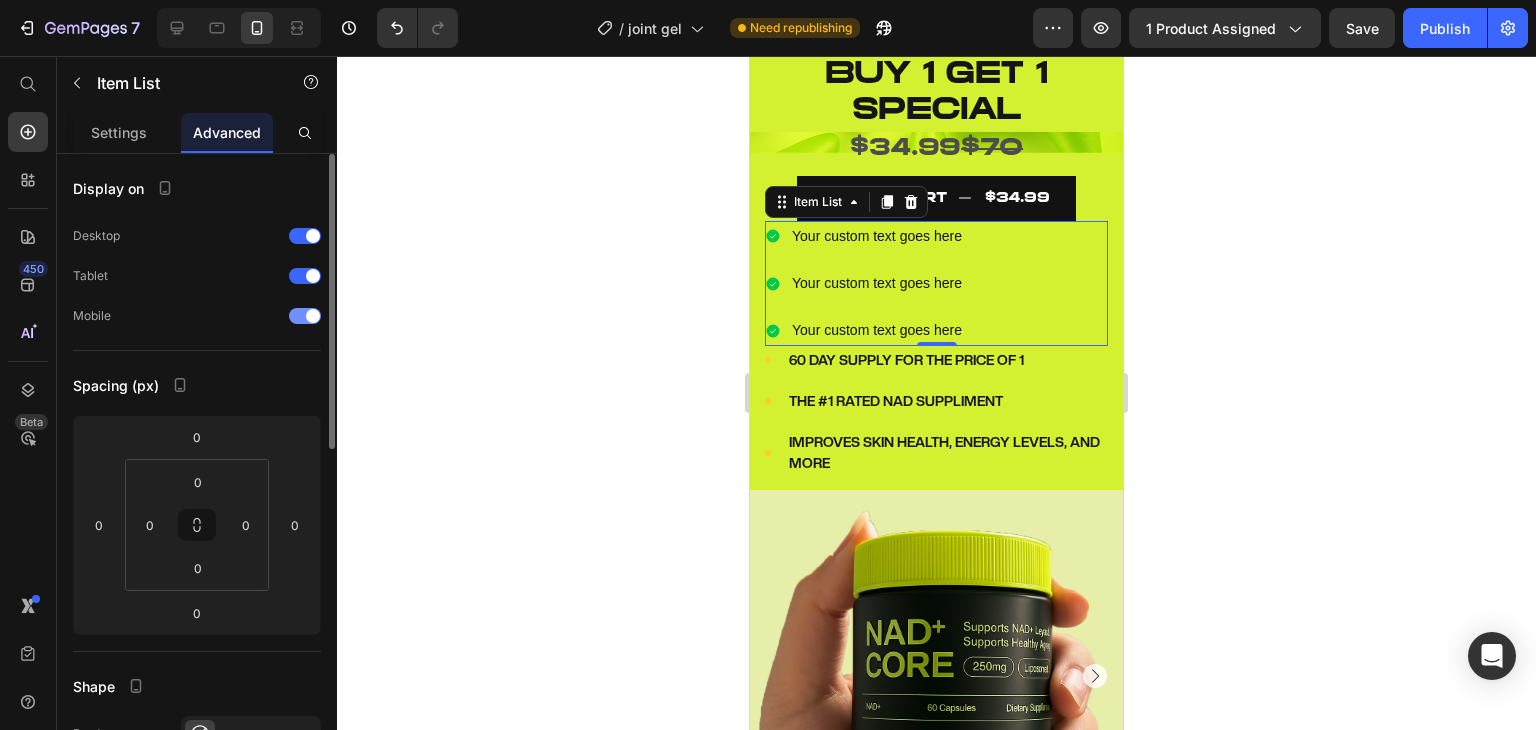 click at bounding box center [313, 316] 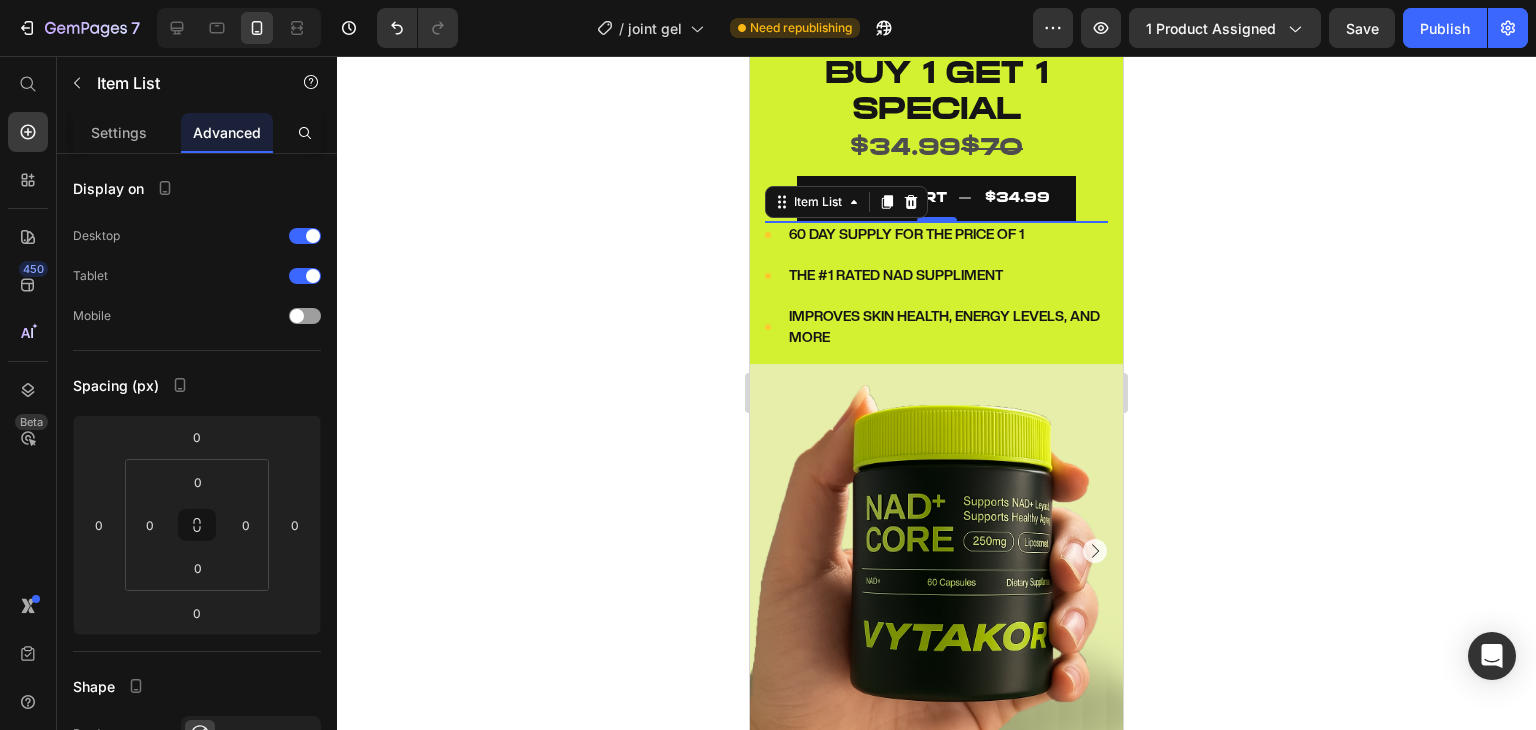 click 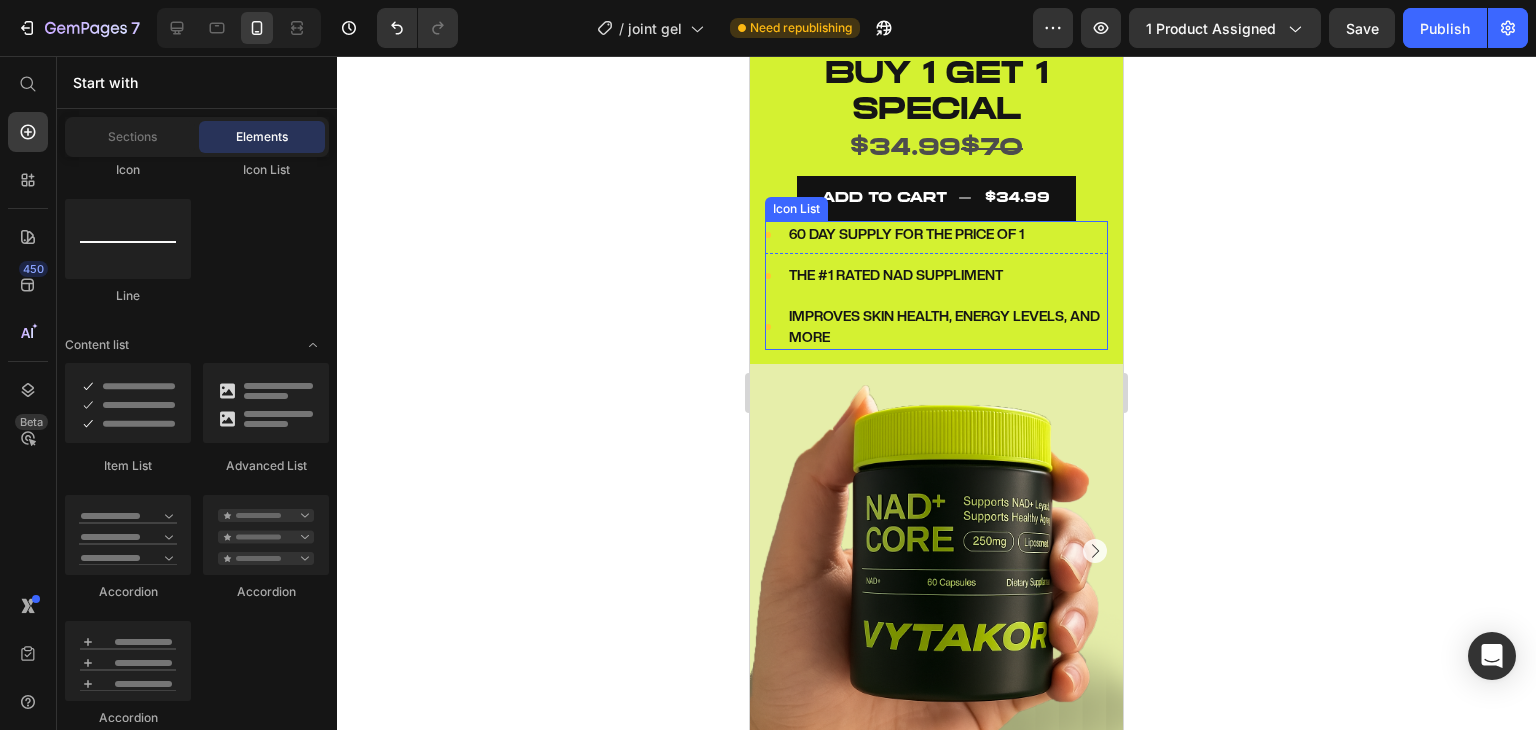 scroll, scrollTop: 436, scrollLeft: 0, axis: vertical 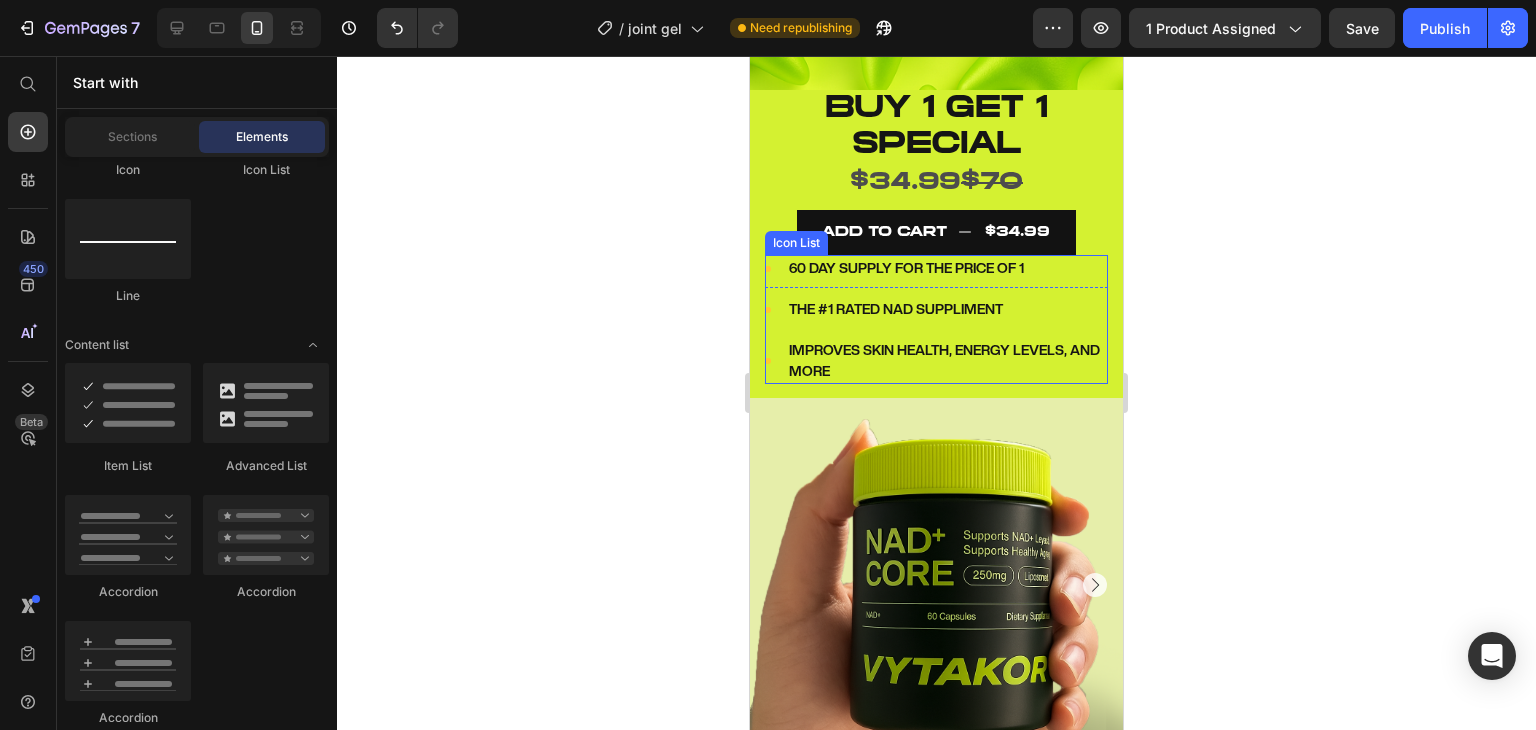 click on "60 DAY SUPPLY FOR THE PRICE OF 1" at bounding box center (947, 268) 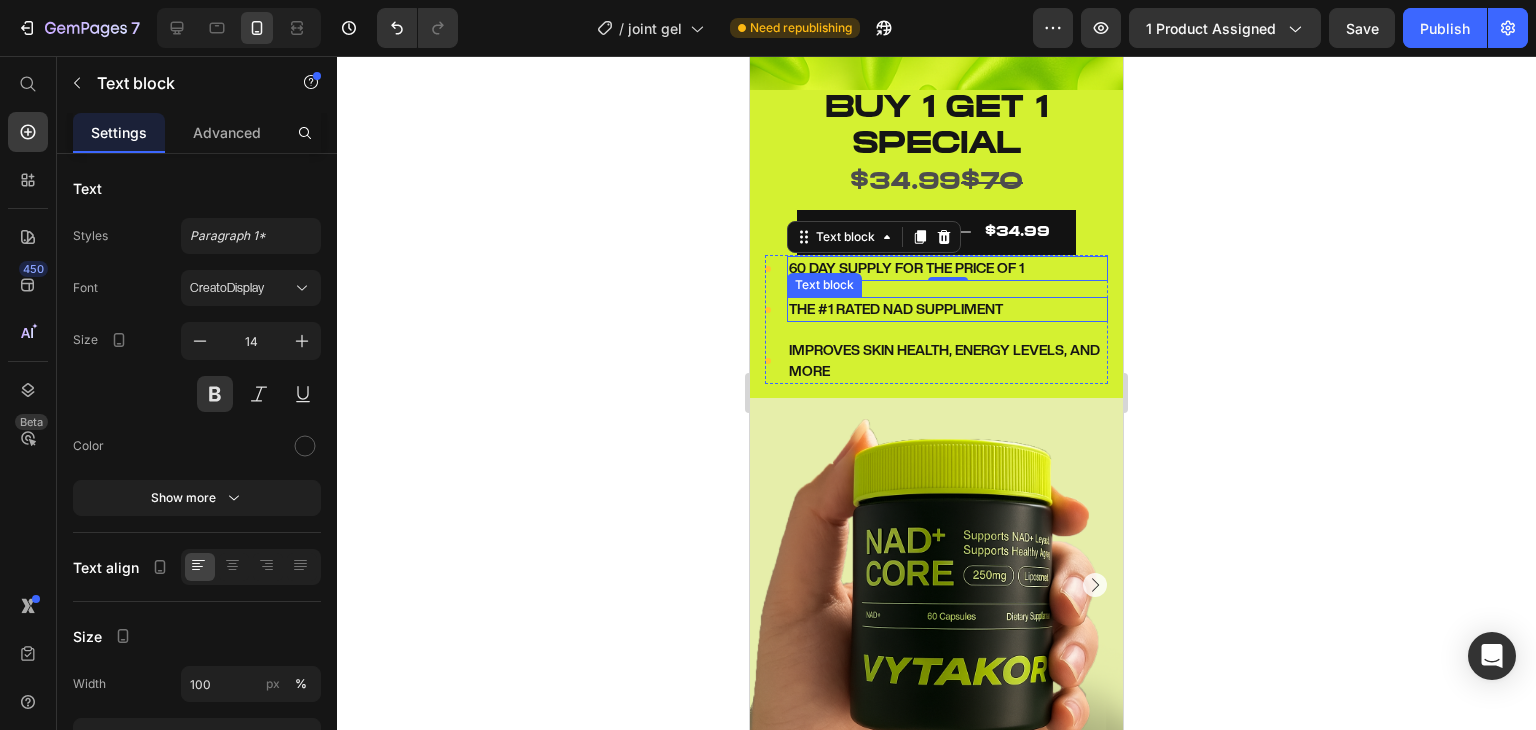 click on "THE #1 RATED NAD SUPPLIMENT" at bounding box center [947, 309] 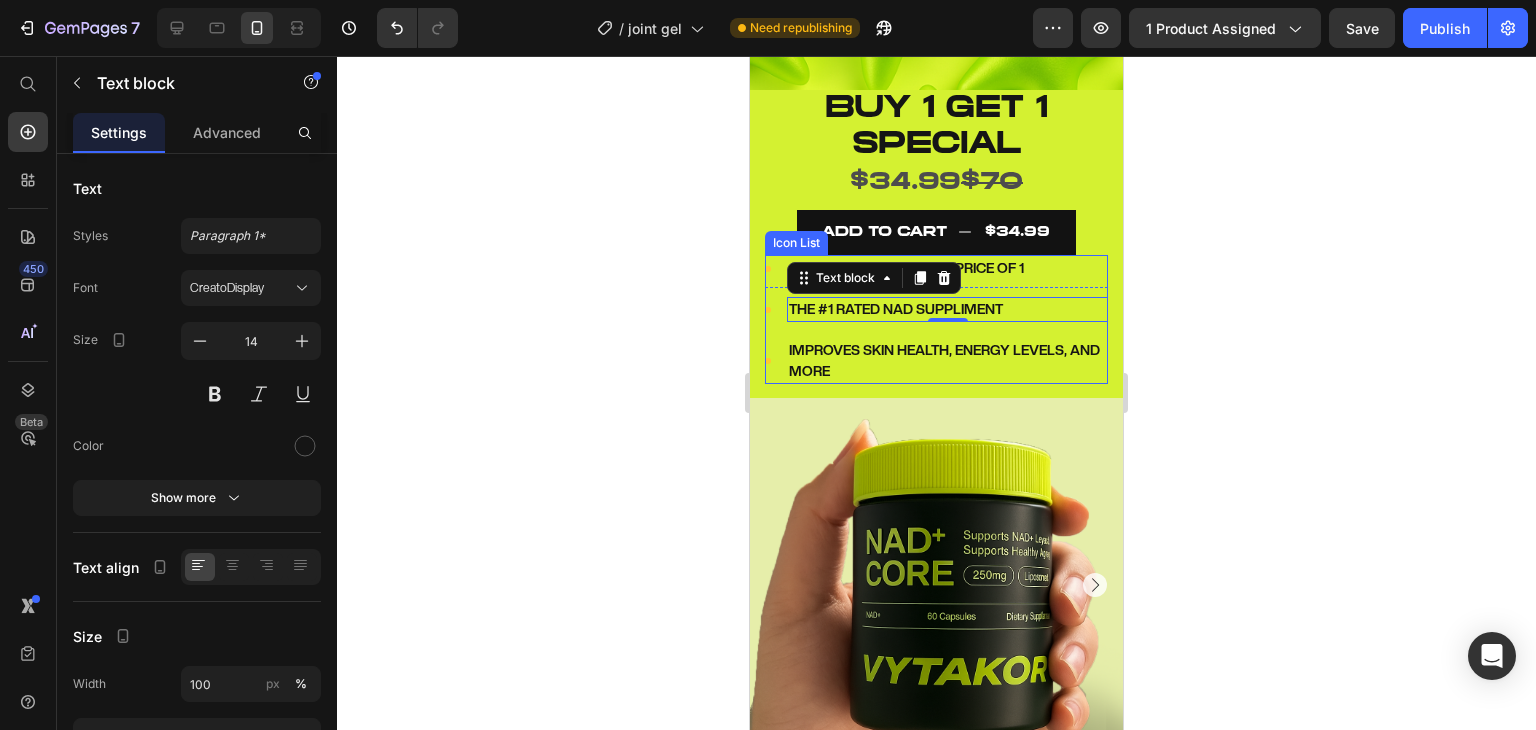 click on "Icon 60 DAY SUPPLY FOR THE PRICE OF 1 Text block       Icon THE #1 RATED NAD SUPPLIMENT Text block   0       Icon IMPROVES SKIN HEALTH, ENERGY LEVELS, AND MORE Text block" at bounding box center [936, 320] 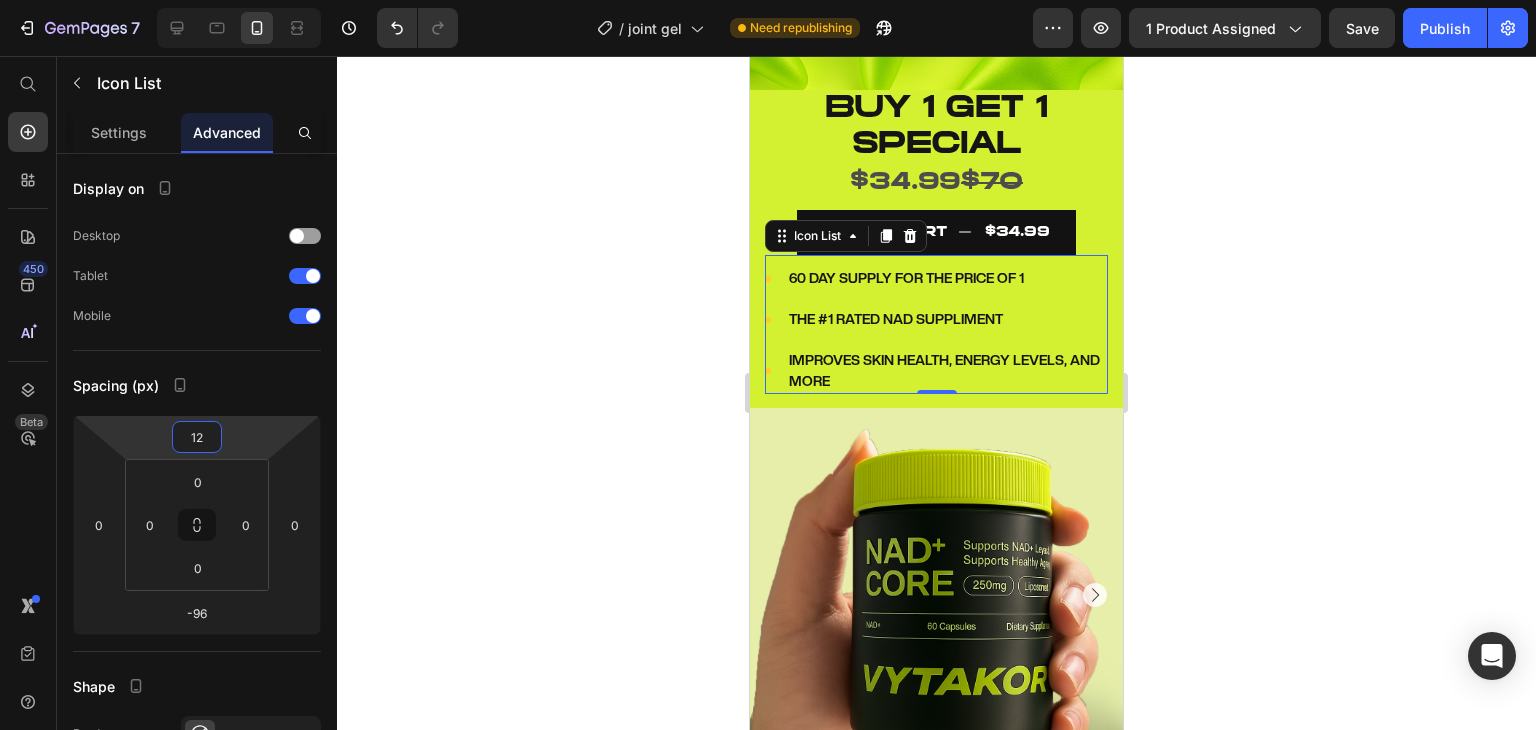 type on "14" 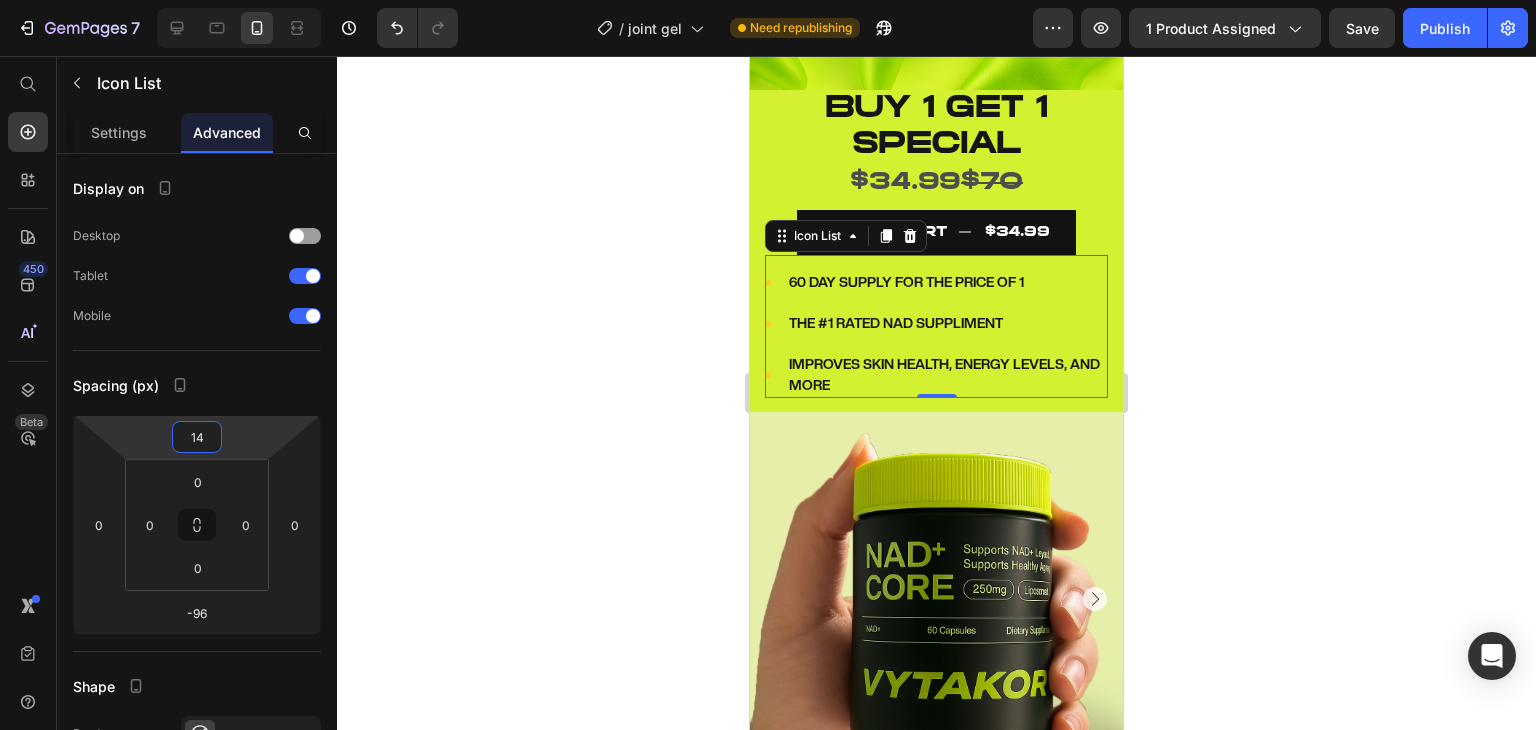 click on "7   /  joint gel Need republishing Preview 1 product assigned  Save   Publish  450 Beta Start with Sections Elements Hero Section Product Detail Brands Trusted Badges Guarantee Product Breakdown How to use Testimonials Compare Bundle FAQs Social Proof Brand Story Product List Collection Blog List Contact Sticky Add to Cart Custom Footer Browse Library 450 Layout
Row
Row
Row
Row Text
Heading
Text Block Button
Button
Button
Sticky Back to top Media
Image" at bounding box center [768, 0] 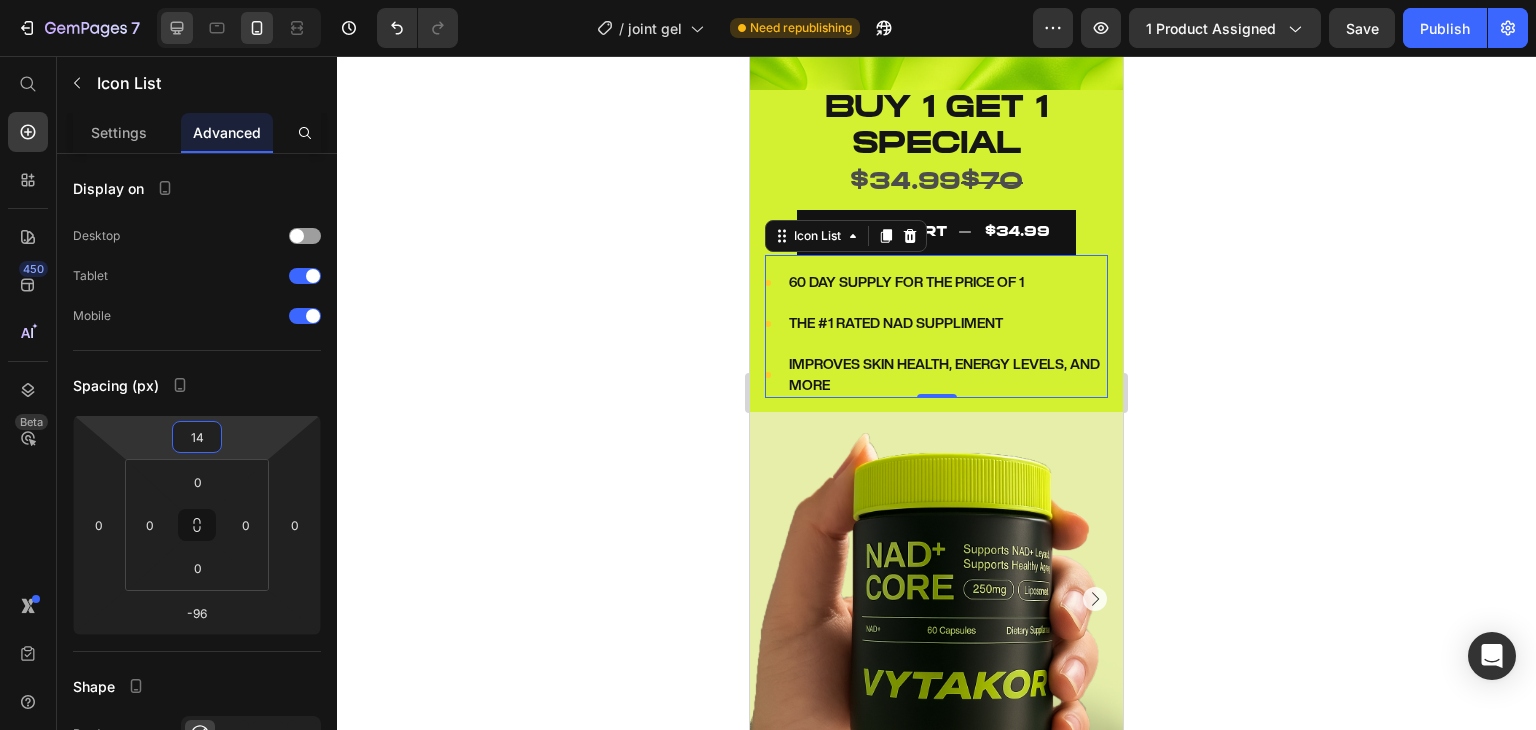 click 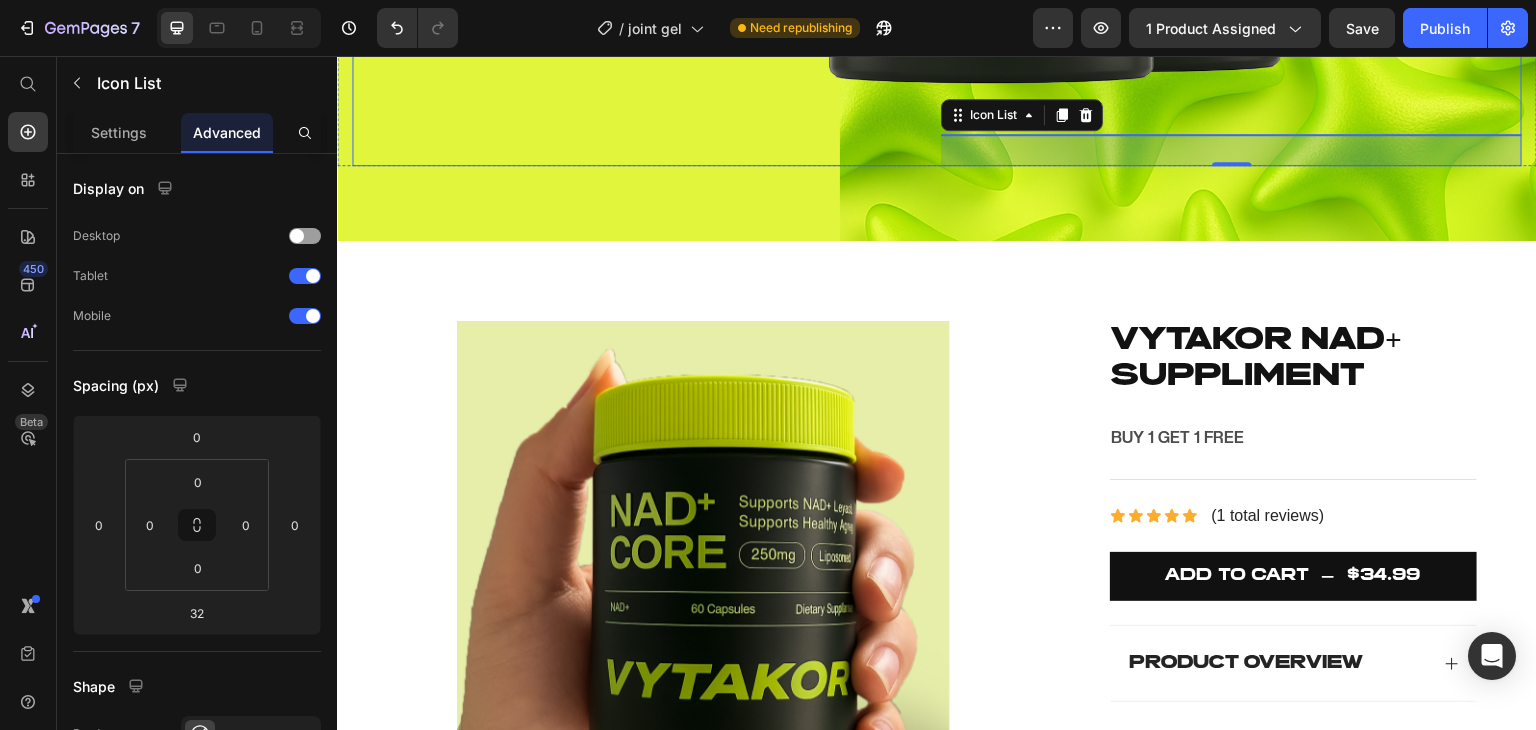 scroll, scrollTop: 396, scrollLeft: 0, axis: vertical 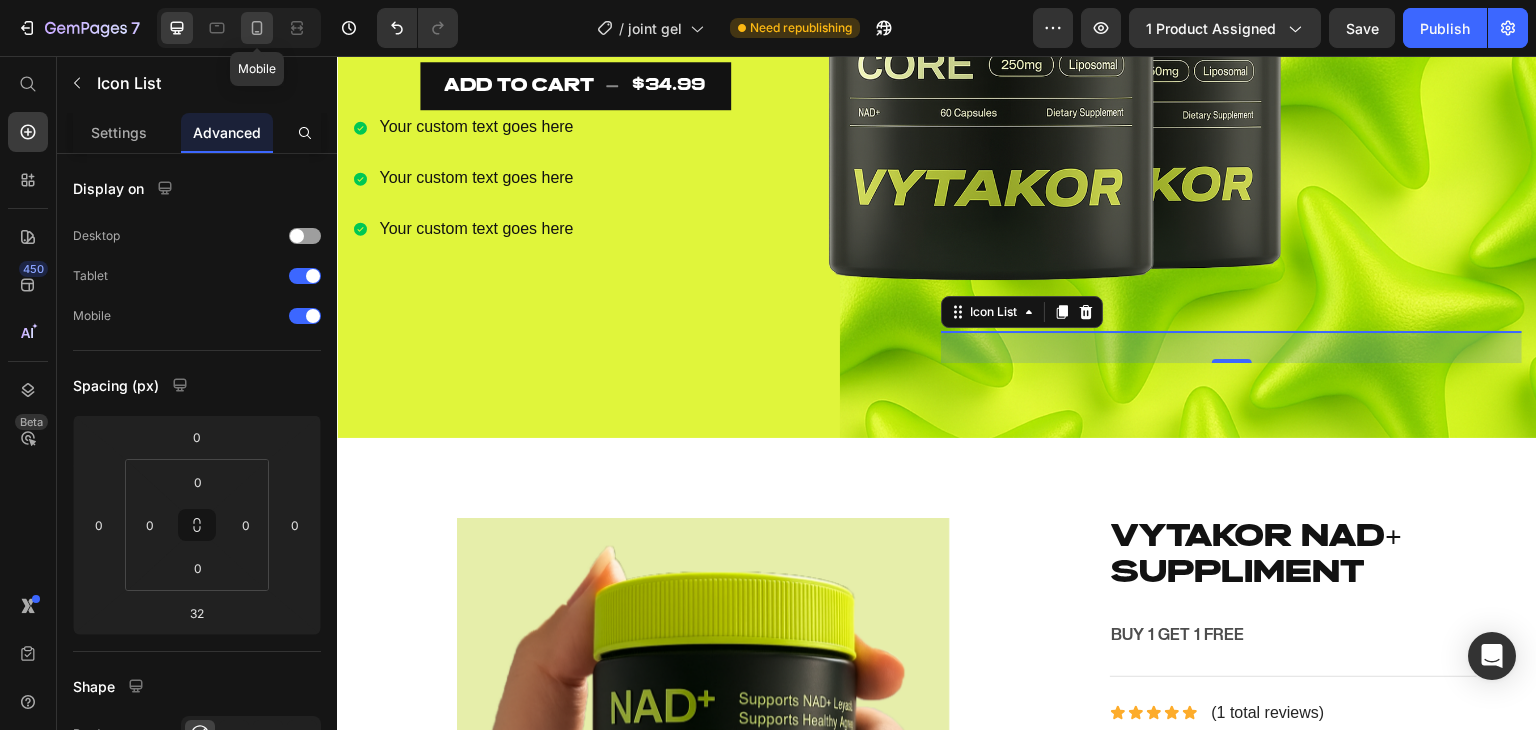 click 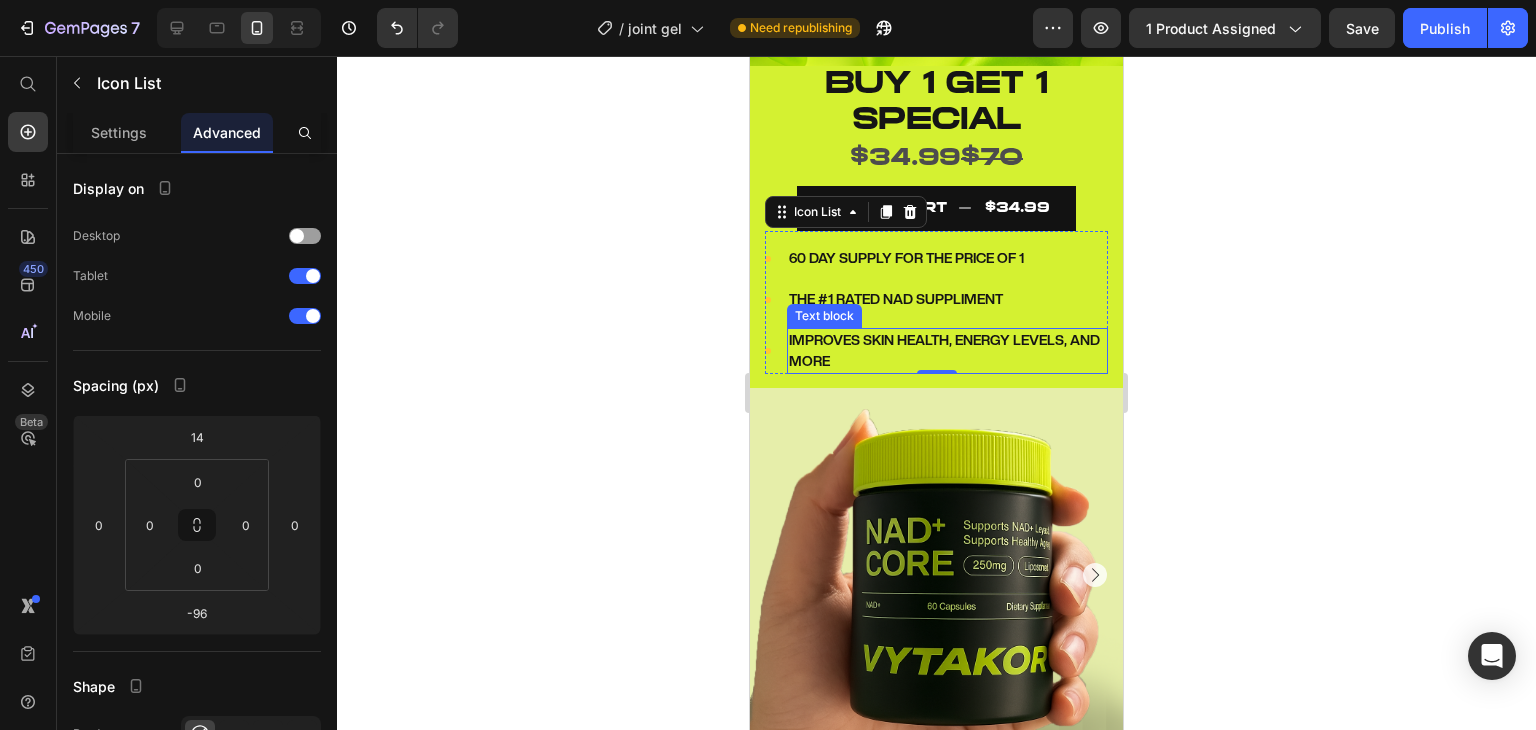 scroll, scrollTop: 549, scrollLeft: 0, axis: vertical 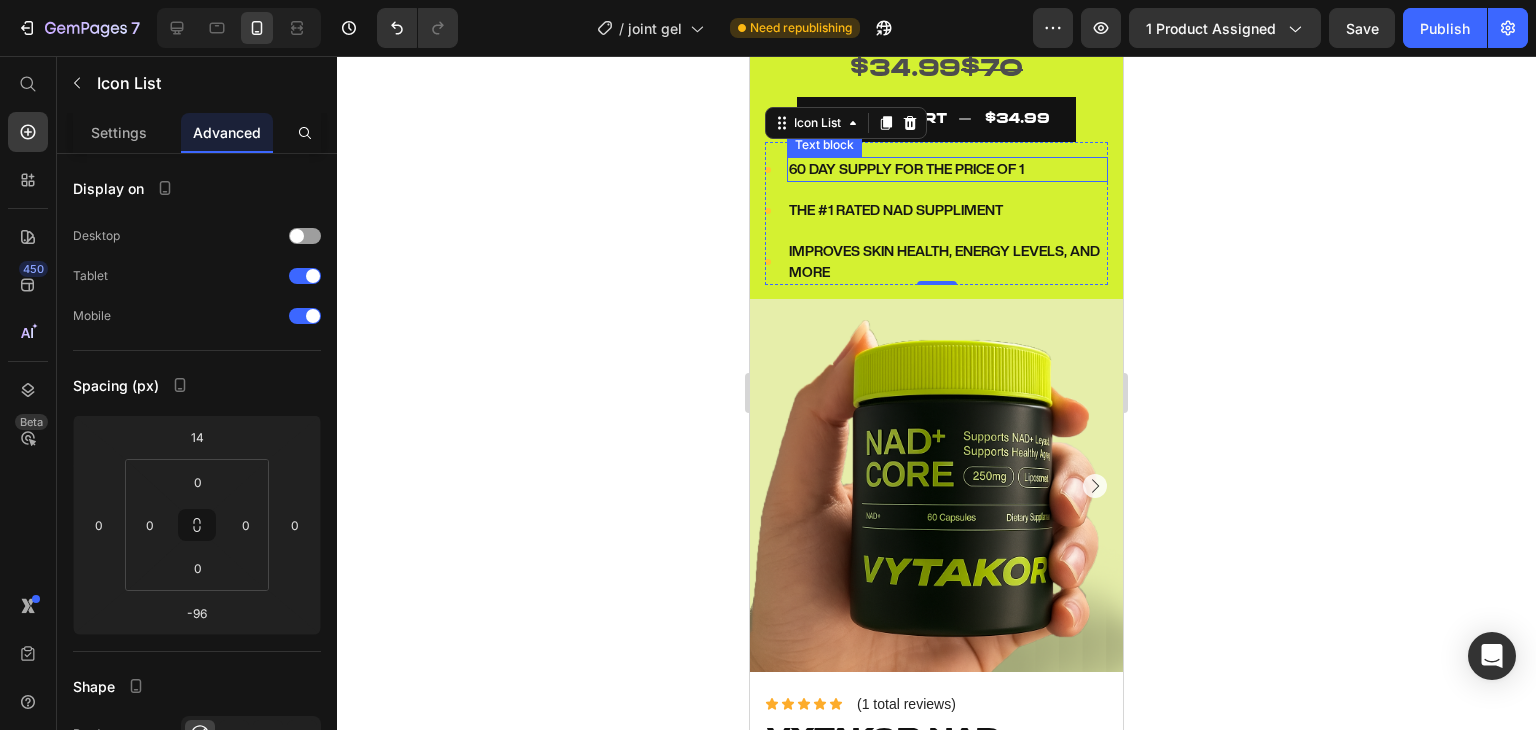 click on "60 DAY SUPPLY FOR THE PRICE OF 1" at bounding box center [947, 169] 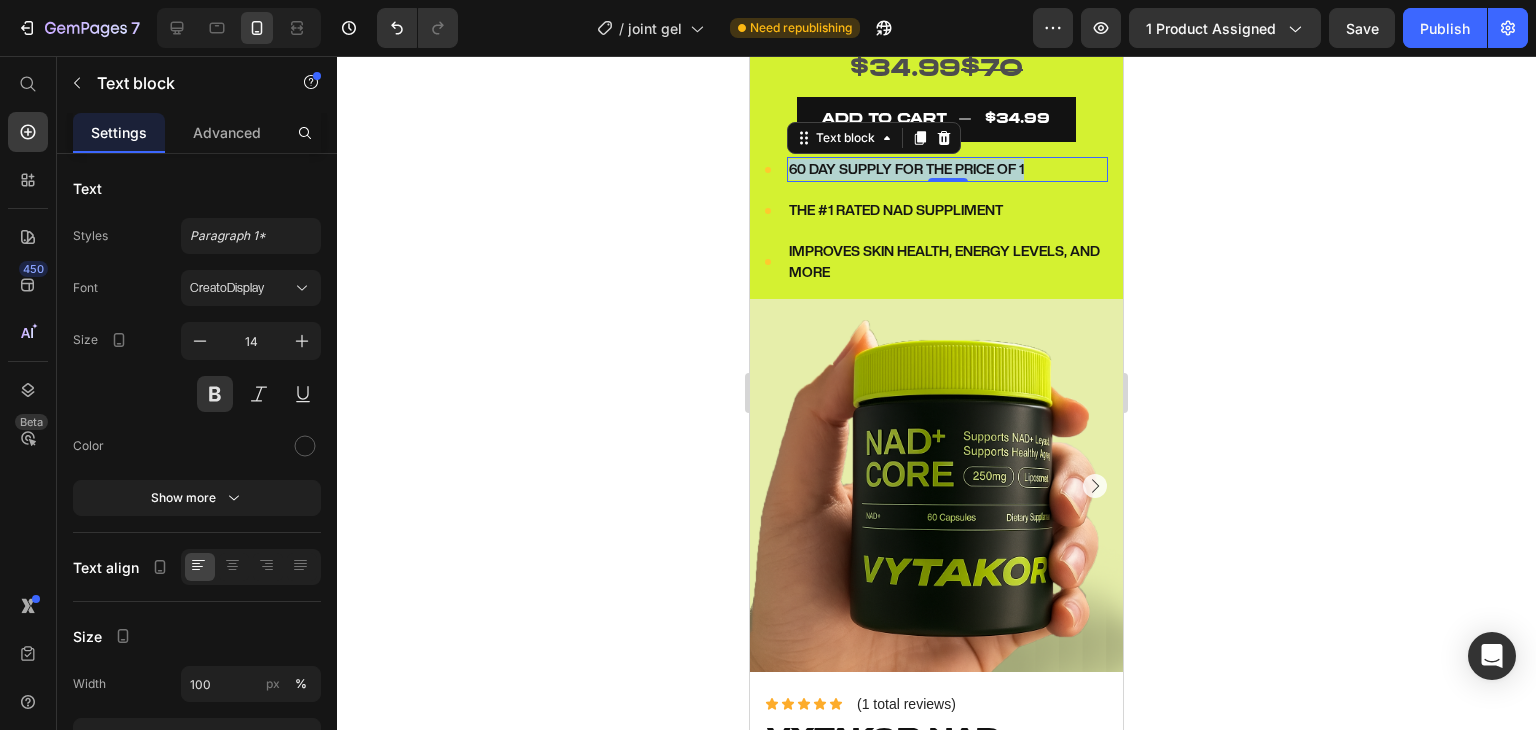 click on "60 DAY SUPPLY FOR THE PRICE OF 1" at bounding box center [947, 169] 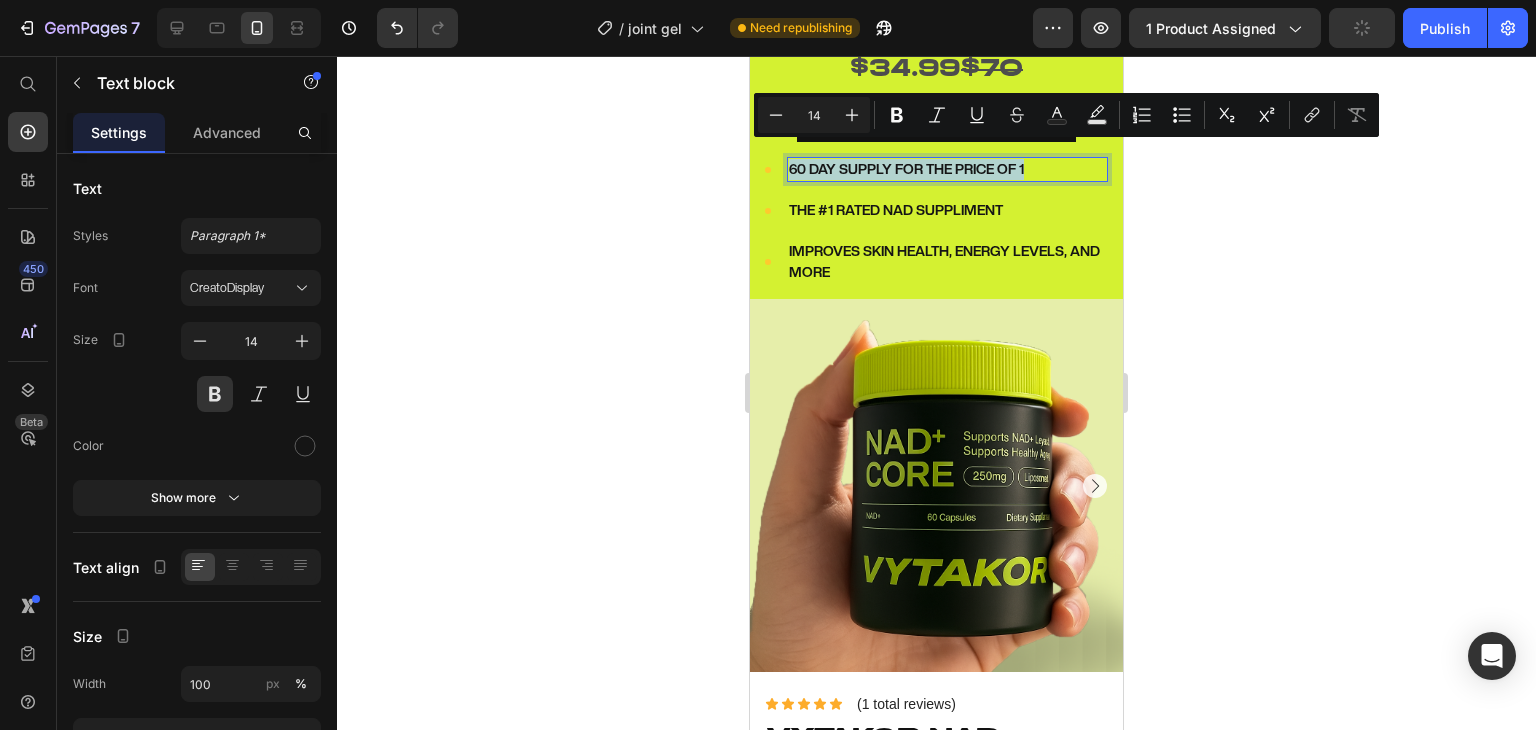 copy on "60 DAY SUPPLY FOR THE PRICE OF 1" 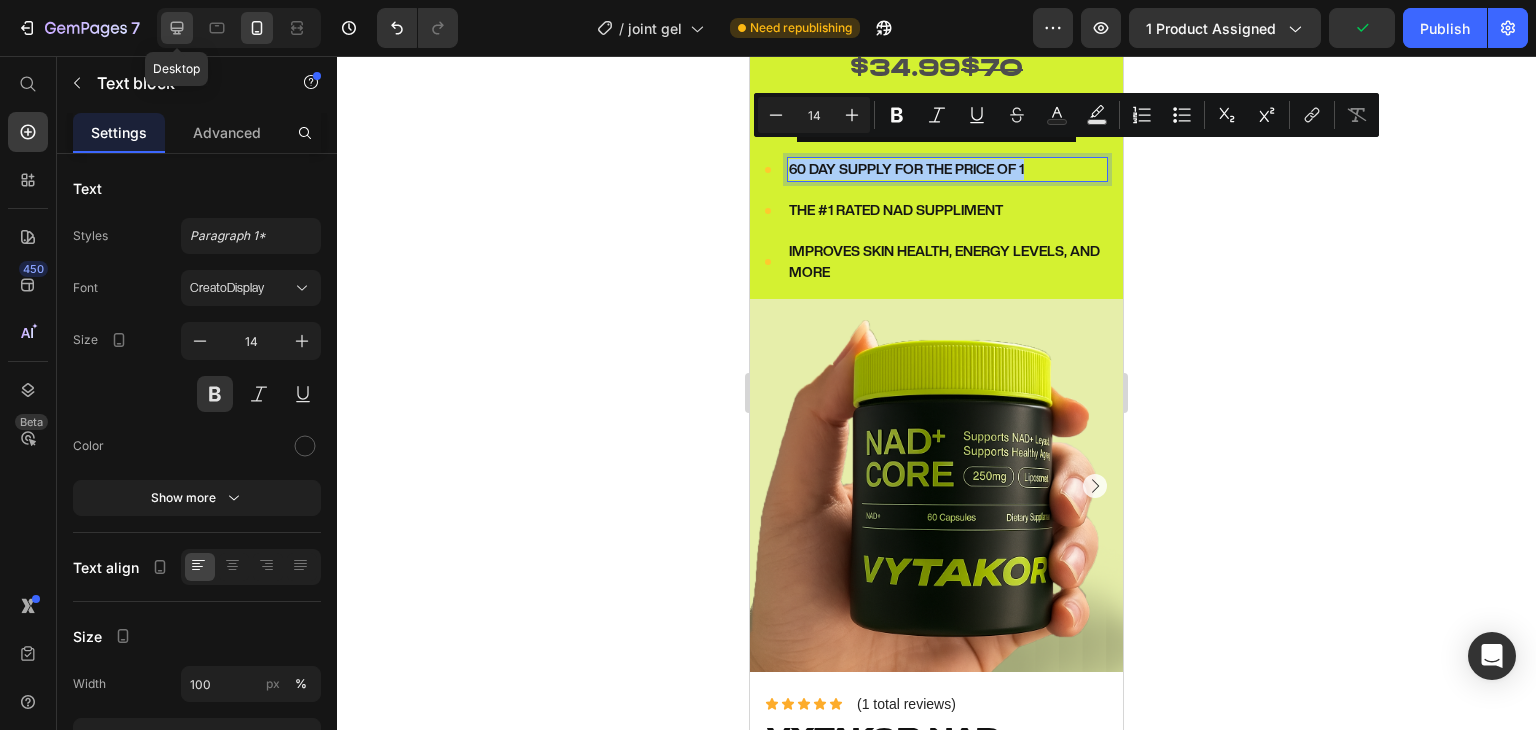click 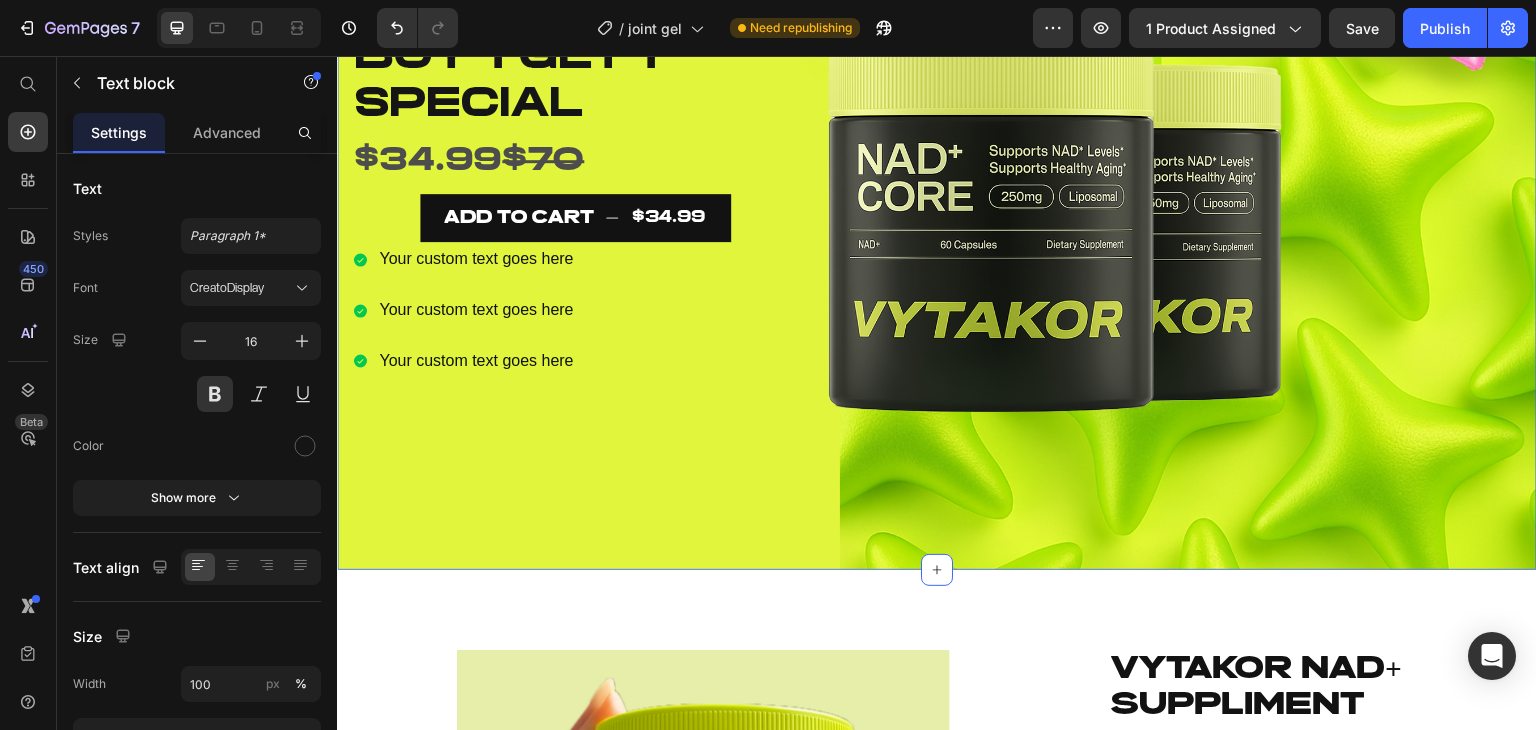 scroll, scrollTop: 260, scrollLeft: 0, axis: vertical 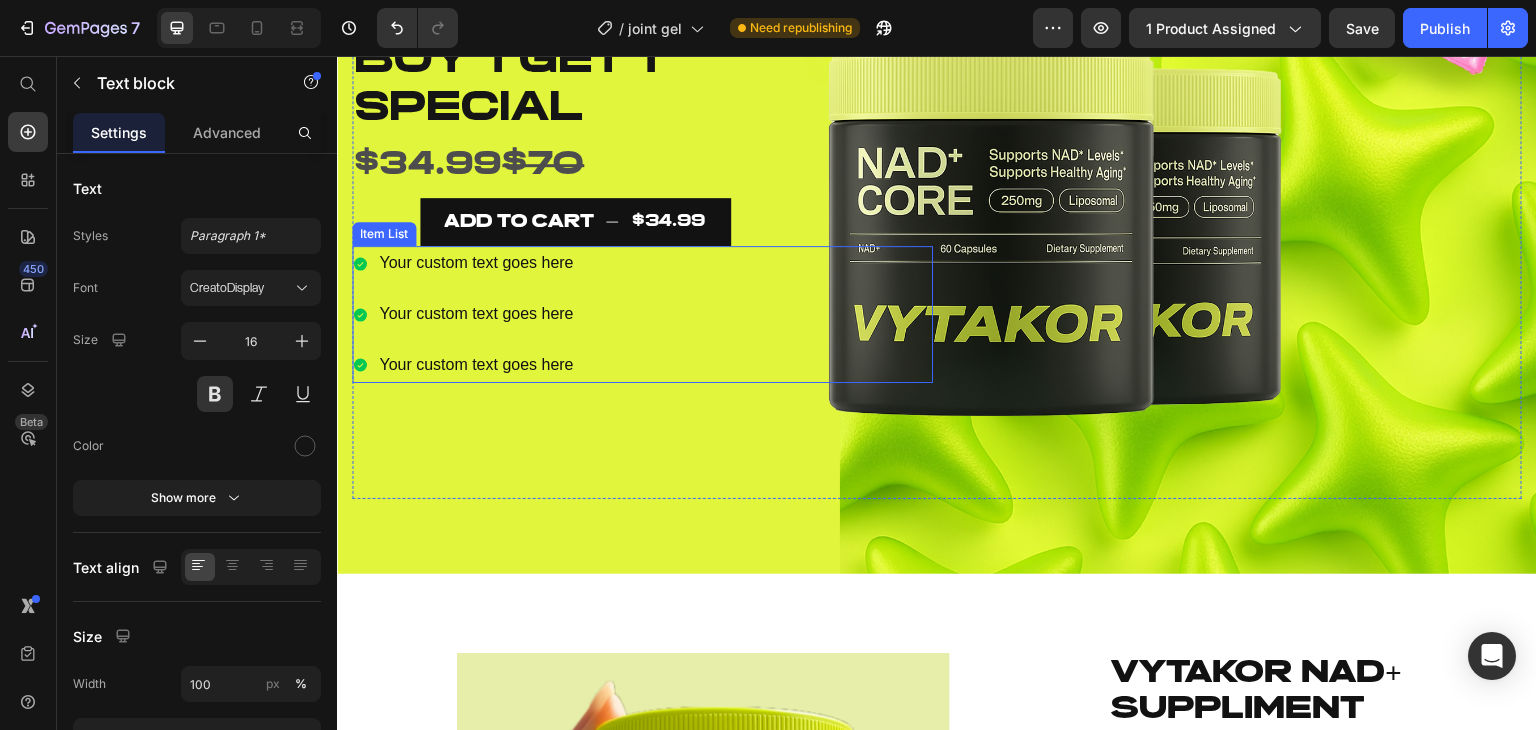 click on "Your custom text goes here" at bounding box center (476, 263) 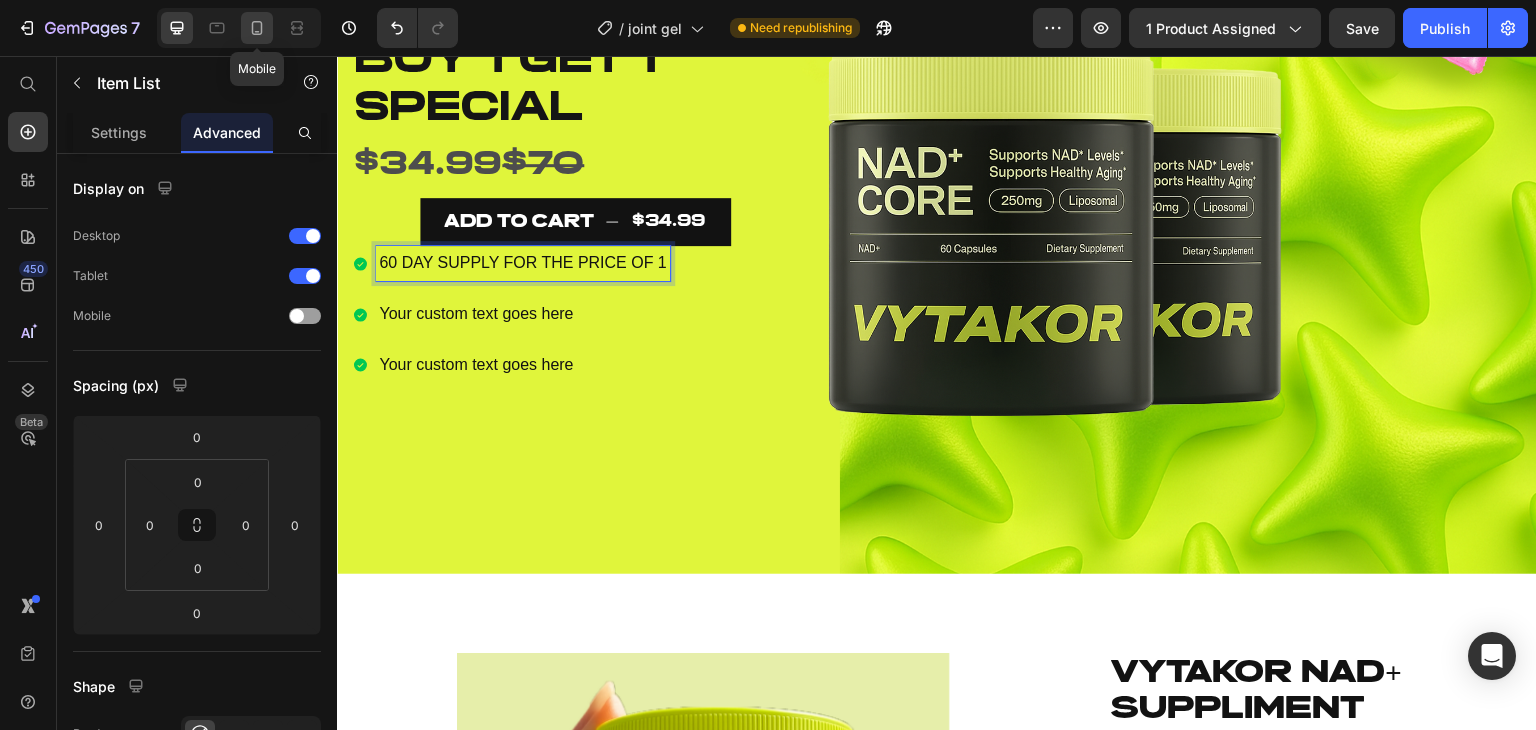 click 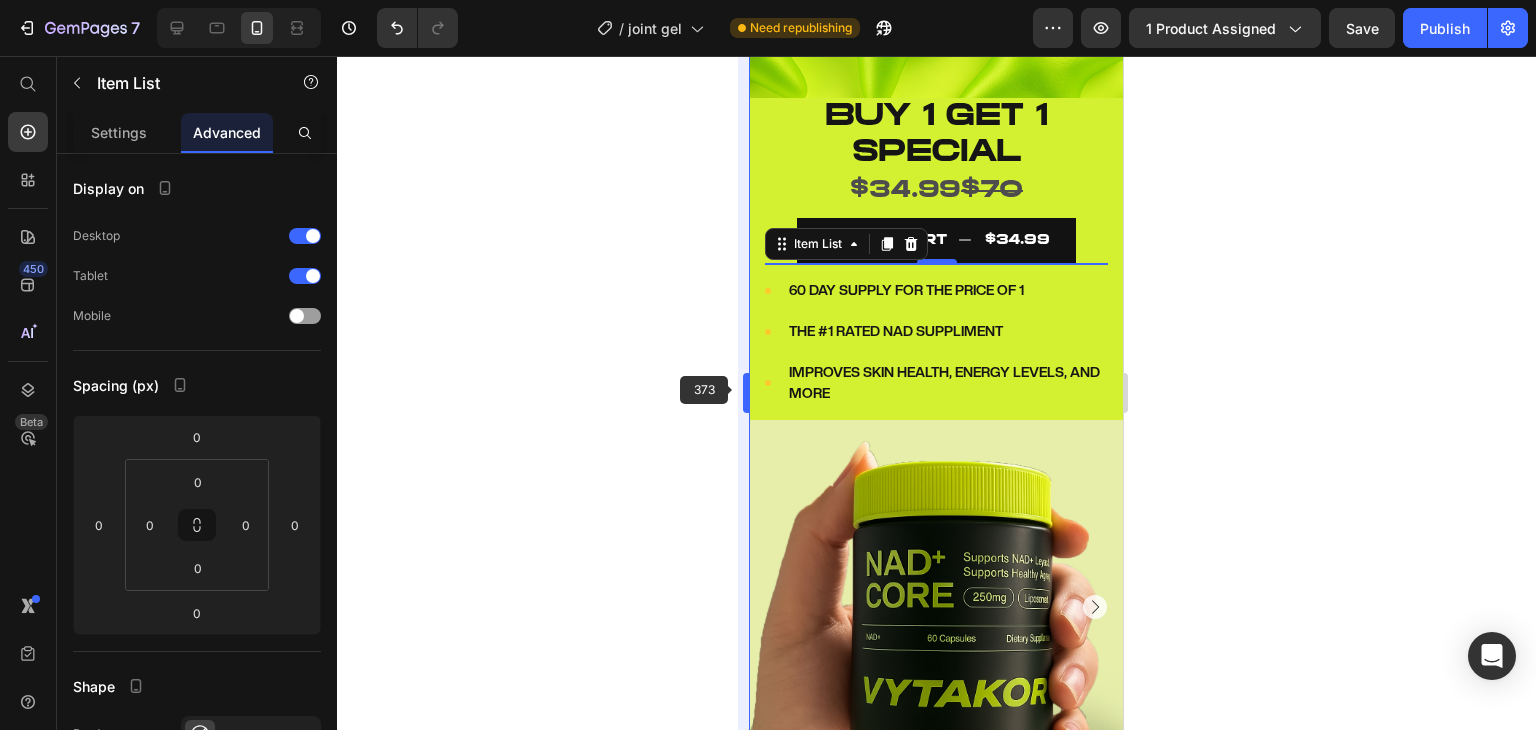 scroll, scrollTop: 549, scrollLeft: 0, axis: vertical 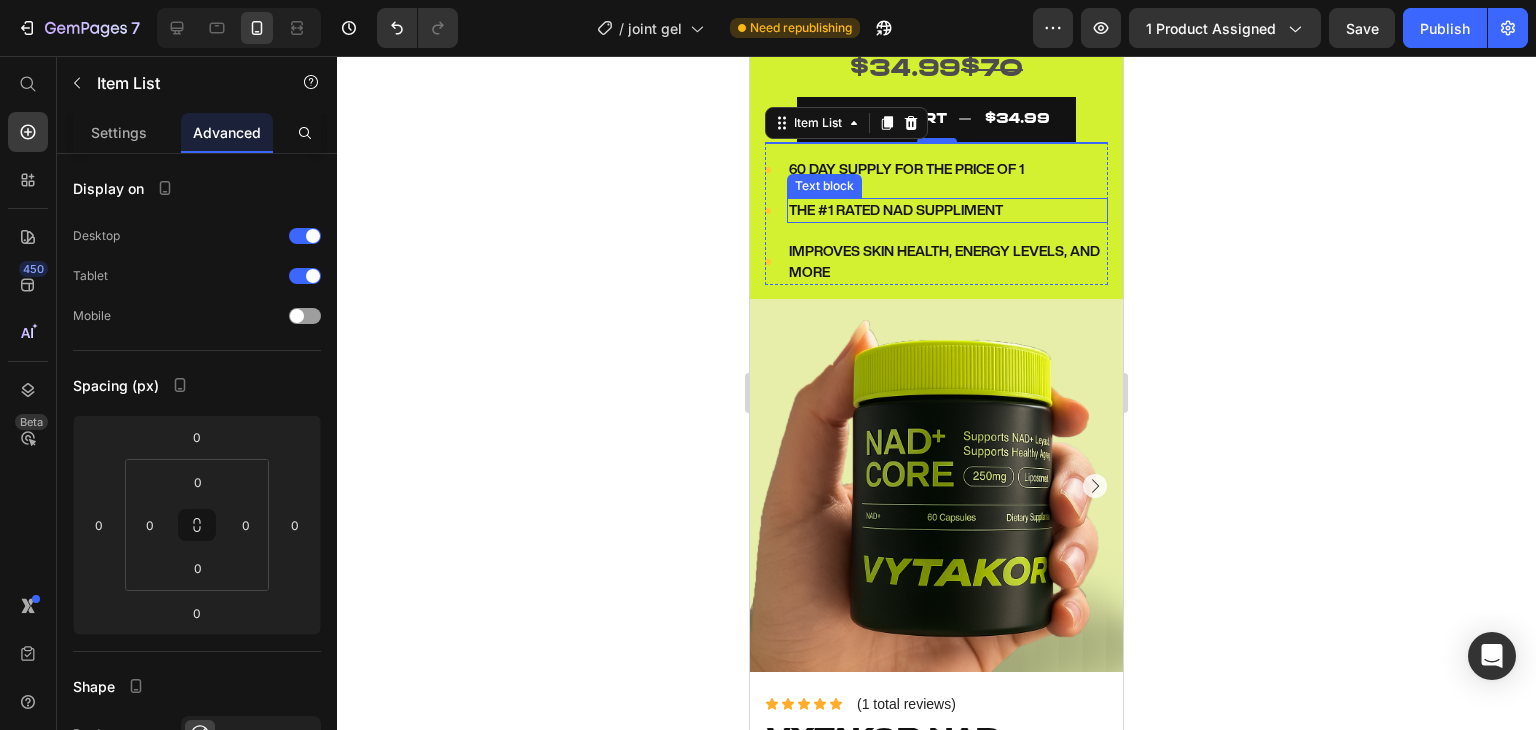 click on "THE #1 RATED NAD SUPPLIMENT" at bounding box center [896, 210] 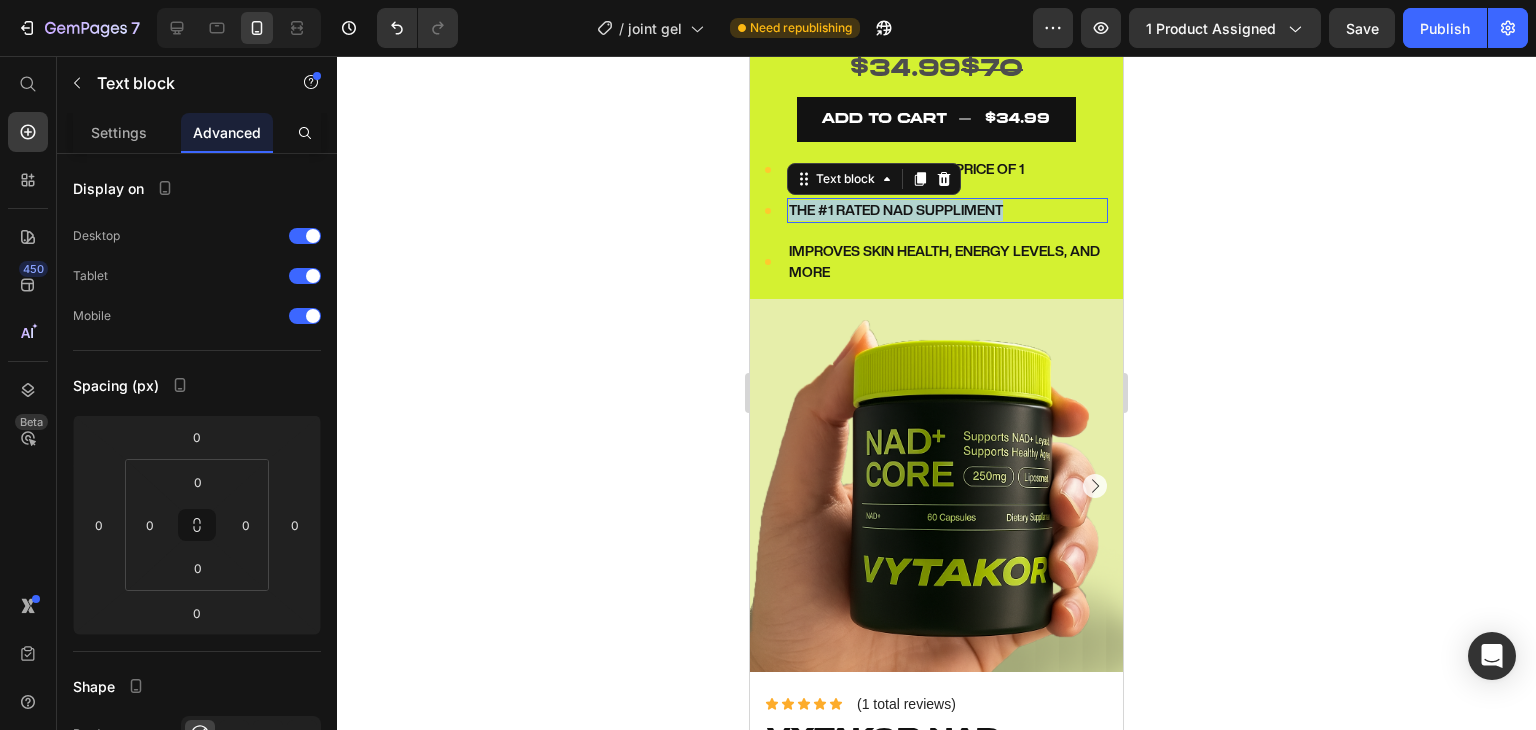 click on "THE #1 RATED NAD SUPPLIMENT" at bounding box center (896, 210) 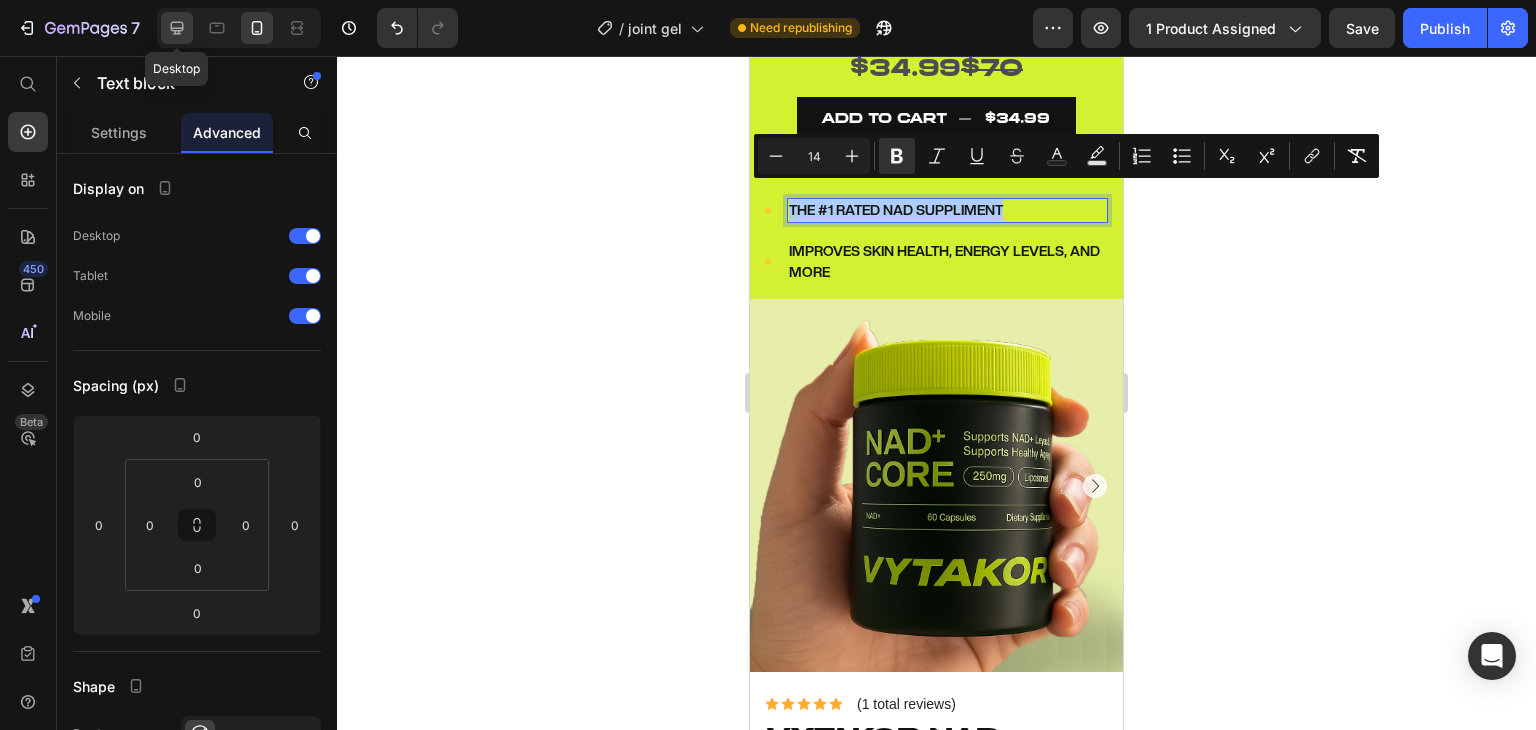 click 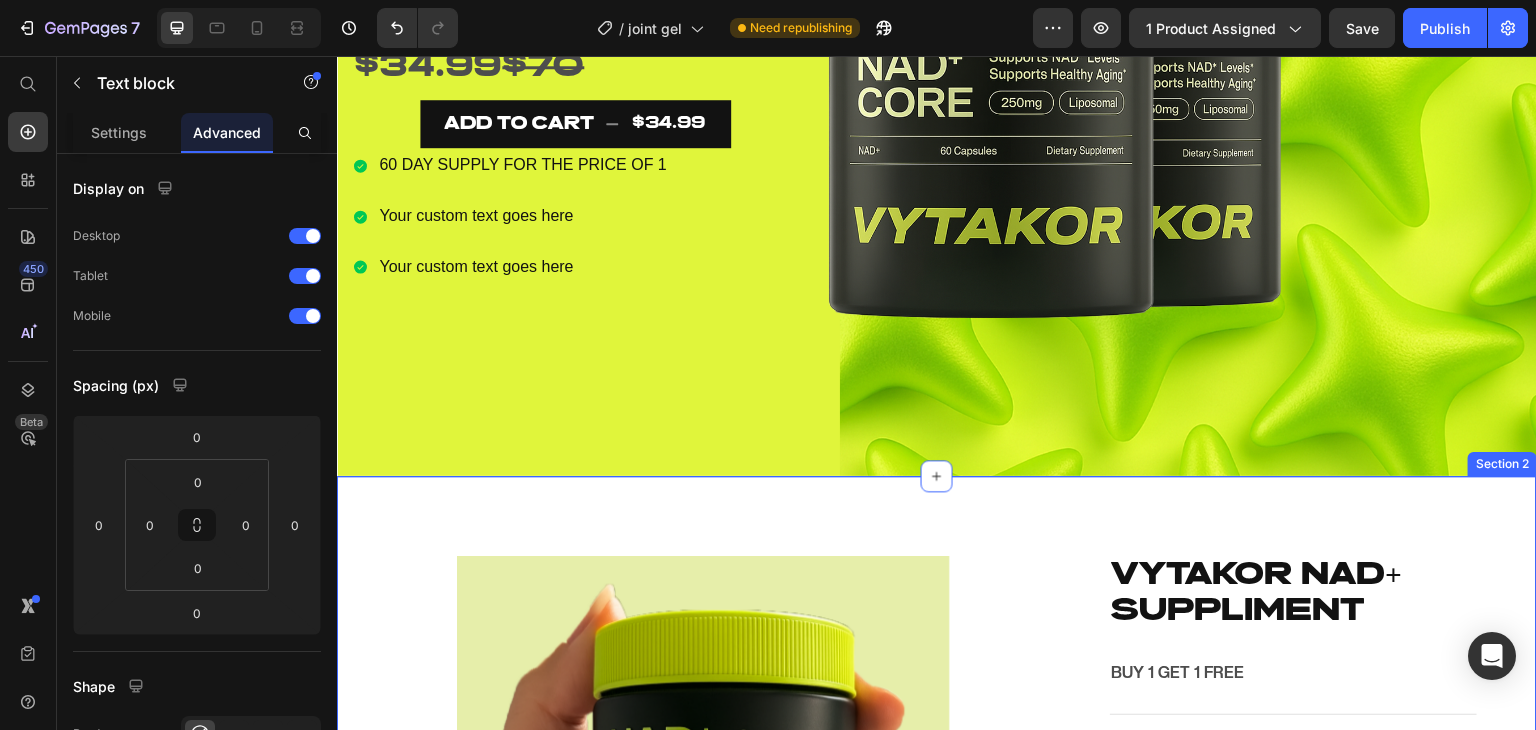 scroll, scrollTop: 336, scrollLeft: 0, axis: vertical 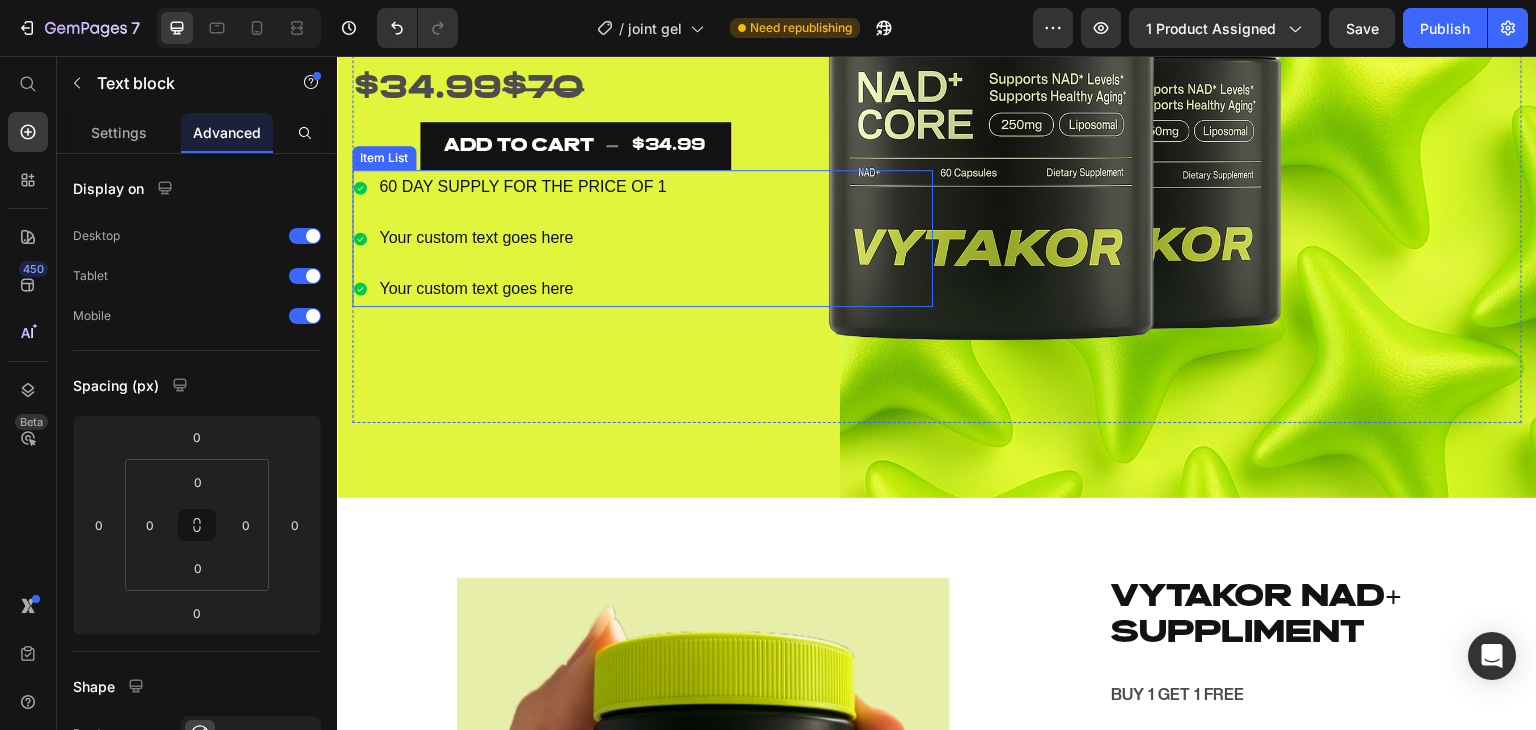 click on "Your custom text goes here" at bounding box center (523, 238) 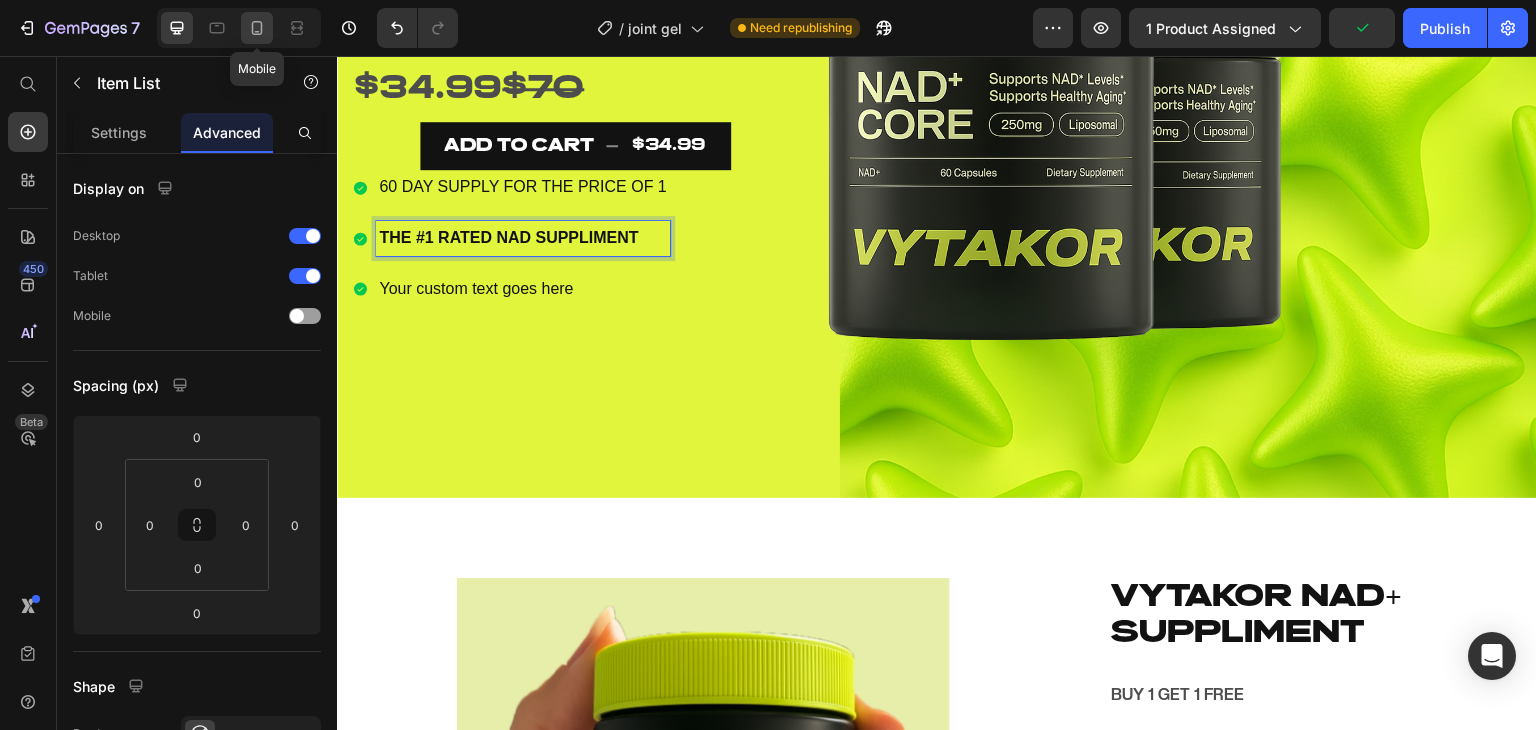 click 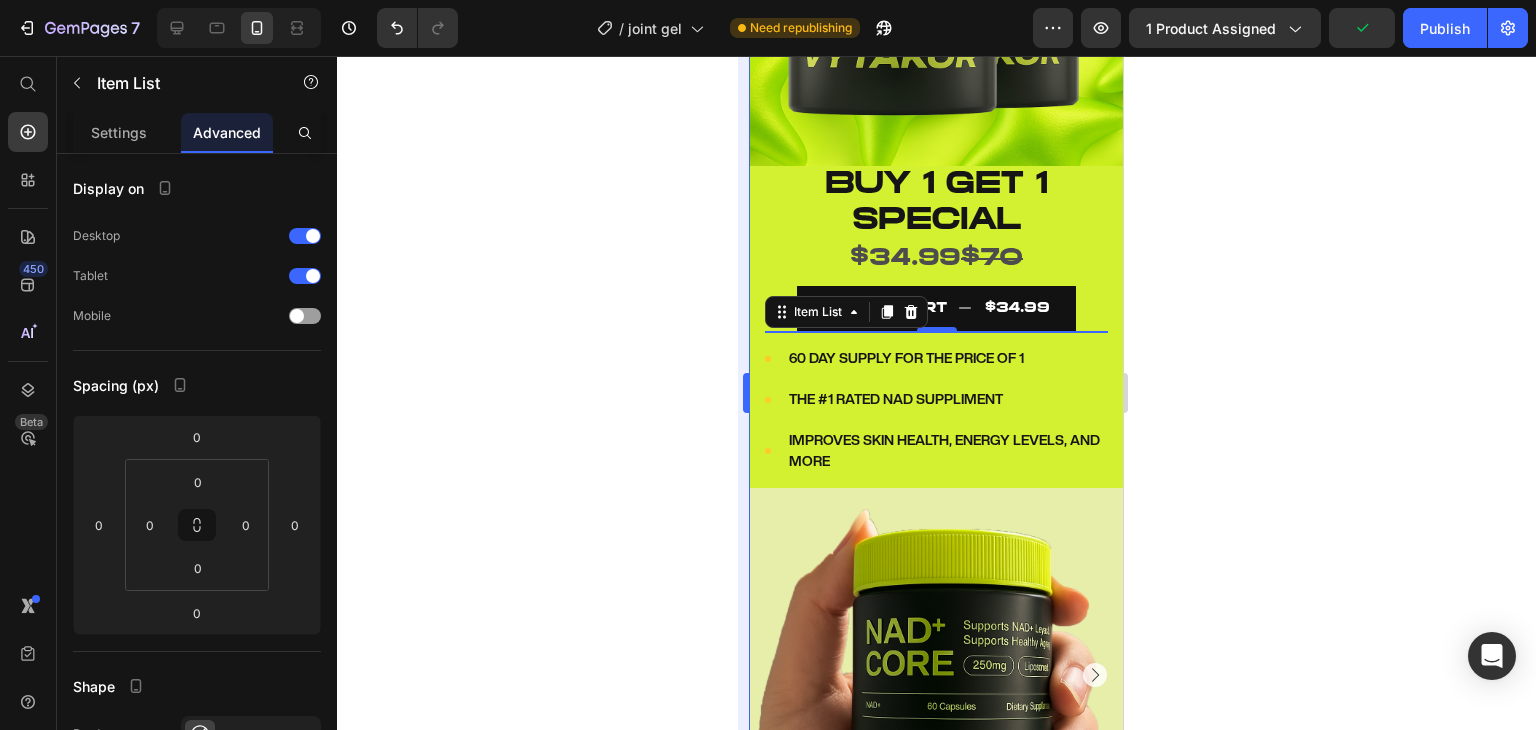 scroll, scrollTop: 548, scrollLeft: 0, axis: vertical 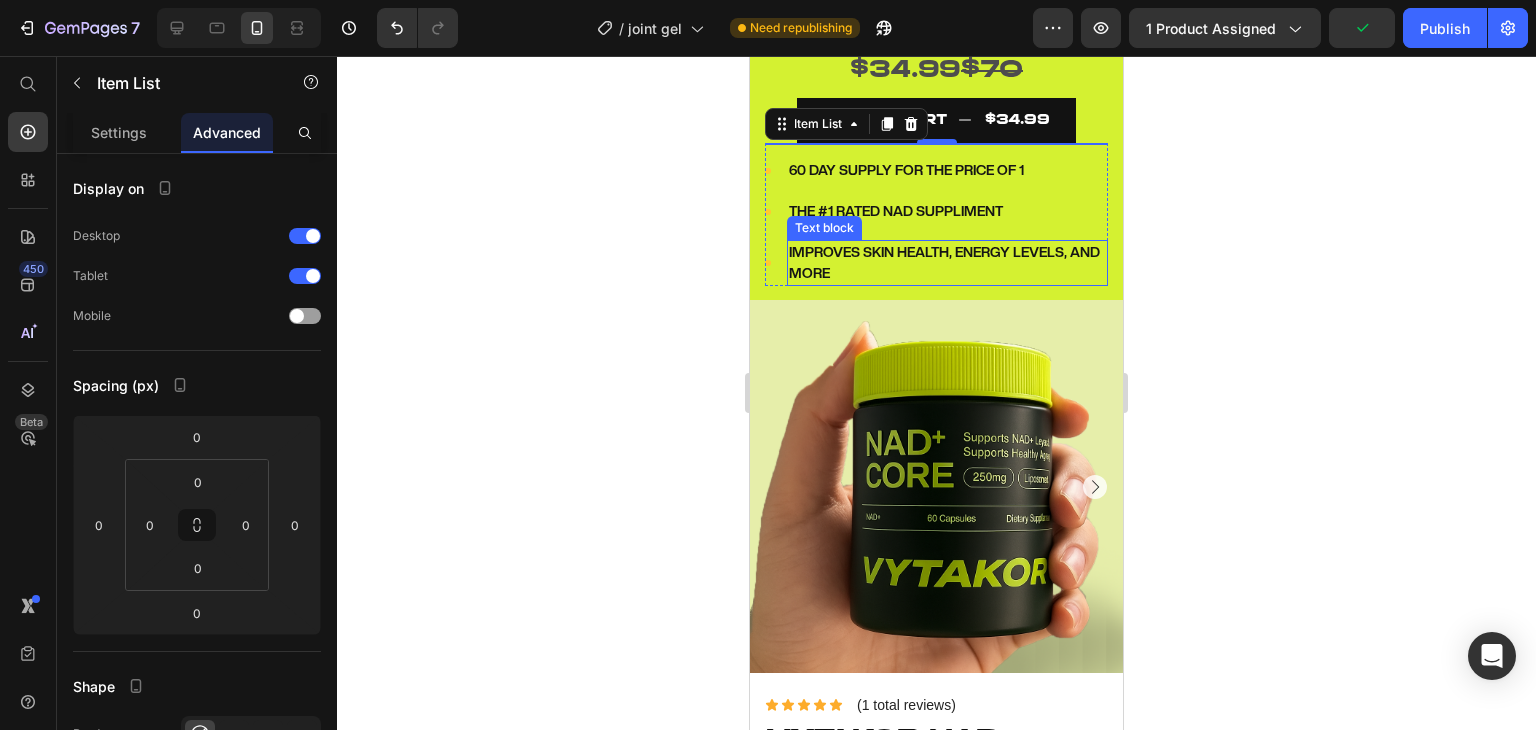 click on "IMPROVES SKIN HEALTH, ENERGY LEVELS, AND MORE" at bounding box center (944, 262) 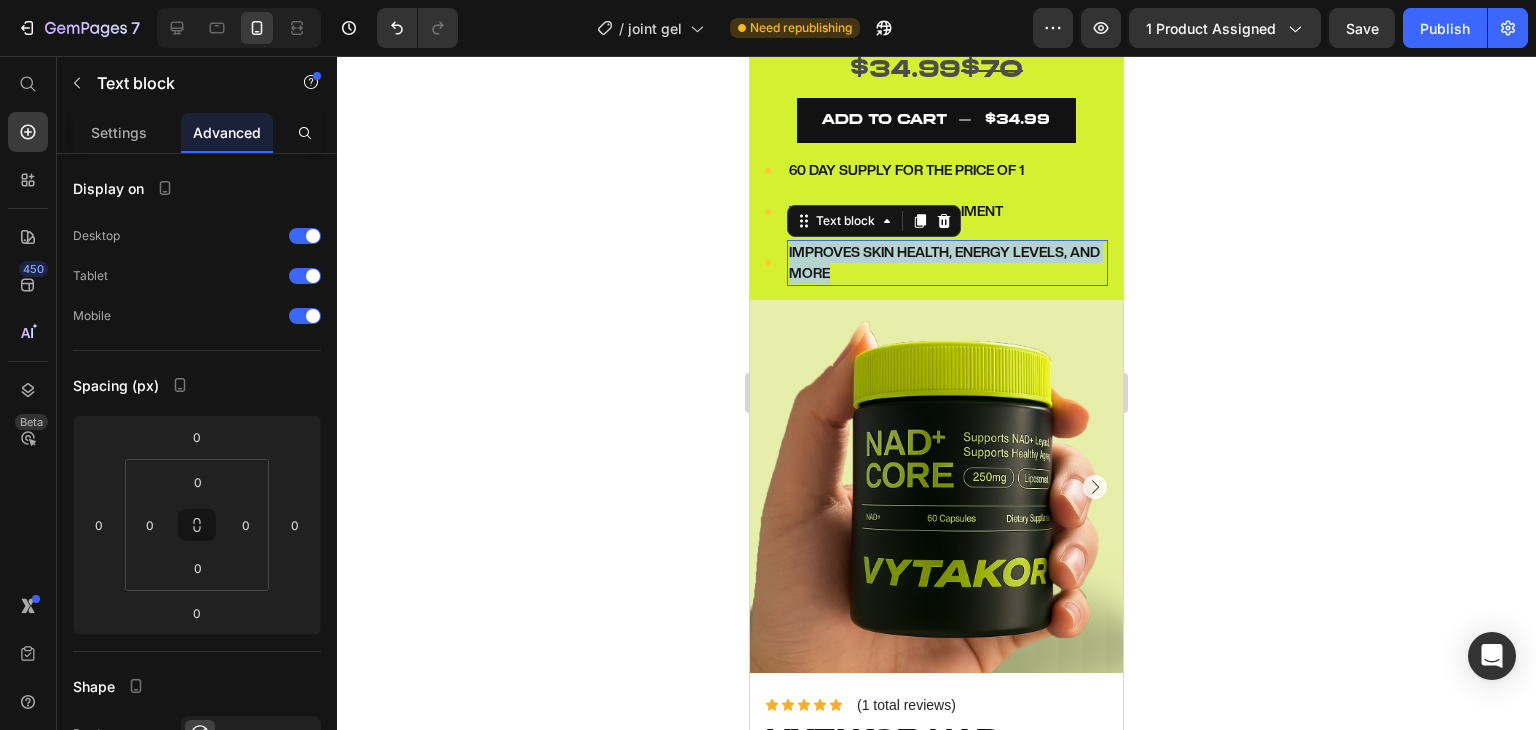 click on "IMPROVES SKIN HEALTH, ENERGY LEVELS, AND MORE" at bounding box center [944, 262] 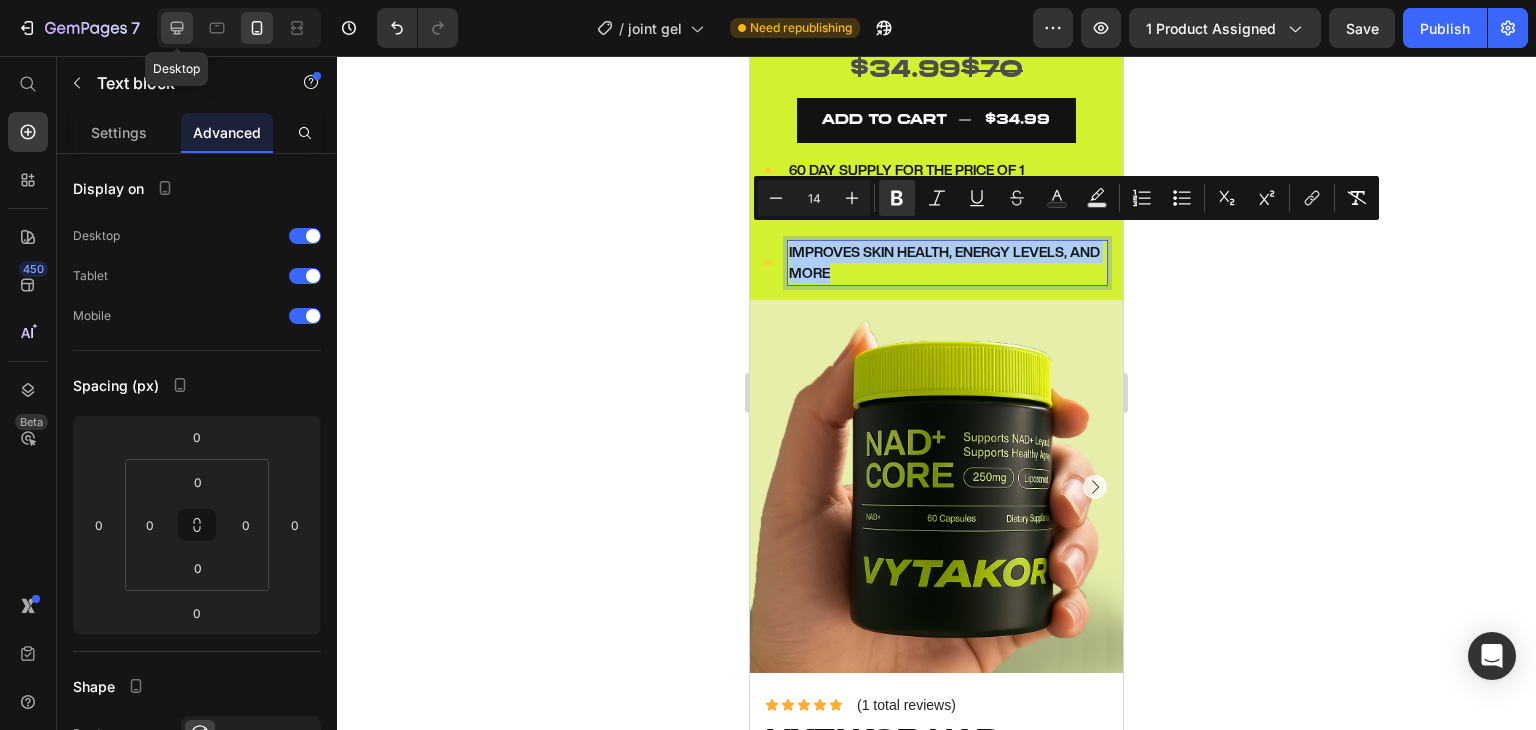click 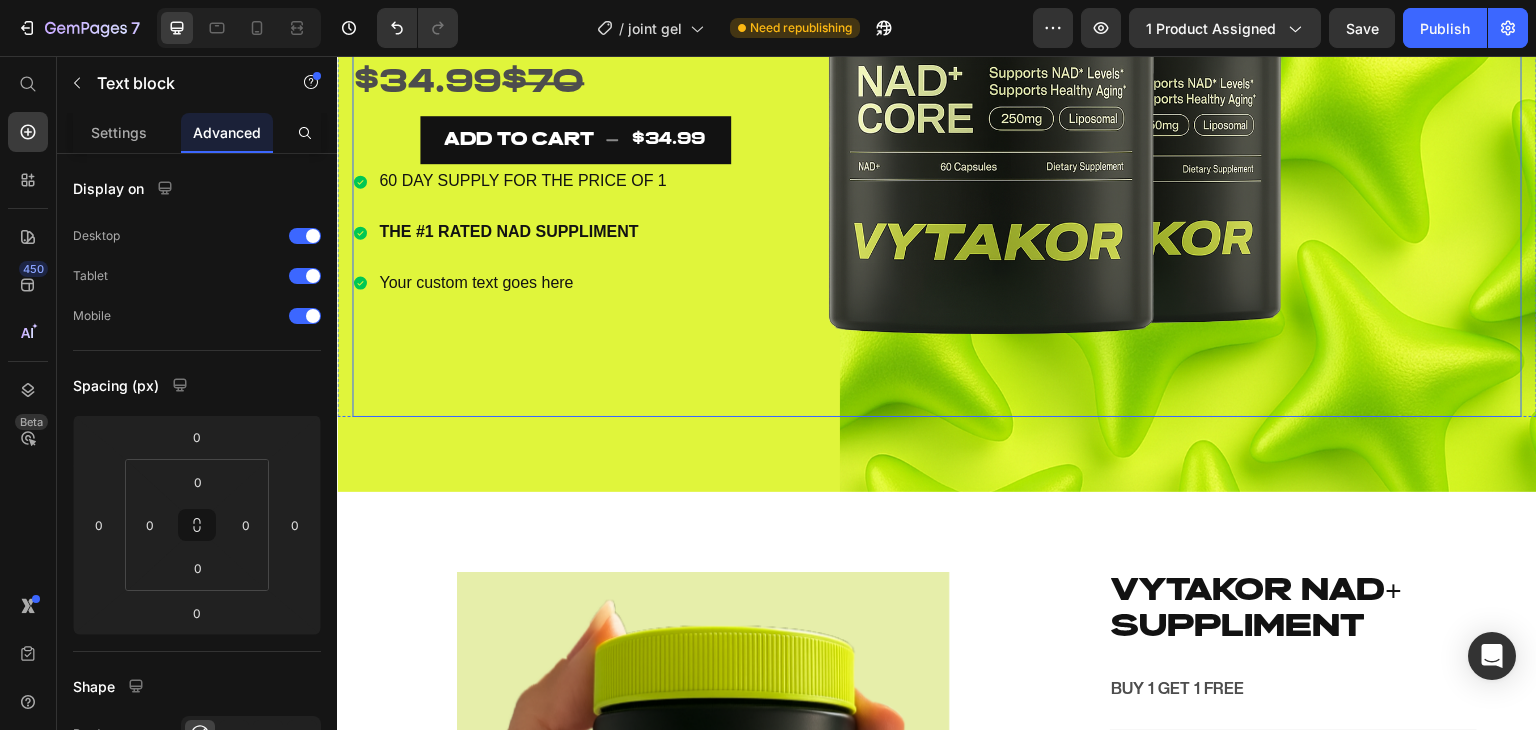 scroll, scrollTop: 341, scrollLeft: 0, axis: vertical 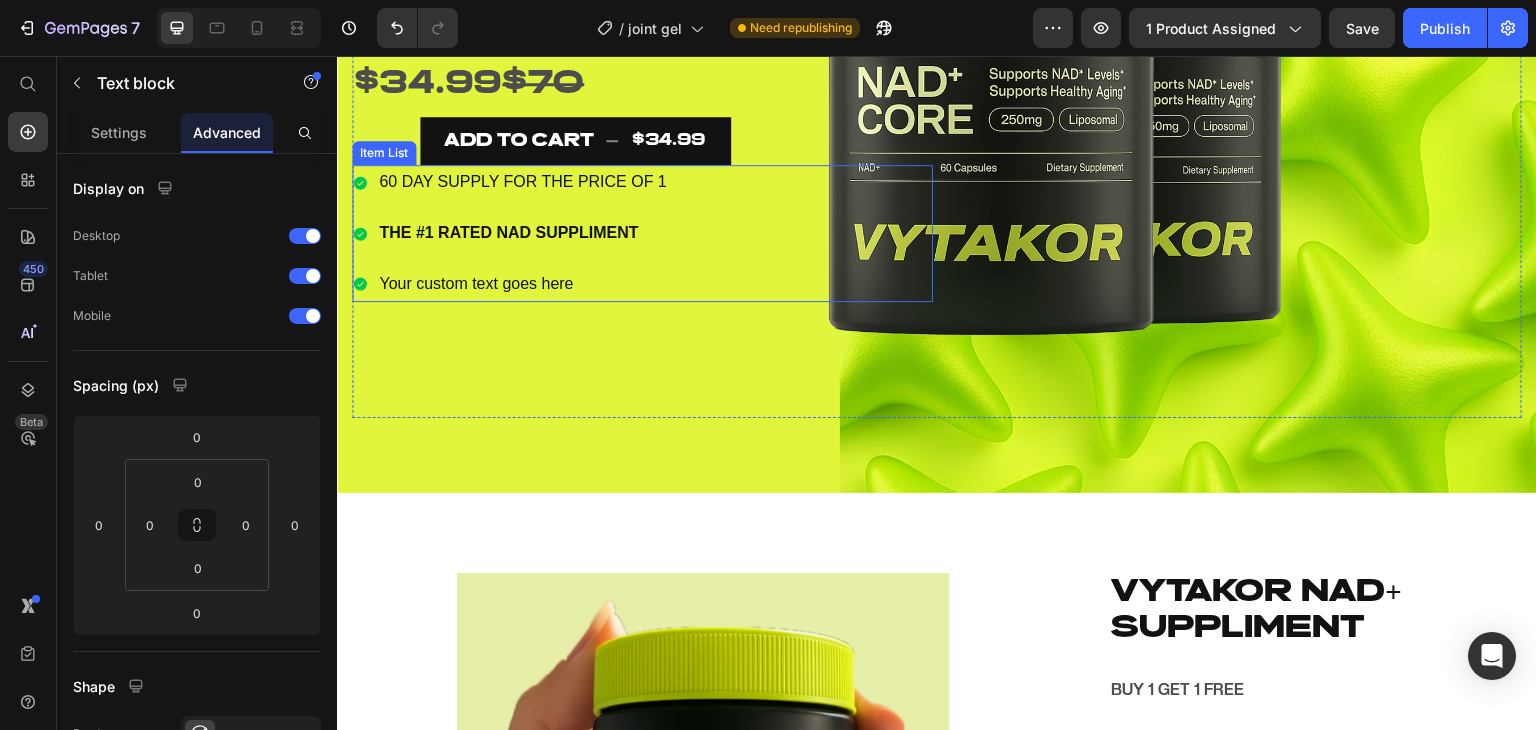 click on "Your custom text goes here" at bounding box center (523, 284) 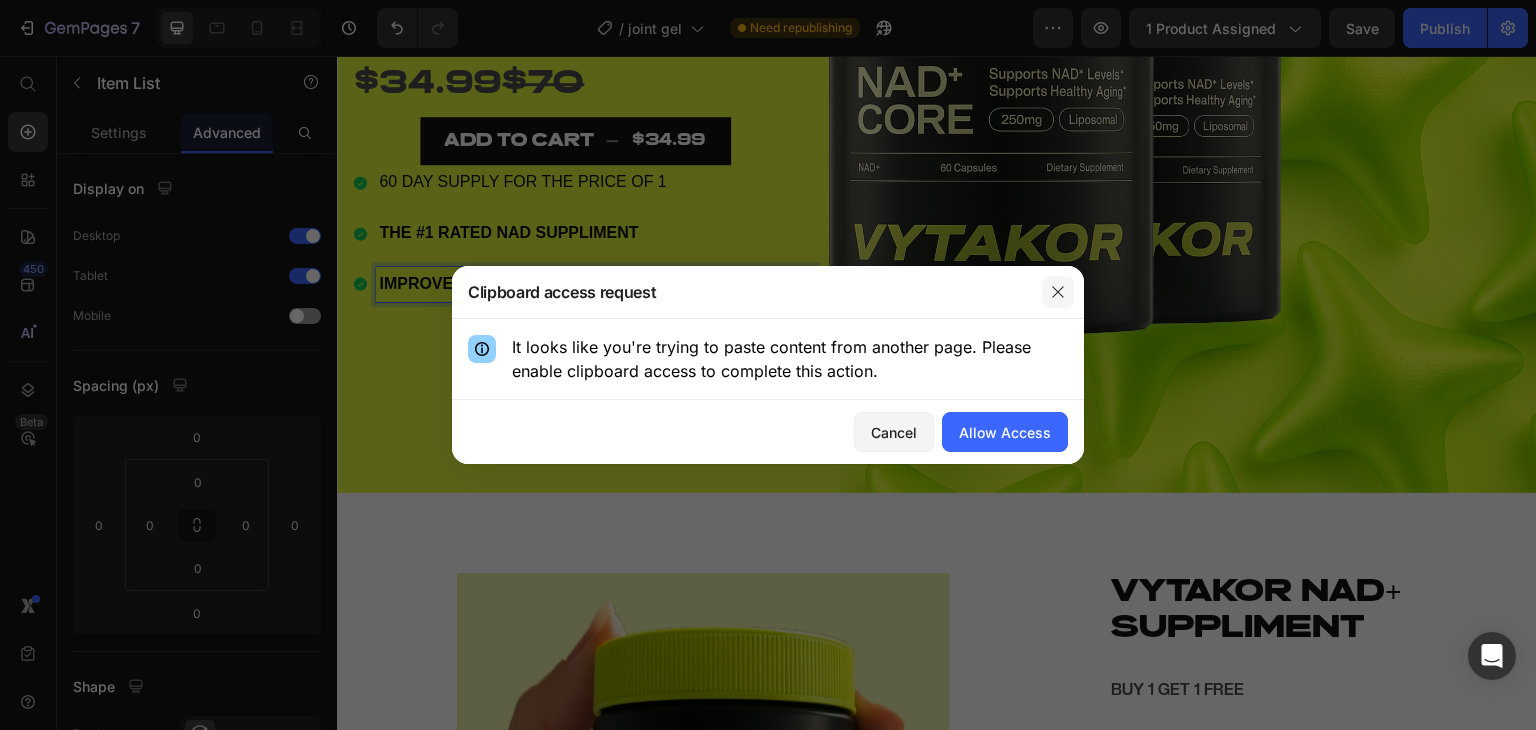 click 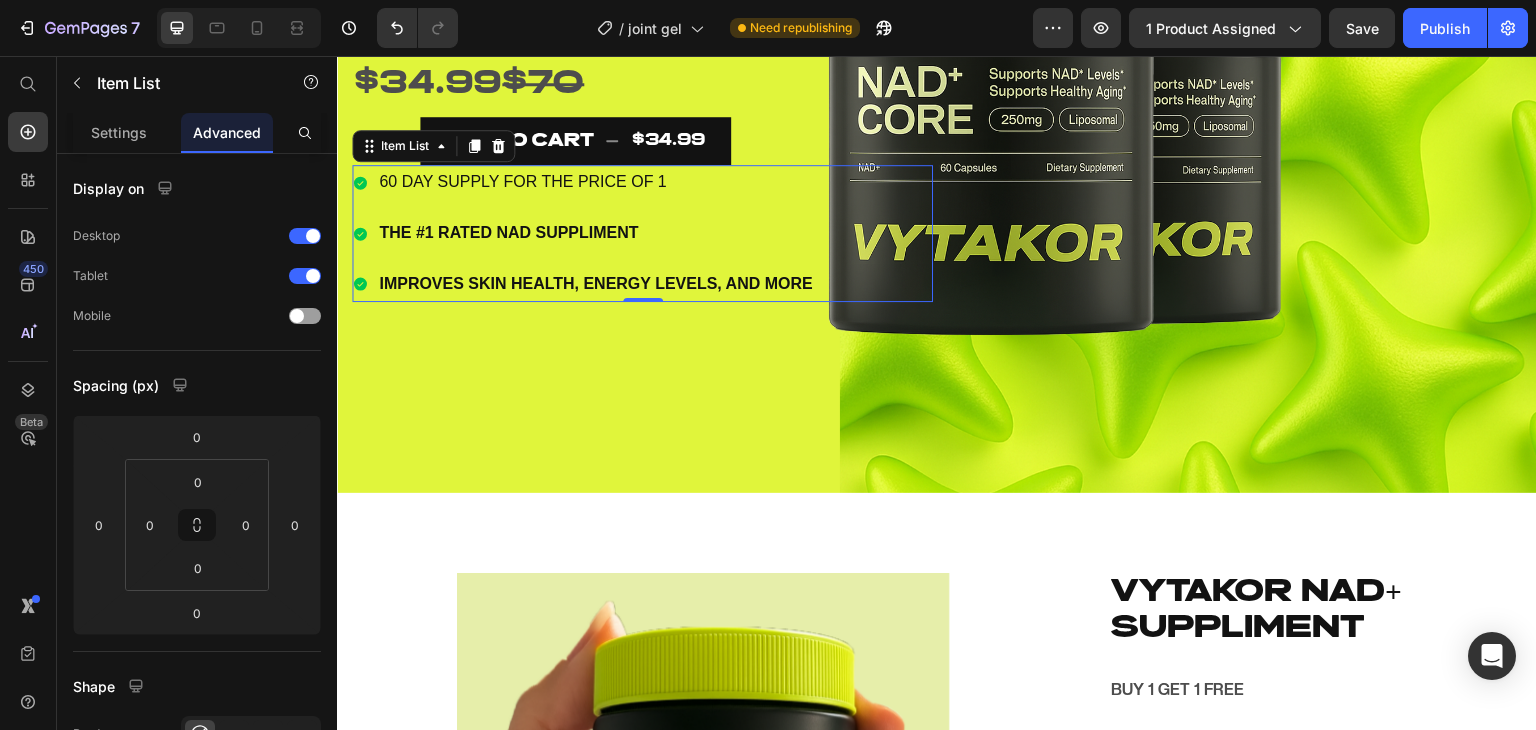click on "IMPROVES SKIN HEALTH, ENERGY LEVELS, AND MORE" at bounding box center (596, 283) 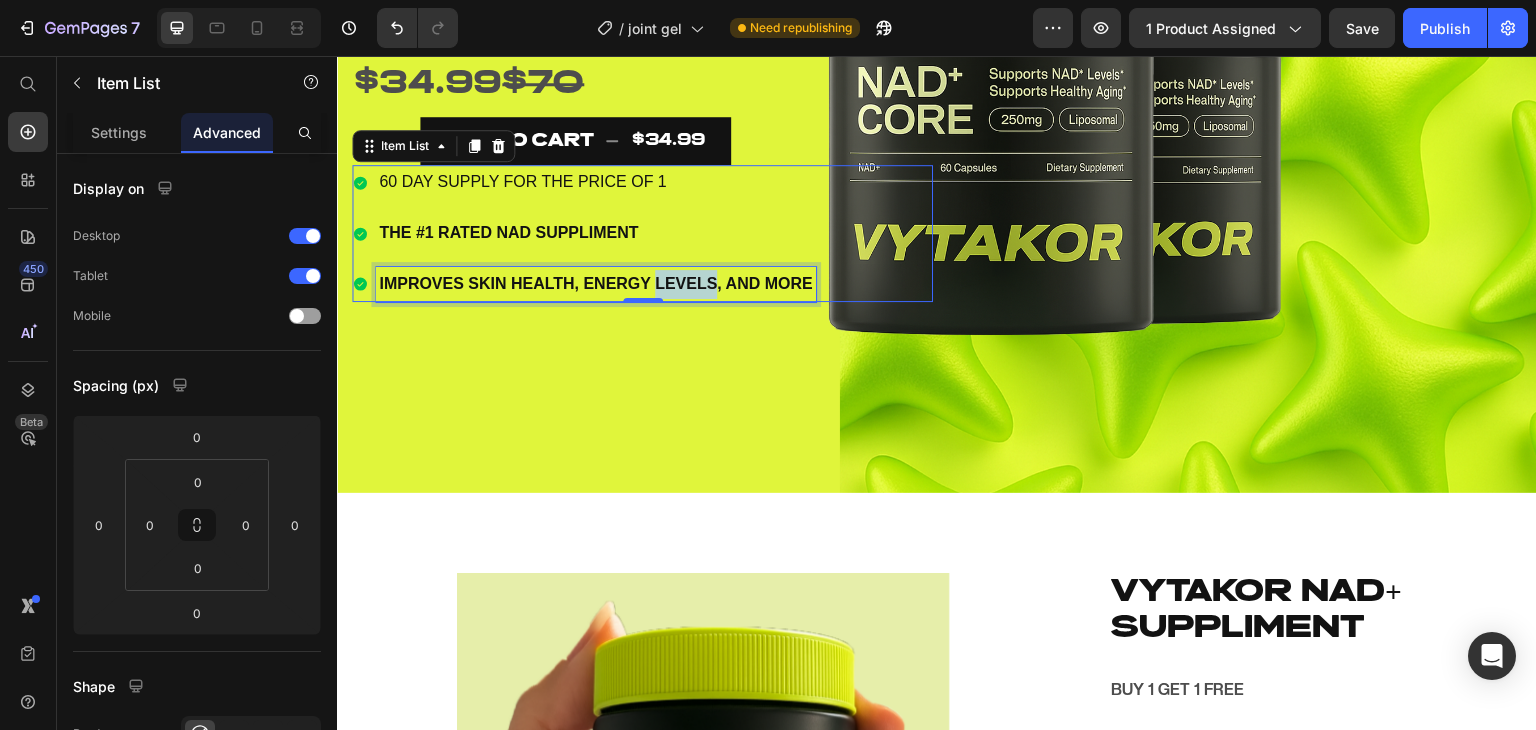 click on "IMPROVES SKIN HEALTH, ENERGY LEVELS, AND MORE" at bounding box center [596, 283] 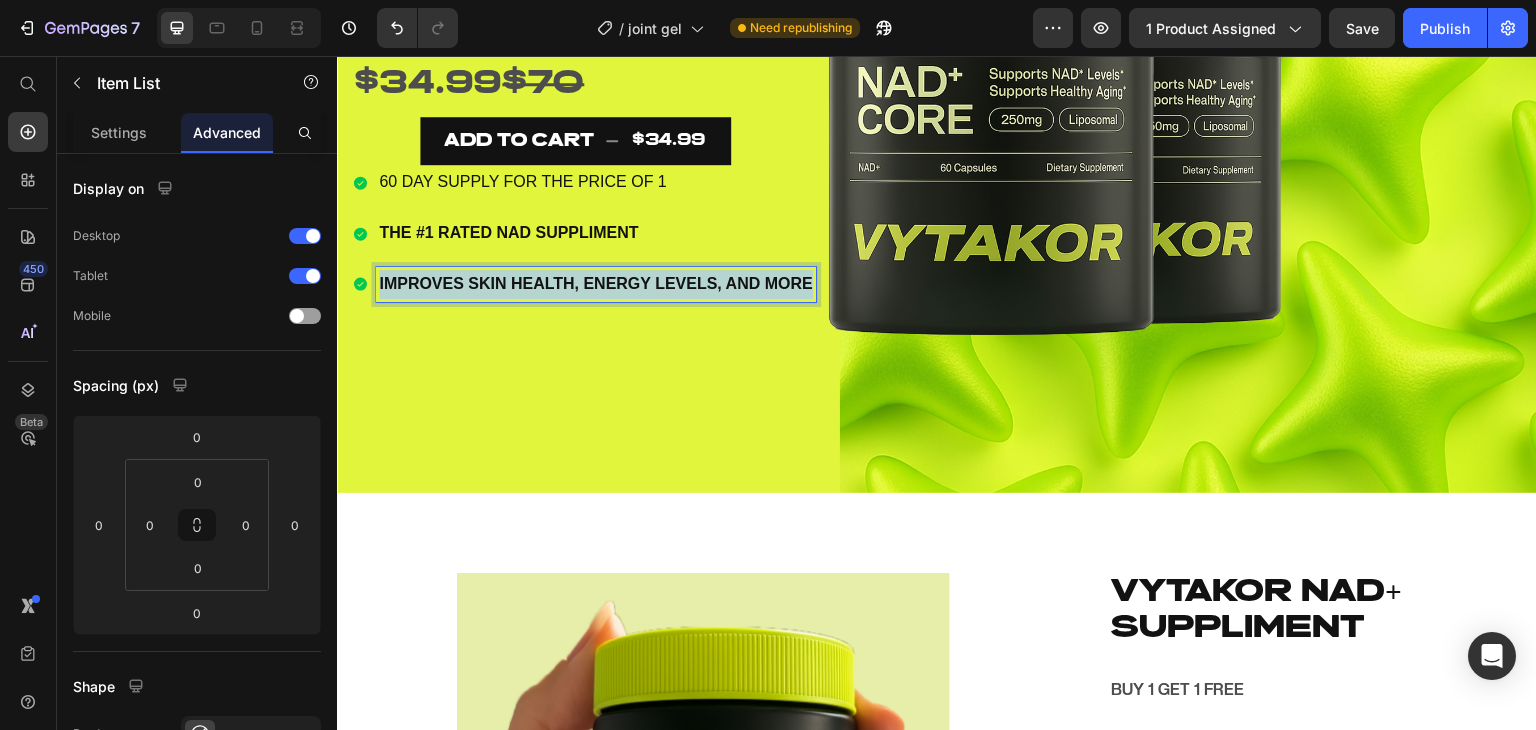 click on "IMPROVES SKIN HEALTH, ENERGY LEVELS, AND MORE" at bounding box center [596, 283] 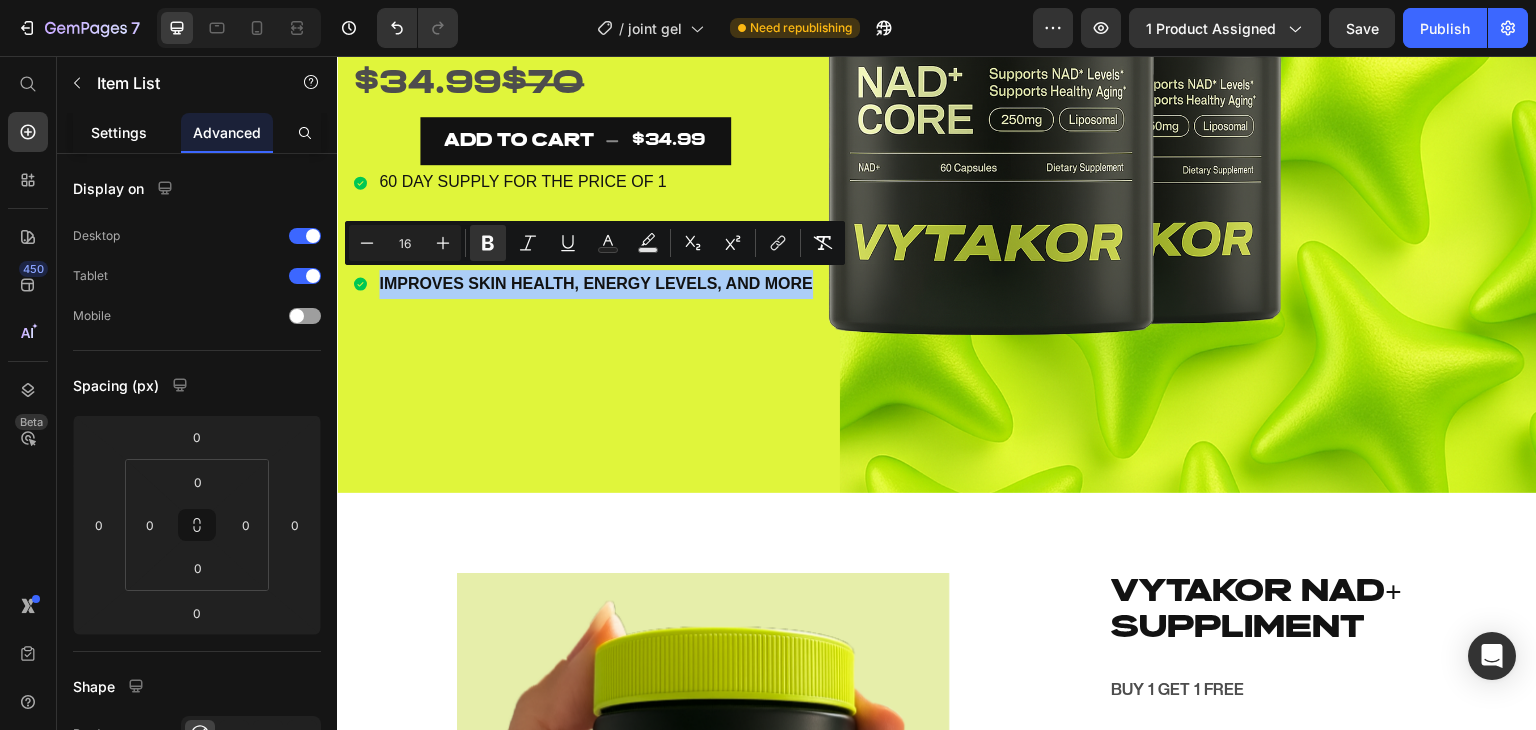 click on "Settings" 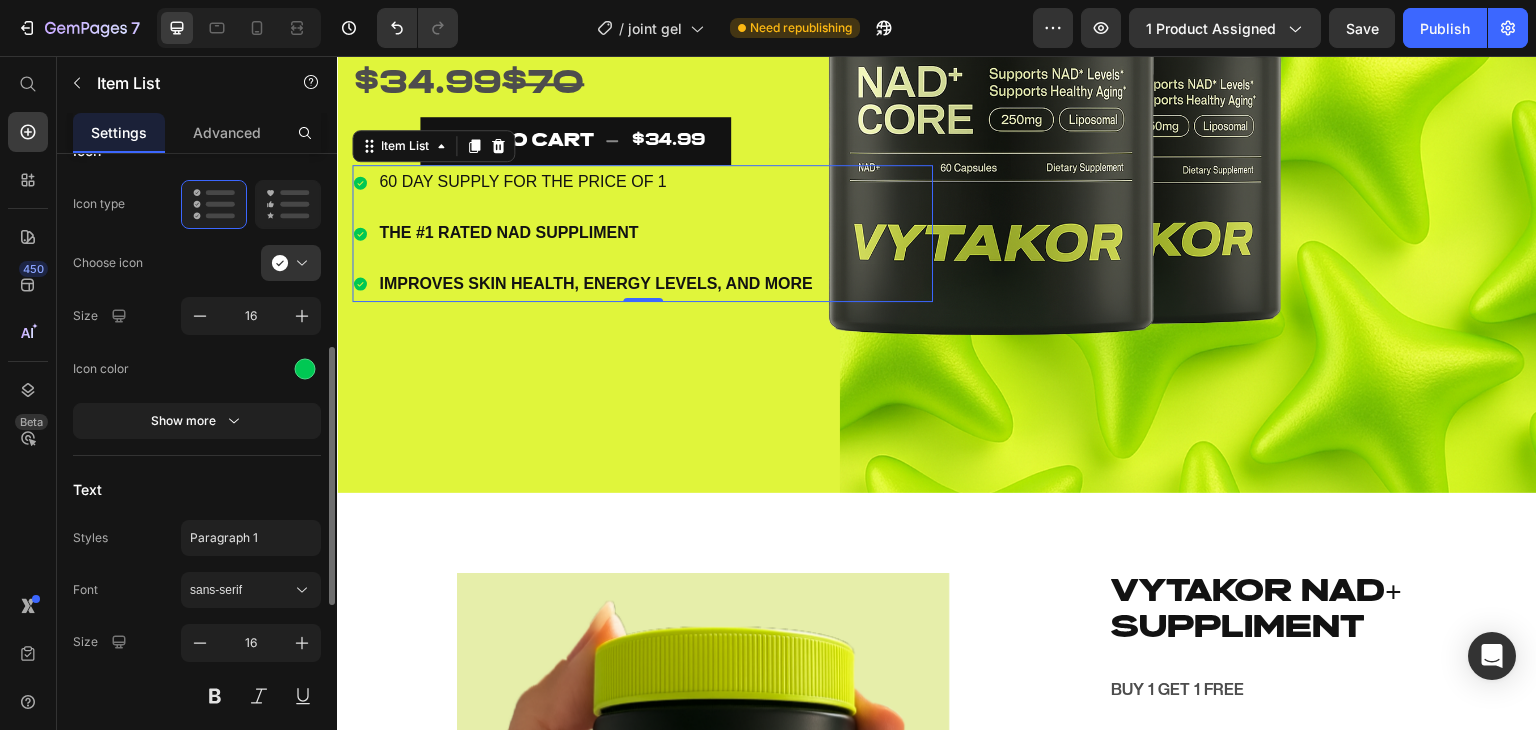 scroll, scrollTop: 350, scrollLeft: 0, axis: vertical 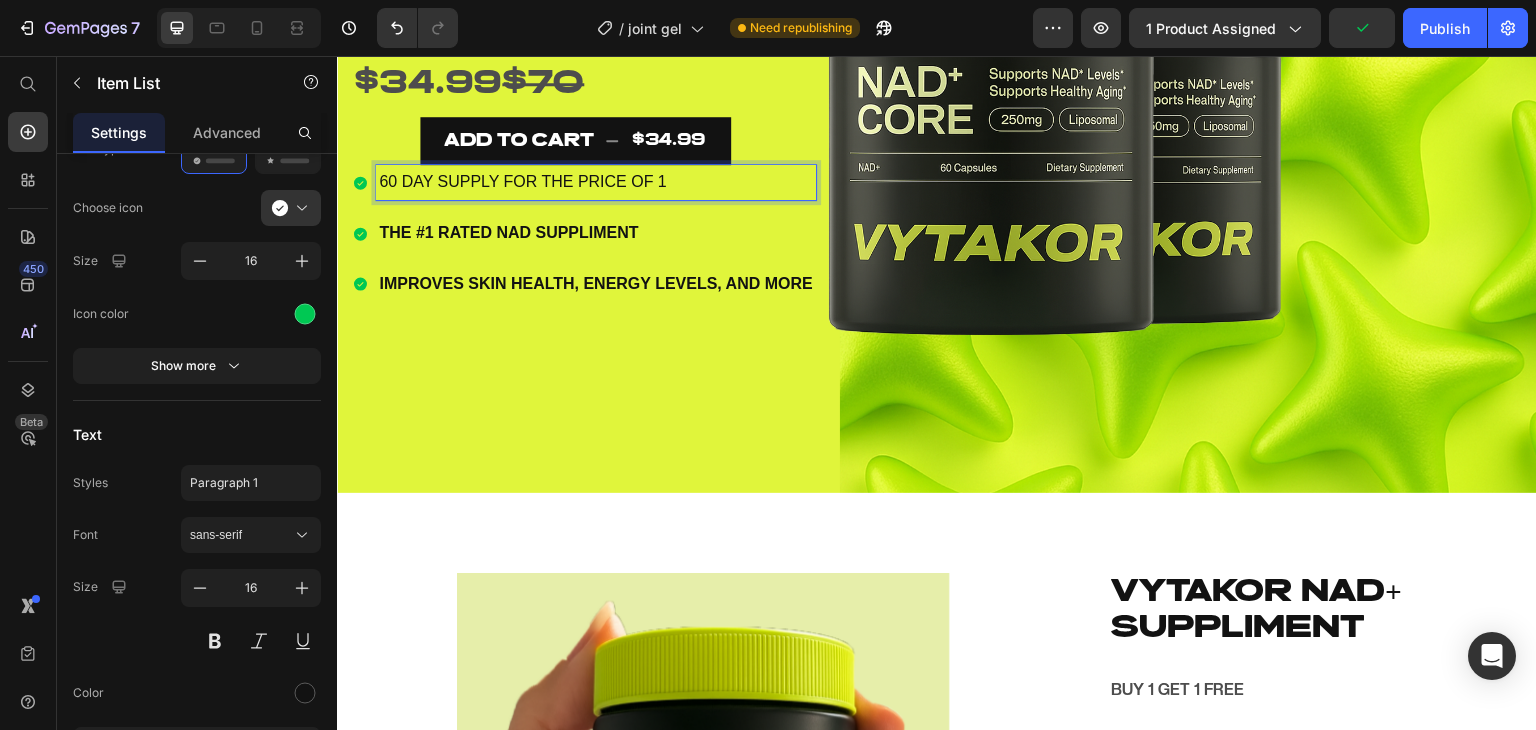 click on "60 DAY SUPPLY FOR THE PRICE OF 1" at bounding box center (596, 182) 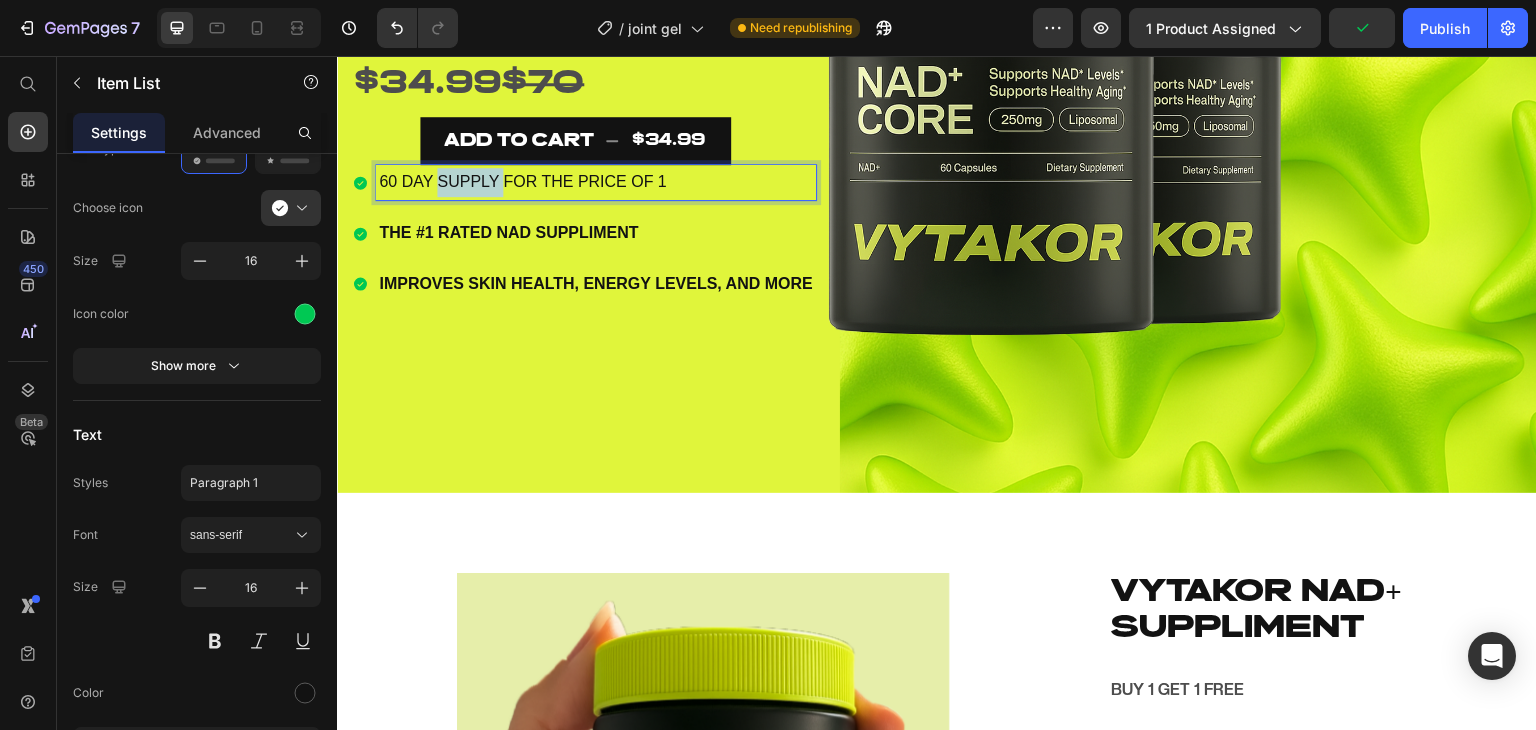 click on "60 DAY SUPPLY FOR THE PRICE OF 1" at bounding box center (596, 182) 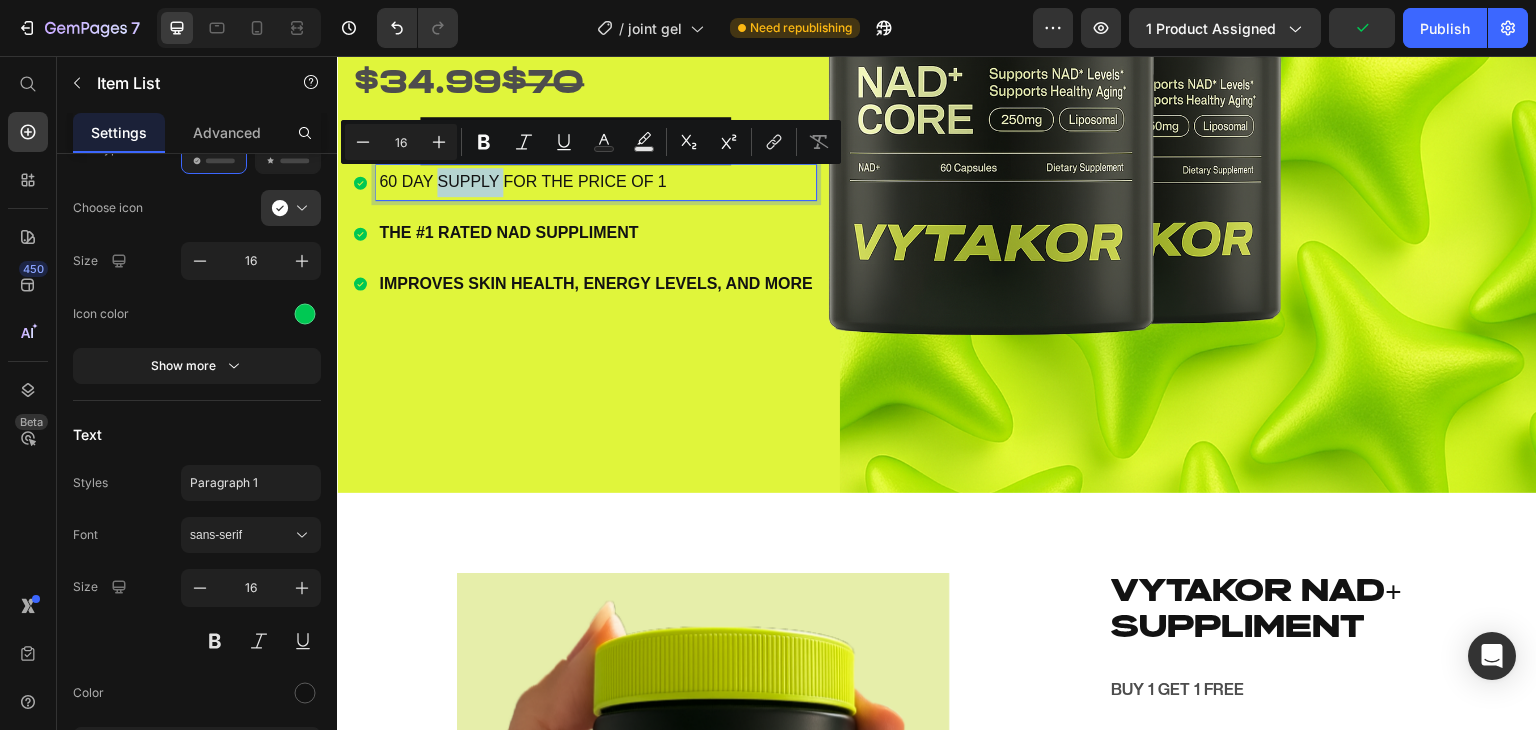 click on "60 DAY SUPPLY FOR THE PRICE OF 1" at bounding box center (596, 182) 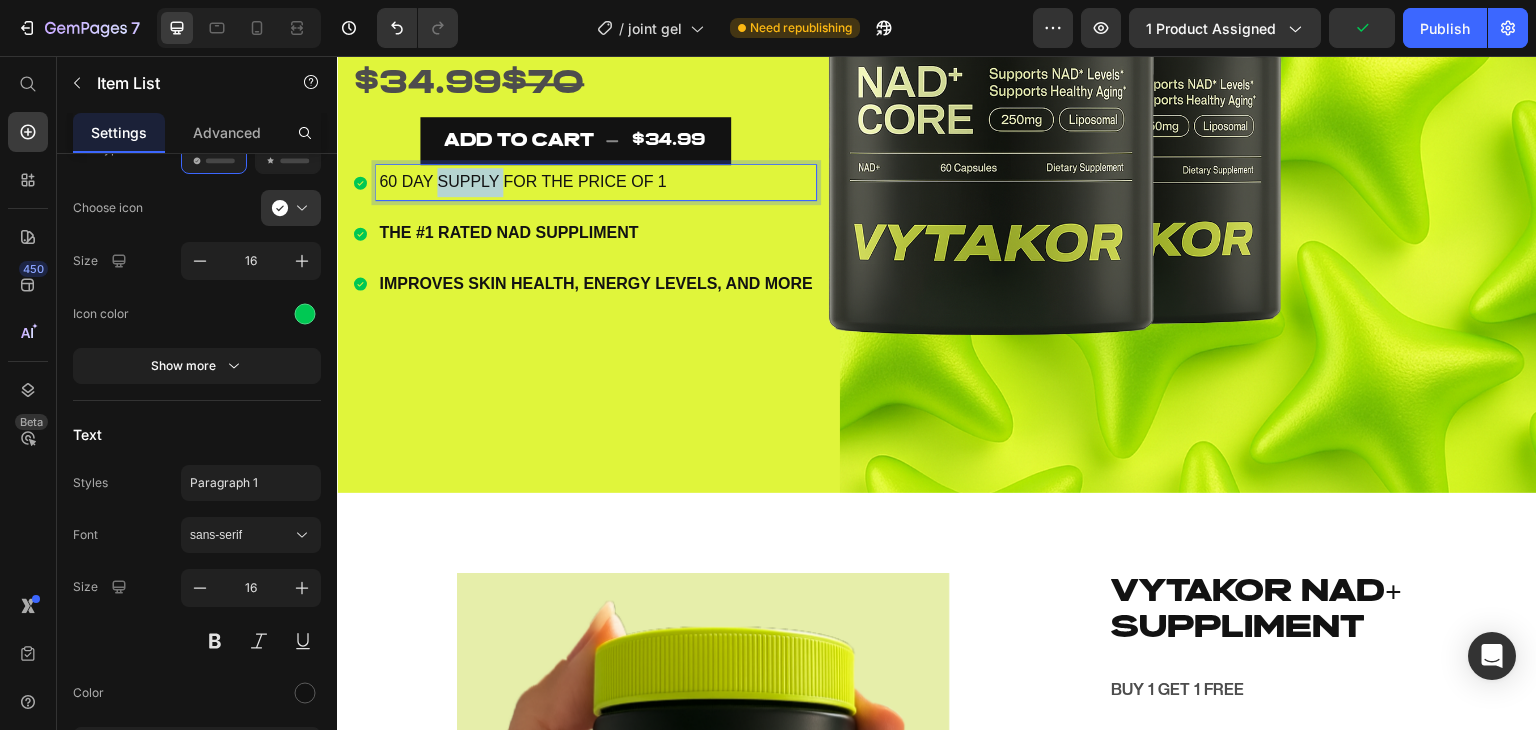 click on "60 DAY SUPPLY FOR THE PRICE OF 1" at bounding box center (596, 182) 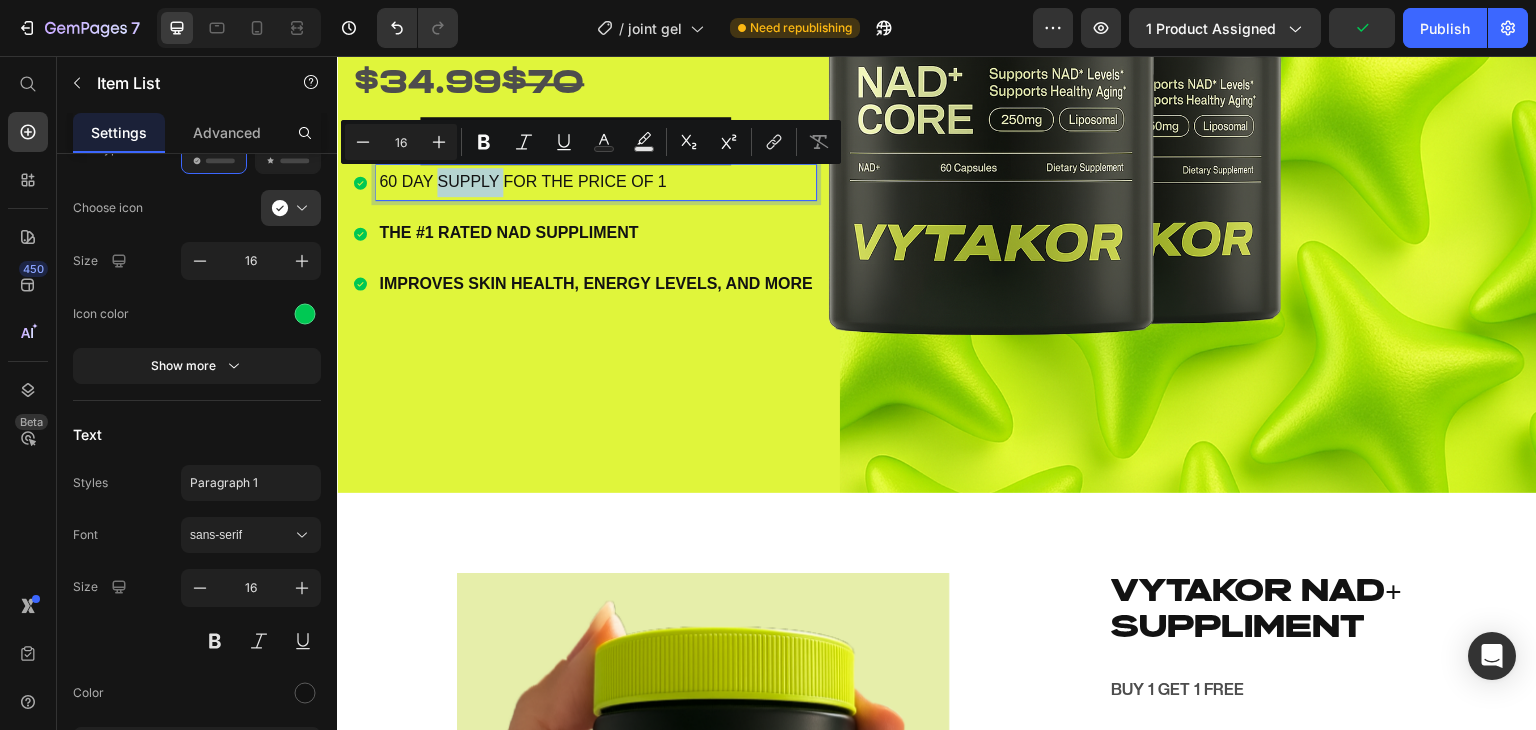 click on "60 DAY SUPPLY FOR THE PRICE OF 1" at bounding box center (596, 182) 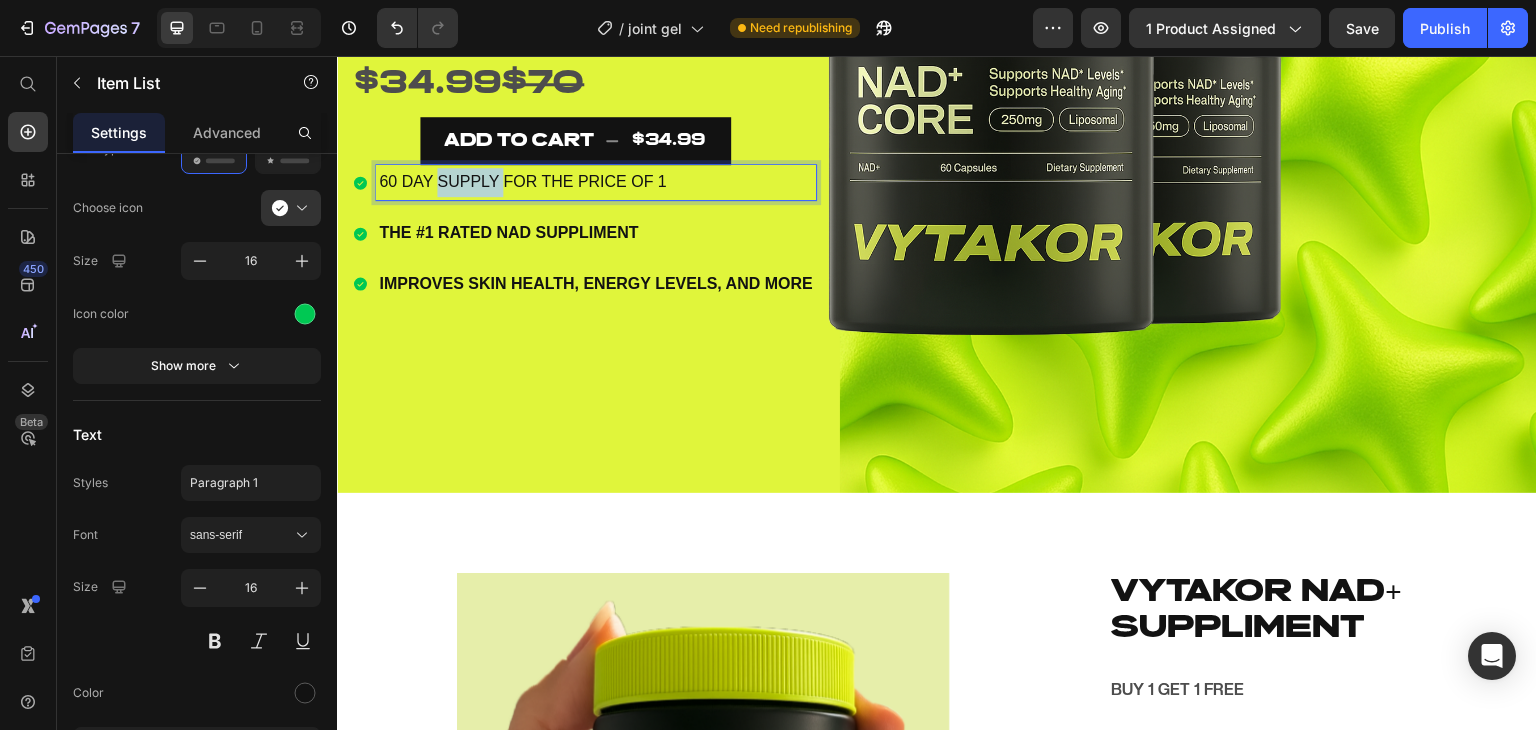 click on "60 DAY SUPPLY FOR THE PRICE OF 1" at bounding box center (596, 182) 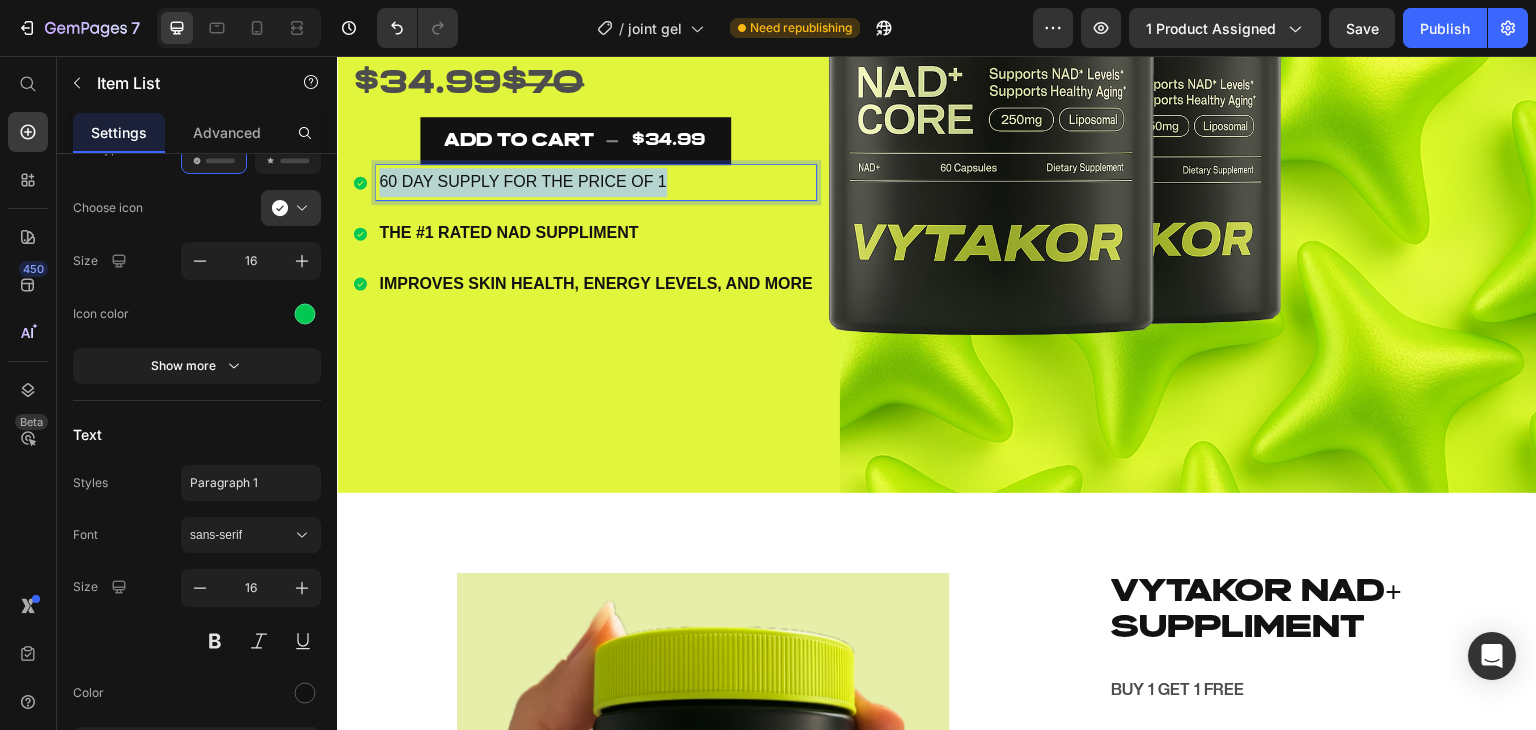 click on "60 DAY SUPPLY FOR THE PRICE OF 1" at bounding box center [596, 182] 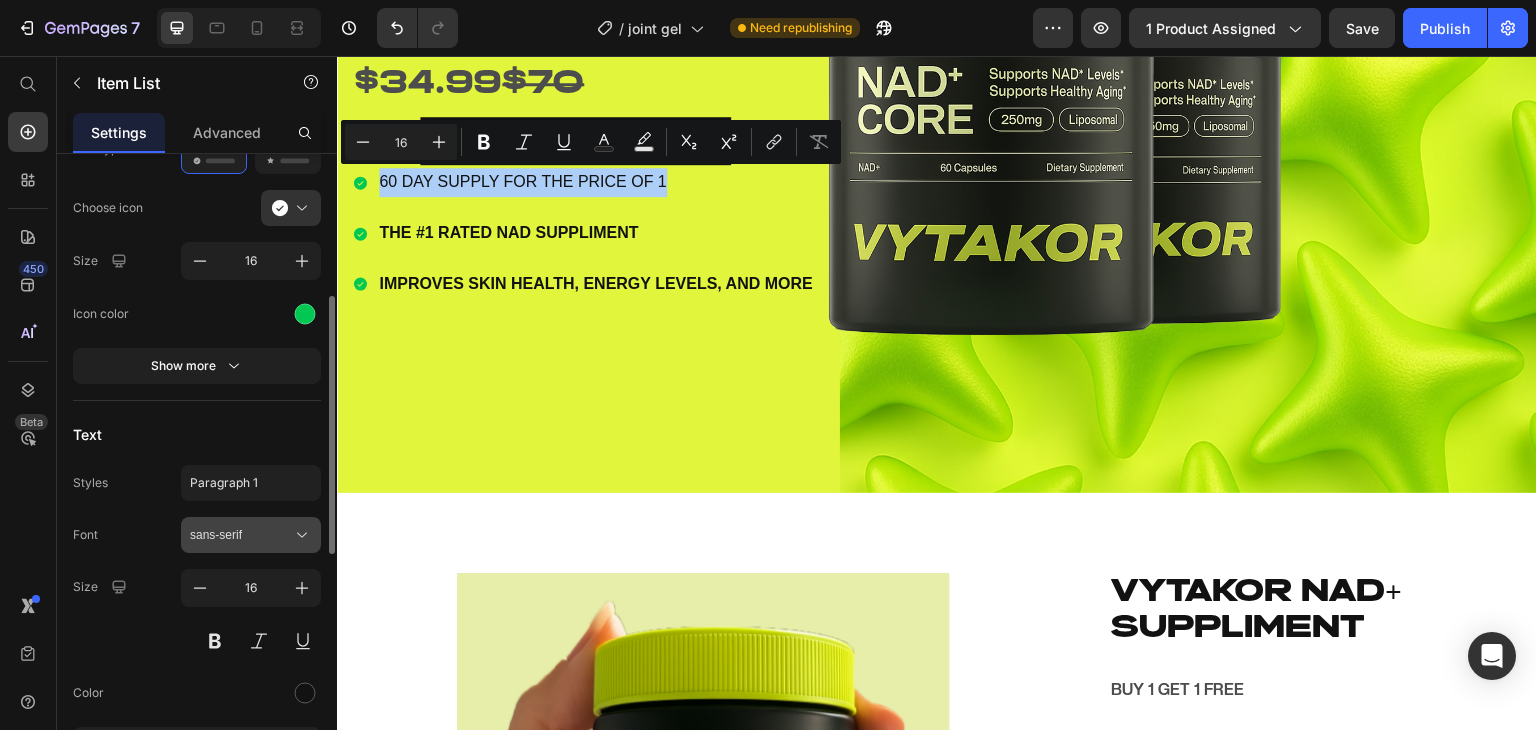 click on "sans-serif" at bounding box center [241, 535] 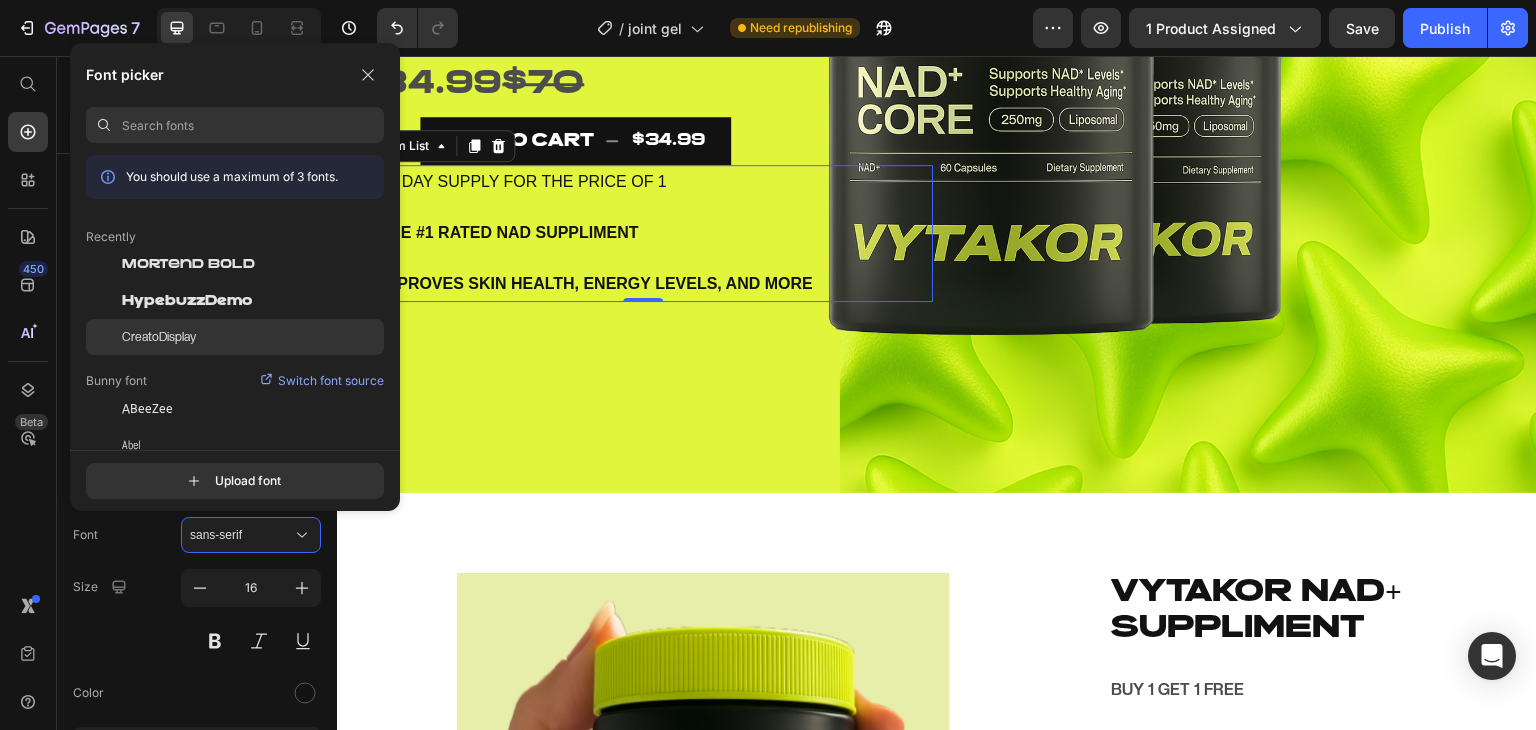 click on "CreatoDisplay" 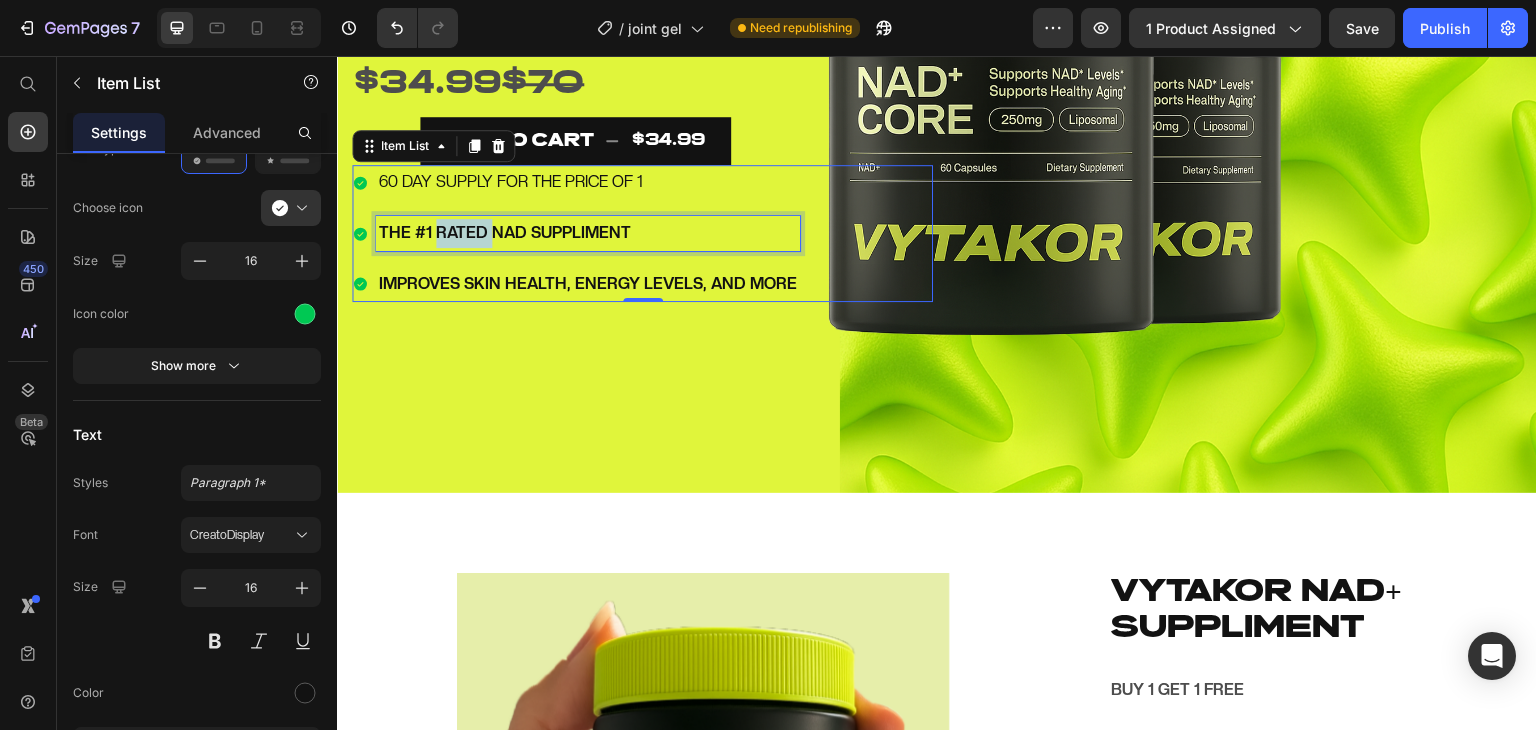 click on "THE #1 RATED NAD SUPPLIMENT" at bounding box center (505, 232) 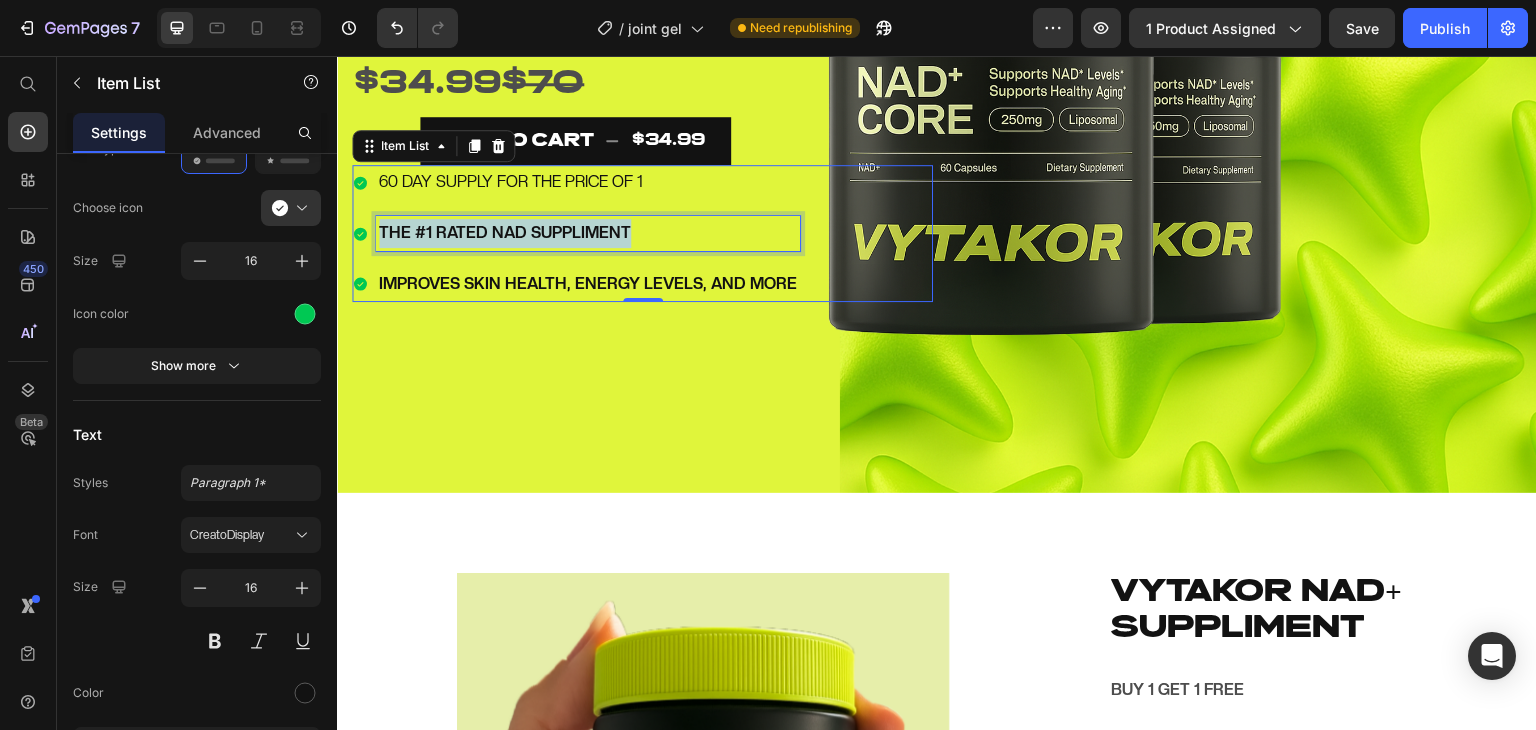 click on "THE #1 RATED NAD SUPPLIMENT" at bounding box center (505, 232) 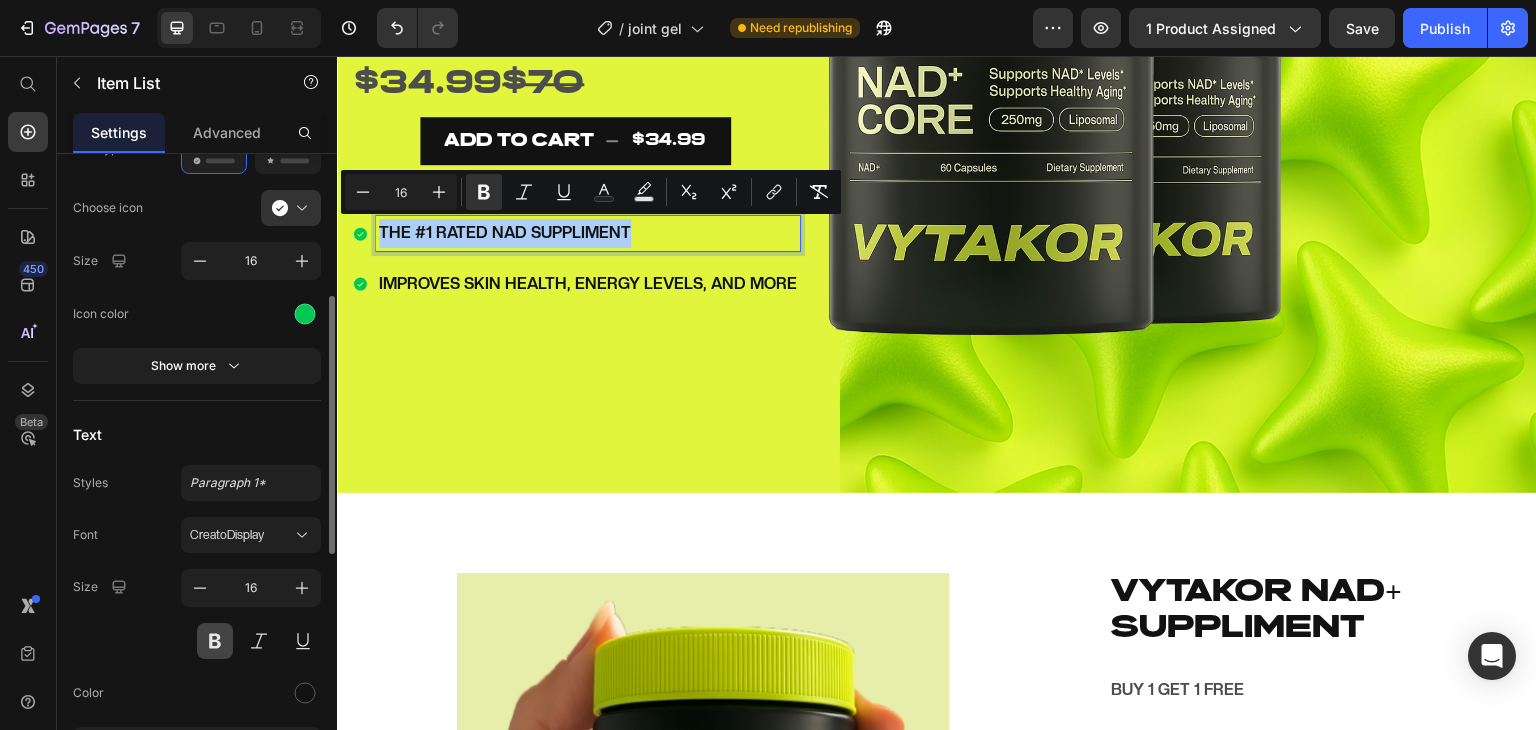 click at bounding box center (215, 641) 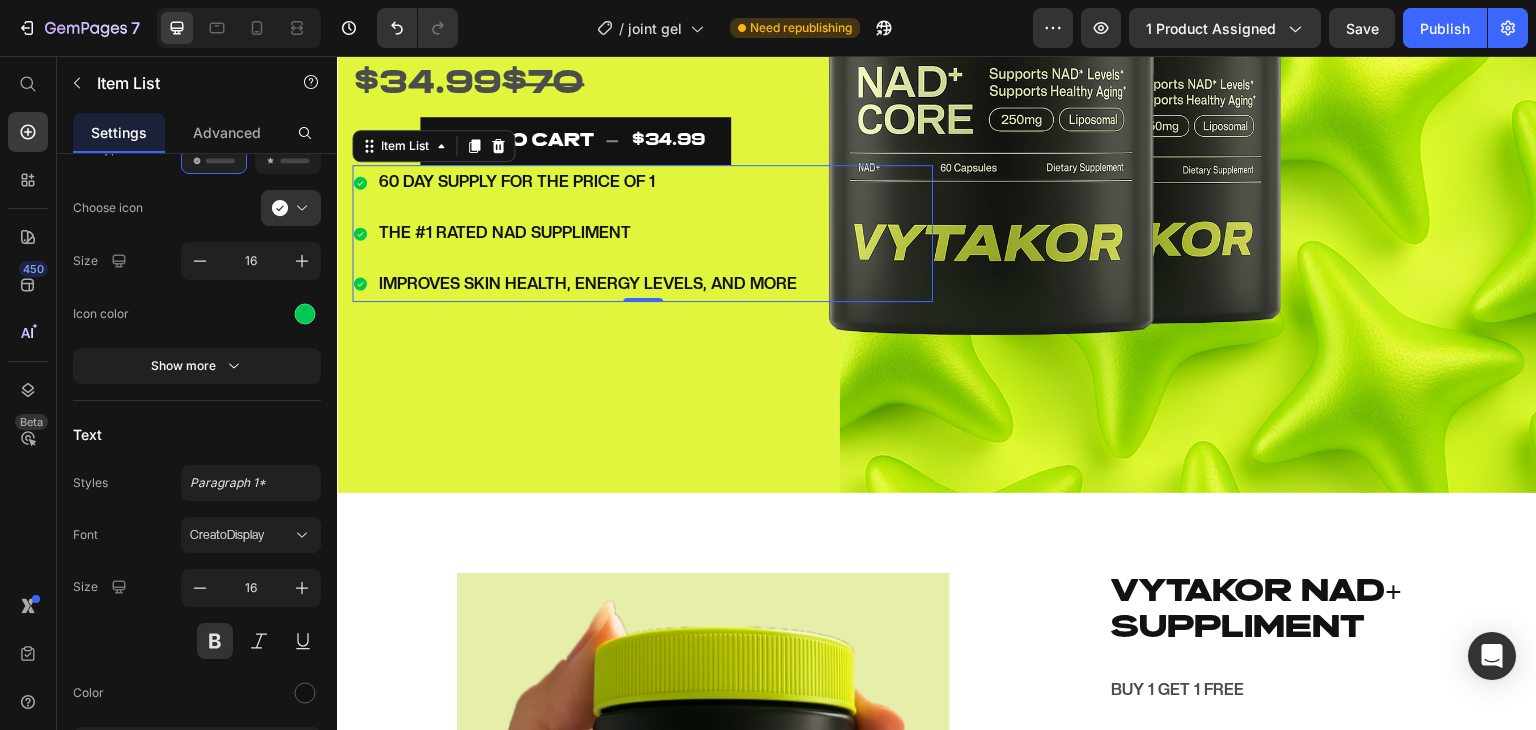 click on "BUY 1 GET 1  special  Text block $34.99  $70 Text Block ADD TO CART
$34.99 Add to Cart ADD TO CART
$34.99 Add to Cart 60 DAY SUPPLY FOR THE PRICE OF 1 THE #1 RATED NAD SUPPLIMENT IMPROVES SKIN HEALTH, ENERGY LEVELS, AND MORE Item List   0" at bounding box center [642, 186] 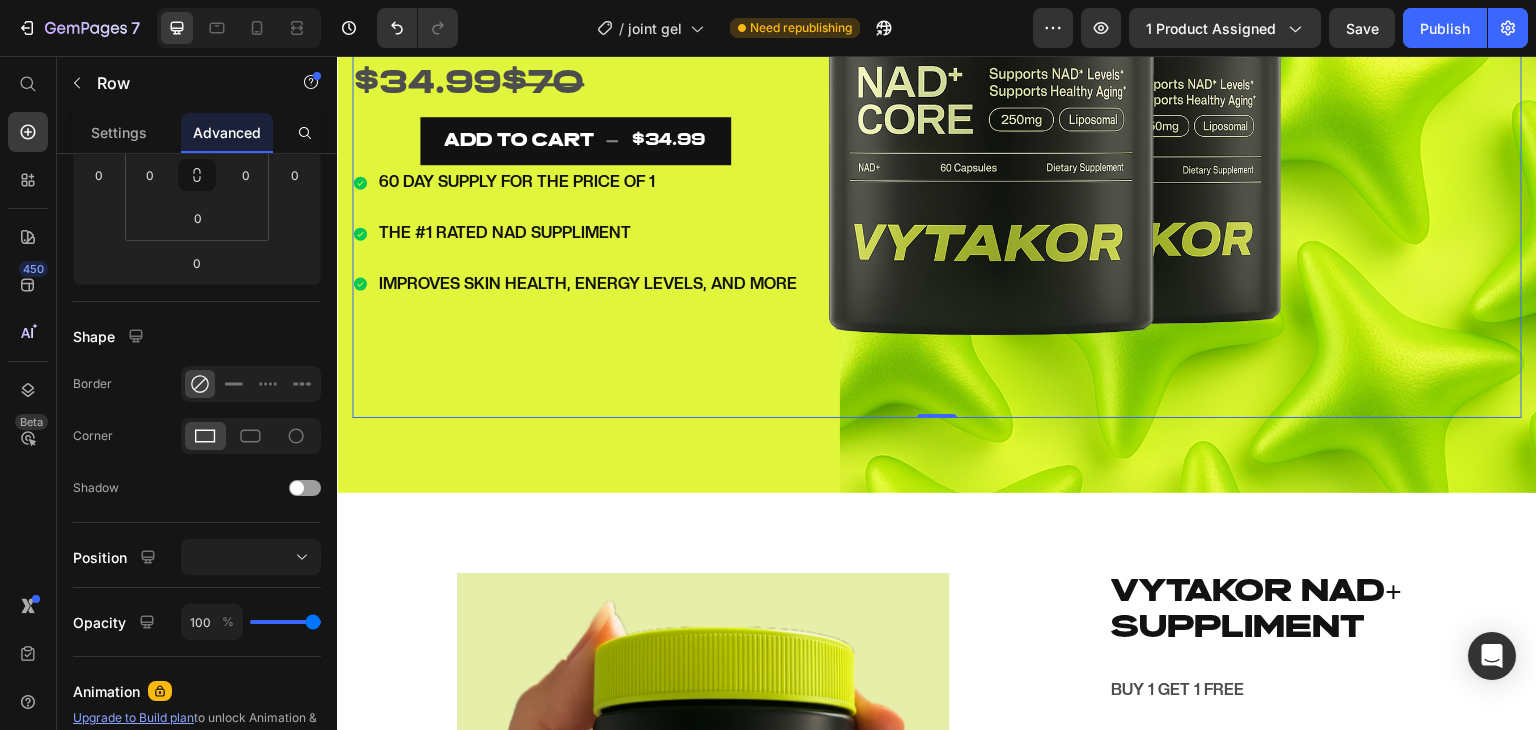scroll, scrollTop: 0, scrollLeft: 0, axis: both 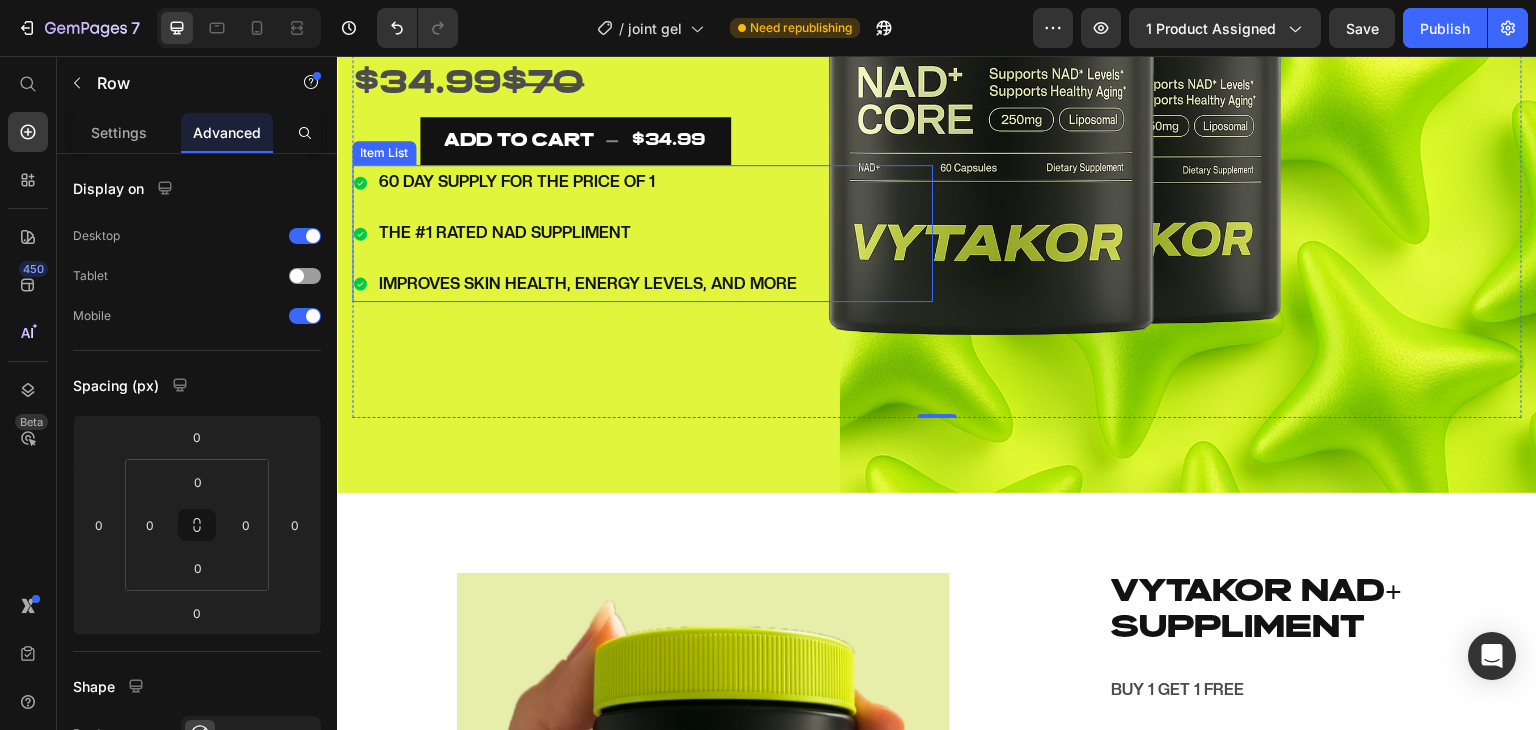 click on "Item List" at bounding box center [384, 153] 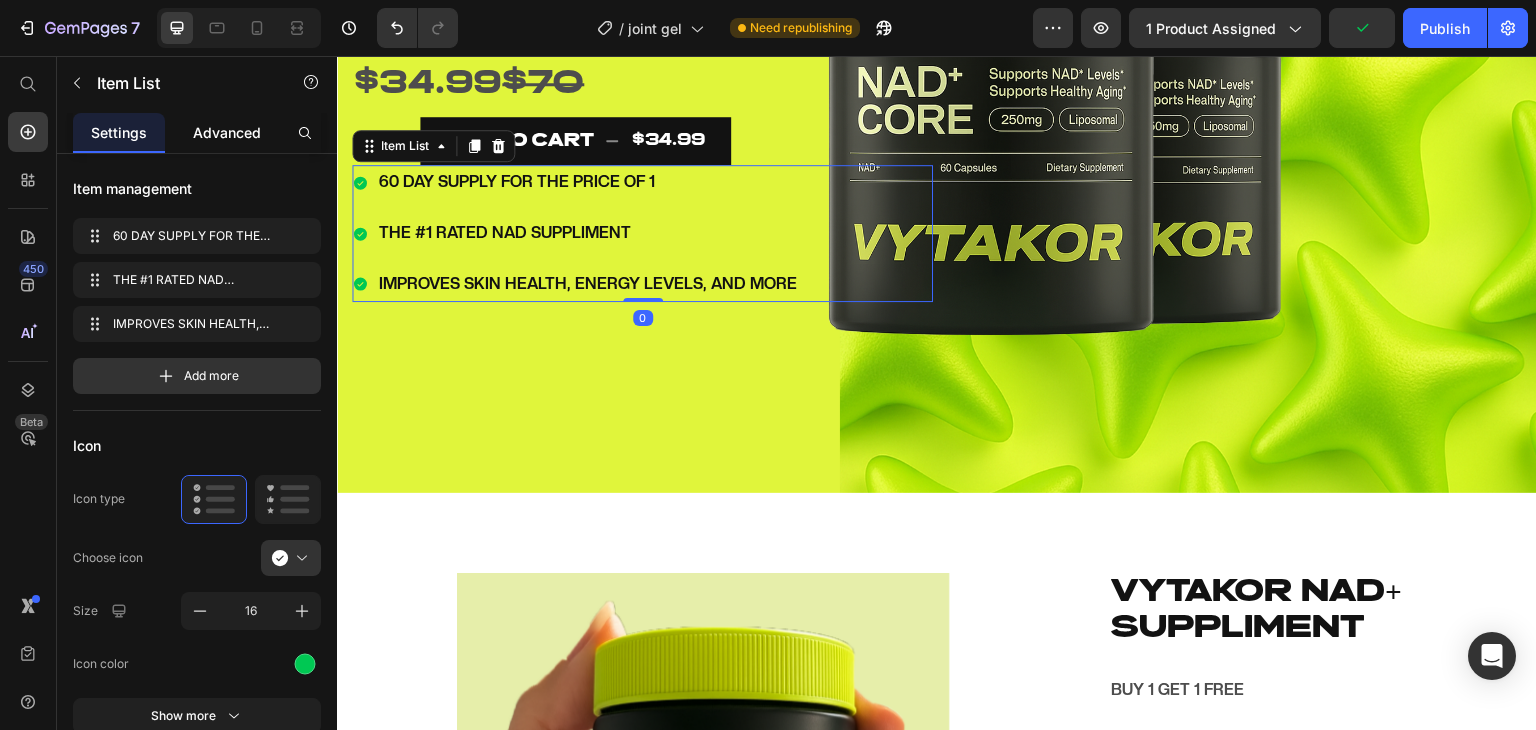 click on "Advanced" at bounding box center (227, 132) 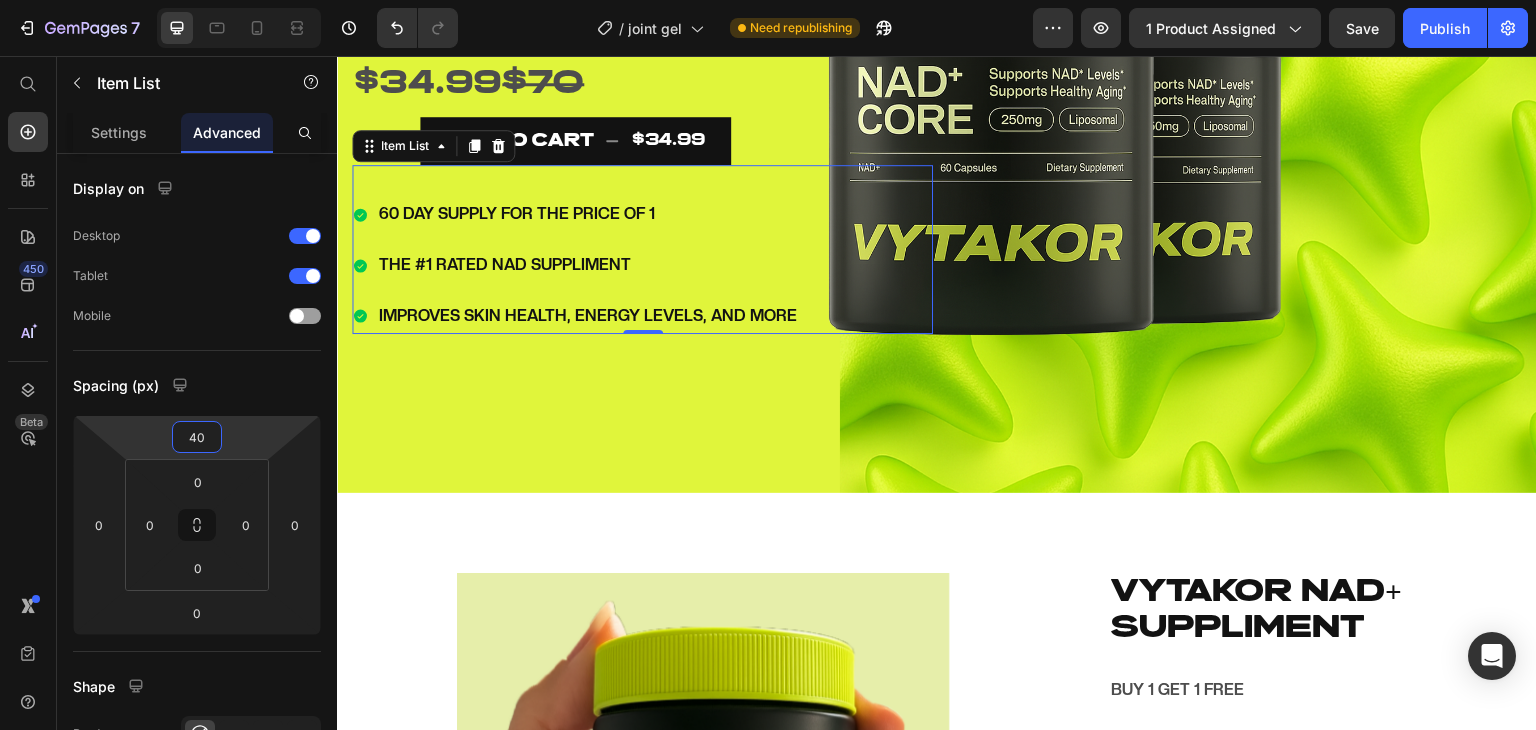 type on "32" 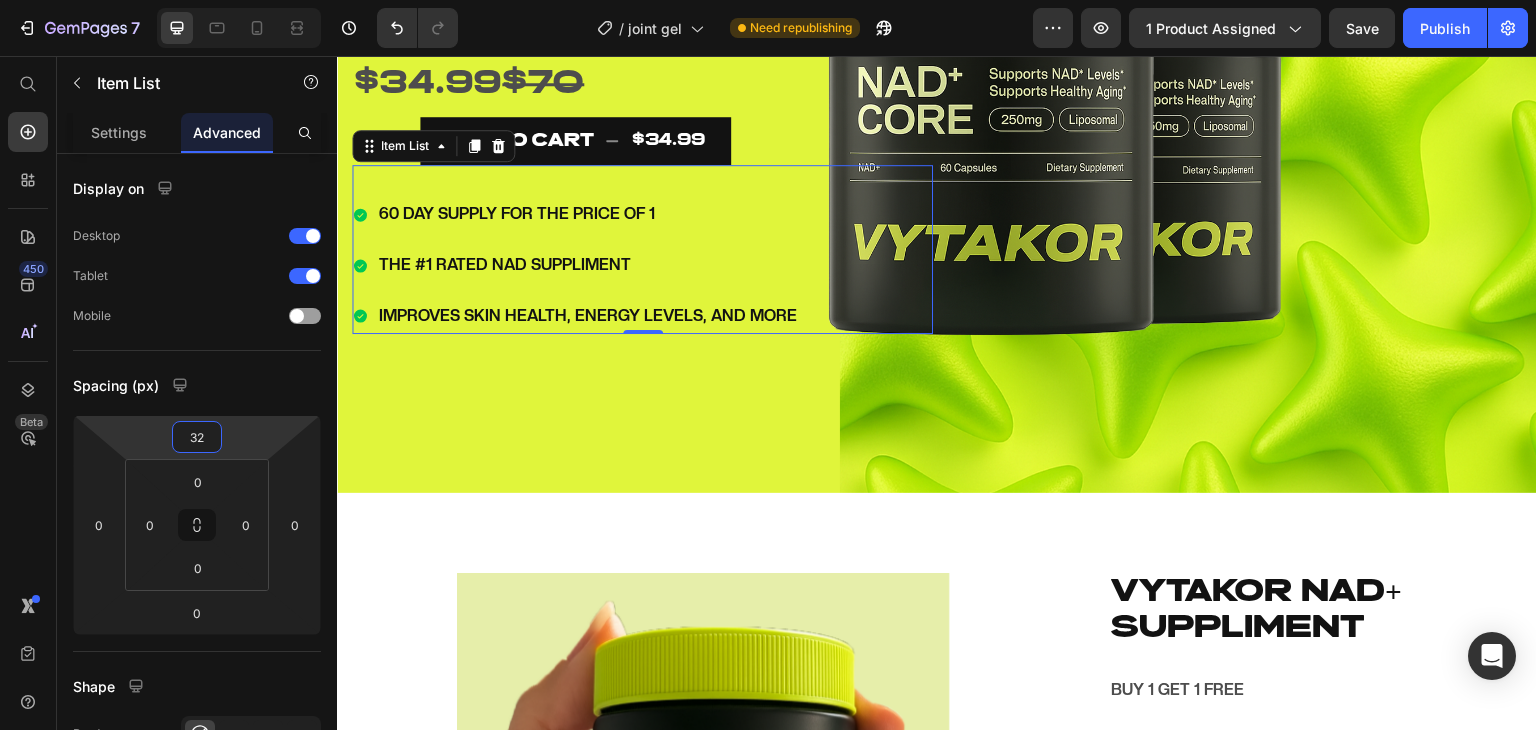 drag, startPoint x: 233, startPoint y: 449, endPoint x: 253, endPoint y: 433, distance: 25.612497 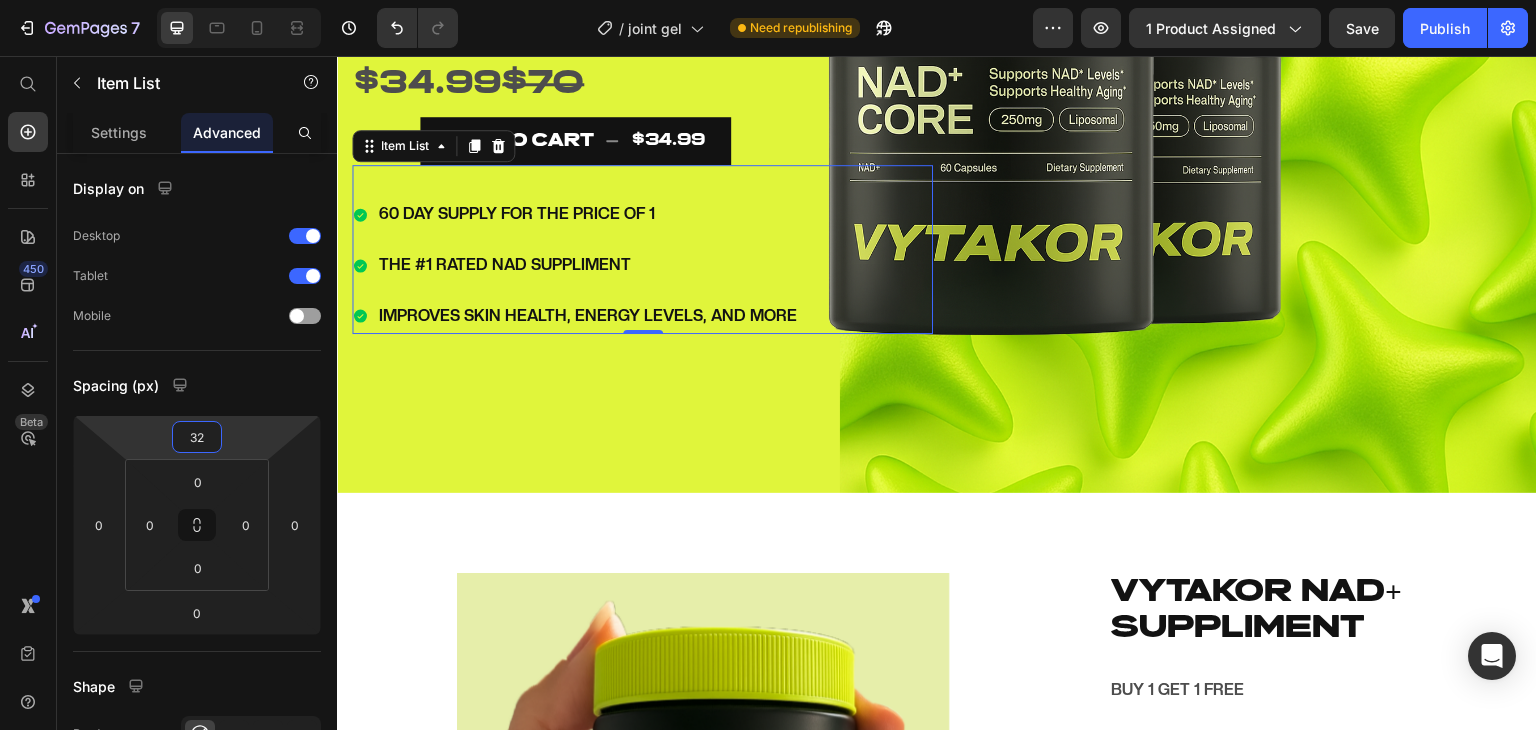 click on "Image BUY 1 GET 1 SPECIAL Text Block   $34.99  $70 Text Block BUY 1 GET 1  special  Text block $34.99  $70 Text Block ADD TO CART
$34.99 Add to Cart ADD TO CART
$34.99 Add to Cart 60 DAY SUPPLY FOR THE PRICE OF 1 THE #1 RATED NAD SUPPLIMENT IMPROVES SKIN HEALTH, ENERGY LEVELS, AND MORE Item List   0 Image       Icon 60 DAY SUPPLY FOR THE PRICE OF 1 Text block       Icon THE #1 RATED NAD SUPPLIMENT Text block       Icon IMPROVES SKIN HEALTH, ENERGY LEVELS, AND MORE Text block Icon List Row Row Product Section 1" at bounding box center (937, 125) 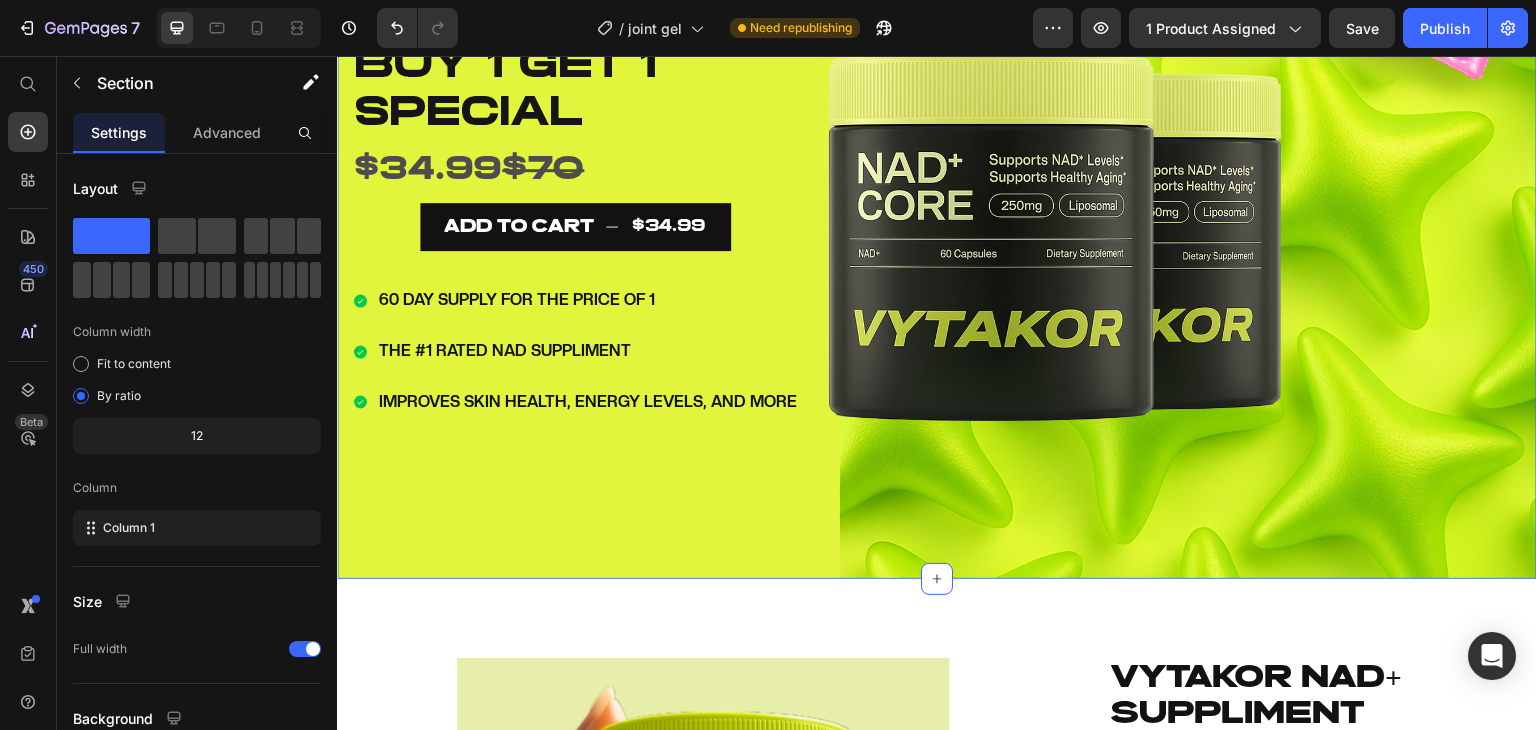 scroll, scrollTop: 254, scrollLeft: 0, axis: vertical 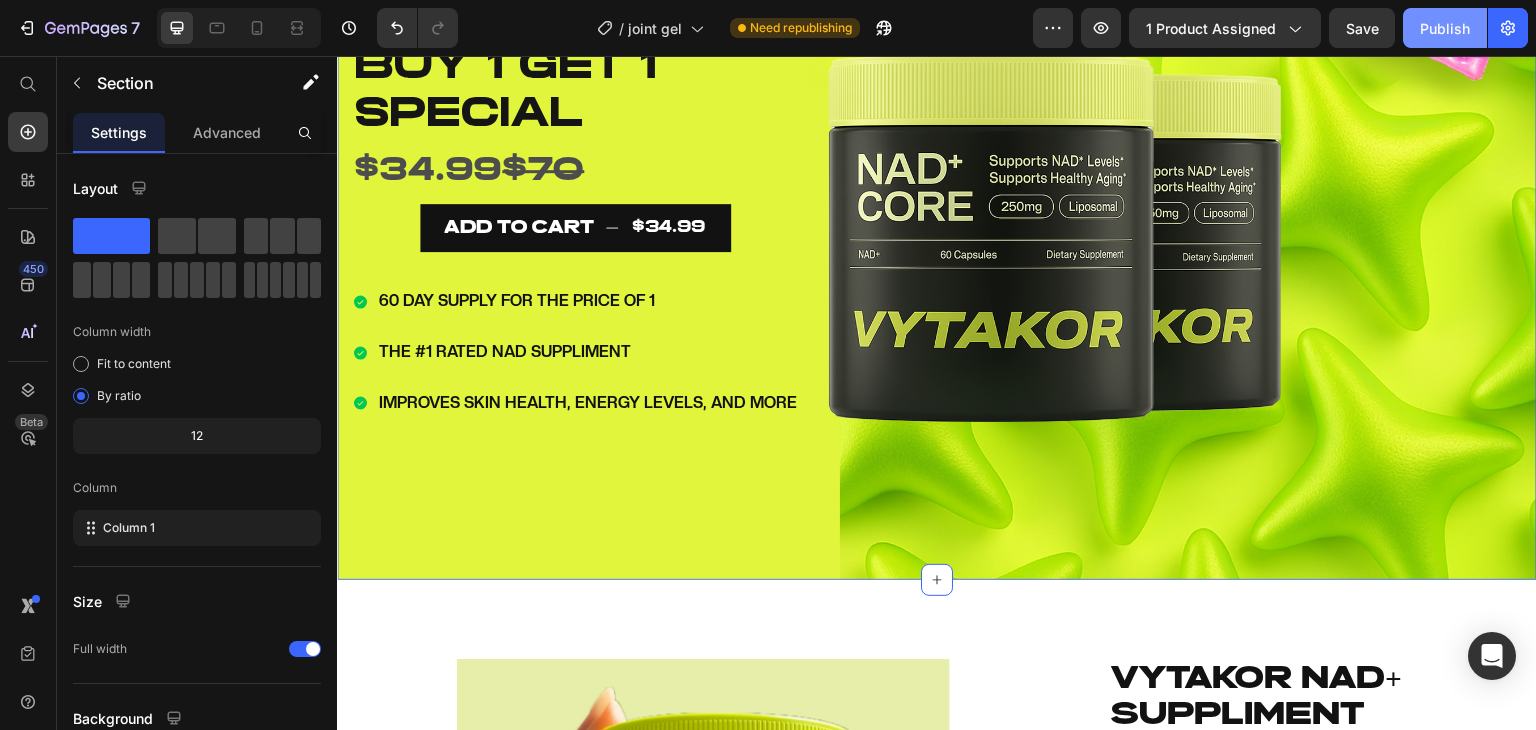 click on "Publish" at bounding box center [1445, 28] 